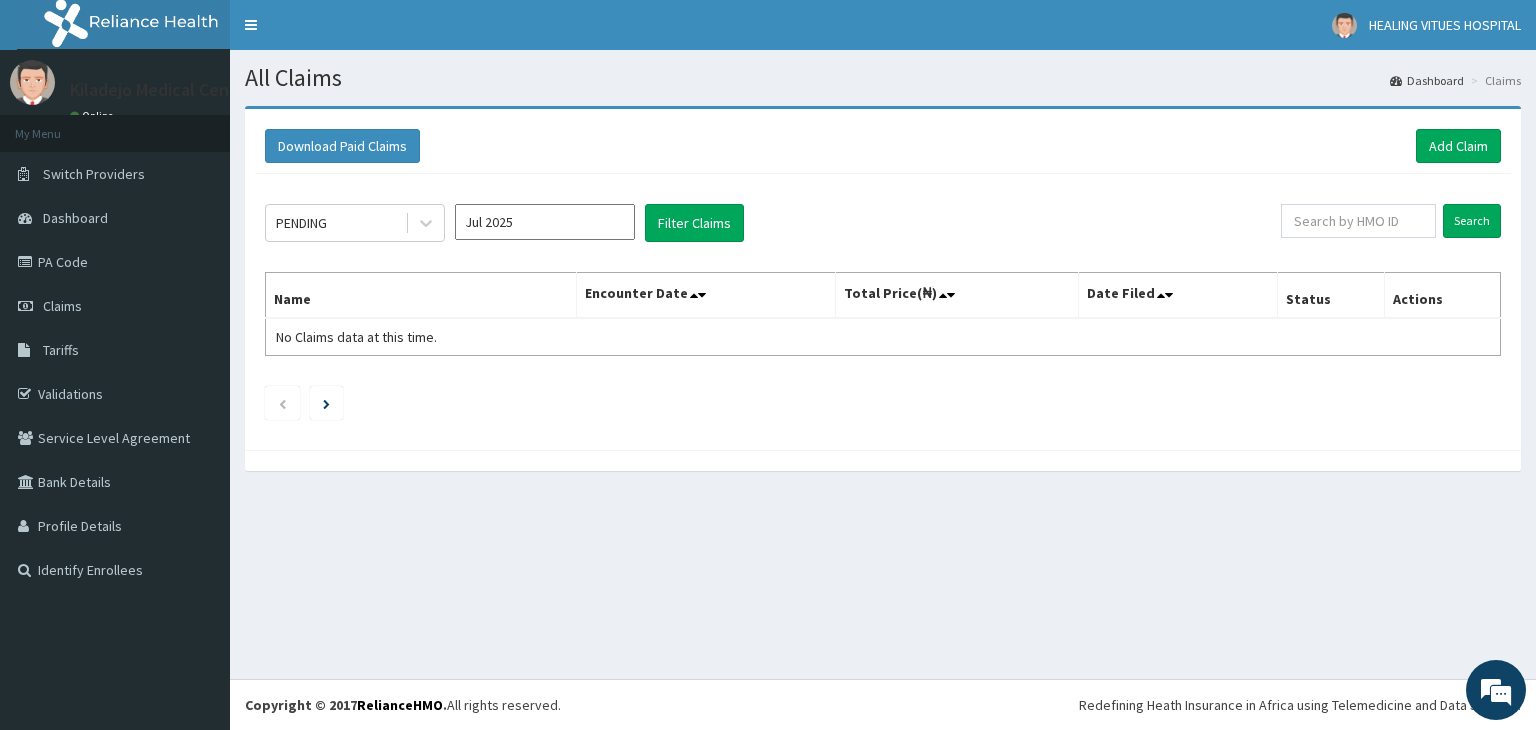 scroll, scrollTop: 0, scrollLeft: 0, axis: both 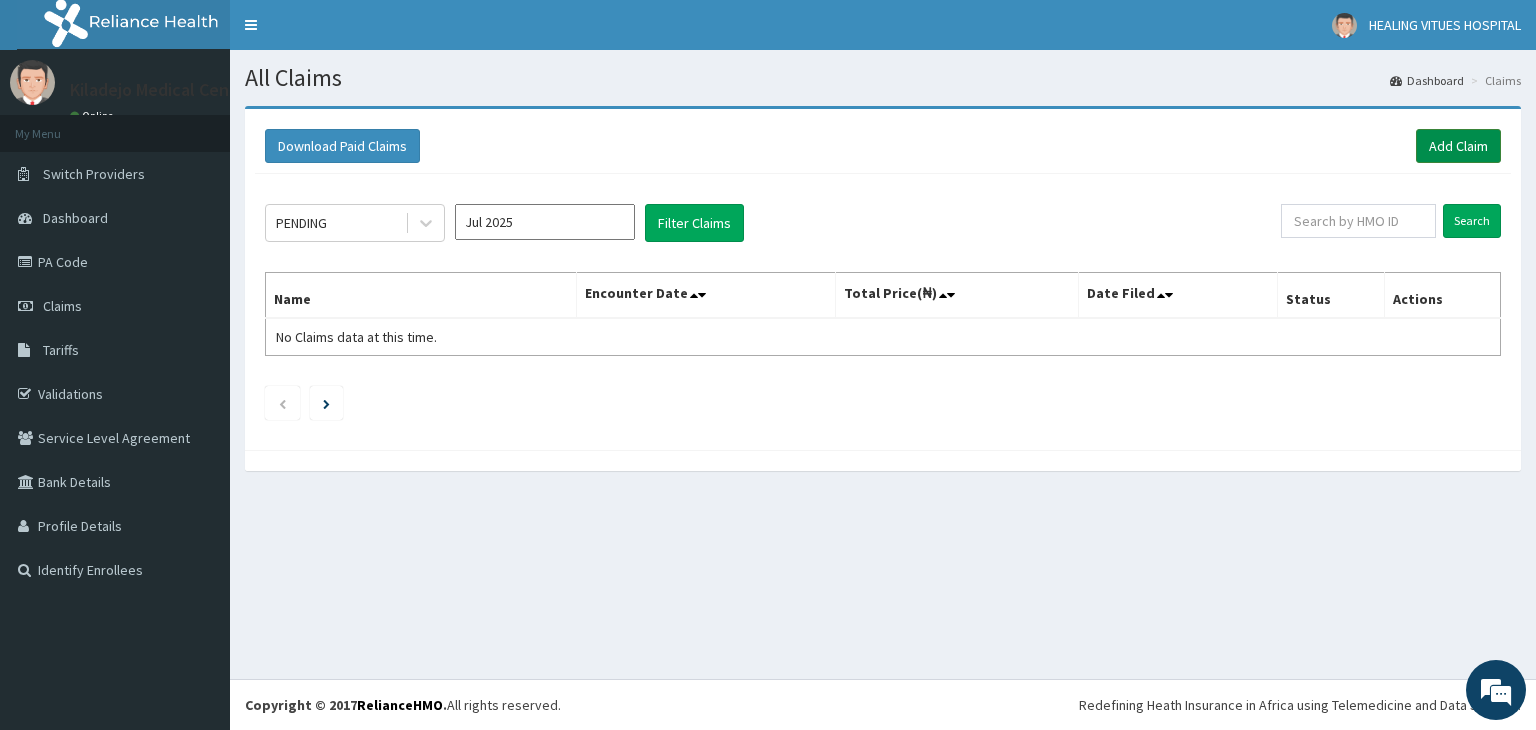 click on "Add Claim" at bounding box center (1458, 146) 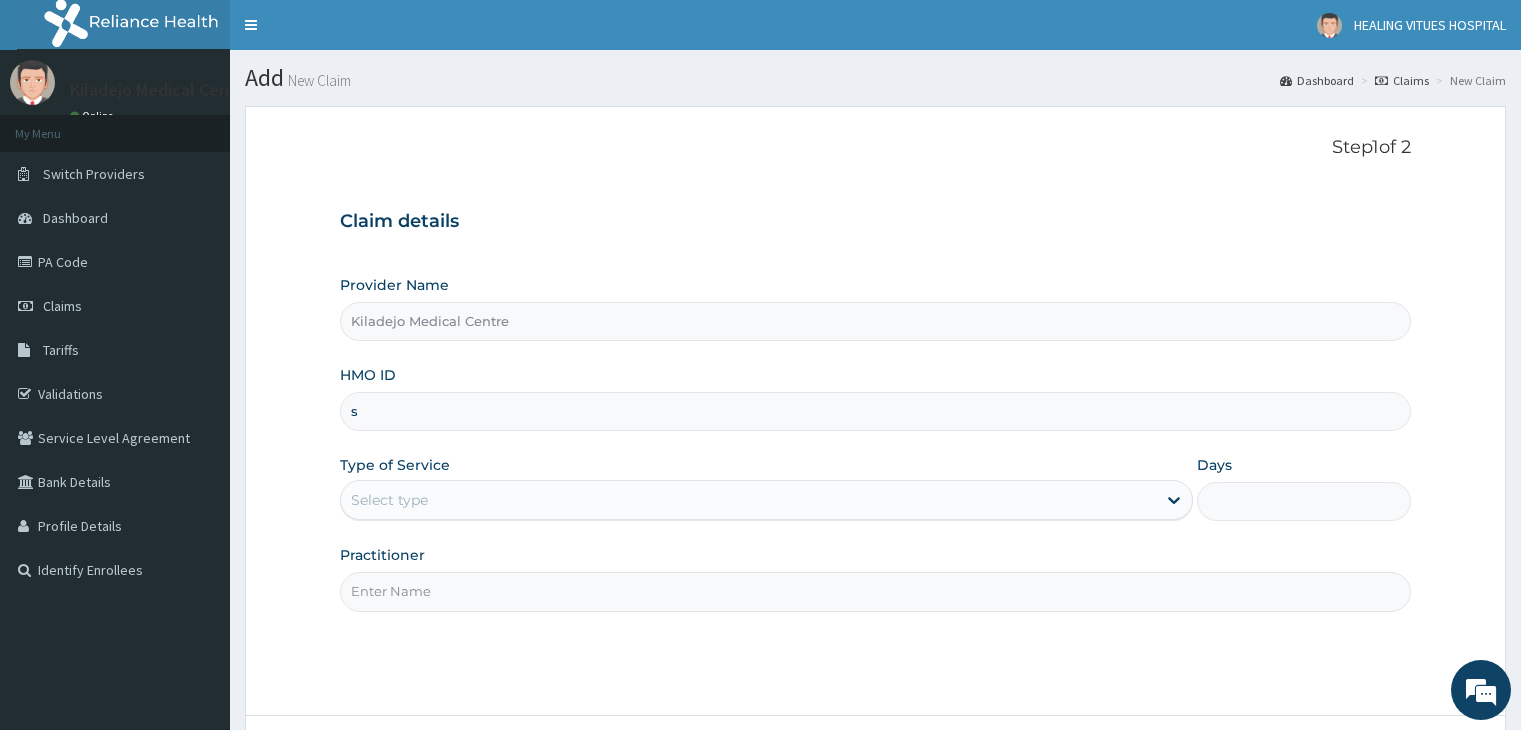 scroll, scrollTop: 0, scrollLeft: 0, axis: both 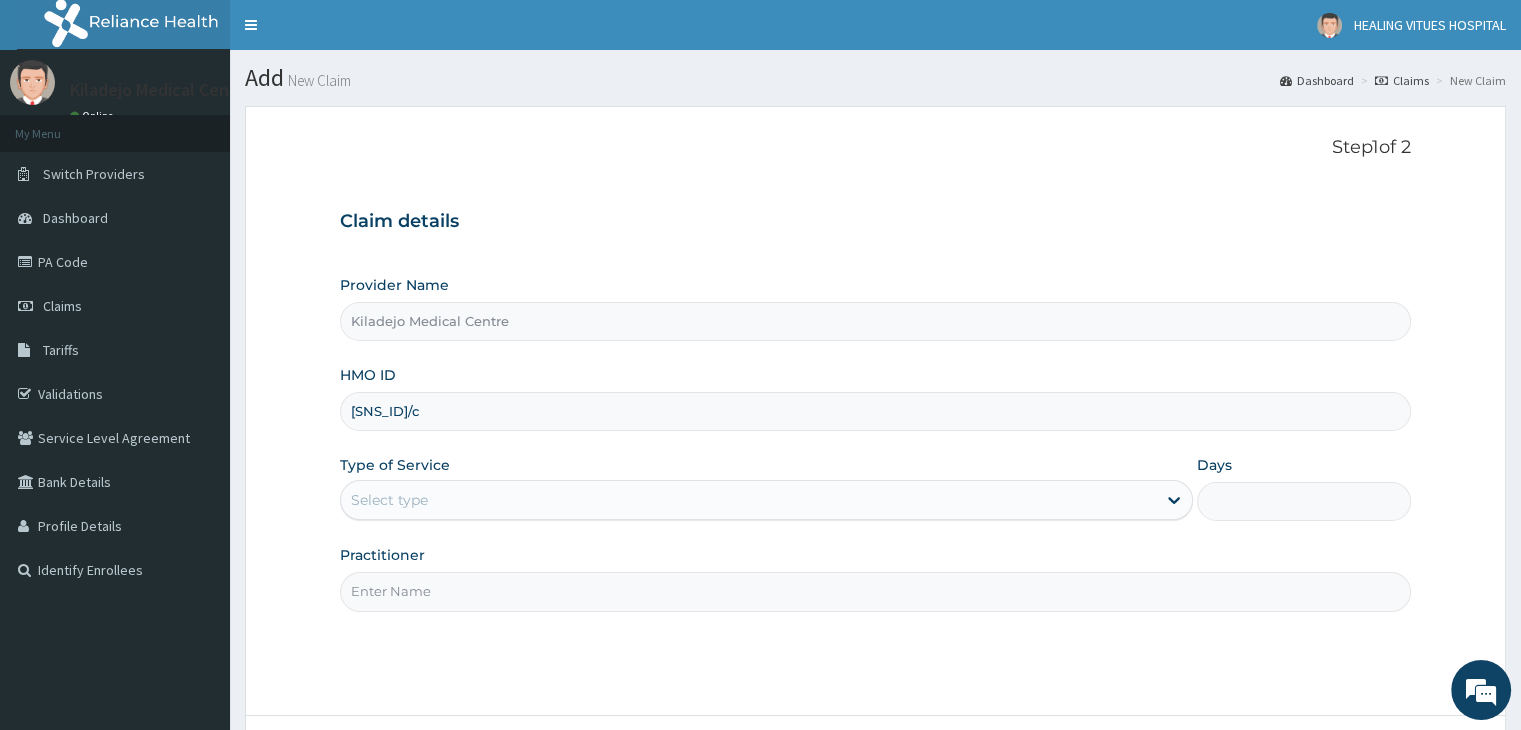 type on "SNS/10028/C" 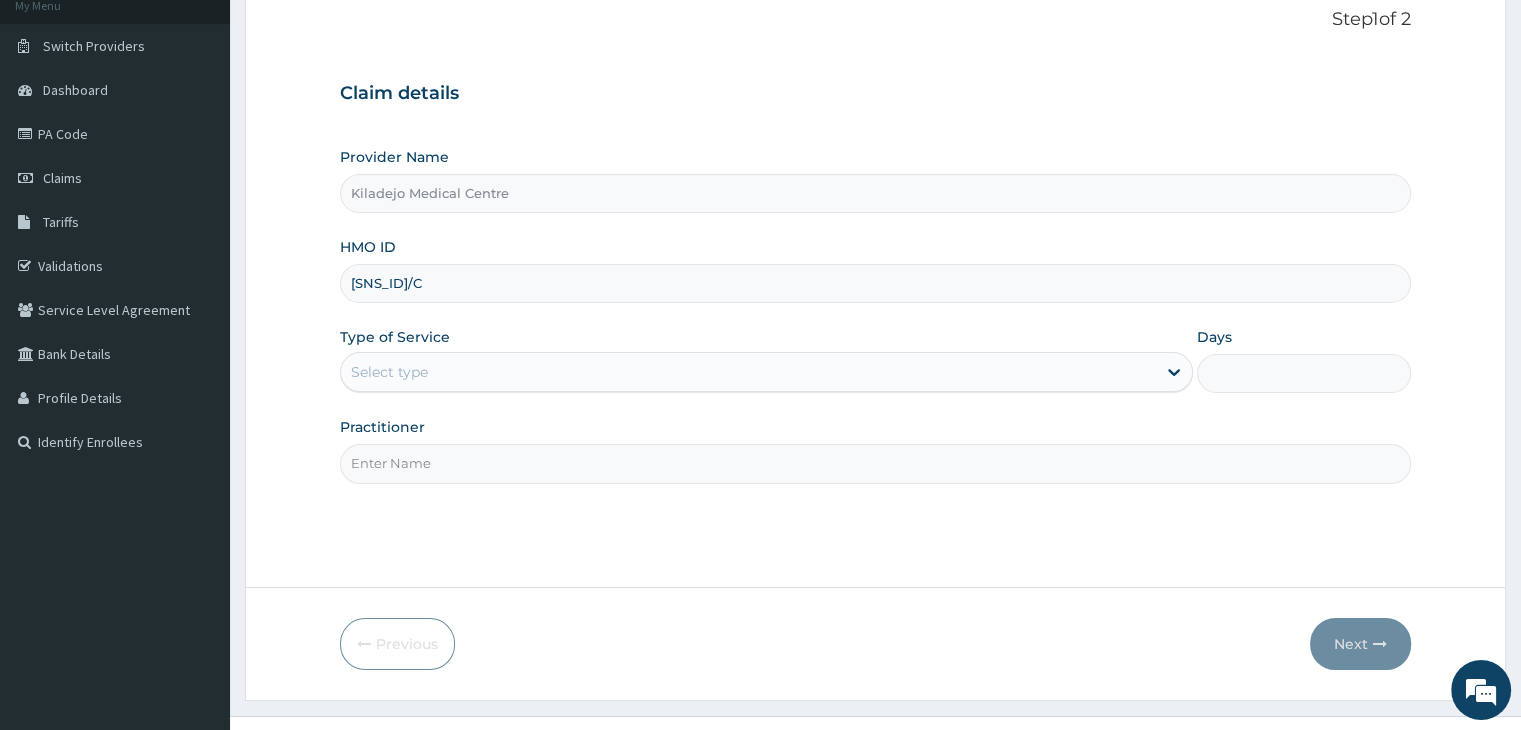 scroll, scrollTop: 164, scrollLeft: 0, axis: vertical 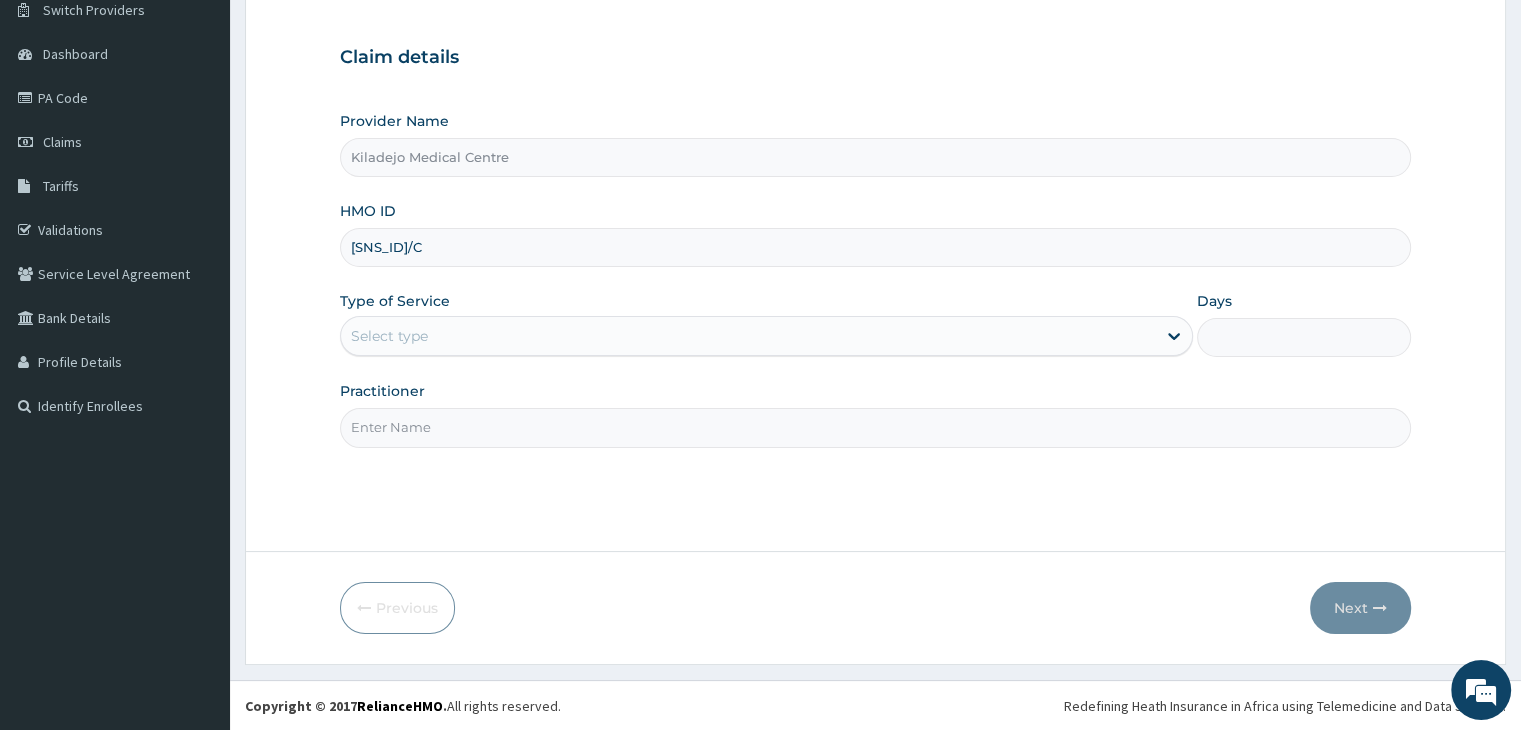 click on "Select type" at bounding box center (748, 336) 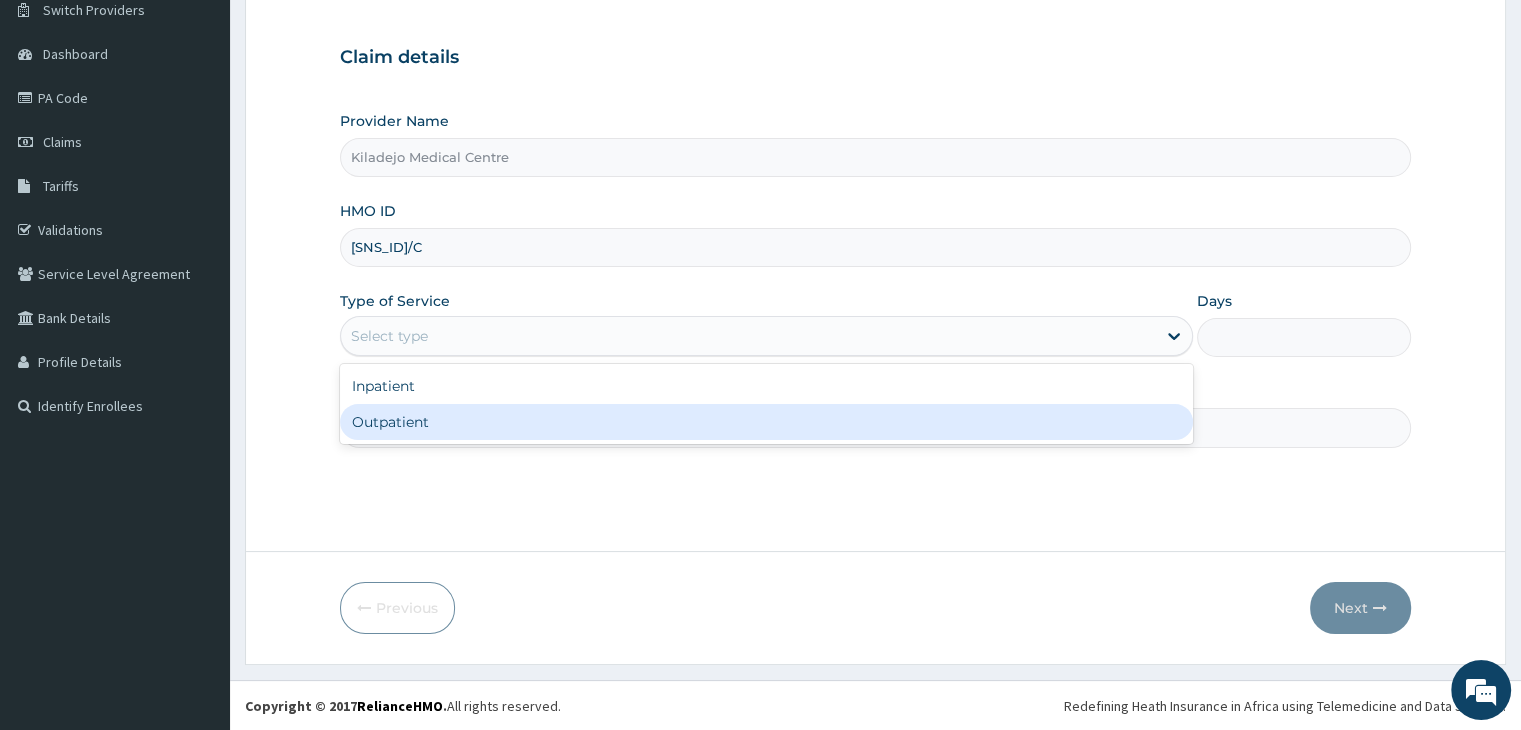 click on "Outpatient" at bounding box center (766, 422) 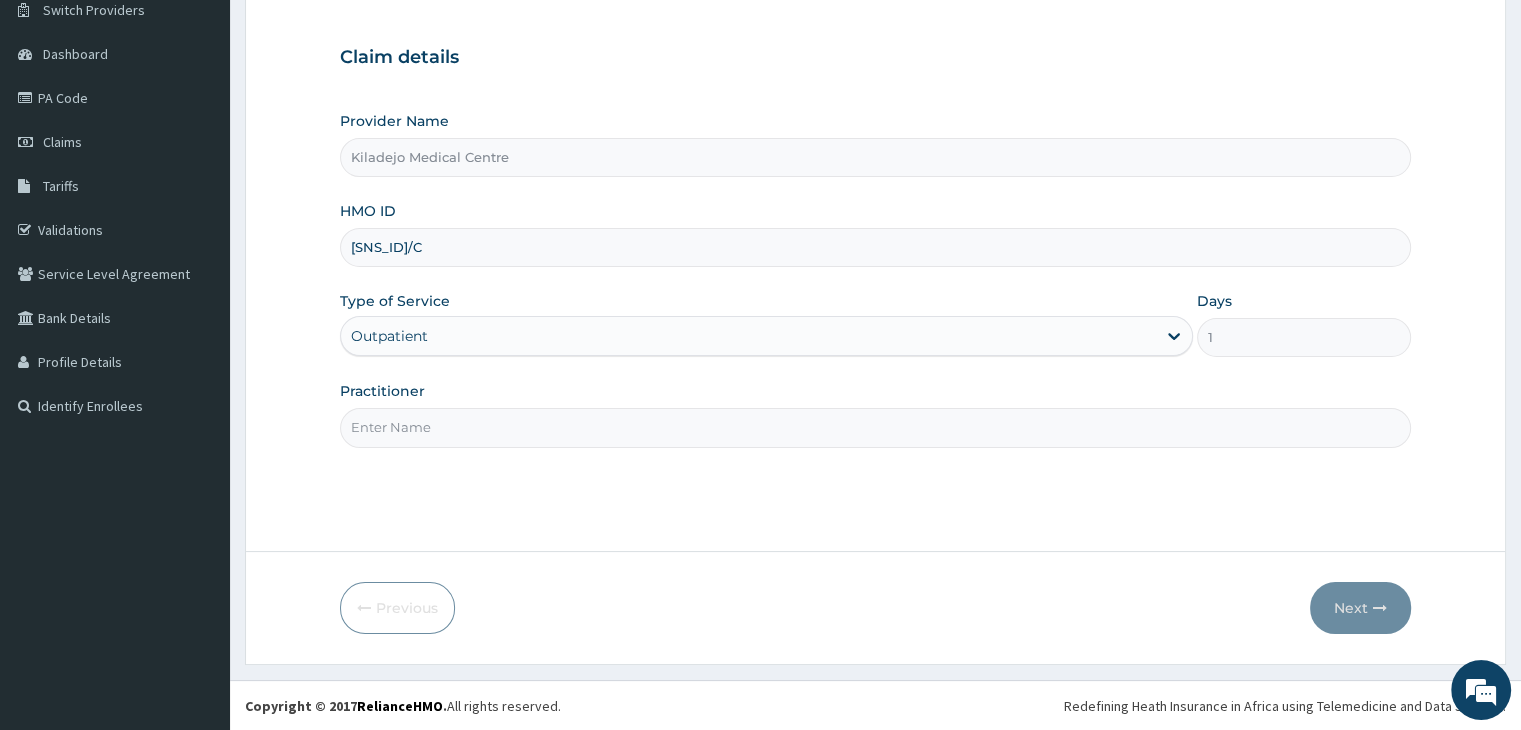 click on "Practitioner" at bounding box center (875, 427) 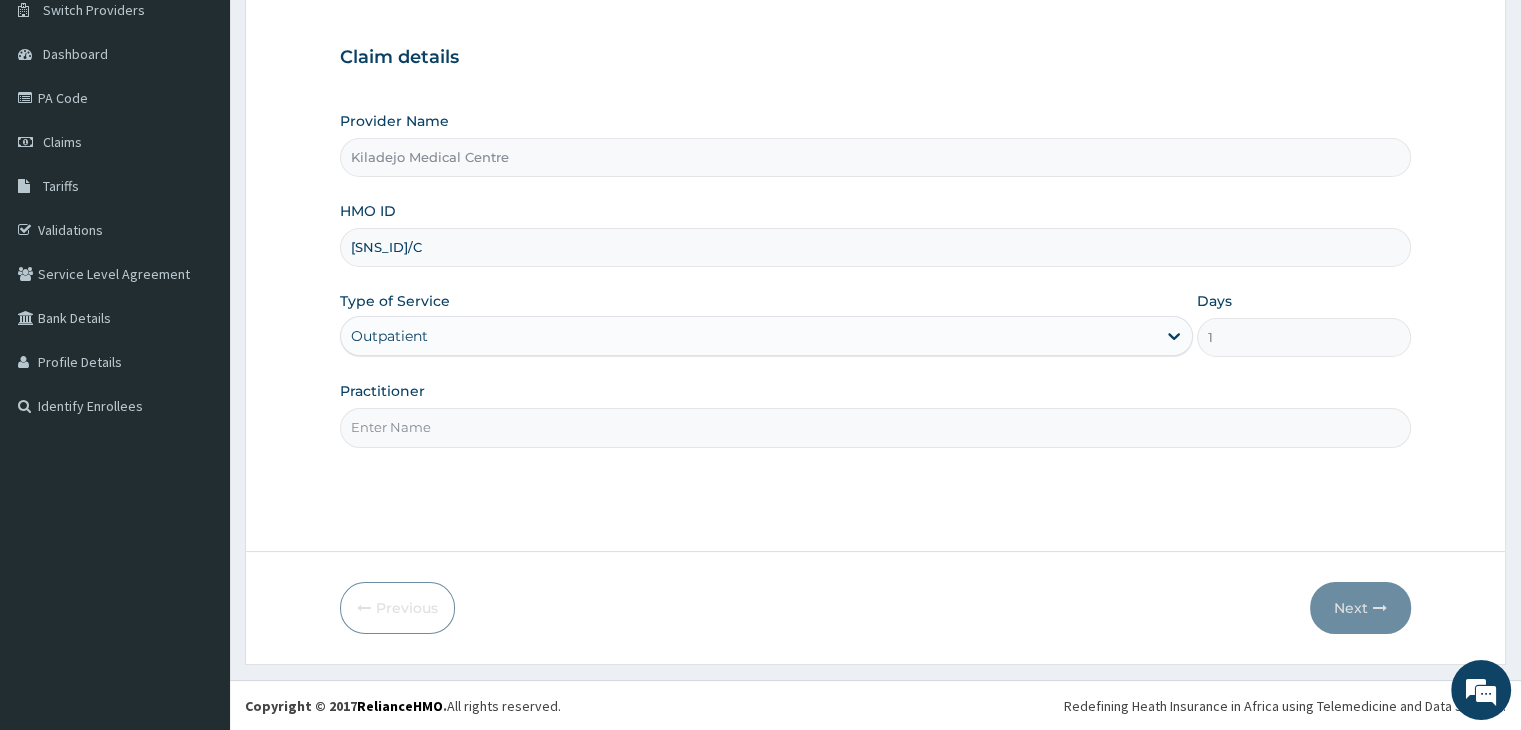 type on "Dr Bakare" 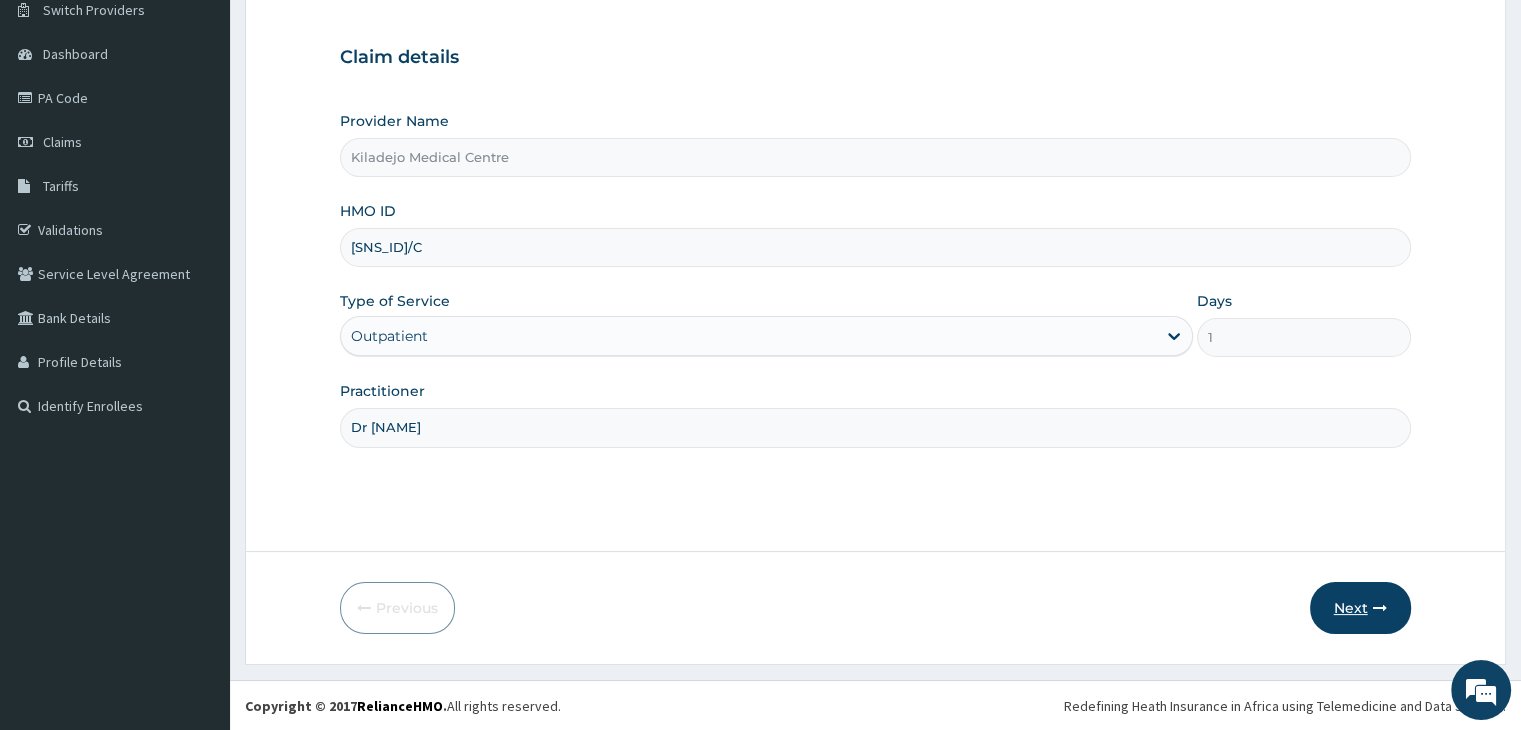 click on "Next" at bounding box center [1360, 608] 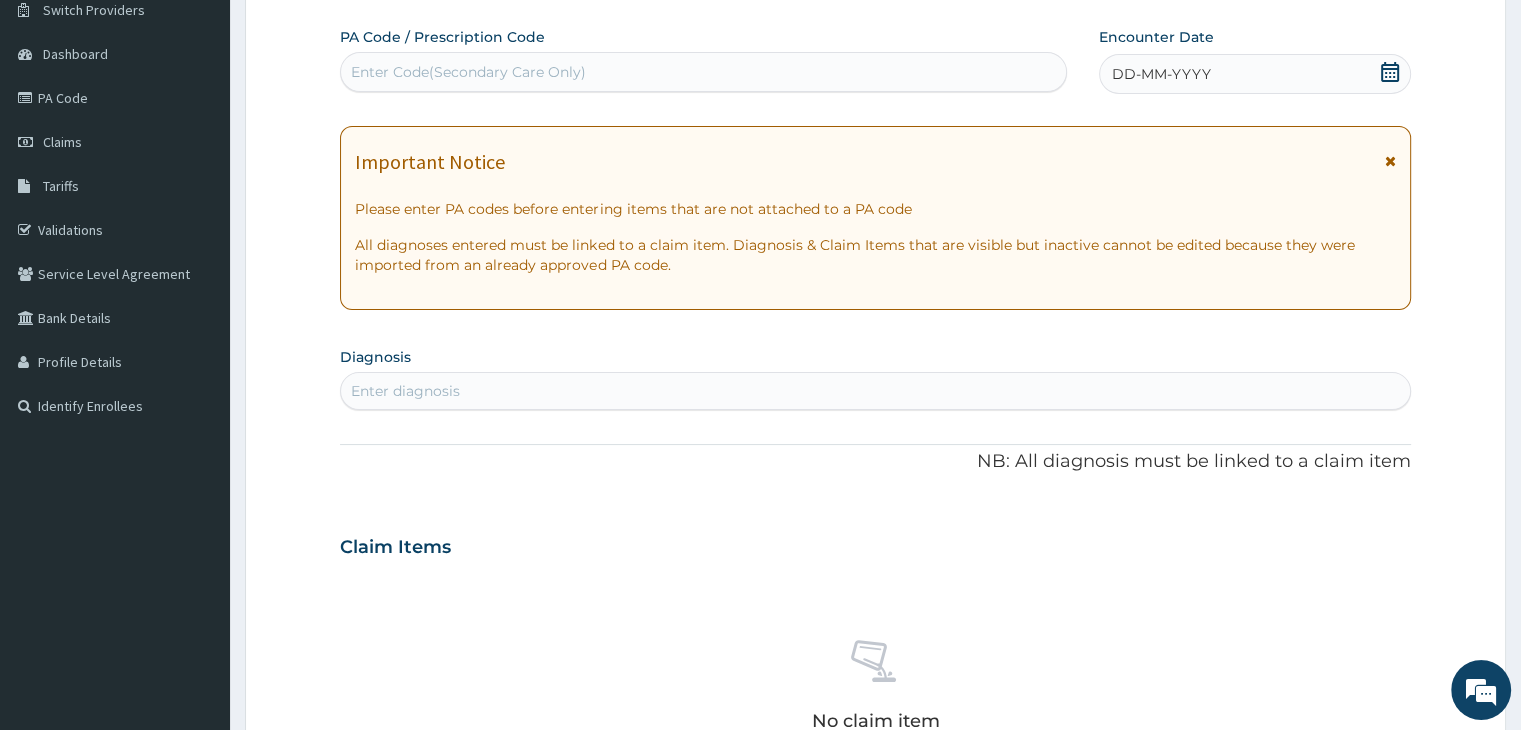 click 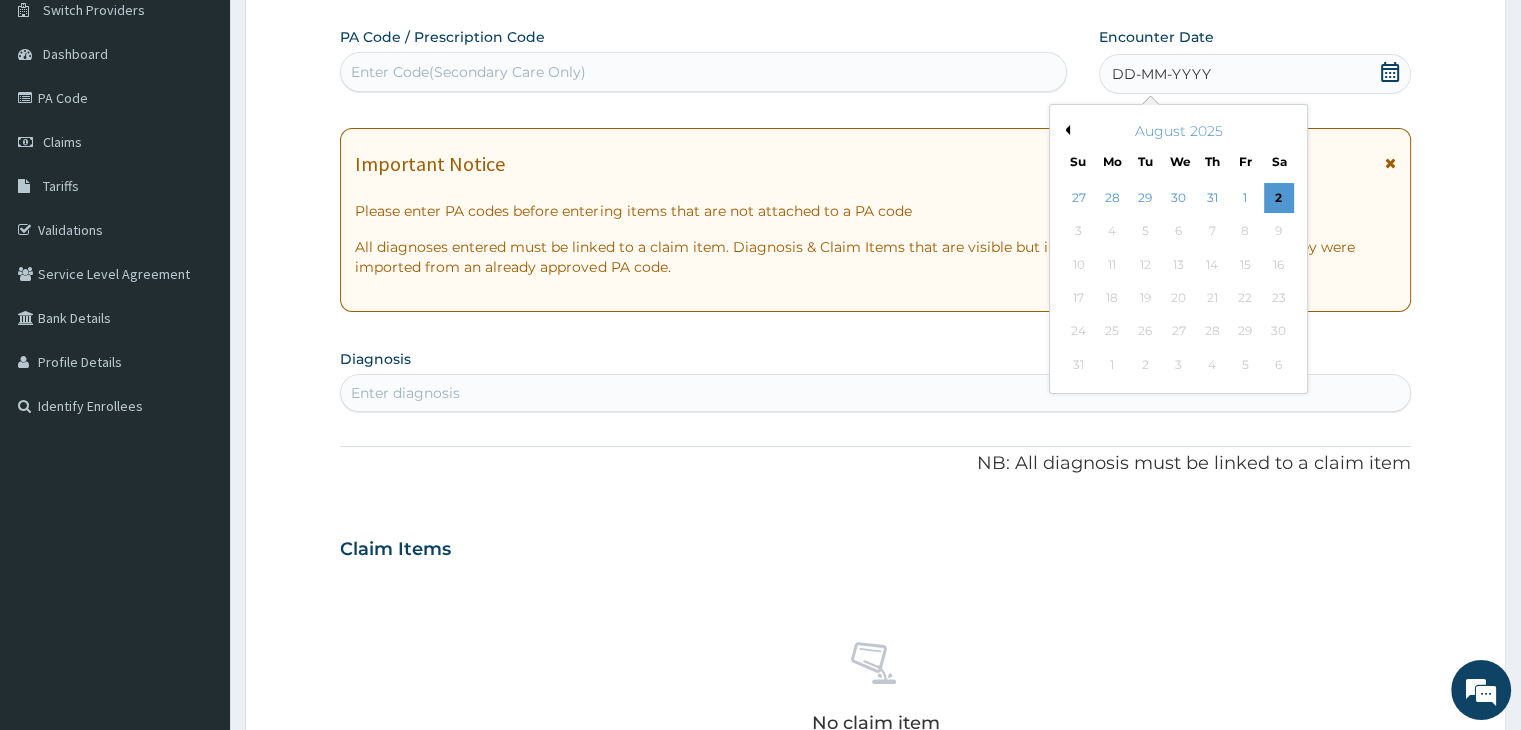 click on "Previous Month" at bounding box center [1065, 130] 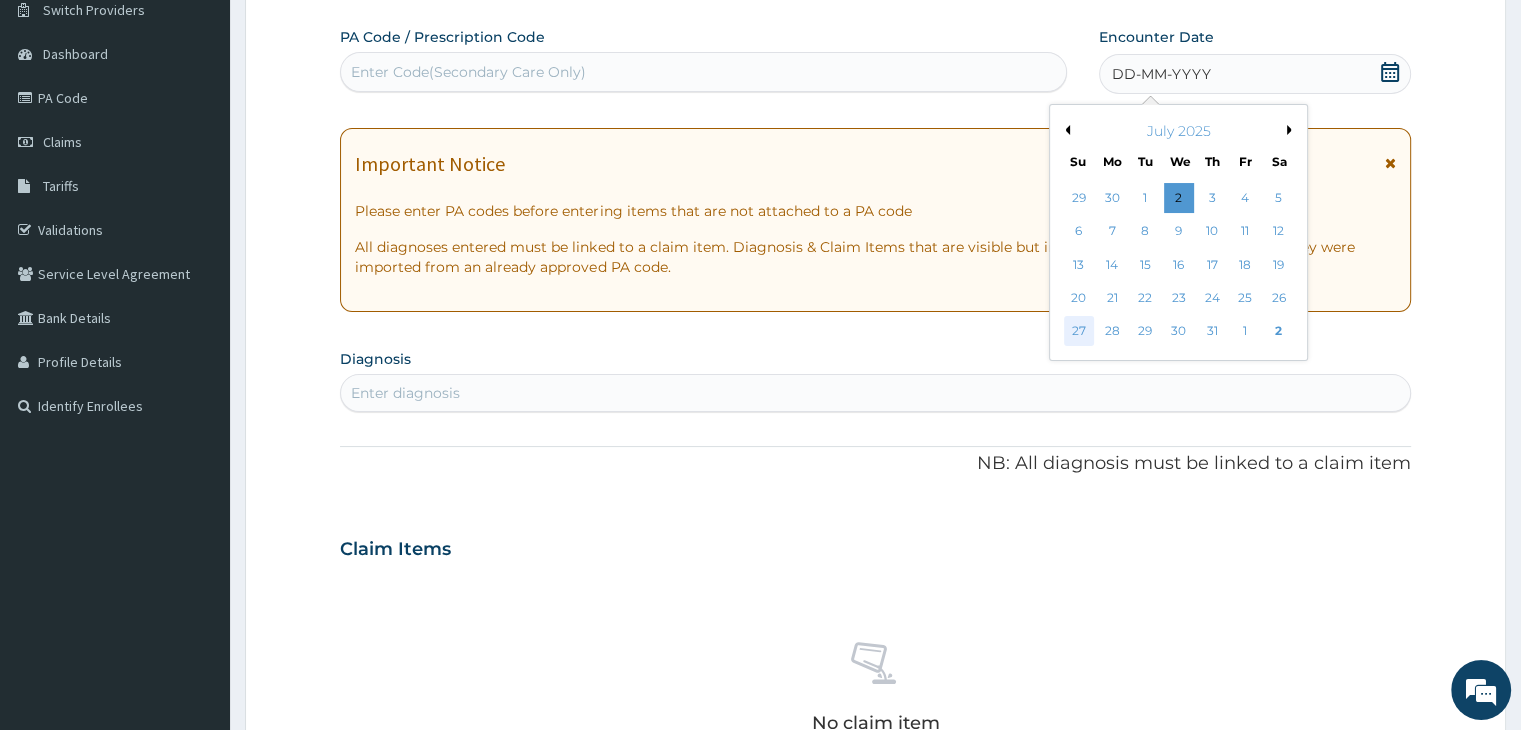 click on "27" at bounding box center (1079, 332) 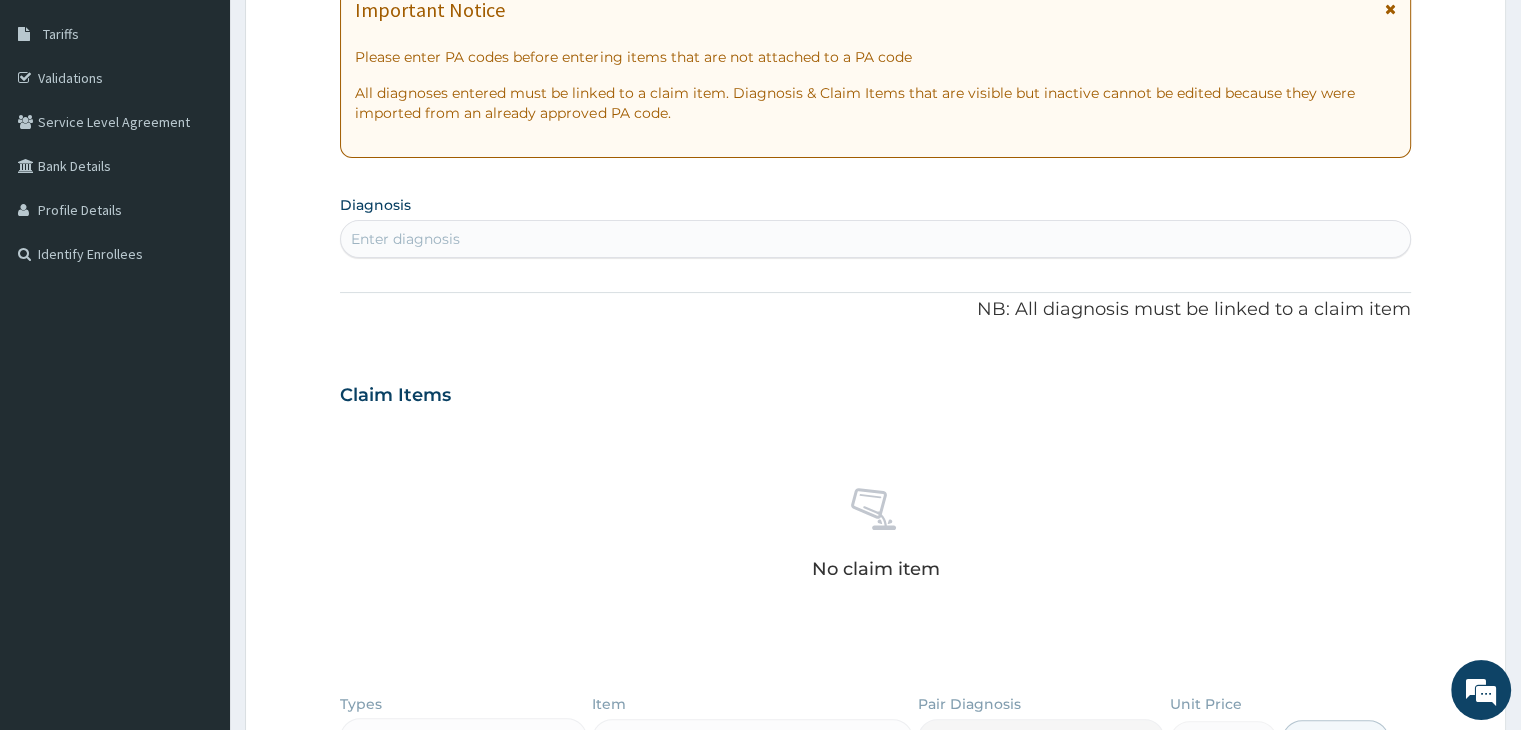 scroll, scrollTop: 364, scrollLeft: 0, axis: vertical 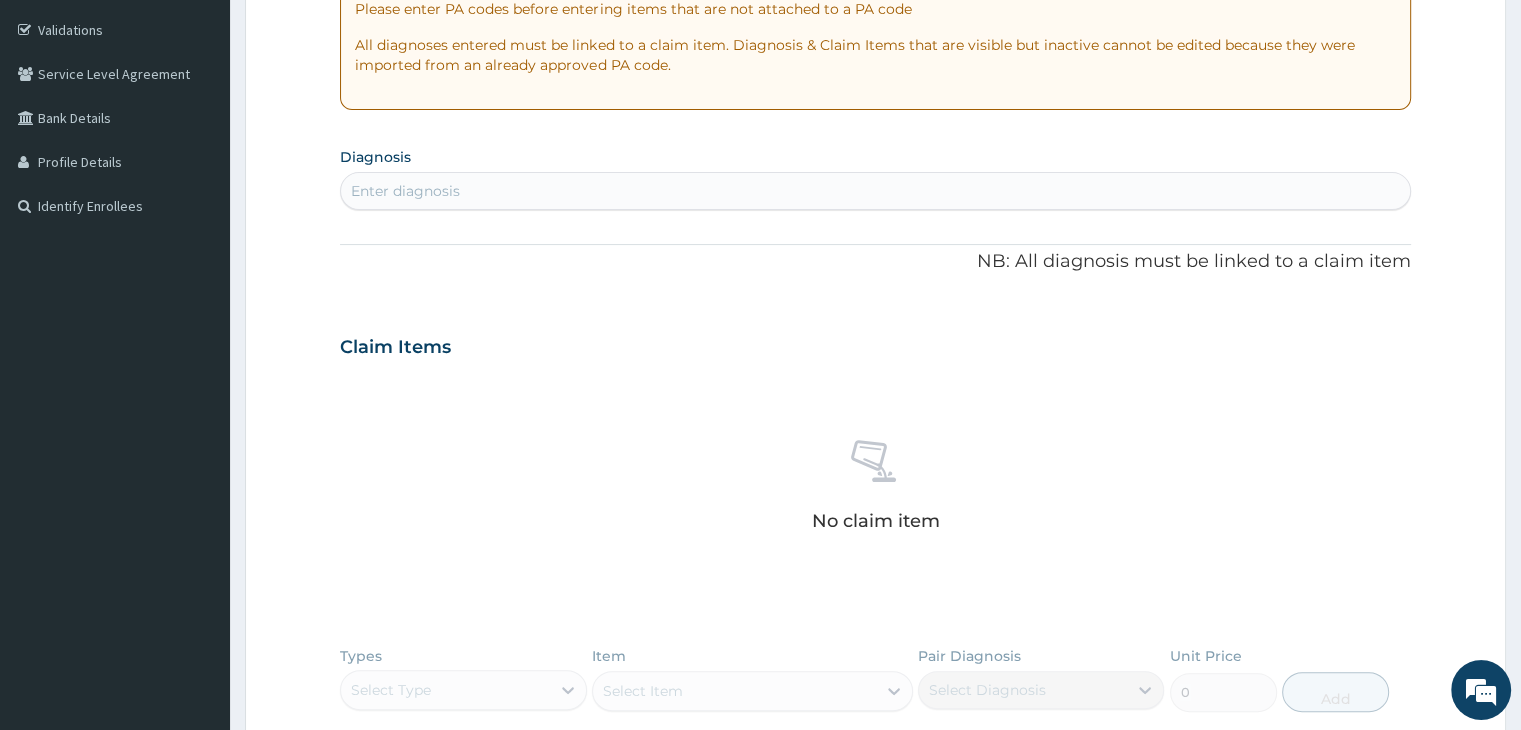 click on "Enter diagnosis" at bounding box center (875, 191) 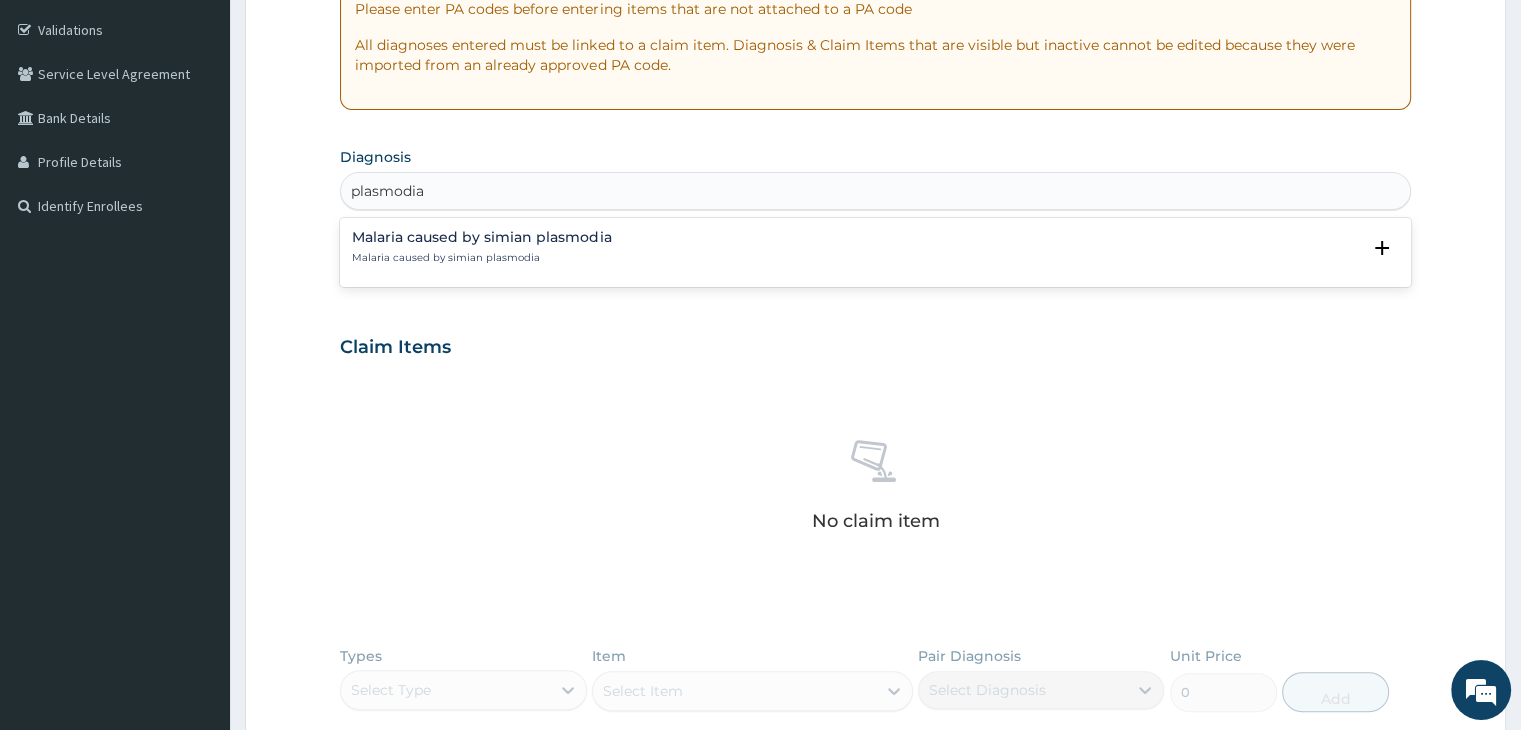 click on "plasmodia" at bounding box center [389, 191] 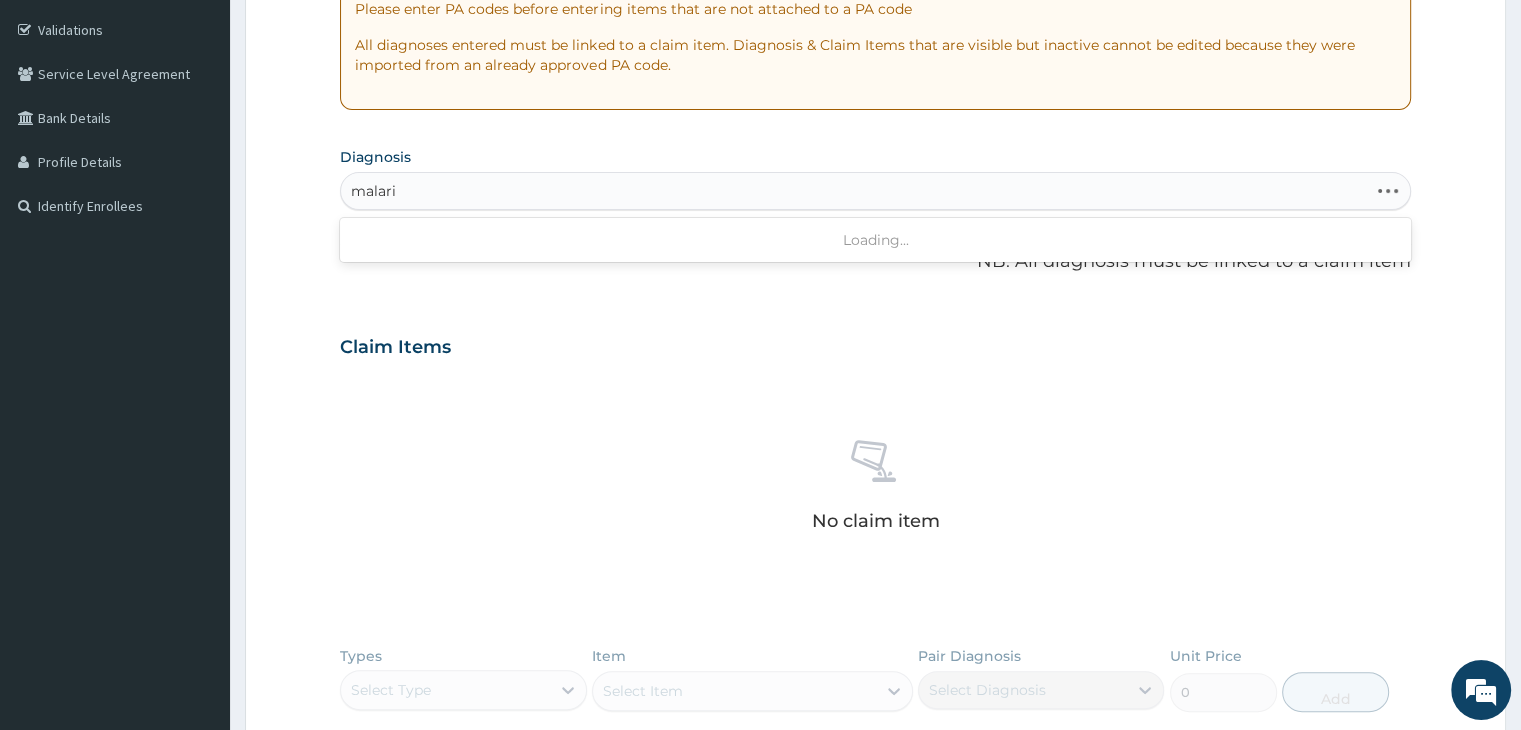 type on "malaria" 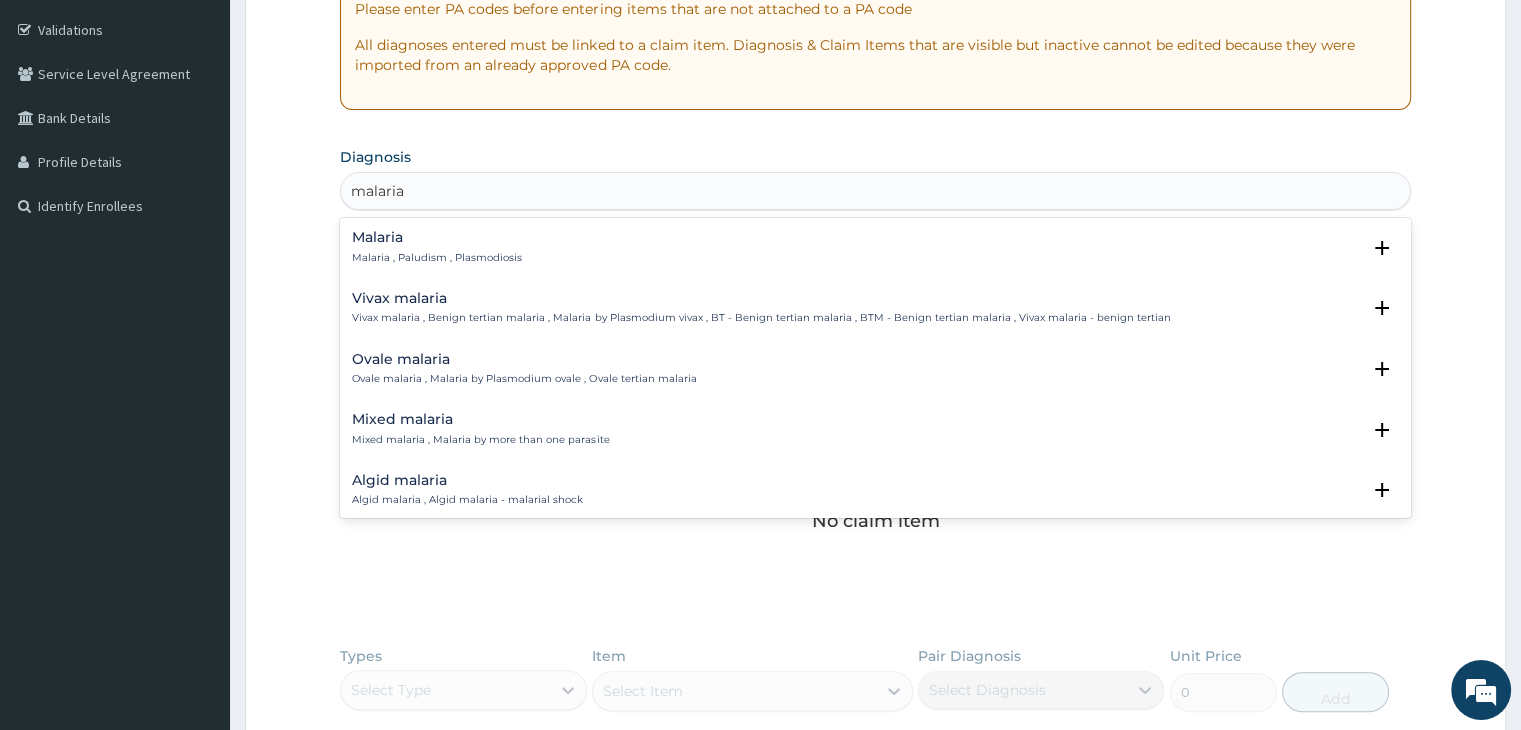 click on "Malaria" at bounding box center (437, 237) 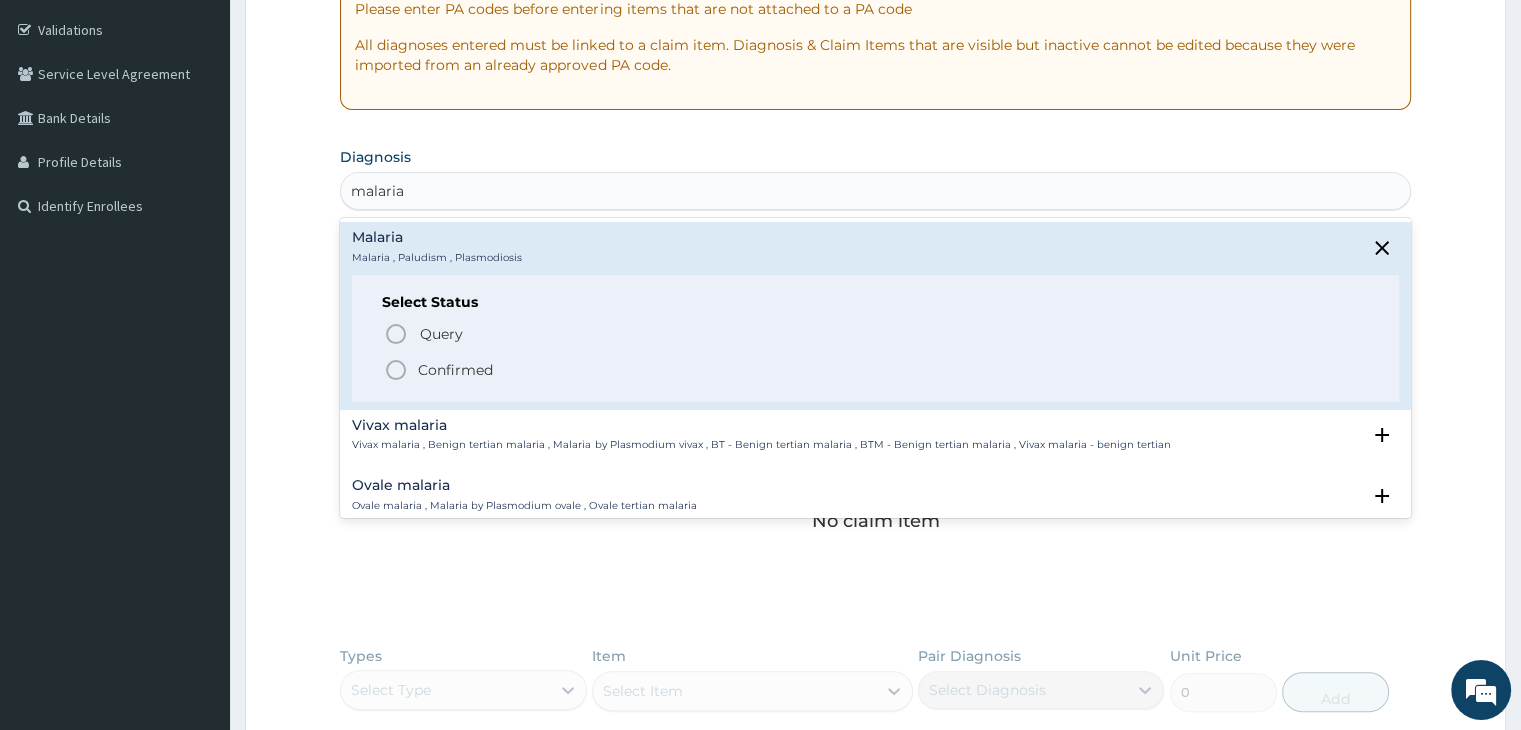 click 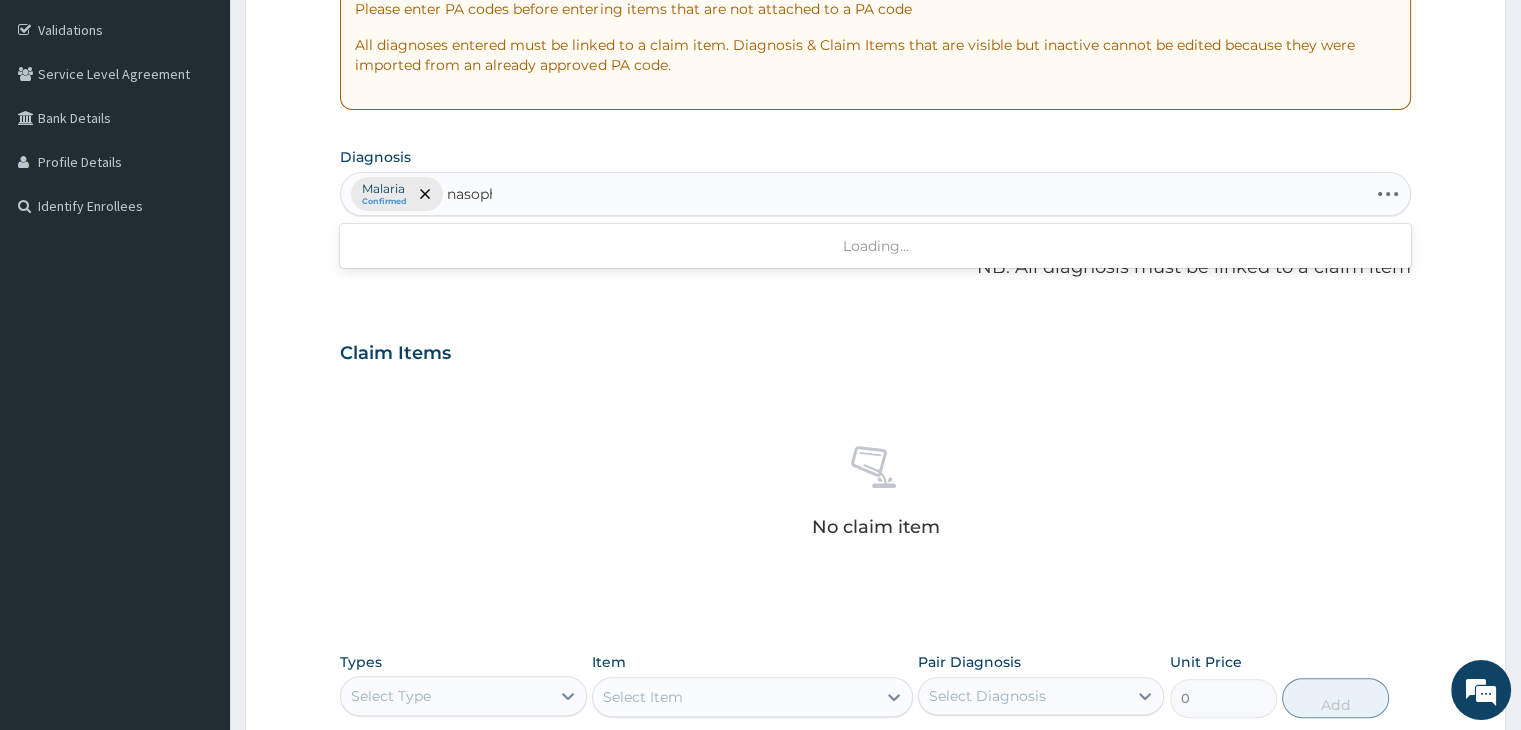 type on "nasopha" 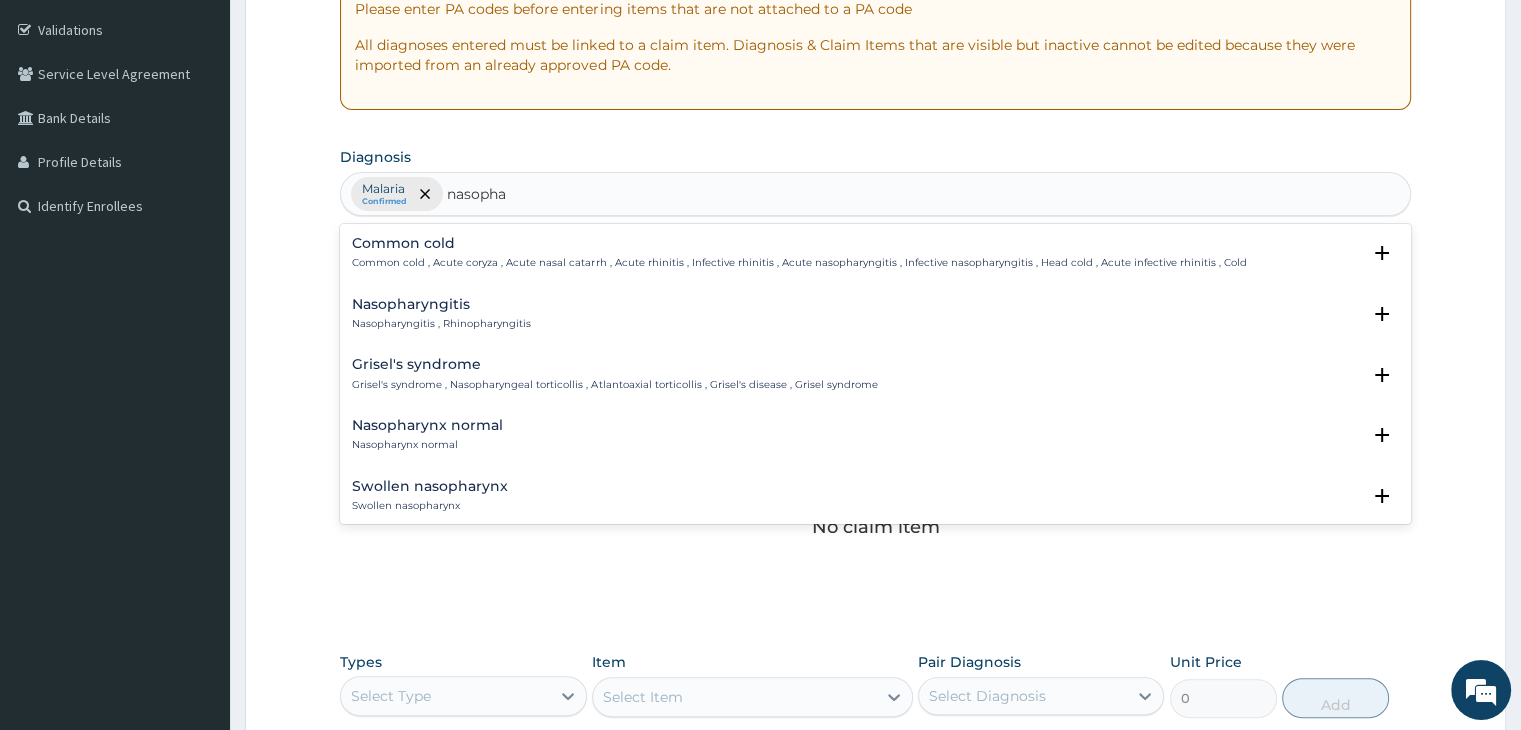 click on "Nasopharyngitis , Rhinopharyngitis" at bounding box center (441, 324) 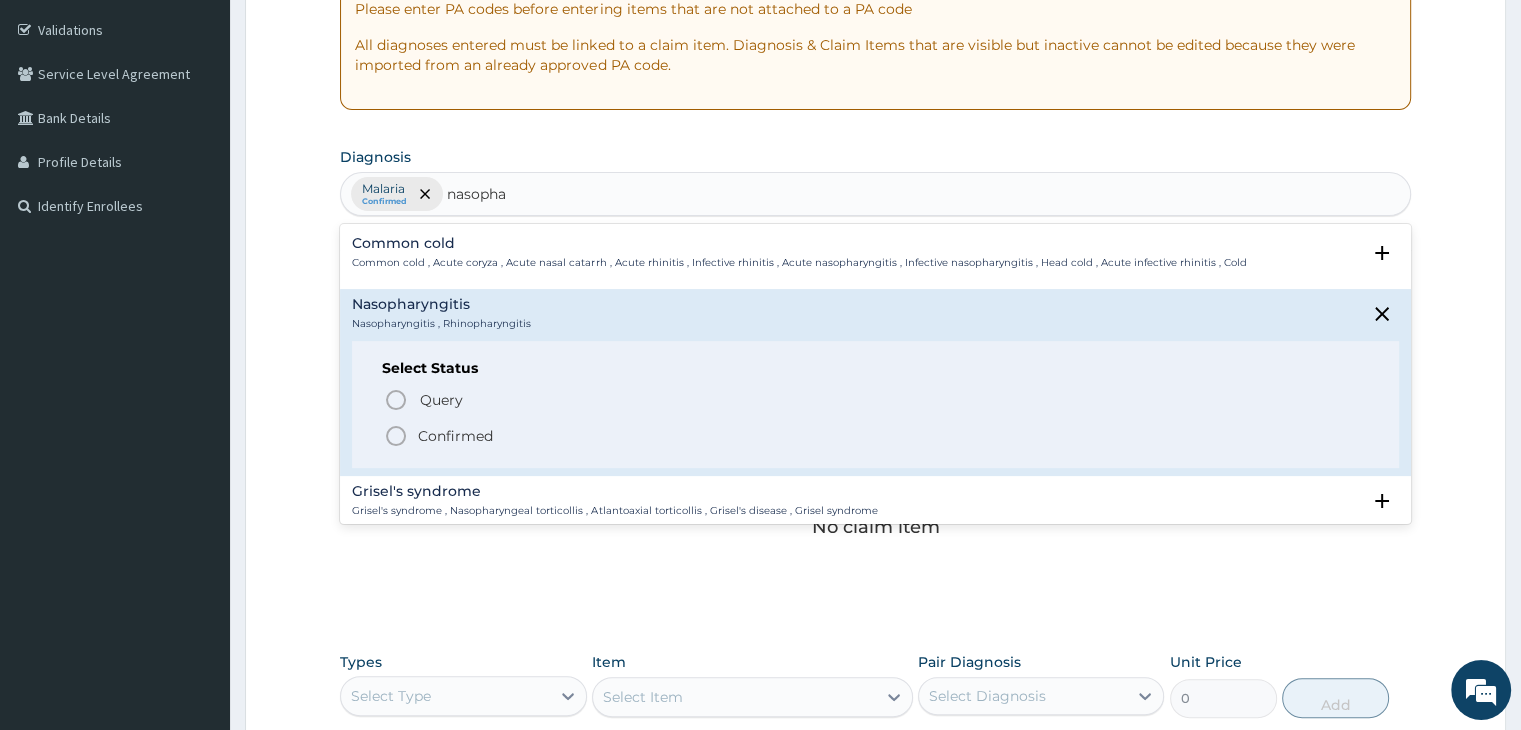 click 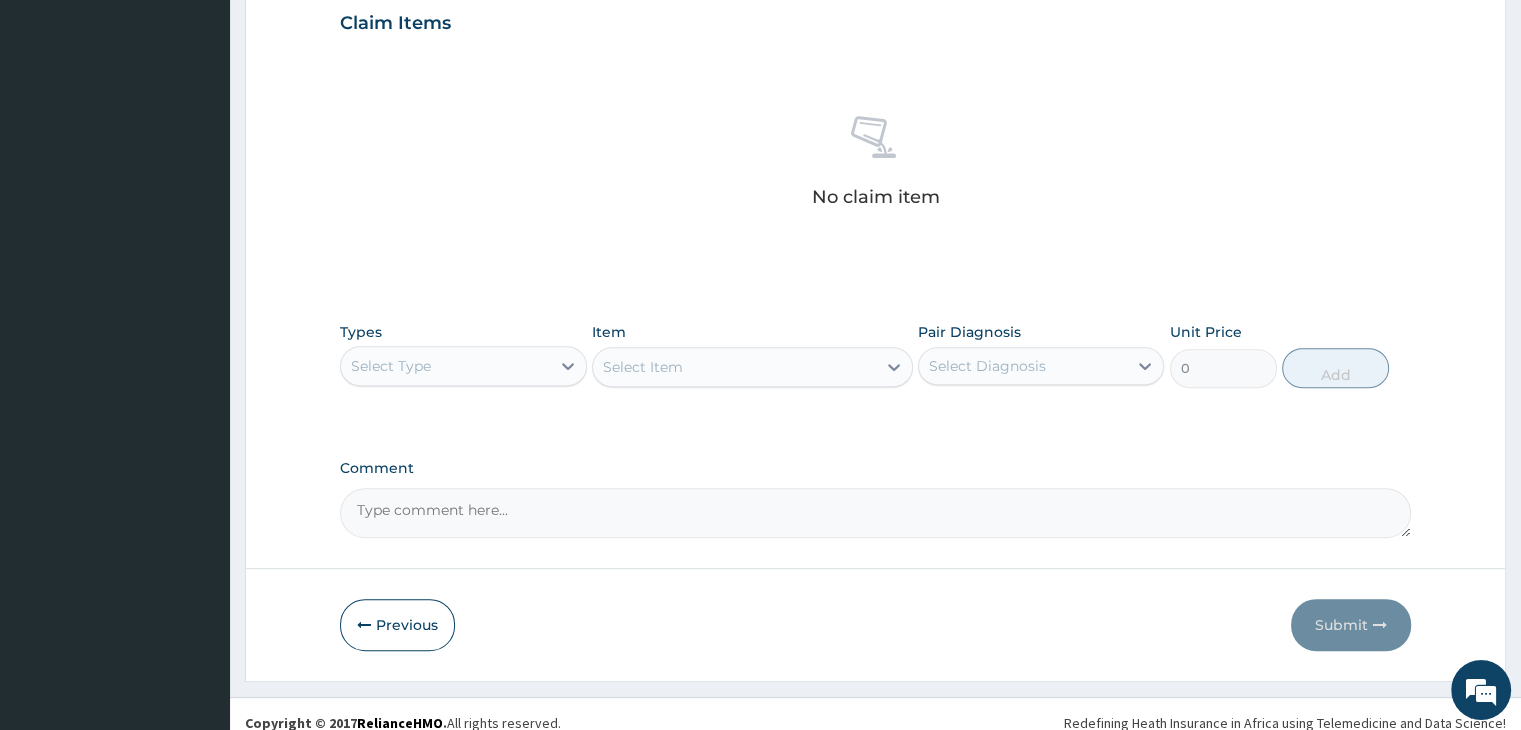 scroll, scrollTop: 710, scrollLeft: 0, axis: vertical 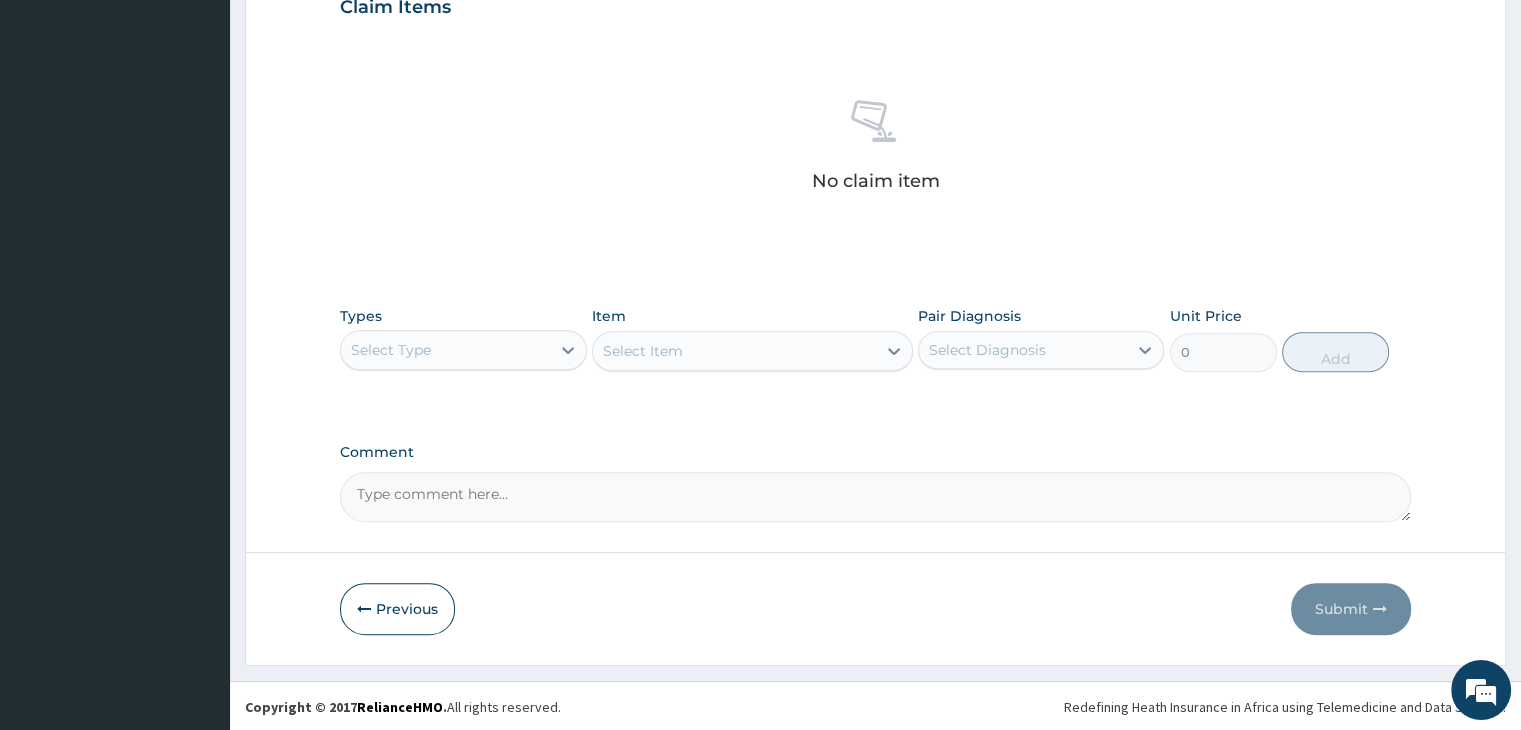click on "Select Type" at bounding box center [445, 350] 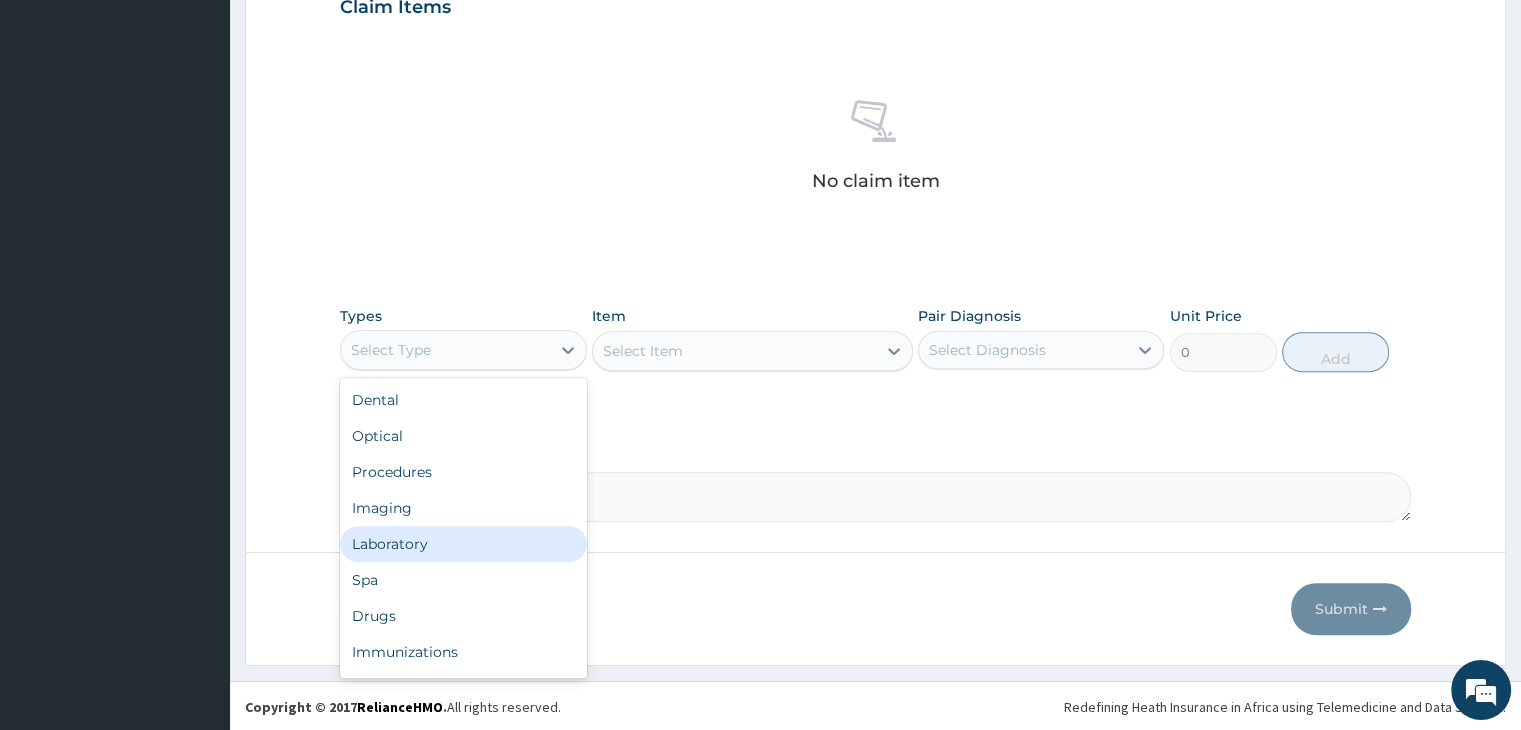 click on "Laboratory" at bounding box center [463, 544] 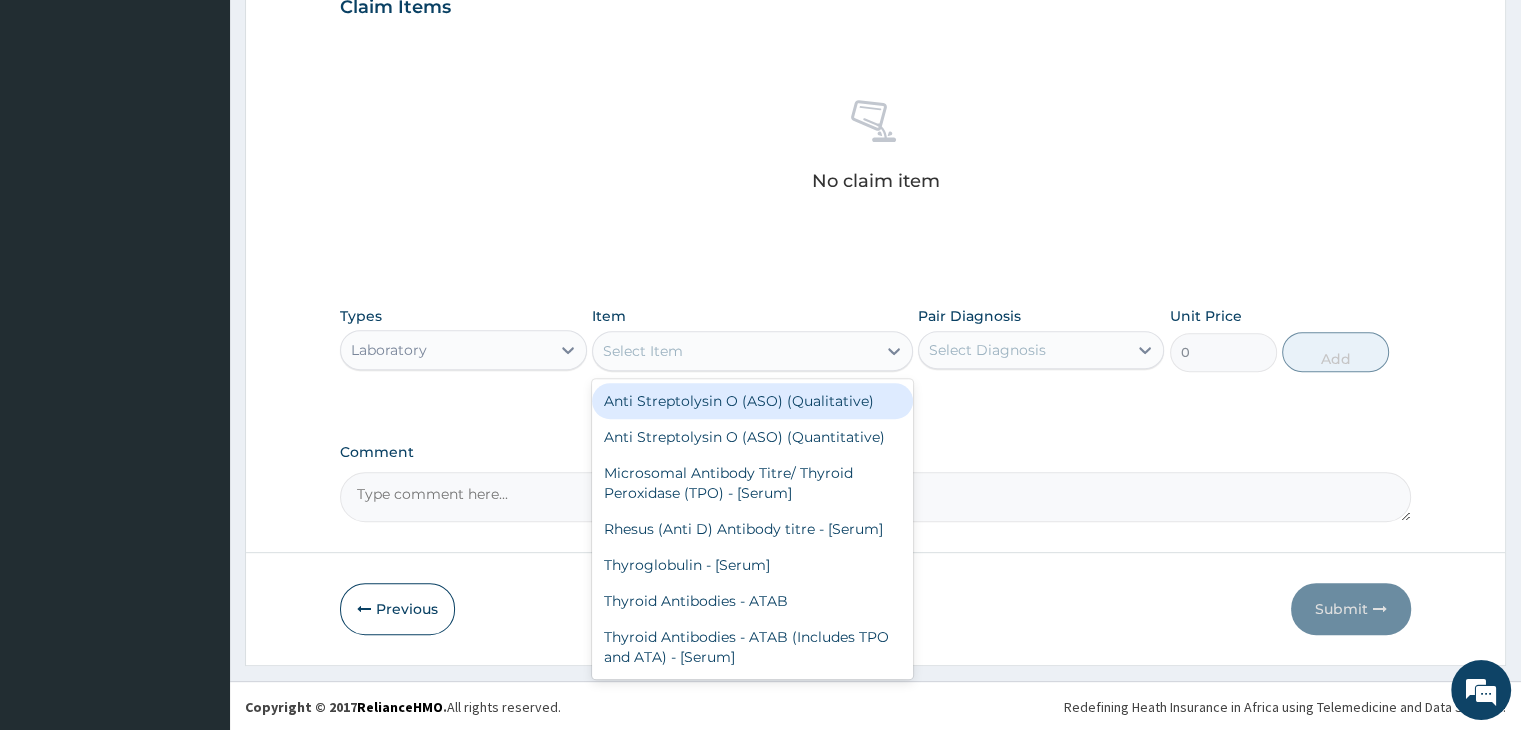 click on "Select Item" at bounding box center (734, 351) 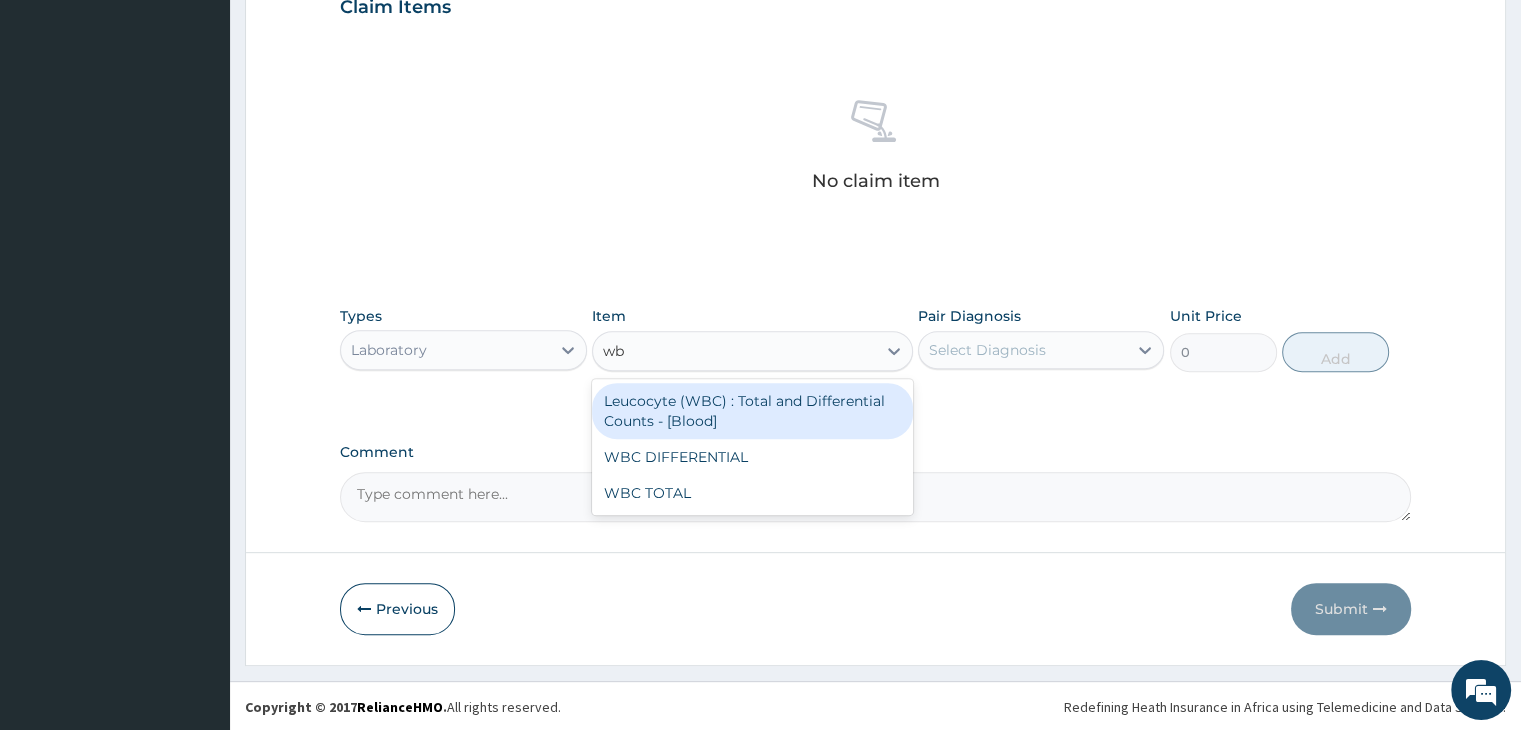 type on "wbc" 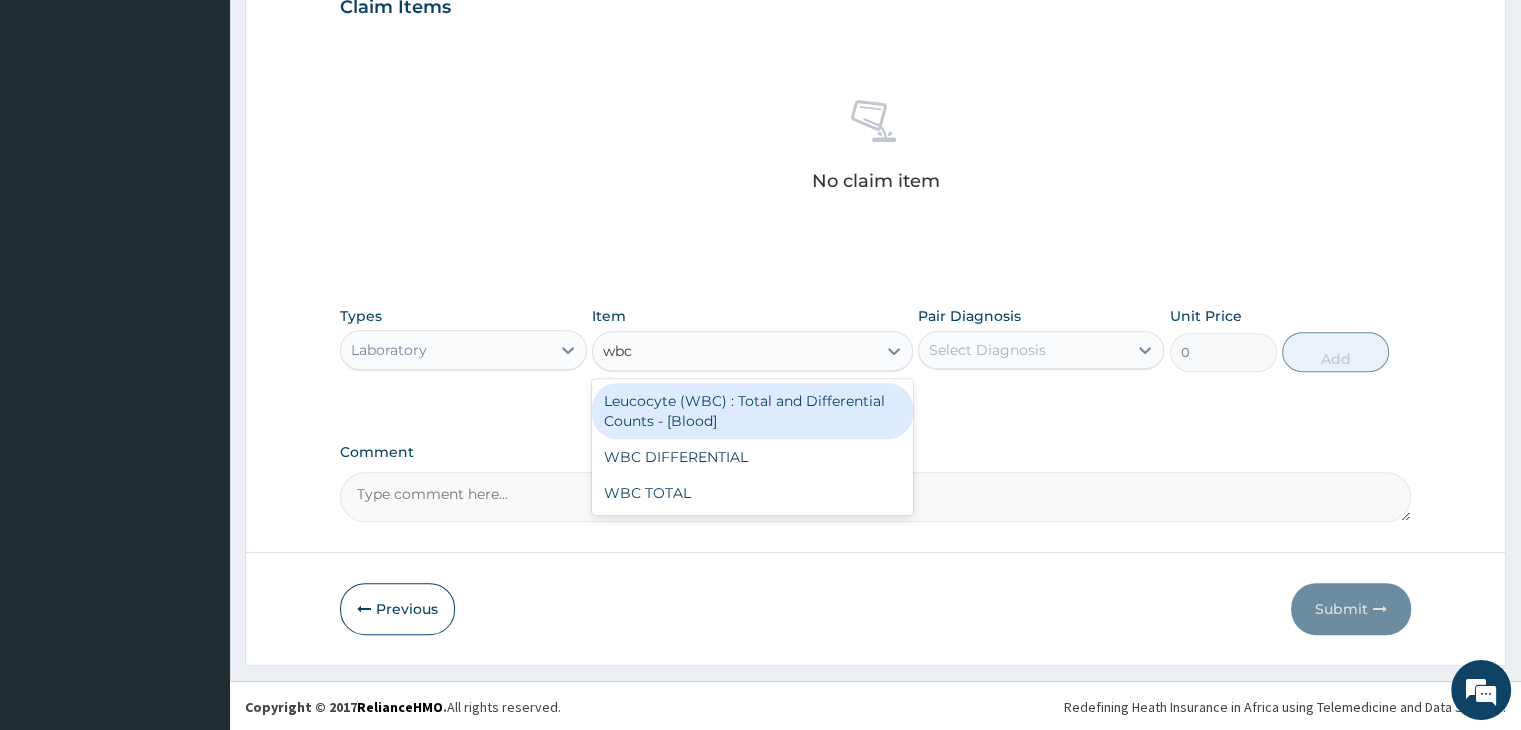click on "Leucocyte (WBC) : Total and Differential Counts - [Blood]" at bounding box center [752, 411] 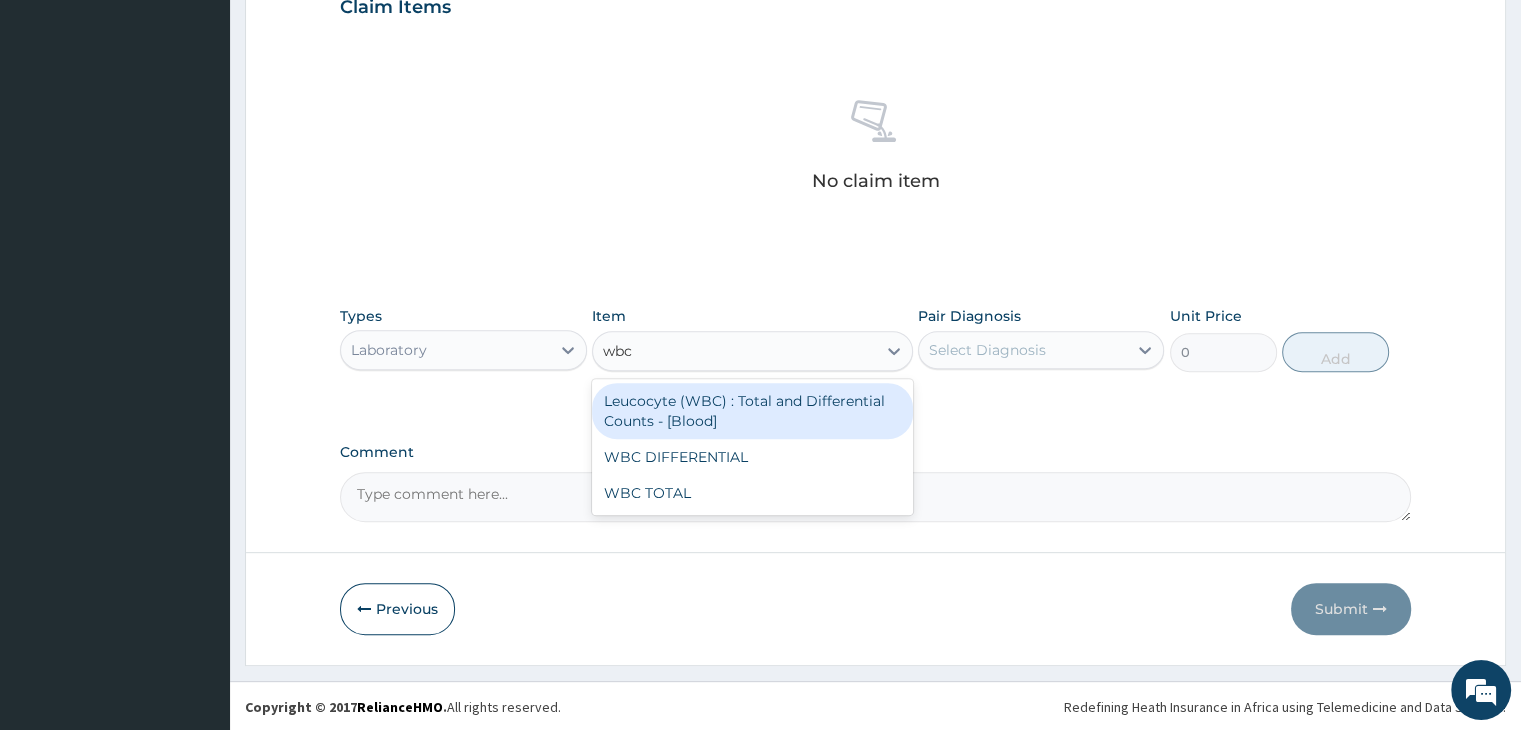 type 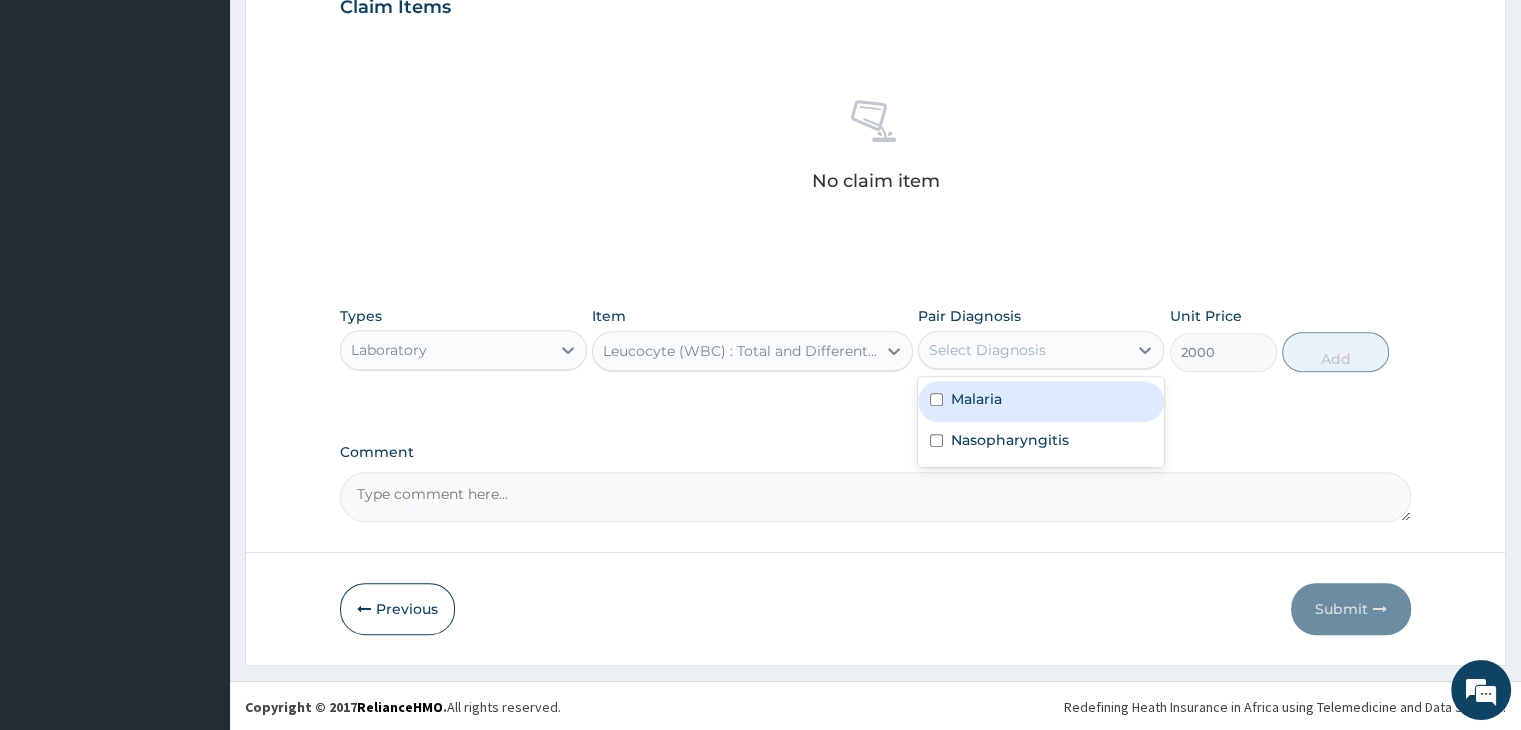 click on "Select Diagnosis" at bounding box center (1023, 350) 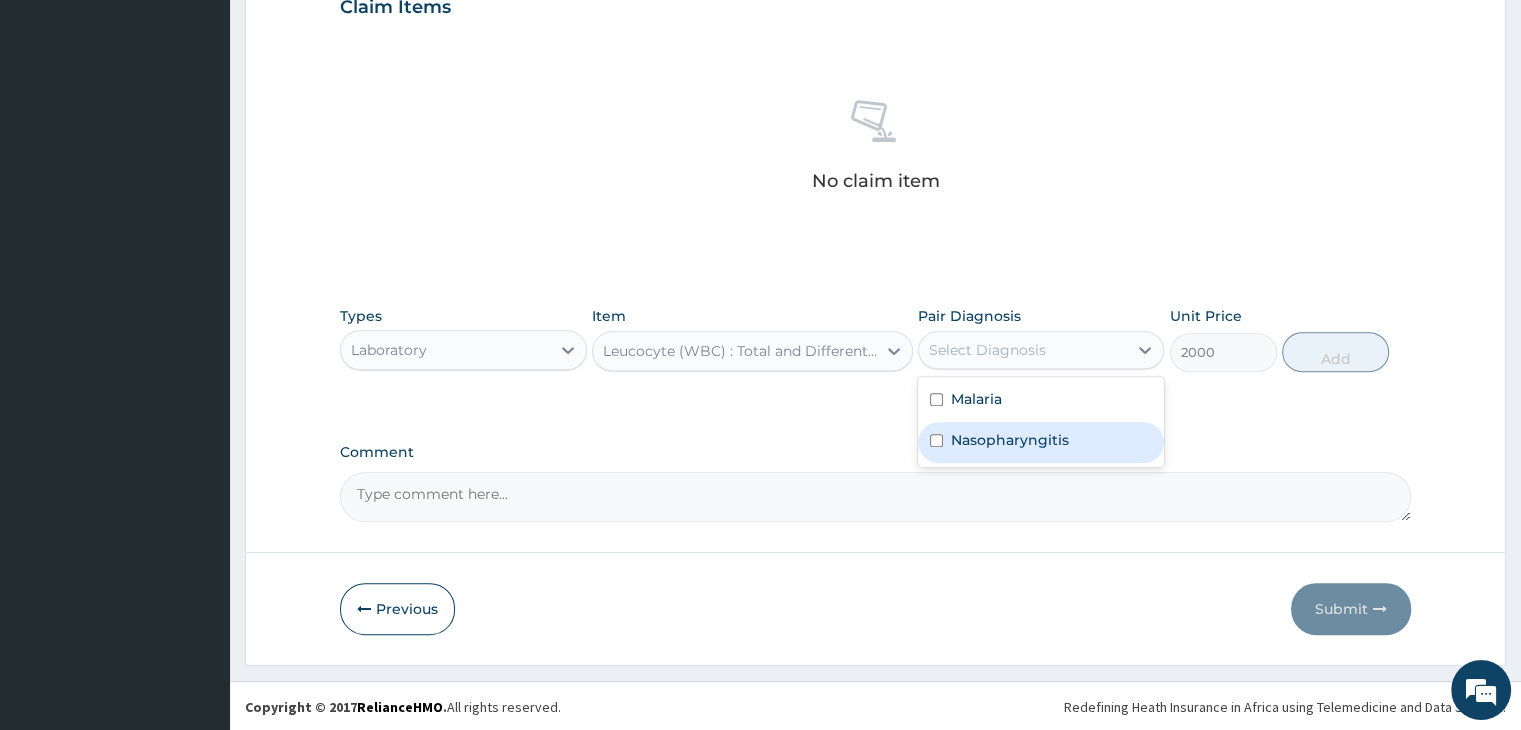 click on "Nasopharyngitis" at bounding box center [1010, 440] 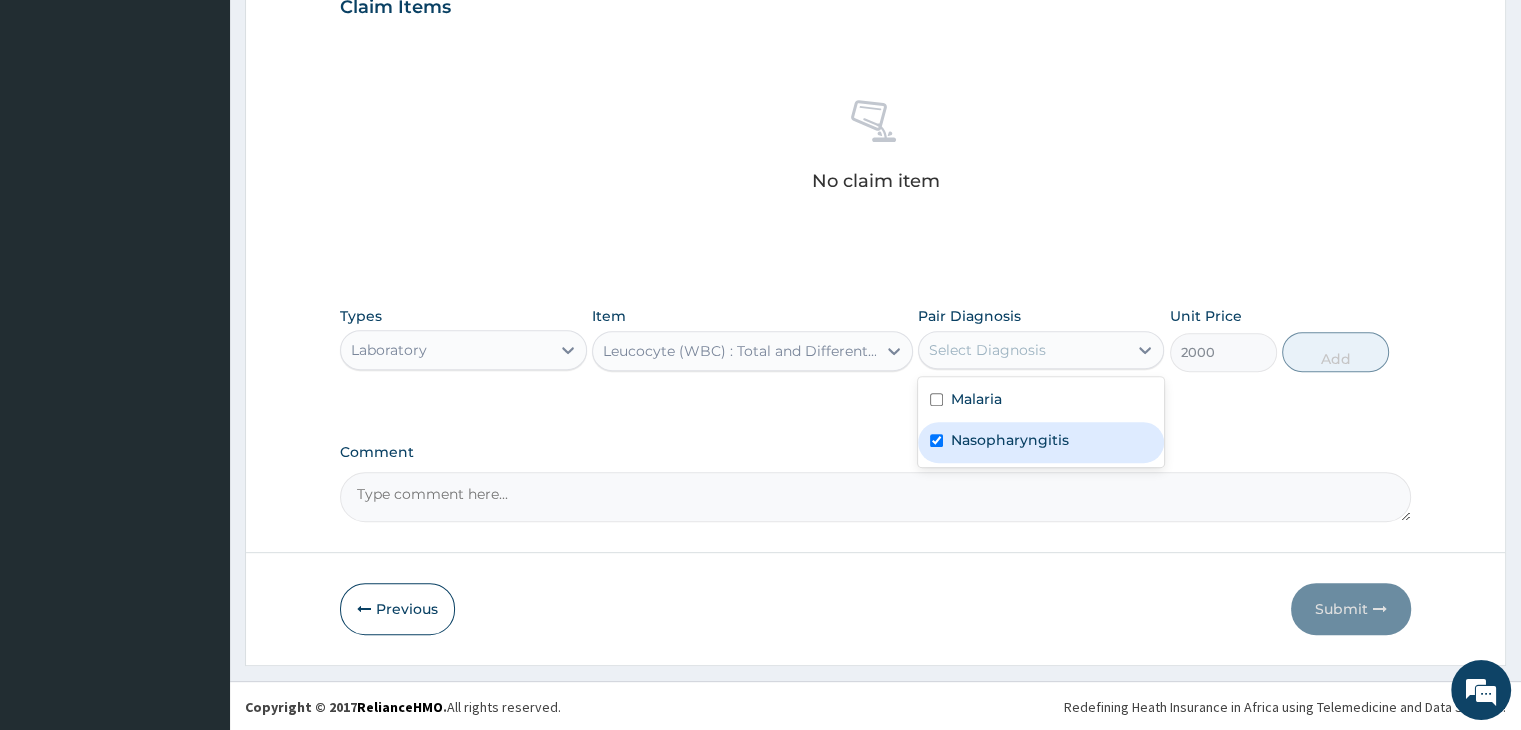 checkbox on "true" 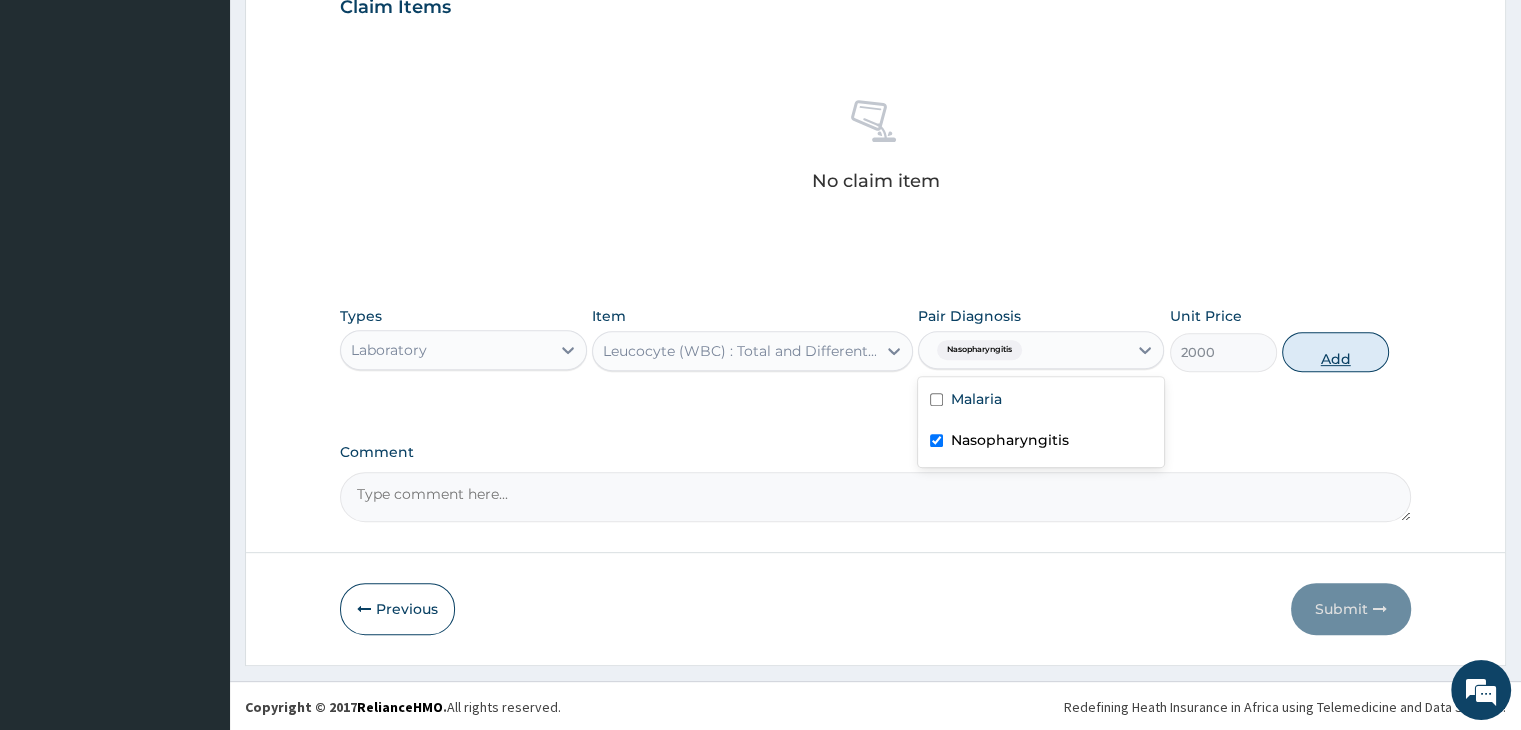drag, startPoint x: 1344, startPoint y: 350, endPoint x: 1325, endPoint y: 343, distance: 20.248457 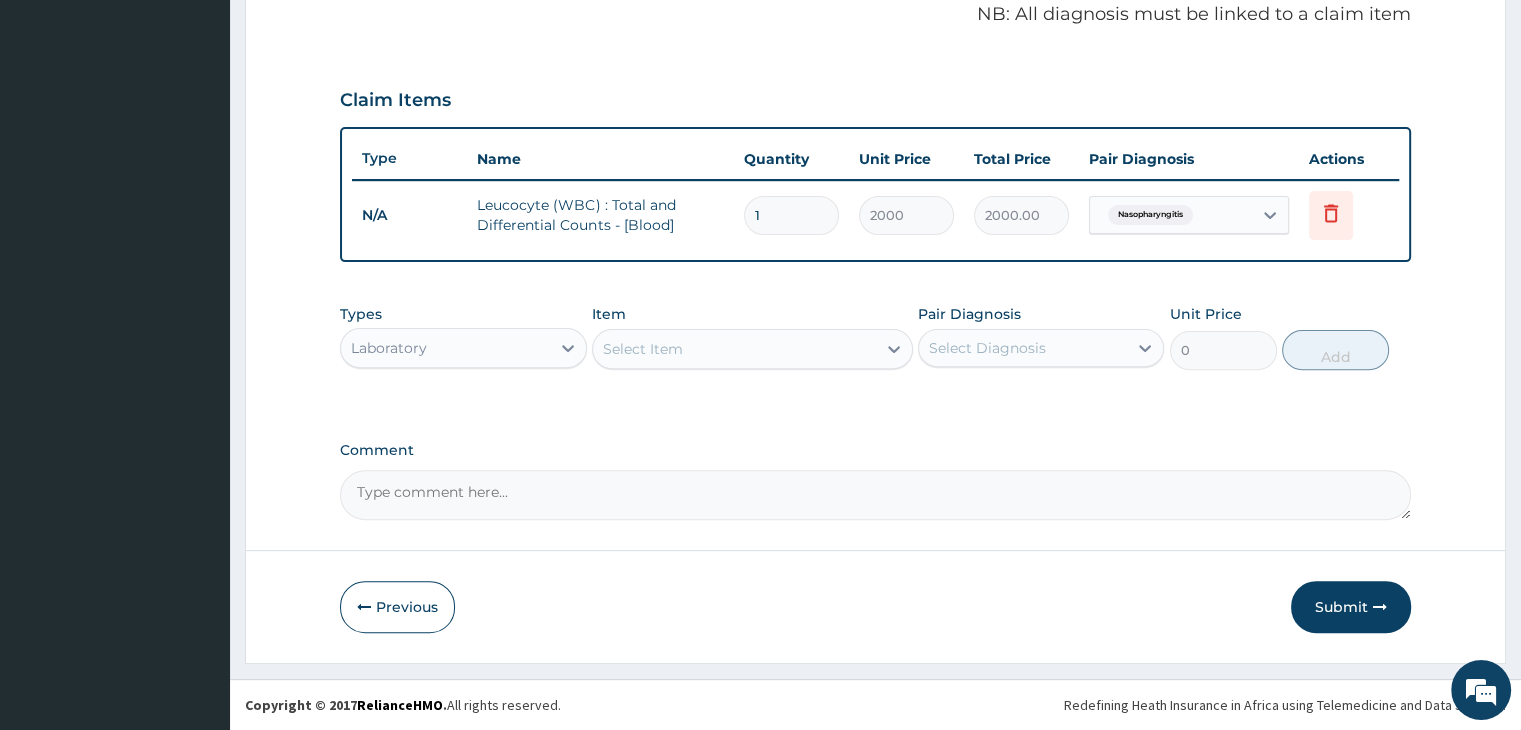 scroll, scrollTop: 614, scrollLeft: 0, axis: vertical 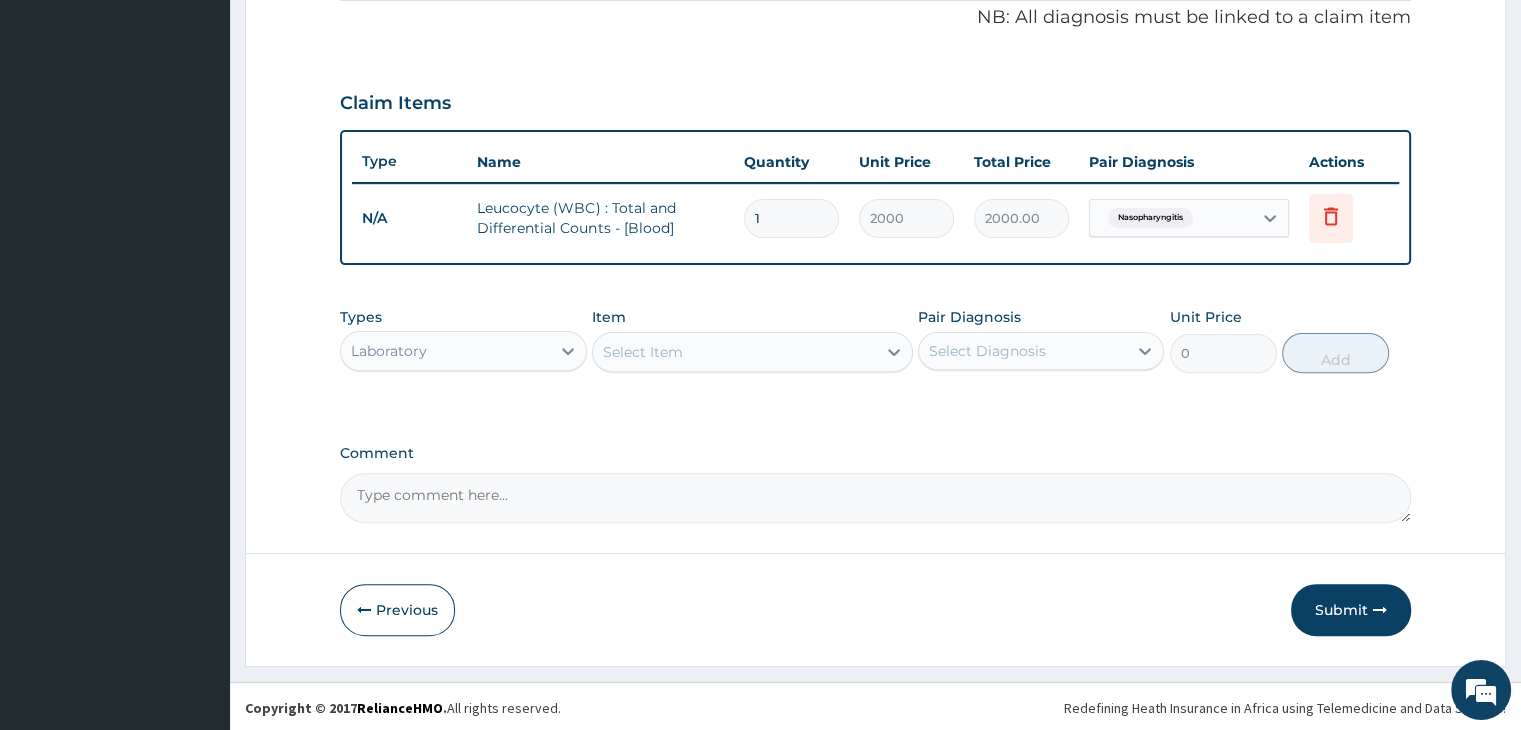 click on "Select Item" at bounding box center [734, 352] 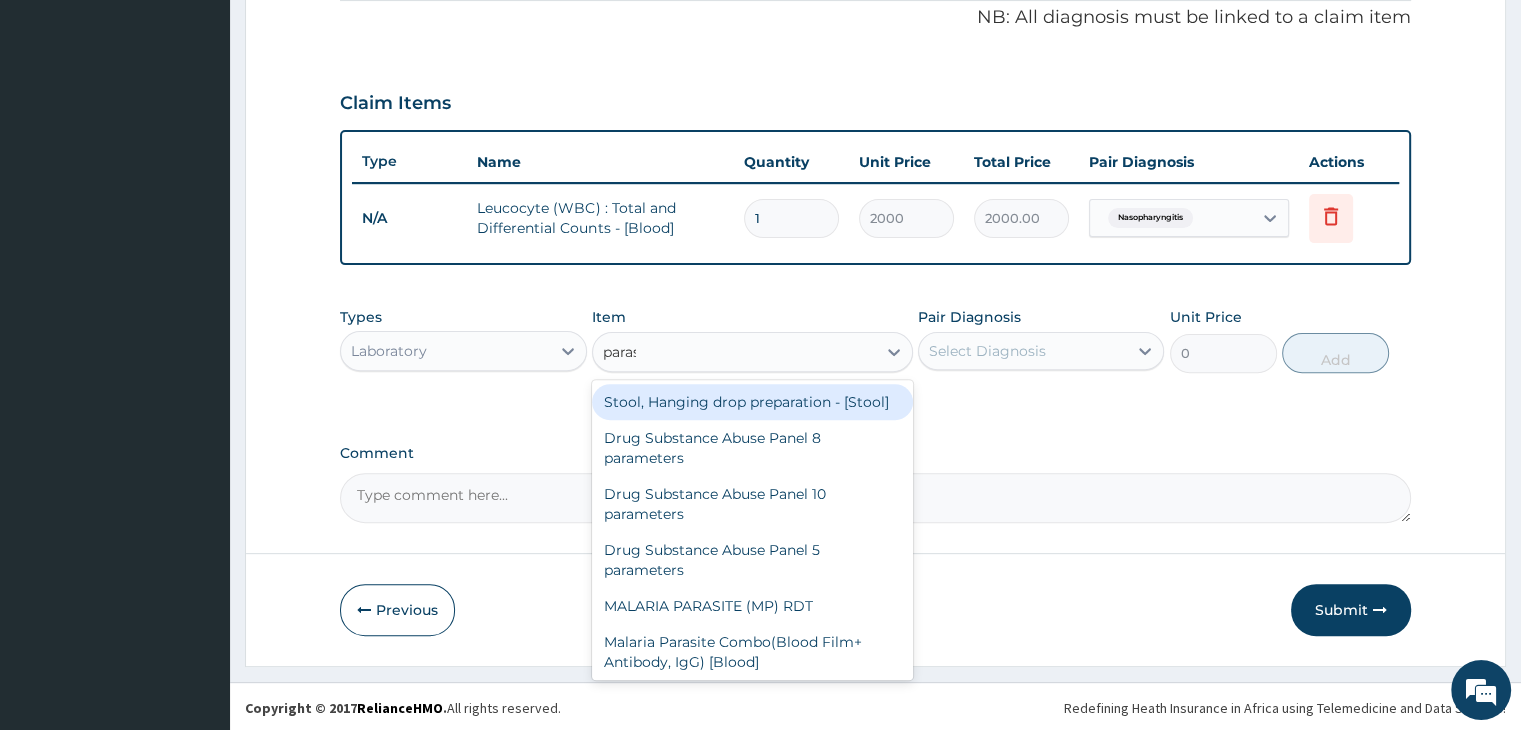 type on "parasi" 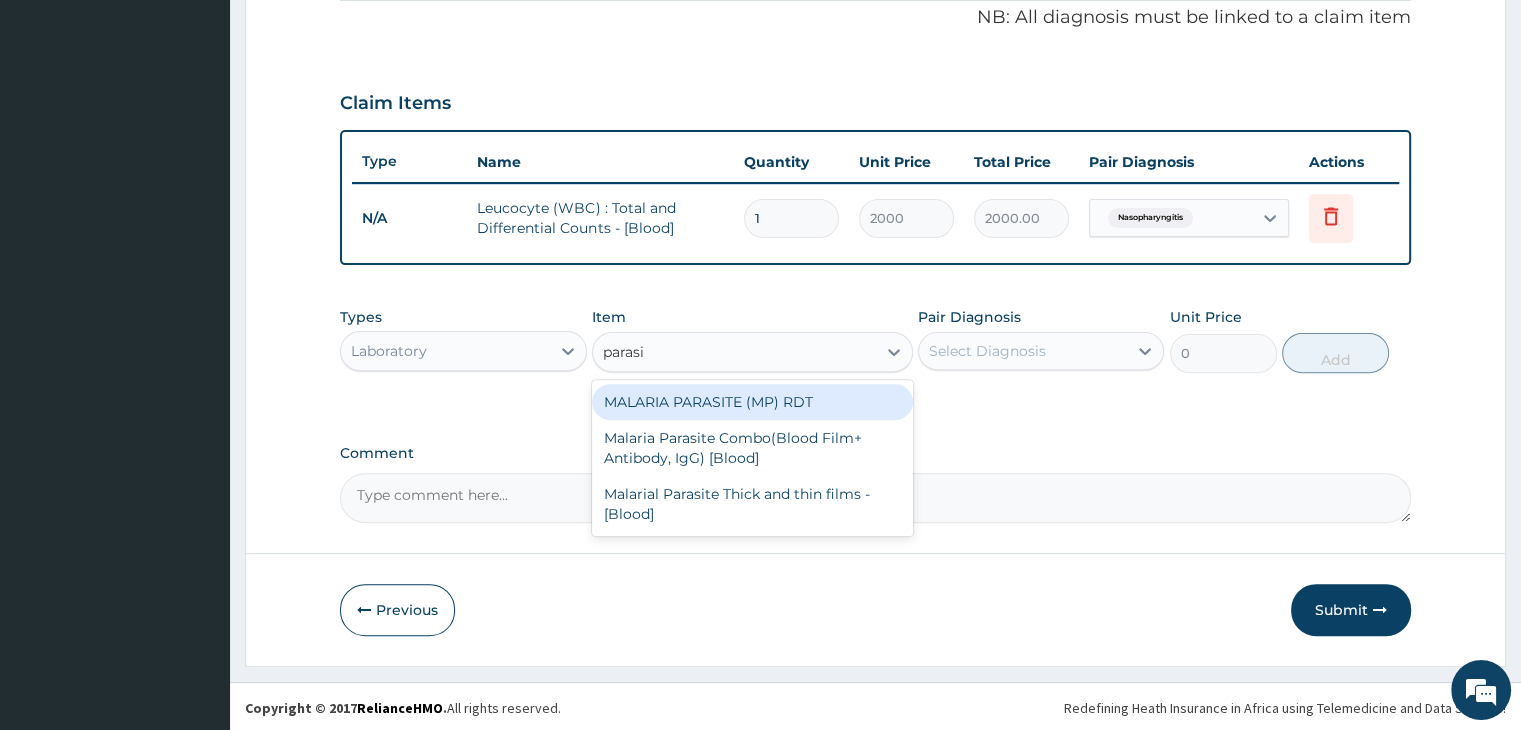 click on "MALARIA PARASITE (MP) RDT" at bounding box center (752, 402) 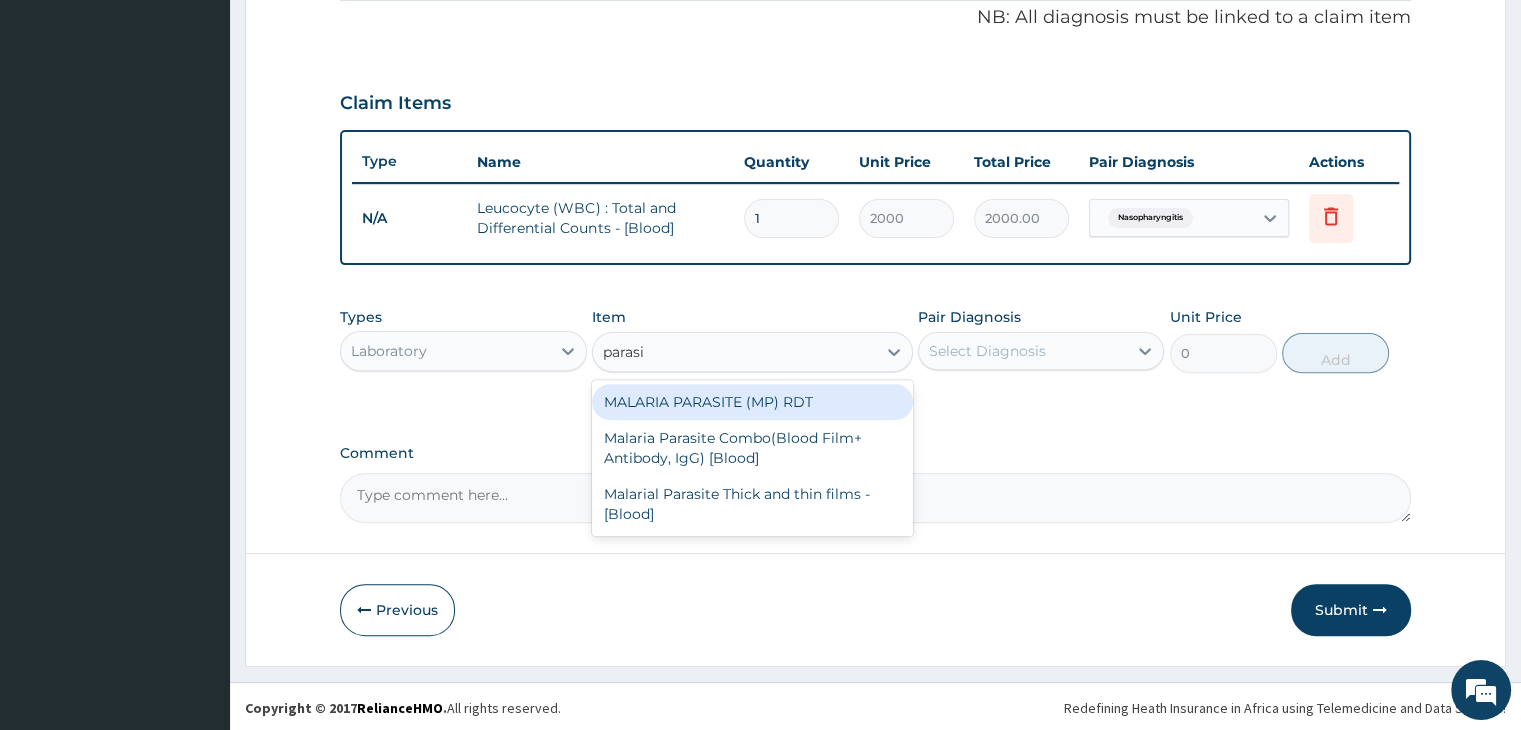 type 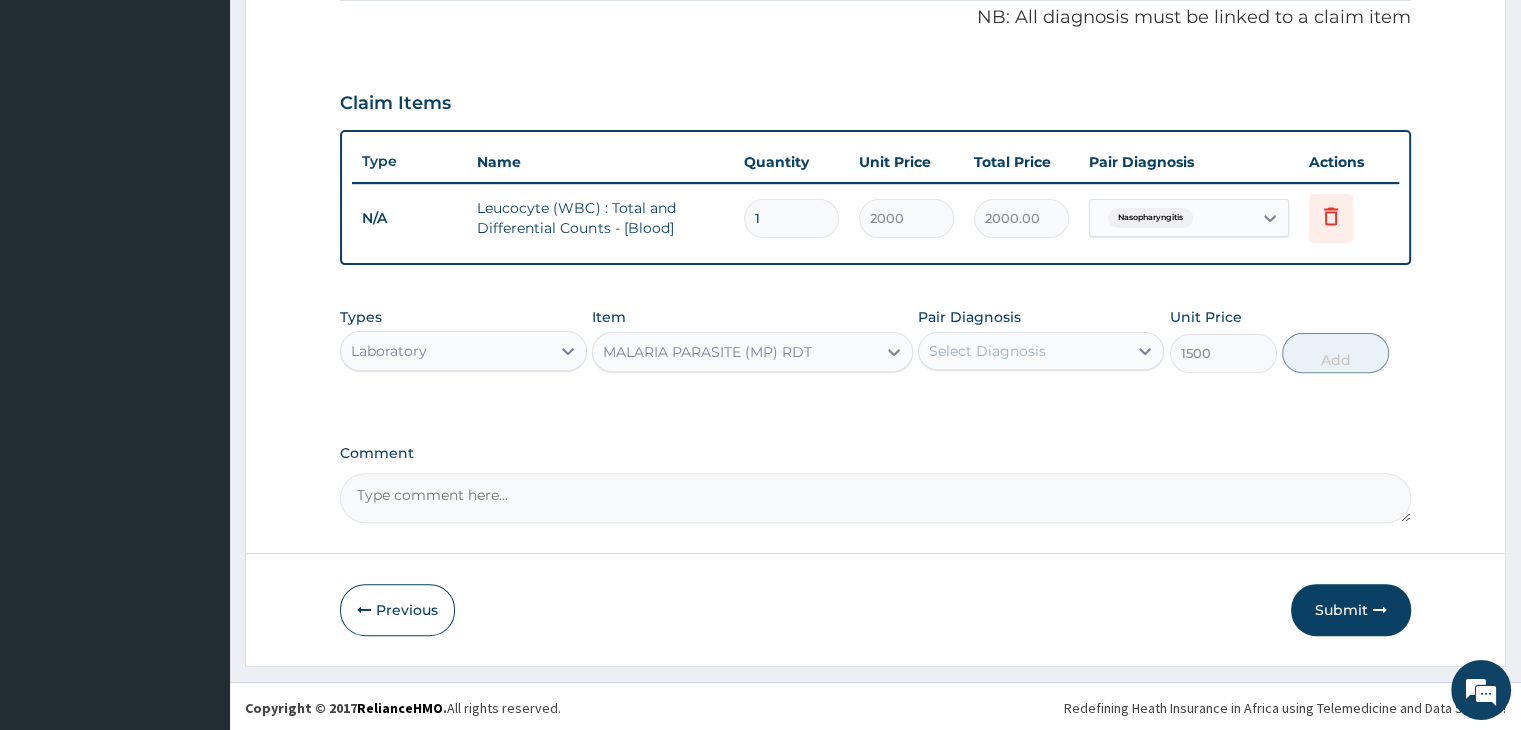 click on "Select Diagnosis" at bounding box center (1023, 351) 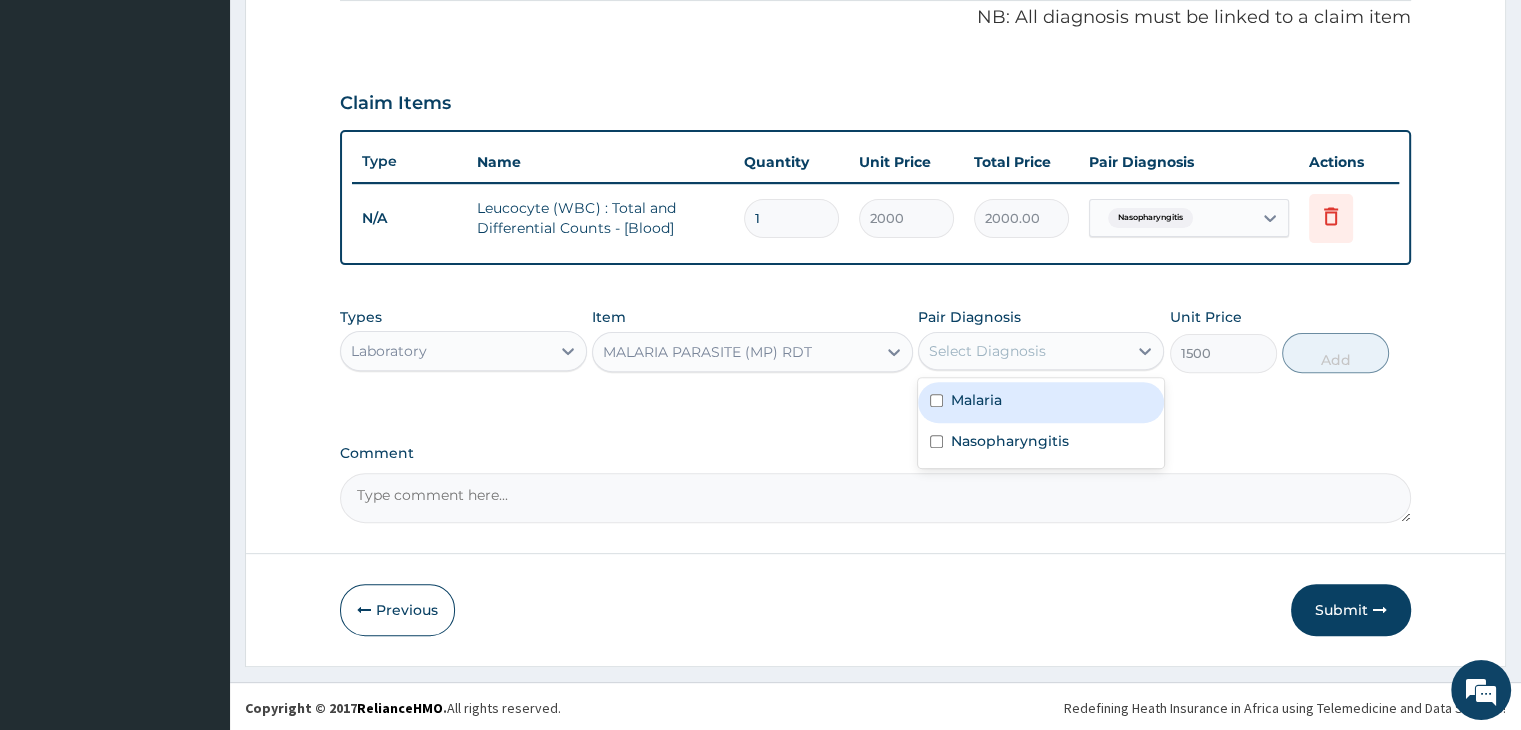 click on "Malaria" at bounding box center [1041, 402] 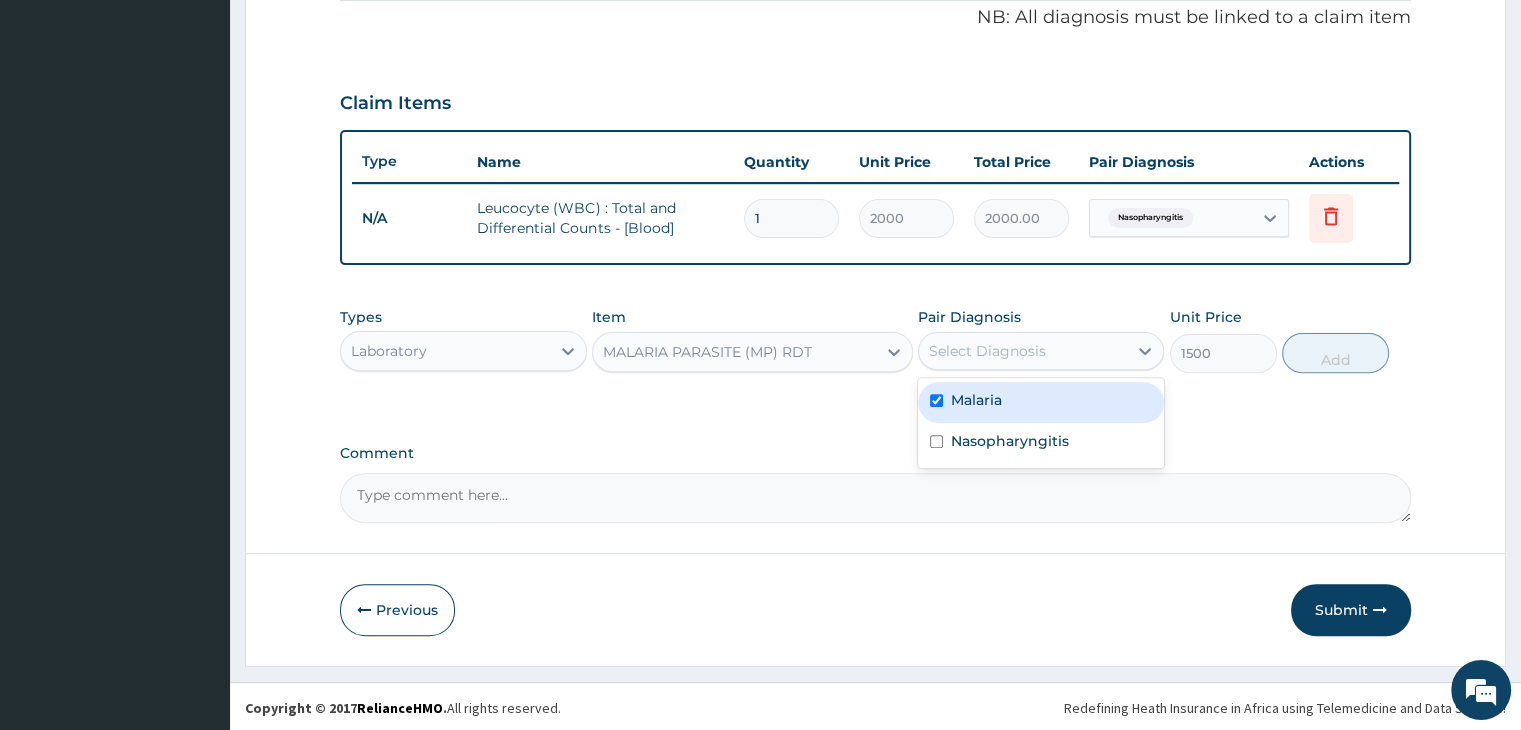 checkbox on "true" 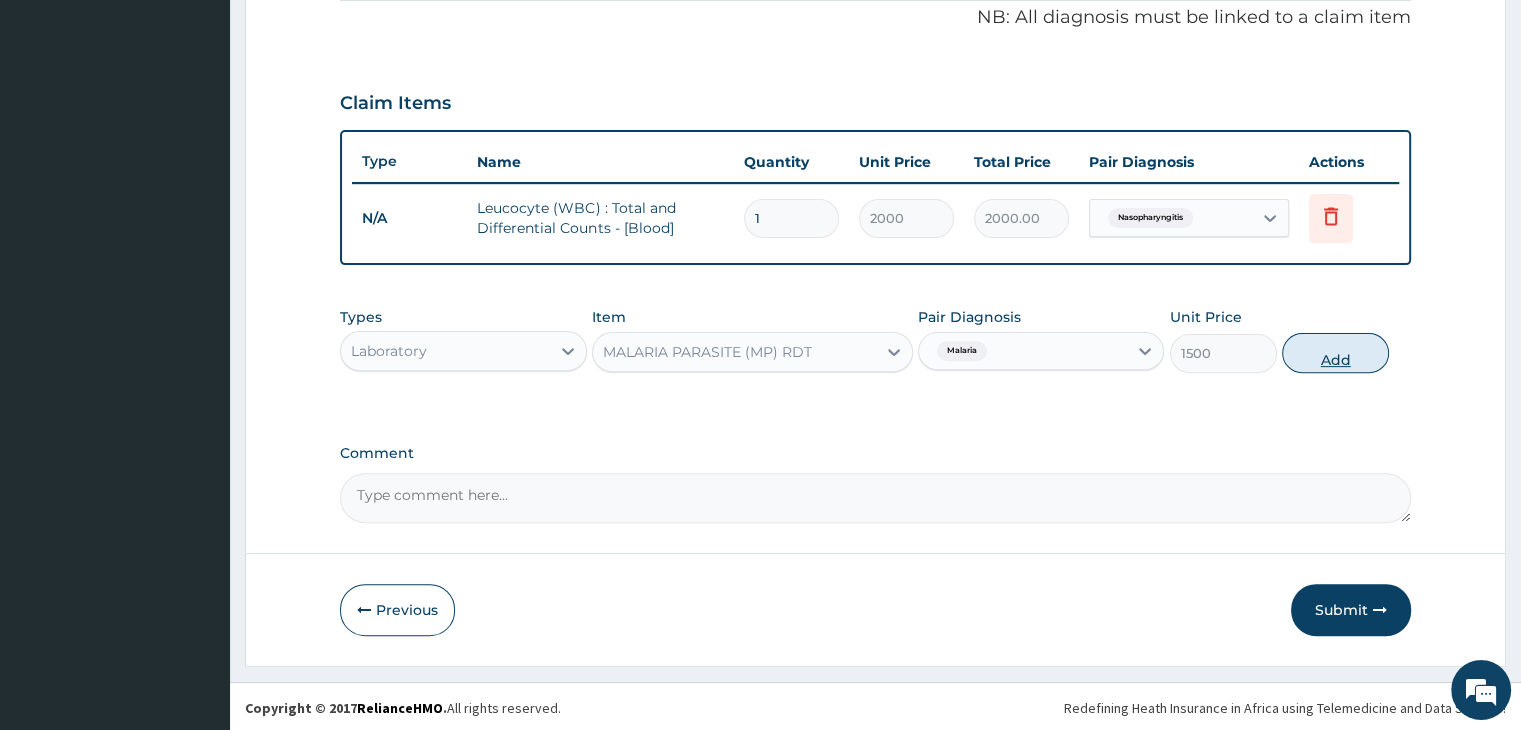 click on "Add" at bounding box center [1335, 353] 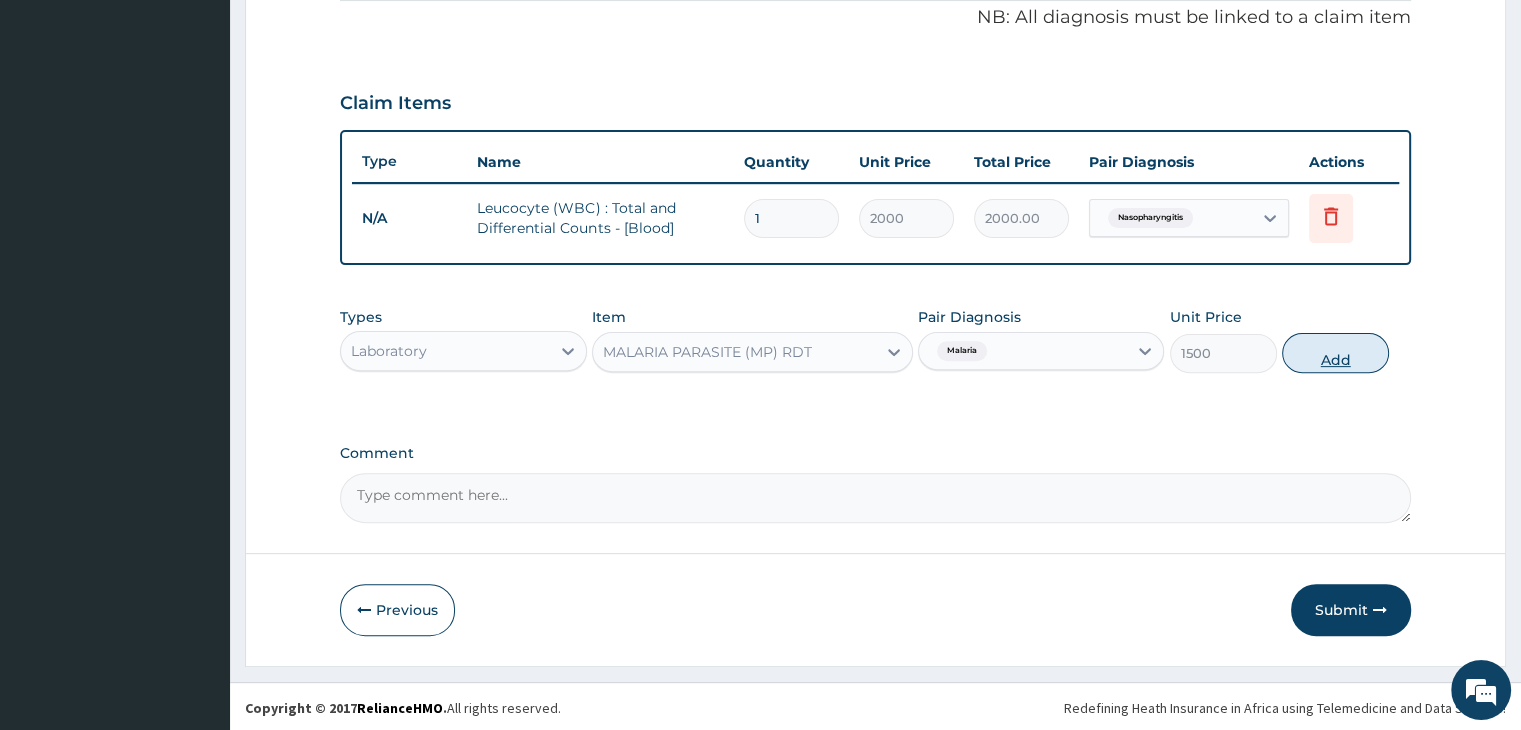 type on "0" 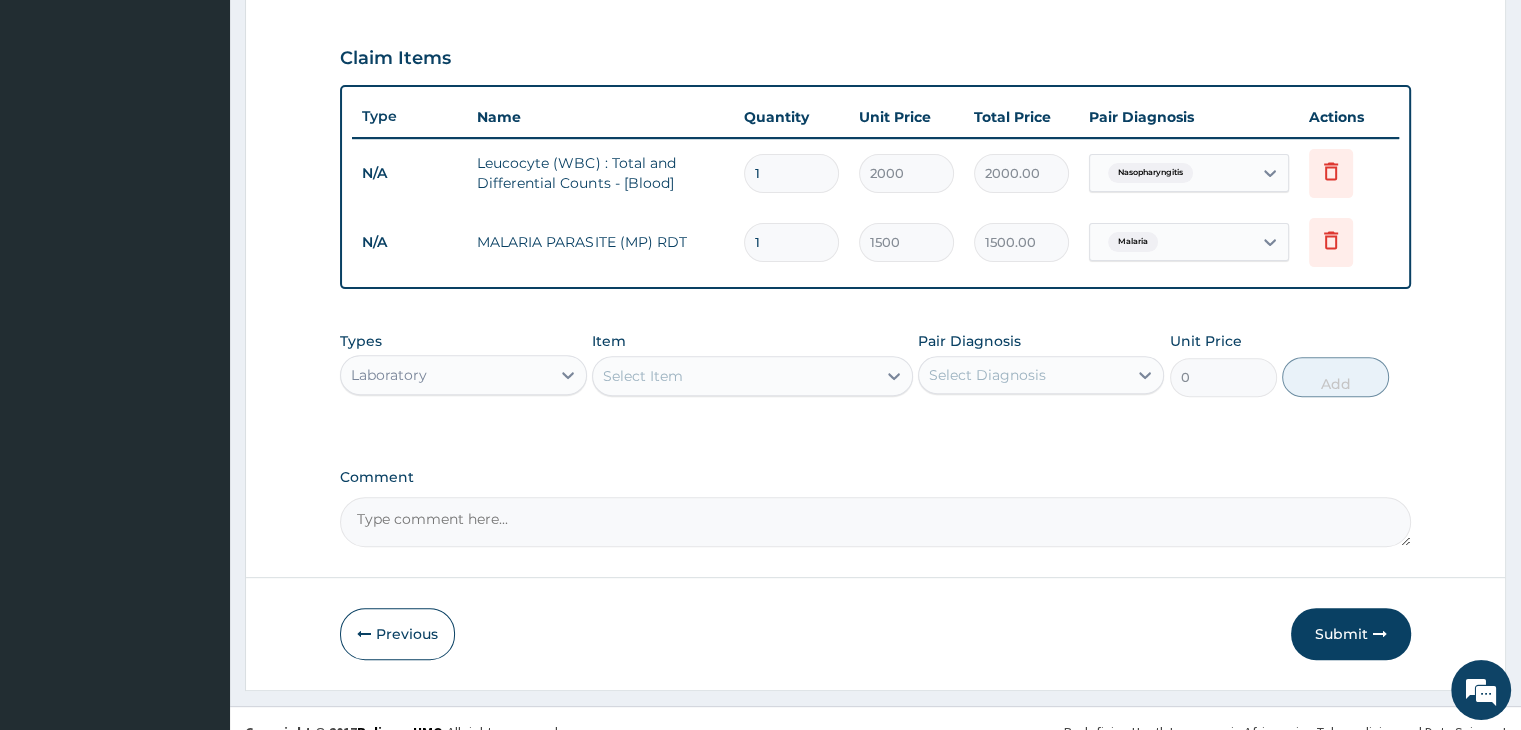 scroll, scrollTop: 683, scrollLeft: 0, axis: vertical 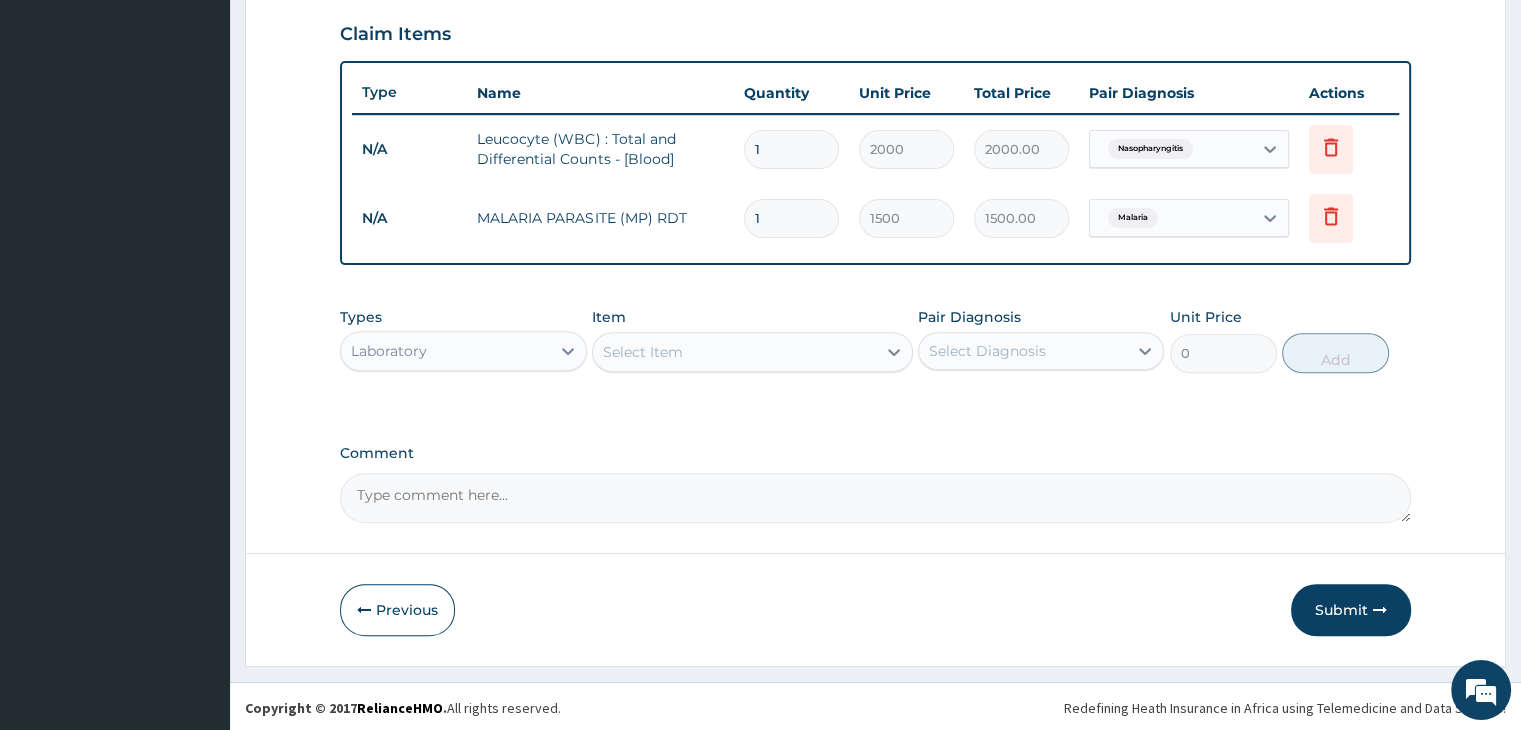 click on "Laboratory" at bounding box center (445, 351) 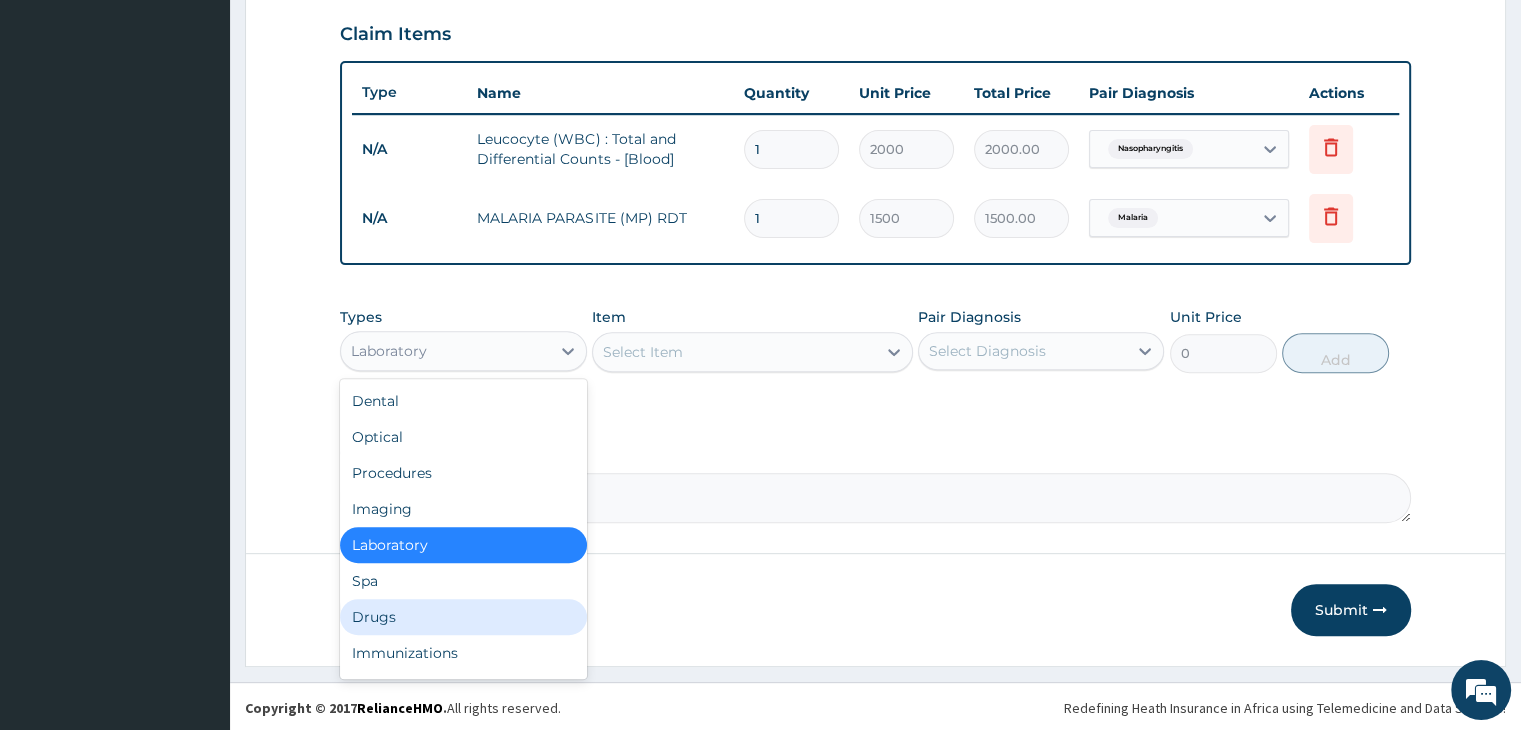 click on "Drugs" at bounding box center (463, 617) 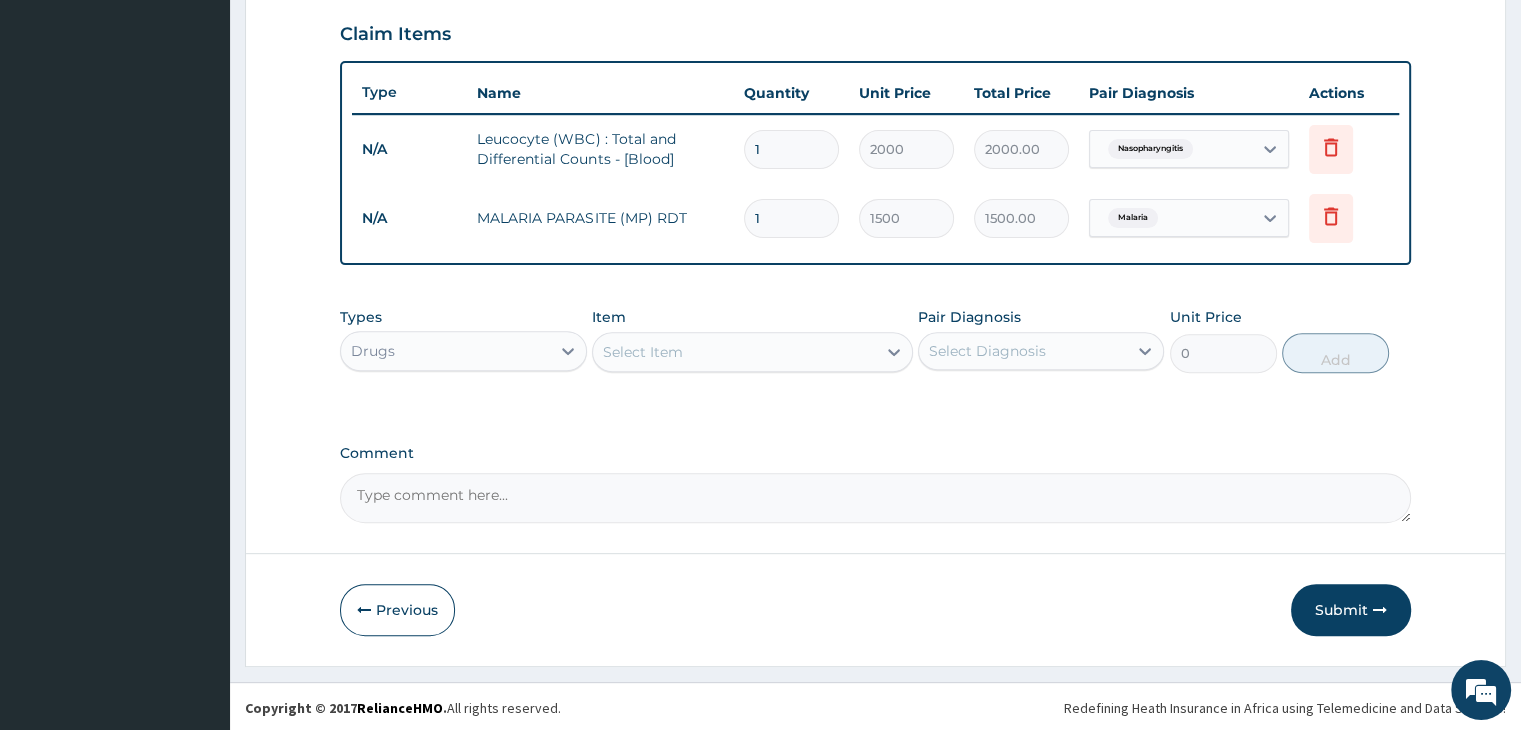 click on "Select Item" at bounding box center [734, 352] 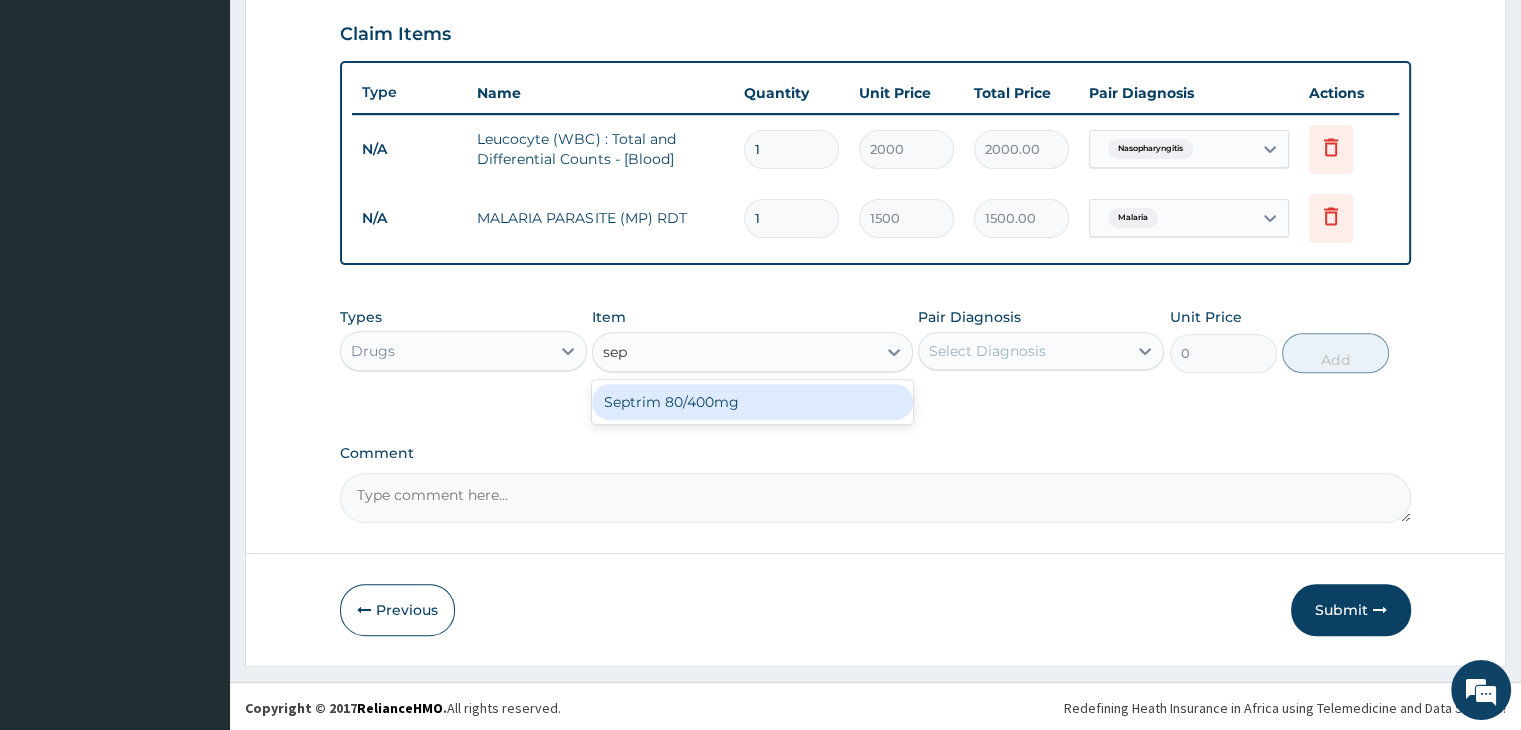type on "sept" 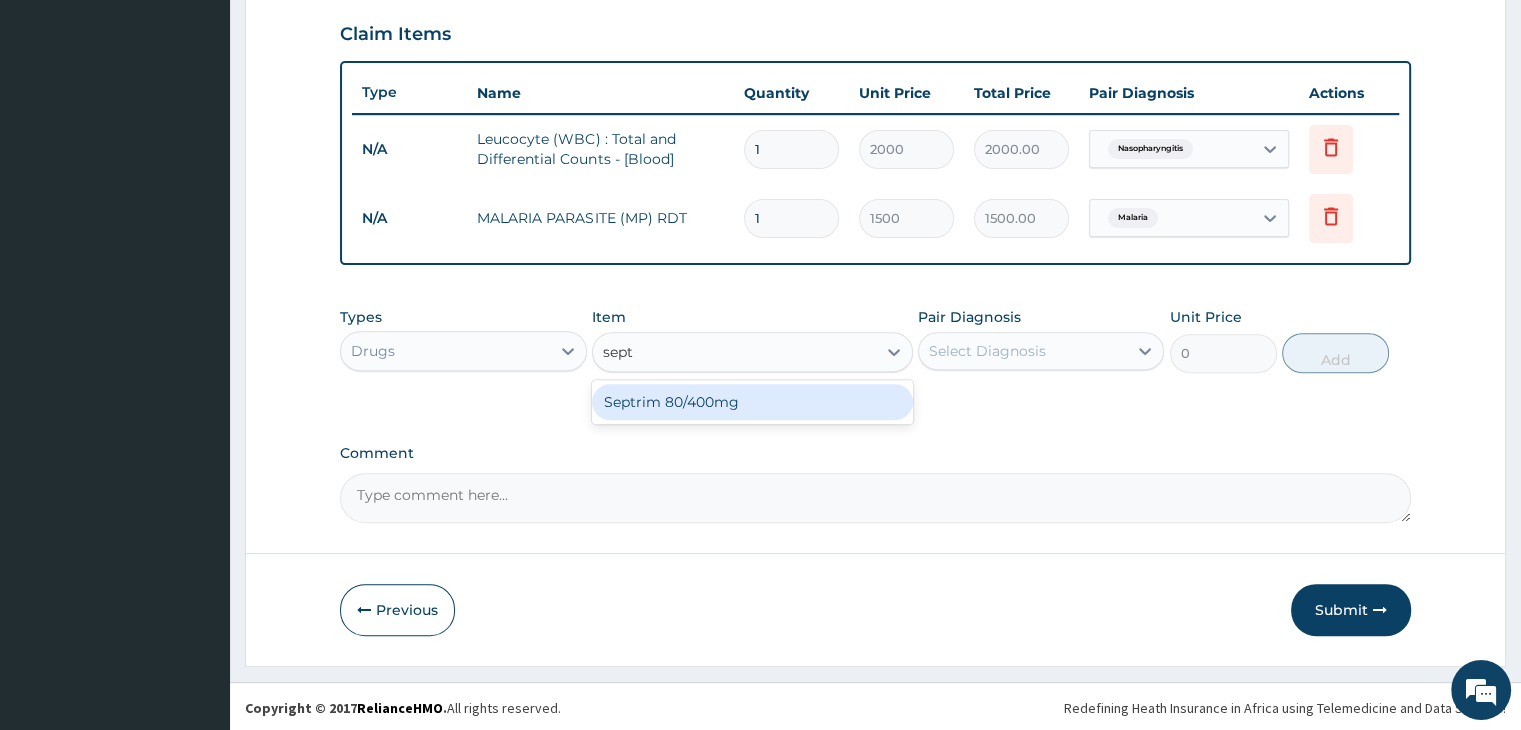 click on "Septrim 80/400mg" at bounding box center [752, 402] 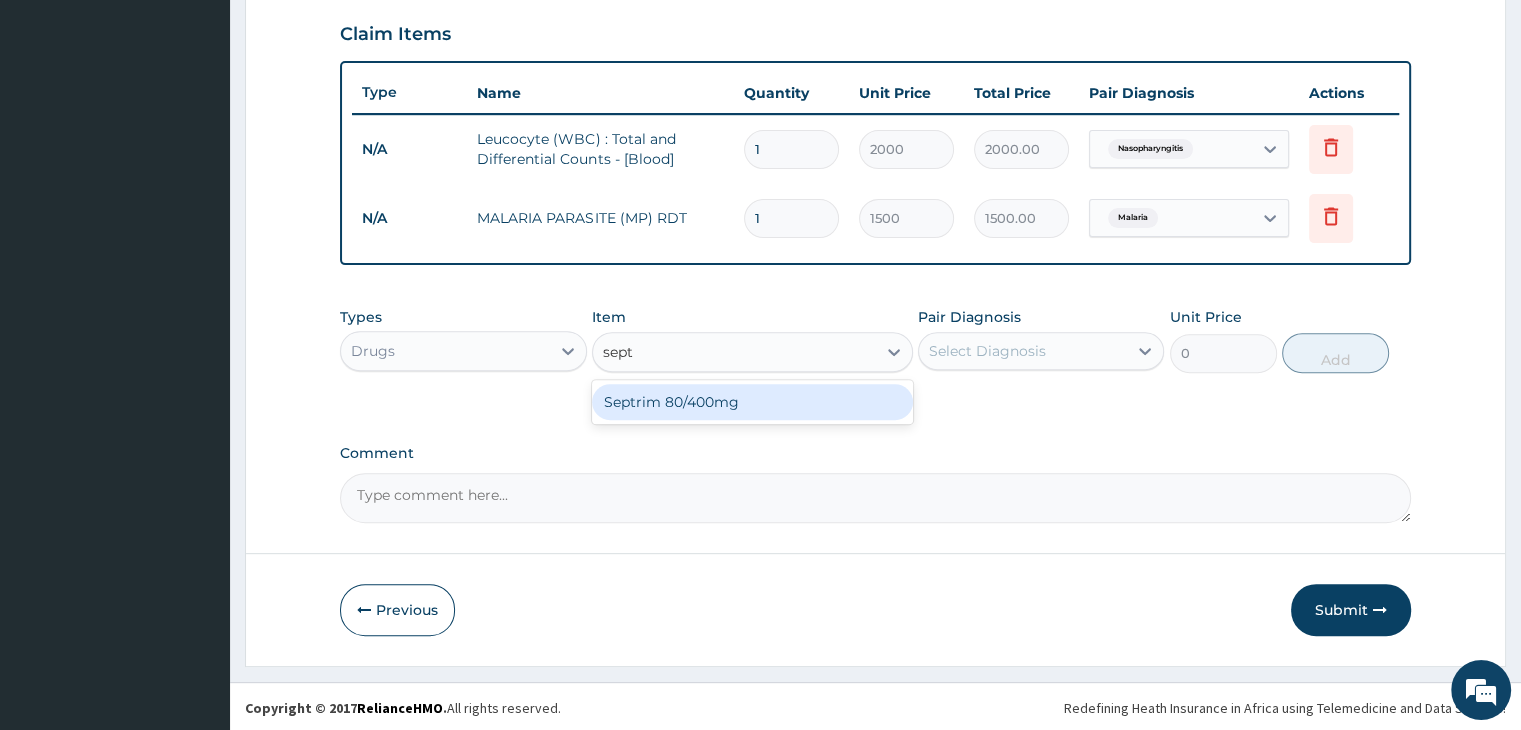 type 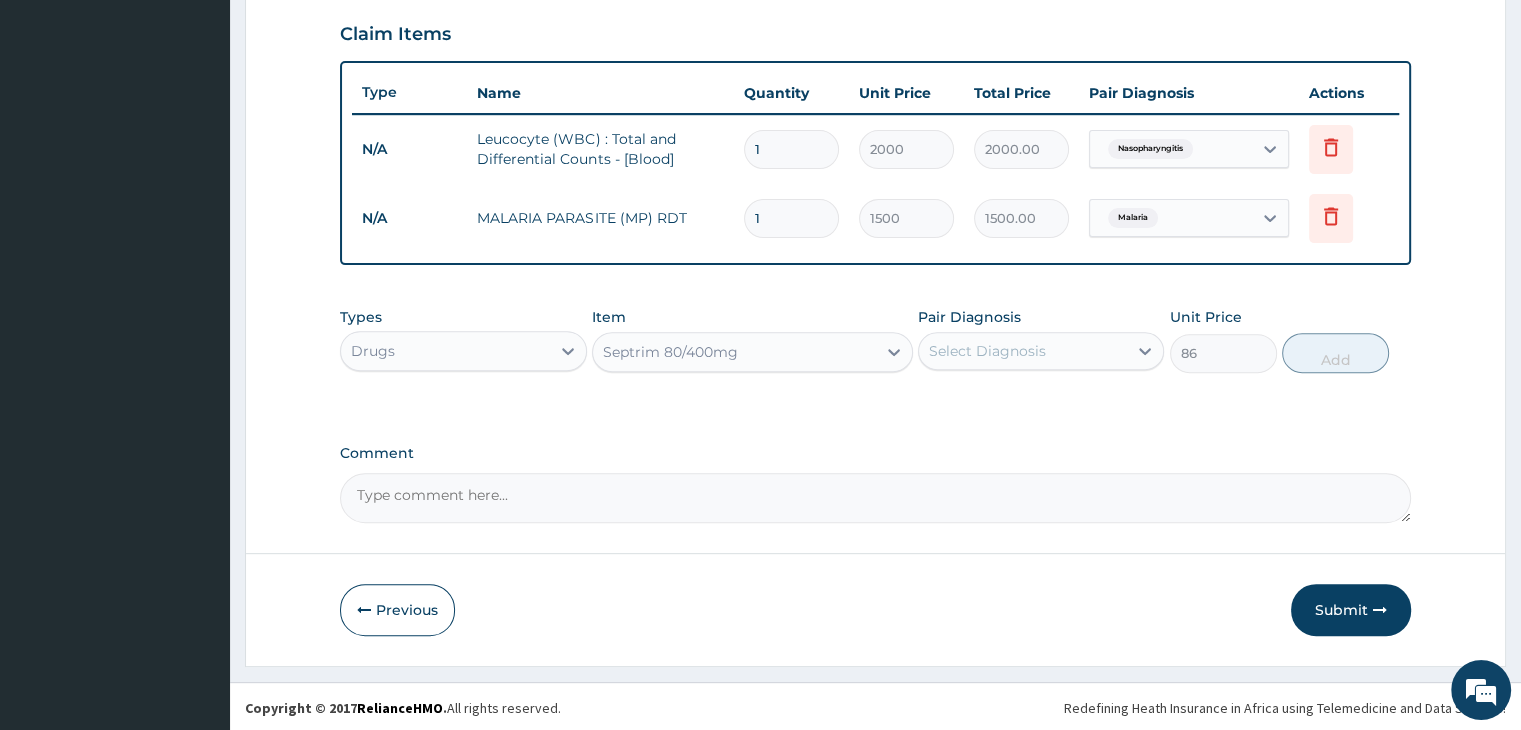 click on "Select Diagnosis" at bounding box center (1041, 351) 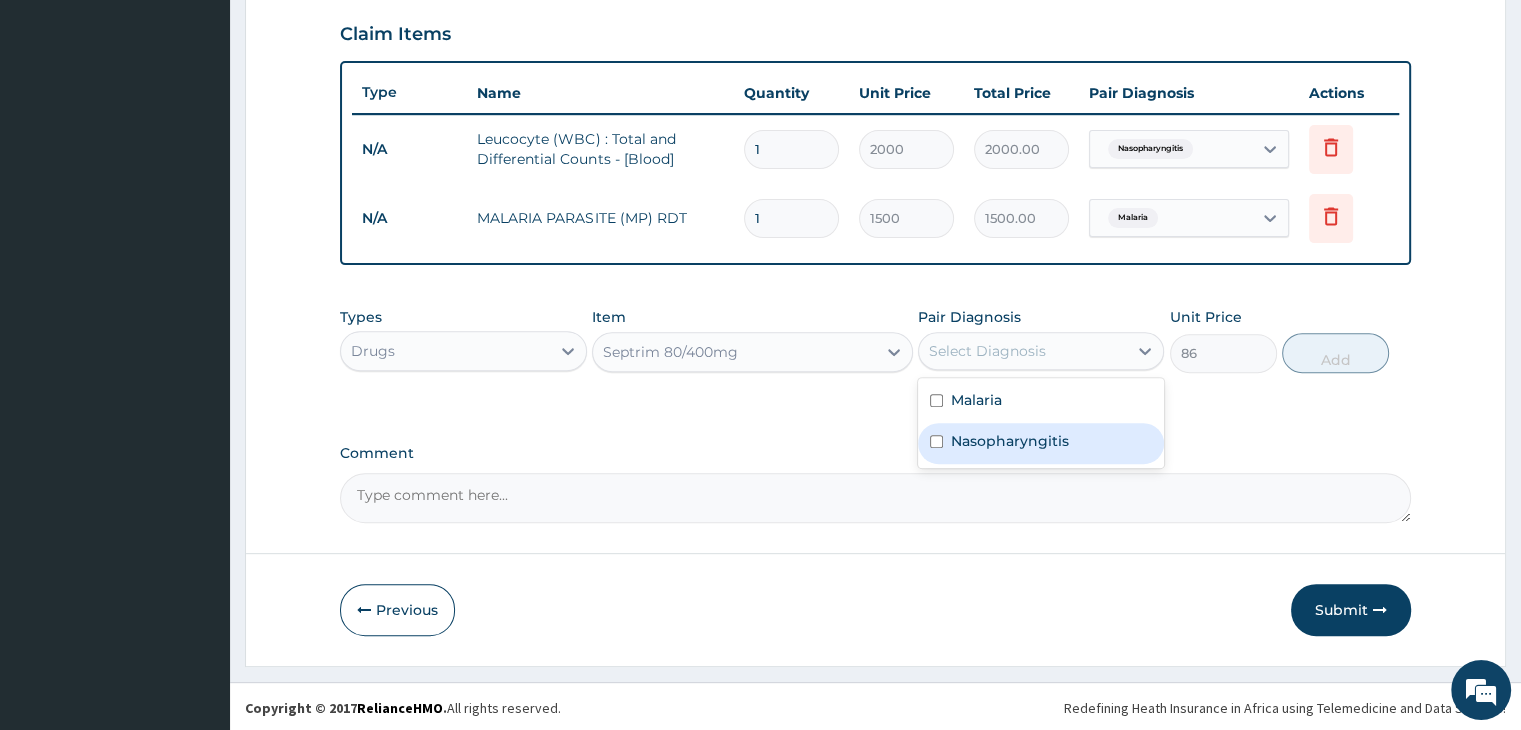 click on "Nasopharyngitis" at bounding box center (1010, 441) 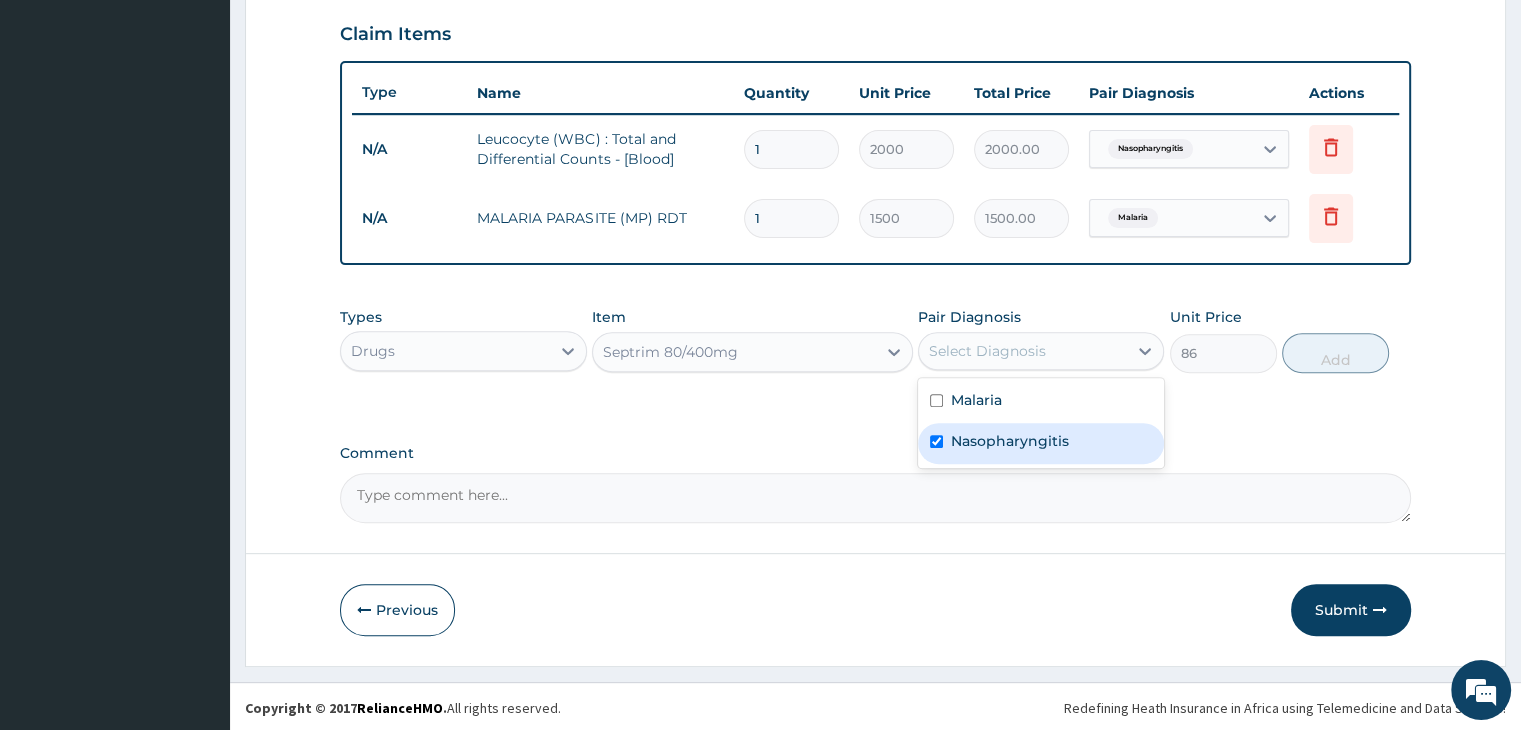 checkbox on "true" 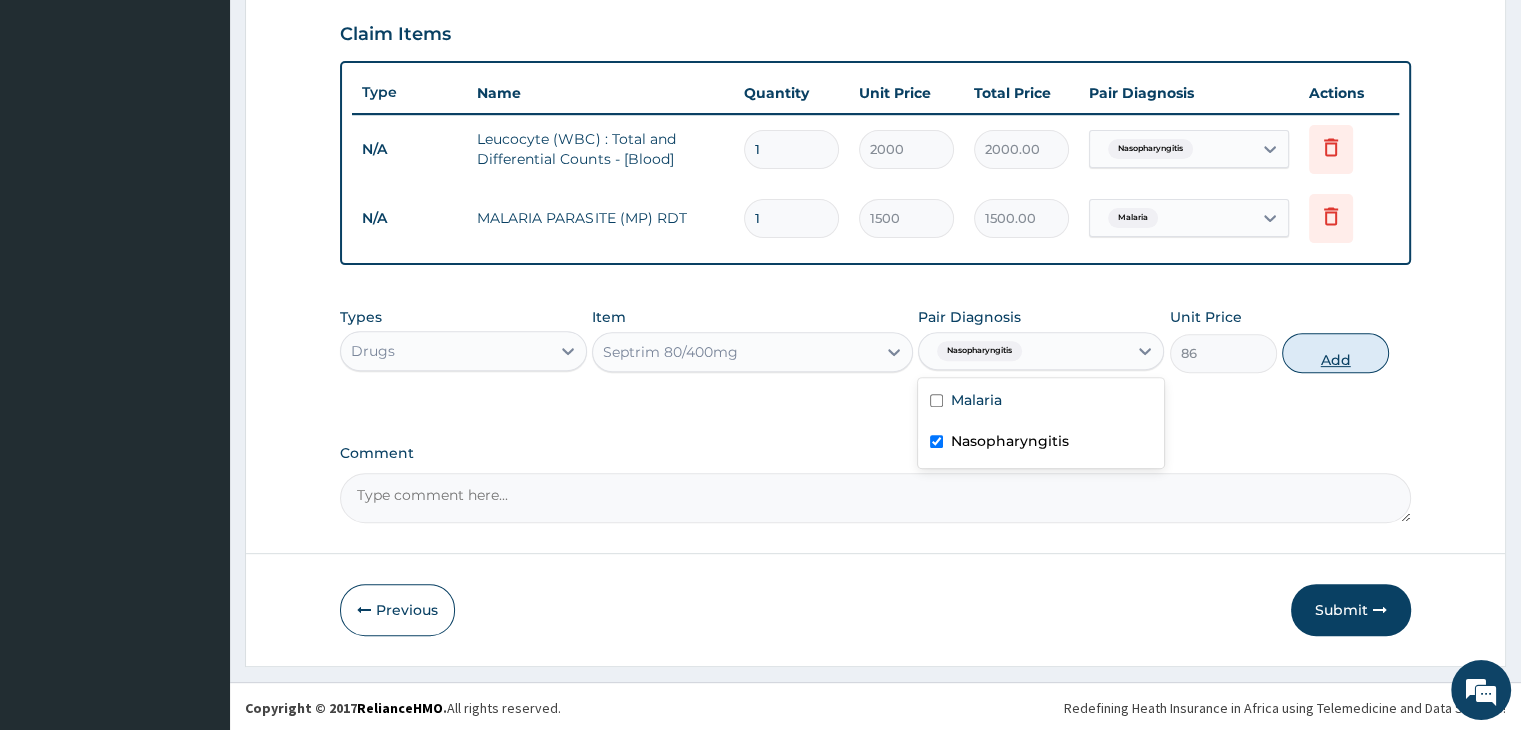 click on "Add" at bounding box center [1335, 353] 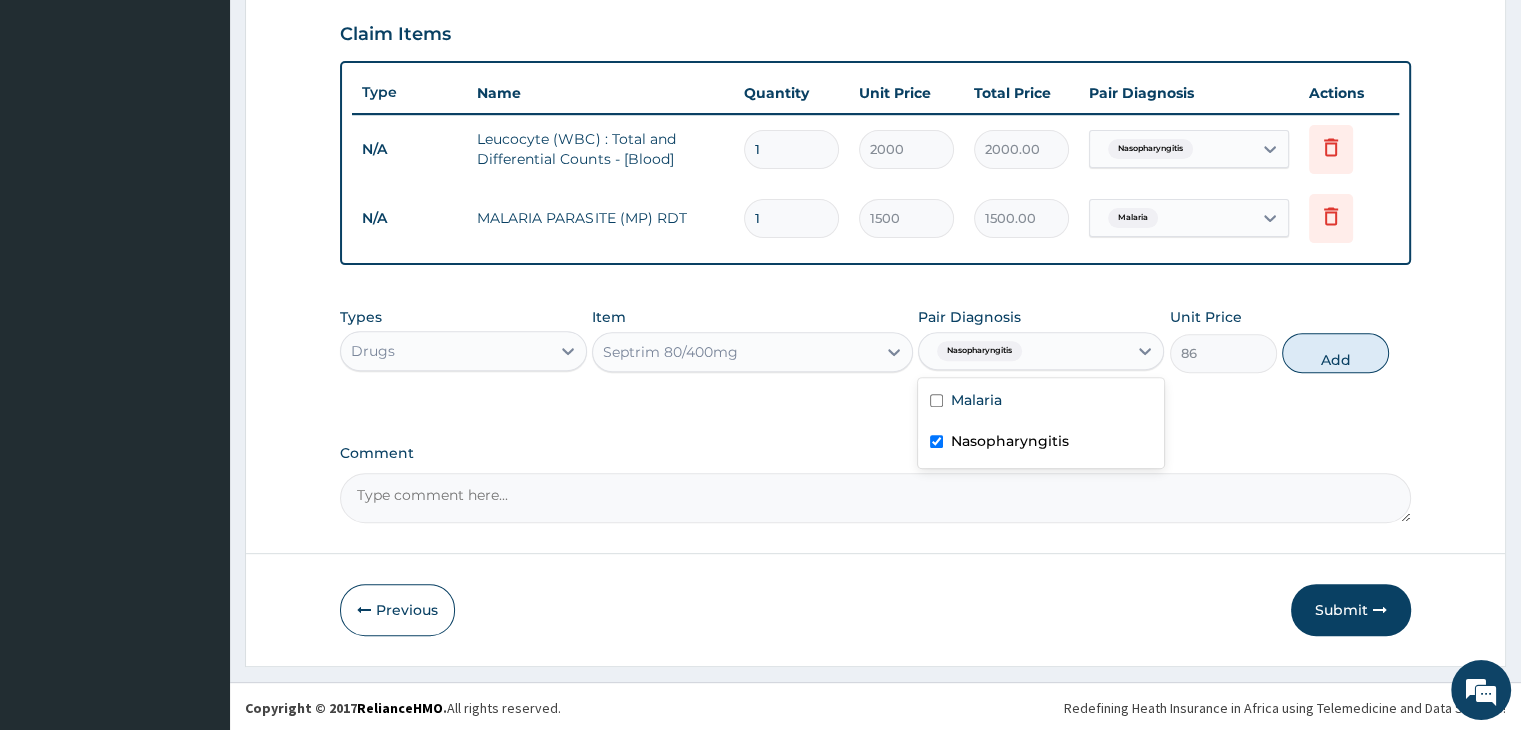 type on "0" 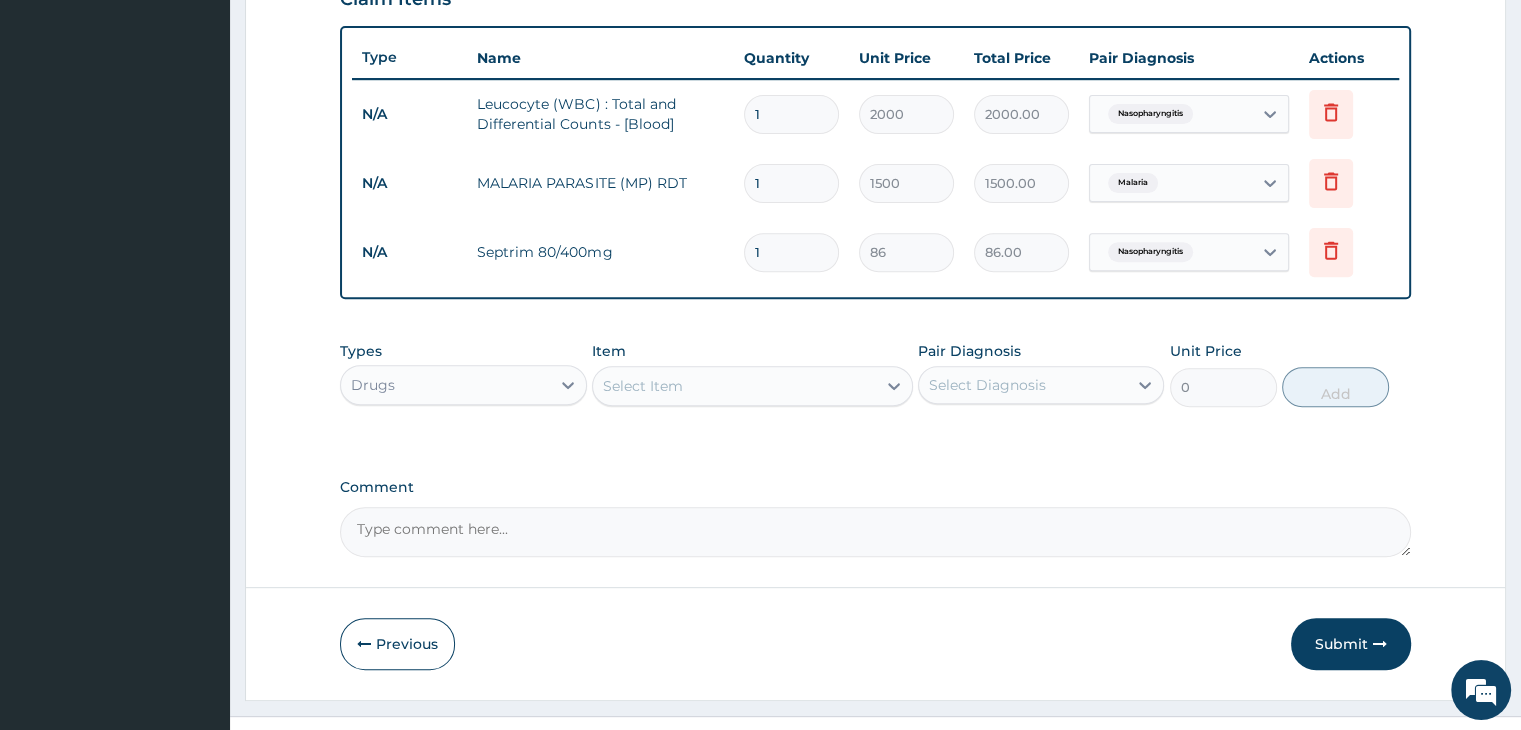 scroll, scrollTop: 752, scrollLeft: 0, axis: vertical 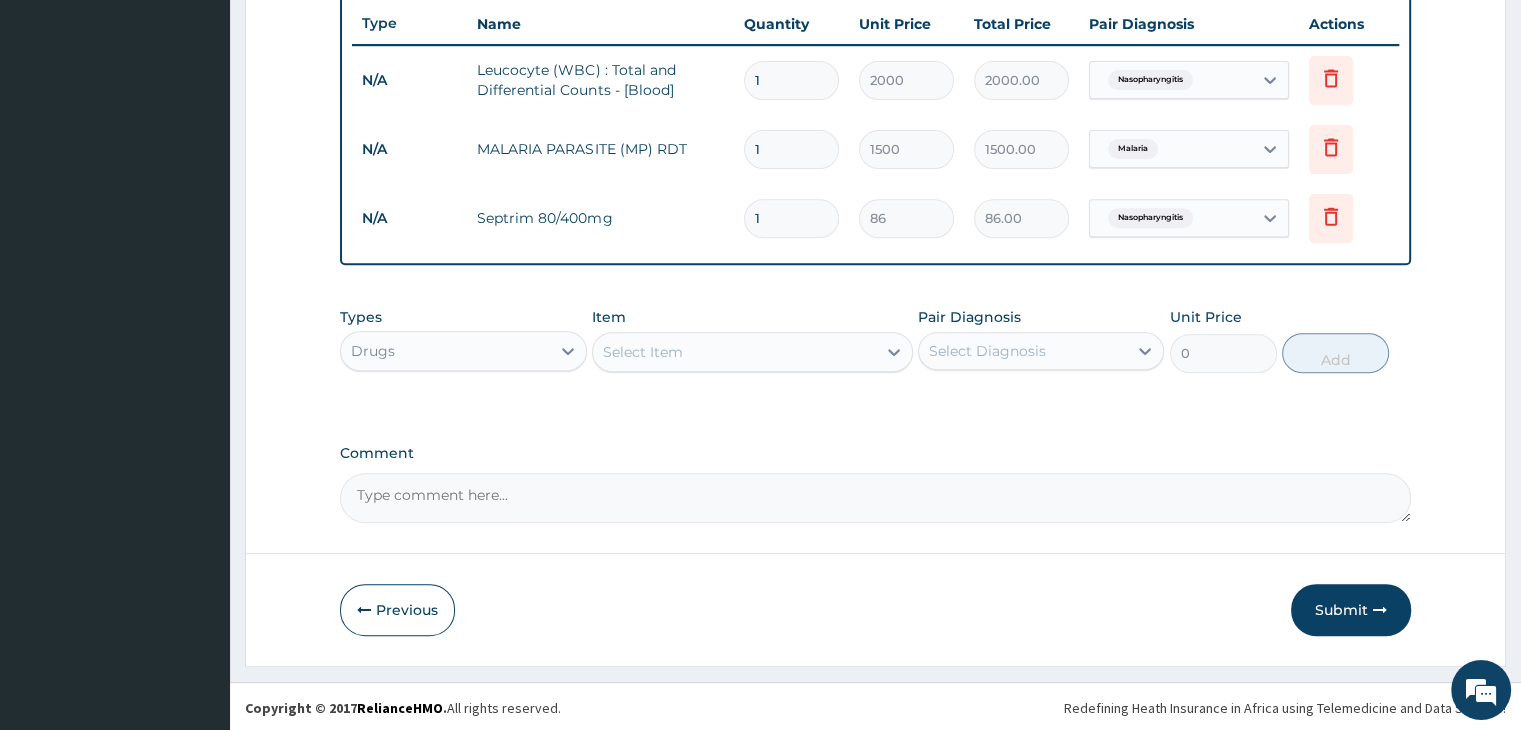click on "Select Item" at bounding box center (734, 352) 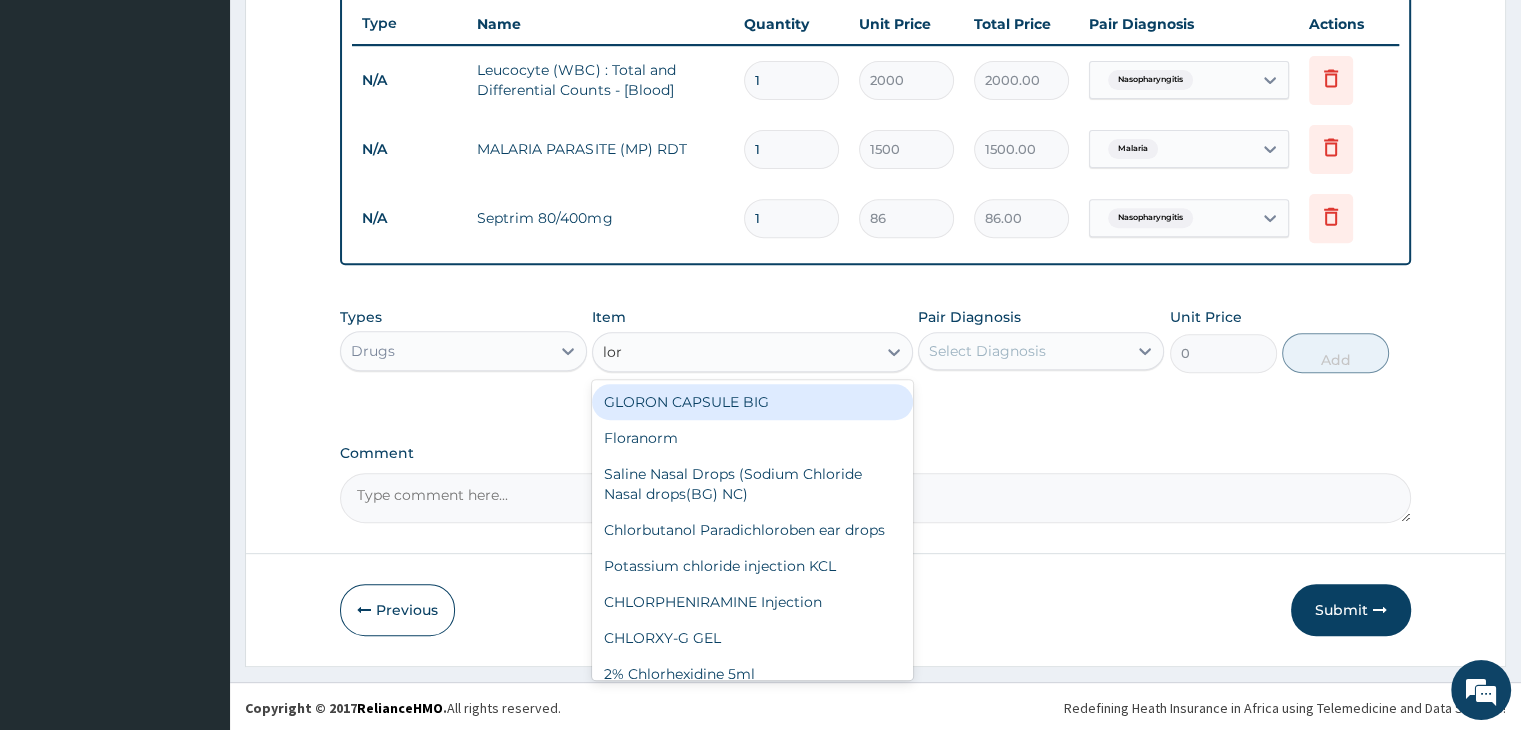type on "lora" 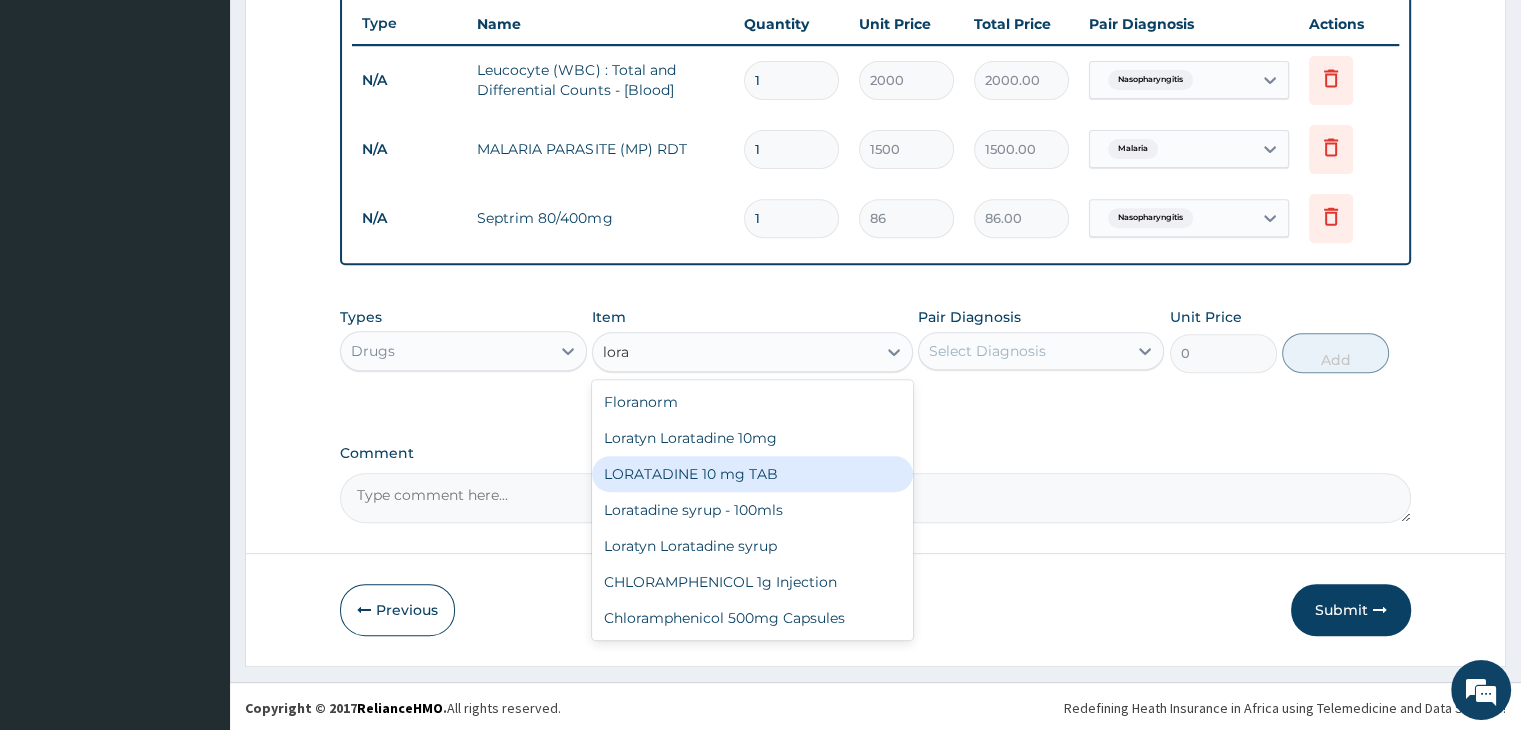 click on "LORATADINE 10 mg TAB" at bounding box center [752, 474] 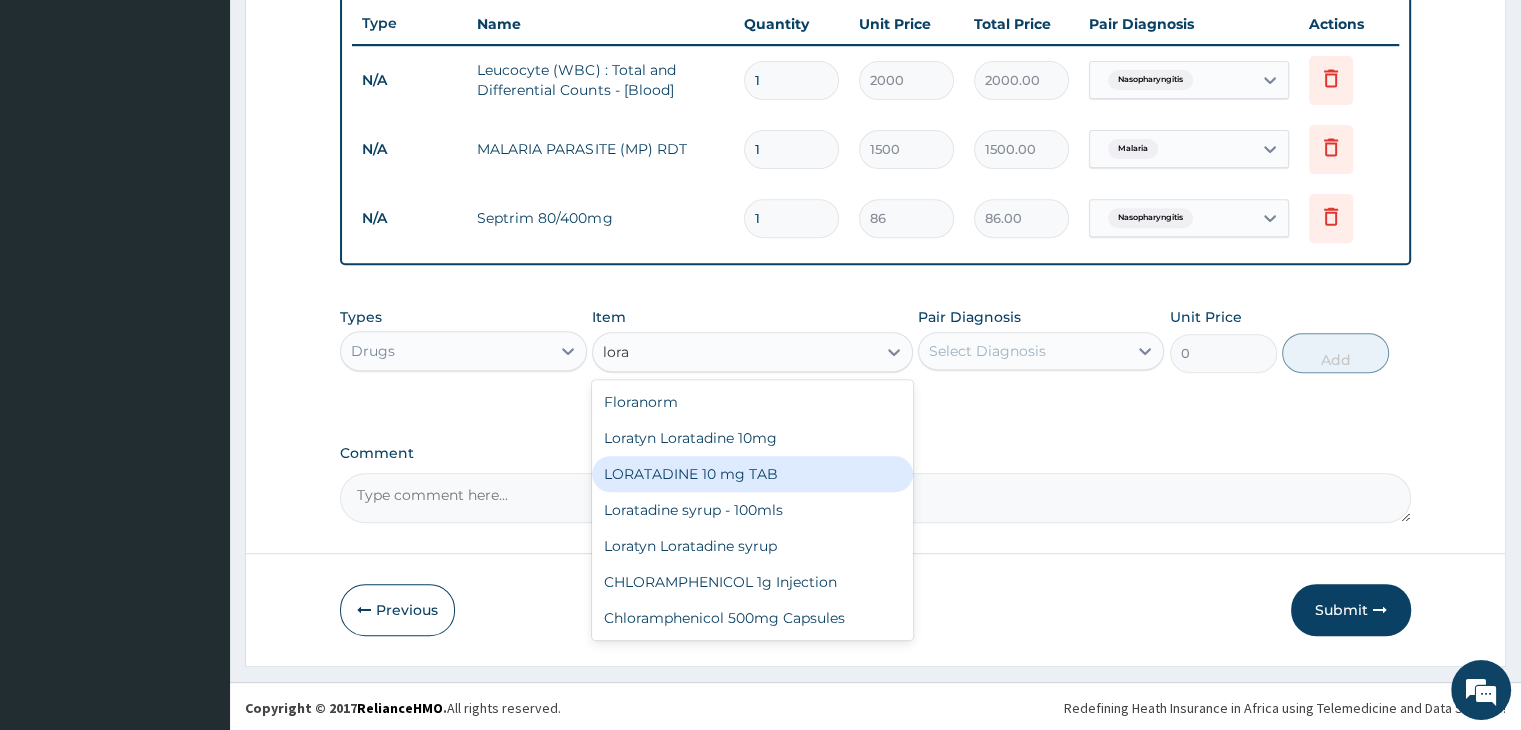 type 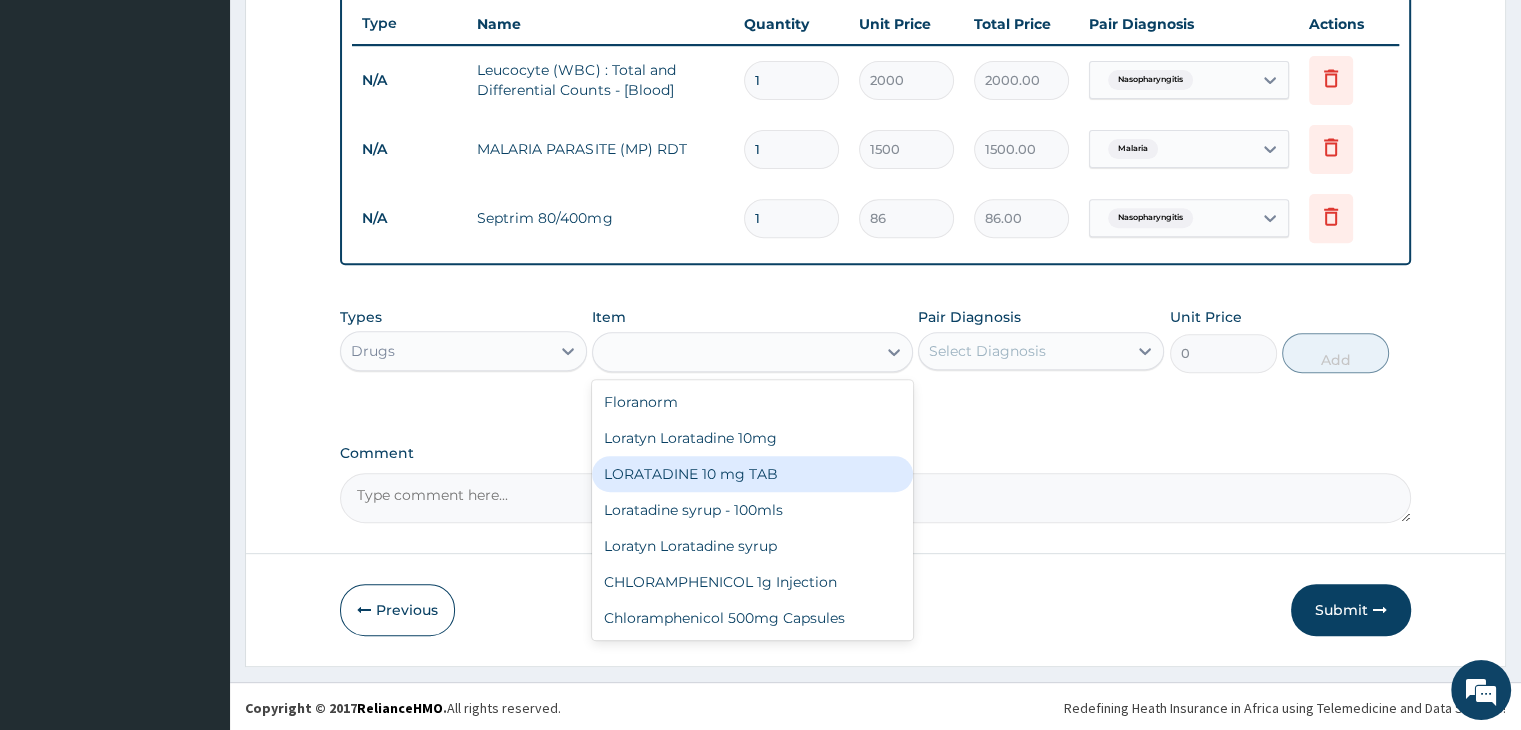 type on "53.75" 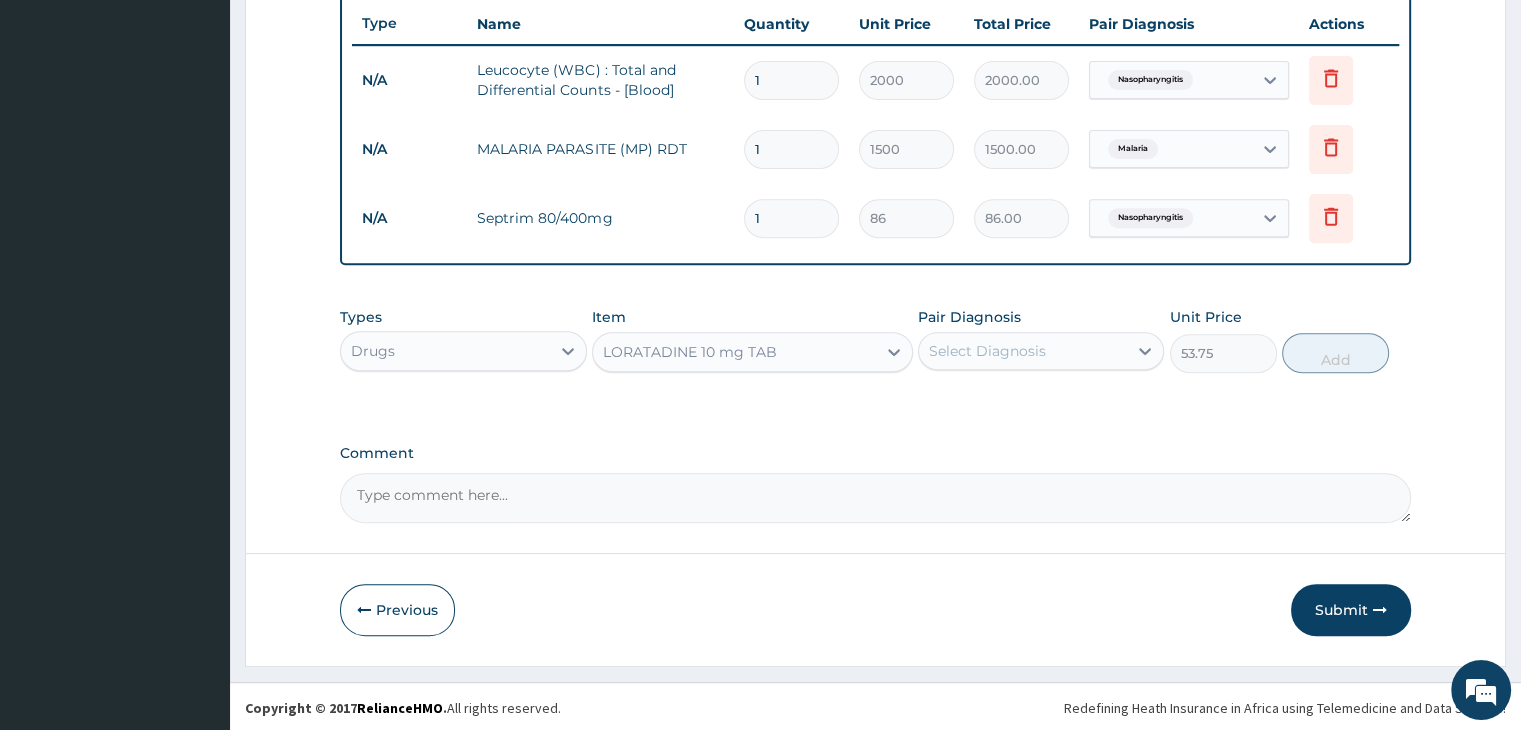 click on "Select Diagnosis" at bounding box center [1023, 351] 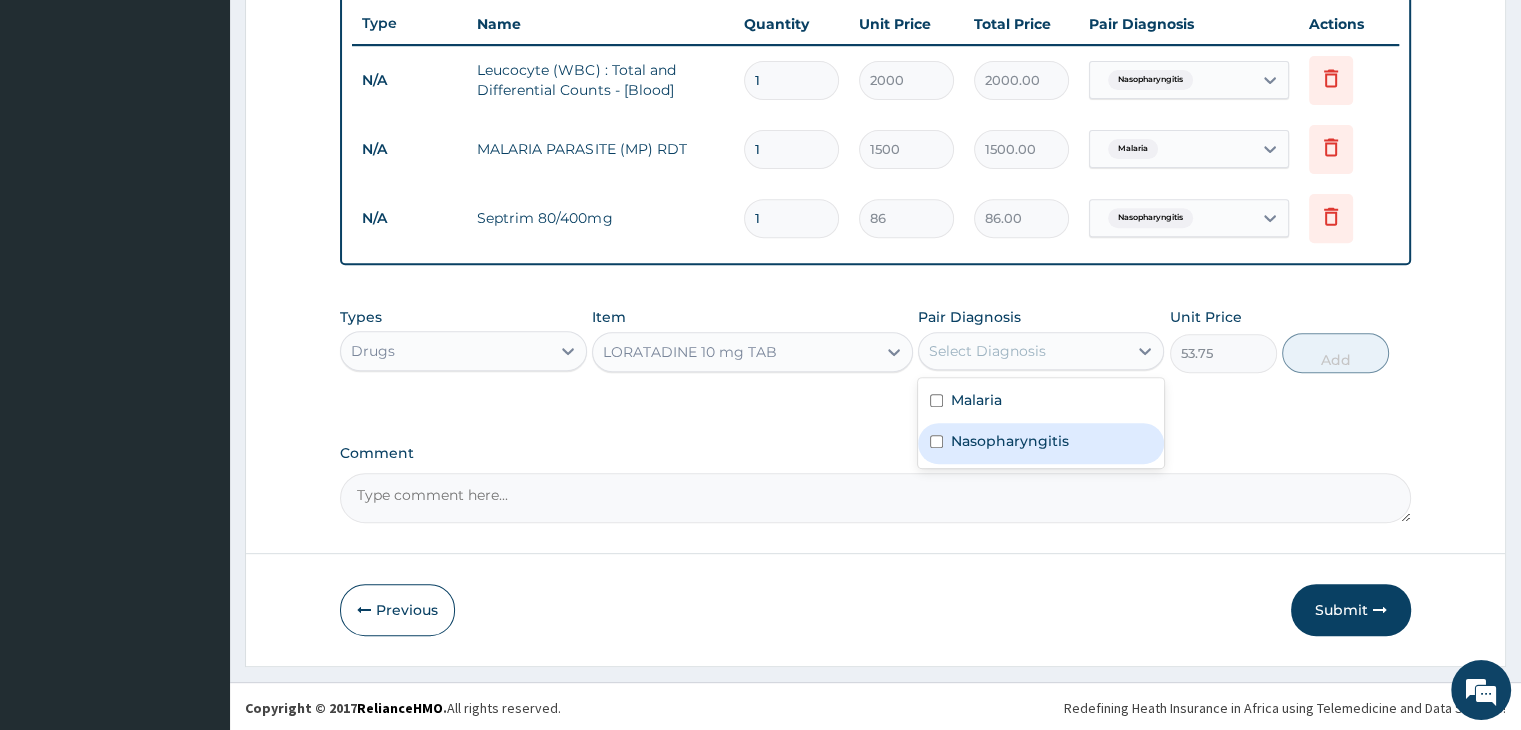 click on "Nasopharyngitis" at bounding box center [1010, 441] 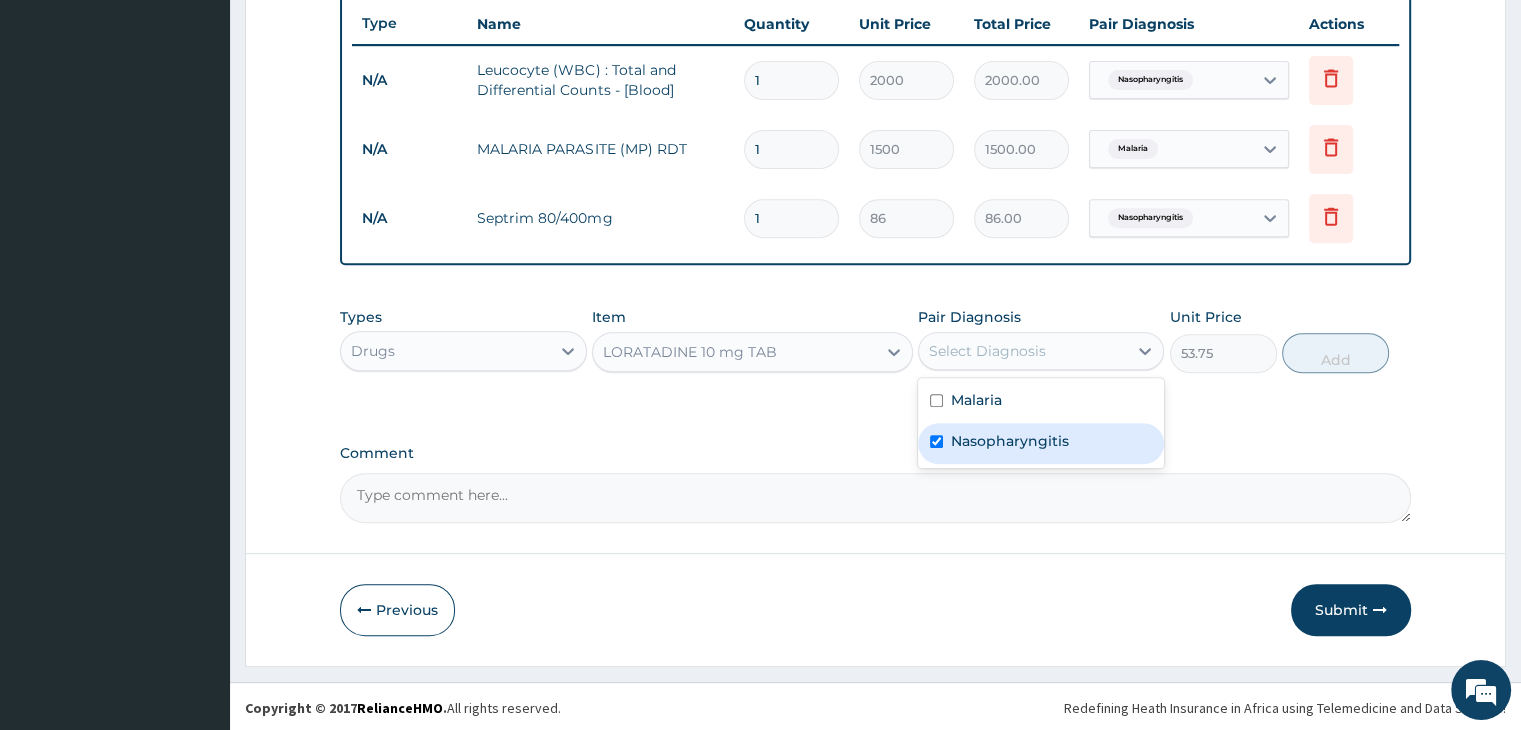 checkbox on "true" 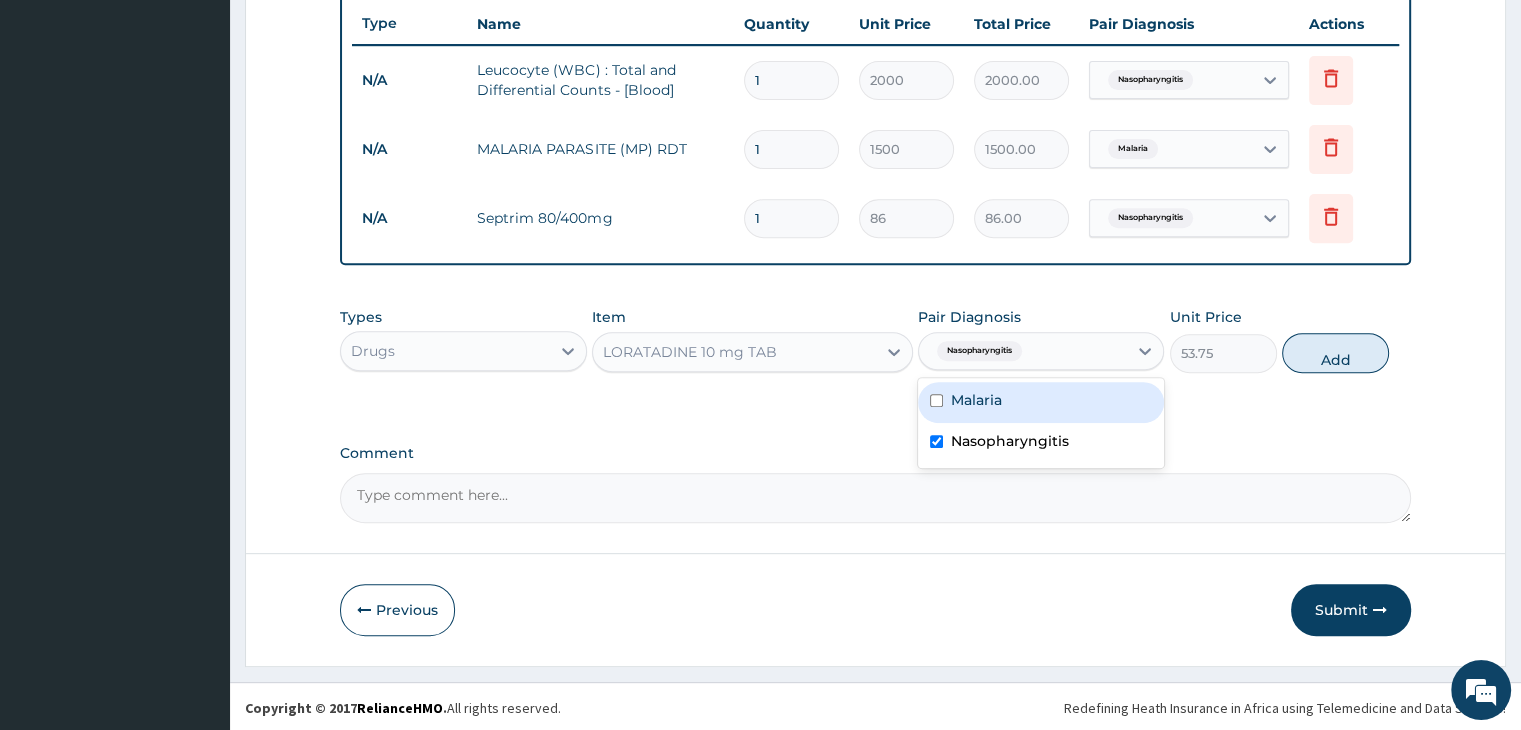 click on "LORATADINE 10 mg TAB" at bounding box center (752, 352) 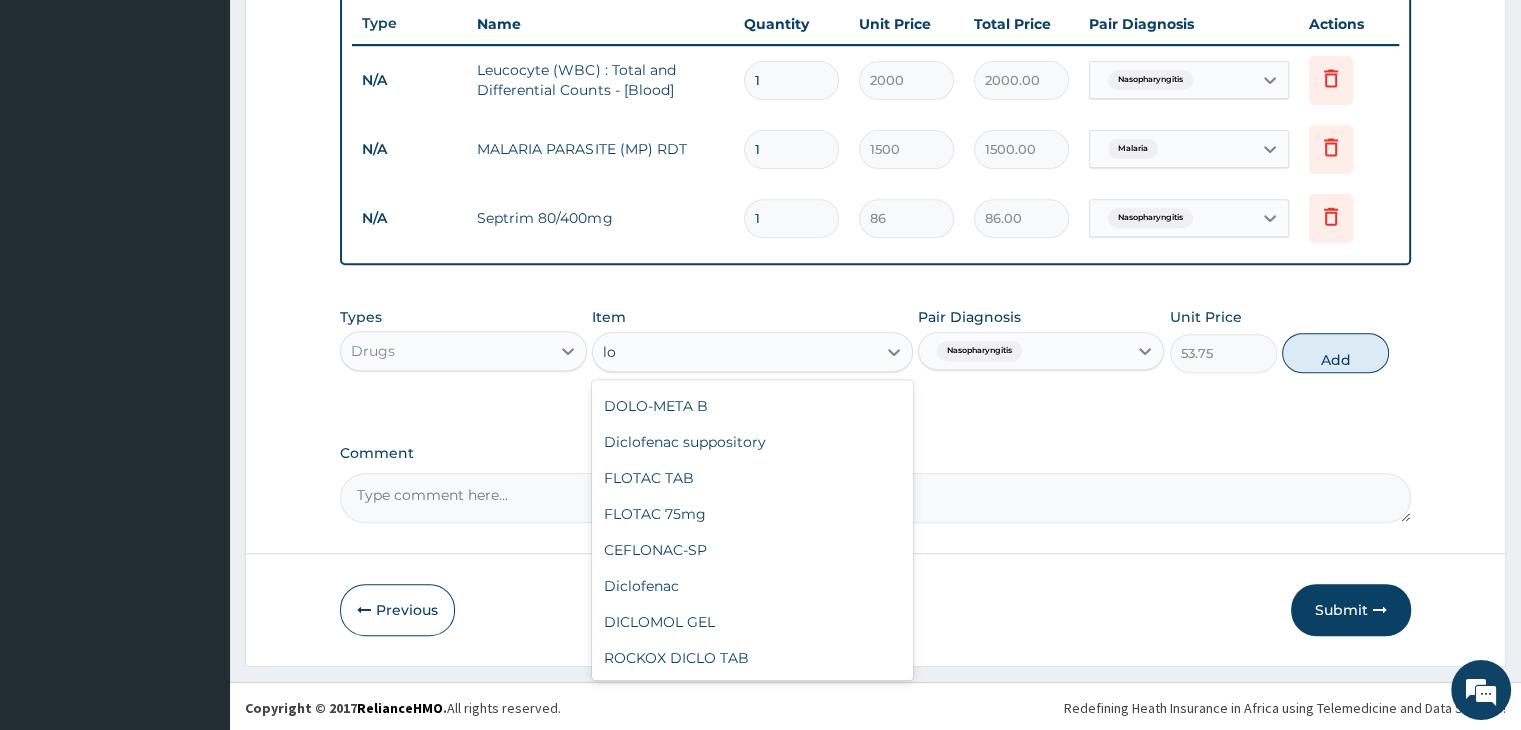 scroll, scrollTop: 1900, scrollLeft: 0, axis: vertical 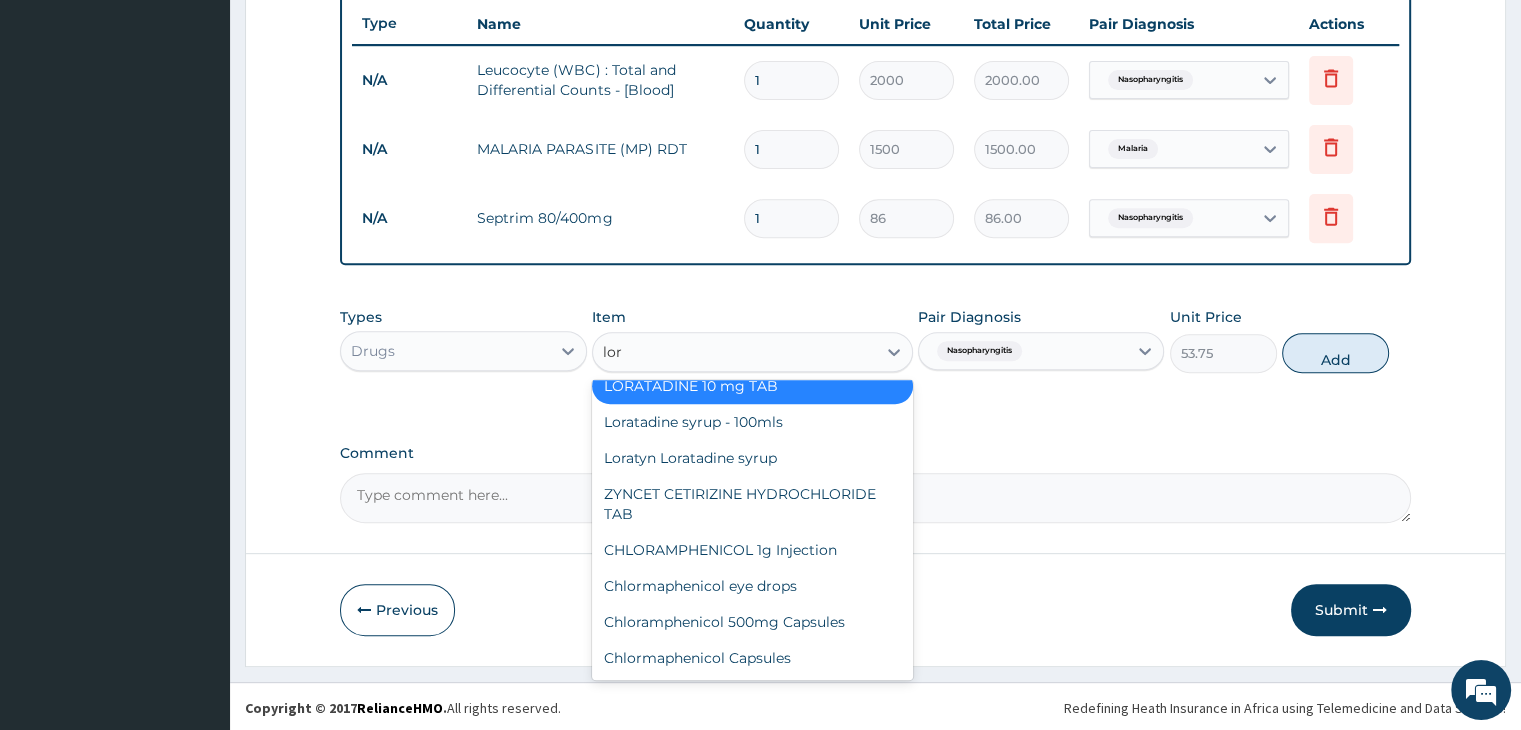 type on "lora" 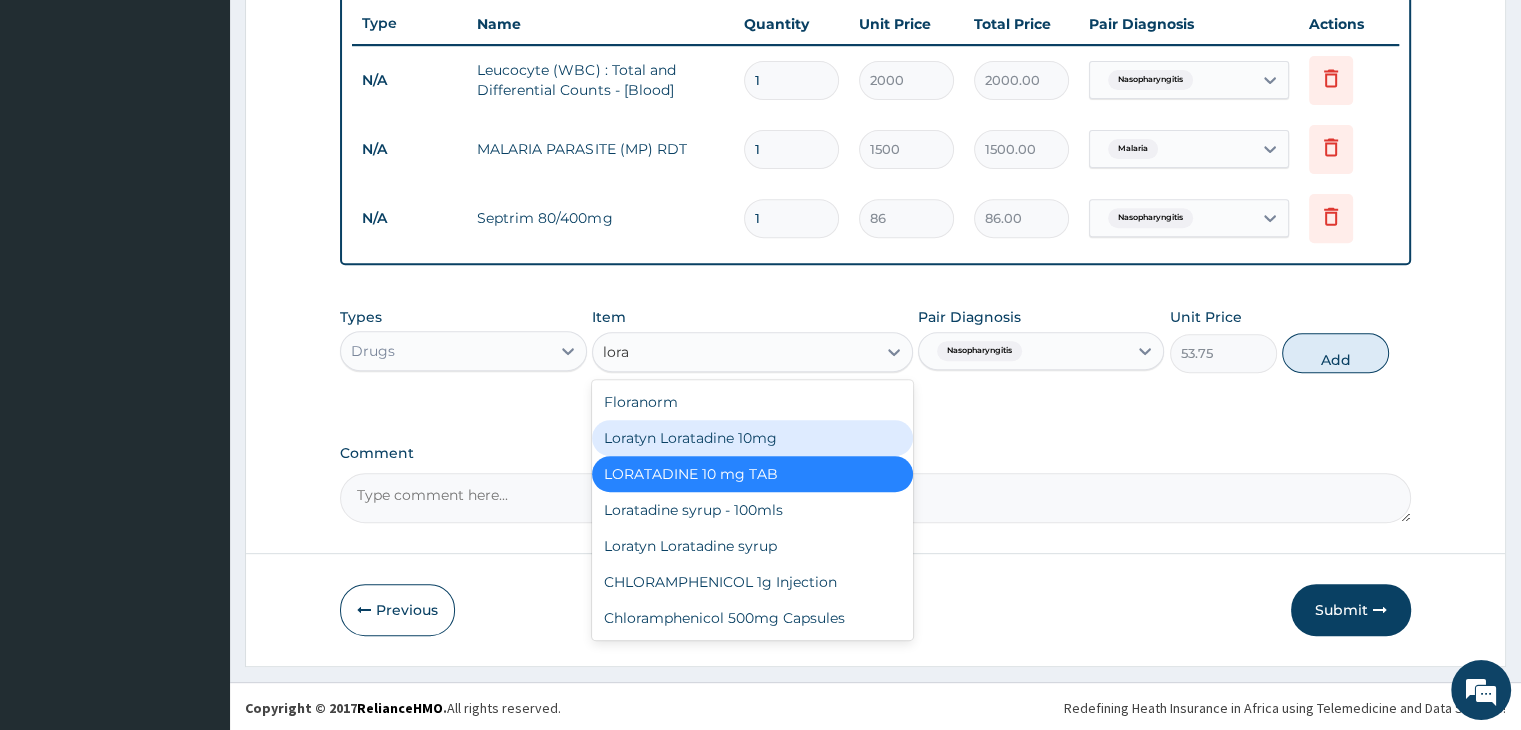 click on "Loratyn Loratadine 10mg" at bounding box center (752, 438) 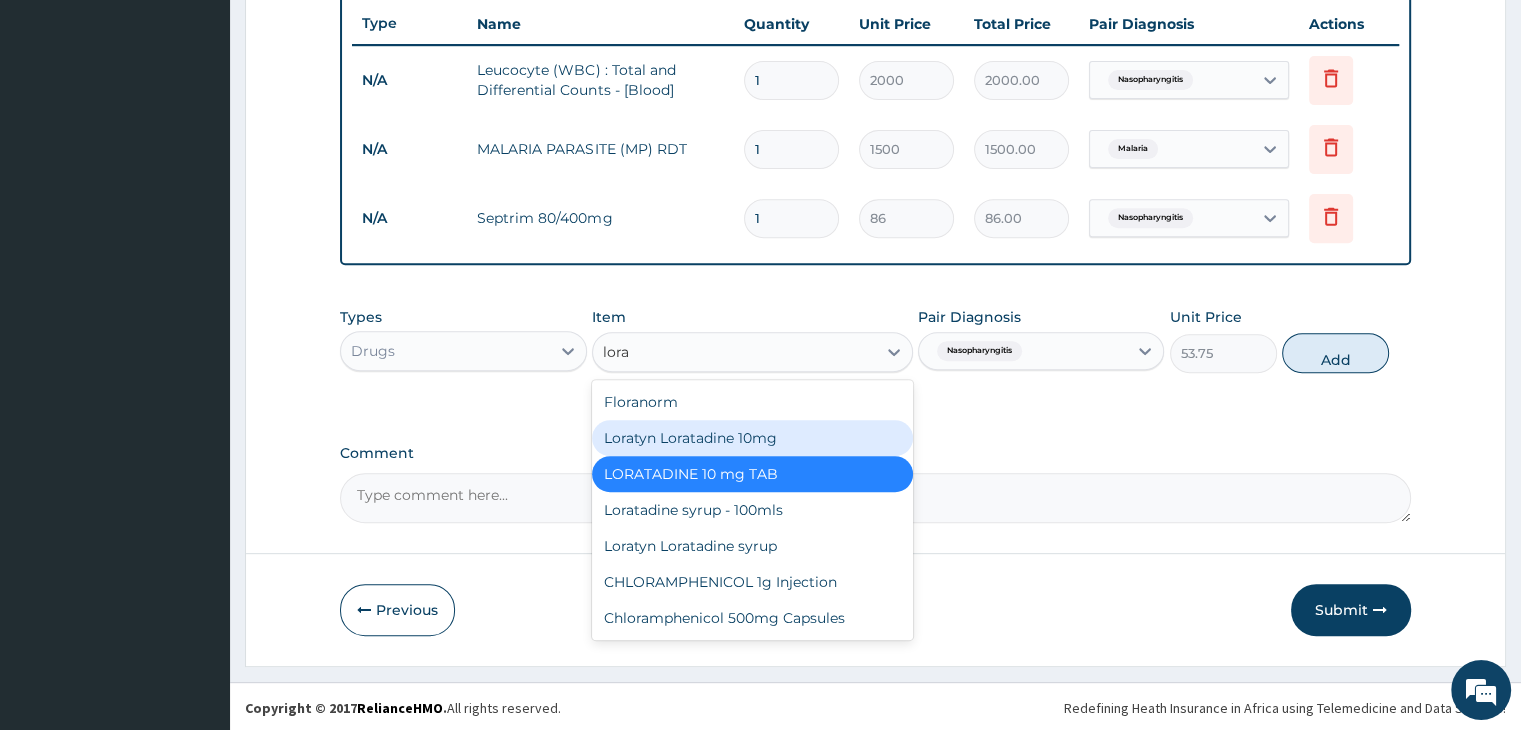 type 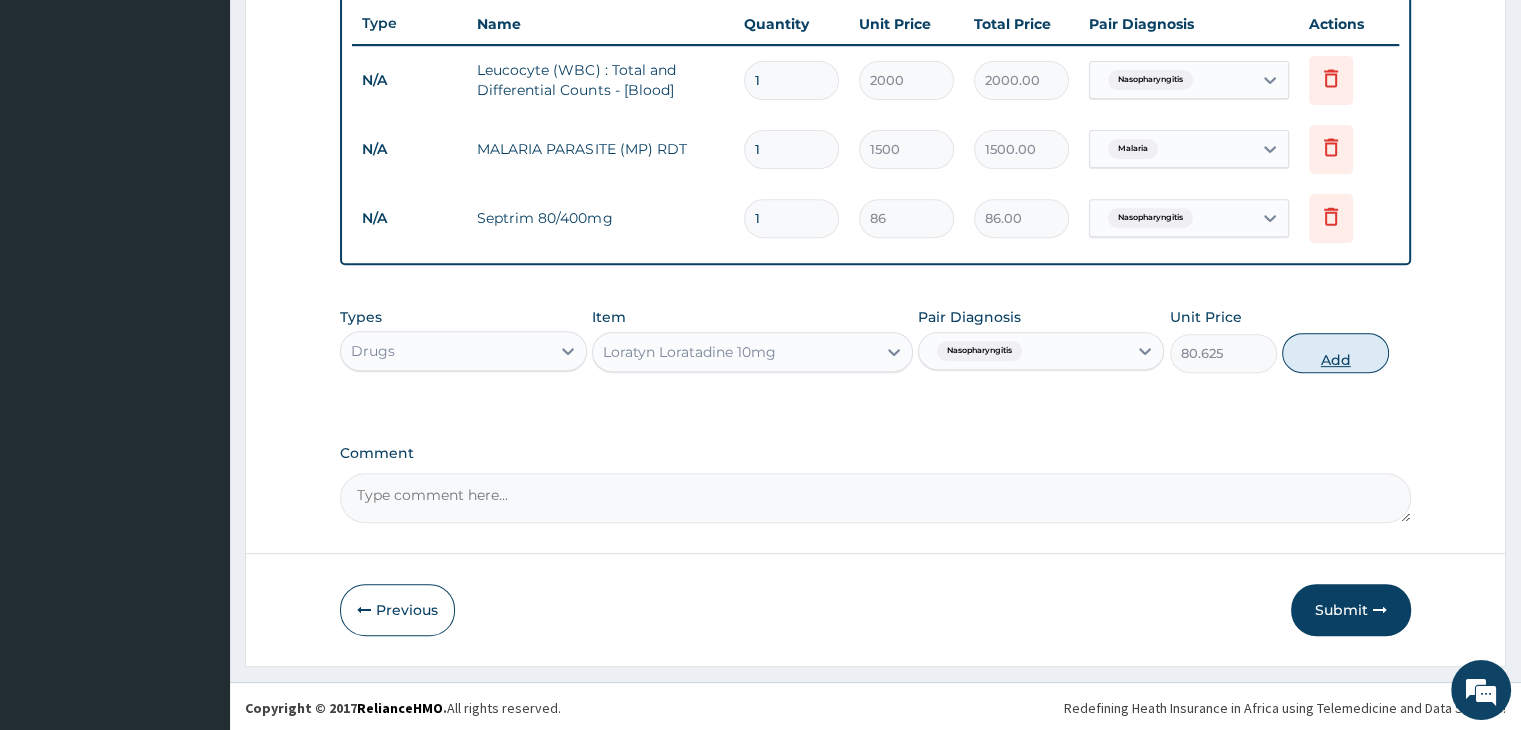 click on "Add" at bounding box center (1335, 353) 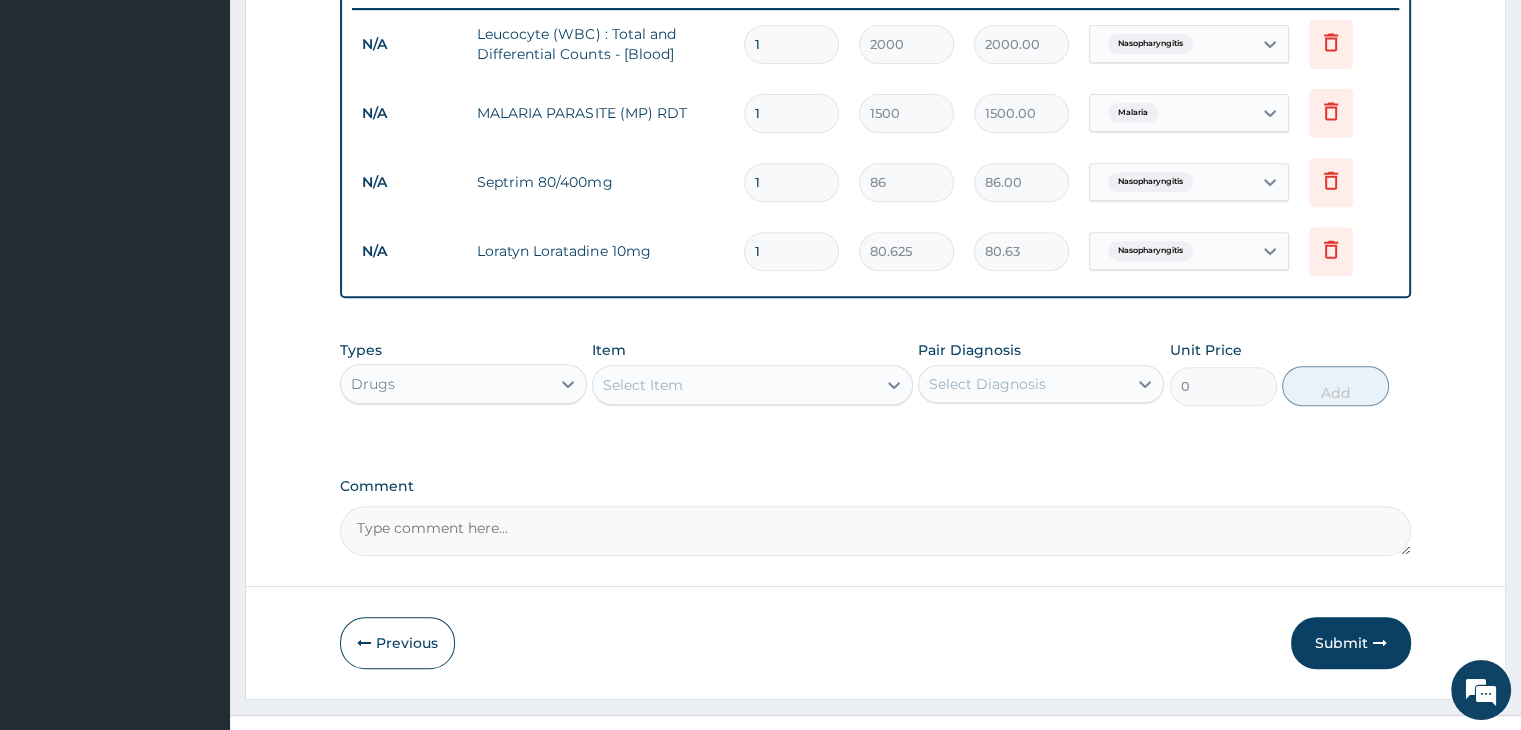 scroll, scrollTop: 820, scrollLeft: 0, axis: vertical 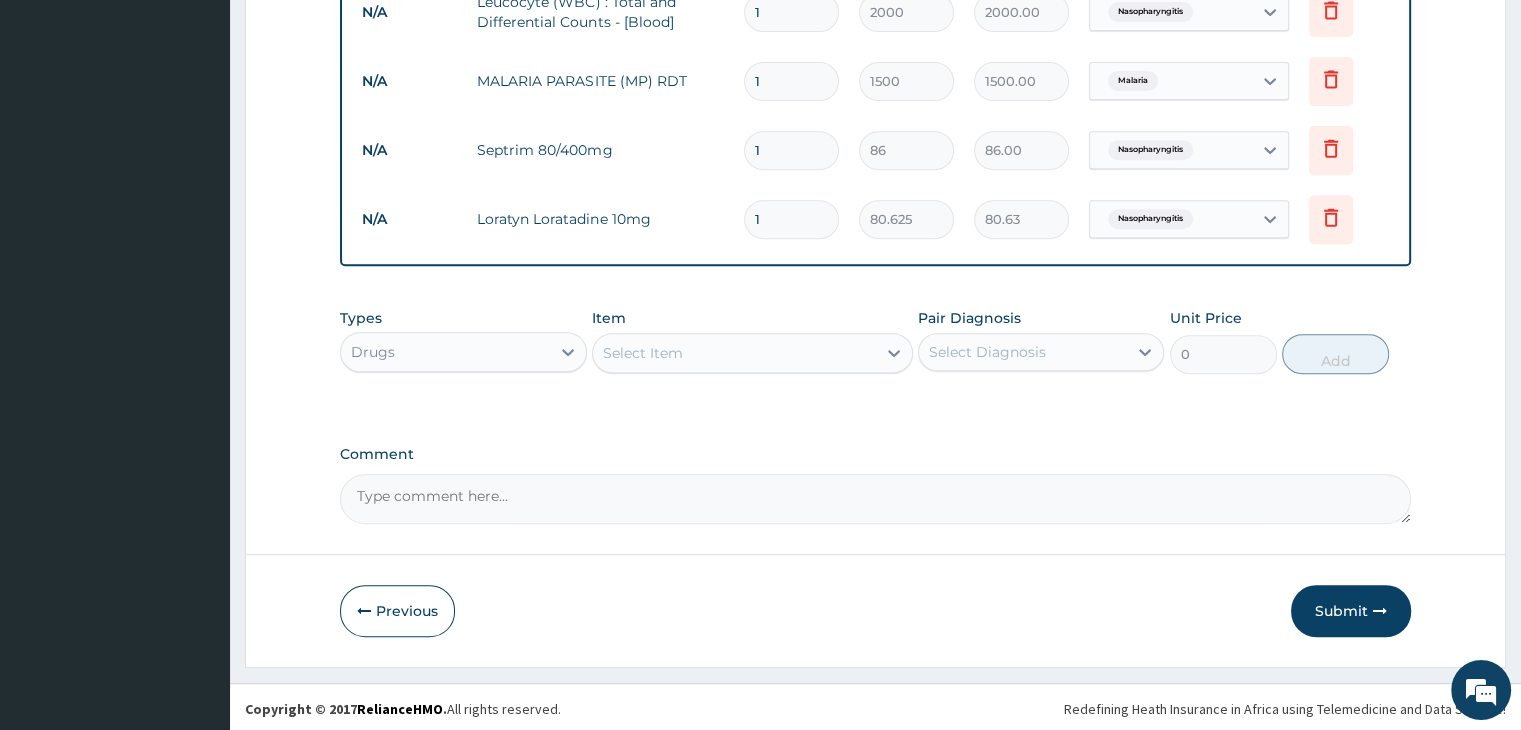 click on "Select Item" at bounding box center (734, 353) 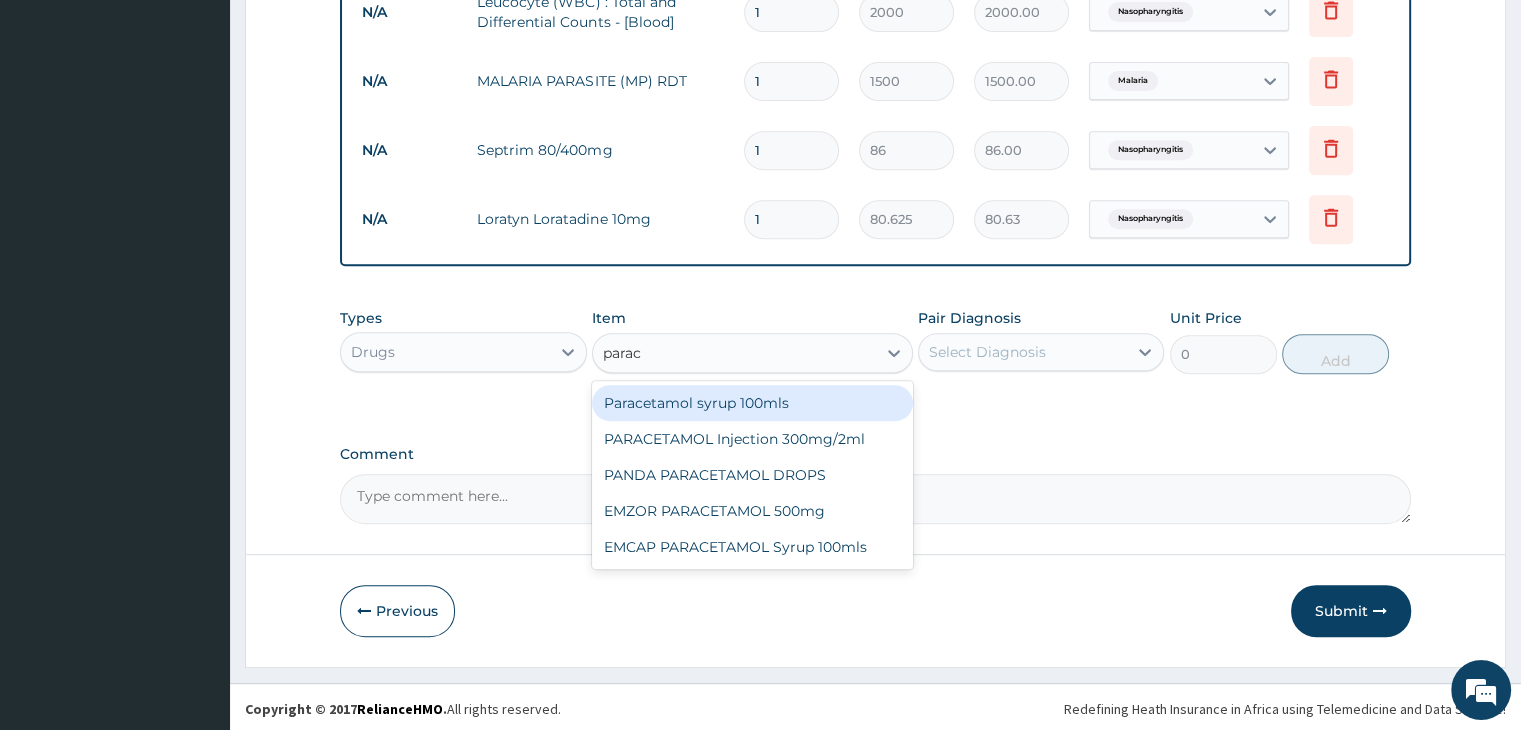 type on "parace" 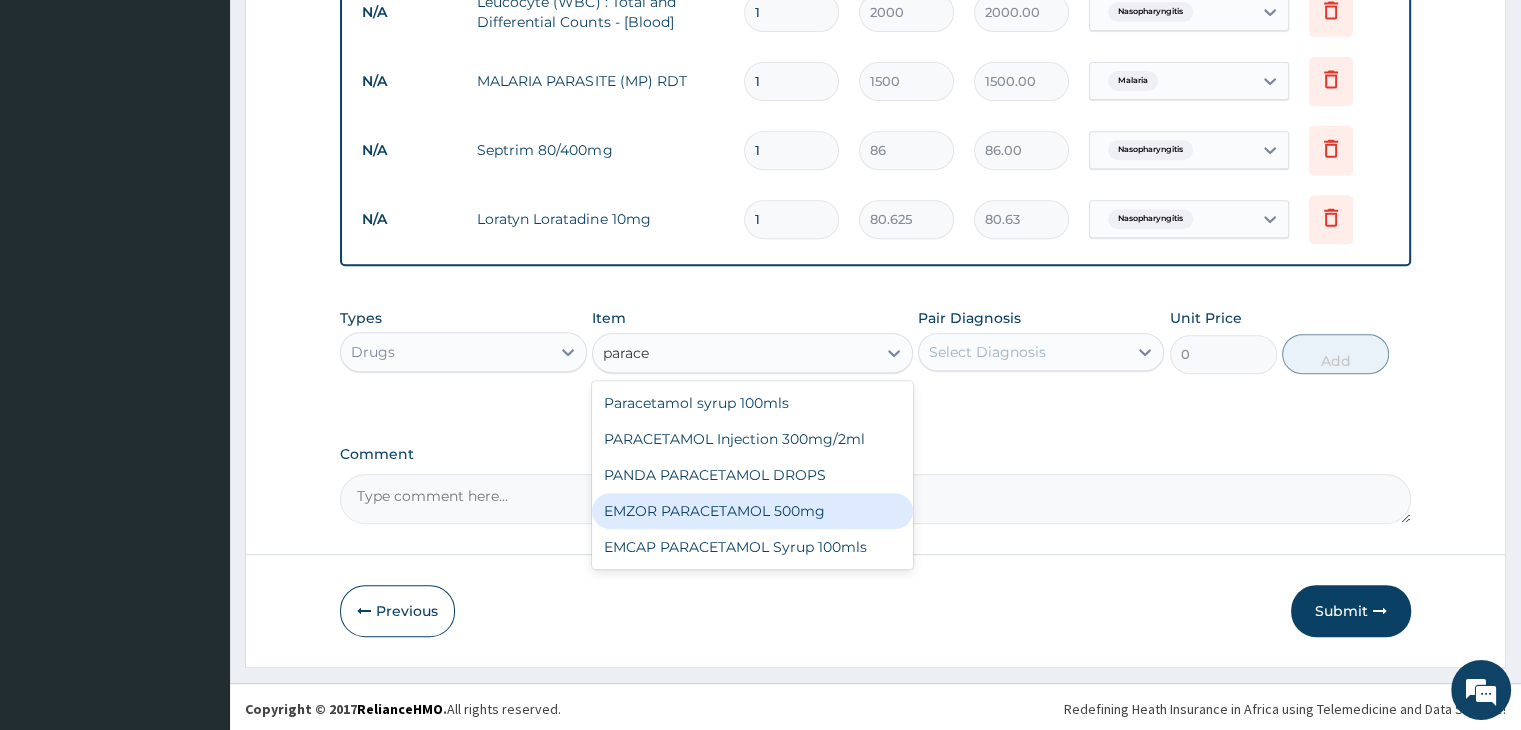 click on "EMZOR PARACETAMOL 500mg" at bounding box center [752, 511] 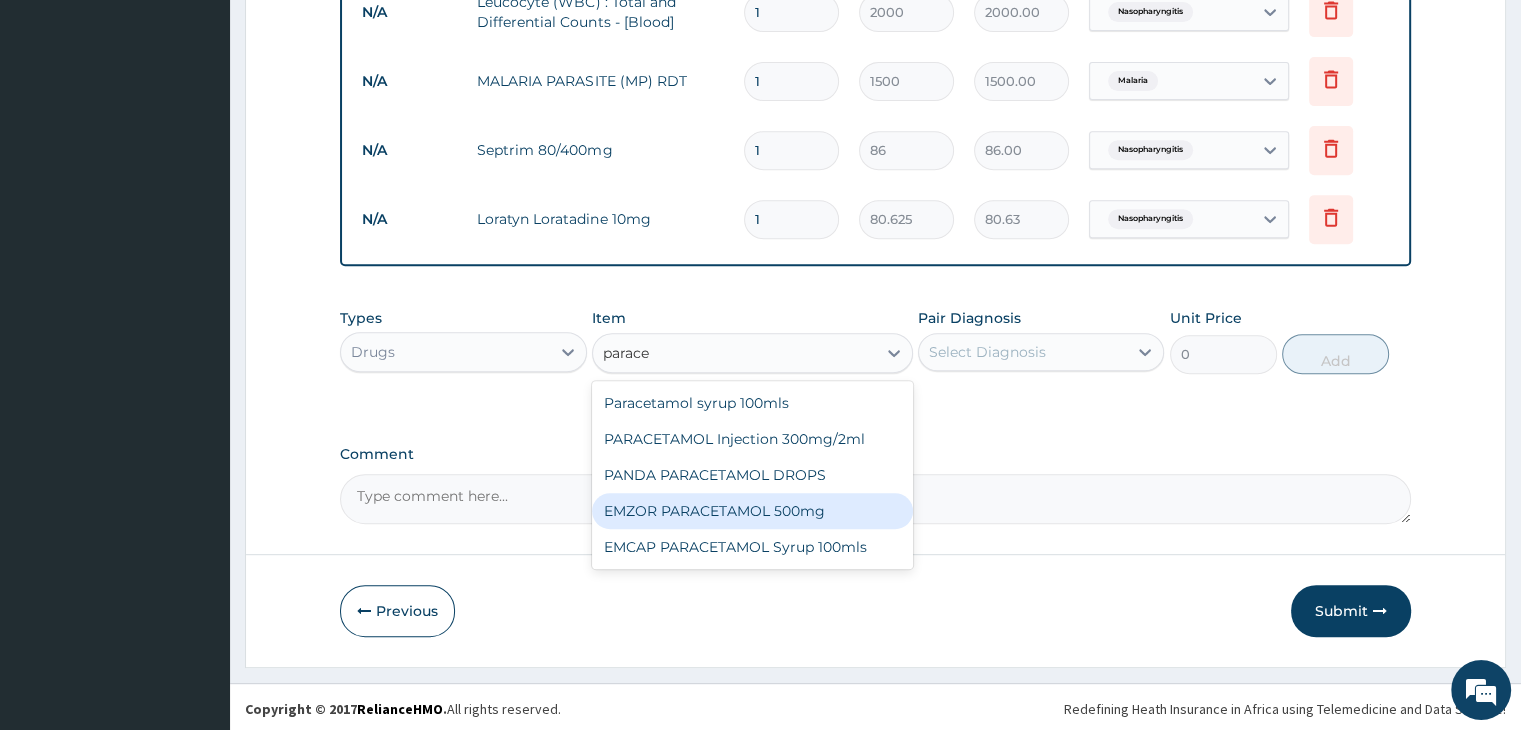 type 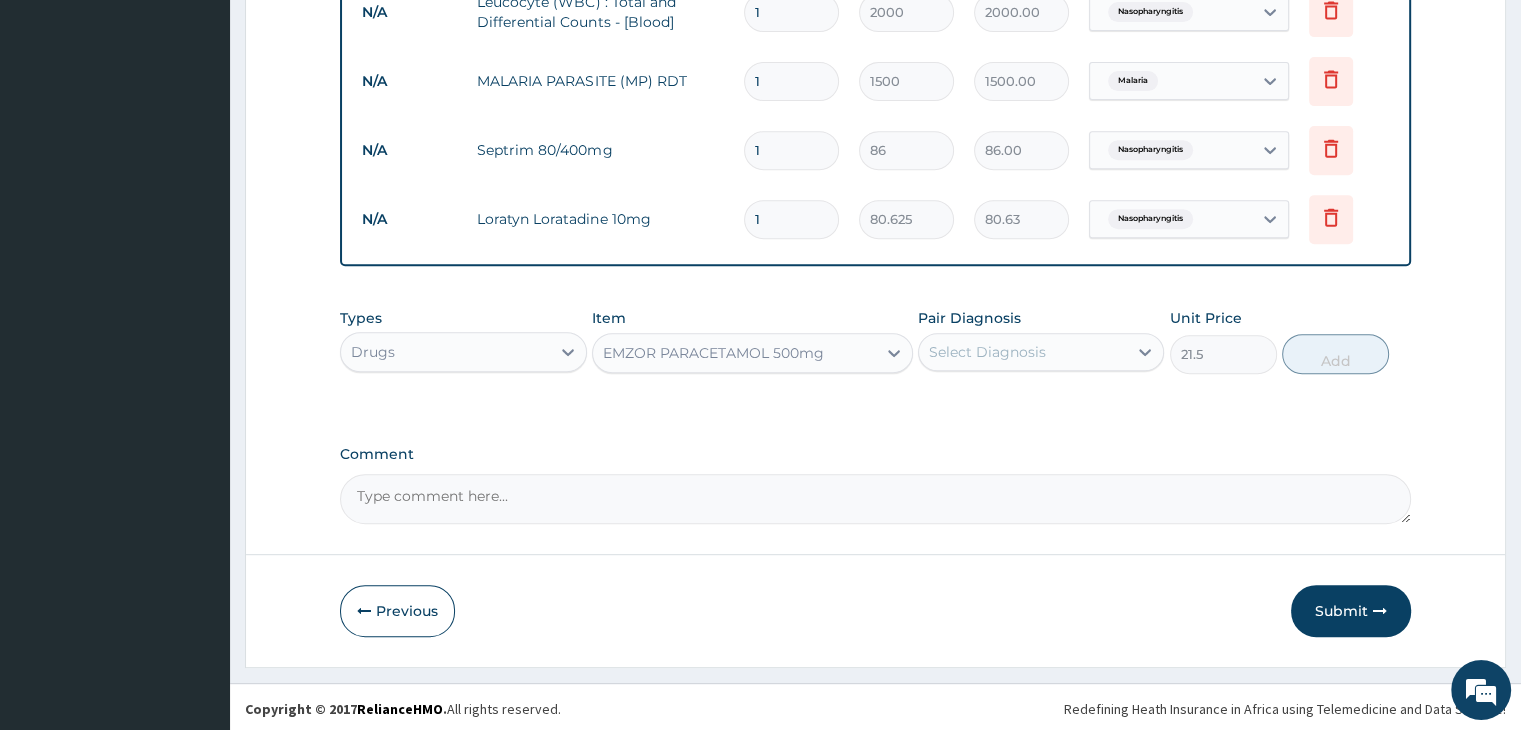 click on "Select Diagnosis" at bounding box center [1023, 352] 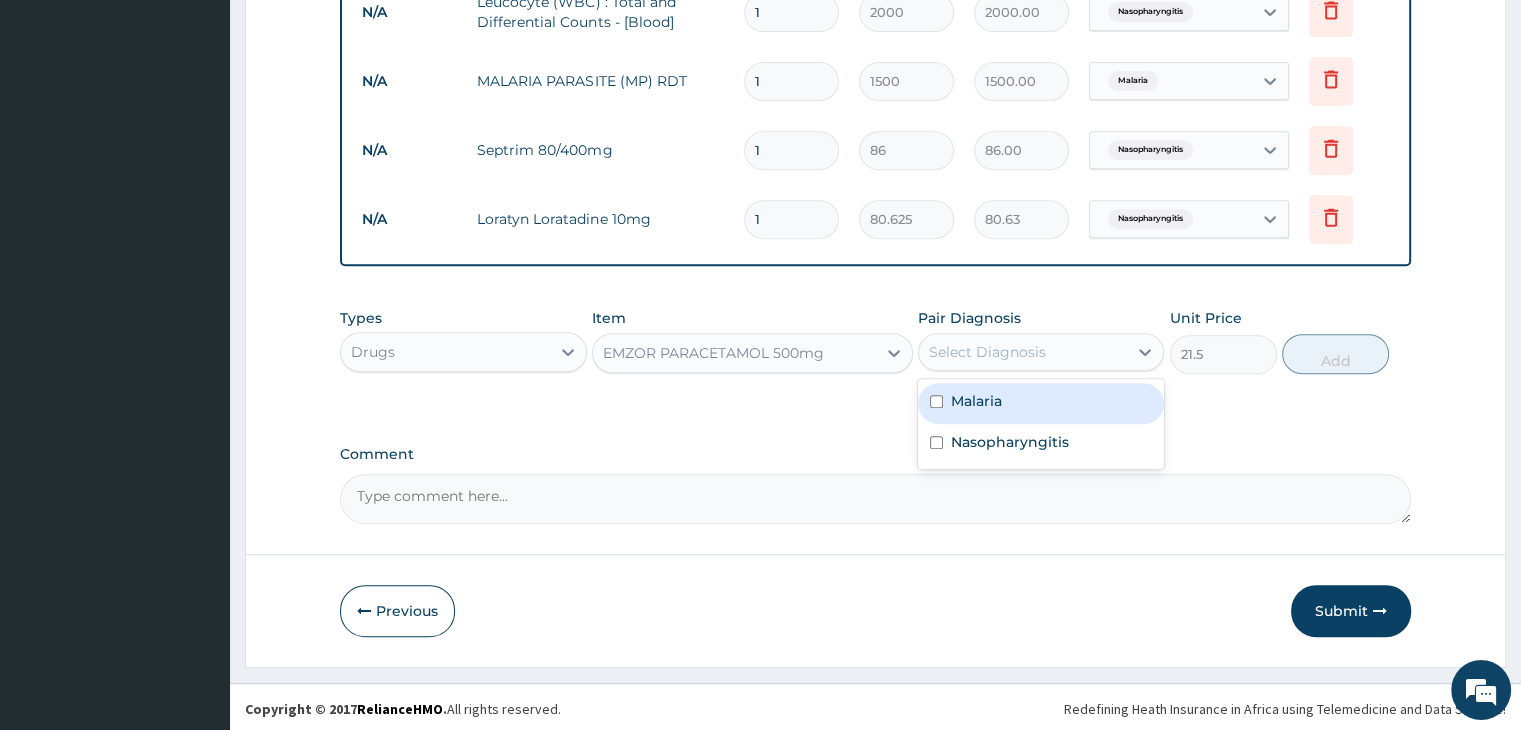 click on "Malaria" at bounding box center [1041, 403] 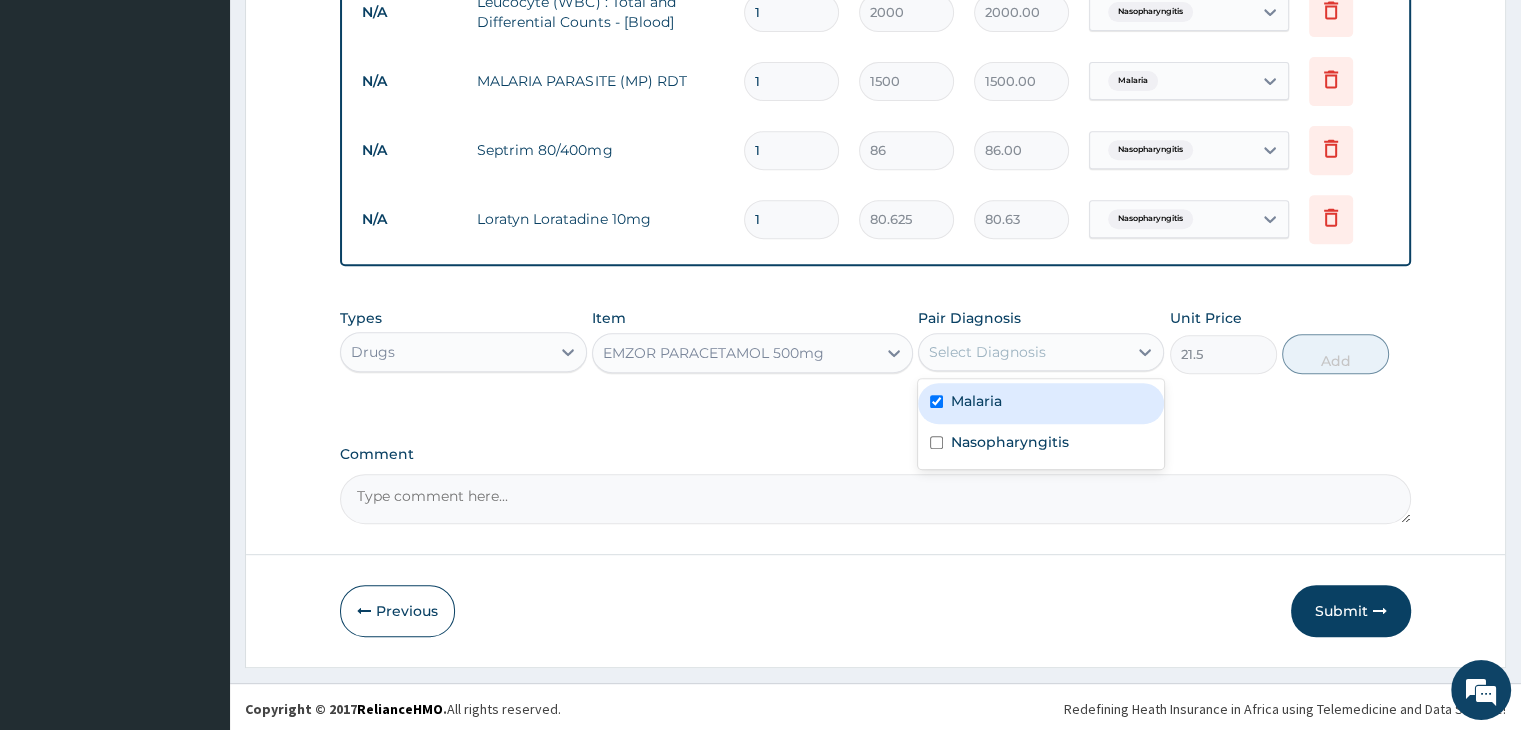 checkbox on "true" 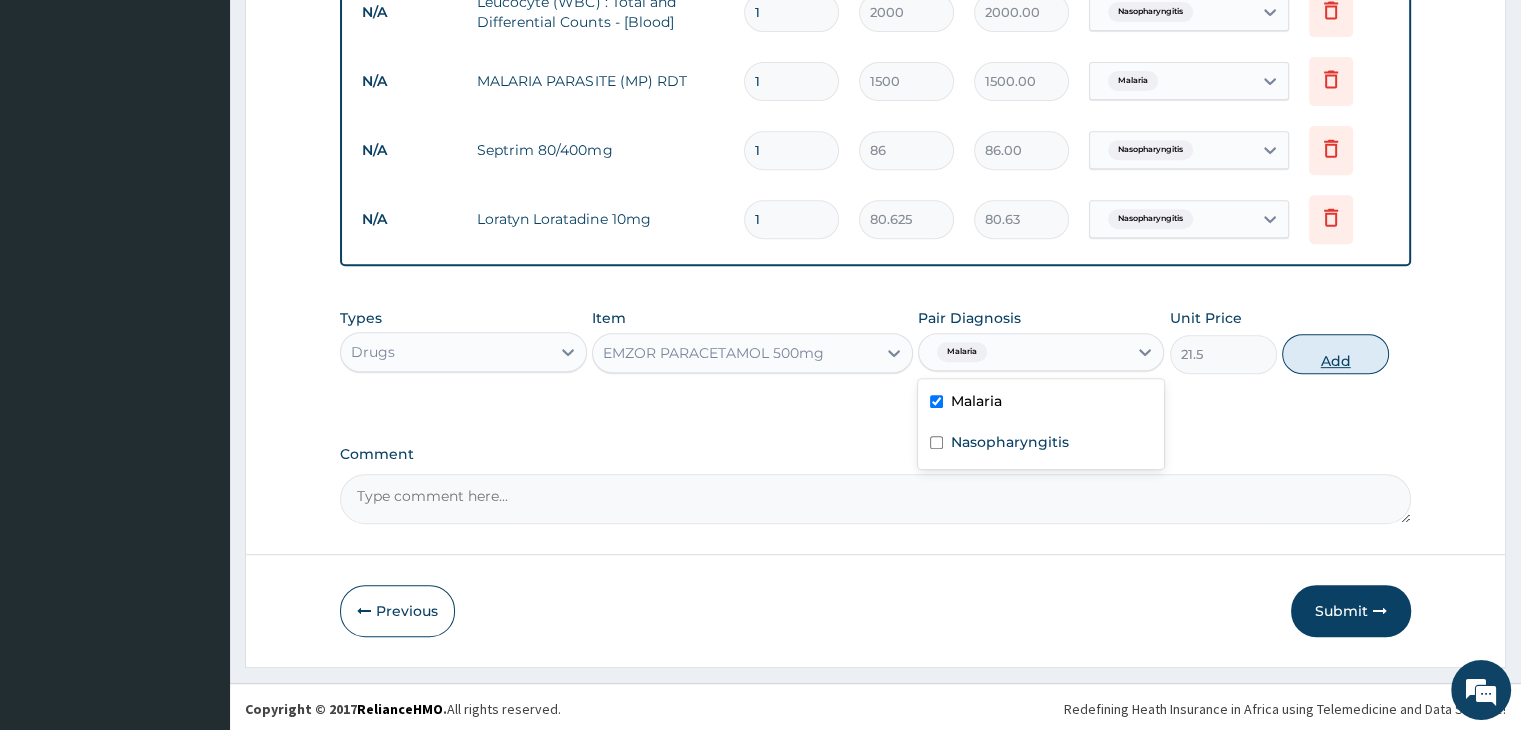 click on "Add" at bounding box center [1335, 354] 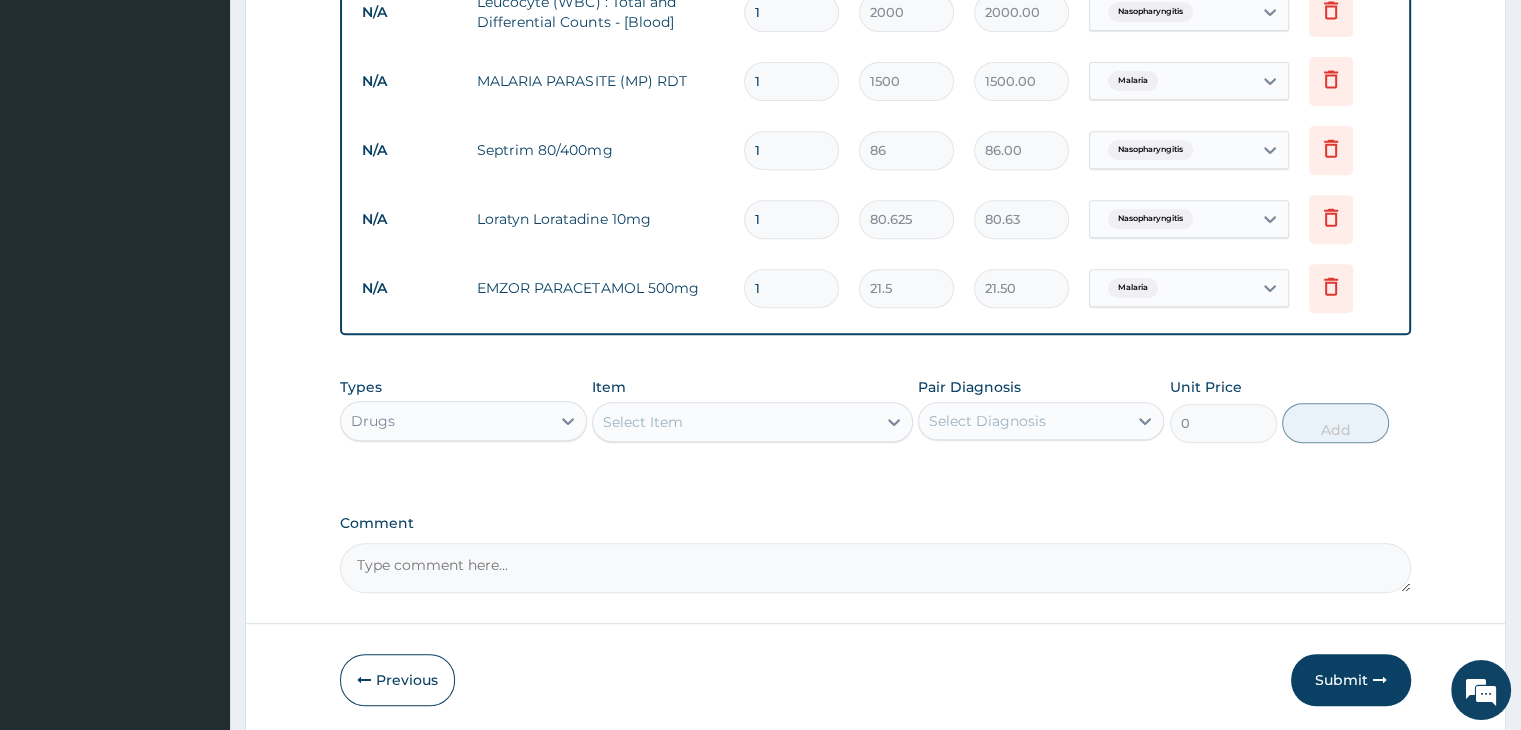 click on "Select Item" at bounding box center (734, 422) 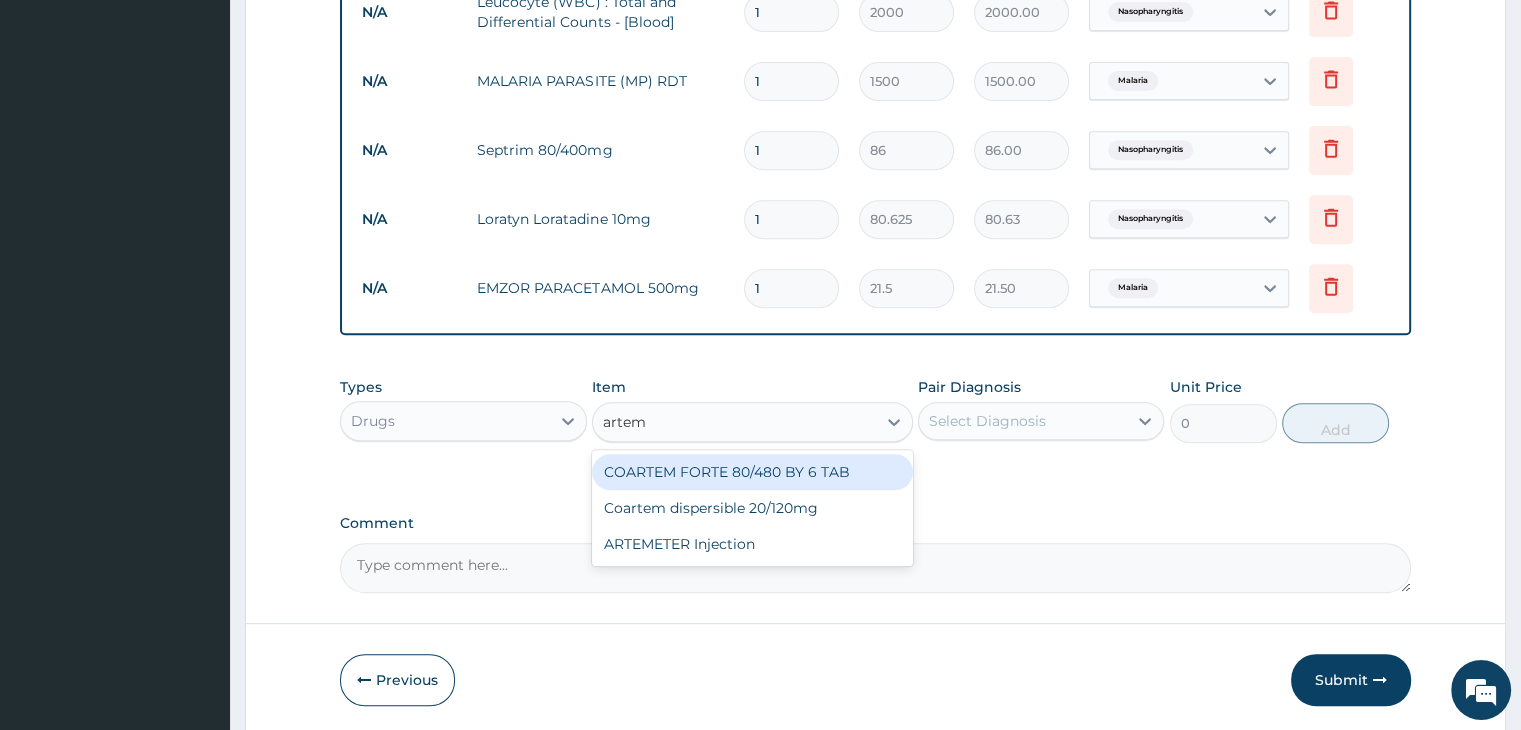 type on "arte" 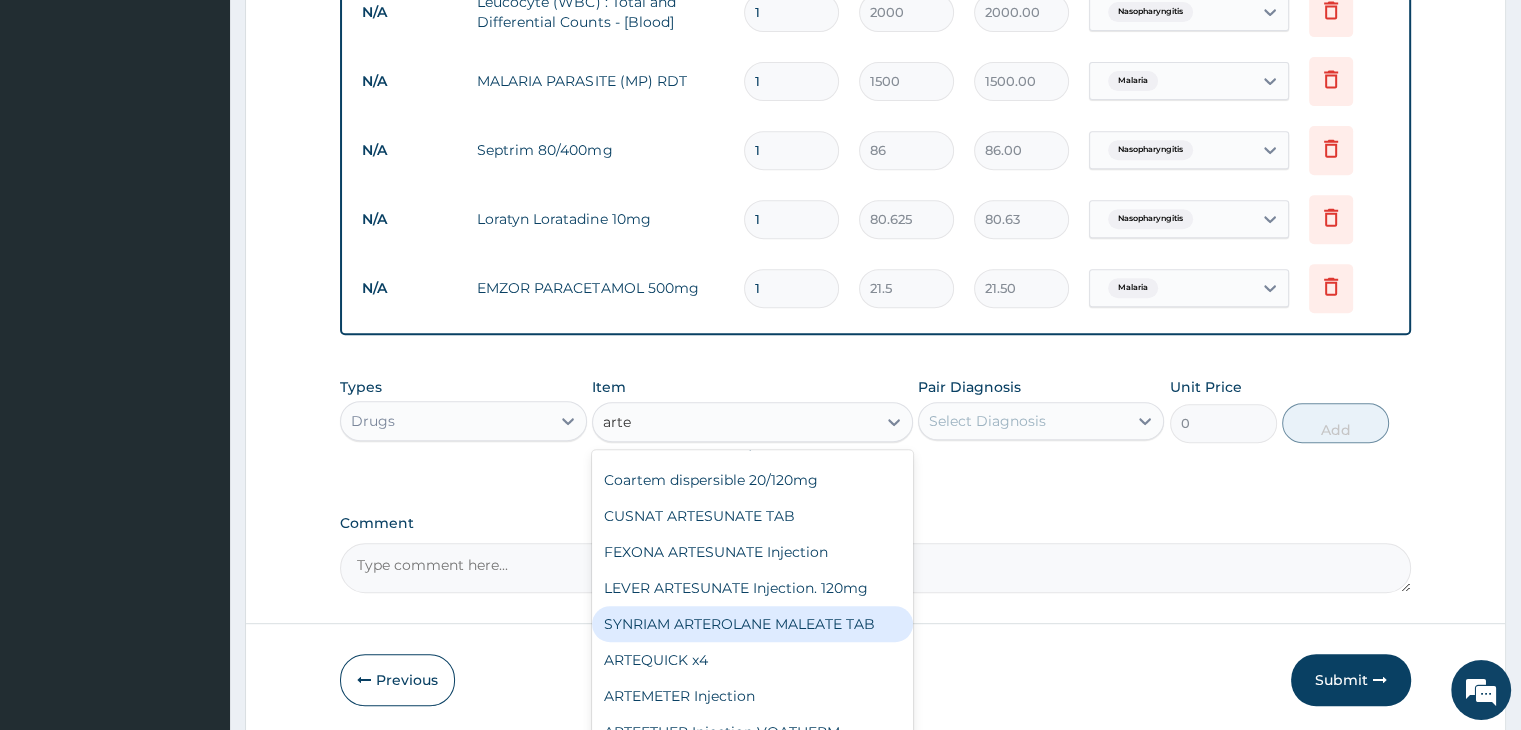 scroll, scrollTop: 140, scrollLeft: 0, axis: vertical 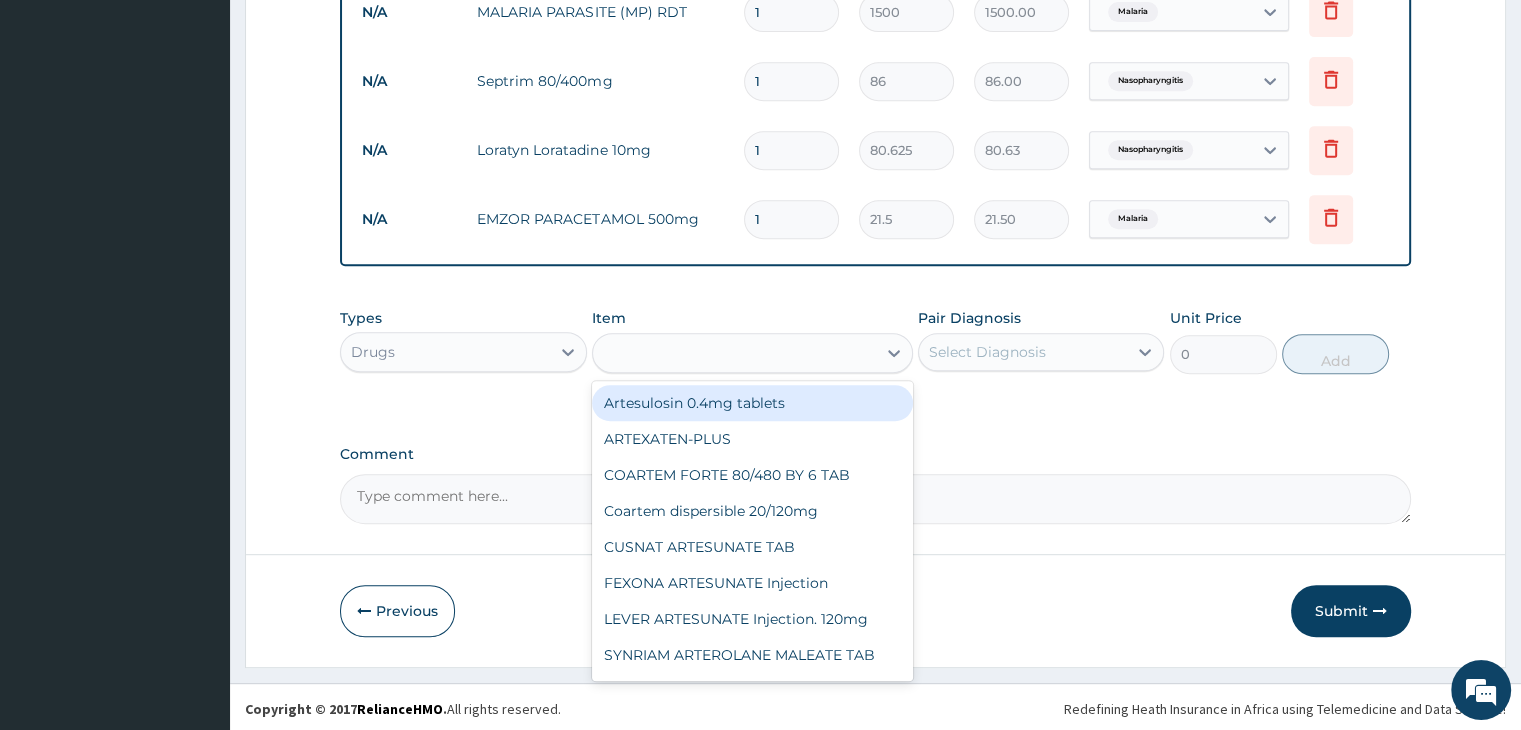 click on "arte" at bounding box center [734, 353] 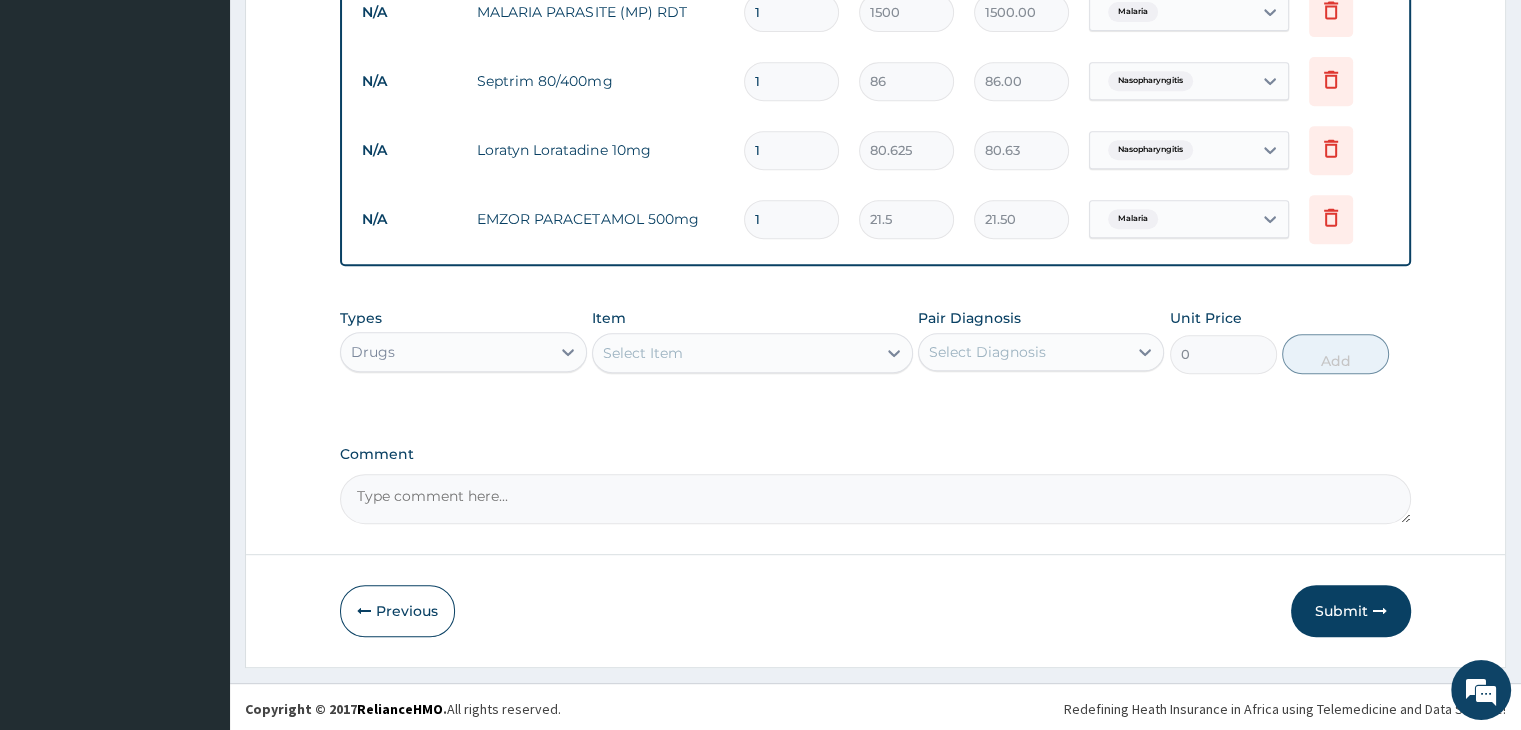 click on "Select Item" at bounding box center (643, 353) 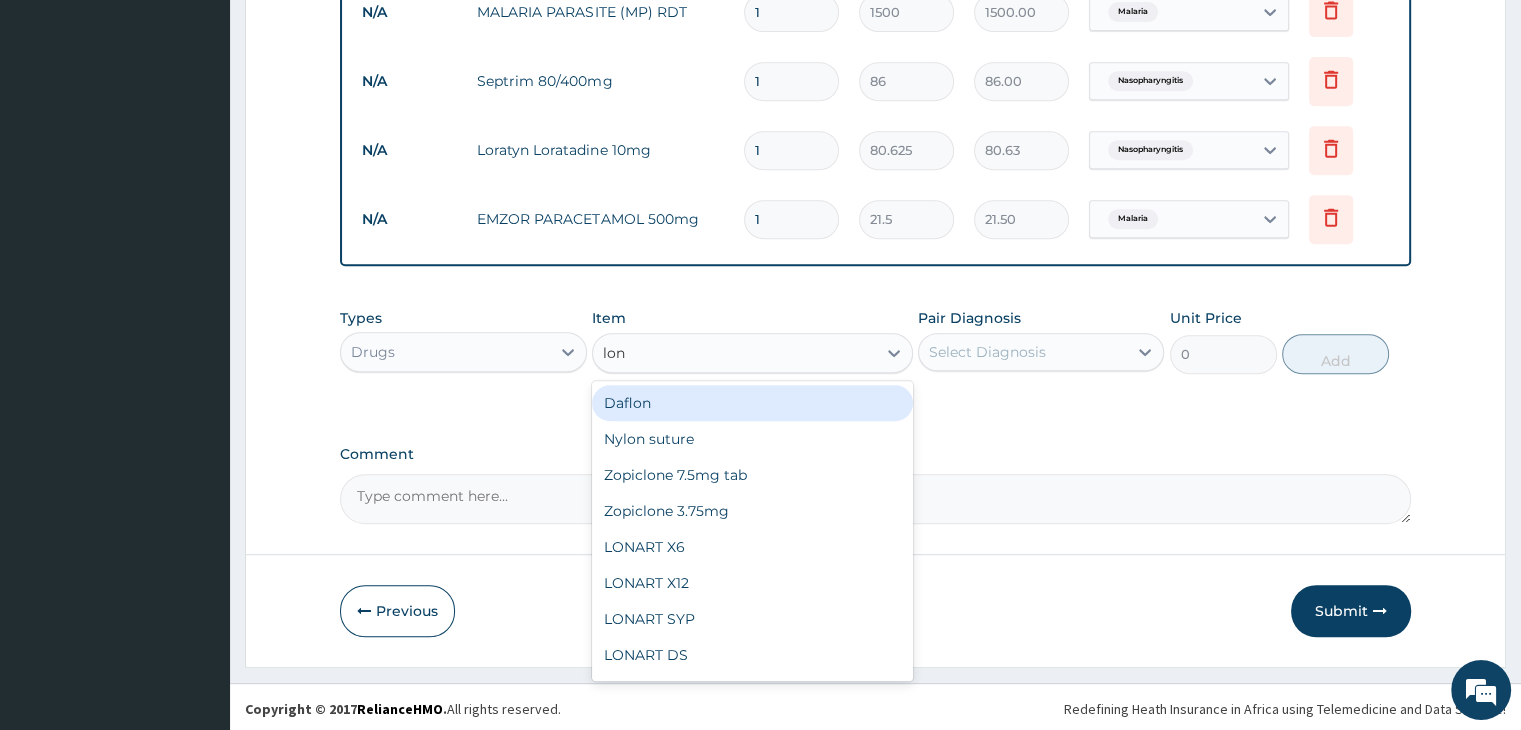 type on "lona" 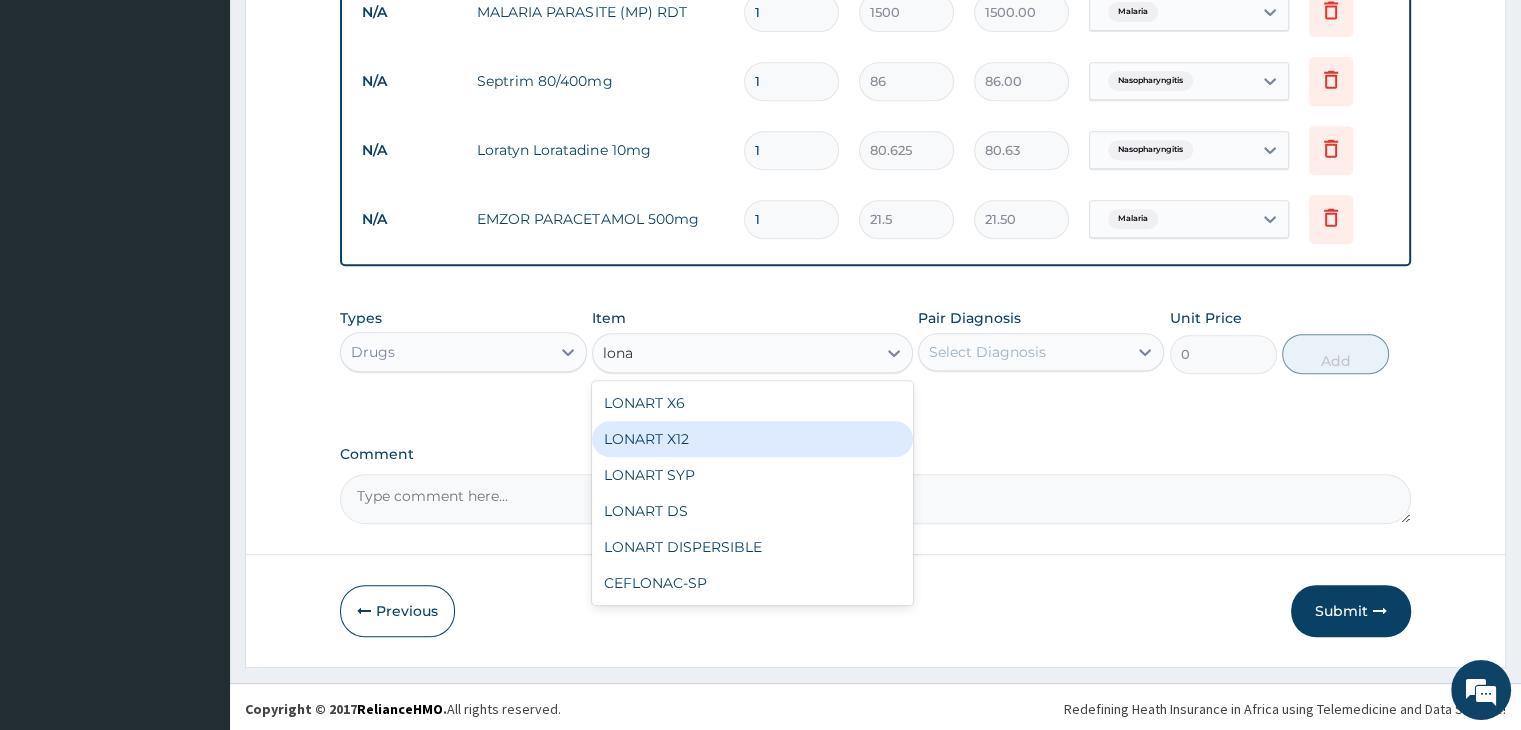 click on "LONART X12" at bounding box center [752, 439] 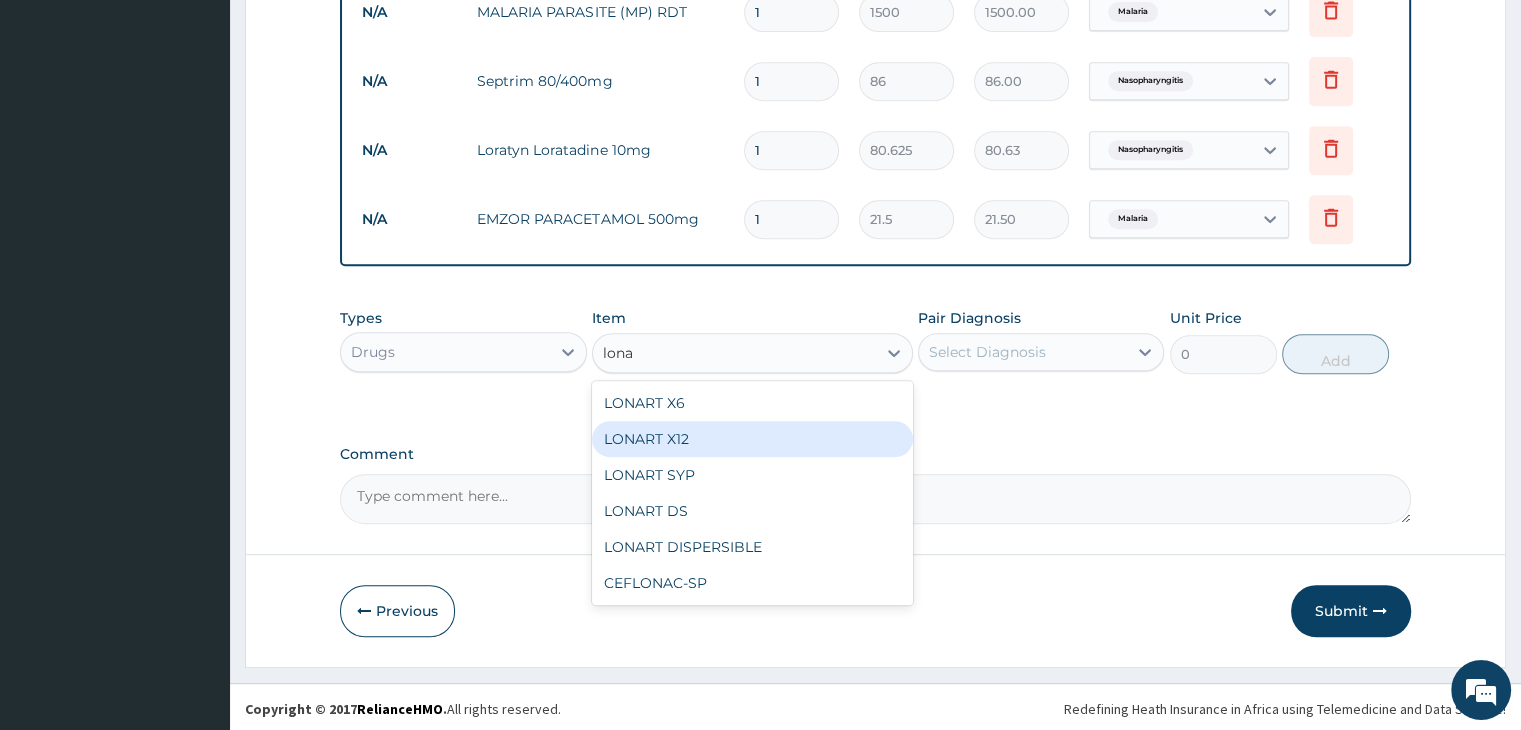 type 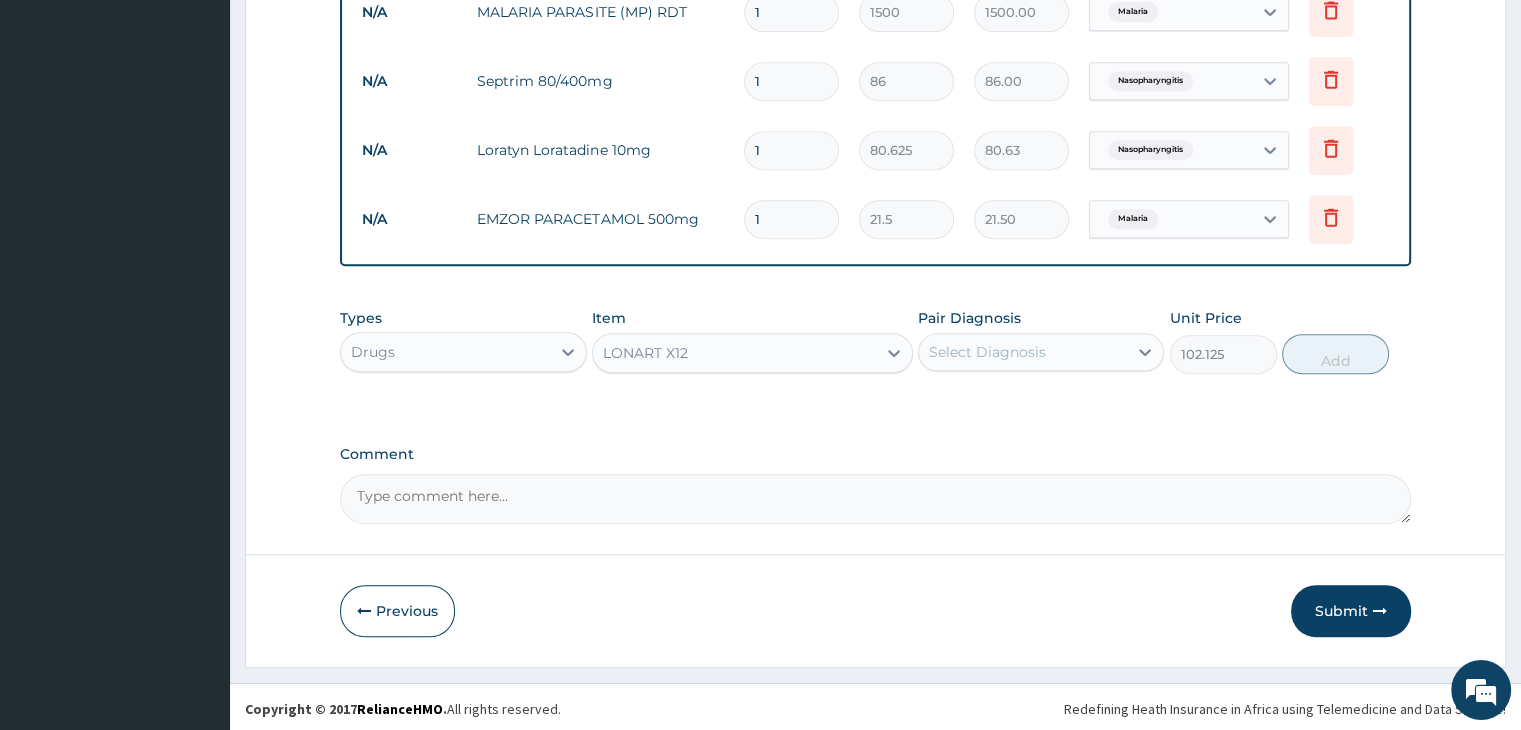 click on "Select Diagnosis" at bounding box center (987, 352) 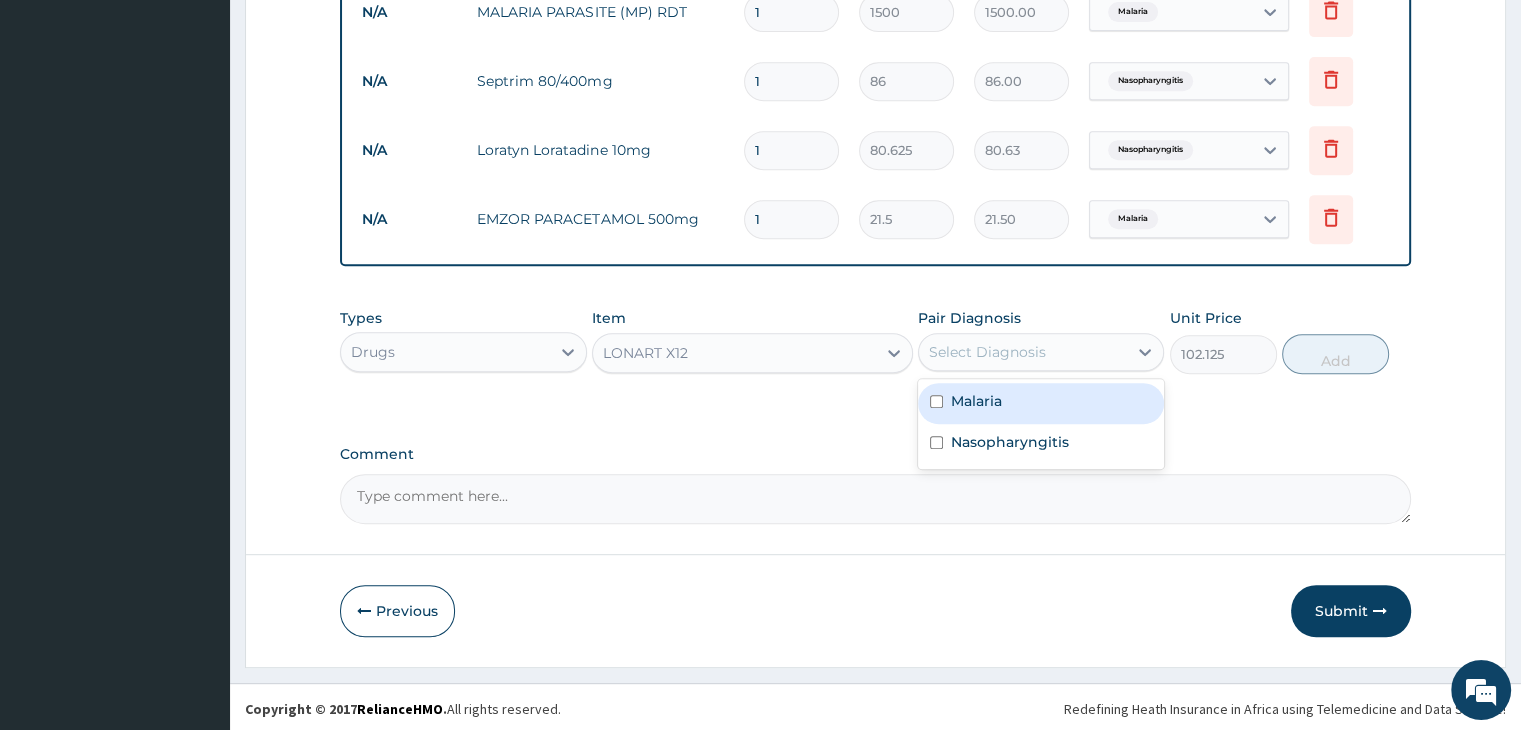 click on "Malaria" at bounding box center (976, 401) 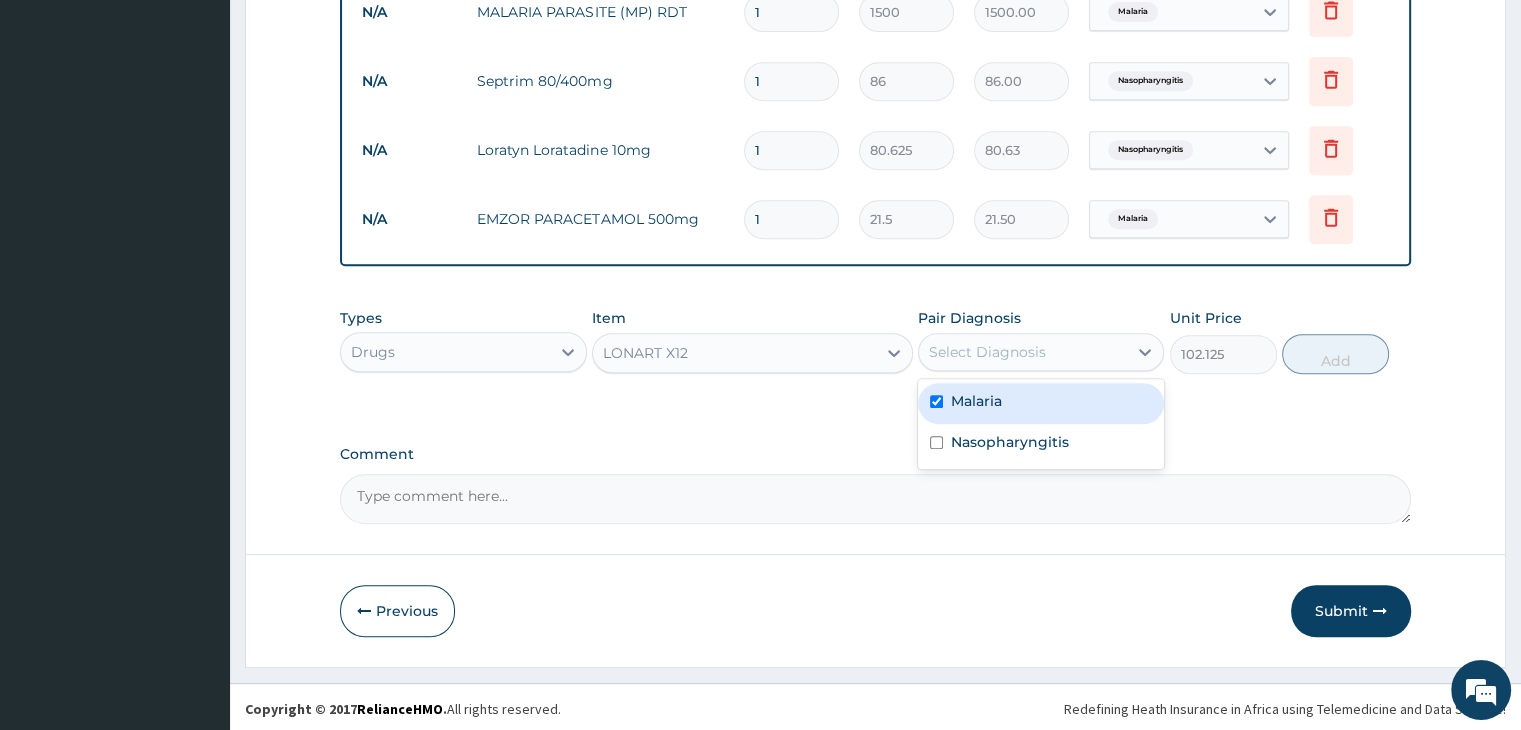 checkbox on "true" 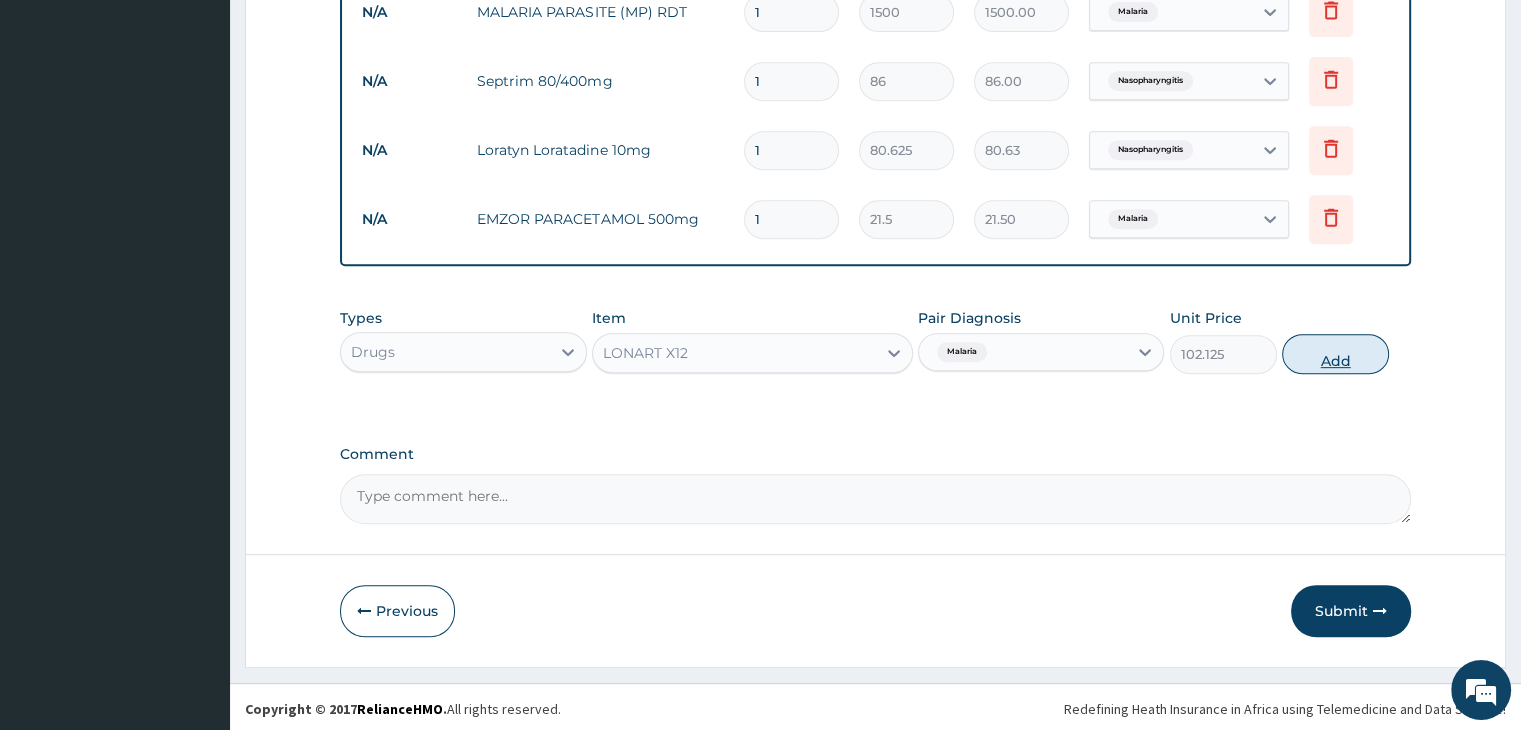 click on "Add" at bounding box center (1335, 354) 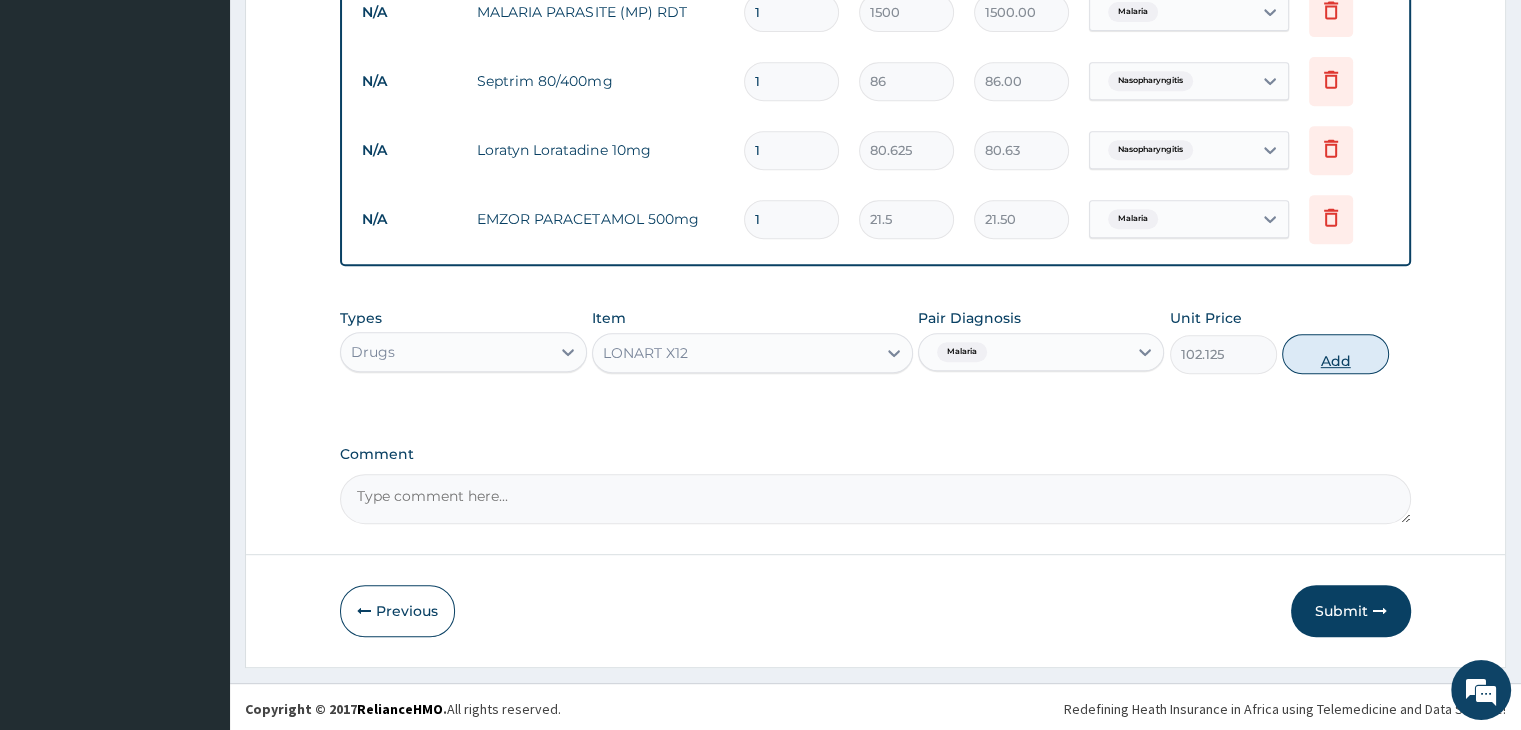 type on "0" 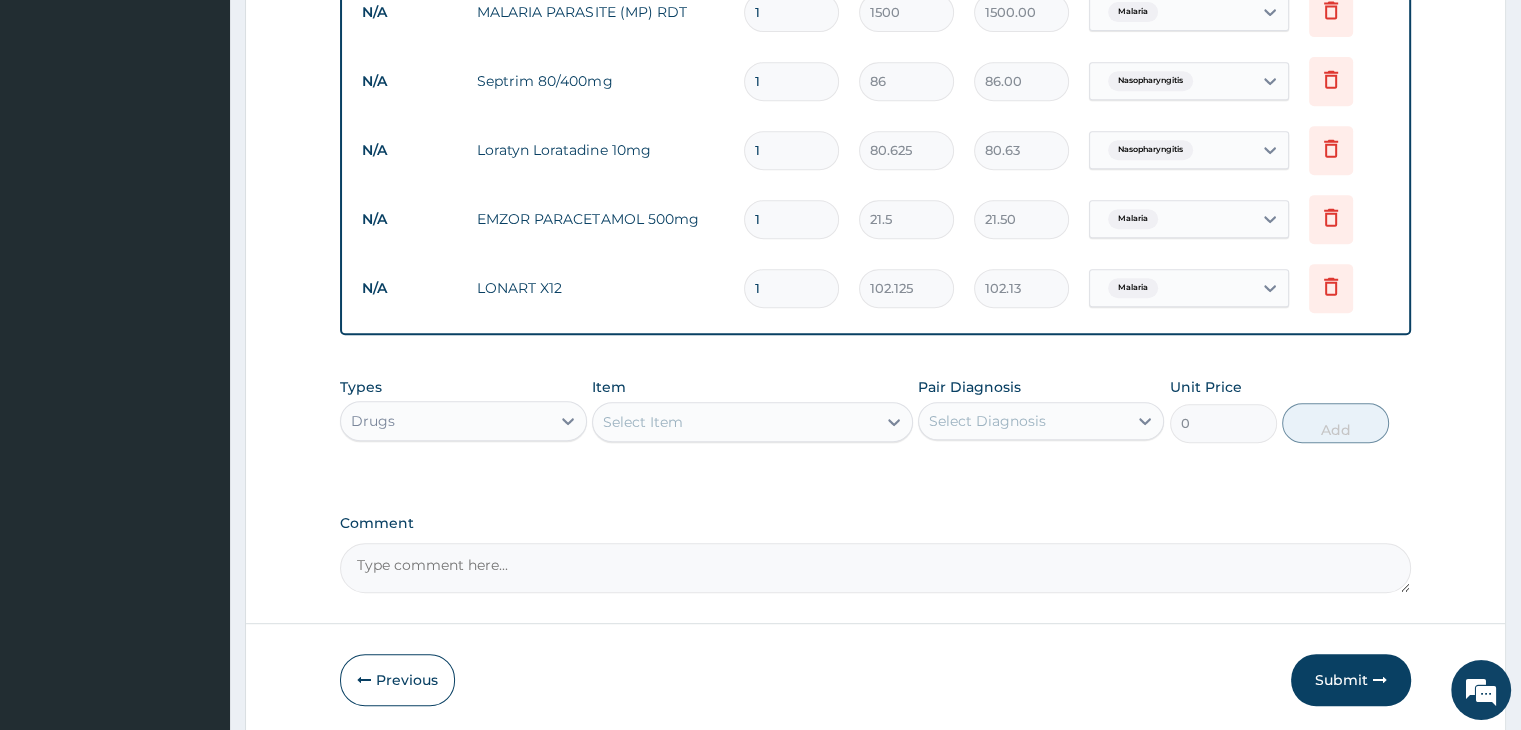 click on "Select Item" at bounding box center (734, 422) 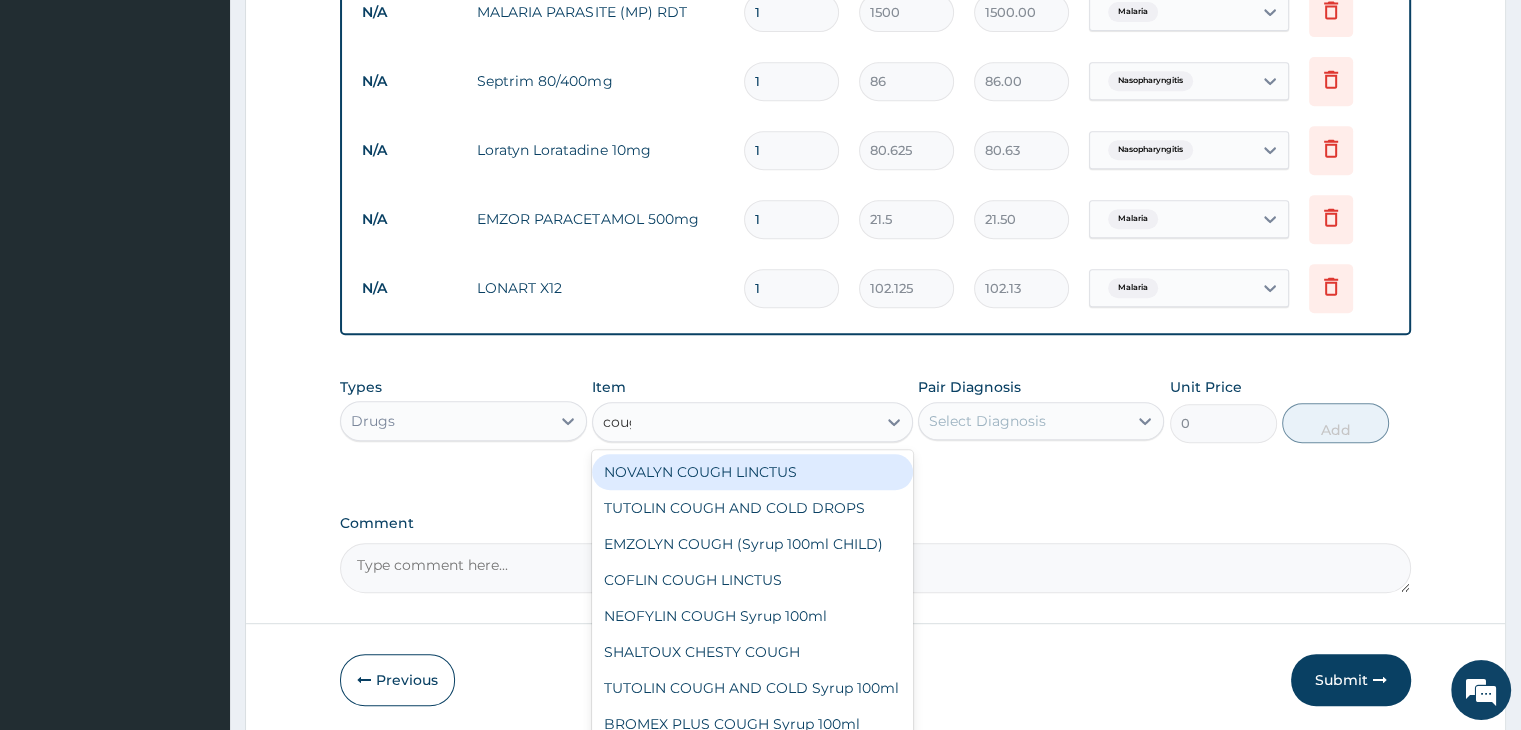 type on "cough" 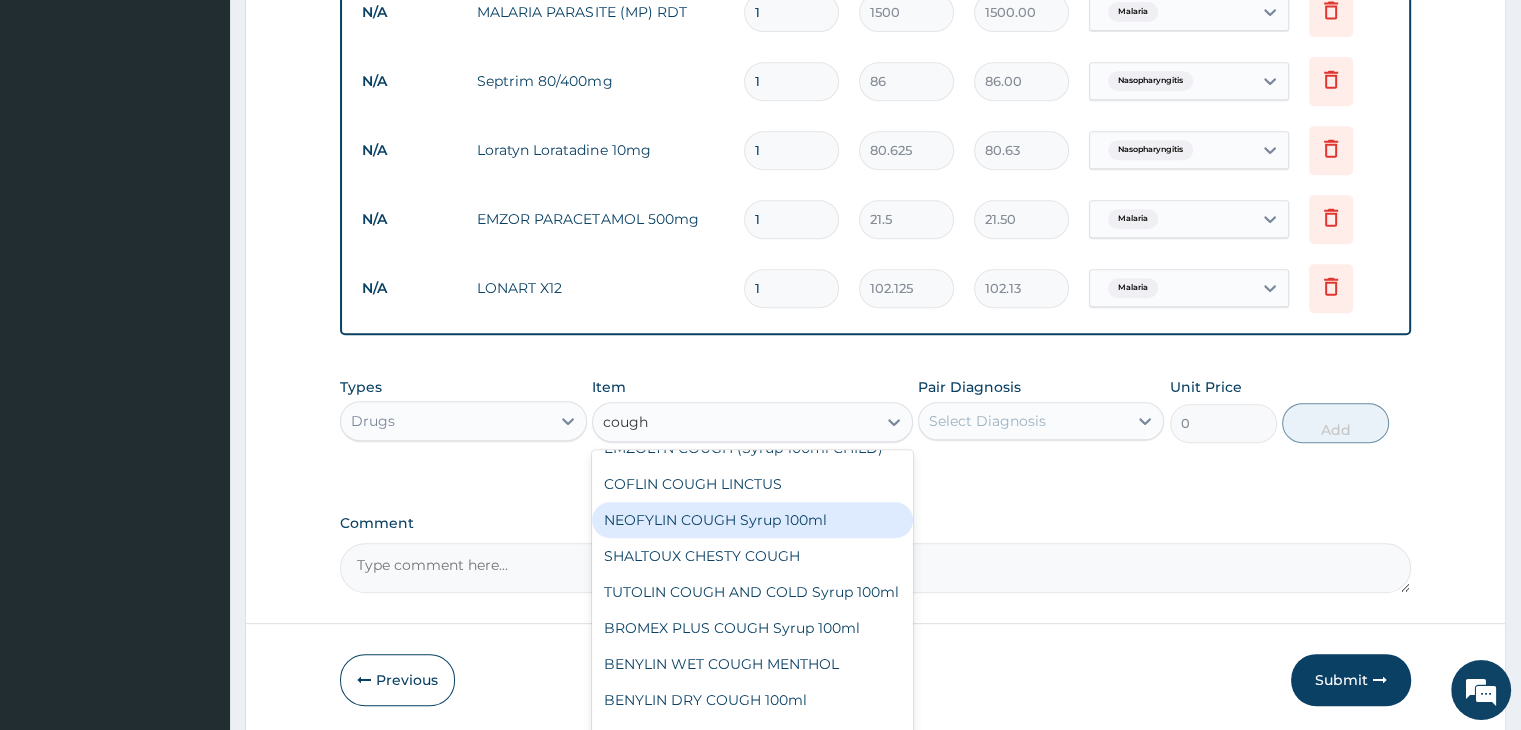 scroll, scrollTop: 0, scrollLeft: 0, axis: both 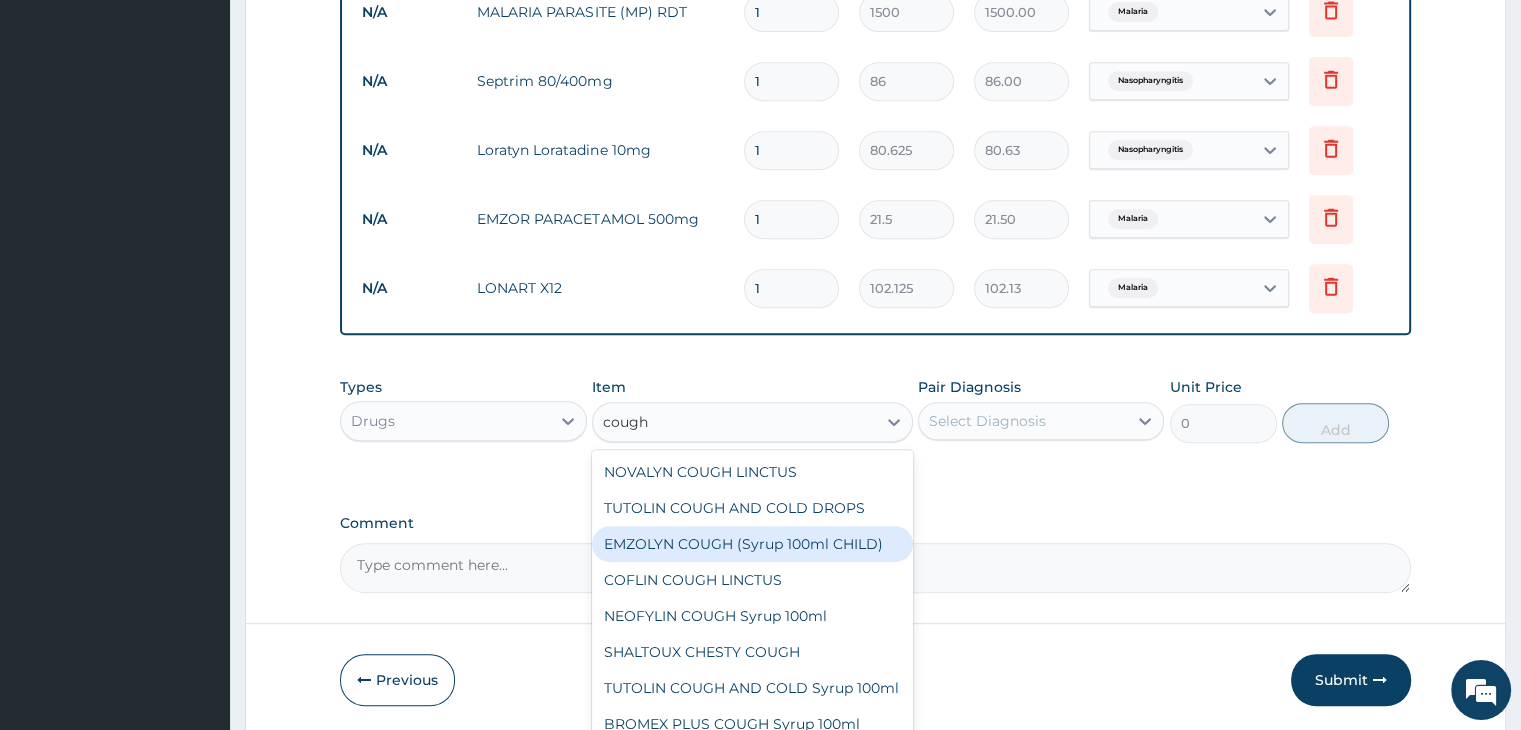 click on "EMZOLYN COUGH (Syrup 100ml CHILD)" at bounding box center [752, 544] 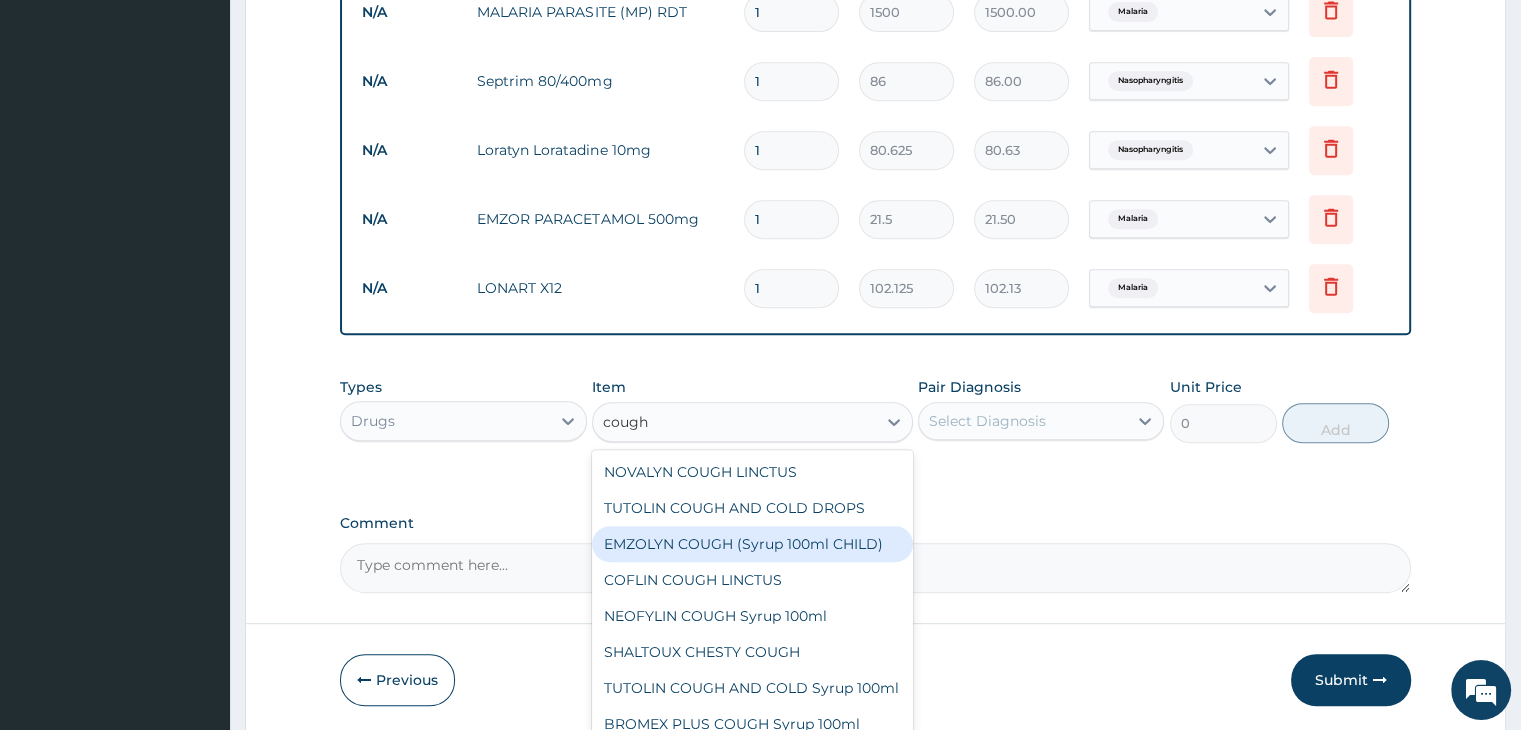 type 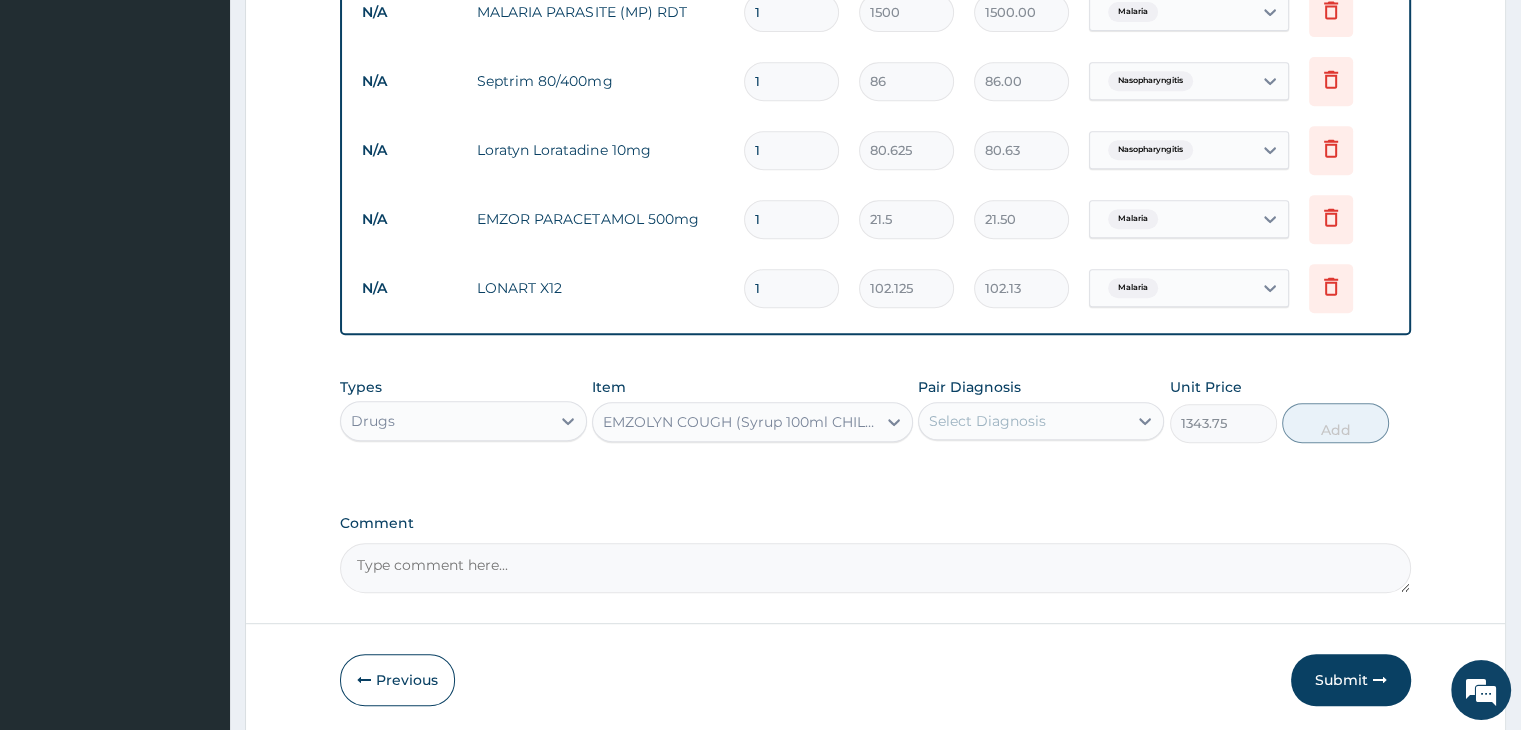 click on "Select Diagnosis" at bounding box center (1023, 421) 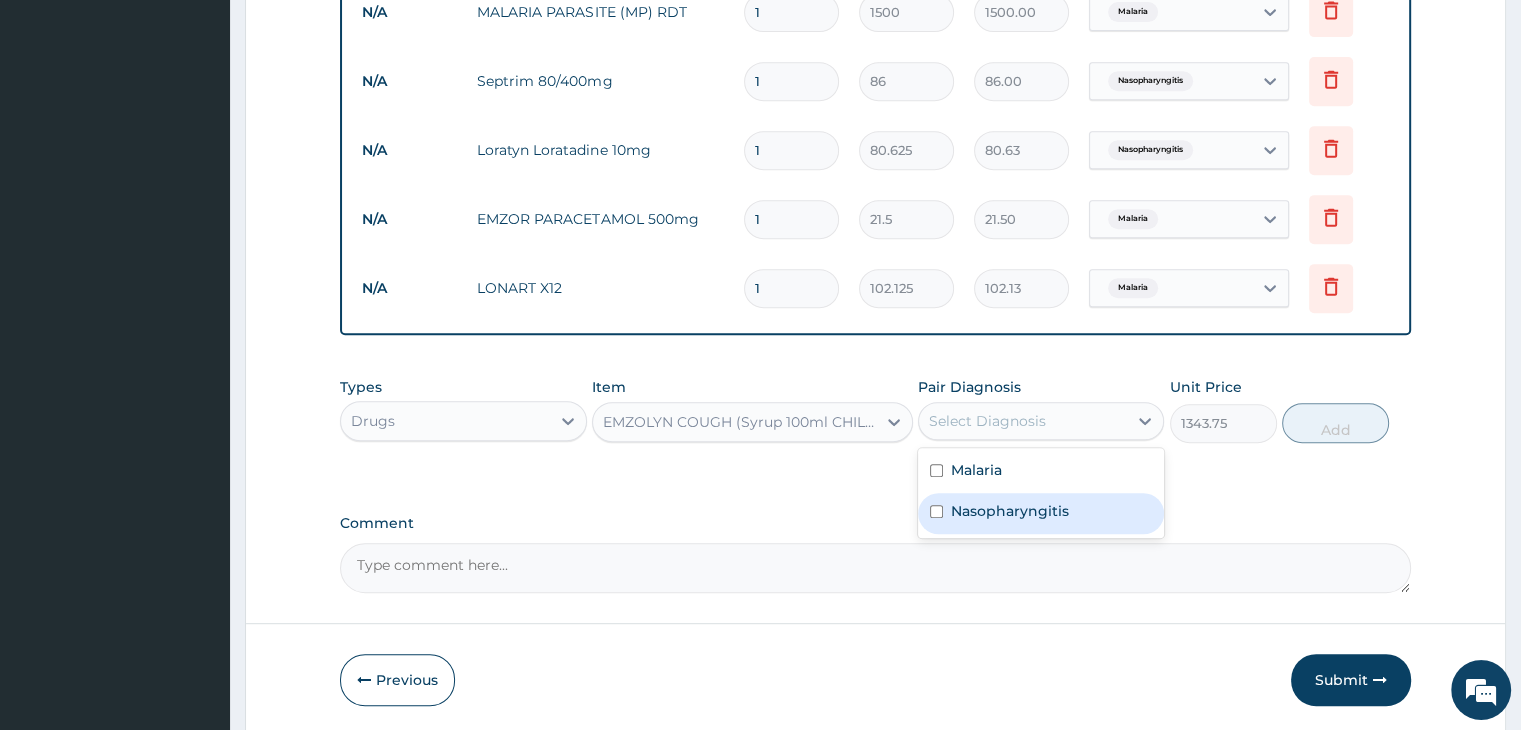 click on "Nasopharyngitis" at bounding box center [1010, 511] 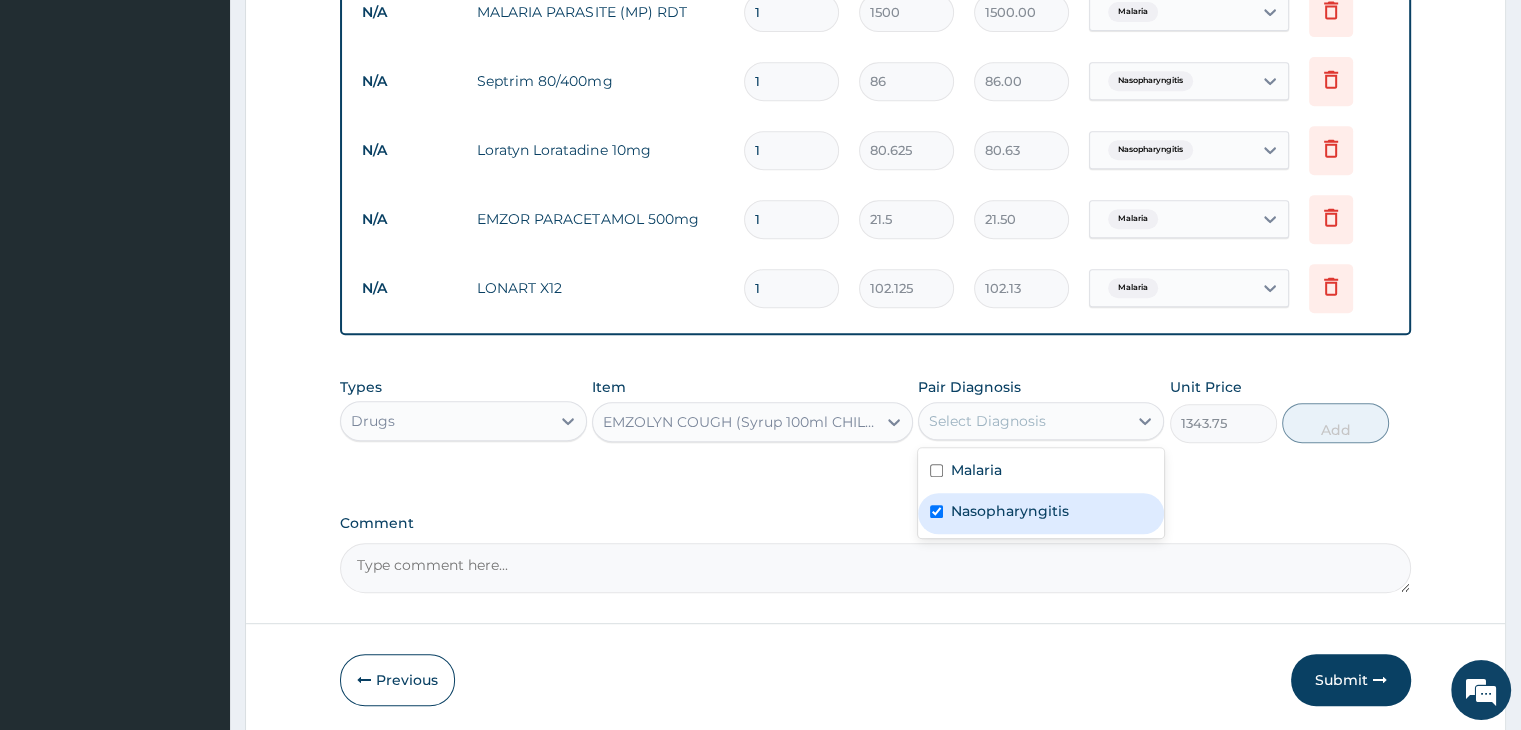 checkbox on "true" 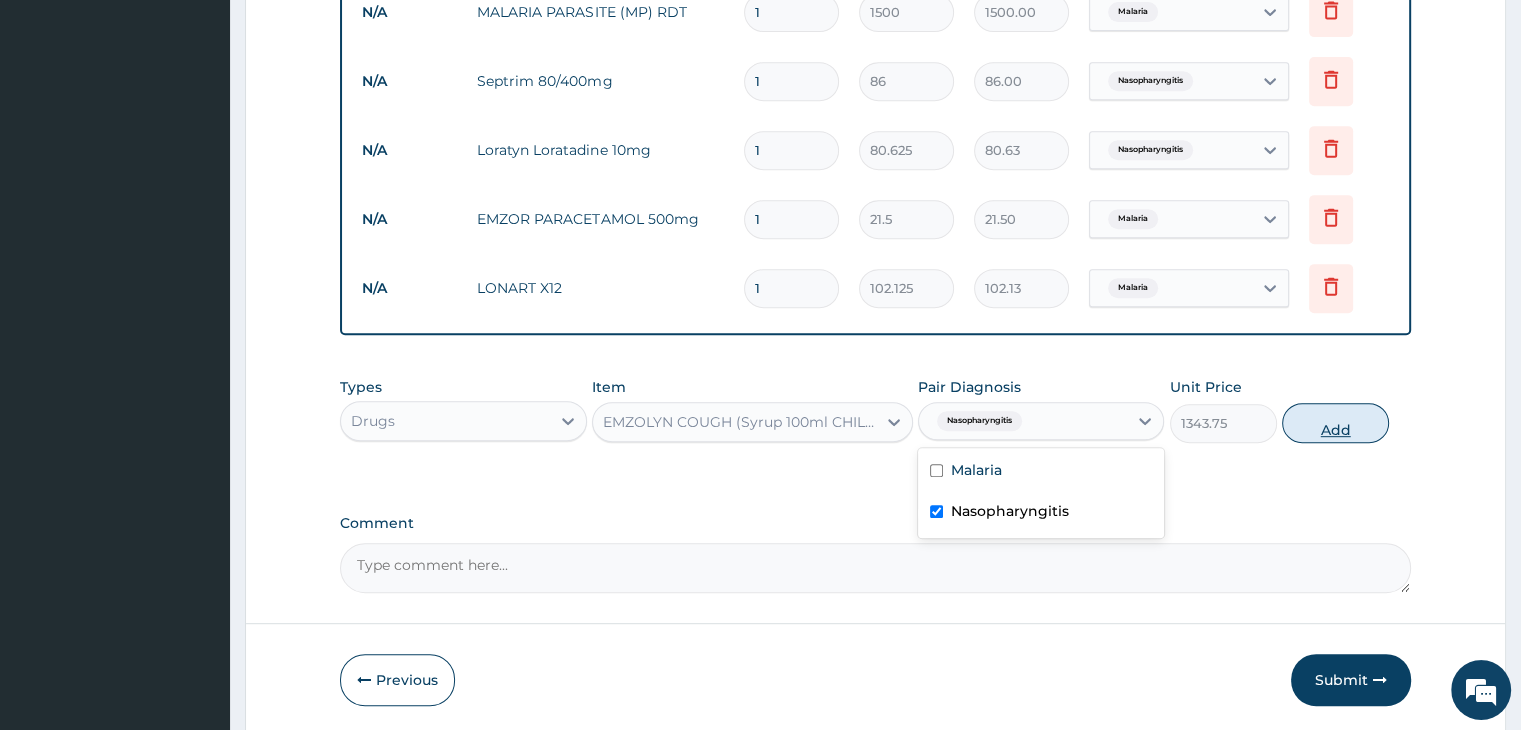 click on "Add" at bounding box center [1335, 423] 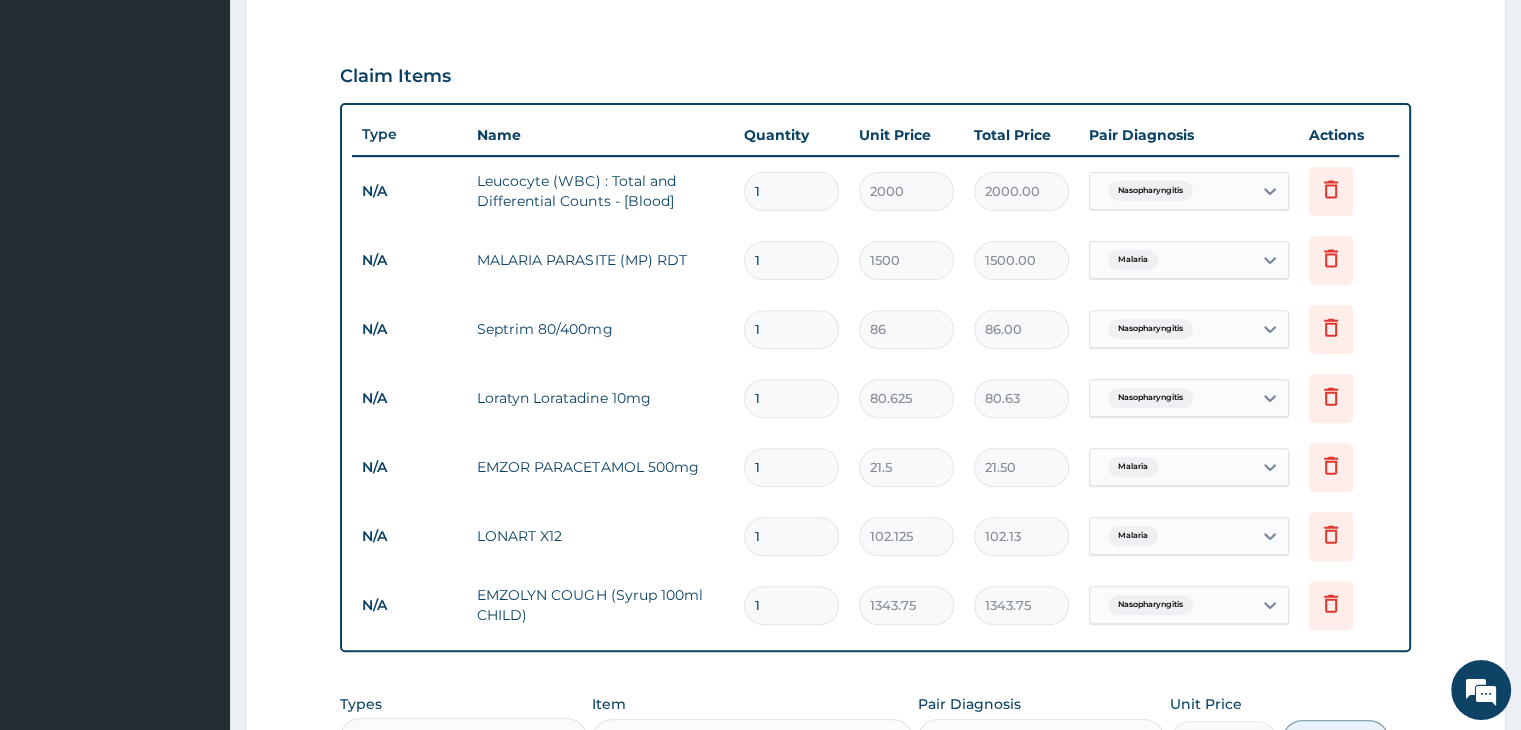 scroll, scrollTop: 789, scrollLeft: 0, axis: vertical 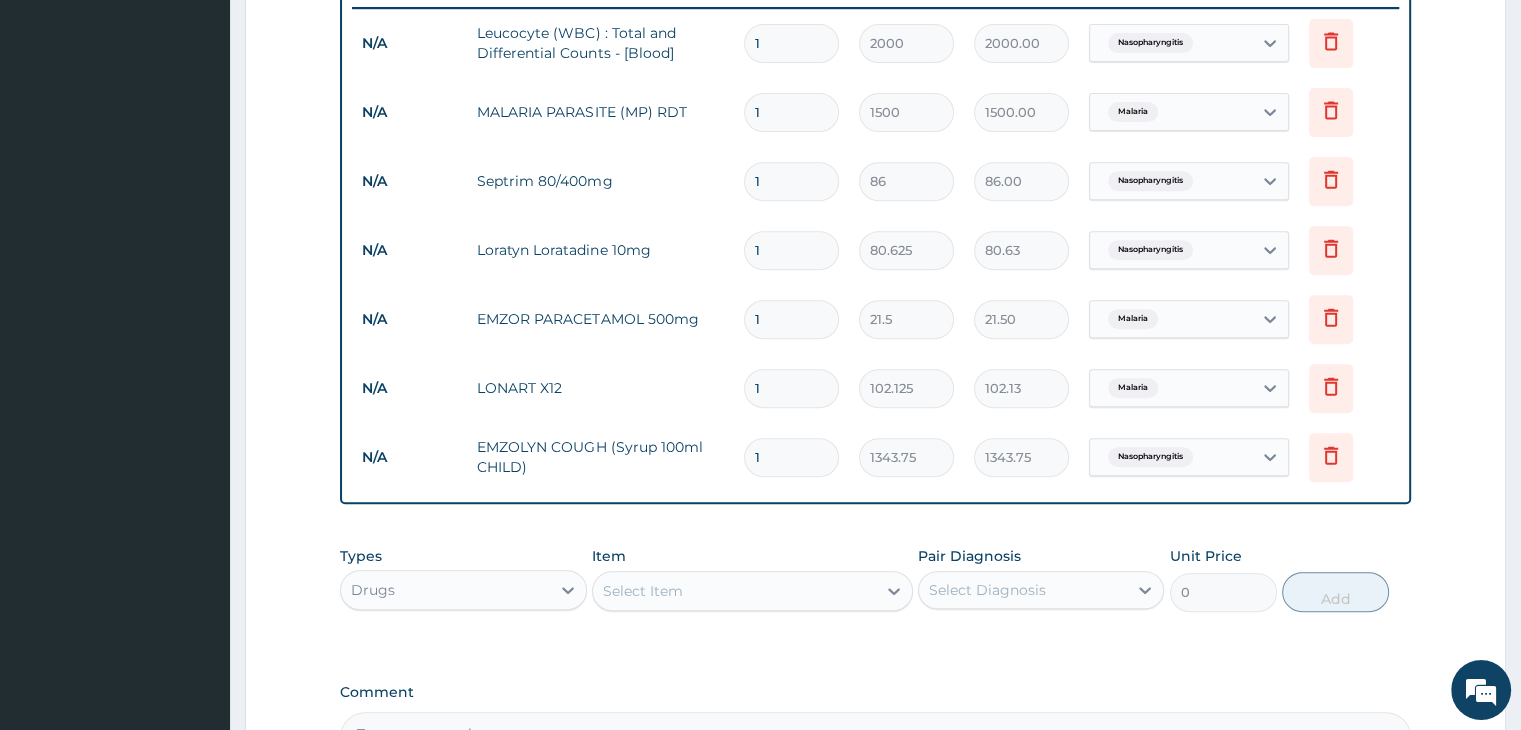 click on "1" at bounding box center [791, 181] 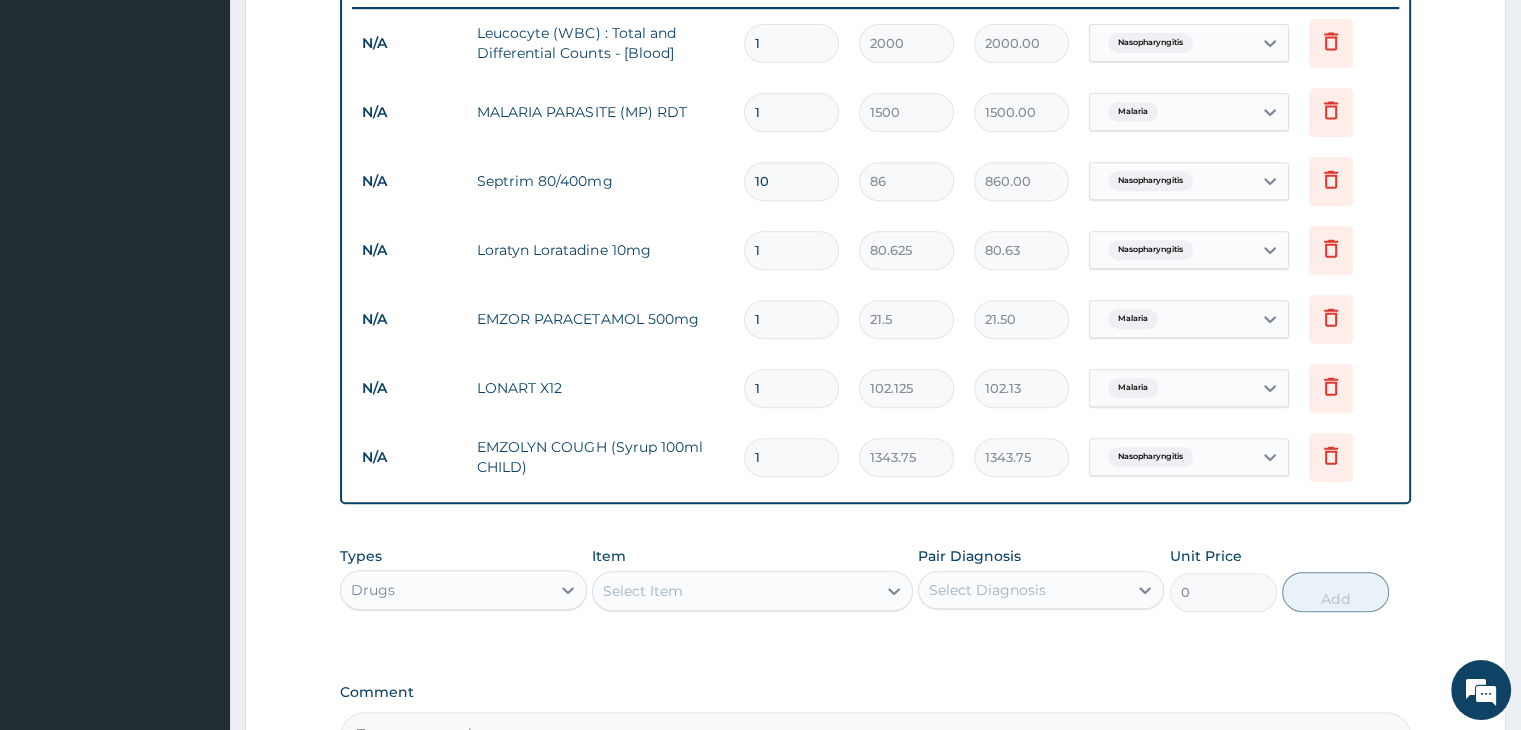 type on "10" 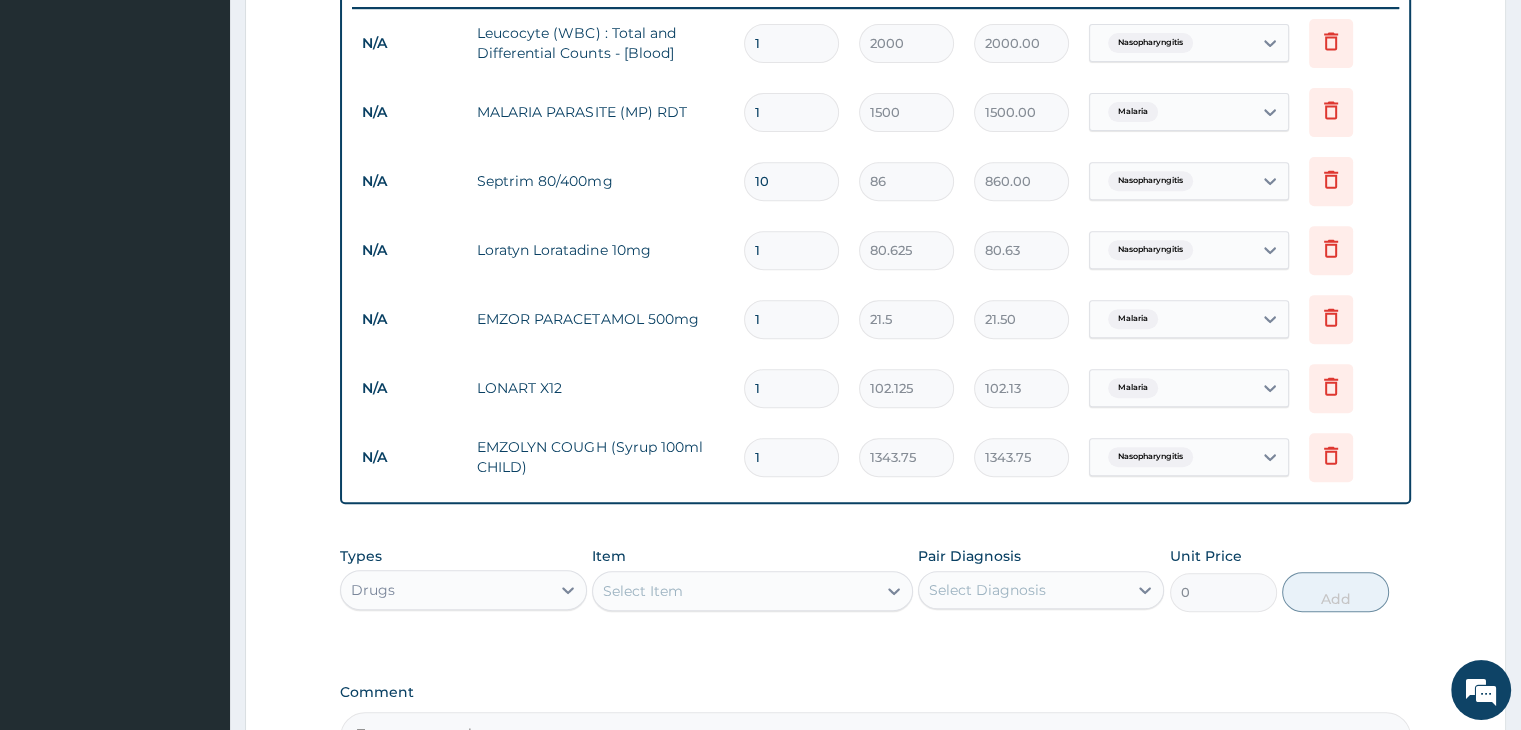 click on "1" at bounding box center [791, 250] 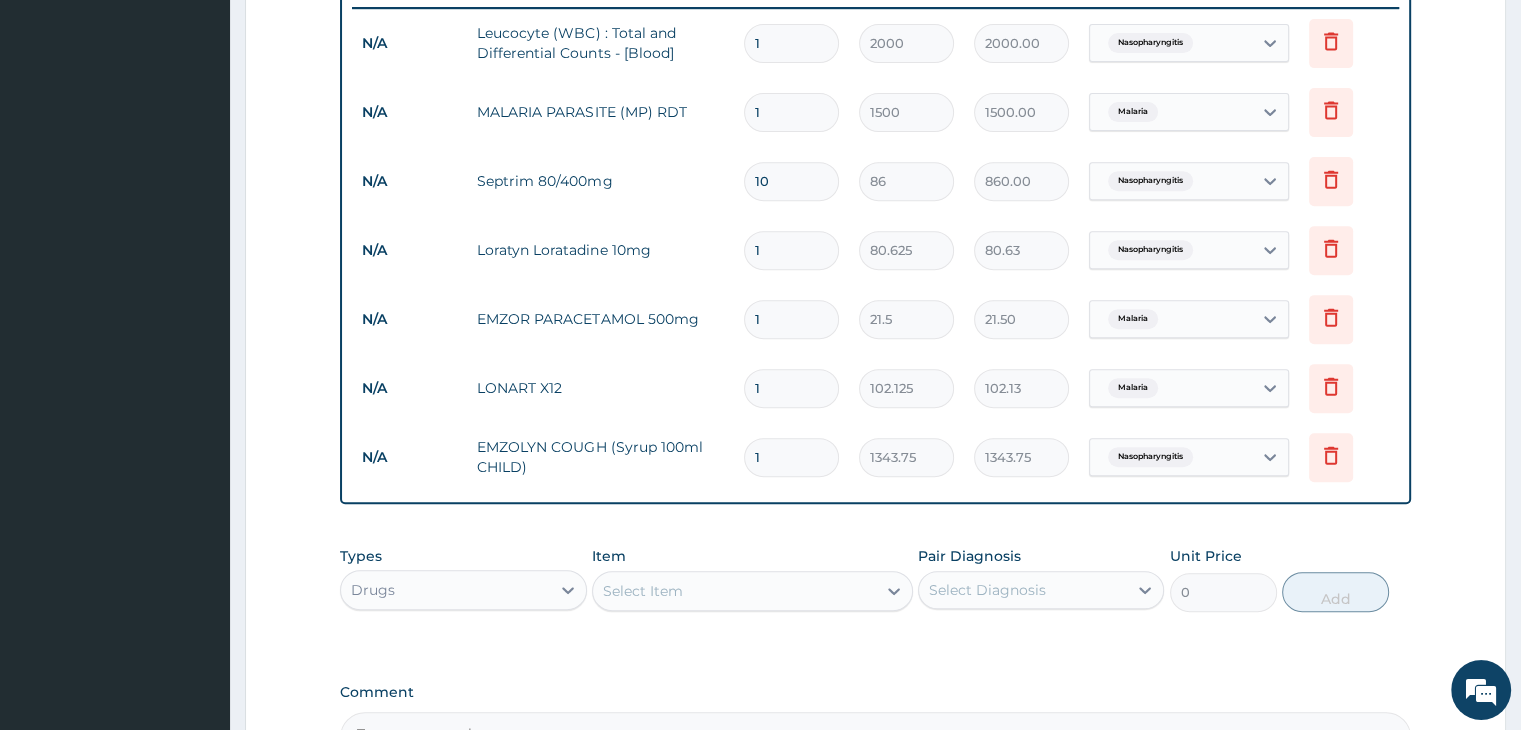 type 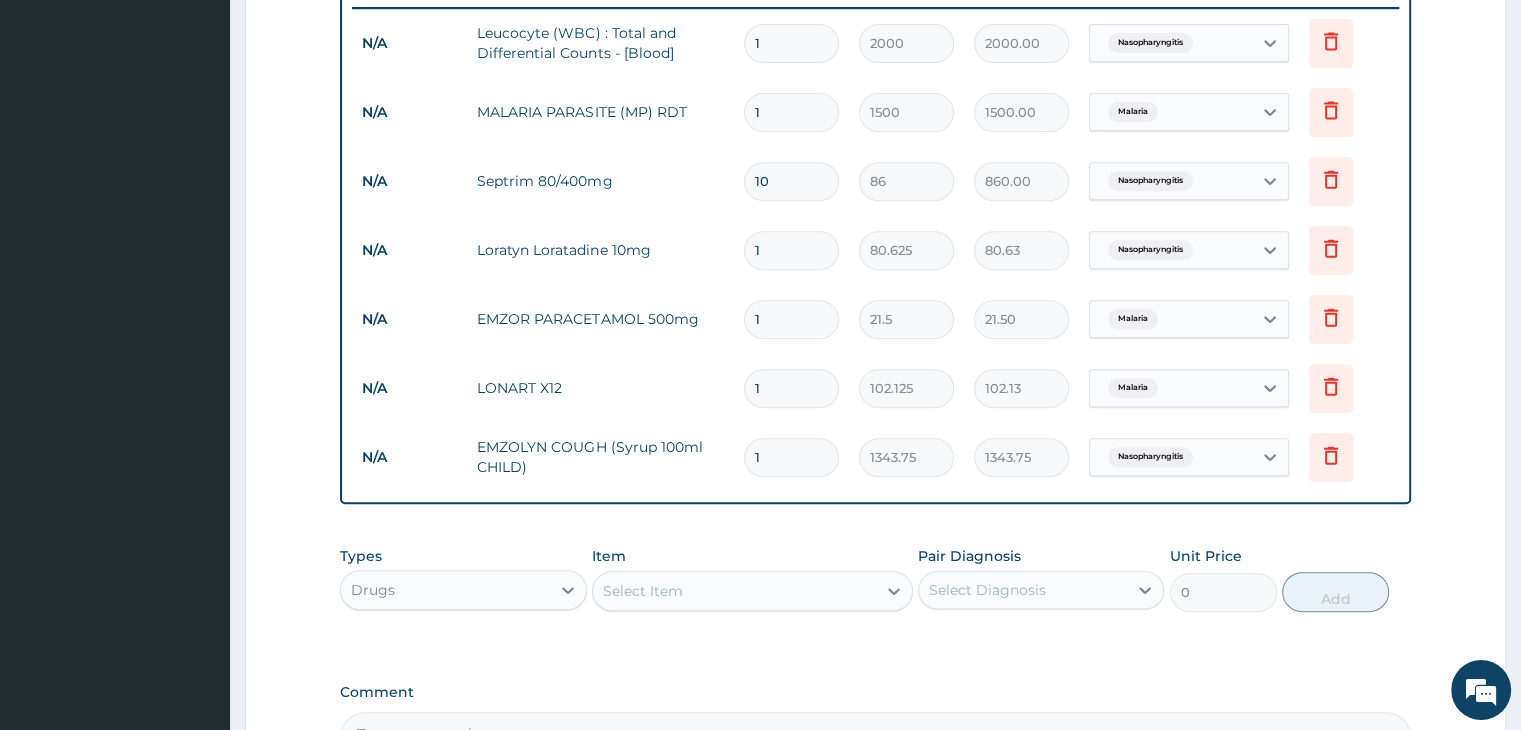 type on "0.00" 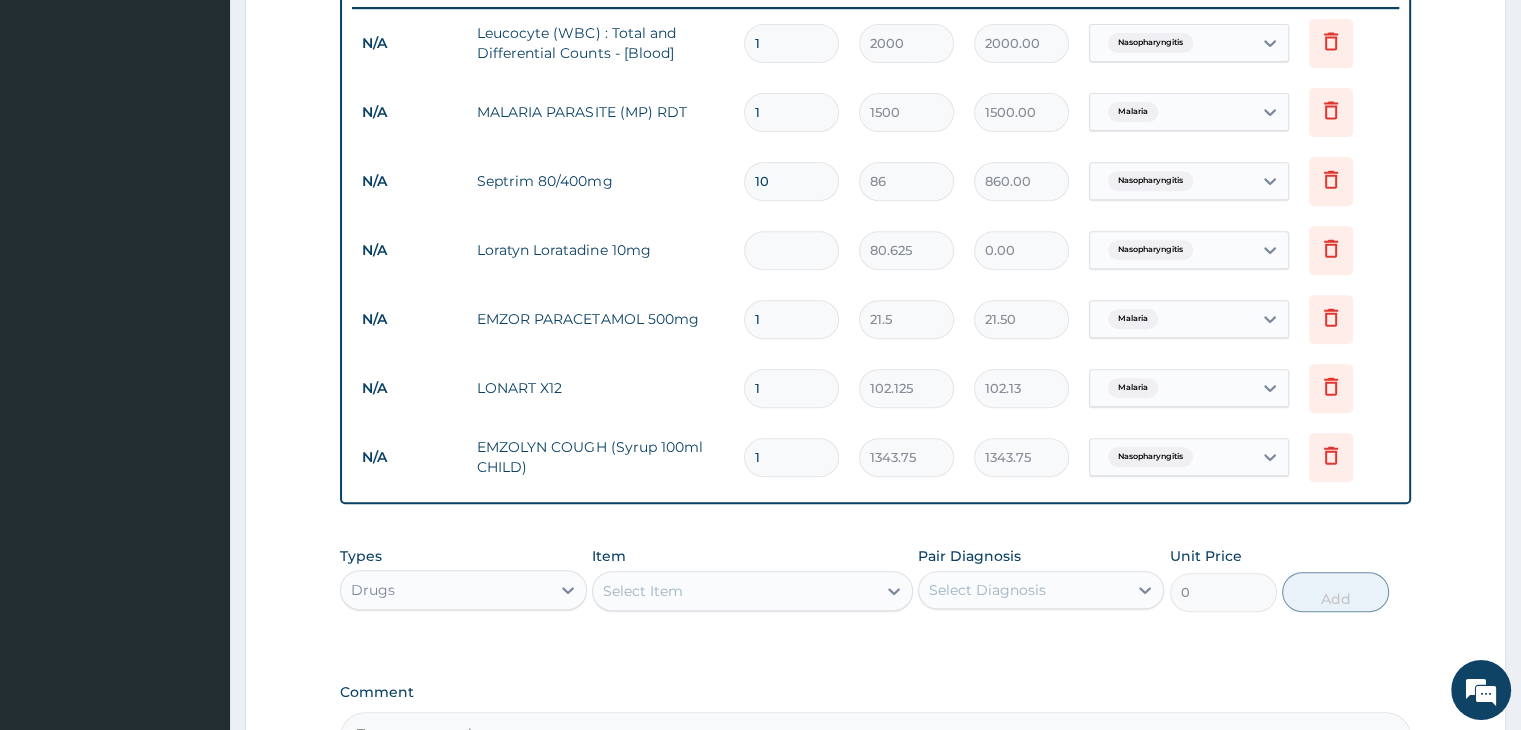 type on "5" 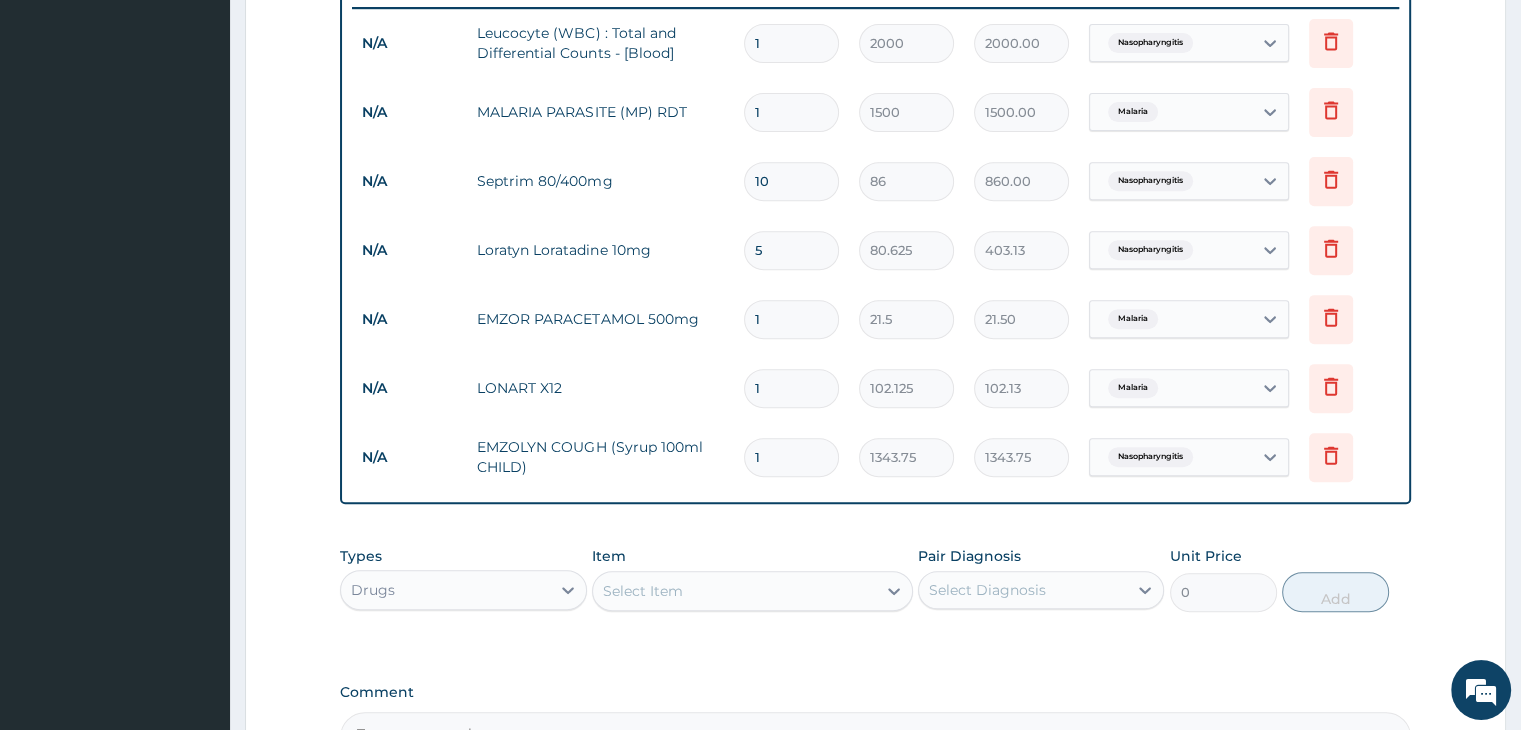 type on "5" 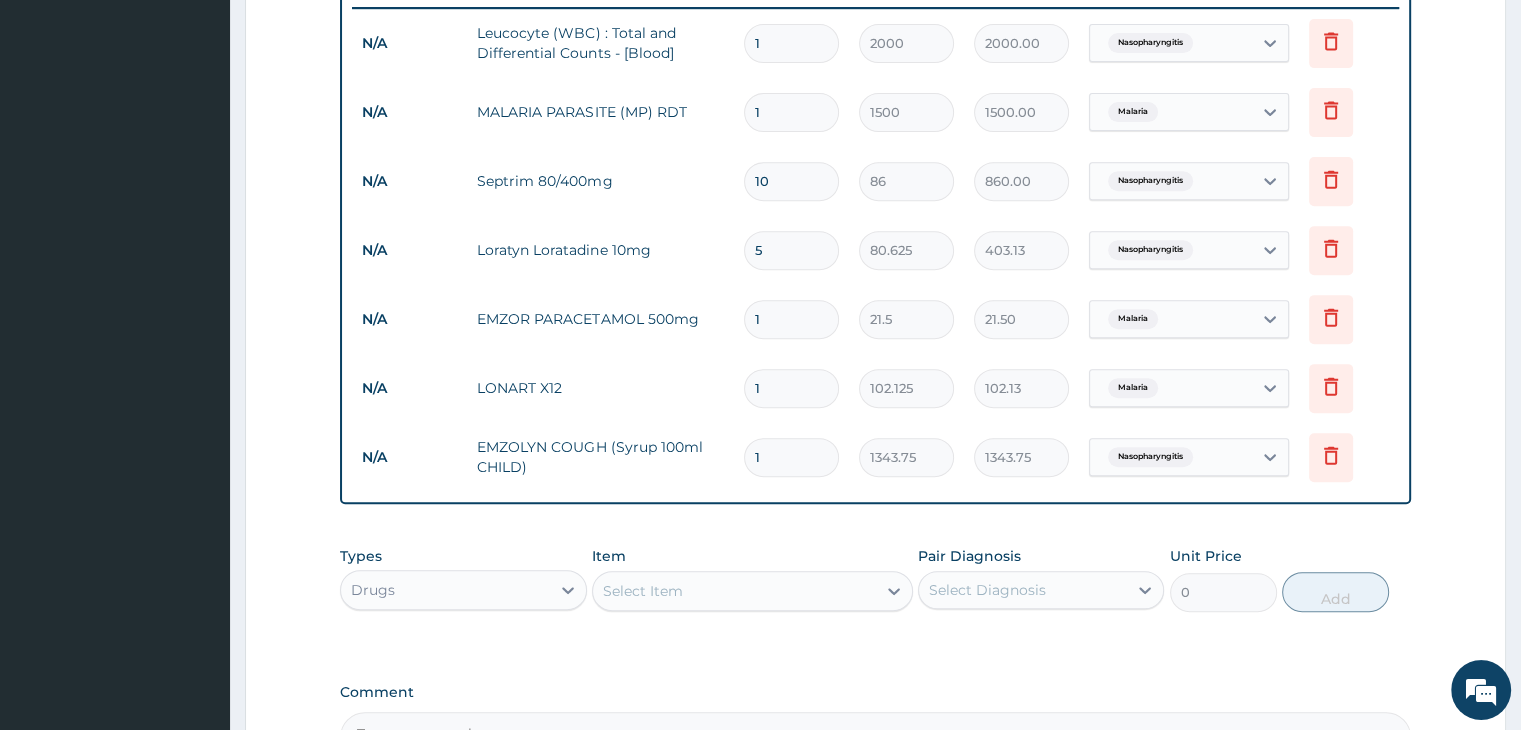 click on "1" at bounding box center (791, 319) 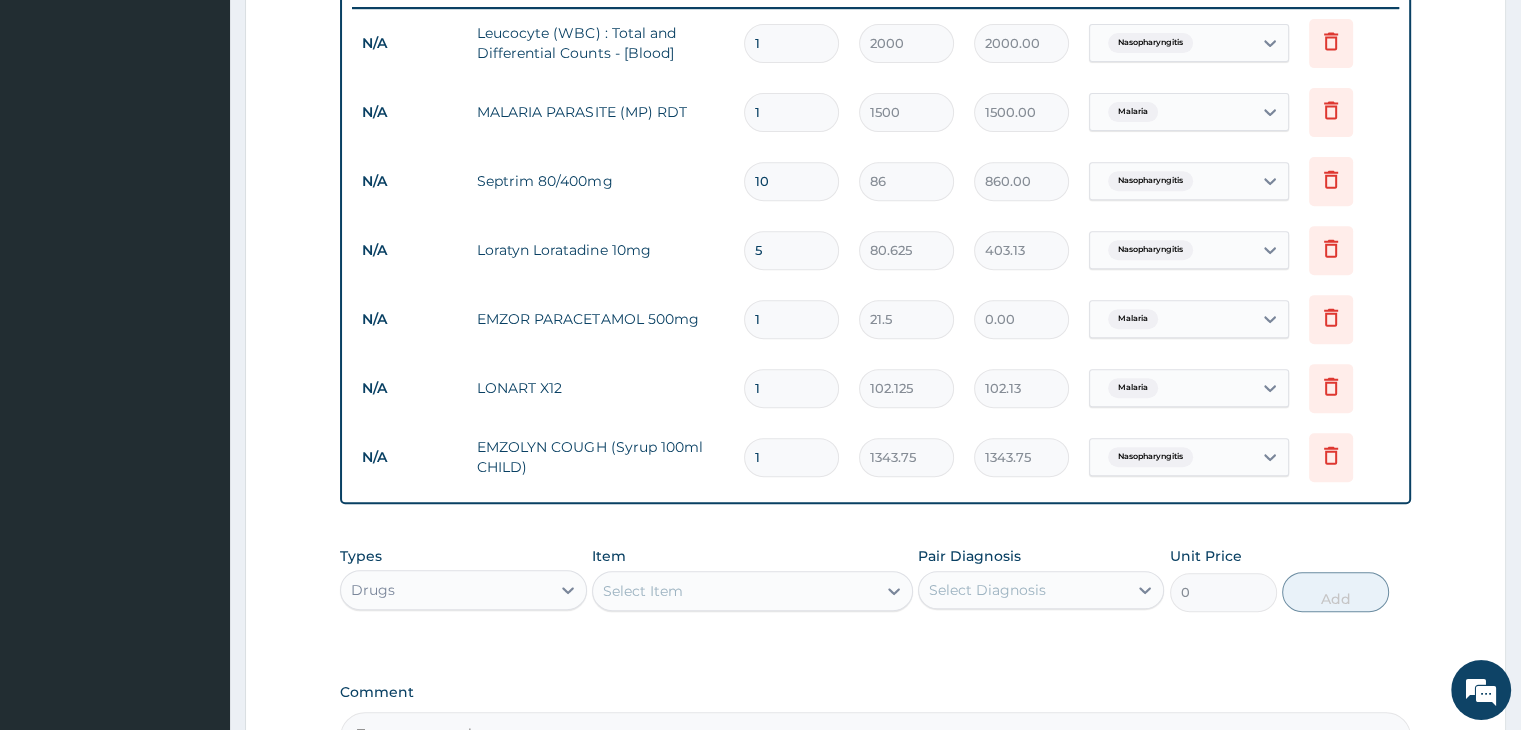 type 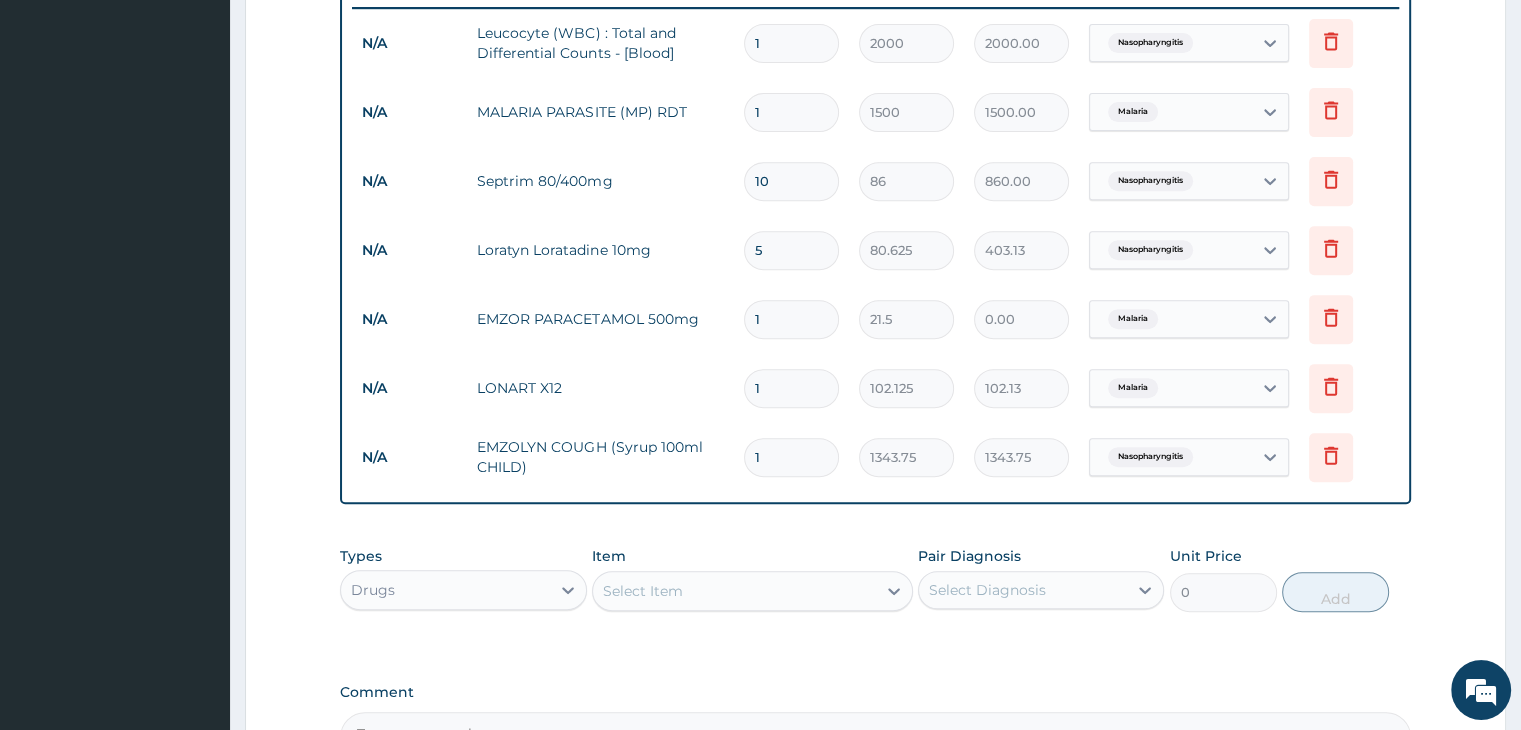 type on "0.00" 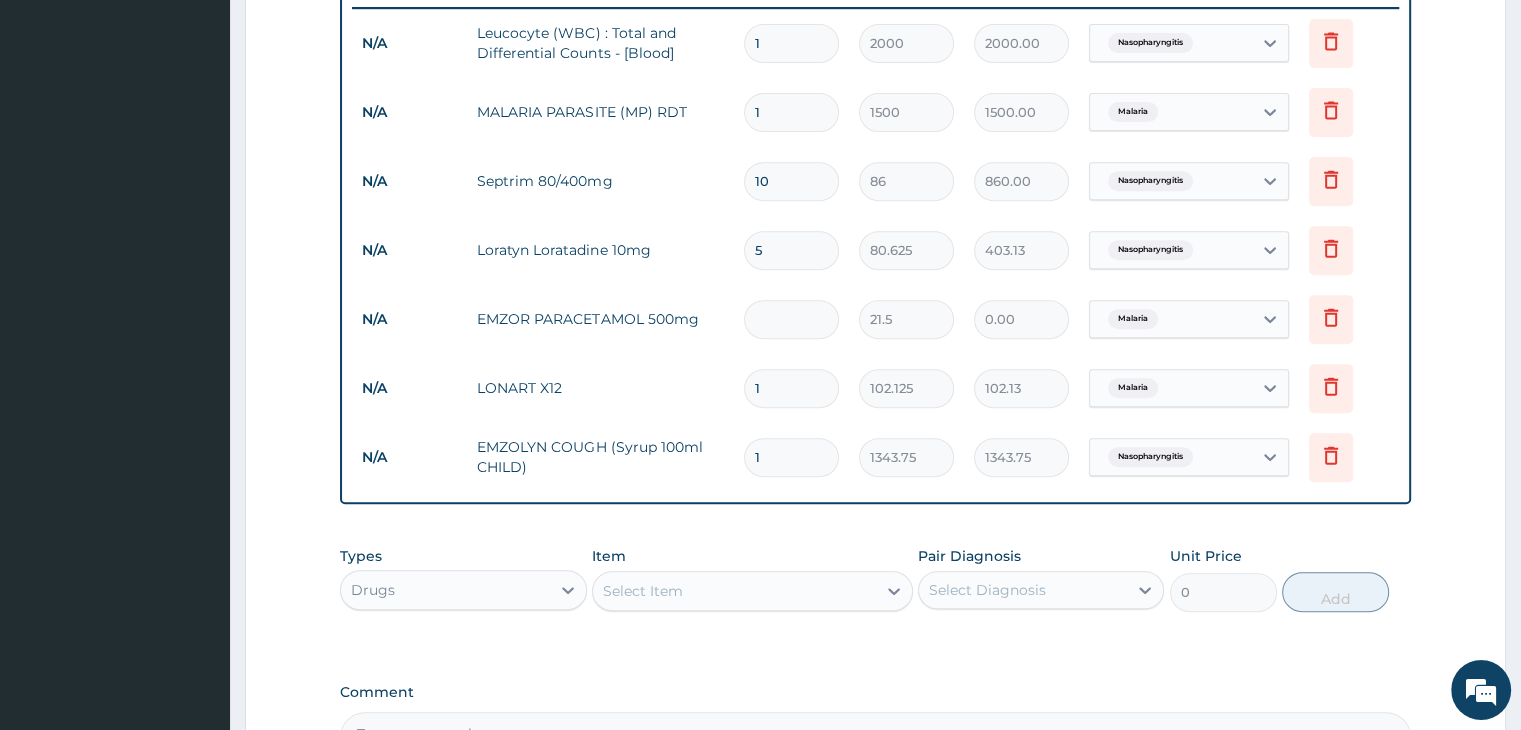 type on "1" 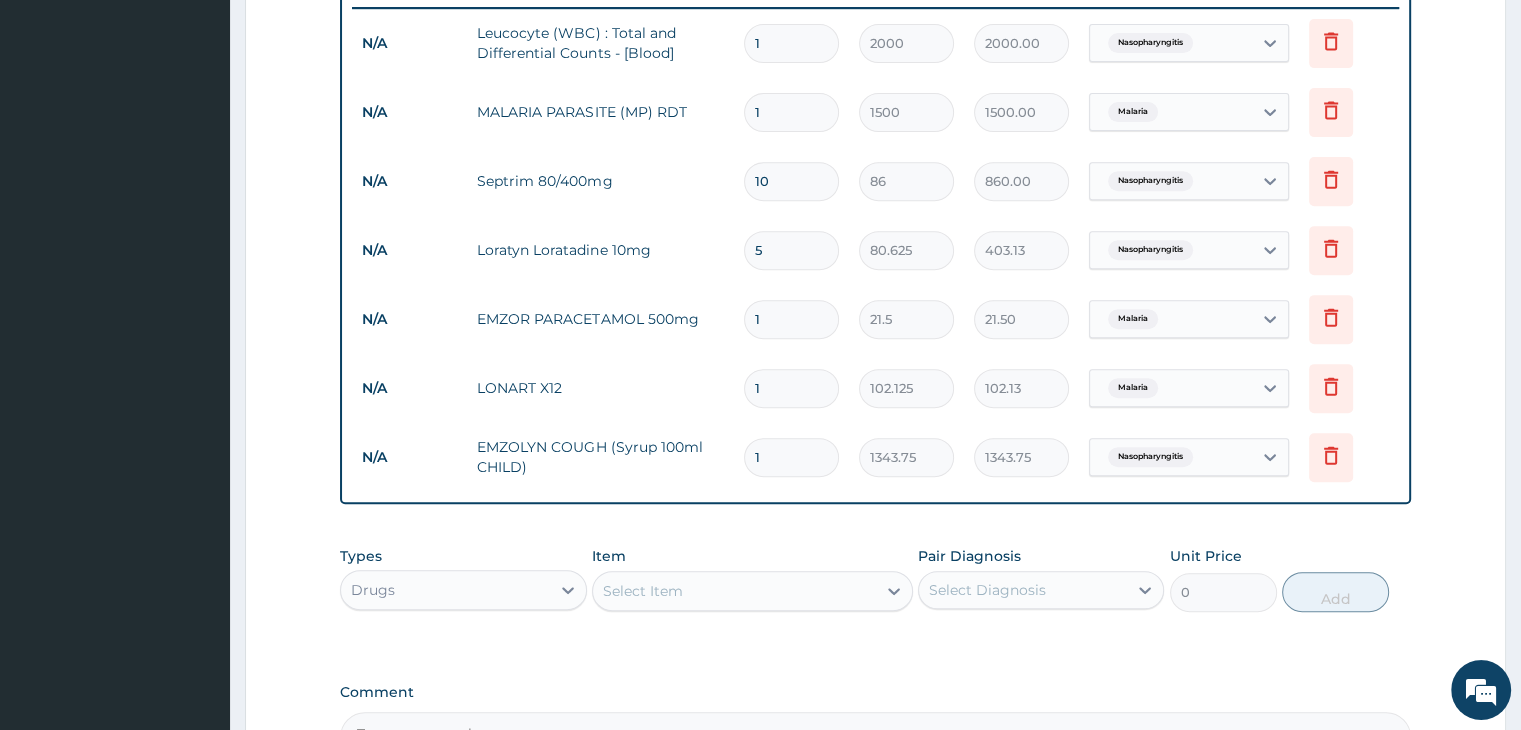 type on "12" 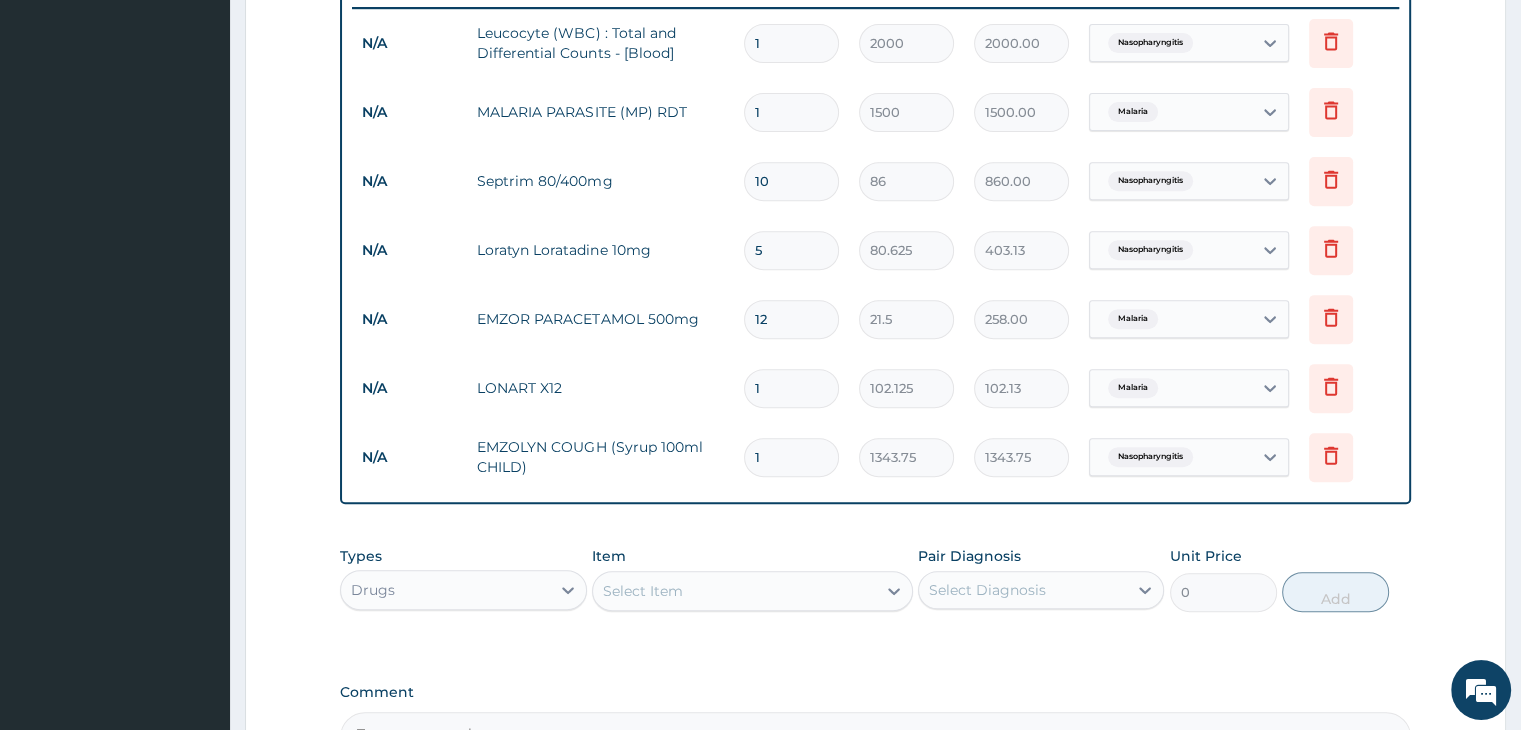 type on "12" 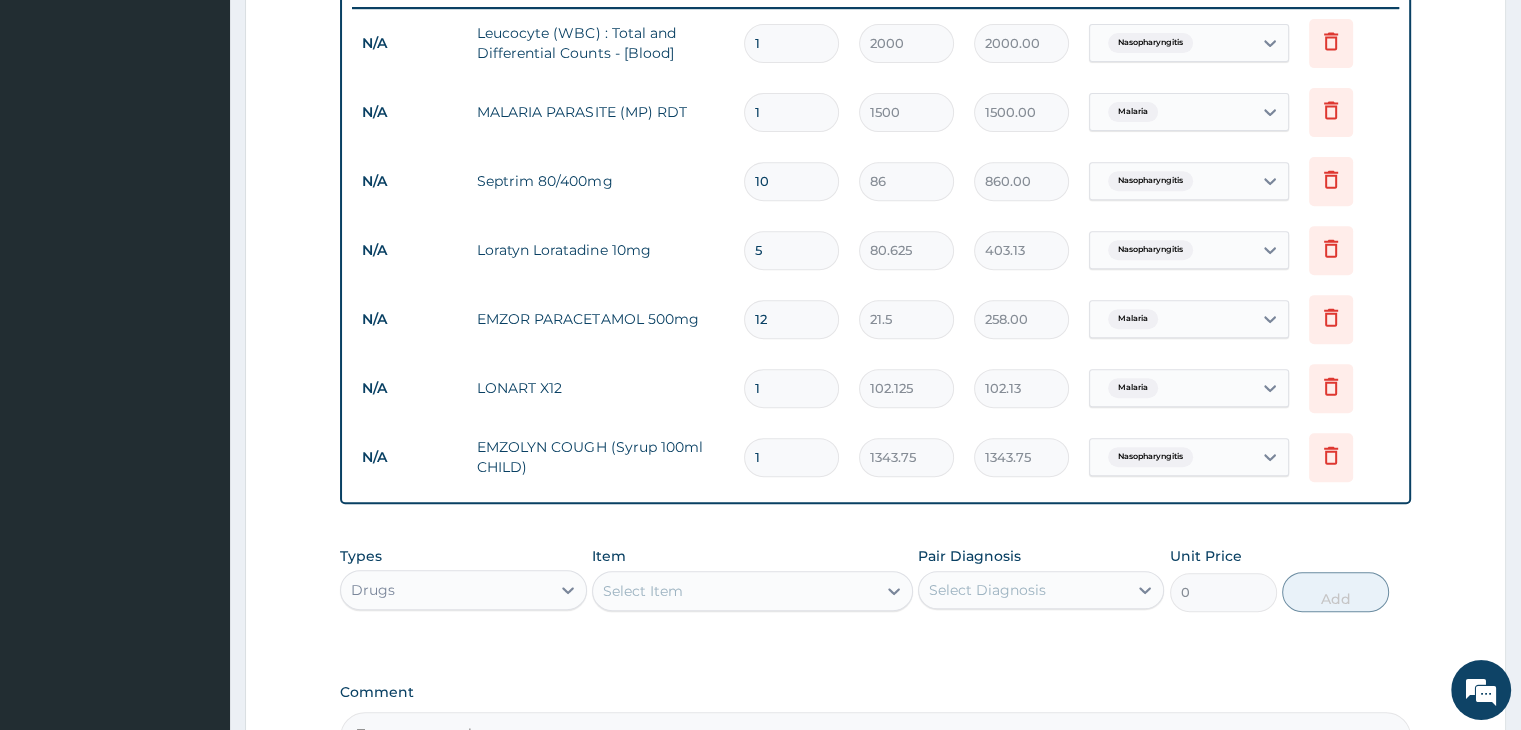 click on "1" at bounding box center [791, 388] 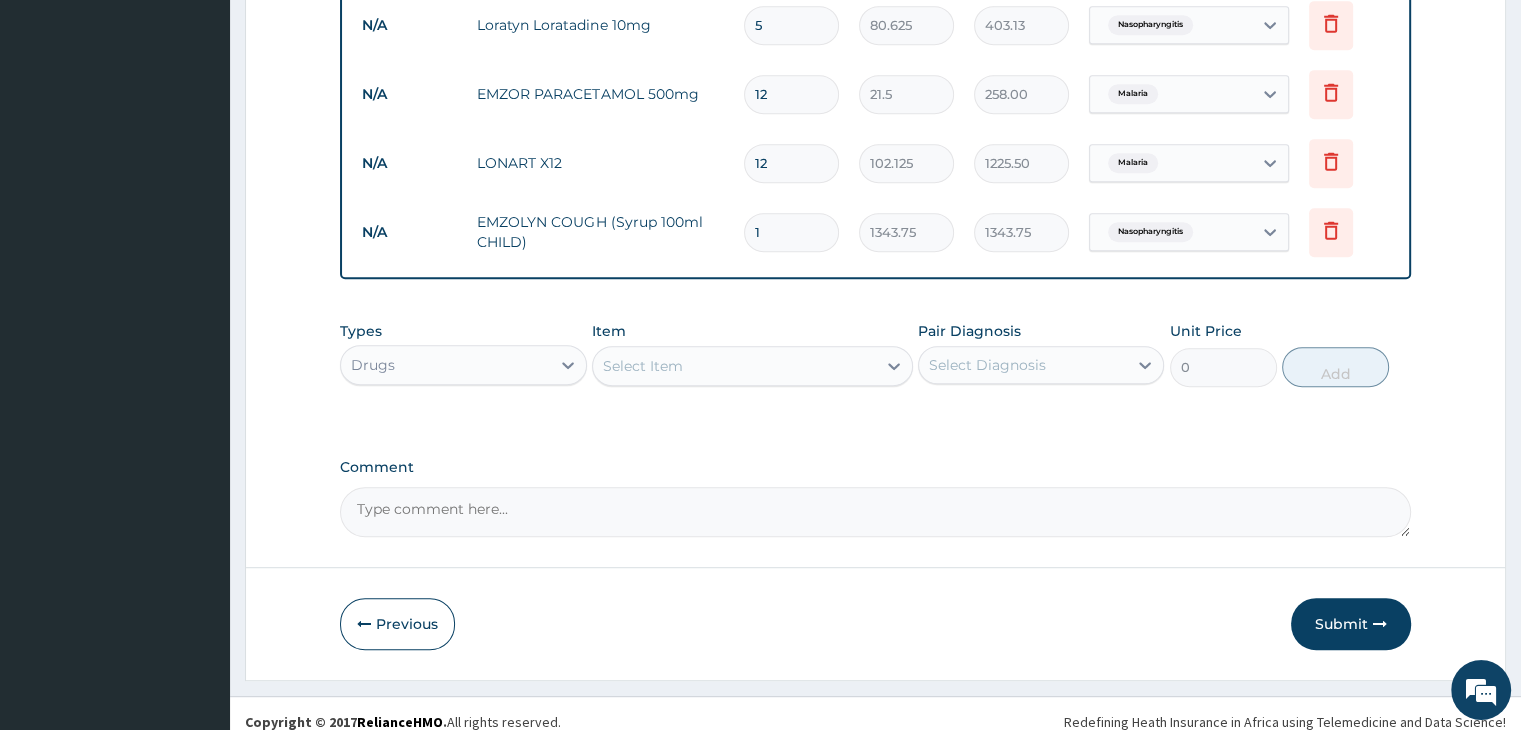 scroll, scrollTop: 1027, scrollLeft: 0, axis: vertical 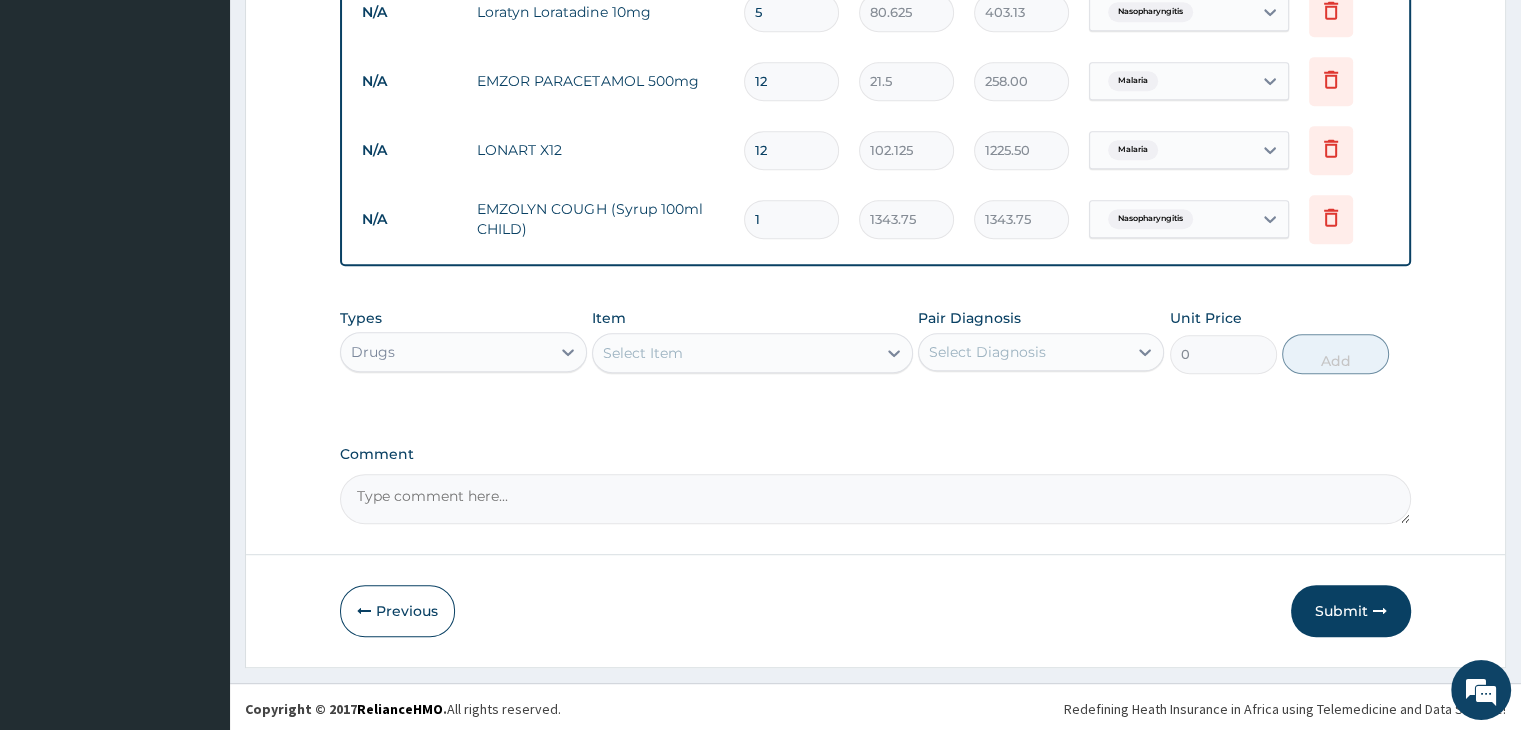 type on "12" 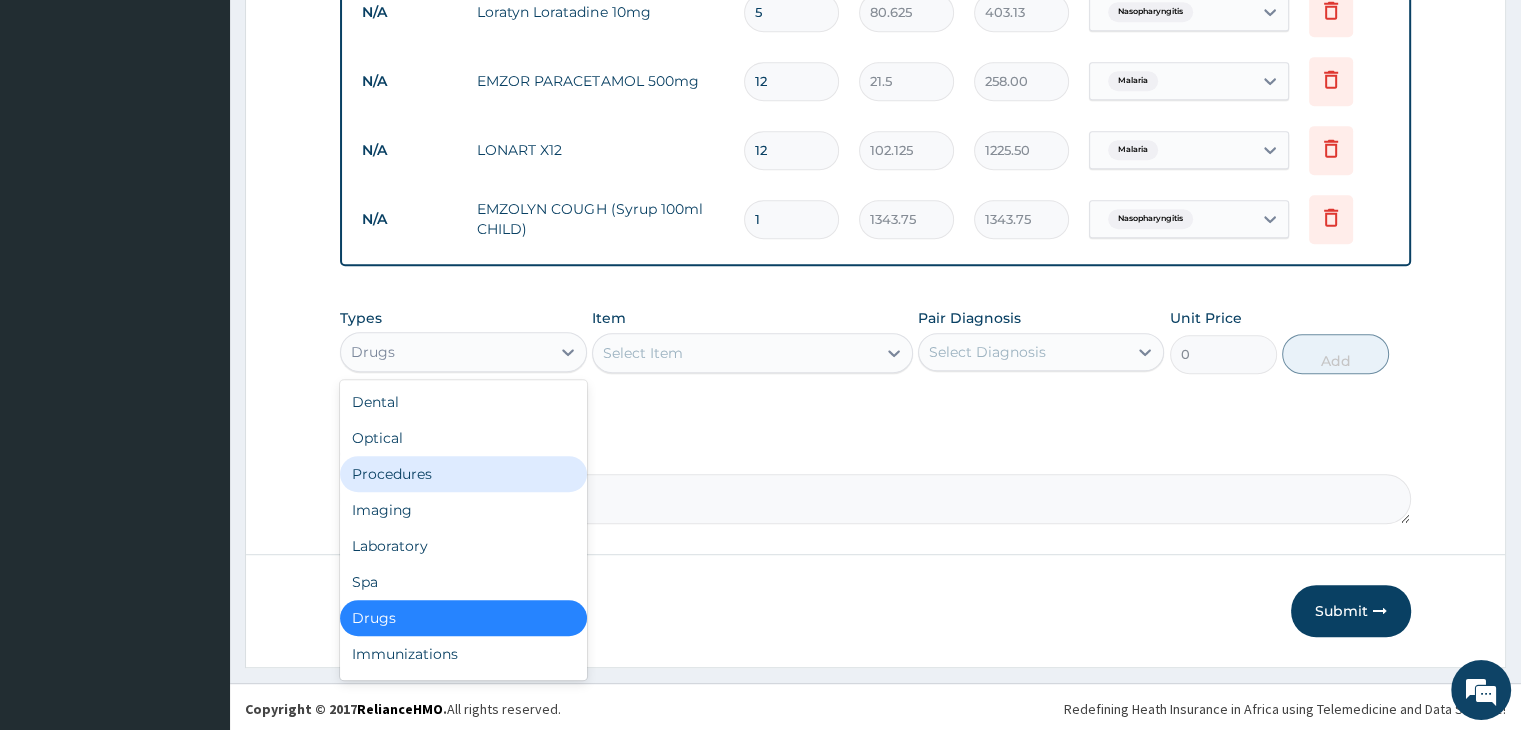 click on "Procedures" at bounding box center (463, 474) 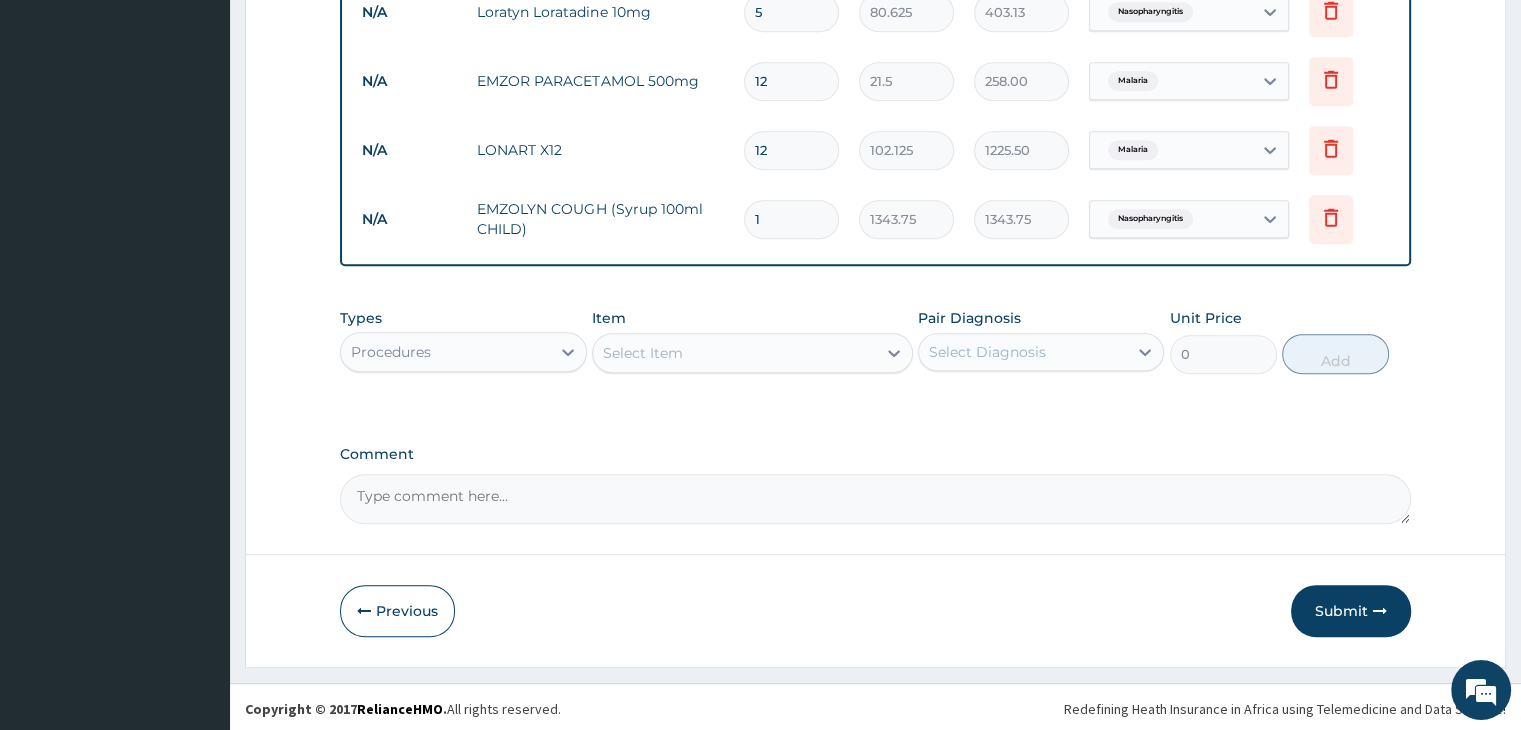 click on "Select Item" at bounding box center (734, 353) 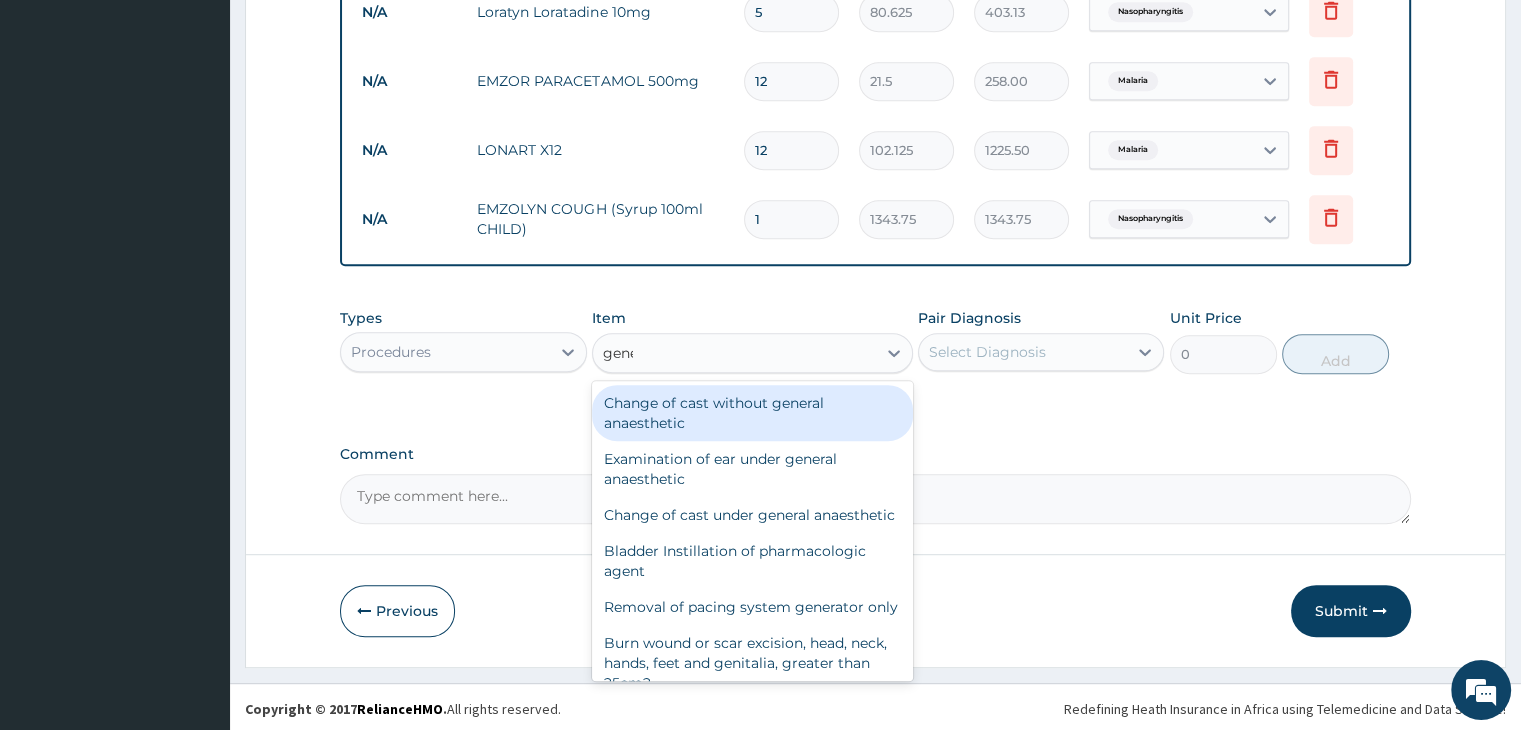 type on "gener" 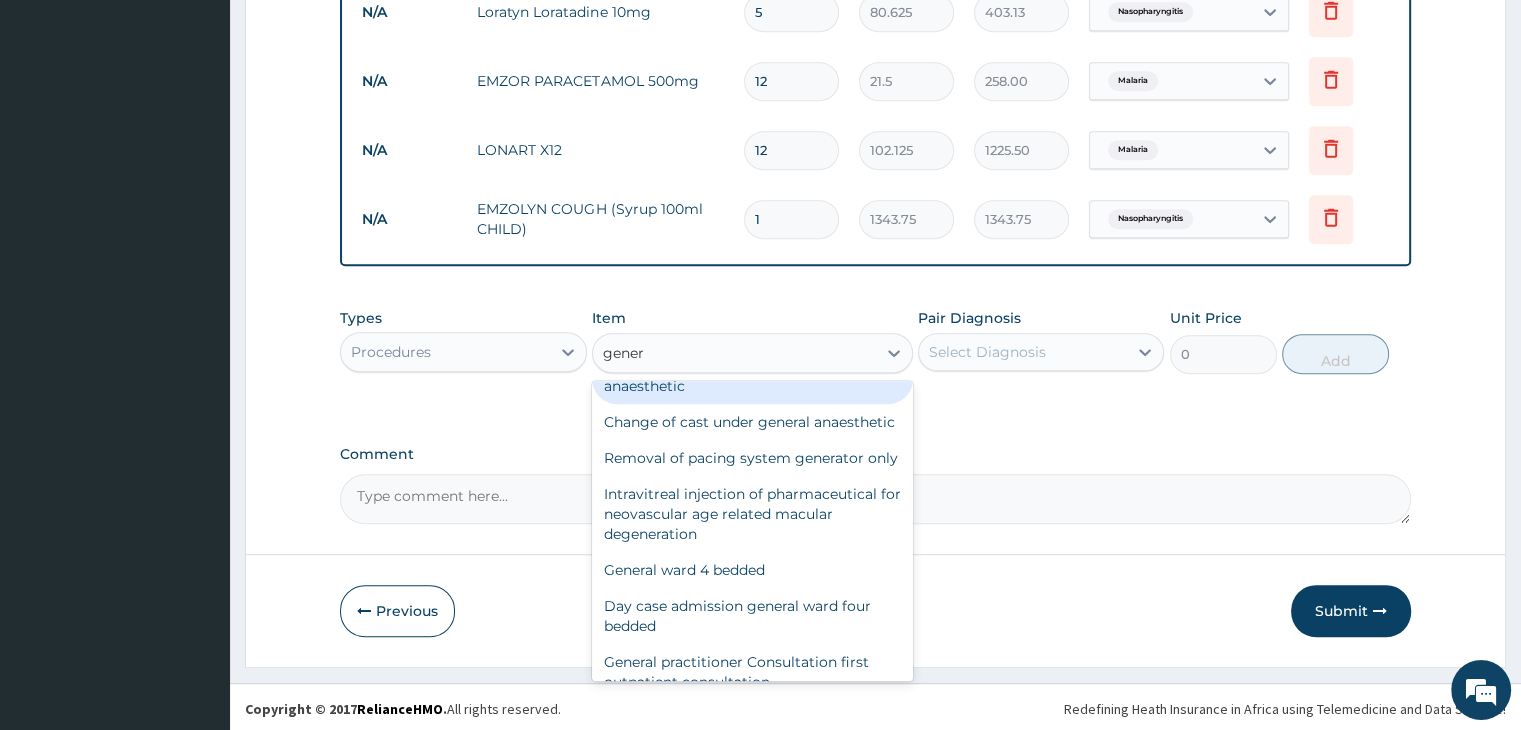 scroll, scrollTop: 200, scrollLeft: 0, axis: vertical 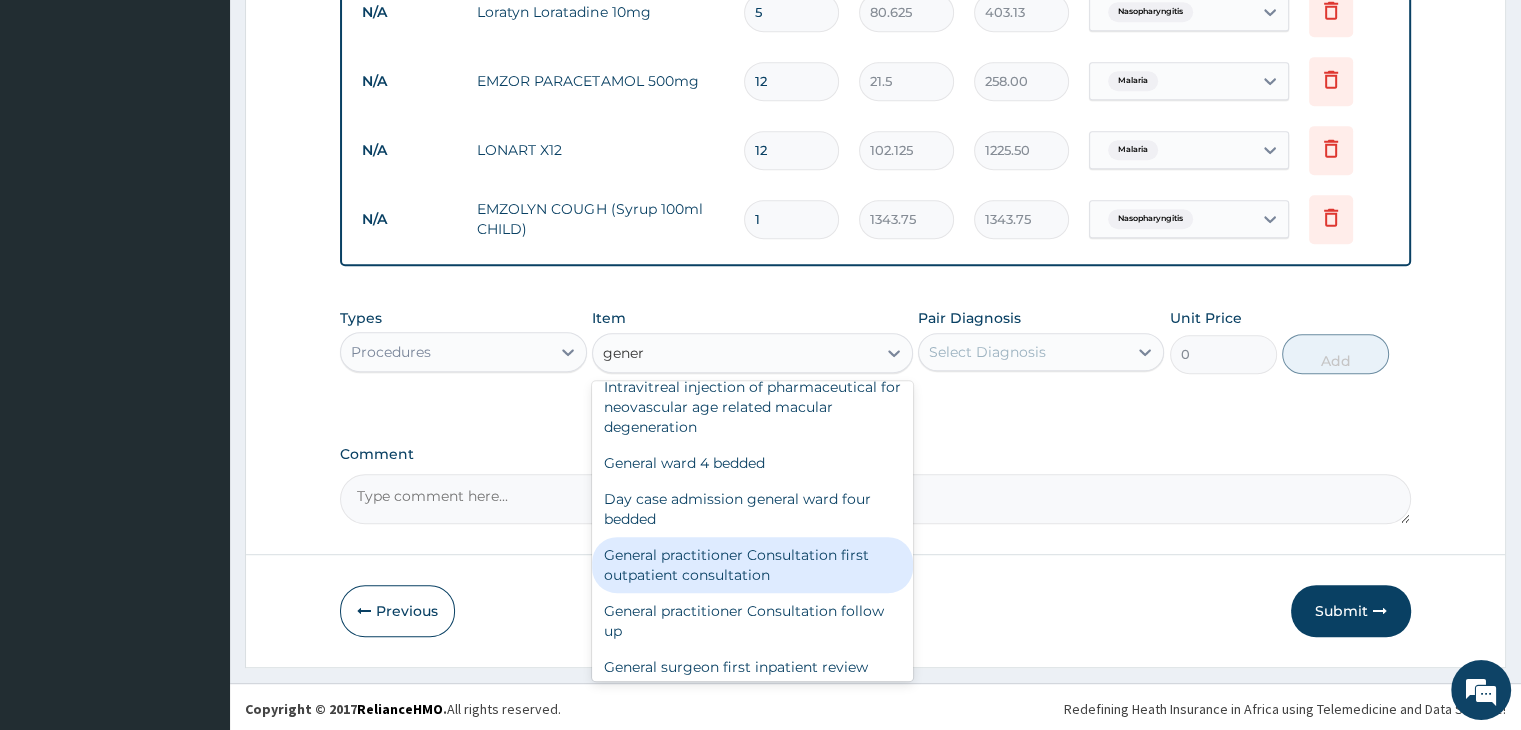 click on "General practitioner Consultation first outpatient consultation" at bounding box center (752, 565) 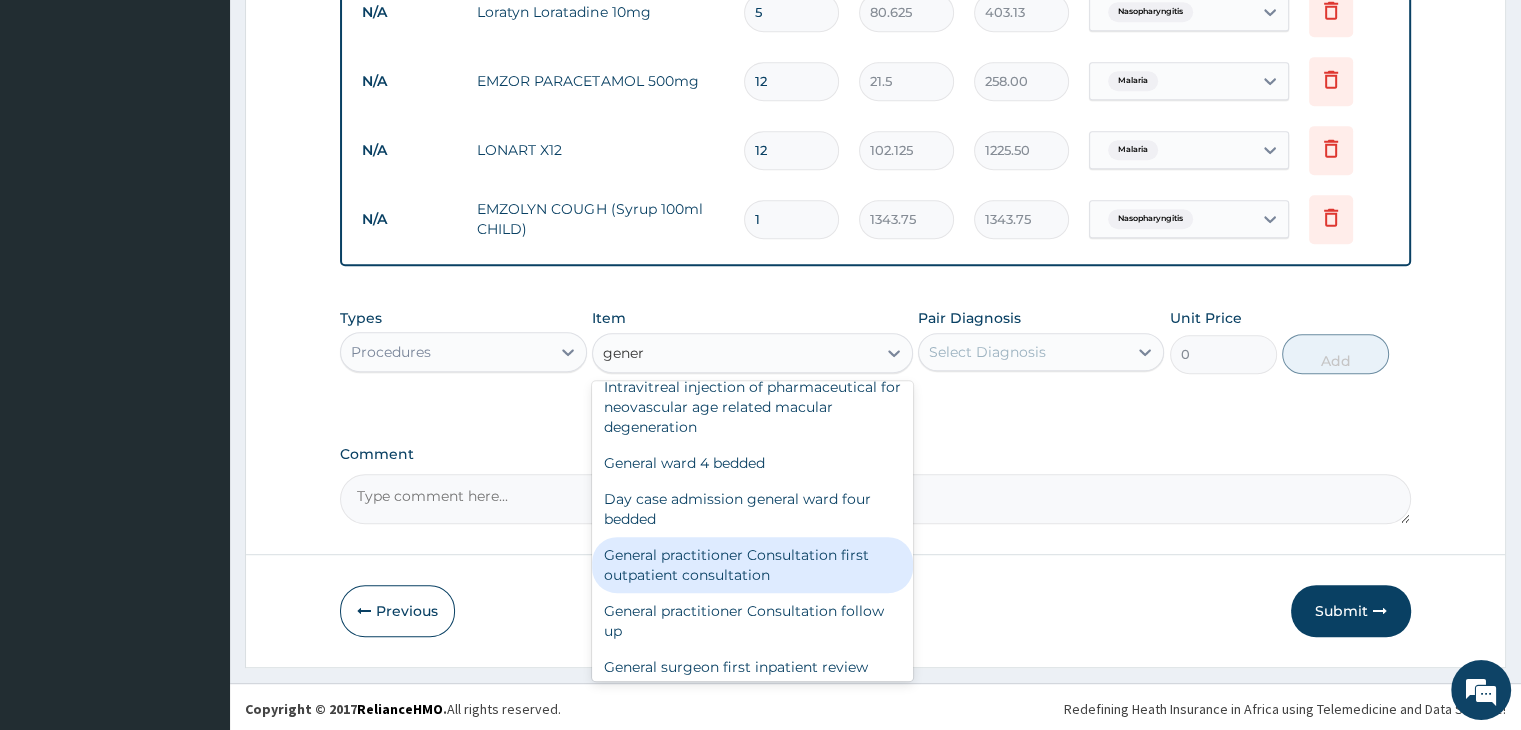 type 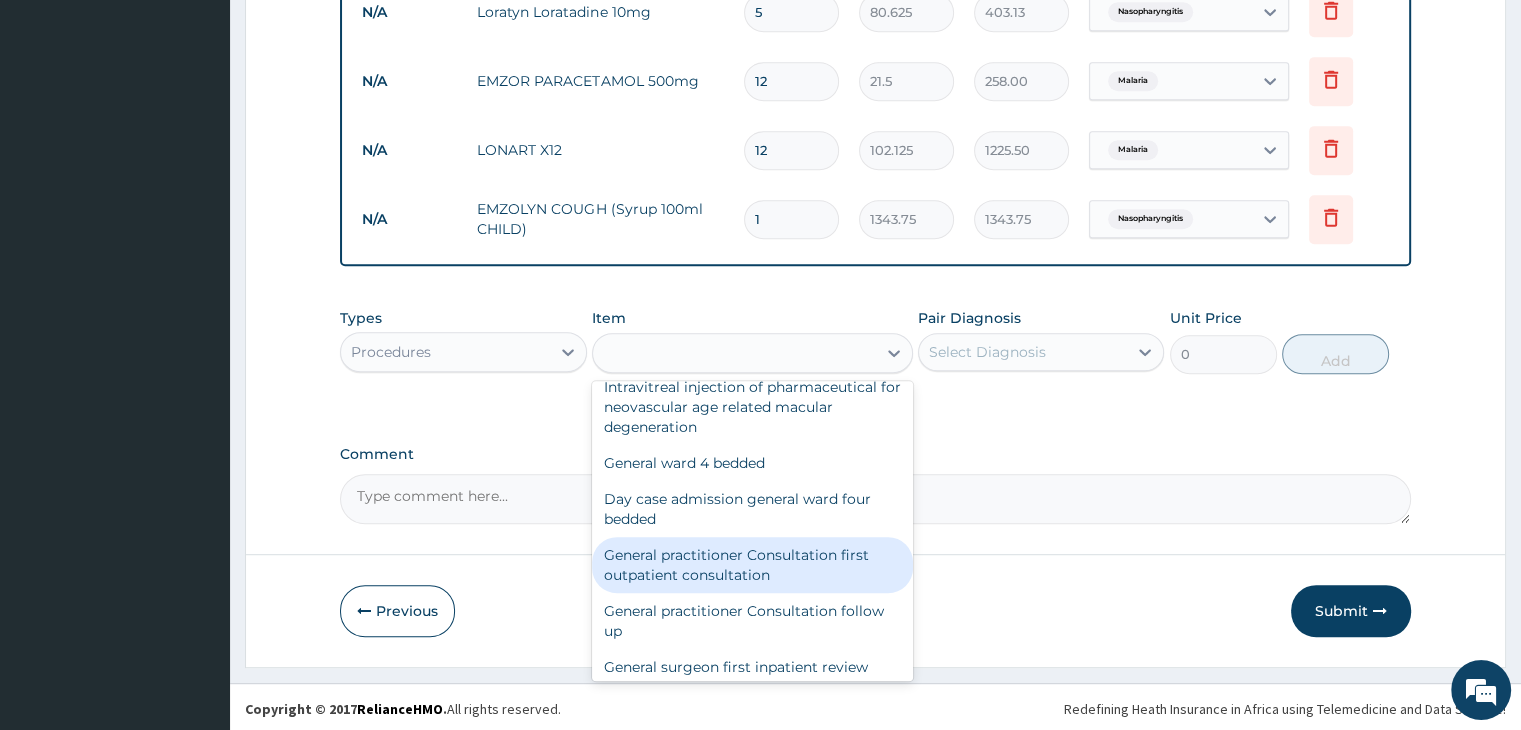 type on "3000" 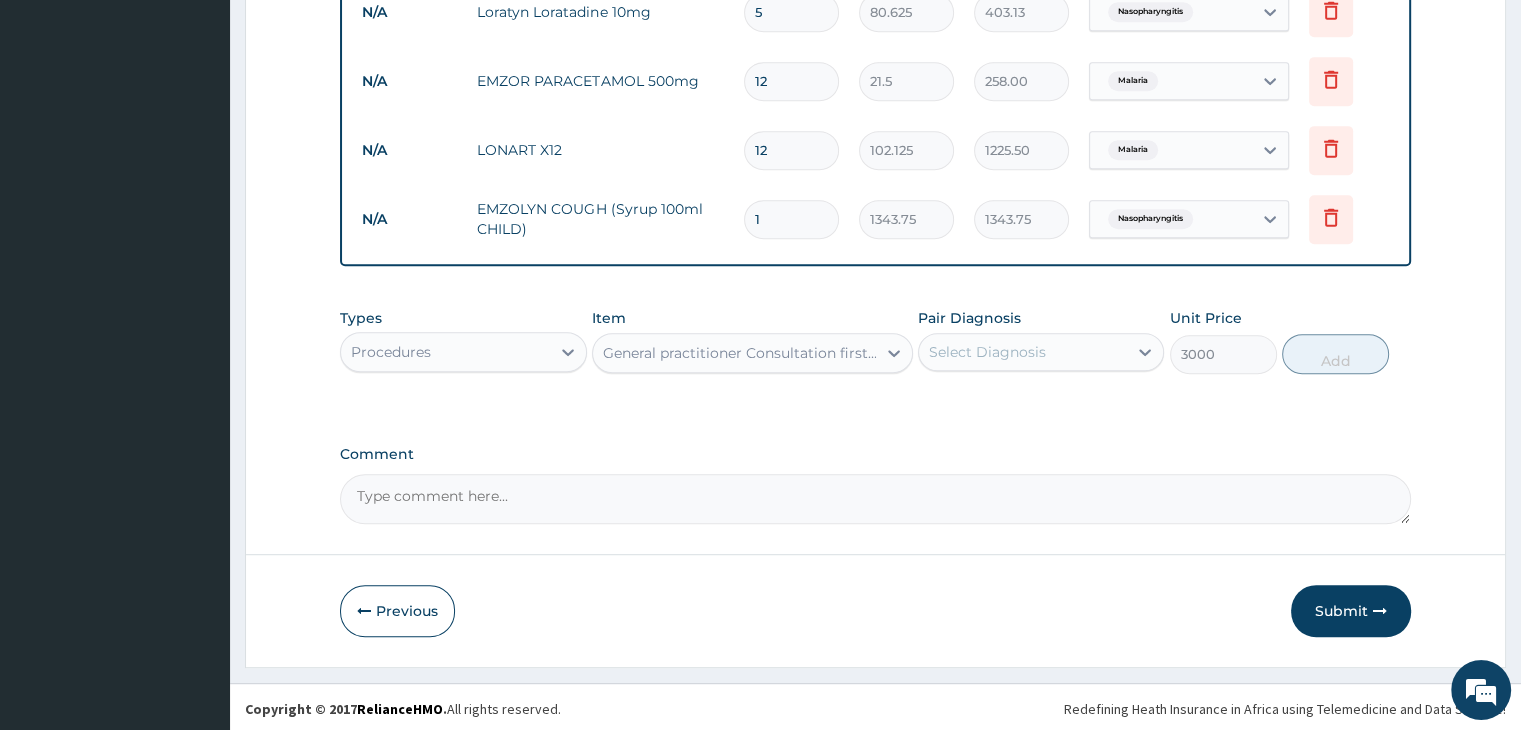 click on "Select Diagnosis" at bounding box center (1023, 352) 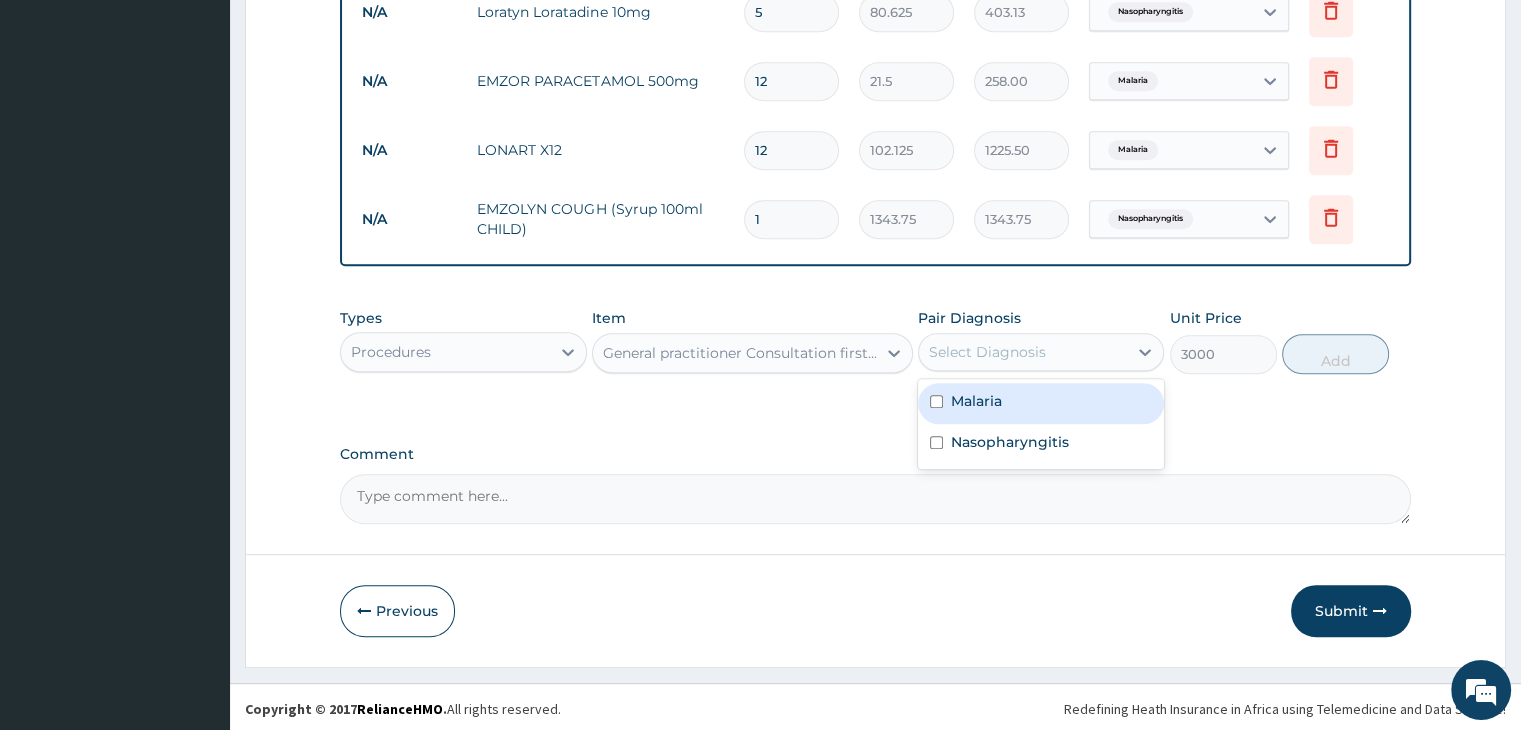 click on "Malaria" at bounding box center (1041, 403) 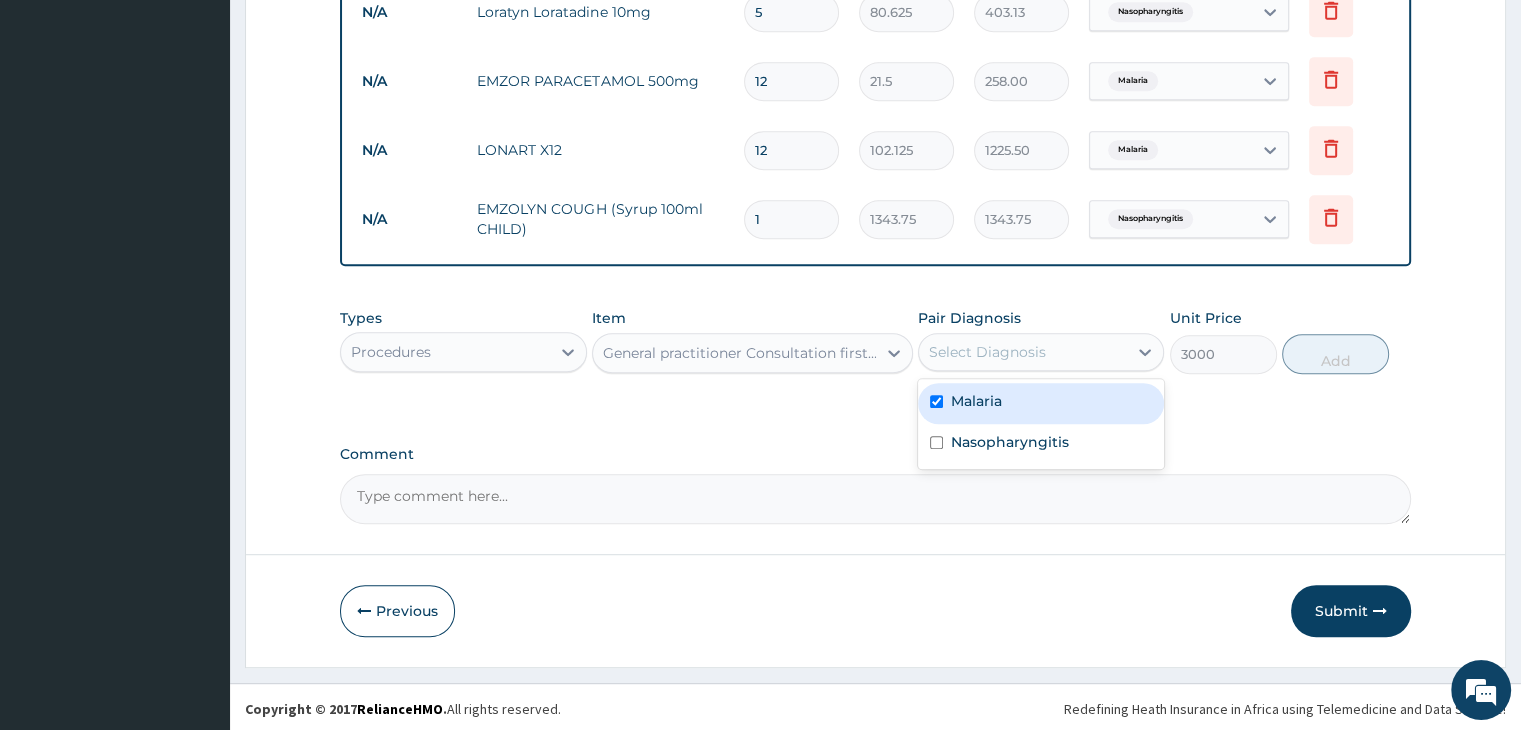 checkbox on "true" 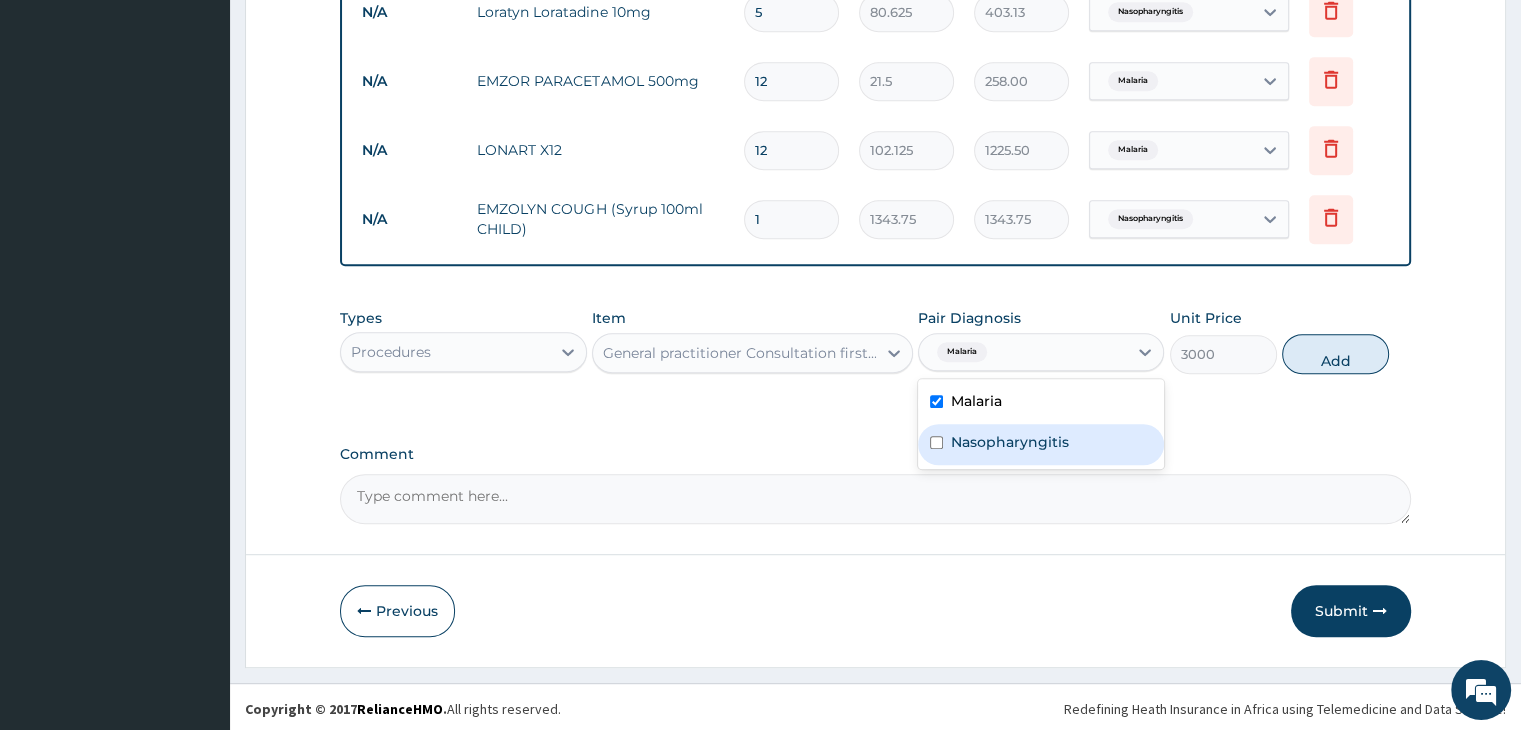 click on "Nasopharyngitis" at bounding box center (1010, 442) 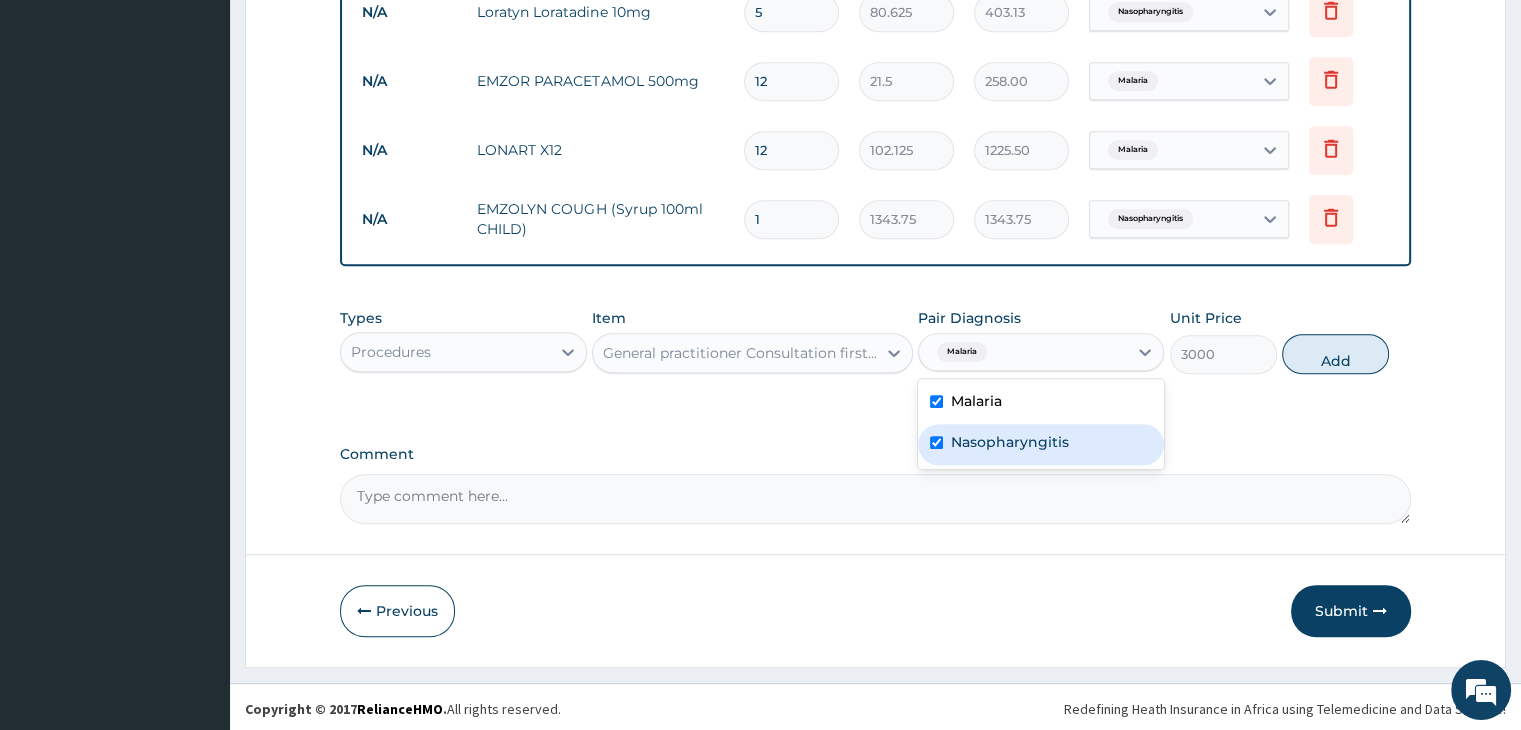 checkbox on "true" 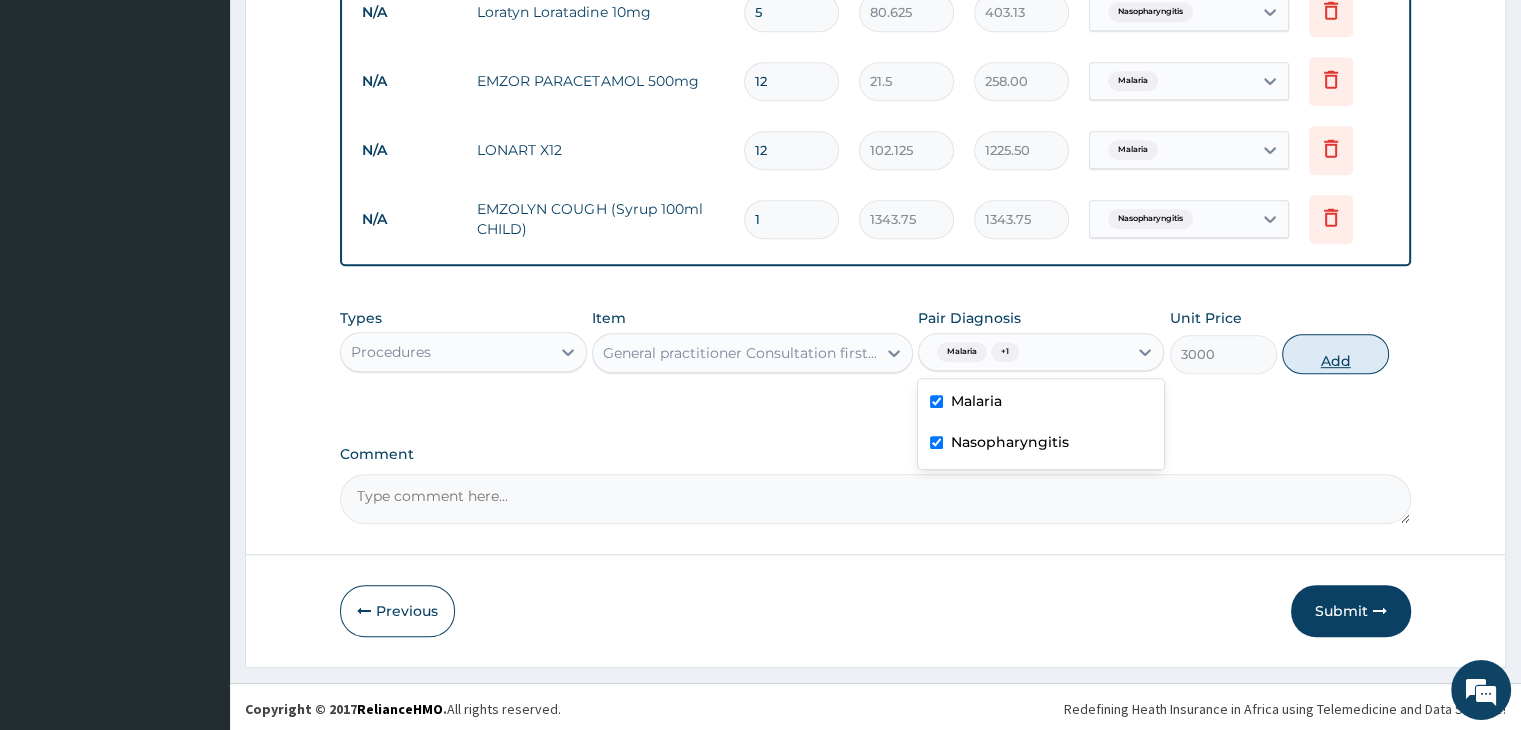 click on "Add" at bounding box center (1335, 354) 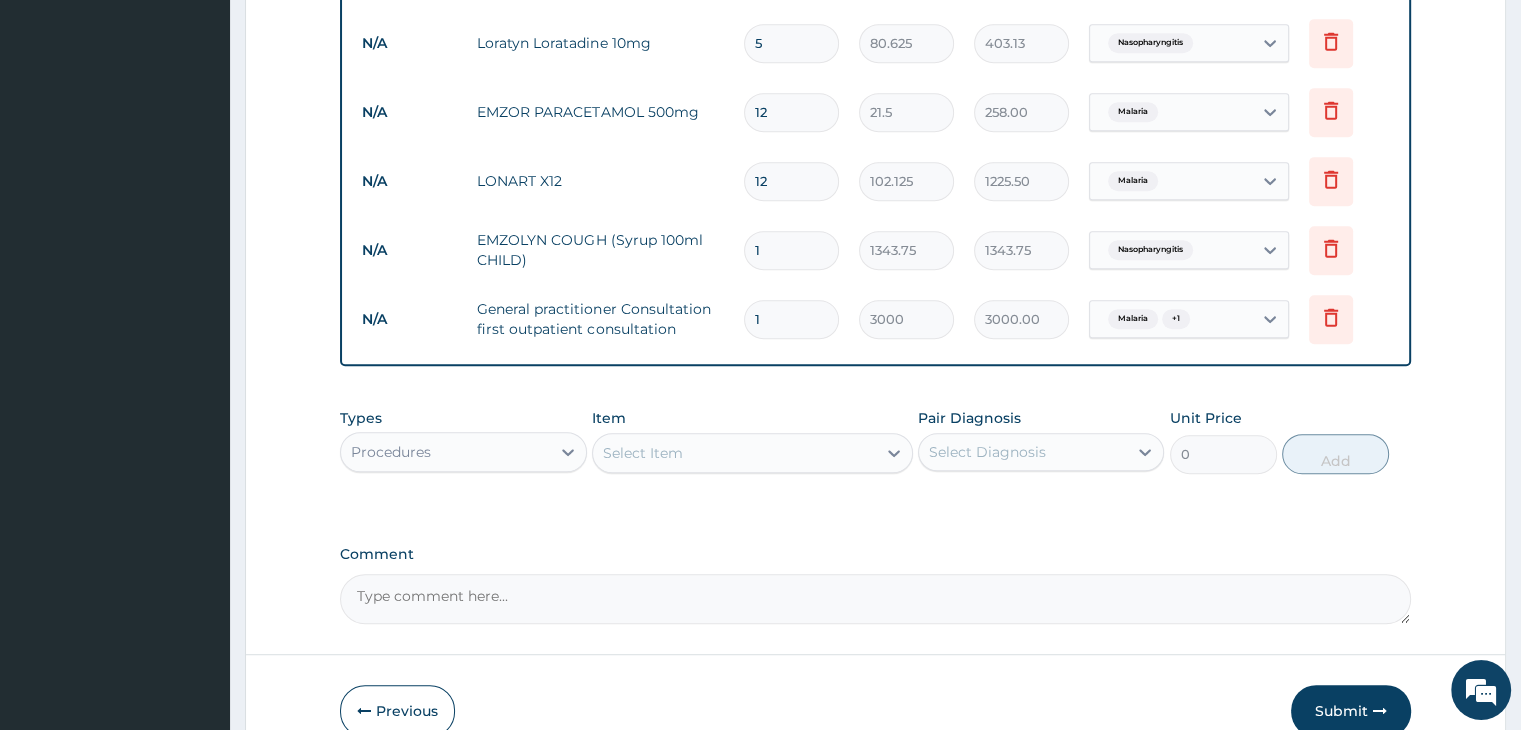 scroll, scrollTop: 1096, scrollLeft: 0, axis: vertical 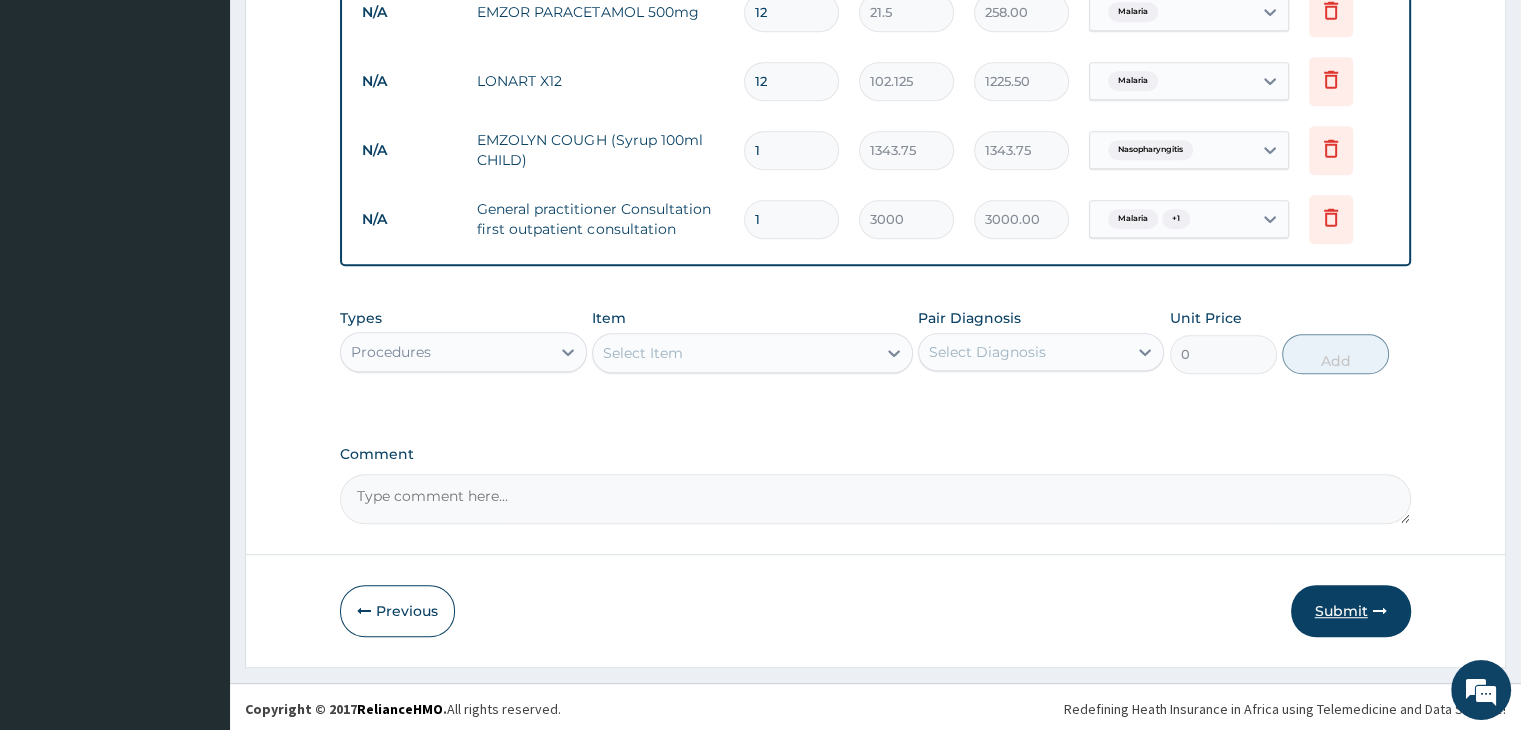 click on "Submit" at bounding box center [1351, 611] 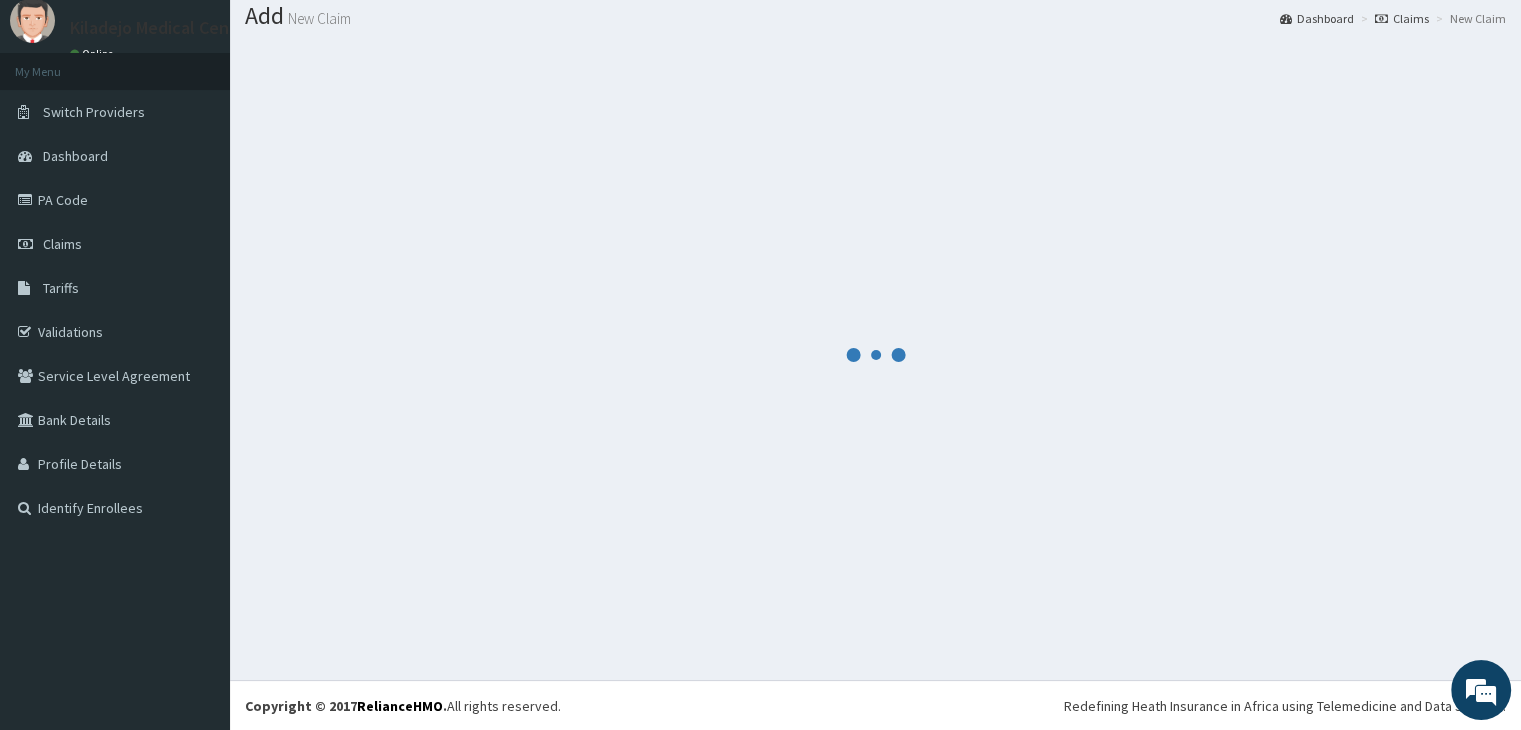 scroll, scrollTop: 1096, scrollLeft: 0, axis: vertical 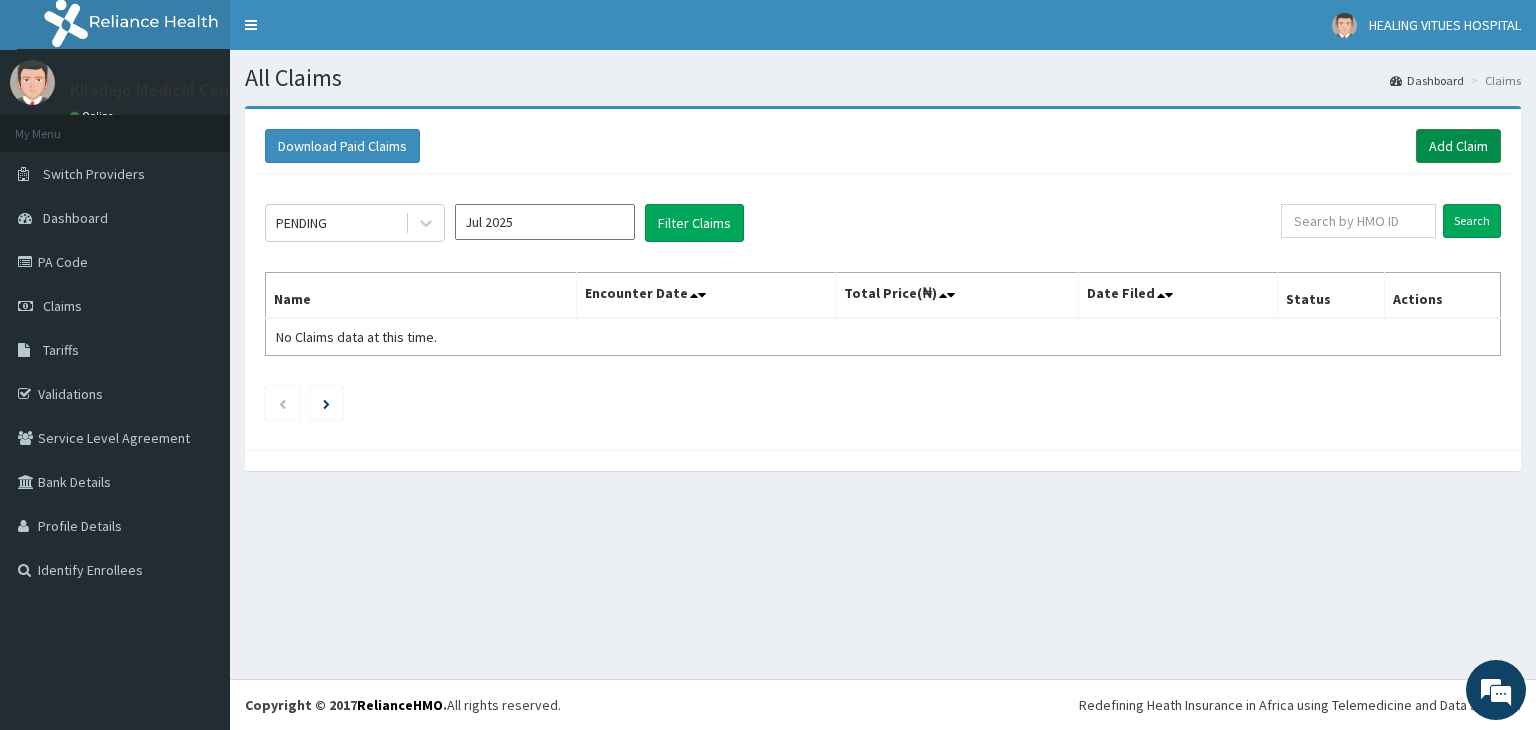 click on "Add Claim" at bounding box center [1458, 146] 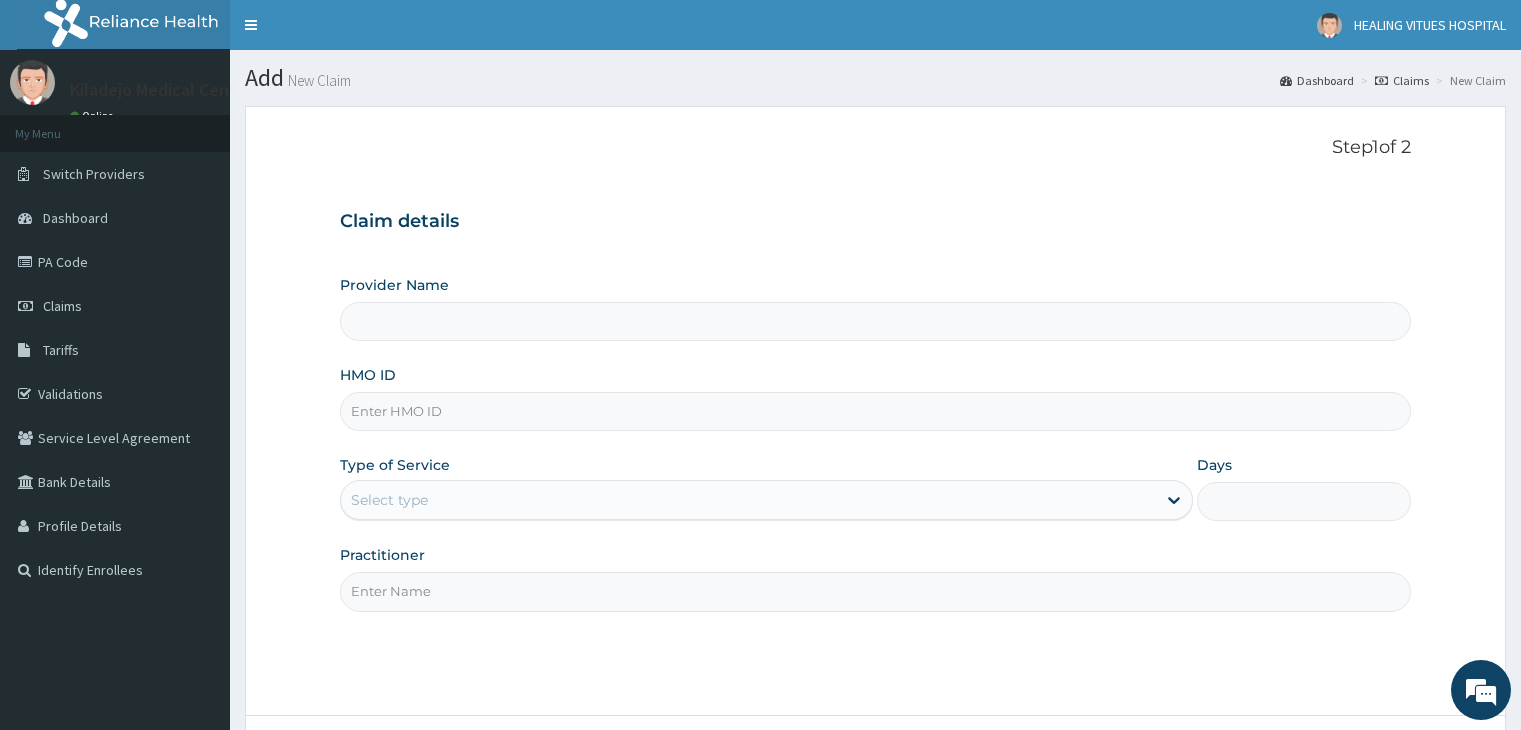 scroll, scrollTop: 0, scrollLeft: 0, axis: both 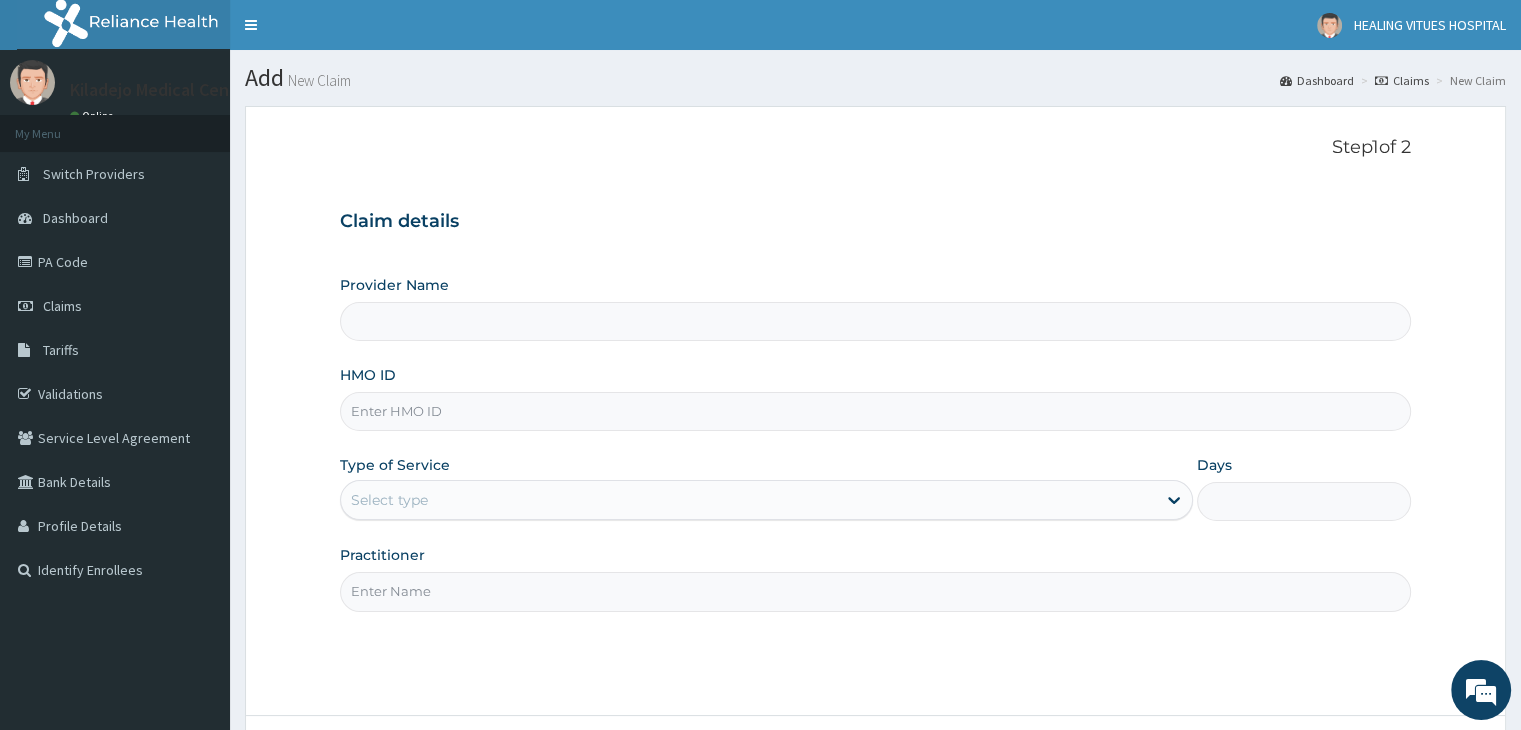 type on "Kiladejo Medical Centre" 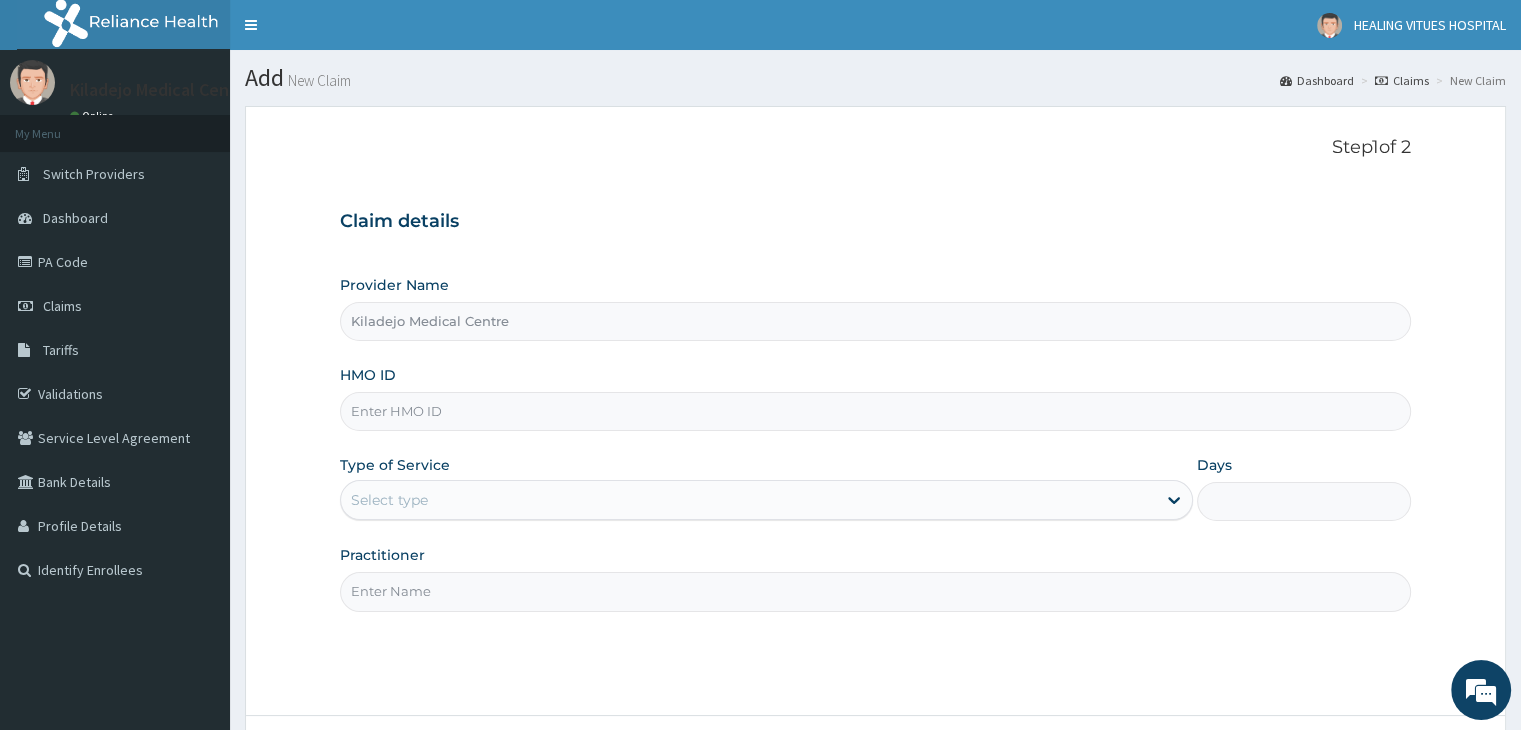 scroll, scrollTop: 0, scrollLeft: 0, axis: both 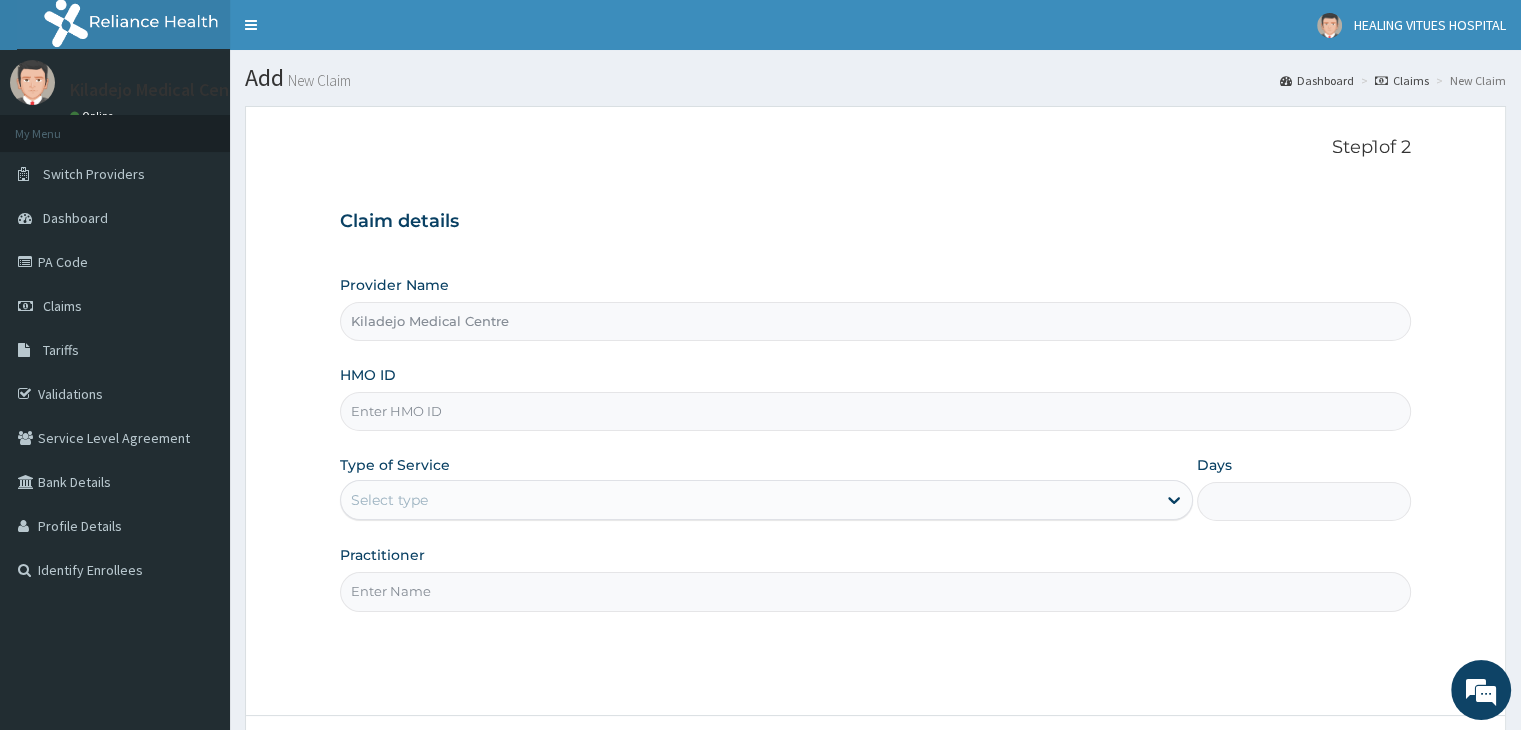 click on "HMO ID" at bounding box center [875, 411] 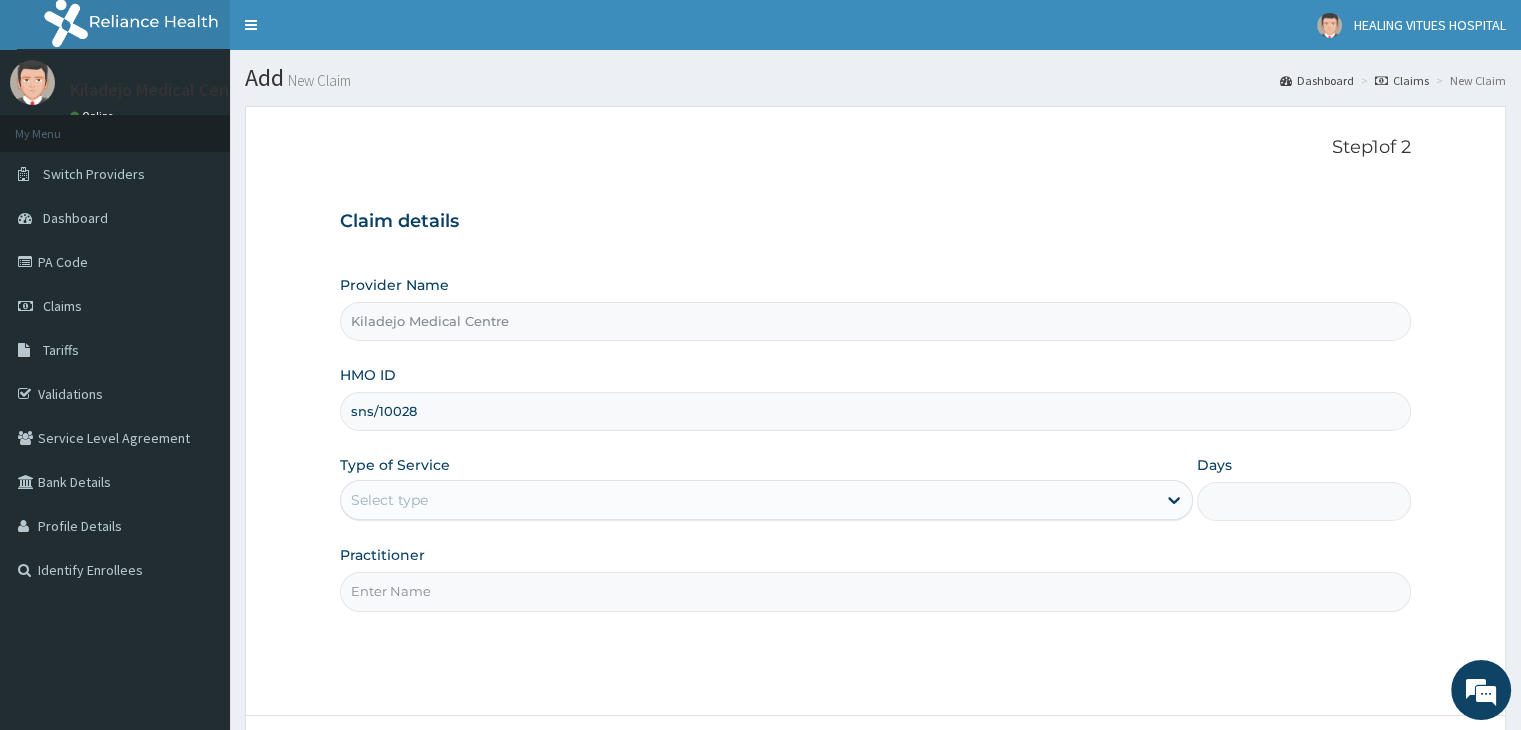 type on "sns/10028/d" 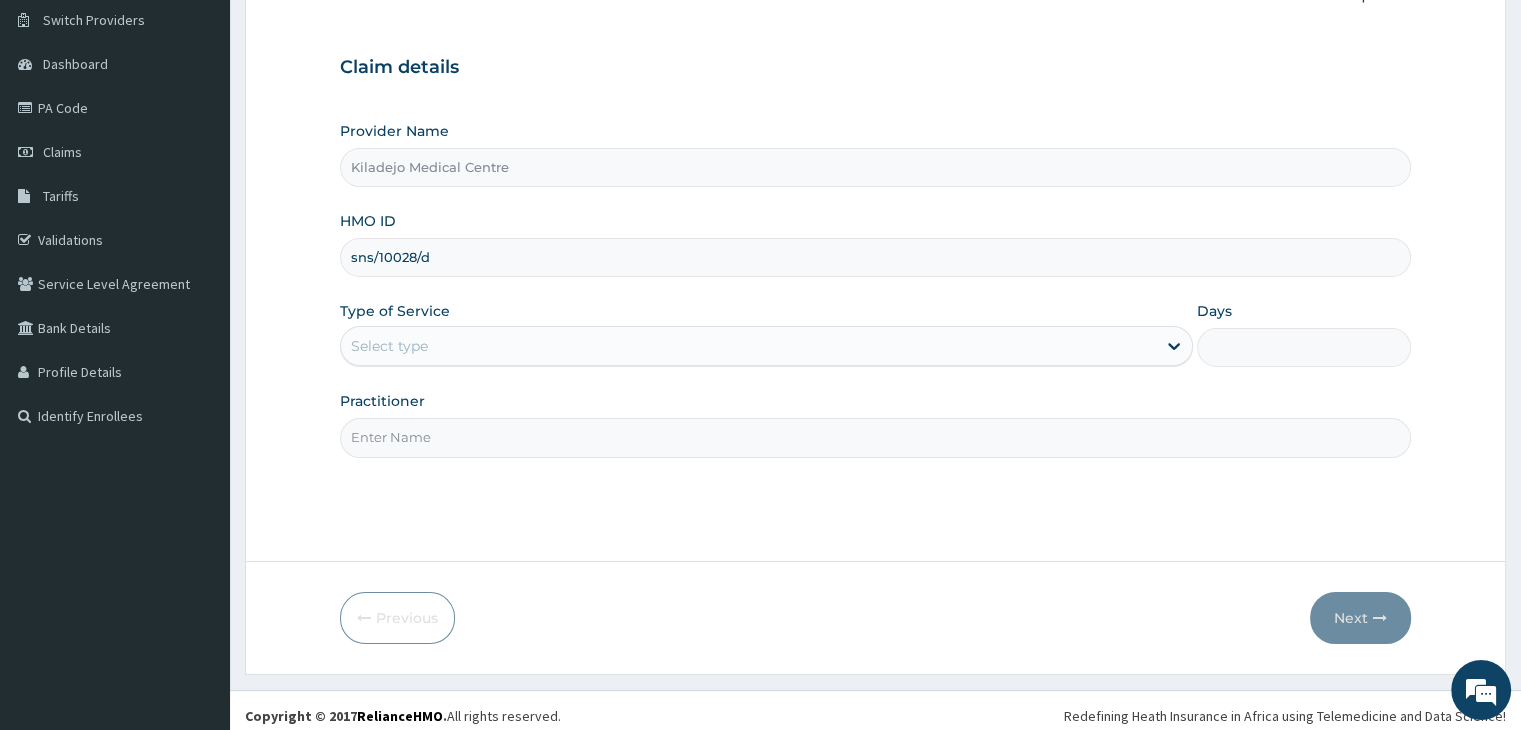 scroll, scrollTop: 164, scrollLeft: 0, axis: vertical 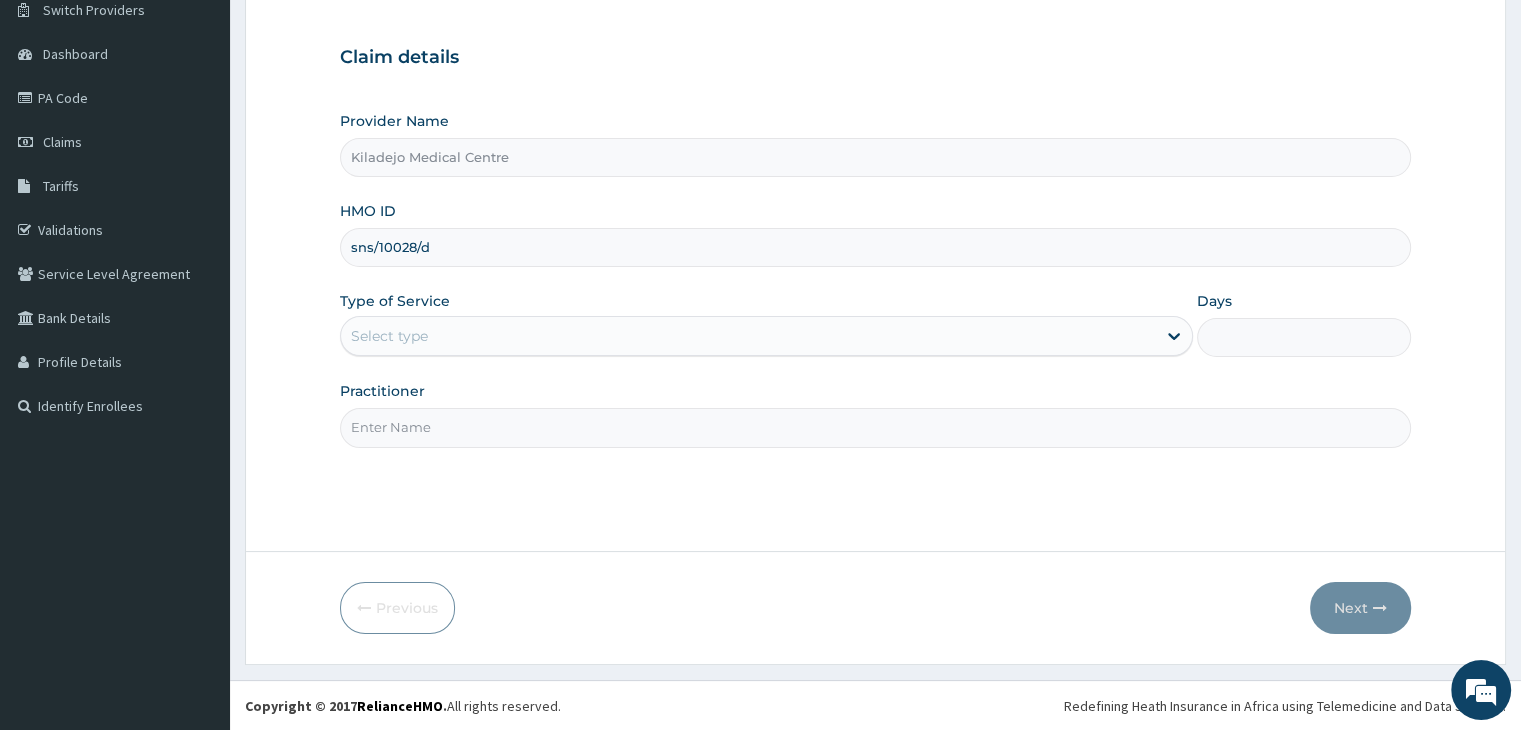 click on "Select type" at bounding box center (748, 336) 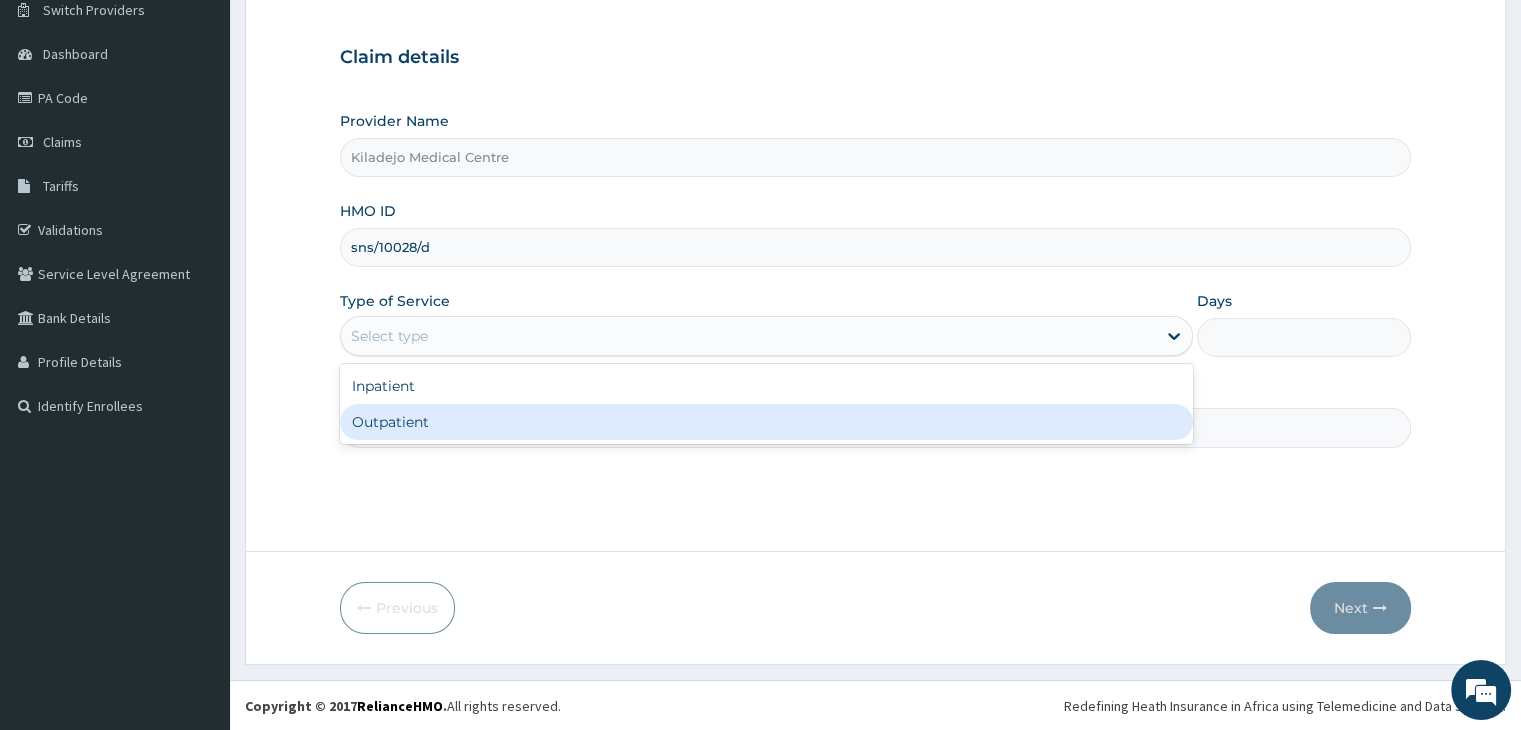 click on "Outpatient" at bounding box center [766, 422] 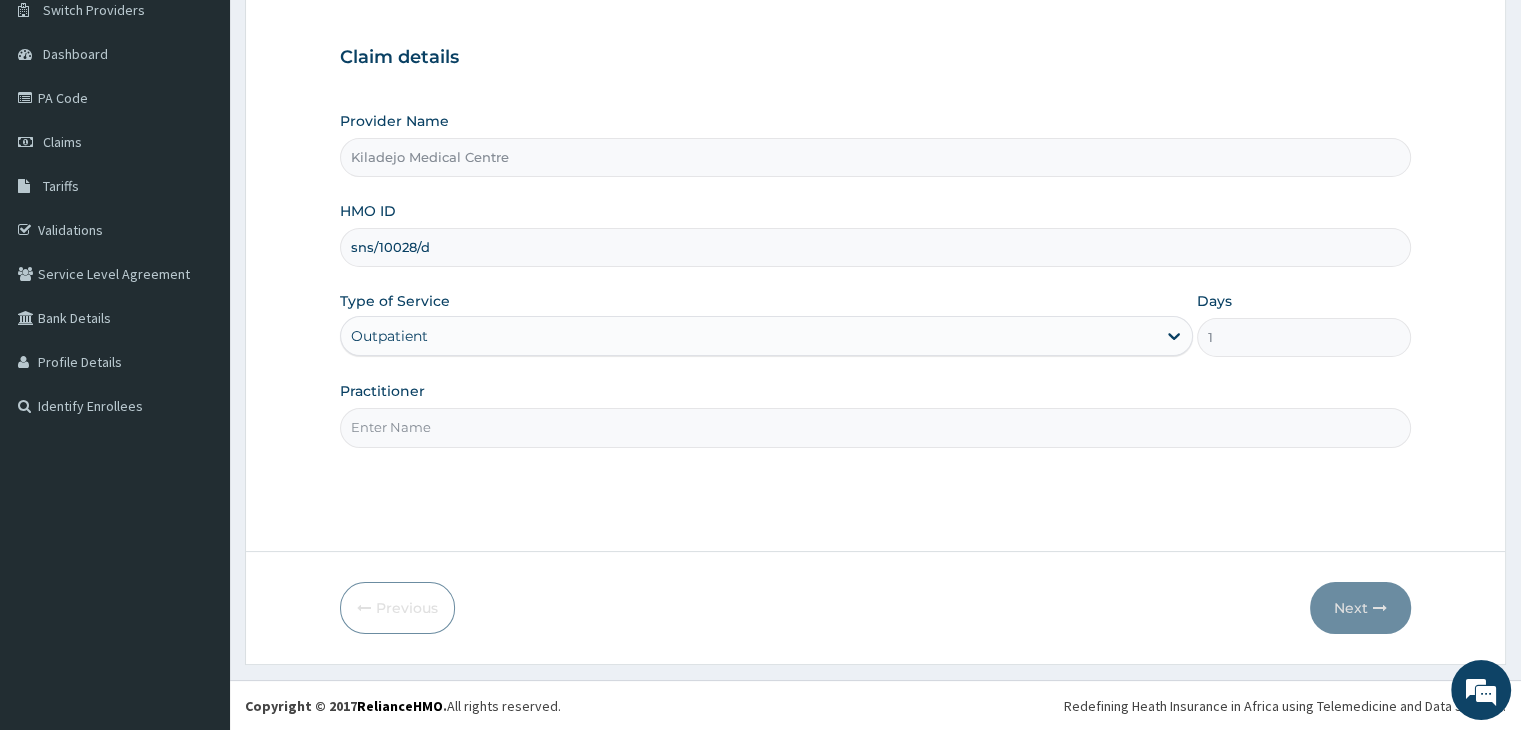 click on "Practitioner" at bounding box center (875, 427) 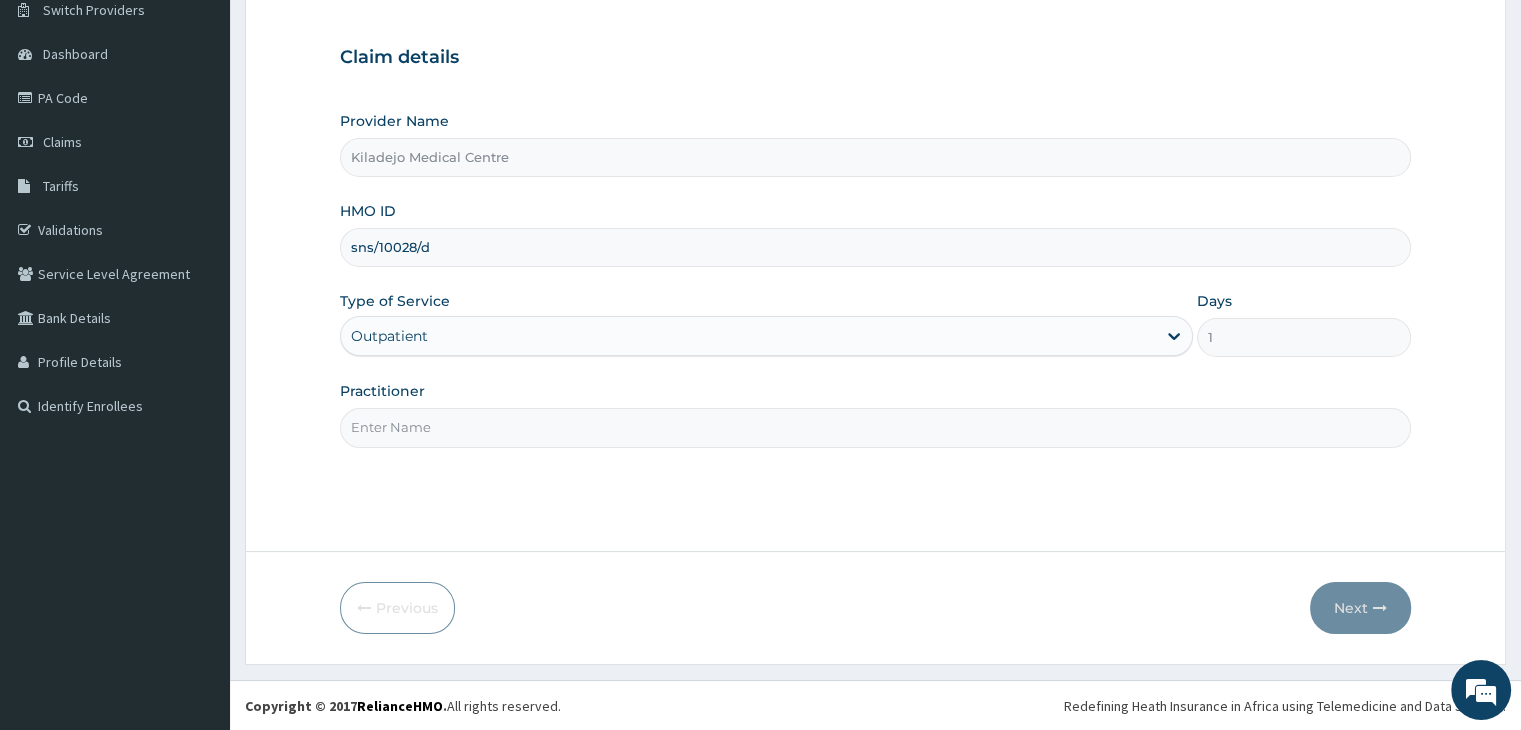 type on "Dr Bakare" 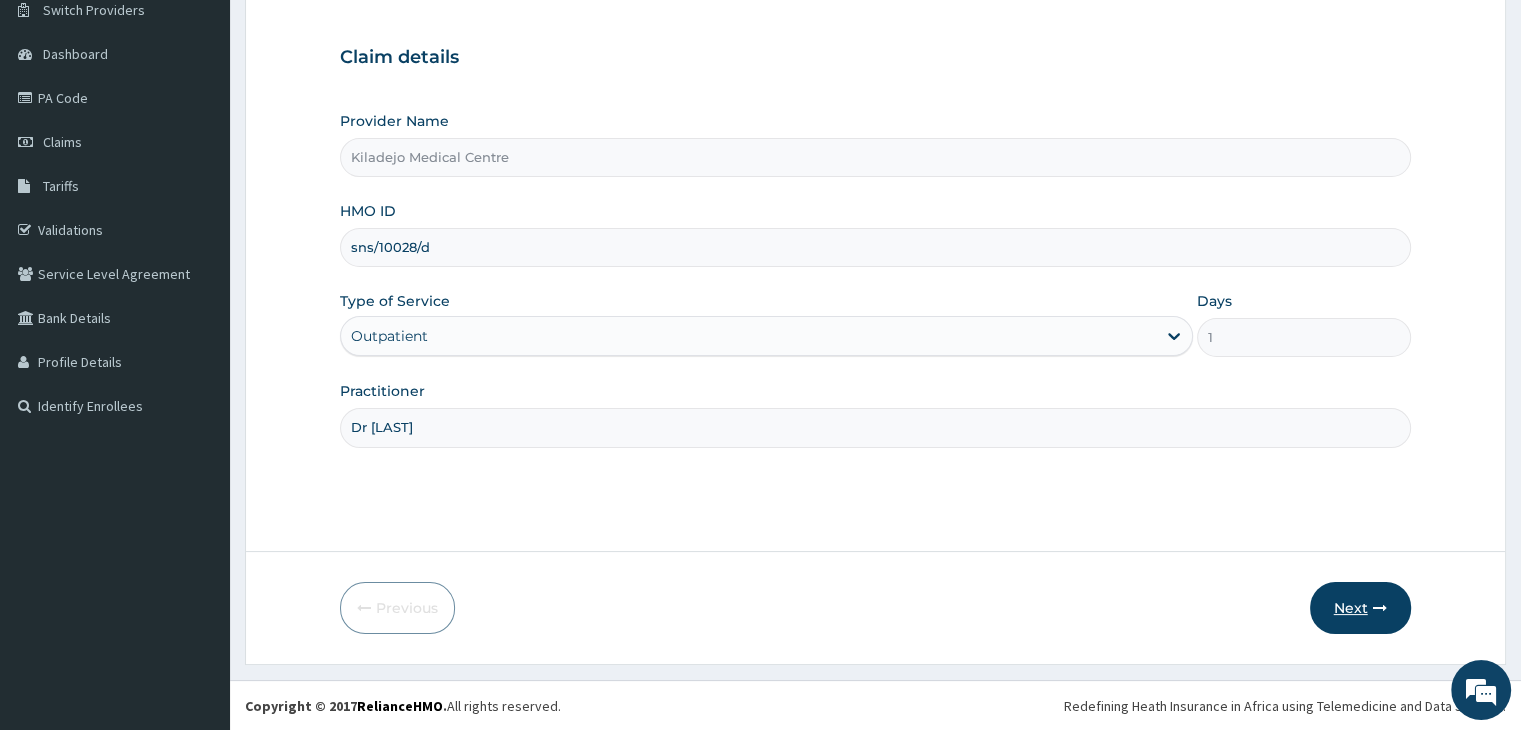 click on "Next" at bounding box center (1360, 608) 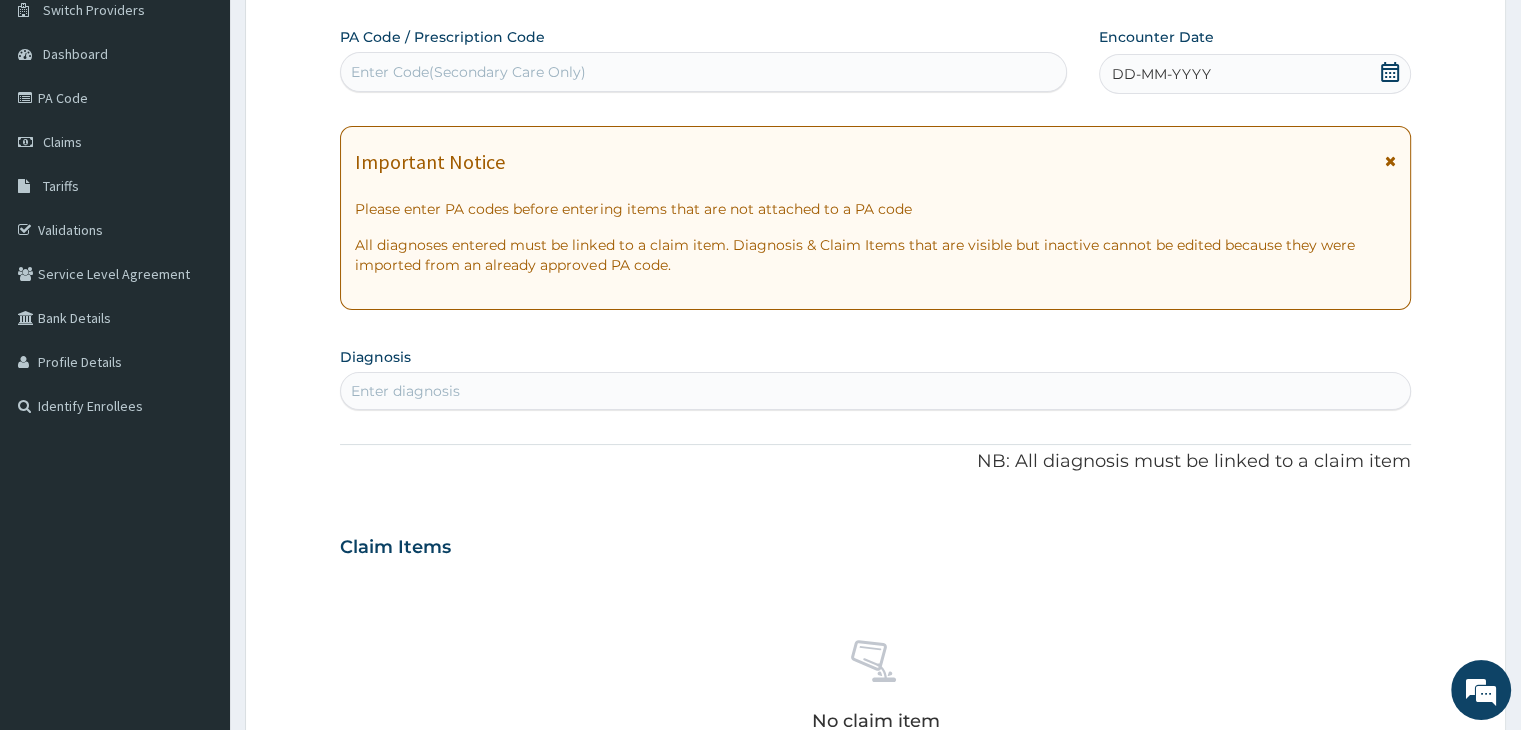 click 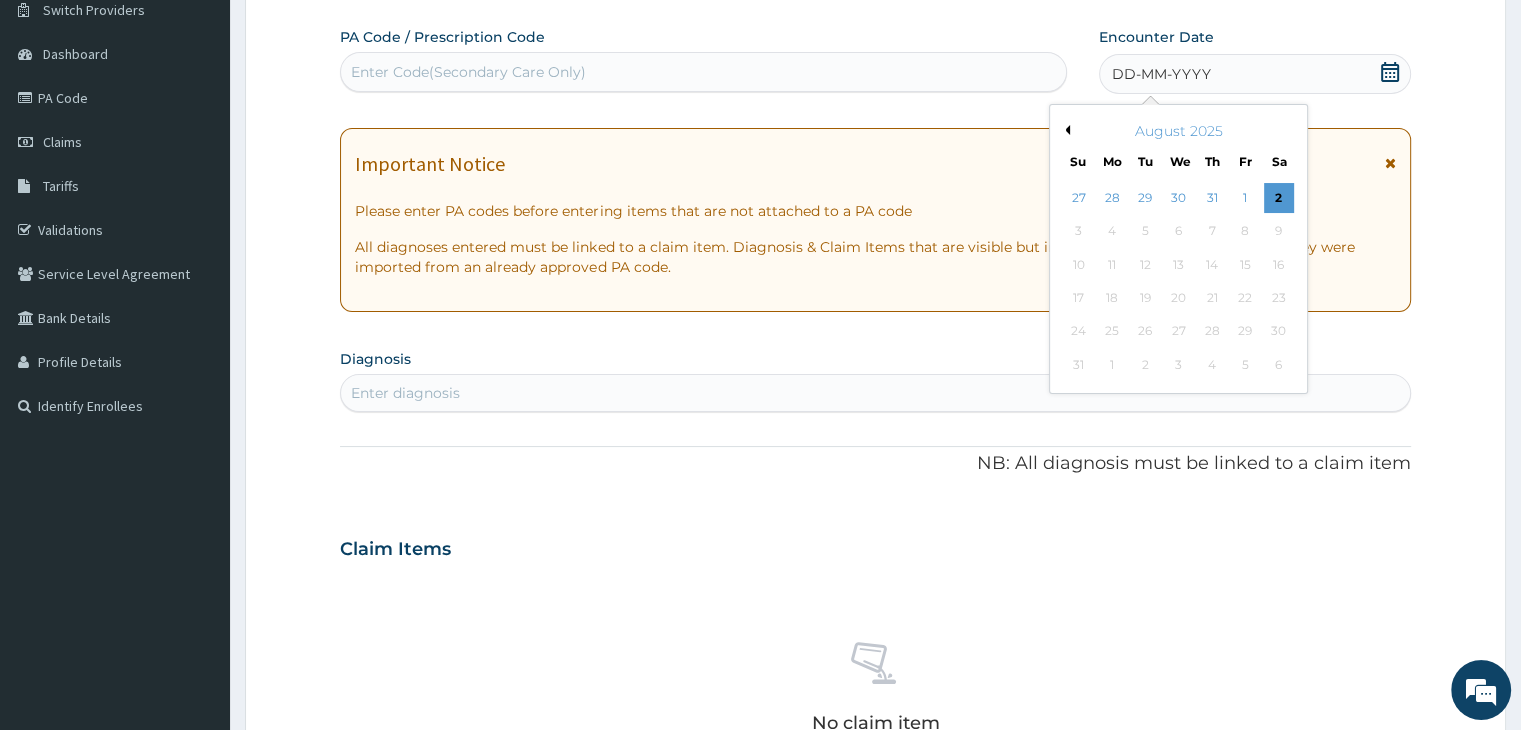 click on "Previous Month" at bounding box center [1065, 130] 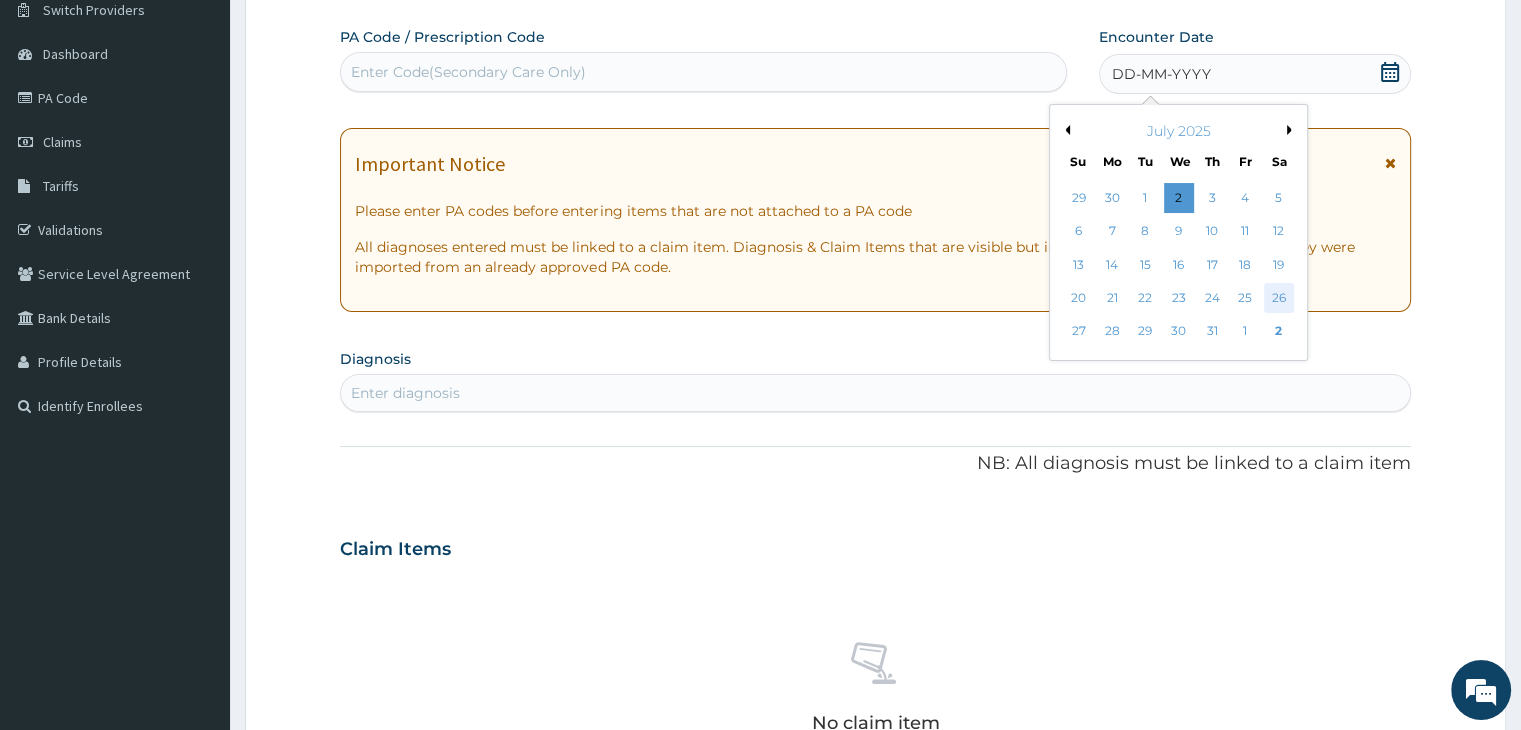 click on "26" at bounding box center [1279, 298] 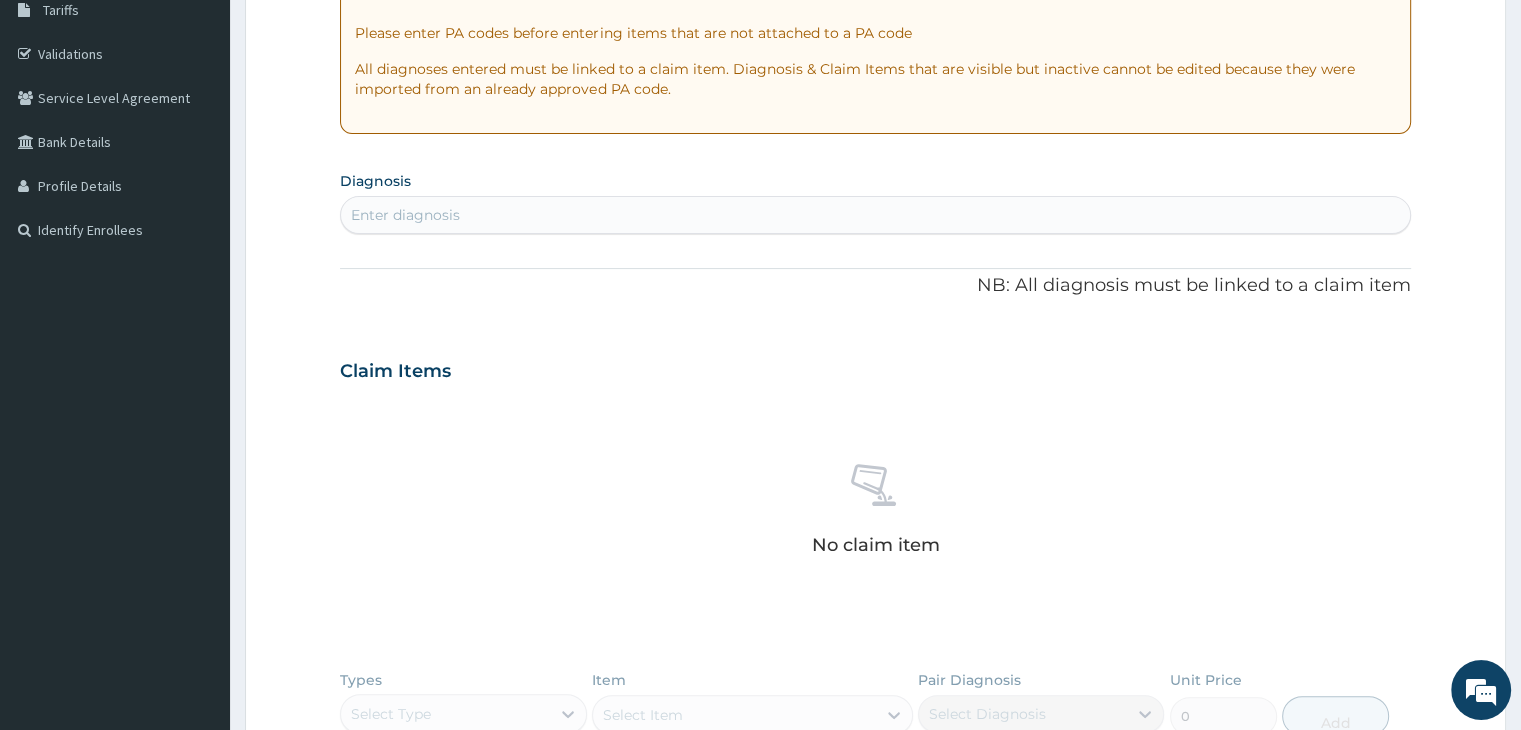 scroll, scrollTop: 364, scrollLeft: 0, axis: vertical 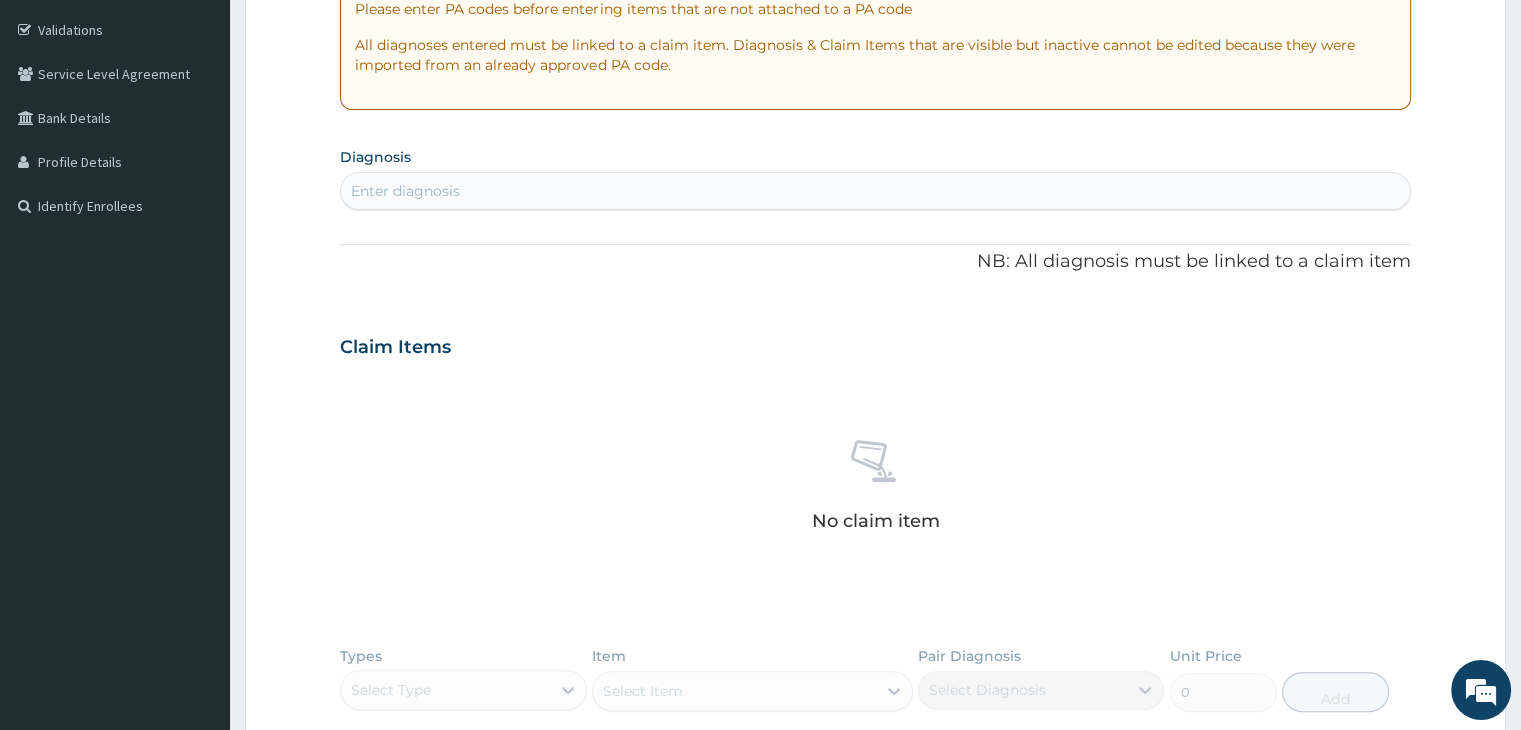 click on "Enter diagnosis" at bounding box center [875, 191] 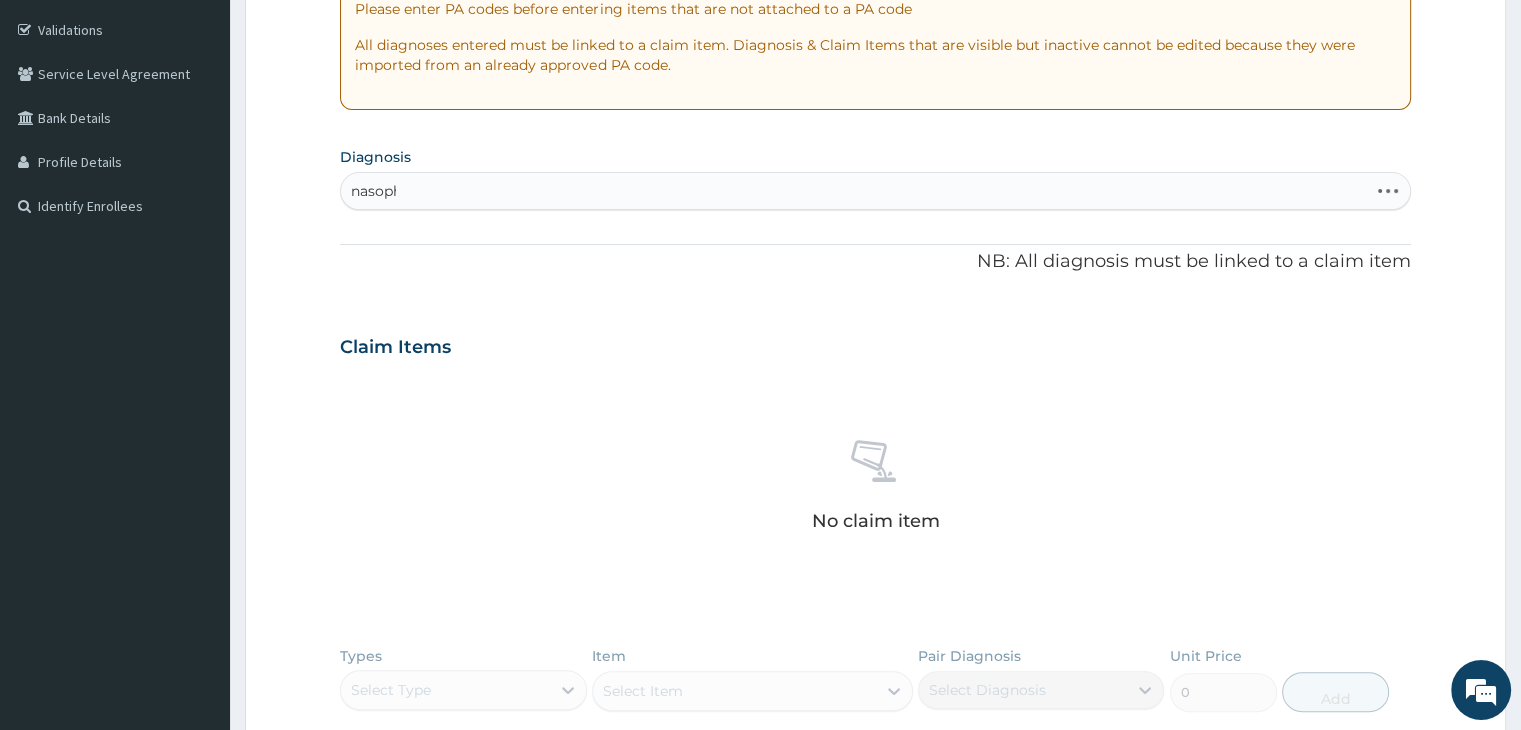 type on "nasopha" 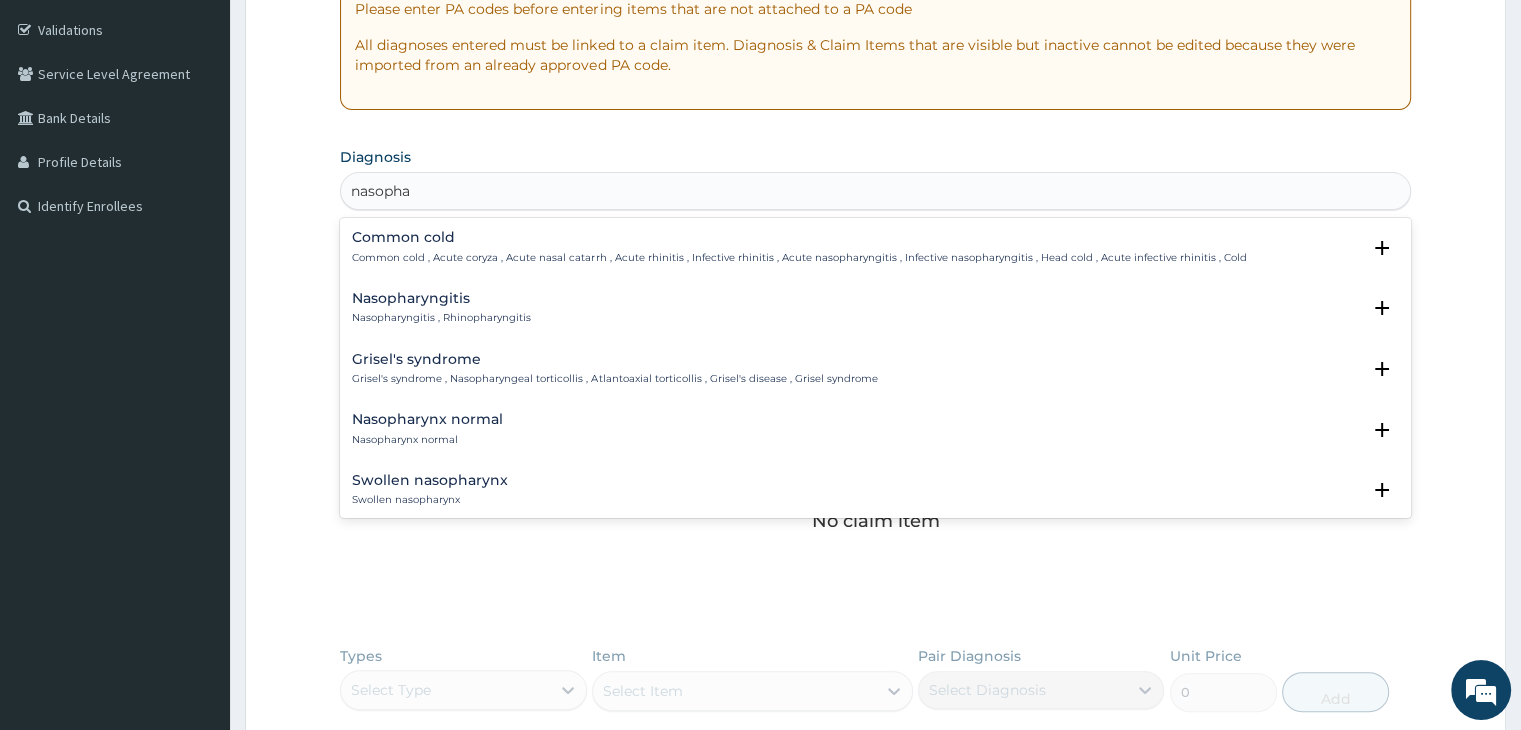 click on "Nasopharyngitis Nasopharyngitis , Rhinopharyngitis" at bounding box center [441, 308] 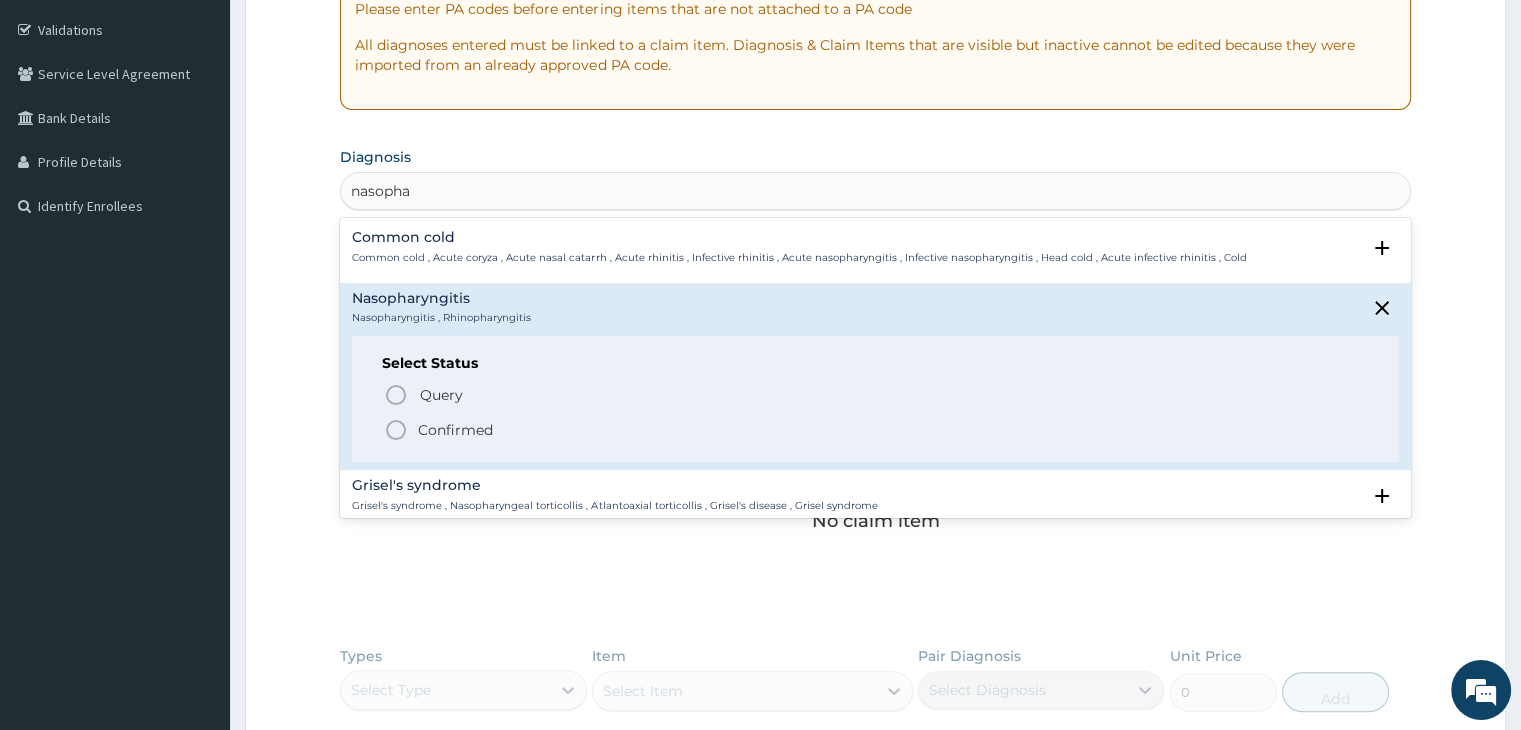 click 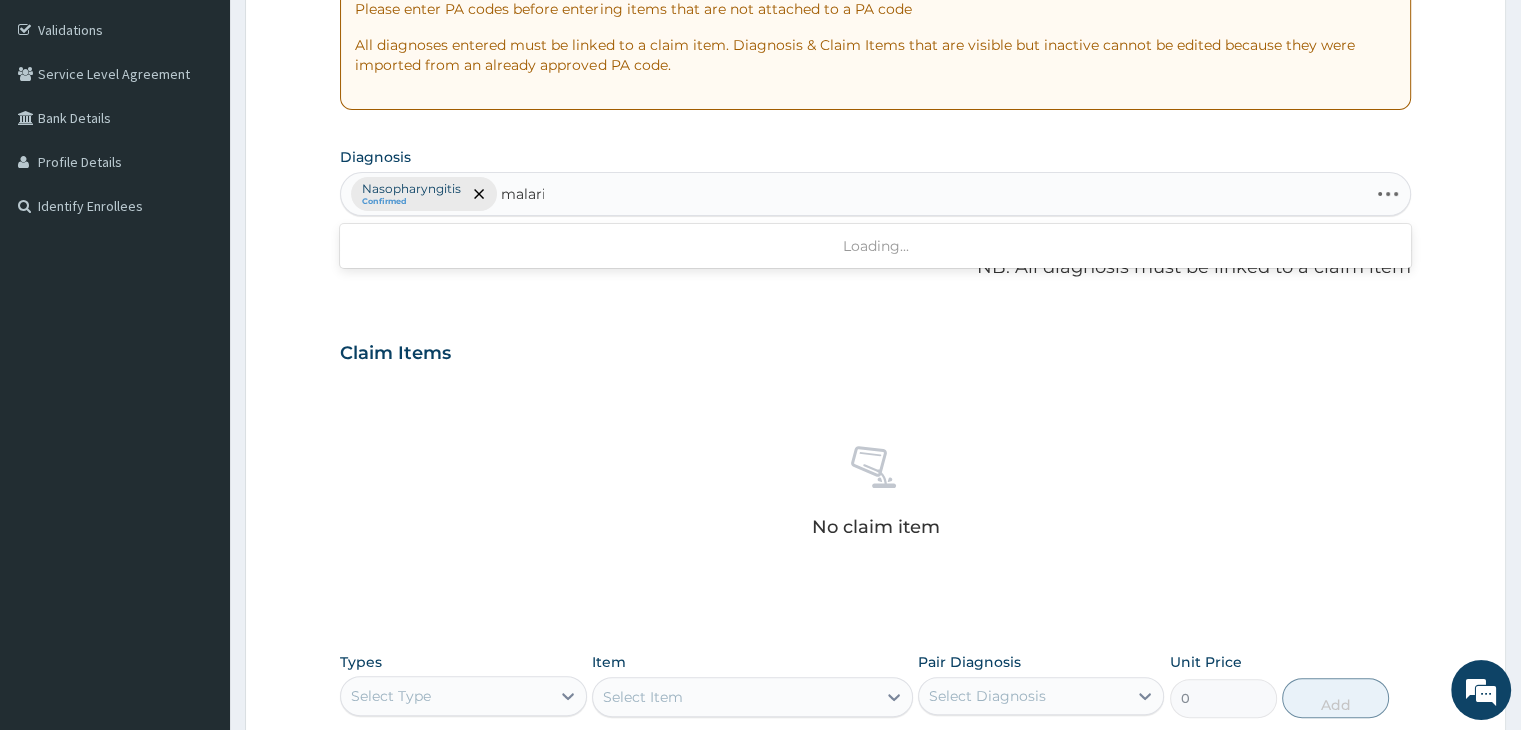 type on "malaria" 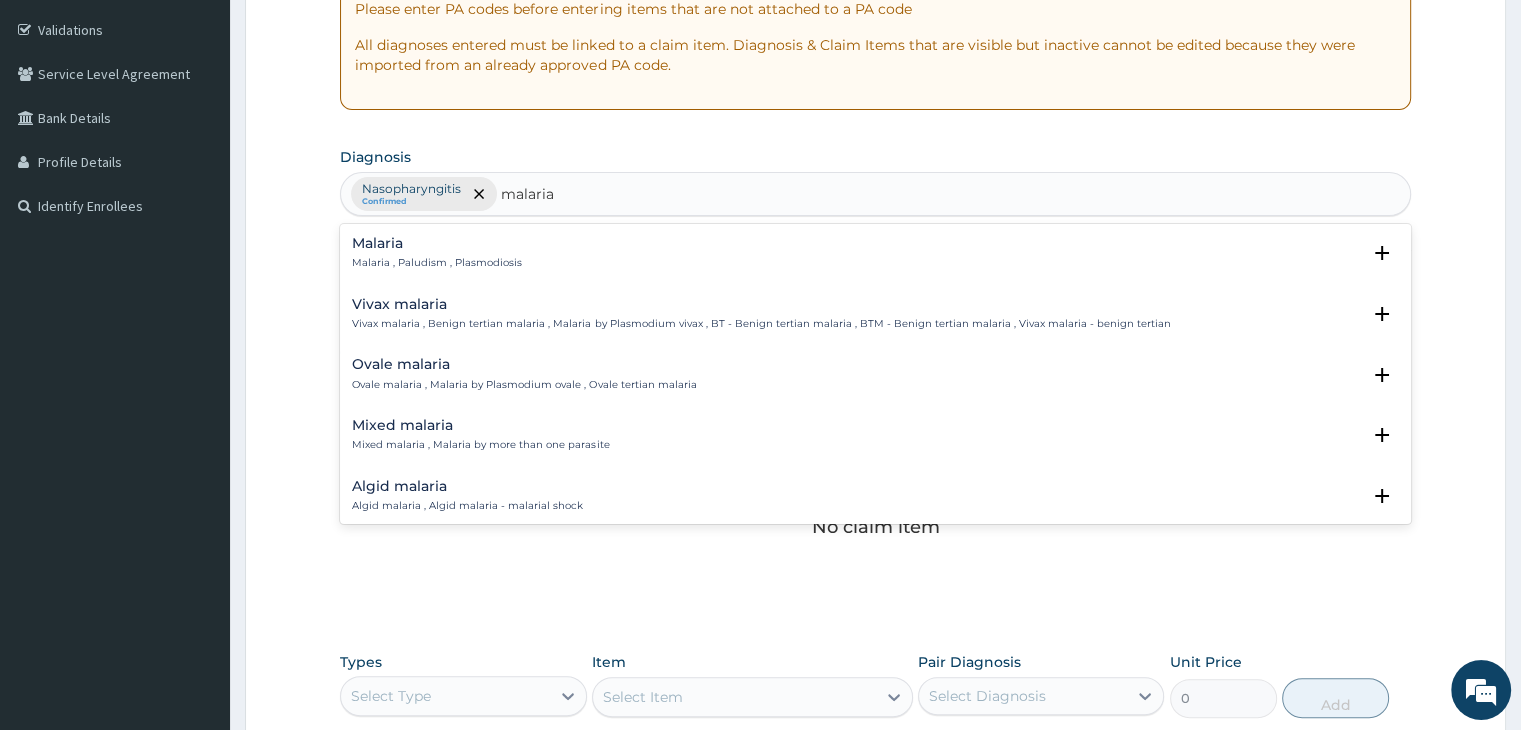 click on "Malaria Malaria , Paludism , Plasmodiosis" at bounding box center (437, 253) 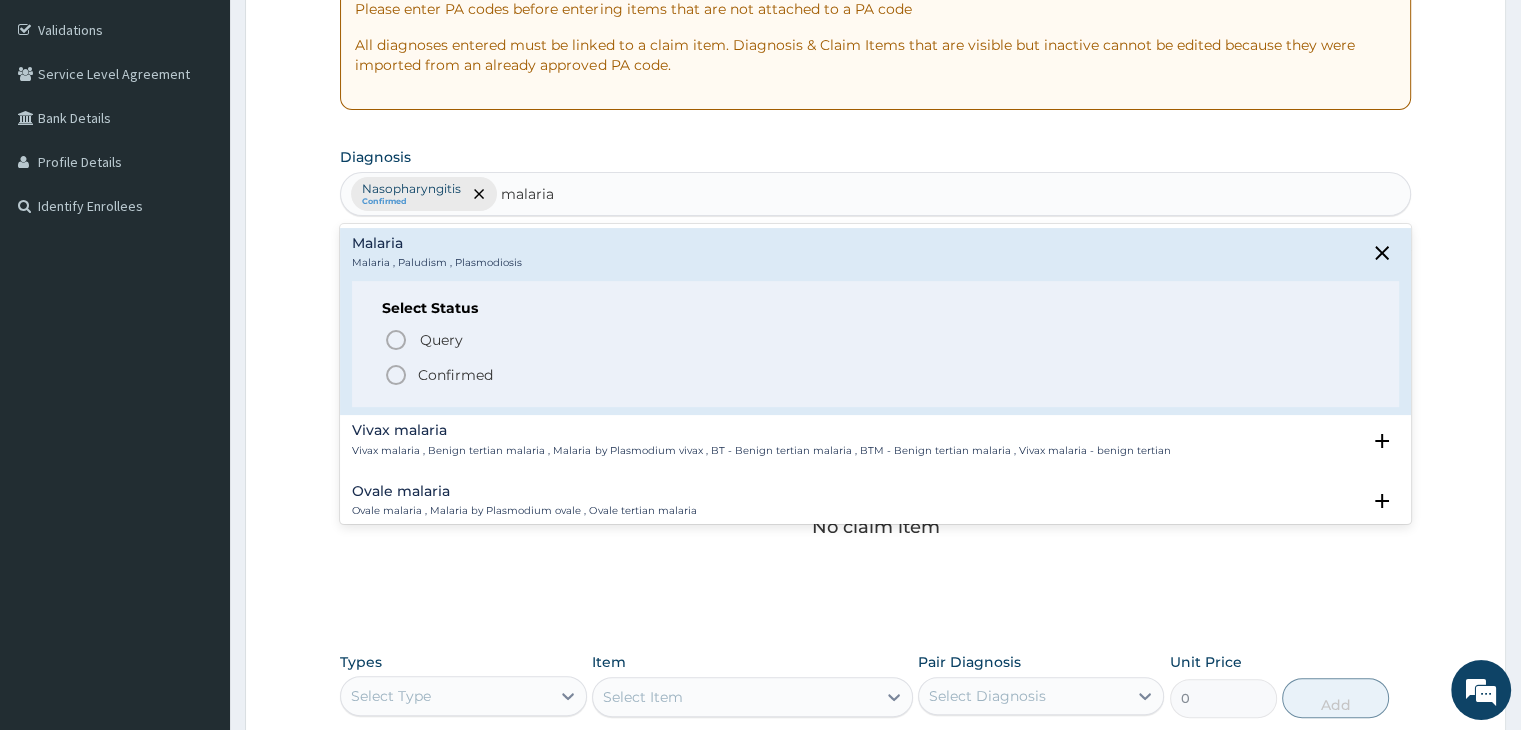 click 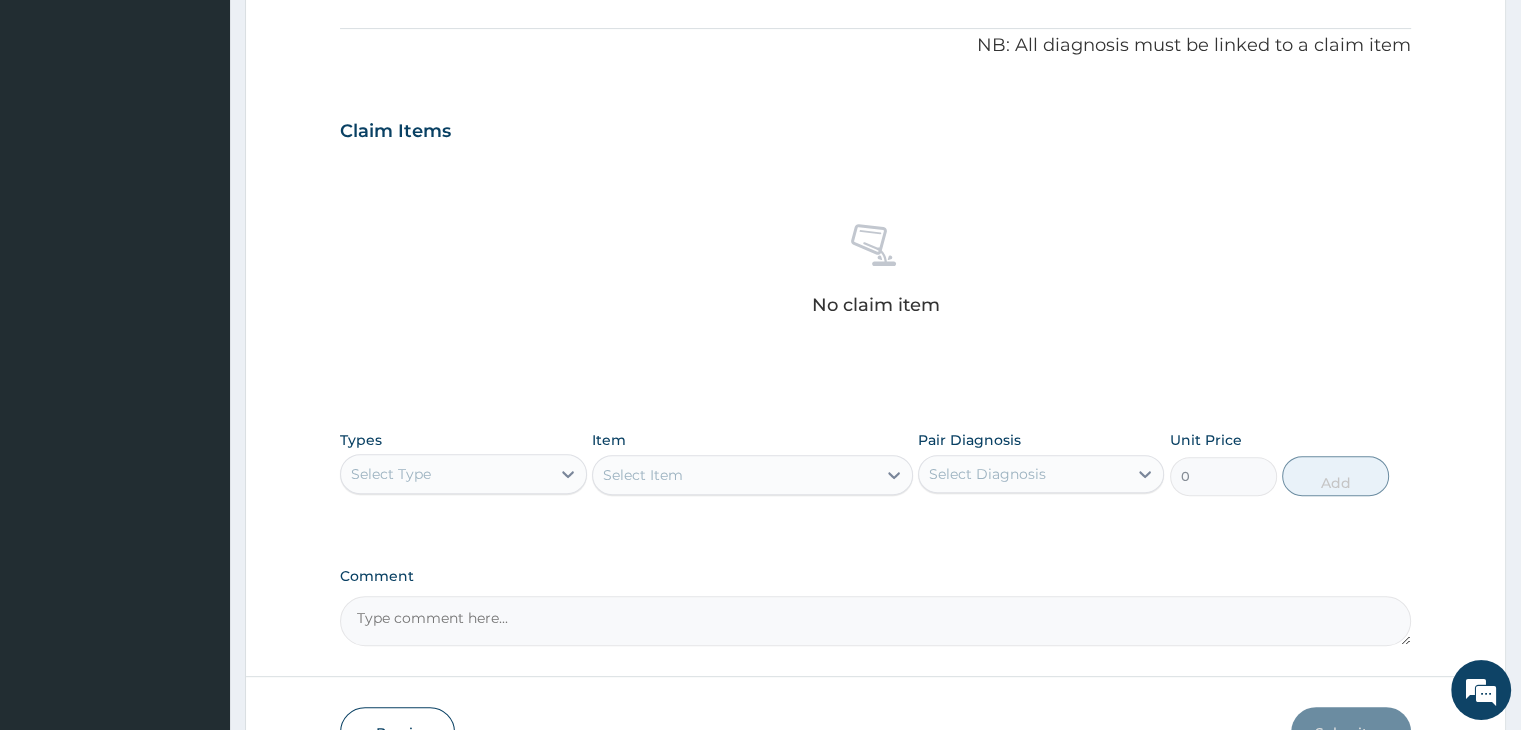scroll, scrollTop: 710, scrollLeft: 0, axis: vertical 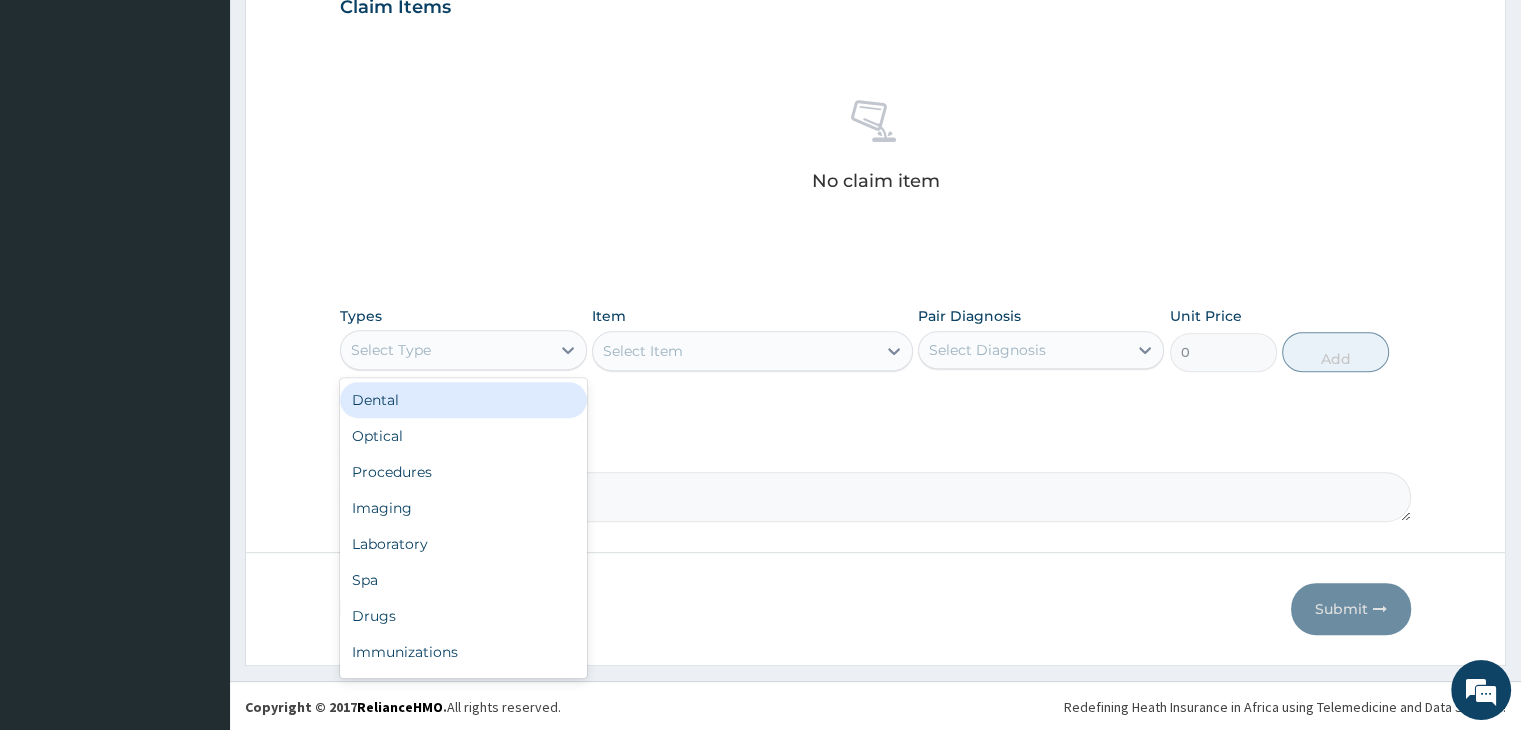 click on "Select Type" at bounding box center (445, 350) 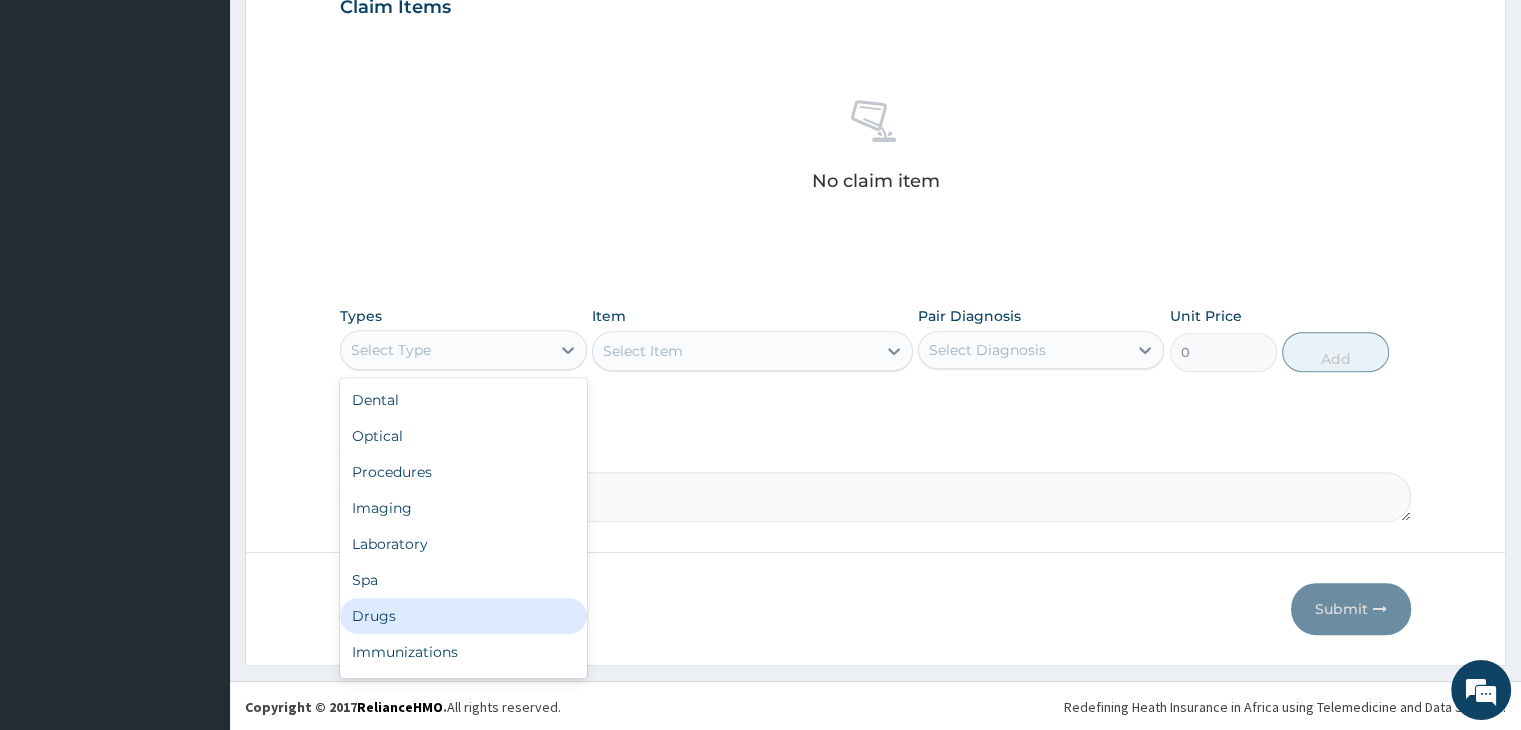 click on "Drugs" at bounding box center [463, 616] 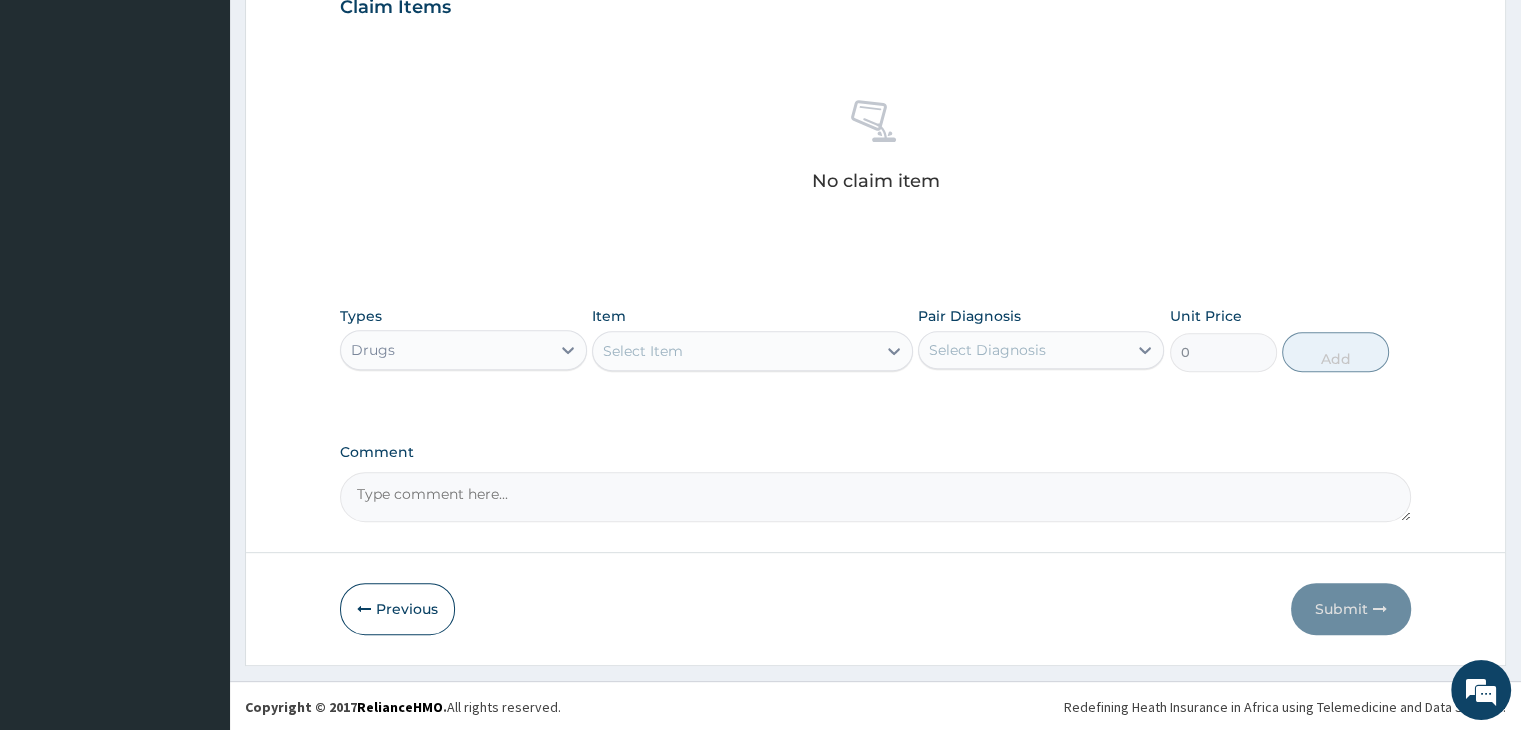 click on "Select Item" at bounding box center (734, 351) 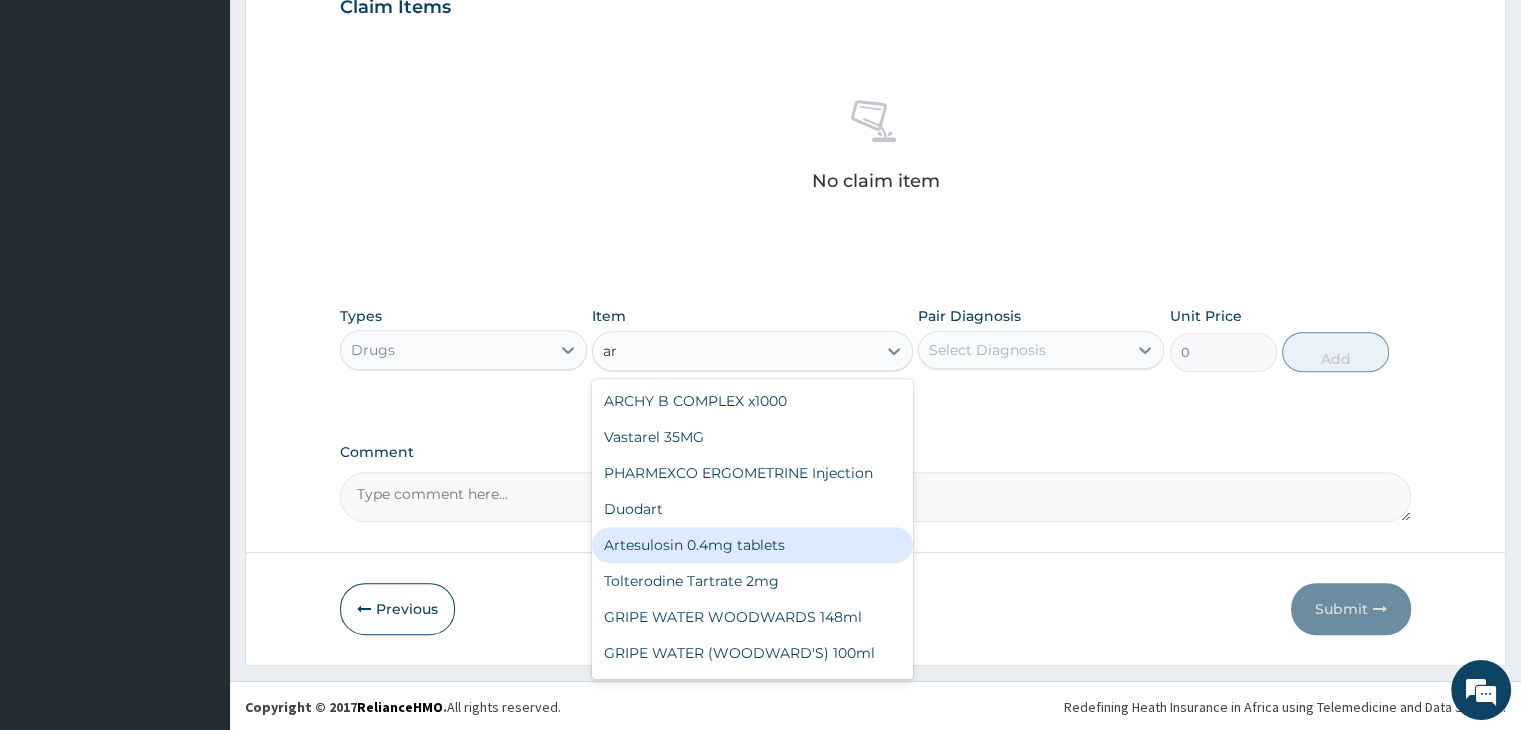 type on "a" 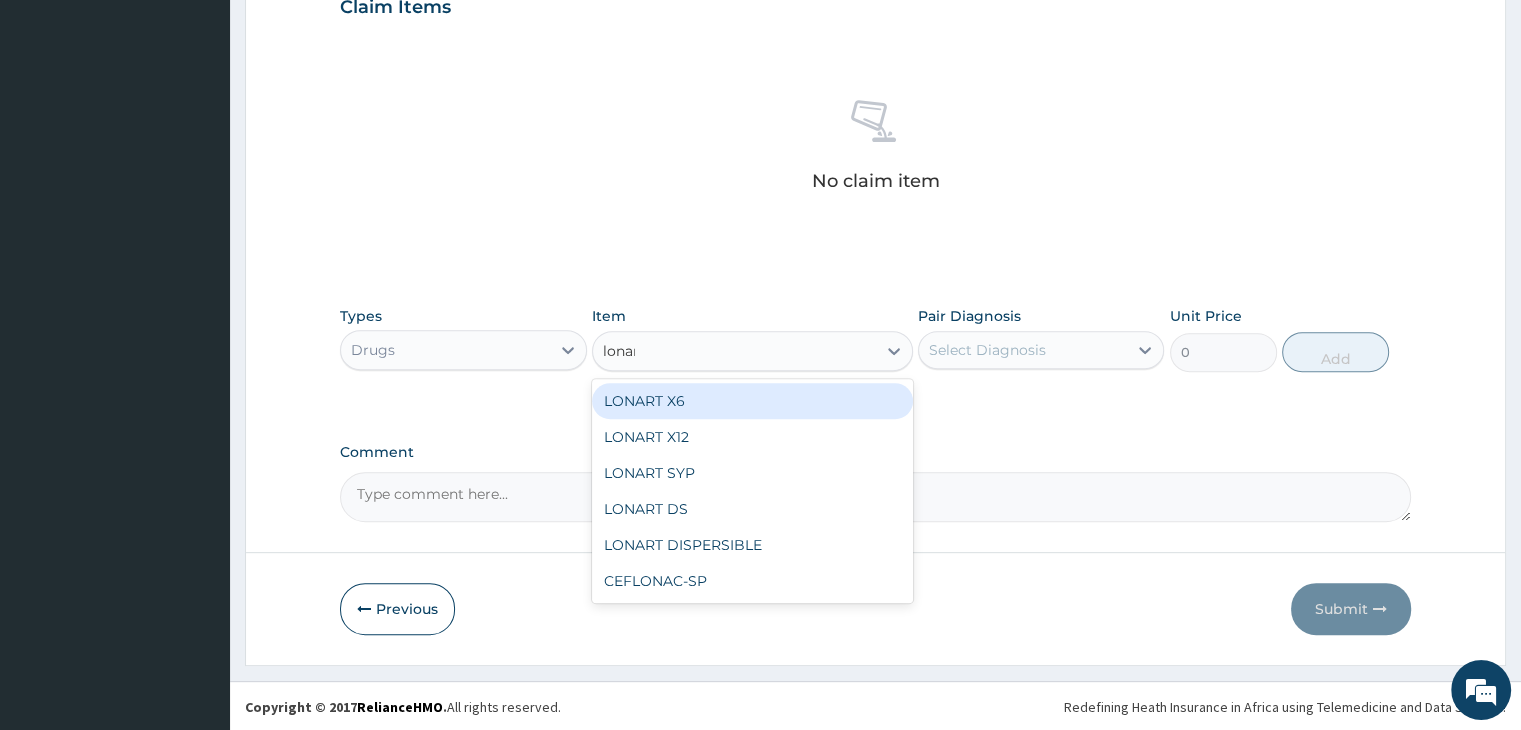 type on "lonart" 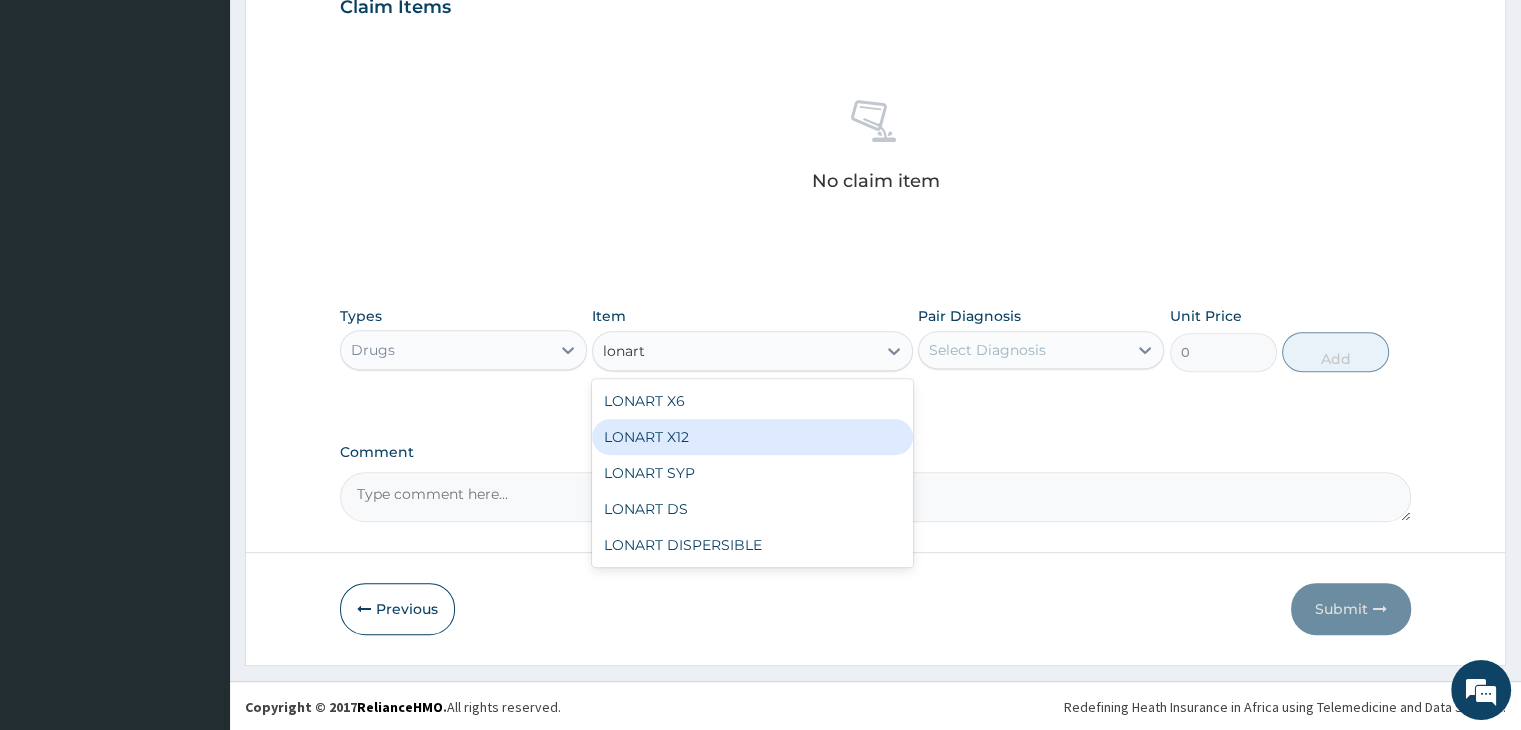 click on "LONART X12" at bounding box center [752, 437] 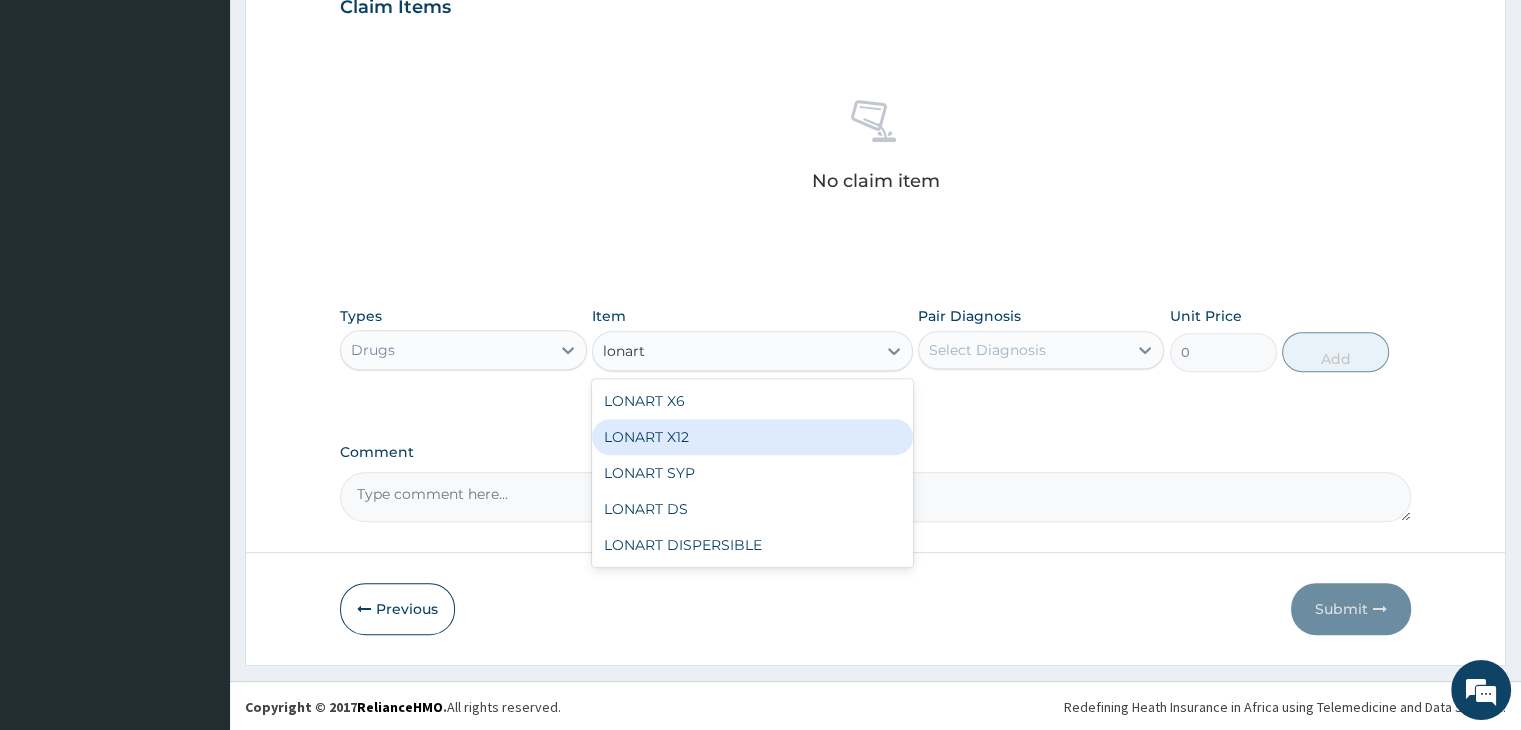type 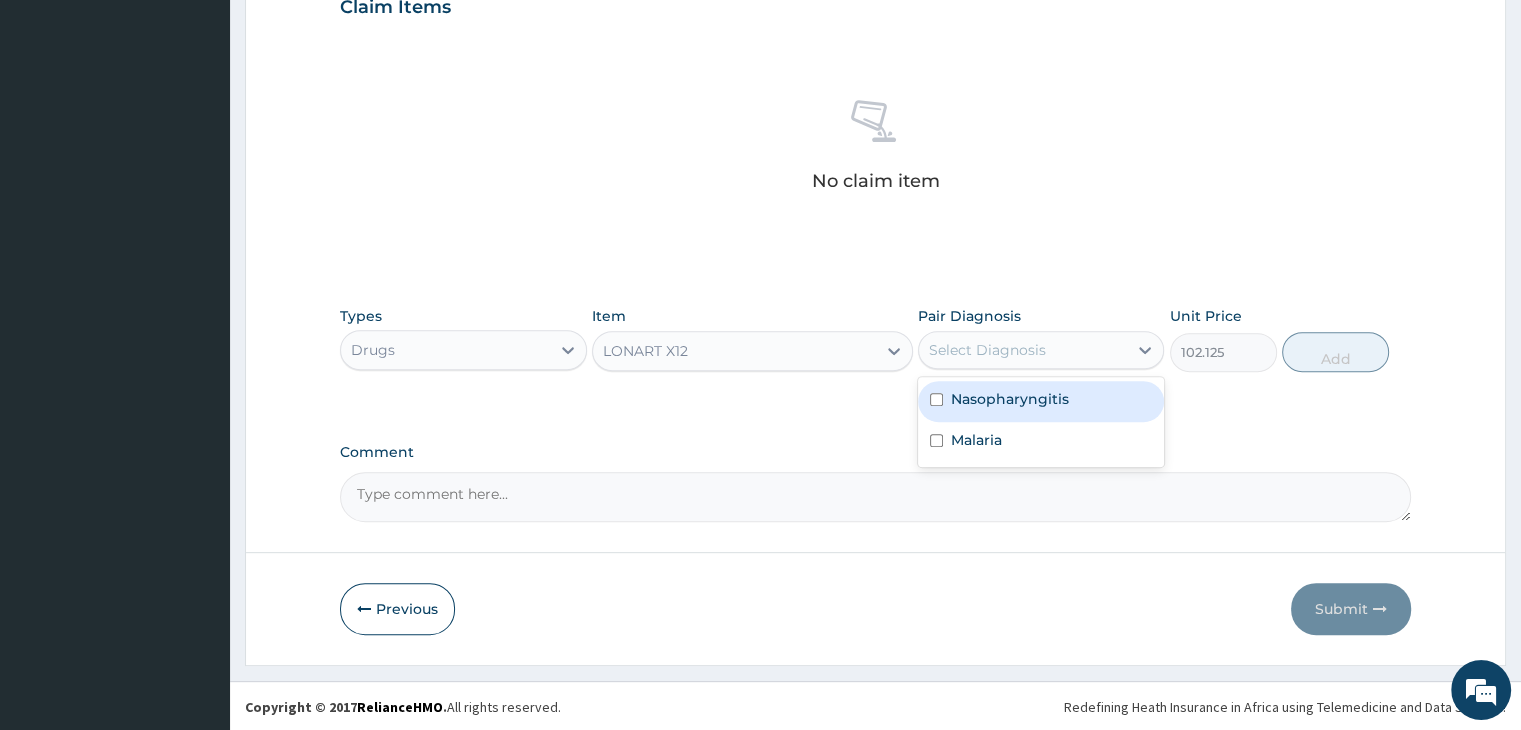 click on "Select Diagnosis" at bounding box center [1023, 350] 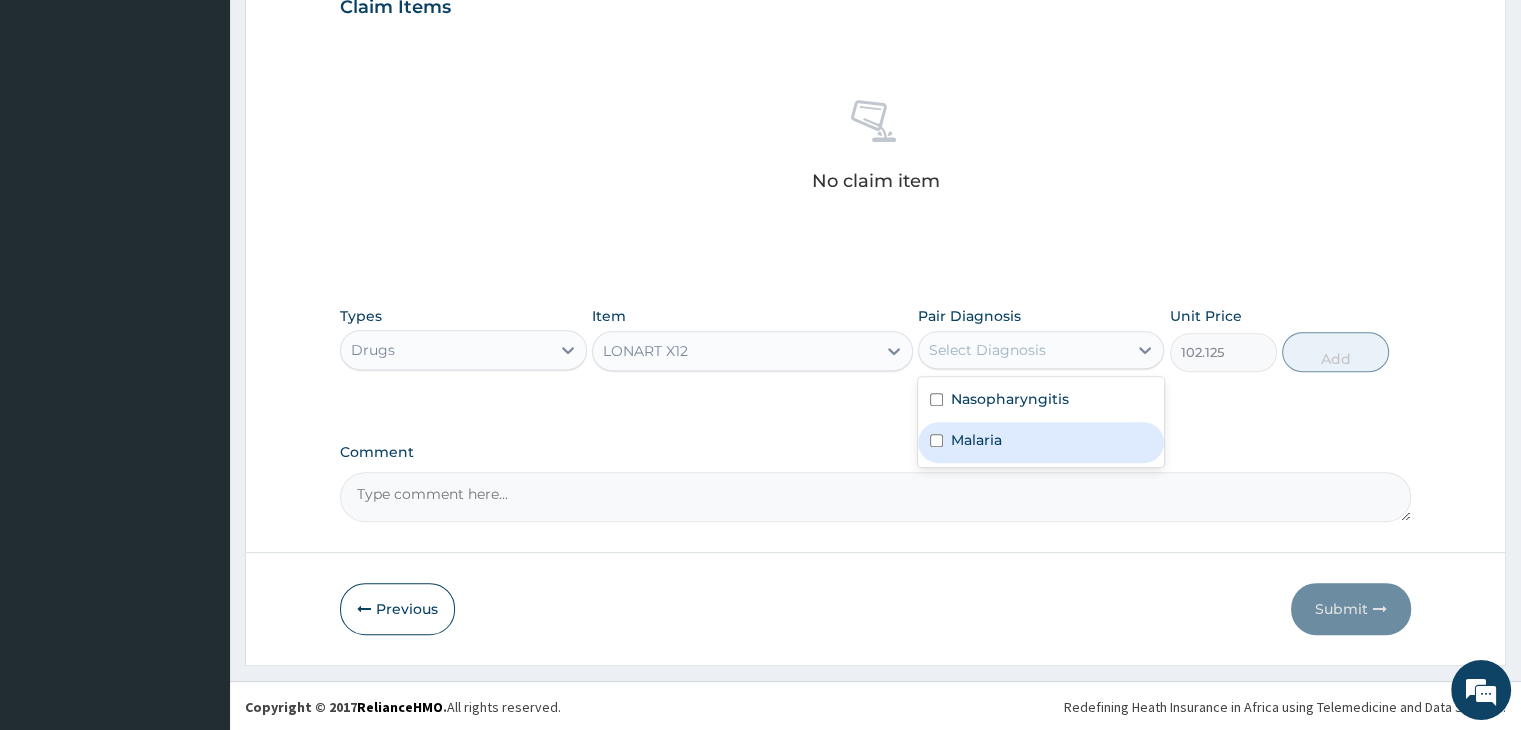 click on "Malaria" at bounding box center (1041, 442) 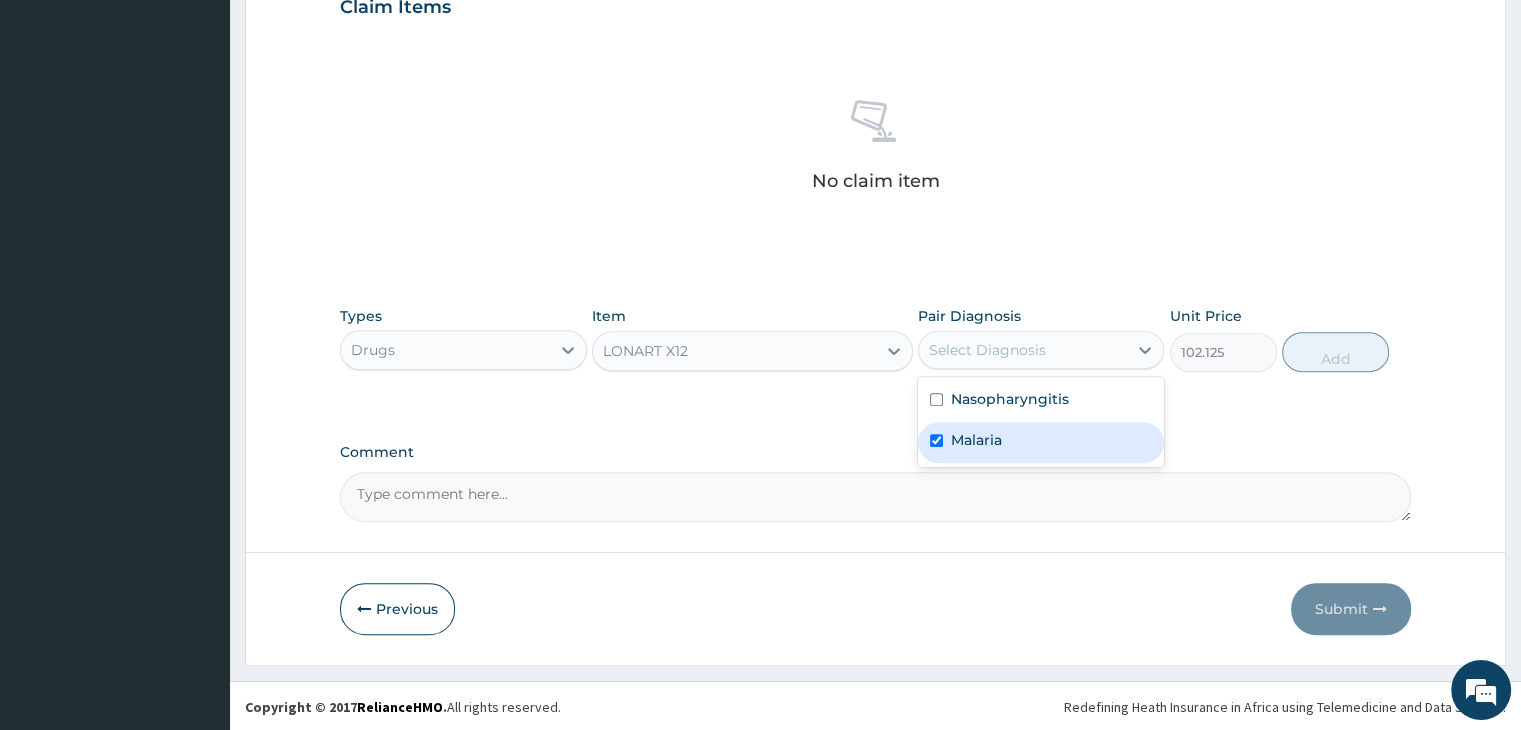 checkbox on "true" 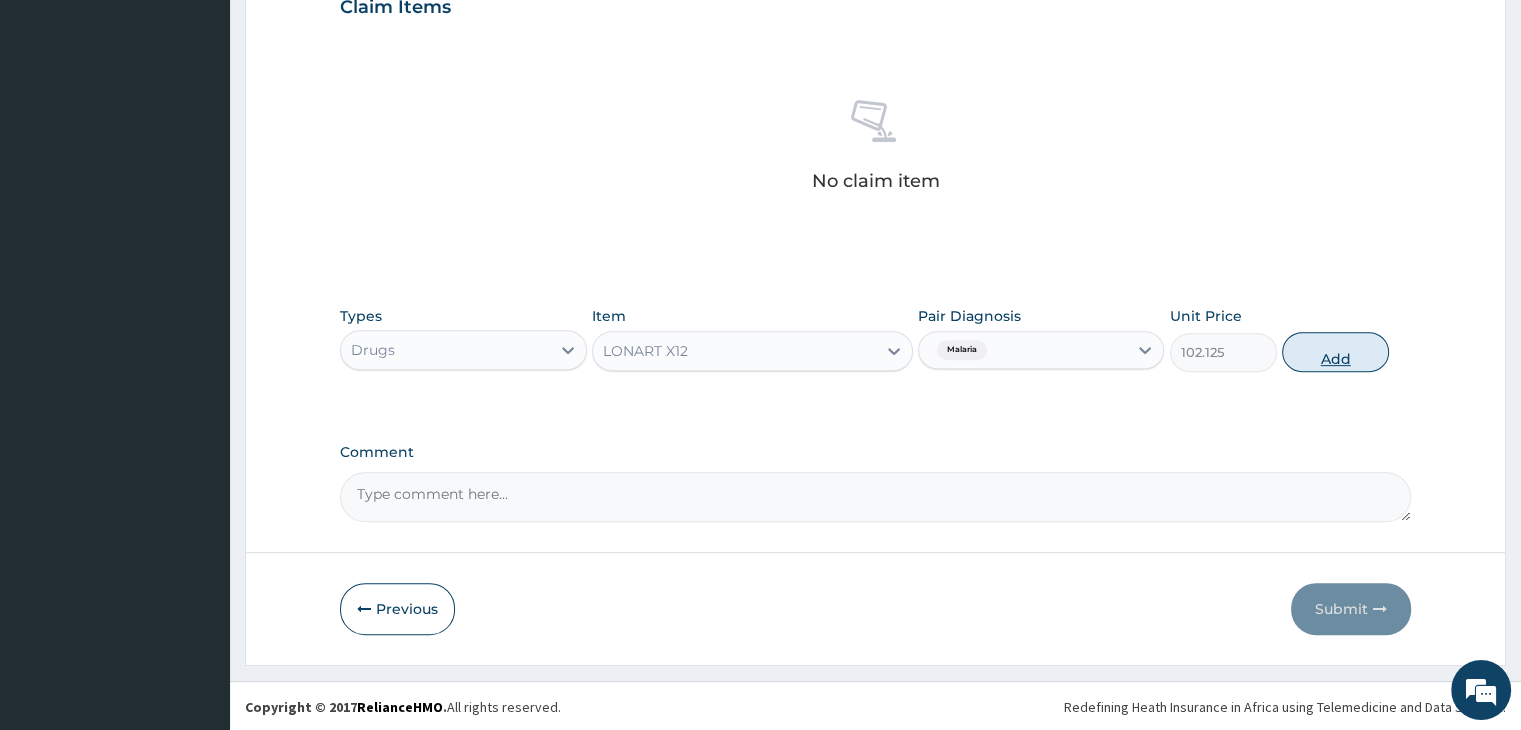 click on "Add" at bounding box center [1335, 352] 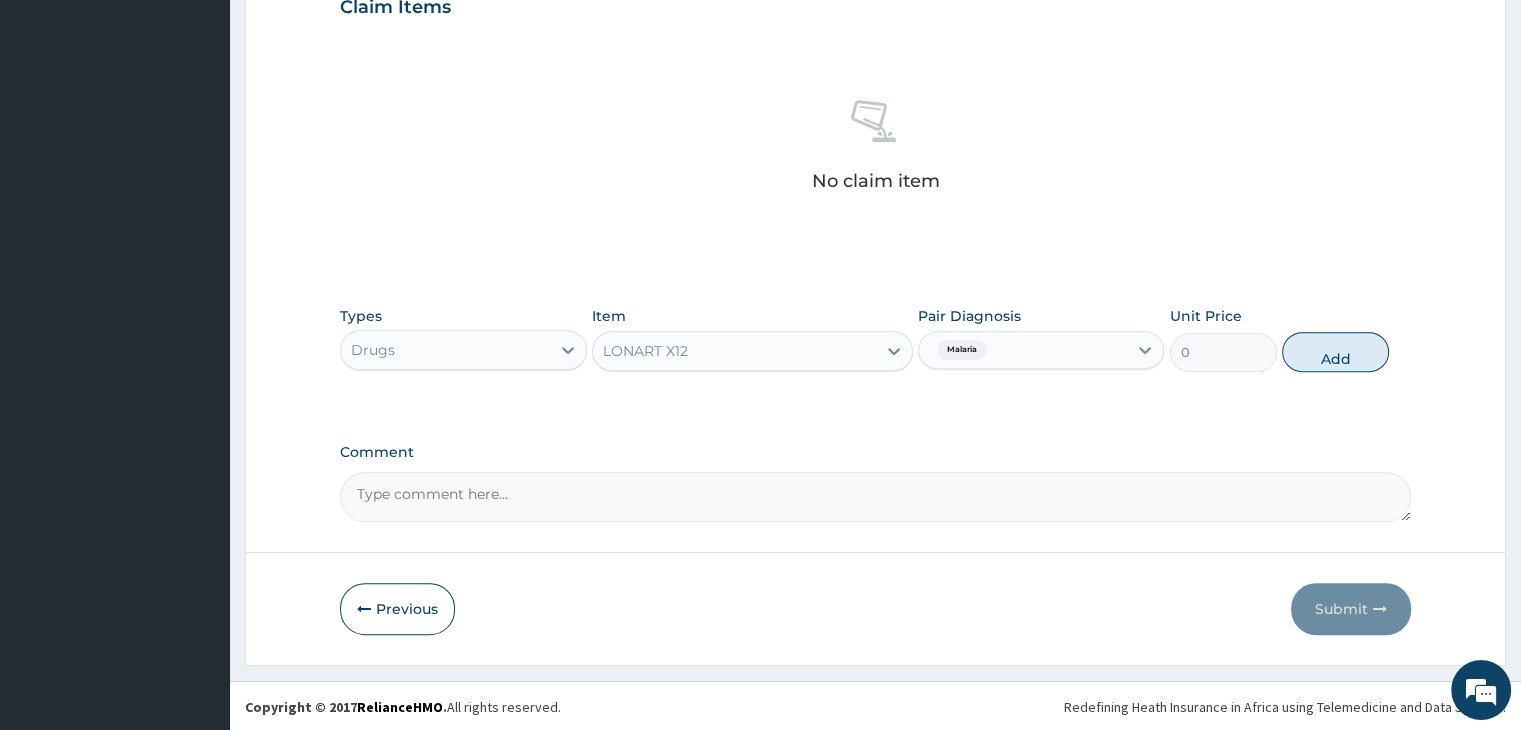 scroll, scrollTop: 614, scrollLeft: 0, axis: vertical 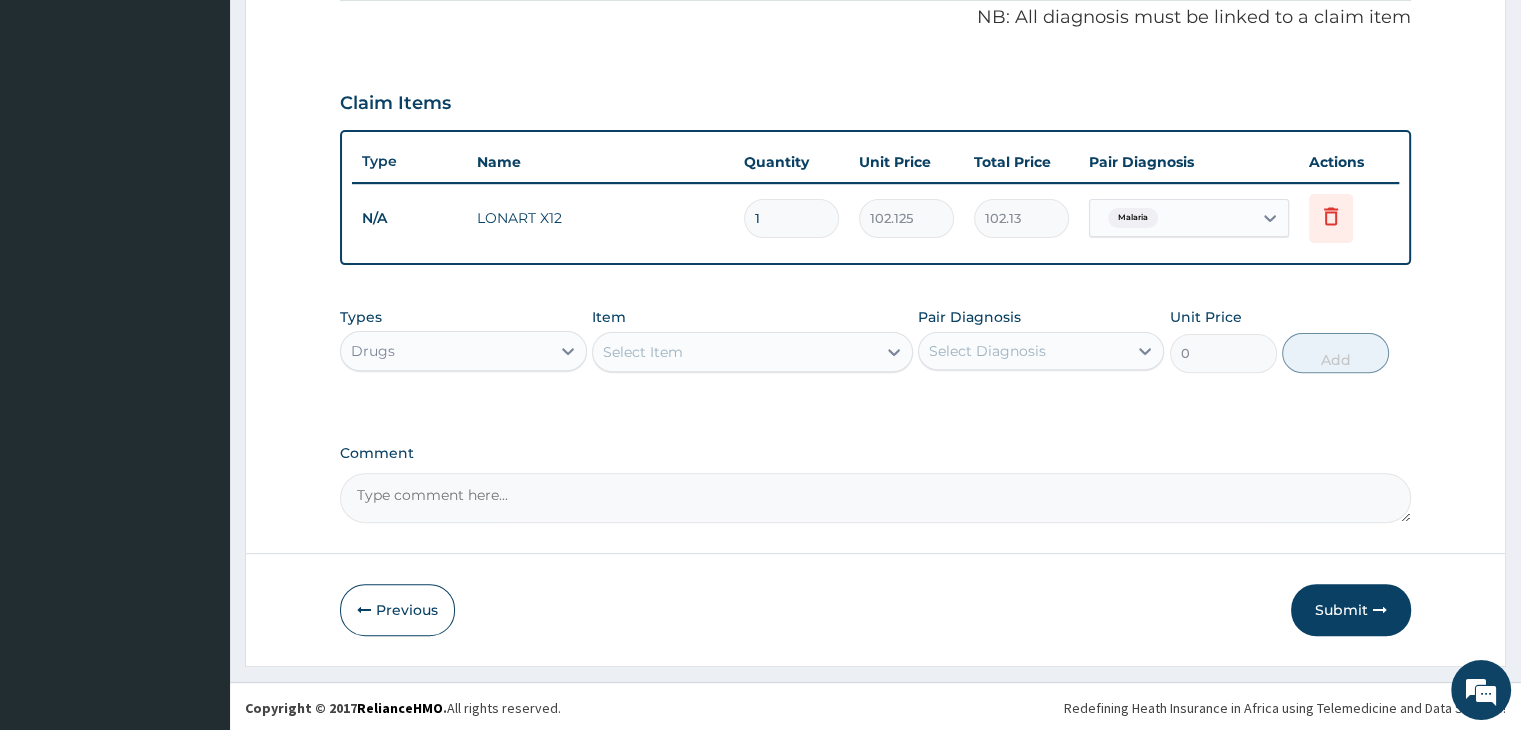 click on "Select Item" at bounding box center [734, 352] 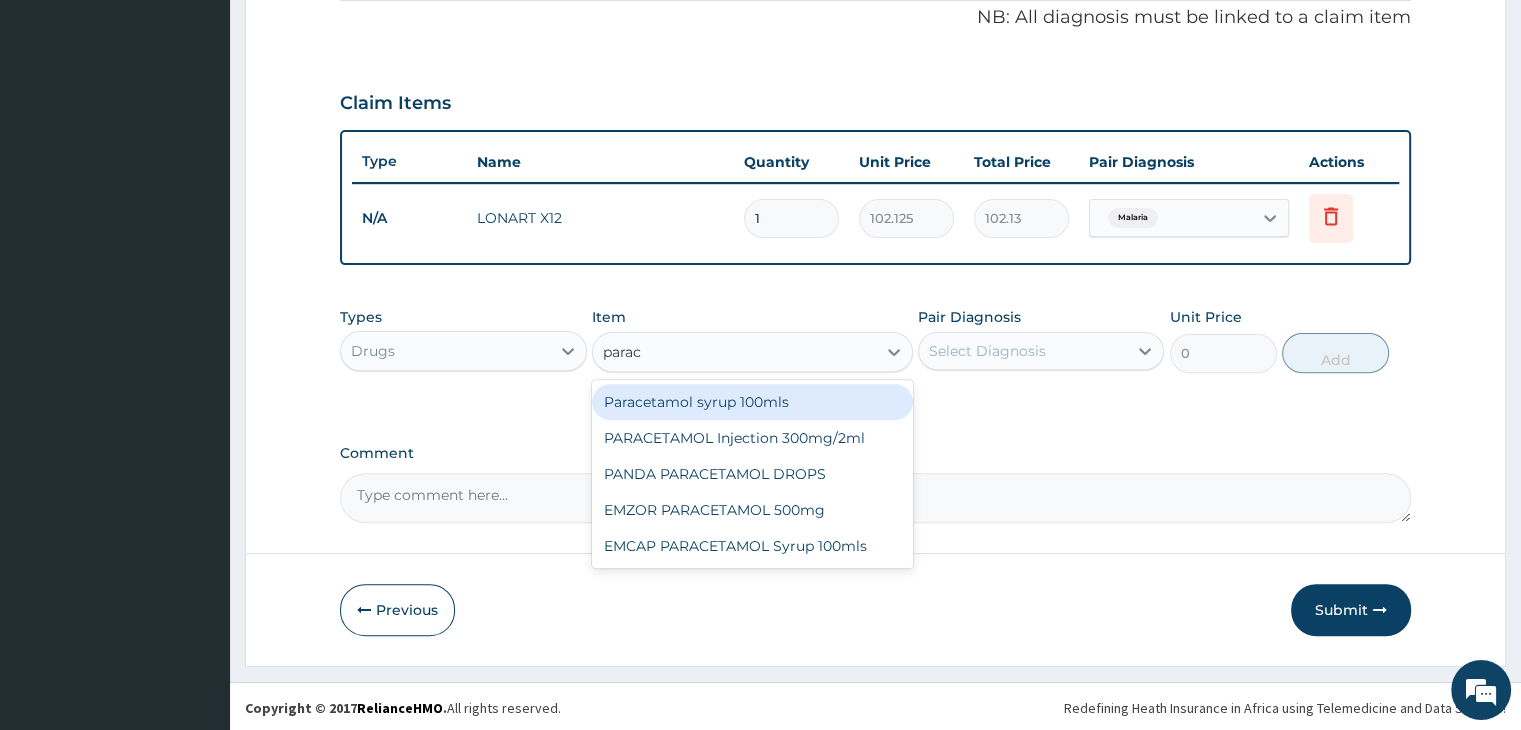 type on "parace" 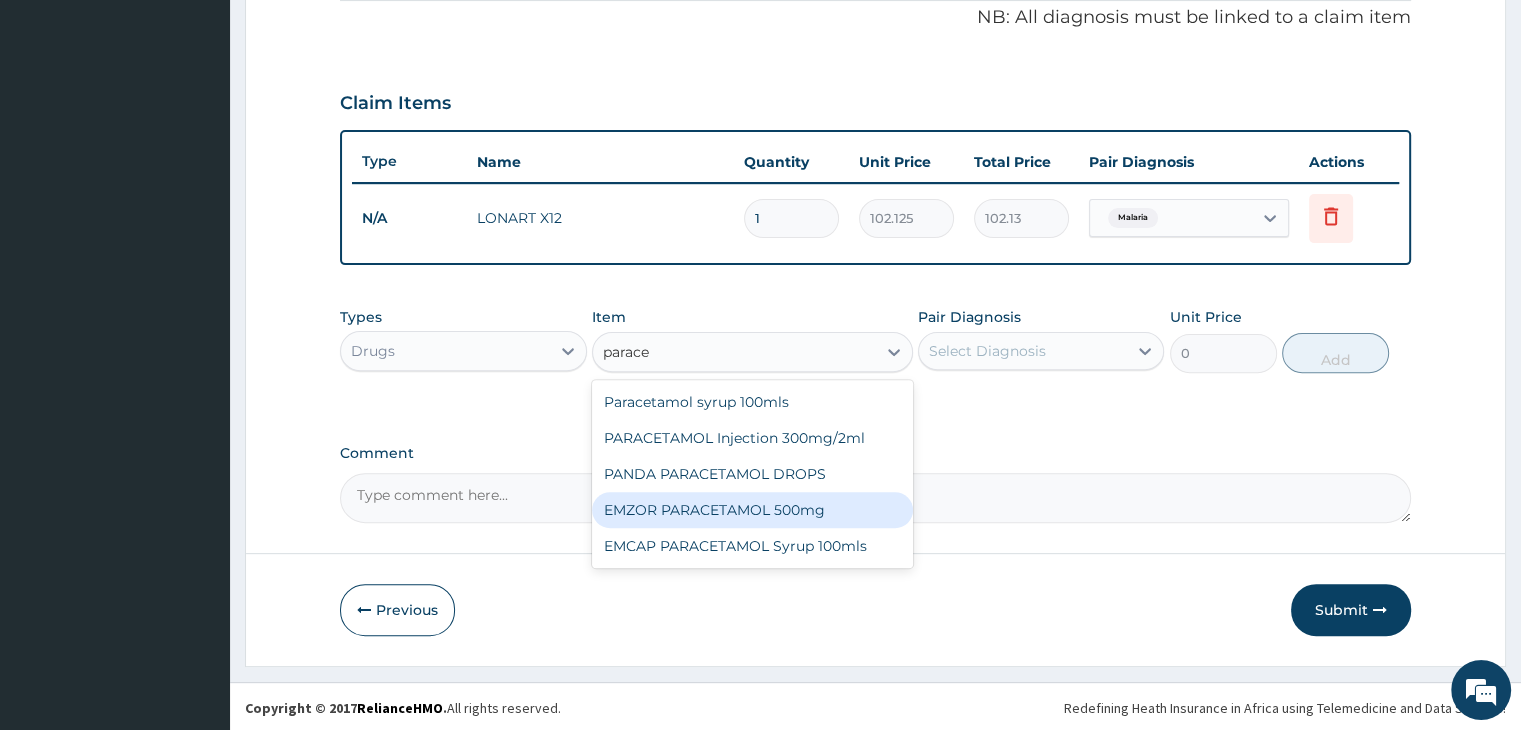 click on "EMZOR PARACETAMOL 500mg" at bounding box center (752, 510) 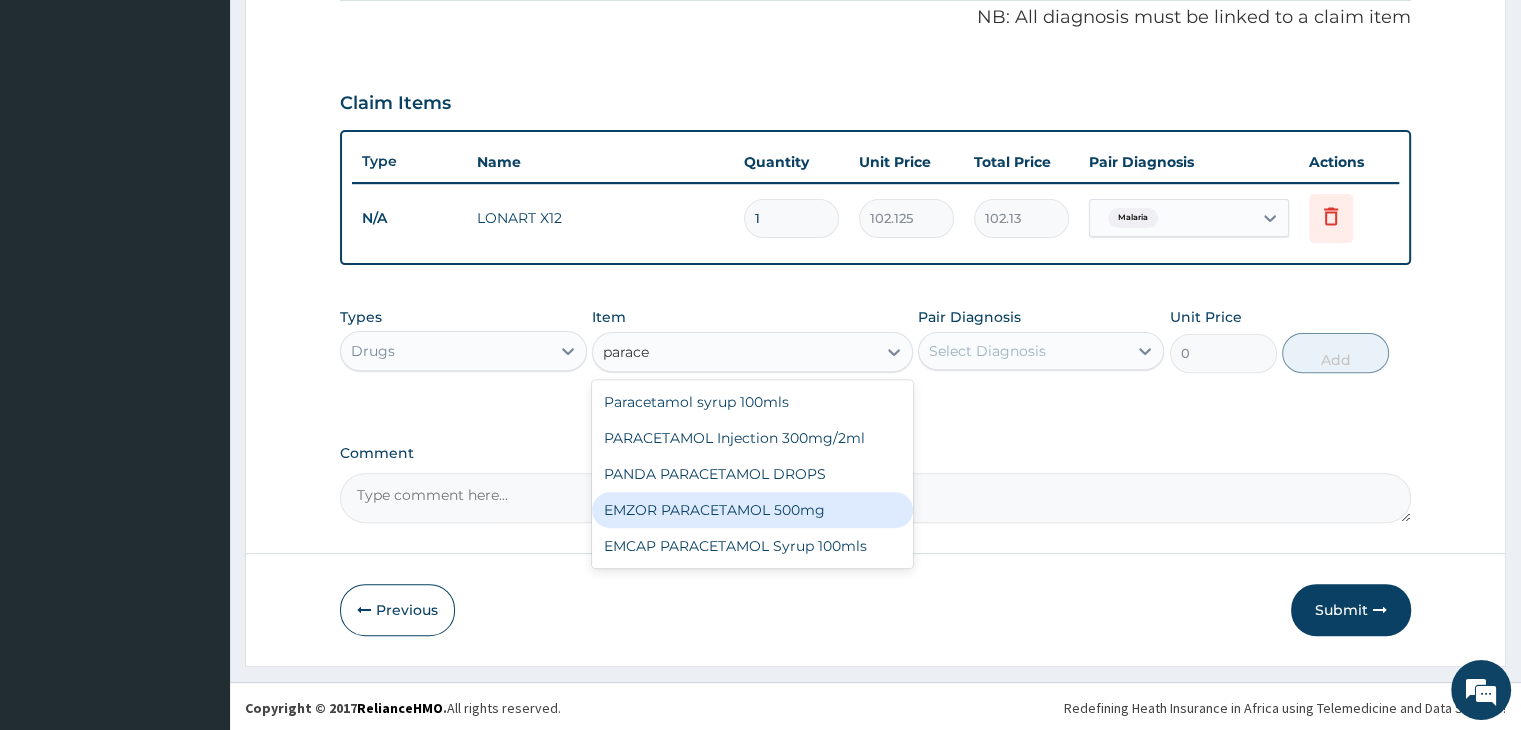 type 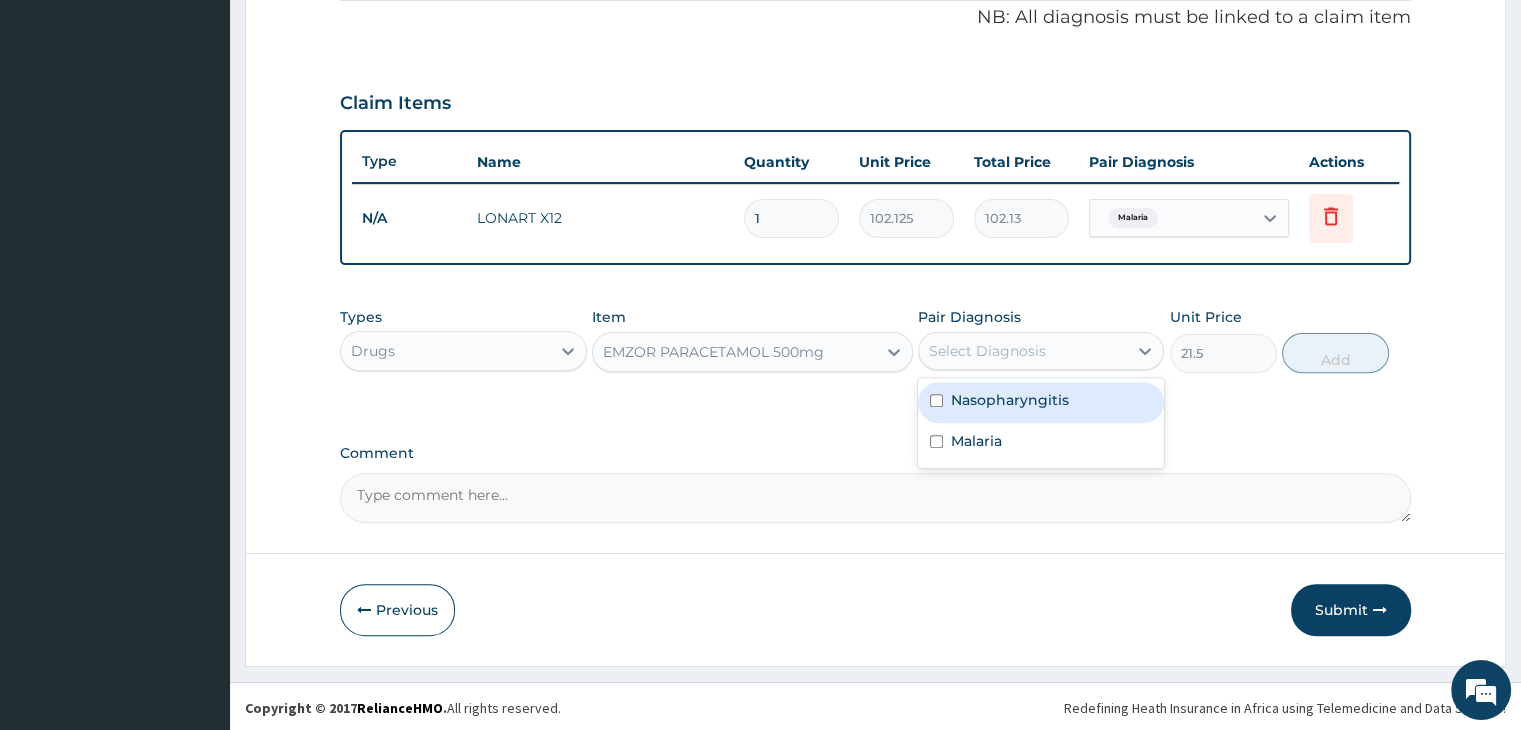 click on "Select Diagnosis" at bounding box center (1023, 351) 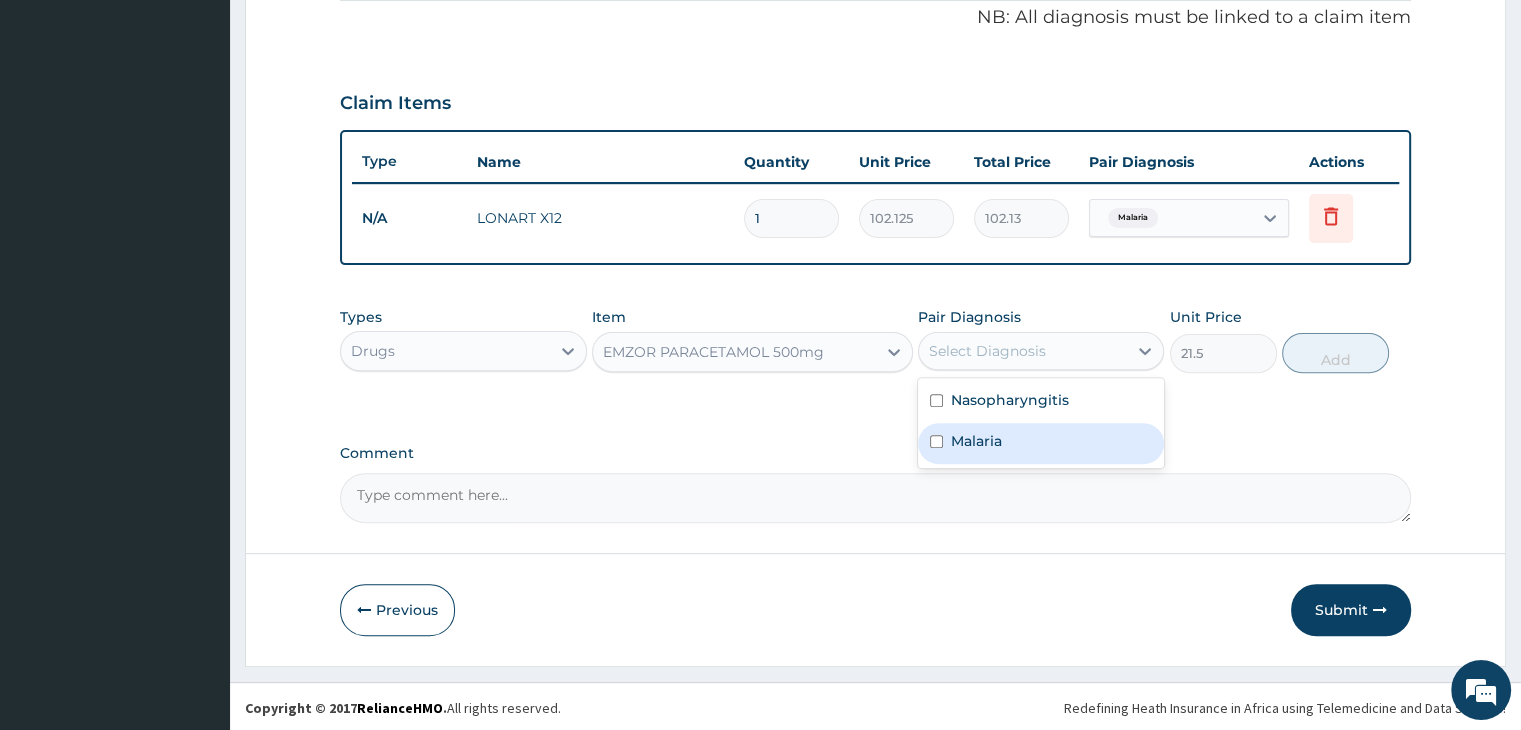 click on "Malaria" at bounding box center (1041, 443) 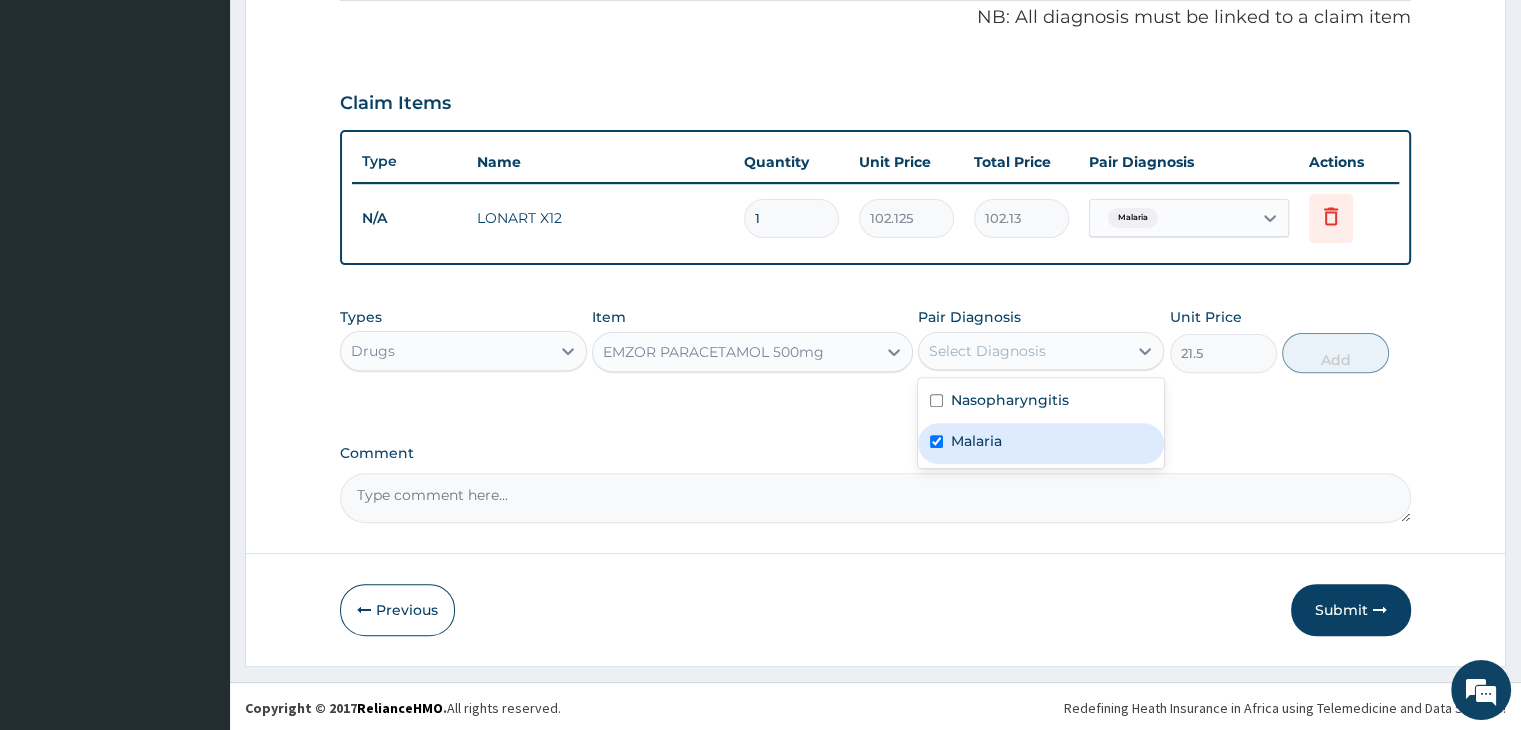 checkbox on "true" 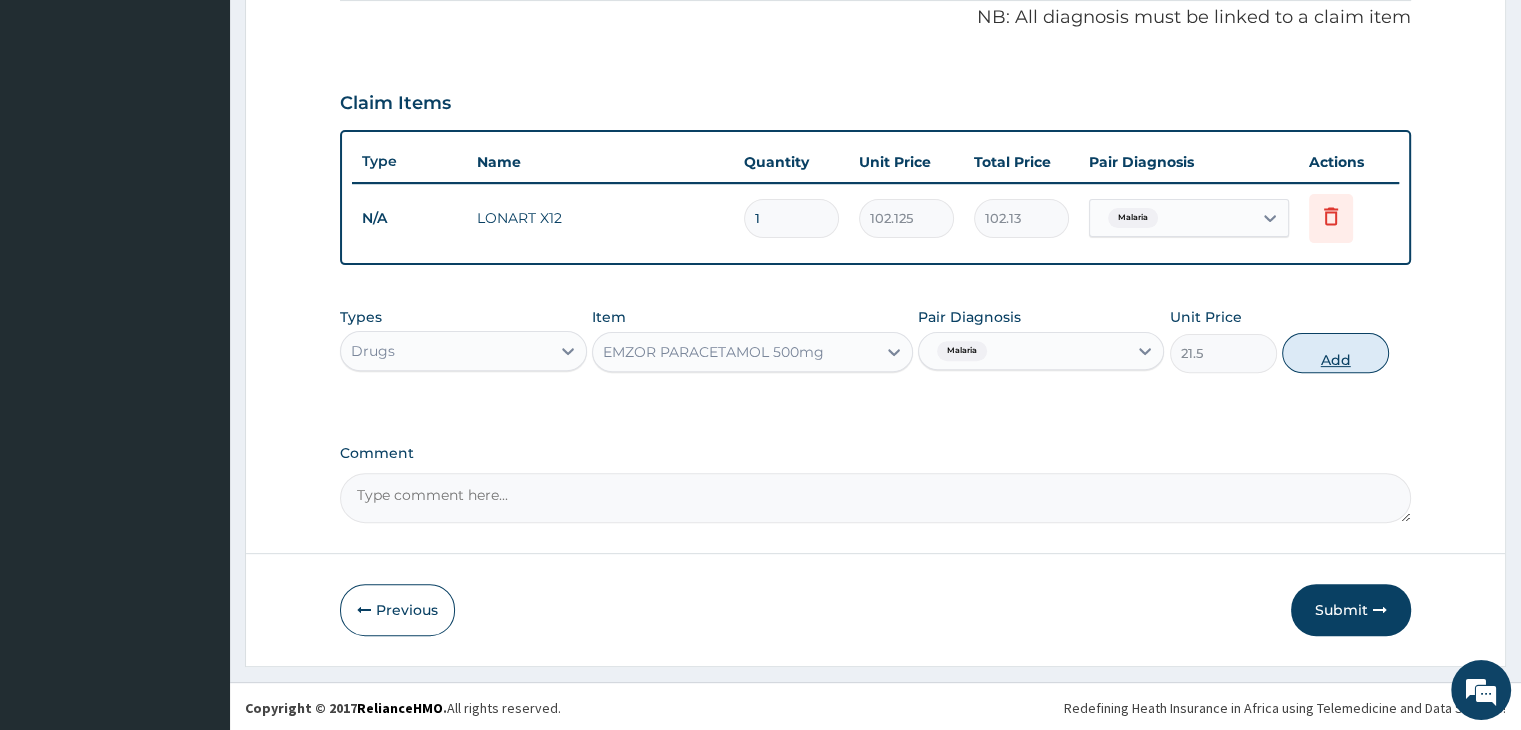 click on "Add" at bounding box center [1335, 353] 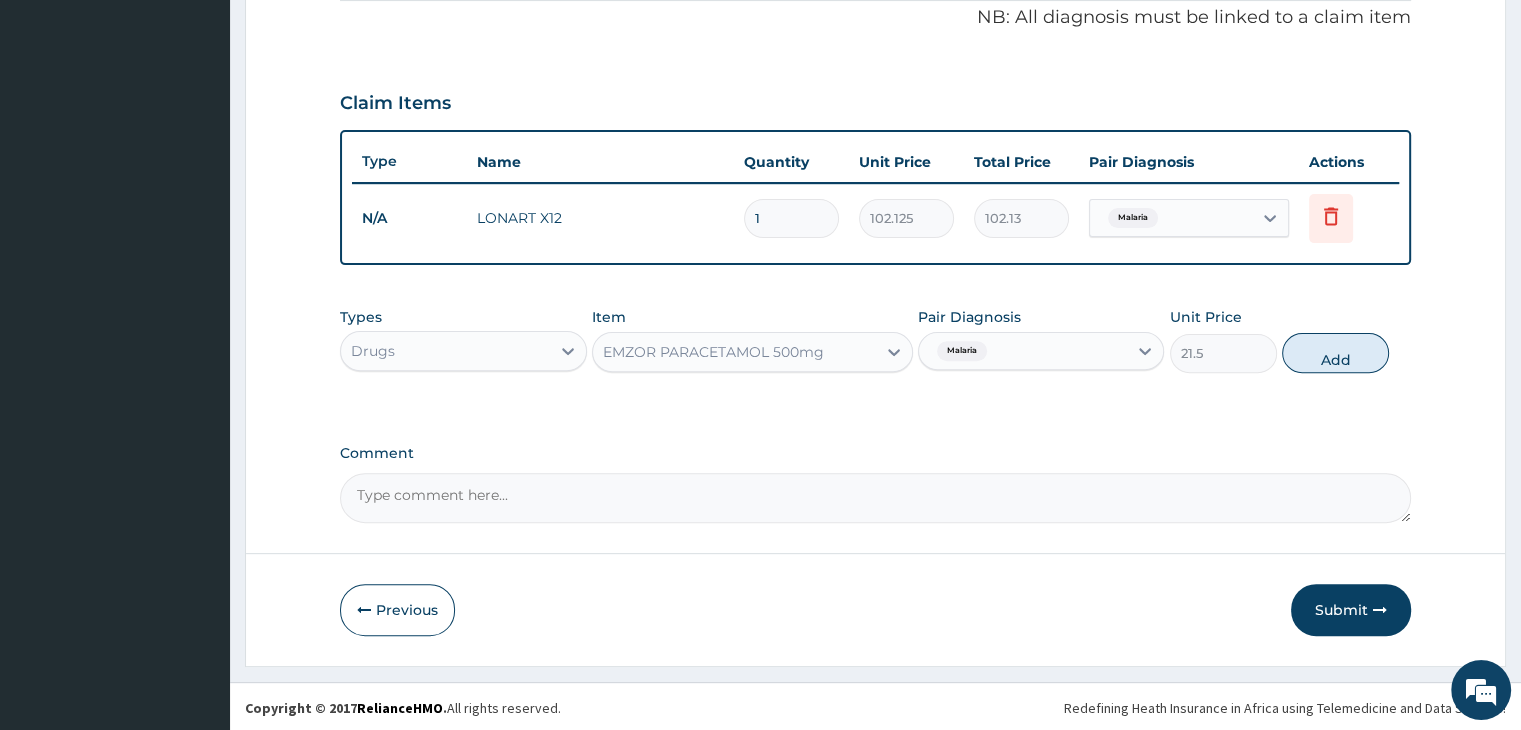 type on "0" 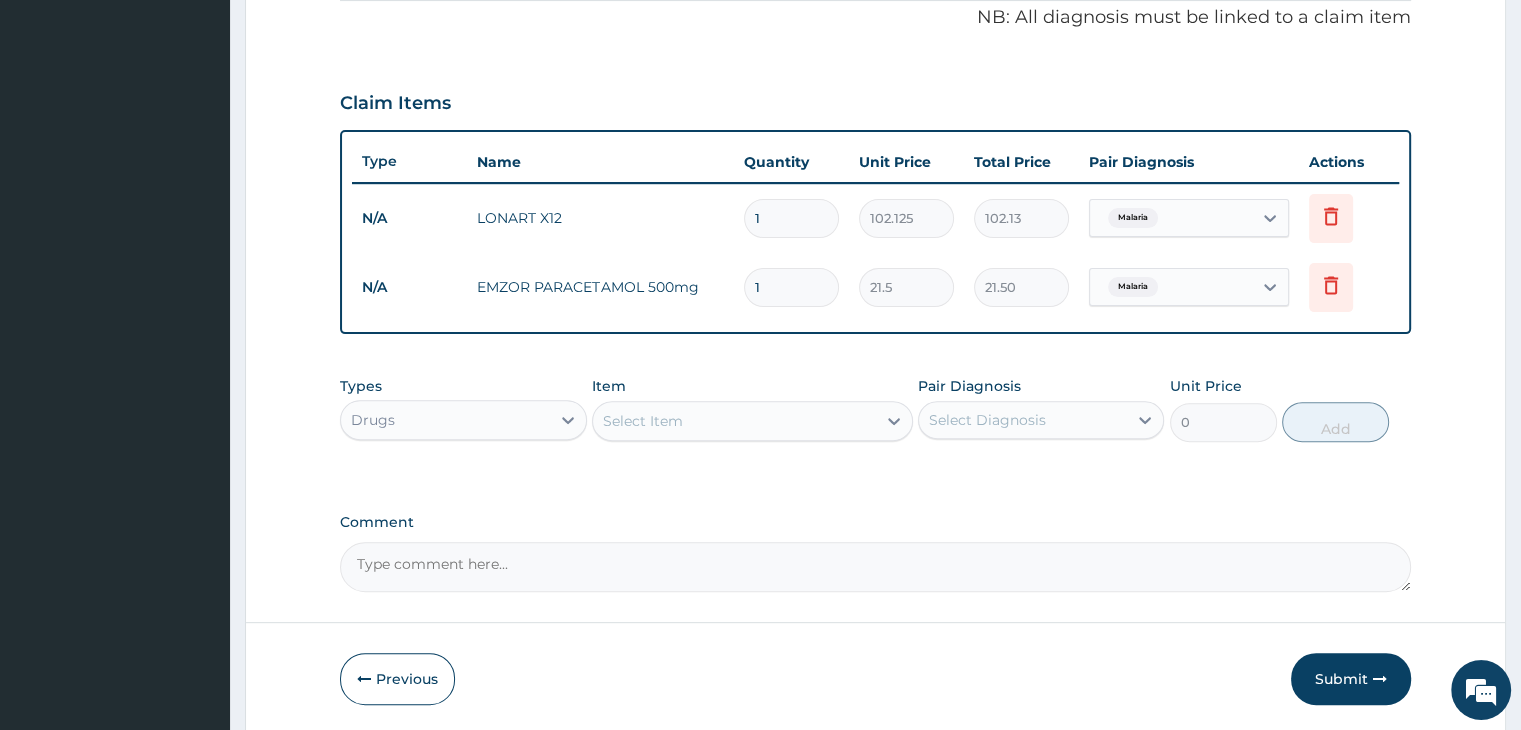 click on "Select Item" at bounding box center (734, 421) 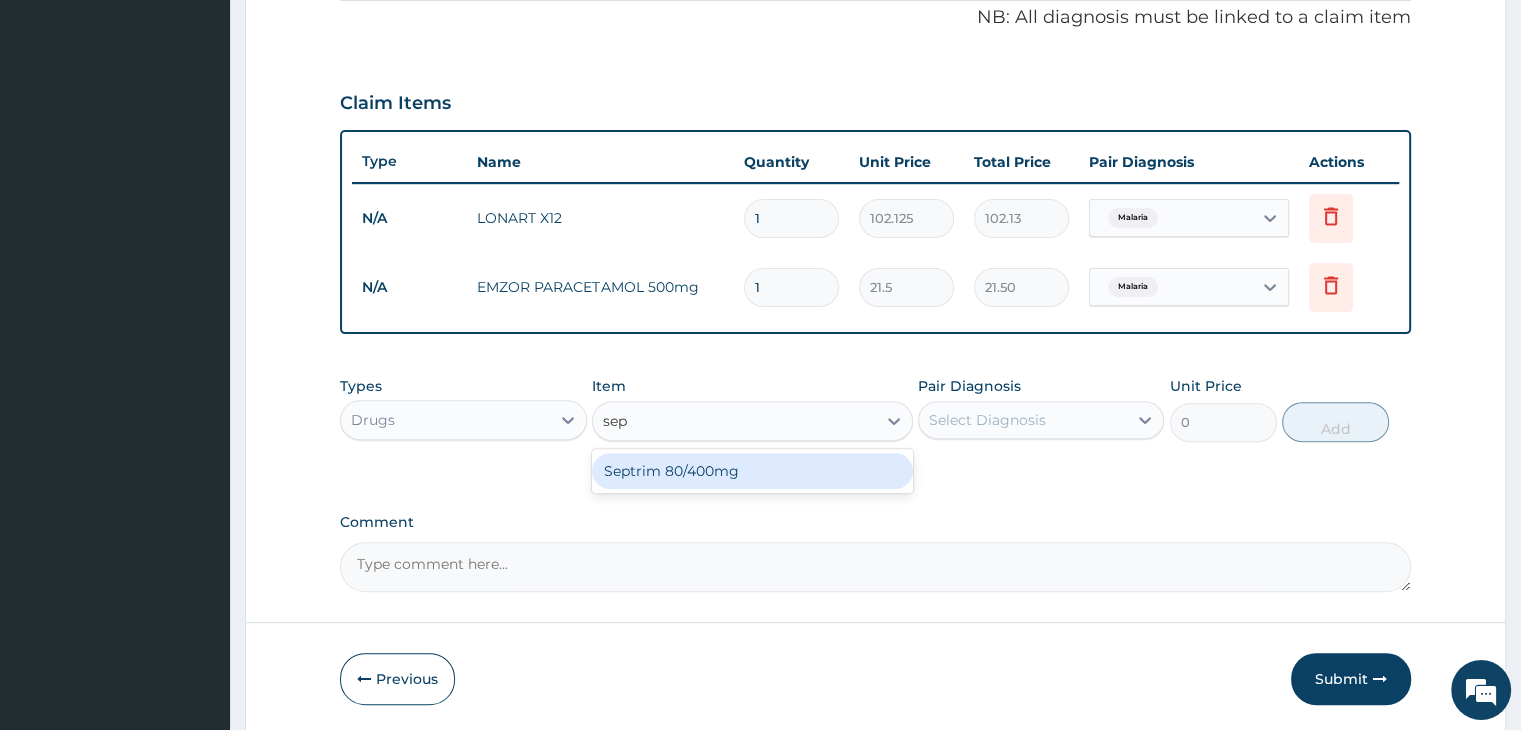 type on "sept" 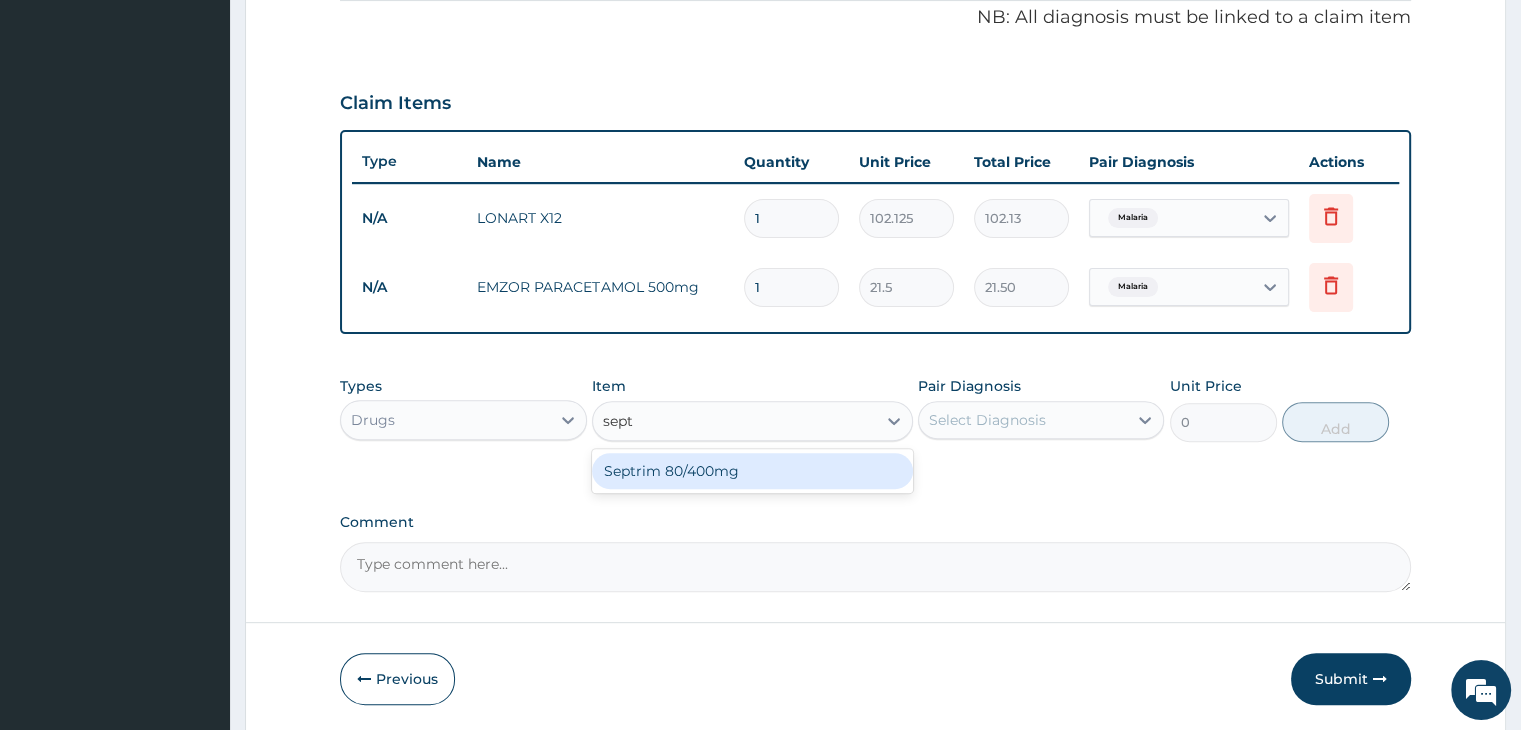 click on "Septrim 80/400mg" at bounding box center [752, 471] 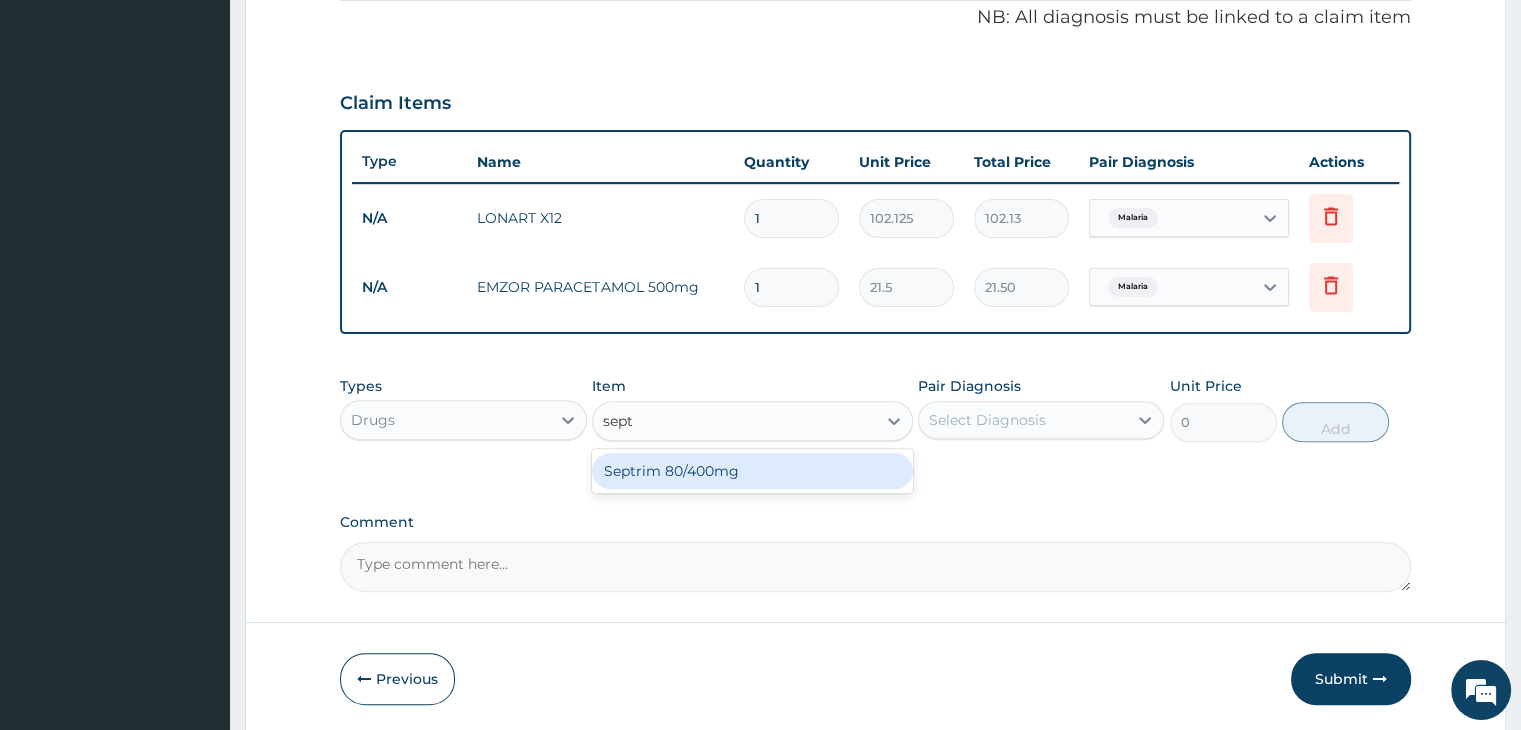 type 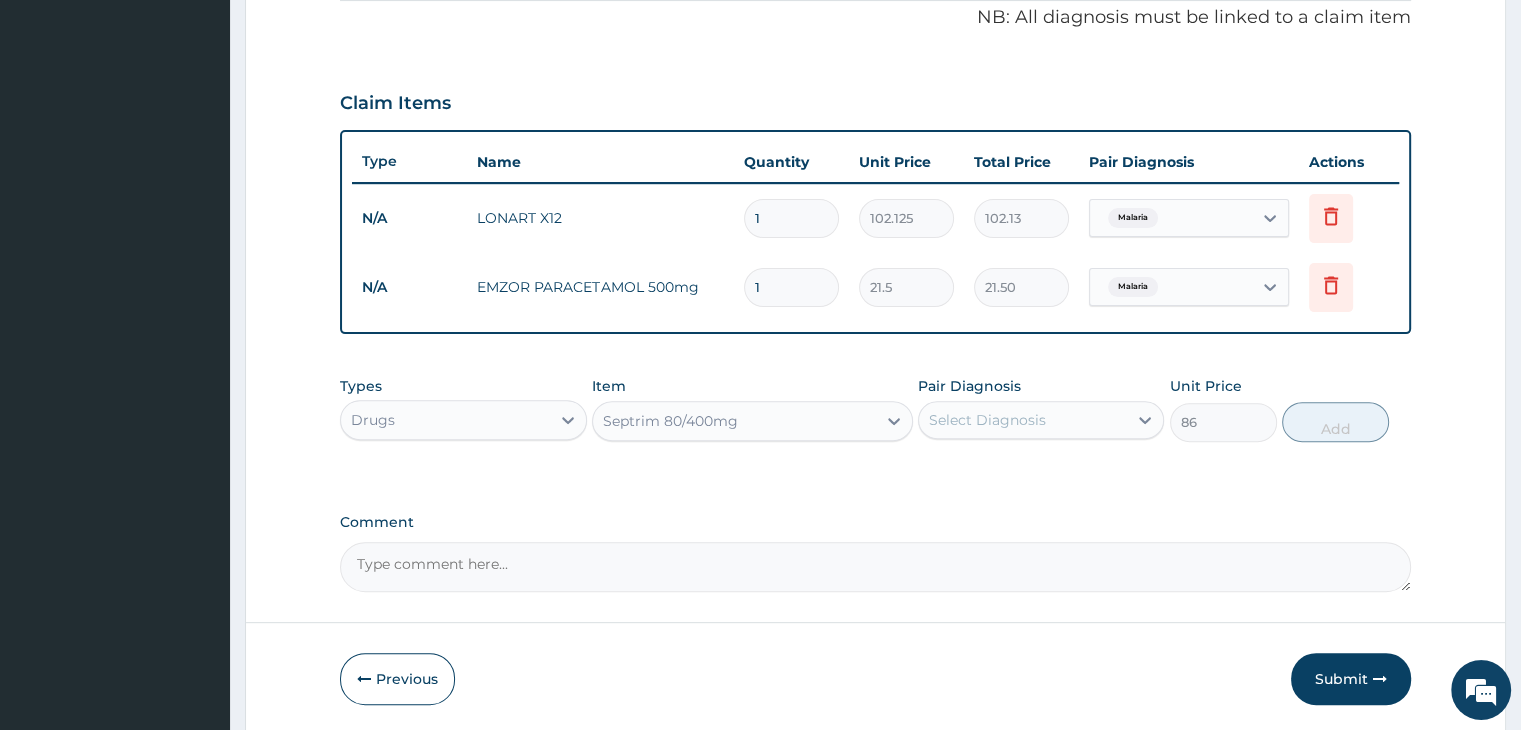 click on "Select Diagnosis" at bounding box center (987, 420) 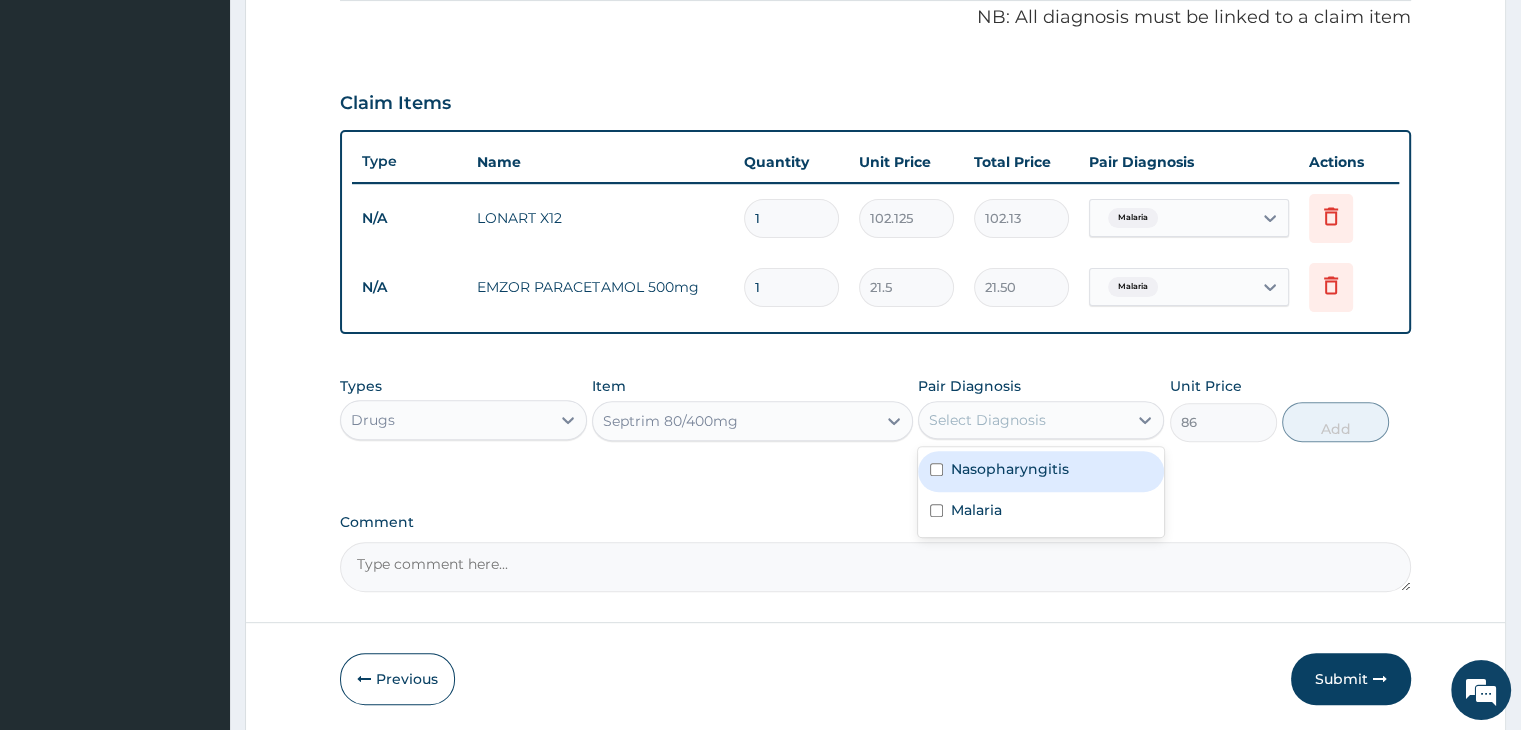 click on "Nasopharyngitis" at bounding box center (1010, 469) 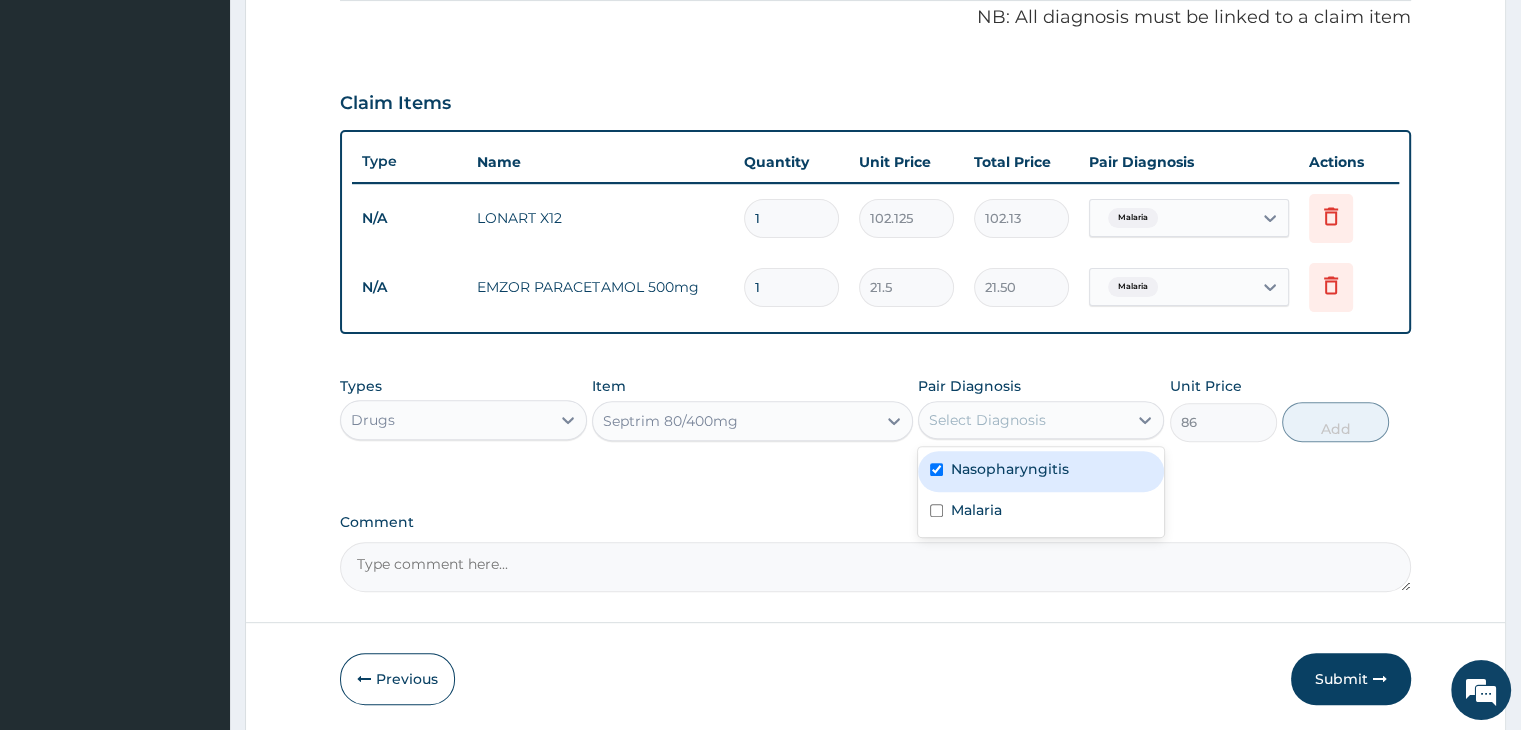 checkbox on "true" 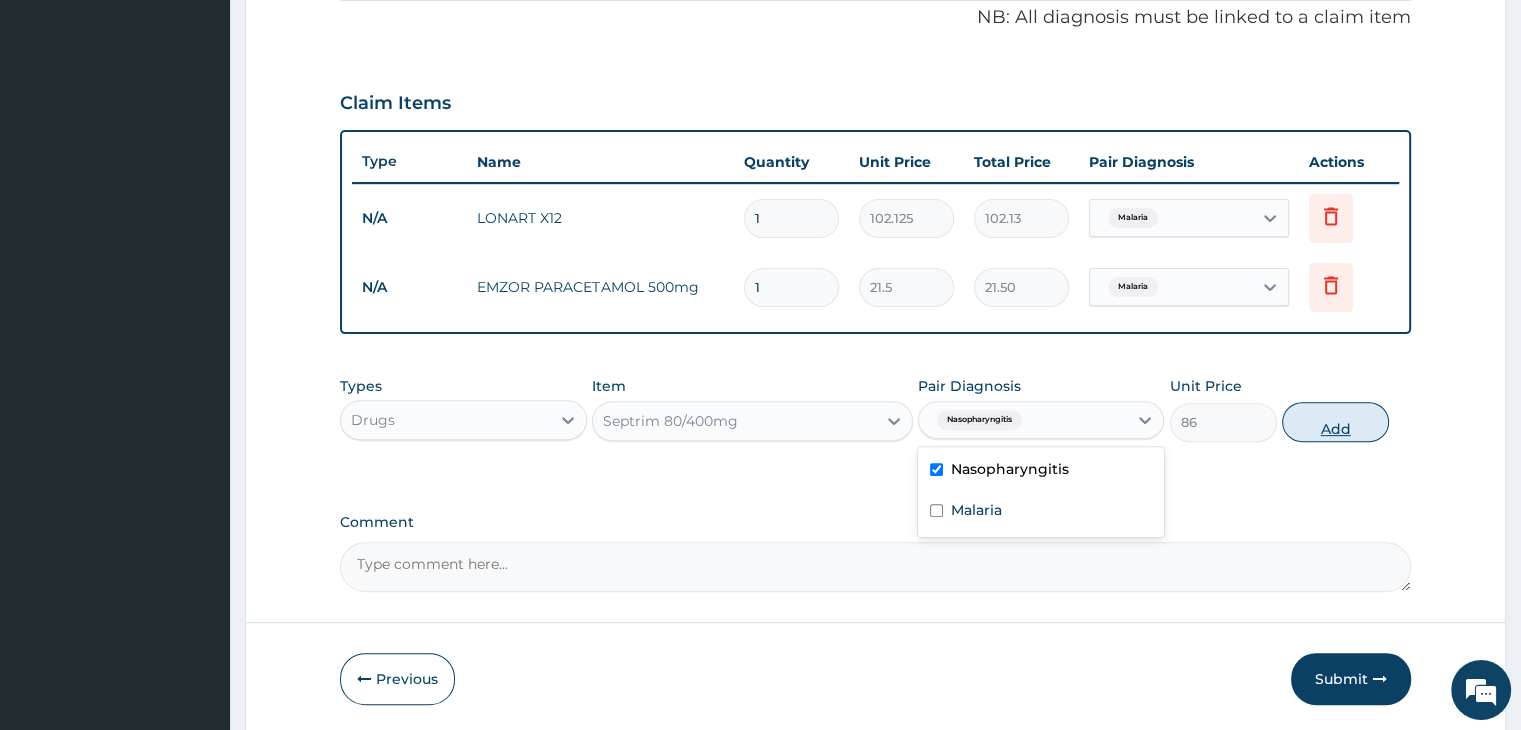 click on "Add" at bounding box center (1335, 422) 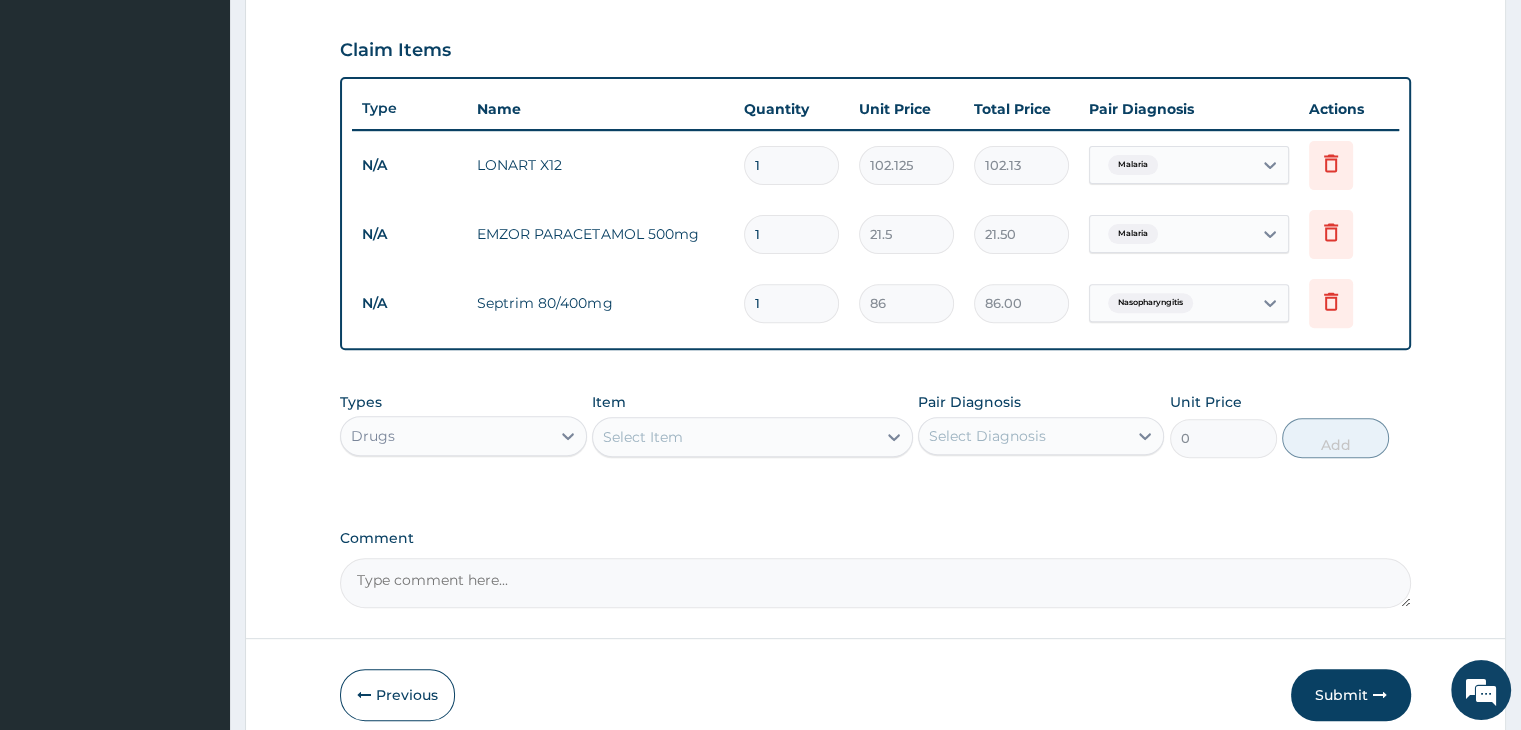 scroll, scrollTop: 714, scrollLeft: 0, axis: vertical 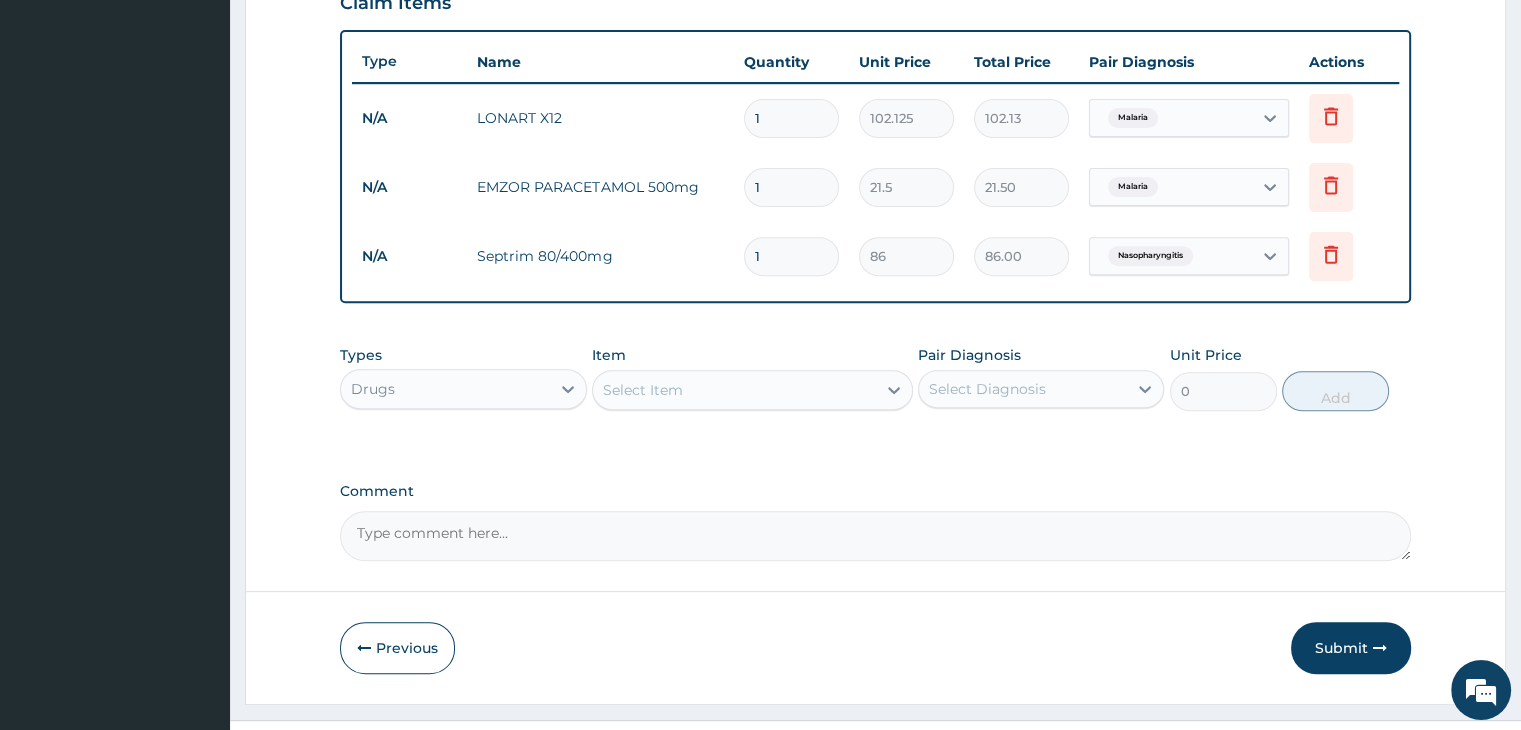 click on "Select Item" at bounding box center (734, 390) 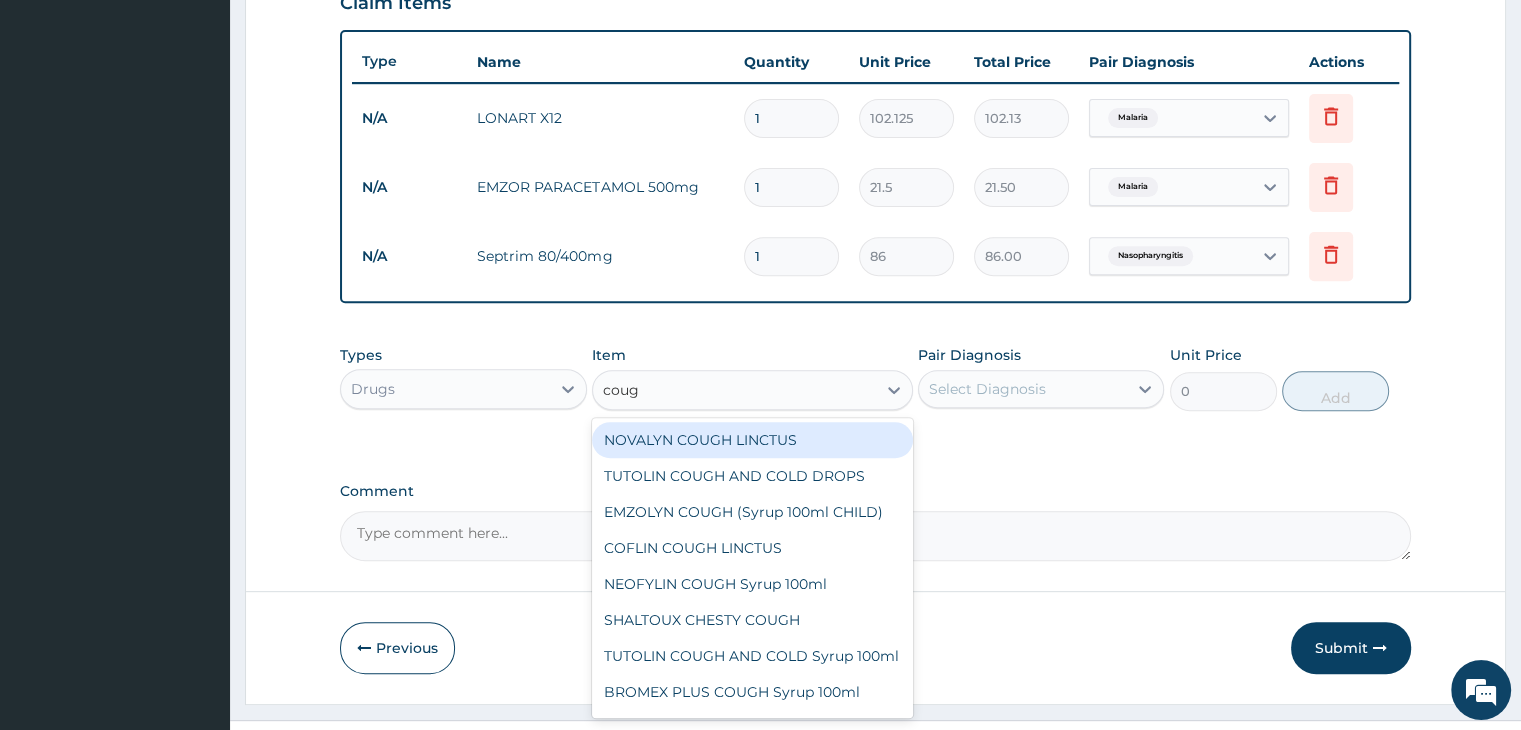 type on "cough" 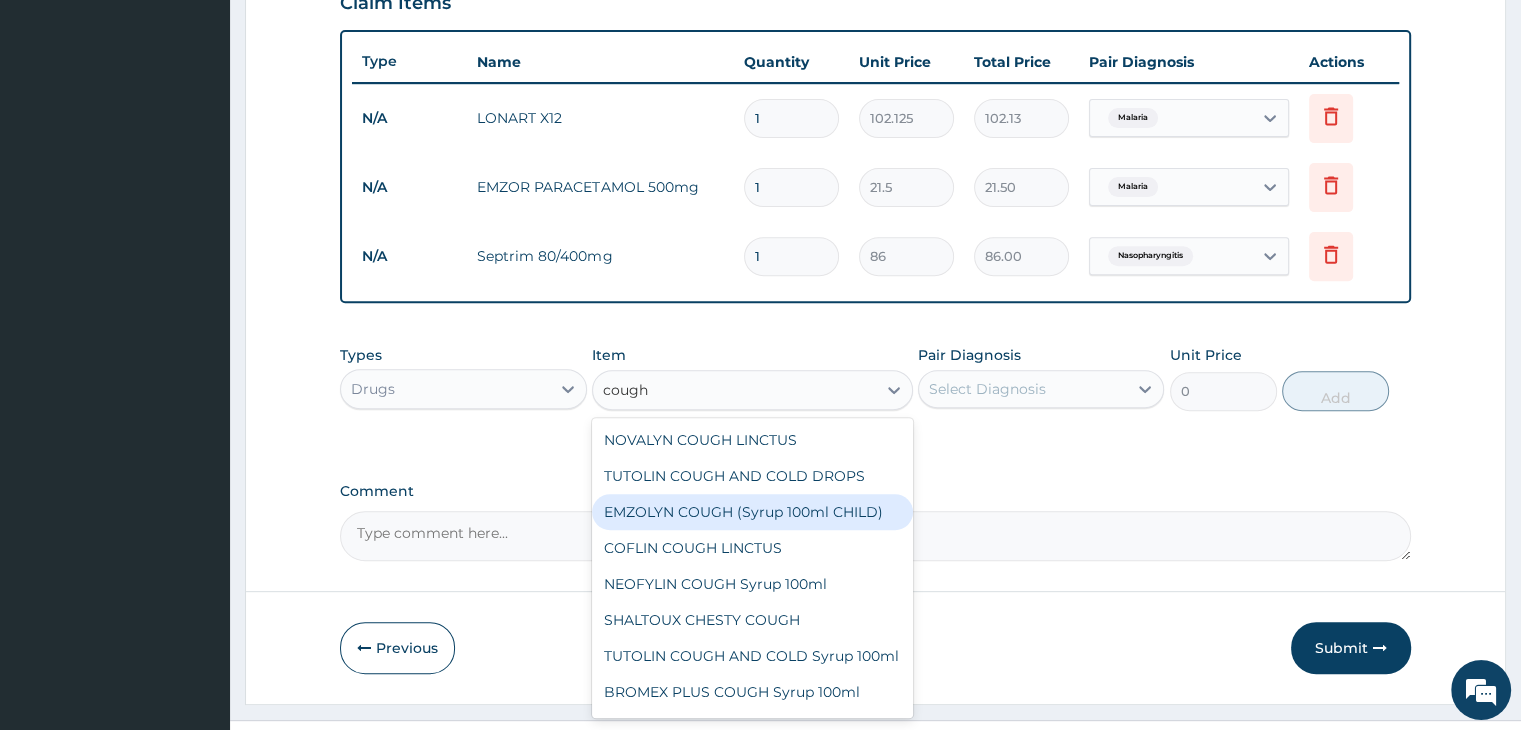 click on "EMZOLYN COUGH (Syrup 100ml CHILD)" at bounding box center [752, 512] 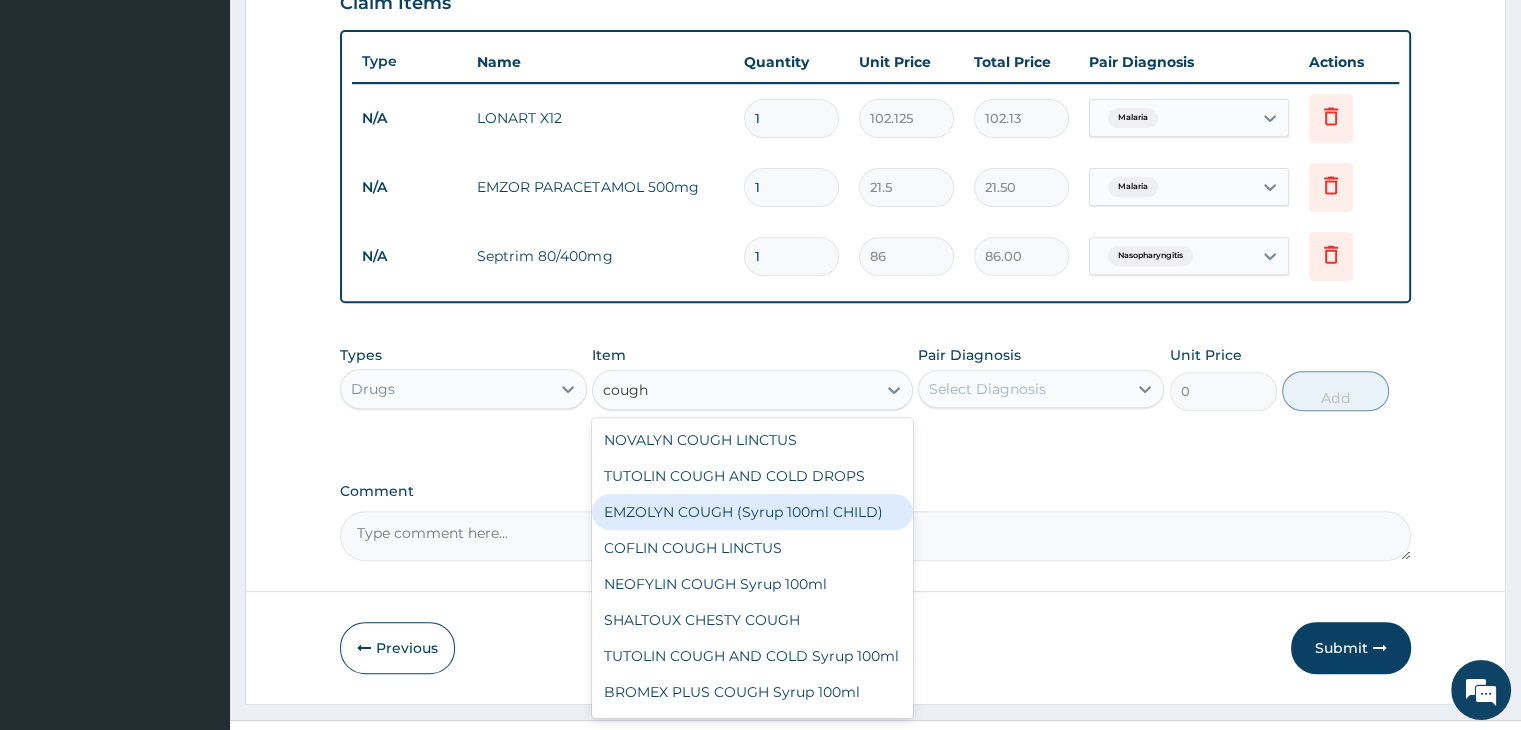 type 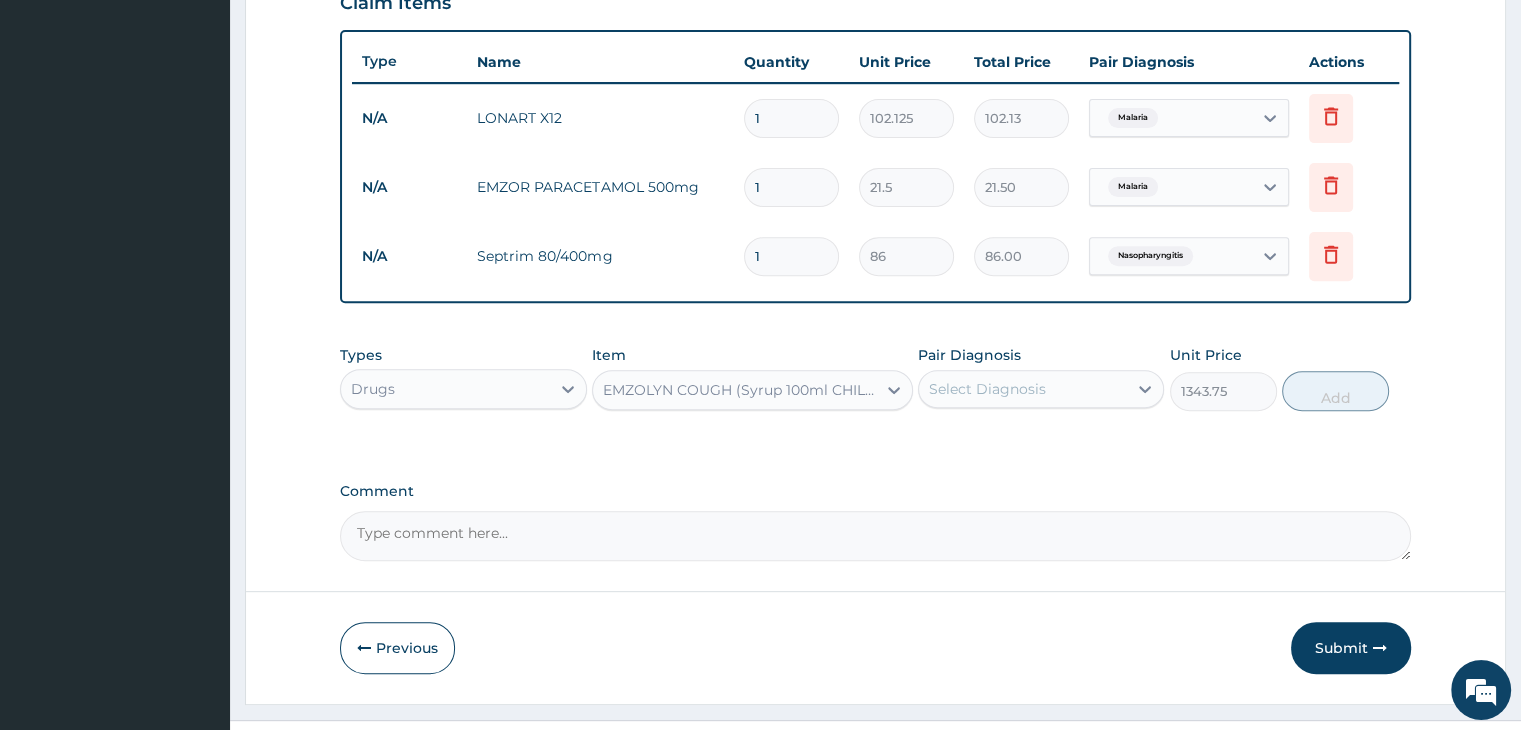 click on "Select Diagnosis" at bounding box center (1023, 389) 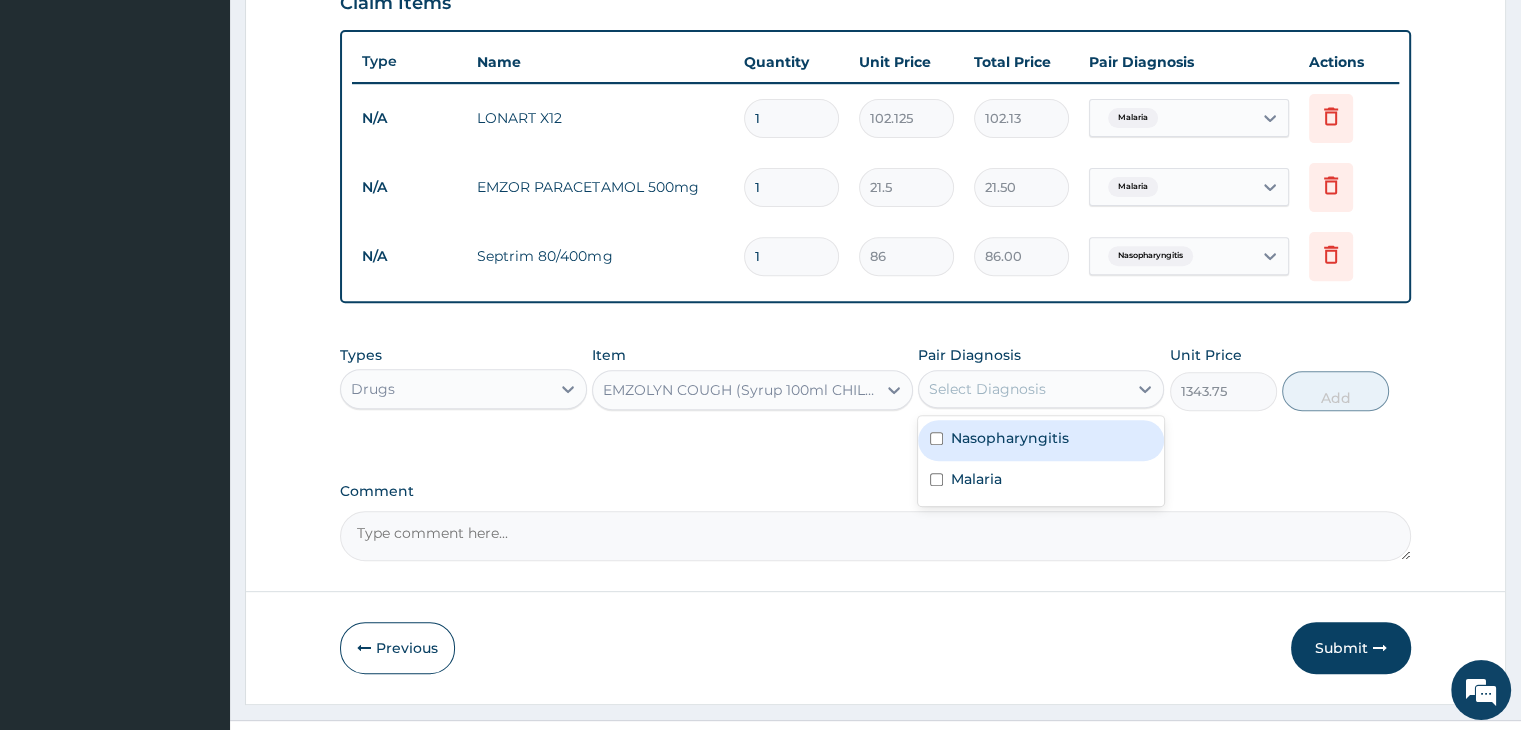 click on "Nasopharyngitis" at bounding box center [1010, 438] 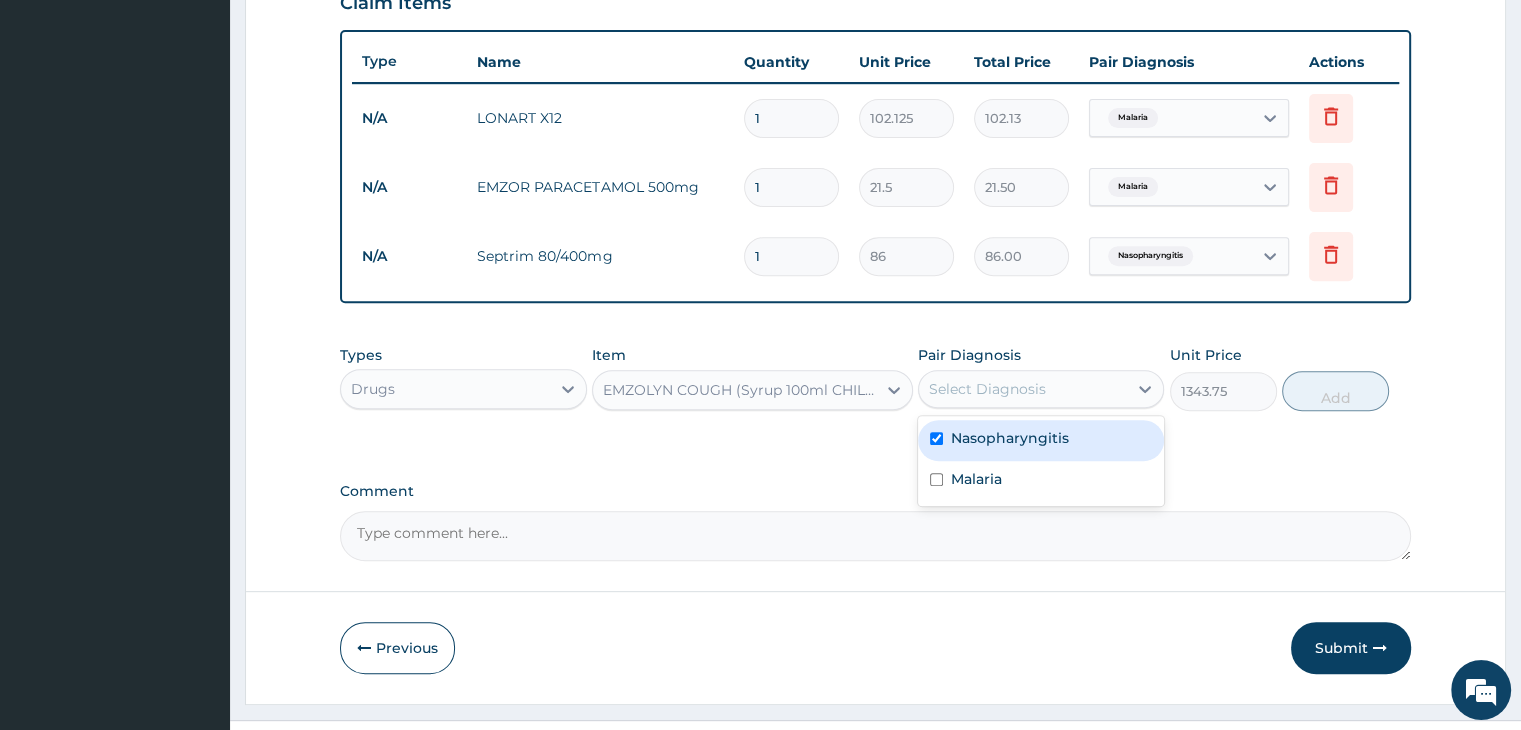 checkbox on "true" 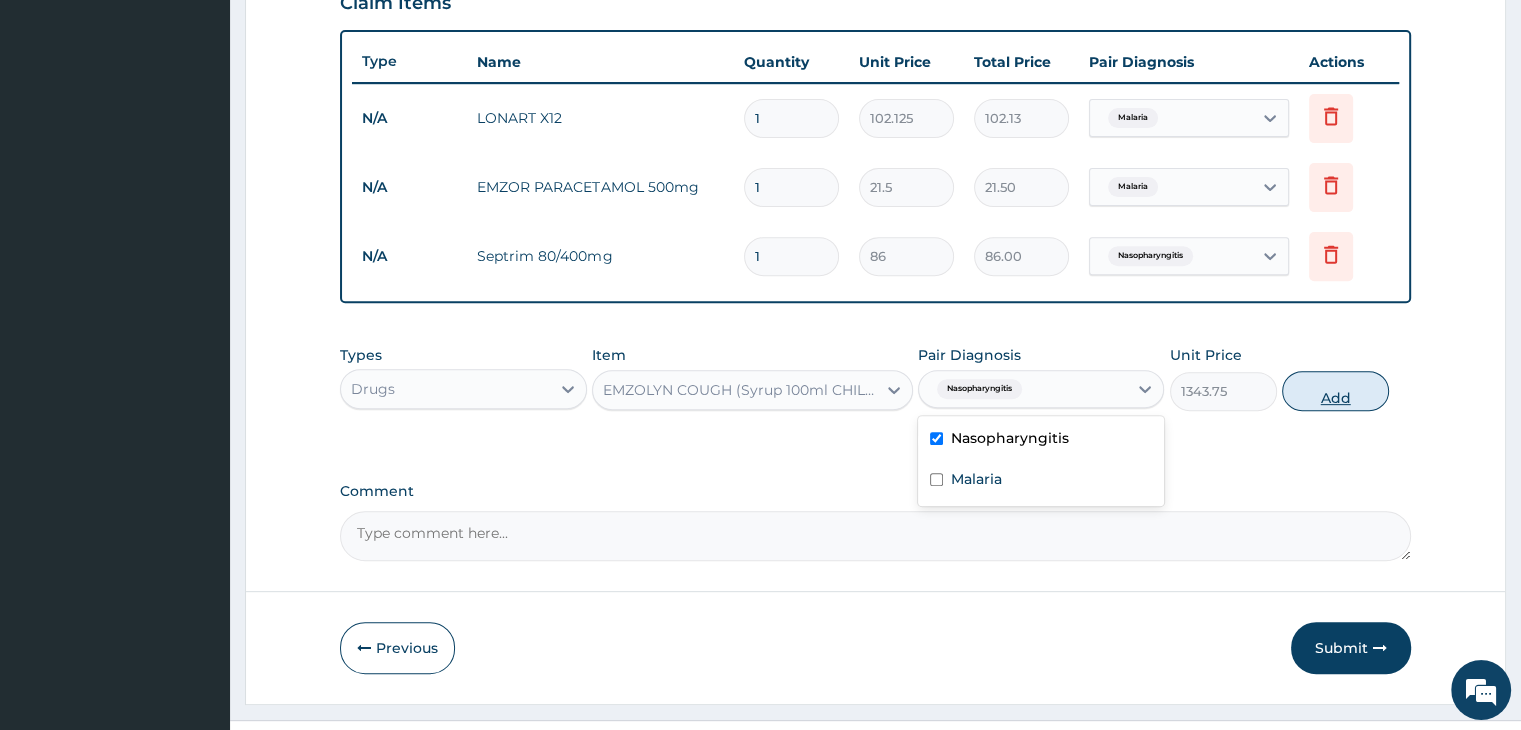 click on "Add" at bounding box center (1335, 391) 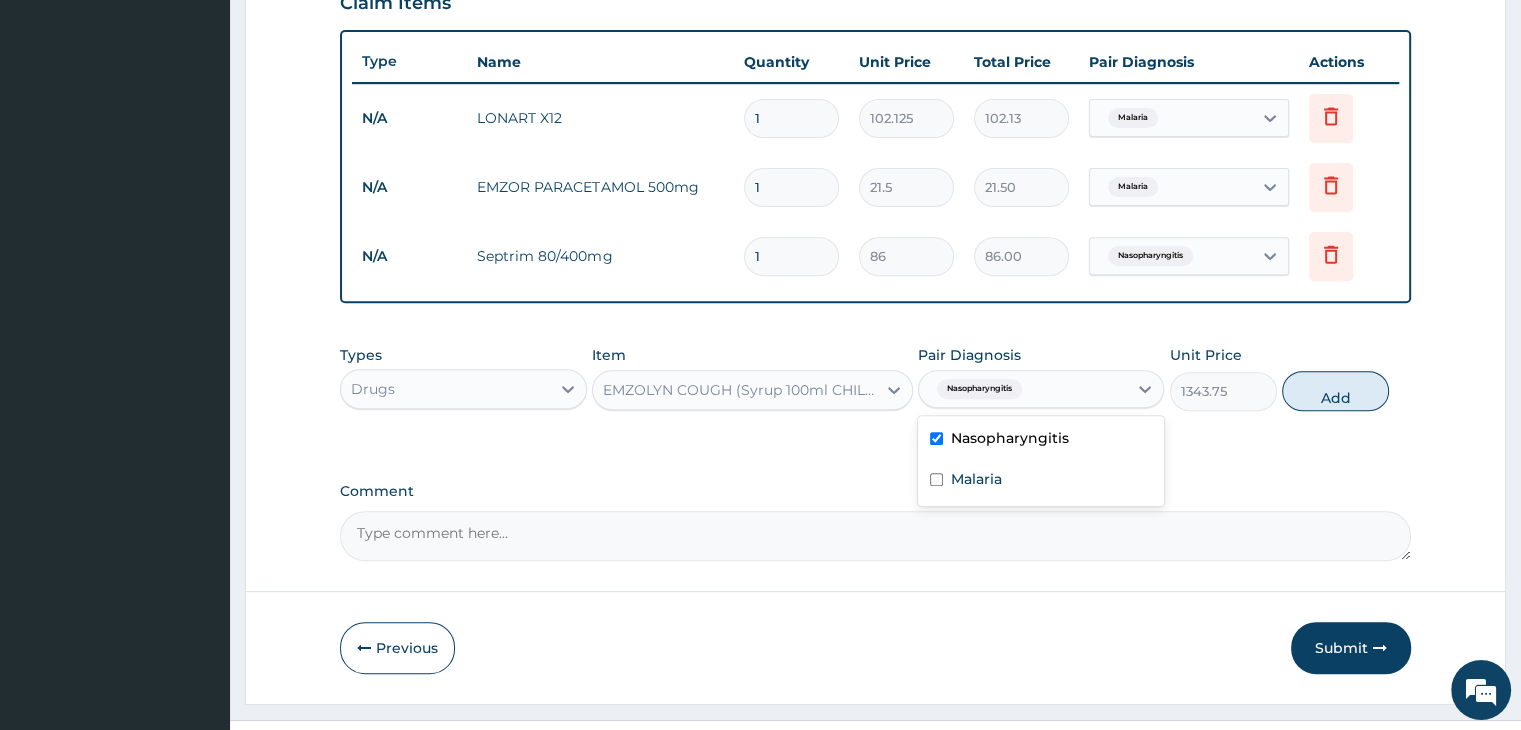 type on "0" 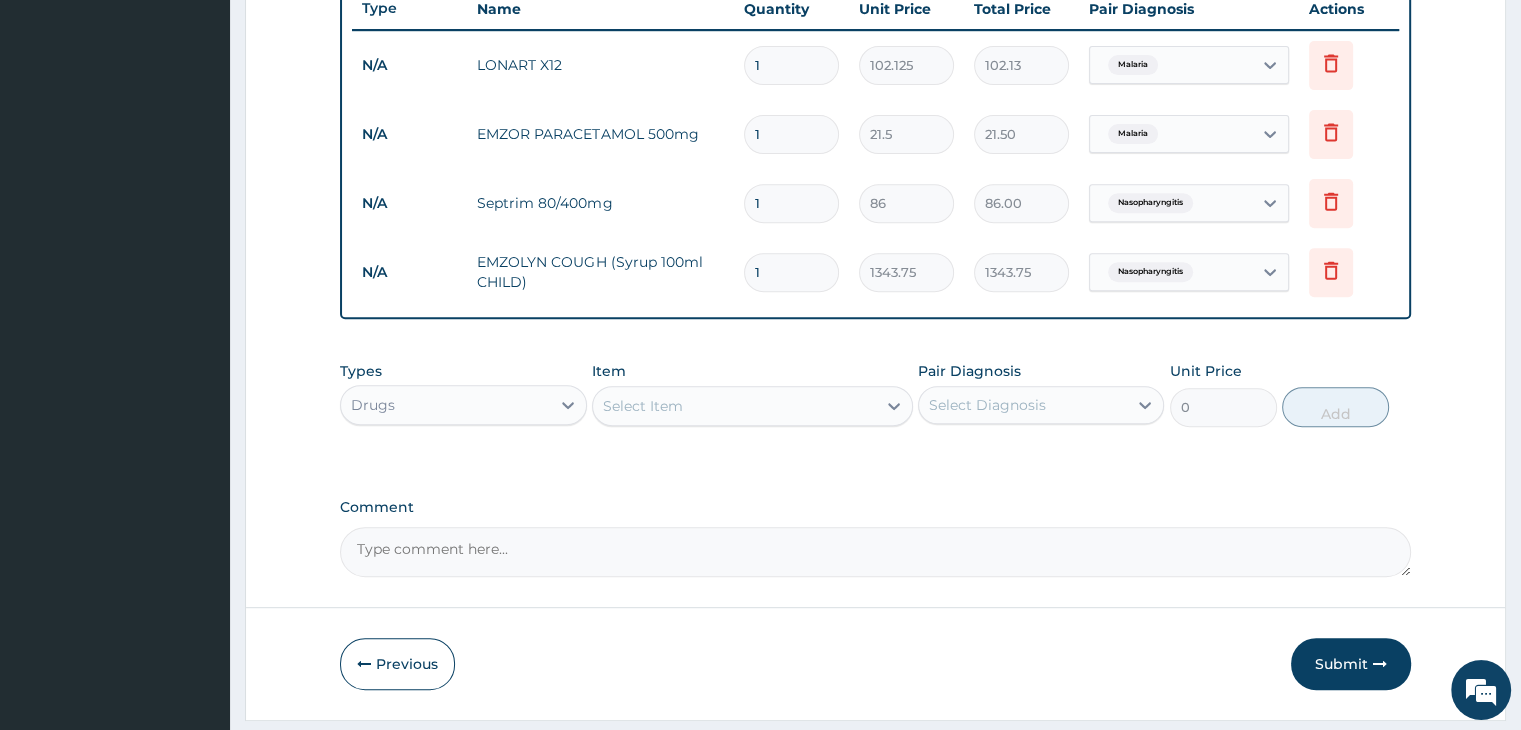 scroll, scrollTop: 814, scrollLeft: 0, axis: vertical 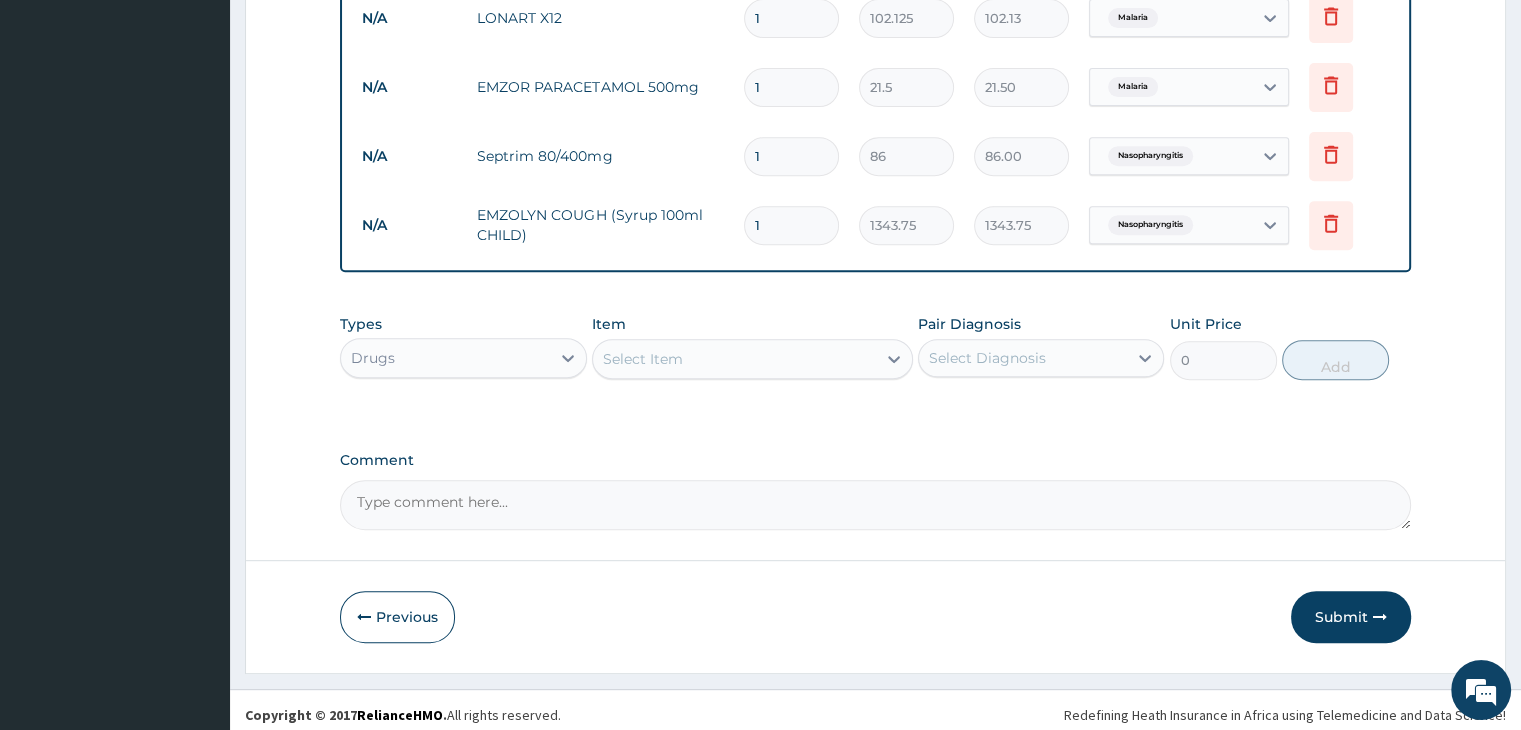 click on "Select Item" at bounding box center [734, 359] 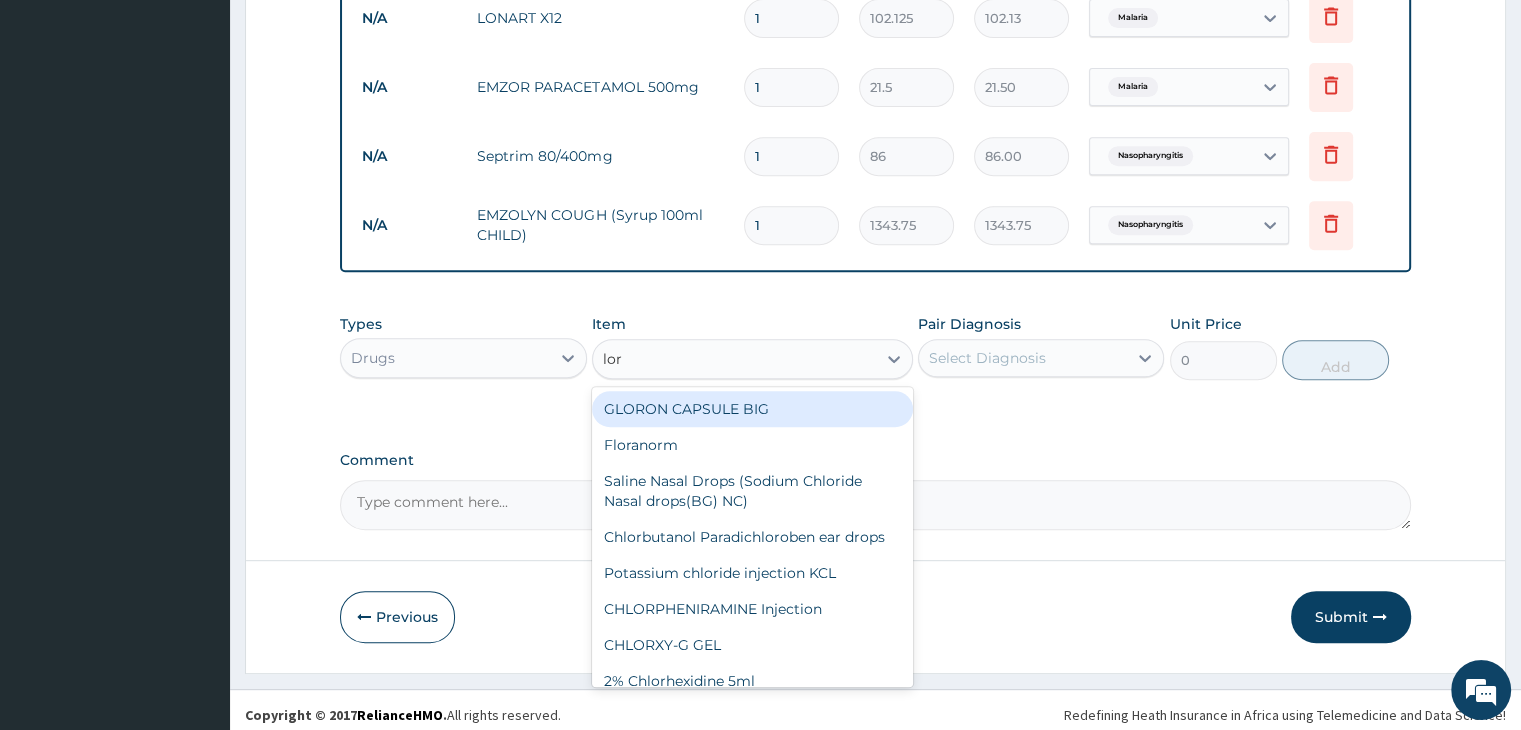 type on "lora" 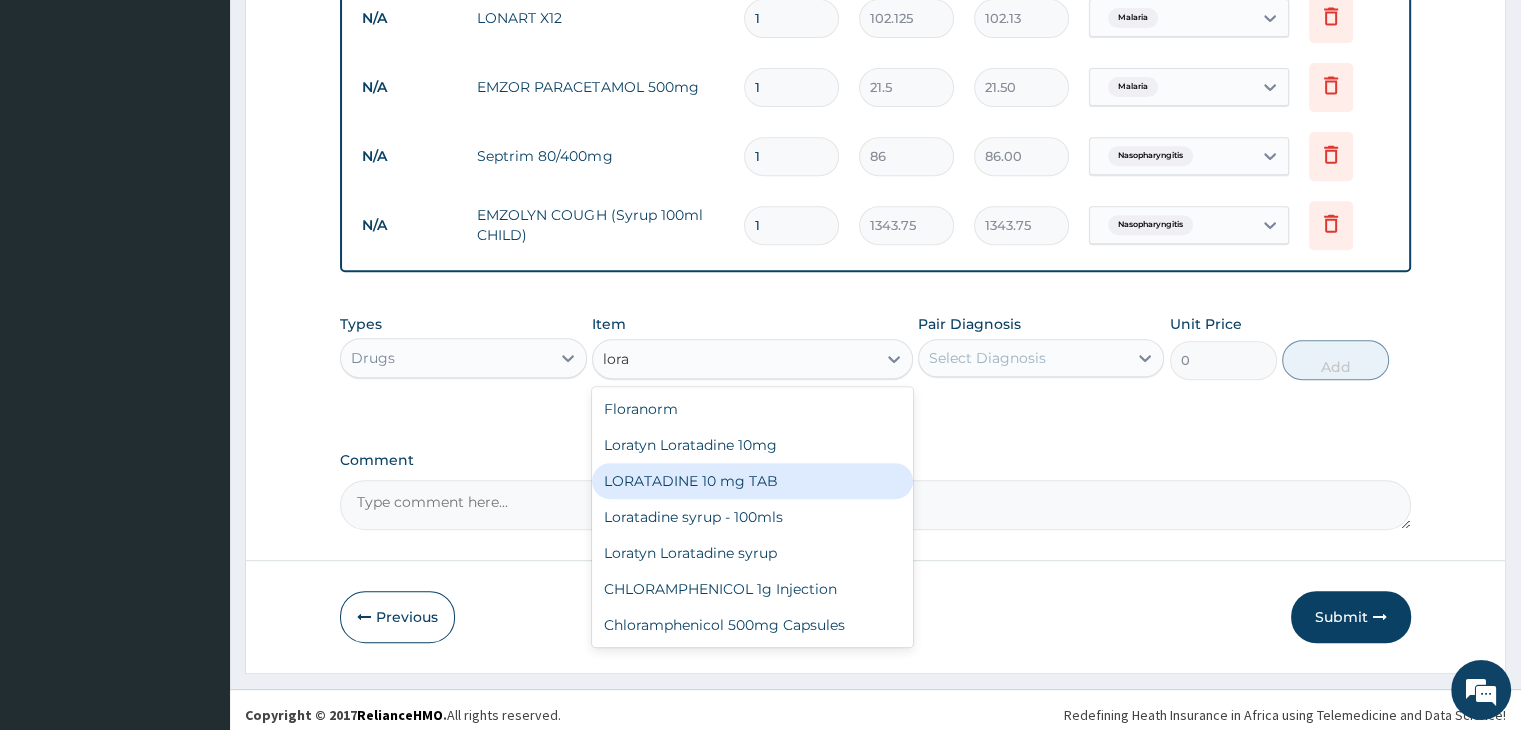 click on "LORATADINE 10 mg TAB" at bounding box center (752, 481) 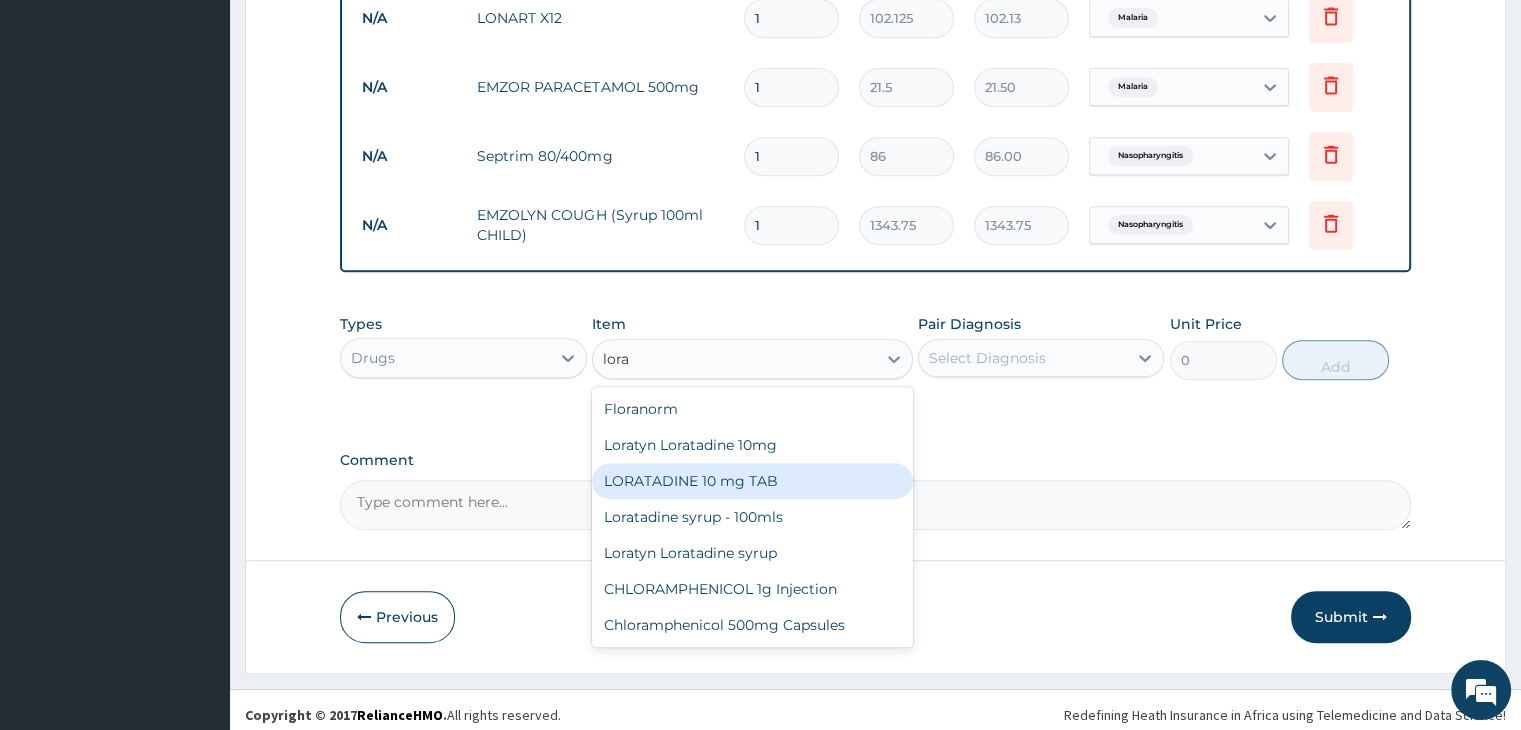 type 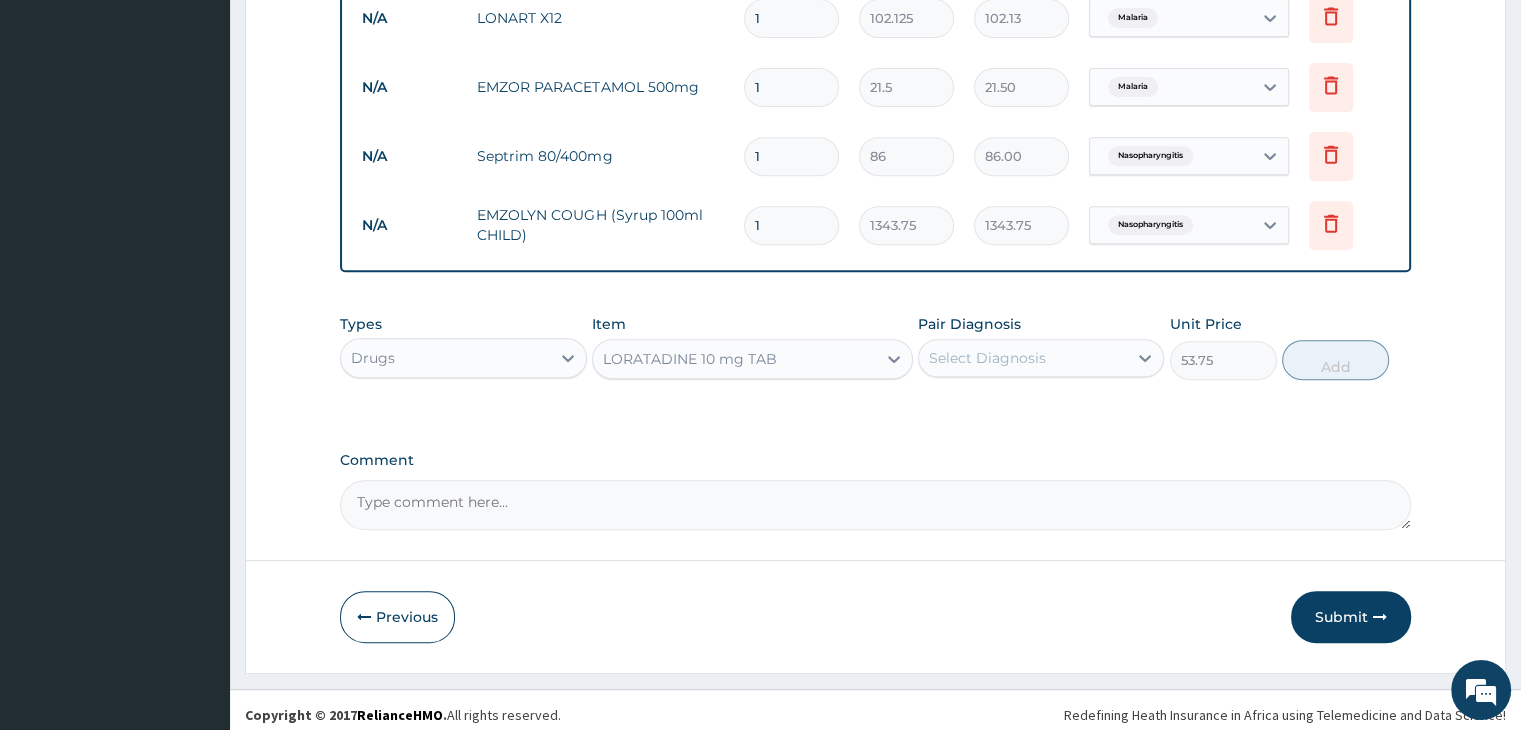 click on "LORATADINE 10 mg TAB" at bounding box center (690, 359) 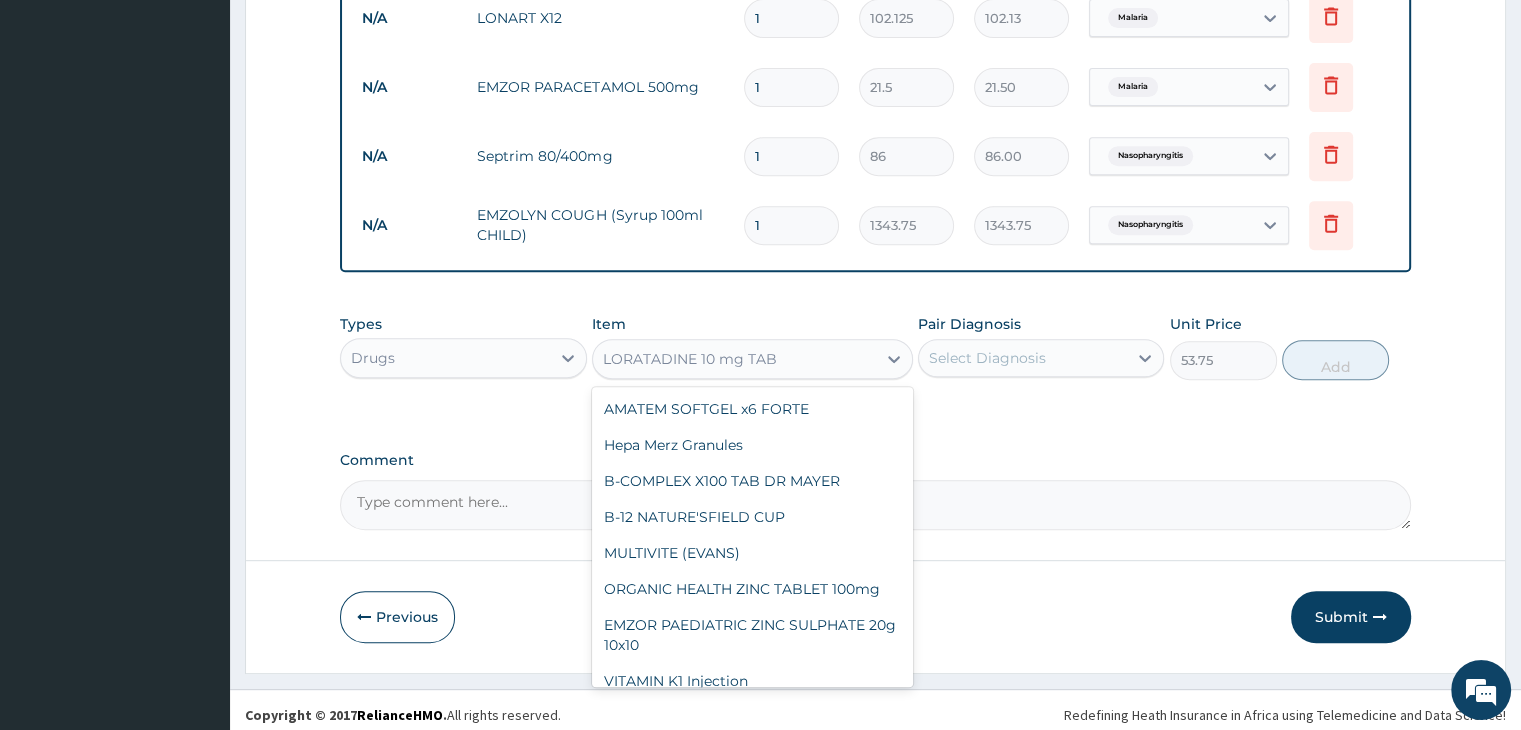 scroll, scrollTop: 14320, scrollLeft: 0, axis: vertical 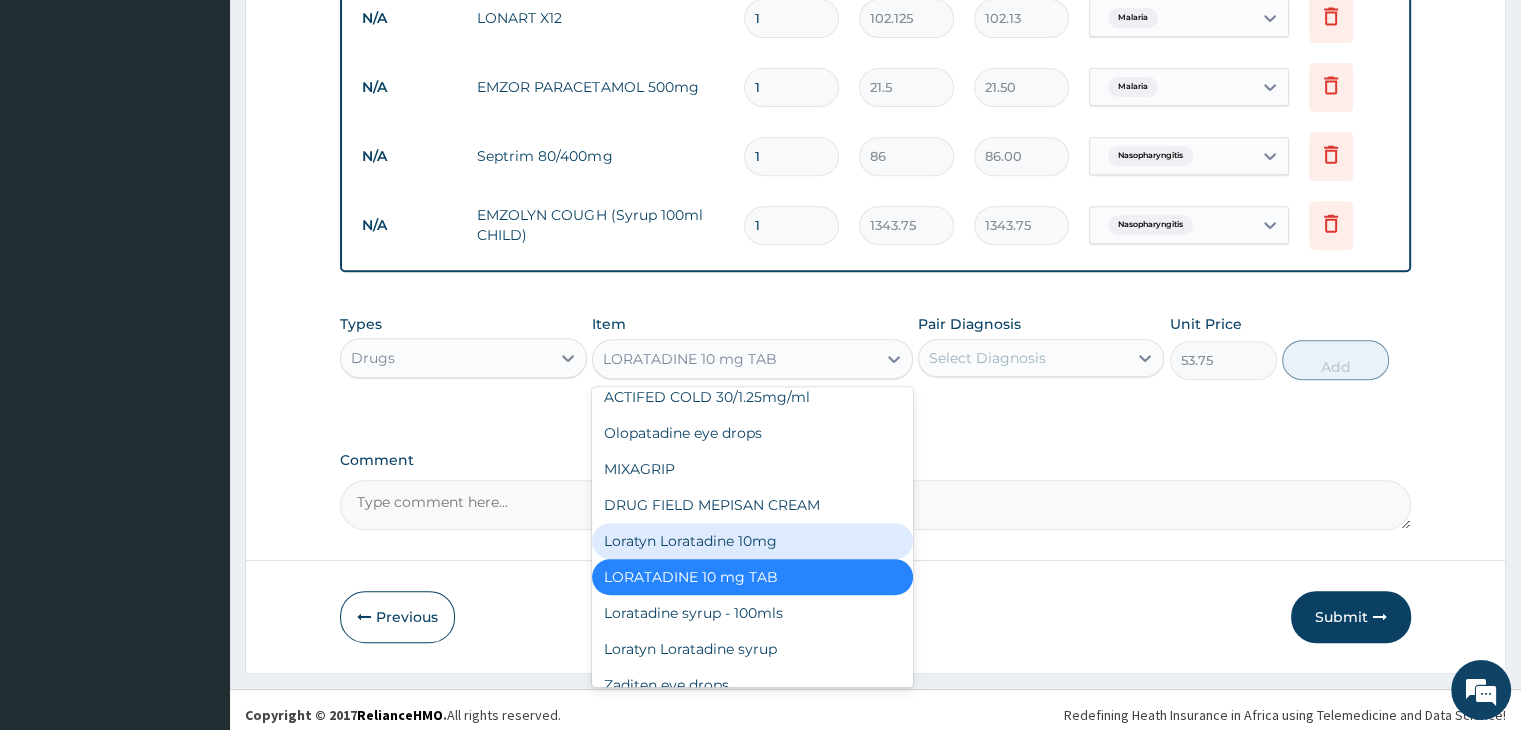 click on "Loratyn Loratadine 10mg" at bounding box center [752, 541] 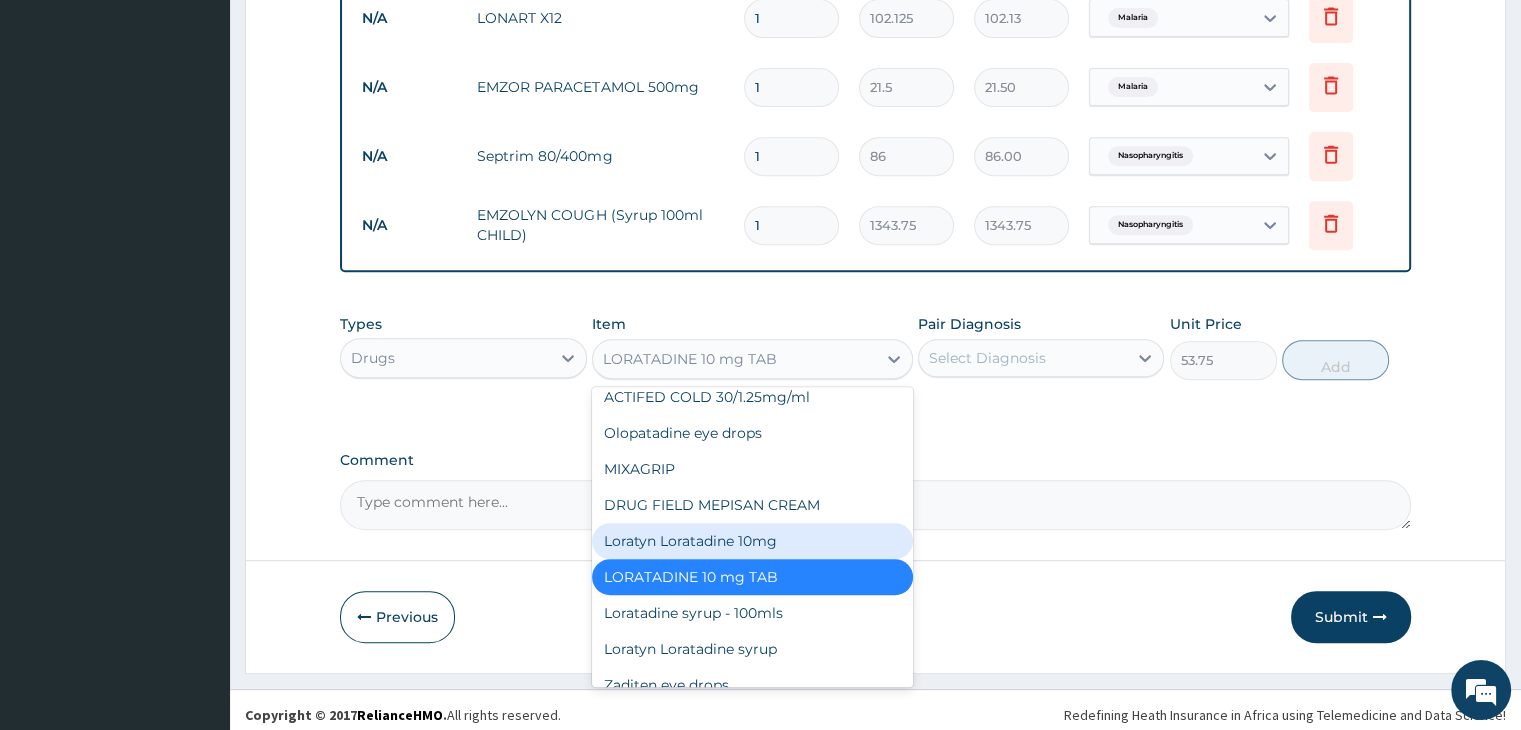 type on "80.625" 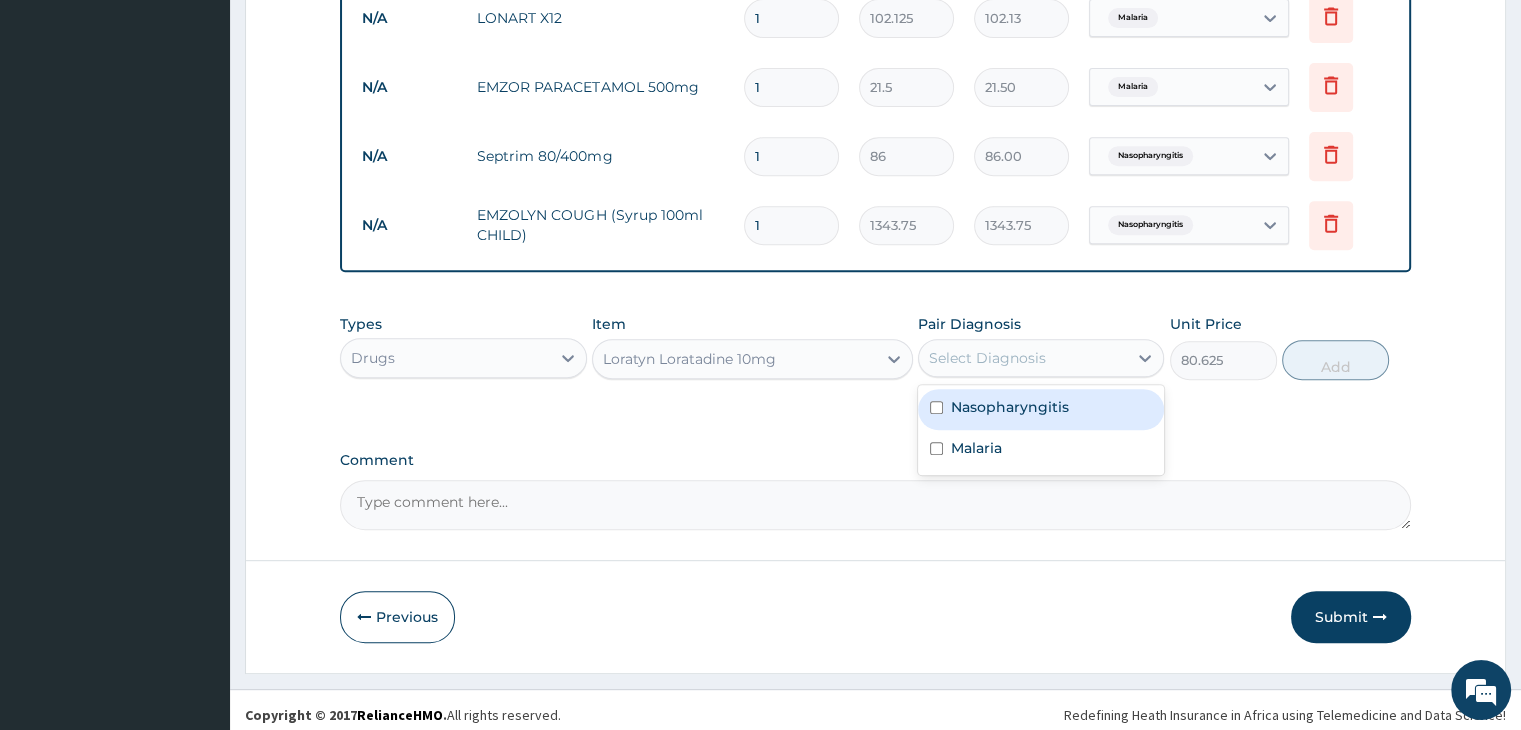click on "Select Diagnosis" at bounding box center (987, 358) 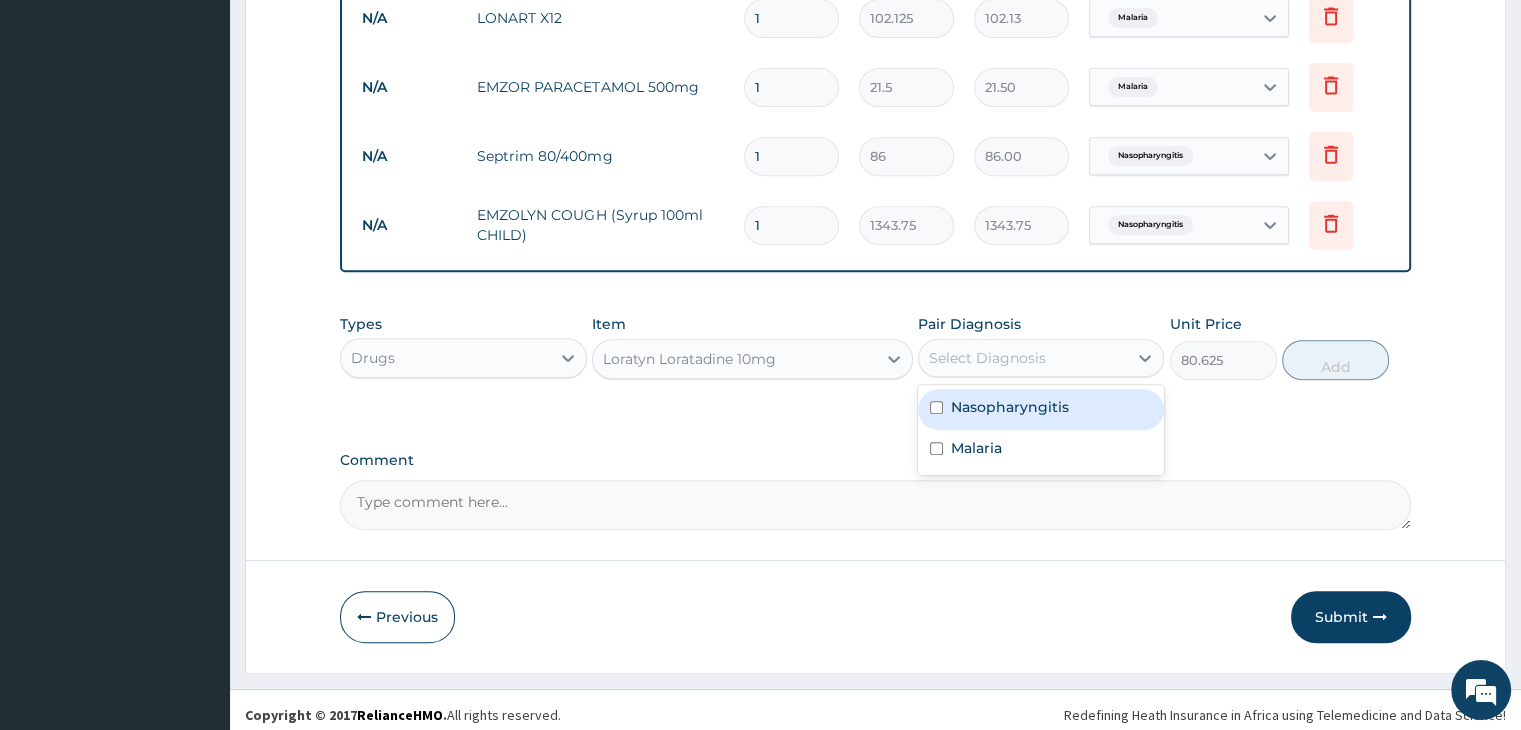 click on "Nasopharyngitis" at bounding box center (1010, 407) 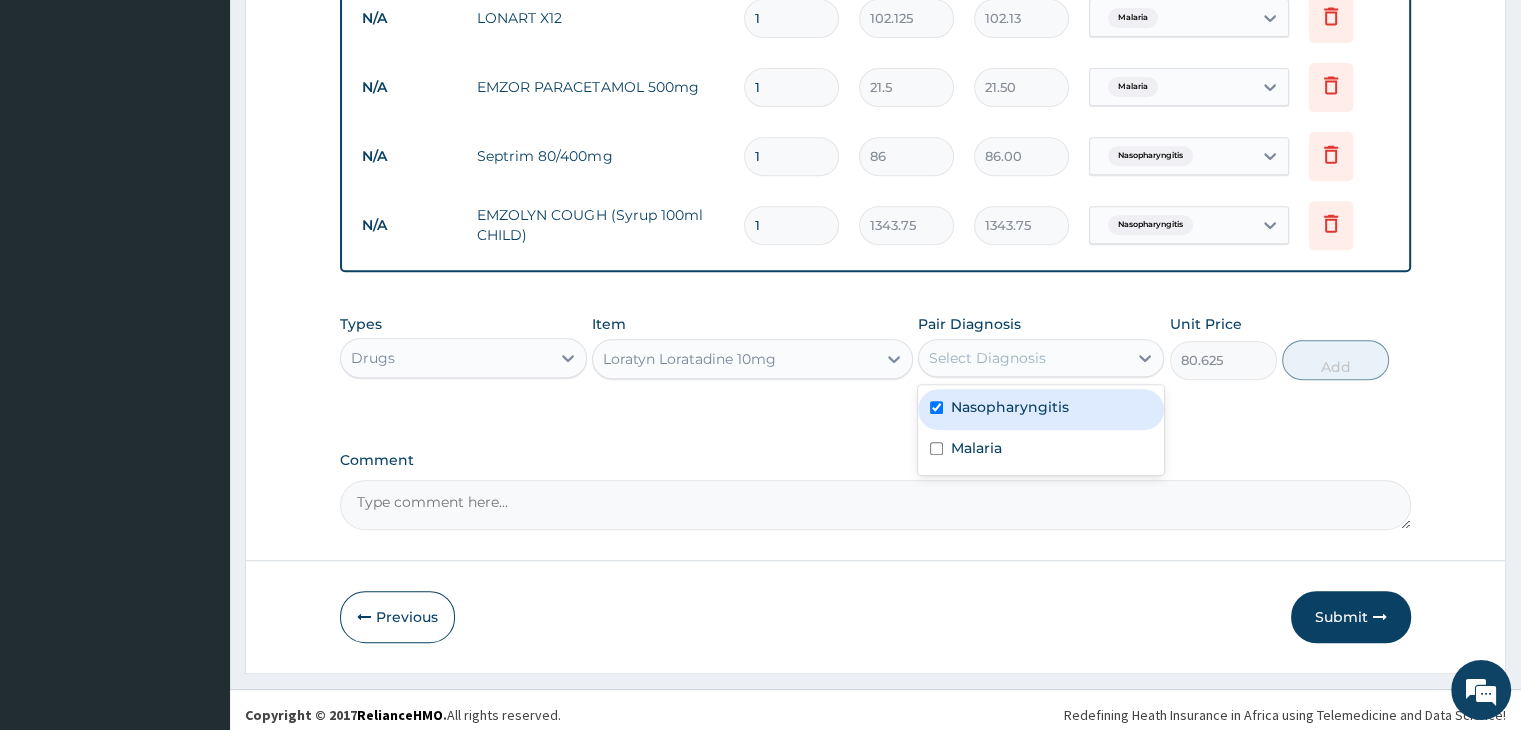 checkbox on "true" 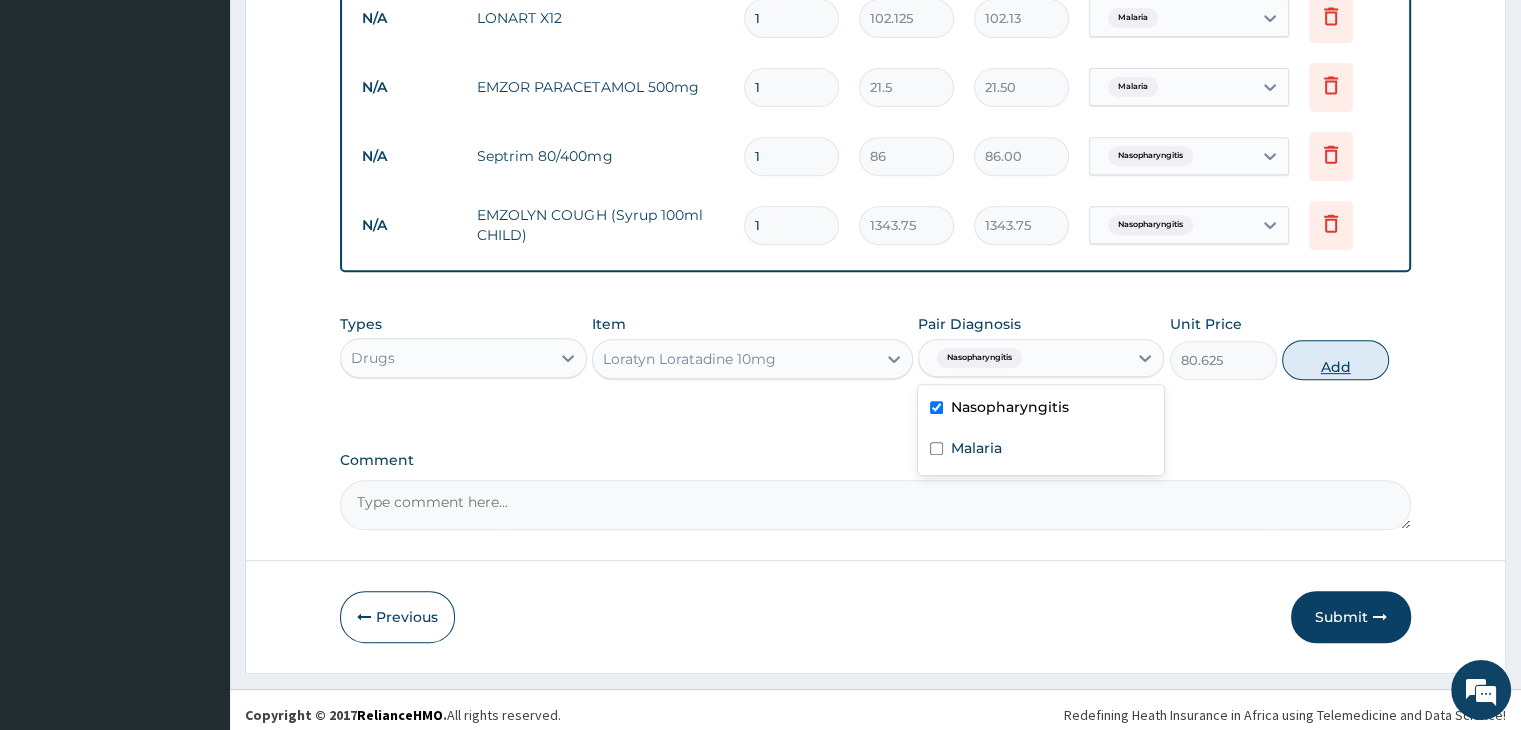 click on "Add" at bounding box center [1335, 360] 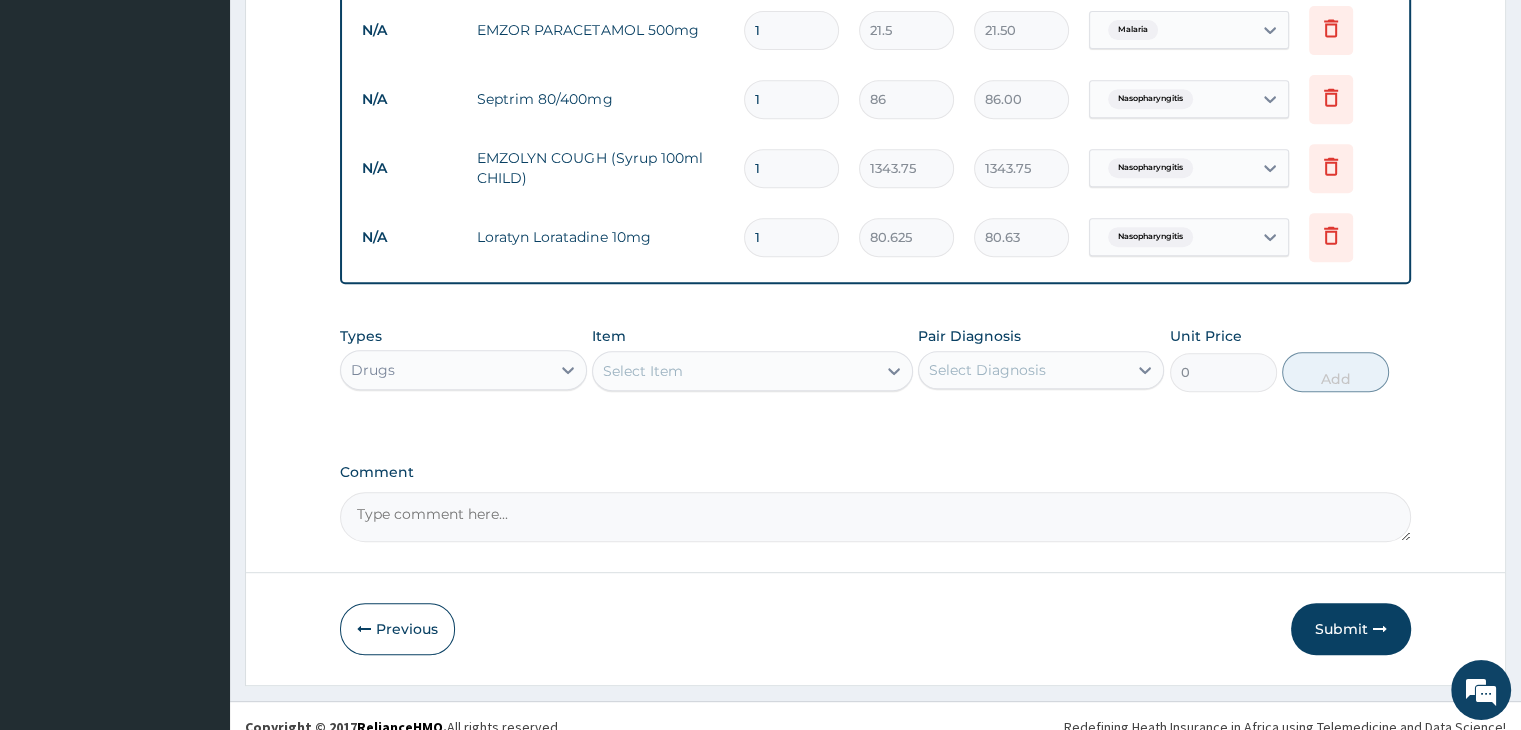 scroll, scrollTop: 889, scrollLeft: 0, axis: vertical 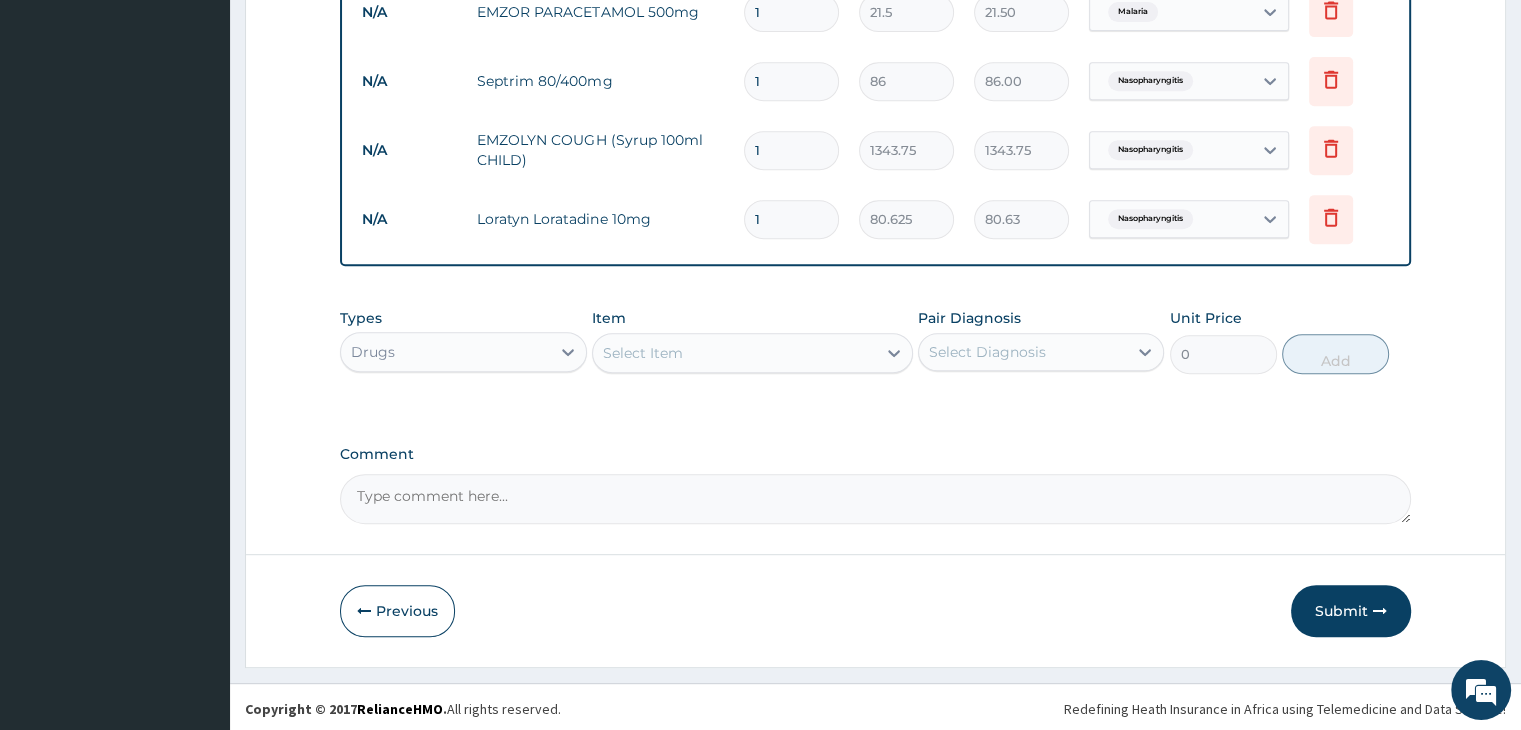 click on "Drugs" at bounding box center (445, 352) 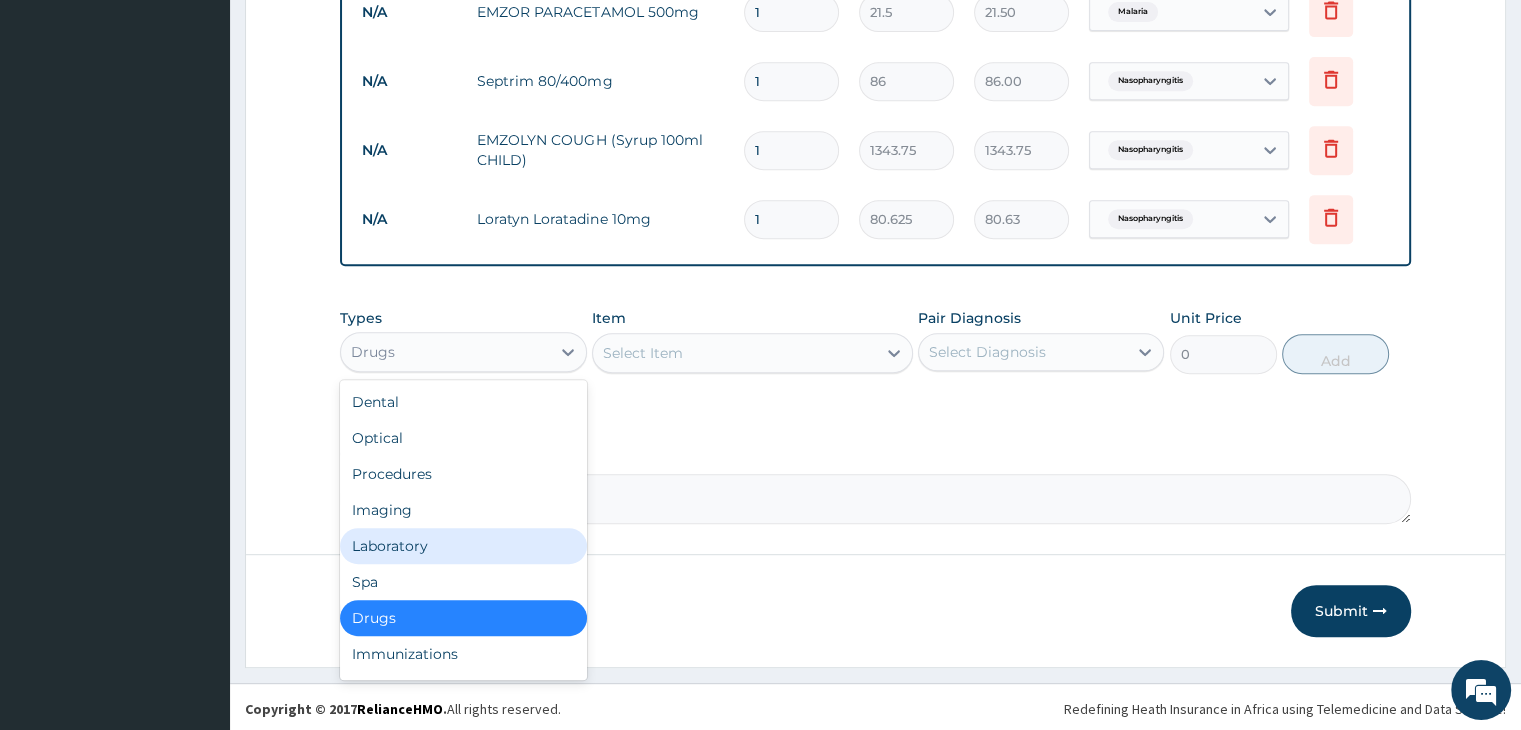 click on "Laboratory" at bounding box center [463, 546] 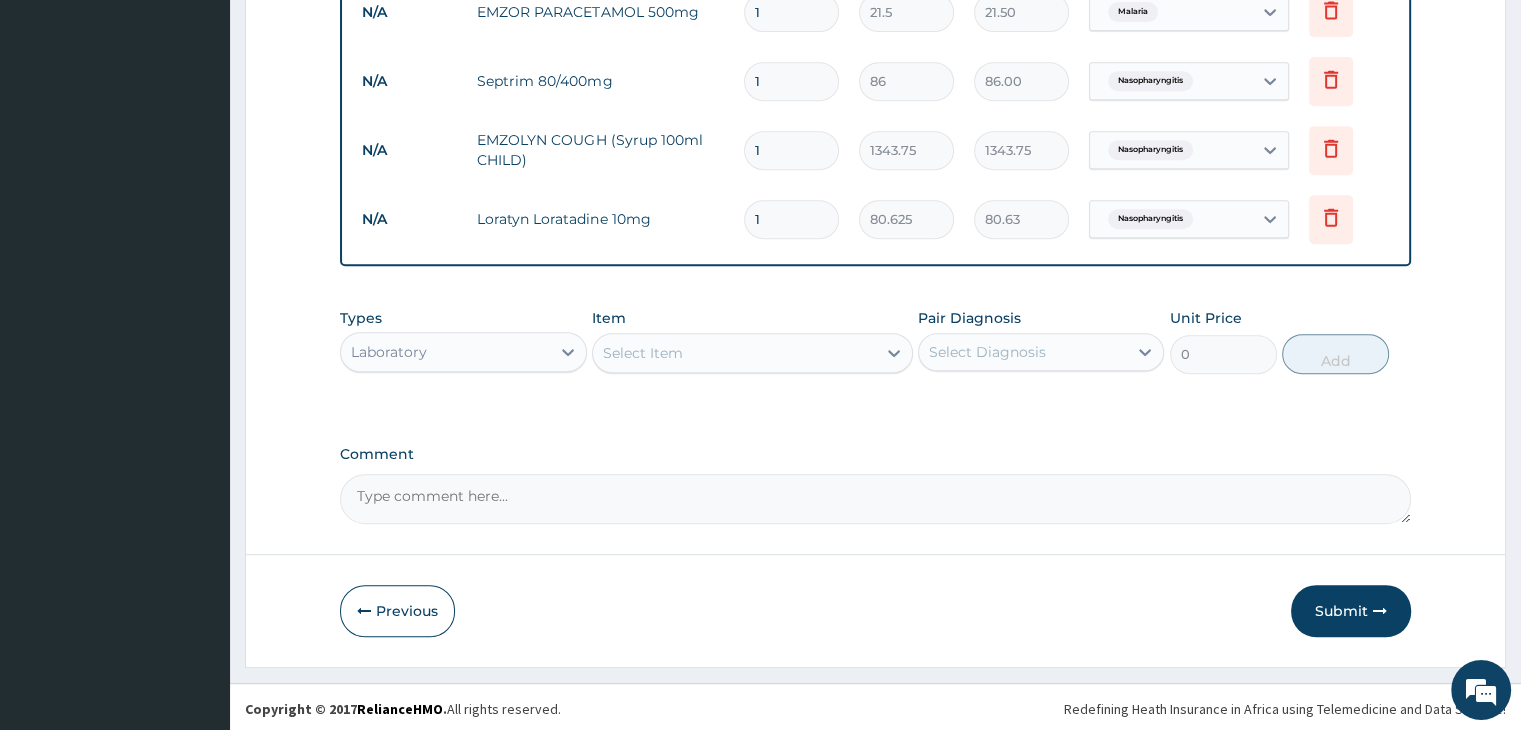 click on "Select Item" at bounding box center (734, 353) 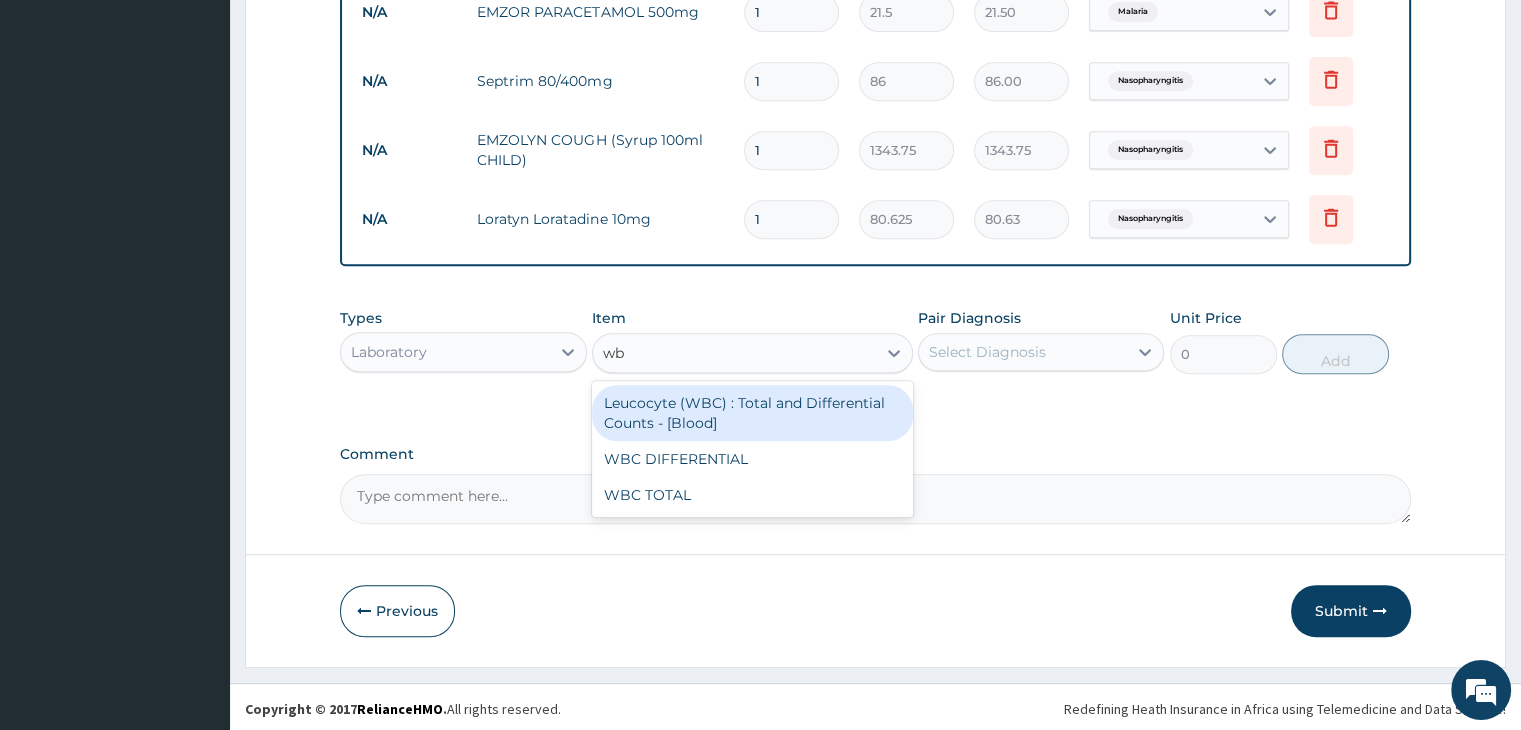type on "wbc" 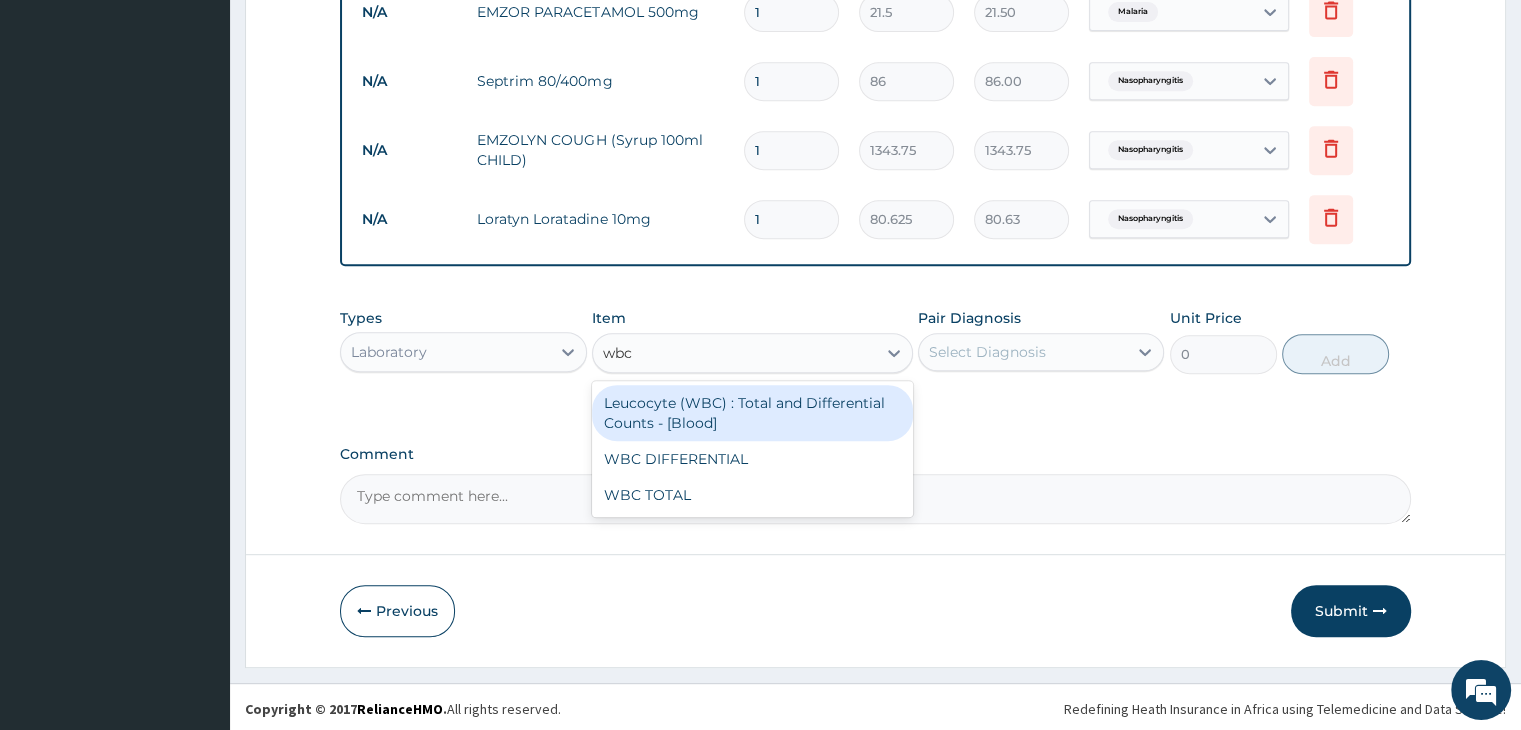 click on "Leucocyte (WBC) : Total and Differential Counts - [Blood]" at bounding box center (752, 413) 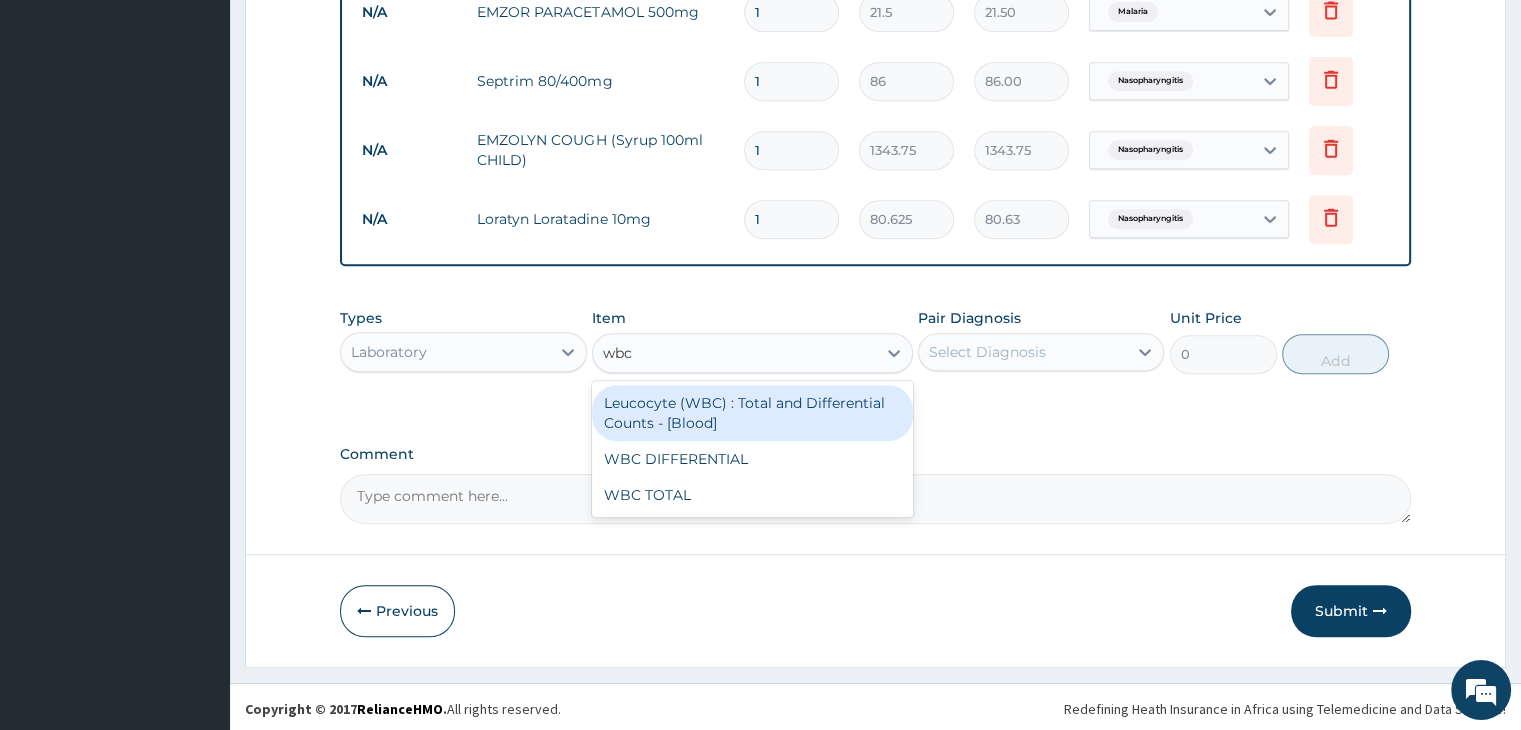 type 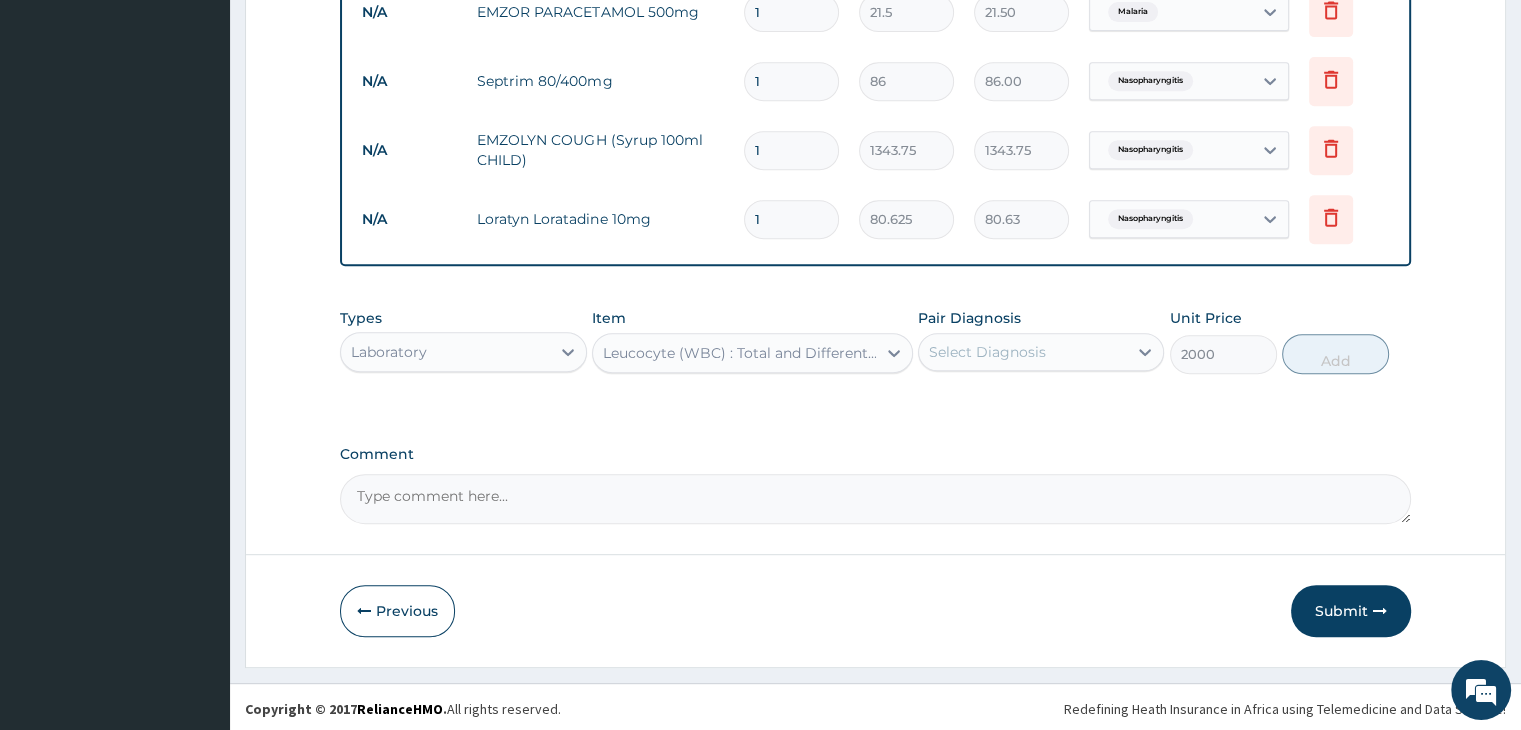 click on "Select Diagnosis" at bounding box center (1023, 352) 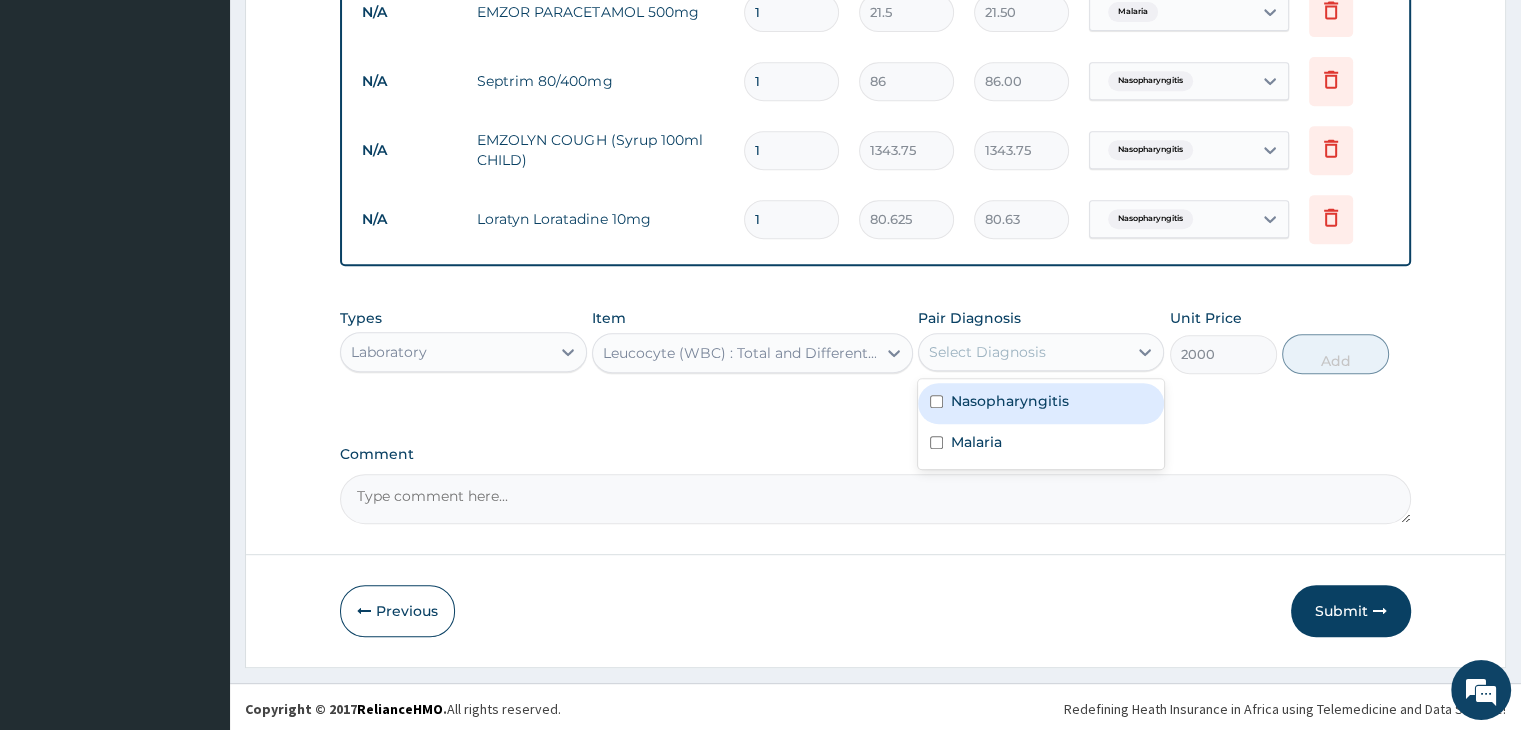 click on "Nasopharyngitis" at bounding box center (1010, 401) 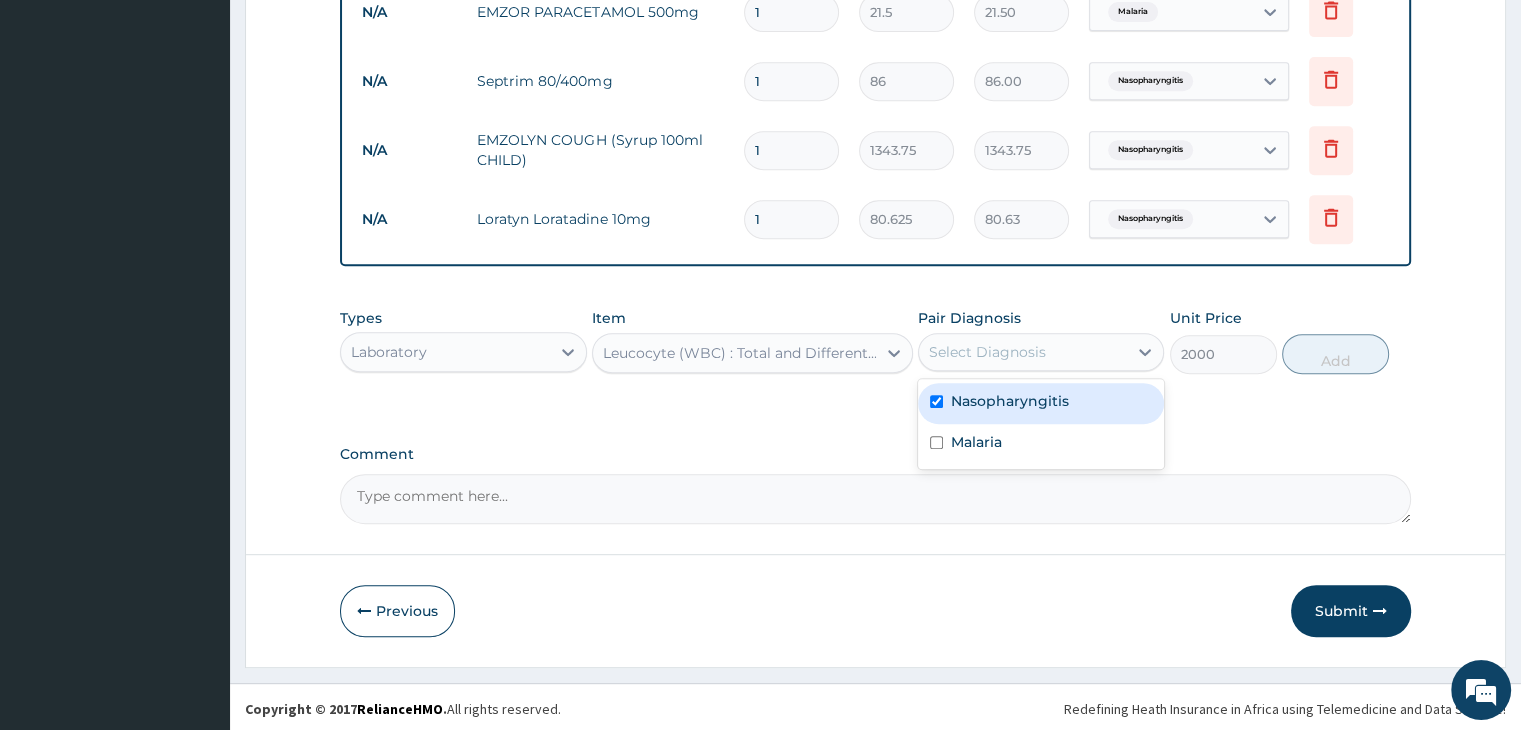 checkbox on "true" 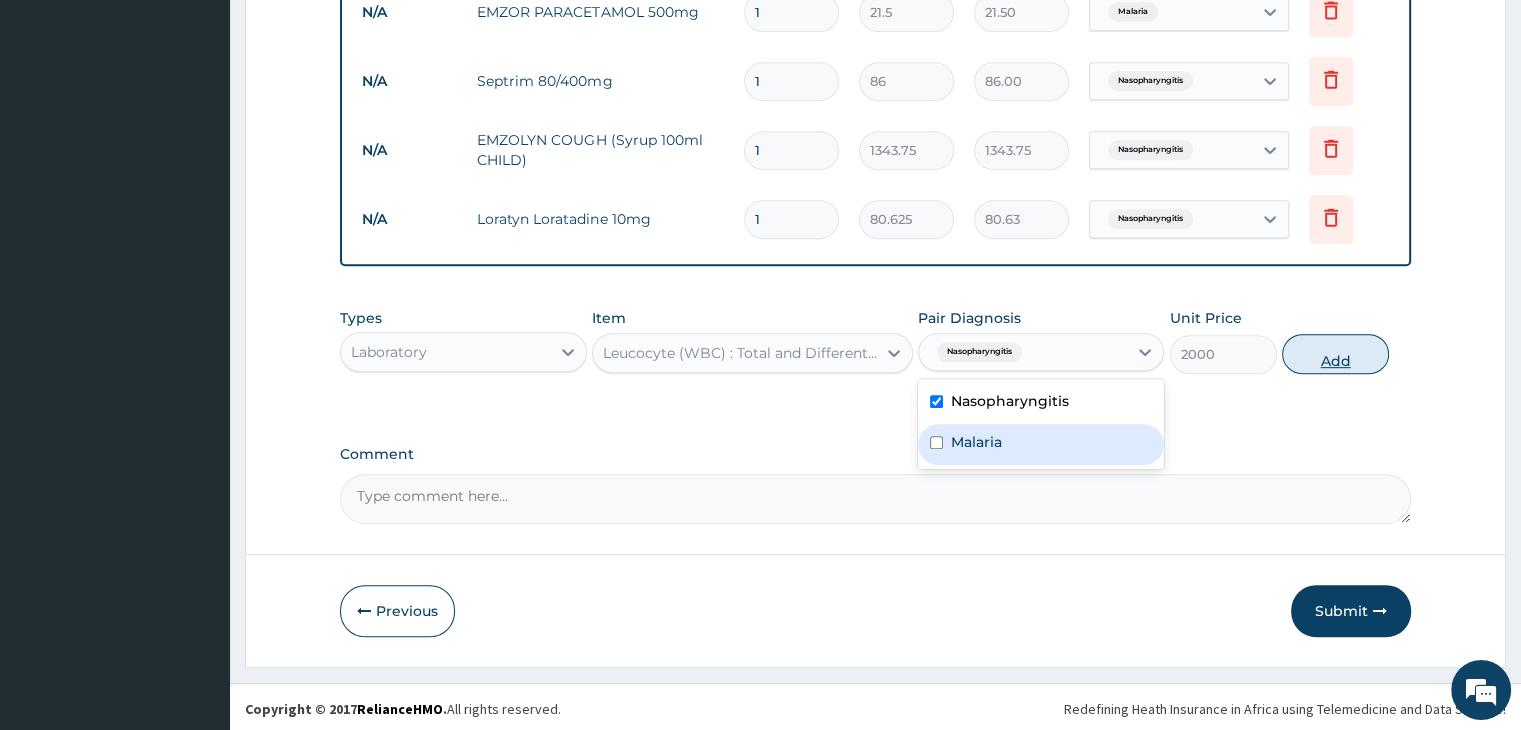 click on "Add" at bounding box center [1335, 354] 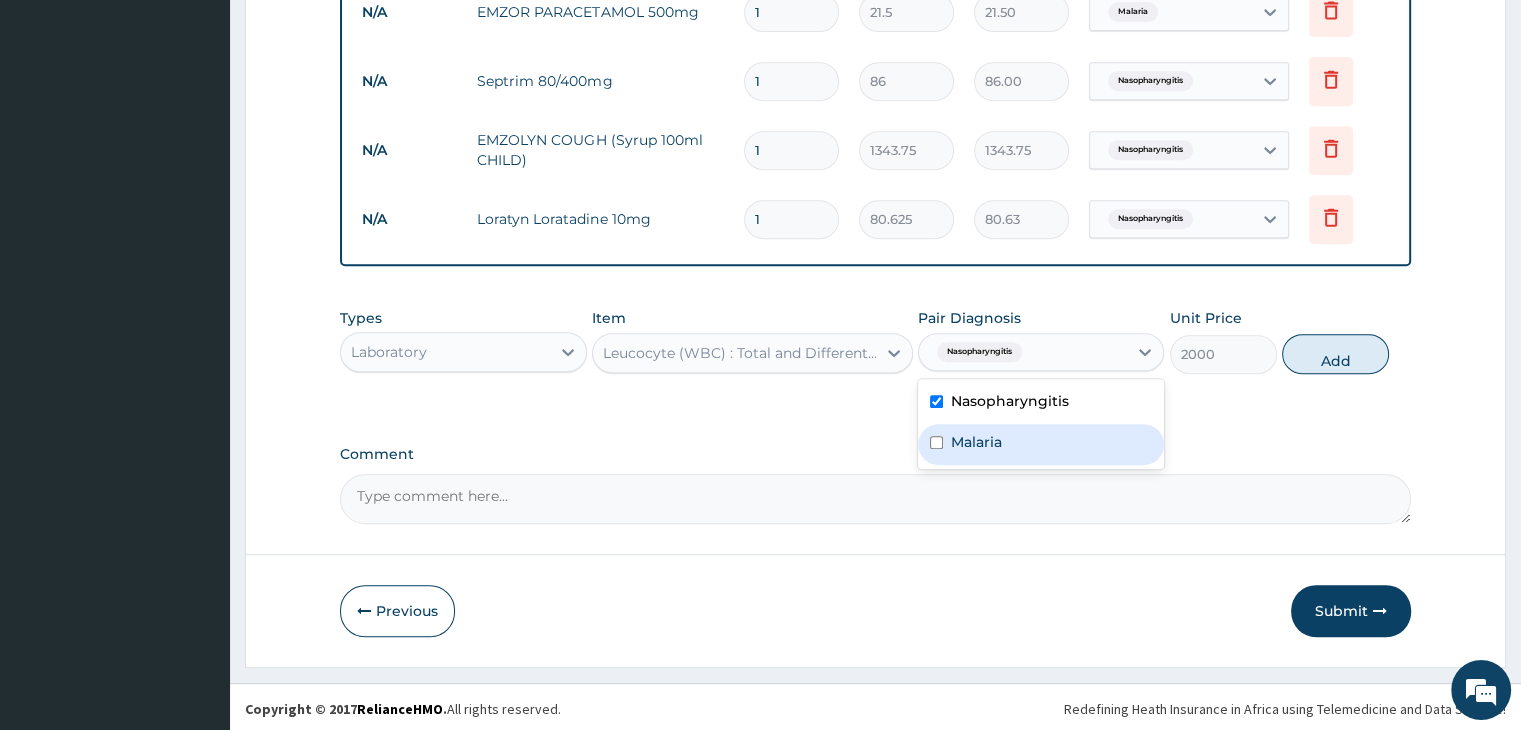 type on "0" 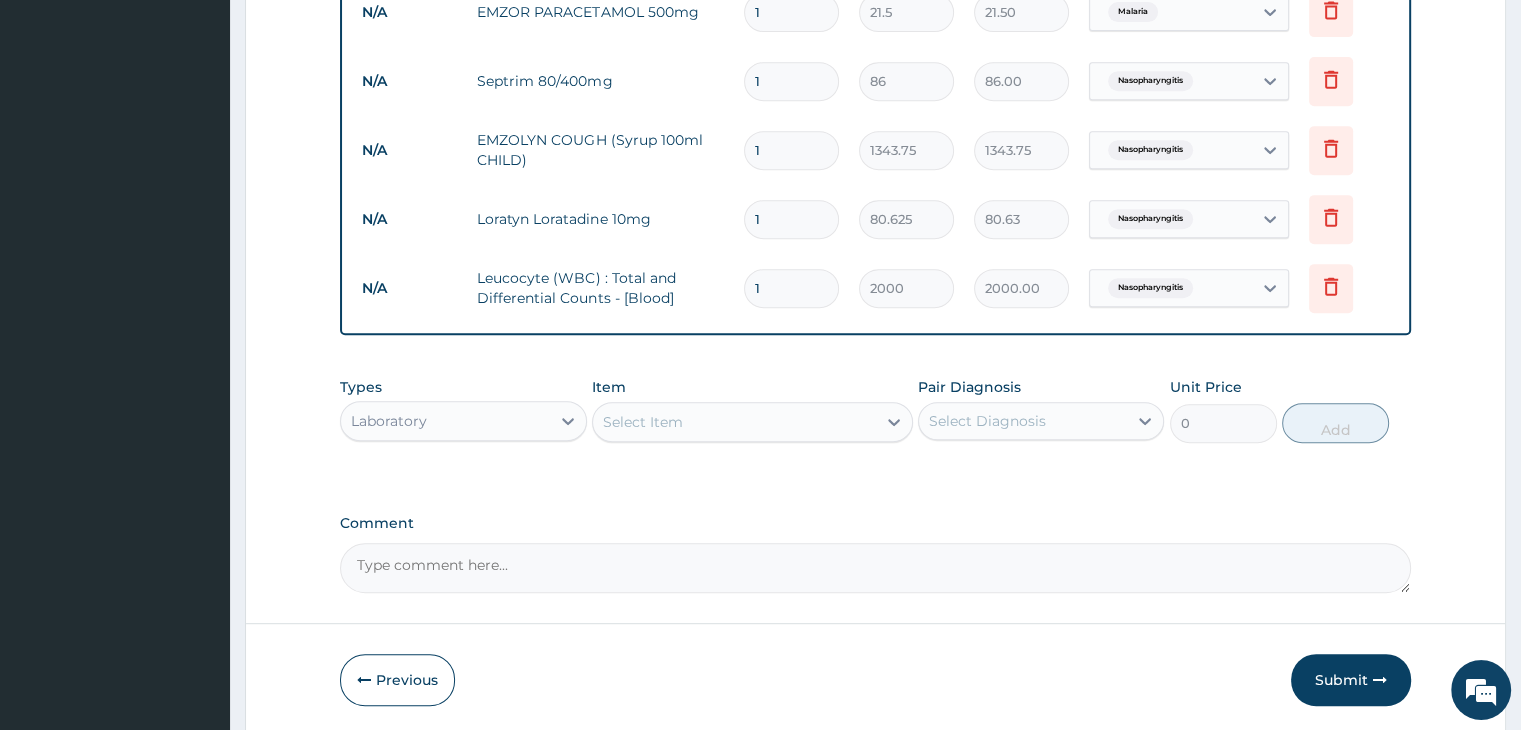 click on "Select Item" at bounding box center [734, 422] 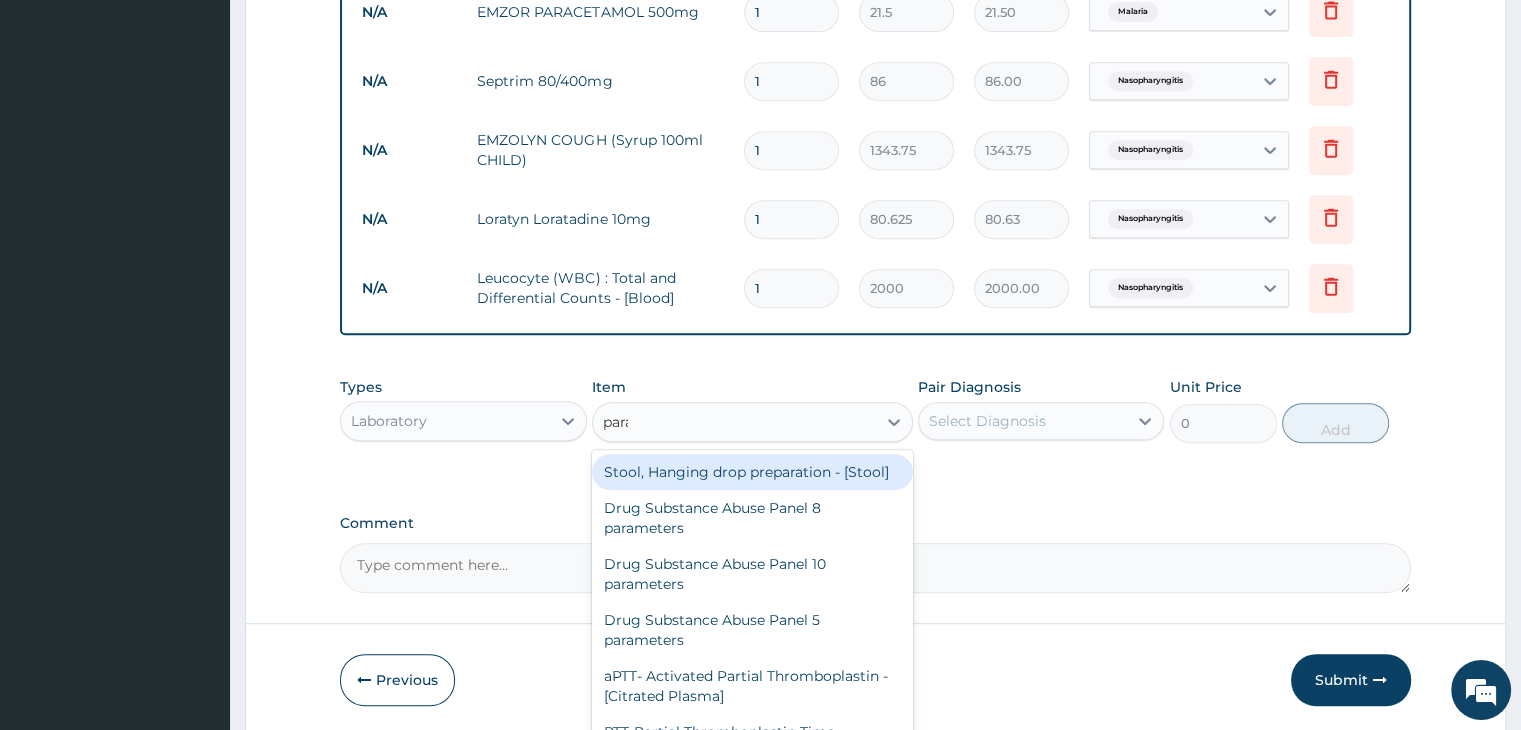 type on "paras" 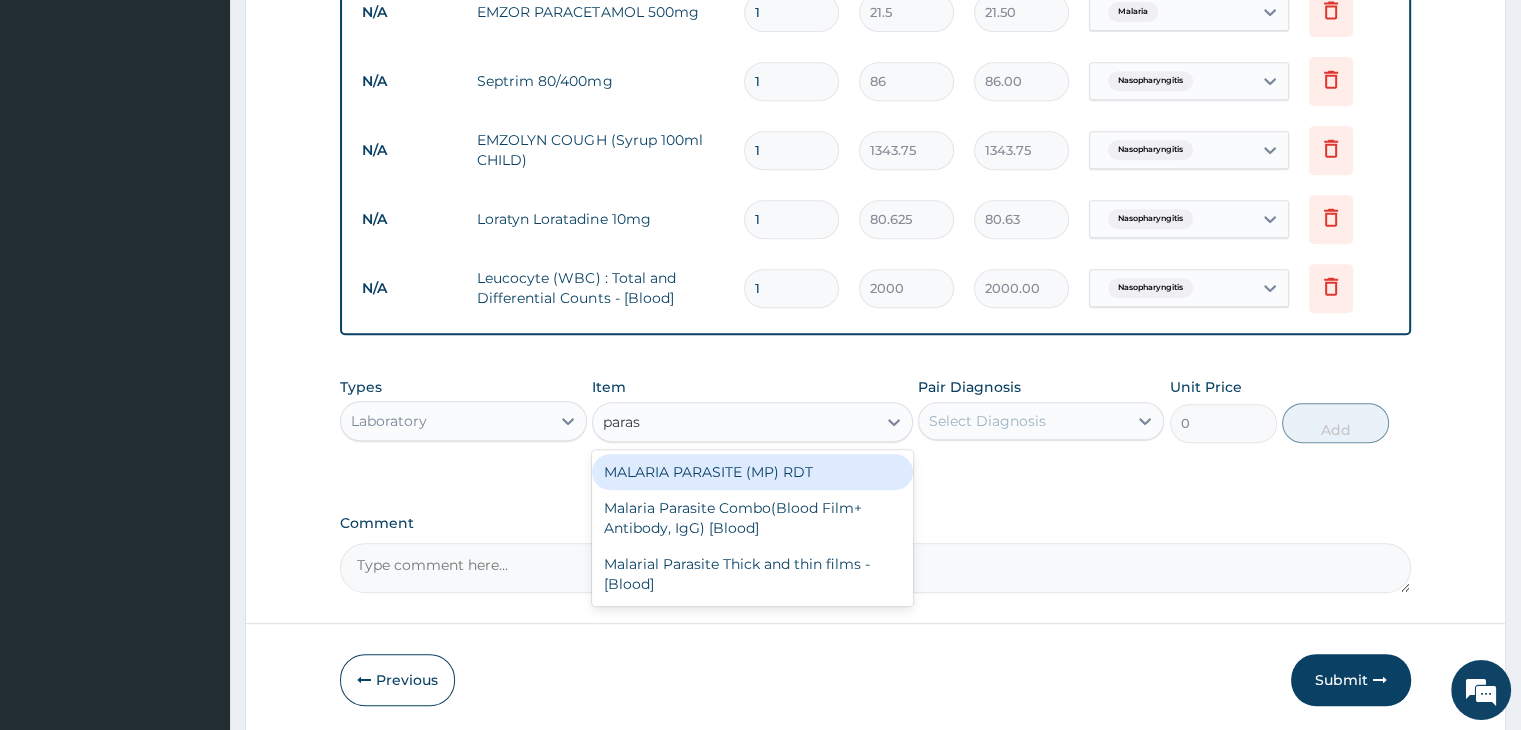 click on "MALARIA PARASITE (MP) RDT" at bounding box center (752, 472) 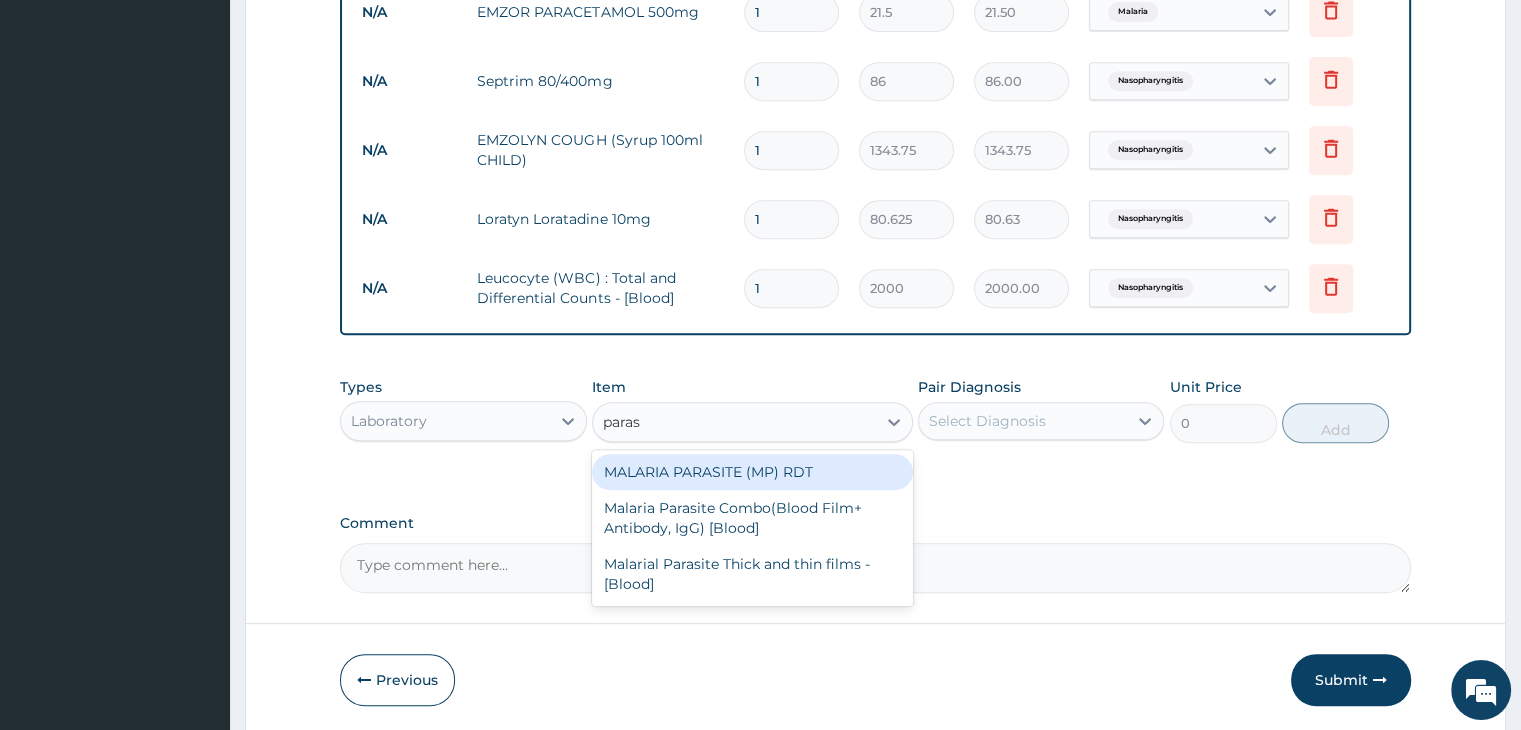 type 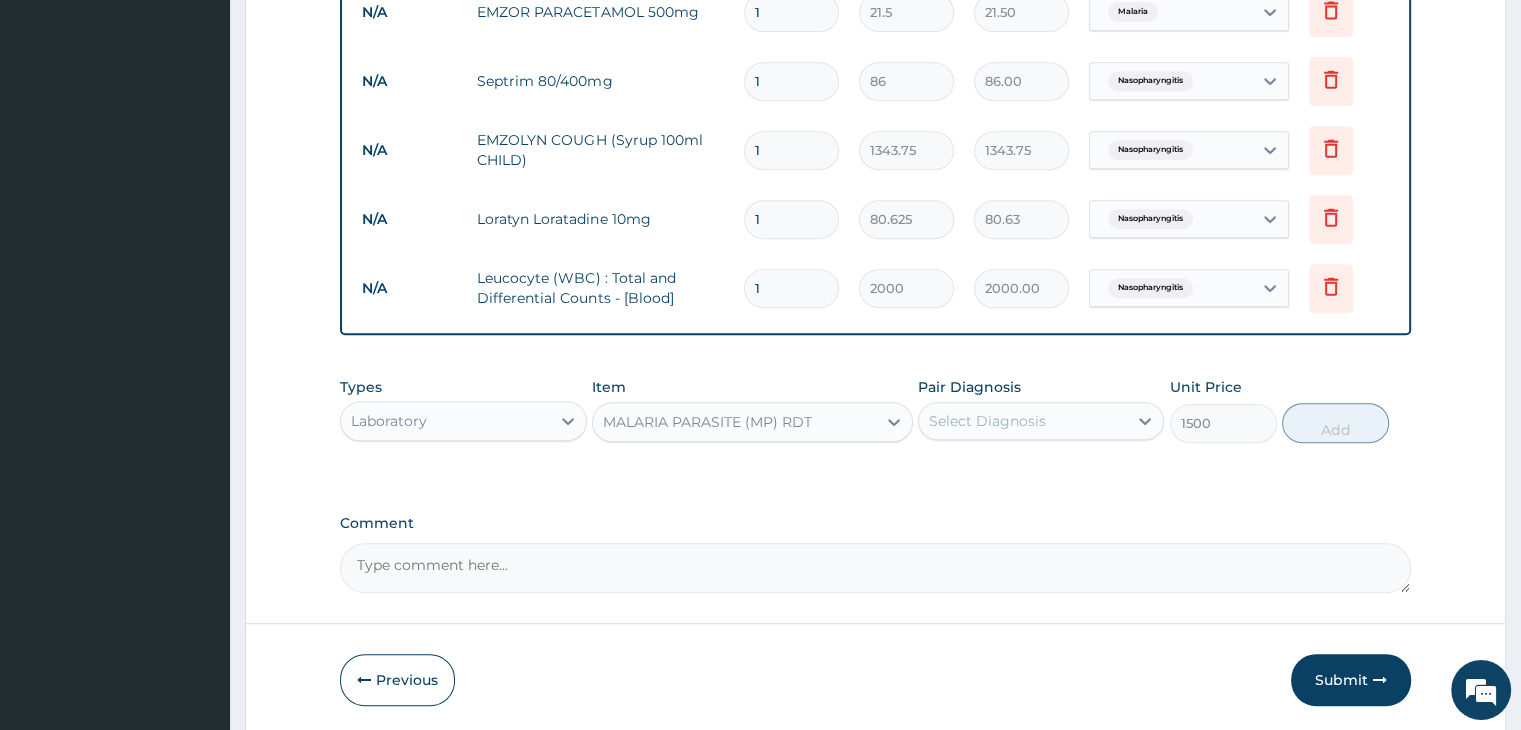 click on "Select Diagnosis" at bounding box center (1023, 421) 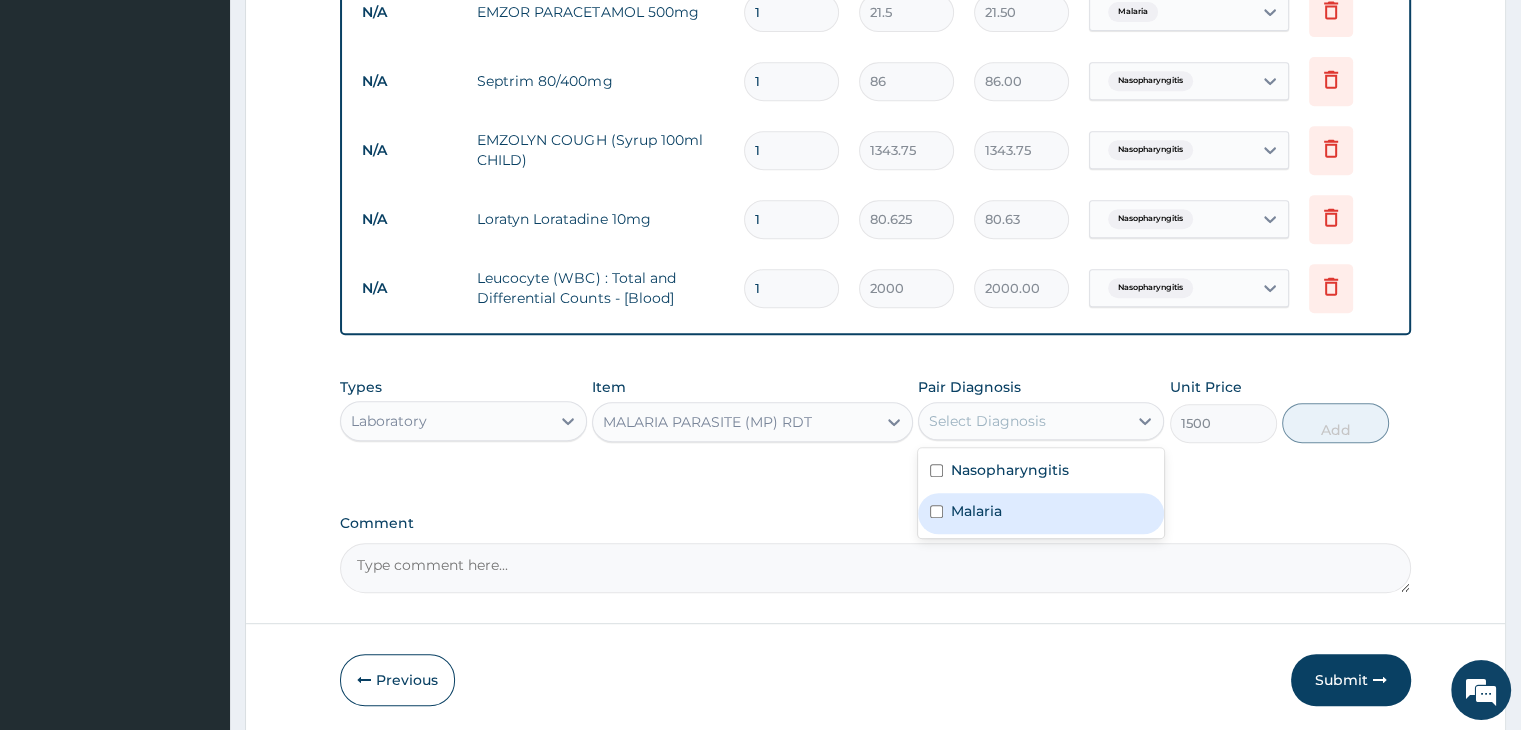 click on "Malaria" at bounding box center (1041, 513) 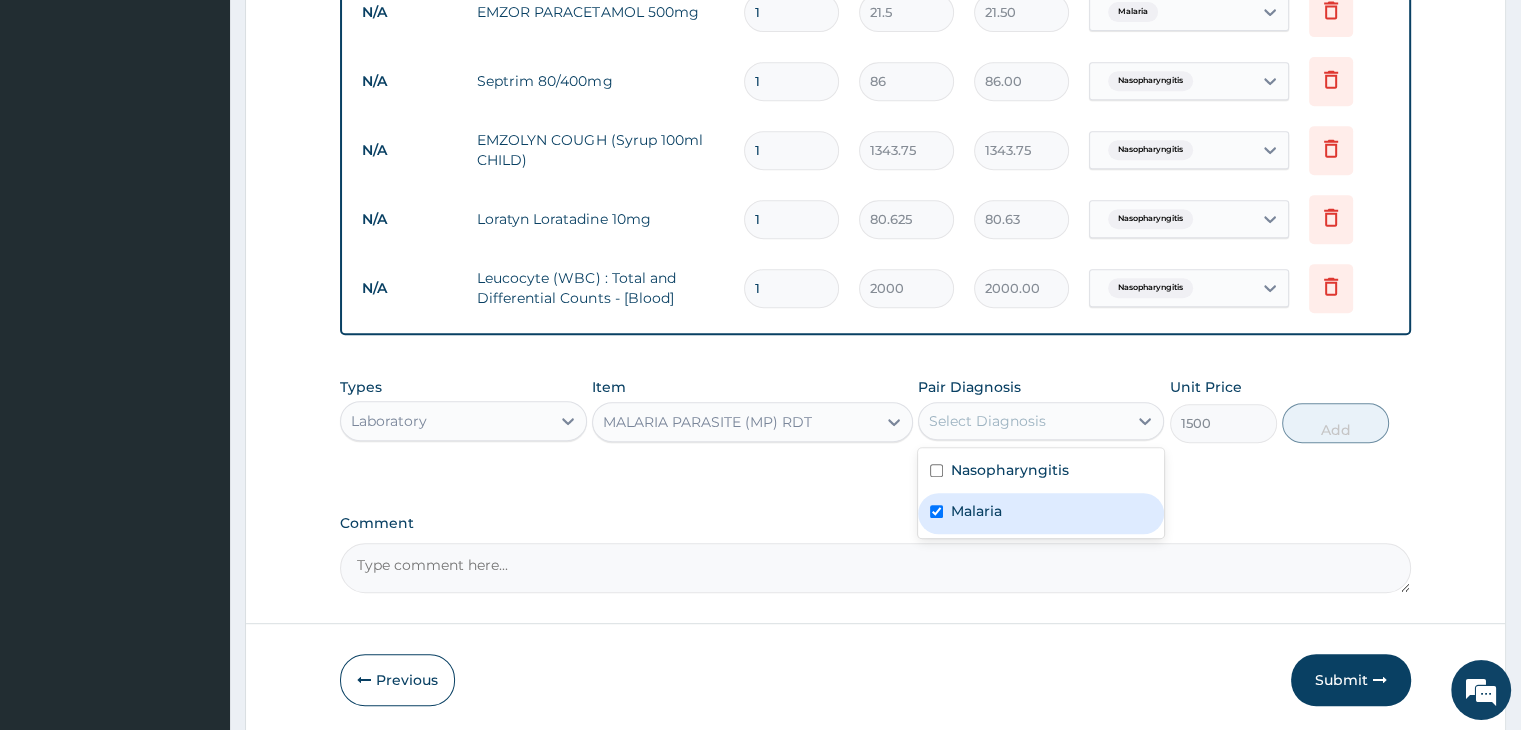 checkbox on "true" 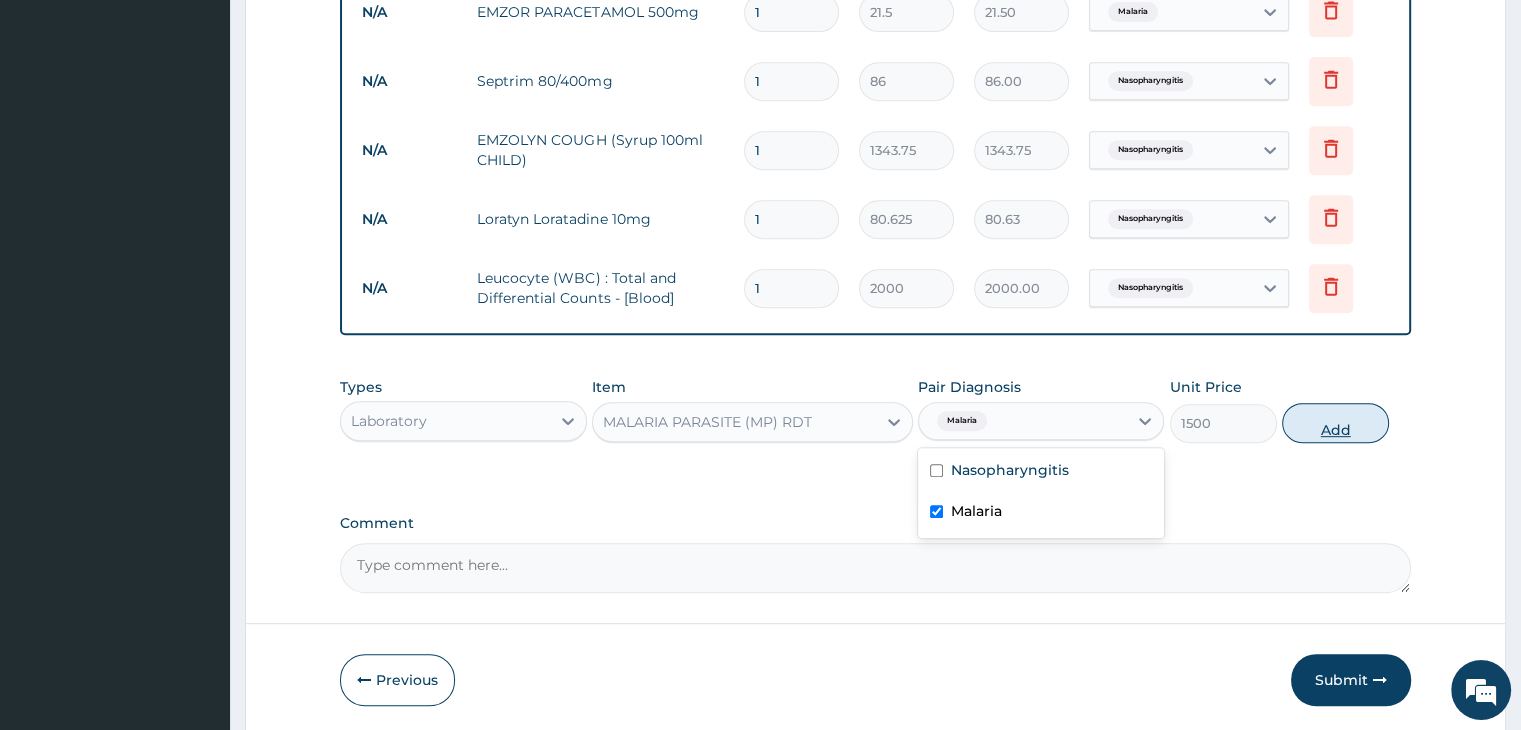 click on "Add" at bounding box center [1335, 423] 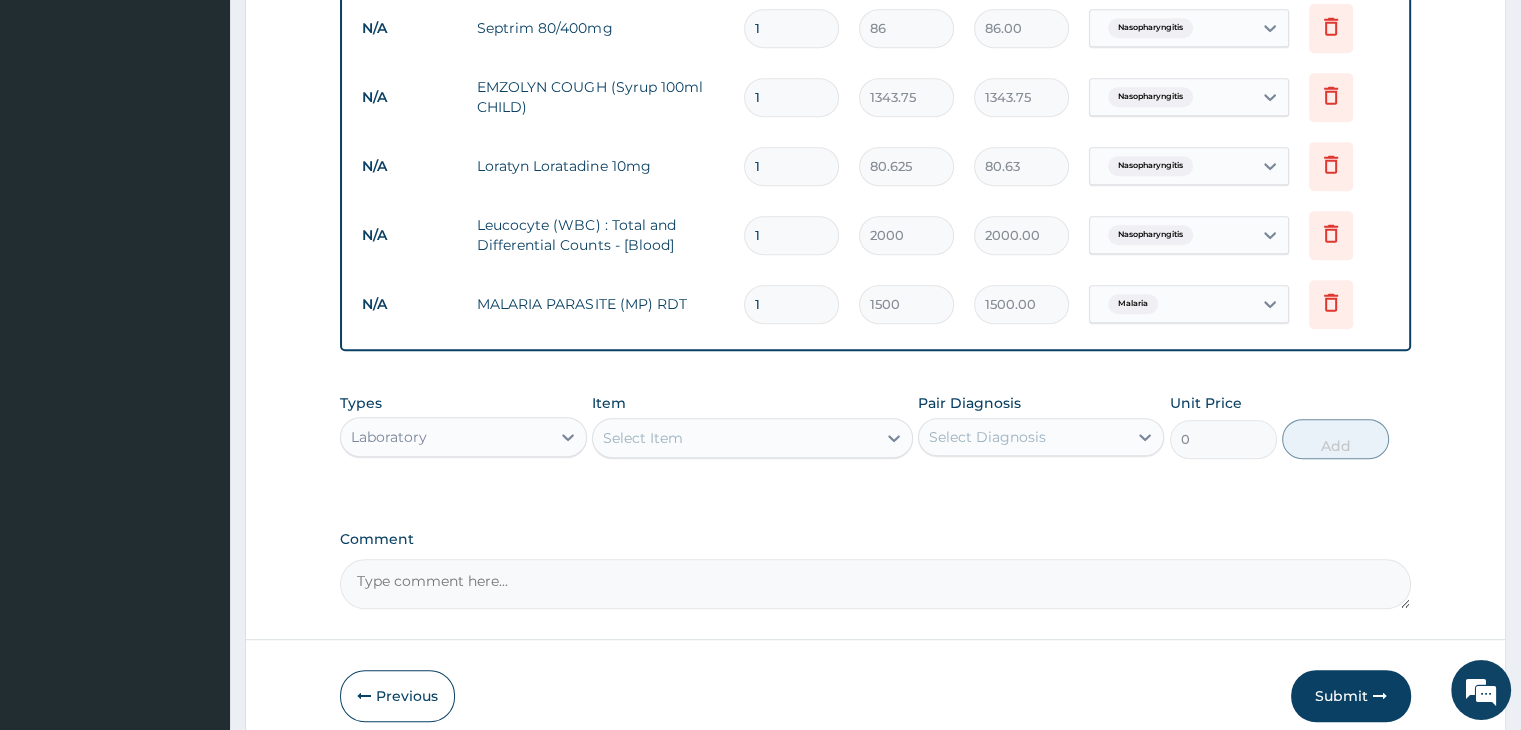 scroll, scrollTop: 989, scrollLeft: 0, axis: vertical 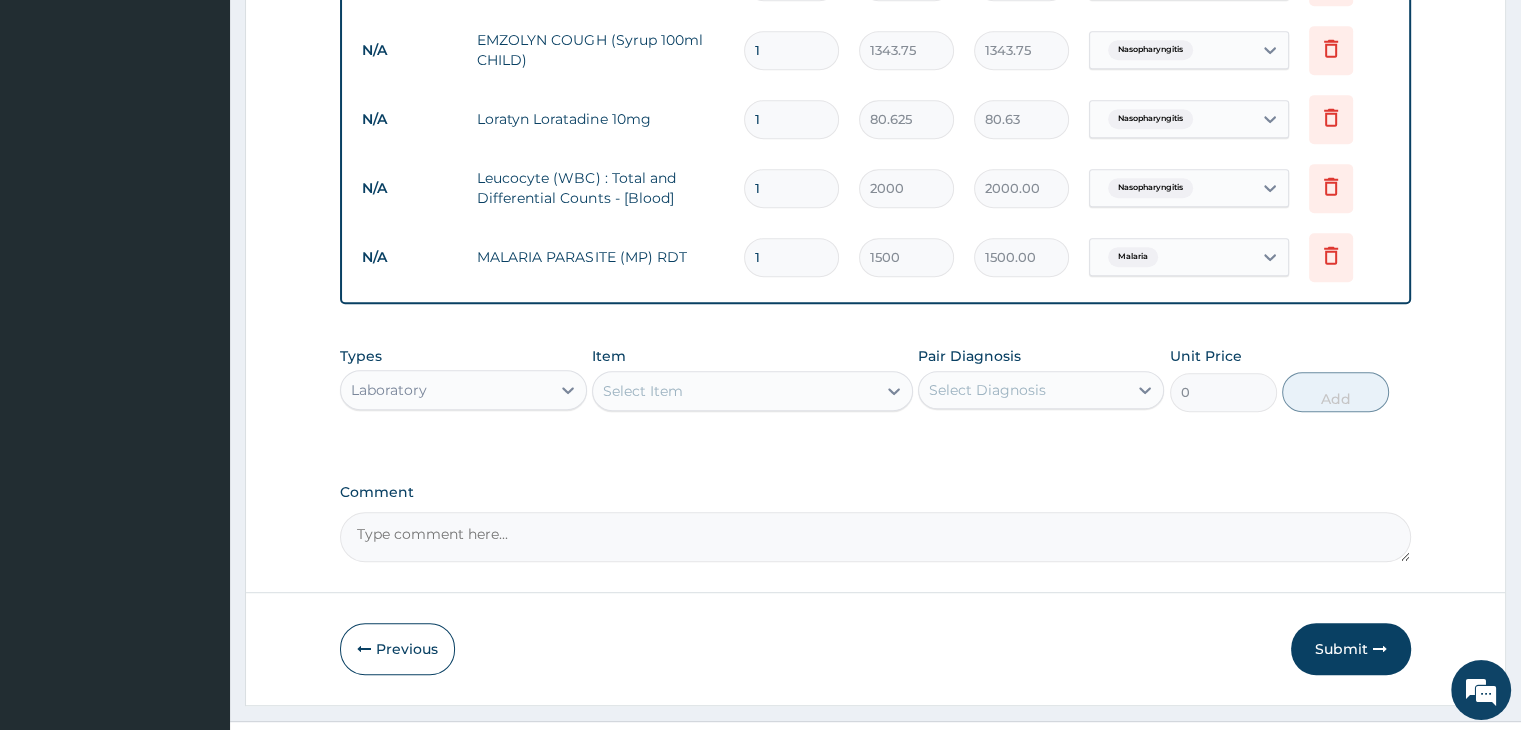 click on "Laboratory" at bounding box center [445, 390] 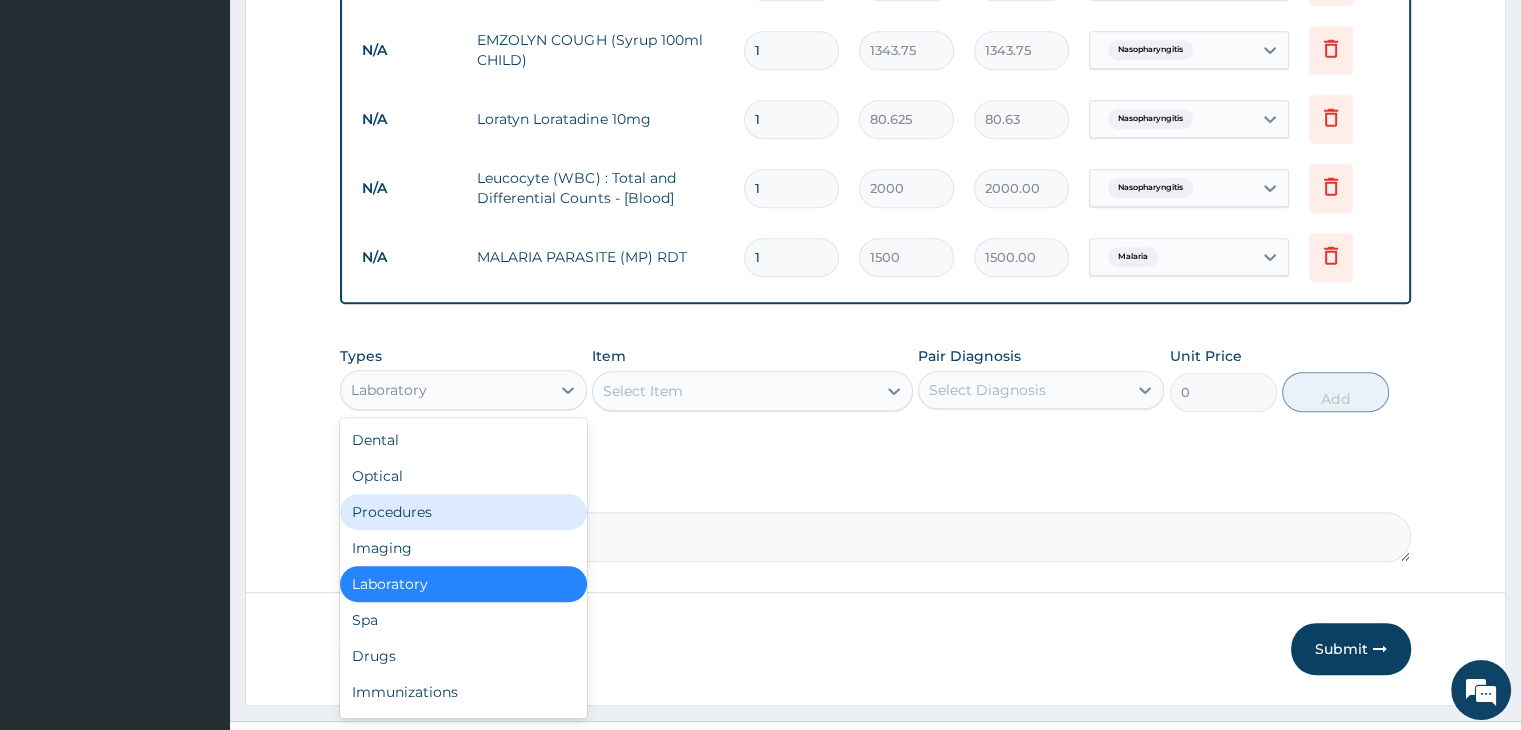 click on "Procedures" at bounding box center (463, 512) 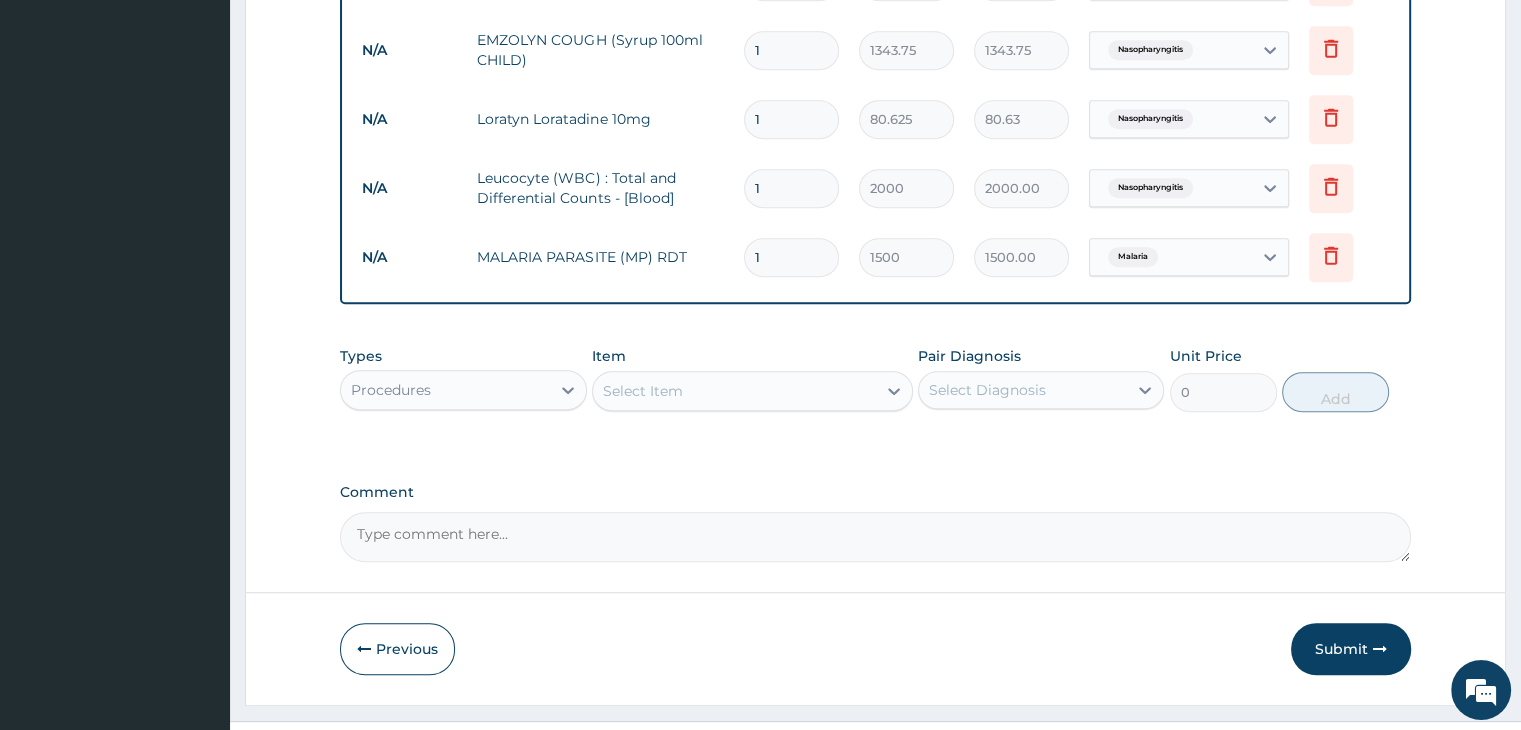 click on "Select Item" at bounding box center [734, 391] 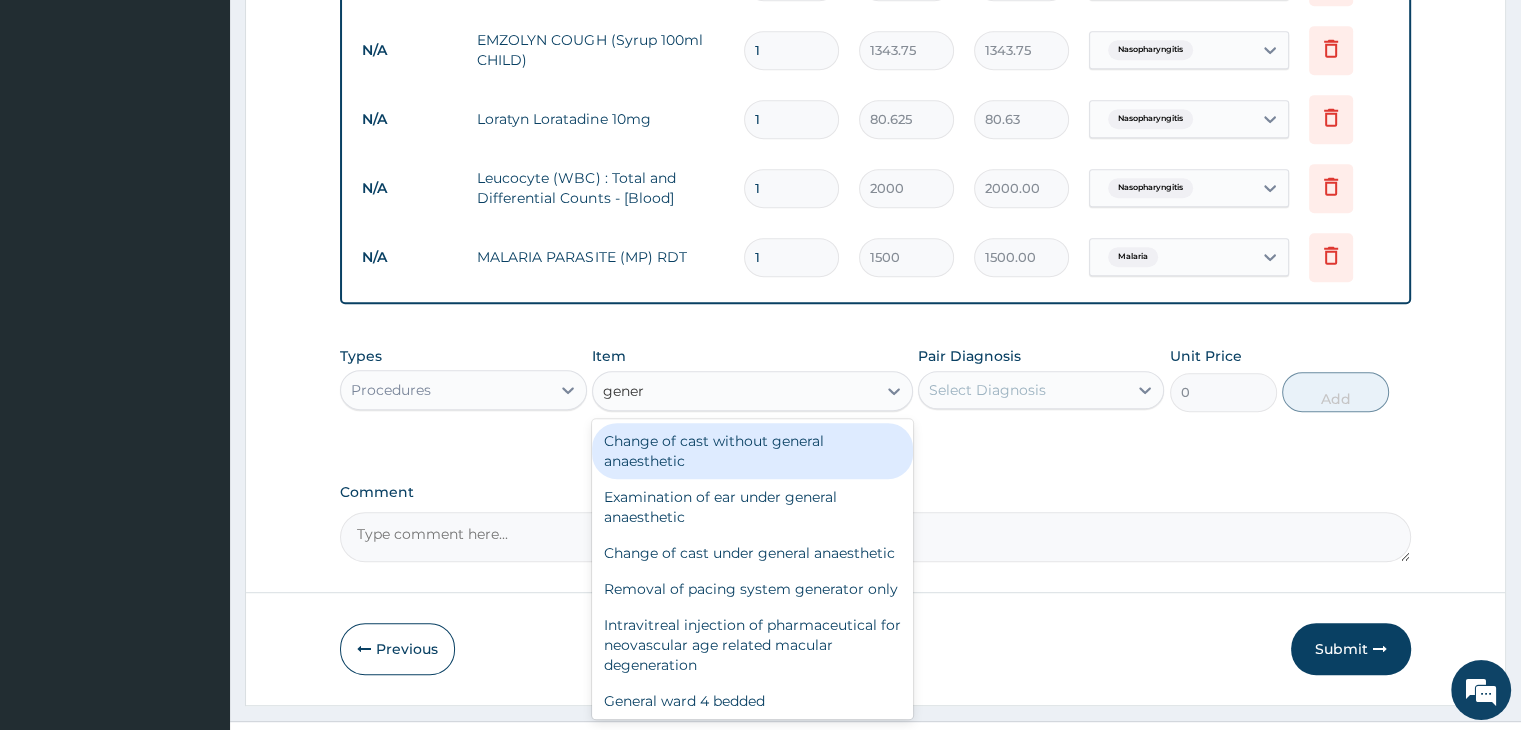 type on "genera" 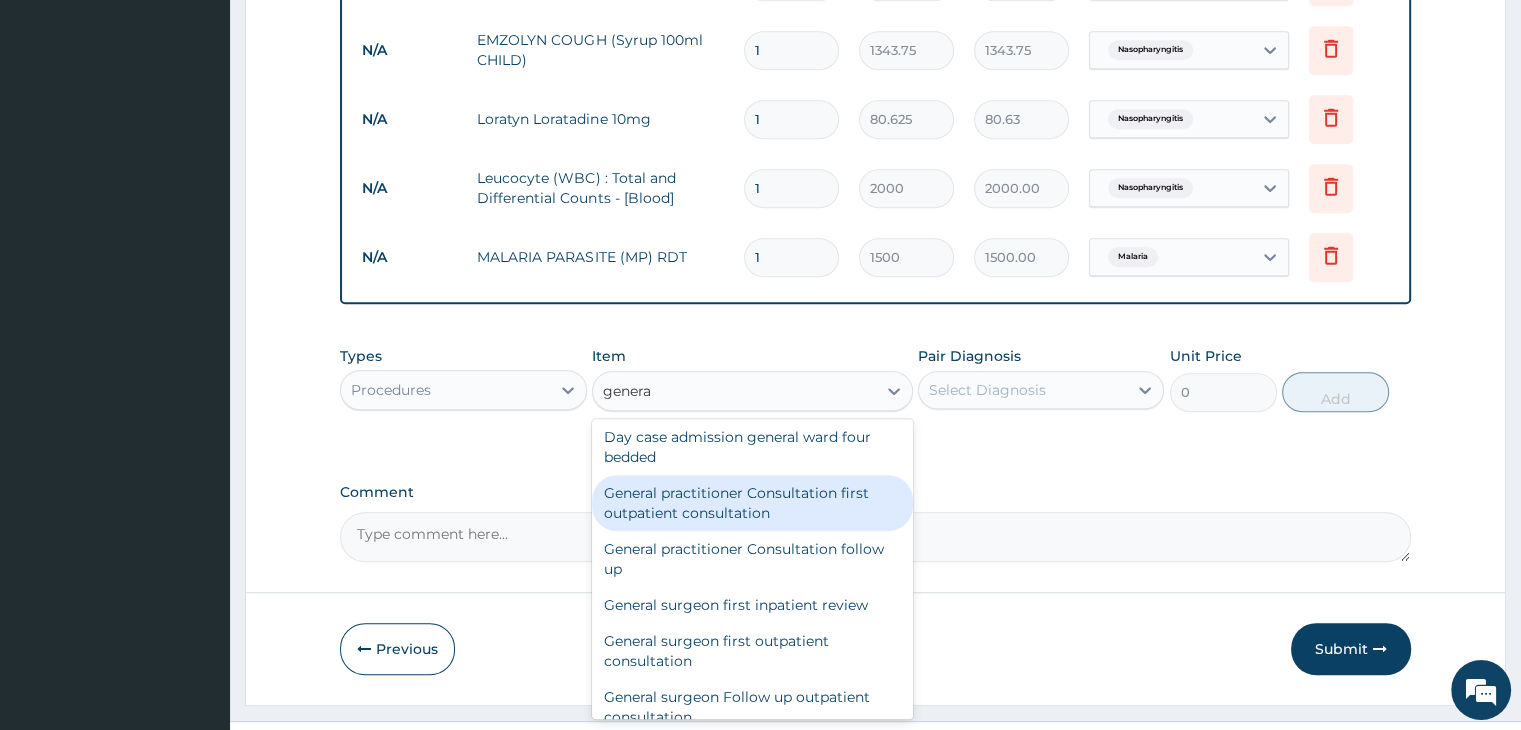 scroll, scrollTop: 400, scrollLeft: 0, axis: vertical 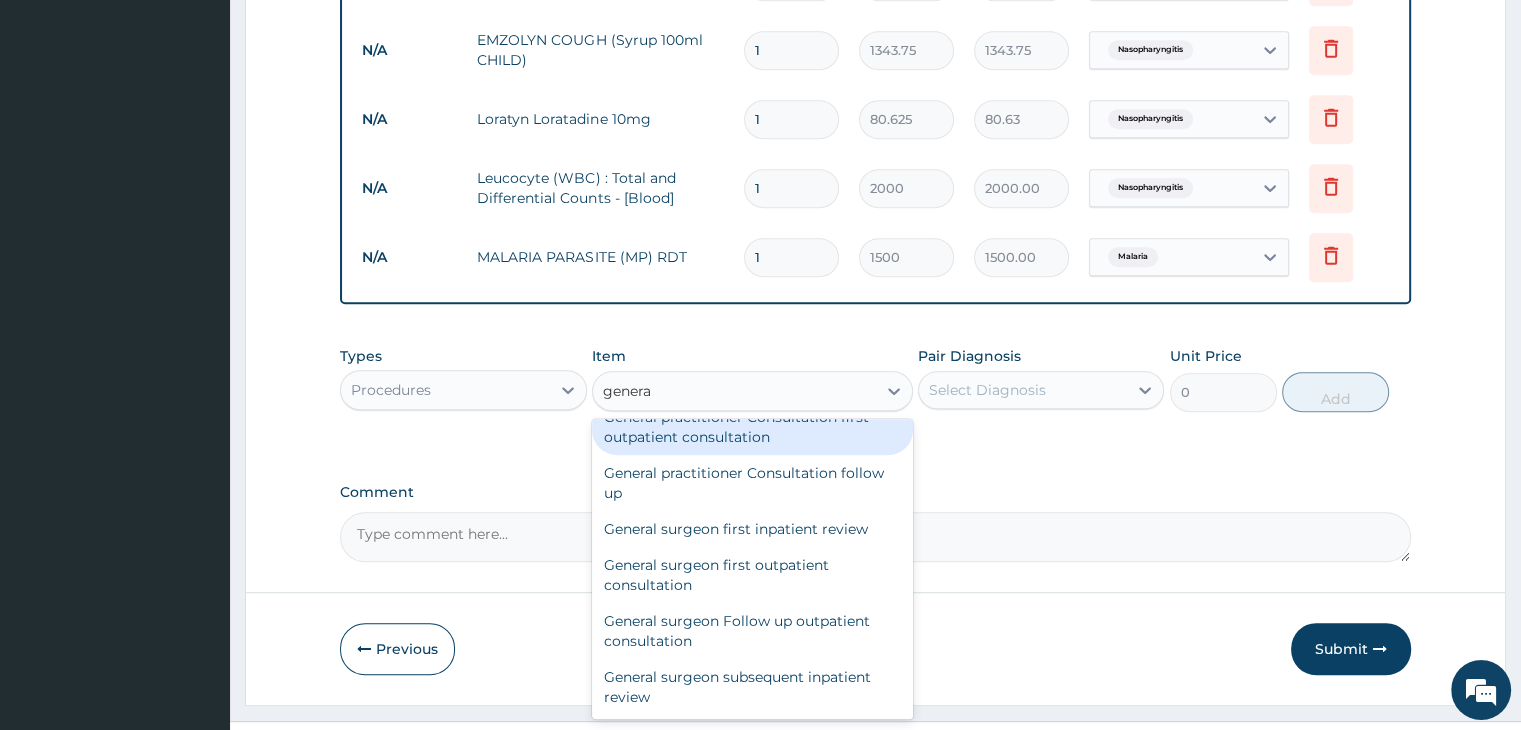 click on "General practitioner Consultation first outpatient consultation" at bounding box center [752, 427] 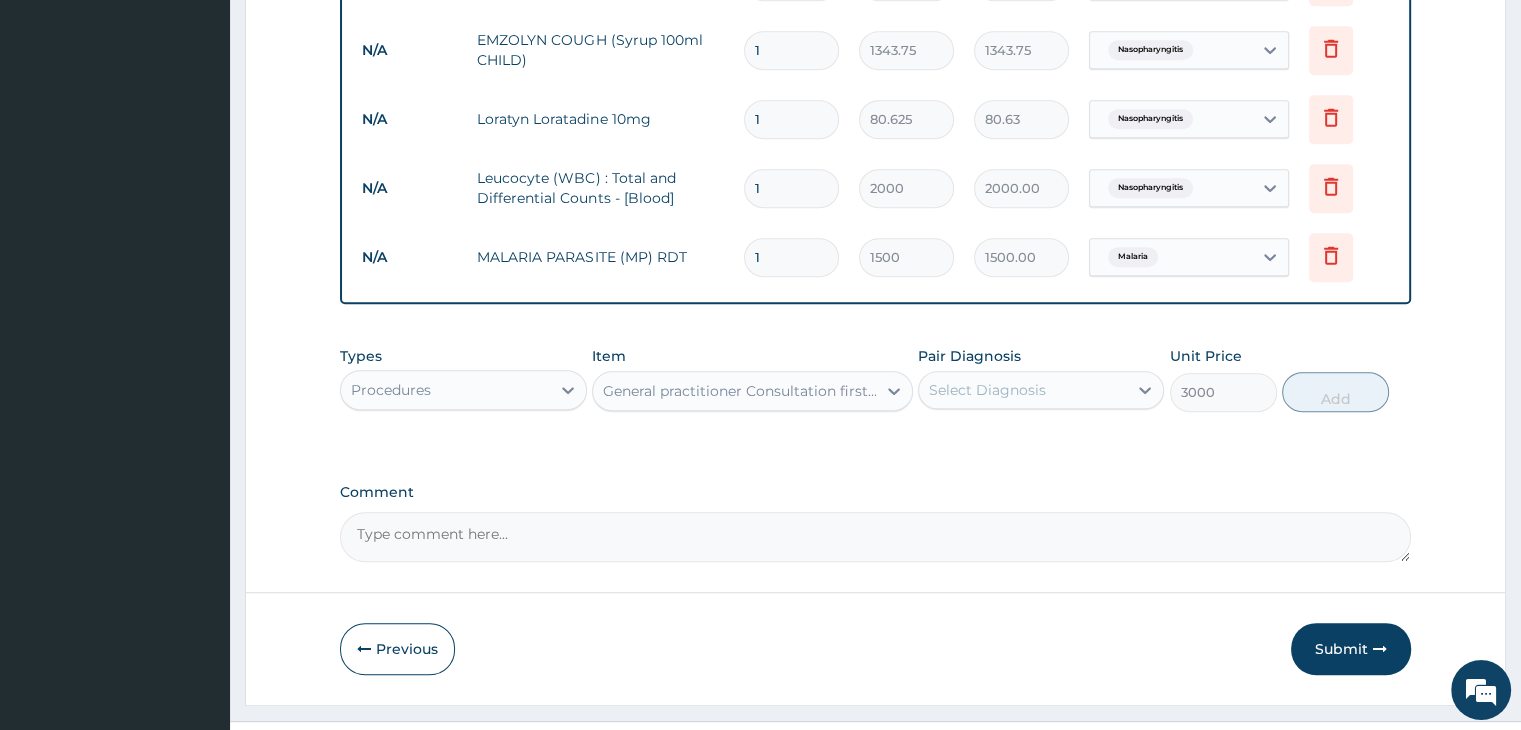 click on "Select Diagnosis" at bounding box center (1023, 390) 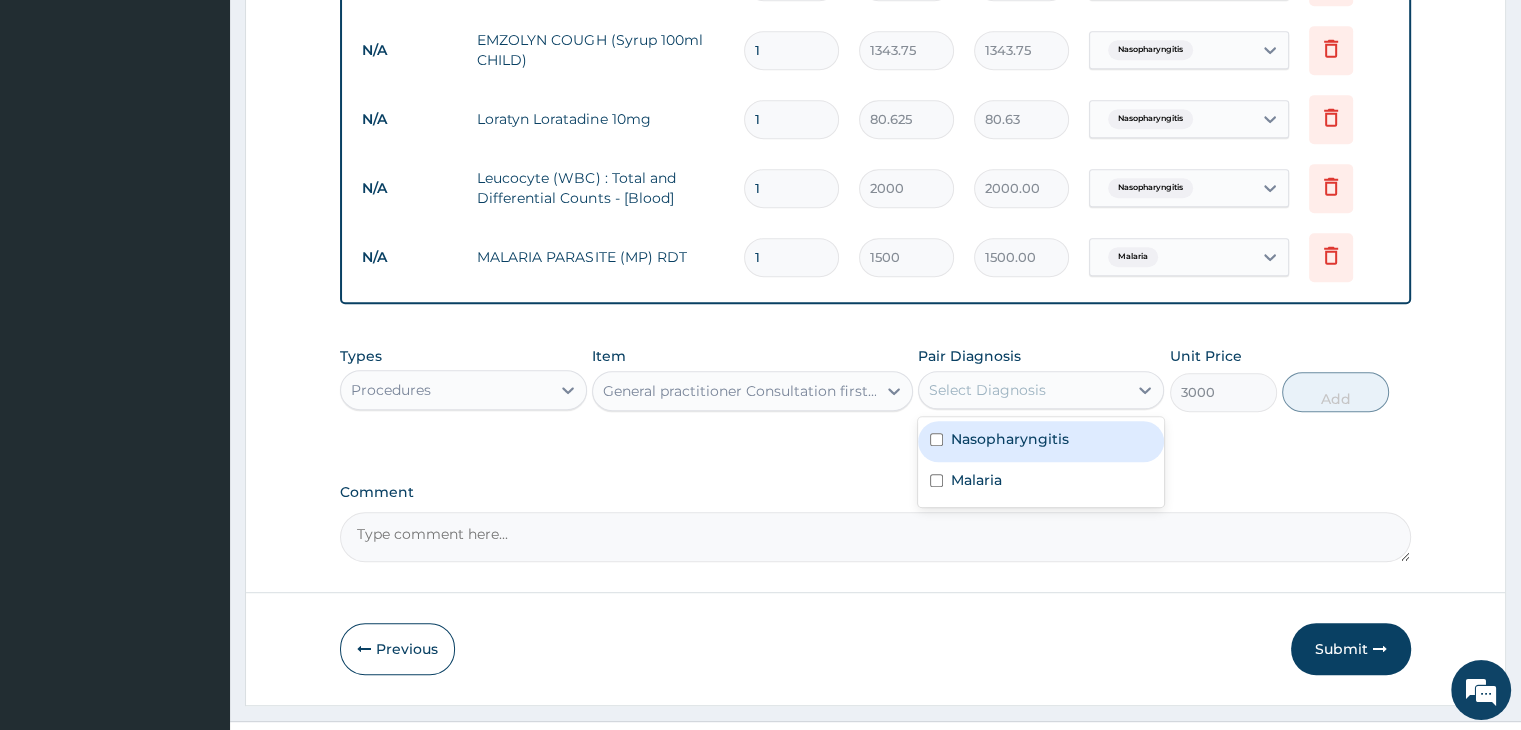 click on "Nasopharyngitis" at bounding box center (1010, 439) 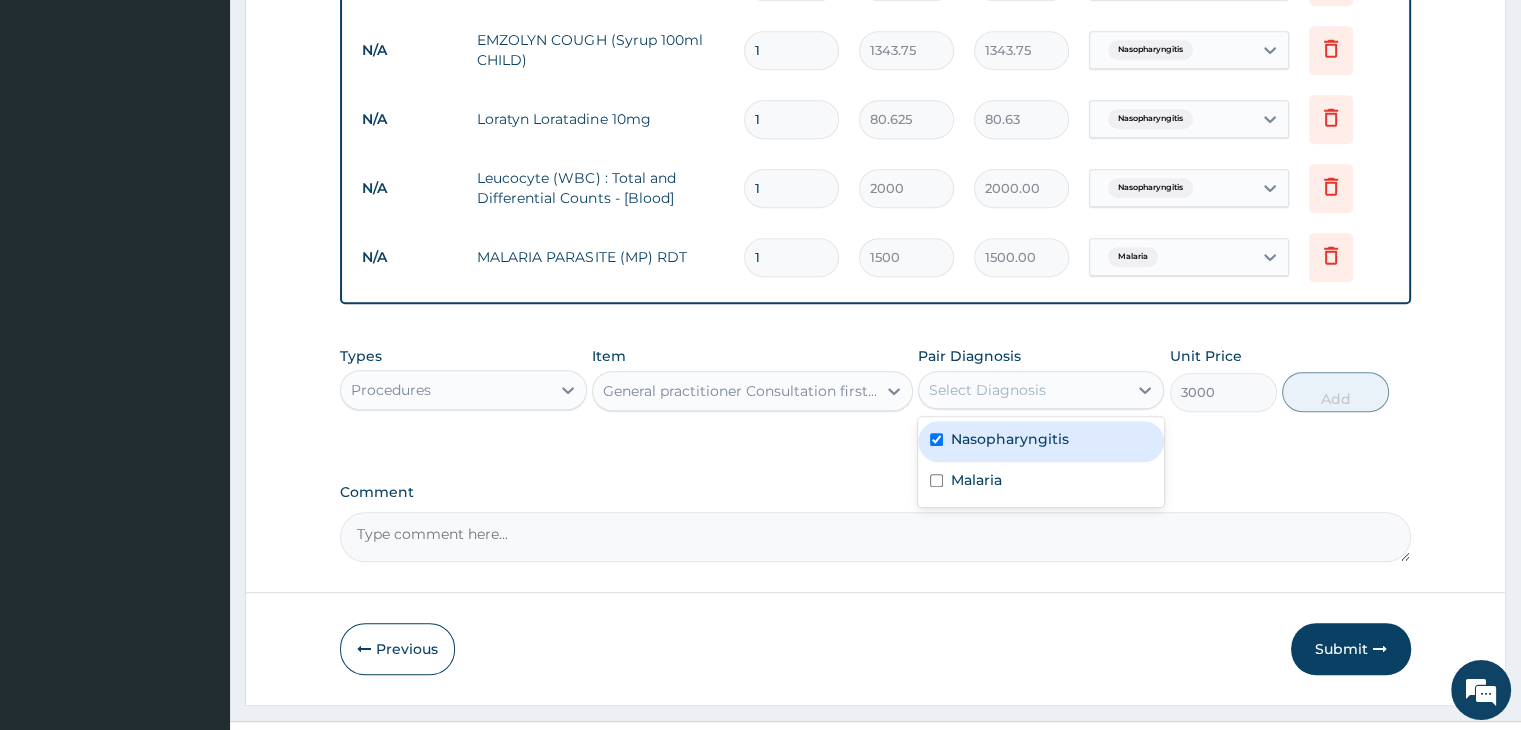 checkbox on "true" 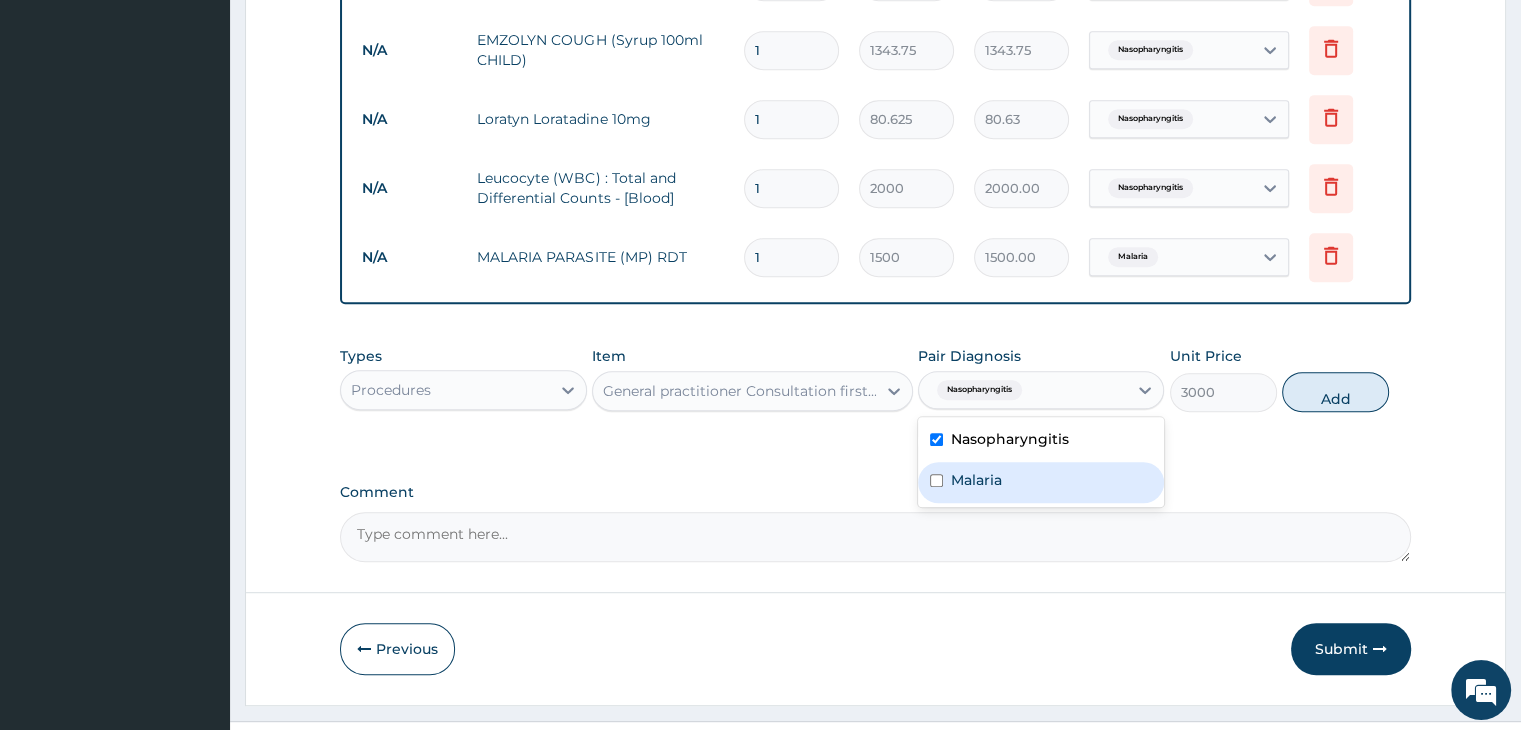 click on "Malaria" at bounding box center (1041, 482) 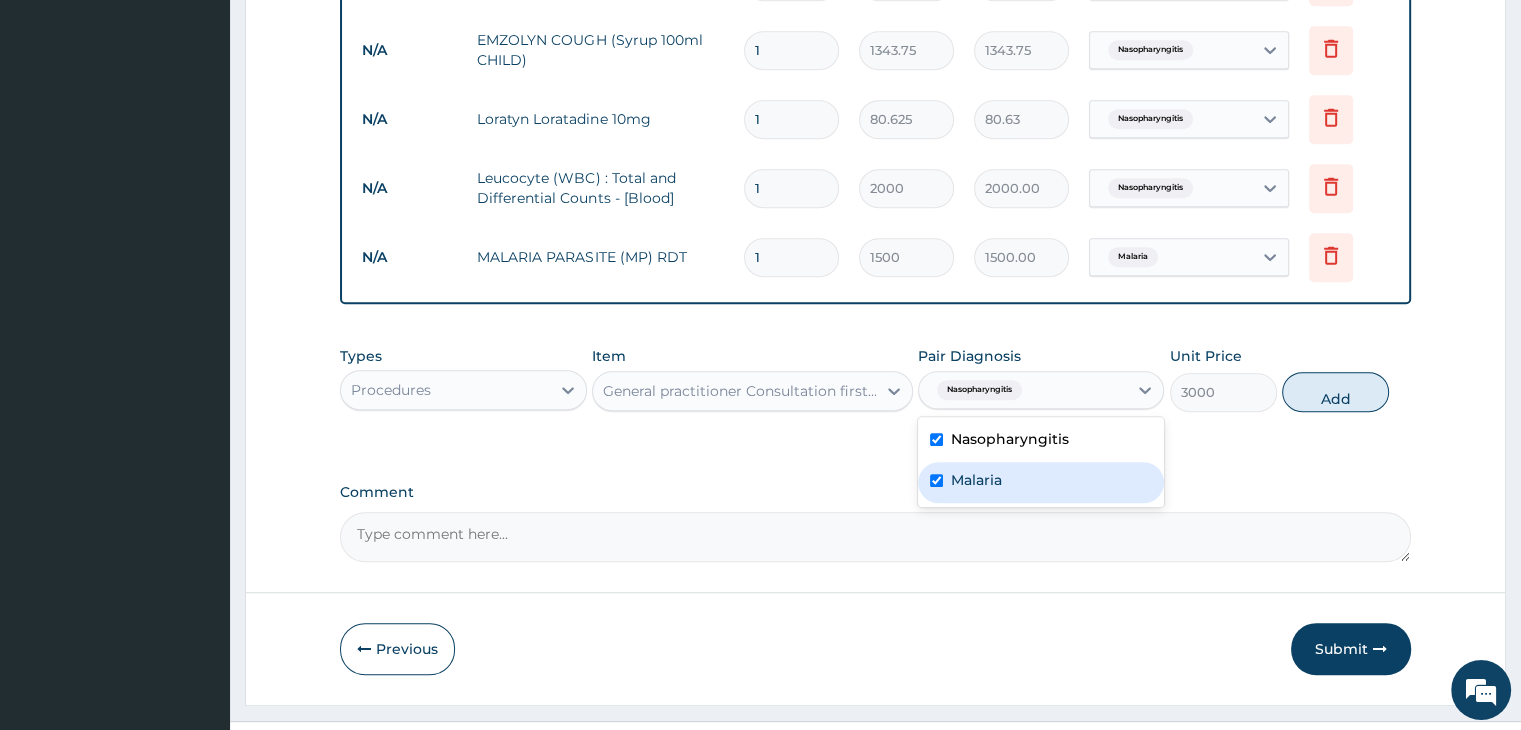 checkbox on "true" 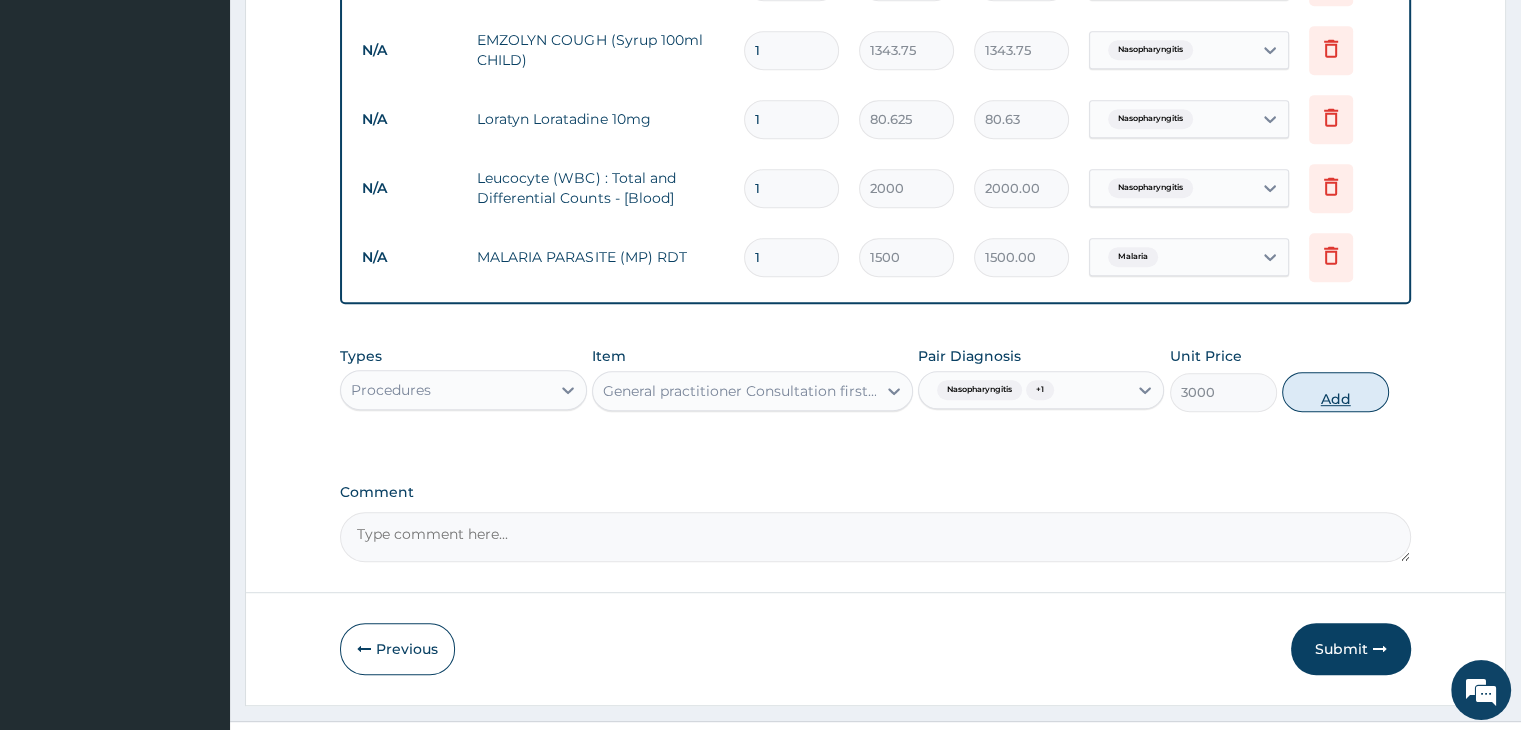 click on "Add" at bounding box center (1335, 392) 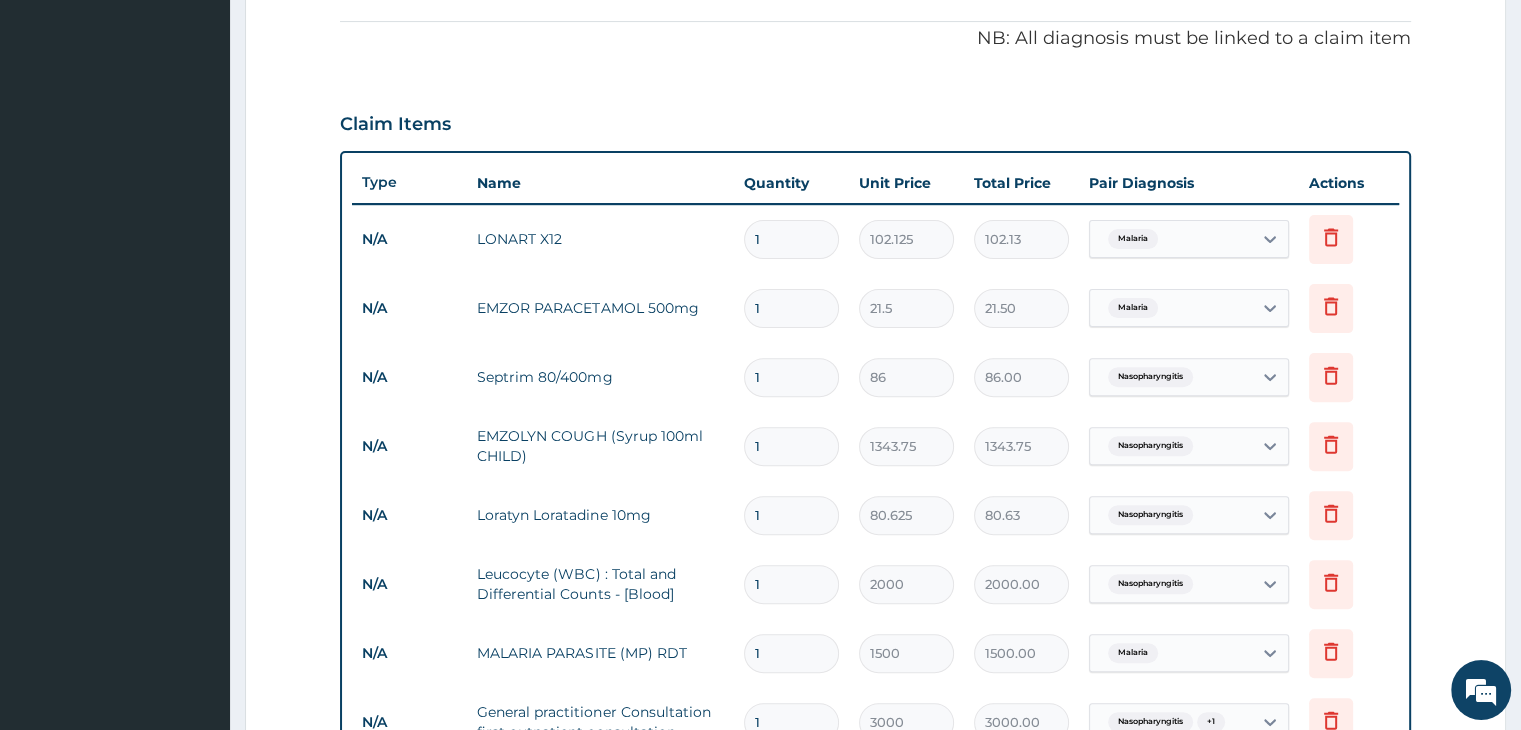 scroll, scrollTop: 589, scrollLeft: 0, axis: vertical 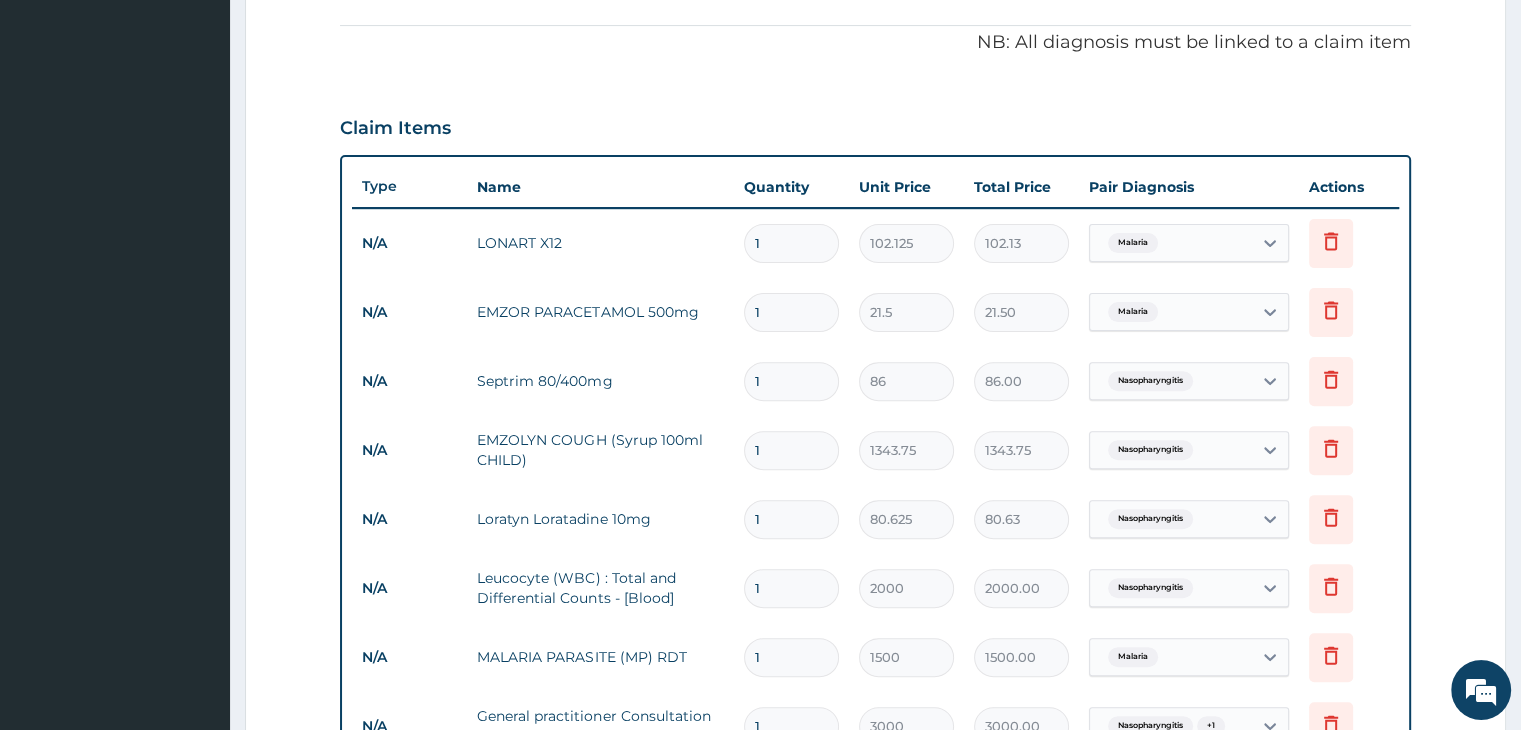 click on "1" at bounding box center [791, 243] 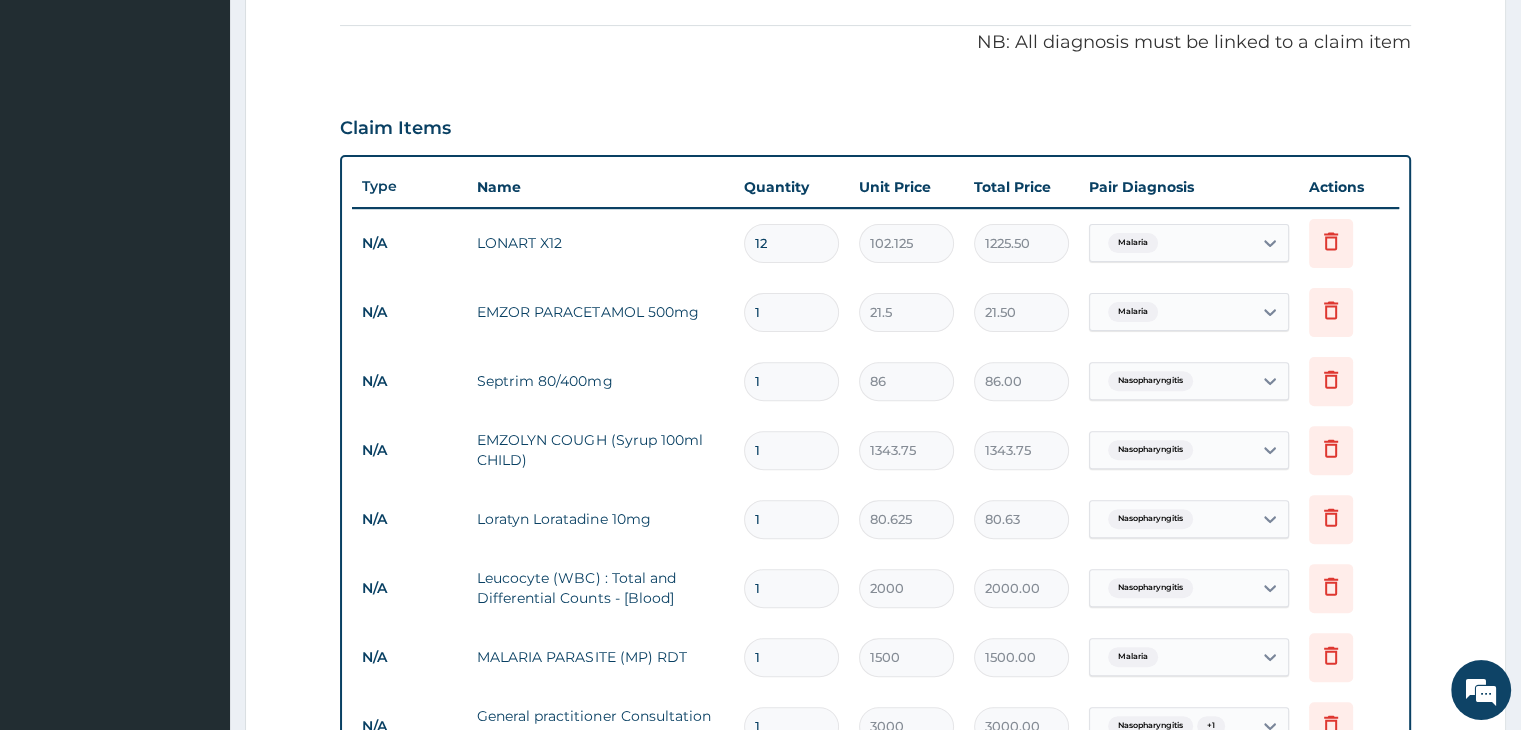 type on "12" 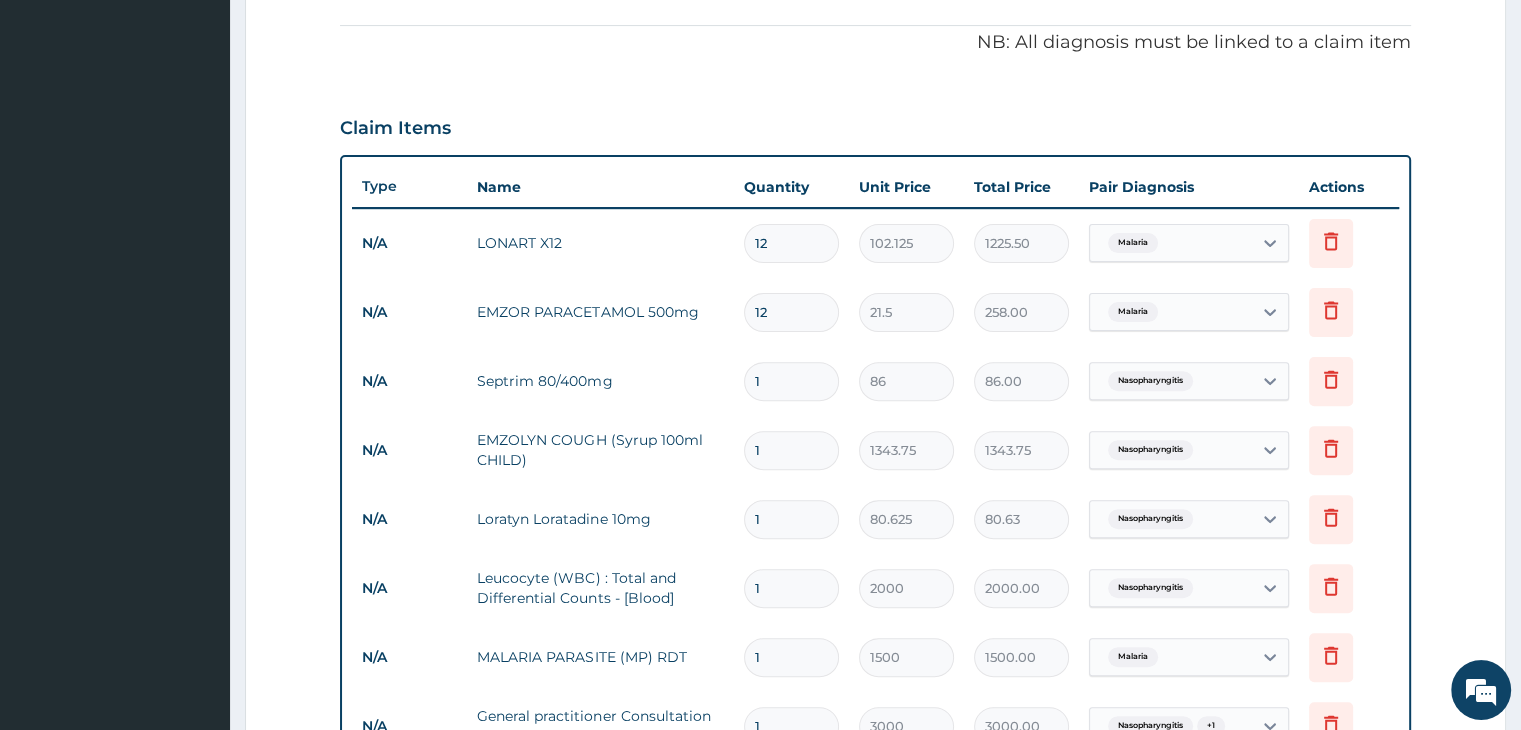 type on "12" 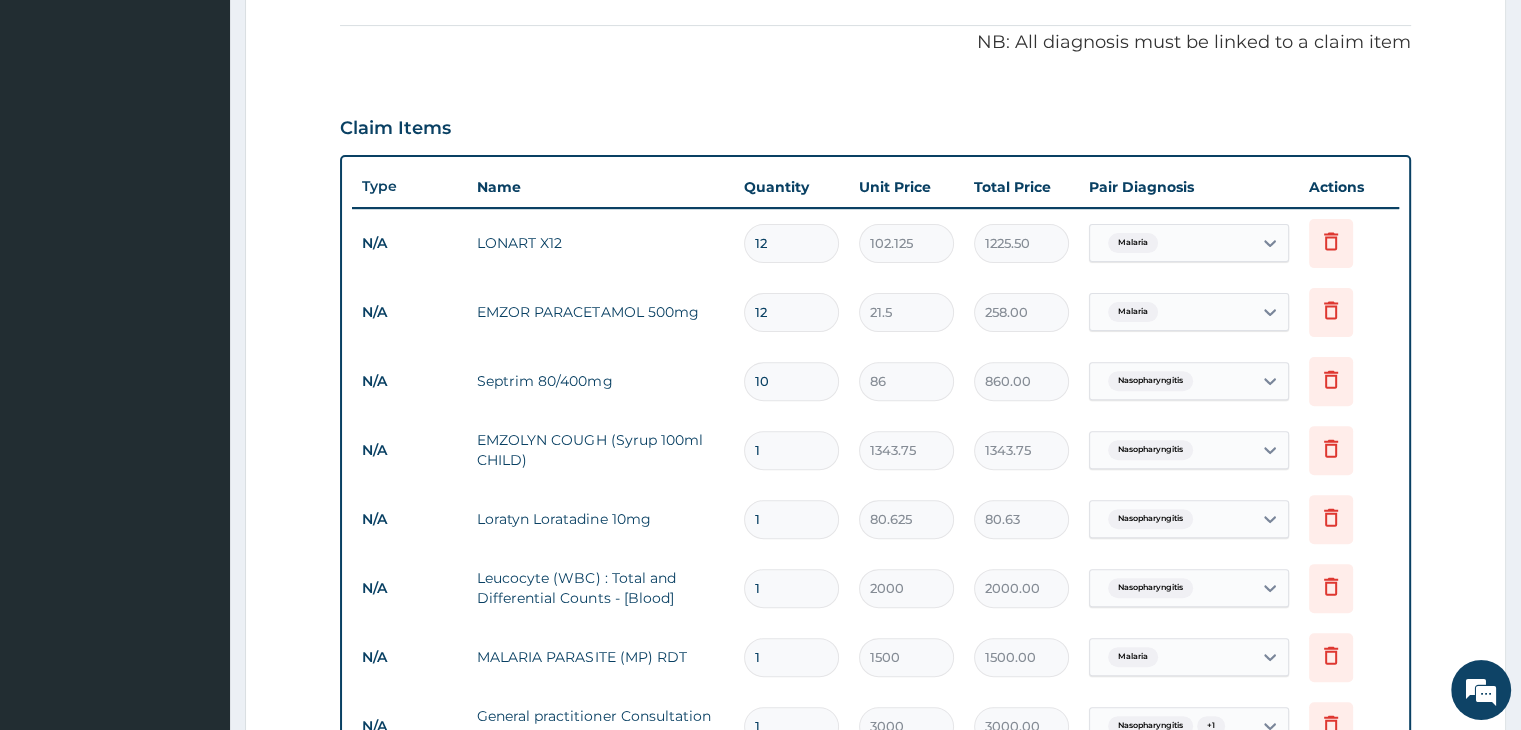 type on "9" 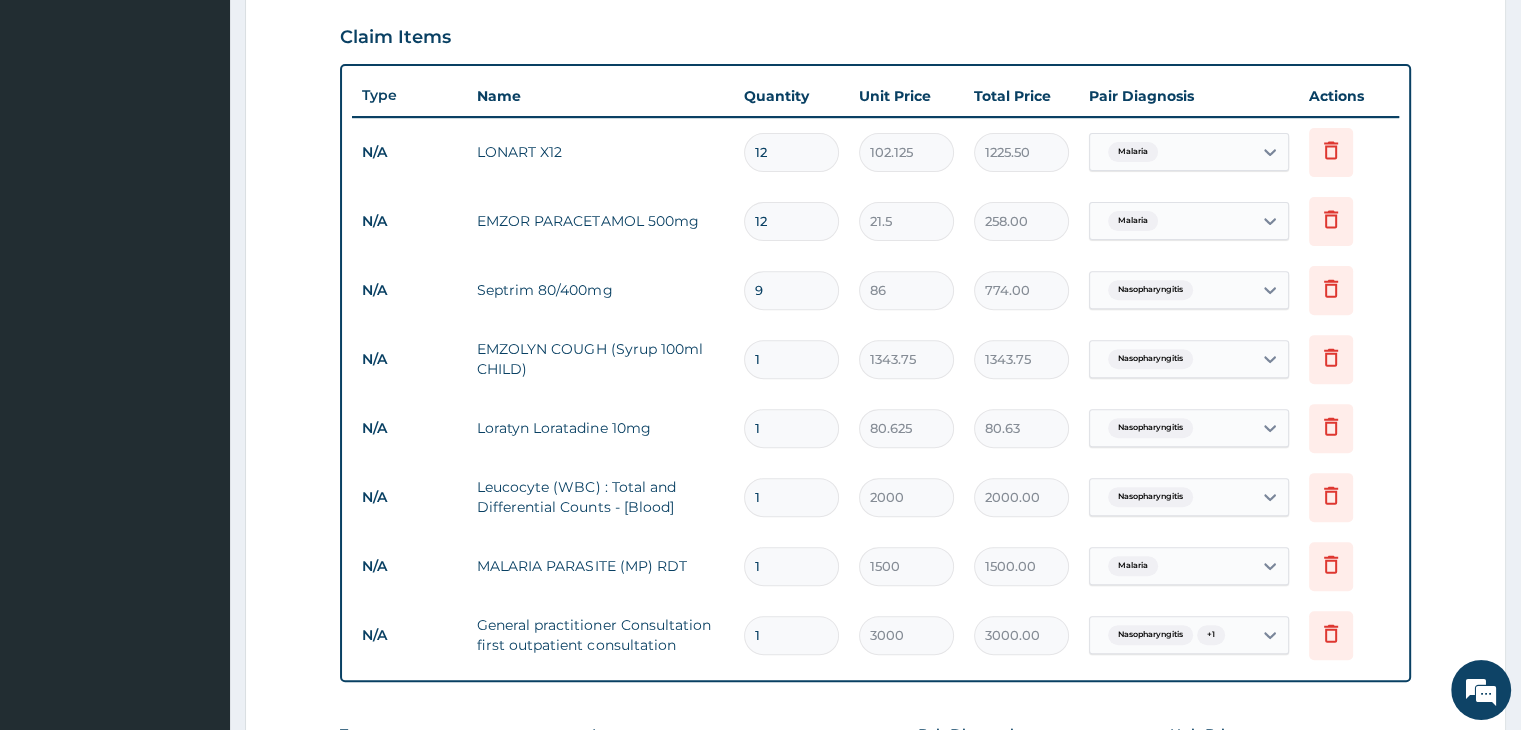 scroll, scrollTop: 789, scrollLeft: 0, axis: vertical 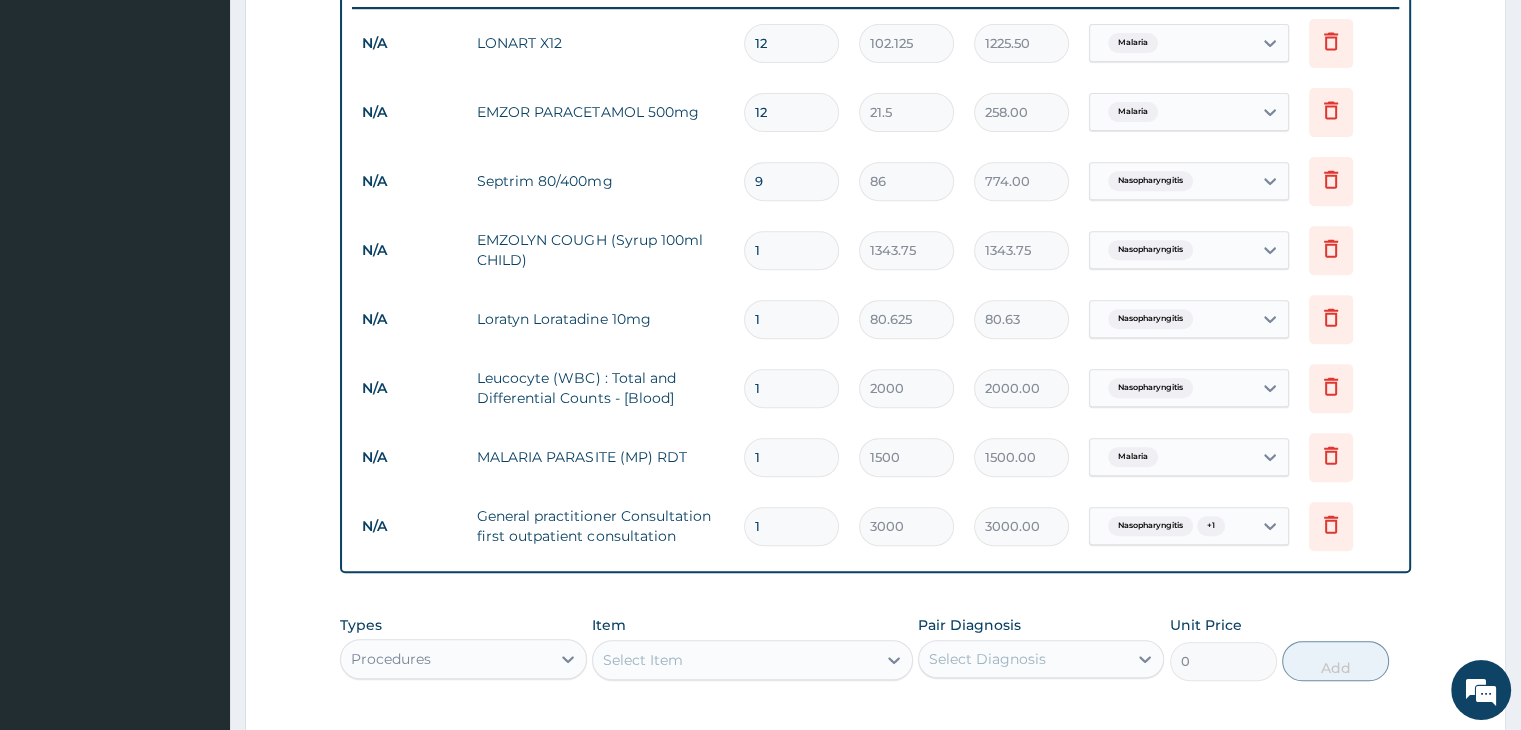 type on "9" 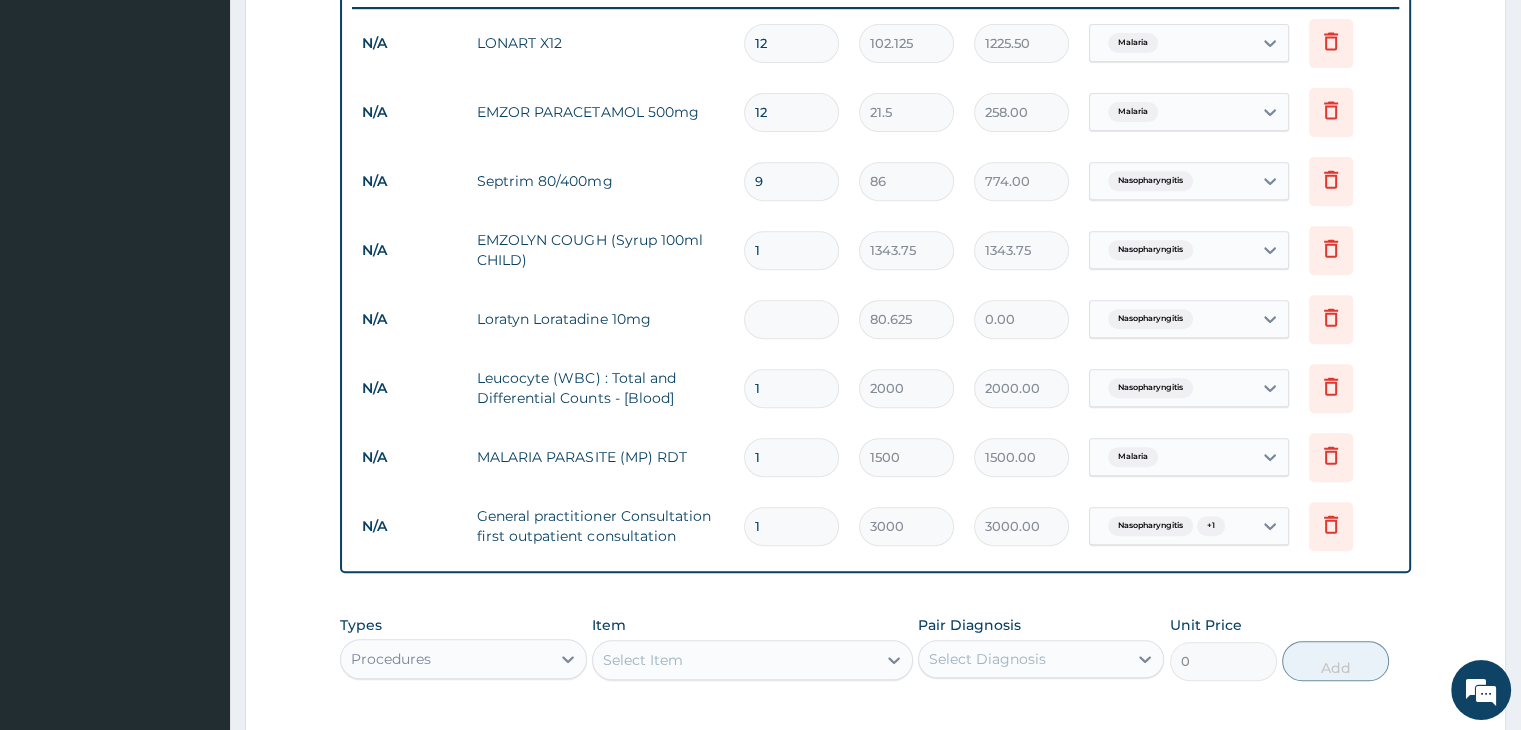 type on "5" 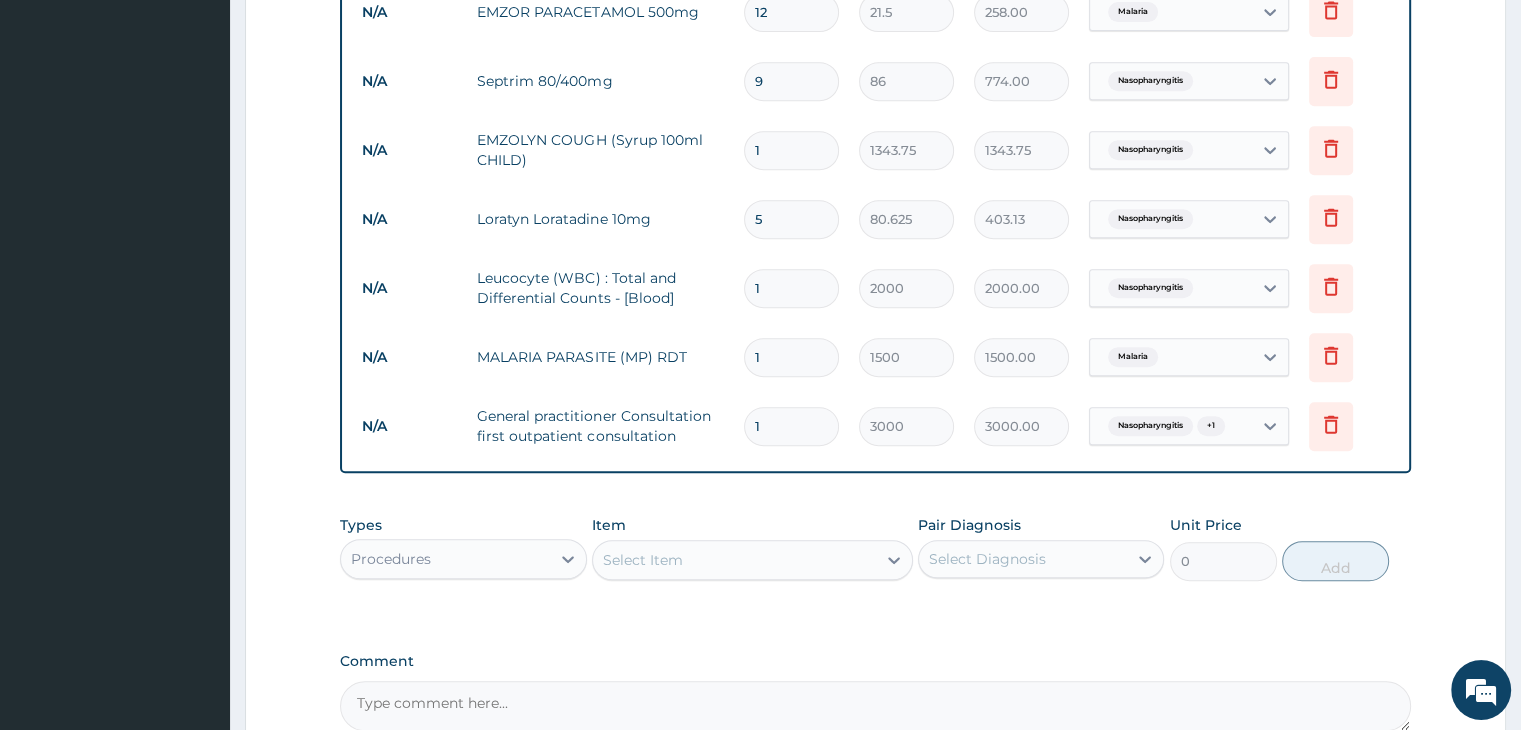 scroll, scrollTop: 1096, scrollLeft: 0, axis: vertical 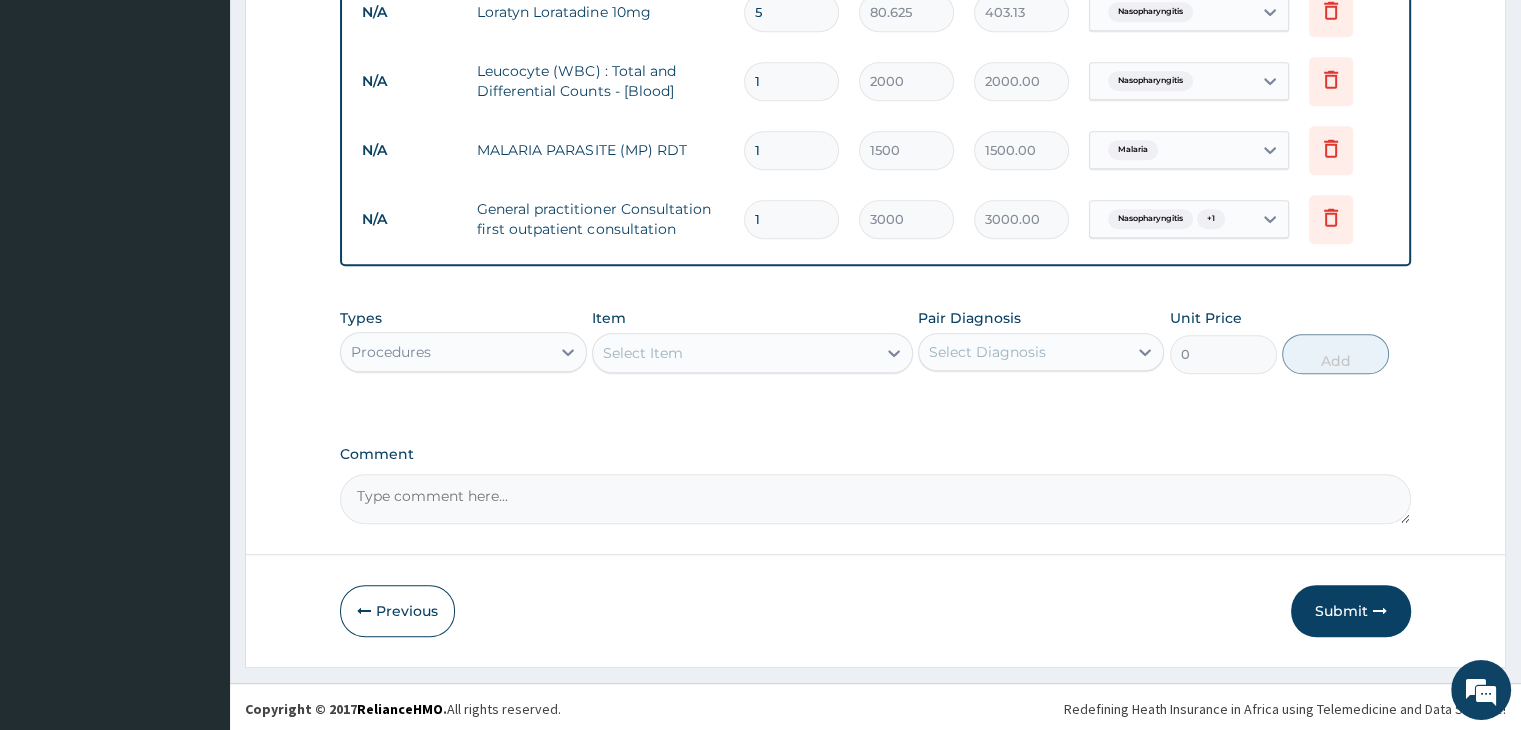 type on "5" 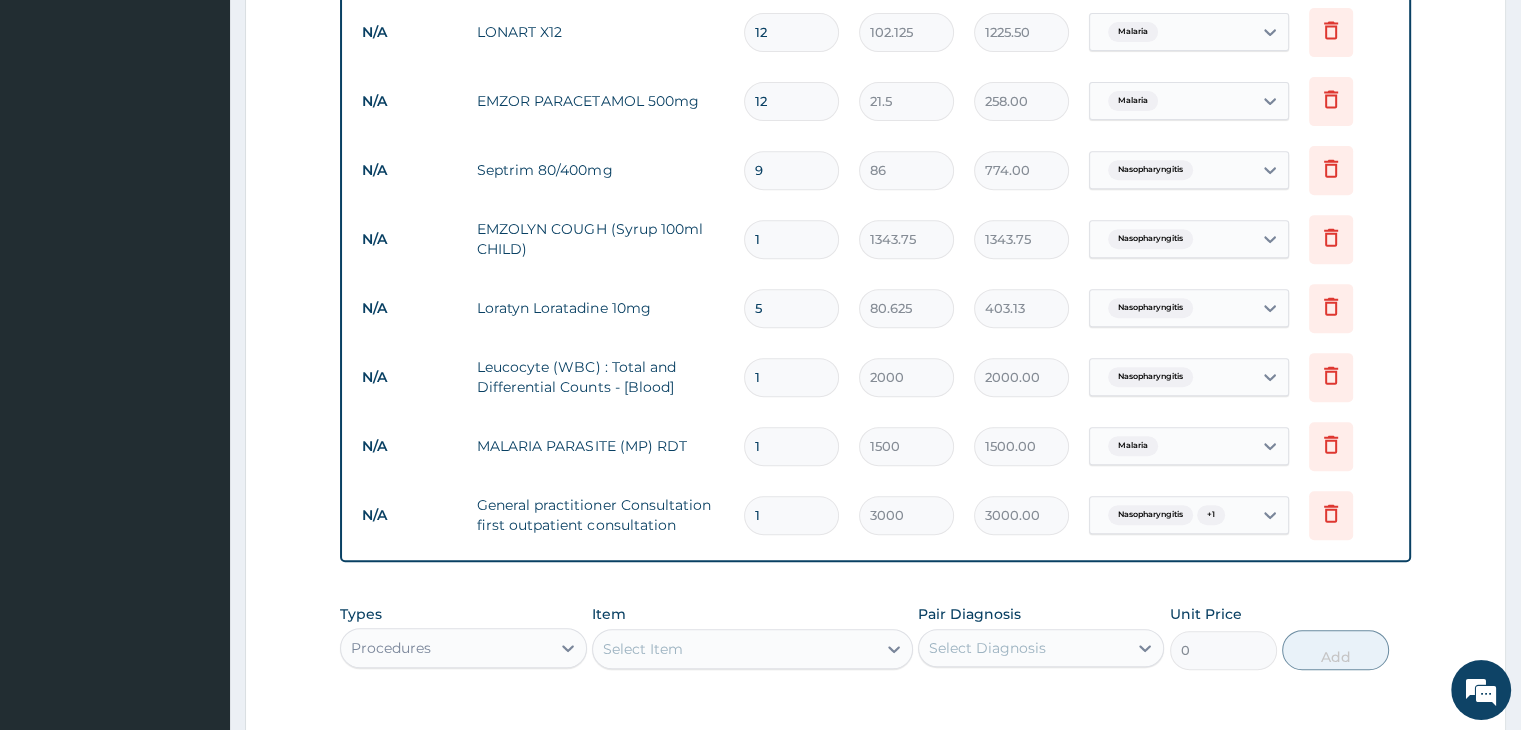 scroll, scrollTop: 796, scrollLeft: 0, axis: vertical 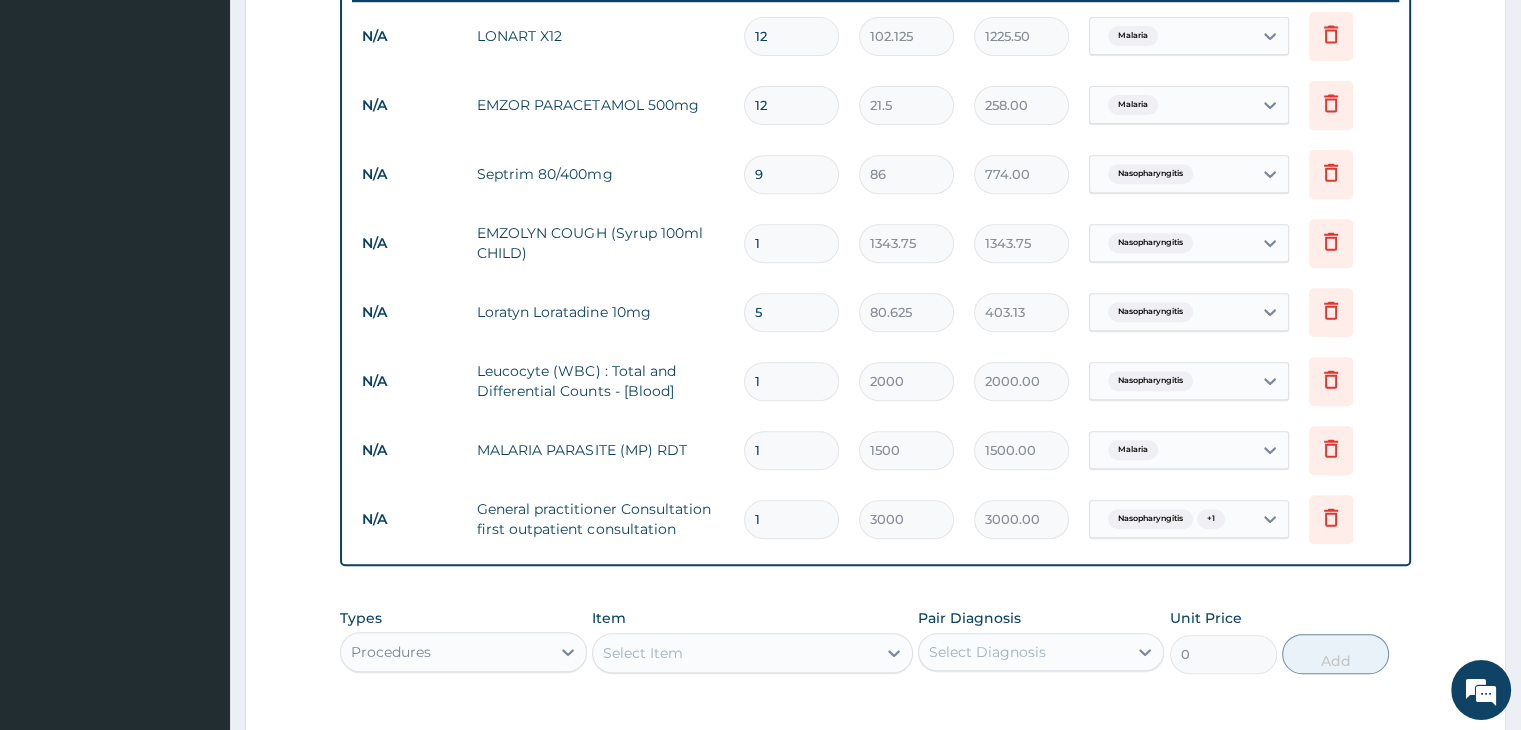 click on "9" at bounding box center (791, 174) 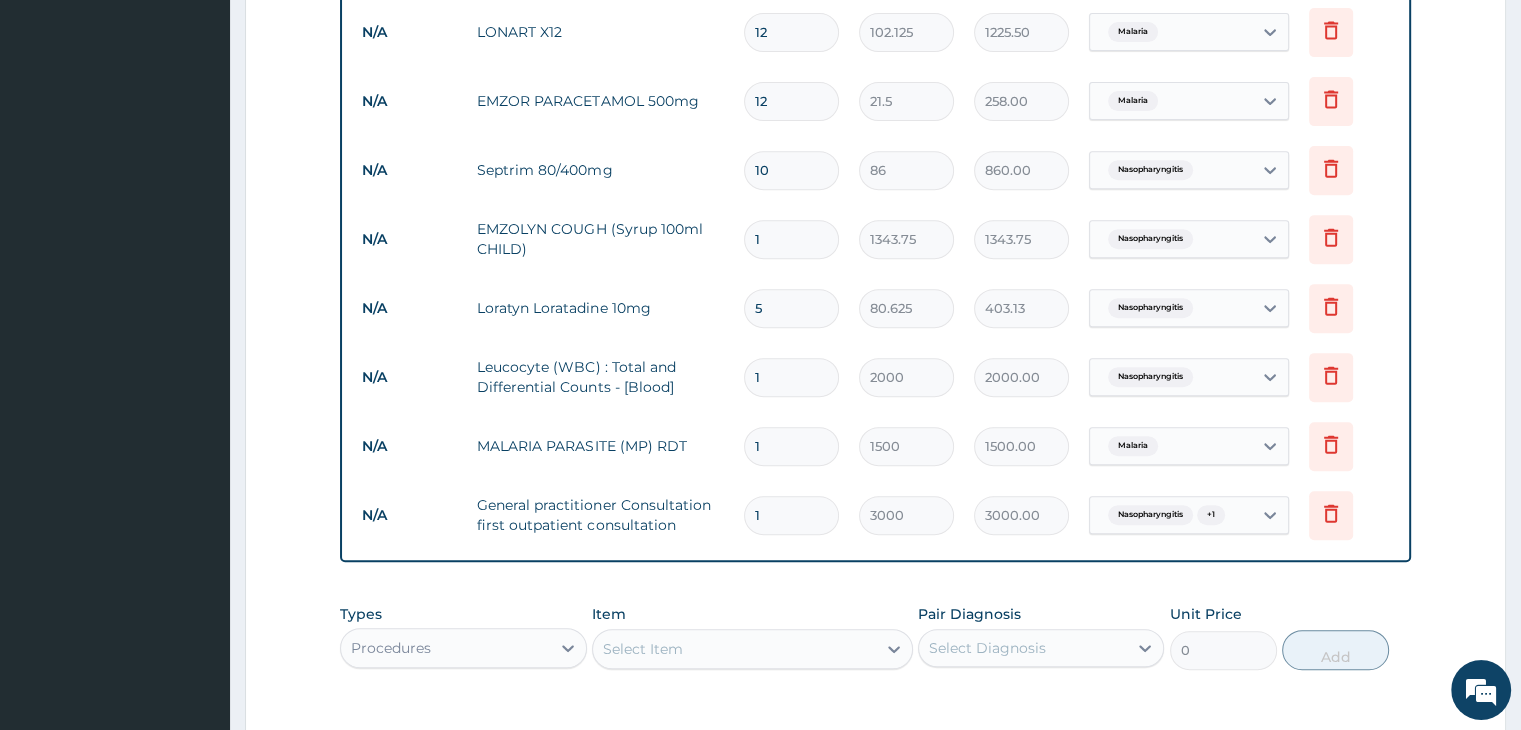 scroll, scrollTop: 796, scrollLeft: 0, axis: vertical 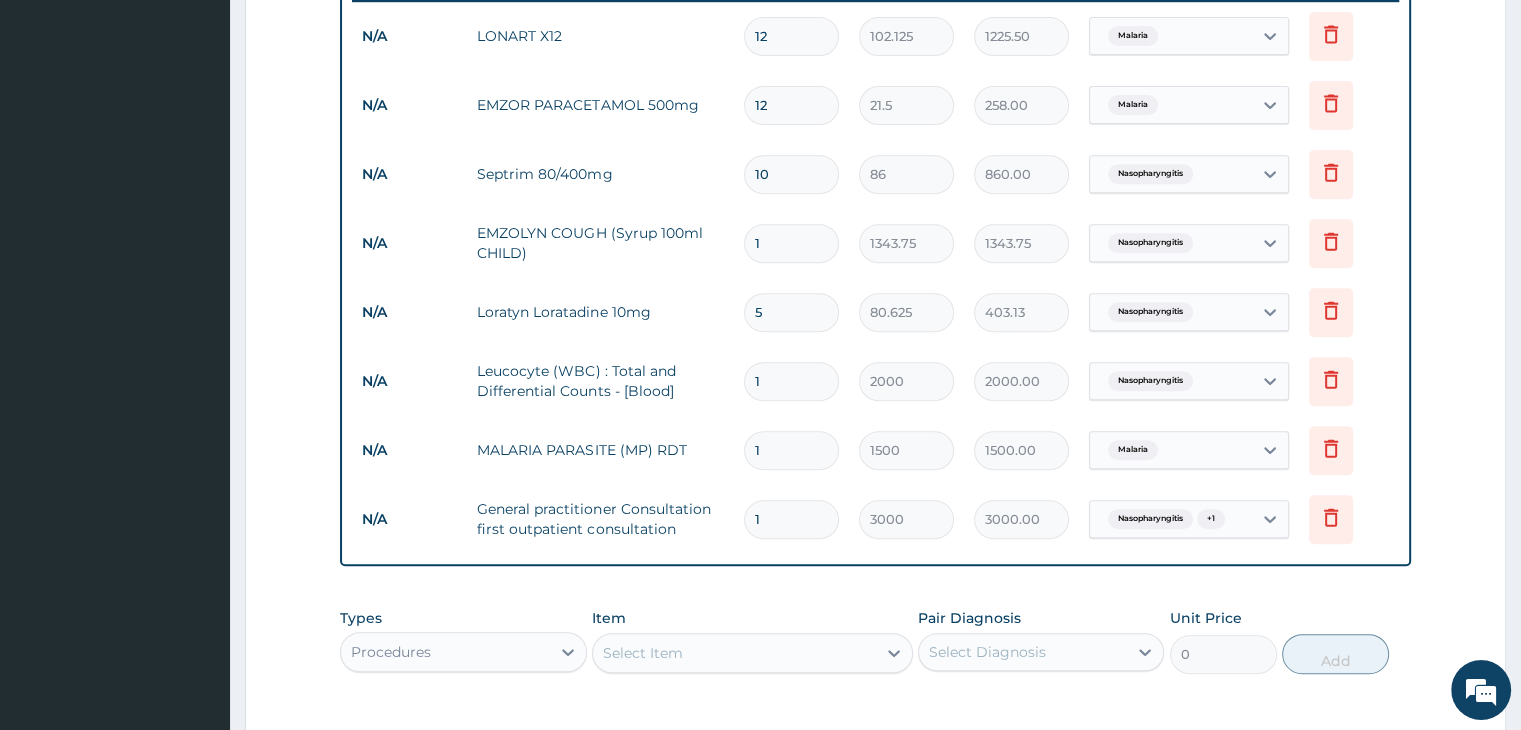 type on "10" 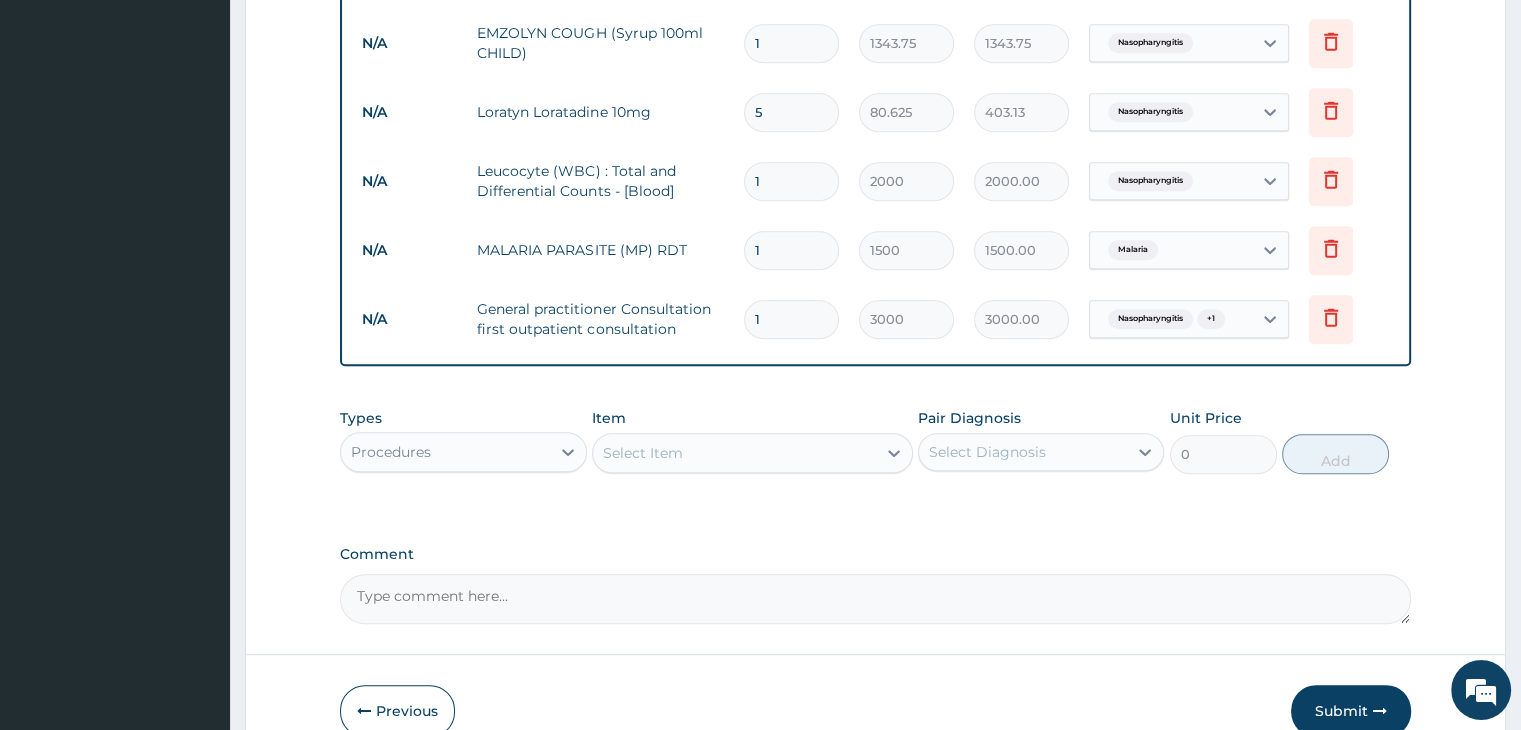 scroll, scrollTop: 1096, scrollLeft: 0, axis: vertical 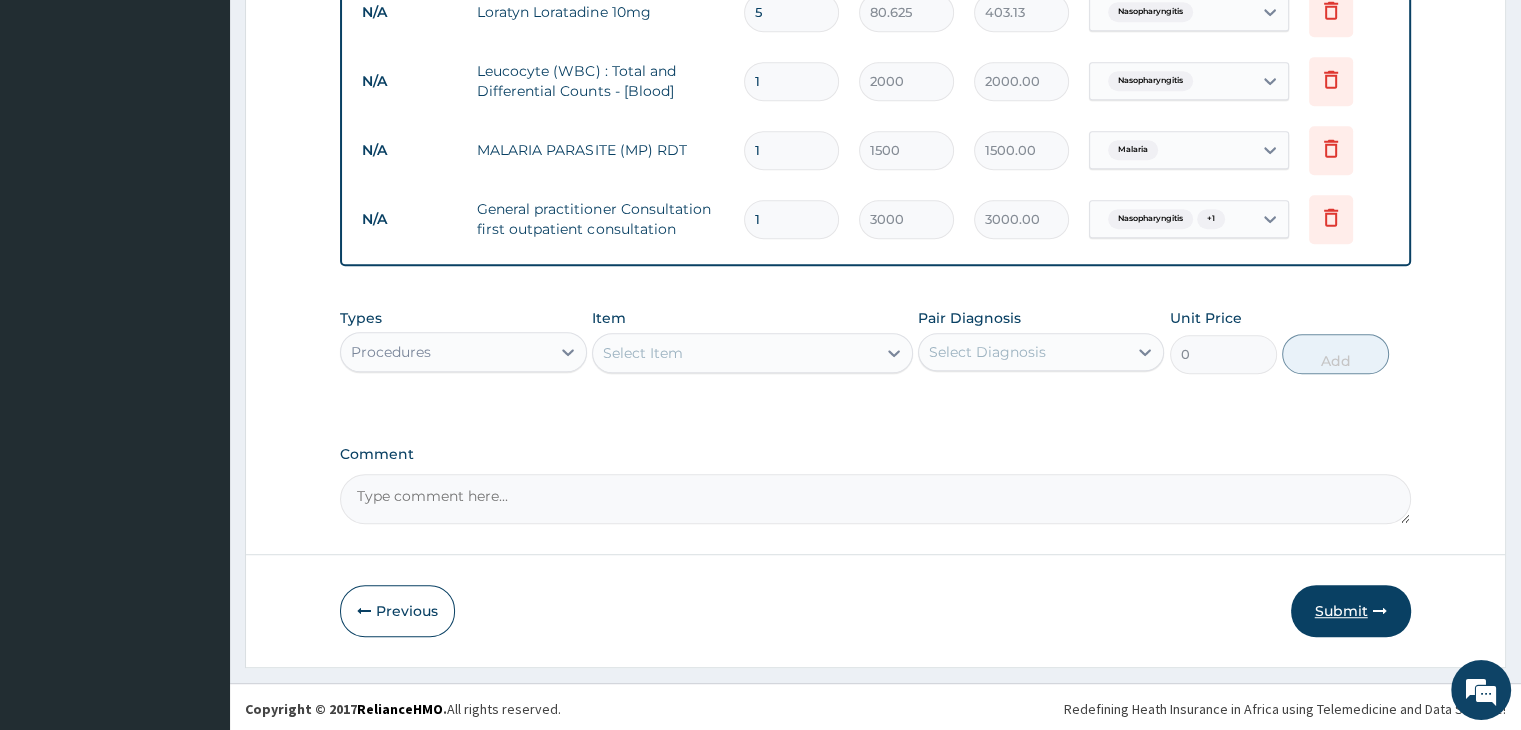 click on "Submit" at bounding box center [1351, 611] 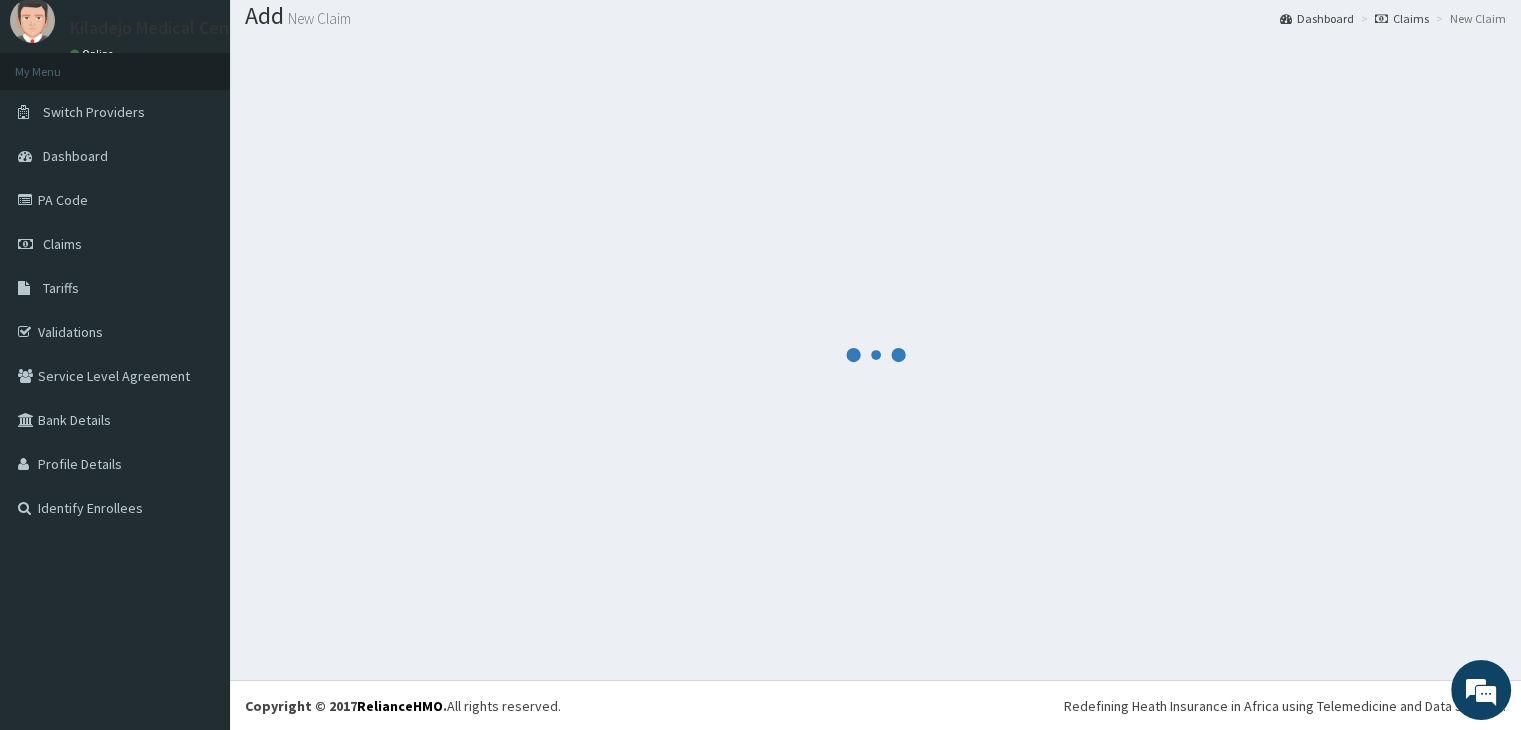 scroll, scrollTop: 1096, scrollLeft: 0, axis: vertical 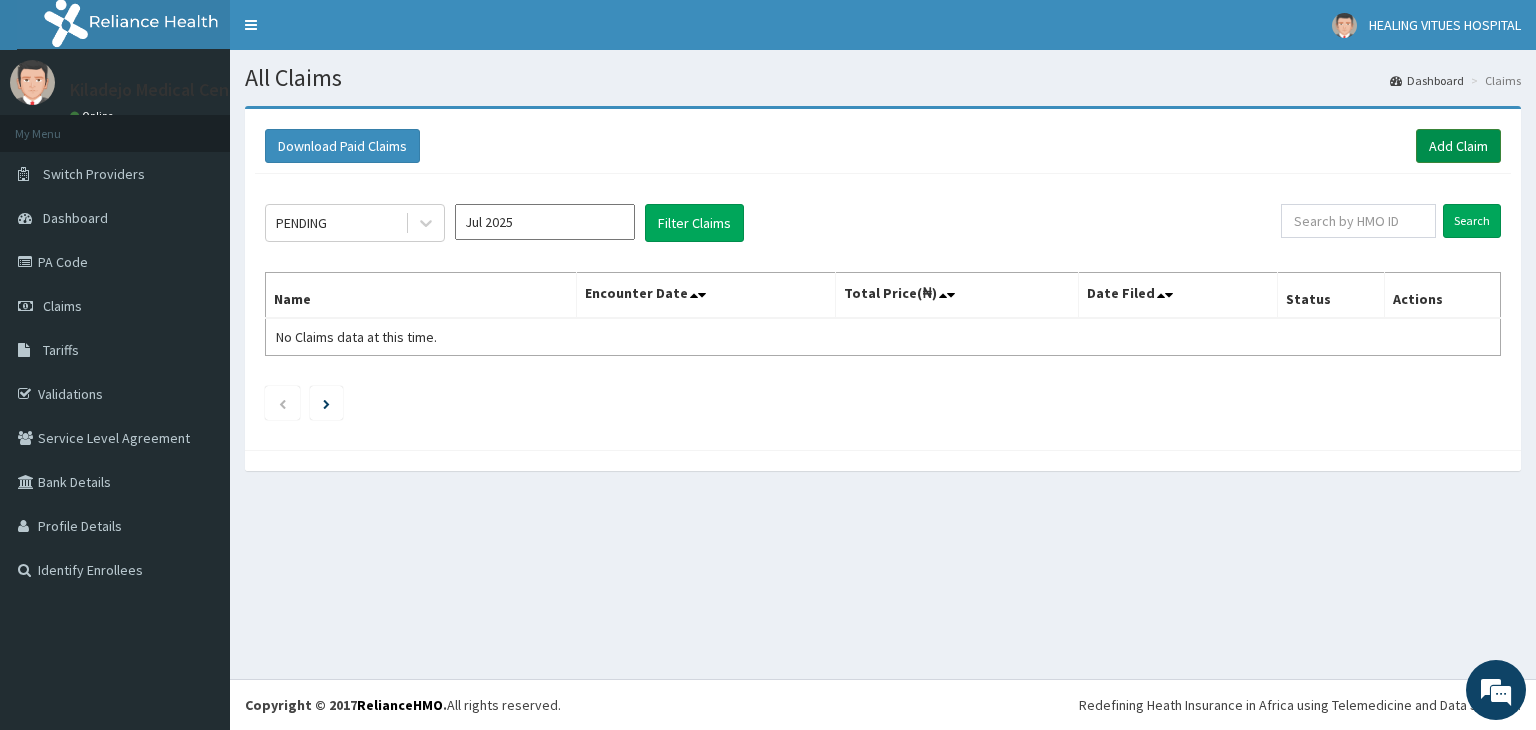 click on "Add Claim" at bounding box center (1458, 146) 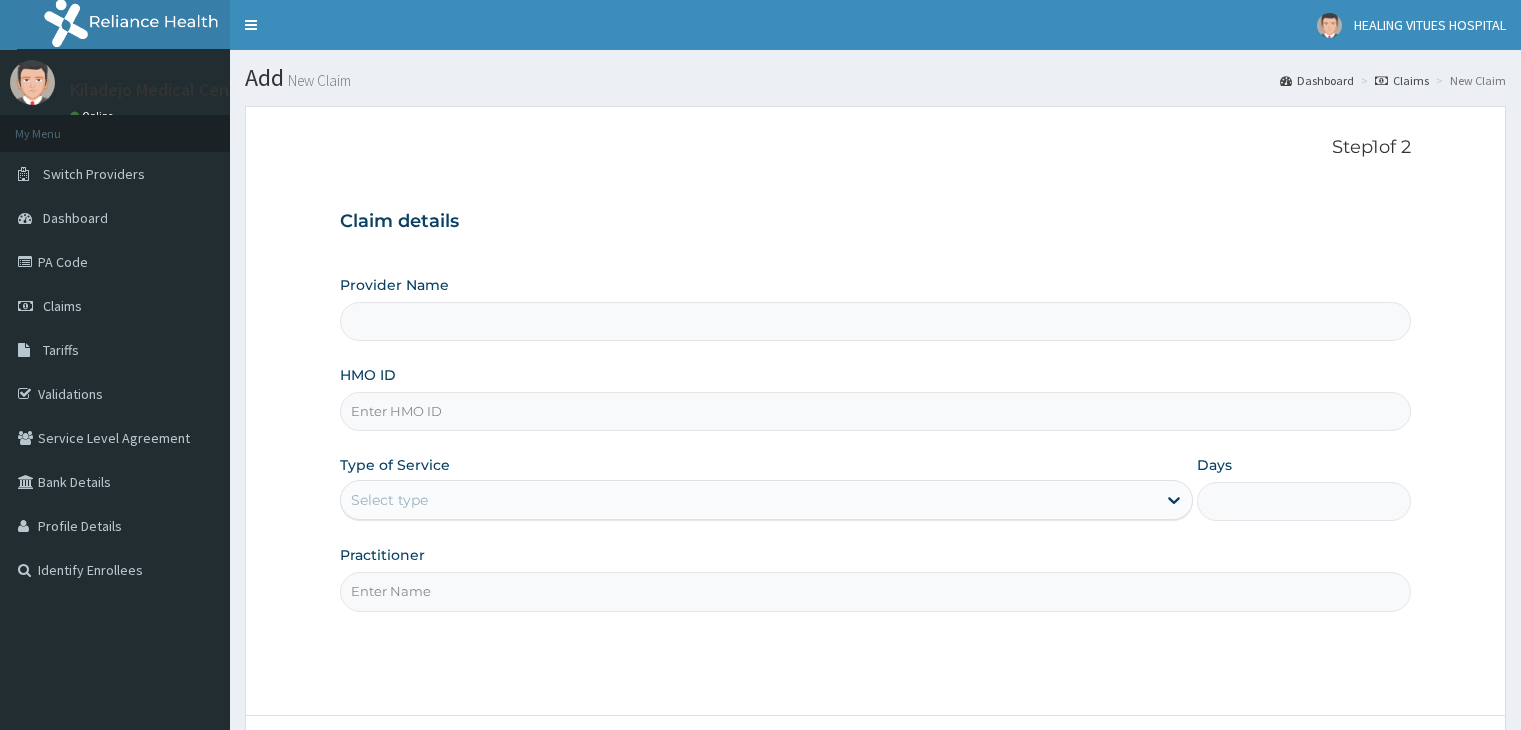scroll, scrollTop: 0, scrollLeft: 0, axis: both 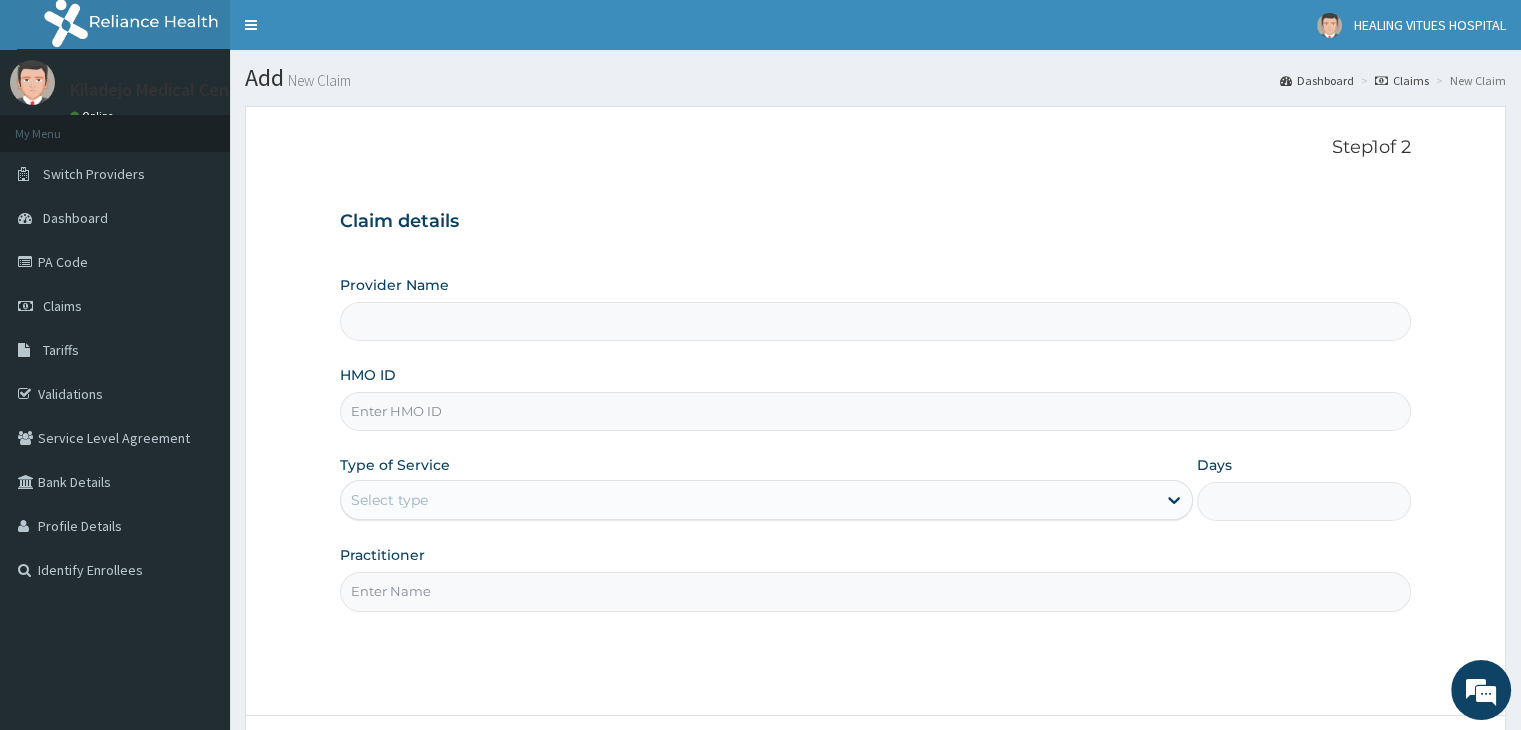 type on "Kiladejo Medical Centre" 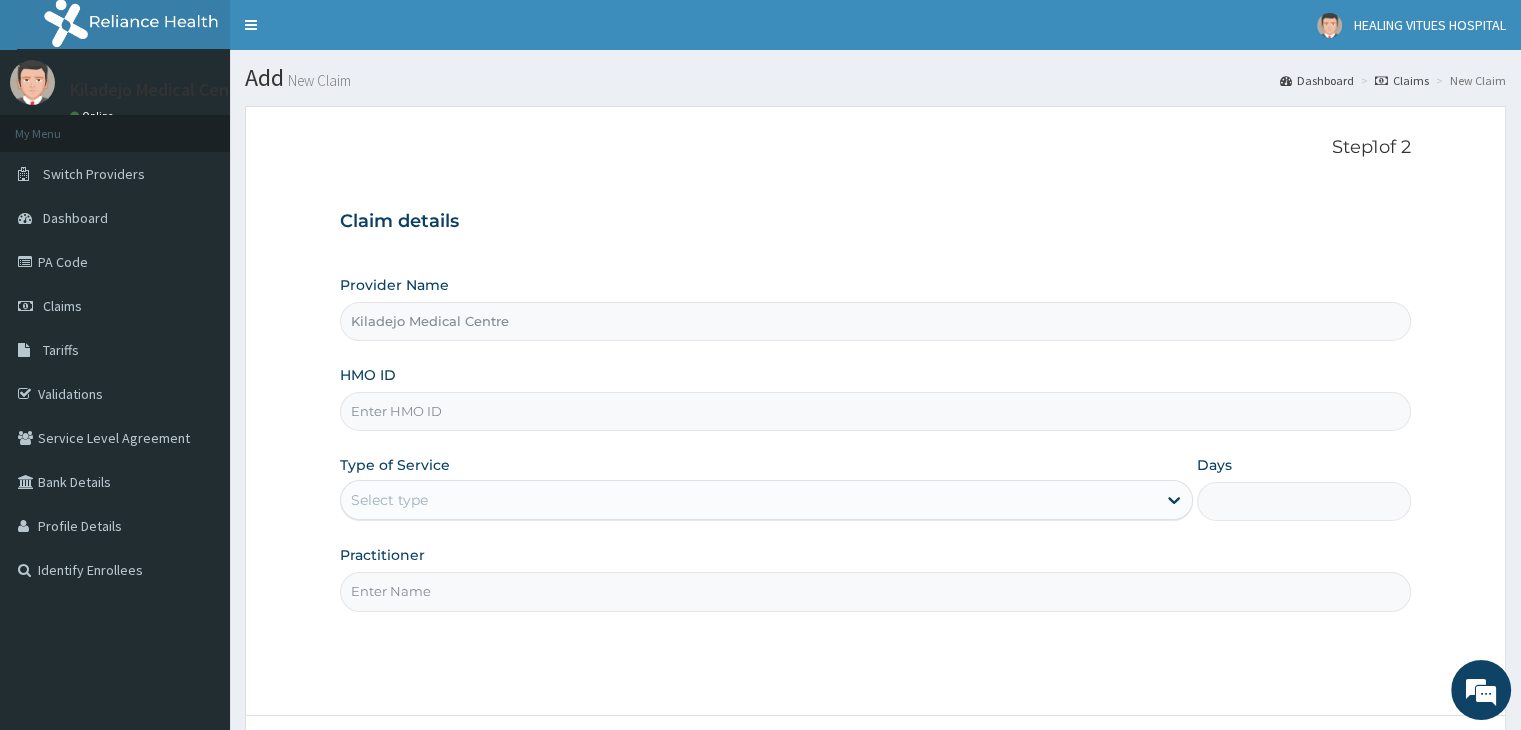 click on "HMO ID" at bounding box center [875, 411] 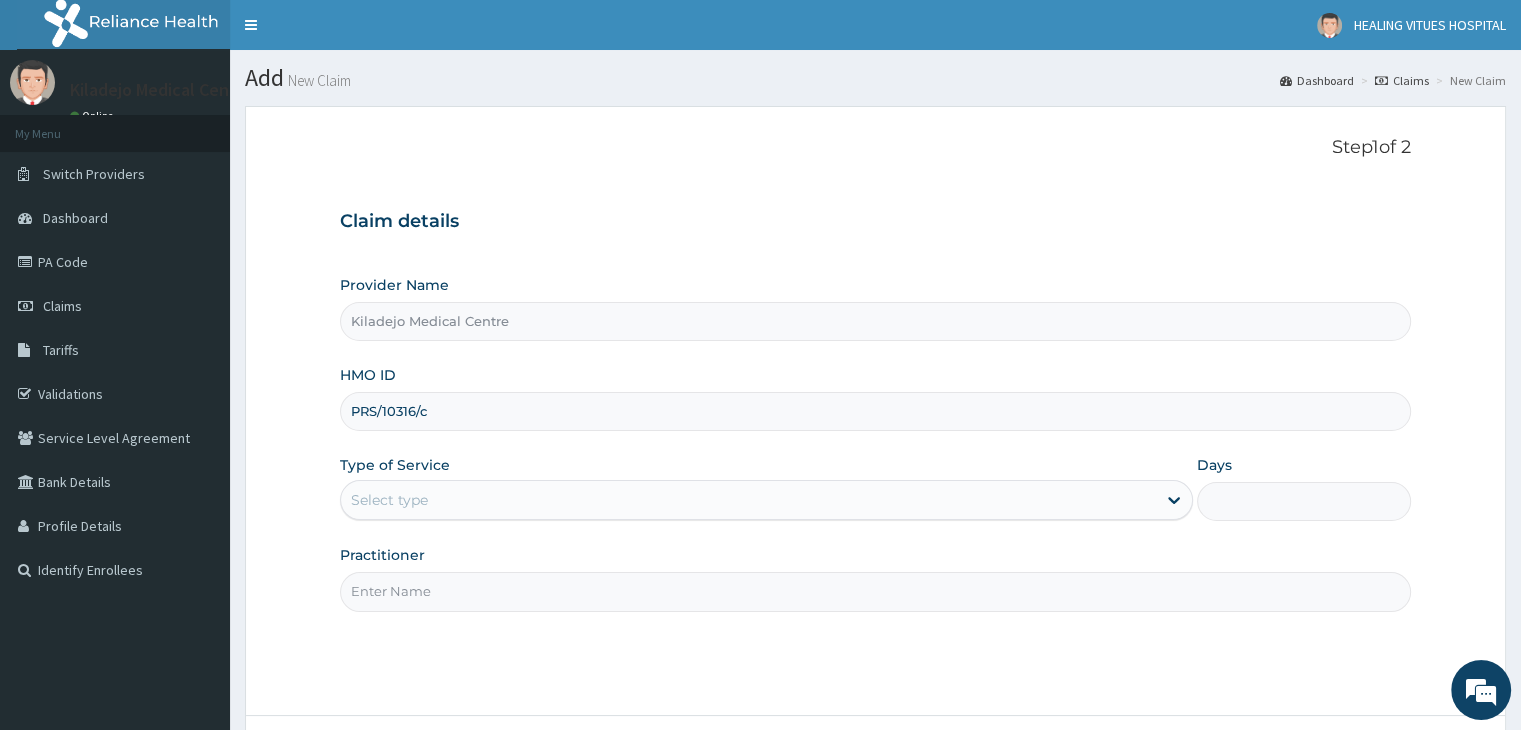 scroll, scrollTop: 0, scrollLeft: 0, axis: both 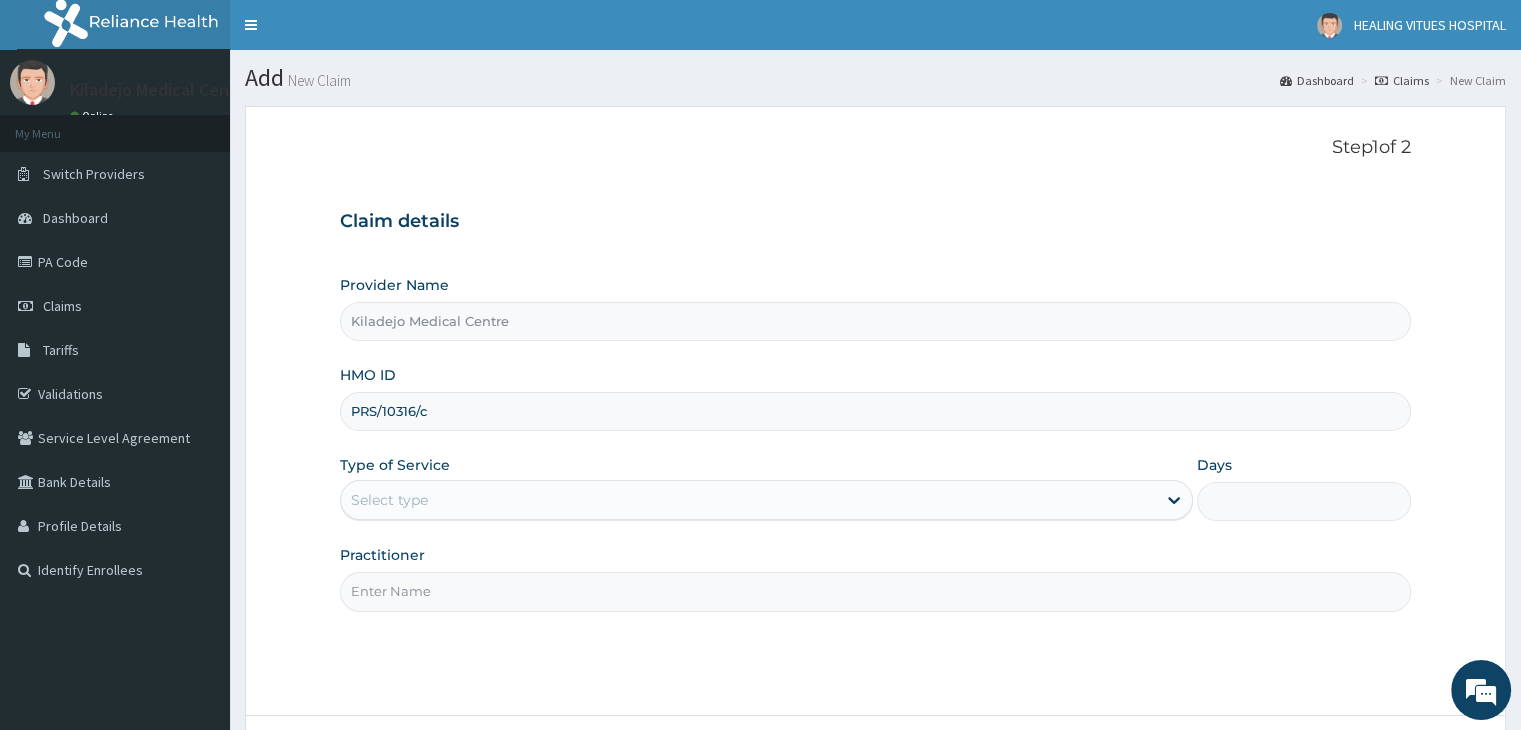type on "PRS/10316/c" 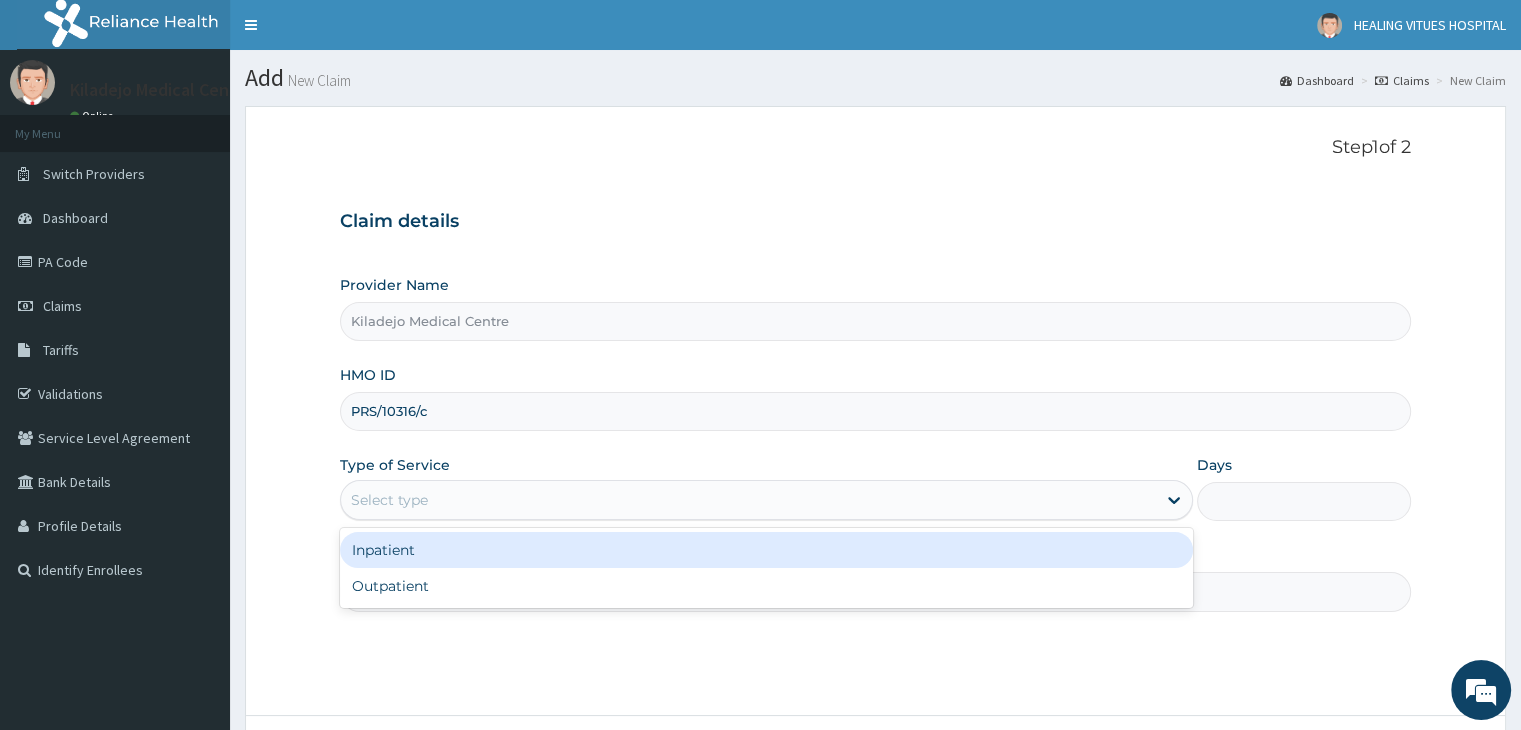 click on "Select type" at bounding box center [748, 500] 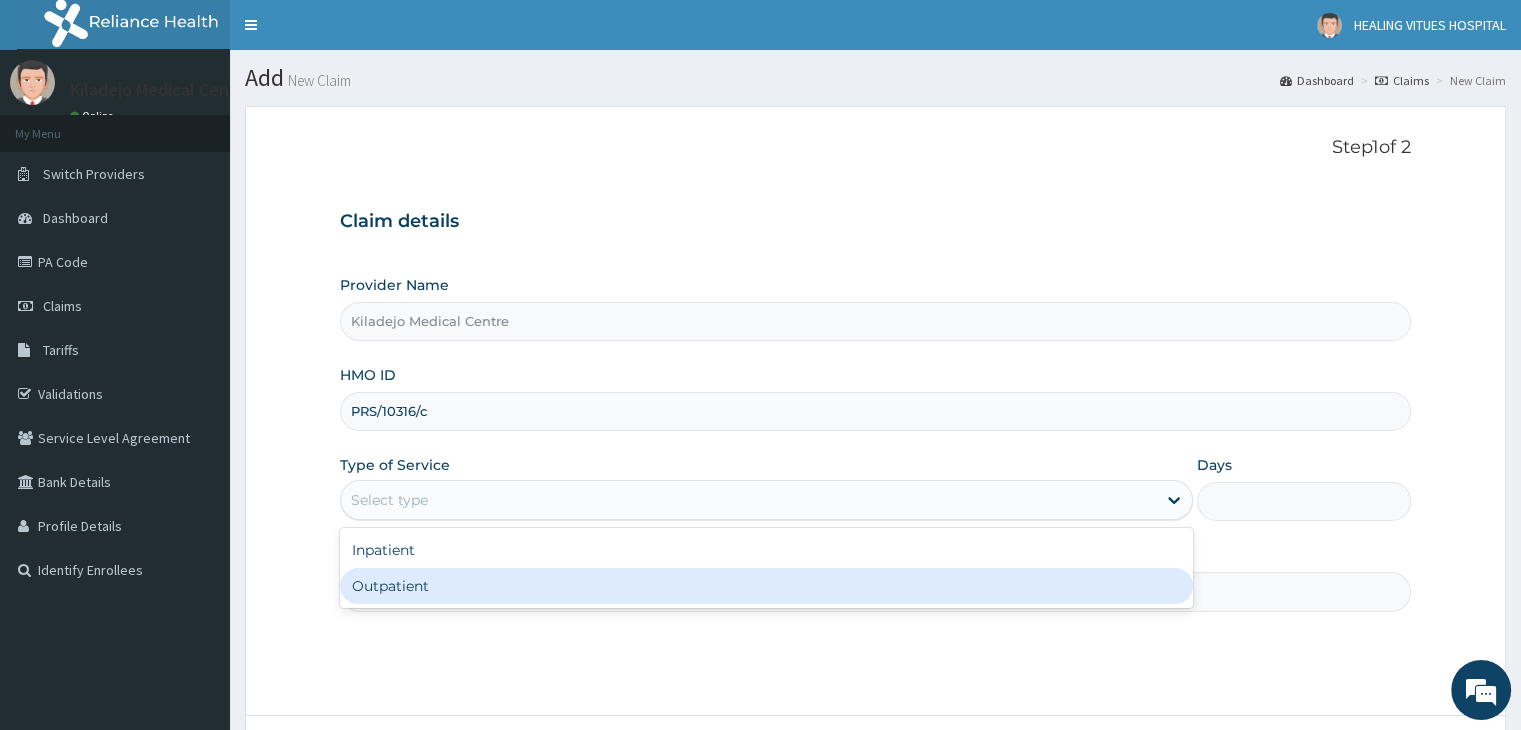 click on "Outpatient" at bounding box center (766, 586) 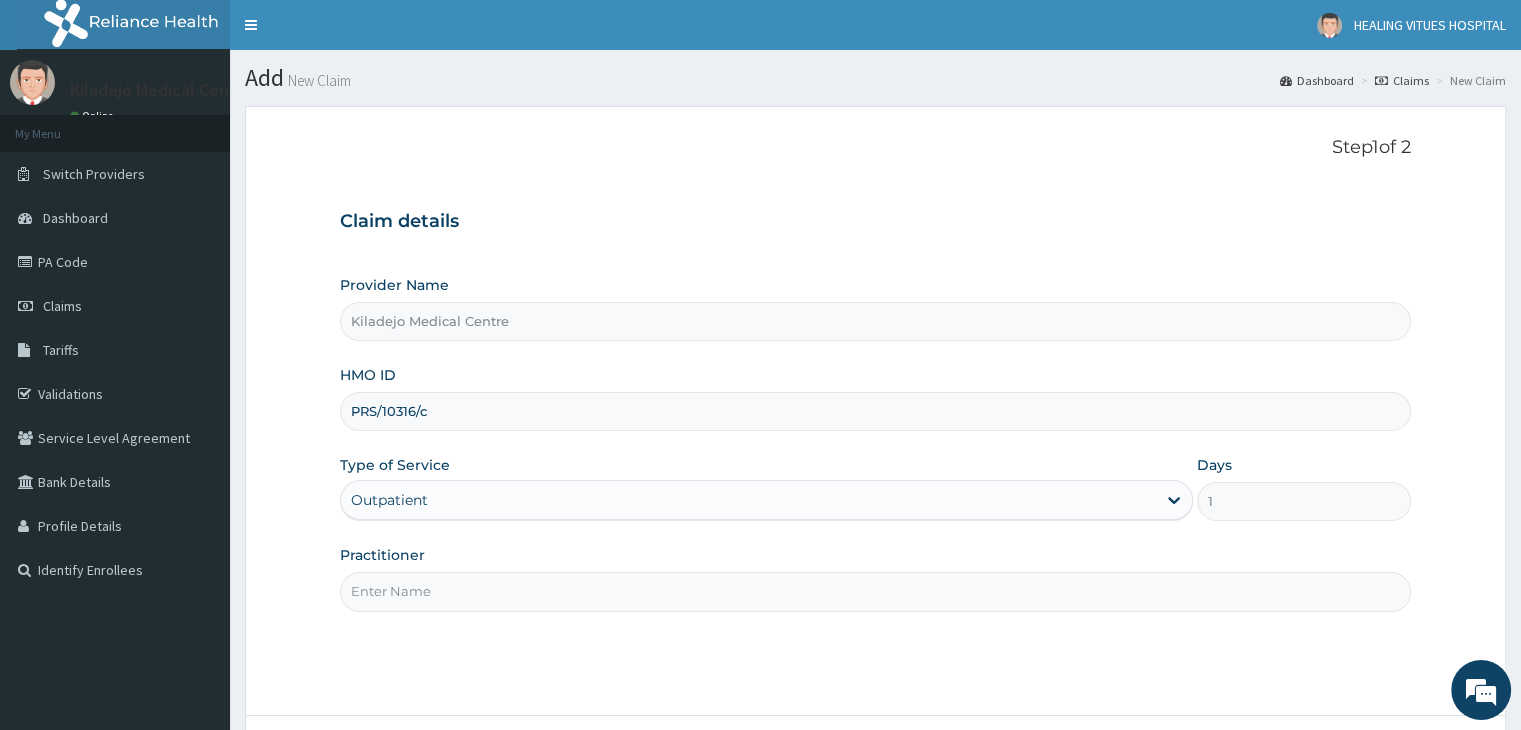 click on "Practitioner" at bounding box center (875, 591) 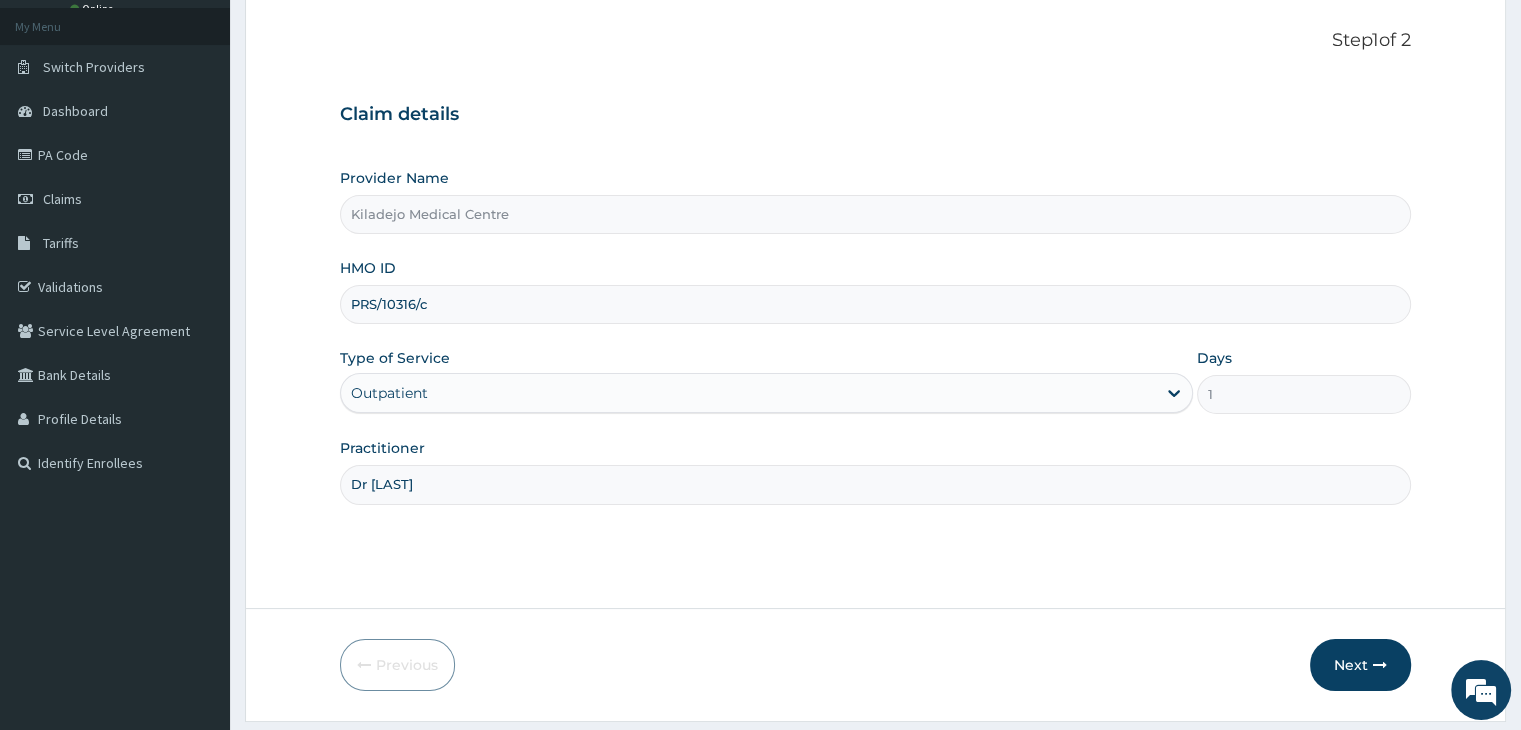 scroll, scrollTop: 164, scrollLeft: 0, axis: vertical 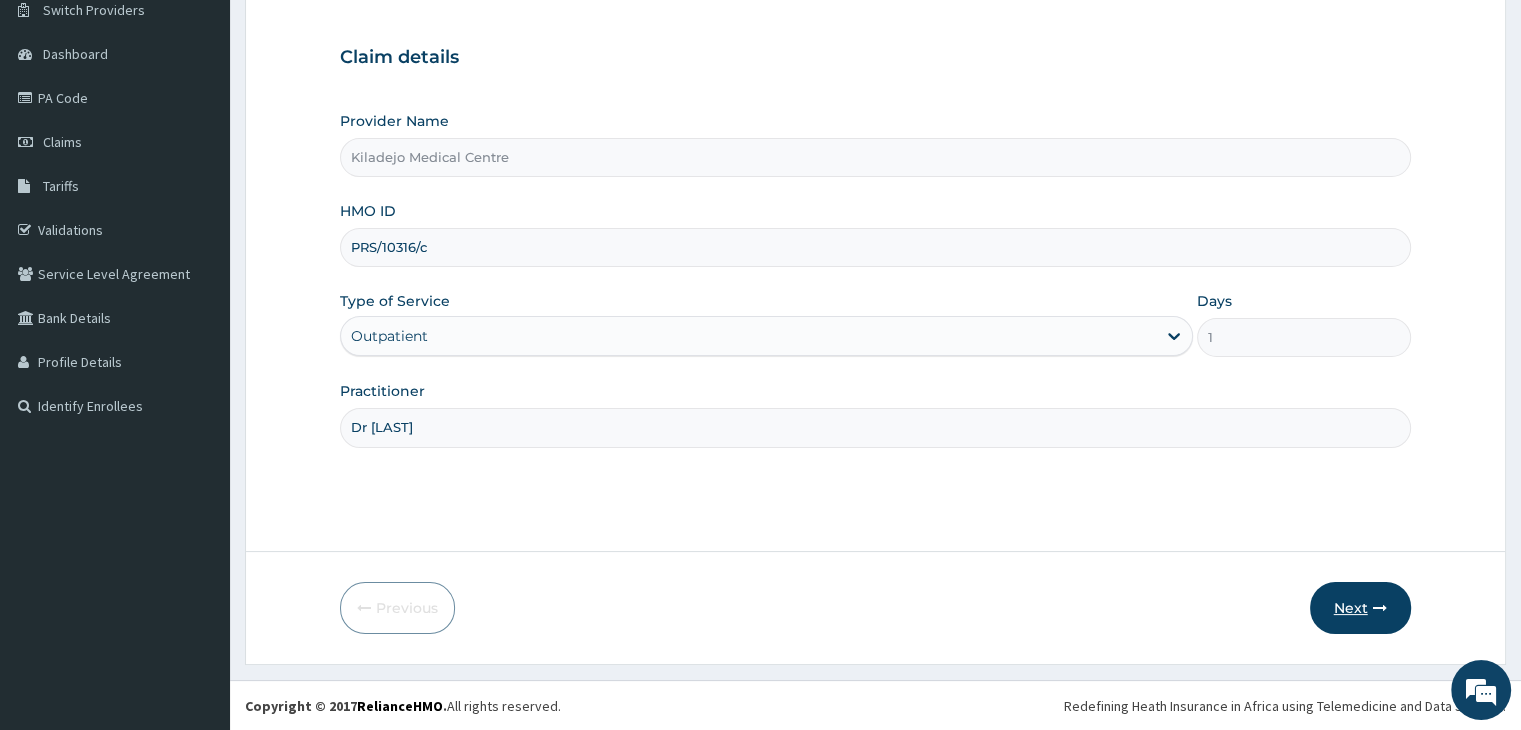 click on "Next" at bounding box center (1360, 608) 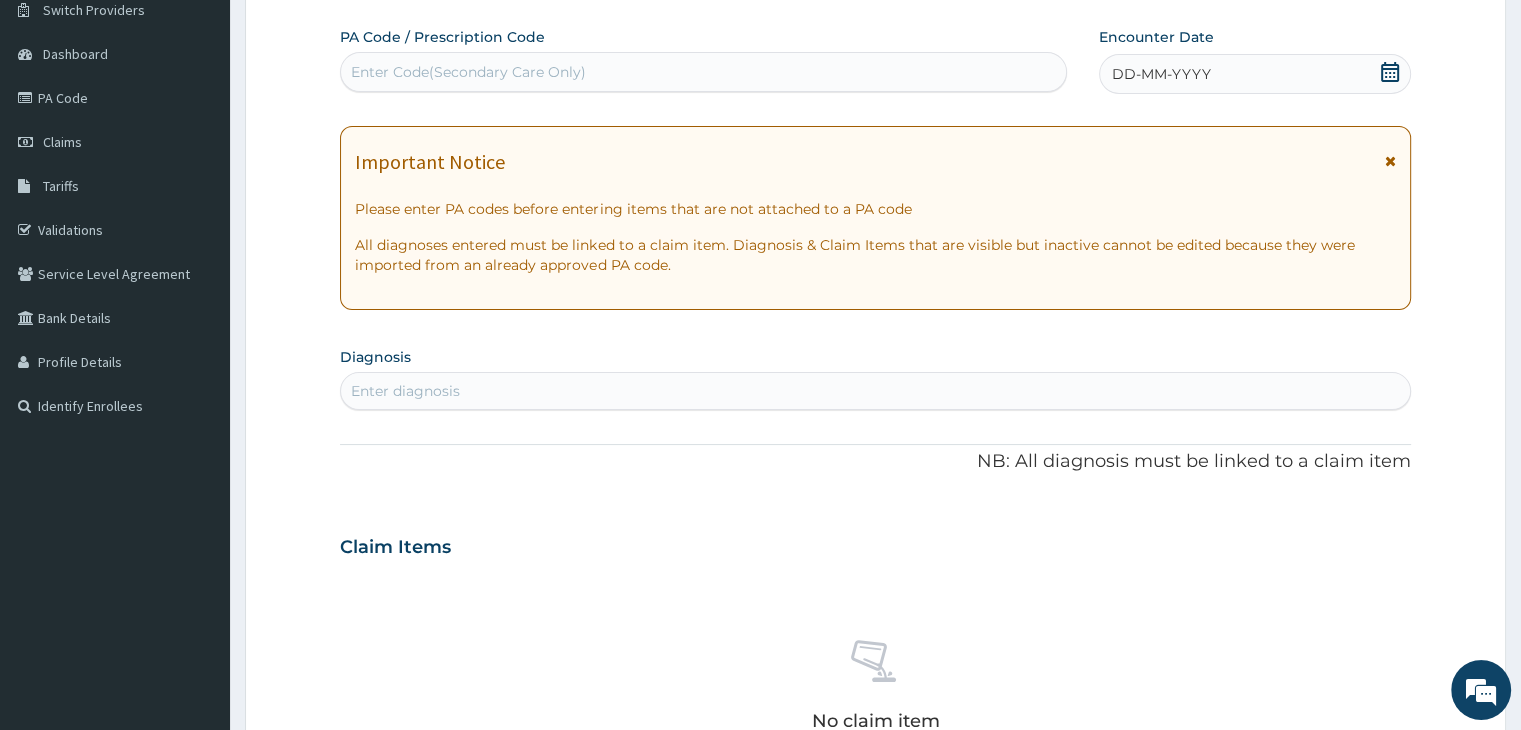 click 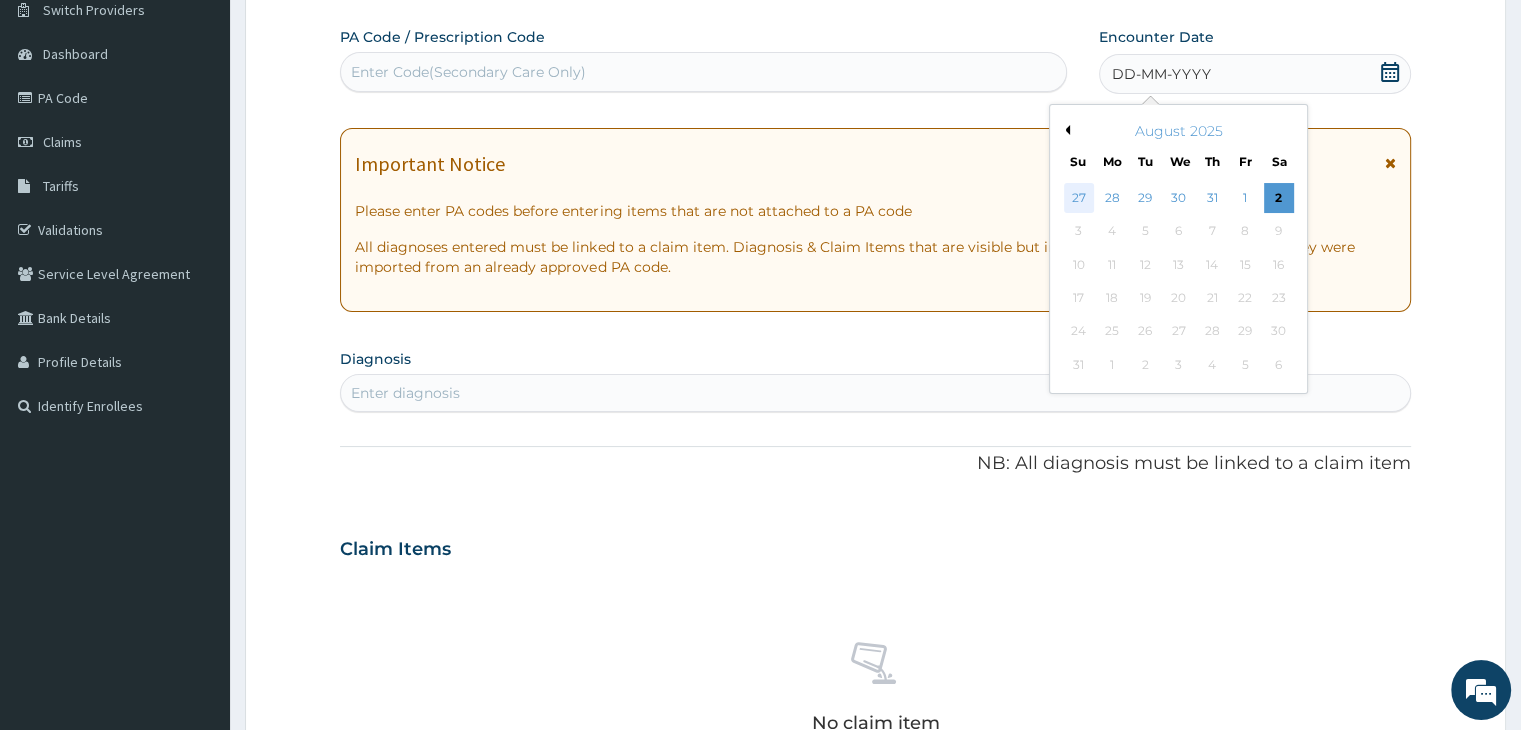 click on "27" at bounding box center [1079, 198] 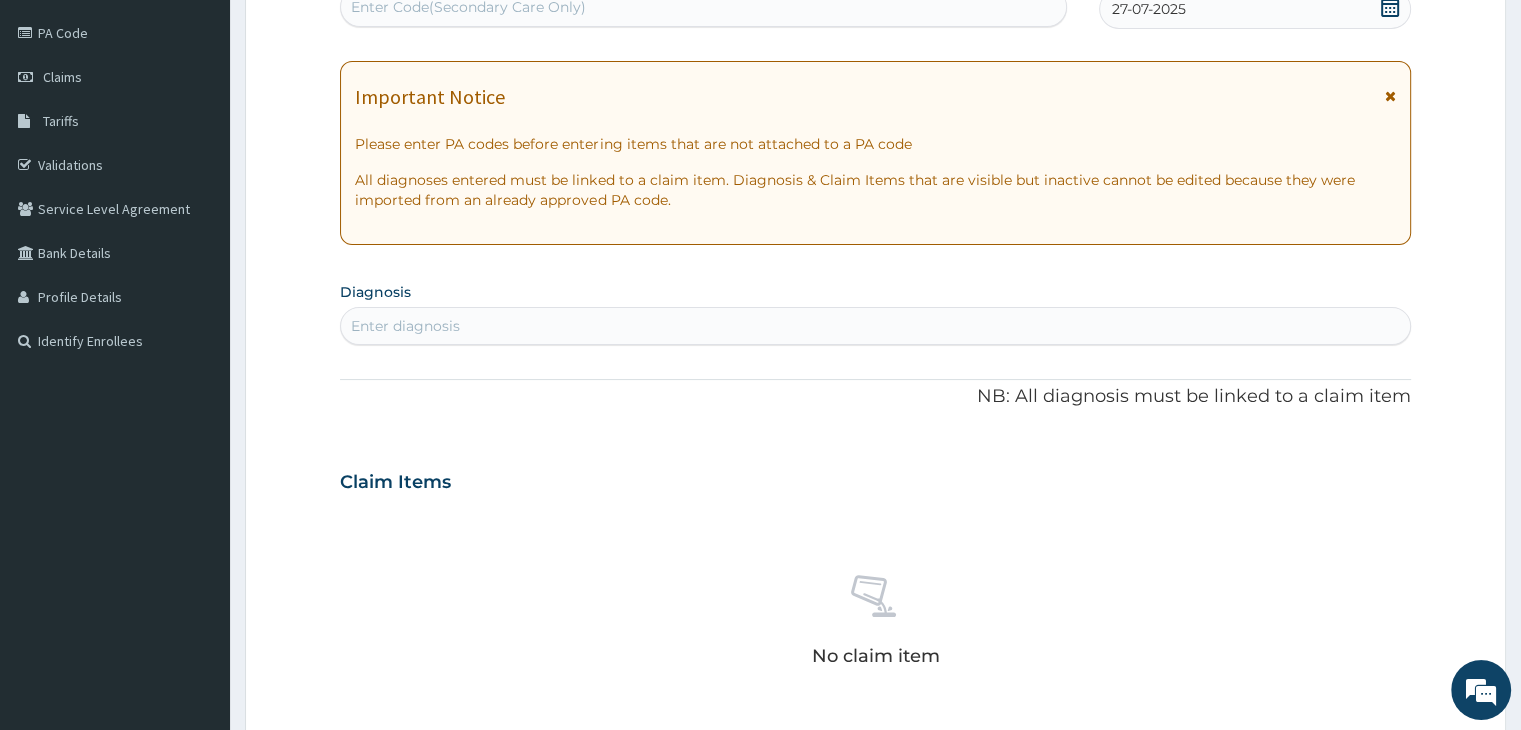 scroll, scrollTop: 464, scrollLeft: 0, axis: vertical 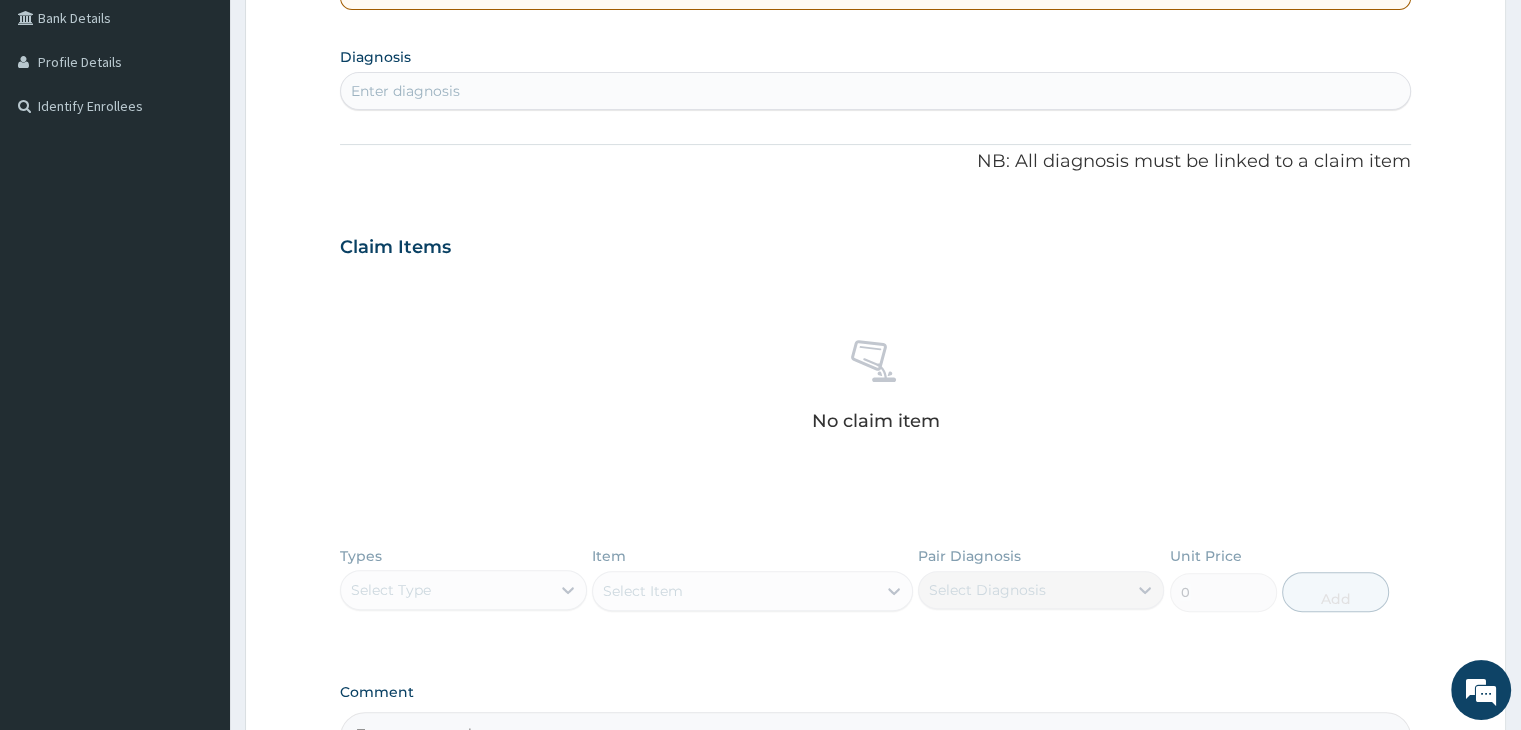 click on "Enter diagnosis" at bounding box center (875, 91) 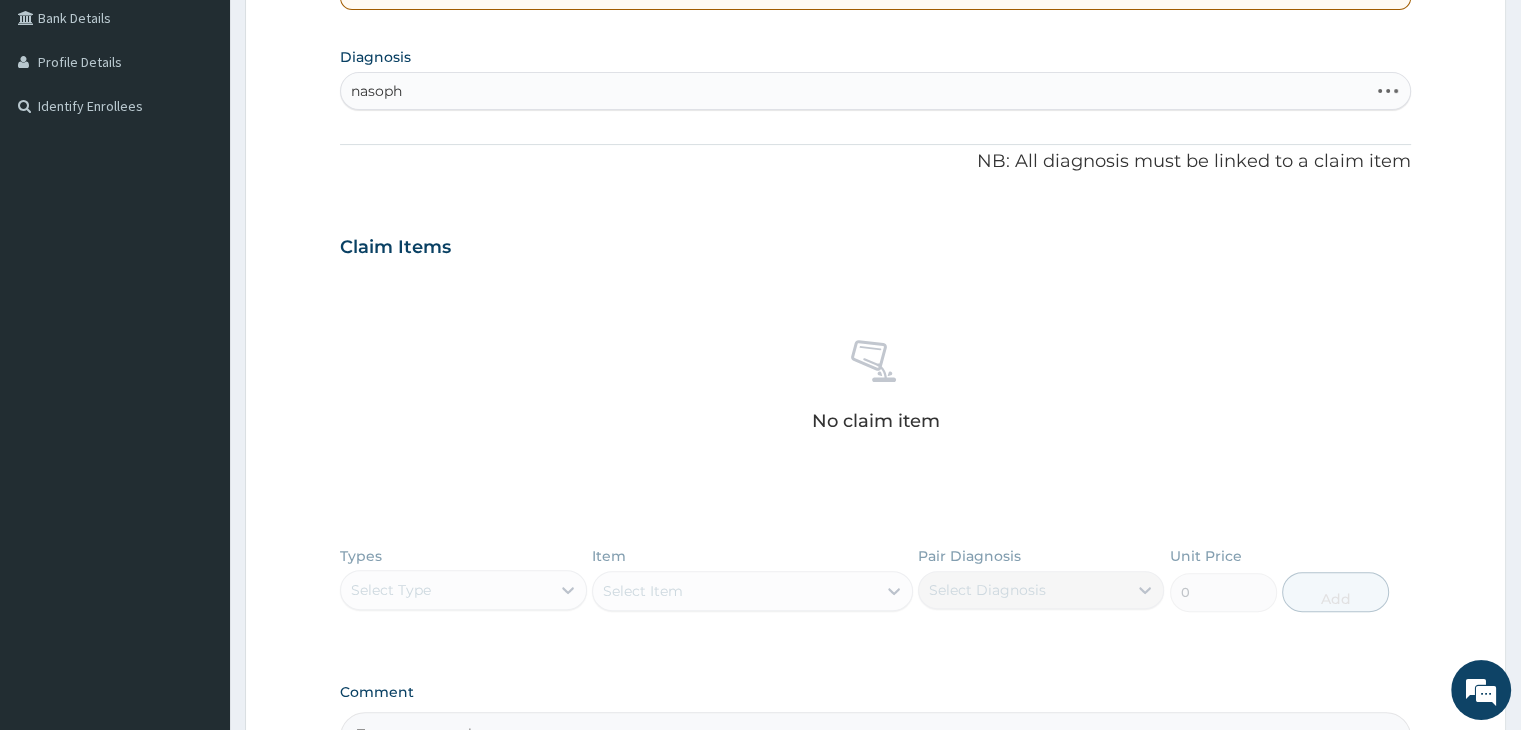 type on "nasopha" 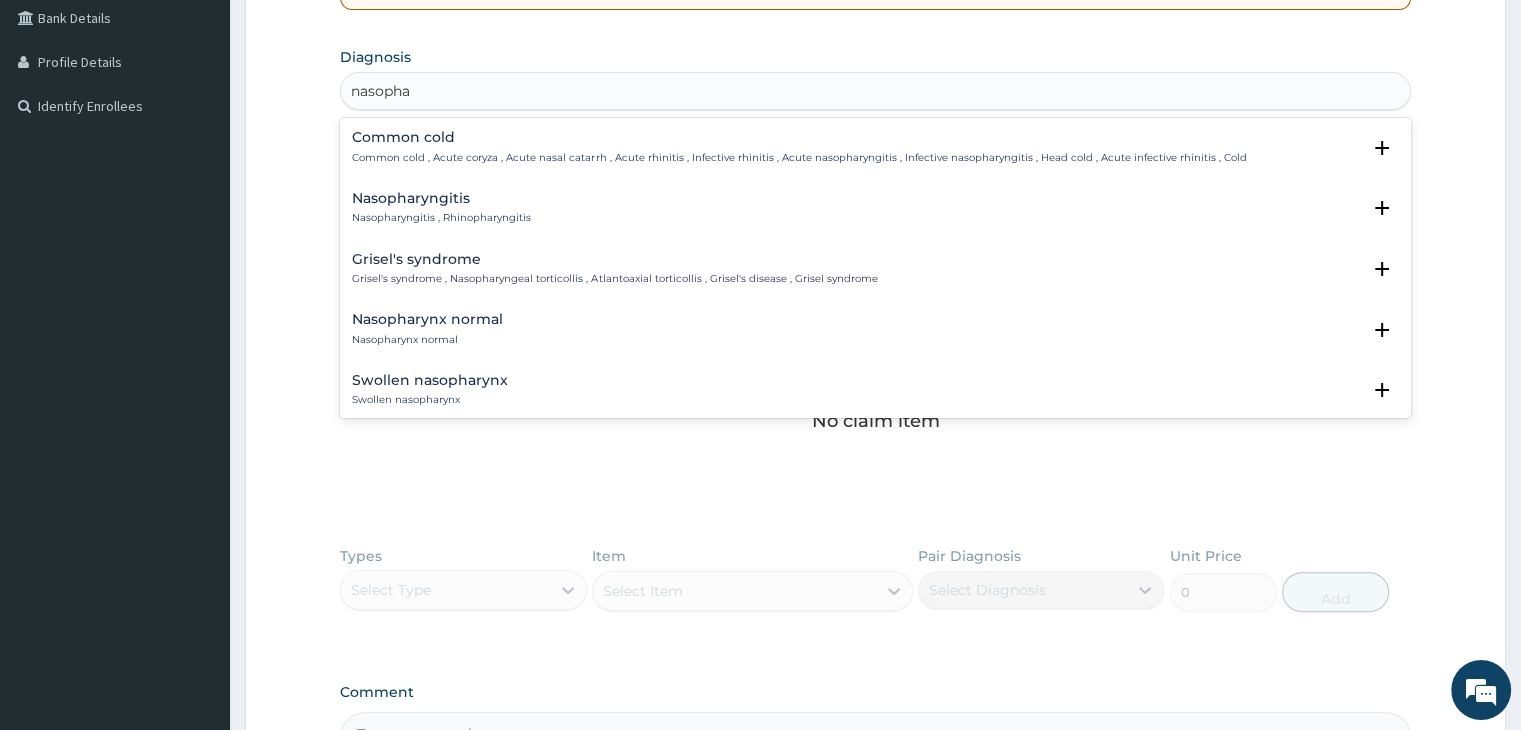 click on "Nasopharyngitis" at bounding box center [441, 198] 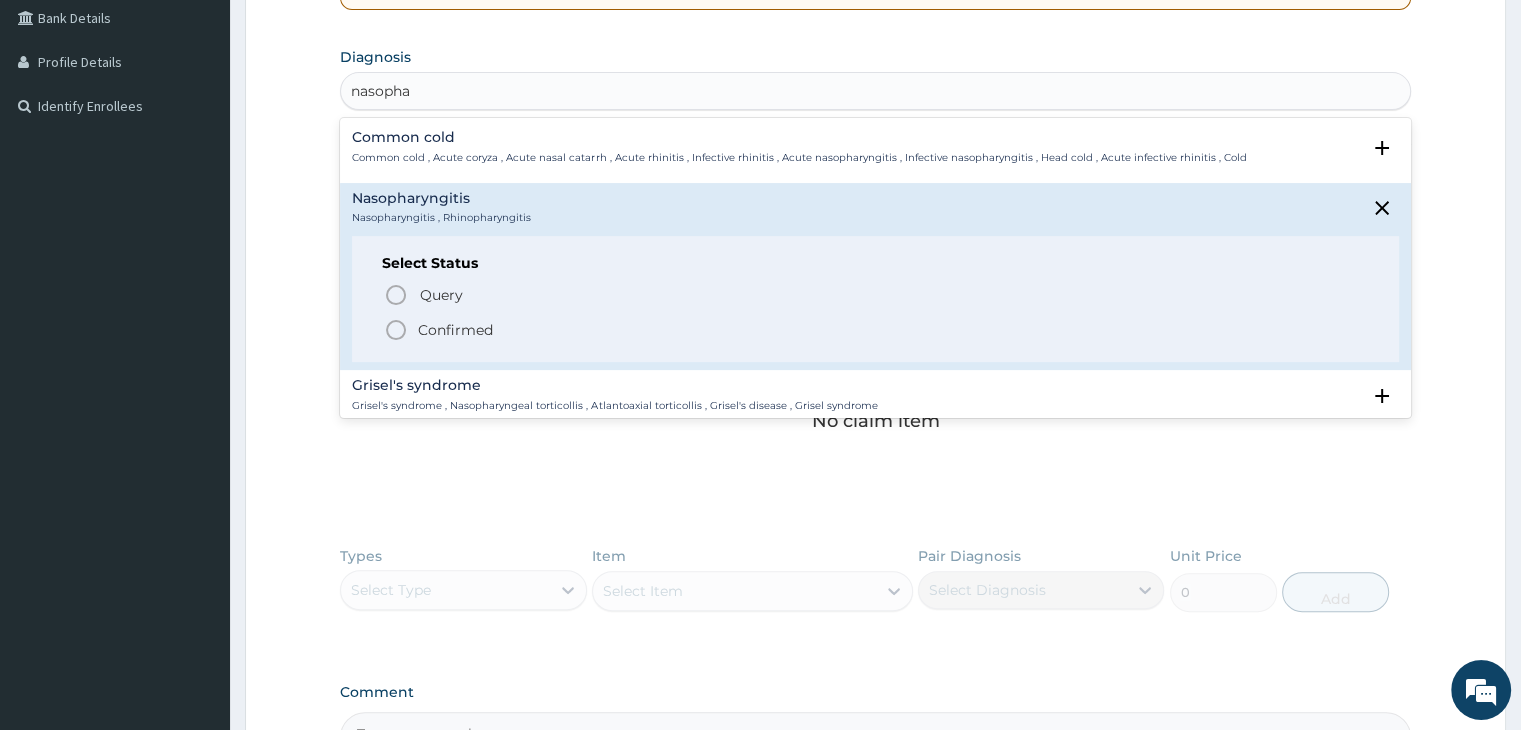 click 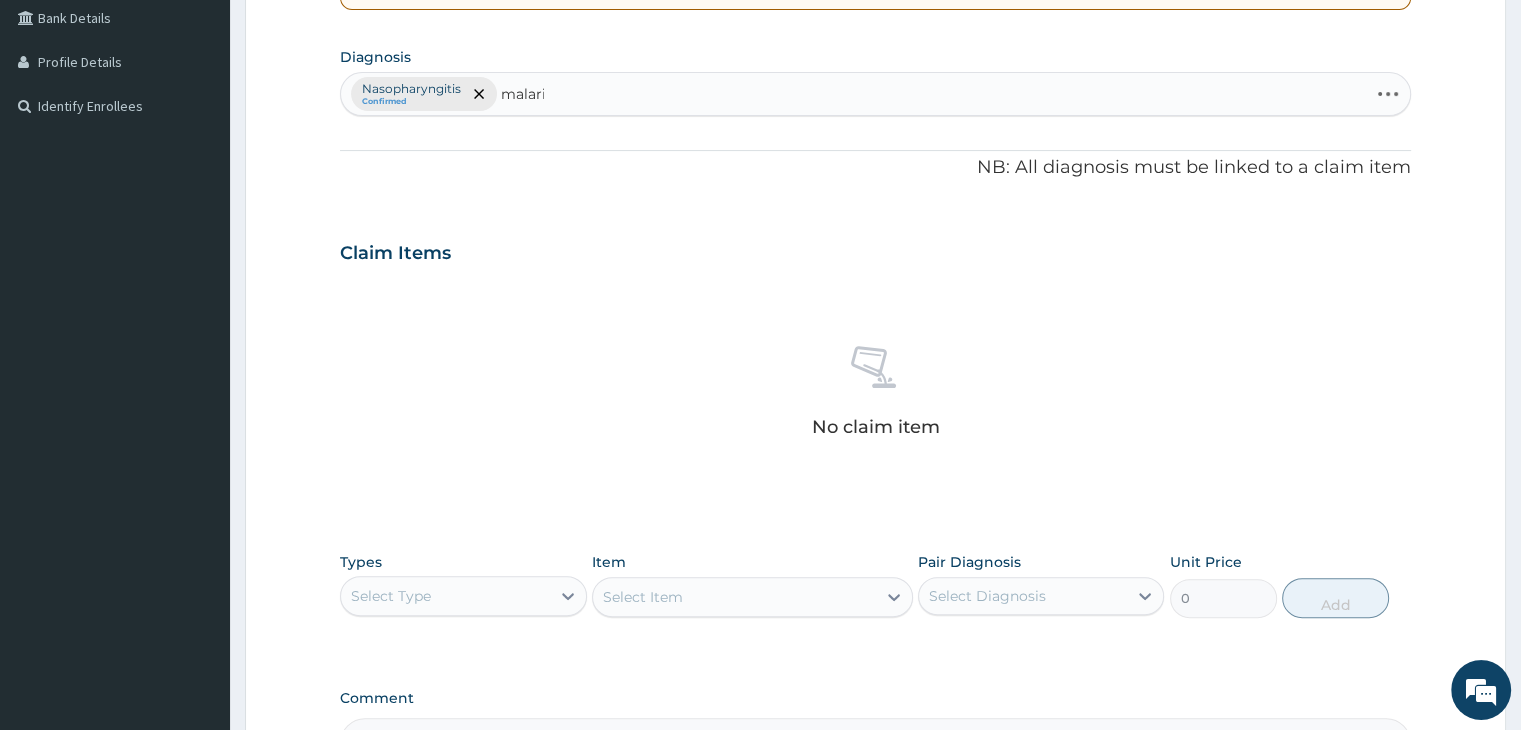 type on "malaria" 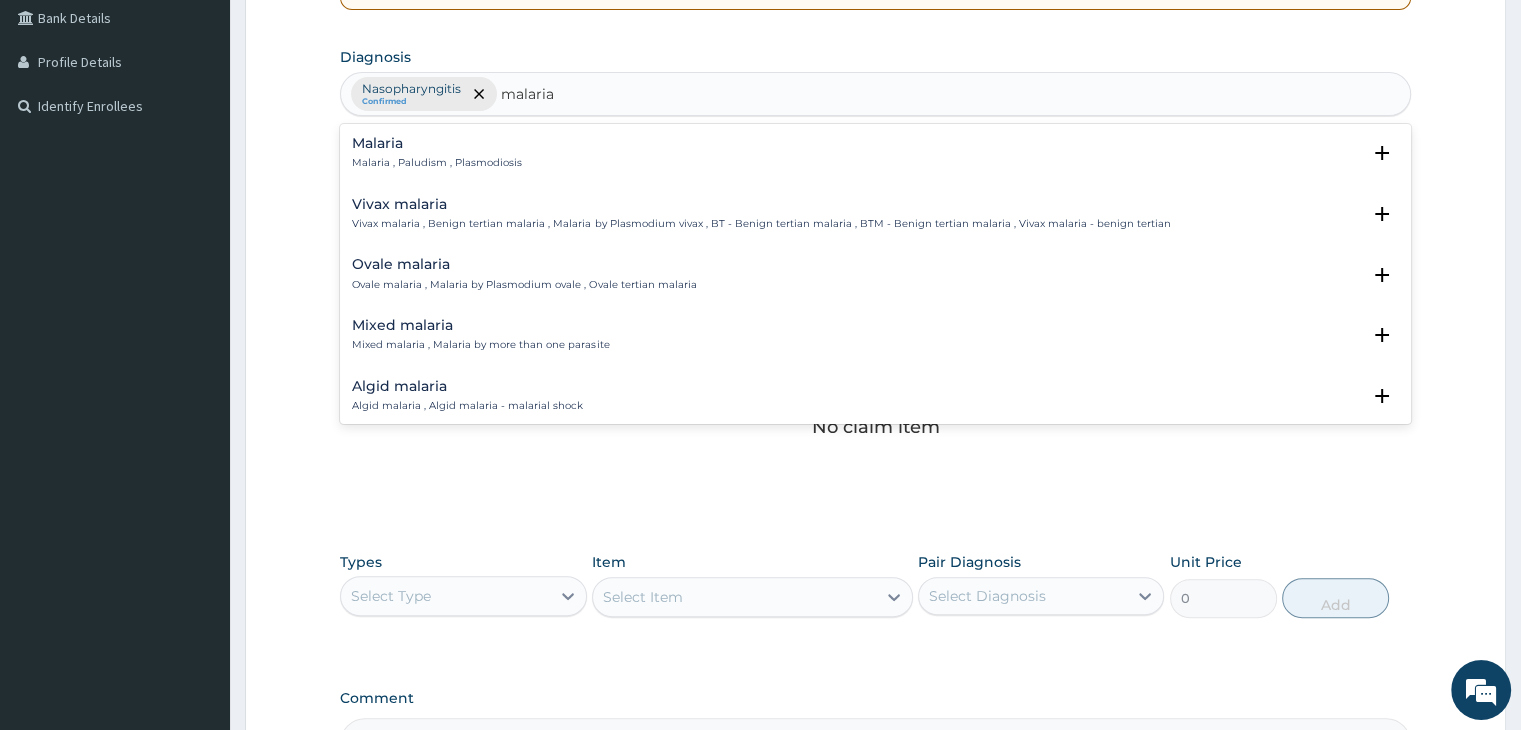 click on "Malaria , Paludism , Plasmodiosis" at bounding box center [437, 163] 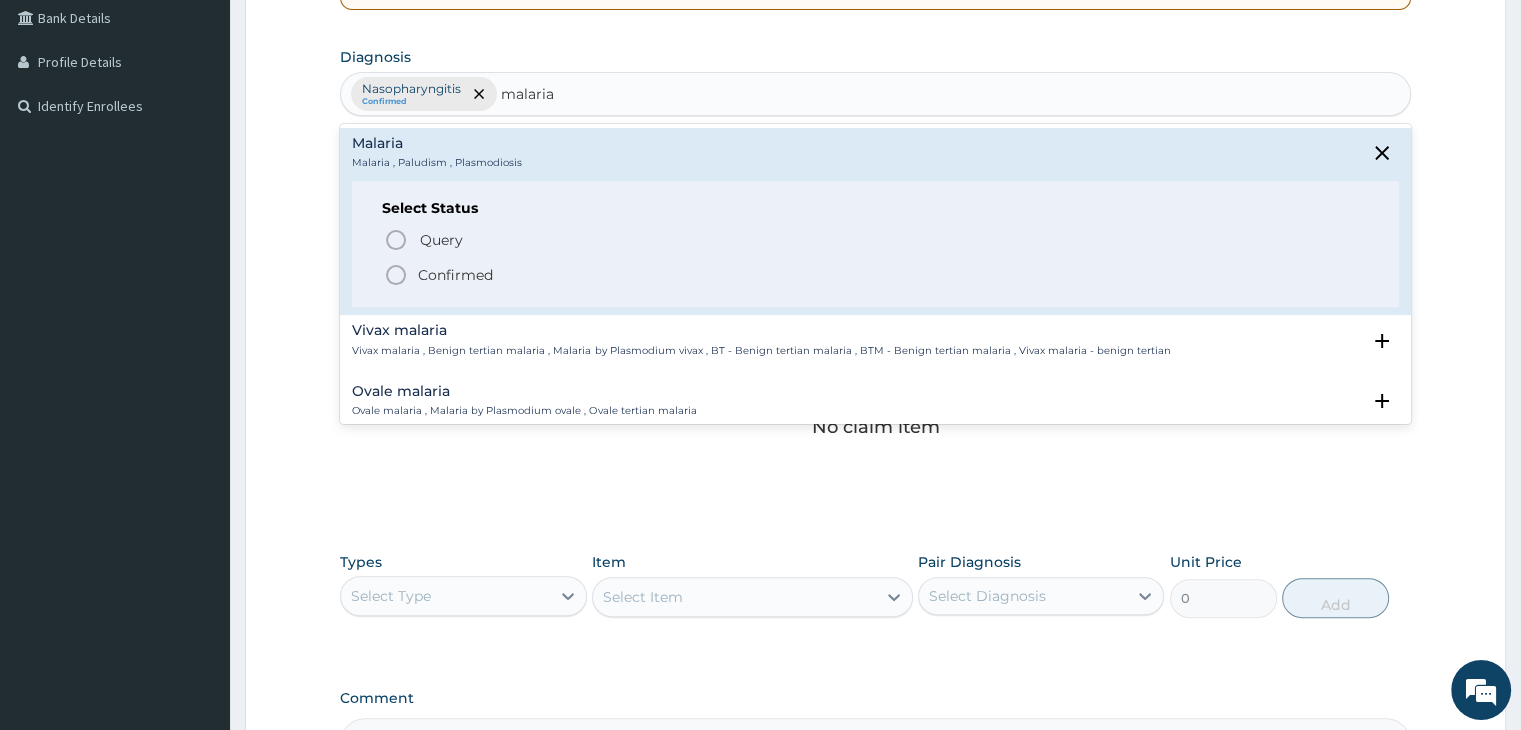 click 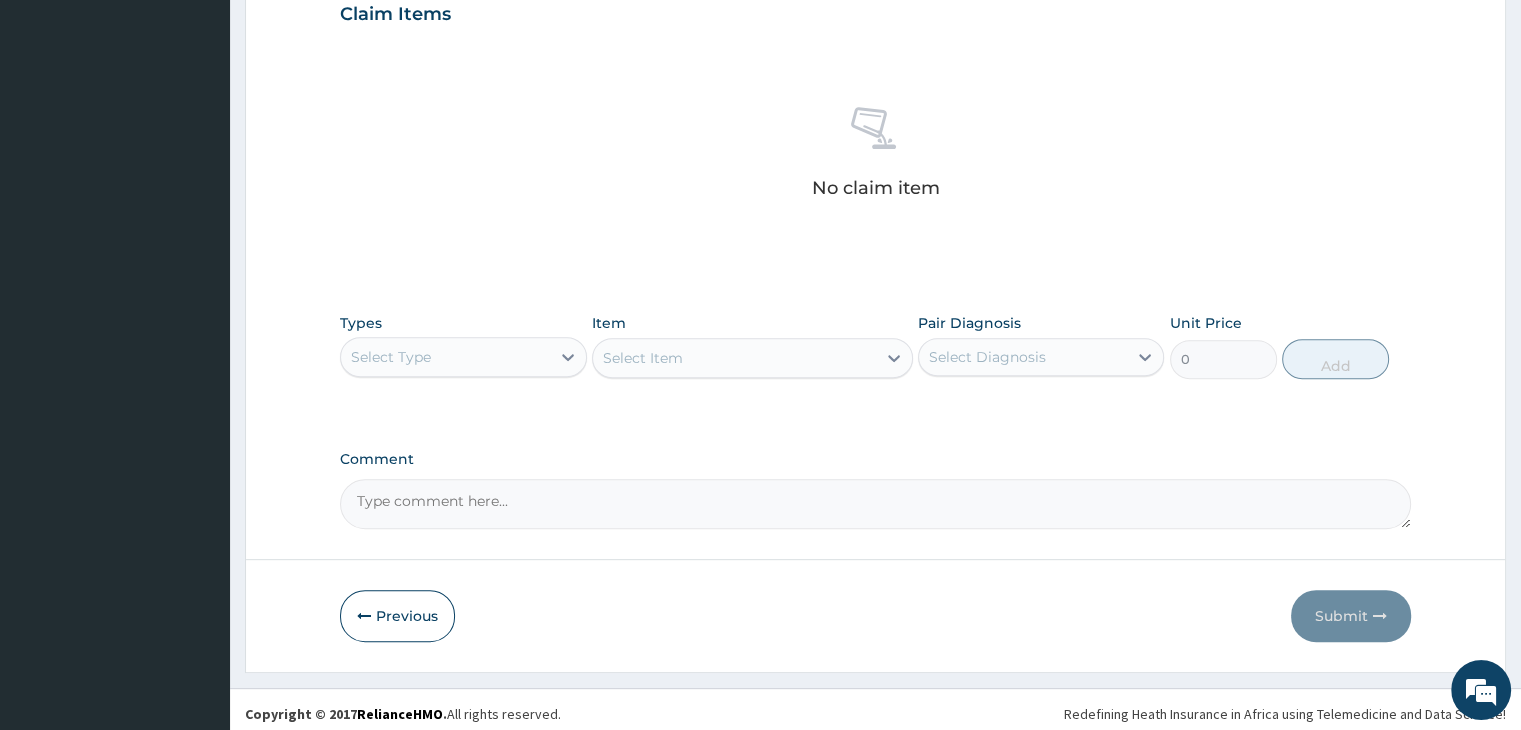 scroll, scrollTop: 710, scrollLeft: 0, axis: vertical 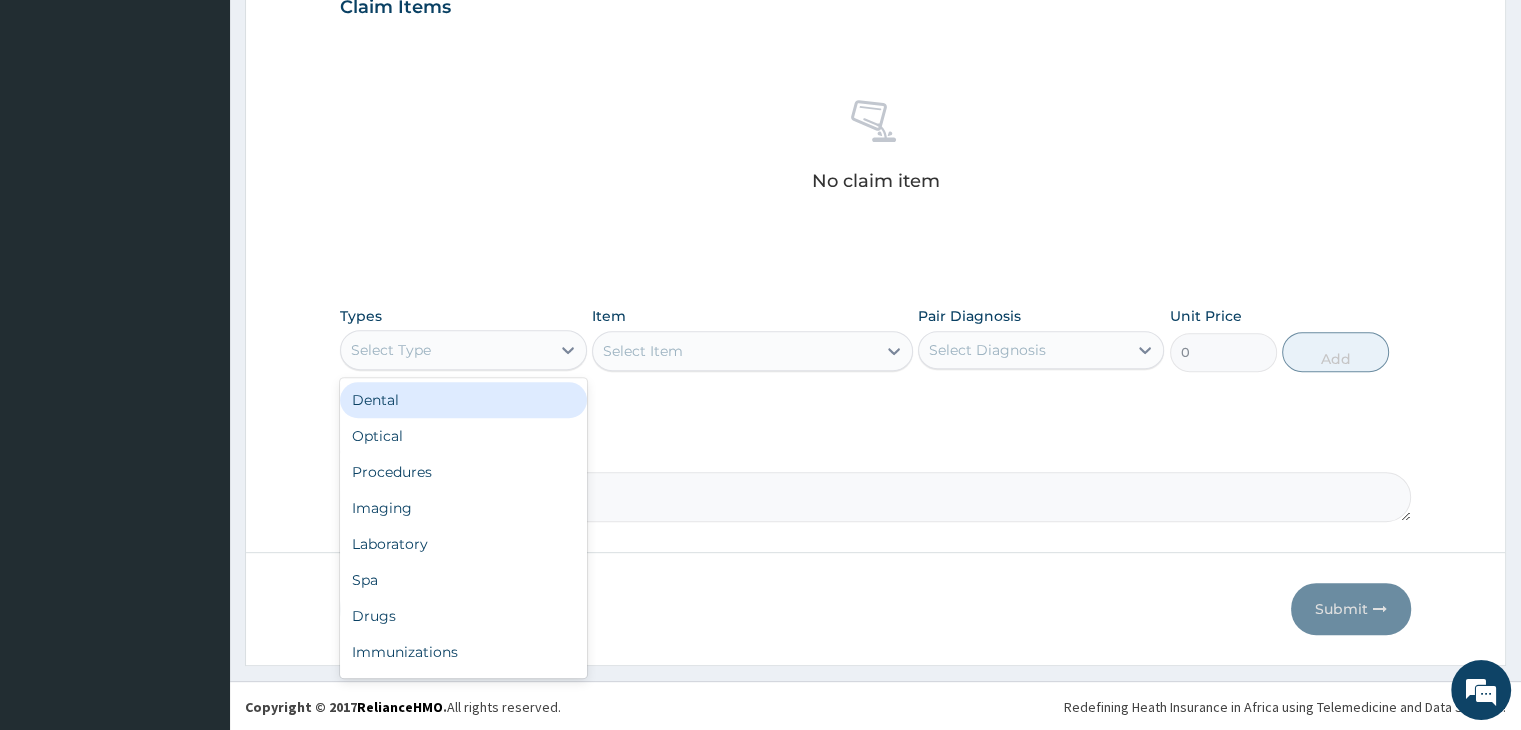 click on "Select Type" at bounding box center (445, 350) 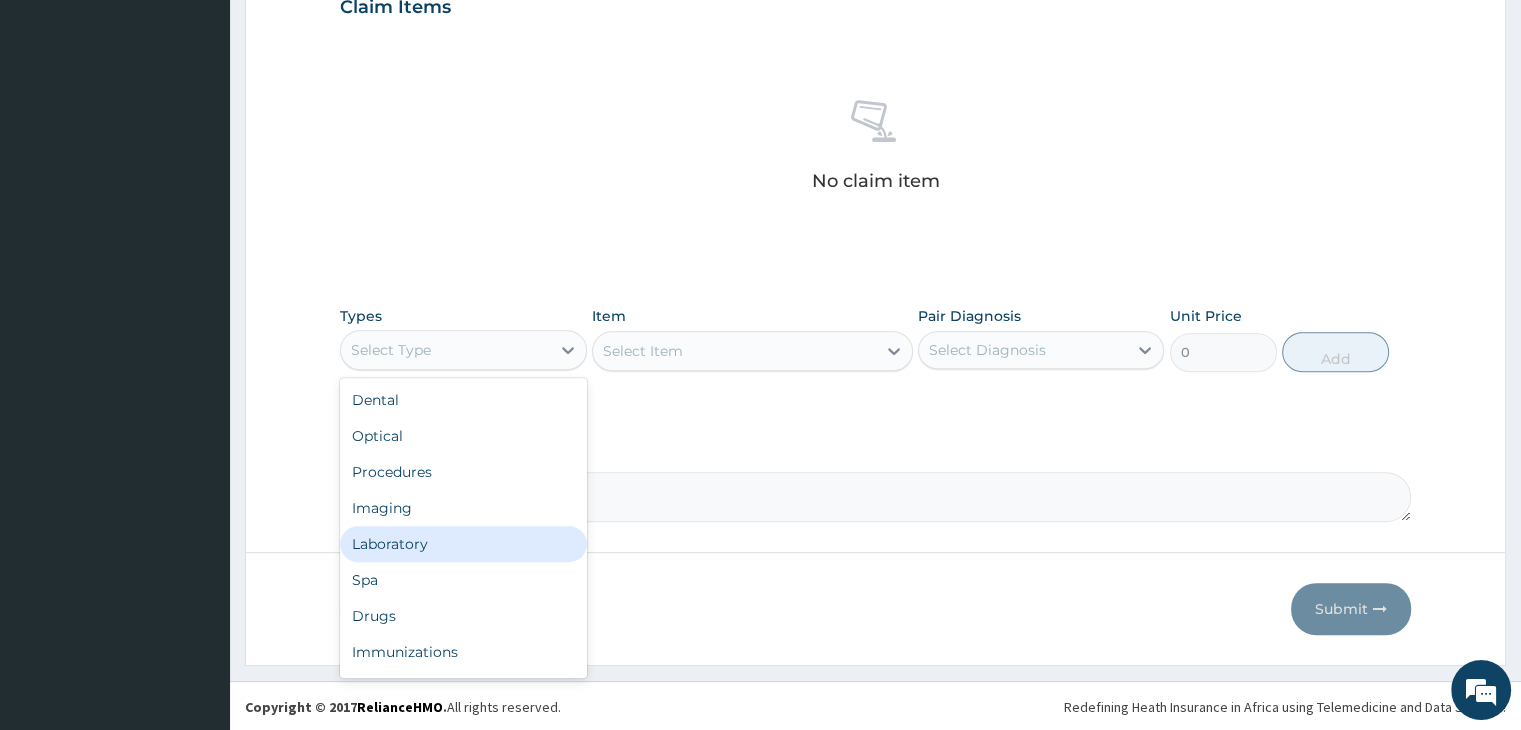 click on "Laboratory" at bounding box center (463, 544) 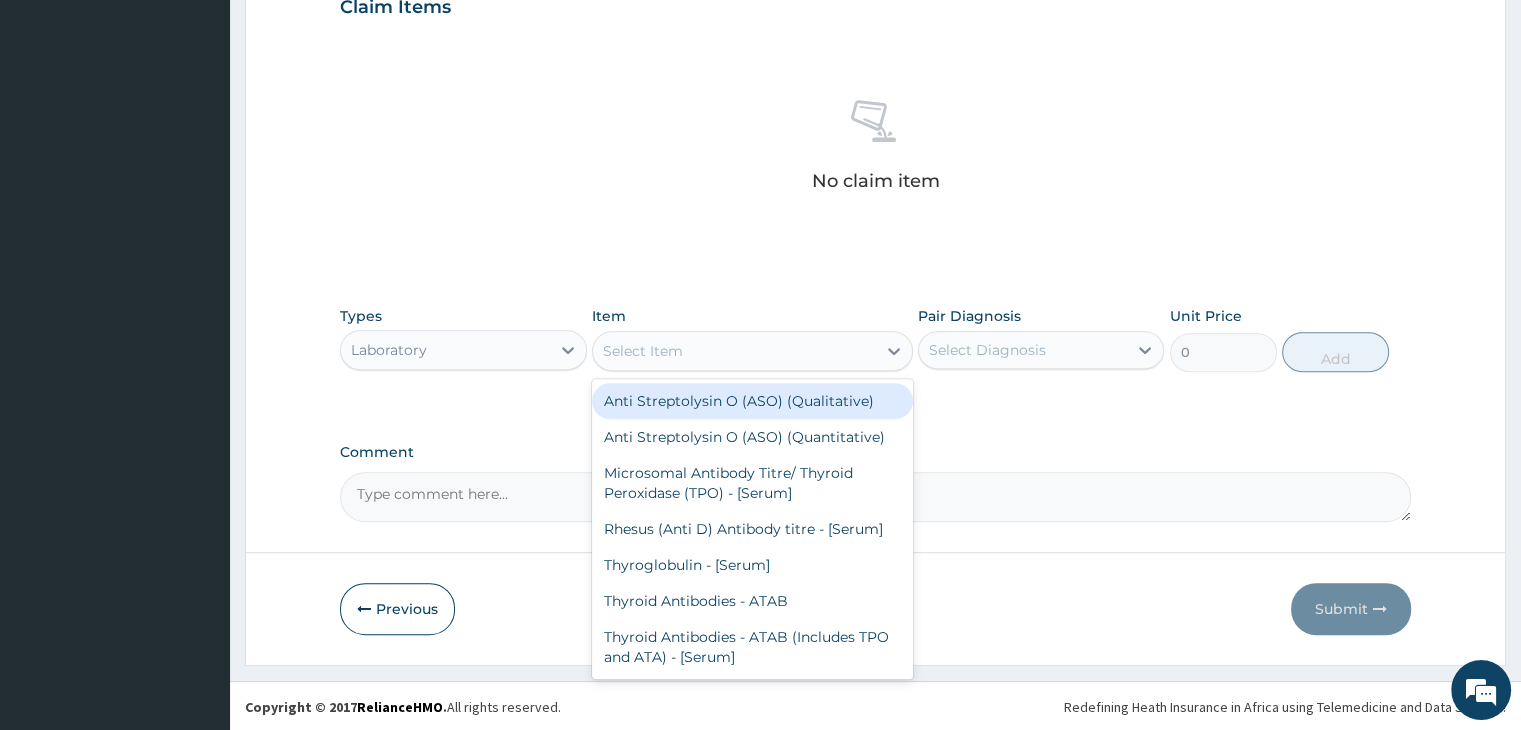 click on "Select Item" at bounding box center [734, 351] 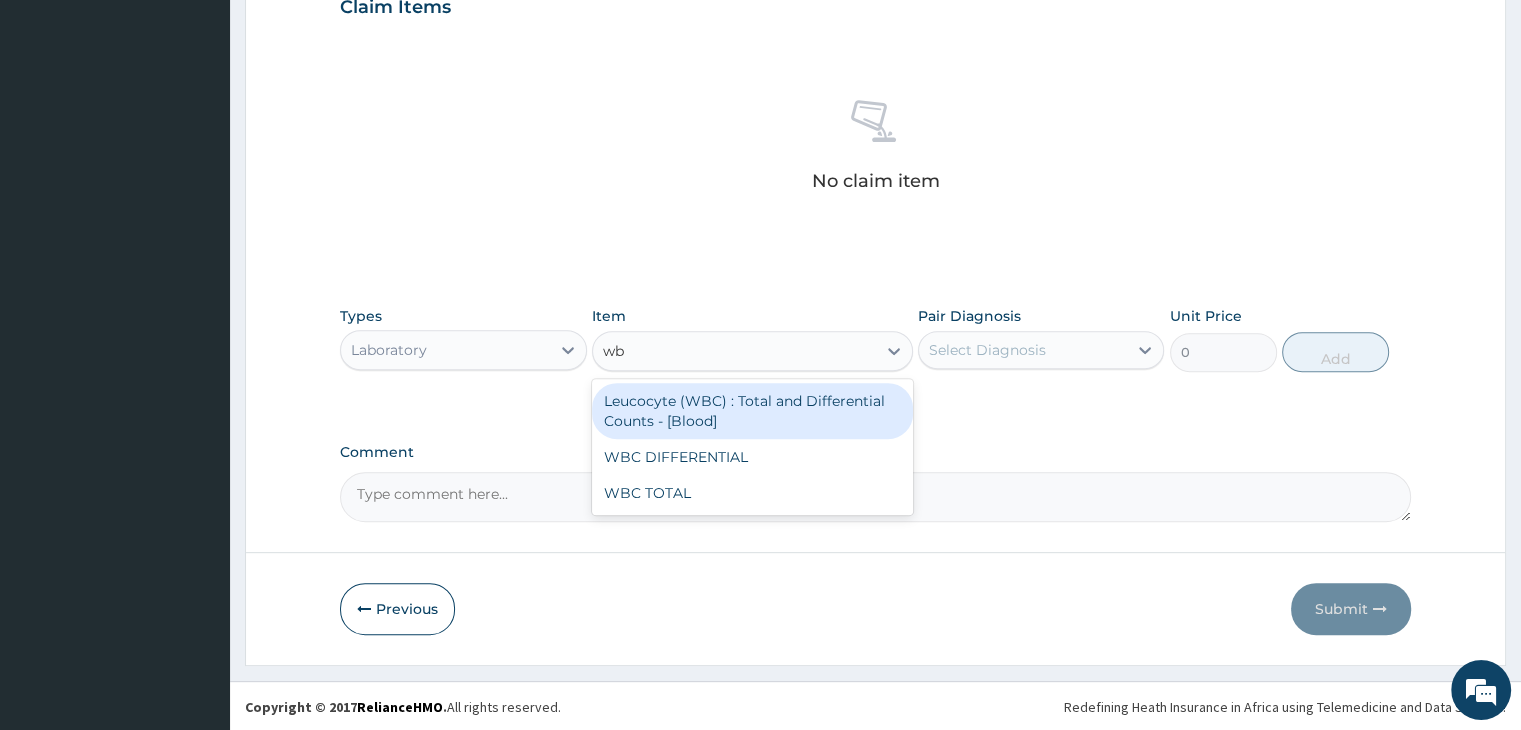 type on "wbc" 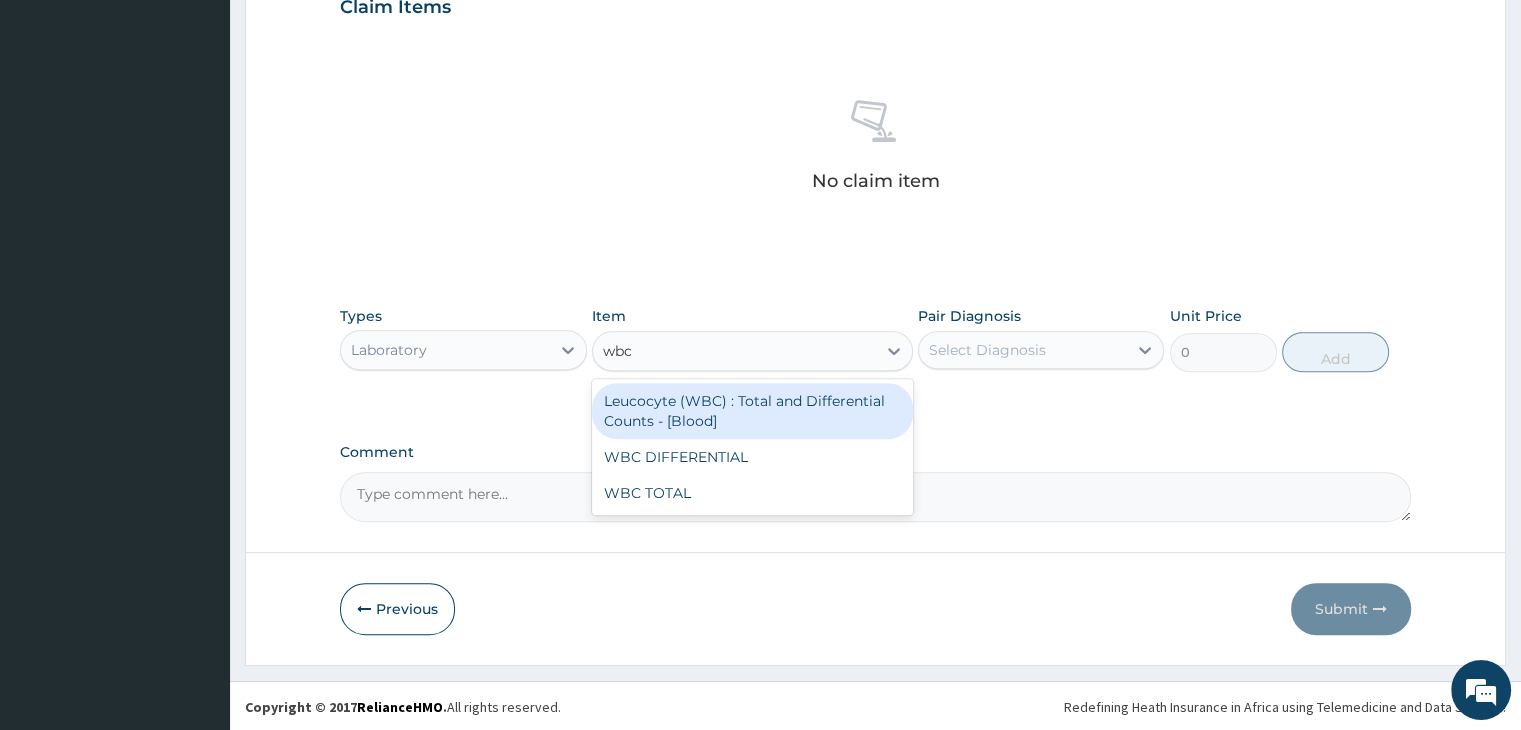 click on "Leucocyte (WBC) : Total and Differential Counts - [Blood]" at bounding box center (752, 411) 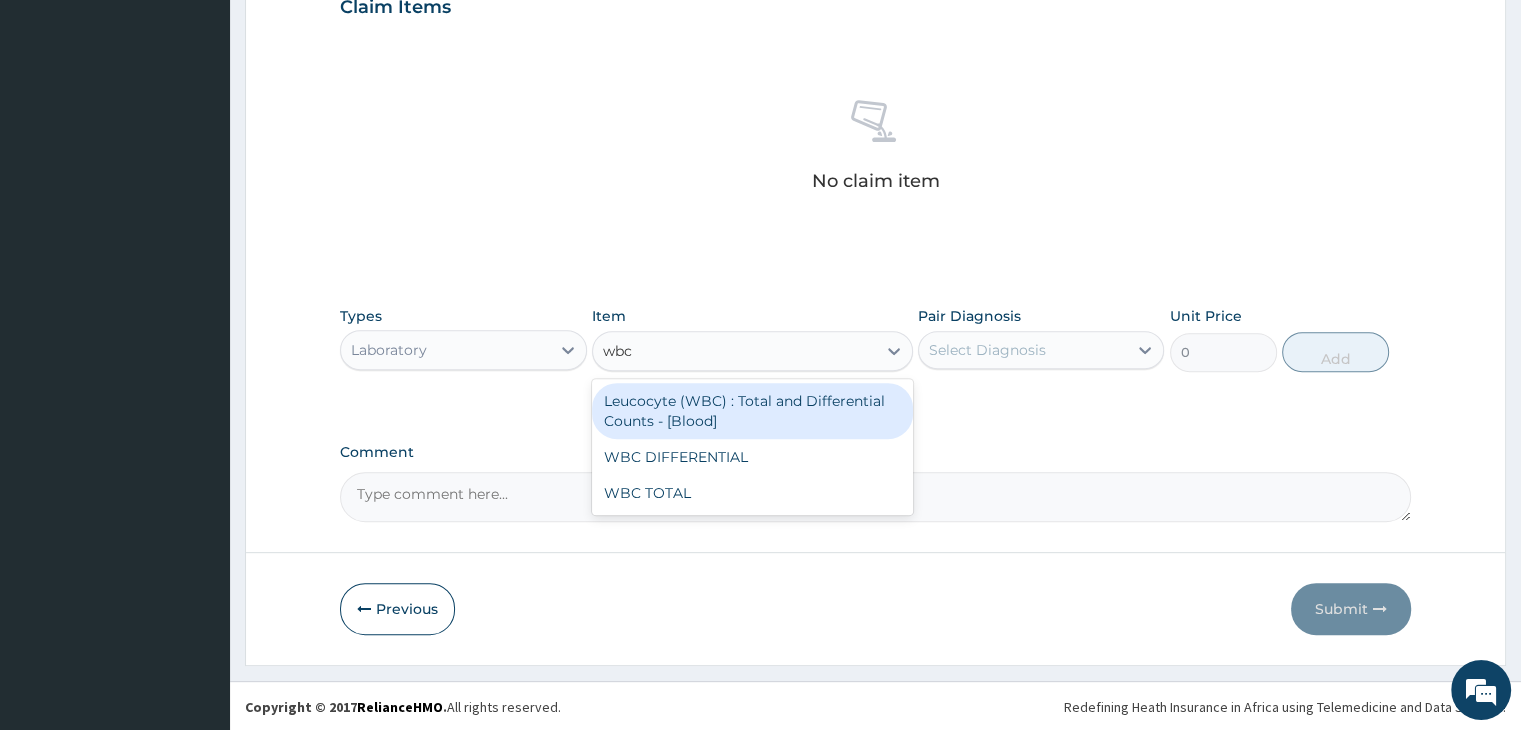 type 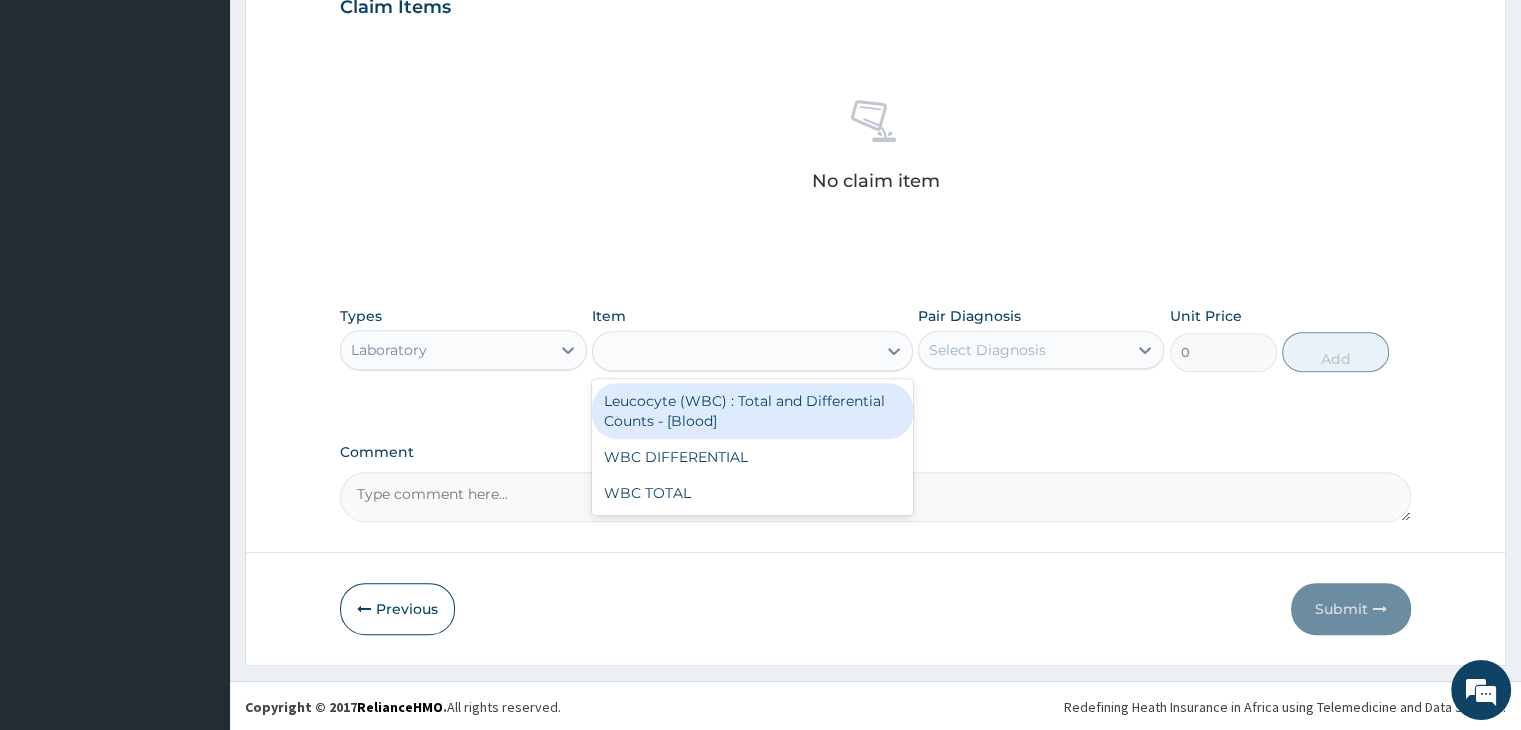 type on "2000" 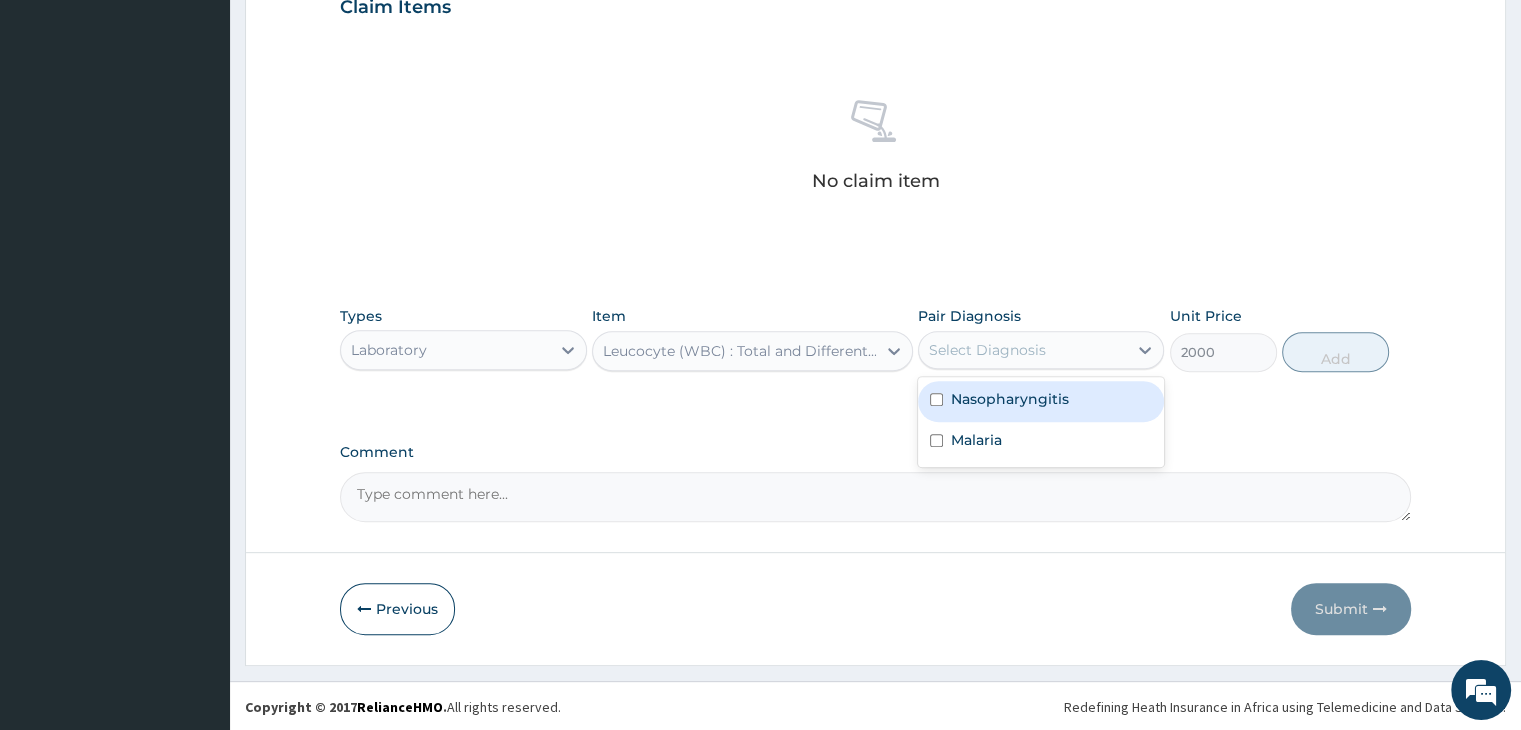 click on "Select Diagnosis" at bounding box center [1023, 350] 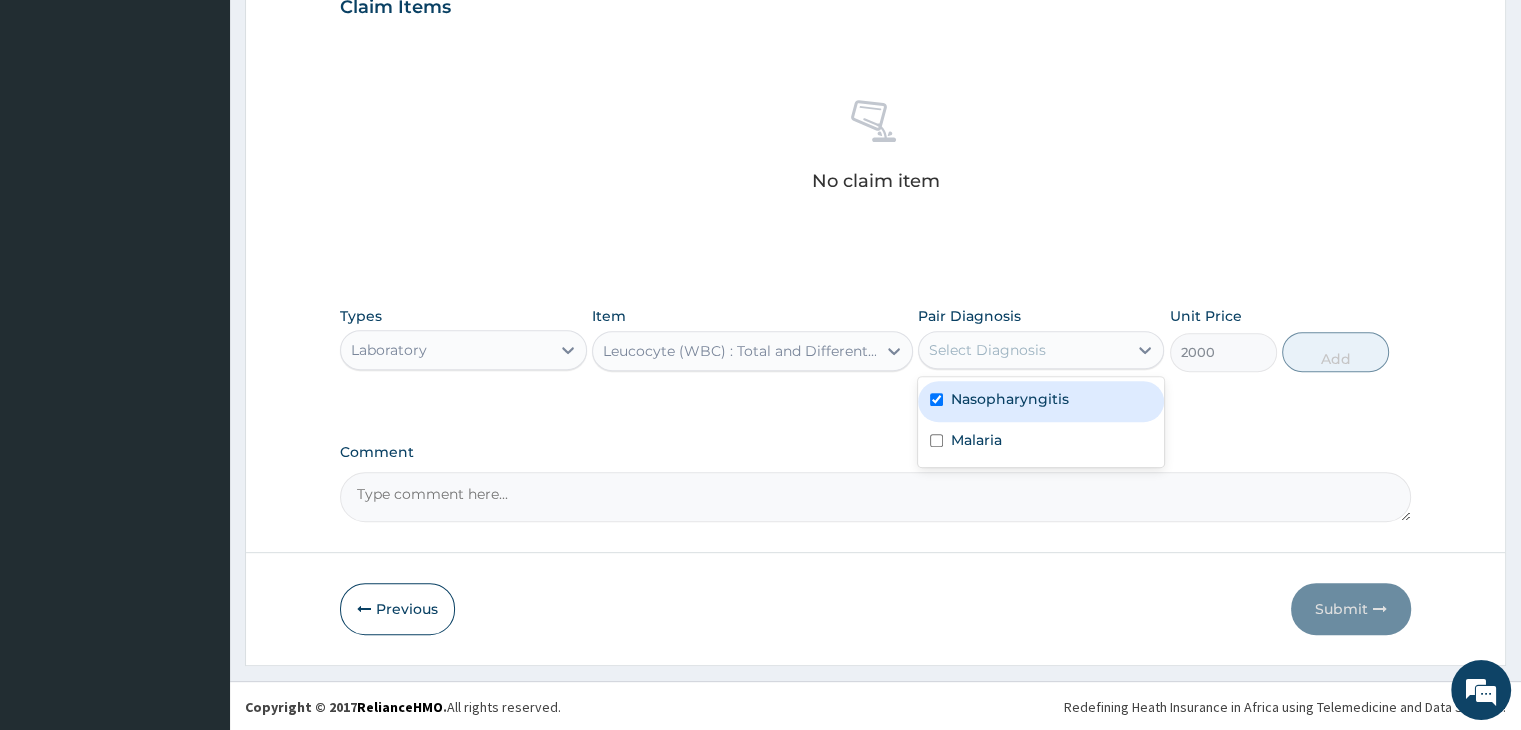 checkbox on "true" 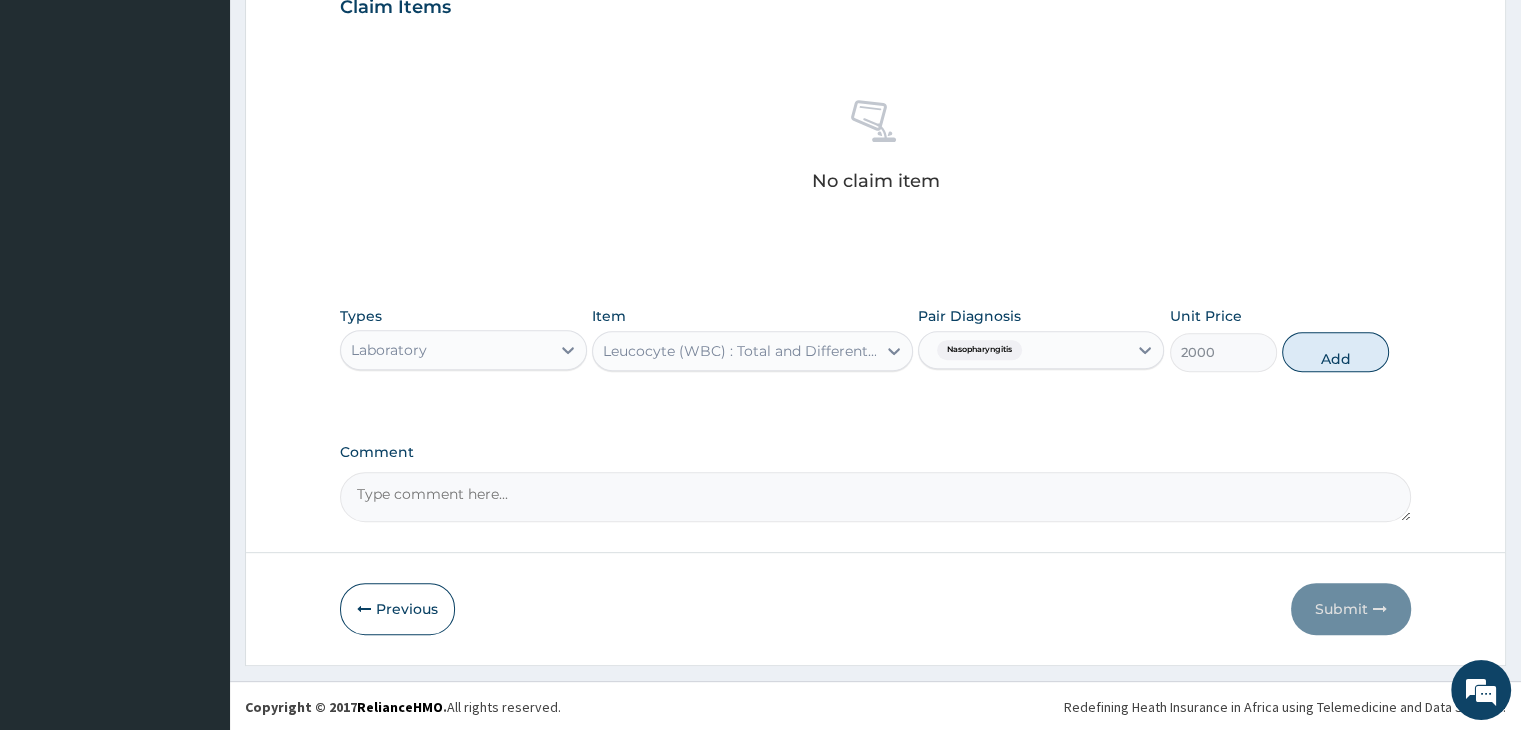 drag, startPoint x: 1356, startPoint y: 345, endPoint x: 688, endPoint y: 348, distance: 668.0067 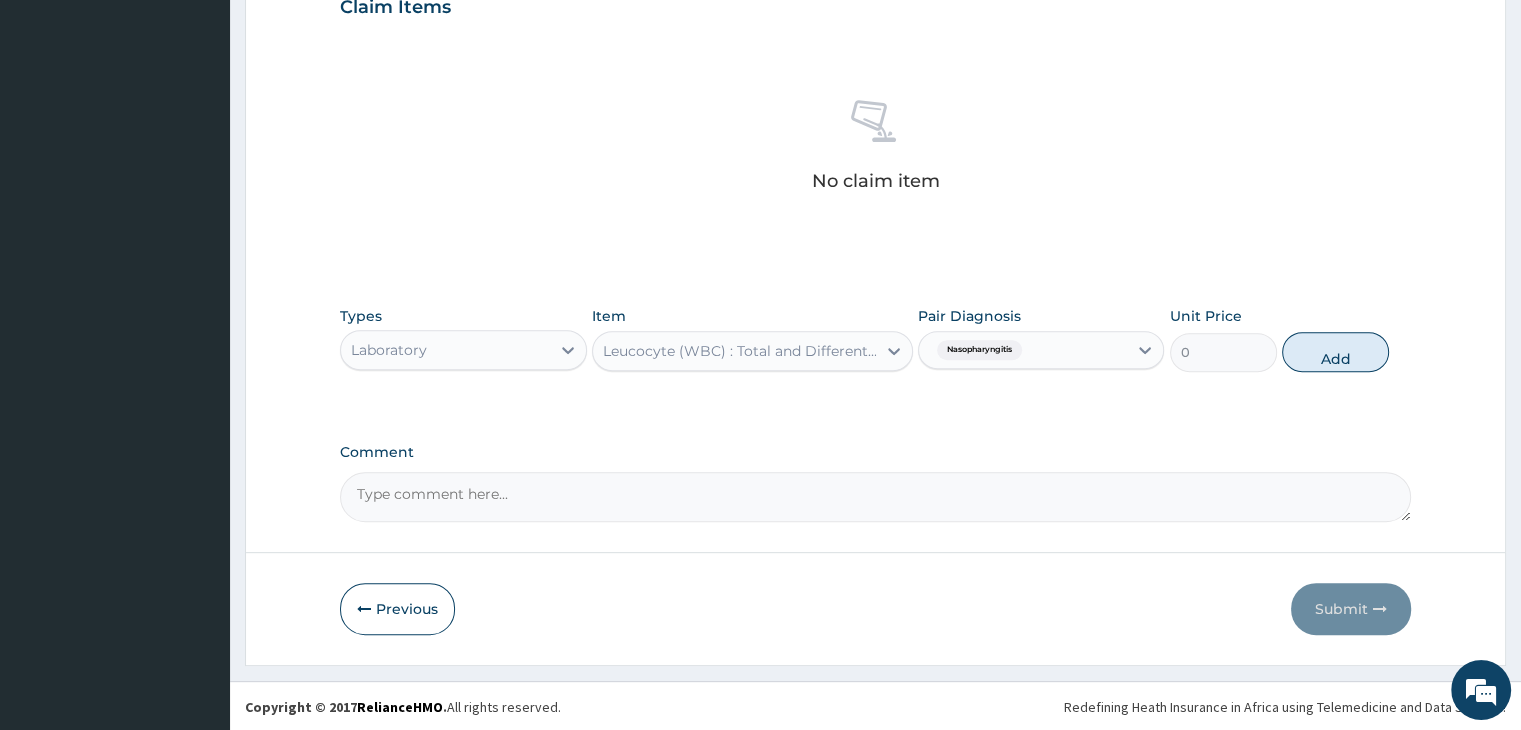 scroll, scrollTop: 614, scrollLeft: 0, axis: vertical 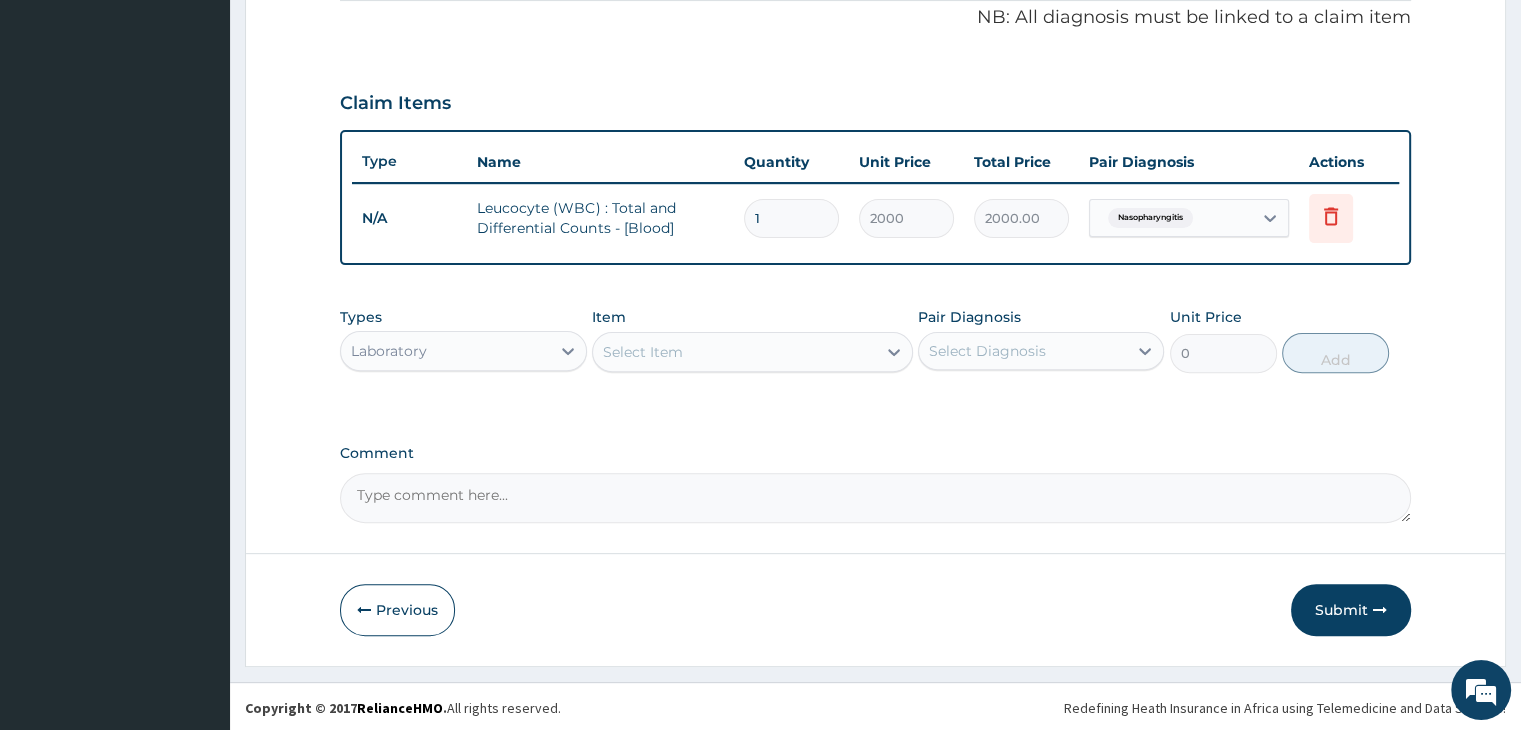 click on "Select Item" at bounding box center (734, 352) 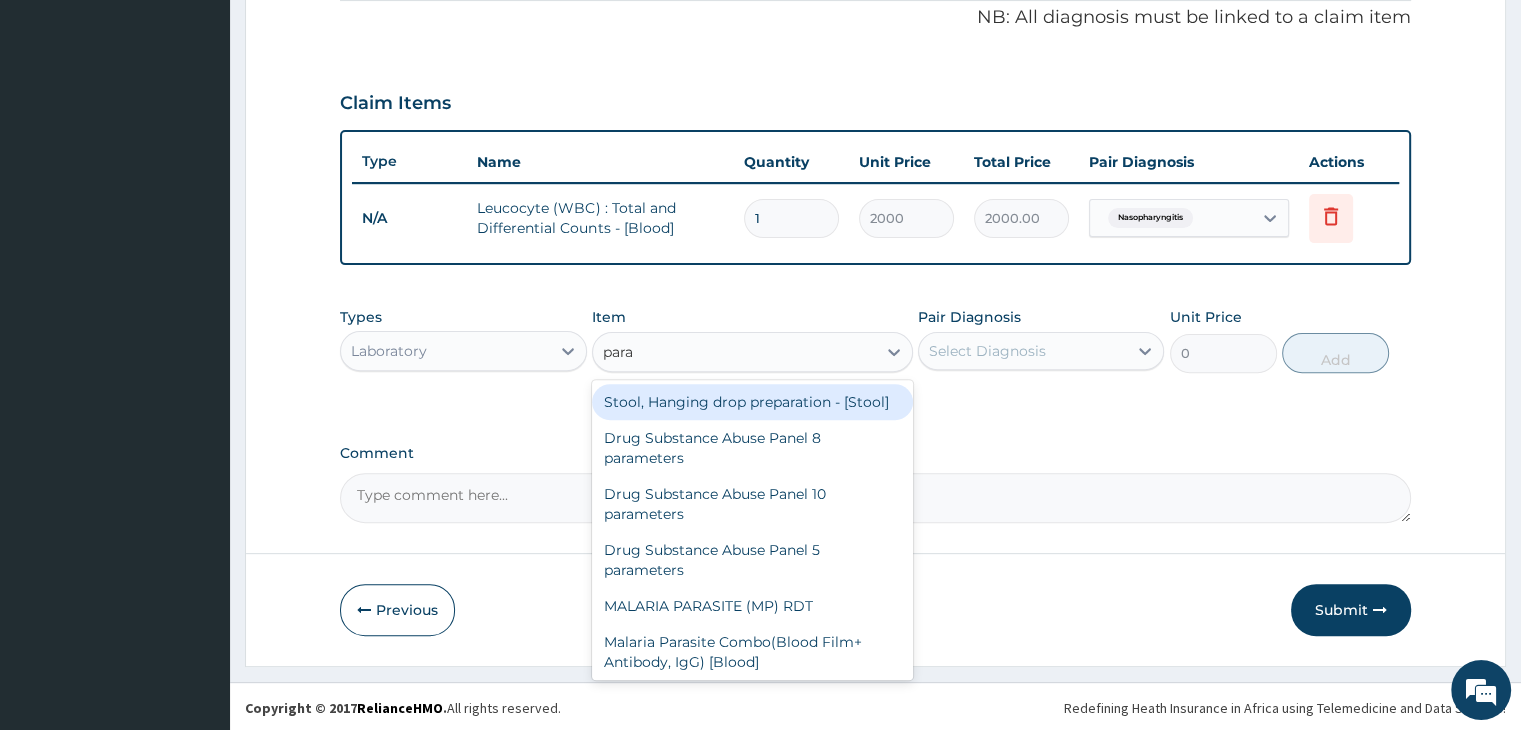 type on "paras" 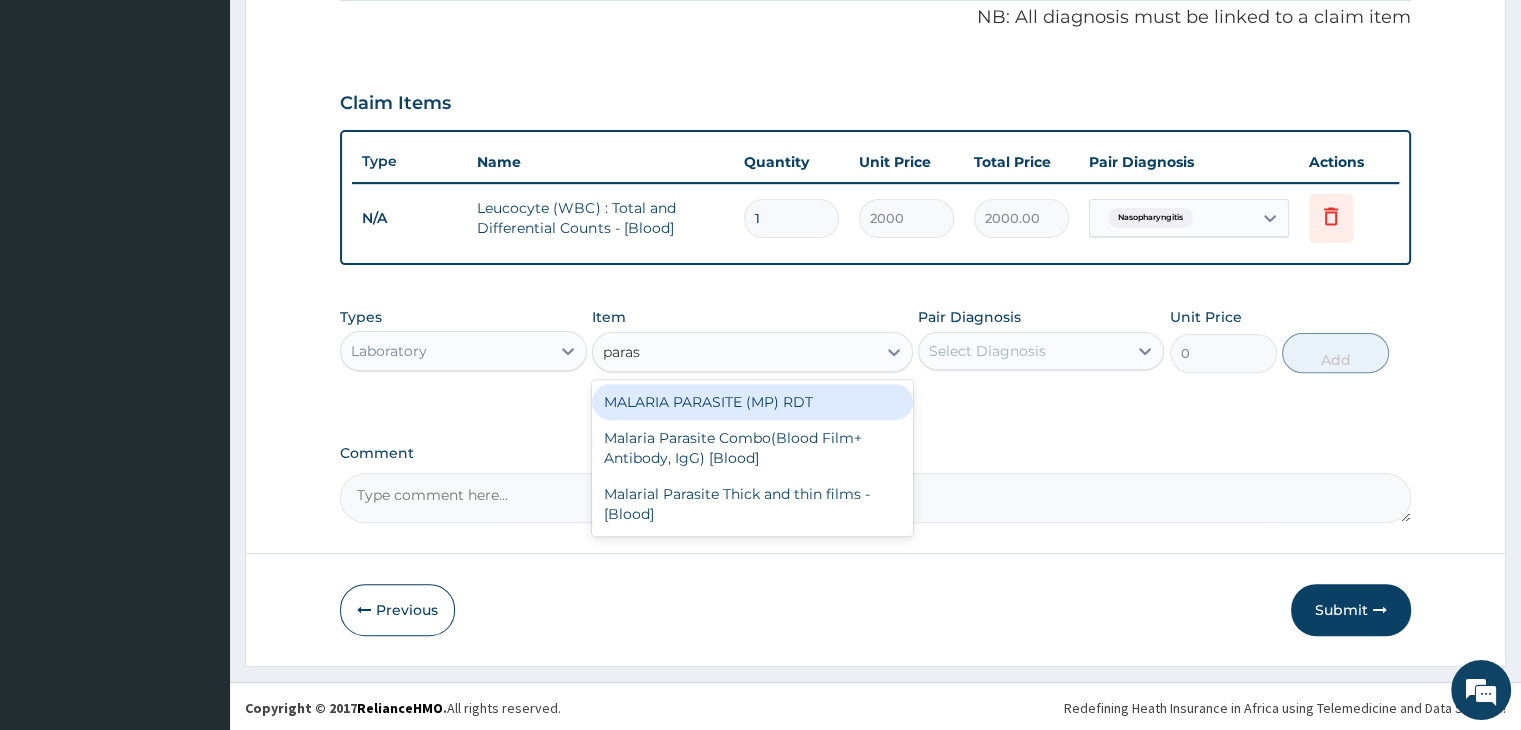 click on "MALARIA PARASITE (MP) RDT" at bounding box center [752, 402] 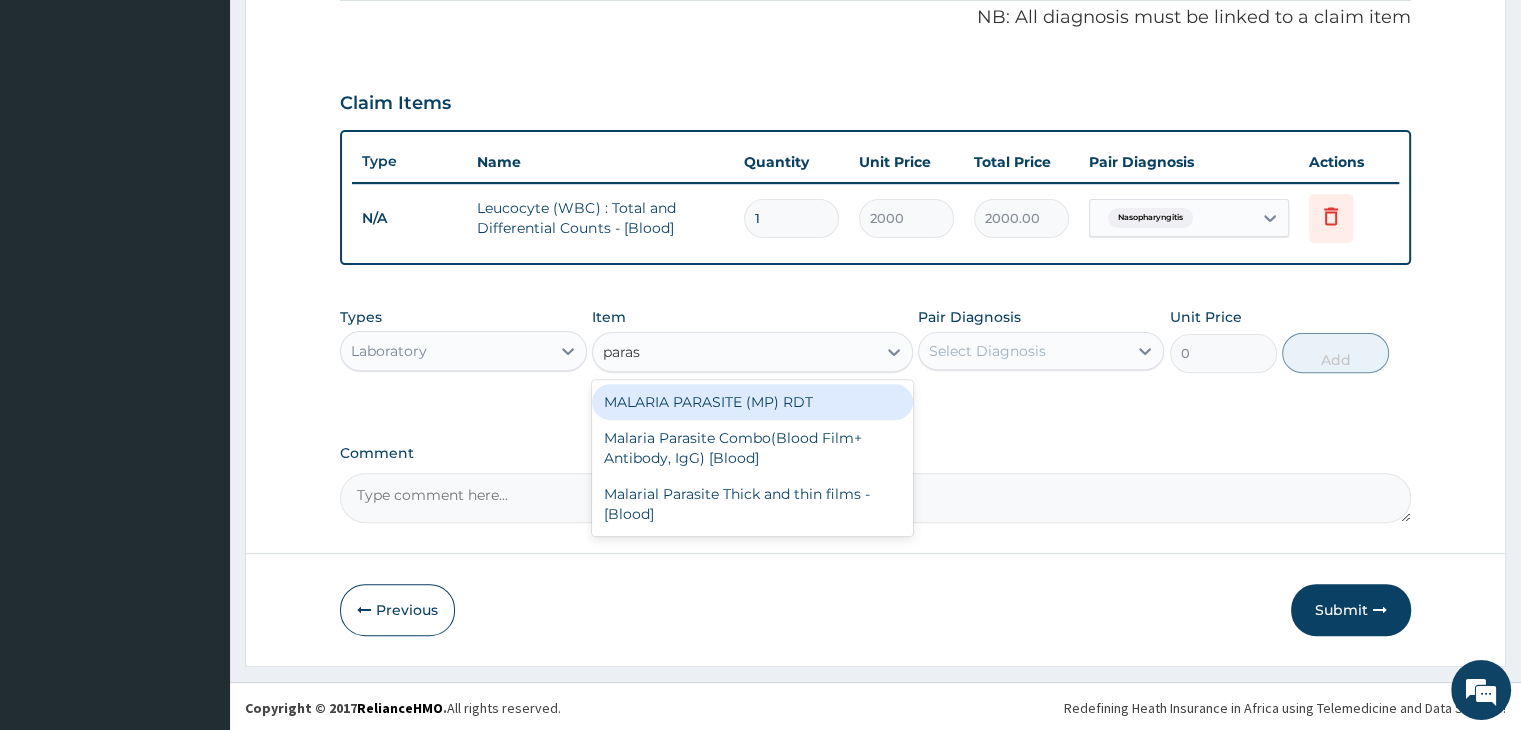 type 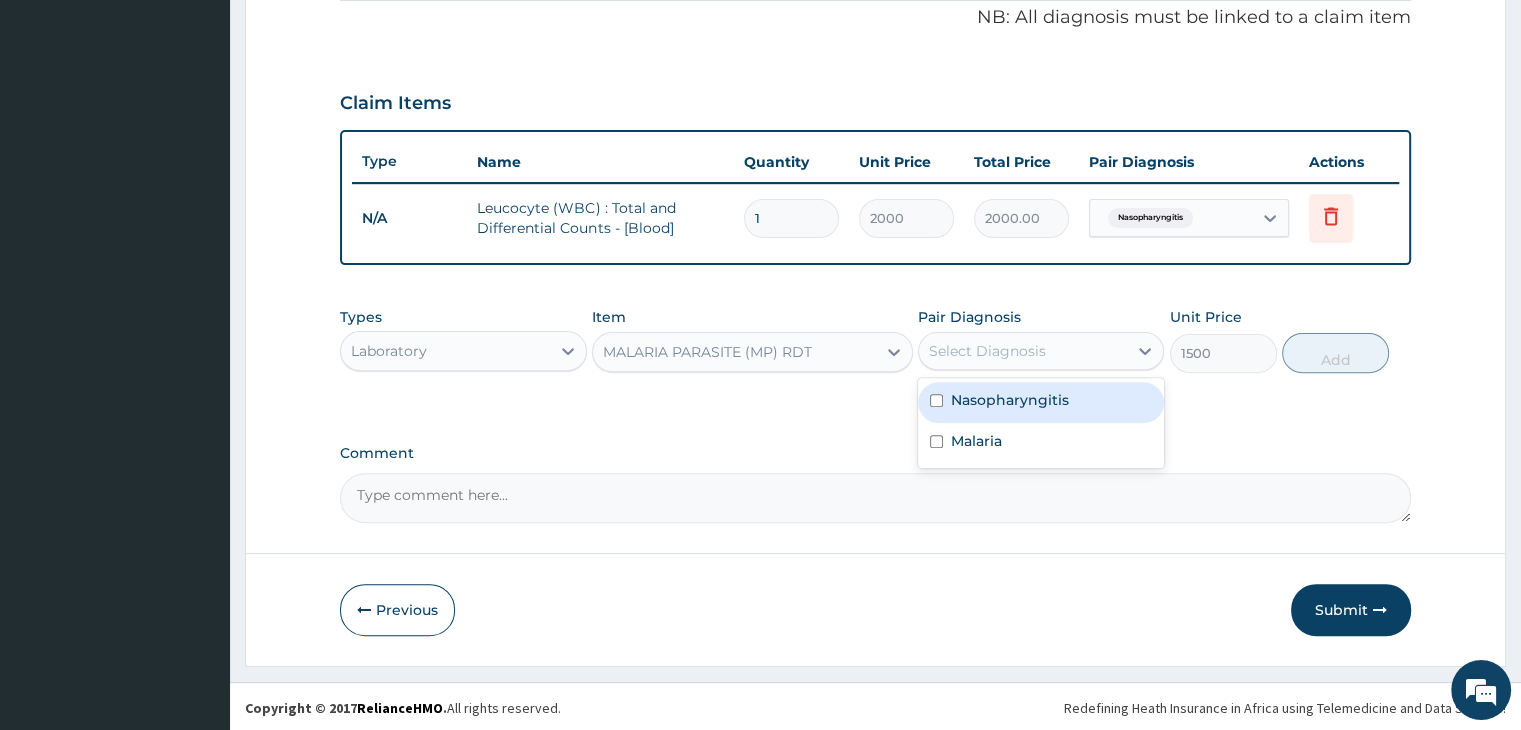 click on "Select Diagnosis" at bounding box center [1023, 351] 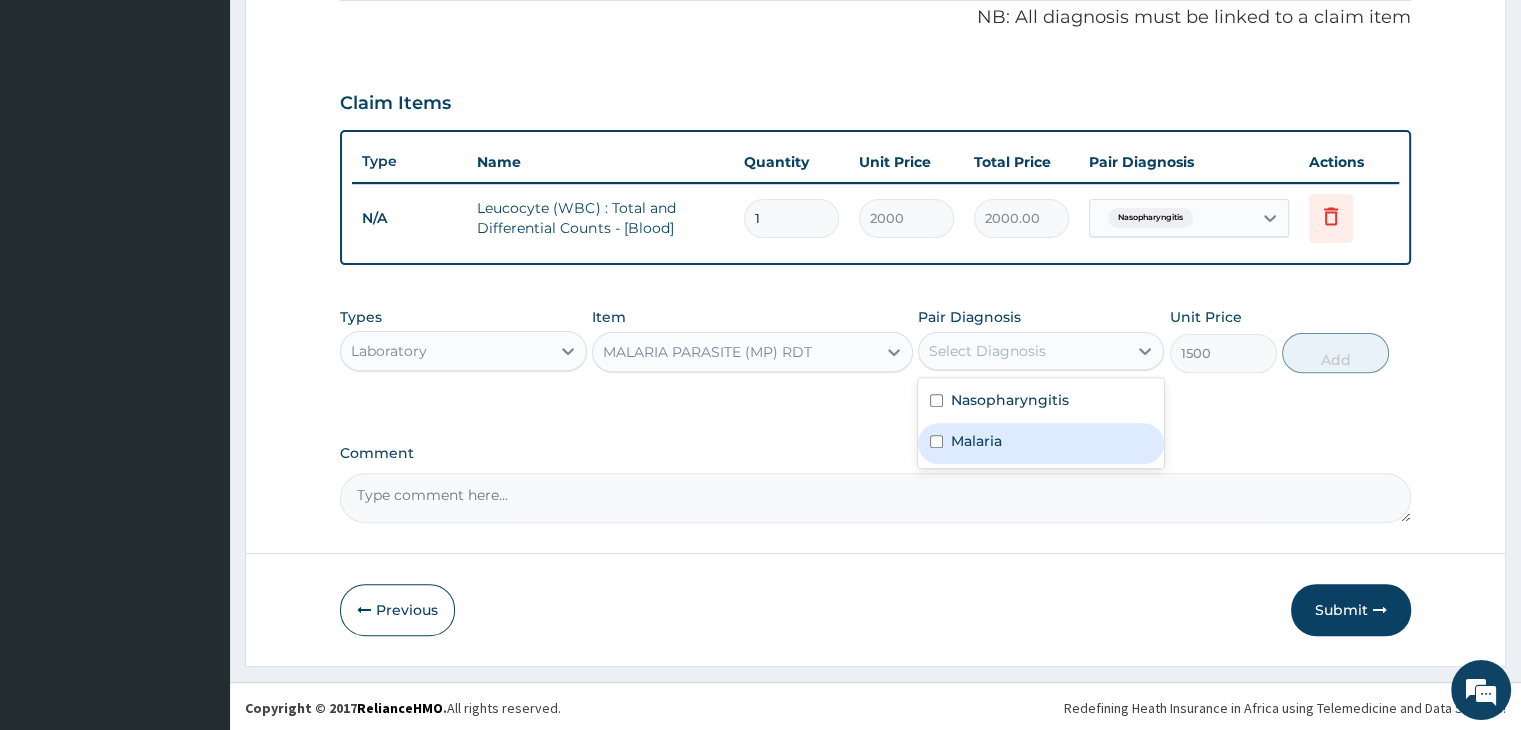click on "Malaria" at bounding box center (1041, 443) 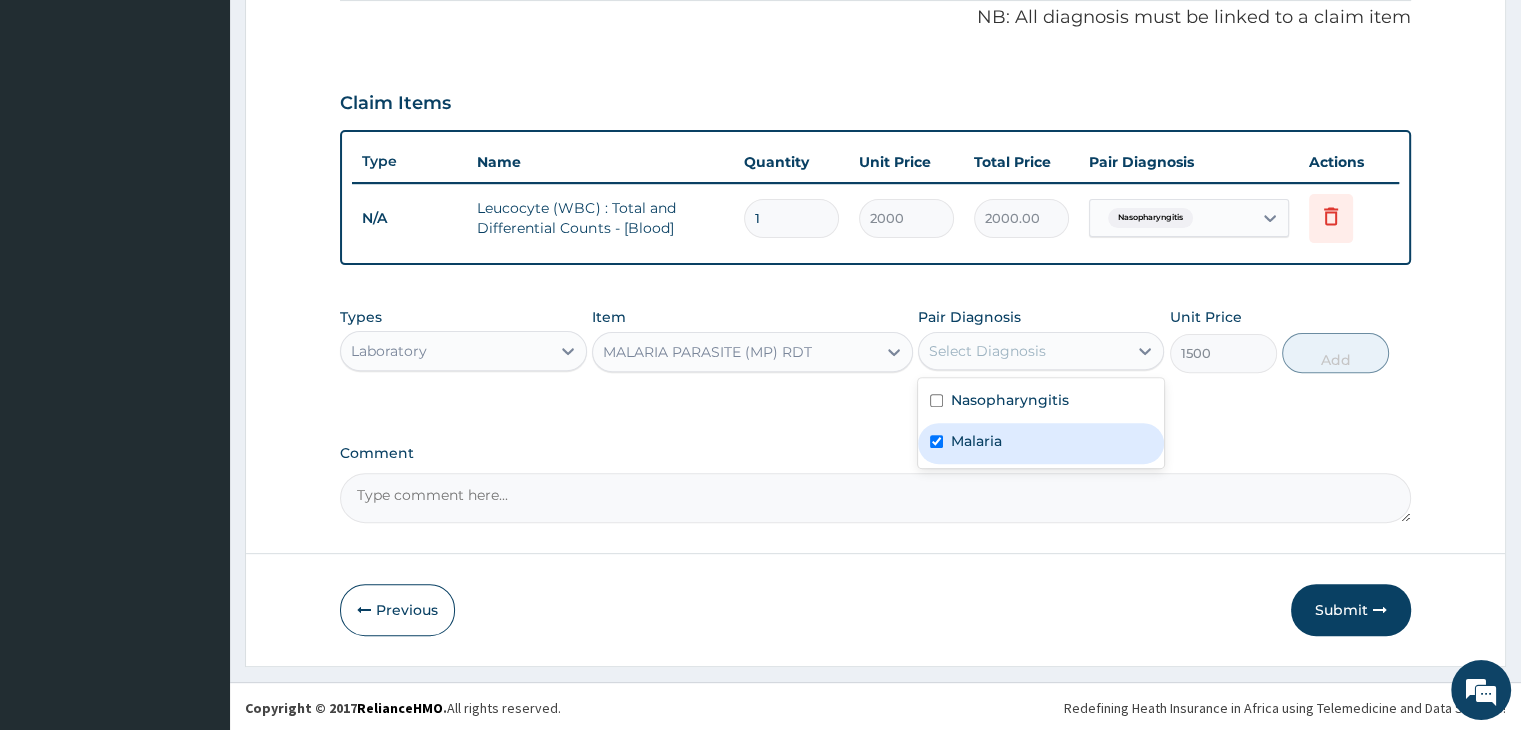 checkbox on "true" 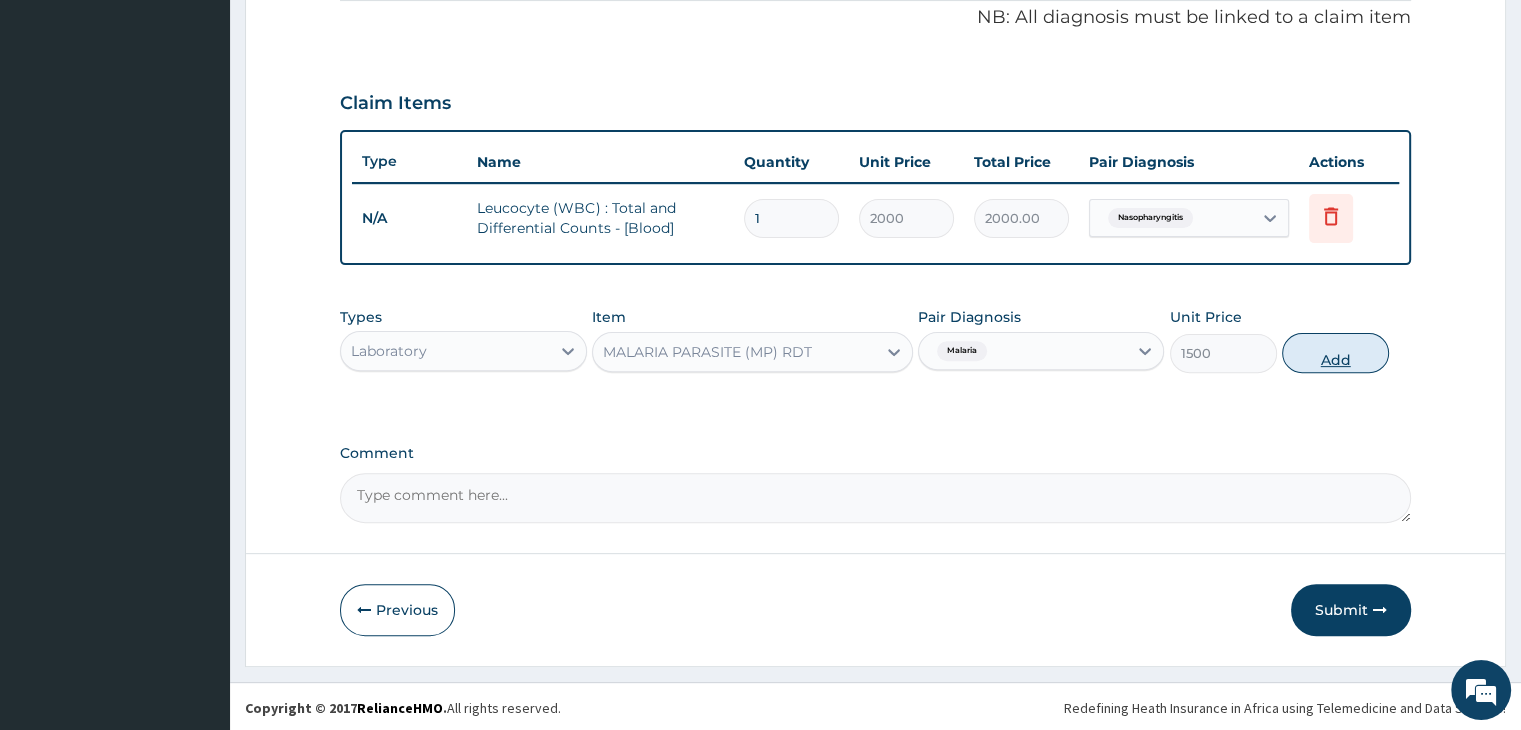 click on "Add" at bounding box center (1335, 353) 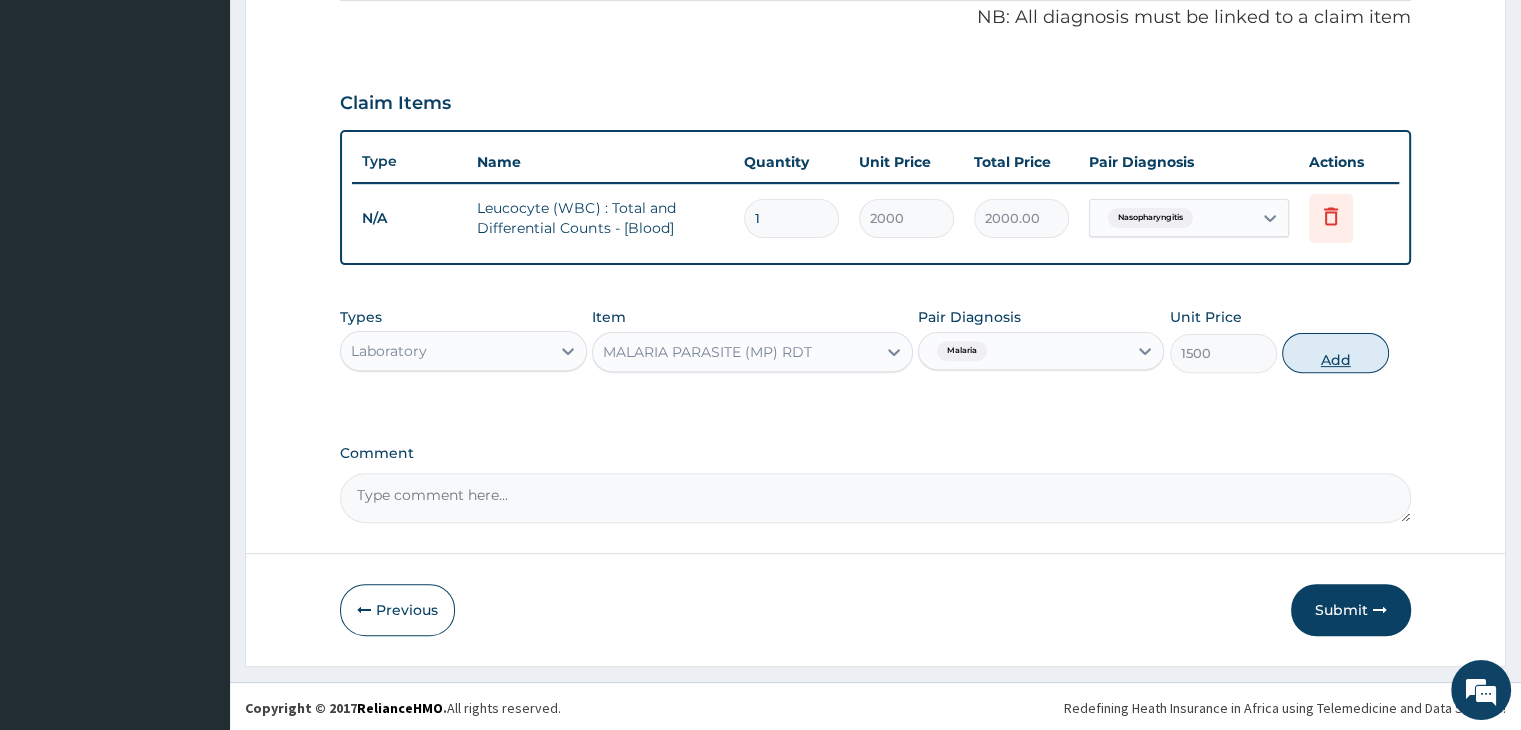 type on "0" 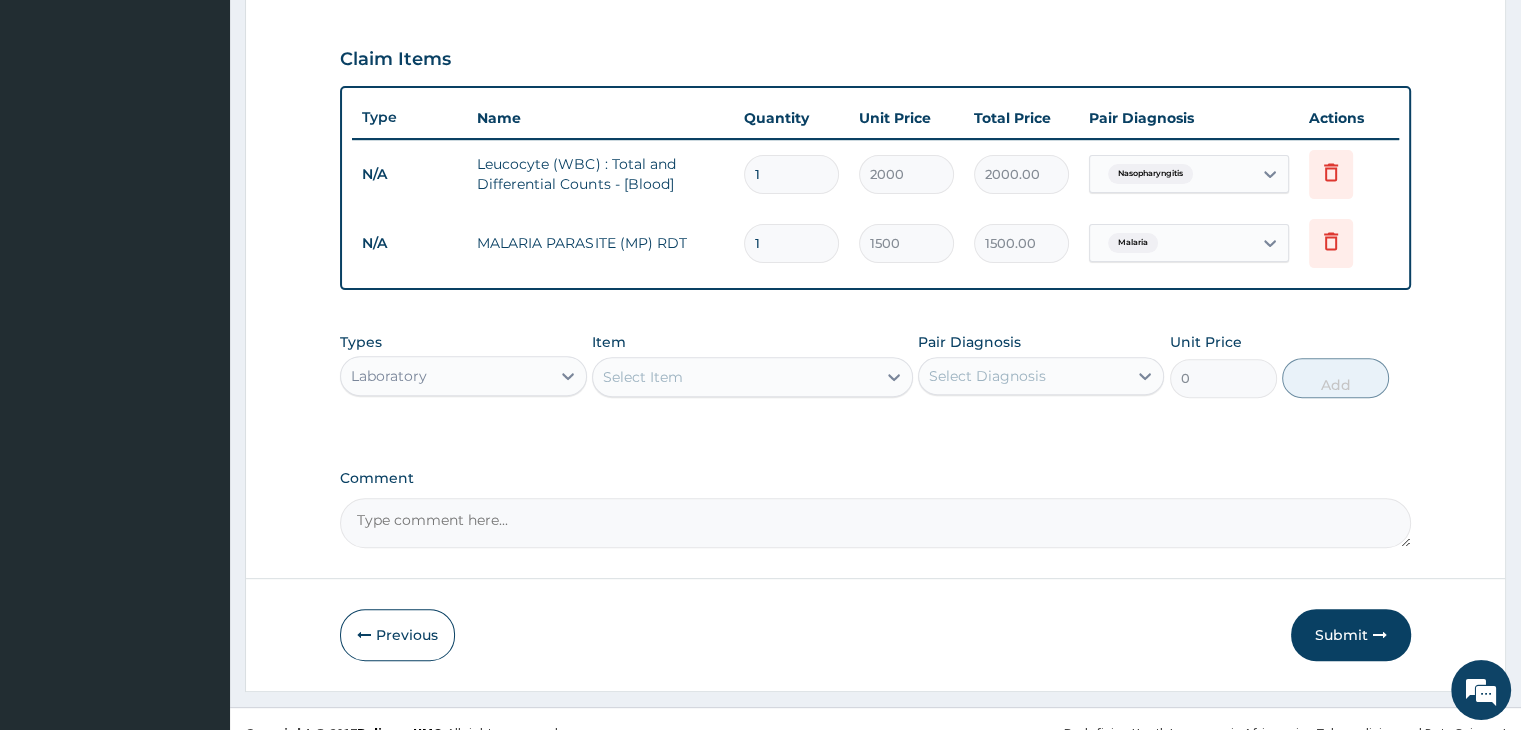 scroll, scrollTop: 683, scrollLeft: 0, axis: vertical 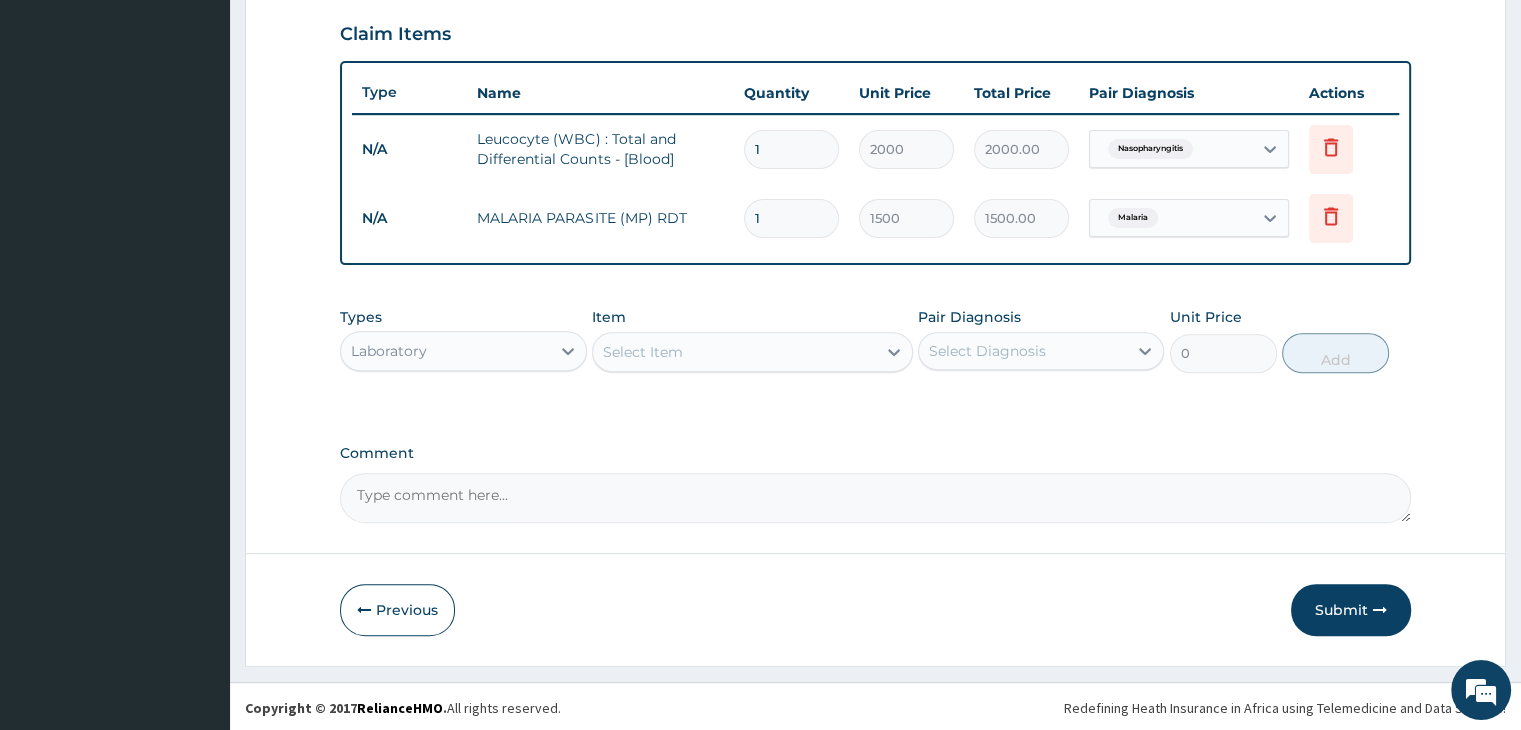 click on "Laboratory" at bounding box center (445, 351) 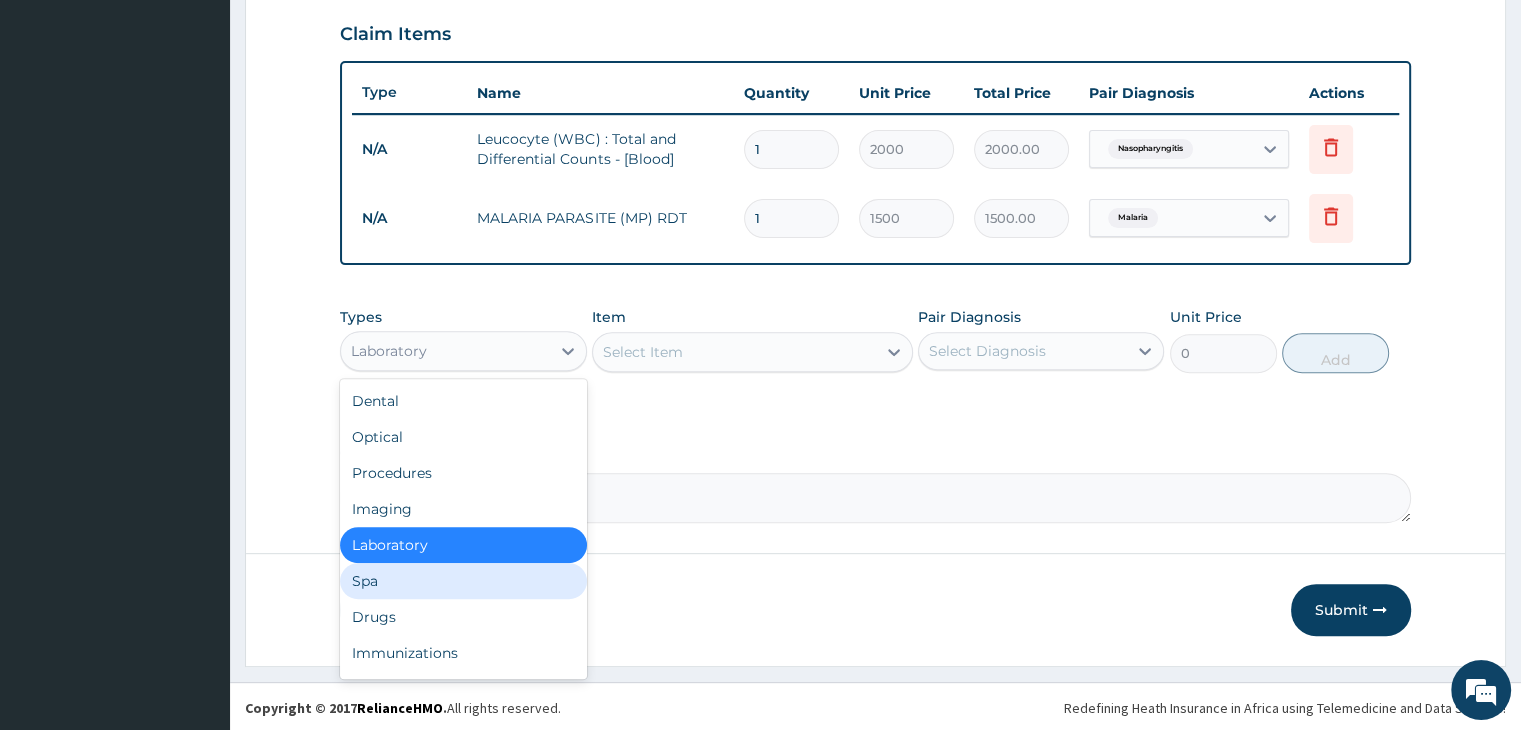 scroll, scrollTop: 68, scrollLeft: 0, axis: vertical 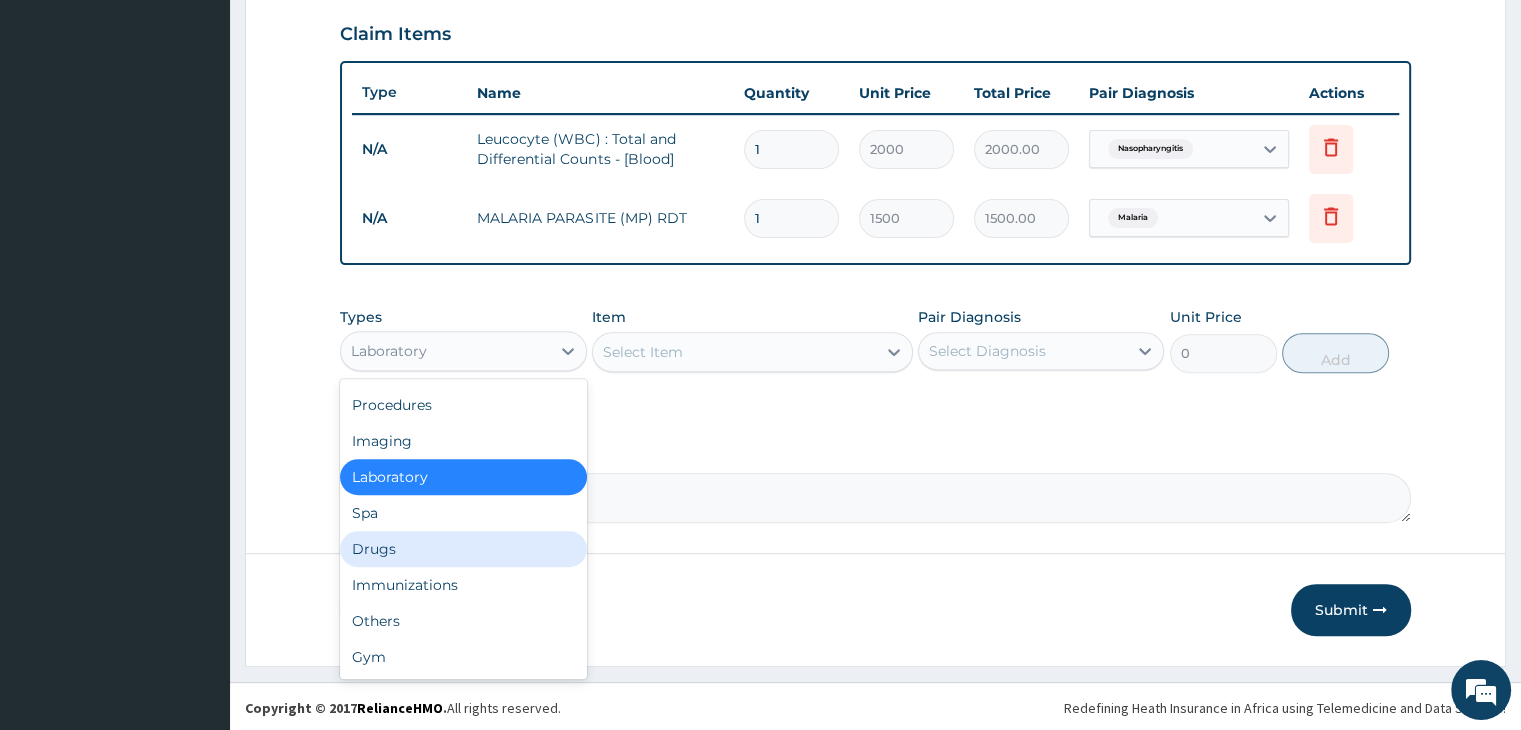click on "Drugs" at bounding box center [463, 549] 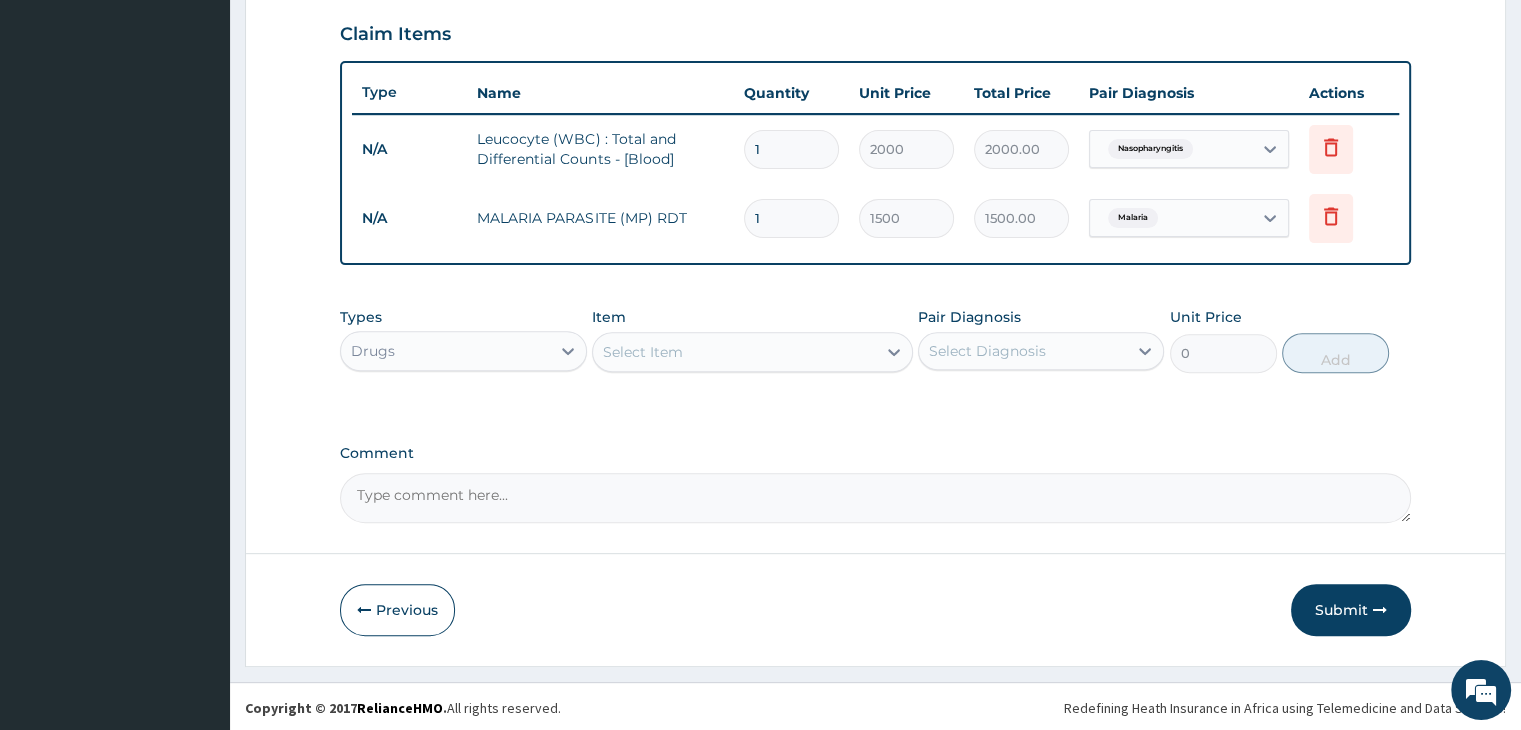 click on "Select Item" at bounding box center [734, 352] 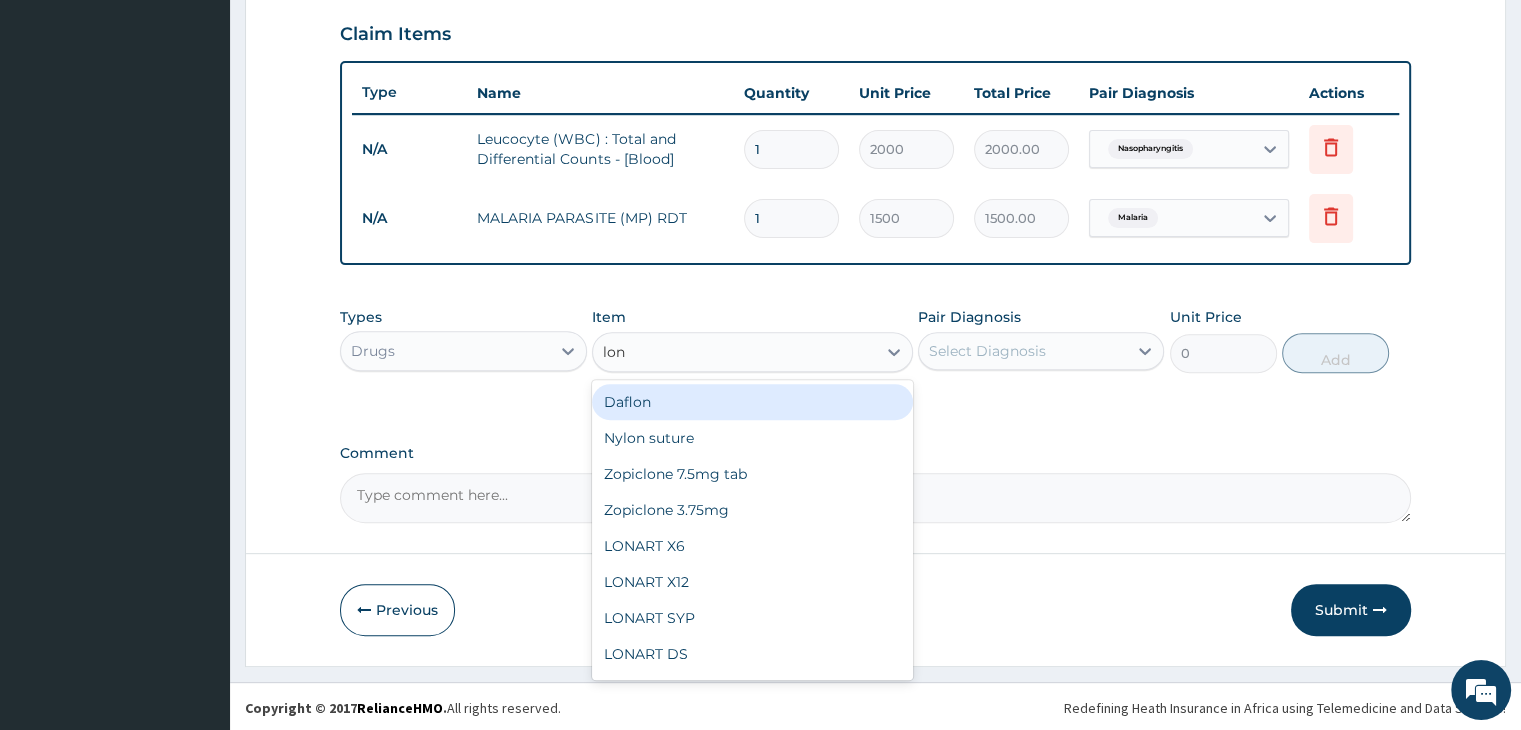 type on "lona" 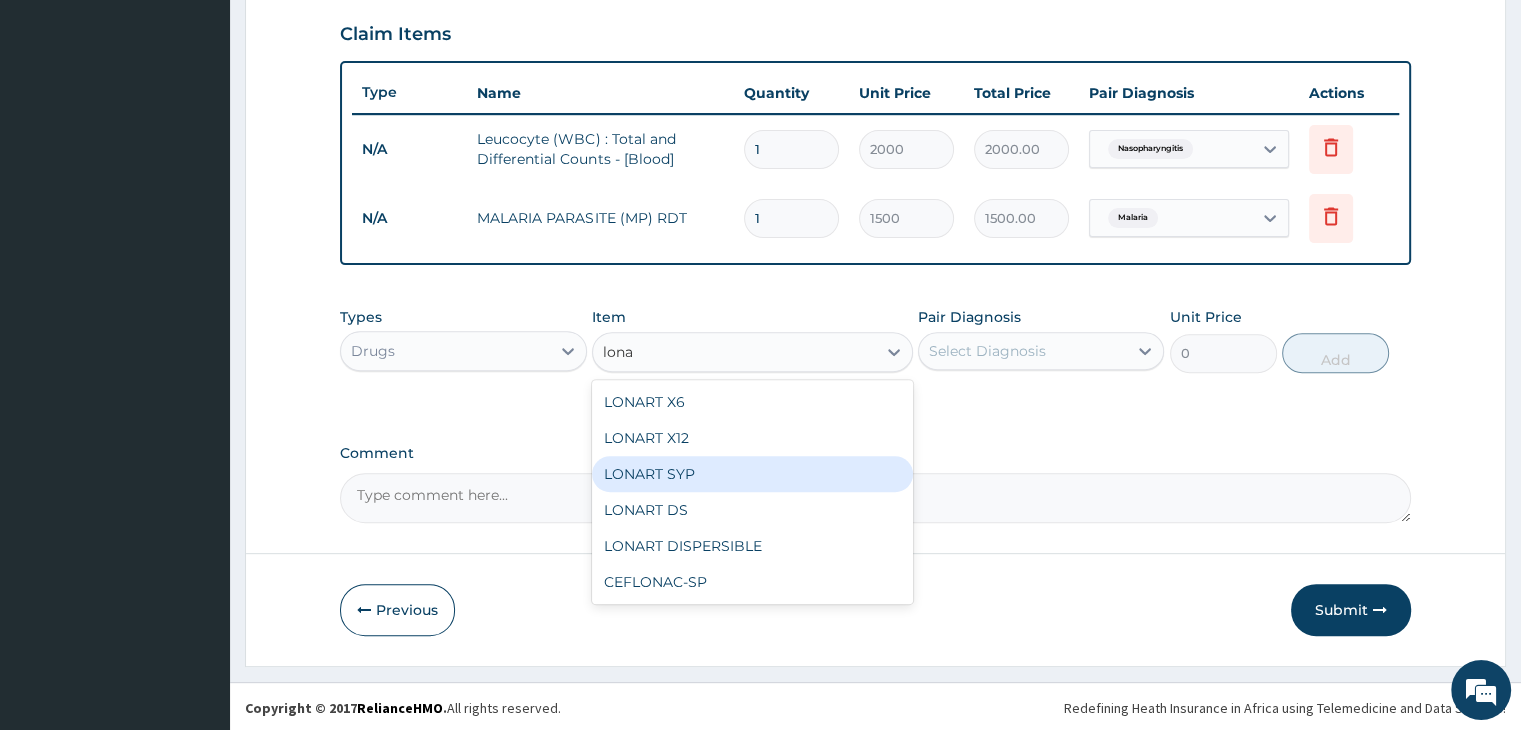 click on "LONART SYP" at bounding box center (752, 474) 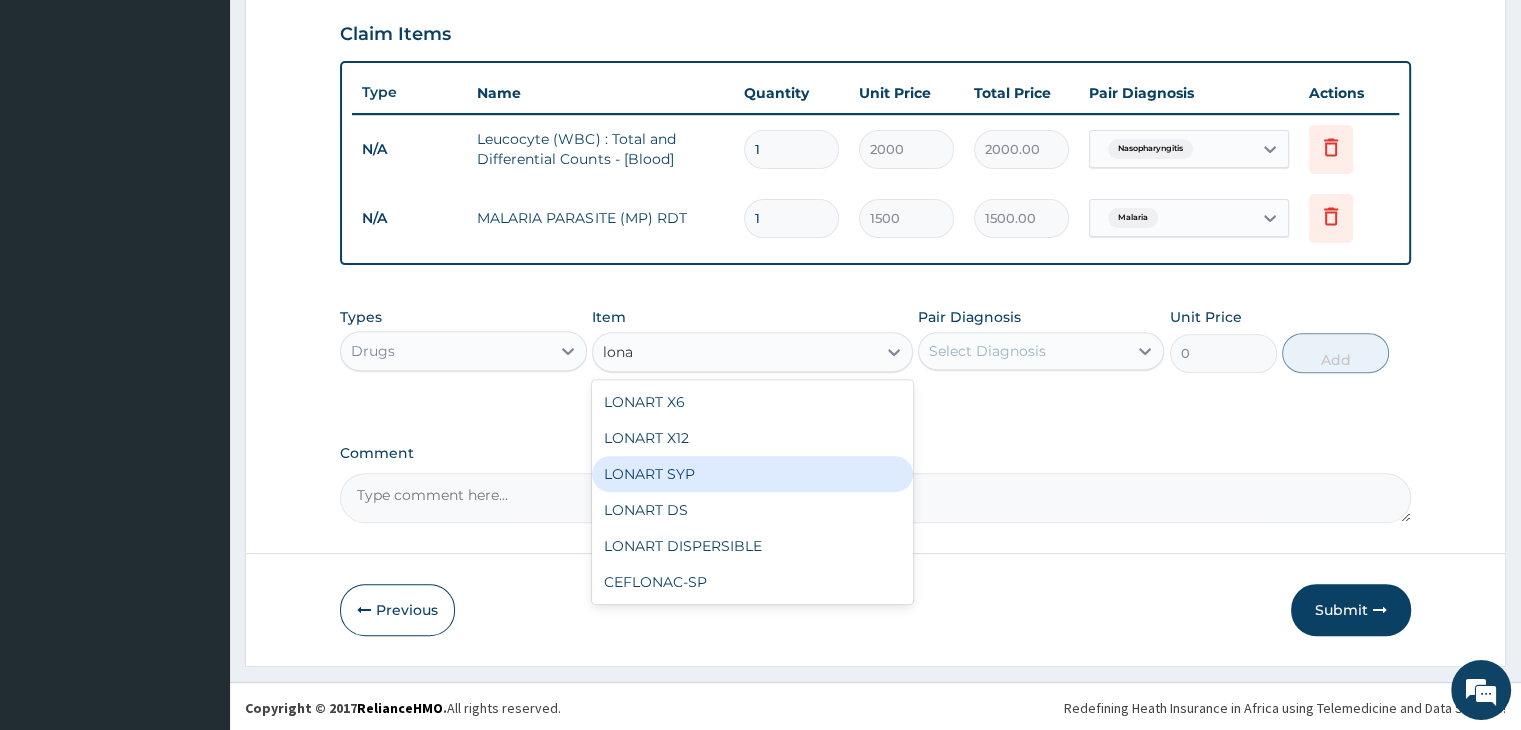 type 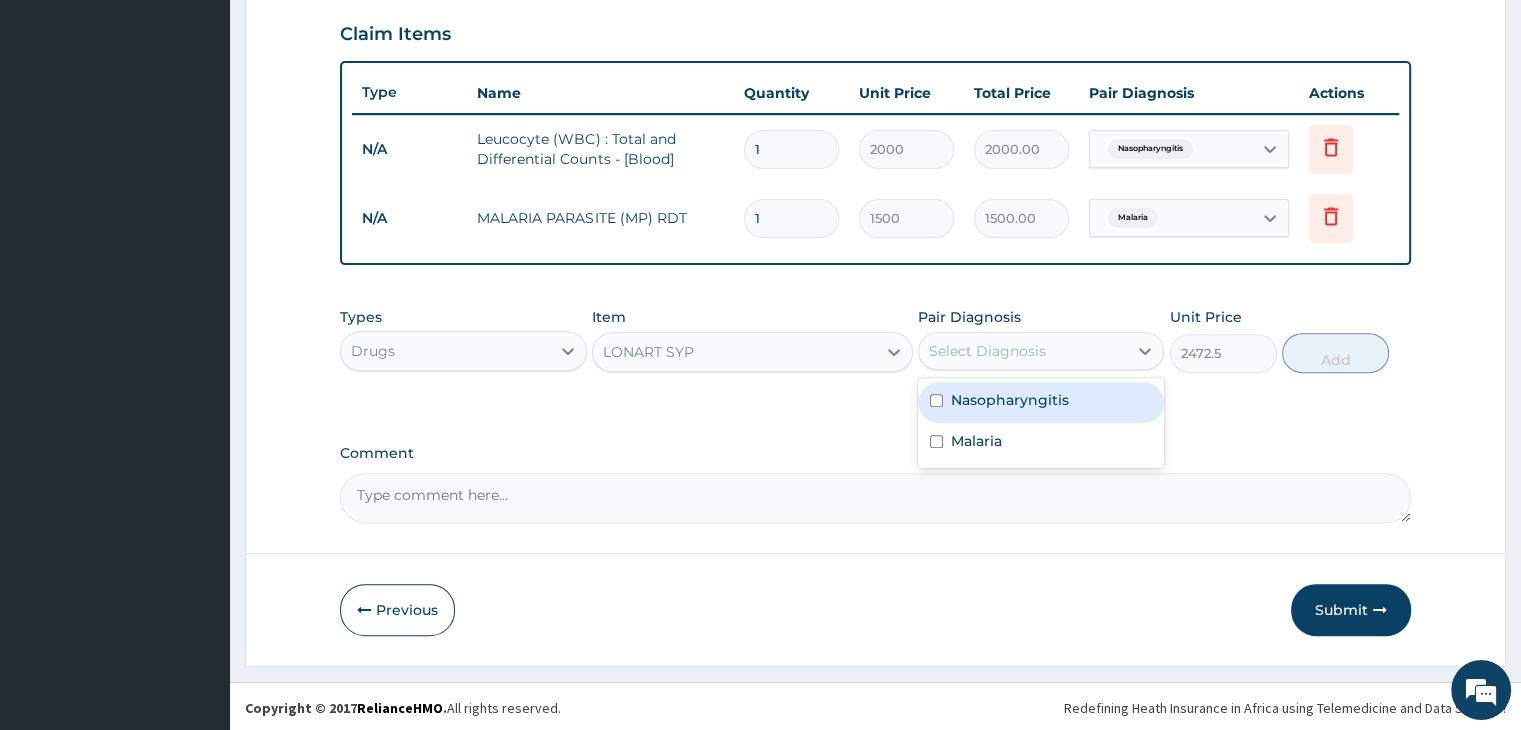 click on "Select Diagnosis" at bounding box center (1023, 351) 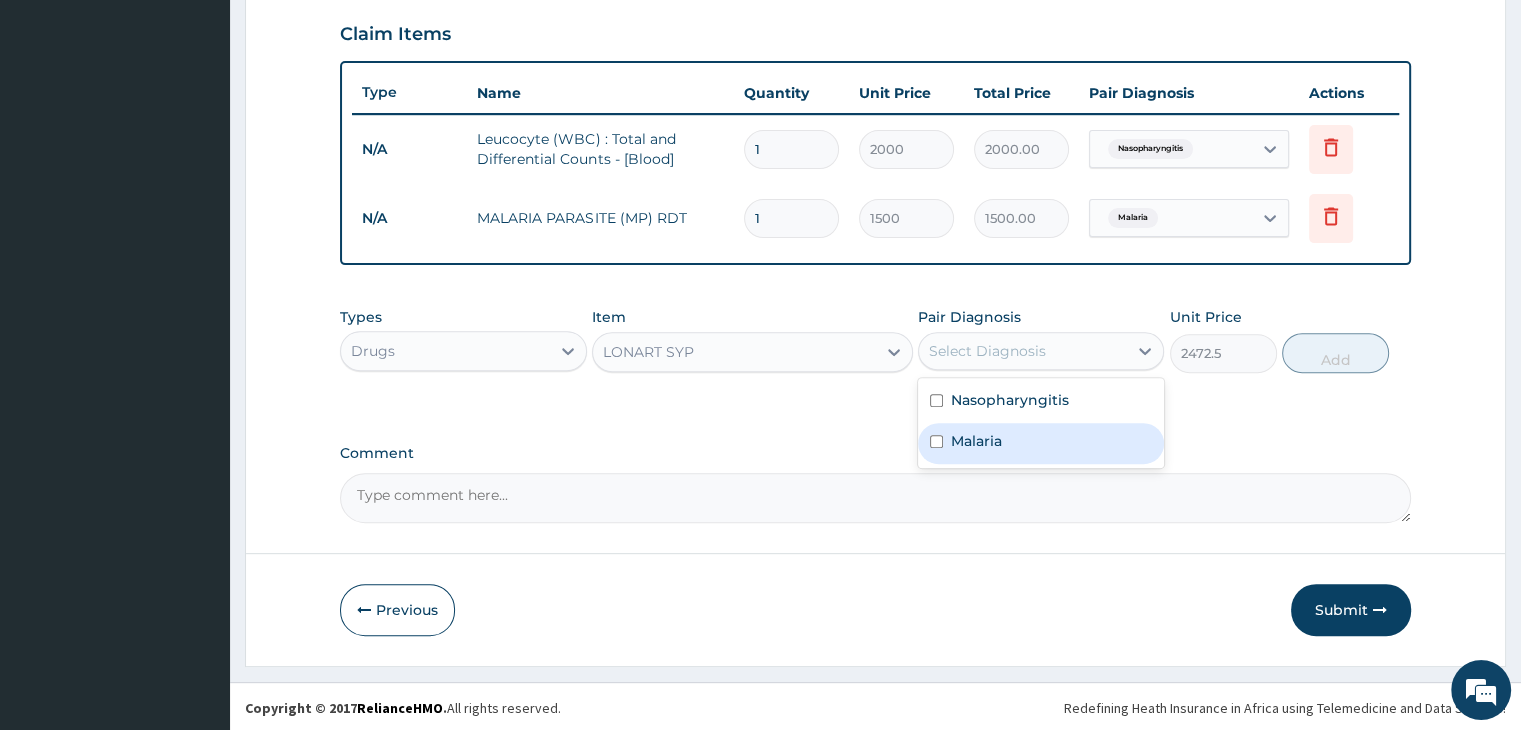 click on "Malaria" at bounding box center [1041, 443] 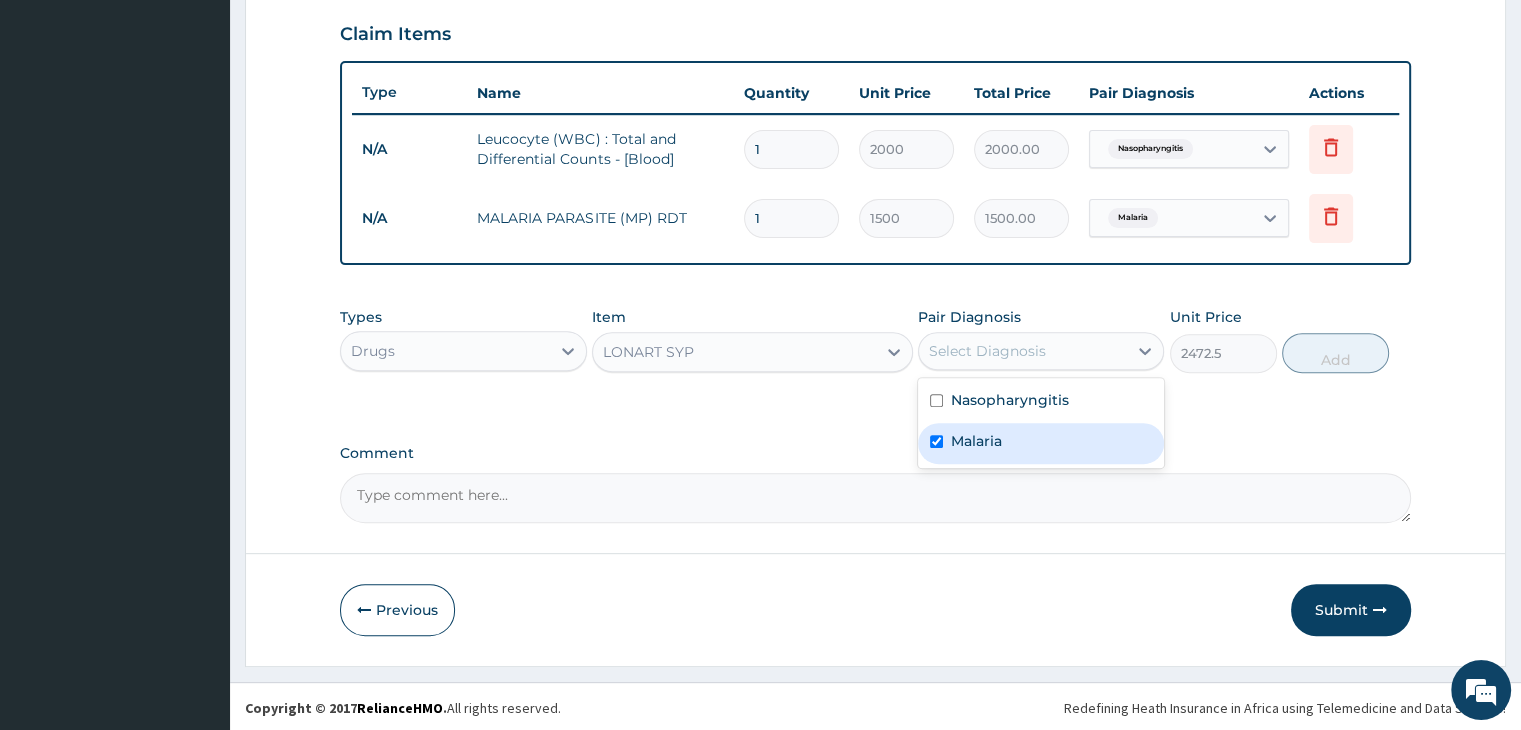 checkbox on "true" 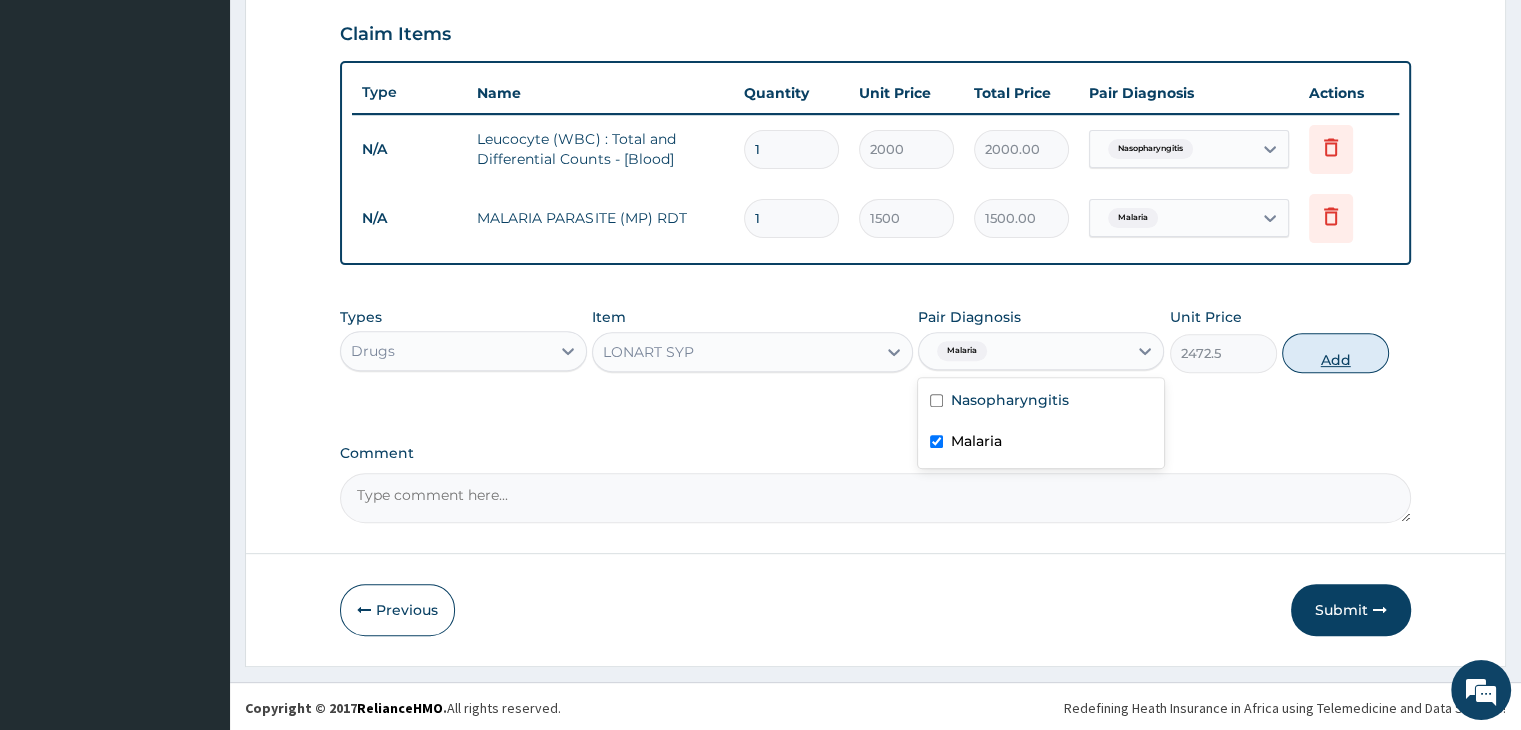 click on "Add" at bounding box center (1335, 353) 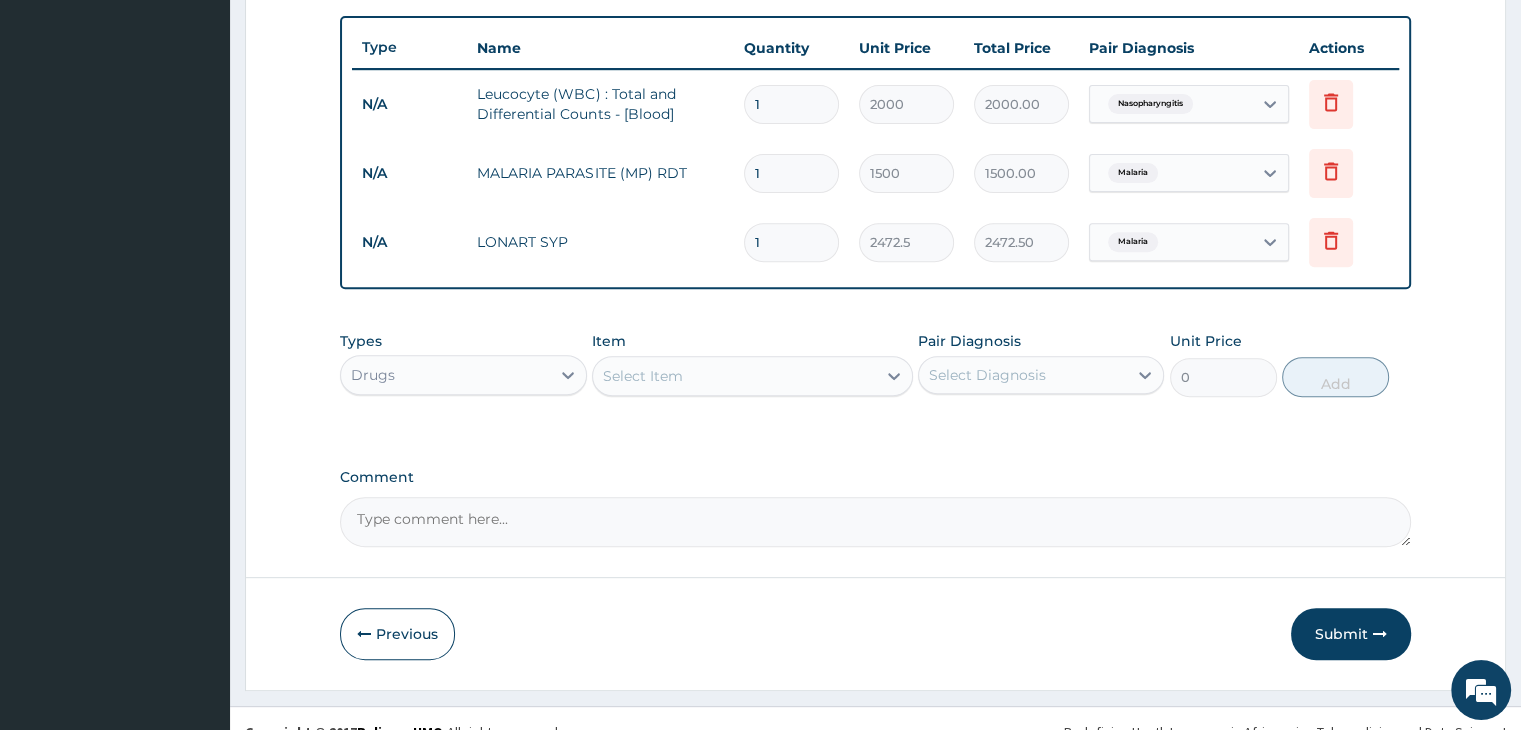 scroll, scrollTop: 752, scrollLeft: 0, axis: vertical 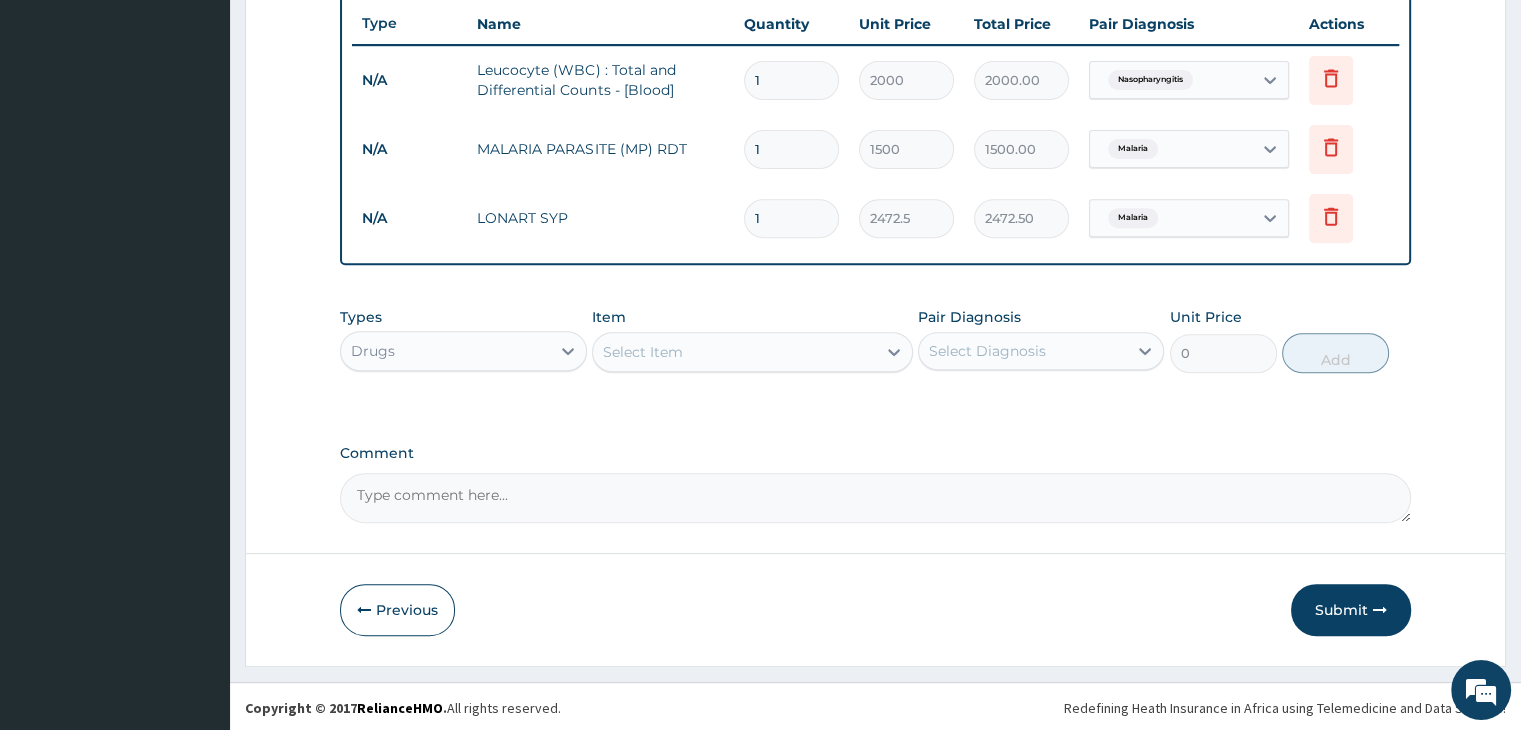 click on "Select Item" at bounding box center (734, 352) 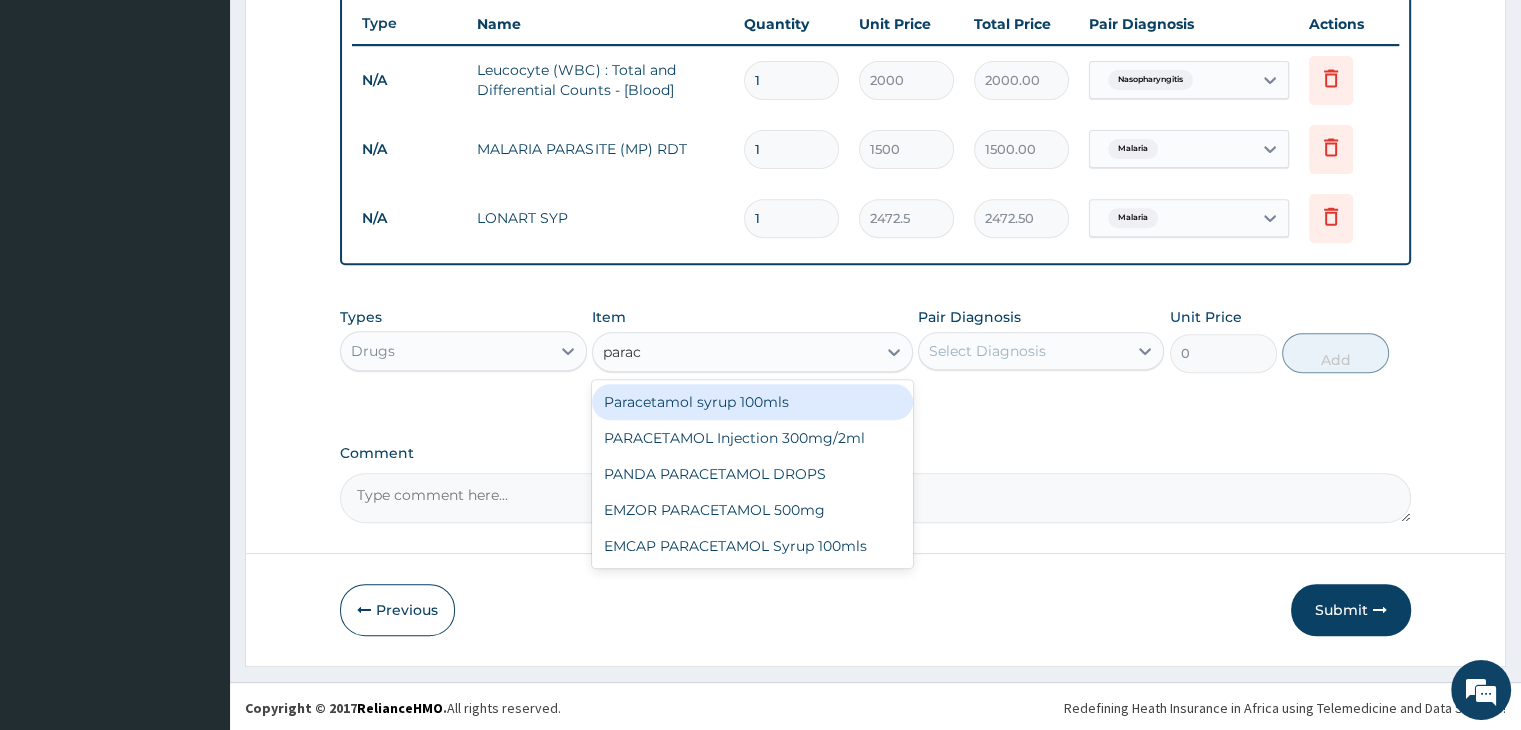 type on "parace" 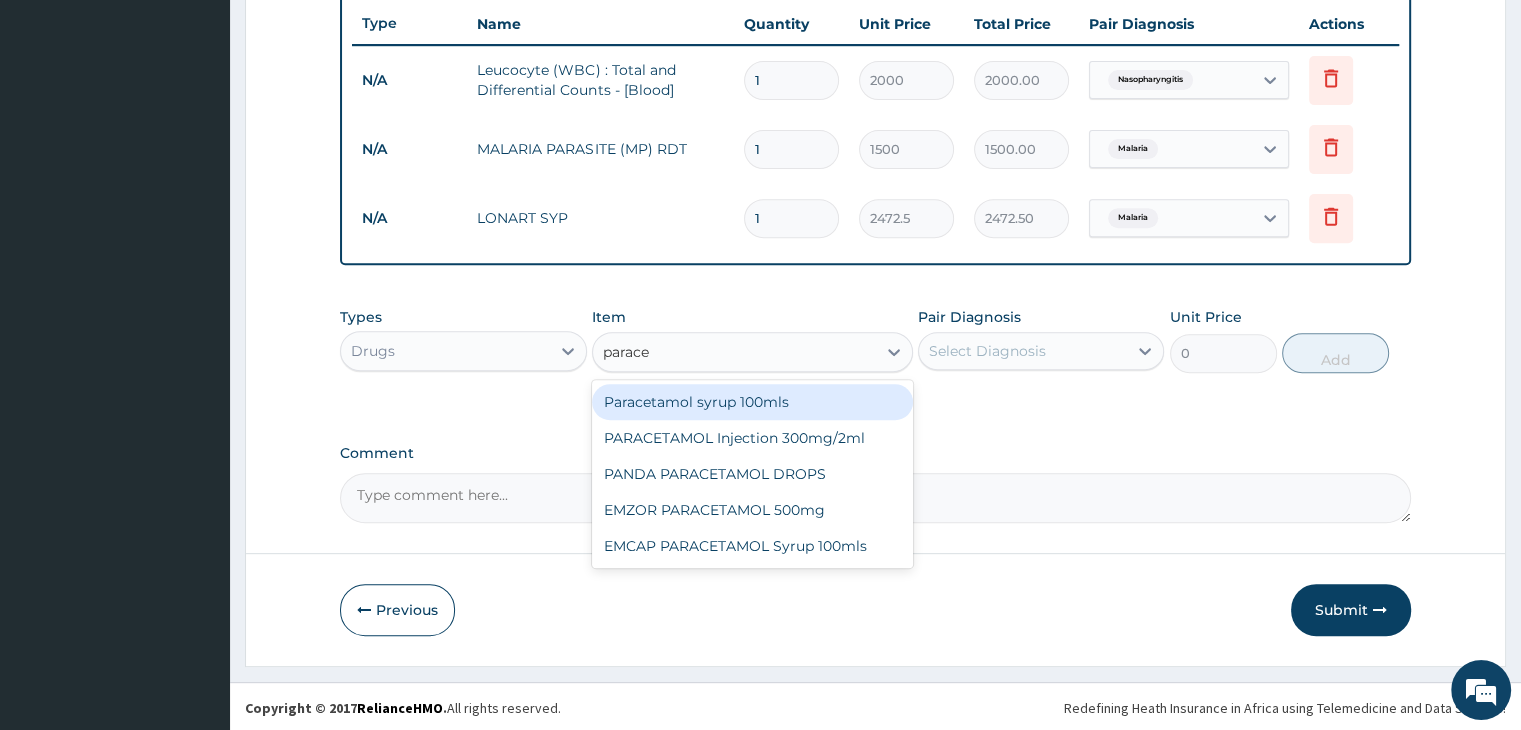click on "Paracetamol syrup 100mls" at bounding box center [752, 402] 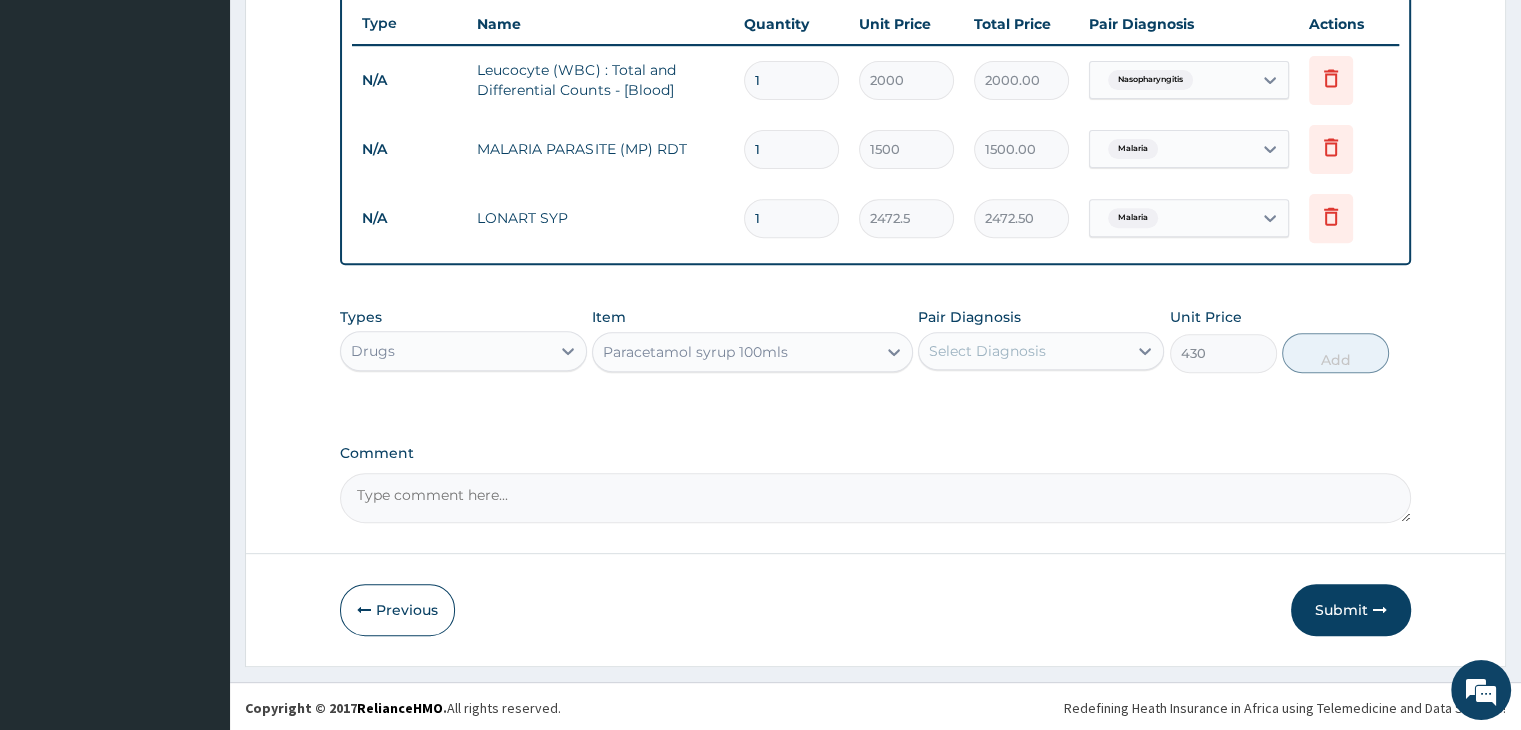 click on "Select Diagnosis" at bounding box center [1023, 351] 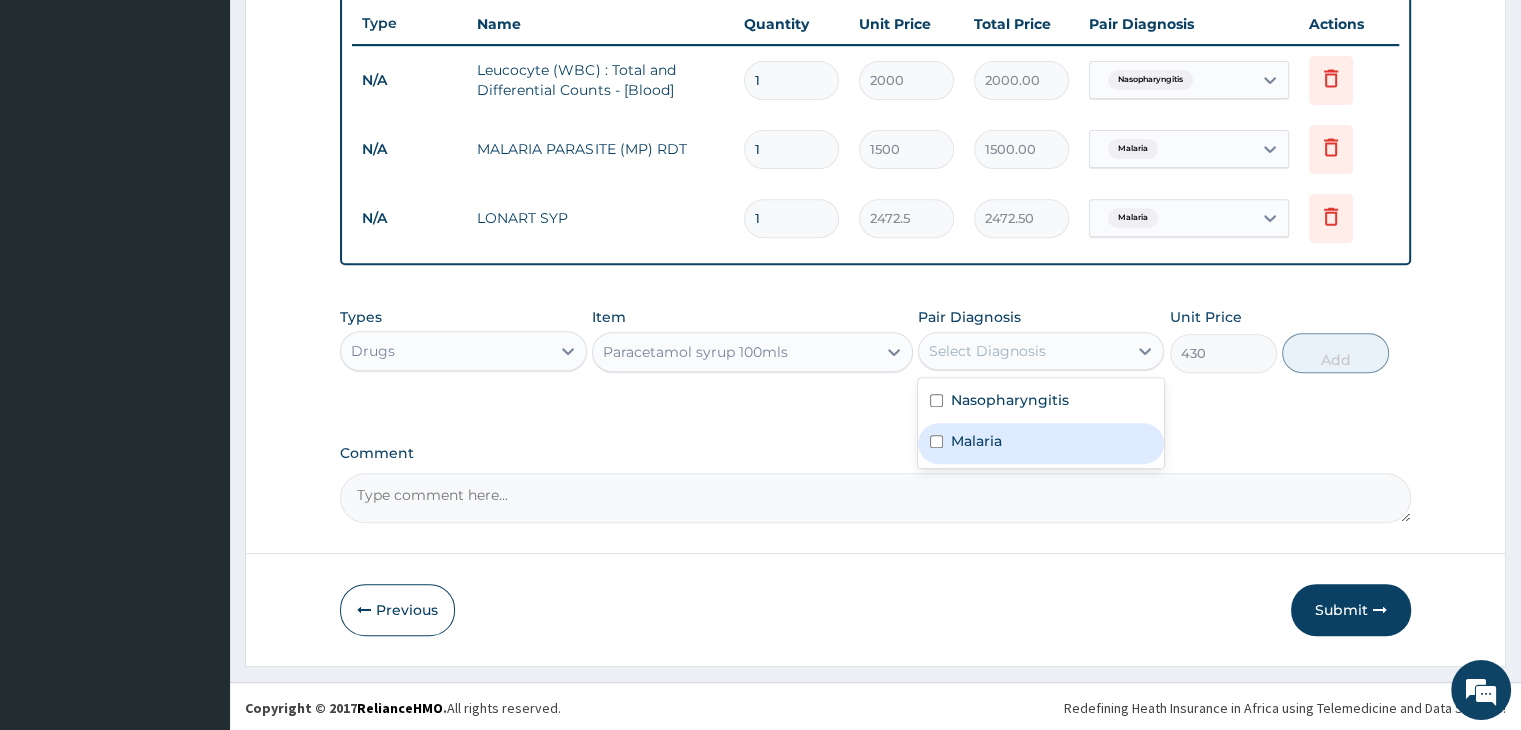 click on "Malaria" at bounding box center (1041, 443) 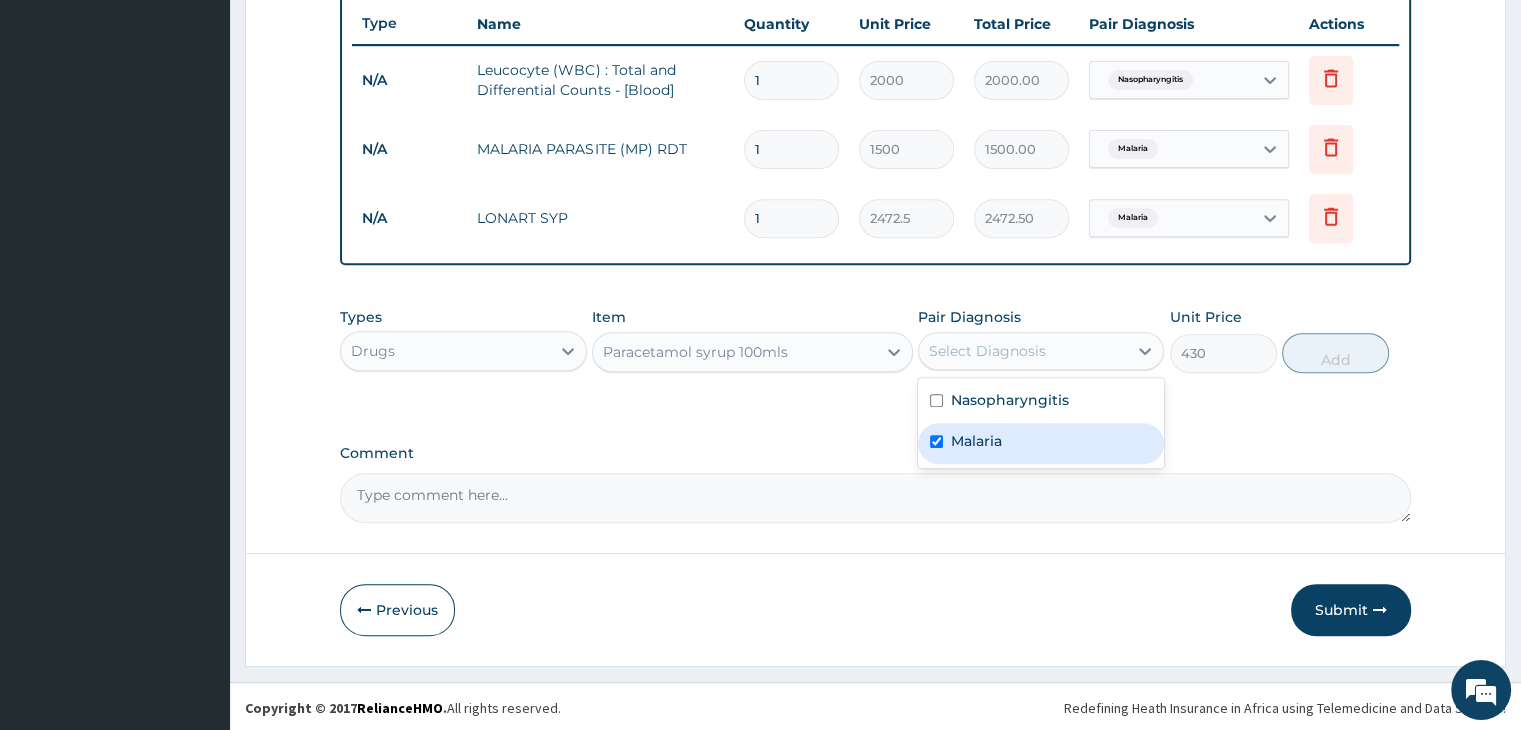 checkbox on "true" 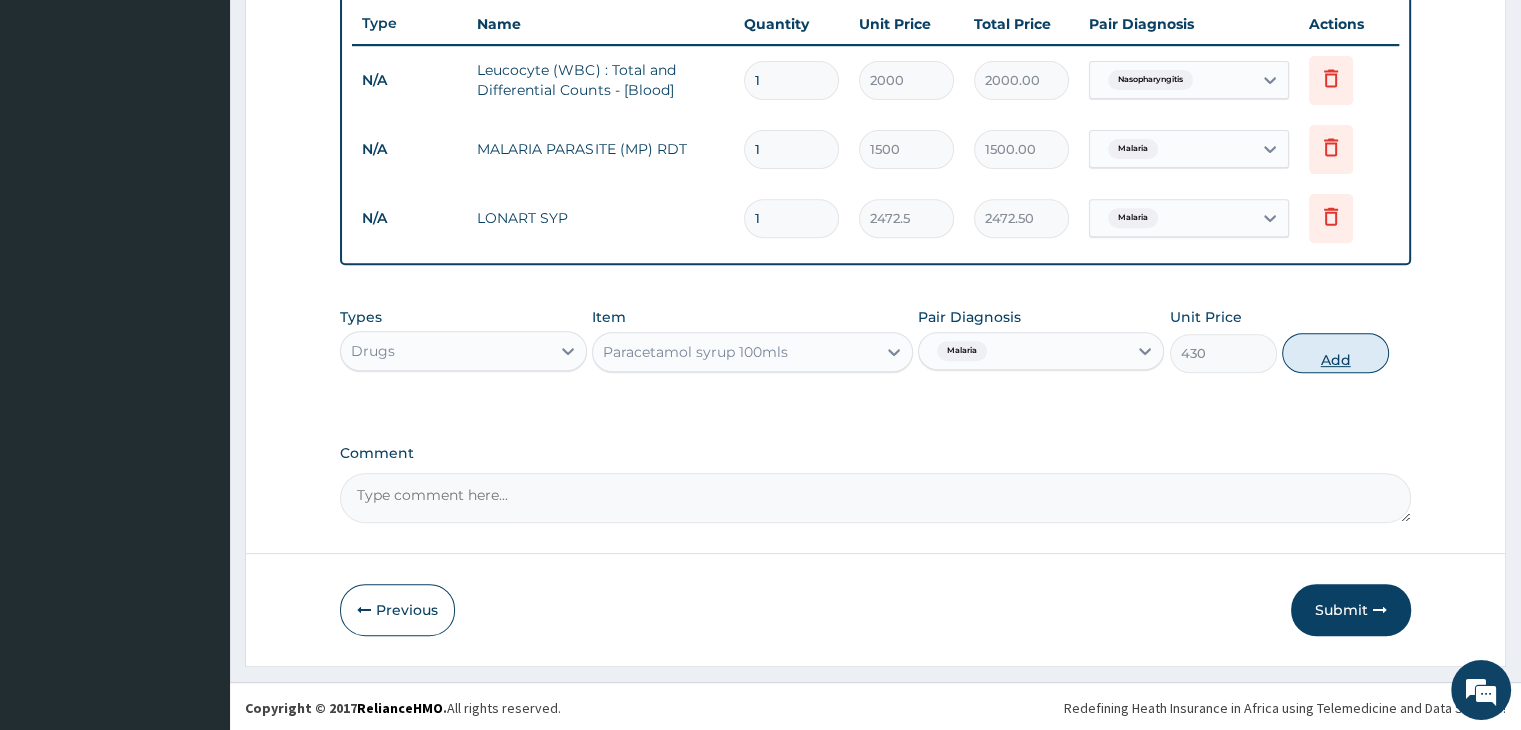 click on "Add" at bounding box center (1335, 353) 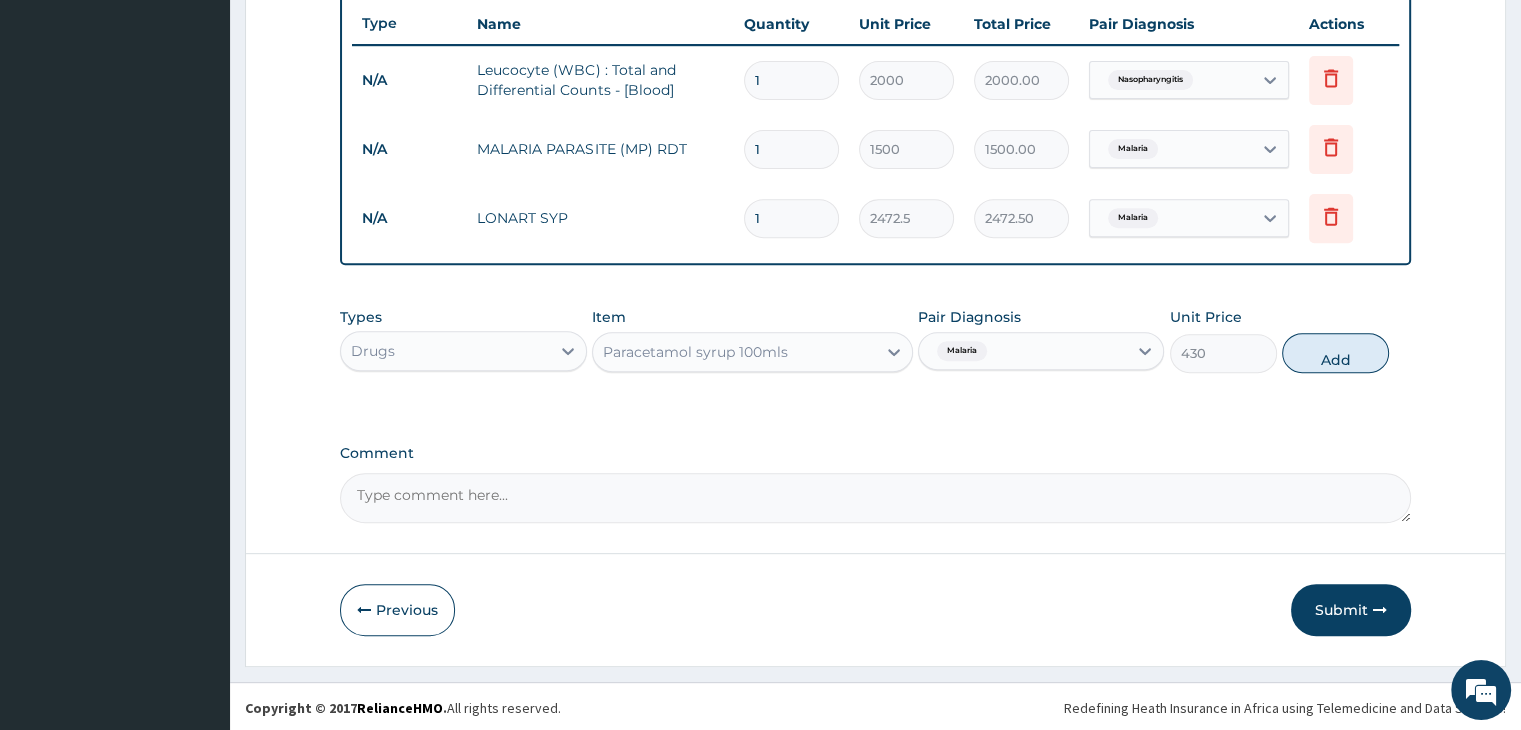 type on "0" 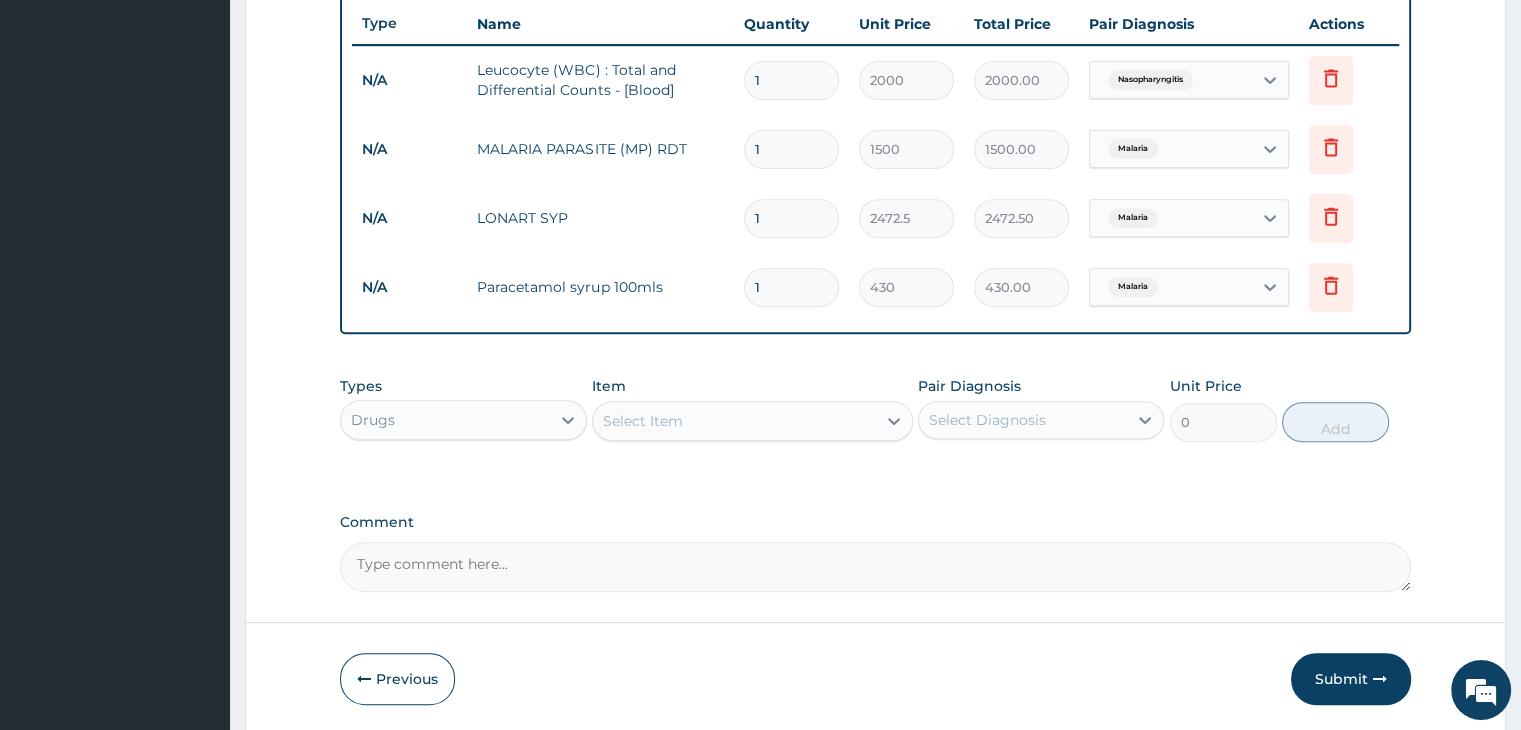scroll, scrollTop: 820, scrollLeft: 0, axis: vertical 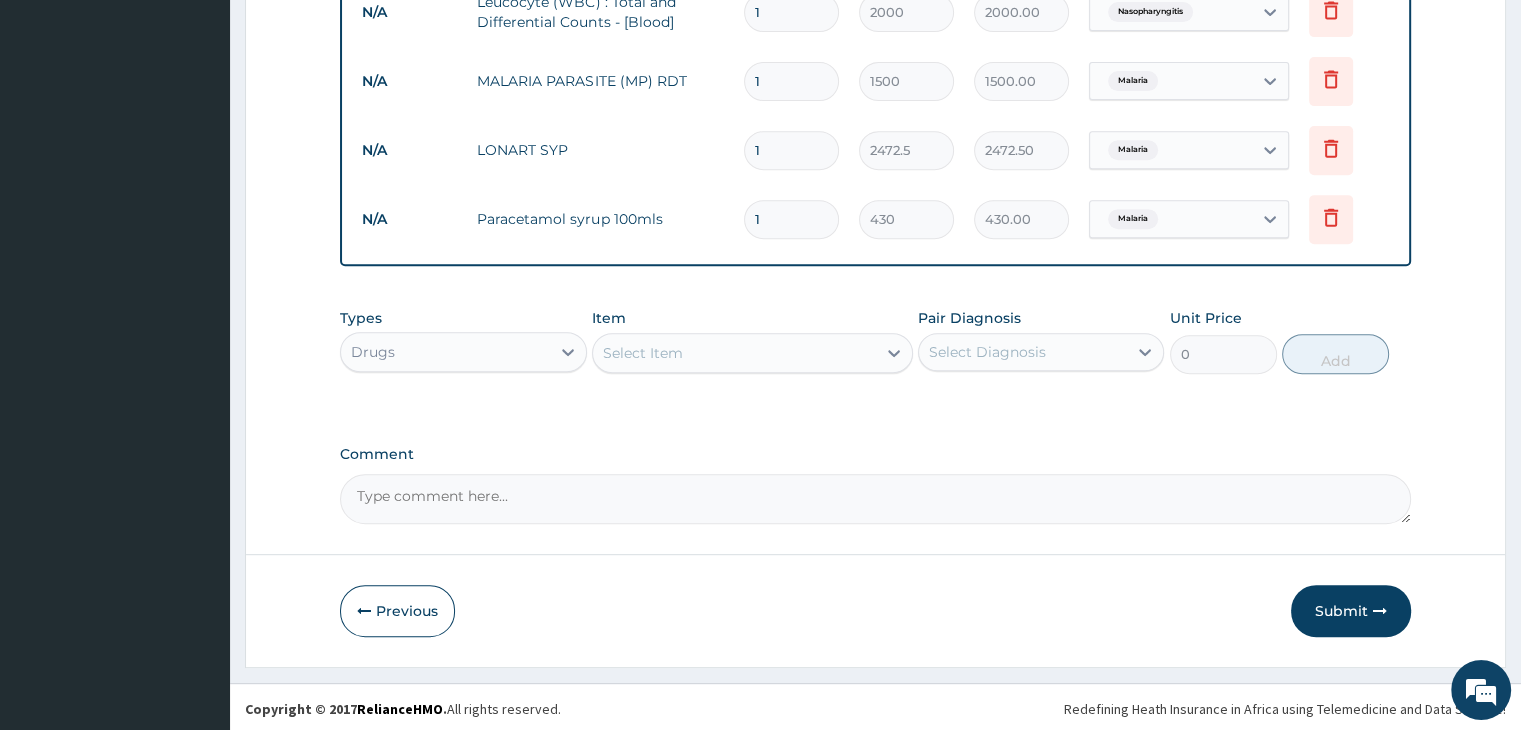 click on "Select Item" at bounding box center [734, 353] 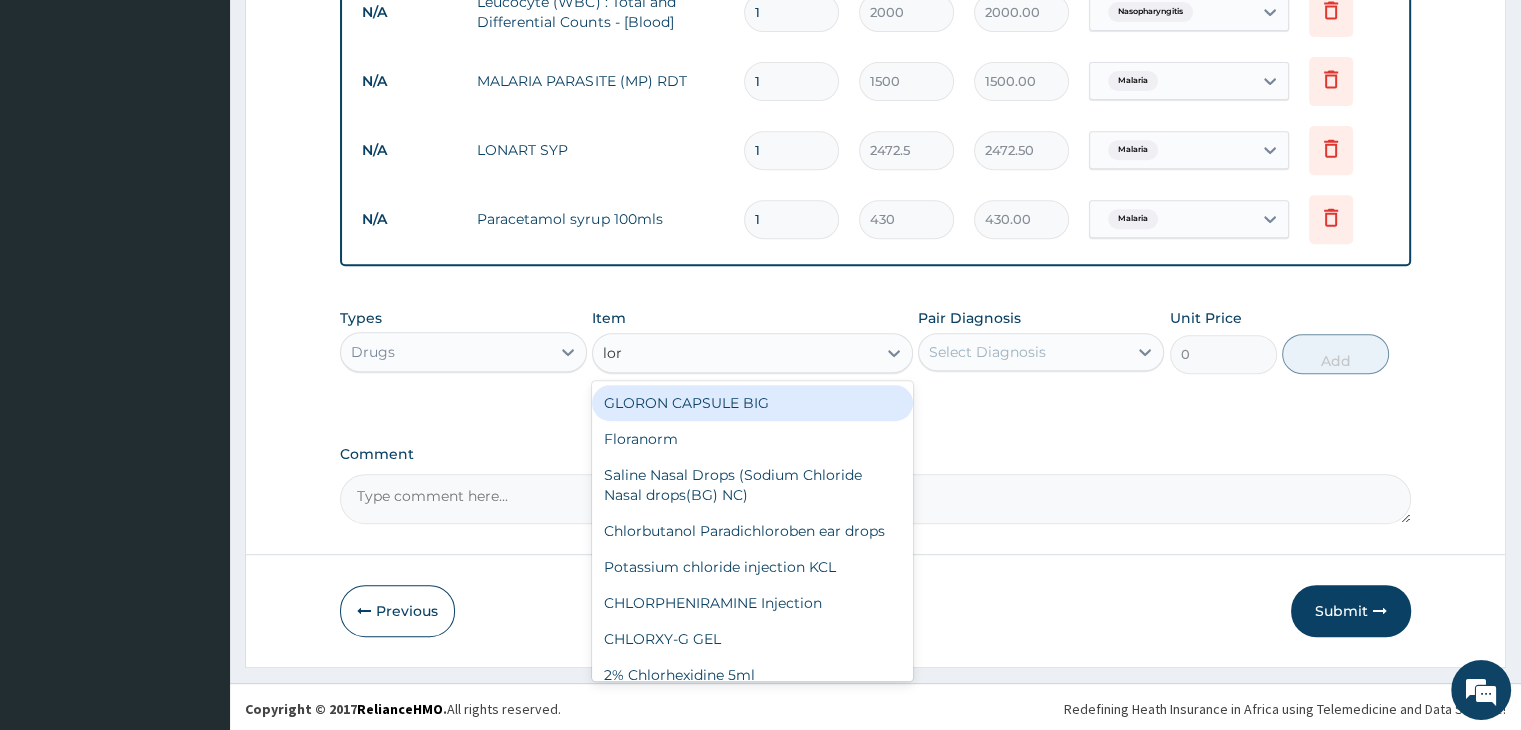 type on "lora" 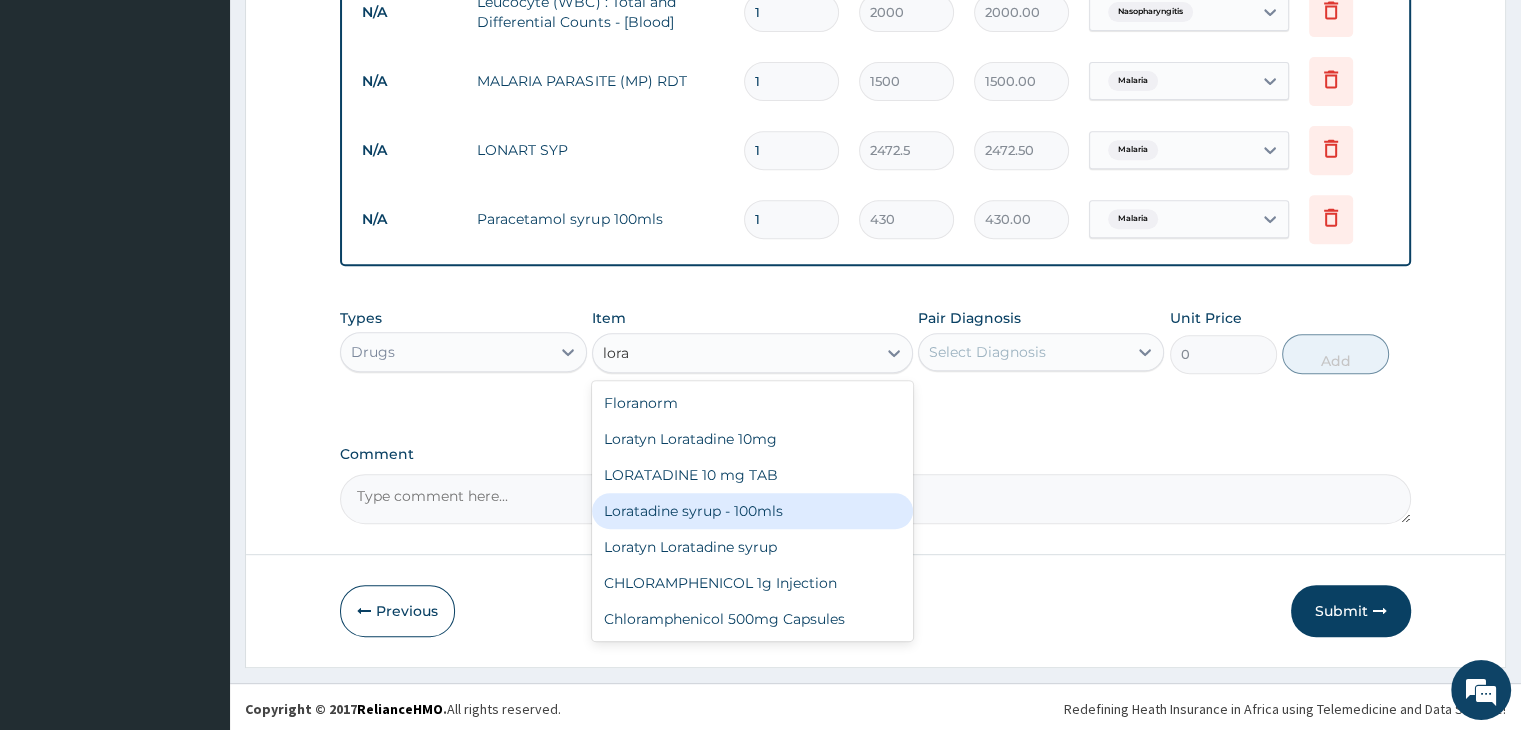 click on "Loratadine syrup - 100mls" at bounding box center [752, 511] 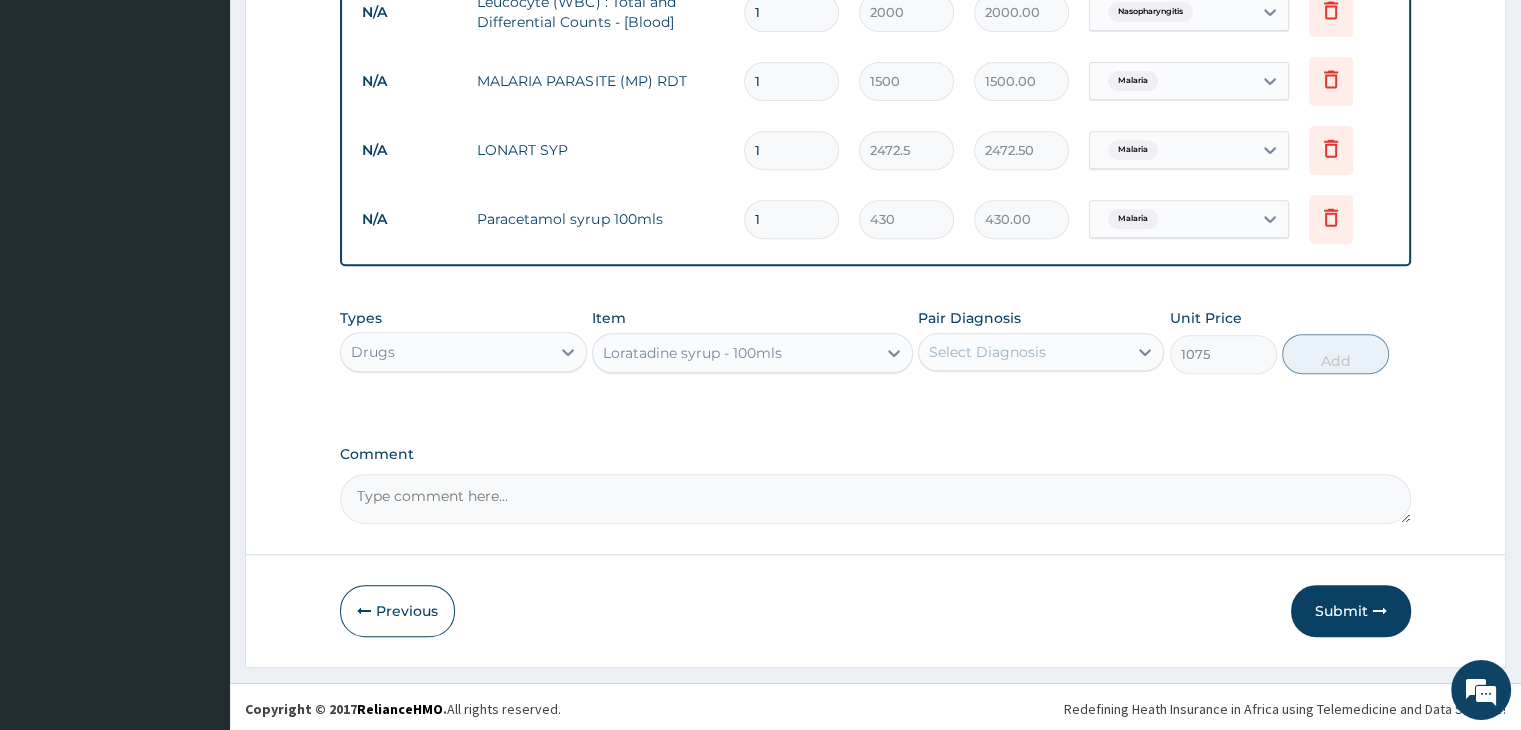 click on "Select Diagnosis" at bounding box center [987, 352] 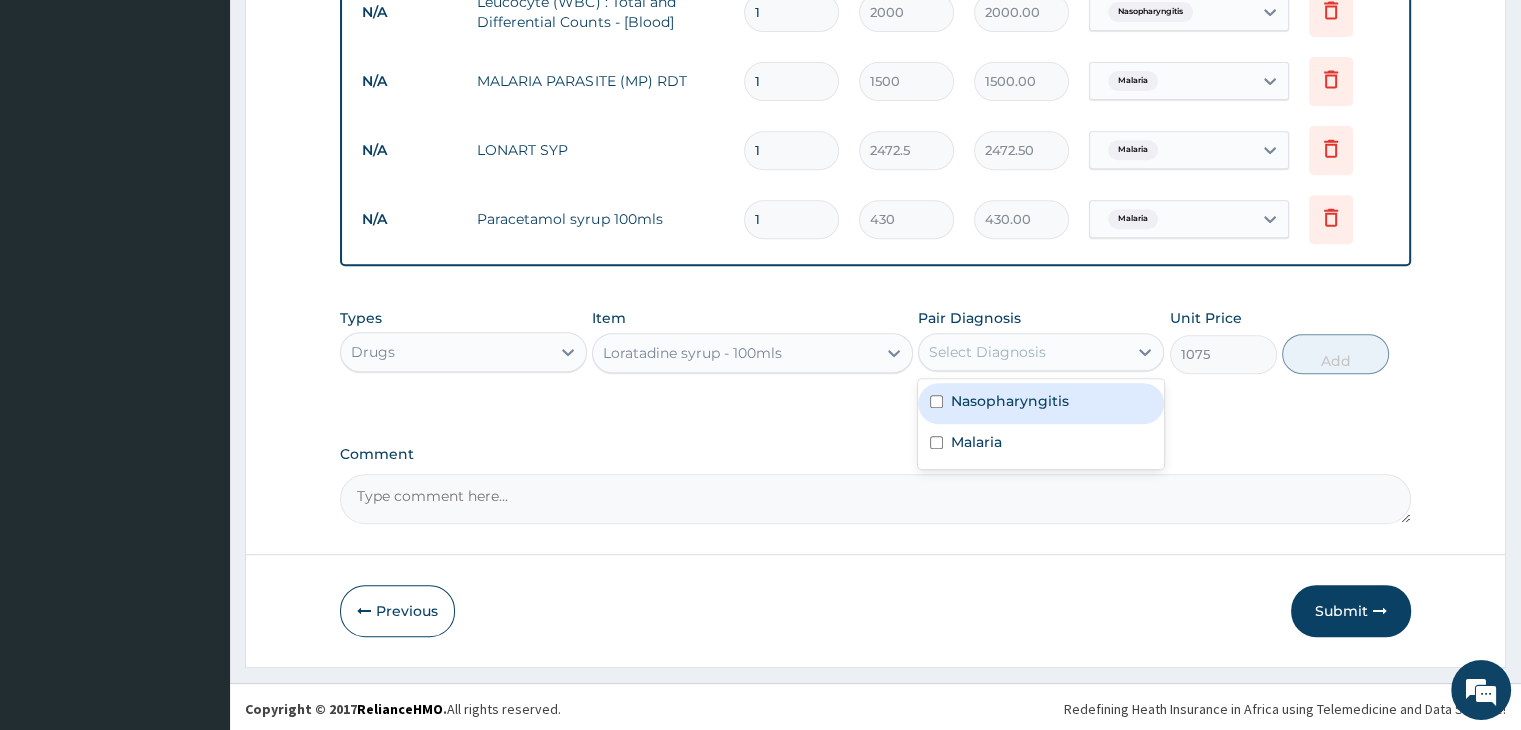 click on "Nasopharyngitis" at bounding box center [1010, 401] 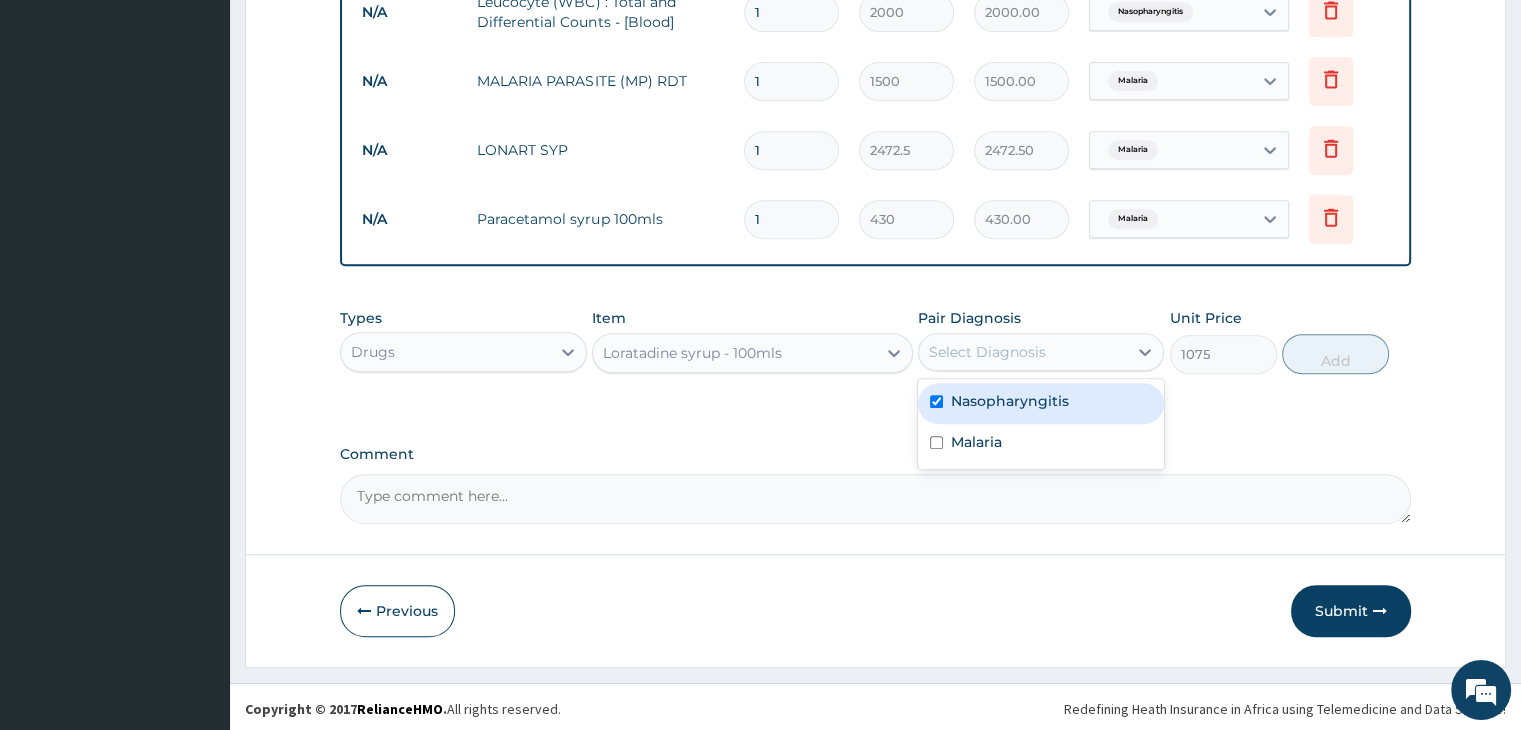 checkbox on "true" 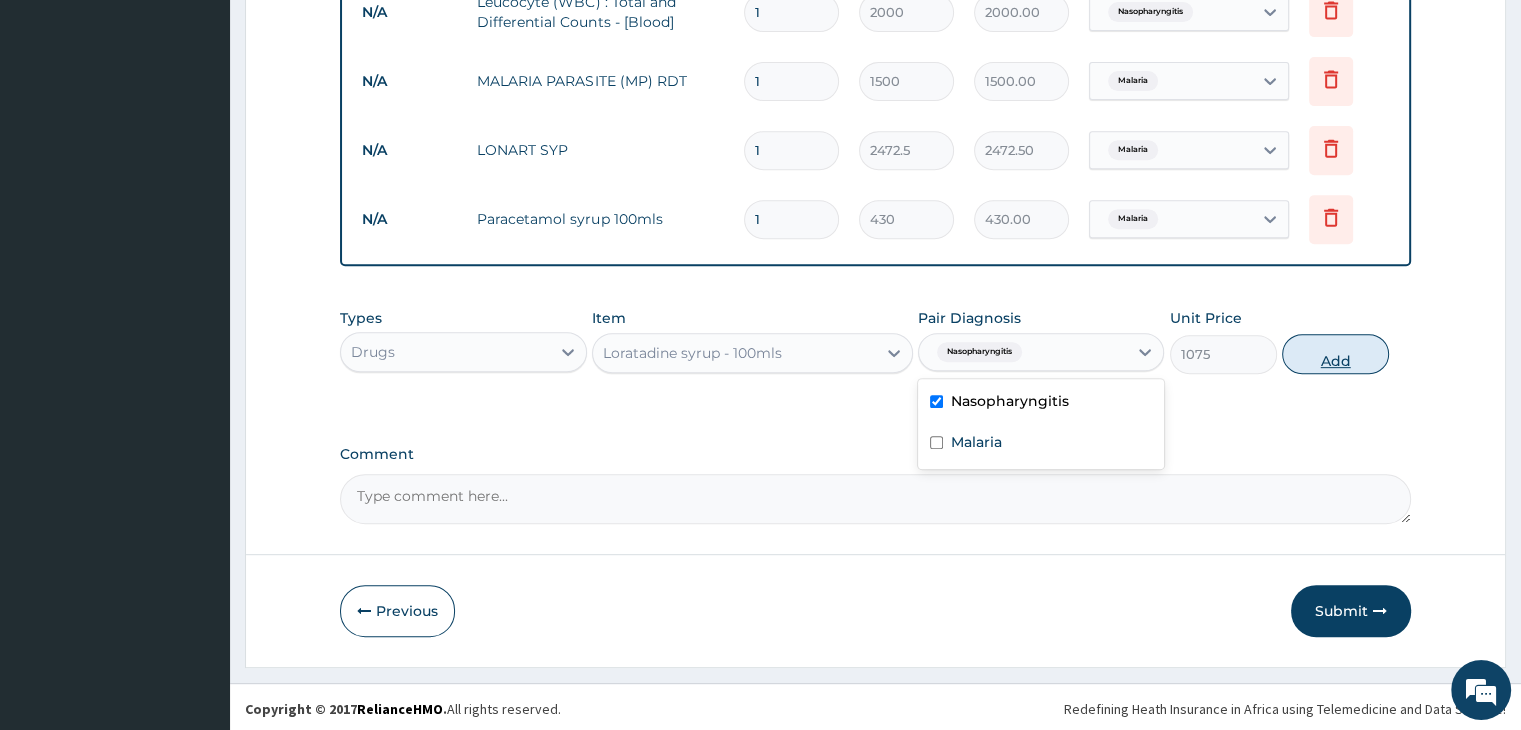 click on "Add" at bounding box center [1335, 354] 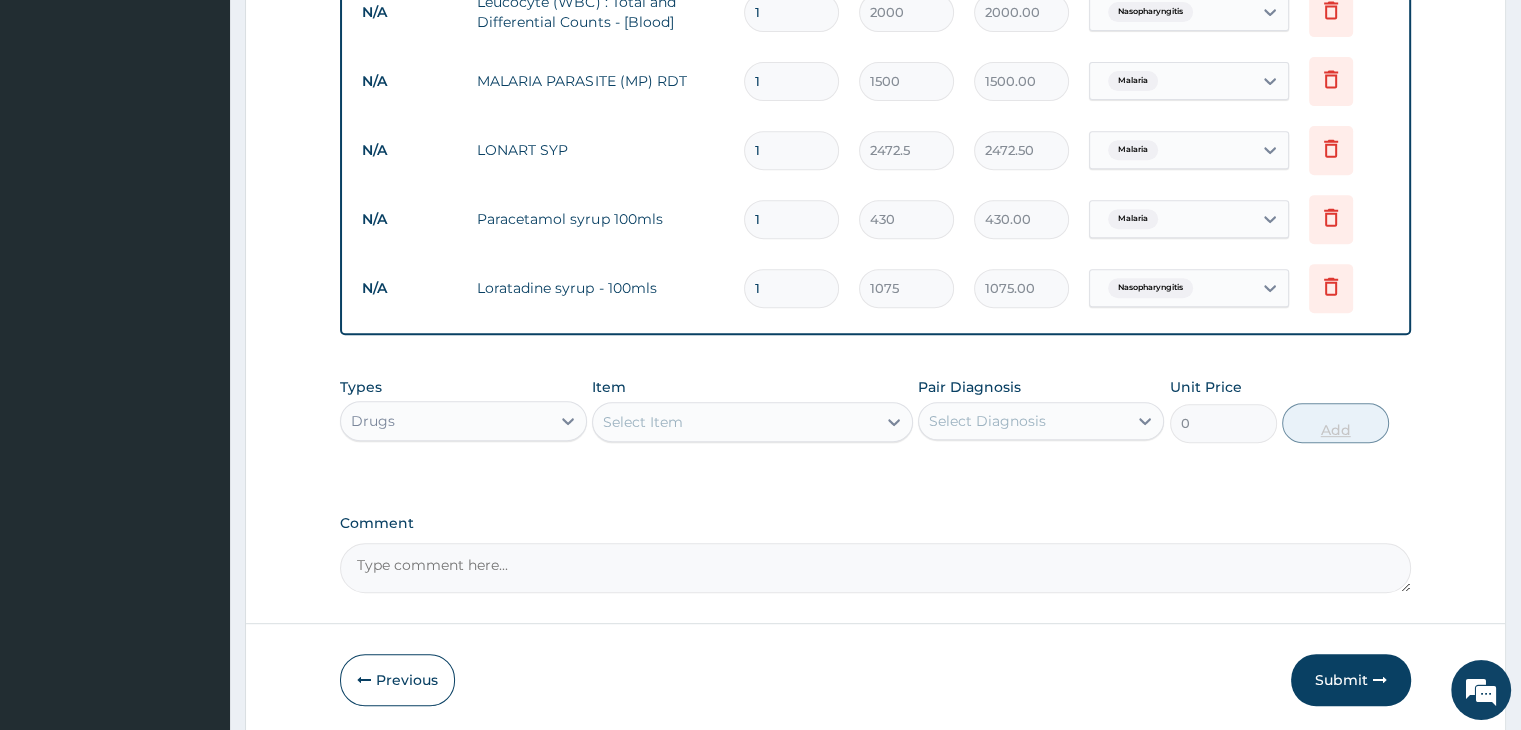 scroll, scrollTop: 889, scrollLeft: 0, axis: vertical 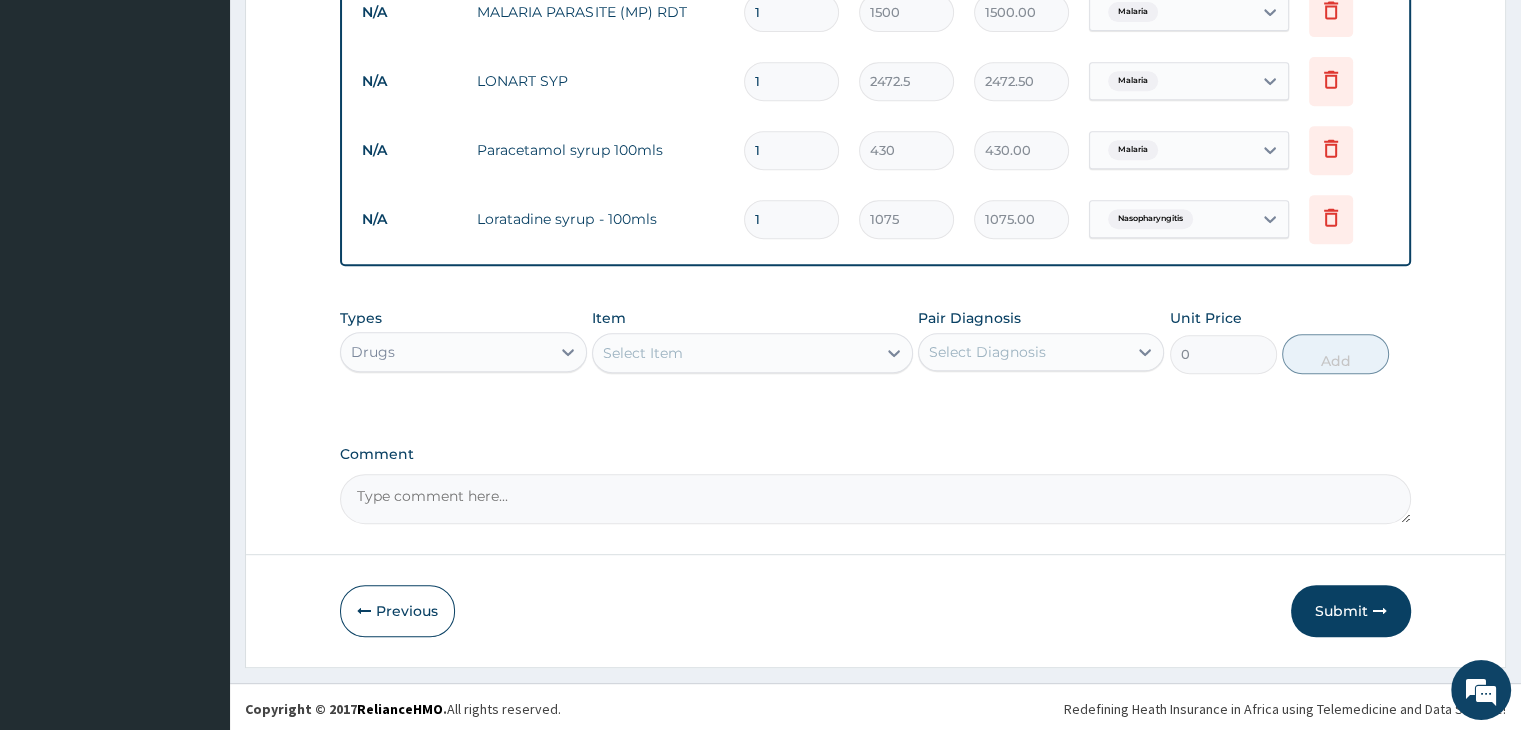 click on "Select Item" at bounding box center (734, 353) 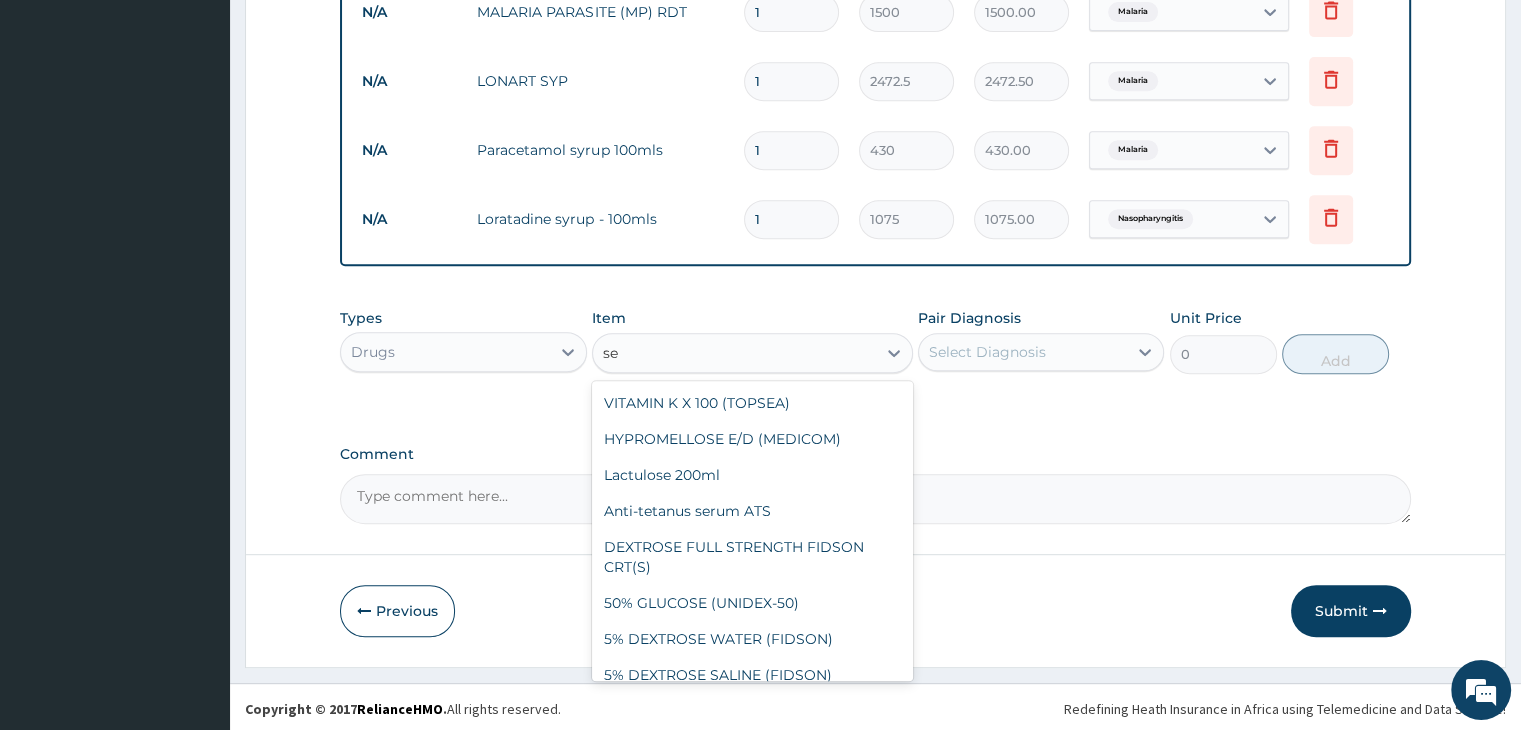 type on "s" 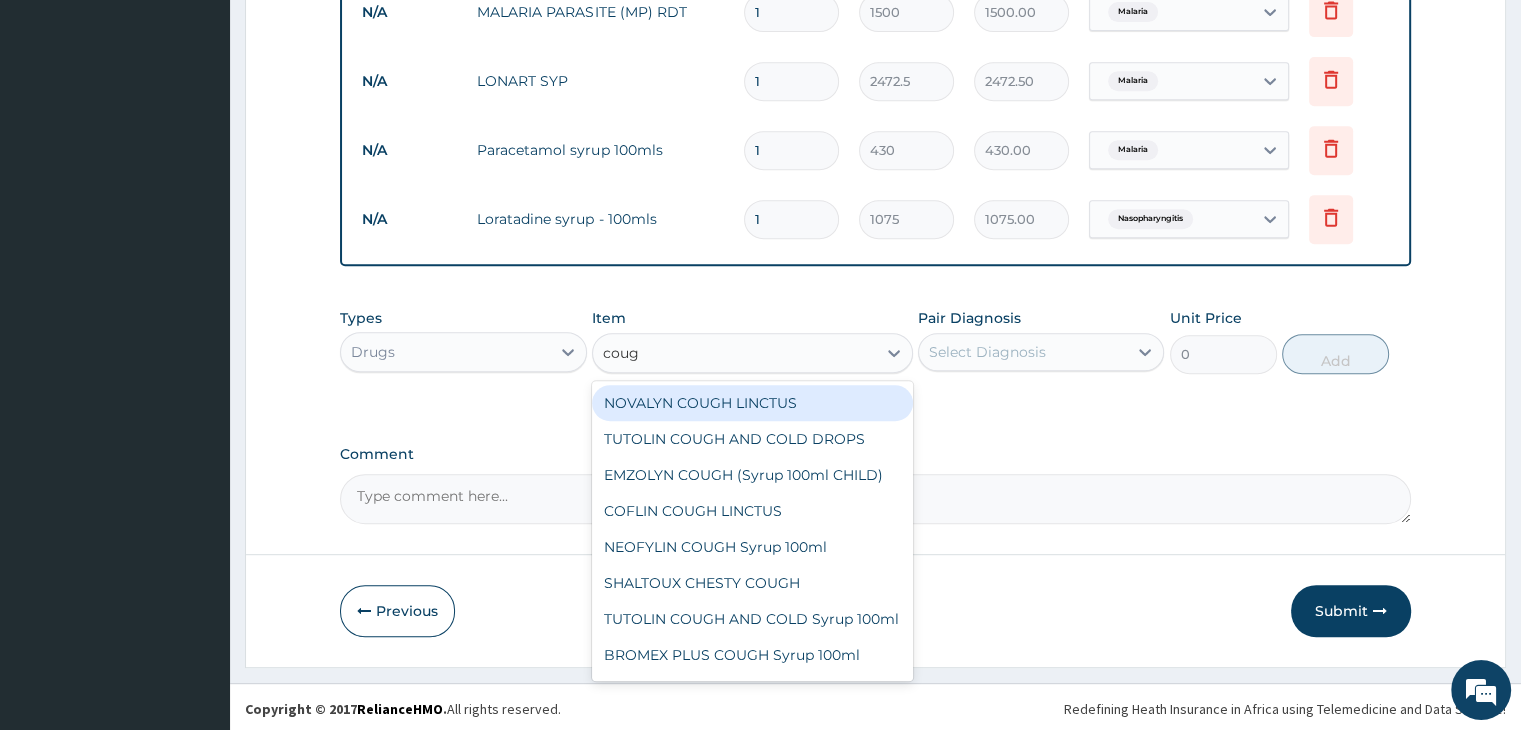 type on "cough" 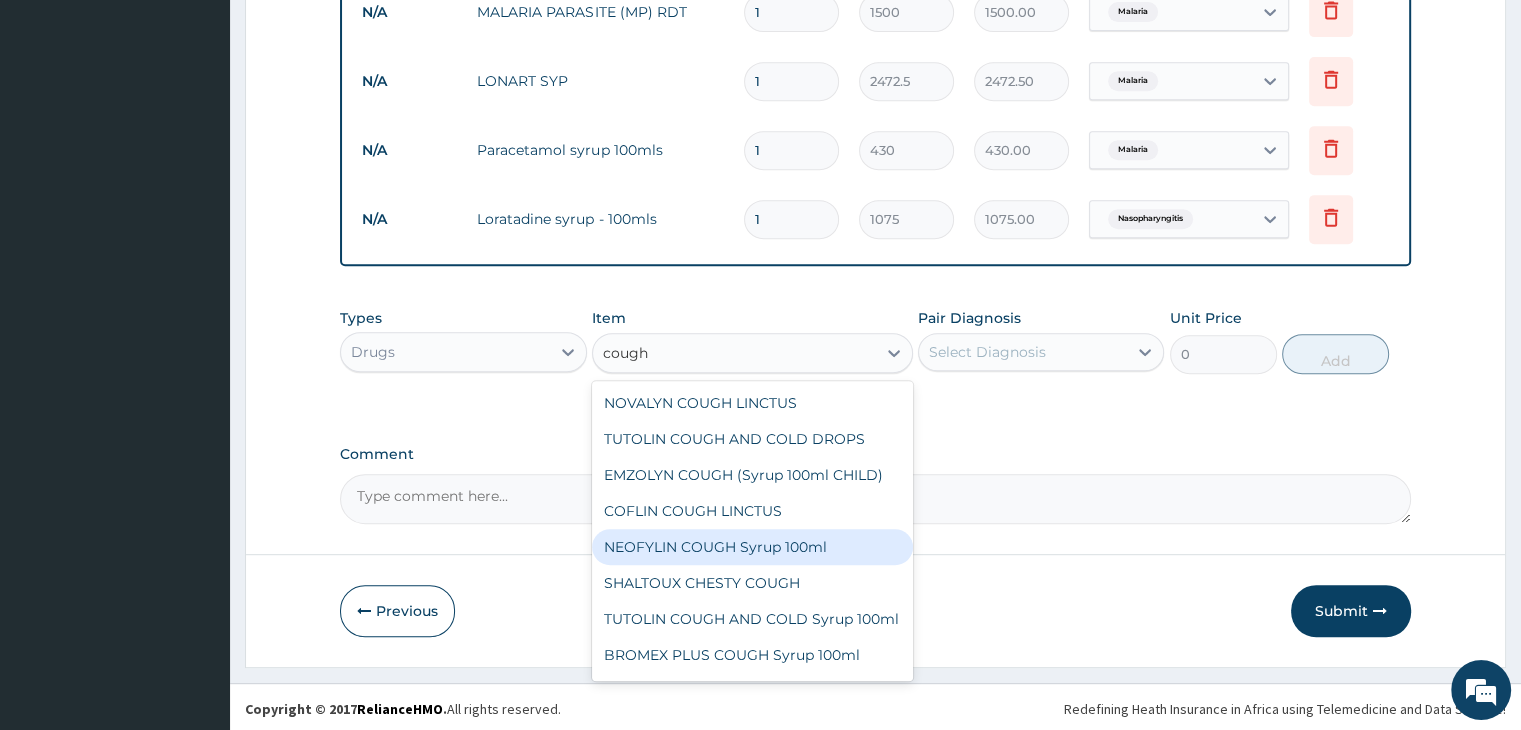 click on "NEOFYLIN COUGH Syrup 100ml" at bounding box center [752, 547] 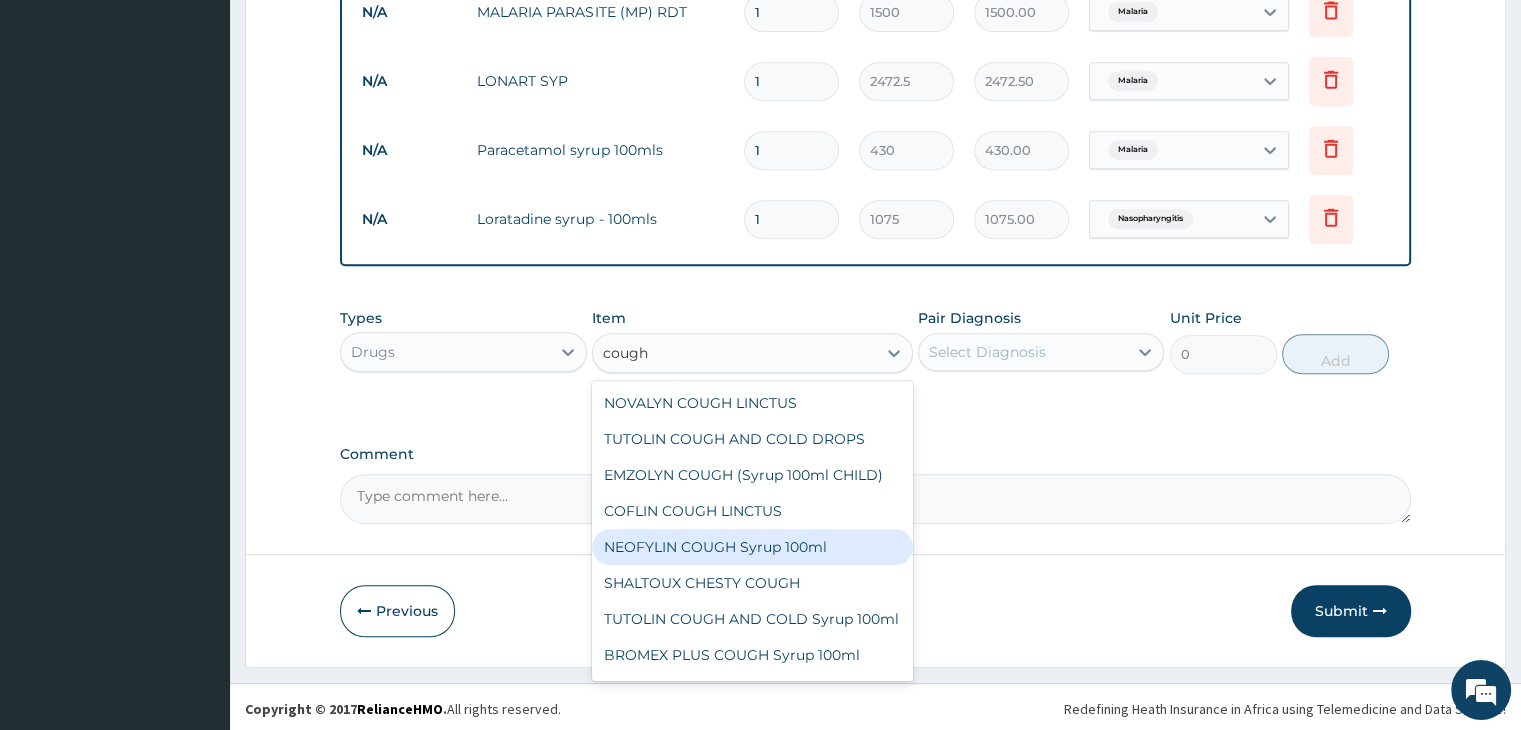 type 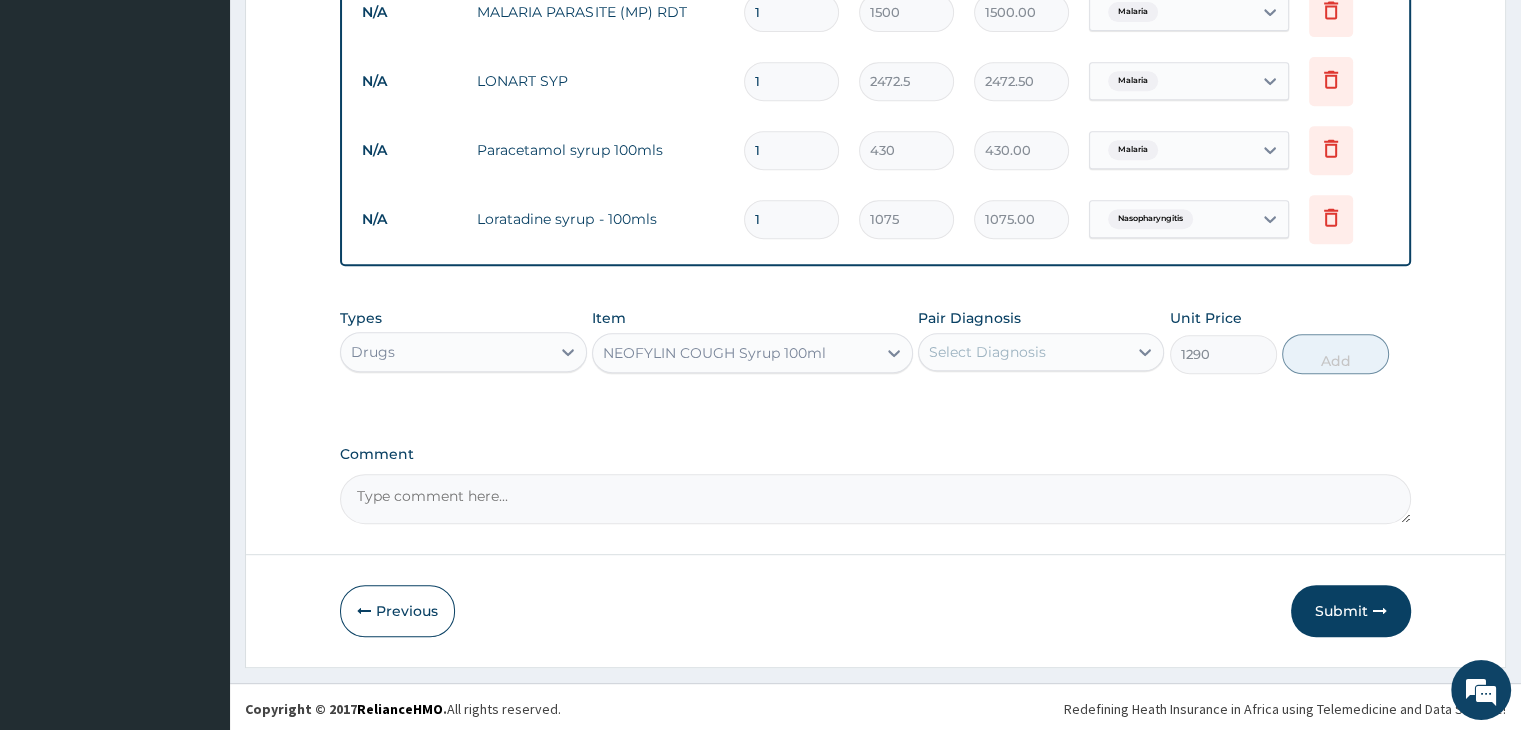 click on "Select Diagnosis" at bounding box center [987, 352] 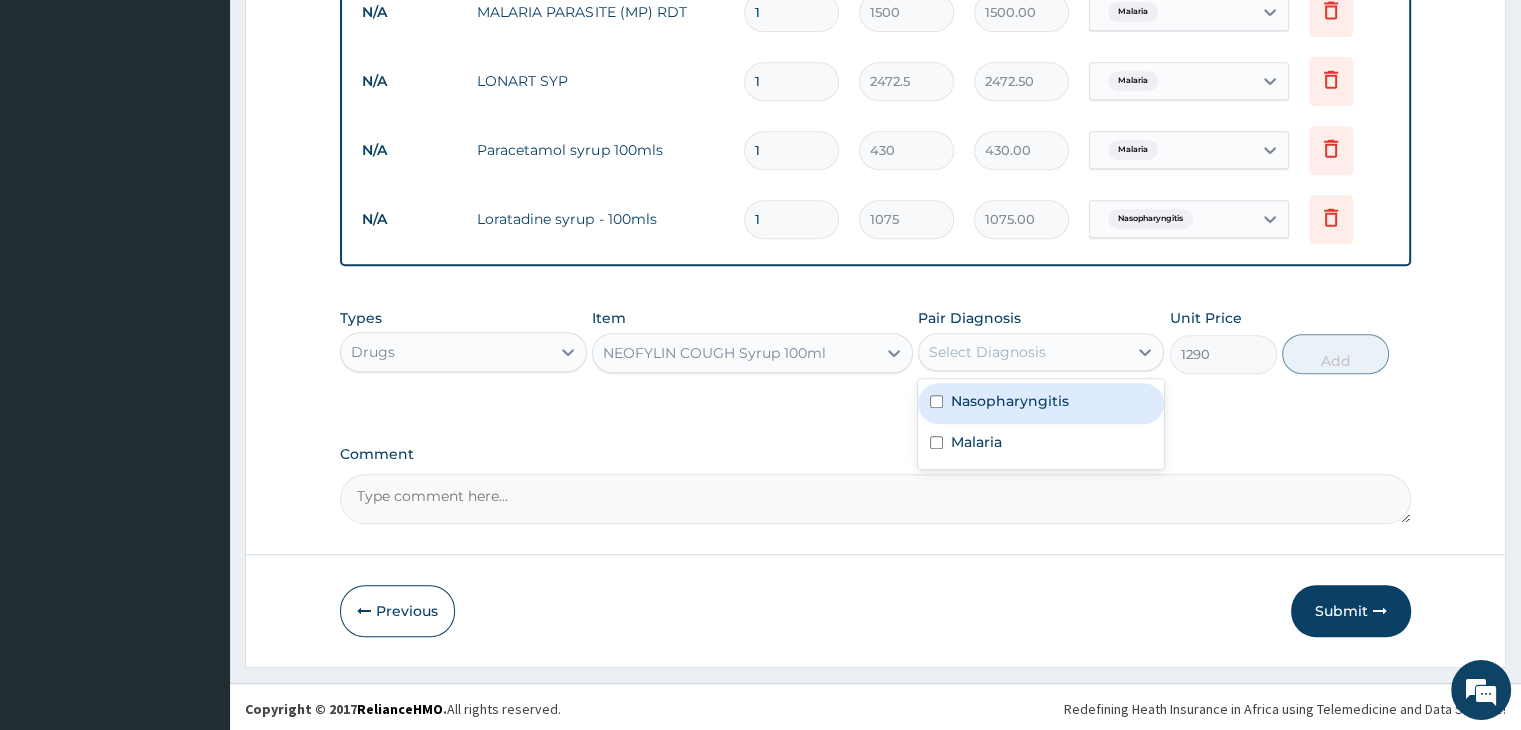 click on "Nasopharyngitis" at bounding box center (1010, 401) 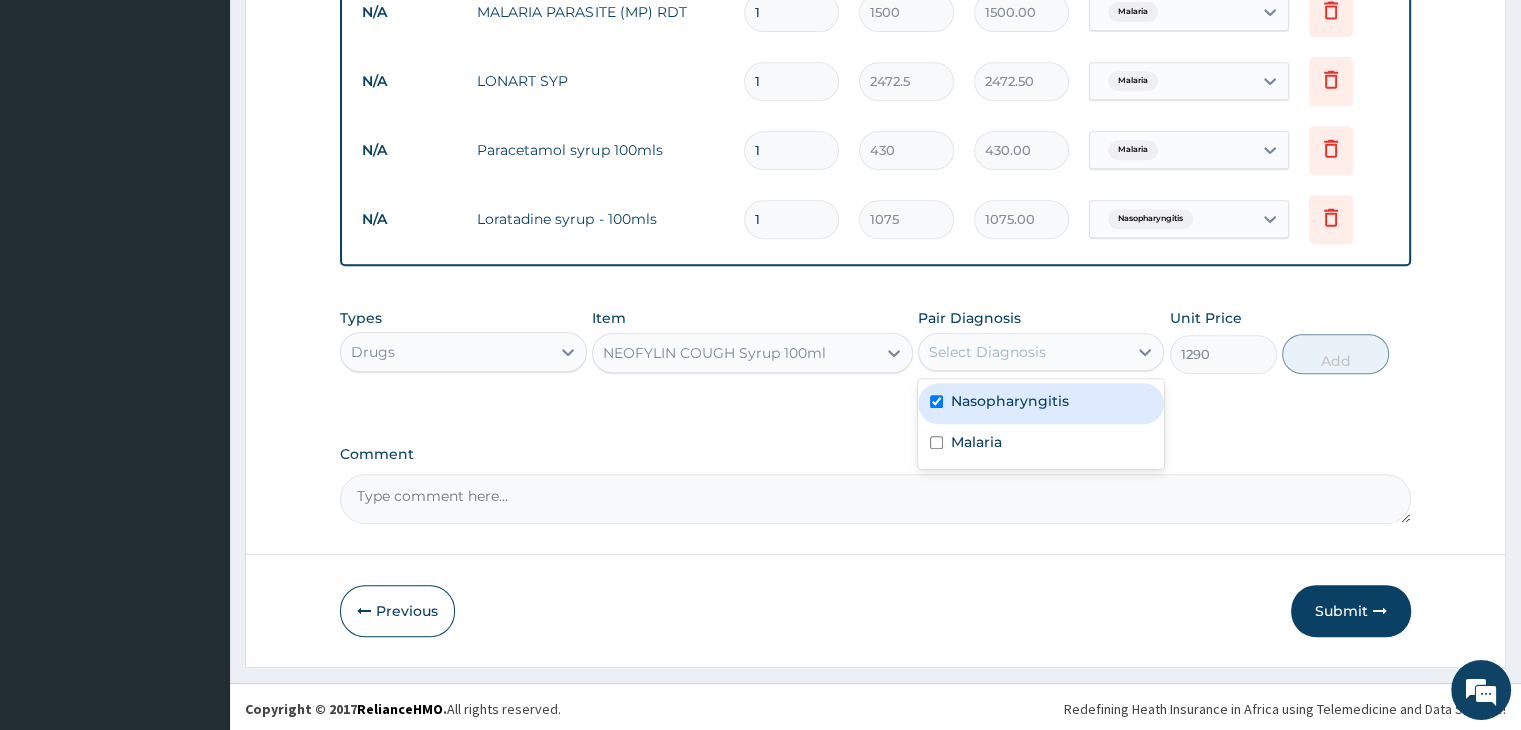 checkbox on "true" 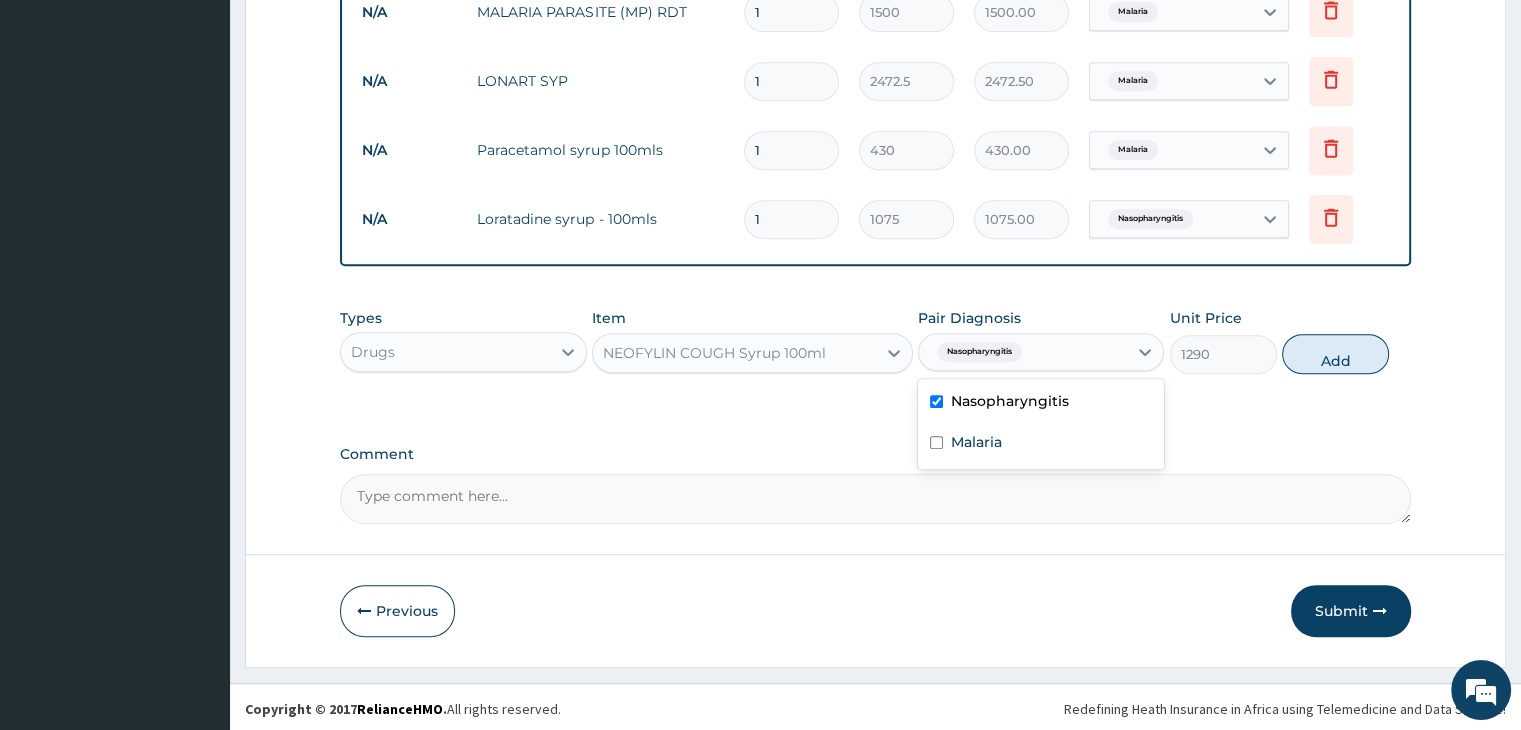 drag, startPoint x: 1328, startPoint y: 350, endPoint x: 1036, endPoint y: 374, distance: 292.98465 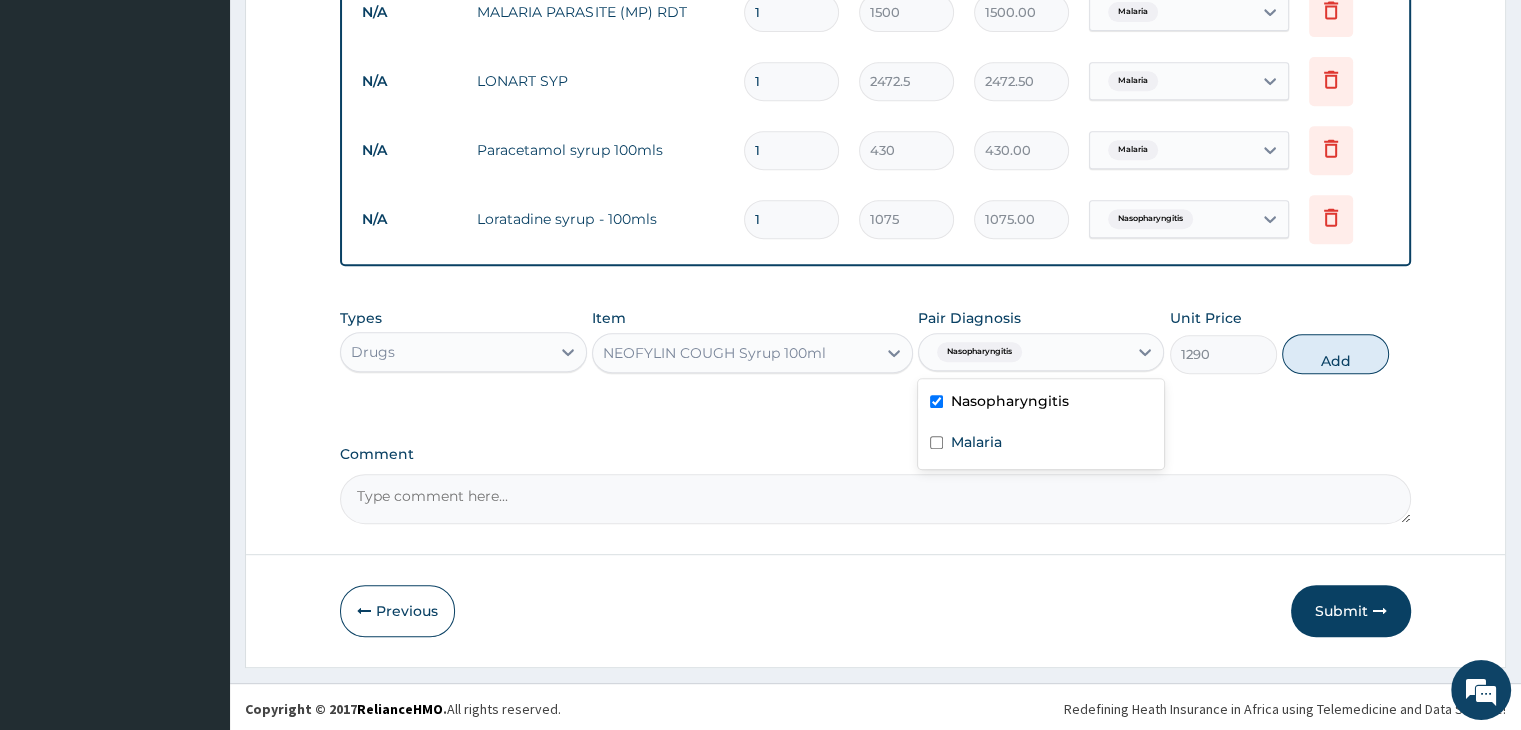 click on "Add" at bounding box center [1335, 354] 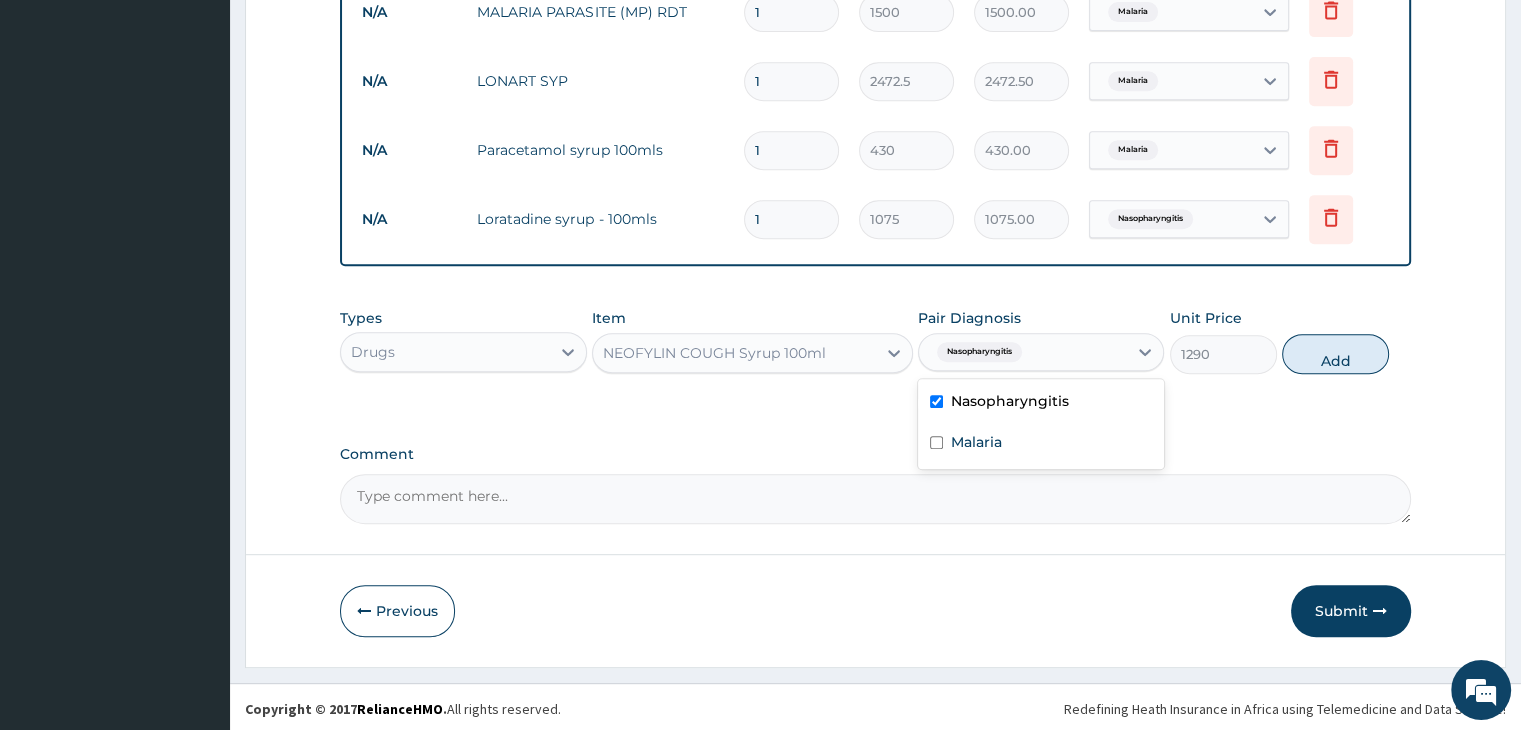 type on "0" 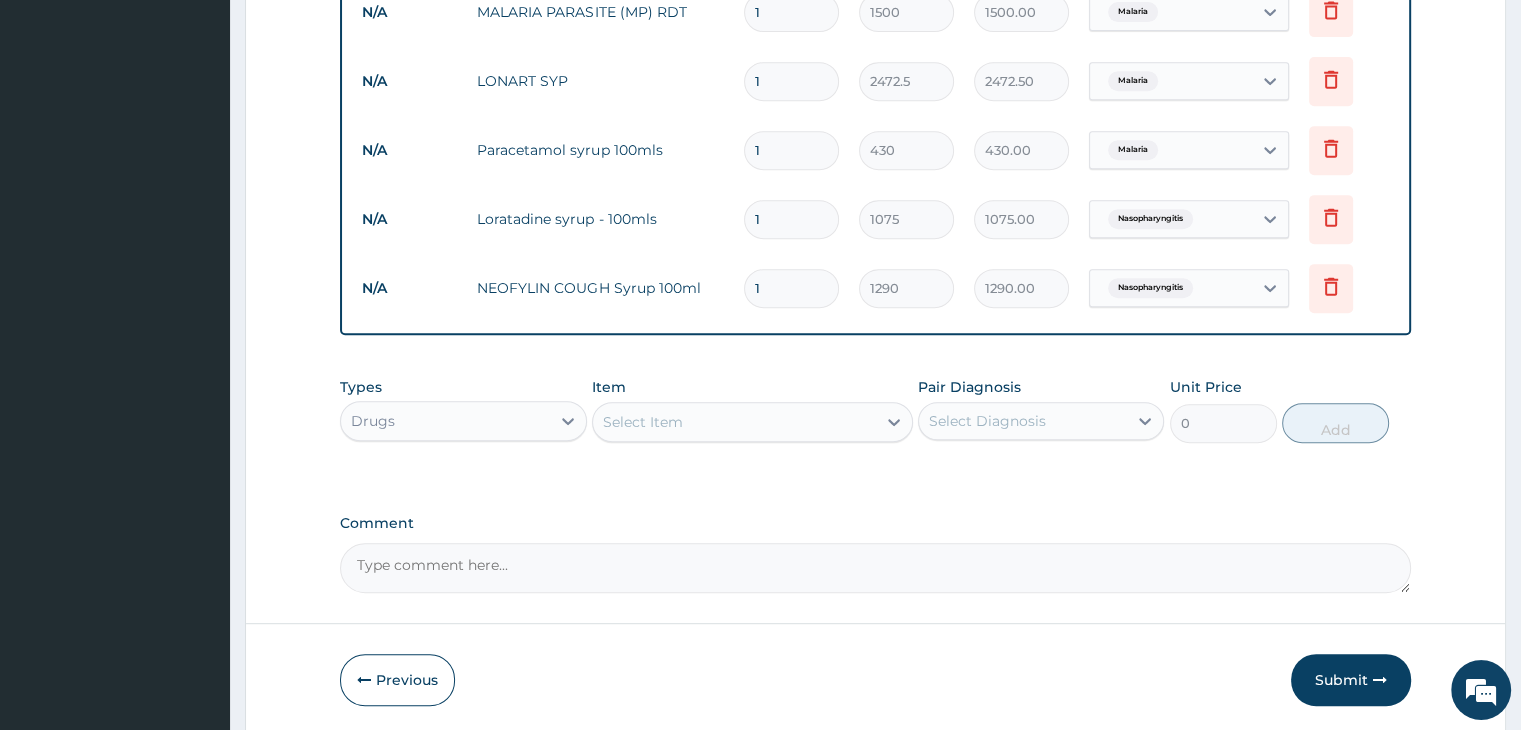 click on "Select Item" at bounding box center [734, 422] 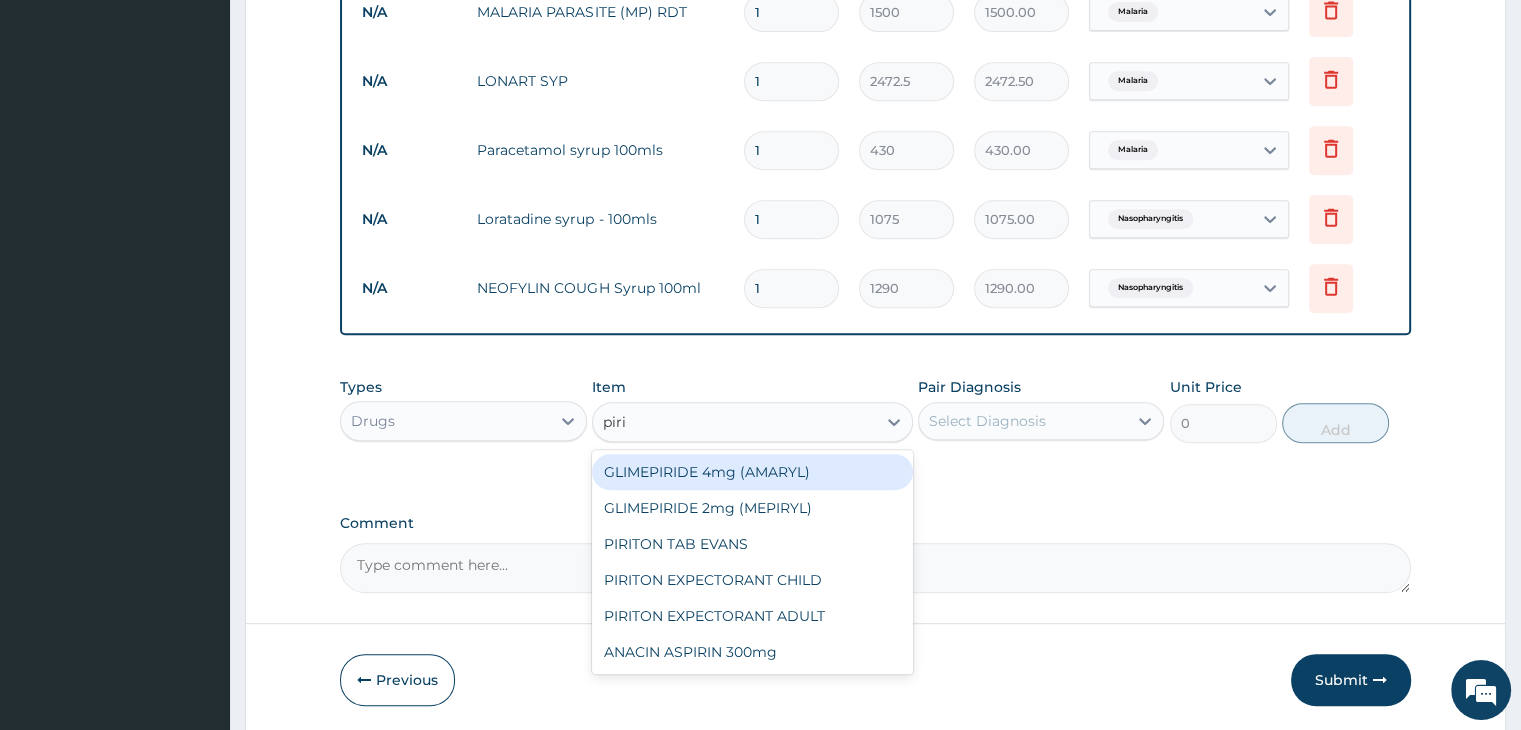 type on "pirit" 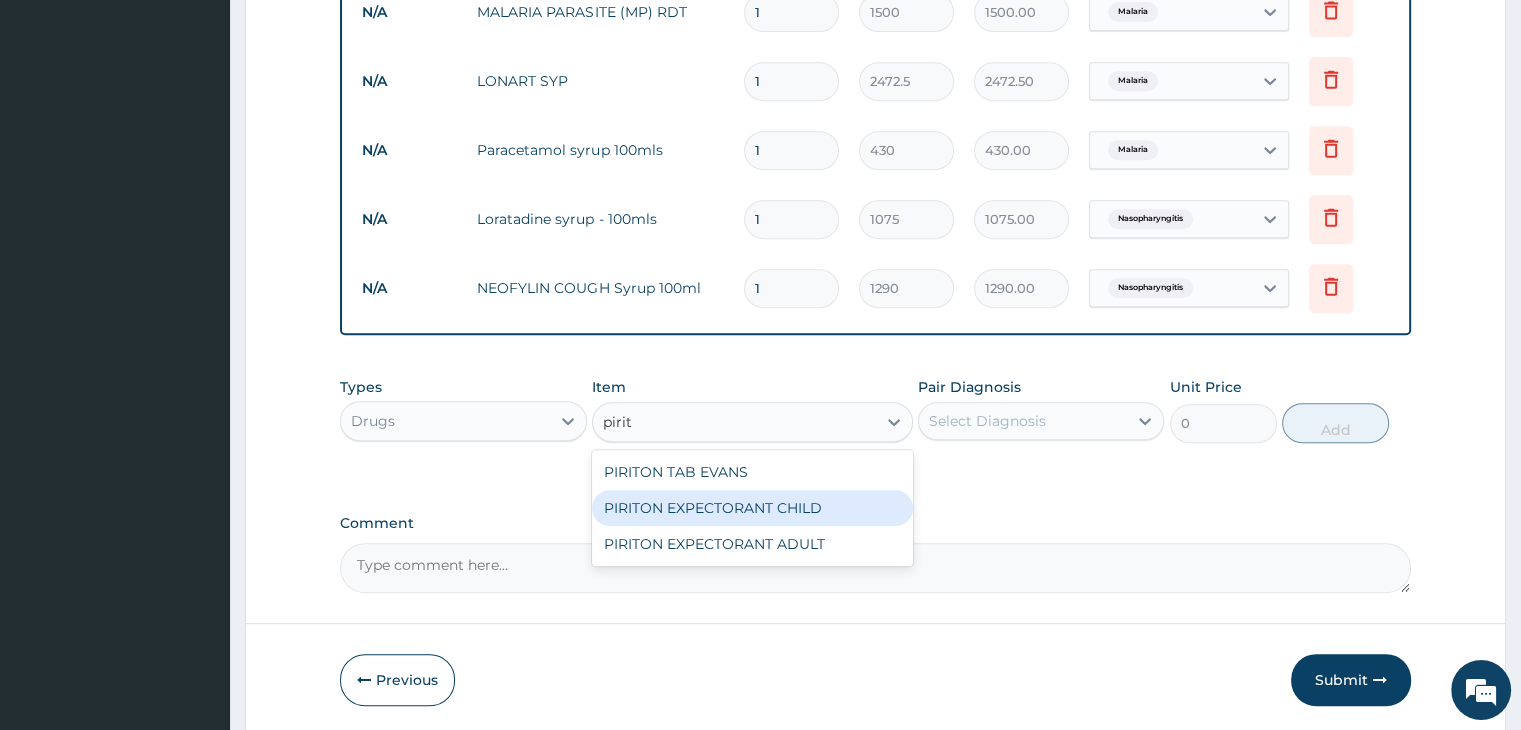 click on "PIRITON EXPECTORANT CHILD" at bounding box center (752, 508) 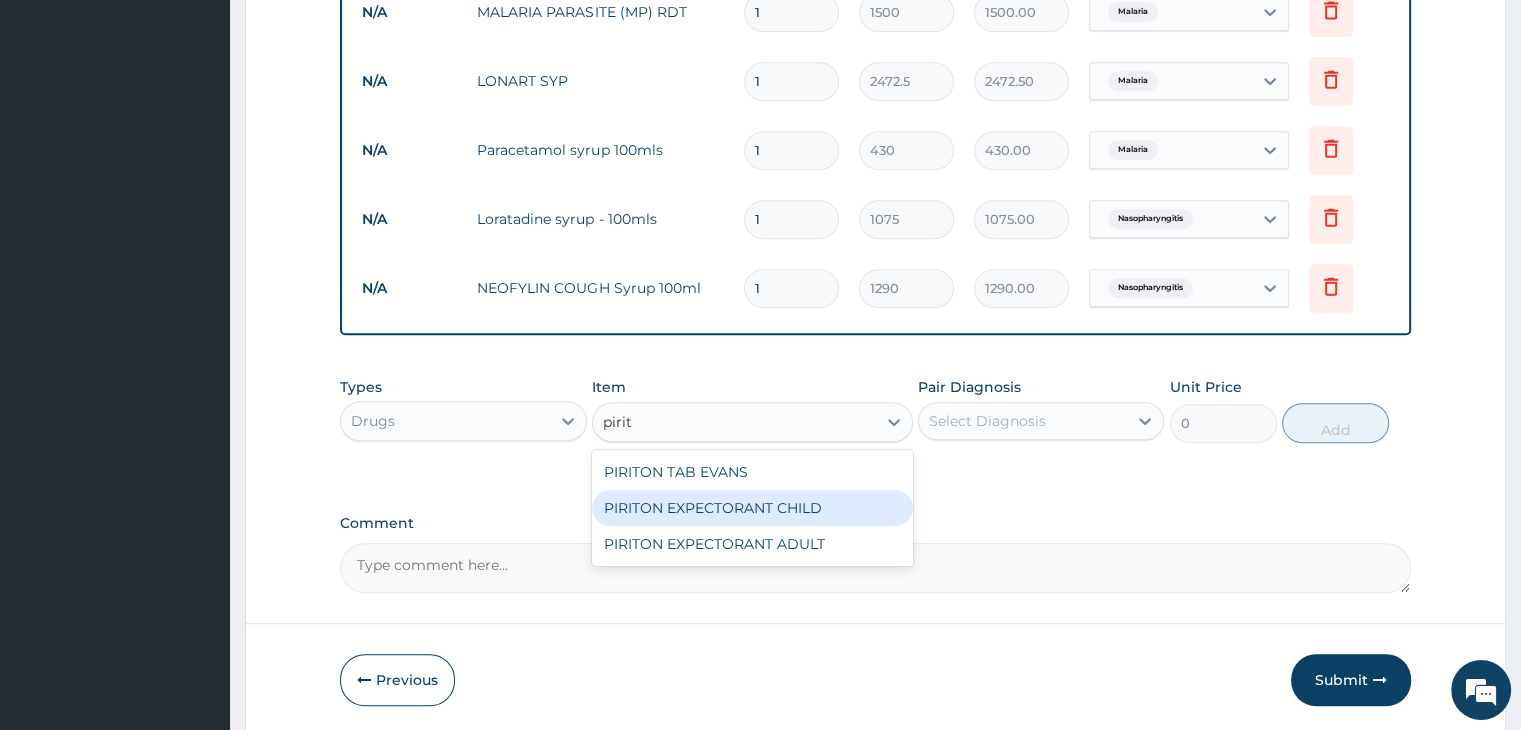 type 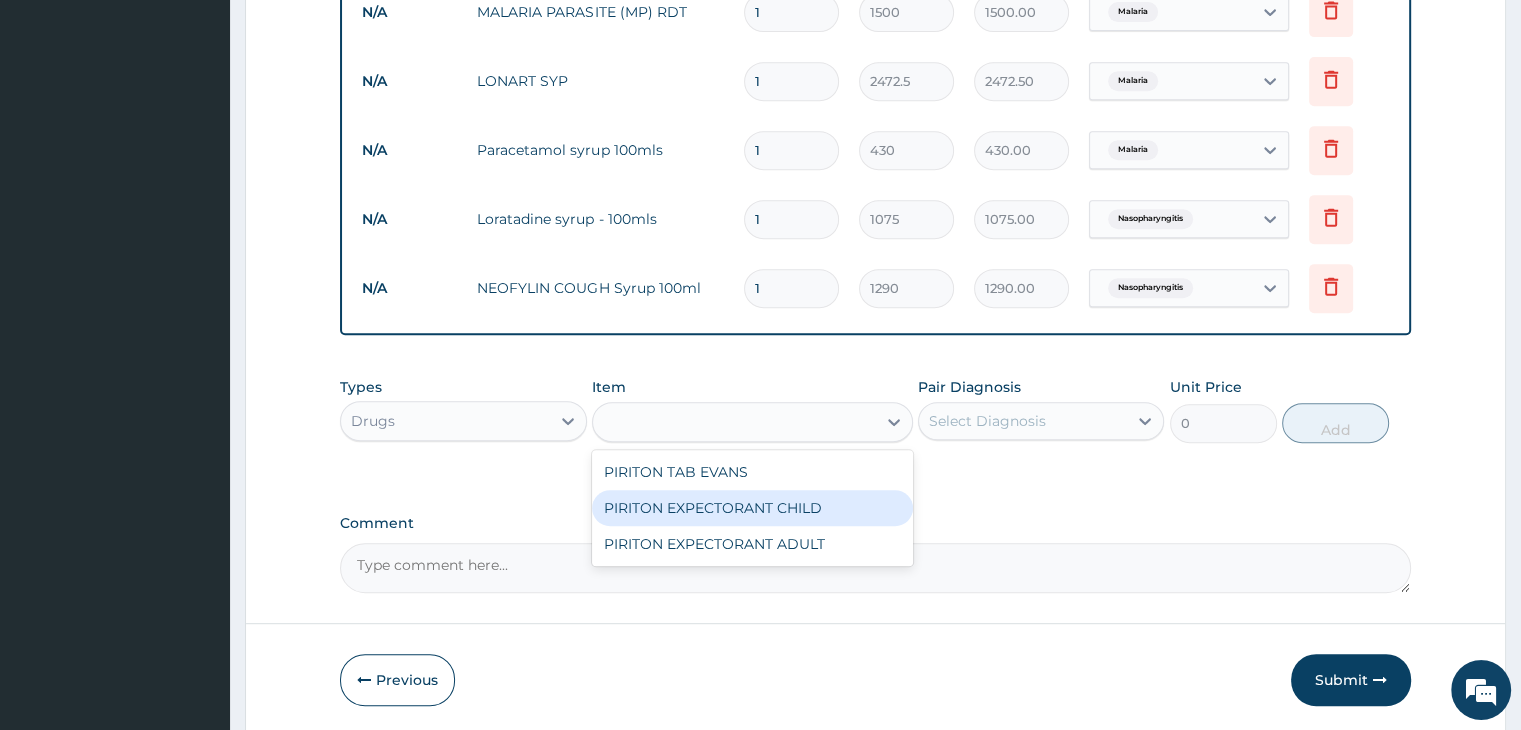 type on "1075" 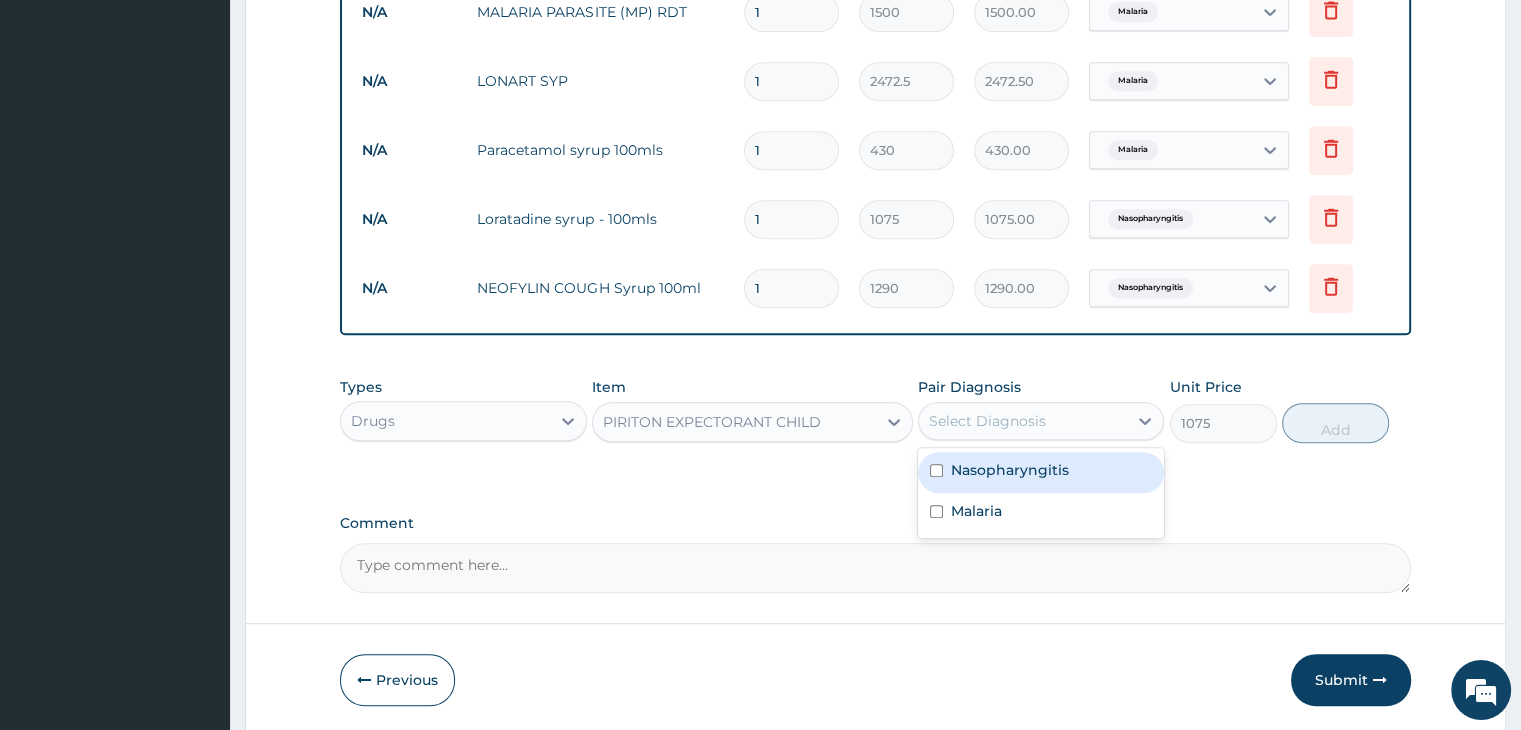 click on "Select Diagnosis" at bounding box center (1023, 421) 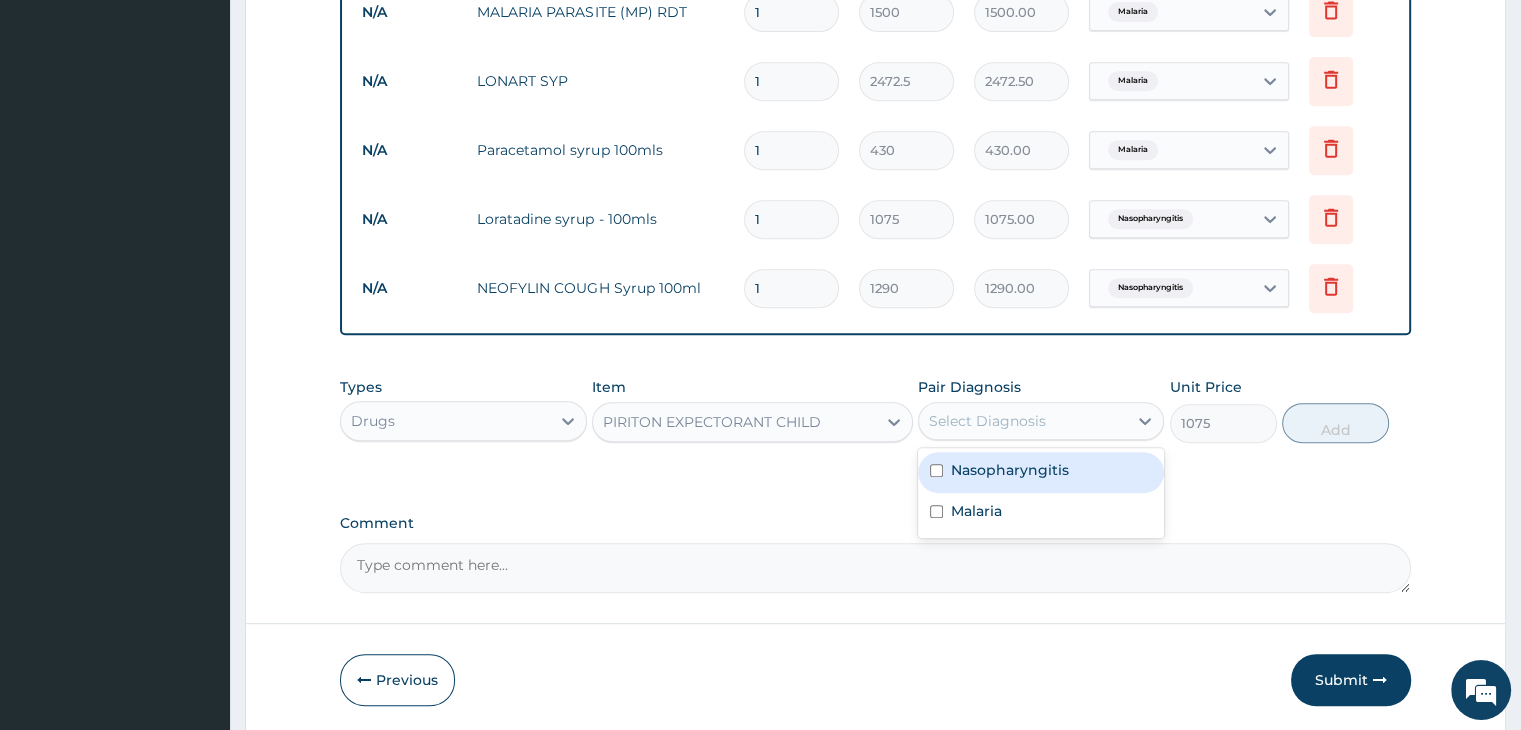 click on "Nasopharyngitis" at bounding box center [1010, 470] 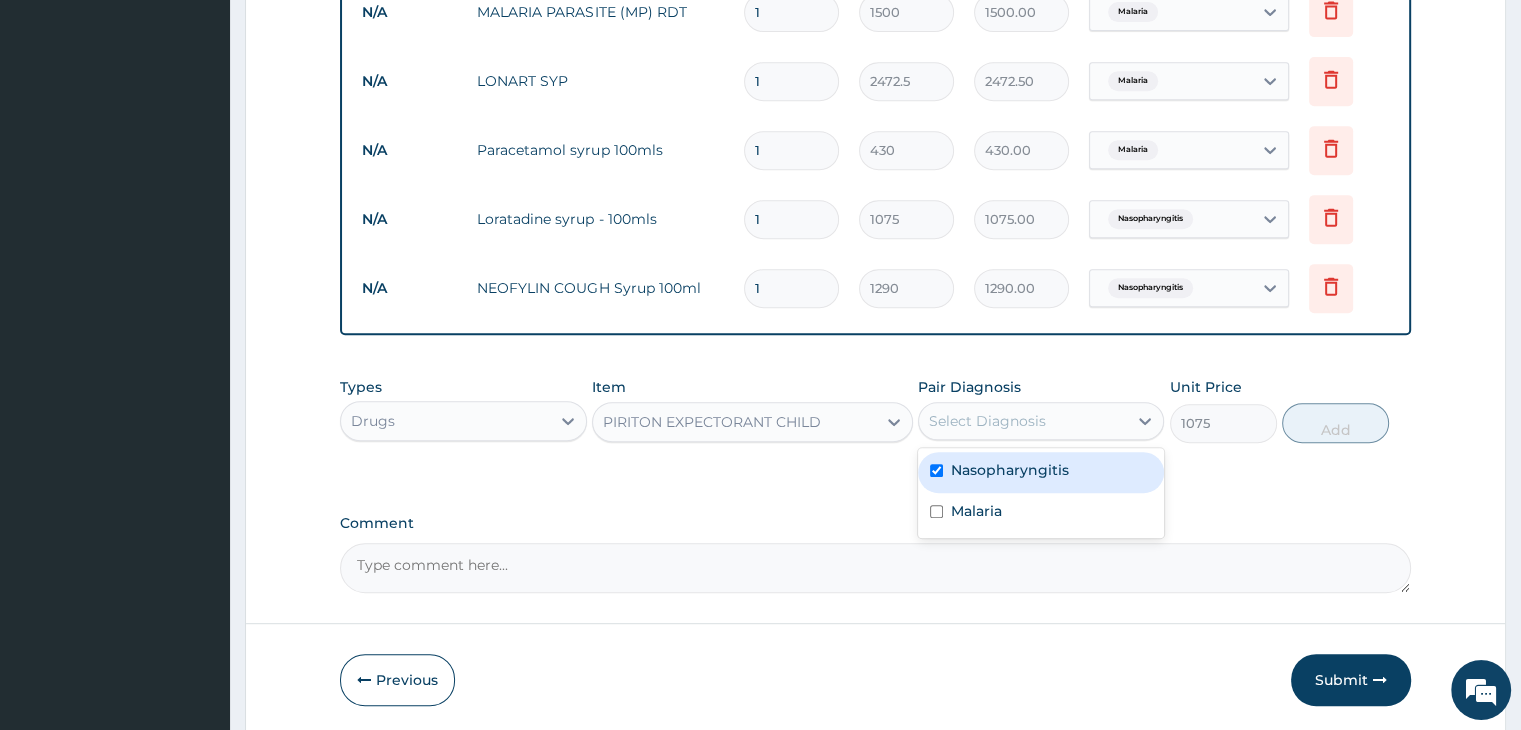 checkbox on "true" 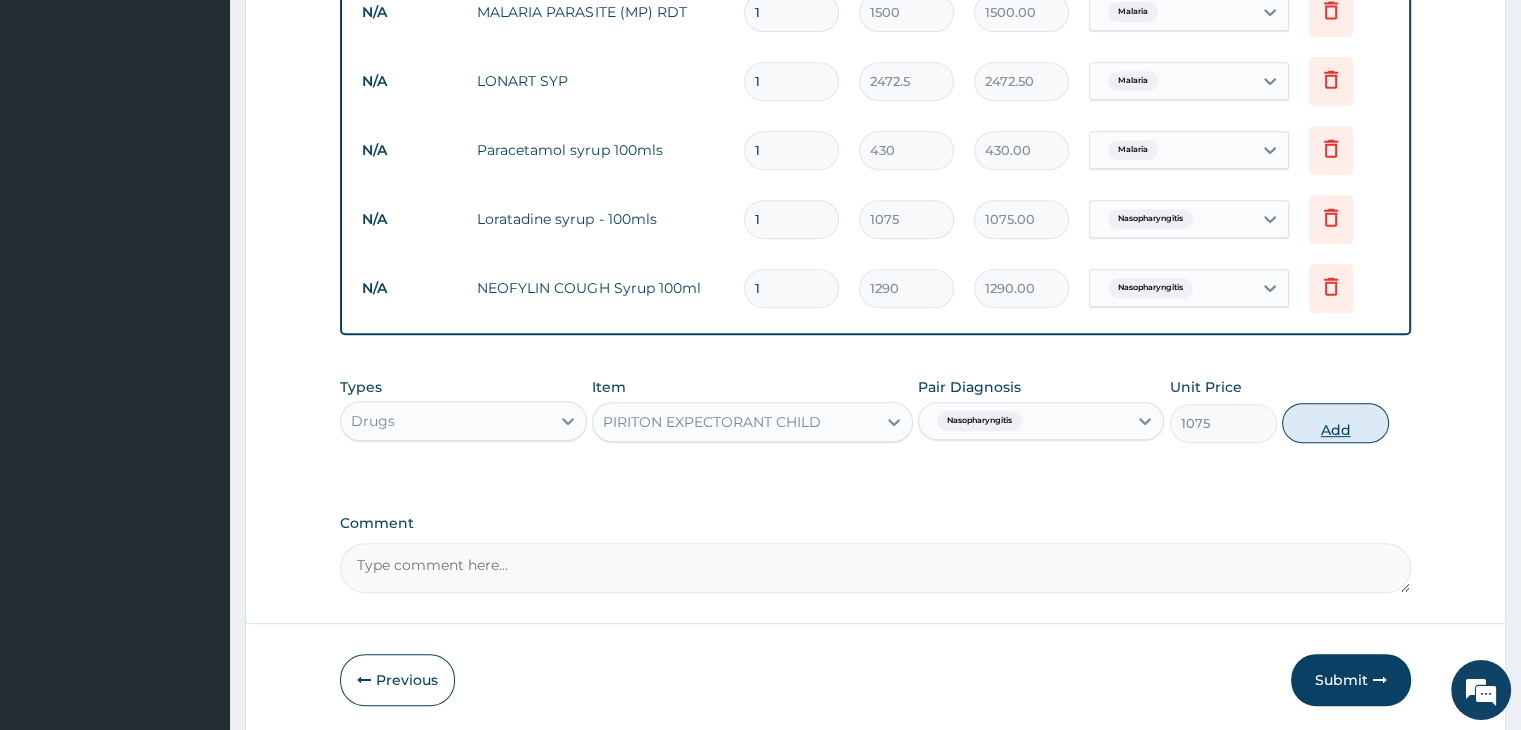 click on "Add" at bounding box center [1335, 423] 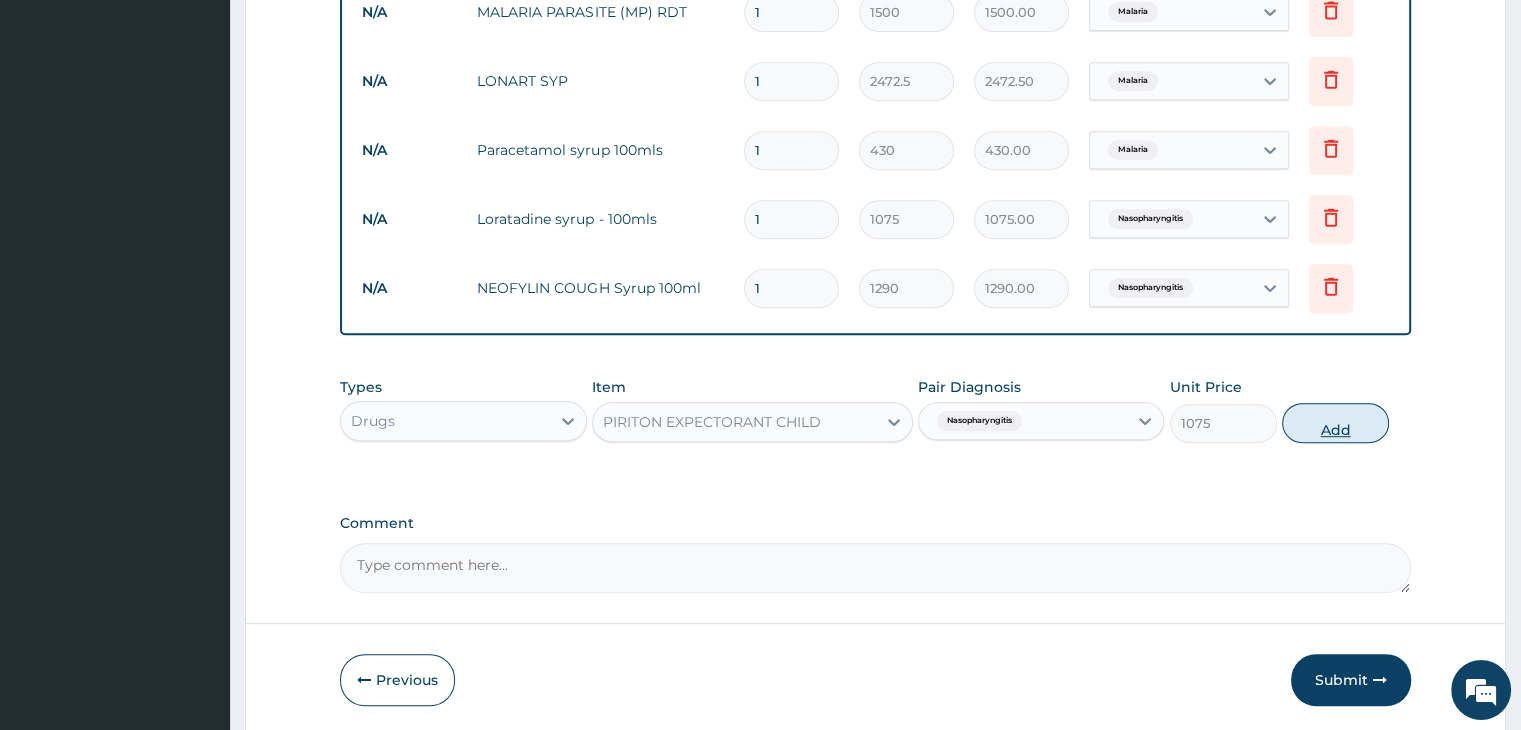 type on "0" 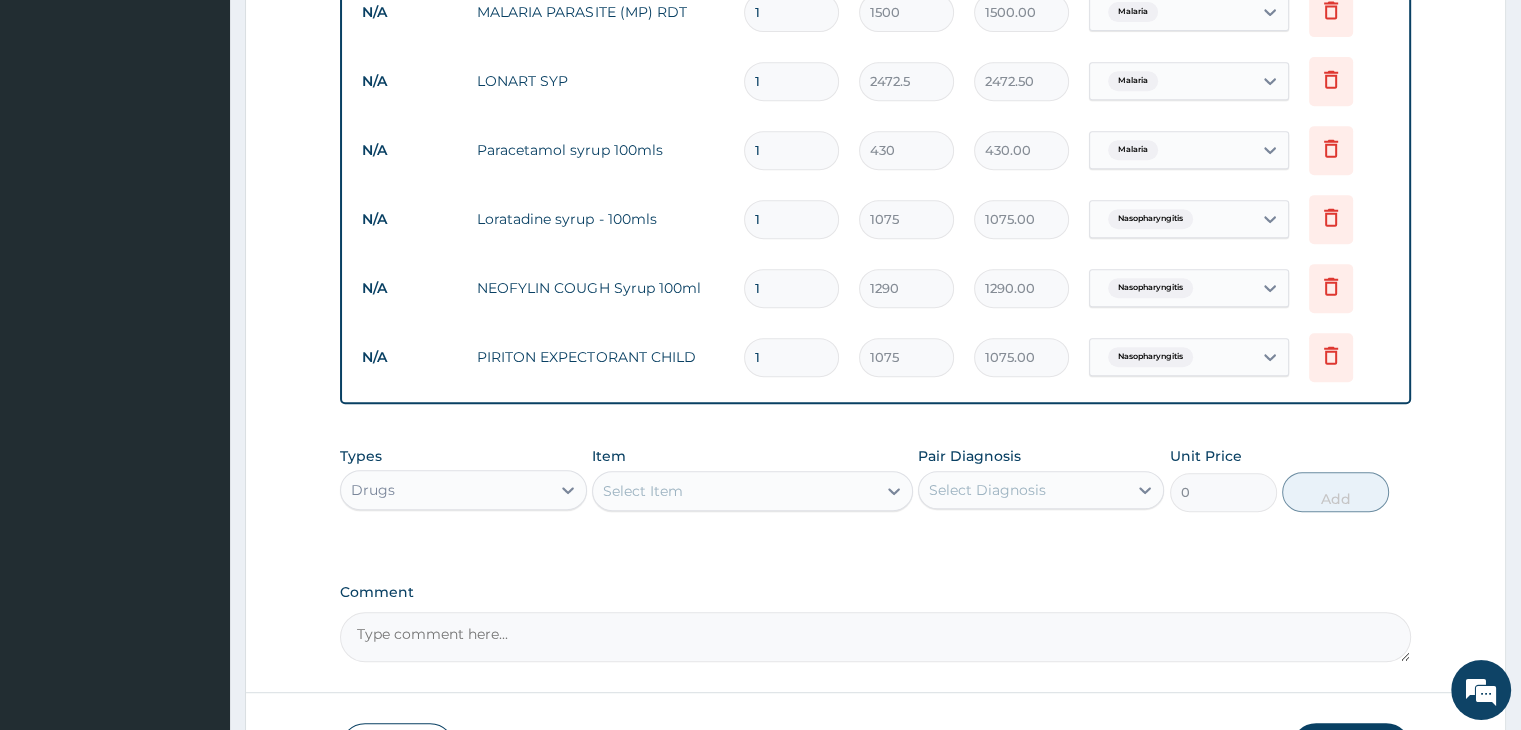 click on "1" at bounding box center (791, 219) 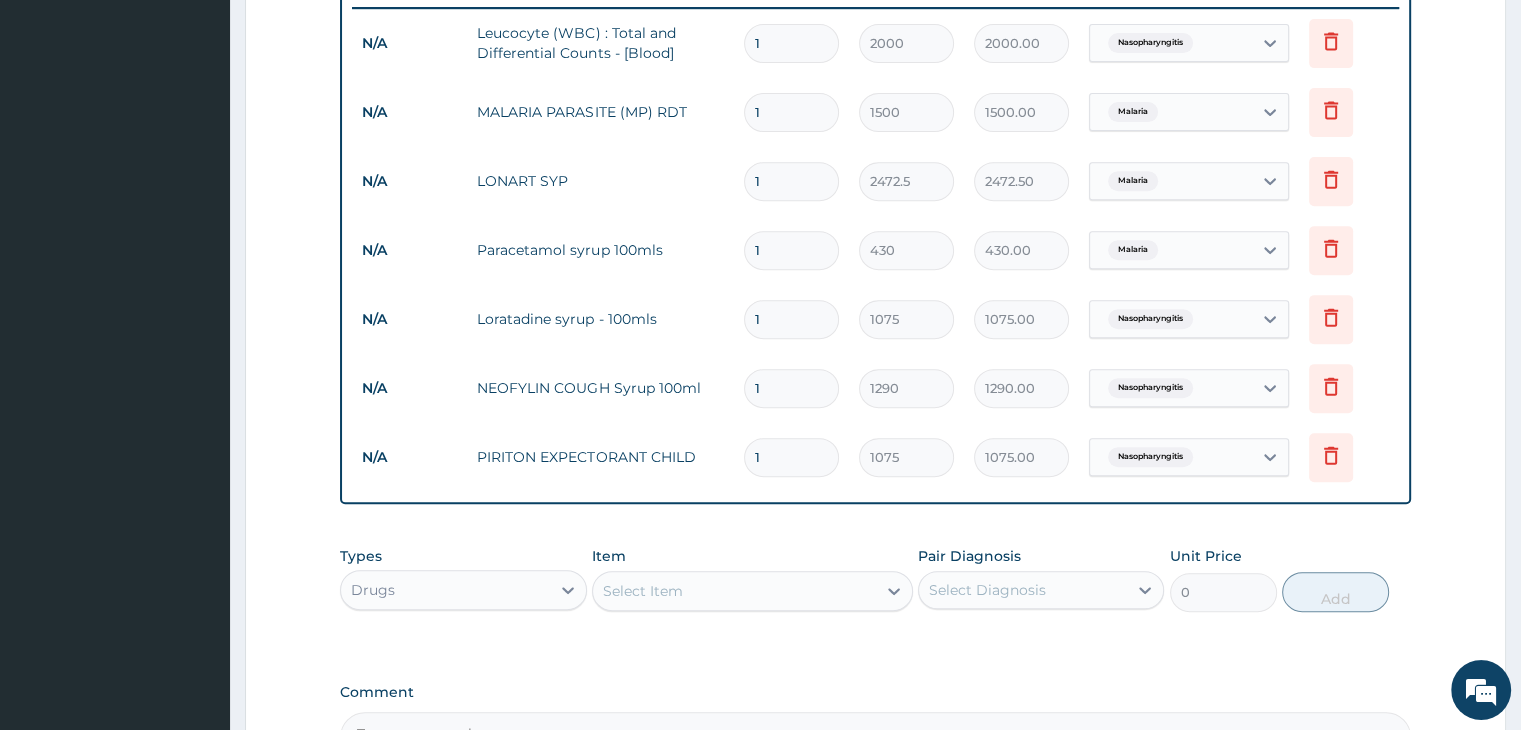 scroll, scrollTop: 689, scrollLeft: 0, axis: vertical 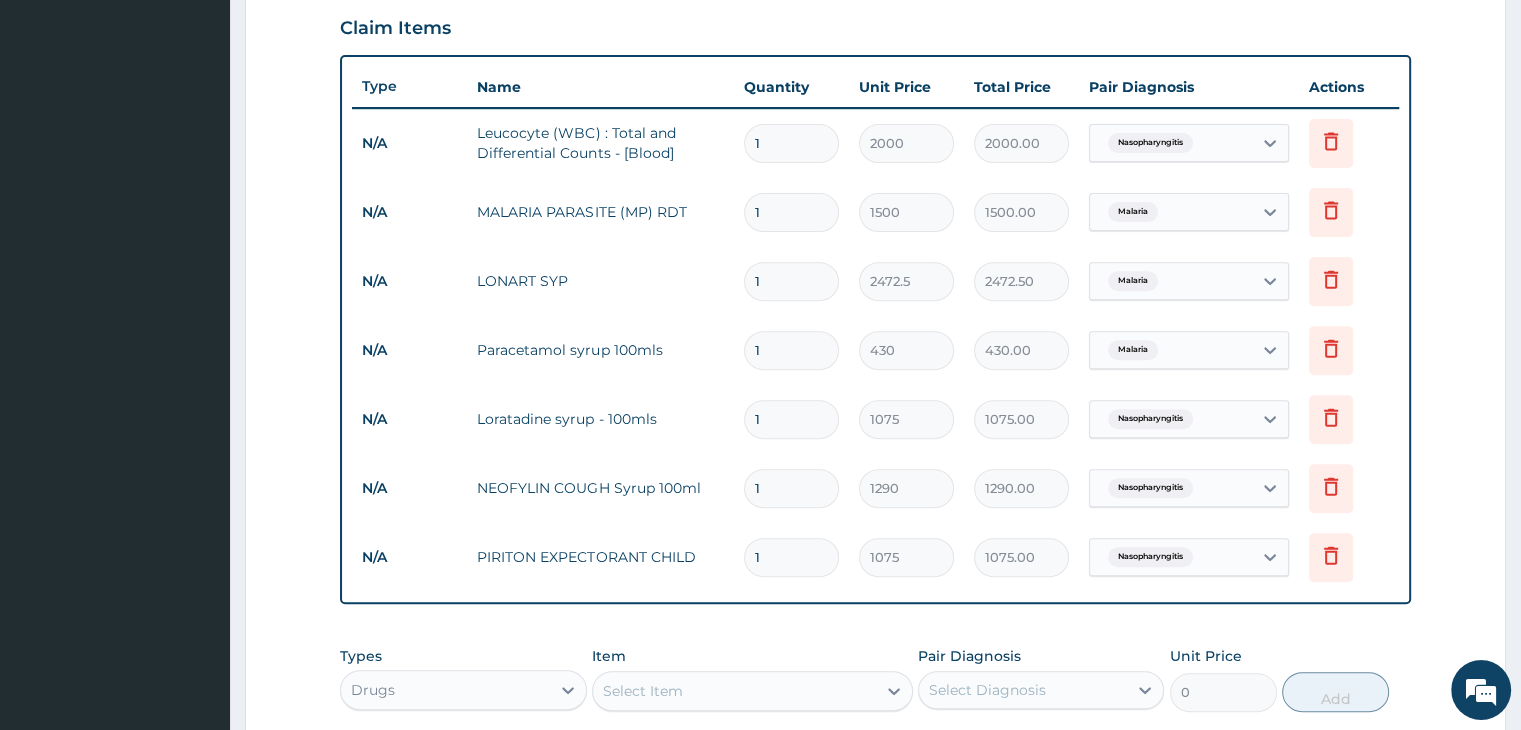 click on "Step  2  of 2 PA Code / Prescription Code Enter Code(Secondary Care Only) Encounter Date 27-07-2025 Important Notice Please enter PA codes before entering items that are not attached to a PA code   All diagnoses entered must be linked to a claim item. Diagnosis & Claim Items that are visible but inactive cannot be edited because they were imported from an already approved PA code. Diagnosis Nasopharyngitis Confirmed Malaria Confirmed NB: All diagnosis must be linked to a claim item Claim Items Type Name Quantity Unit Price Total Price Pair Diagnosis Actions N/A Leucocyte (WBC) : Total and Differential Counts - [Blood] 1 2000 2000.00 Nasopharyngitis Delete N/A MALARIA PARASITE (MP) RDT 1 1500 1500.00 Malaria Delete N/A LONART SYP 1 2472.5 2472.50 Malaria Delete N/A Paracetamol syrup 100mls 1 430 430.00 Malaria Delete N/A Loratadine syrup - 100mls 1 1075 1075.00 Nasopharyngitis Delete N/A NEOFYLIN COUGH Syrup 100ml 1 1290 1290.00 Nasopharyngitis Delete N/A PIRITON EXPECTORANT CHILD 1 1075 1075.00 Delete Types 0" at bounding box center [875, 211] 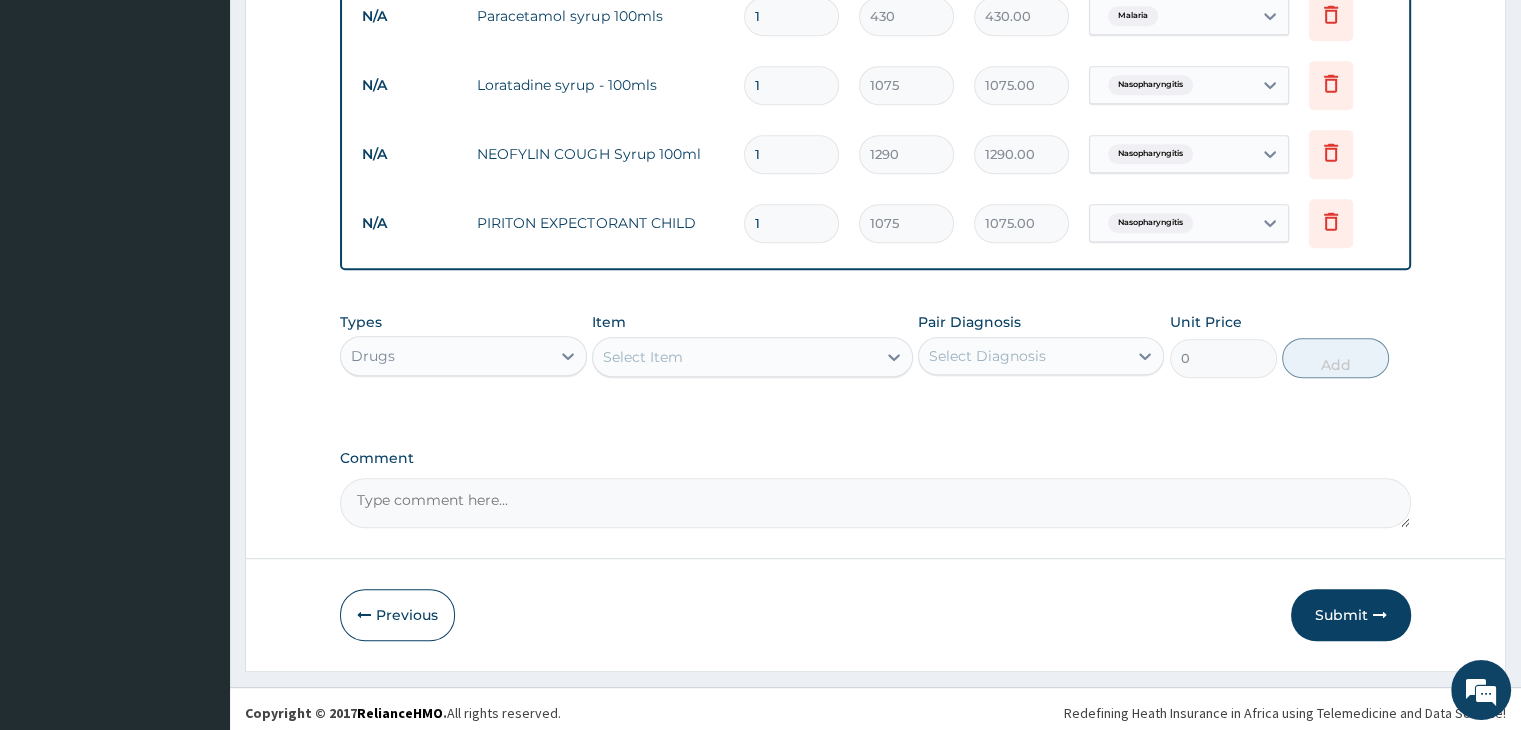 scroll, scrollTop: 1027, scrollLeft: 0, axis: vertical 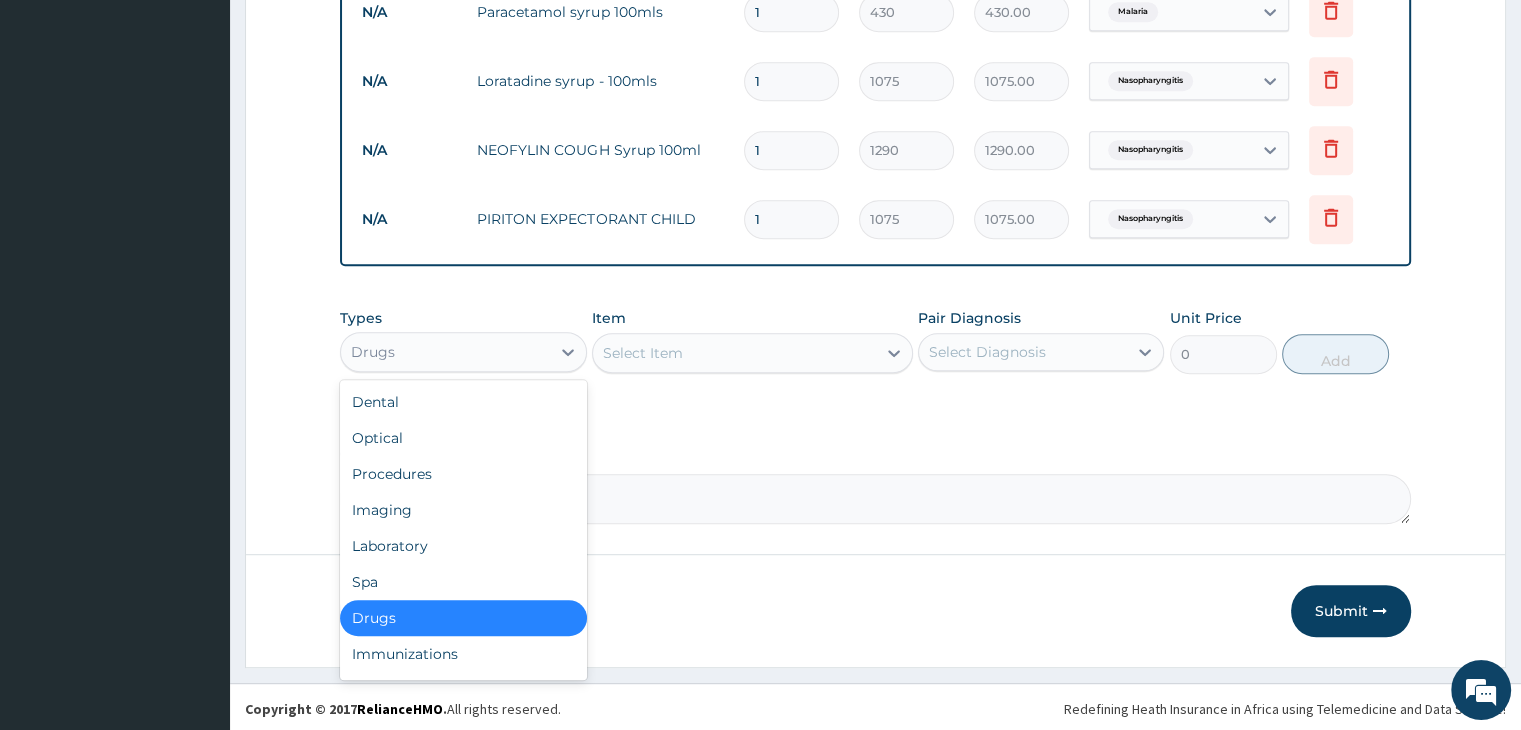 click on "Drugs" at bounding box center [445, 352] 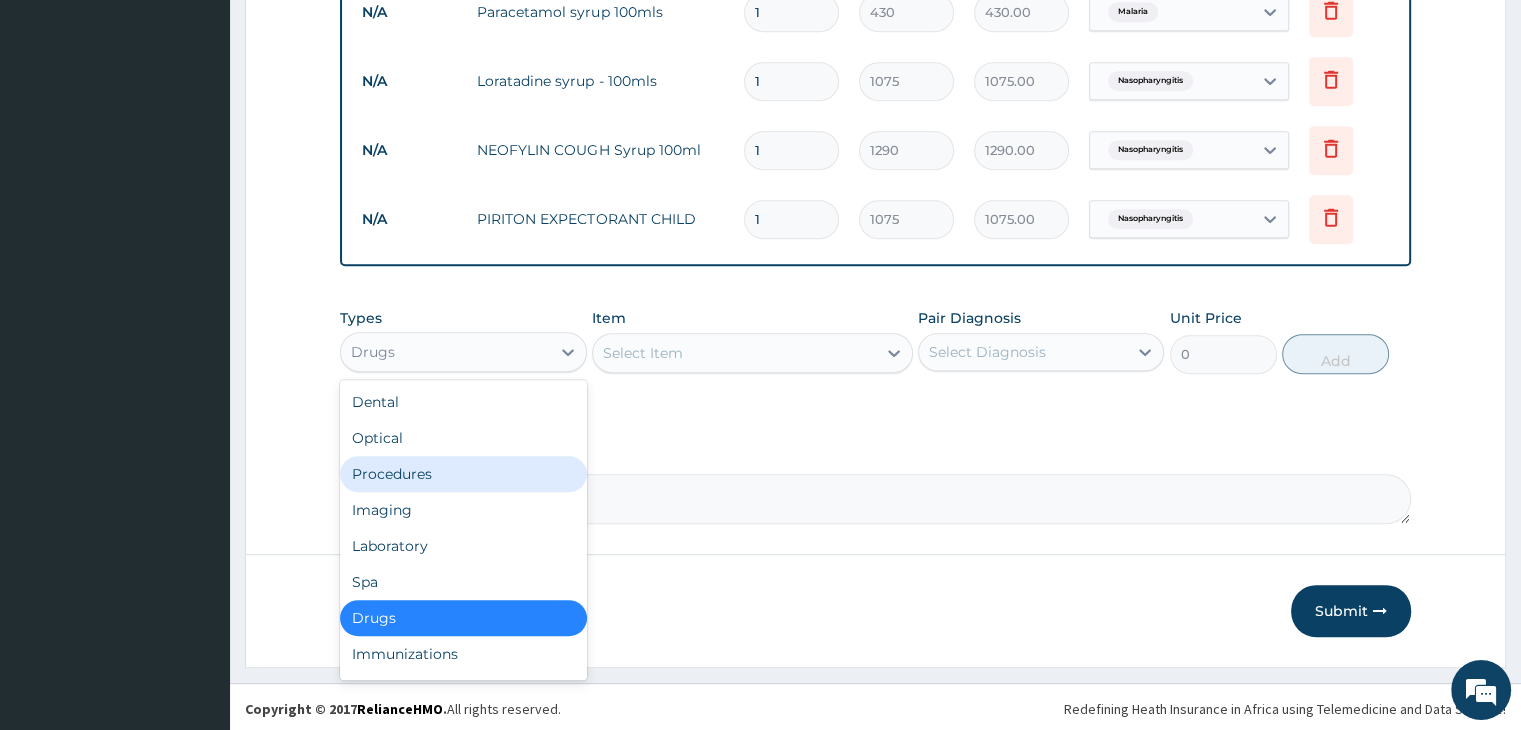 click on "Procedures" at bounding box center (463, 474) 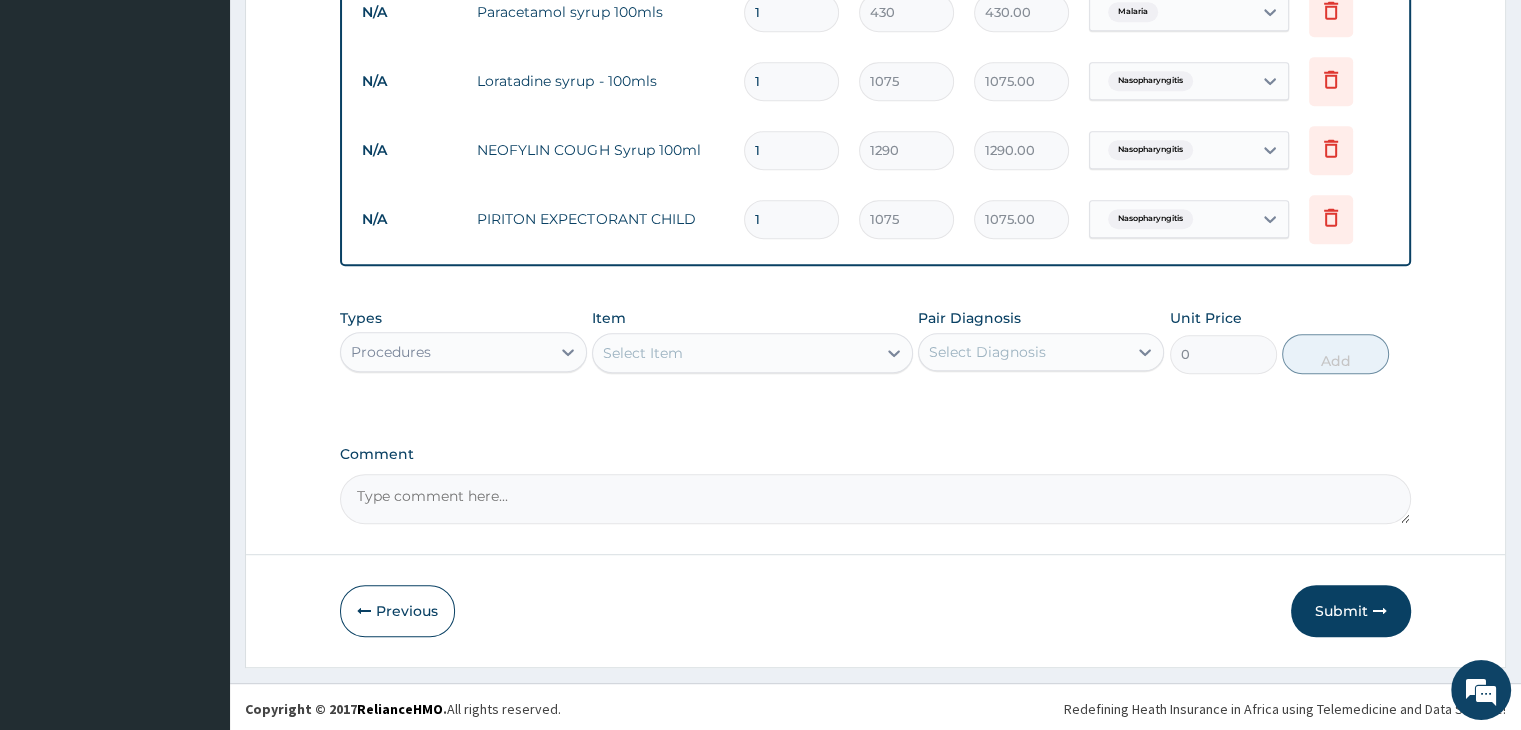 click on "Select Item" at bounding box center (734, 353) 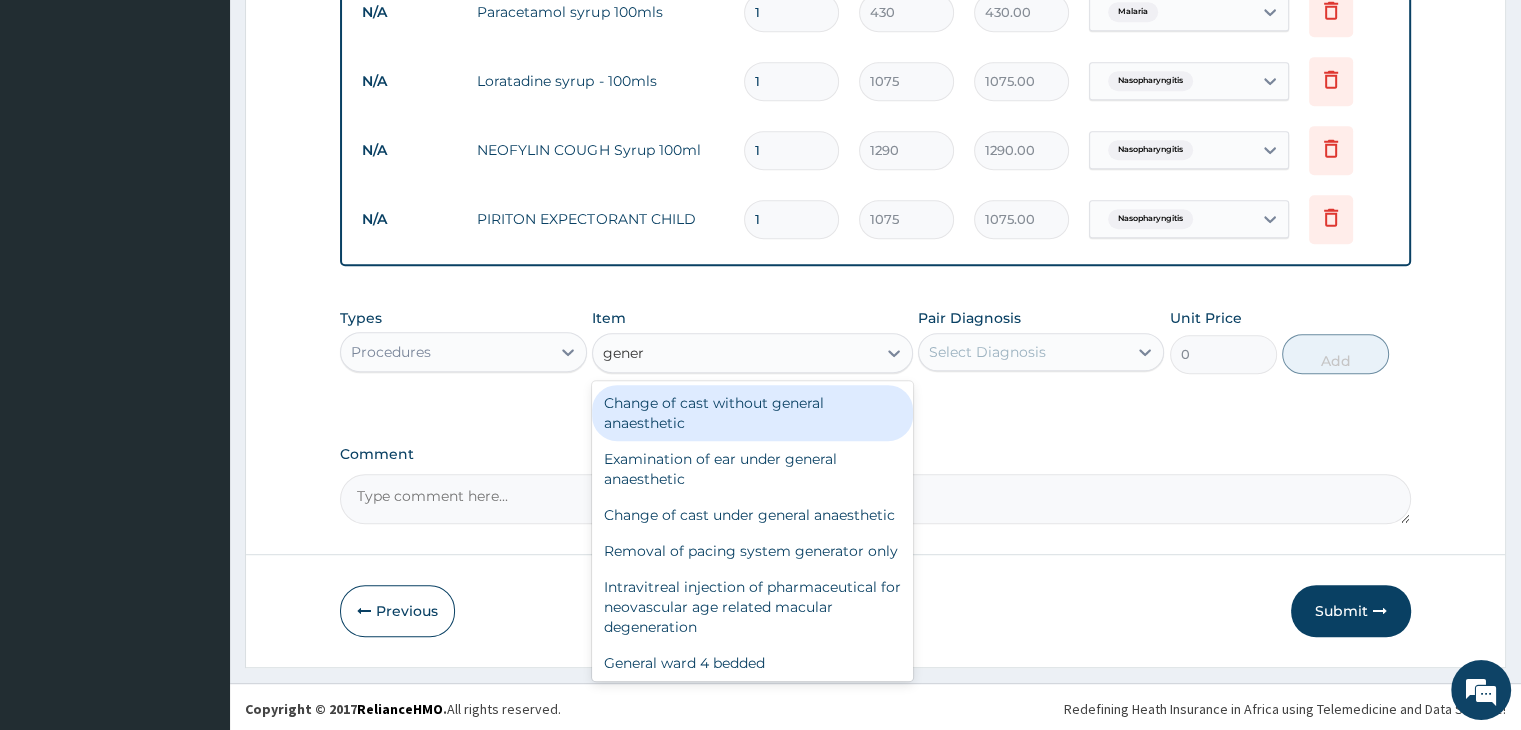 type on "genera" 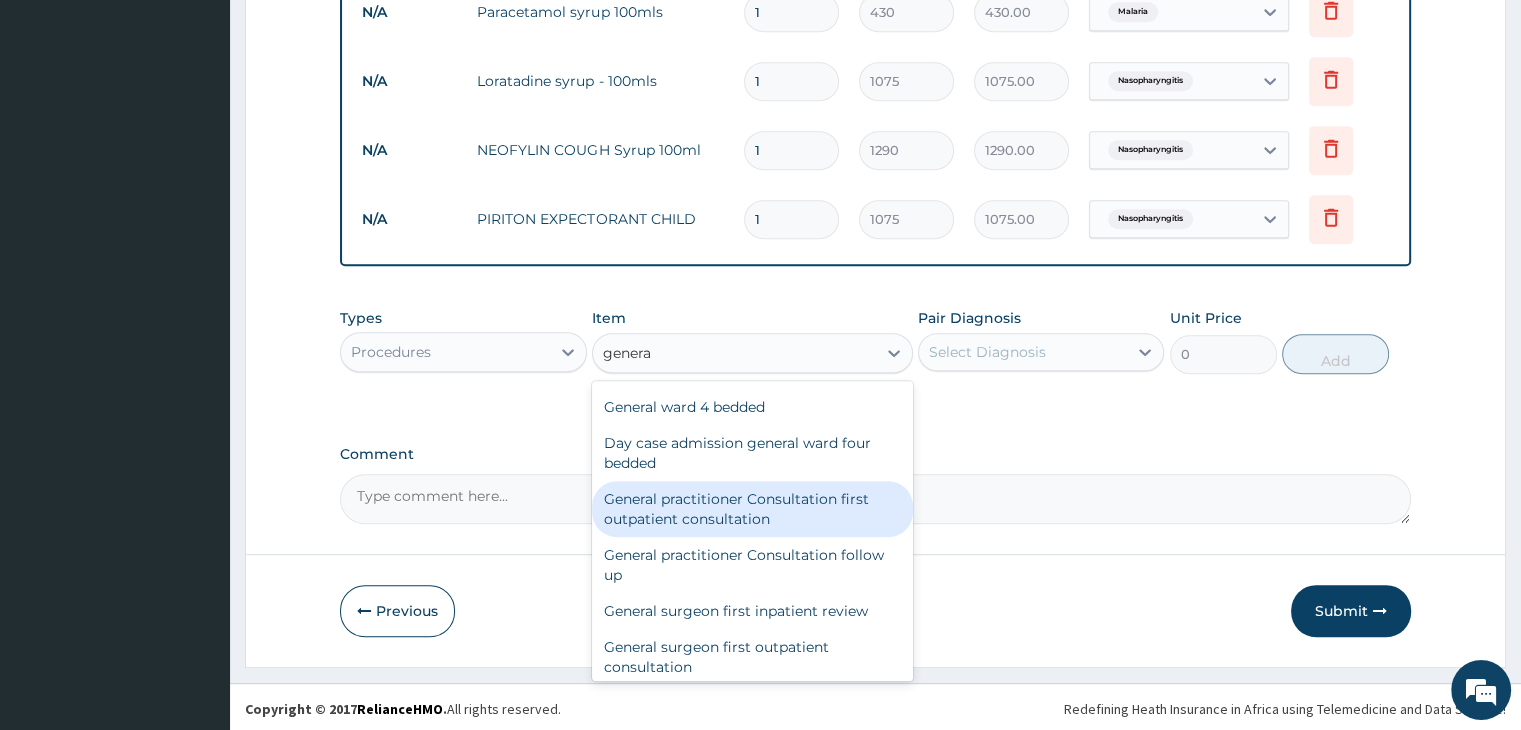 scroll, scrollTop: 300, scrollLeft: 0, axis: vertical 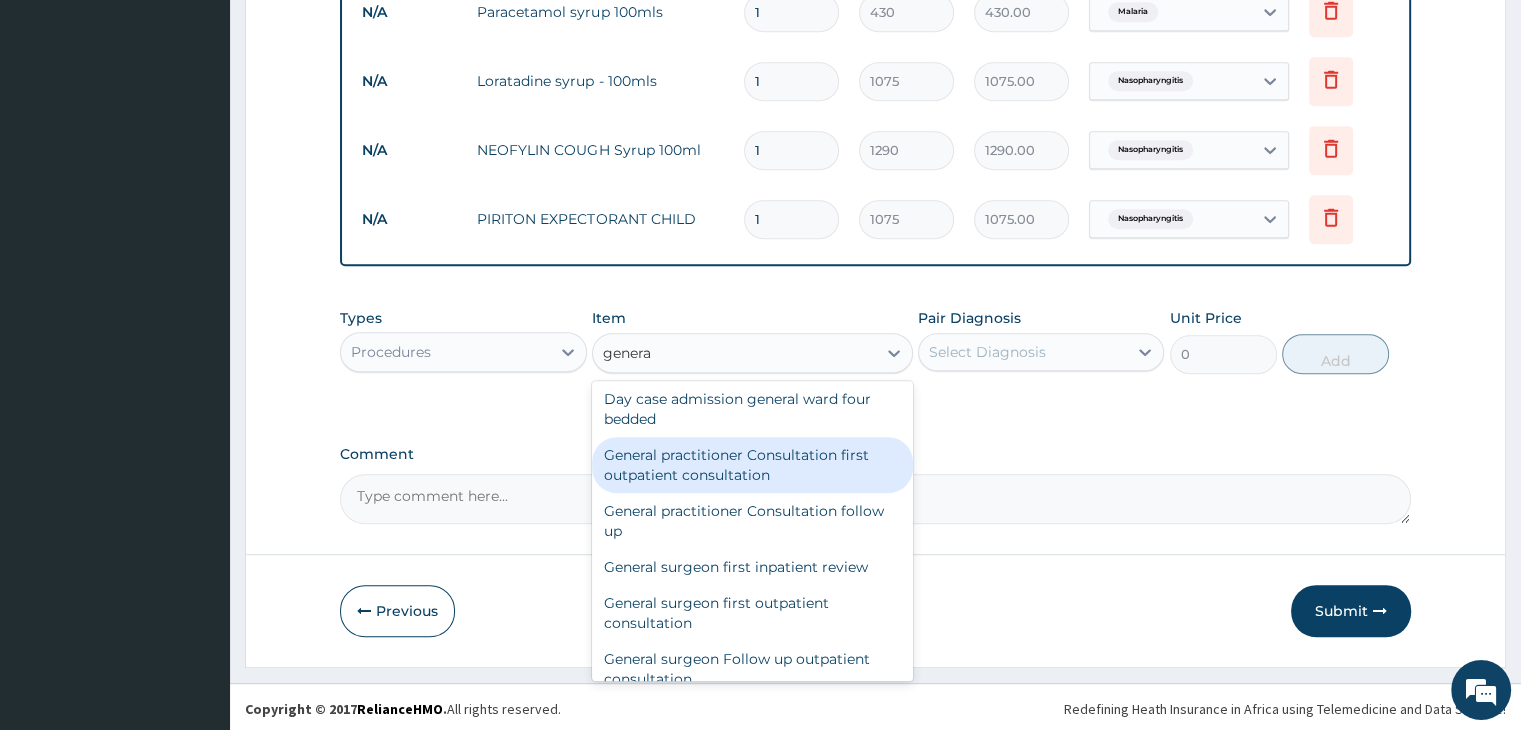 click on "General practitioner Consultation first outpatient consultation" at bounding box center (752, 465) 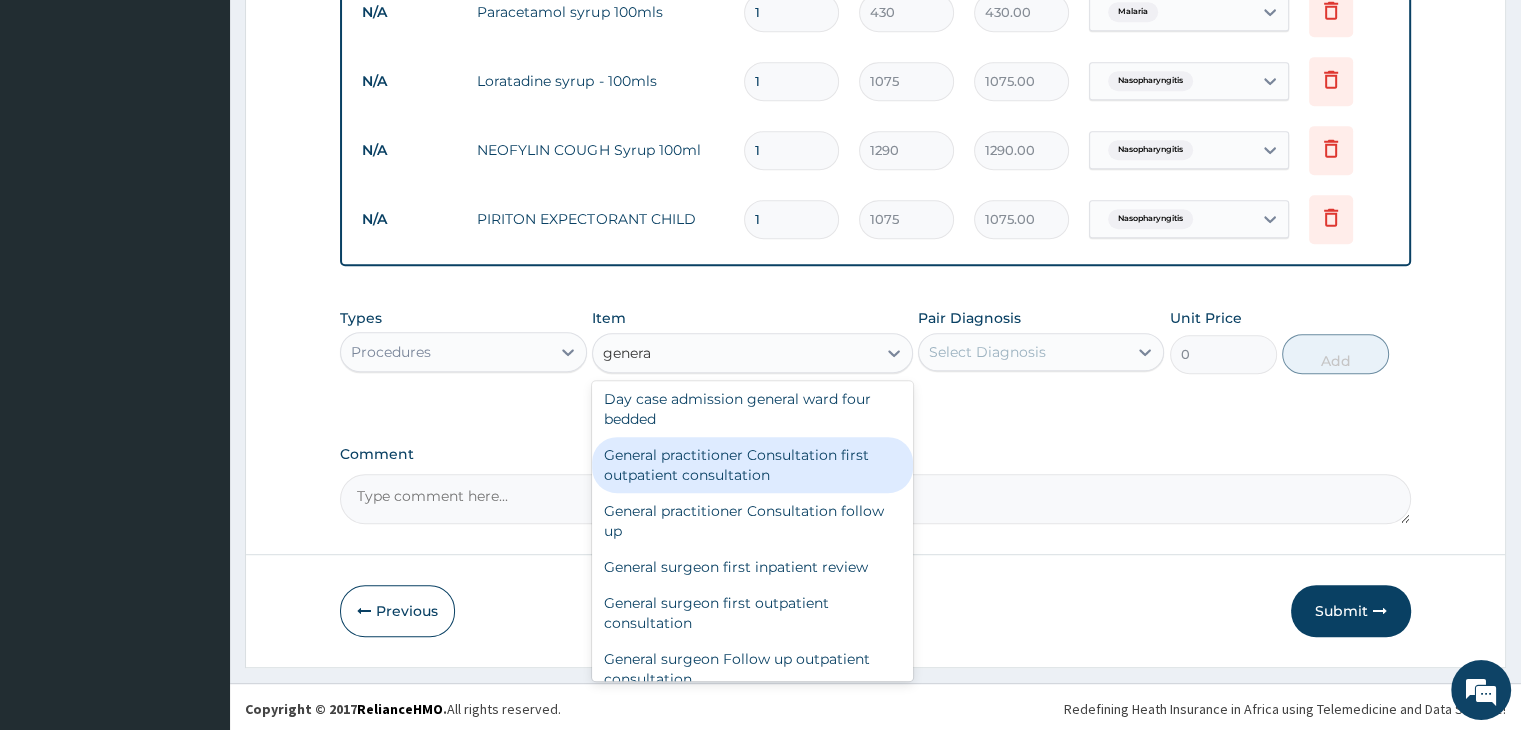 type 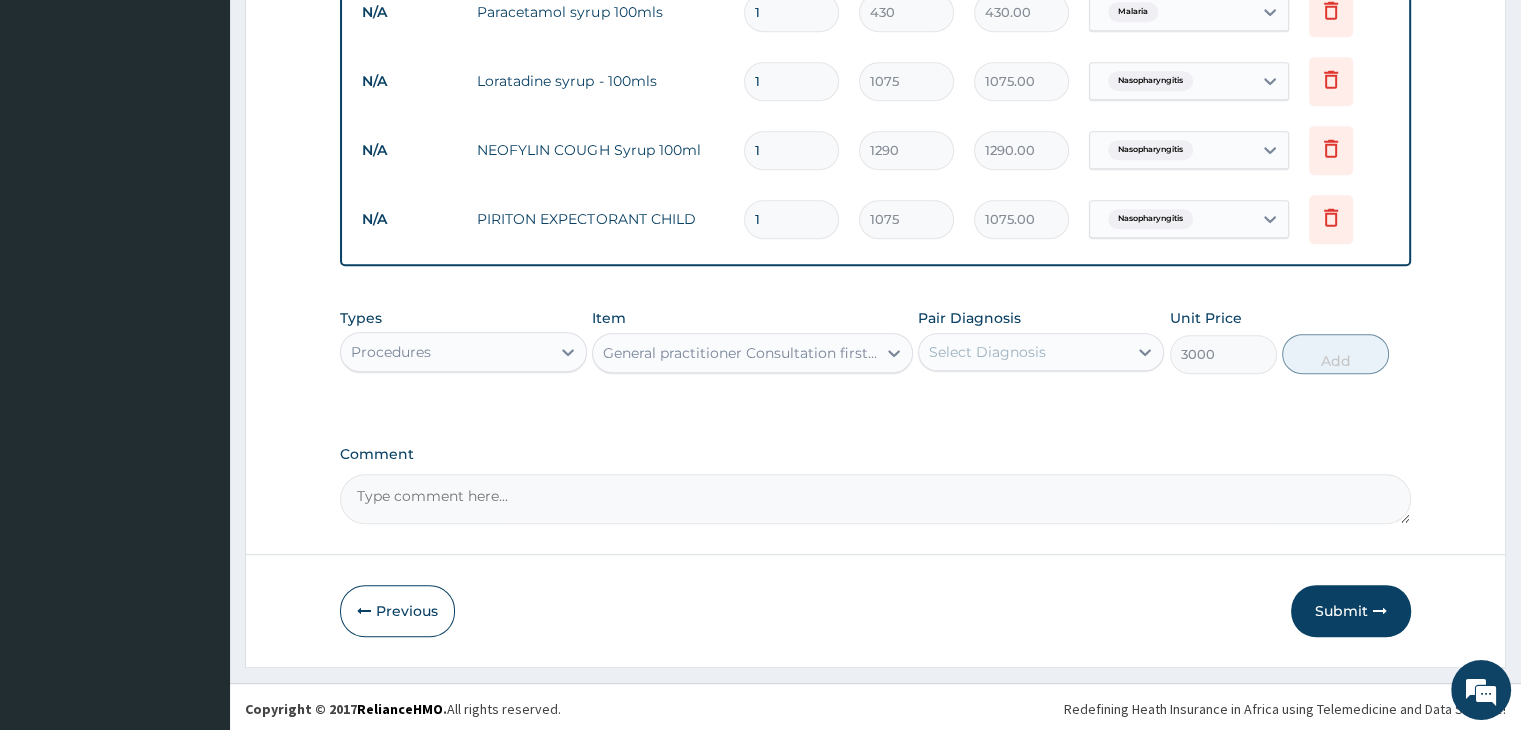 click on "Select Diagnosis" at bounding box center (1023, 352) 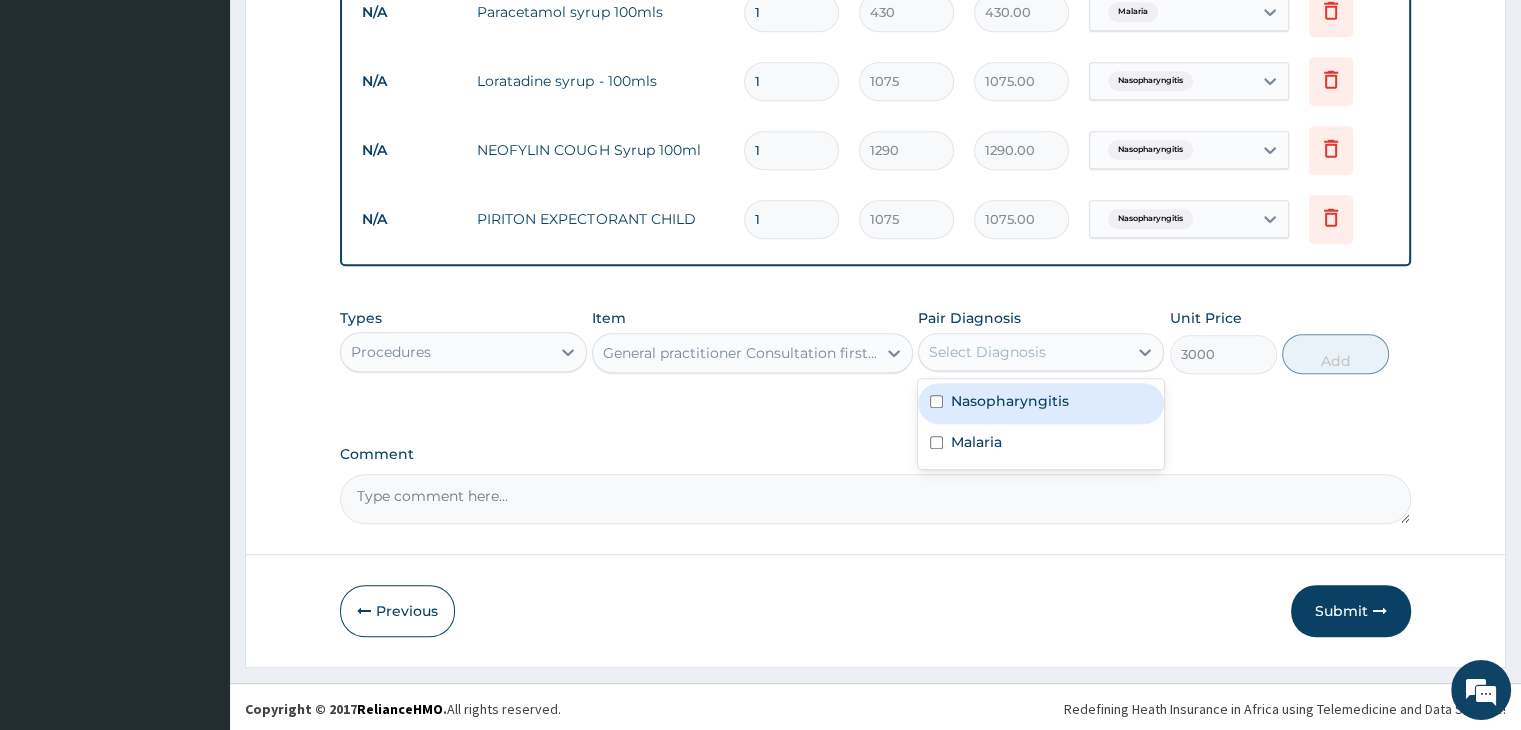 click on "Nasopharyngitis" at bounding box center [1010, 401] 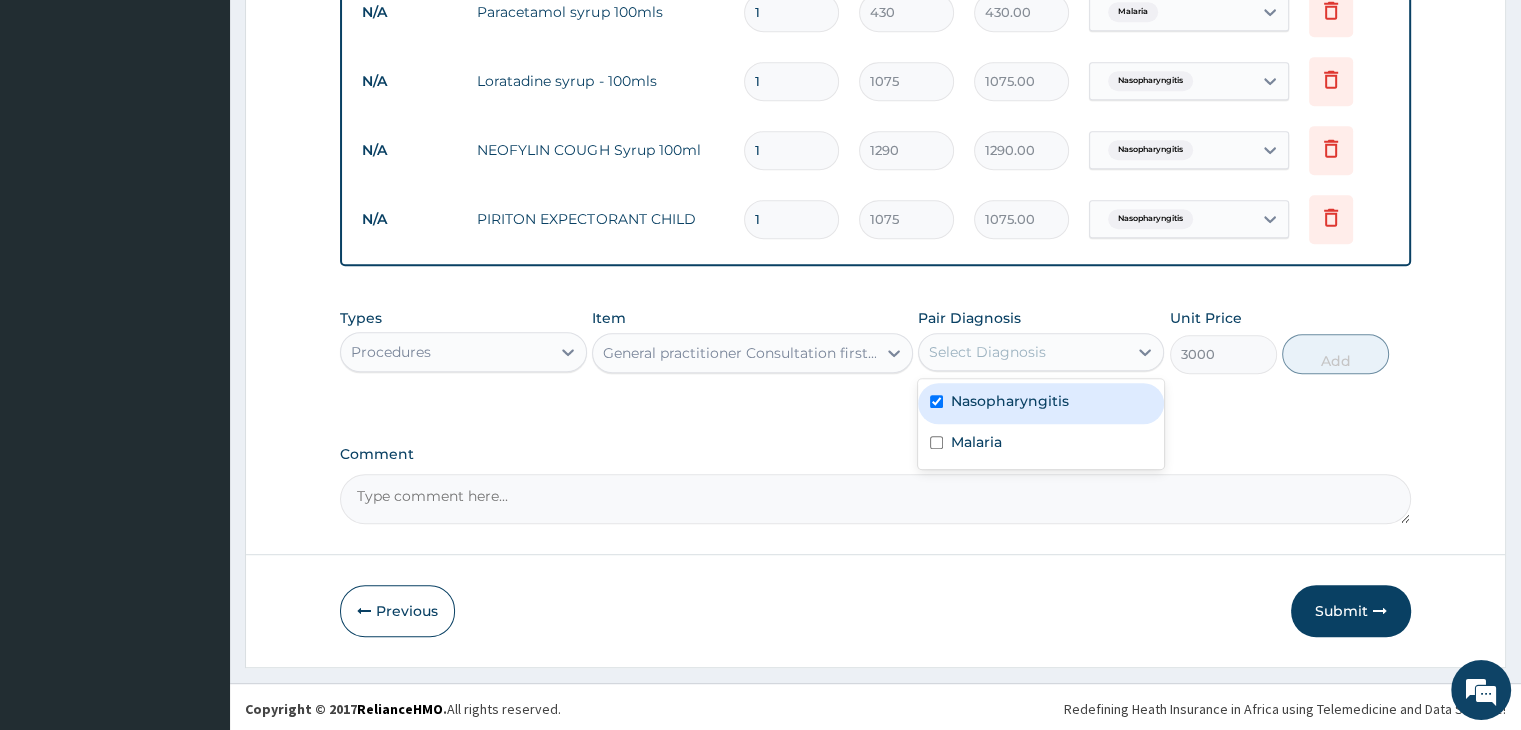 checkbox on "true" 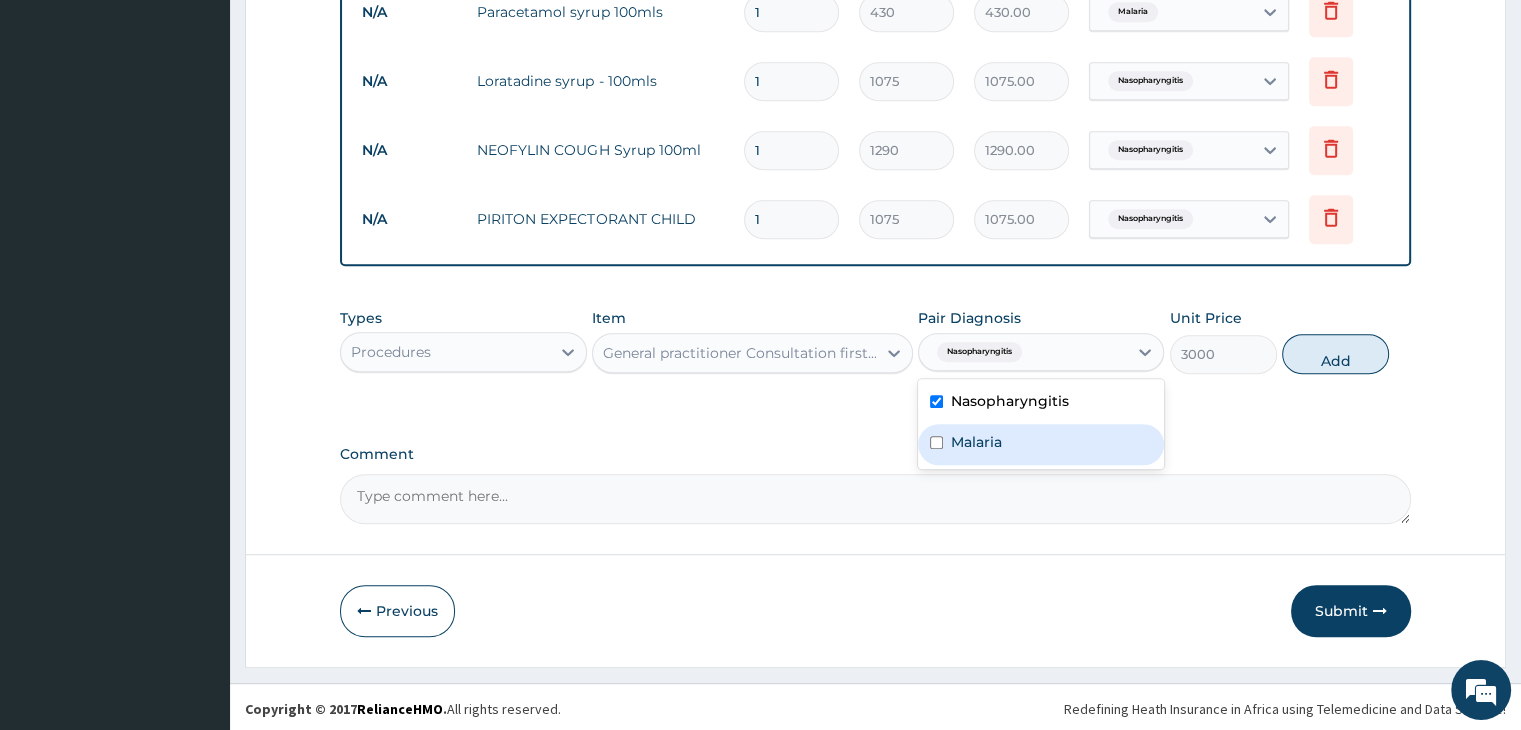 click on "Malaria" at bounding box center [1041, 444] 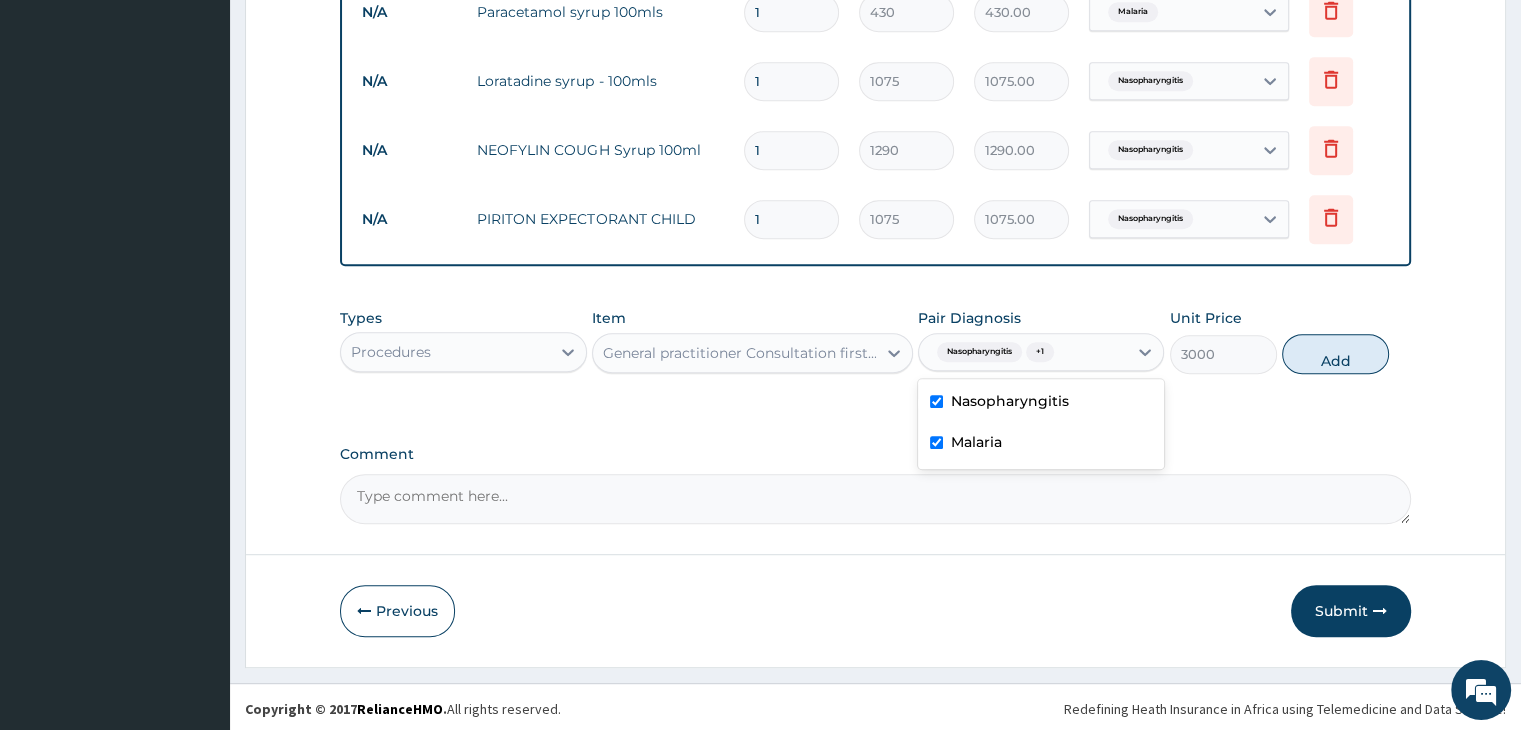 checkbox on "true" 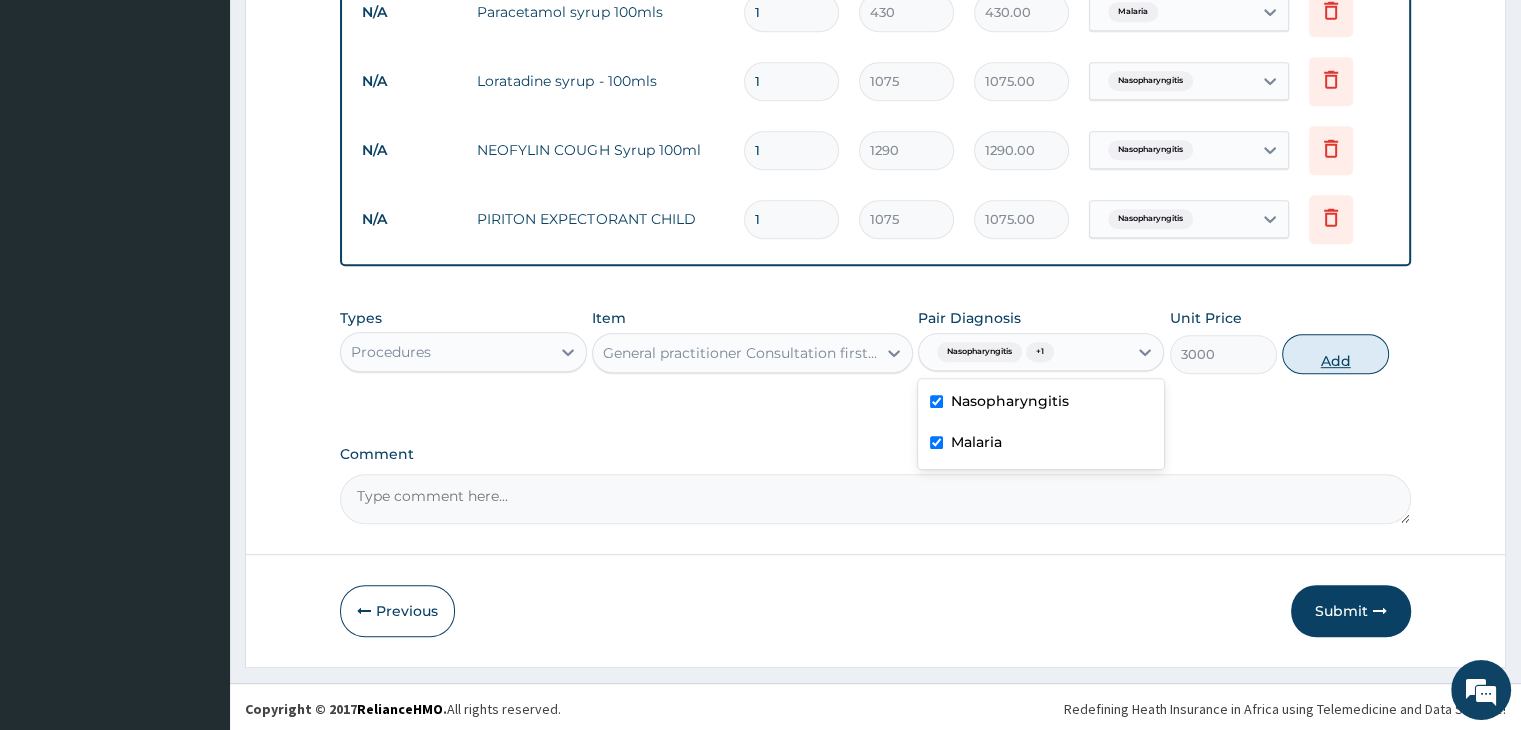 click on "Add" at bounding box center [1335, 354] 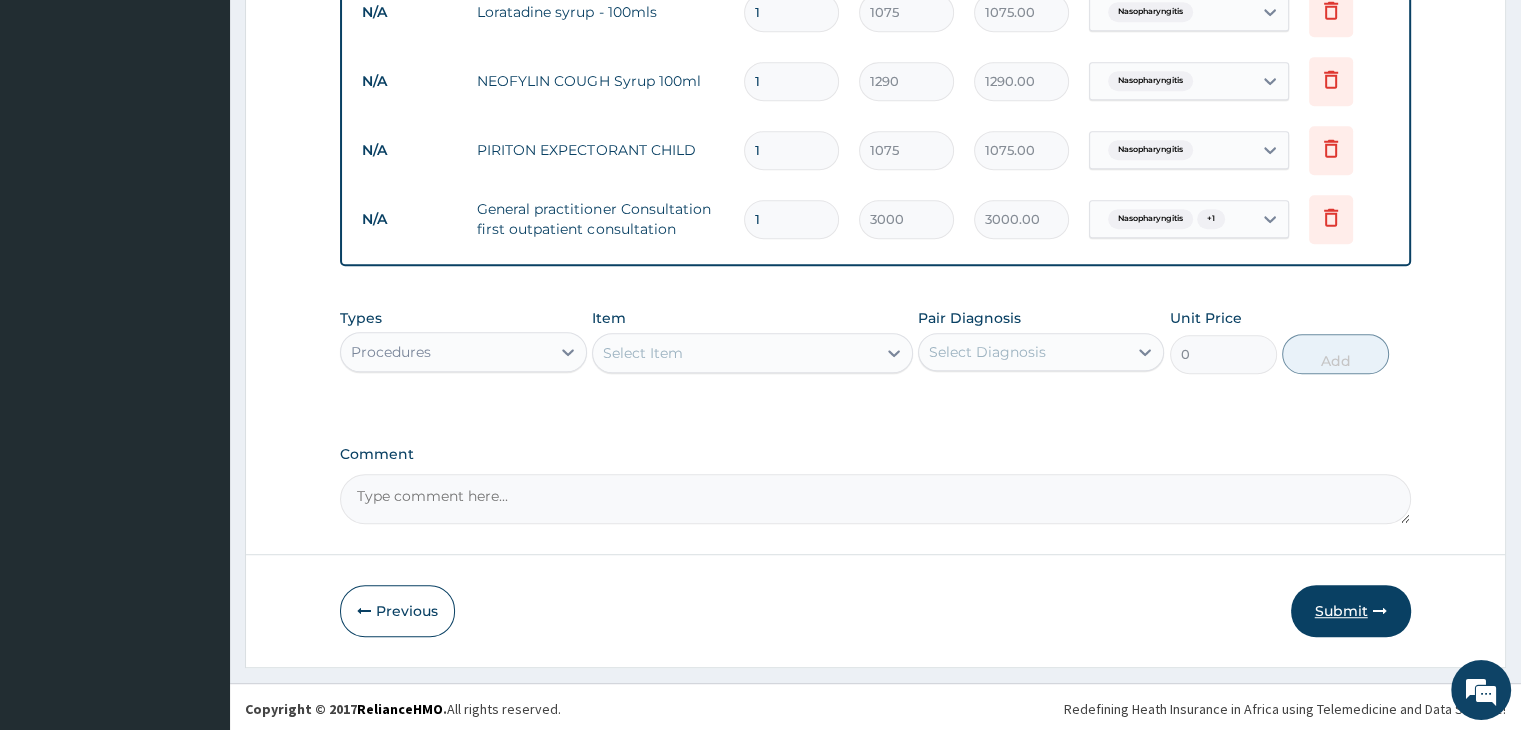 click on "Submit" at bounding box center (1351, 611) 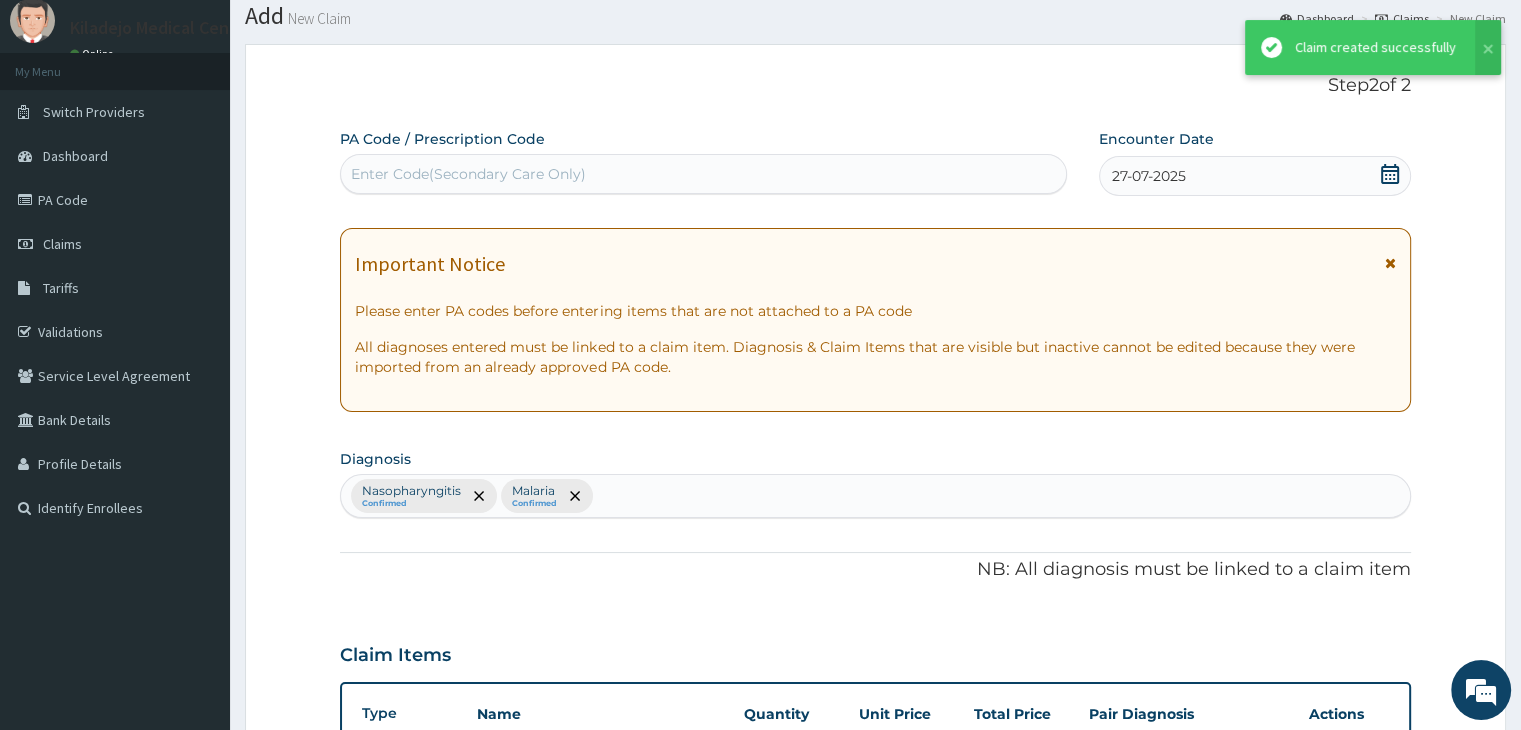 scroll, scrollTop: 1096, scrollLeft: 0, axis: vertical 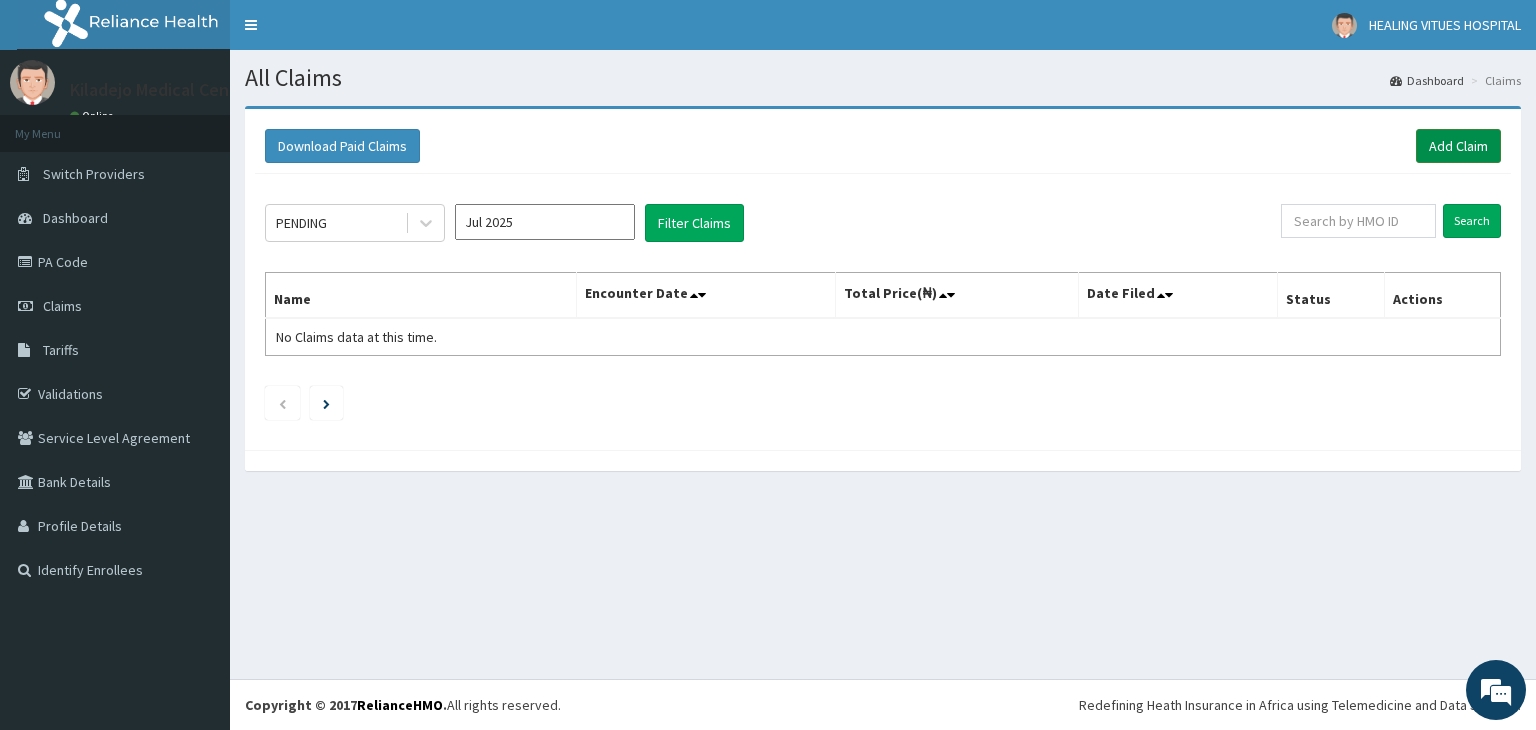 click on "Add Claim" at bounding box center (1458, 146) 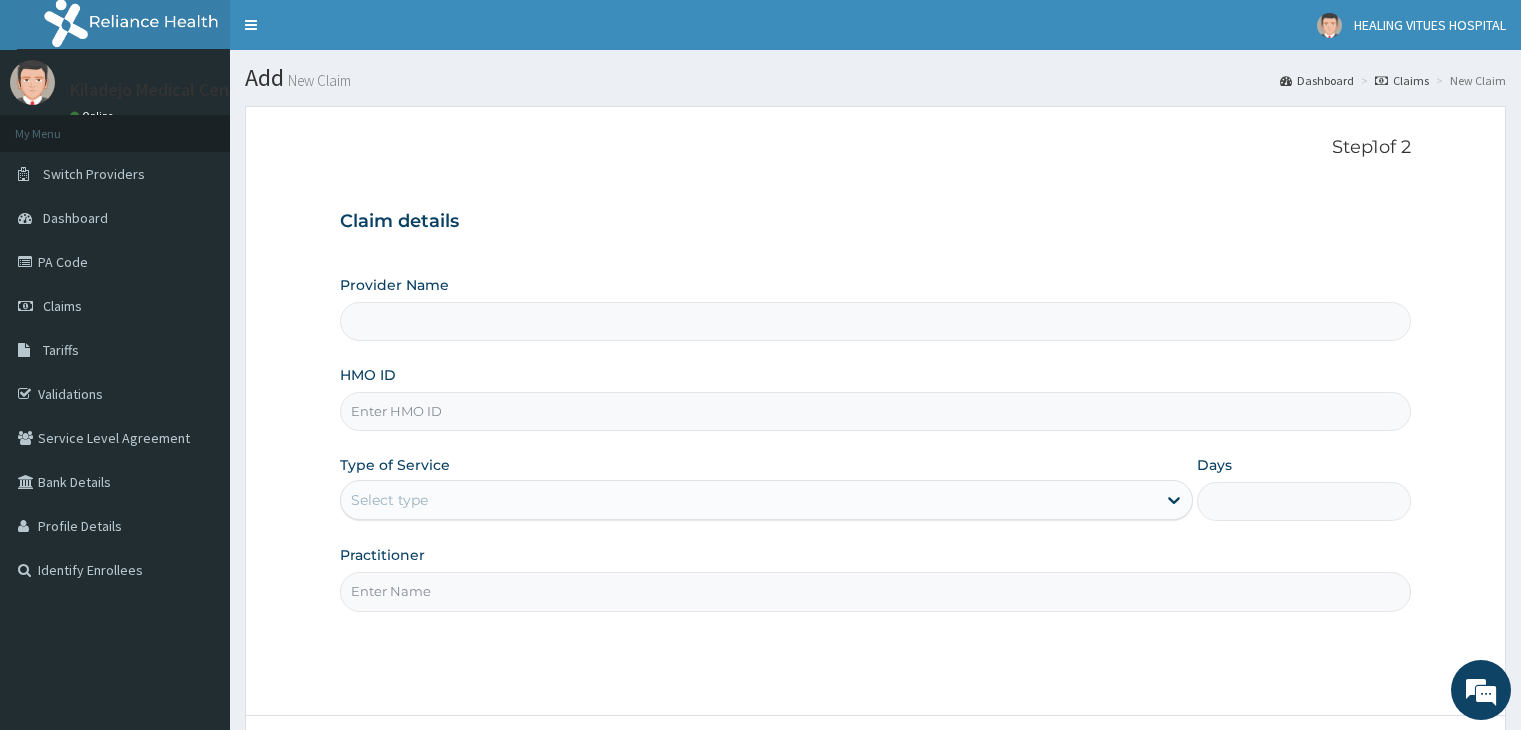 type on "Kiladejo Medical Centre" 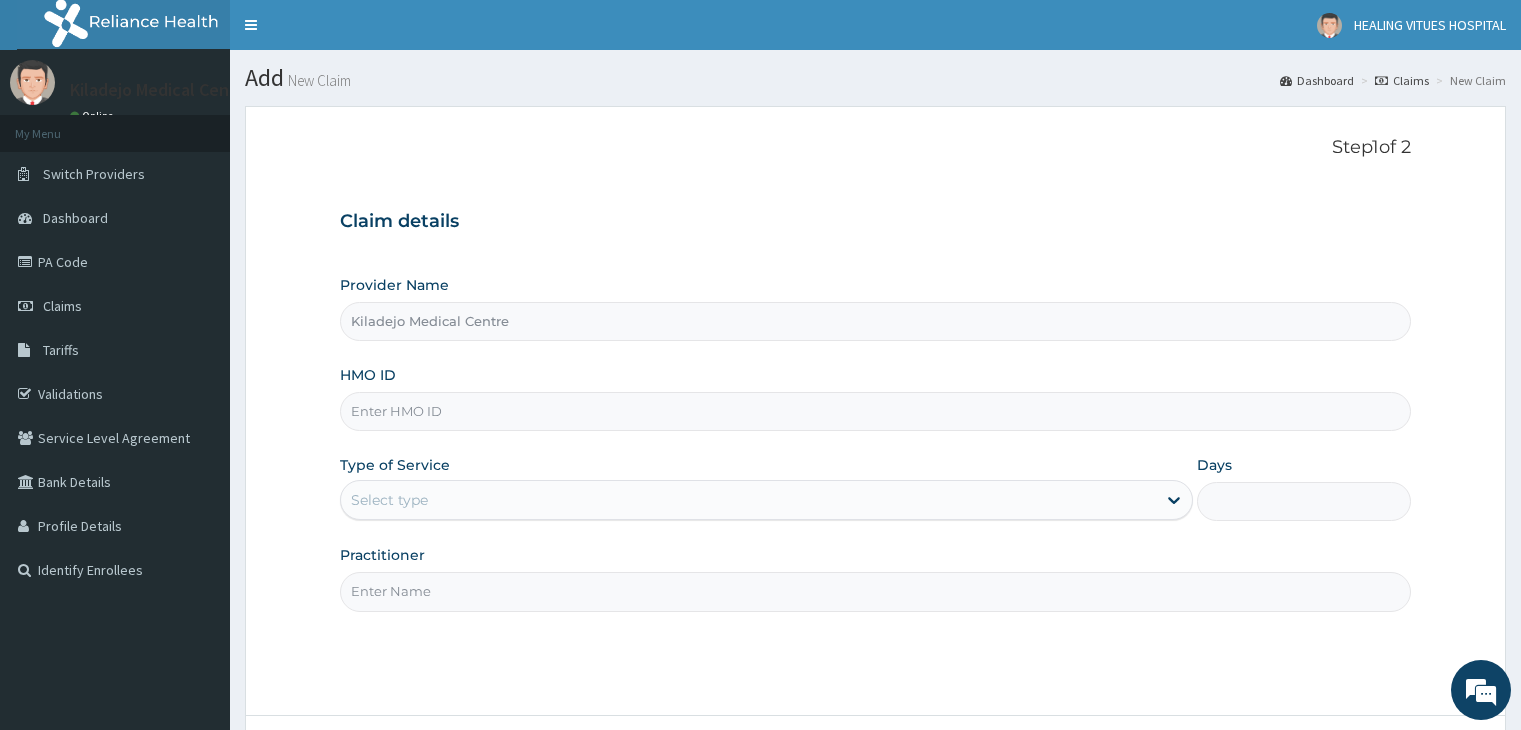 scroll, scrollTop: 0, scrollLeft: 0, axis: both 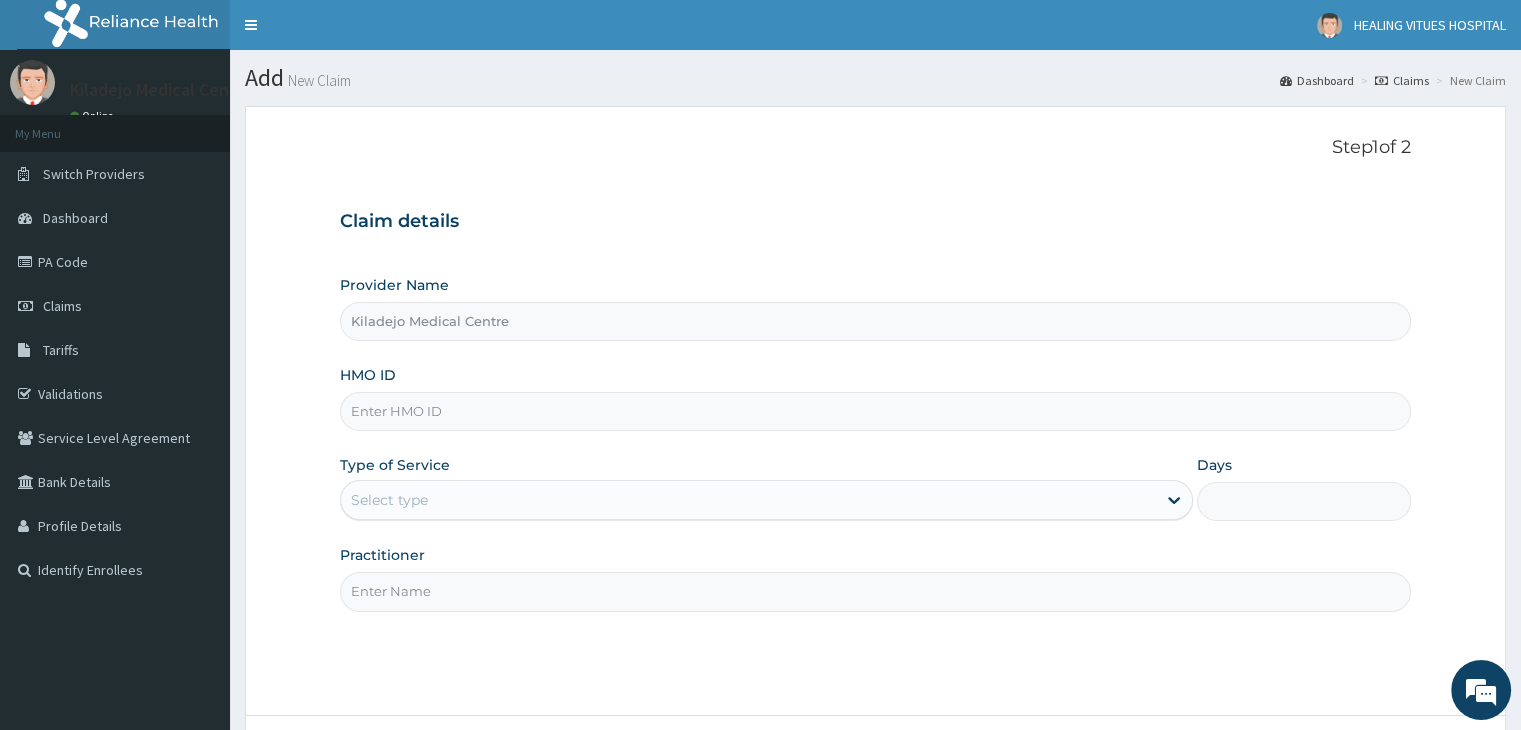 click on "HMO ID" at bounding box center [875, 411] 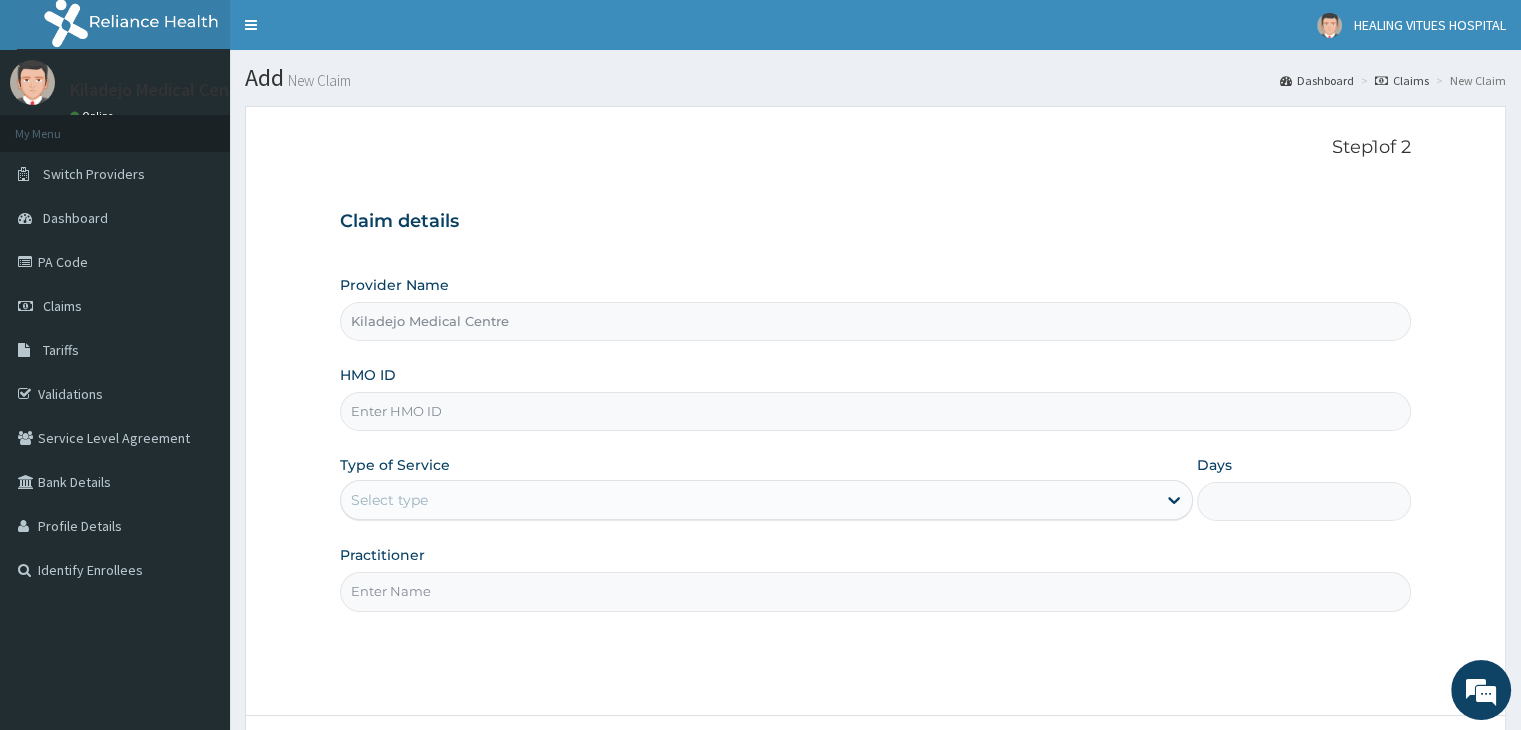 paste on "prs/10316/e" 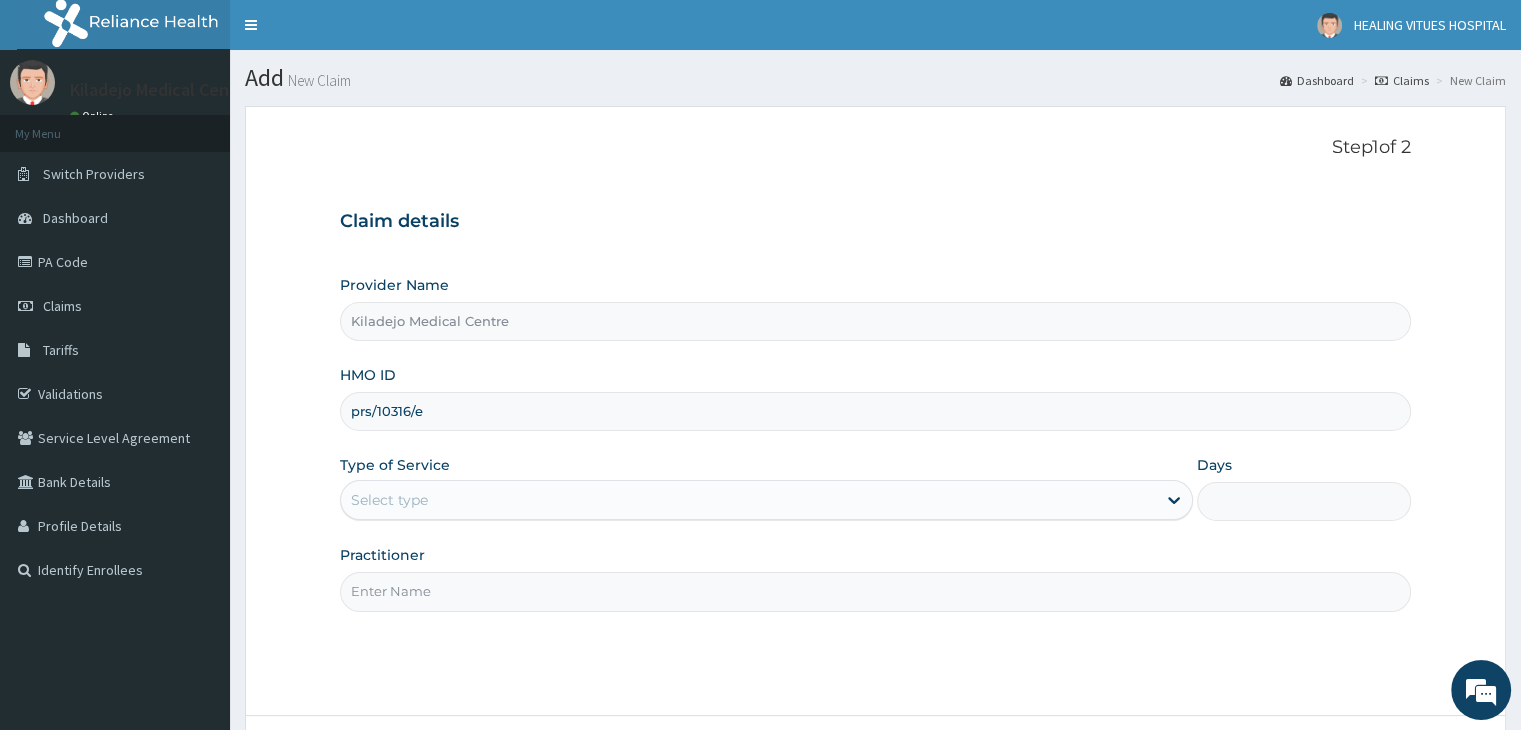 type on "prs/10316/e" 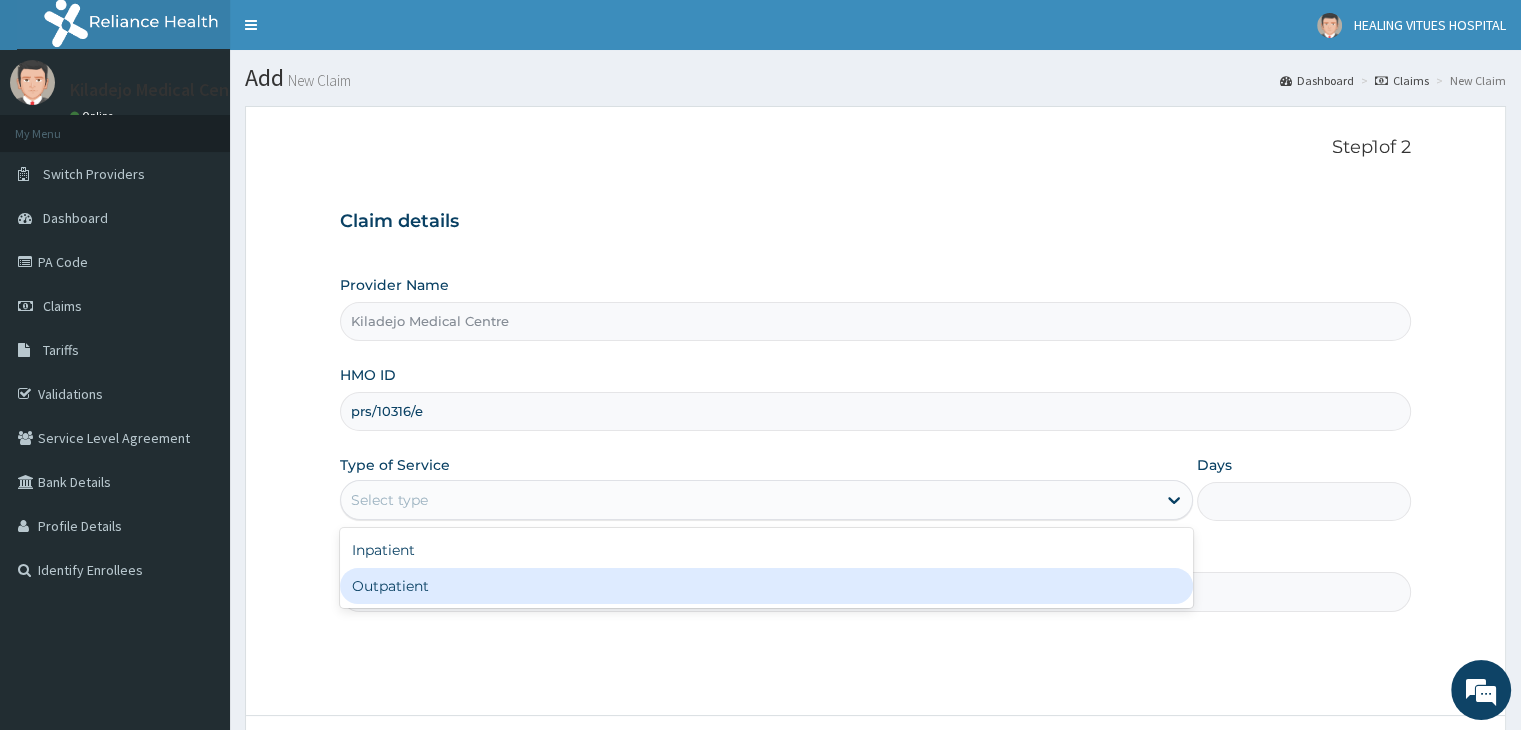 click on "Outpatient" at bounding box center (766, 586) 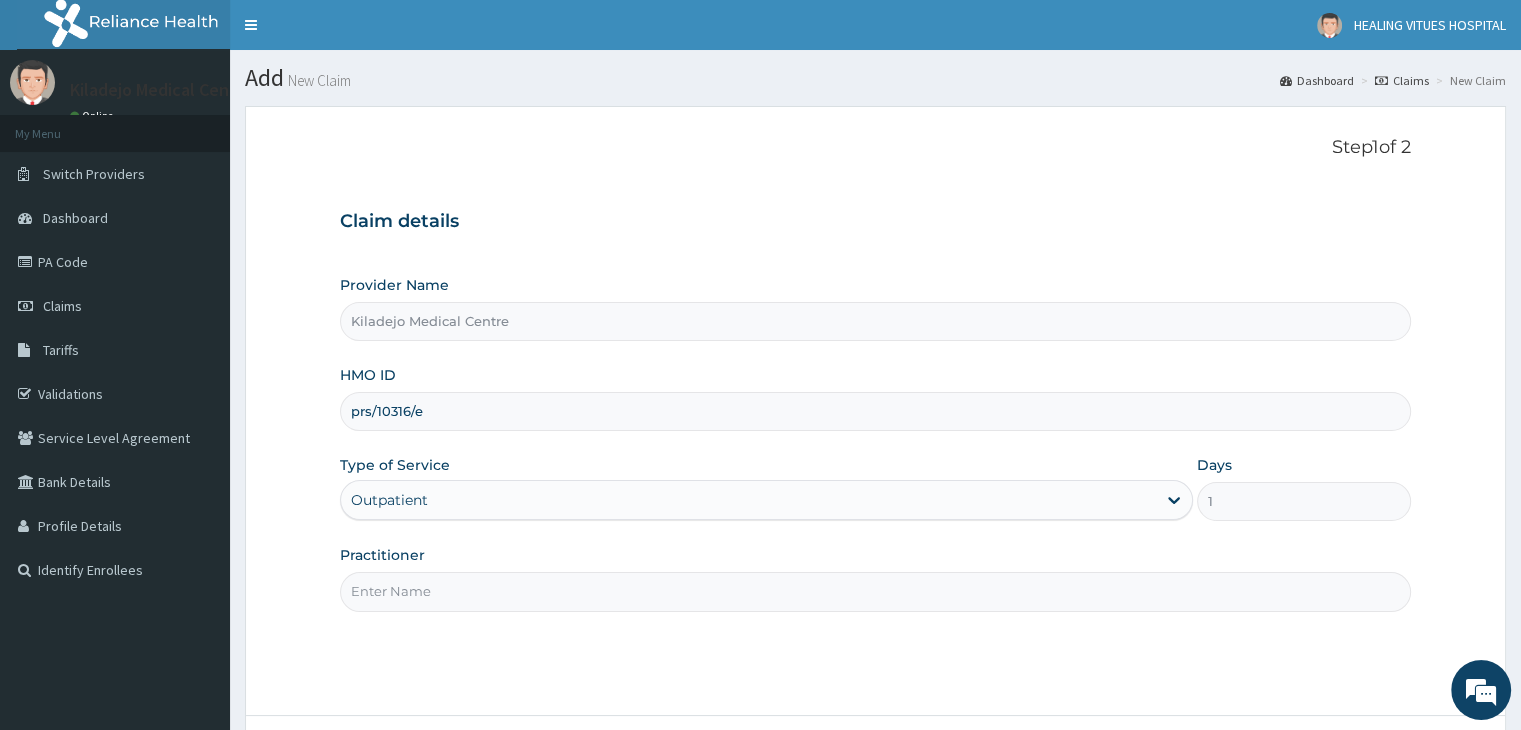 click on "Practitioner" at bounding box center [875, 591] 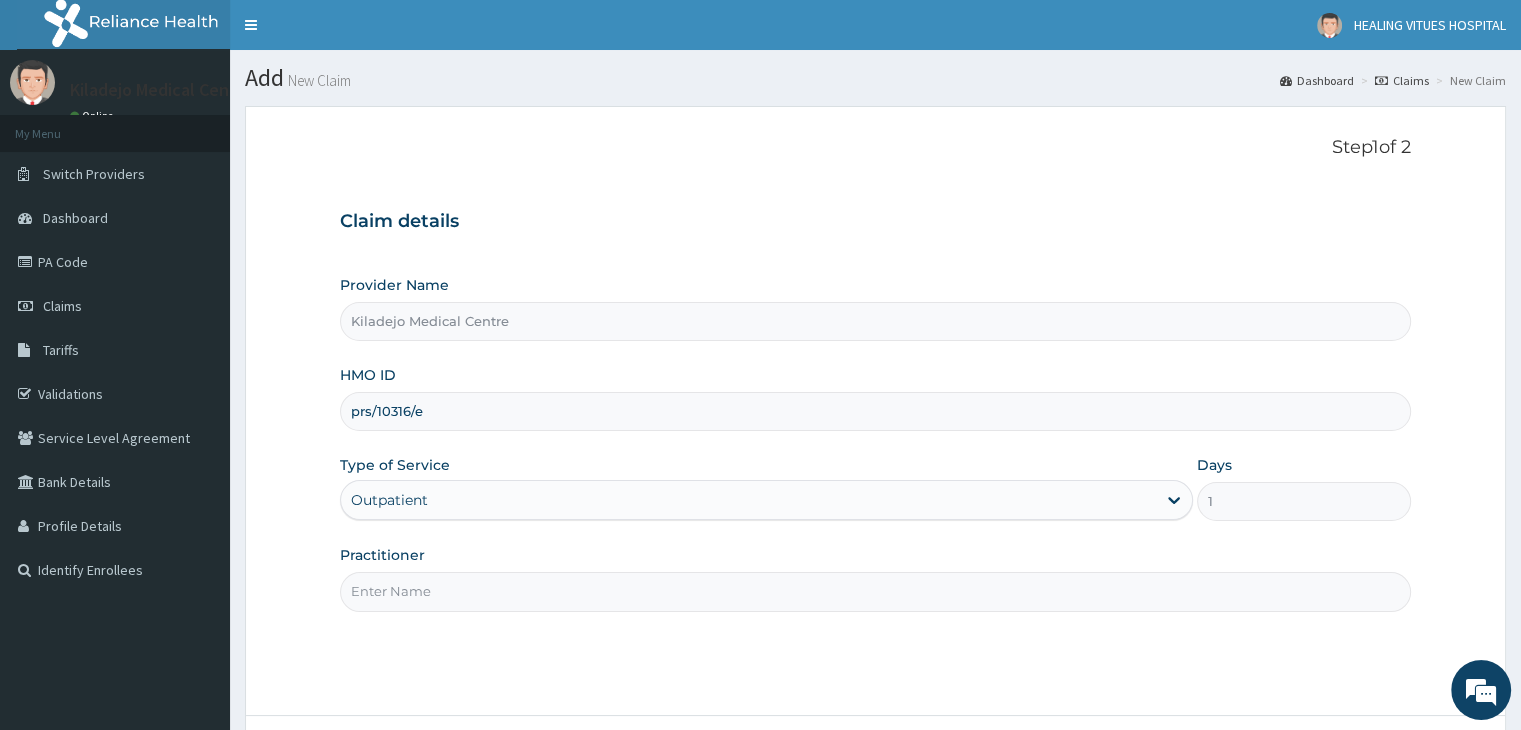 type on "Dr [LAST]" 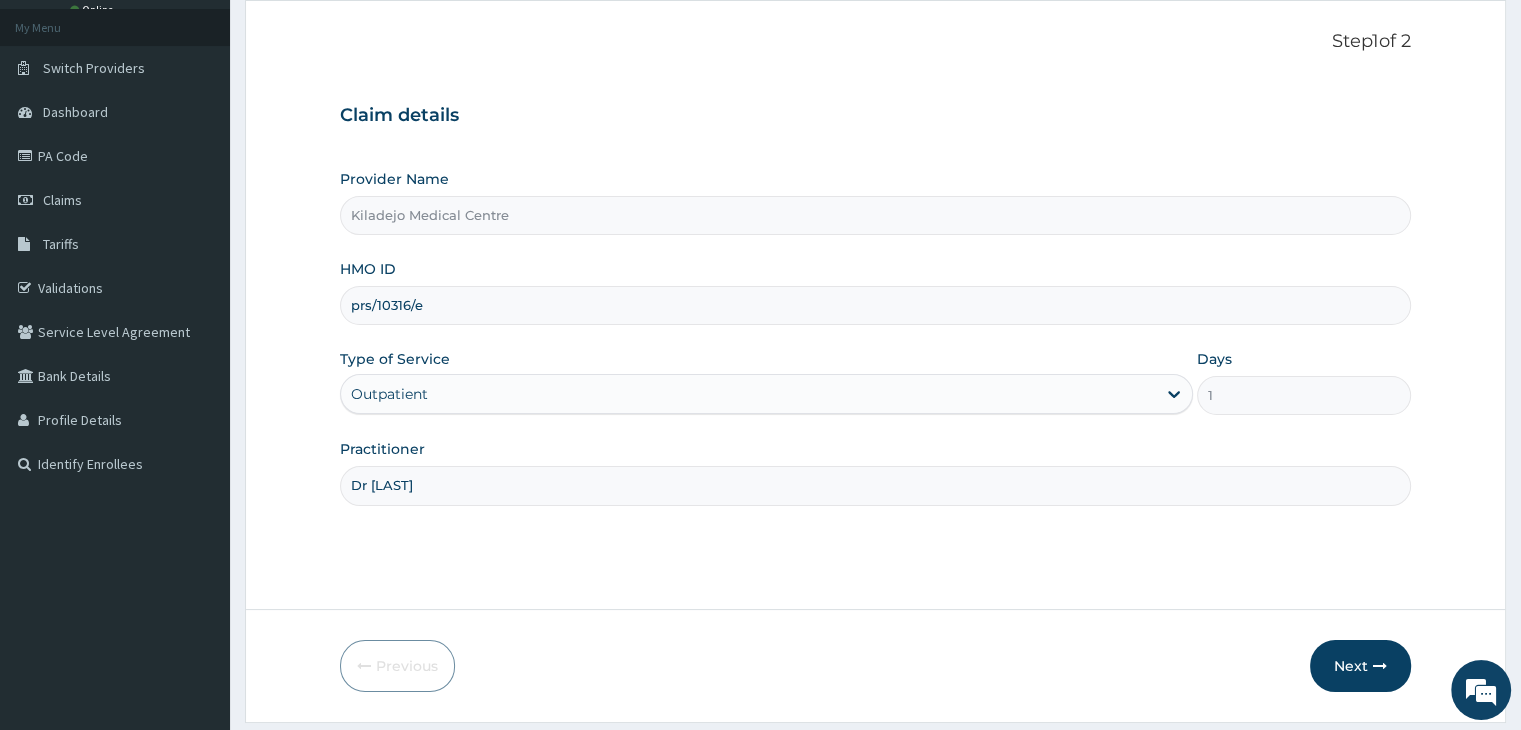scroll, scrollTop: 164, scrollLeft: 0, axis: vertical 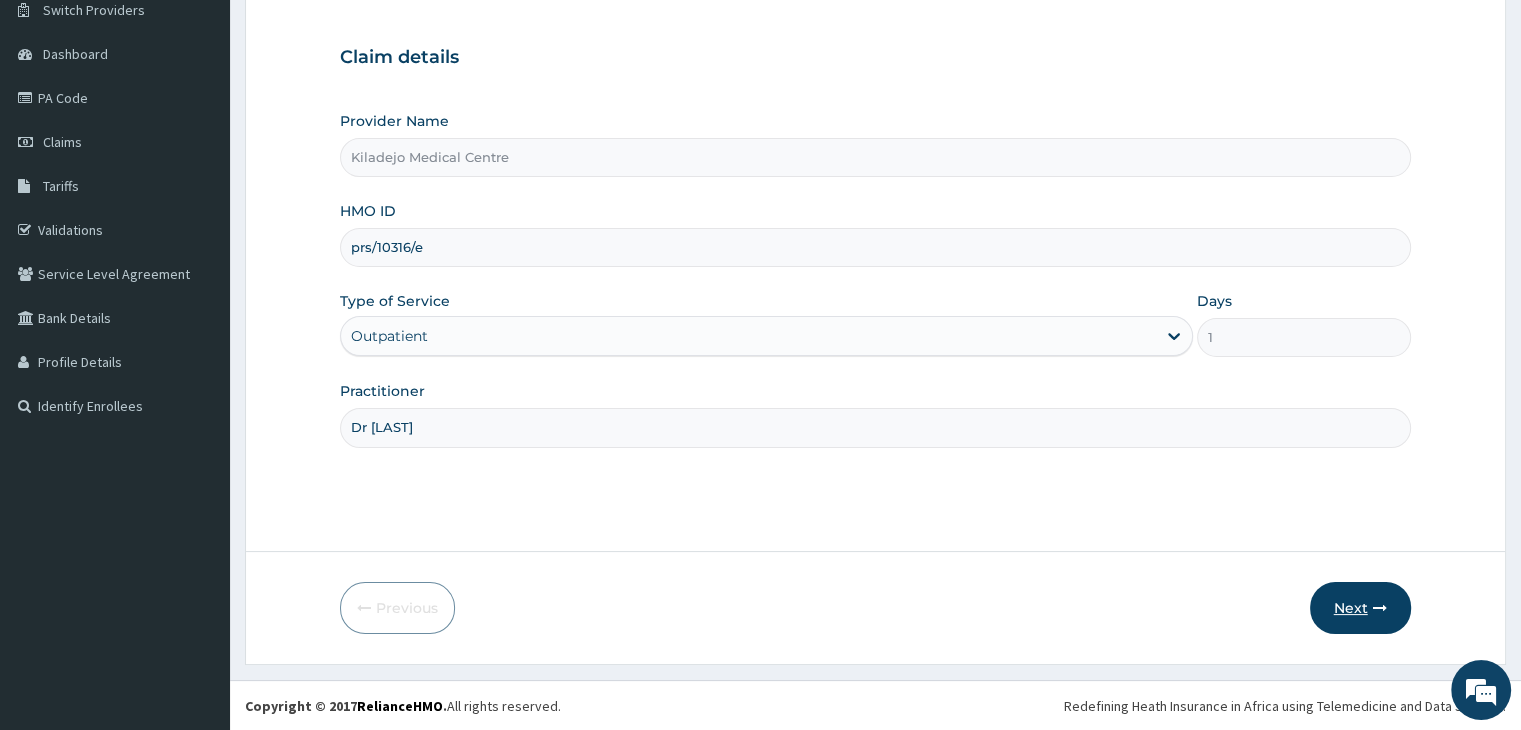 click at bounding box center [1380, 608] 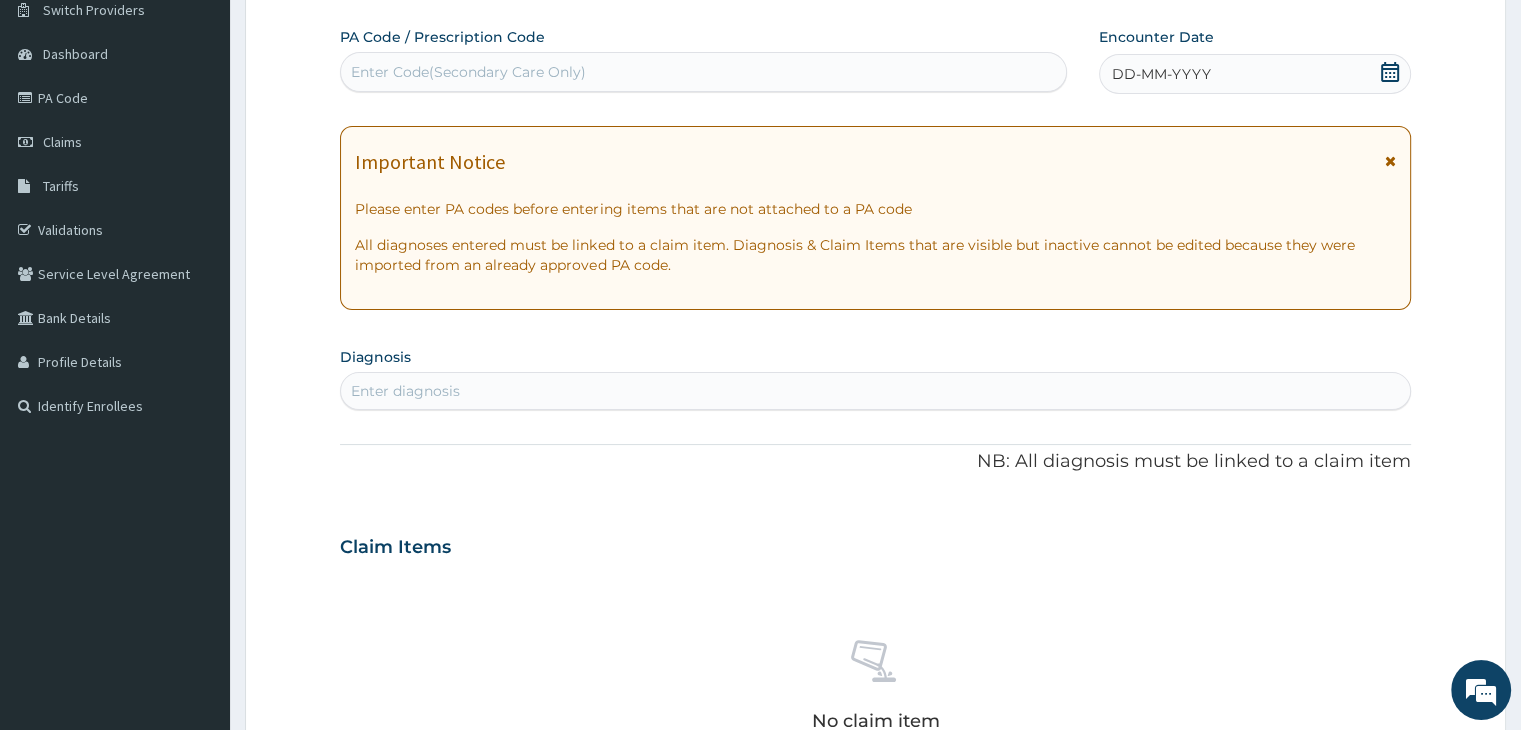 click on "Enter diagnosis" at bounding box center (875, 391) 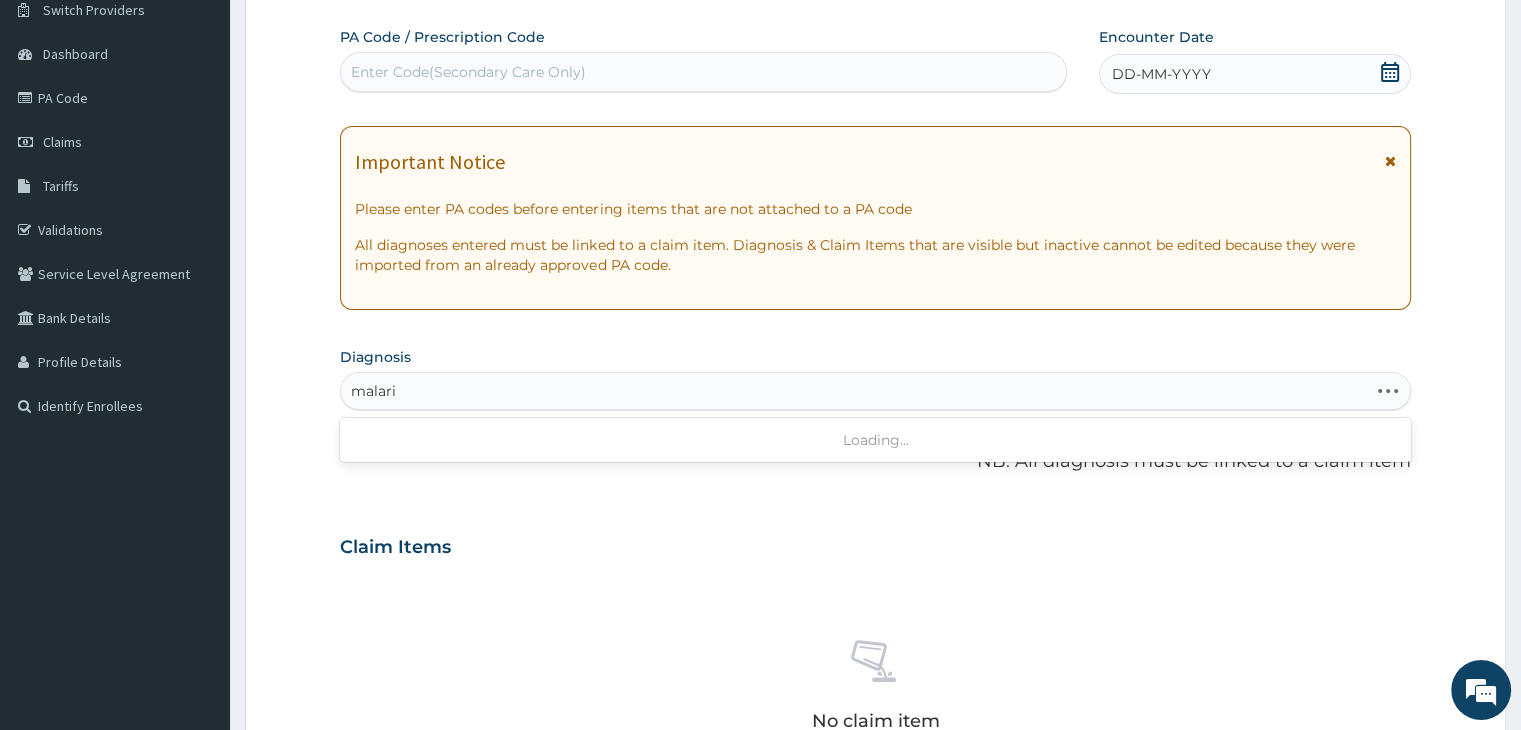 type on "malaria" 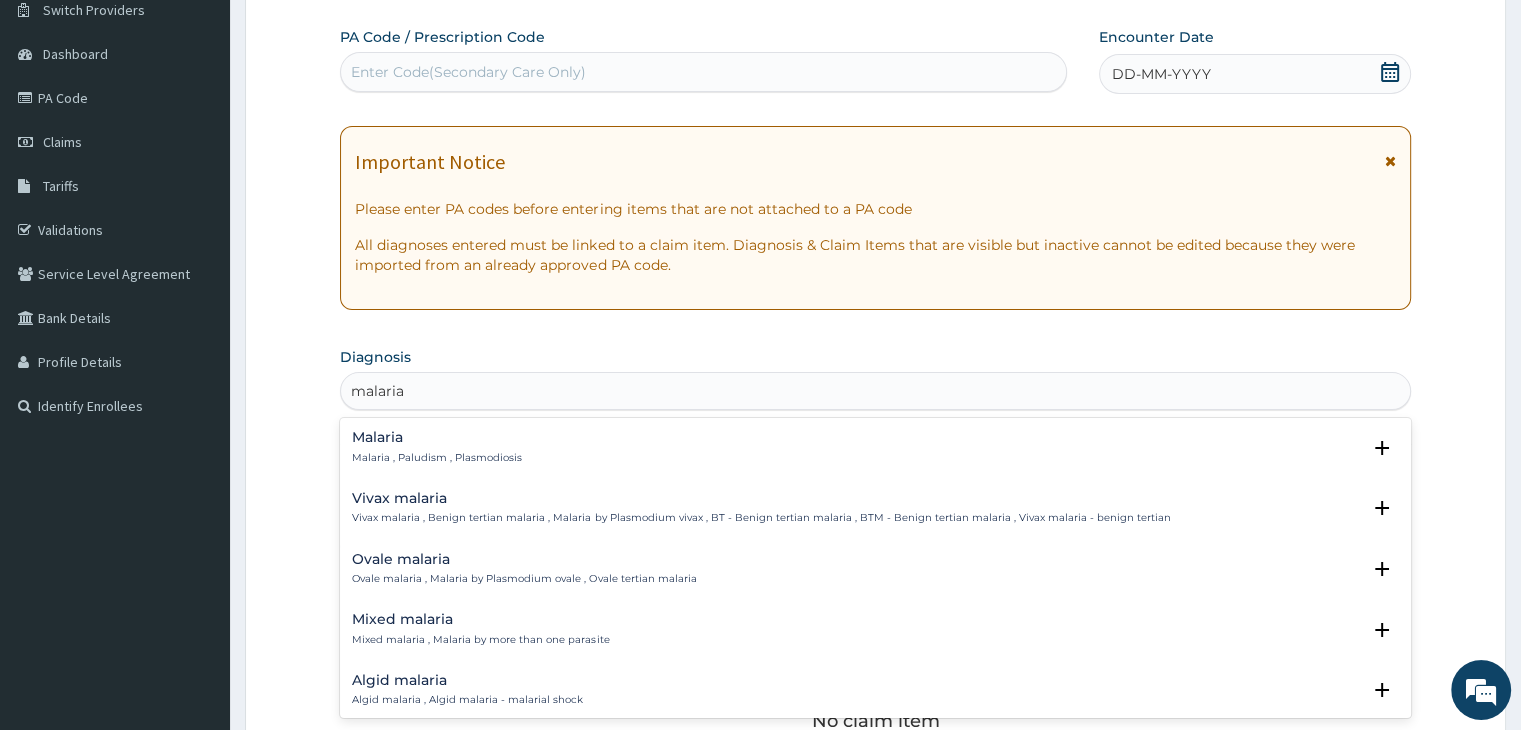 click on "Malaria" at bounding box center [437, 437] 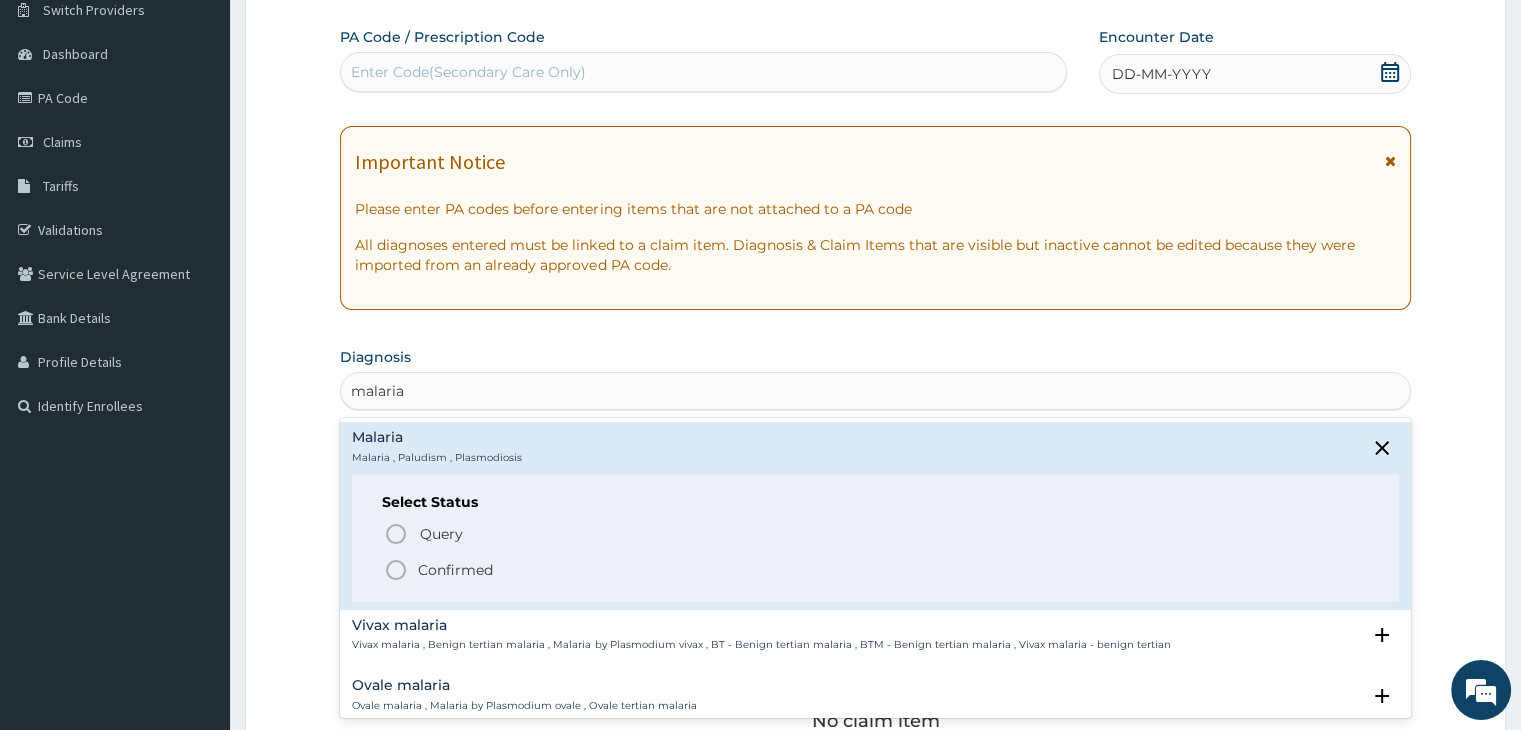 click 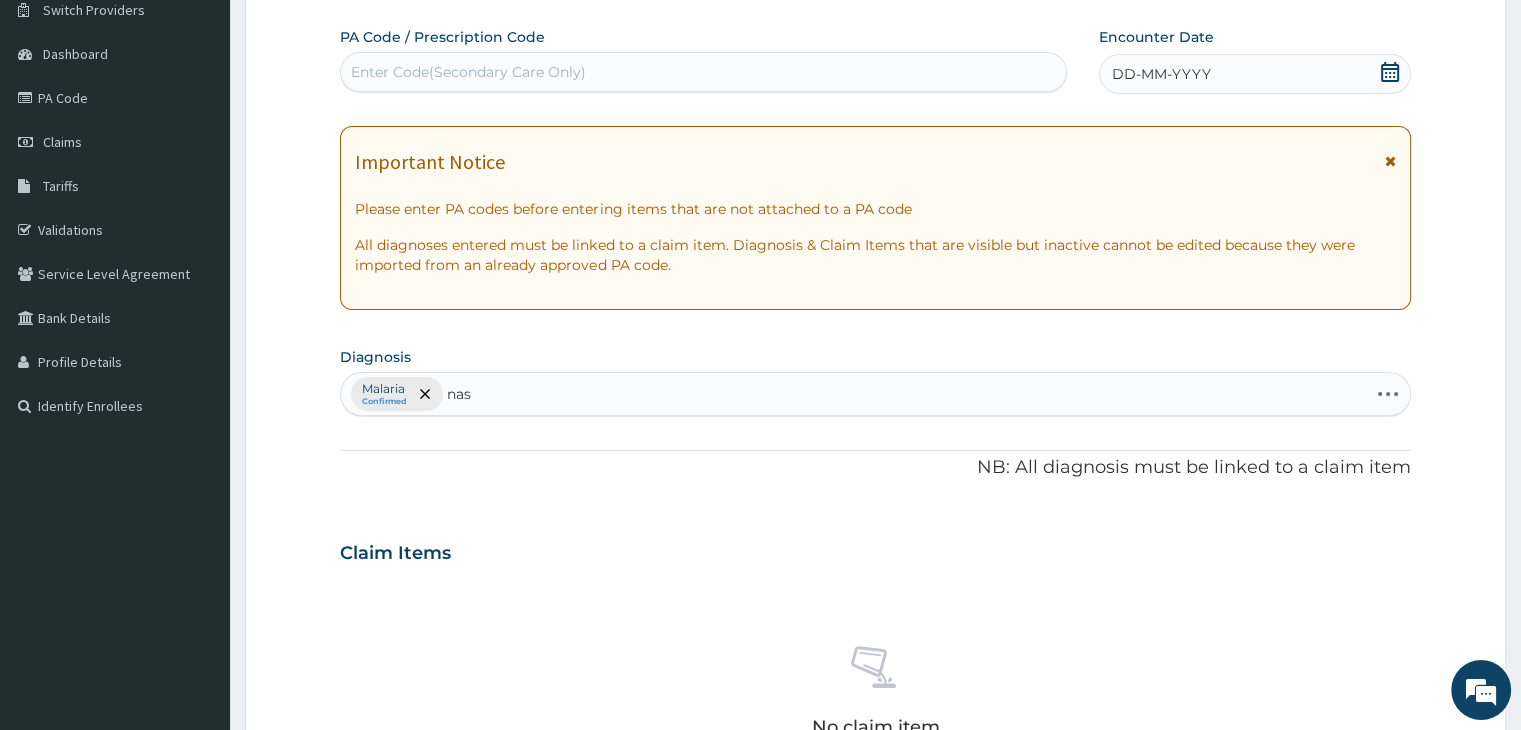 type on "naso" 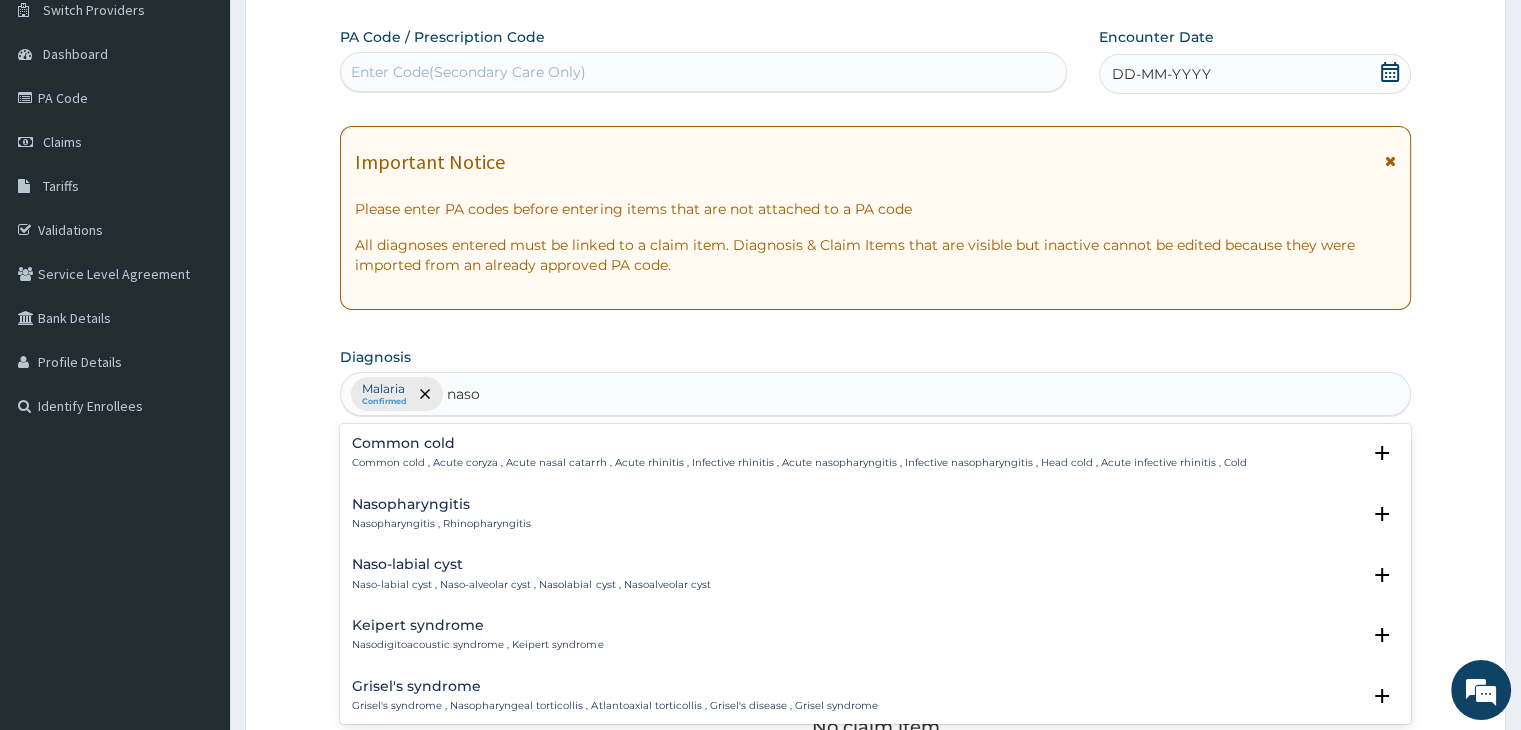 click on "Nasopharyngitis , Rhinopharyngitis" at bounding box center [441, 524] 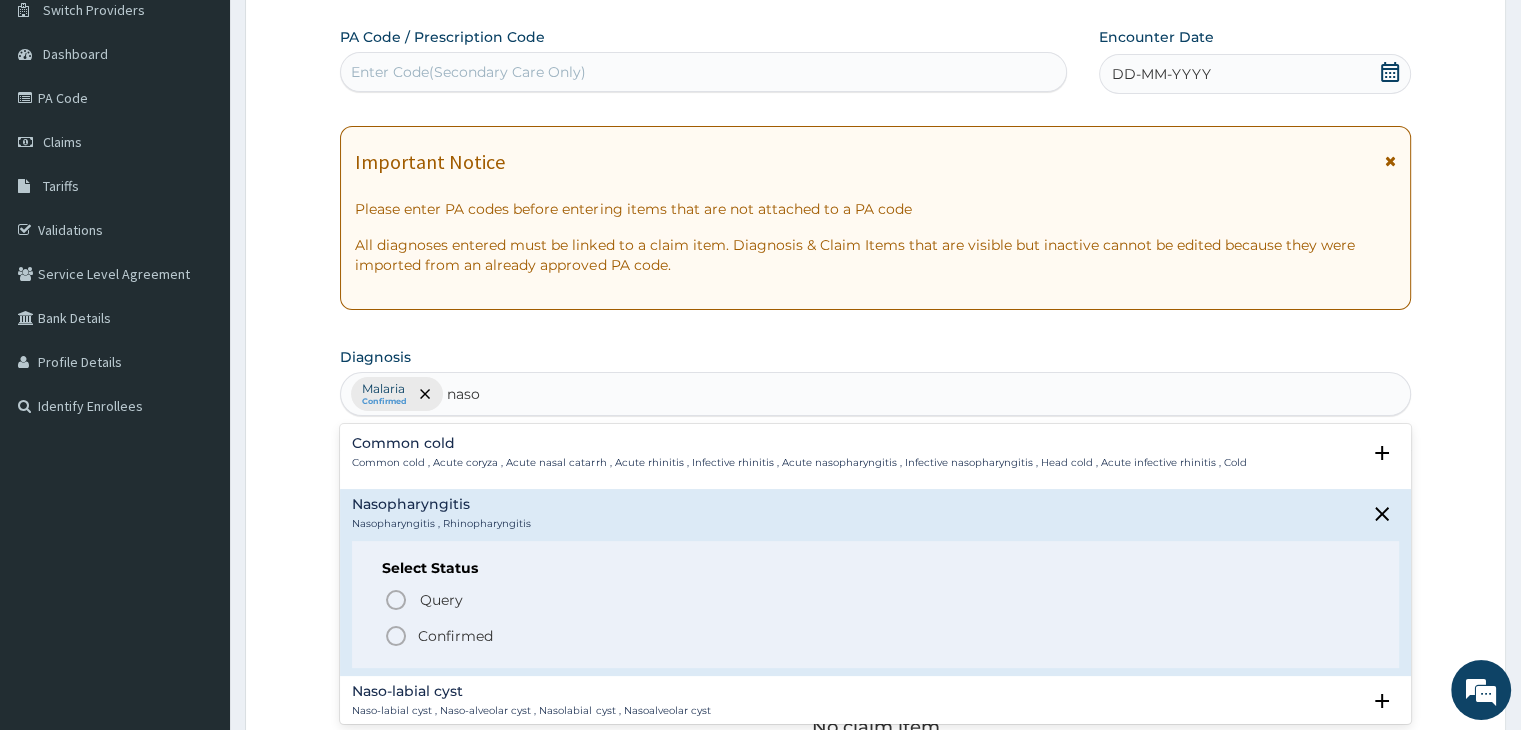 click 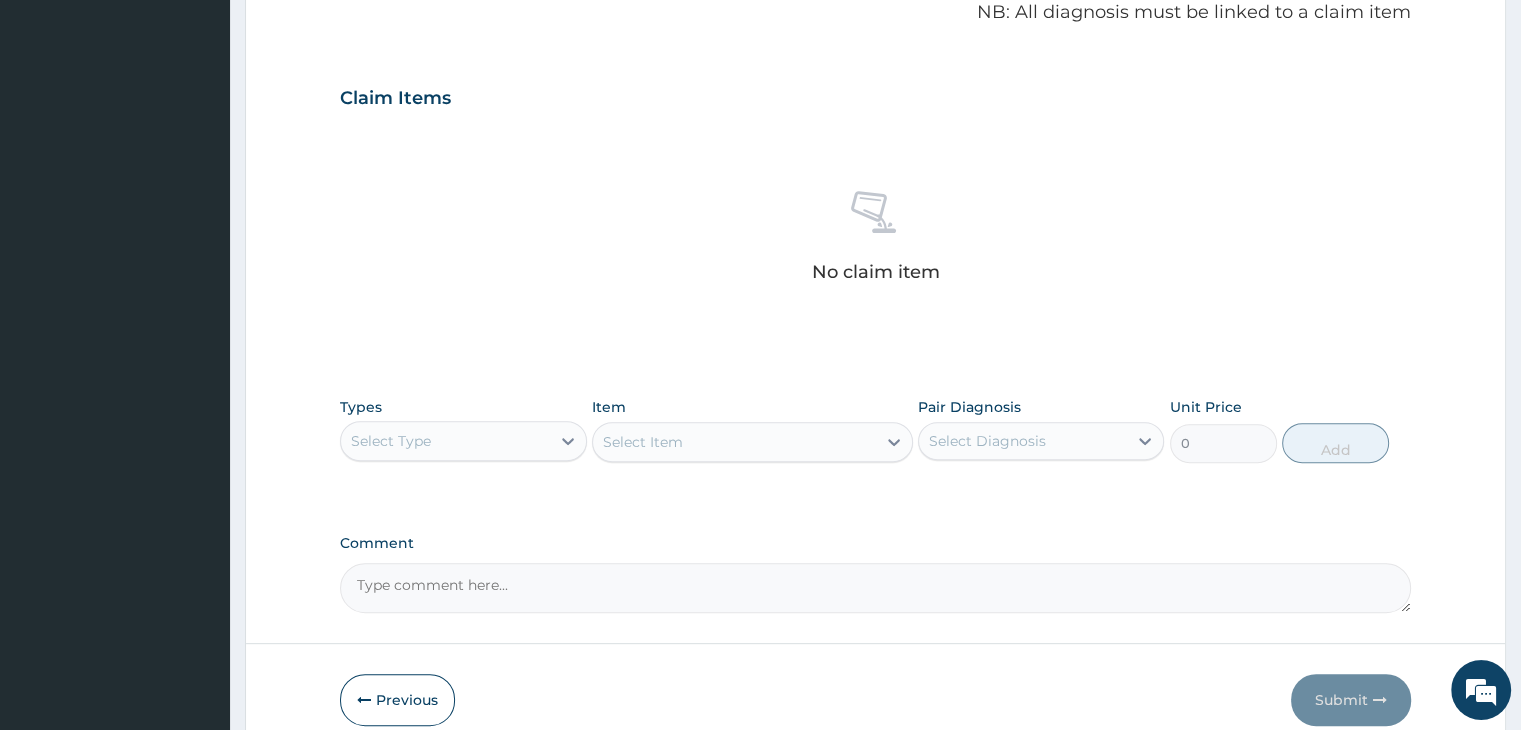 scroll, scrollTop: 710, scrollLeft: 0, axis: vertical 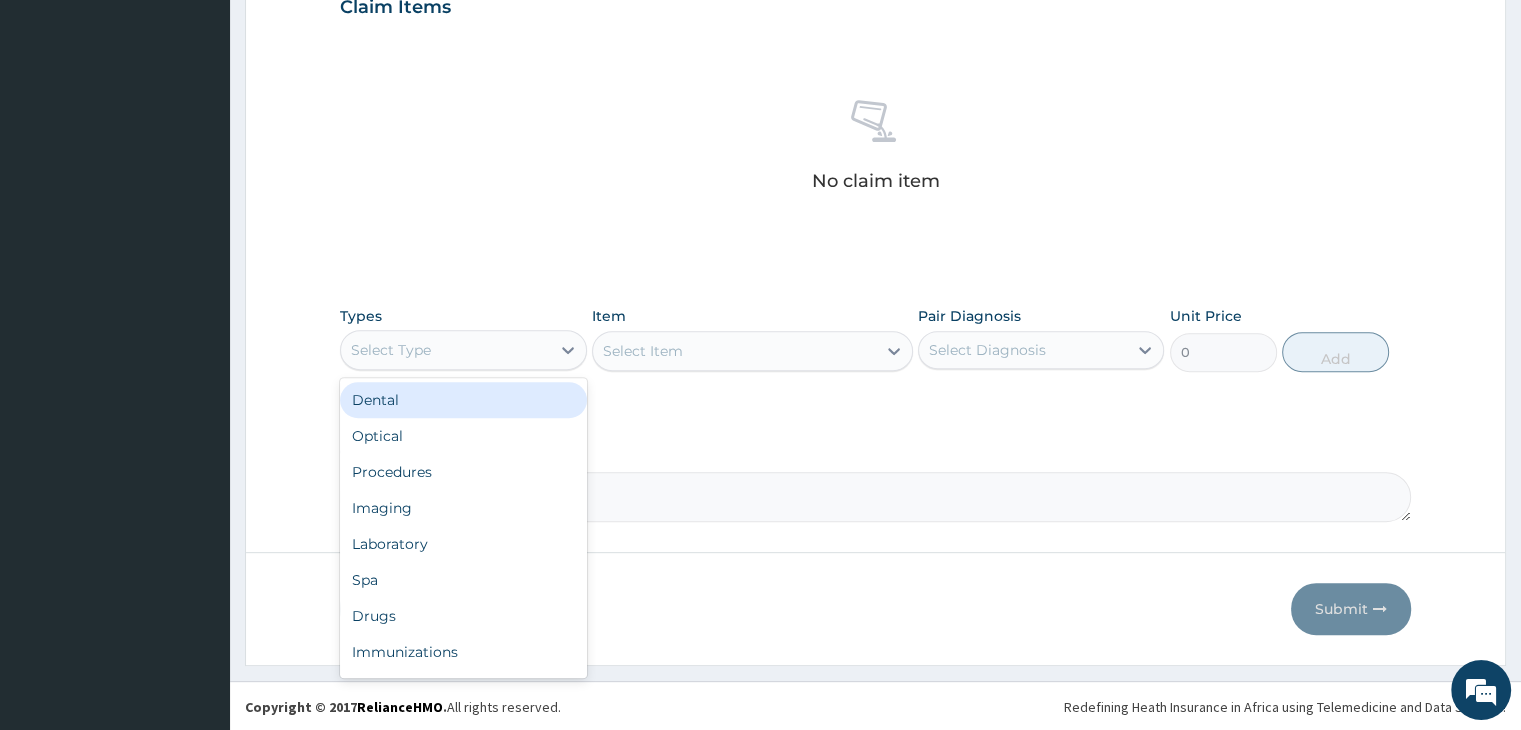click on "Select Type" at bounding box center (445, 350) 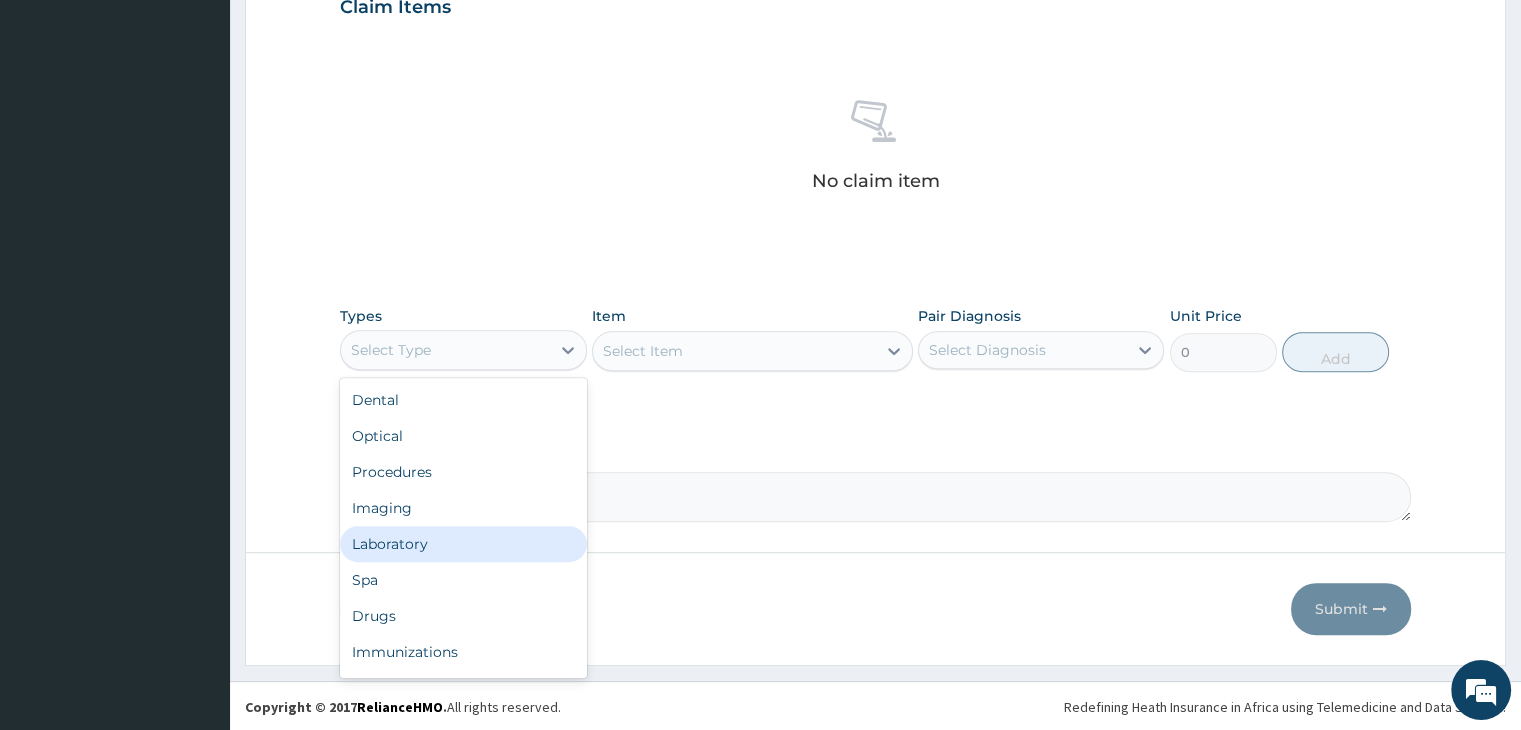 click on "Laboratory" at bounding box center [463, 544] 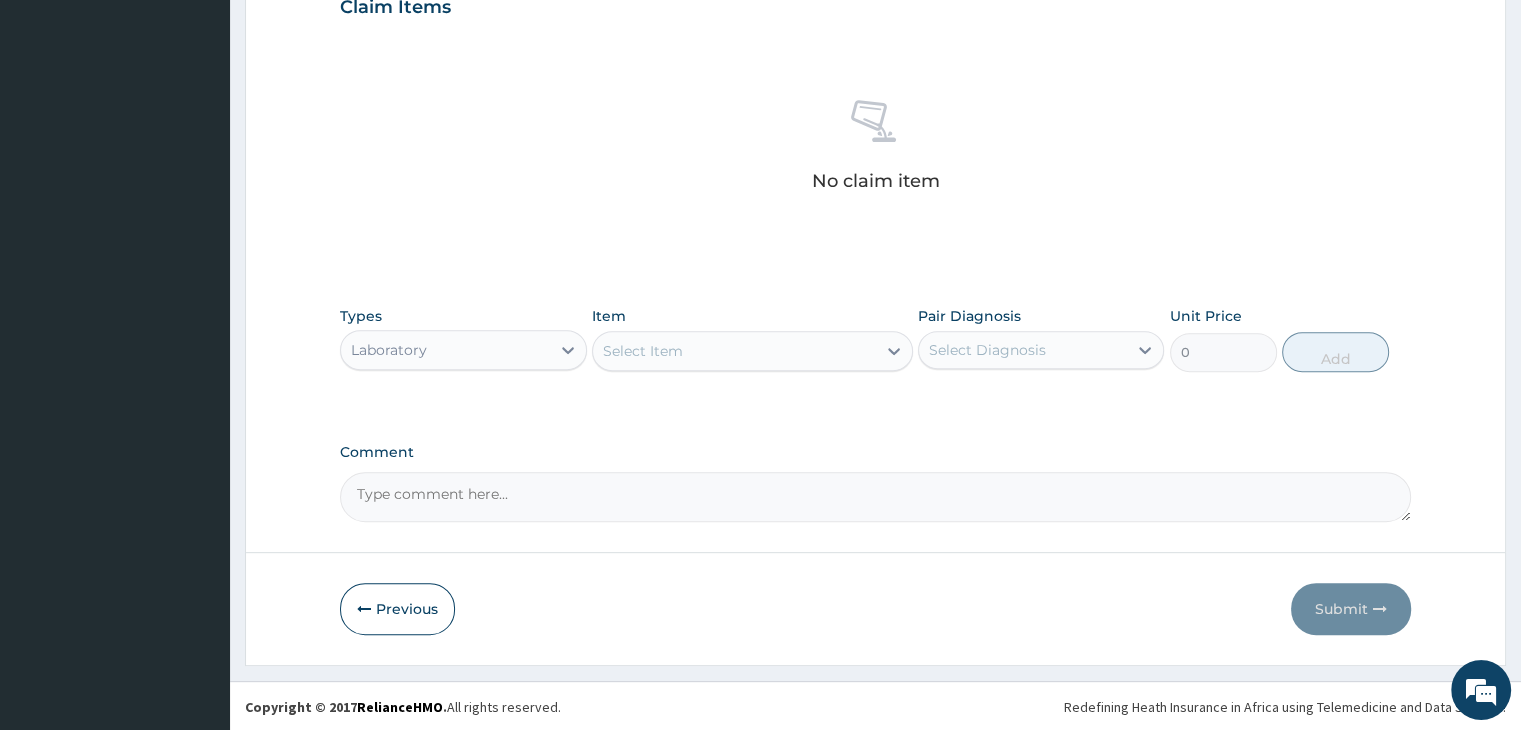 click on "Select Item" at bounding box center [734, 351] 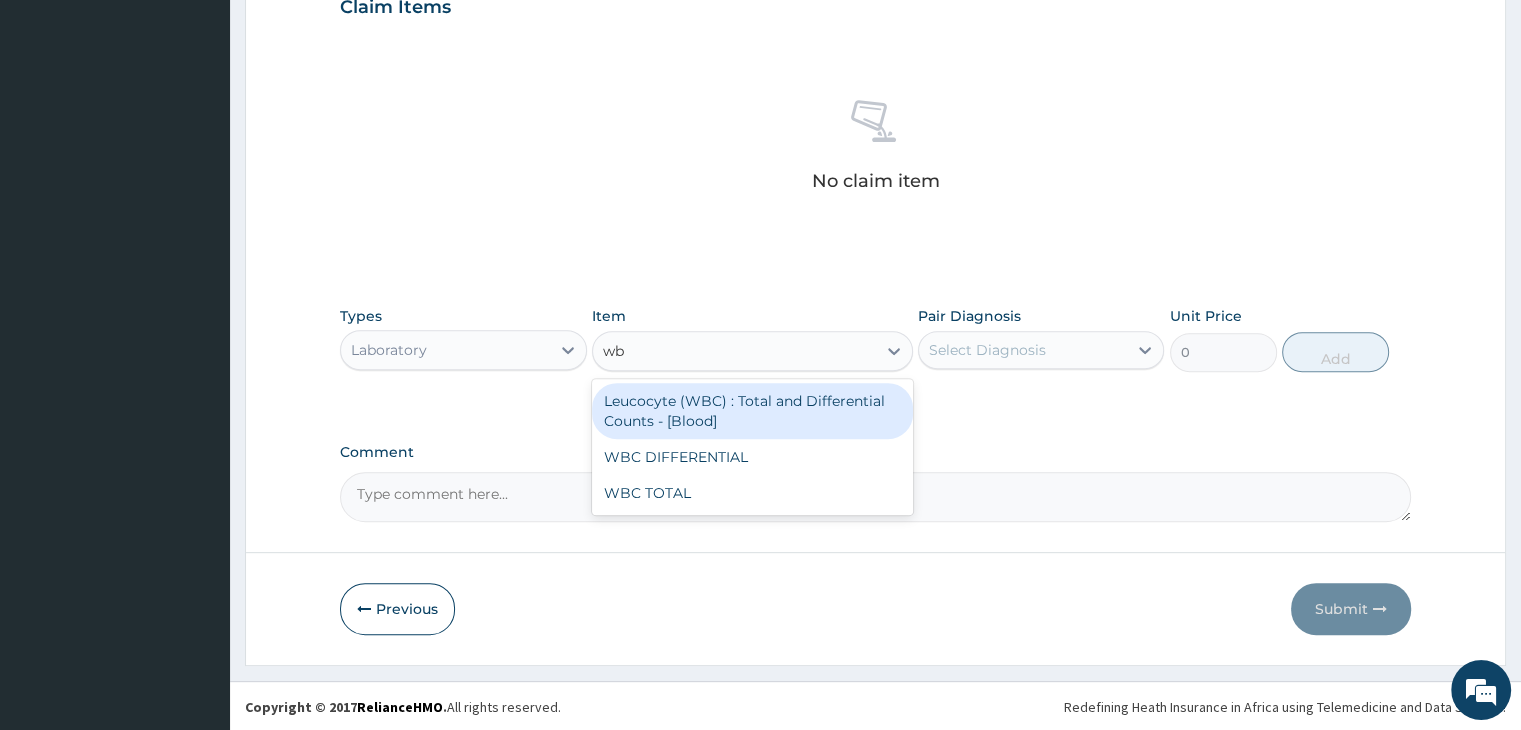 type on "wbc" 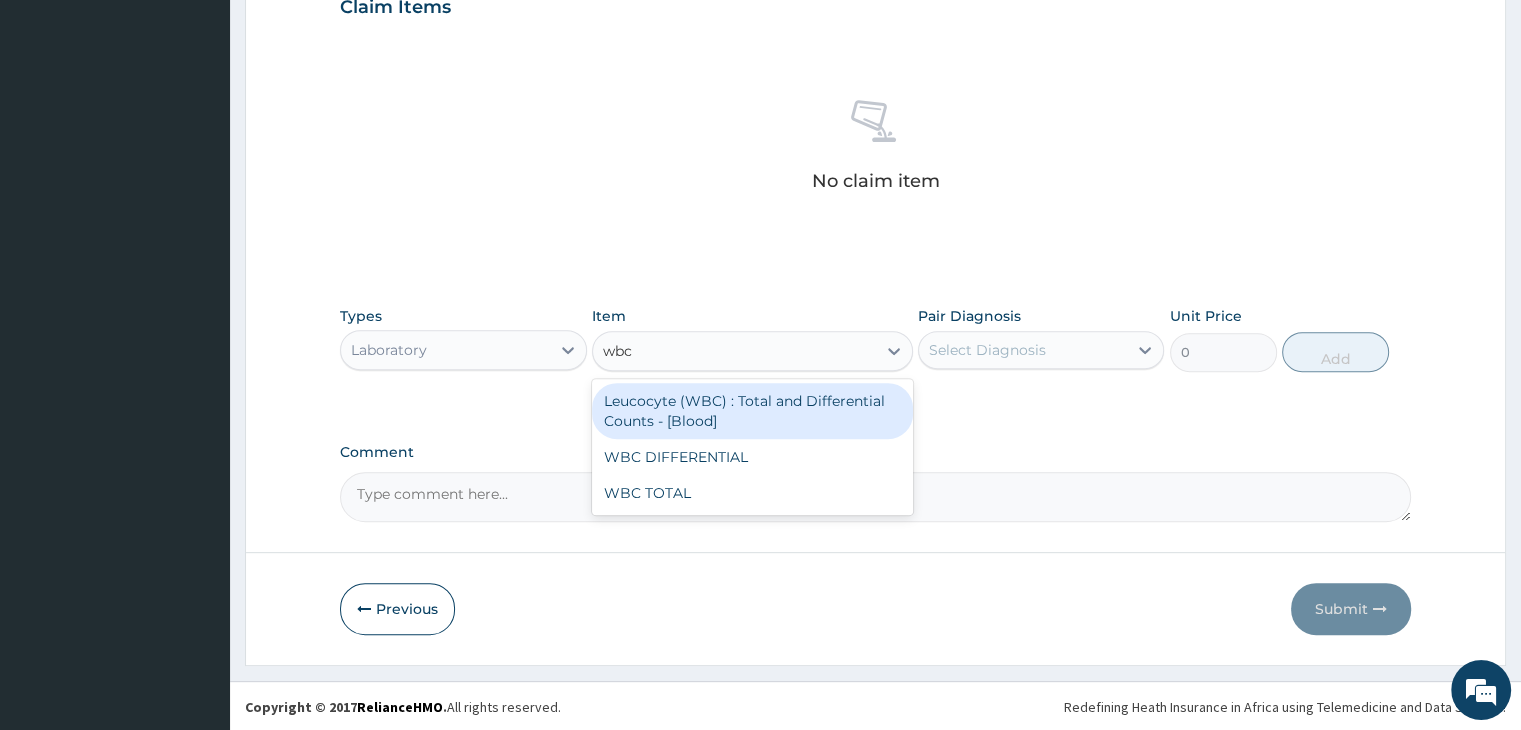 click on "Leucocyte (WBC) : Total and Differential Counts - [Blood]" at bounding box center [752, 411] 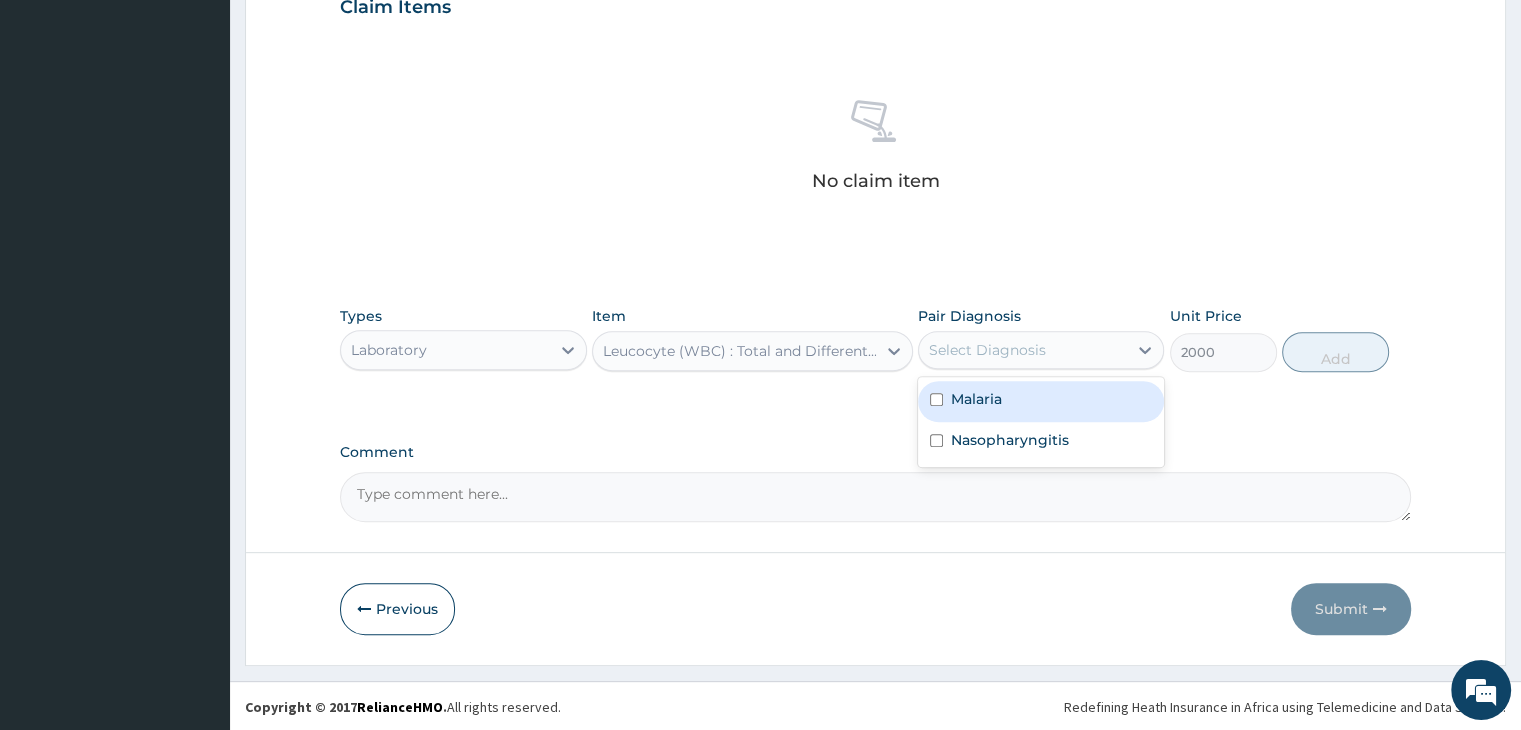 click on "Select Diagnosis" at bounding box center [1023, 350] 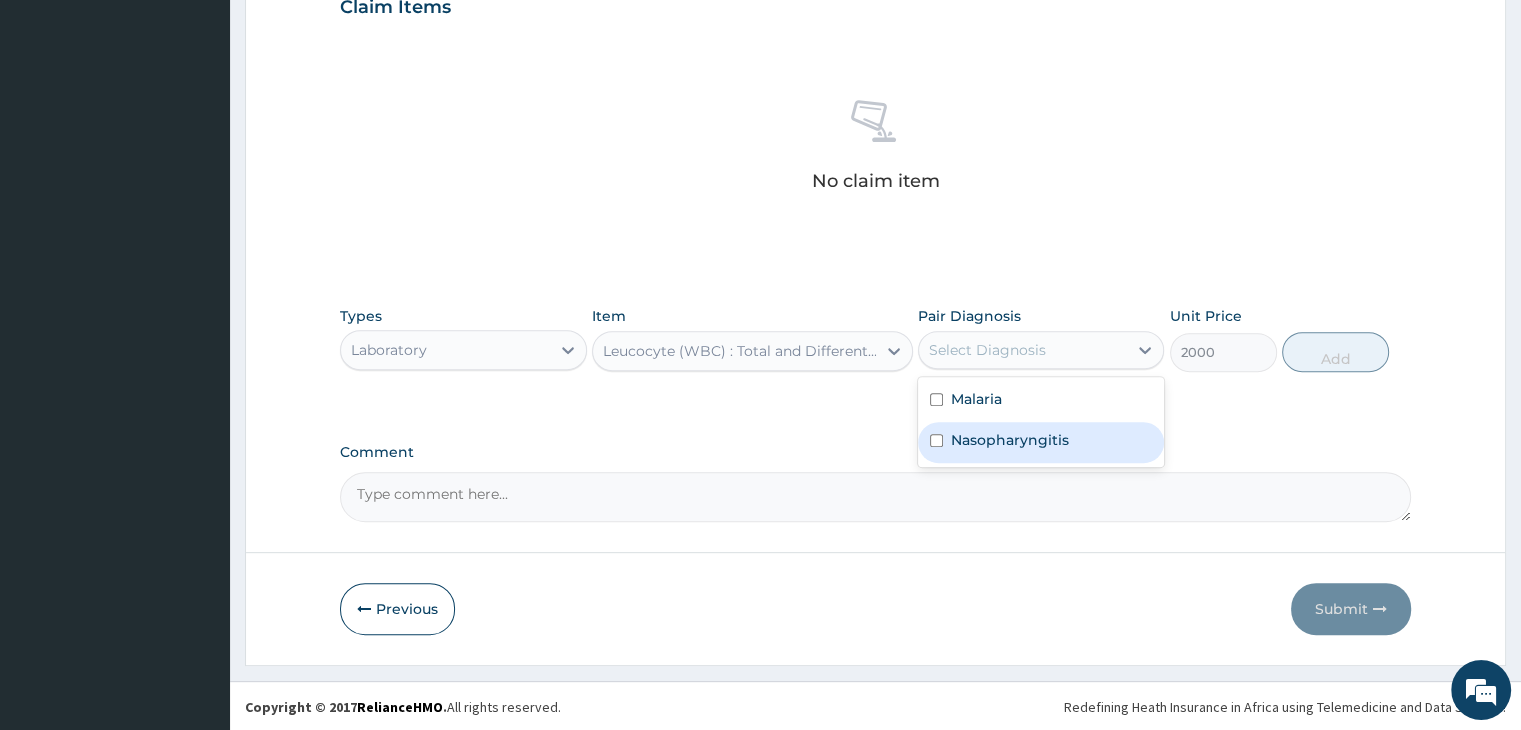 click on "Nasopharyngitis" at bounding box center [1010, 440] 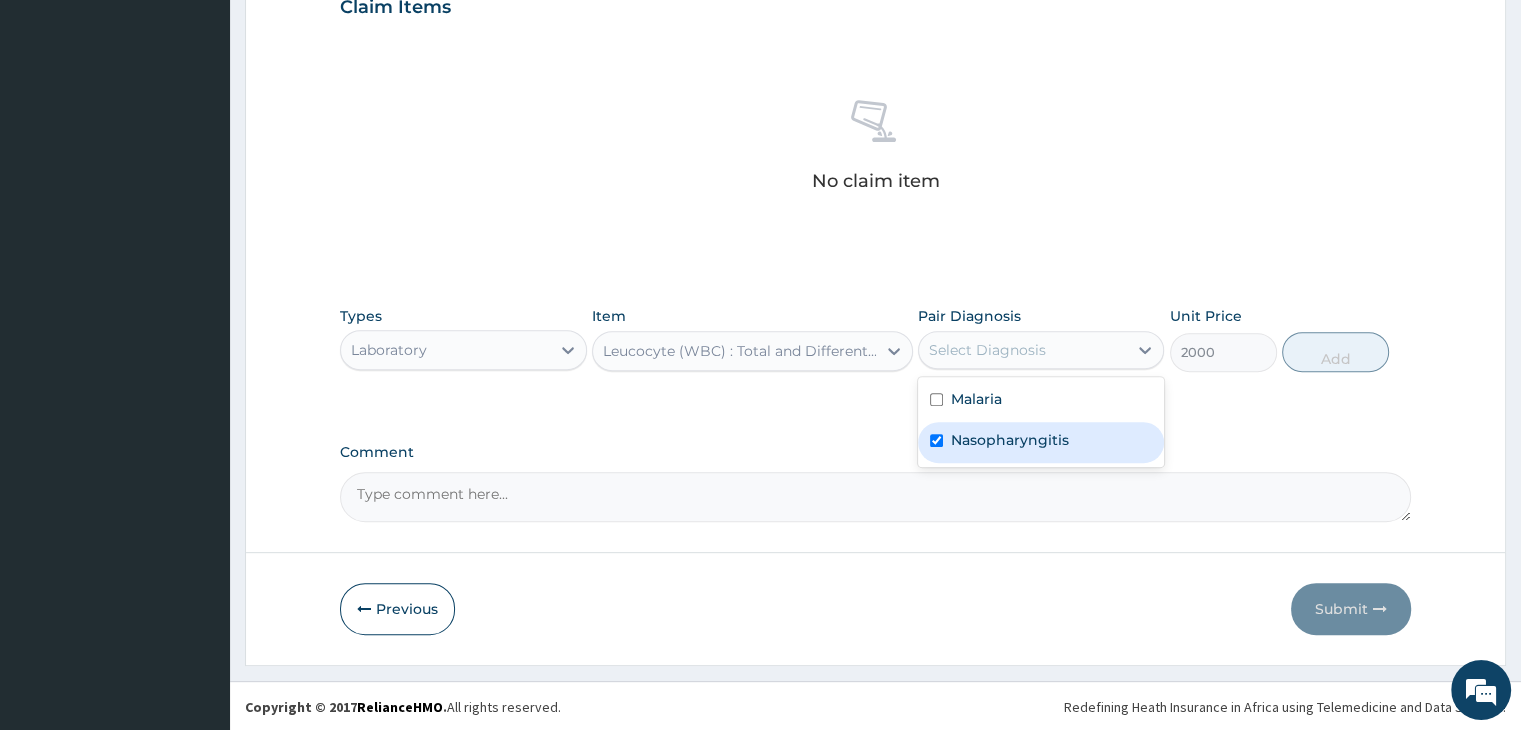 checkbox on "true" 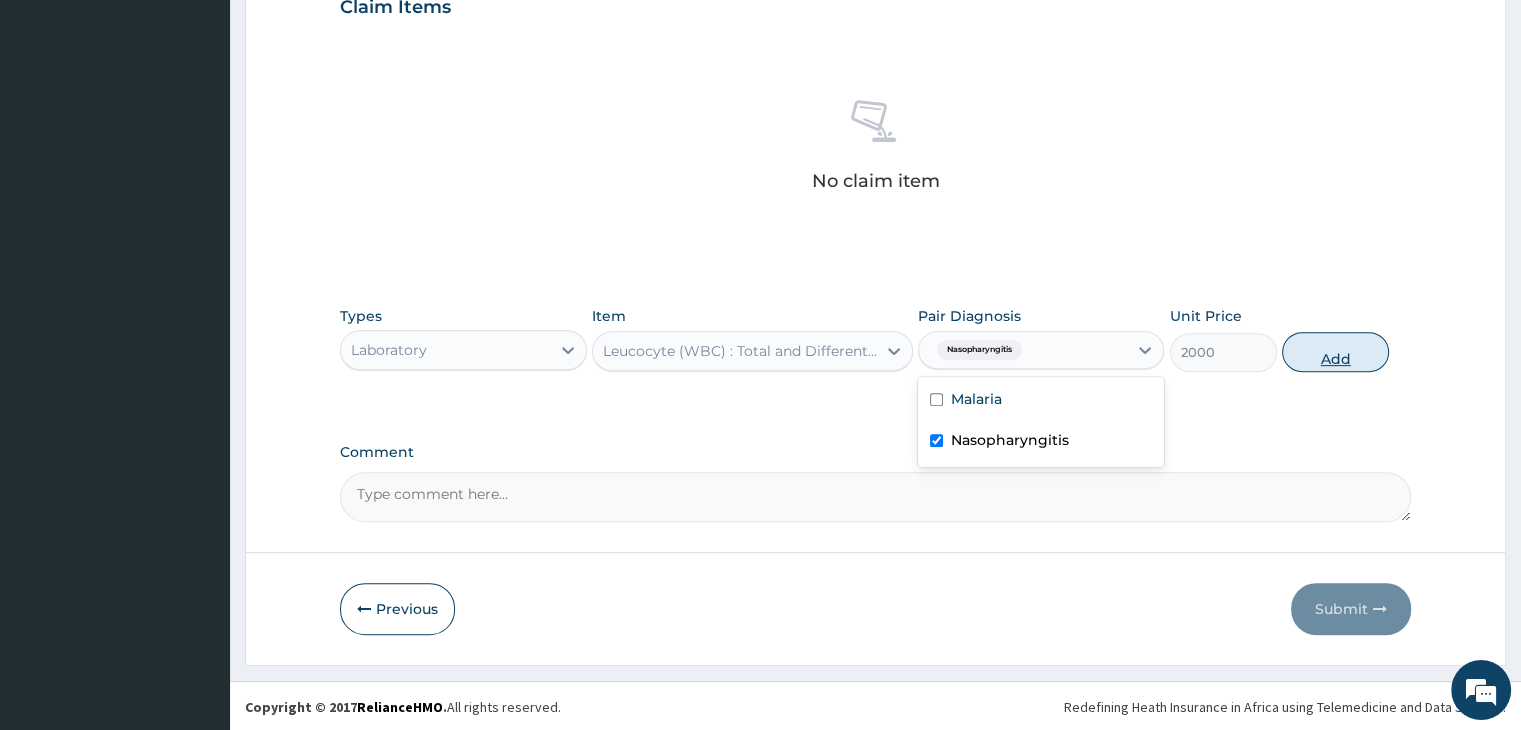 click on "Add" at bounding box center [1335, 352] 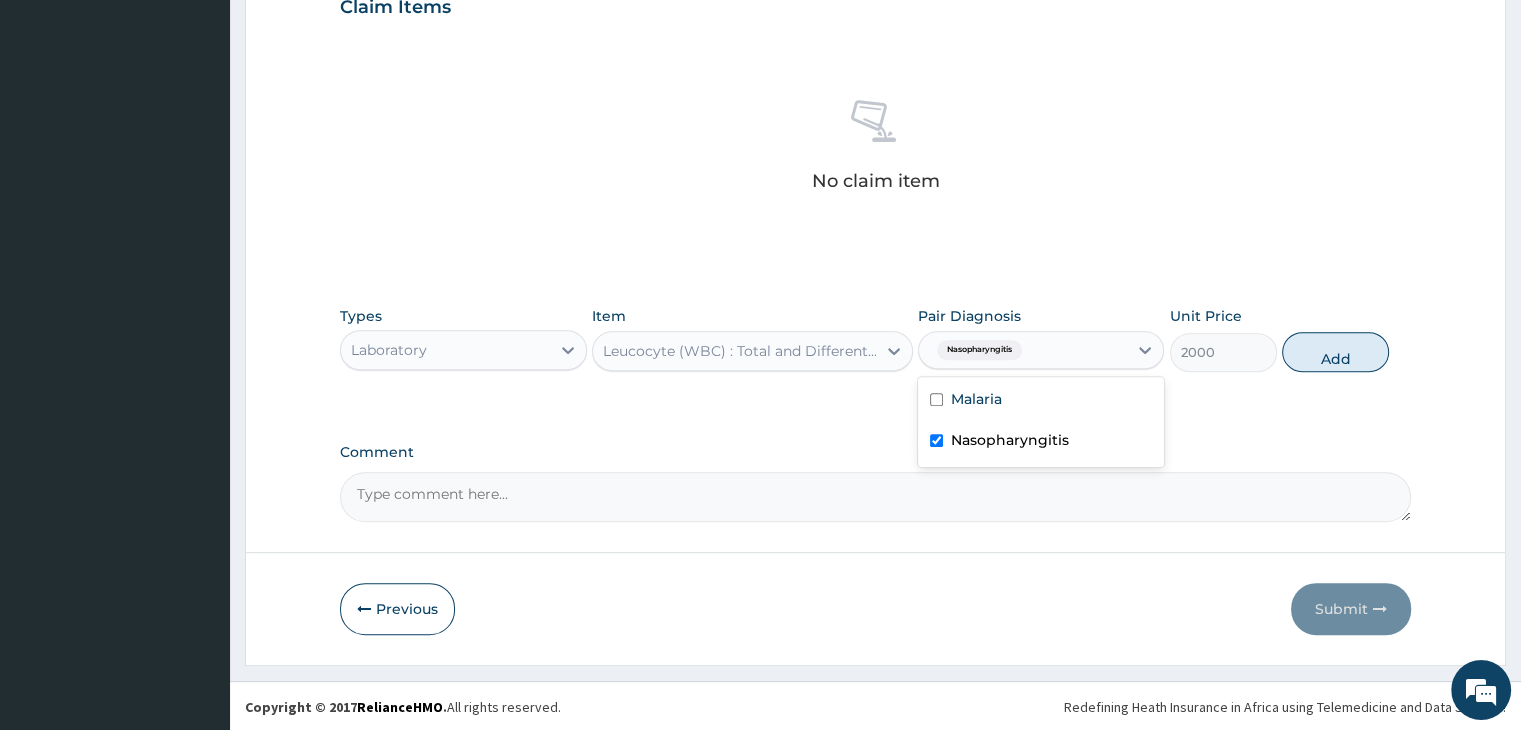 type on "0" 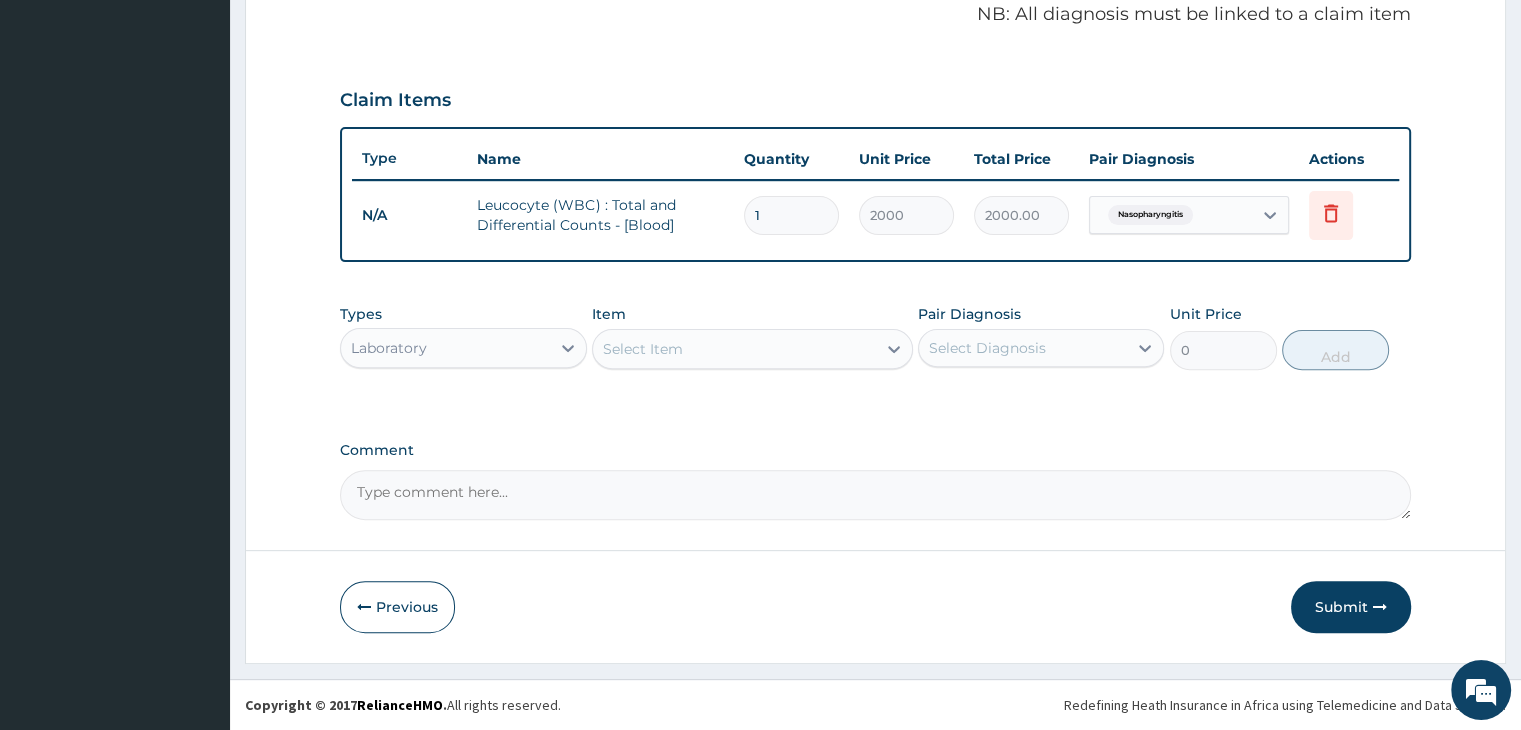 scroll, scrollTop: 614, scrollLeft: 0, axis: vertical 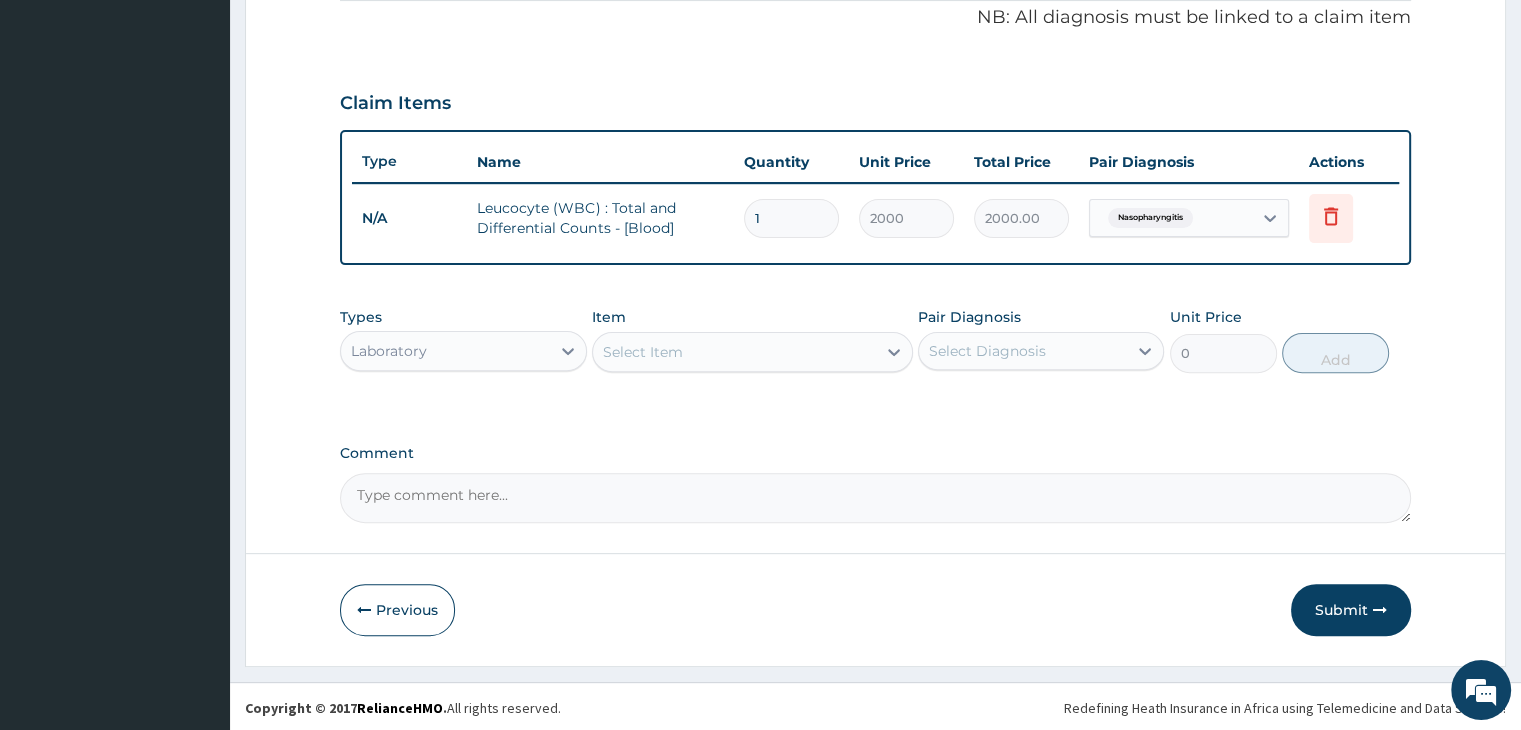 click on "Select Item" at bounding box center [734, 352] 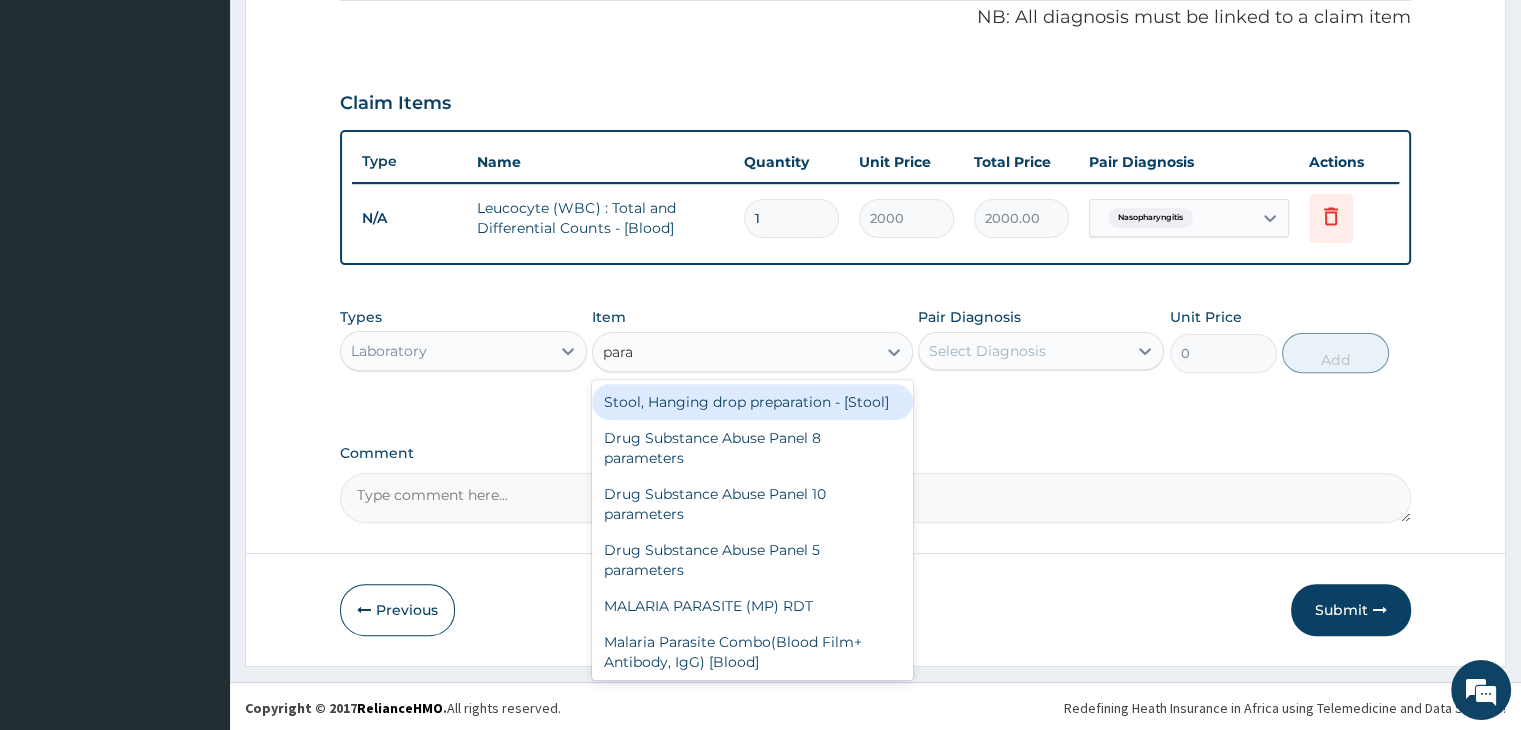 type on "paras" 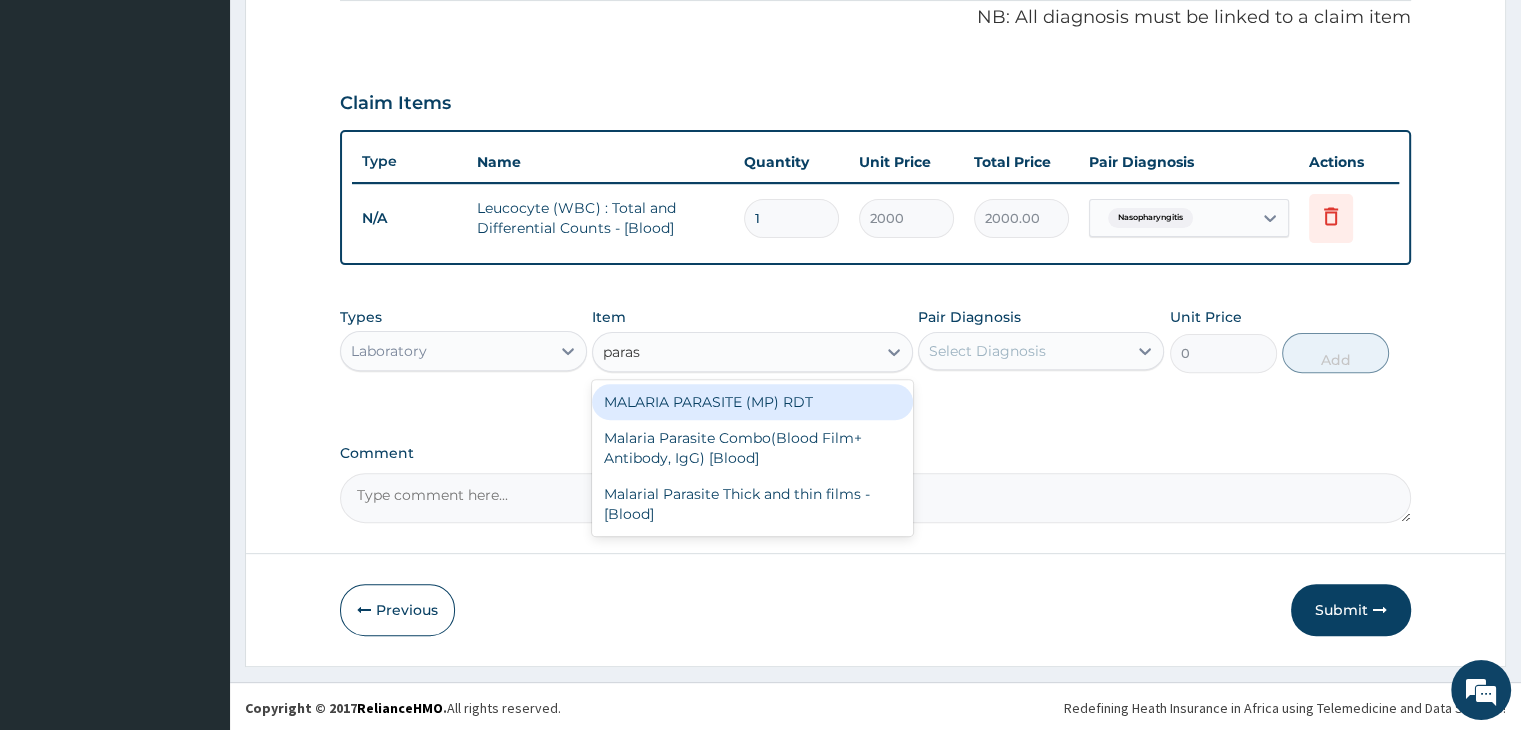click on "MALARIA PARASITE (MP) RDT" at bounding box center [752, 402] 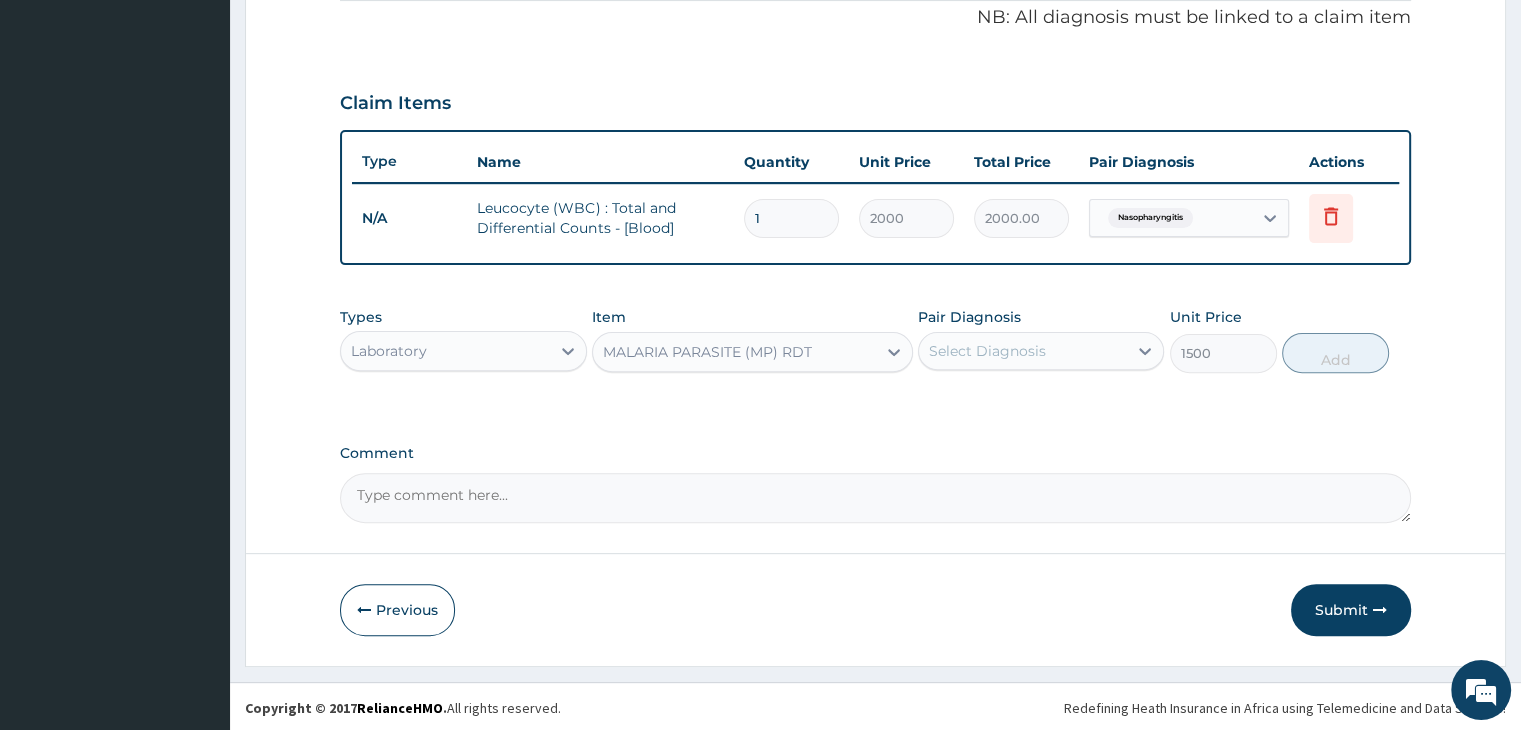 click on "Select Diagnosis" at bounding box center (1023, 351) 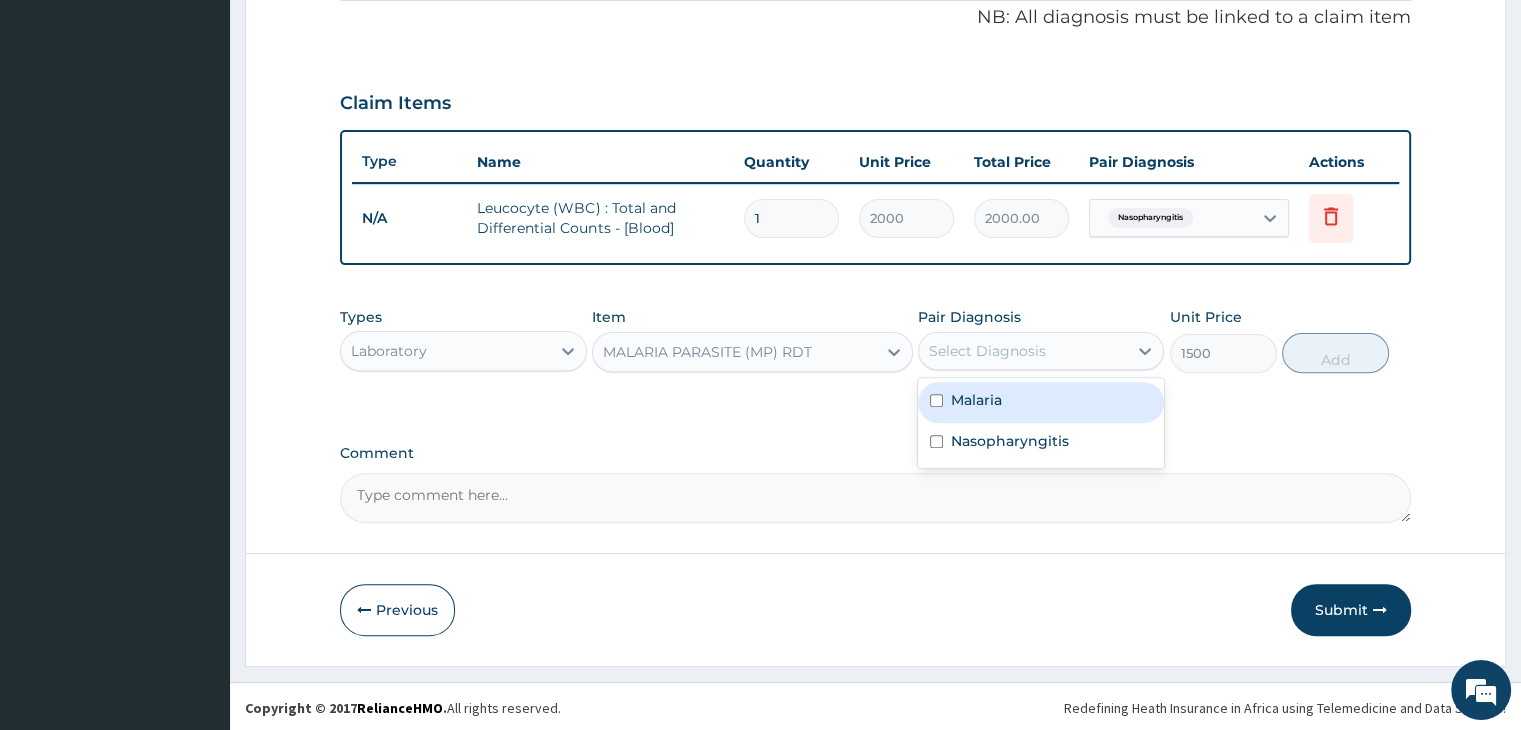 click on "Malaria" at bounding box center (1041, 402) 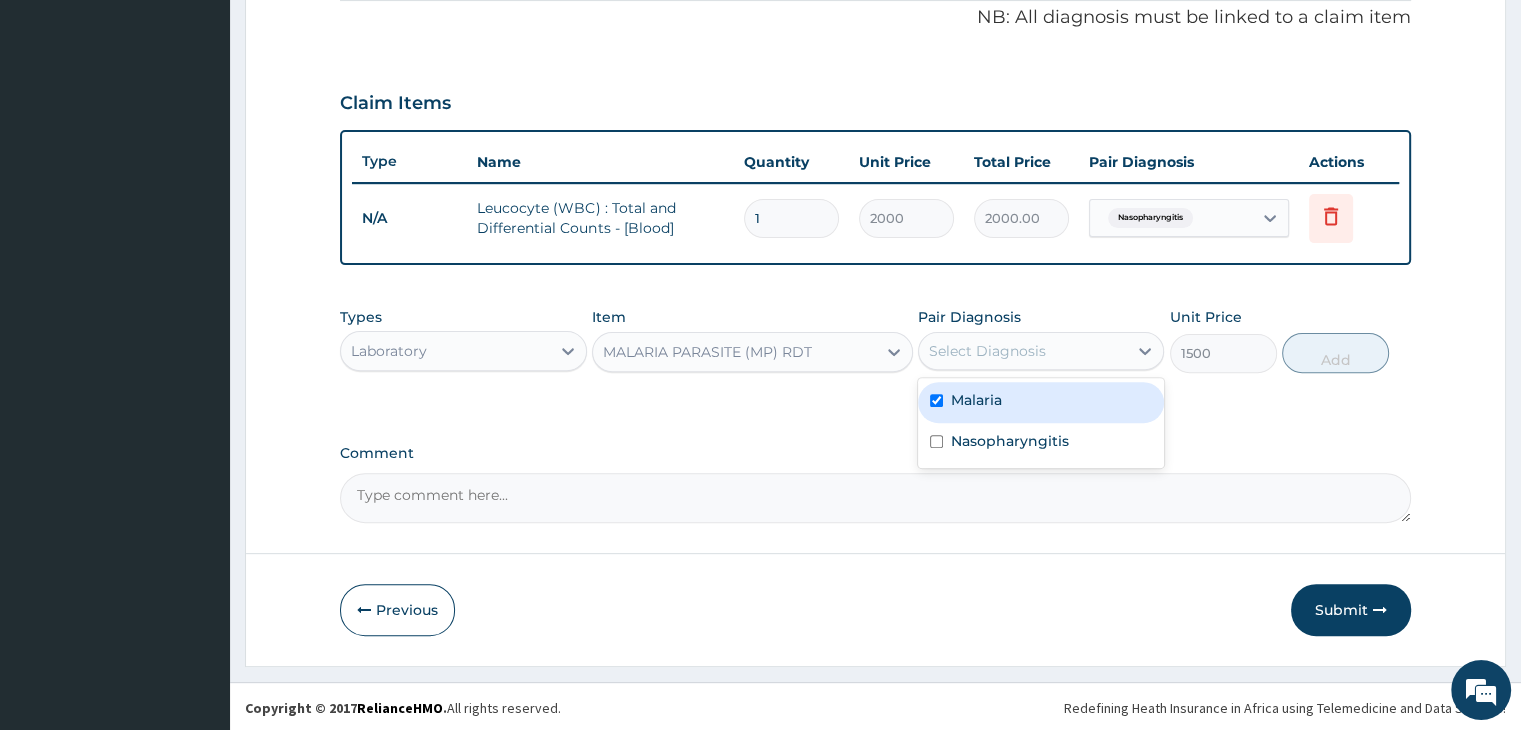 checkbox on "true" 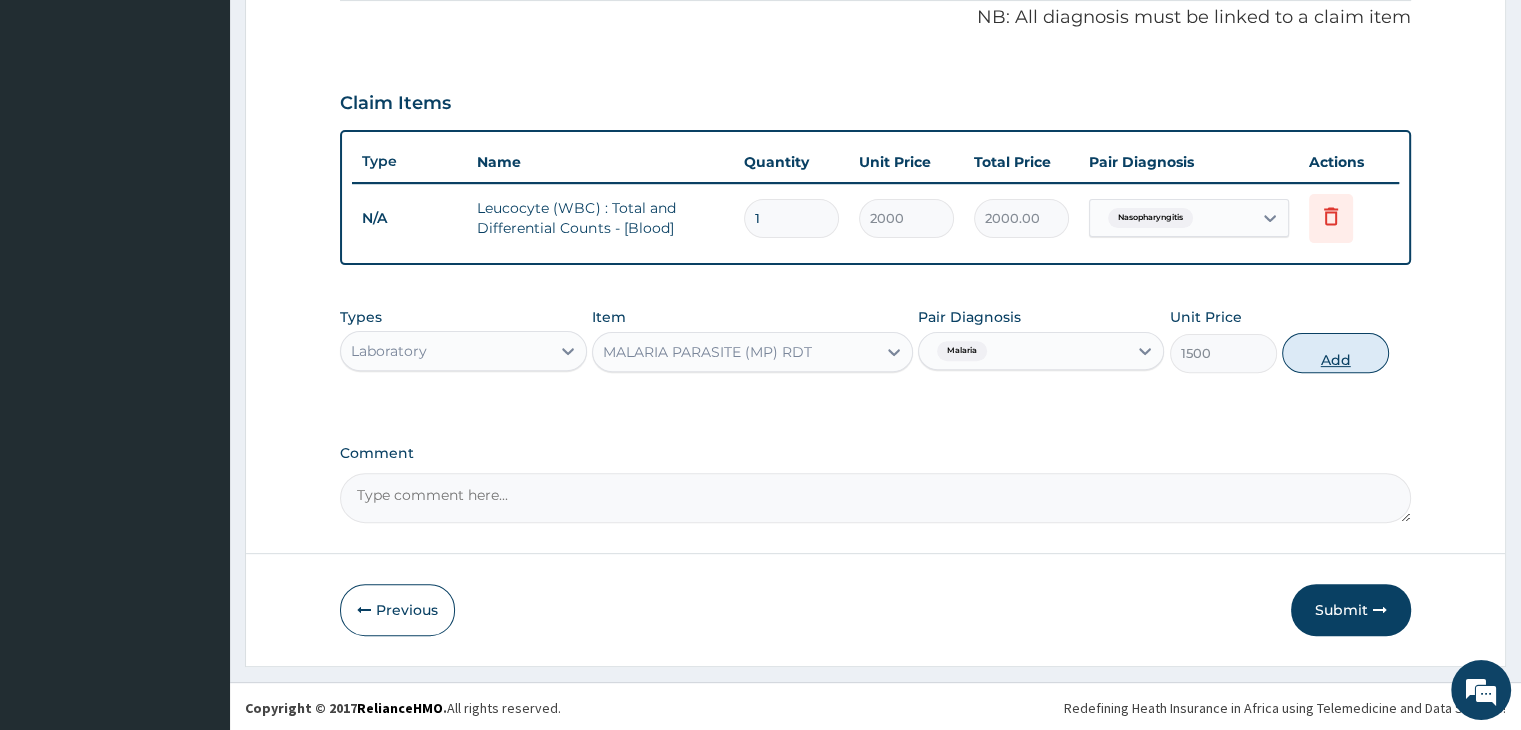 click on "Add" at bounding box center [1335, 353] 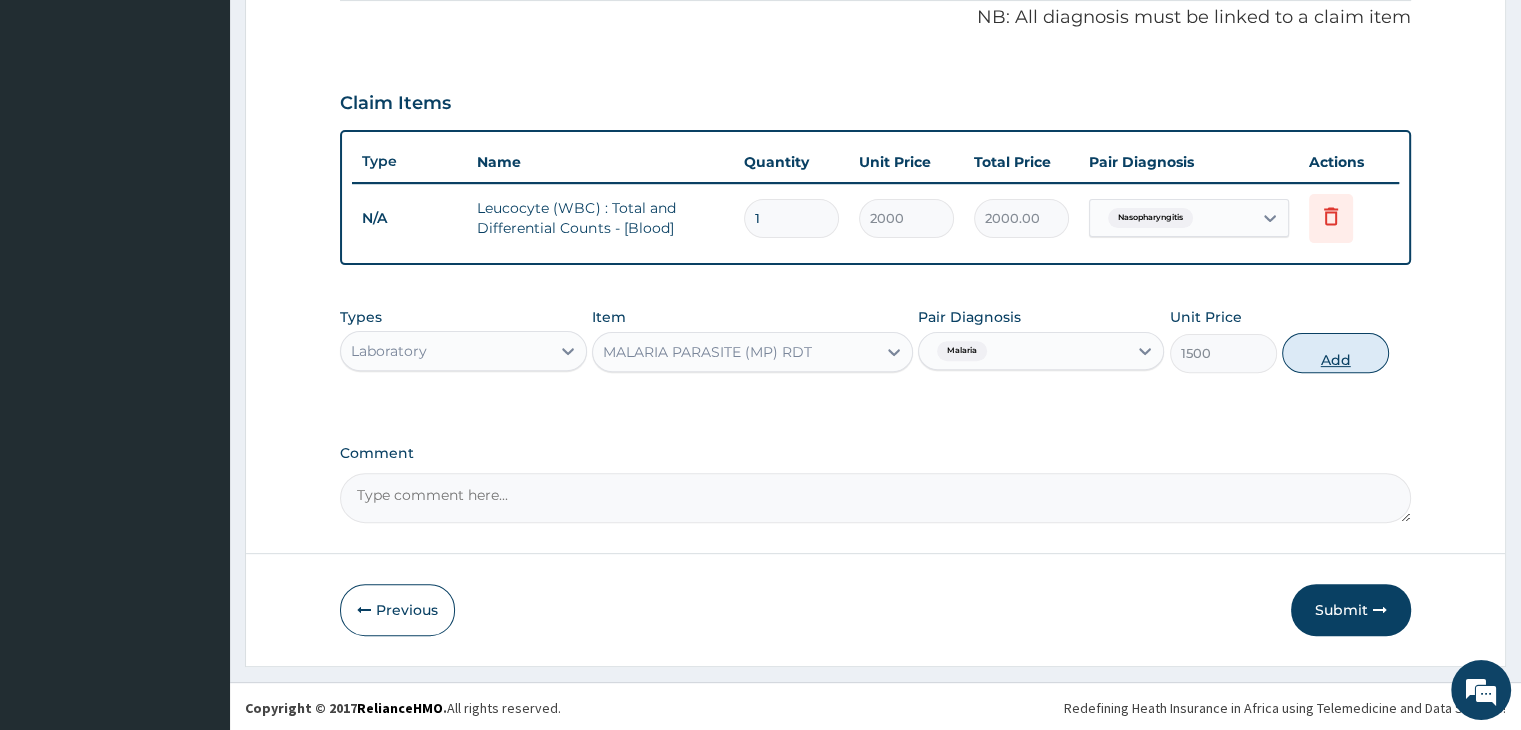 type on "0" 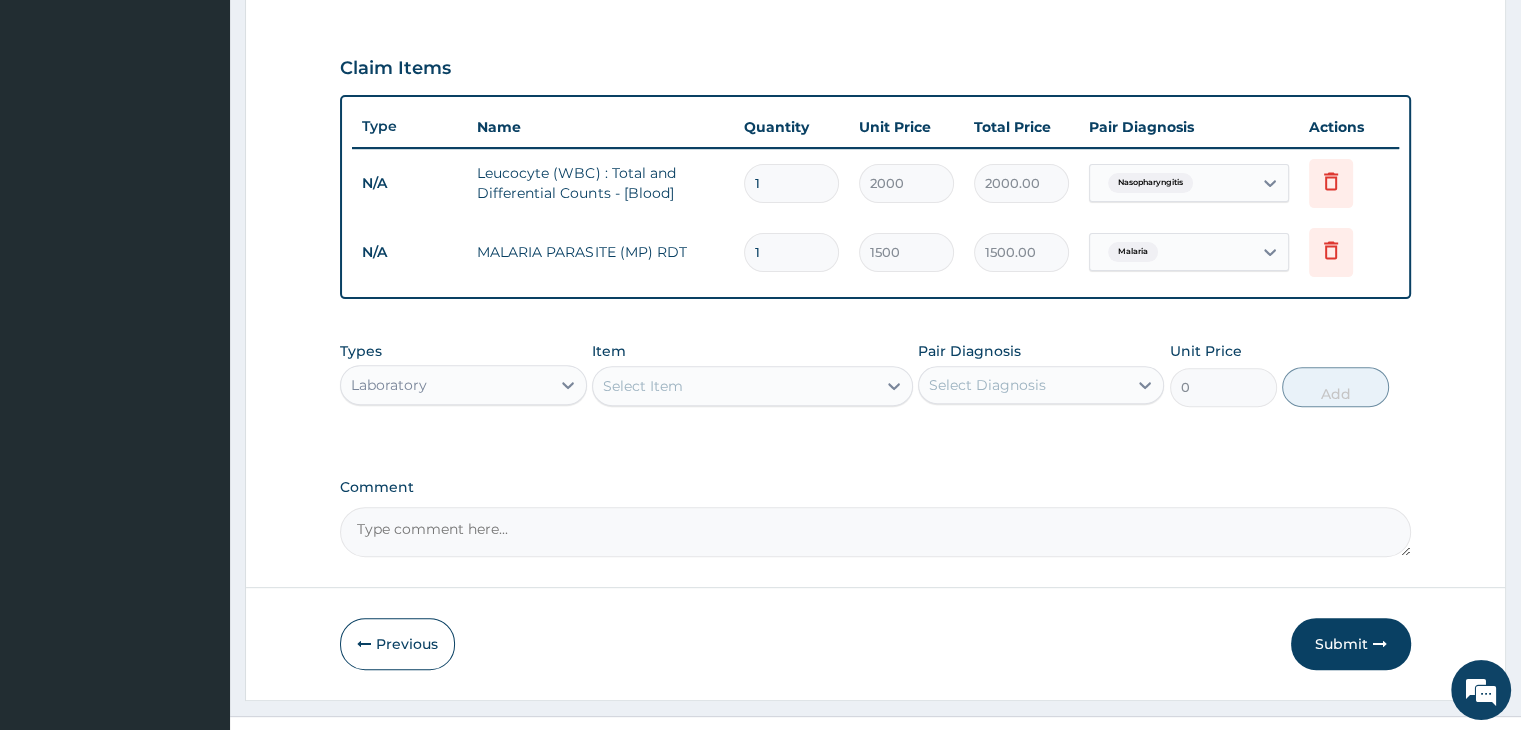 scroll, scrollTop: 683, scrollLeft: 0, axis: vertical 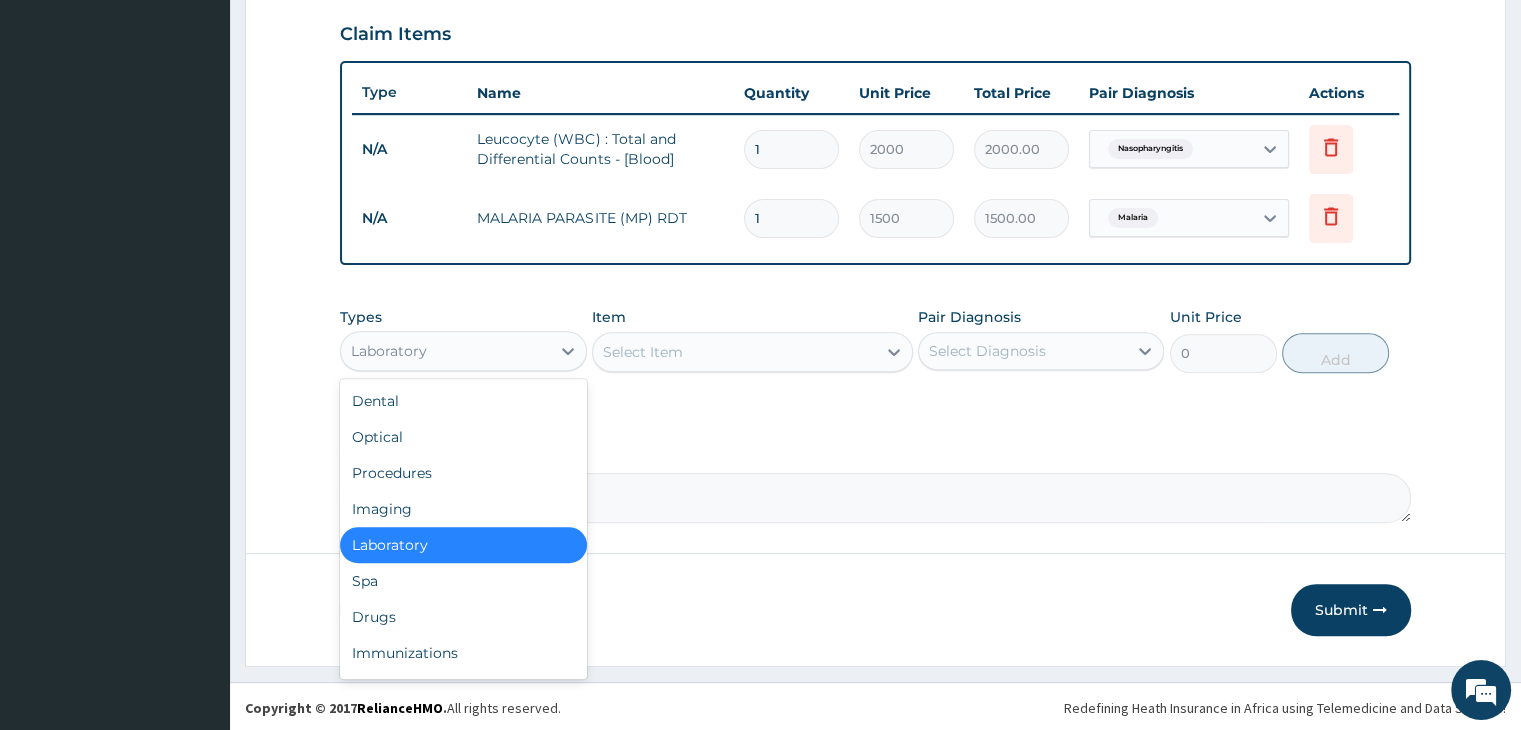click on "Laboratory" at bounding box center (445, 351) 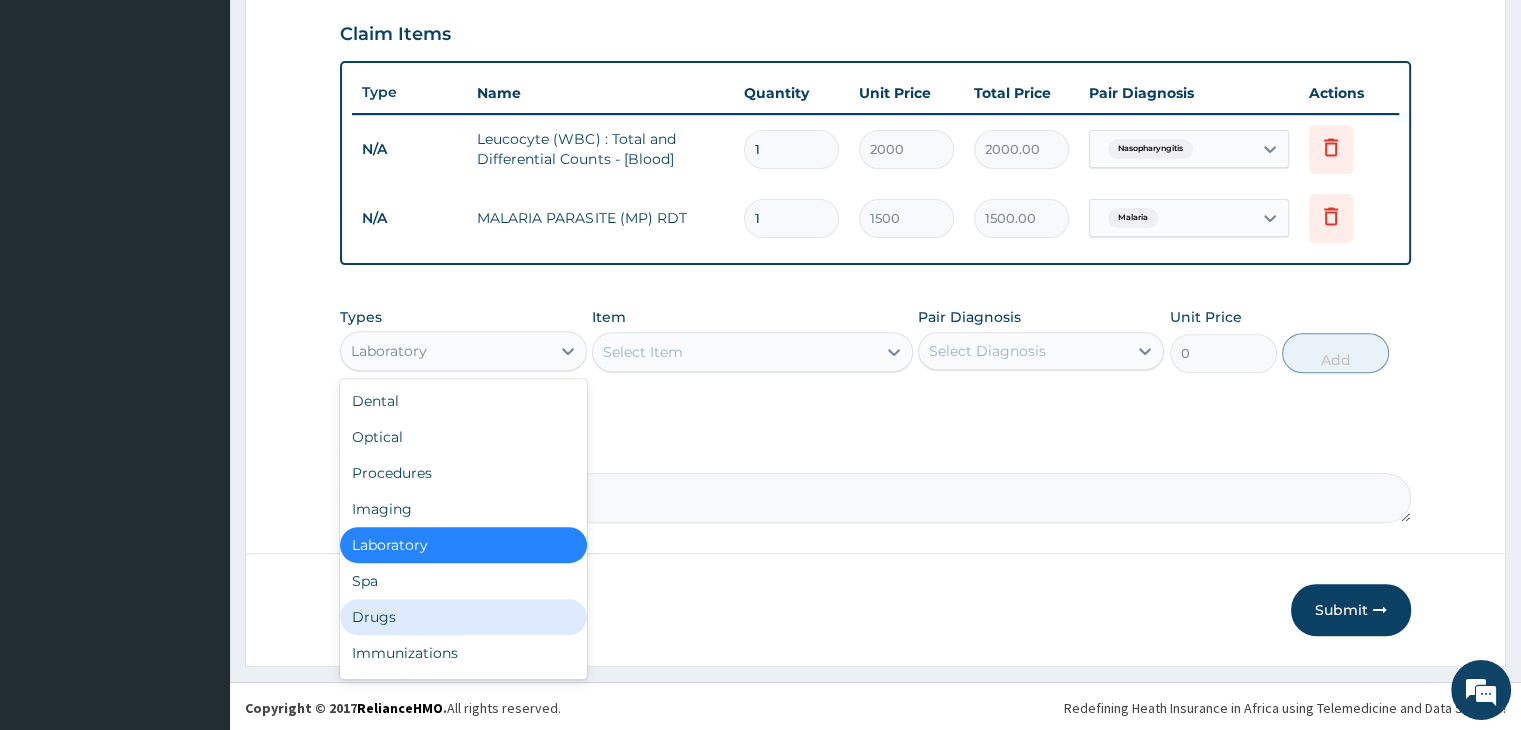 click on "Drugs" at bounding box center [463, 617] 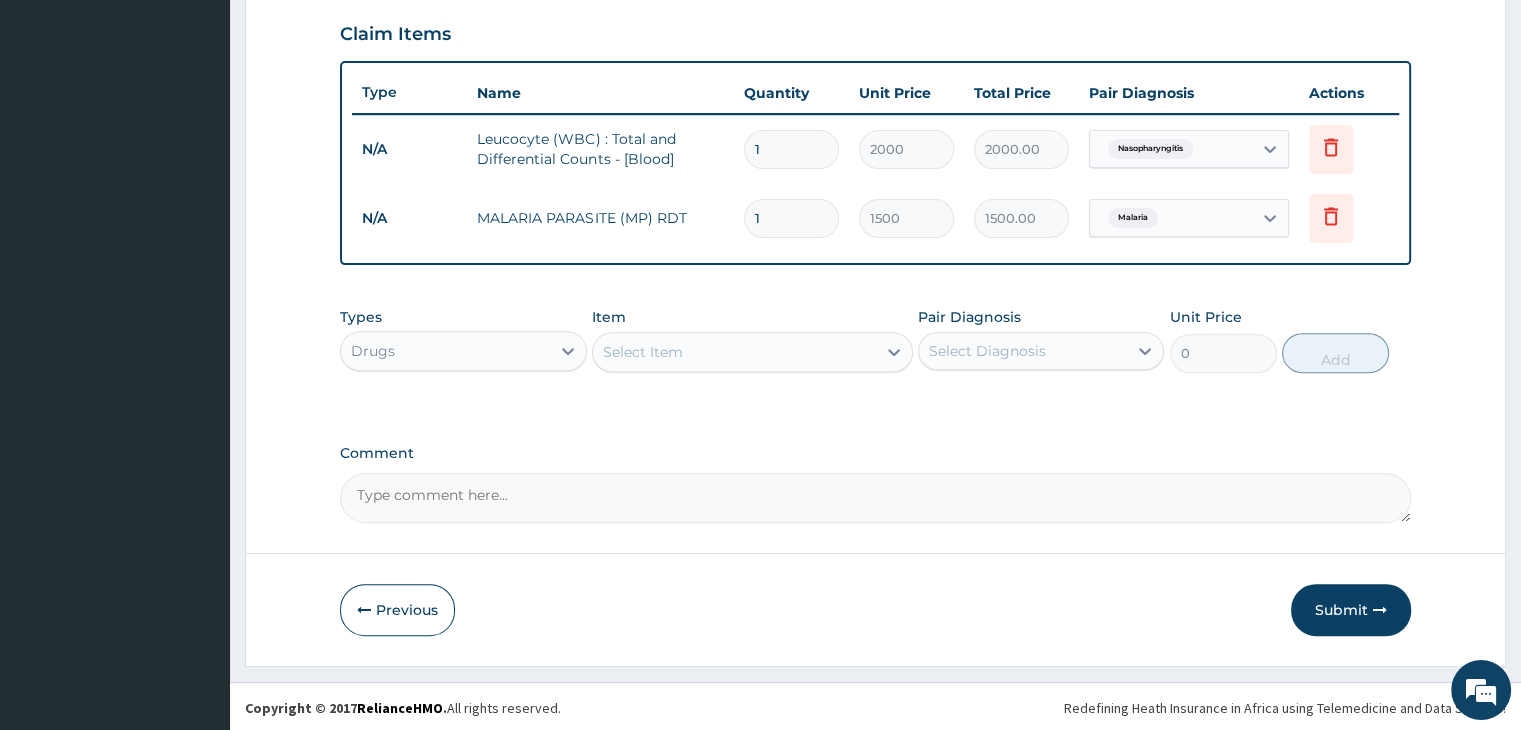 click on "Select Item" at bounding box center [734, 352] 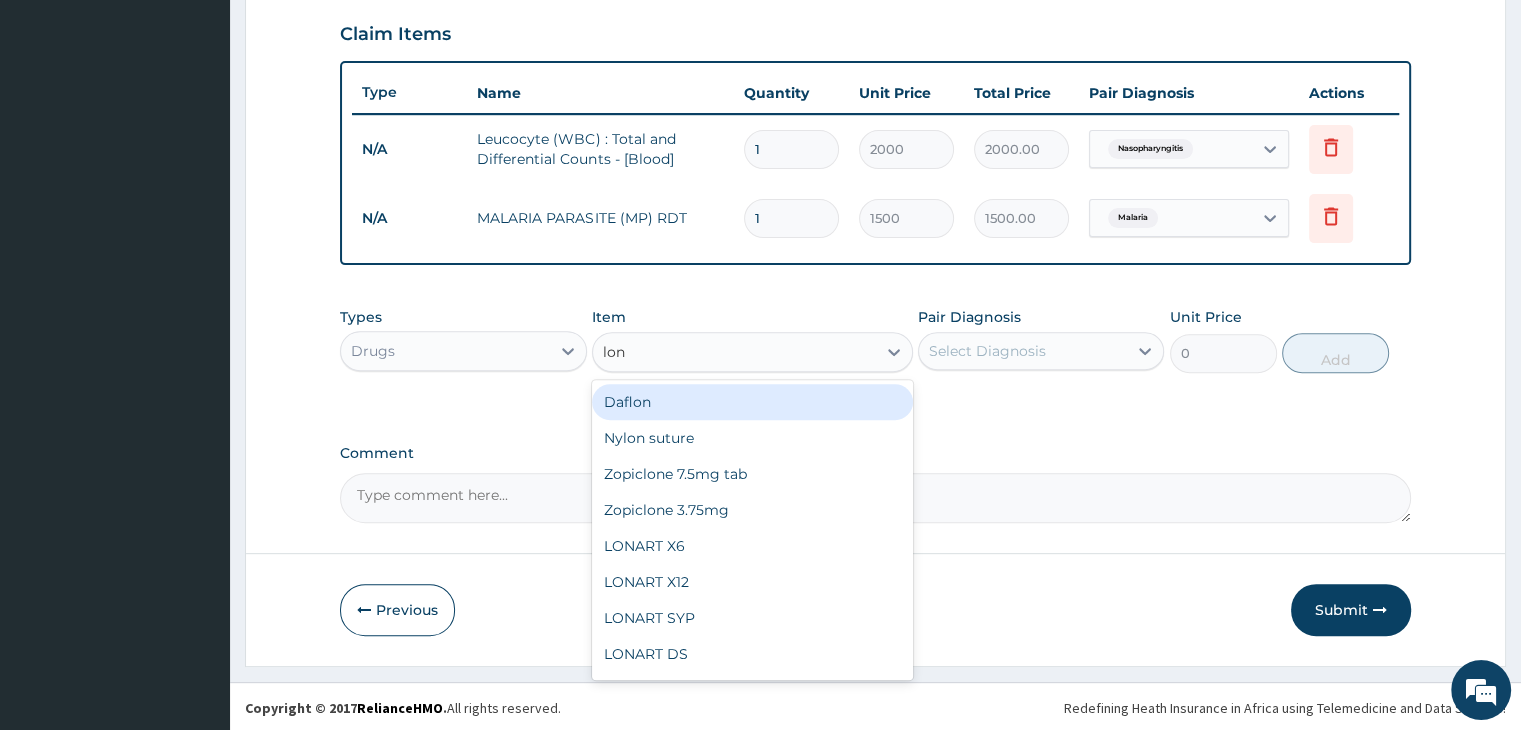 type on "lona" 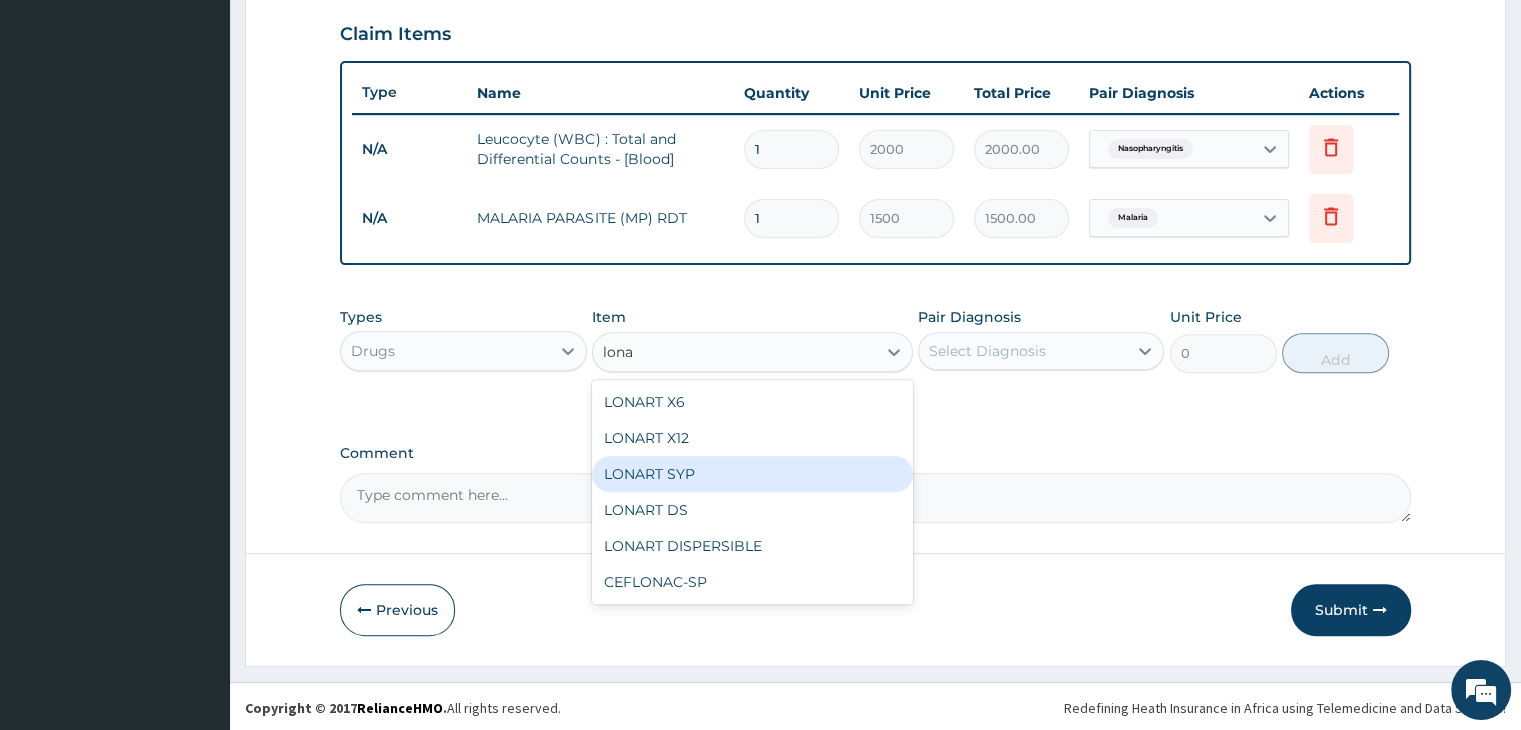 click on "LONART SYP" at bounding box center [752, 474] 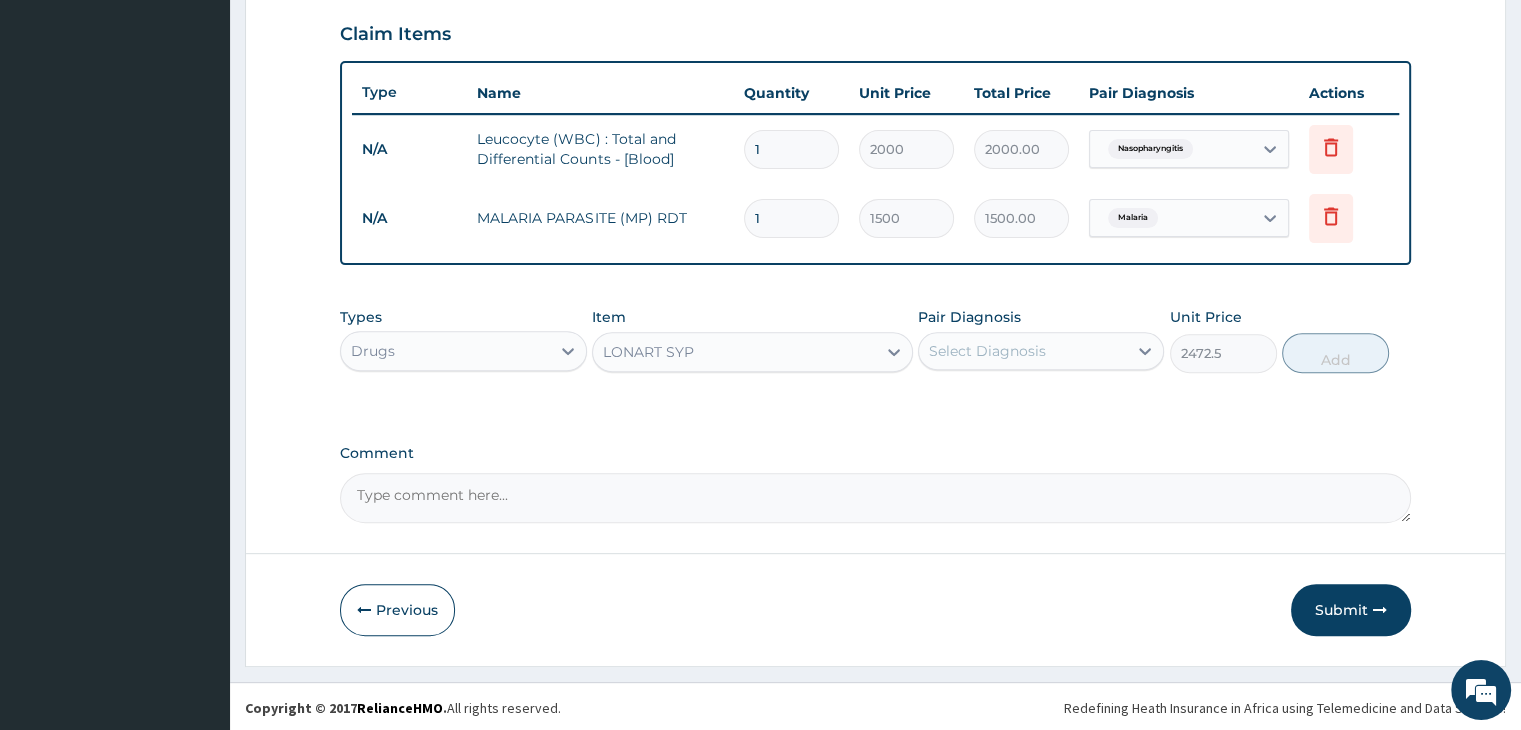 click on "Select Diagnosis" at bounding box center [1023, 351] 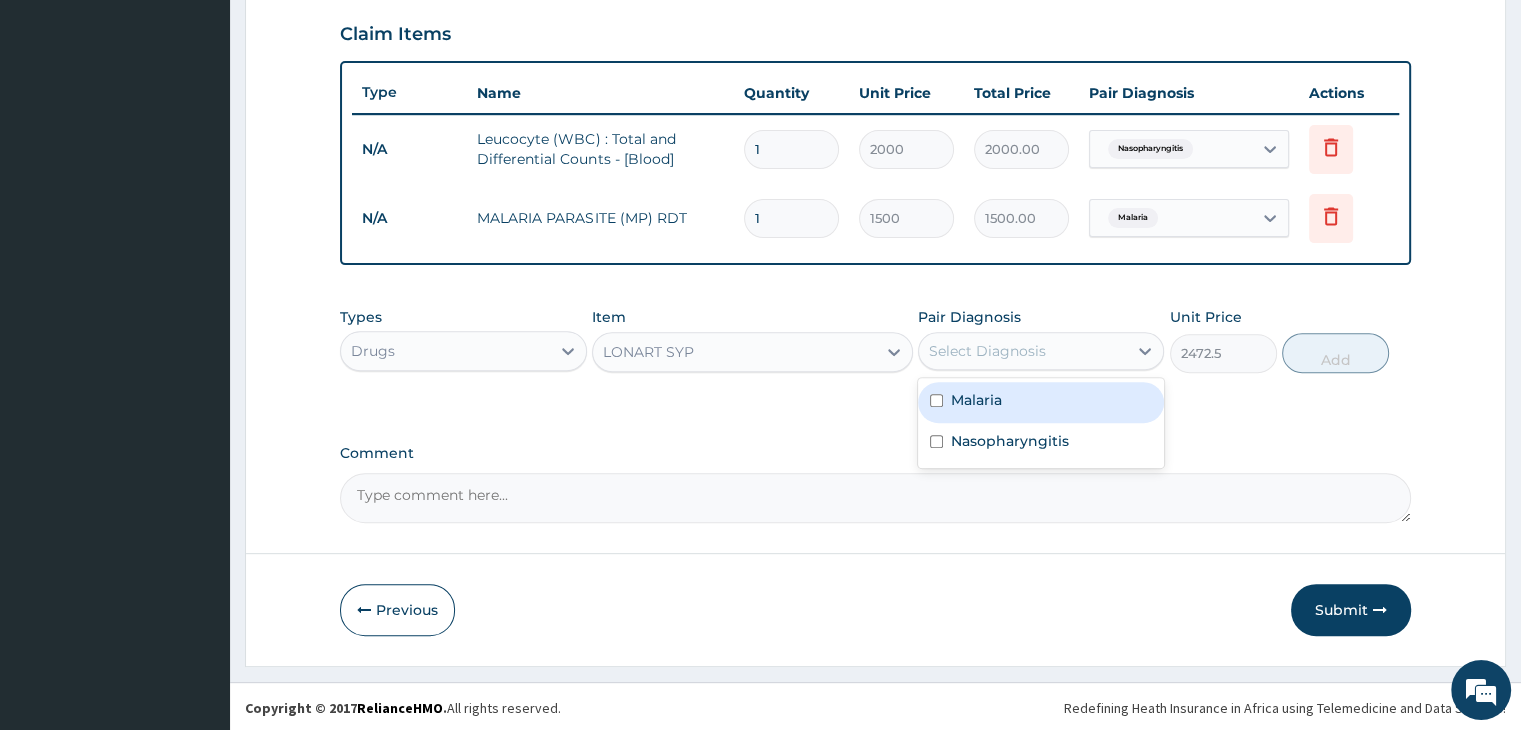 click on "Malaria" at bounding box center (1041, 402) 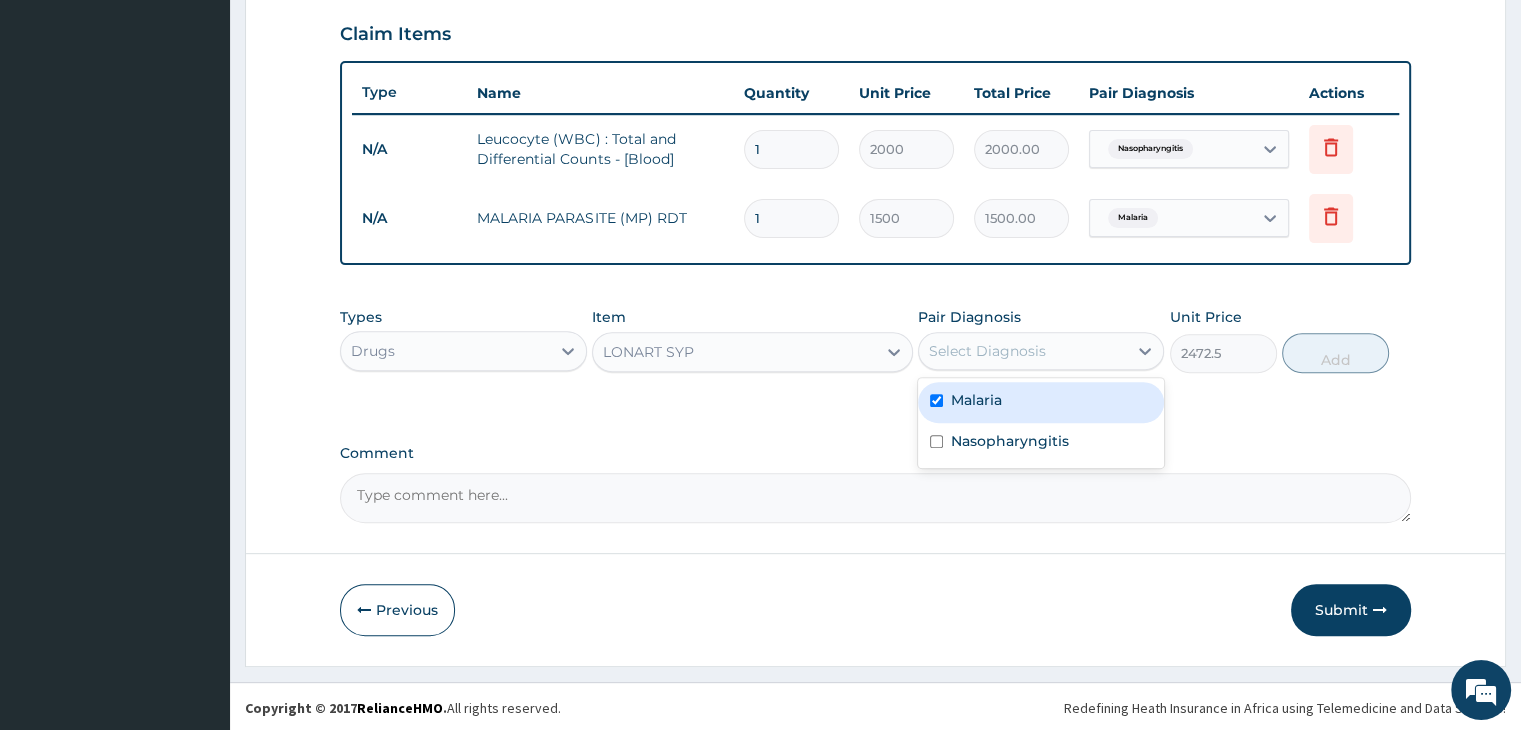 checkbox on "true" 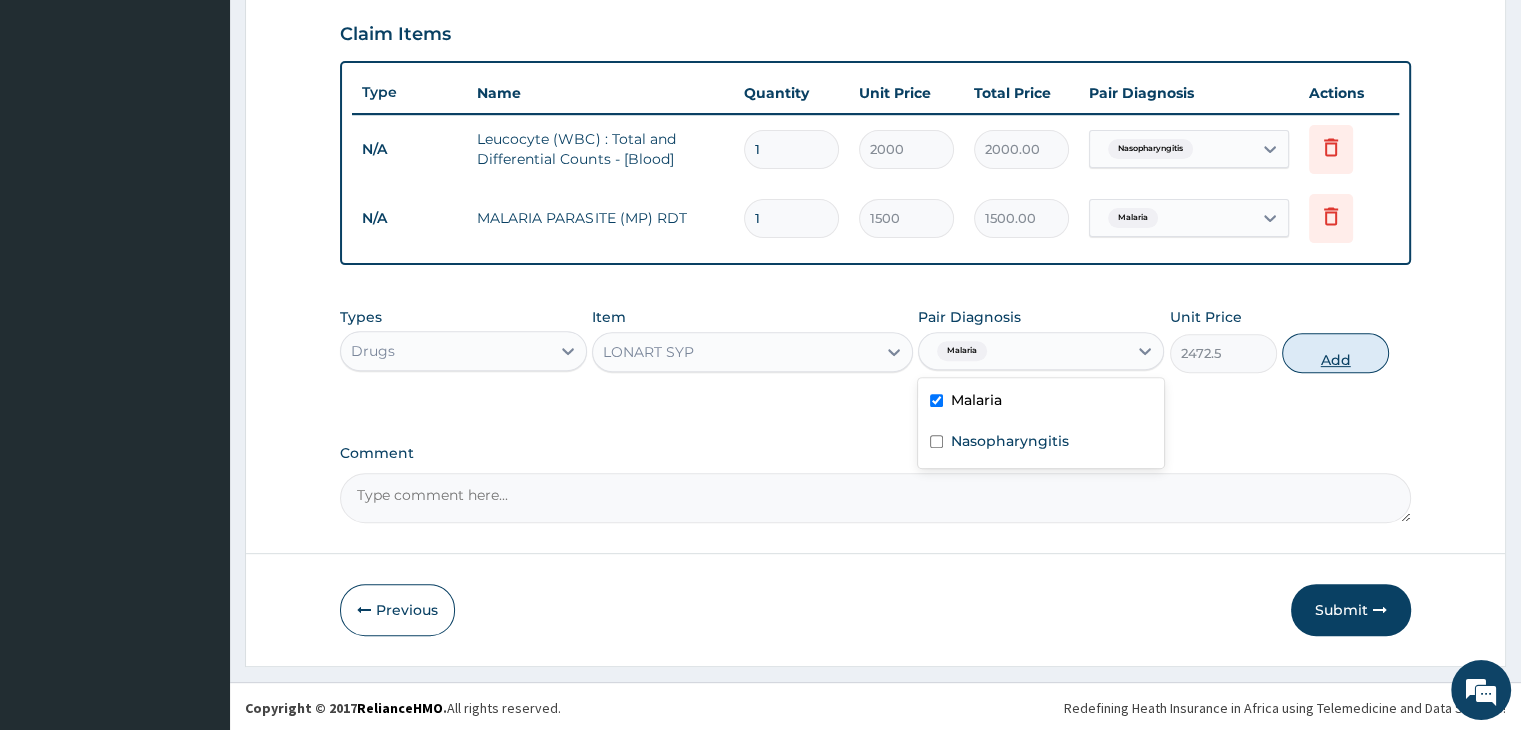 click on "Add" at bounding box center (1335, 353) 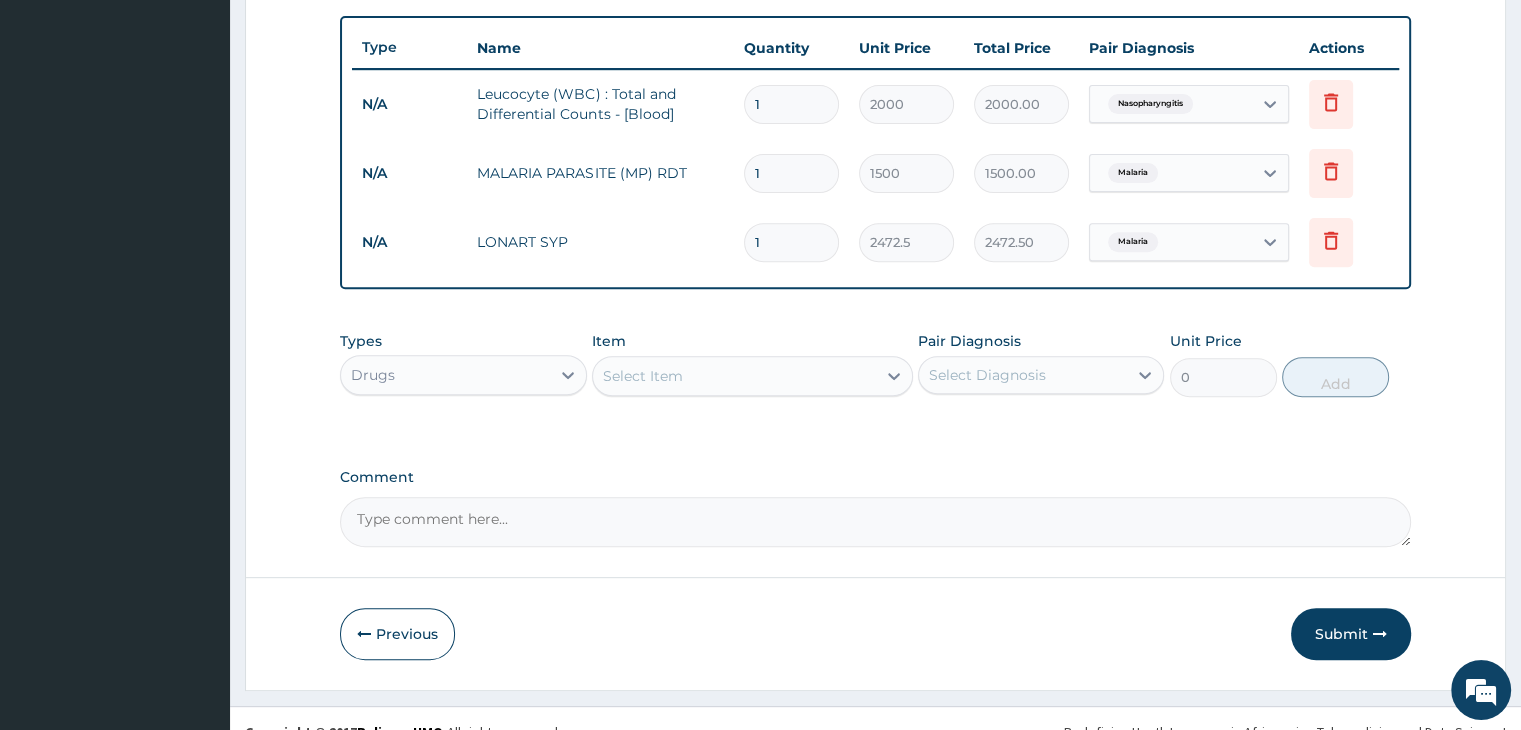 scroll, scrollTop: 752, scrollLeft: 0, axis: vertical 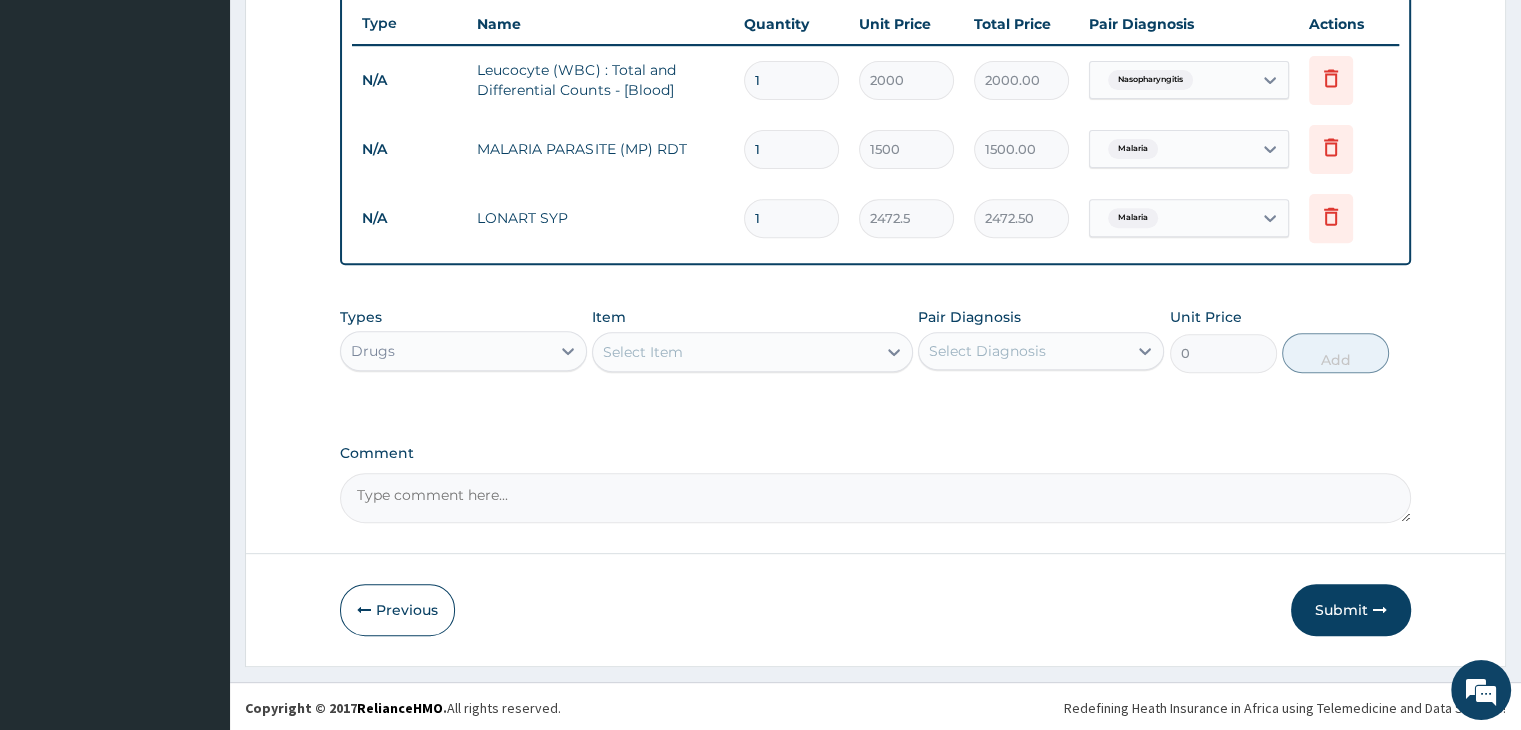 click on "Select Item" at bounding box center [734, 352] 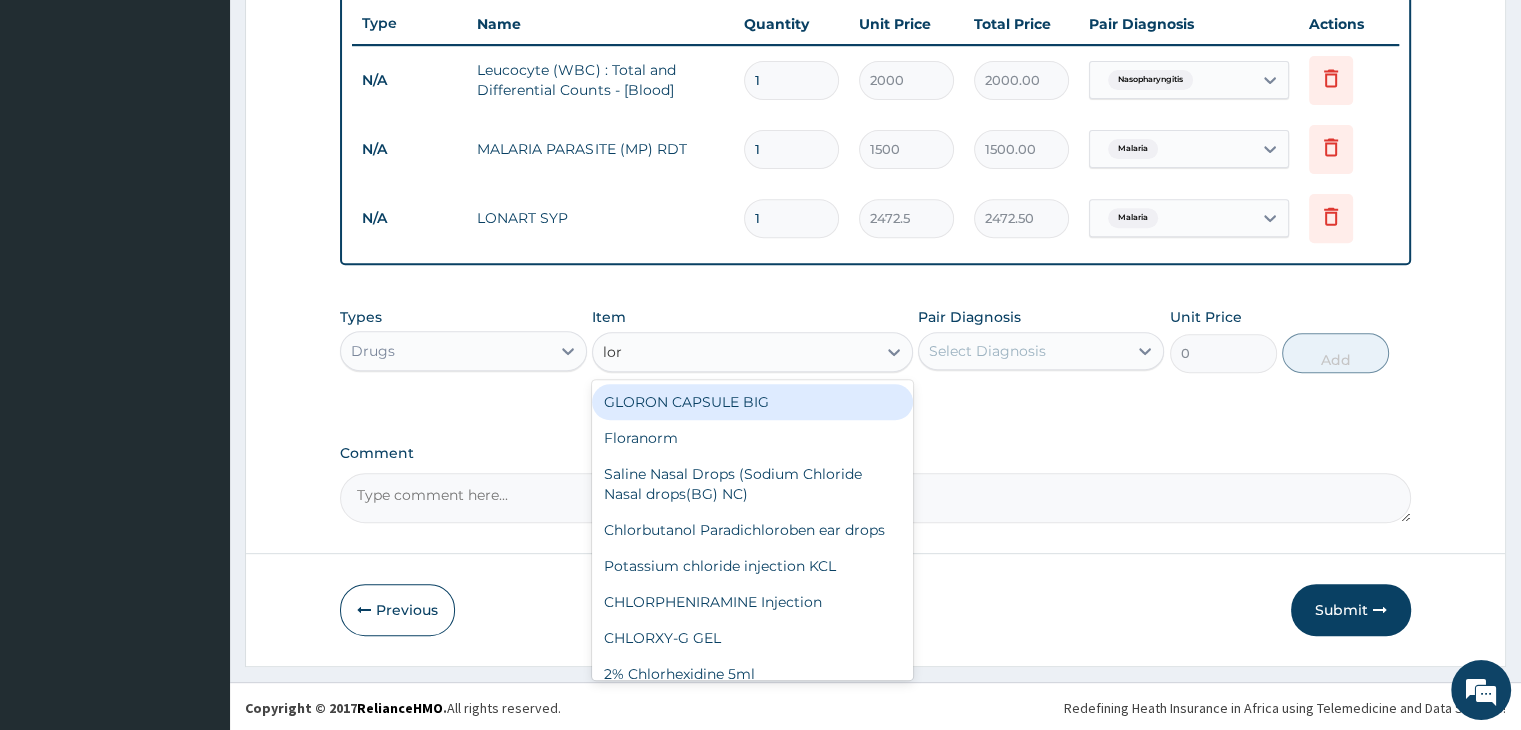 type on "lora" 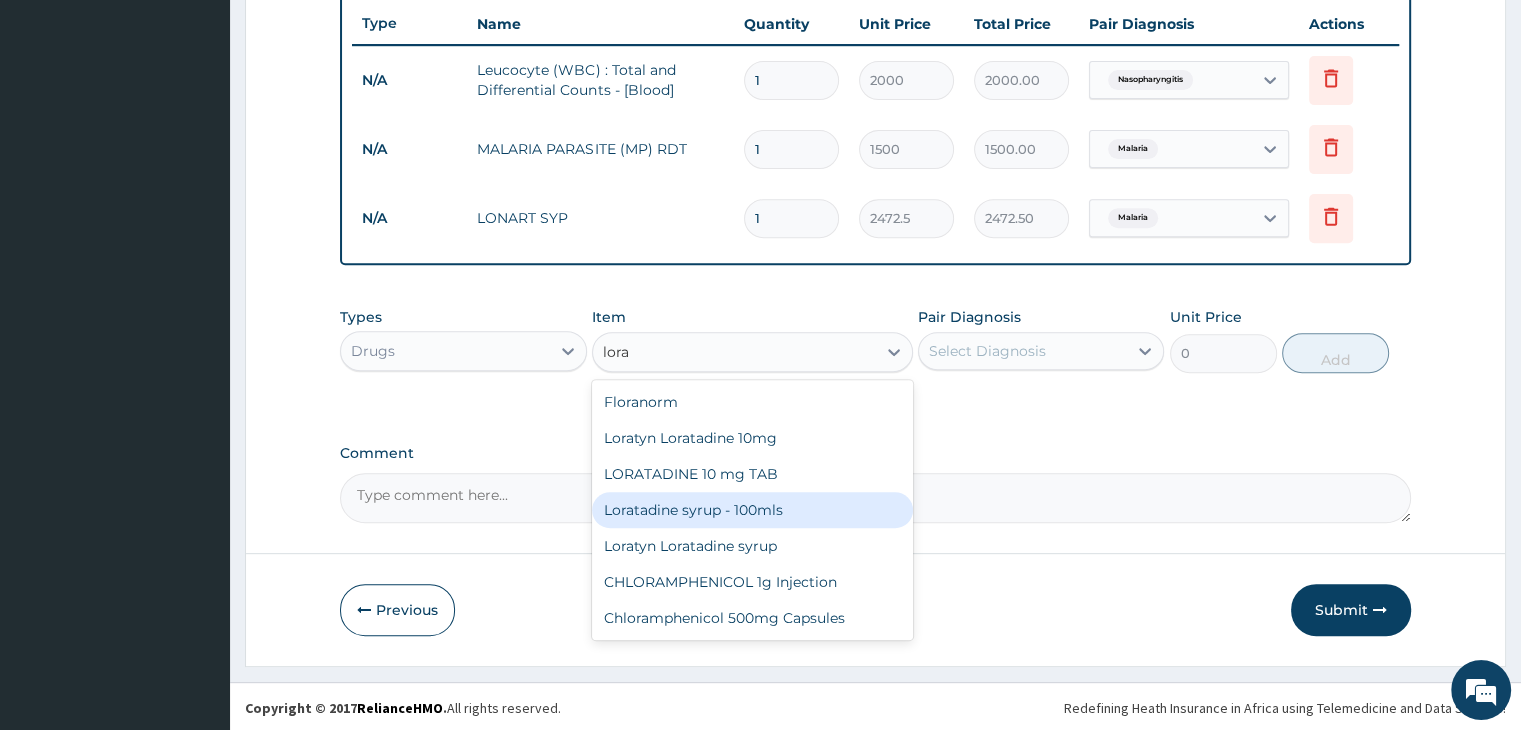 click on "Loratadine syrup - 100mls" at bounding box center (752, 510) 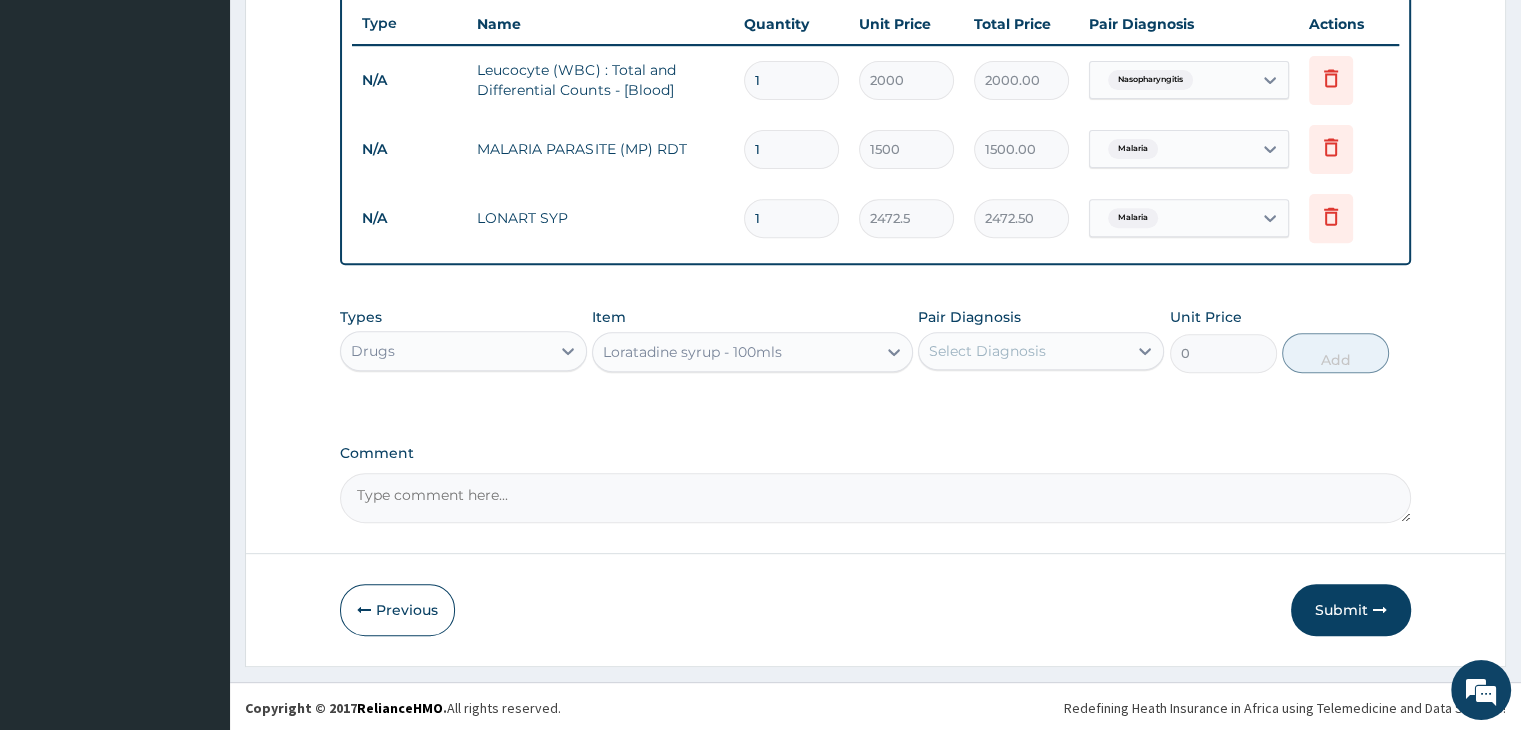 type 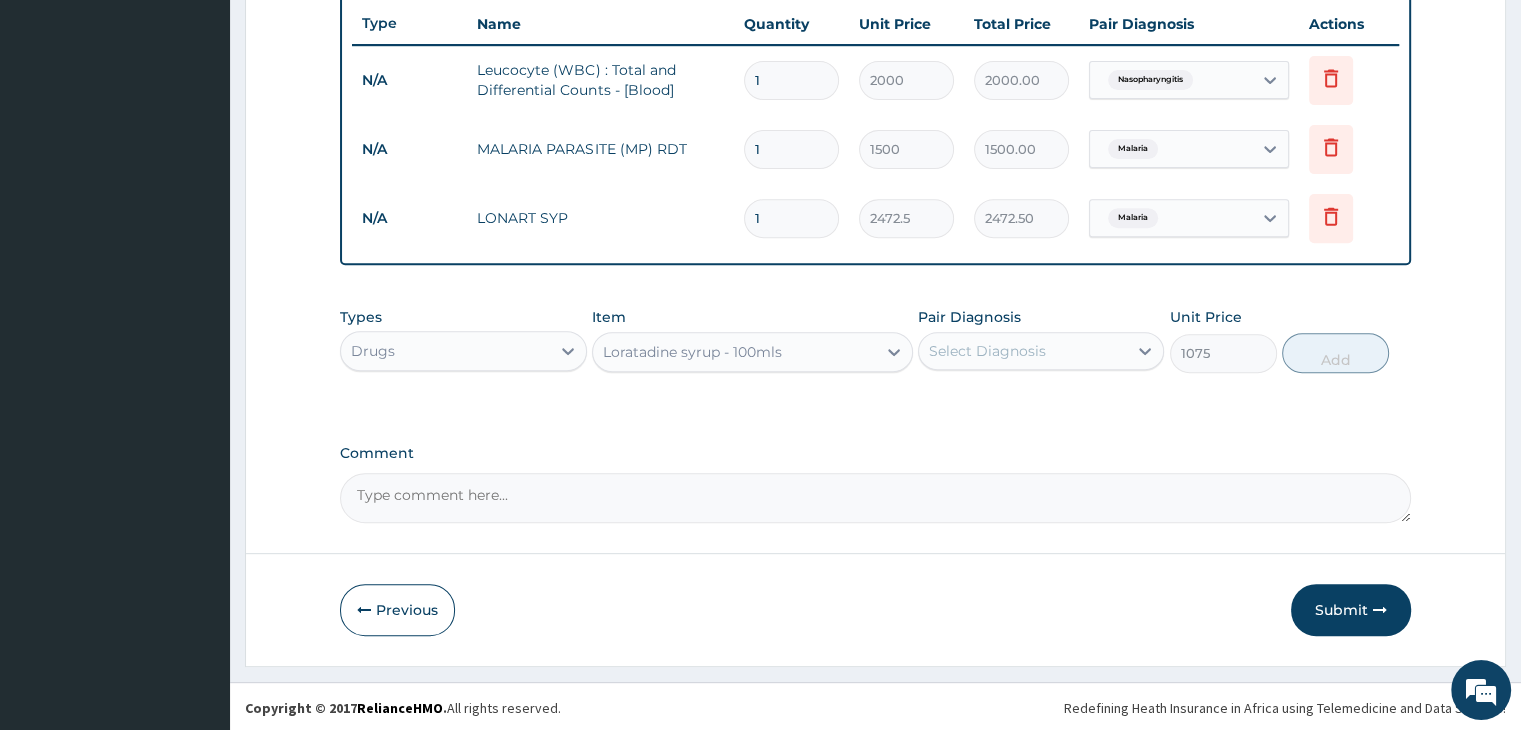 click on "Loratadine syrup - 100mls" at bounding box center [692, 352] 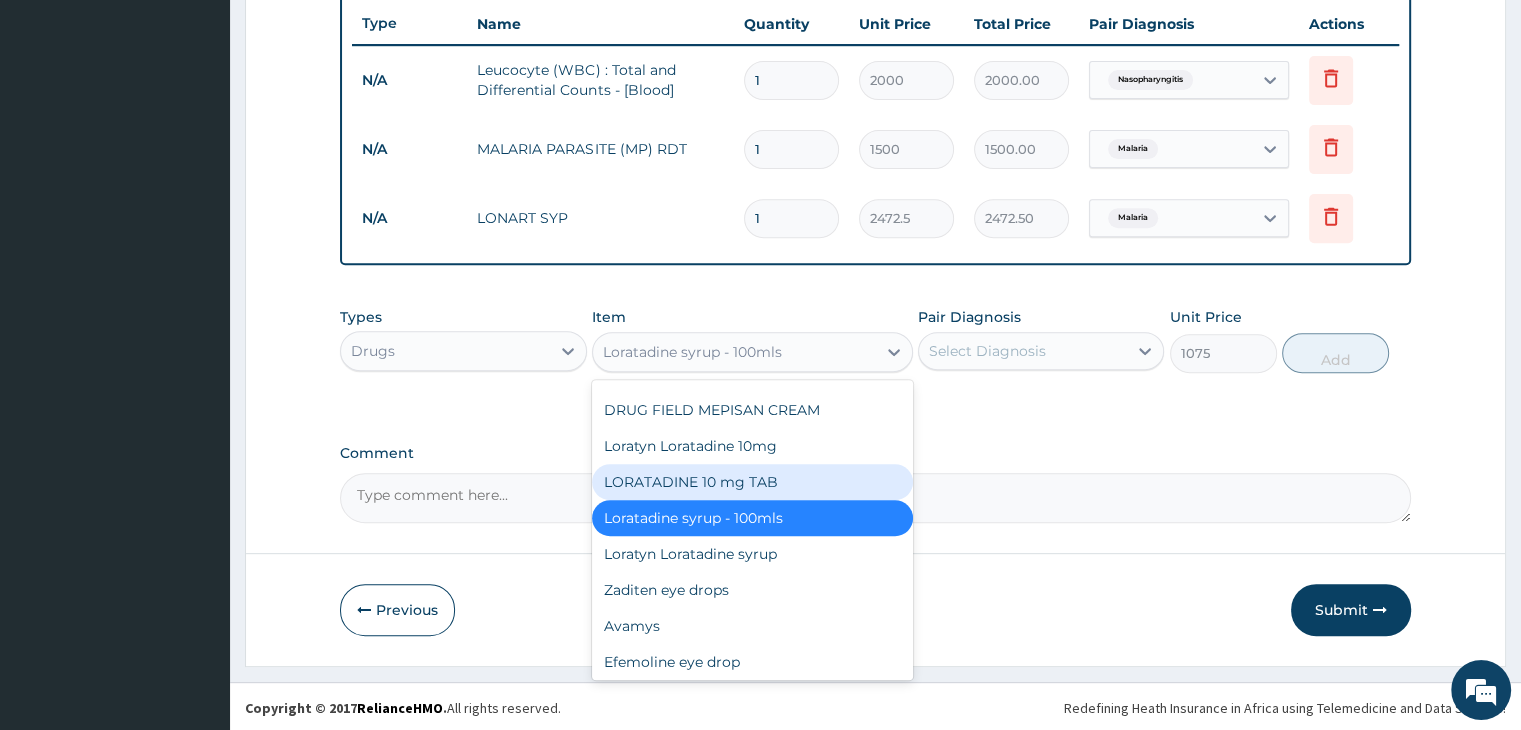 scroll, scrollTop: 14456, scrollLeft: 0, axis: vertical 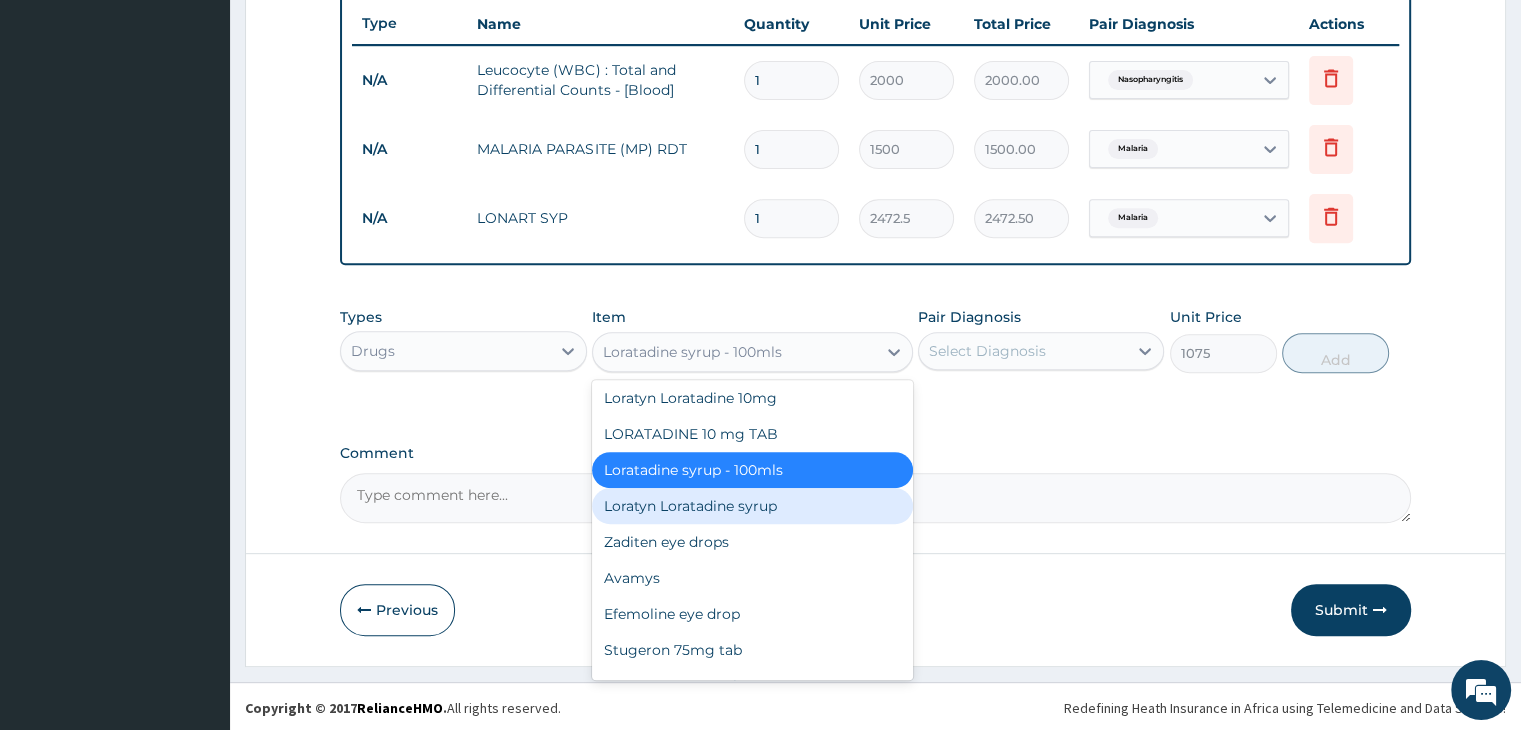 click on "Loratyn Loratadine syrup" at bounding box center [752, 506] 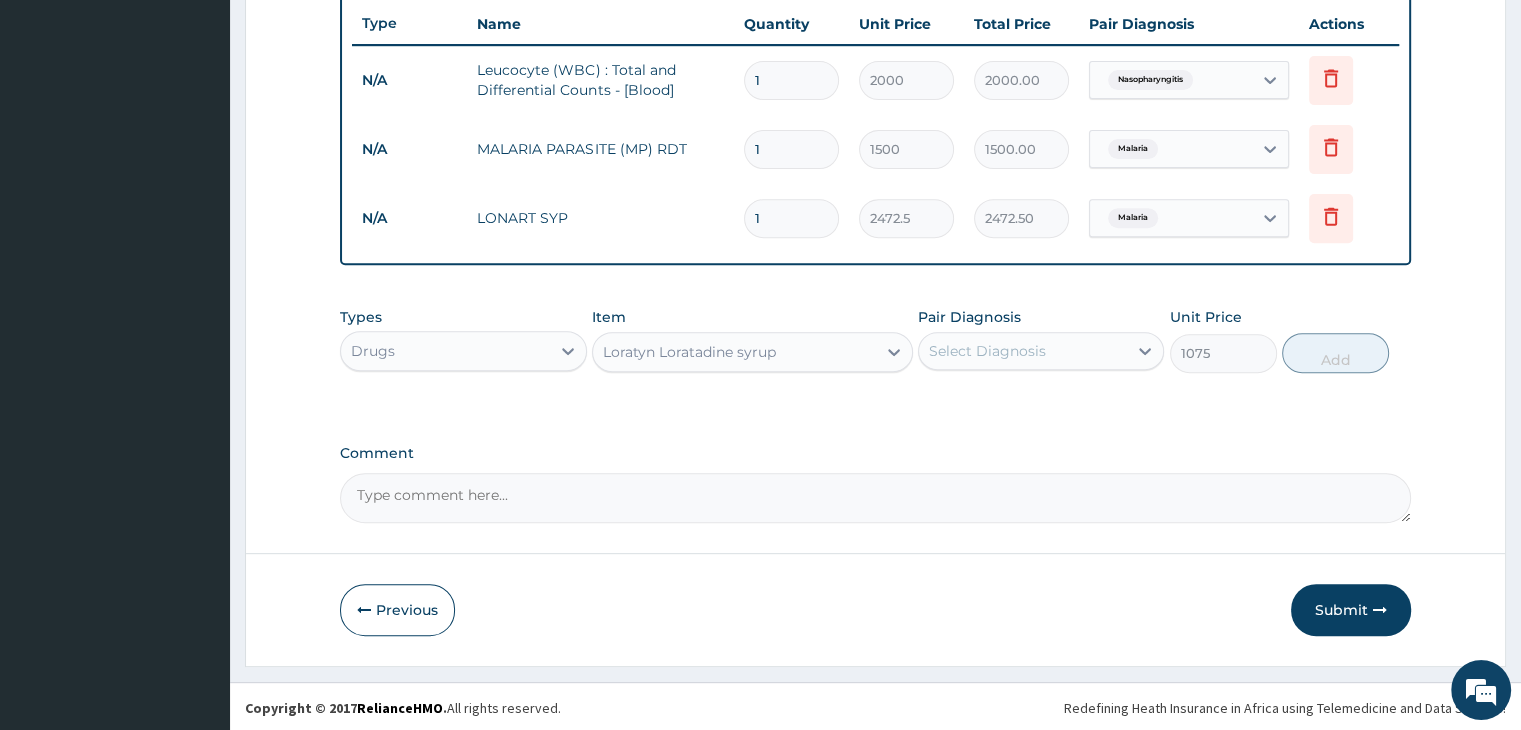 click on "Comment" at bounding box center [875, 453] 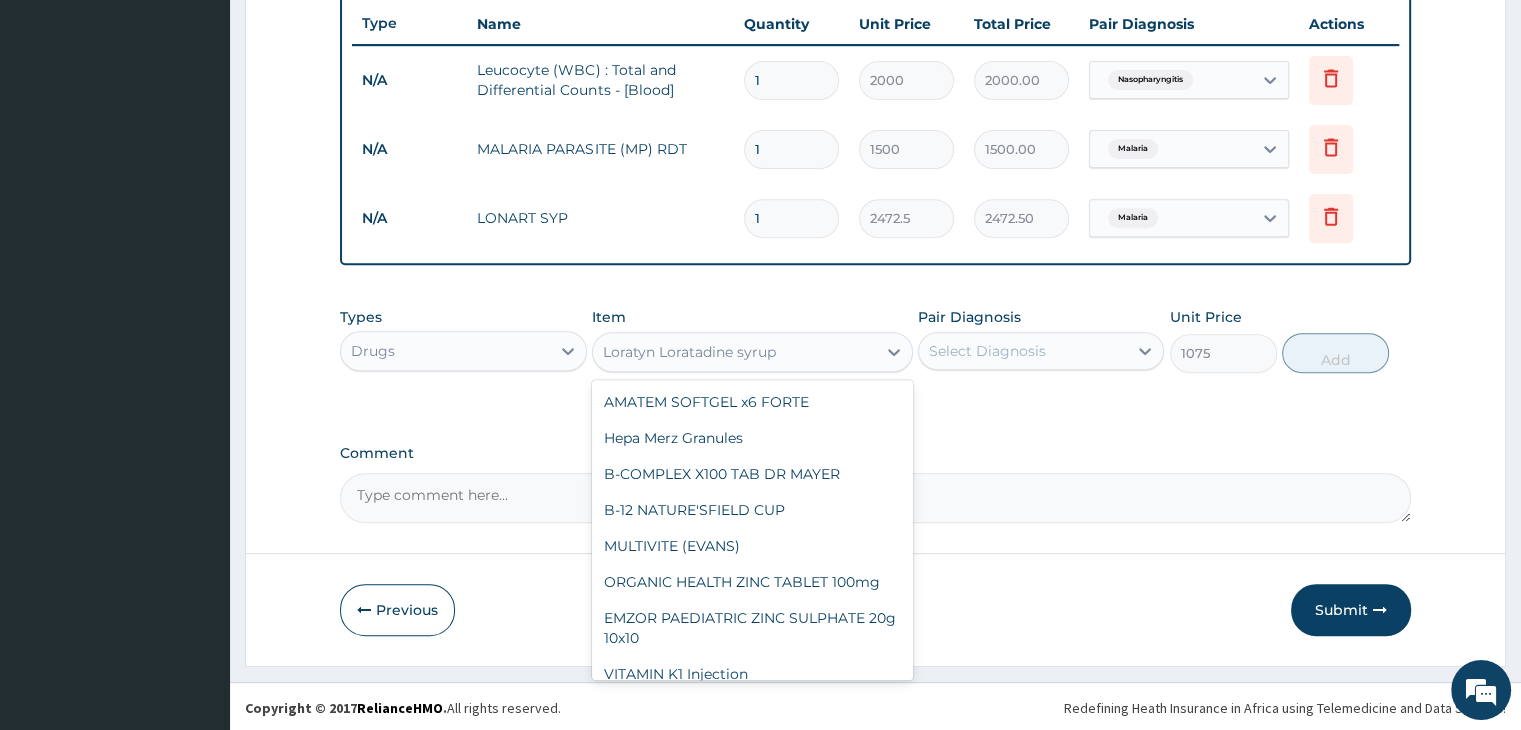 scroll, scrollTop: 14392, scrollLeft: 0, axis: vertical 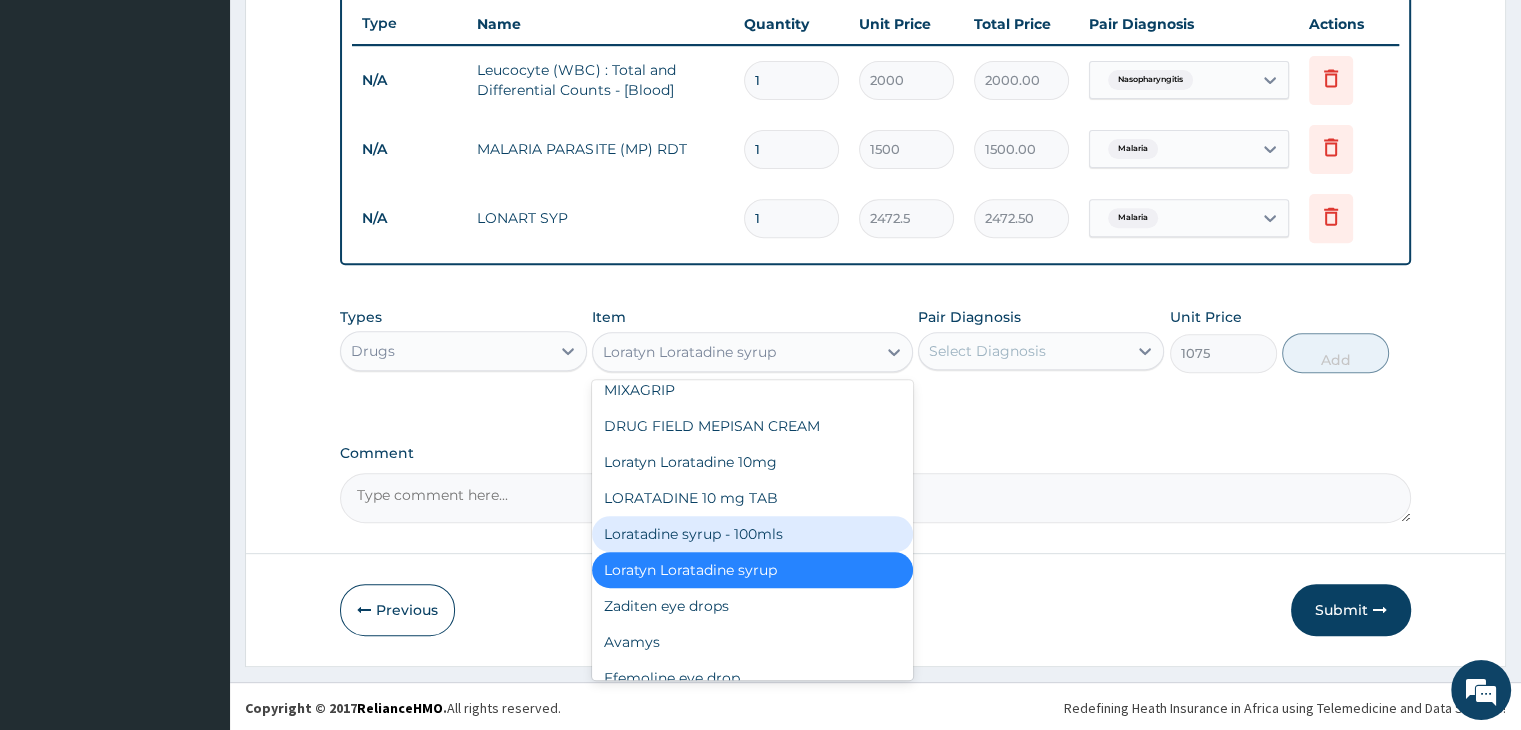 click on "Loratadine syrup - 100mls" at bounding box center (752, 534) 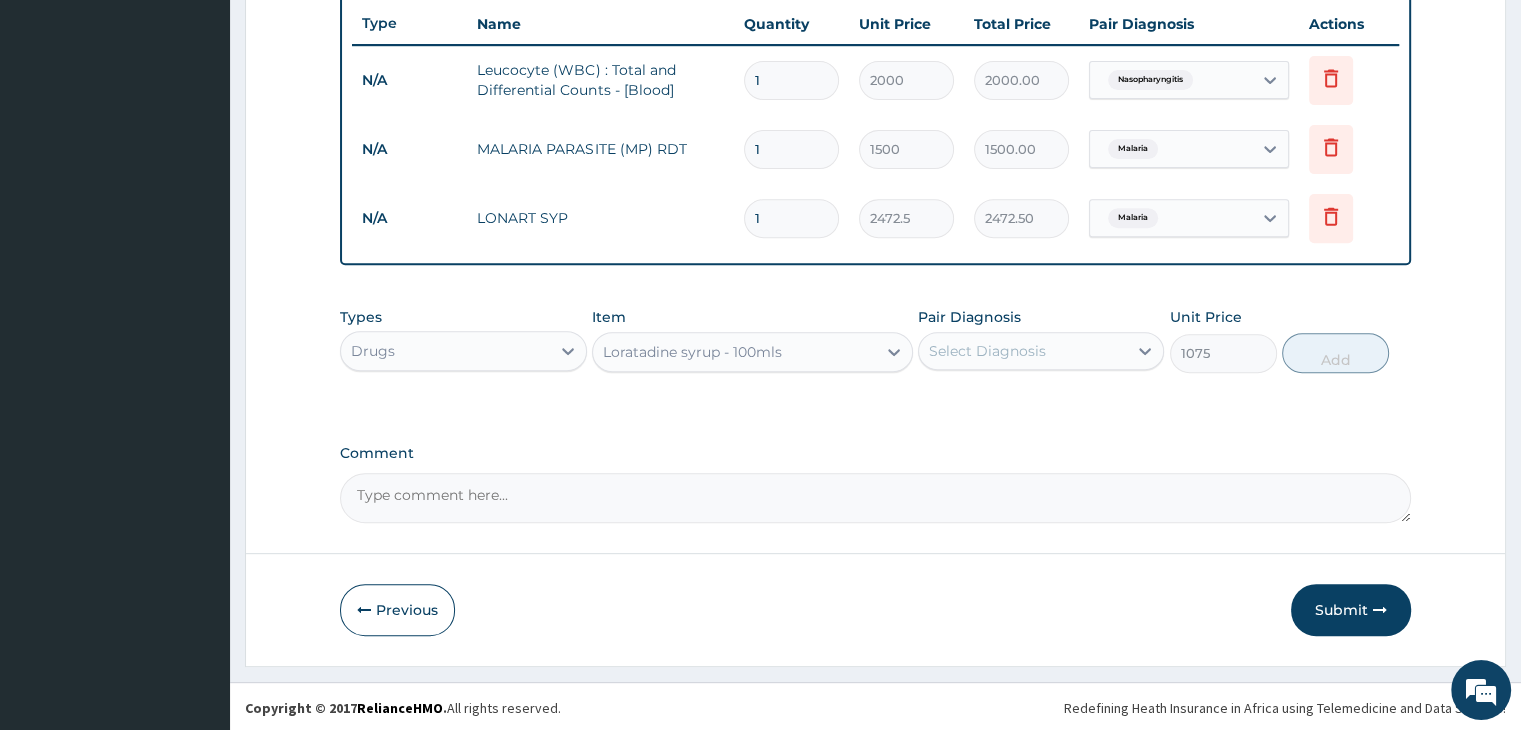 click on "Select Diagnosis" at bounding box center [987, 351] 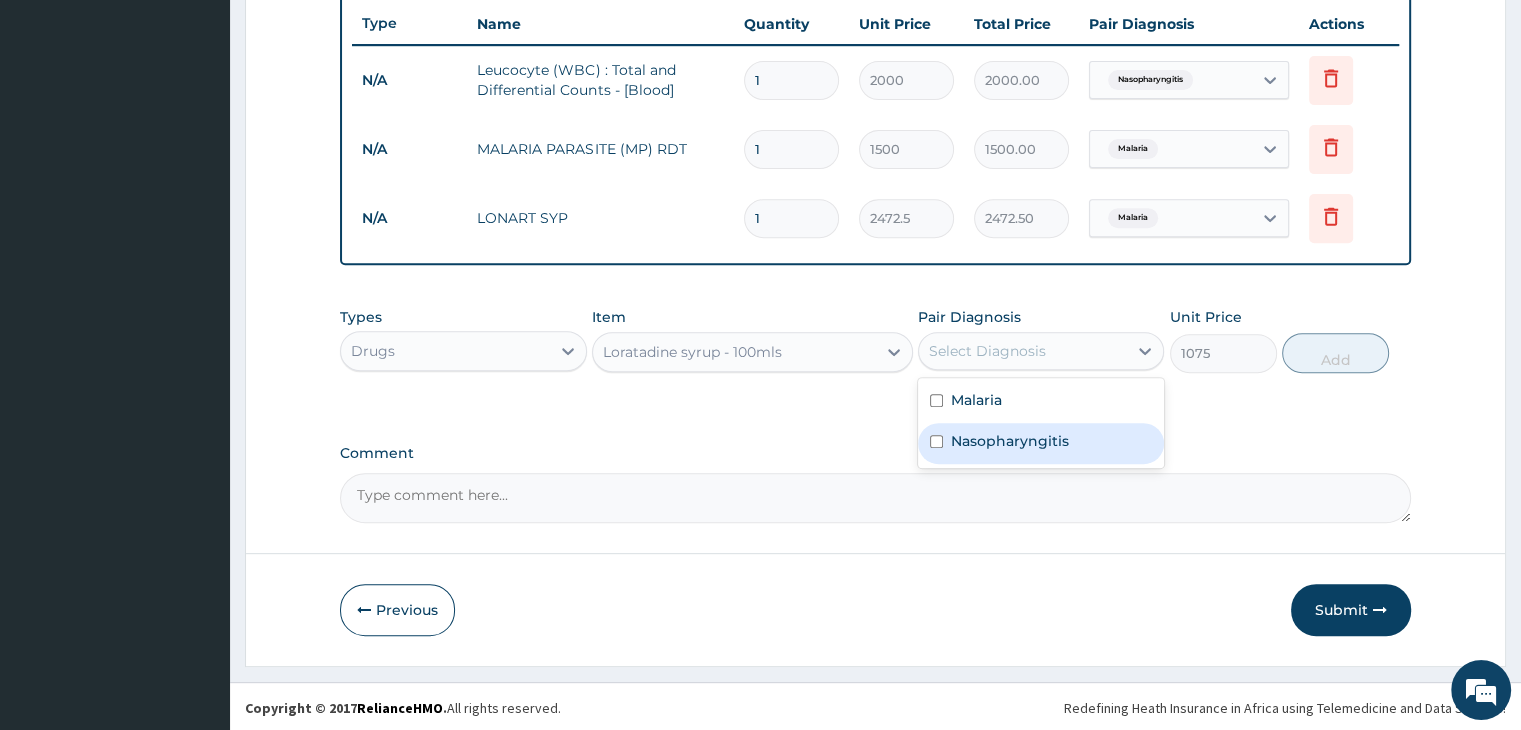 click on "Nasopharyngitis" at bounding box center [1010, 441] 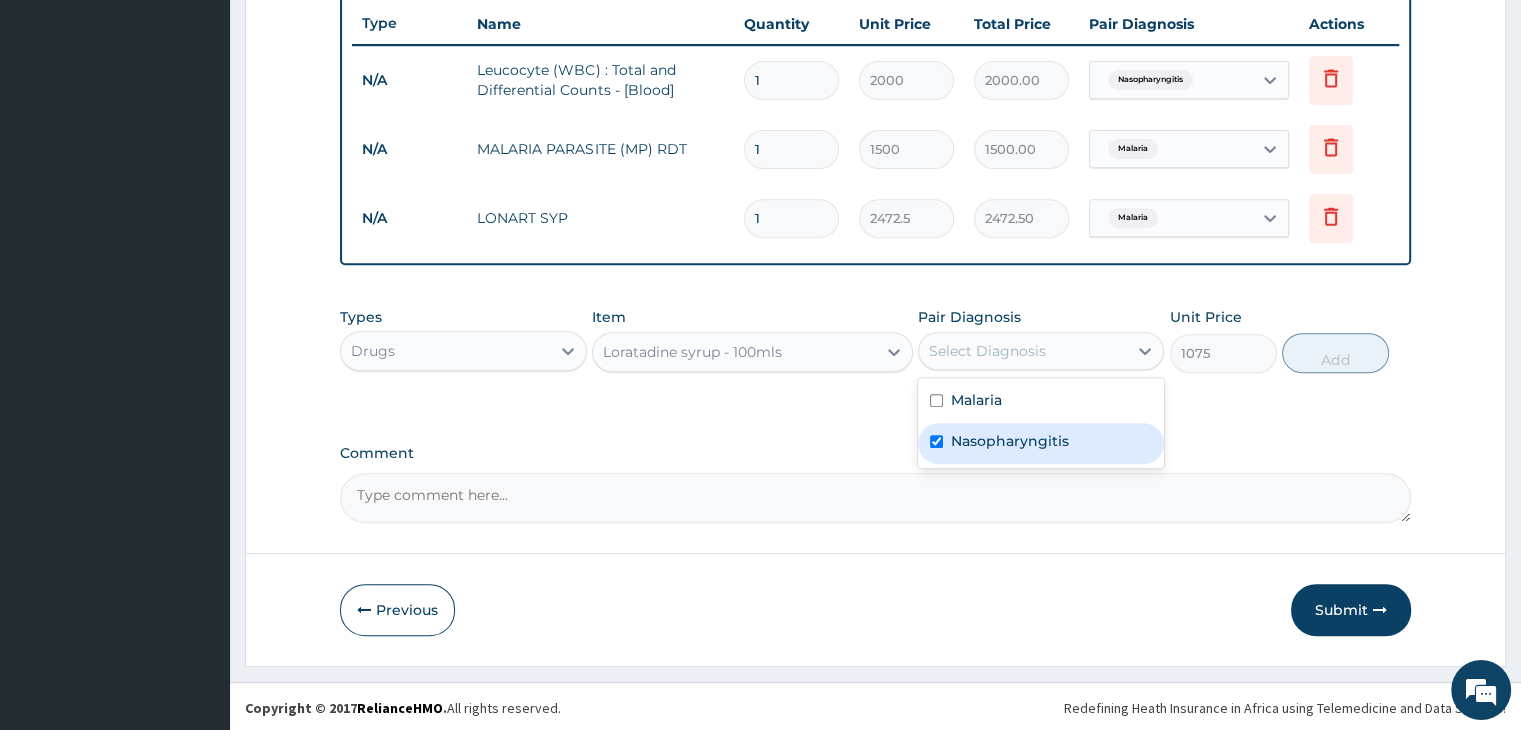 checkbox on "true" 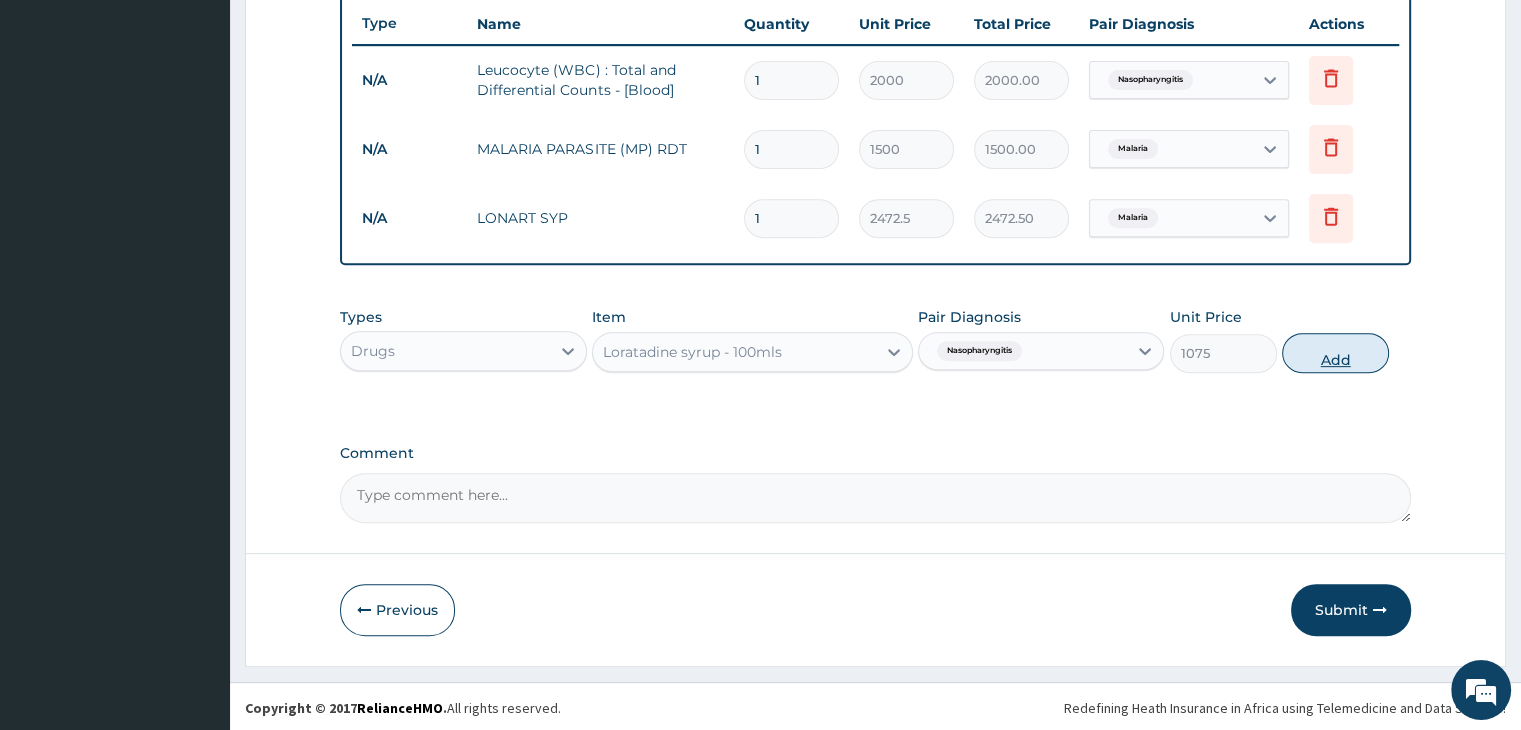 click on "Add" at bounding box center (1335, 353) 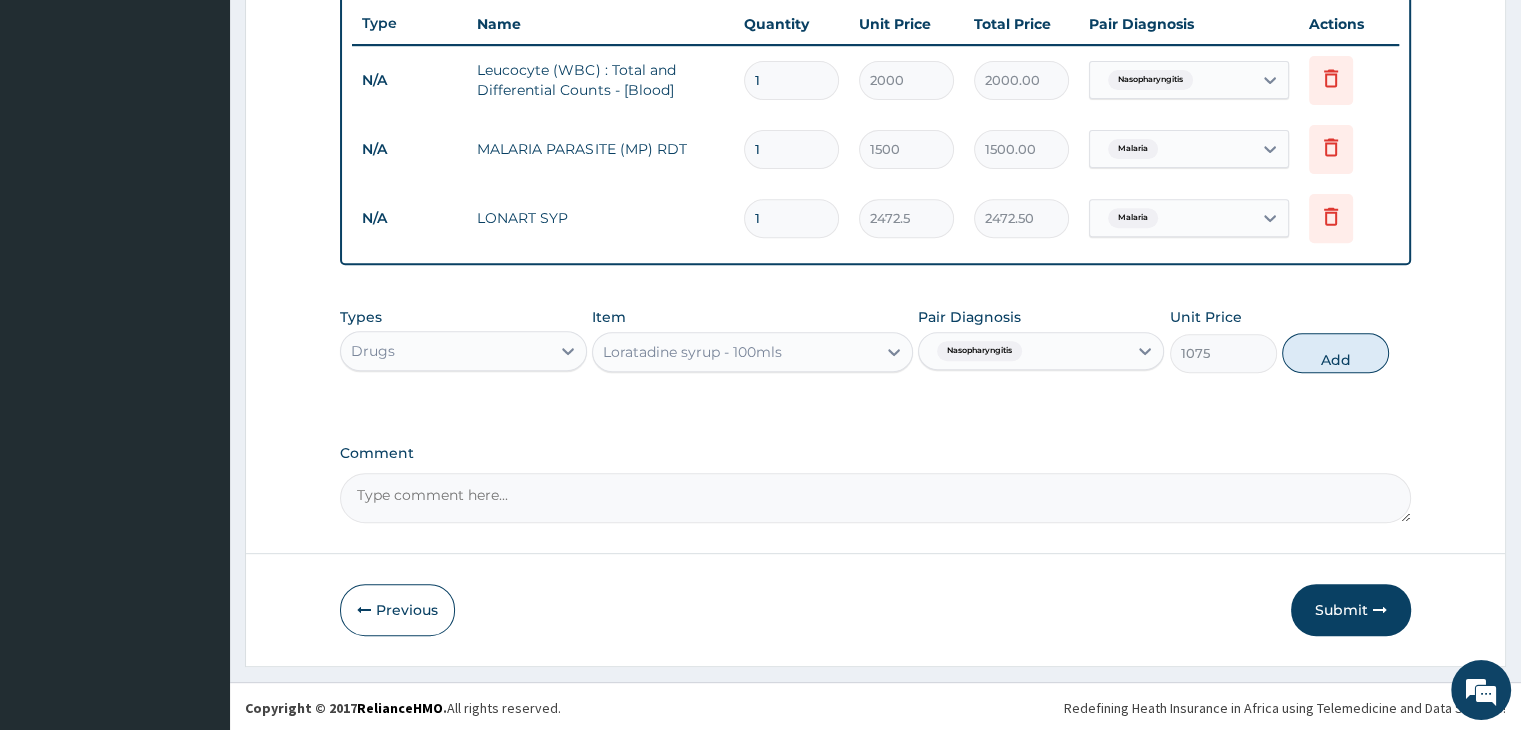 type on "0" 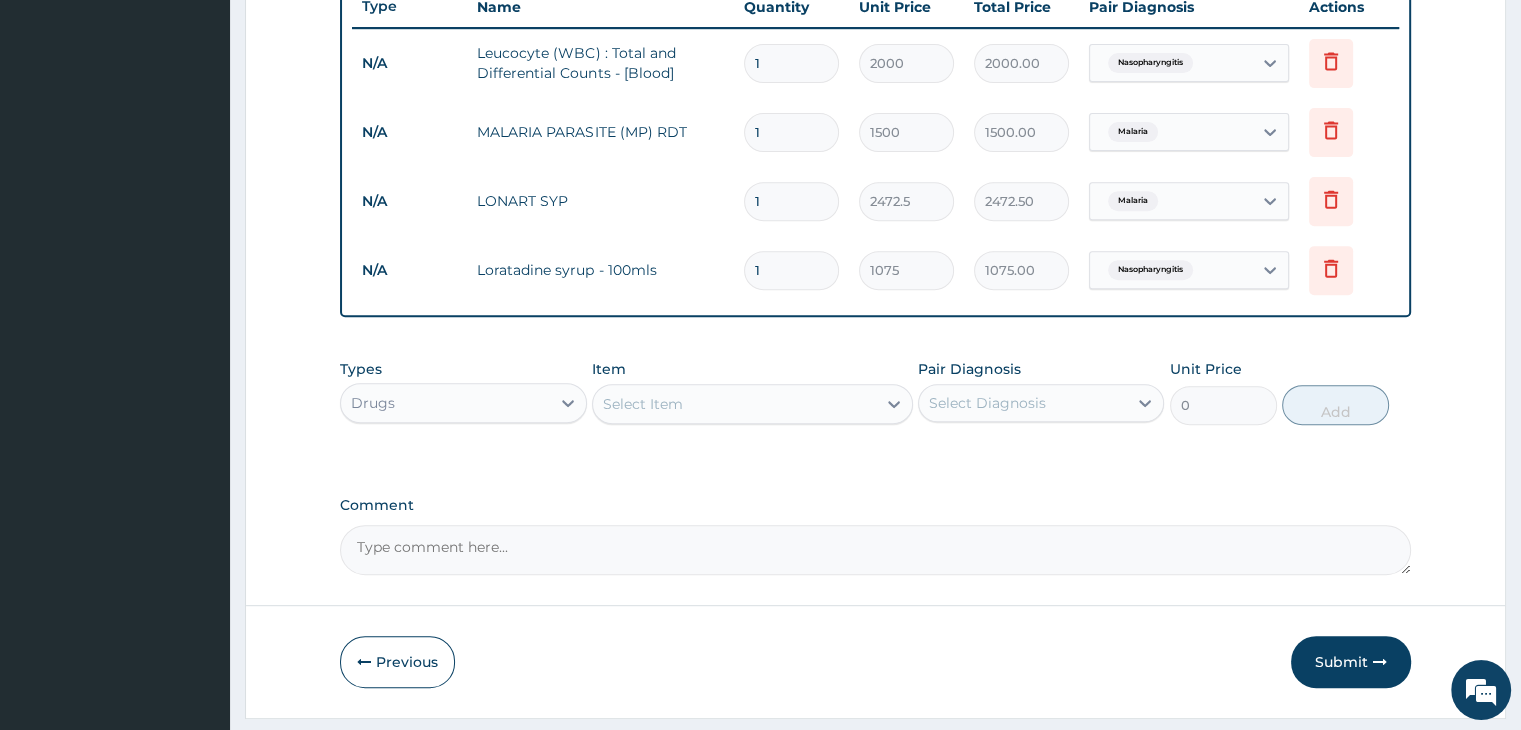 scroll, scrollTop: 820, scrollLeft: 0, axis: vertical 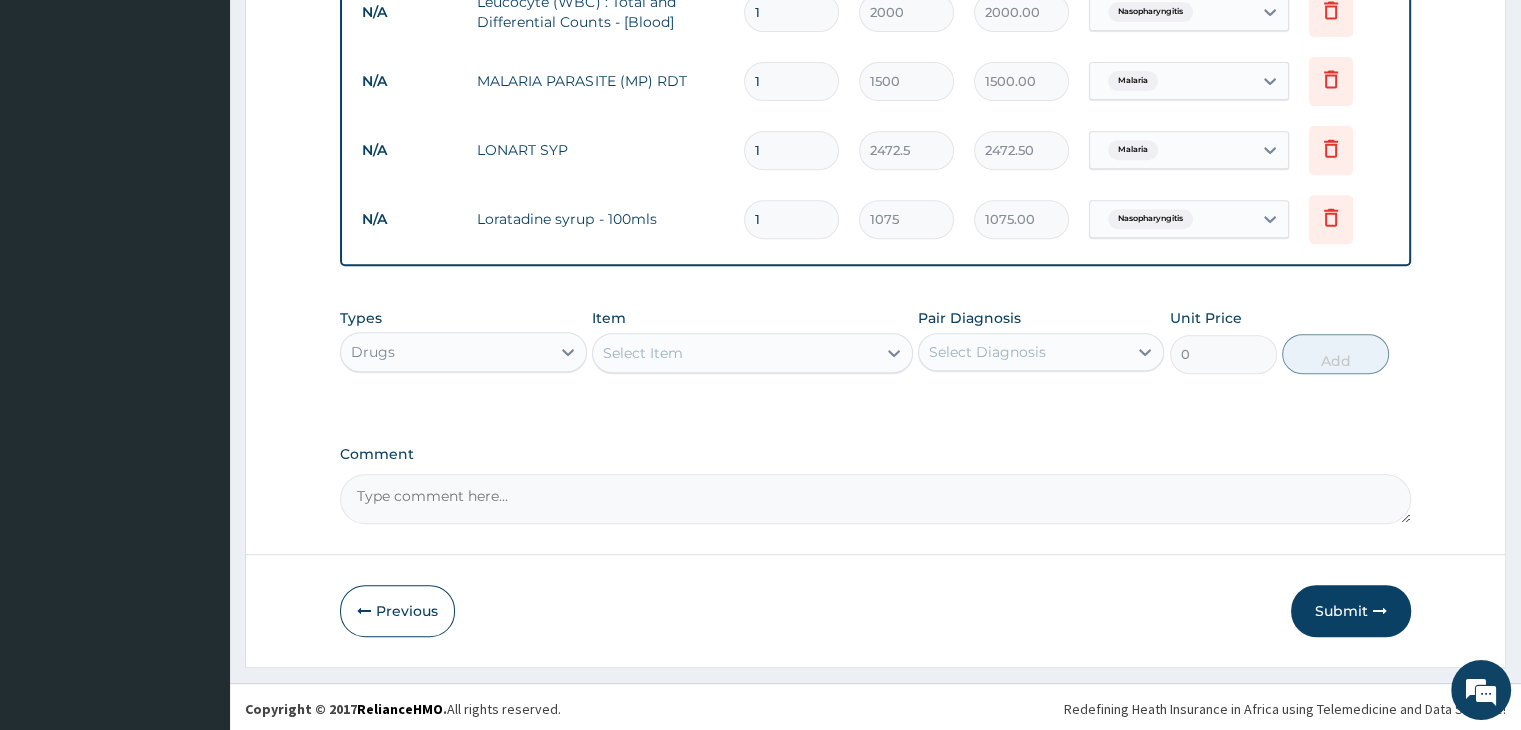 click on "Select Item" at bounding box center [734, 353] 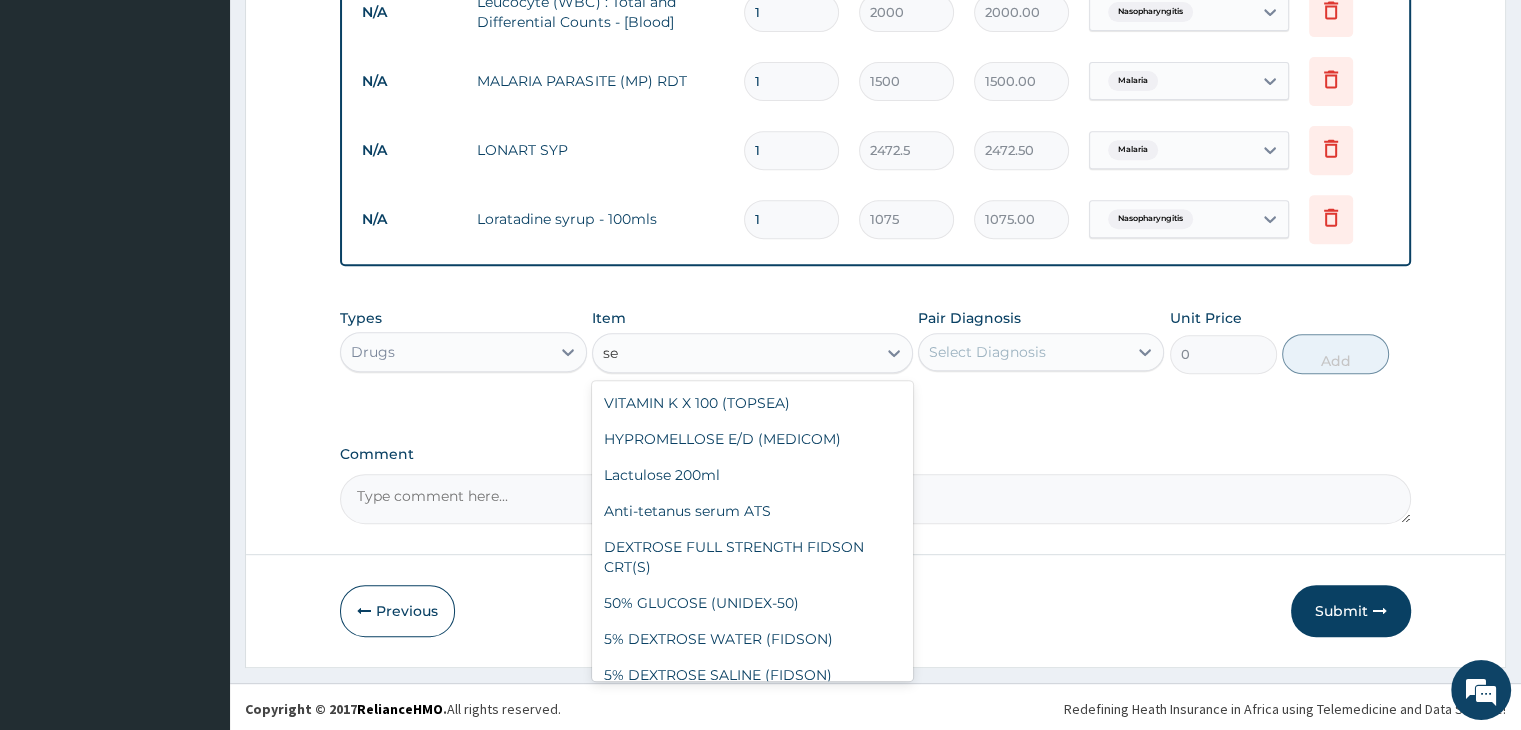 type on "s" 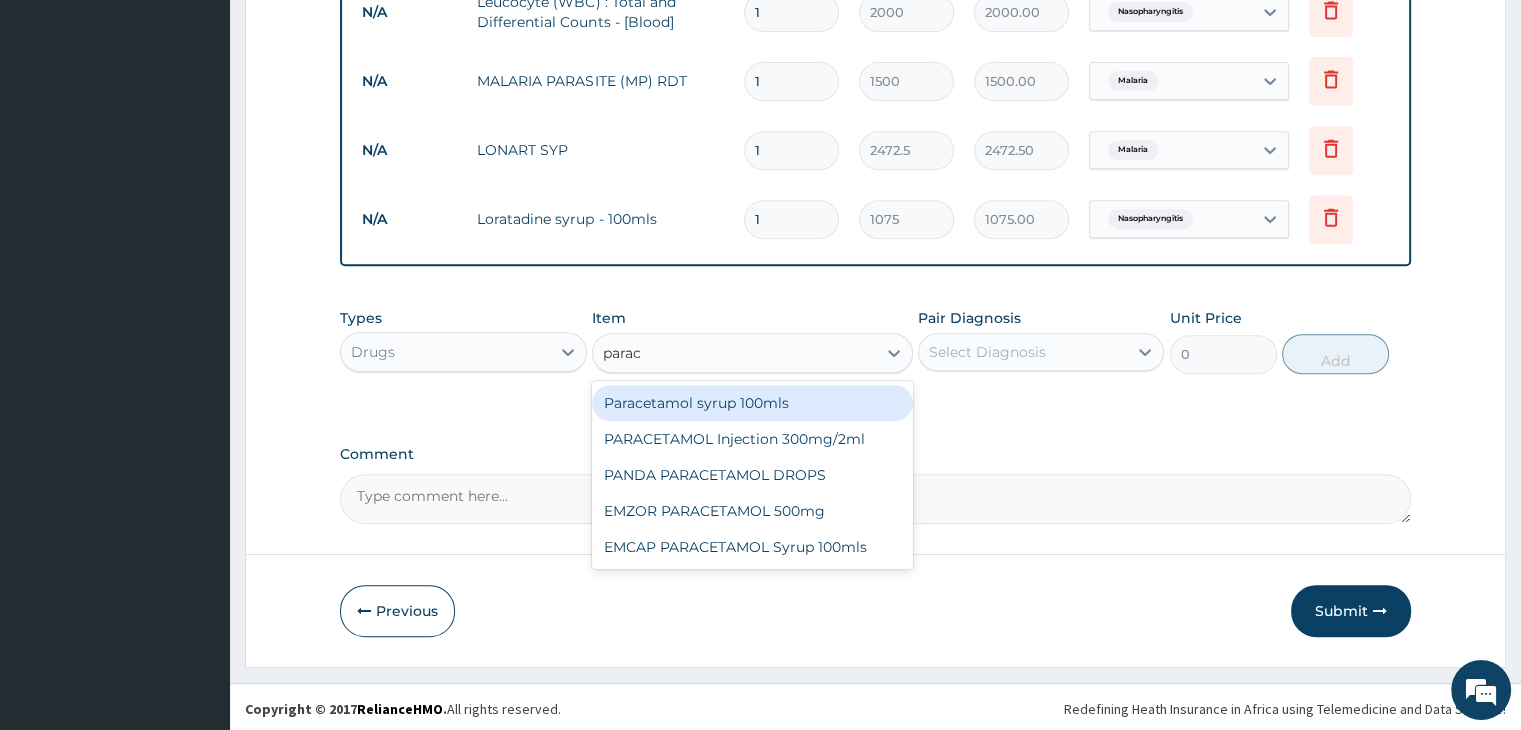 type on "parace" 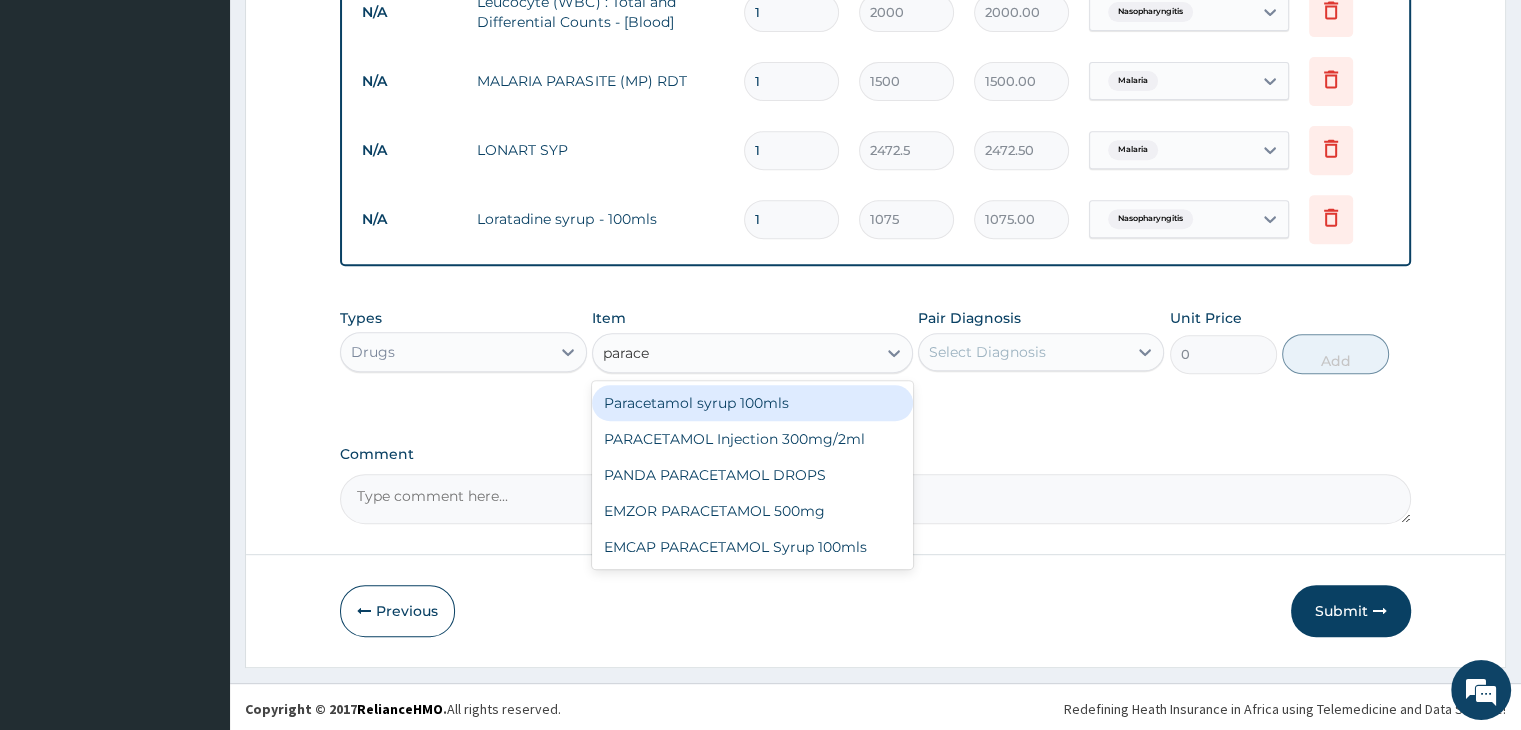click on "Paracetamol syrup 100mls" at bounding box center [752, 403] 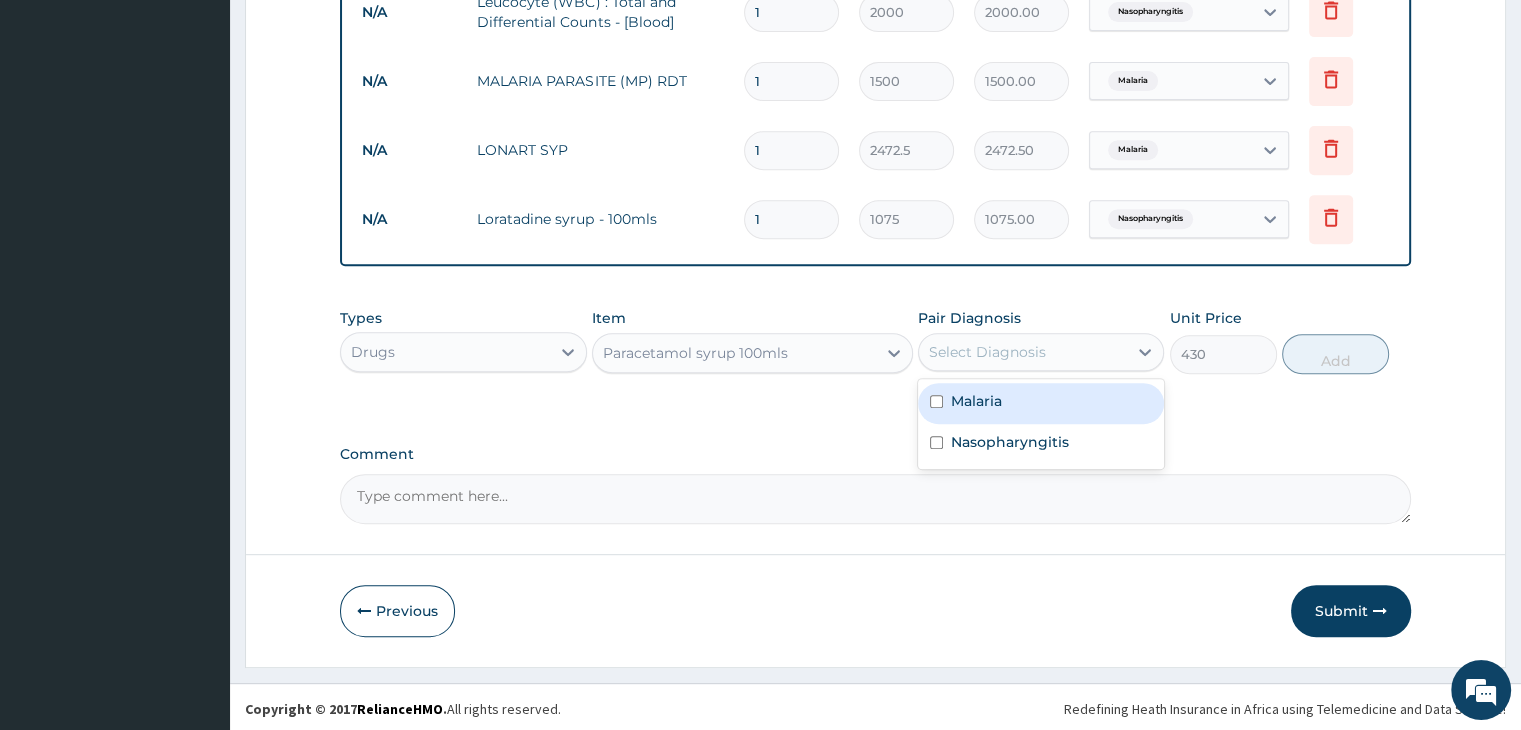 click on "Select Diagnosis" at bounding box center (1023, 352) 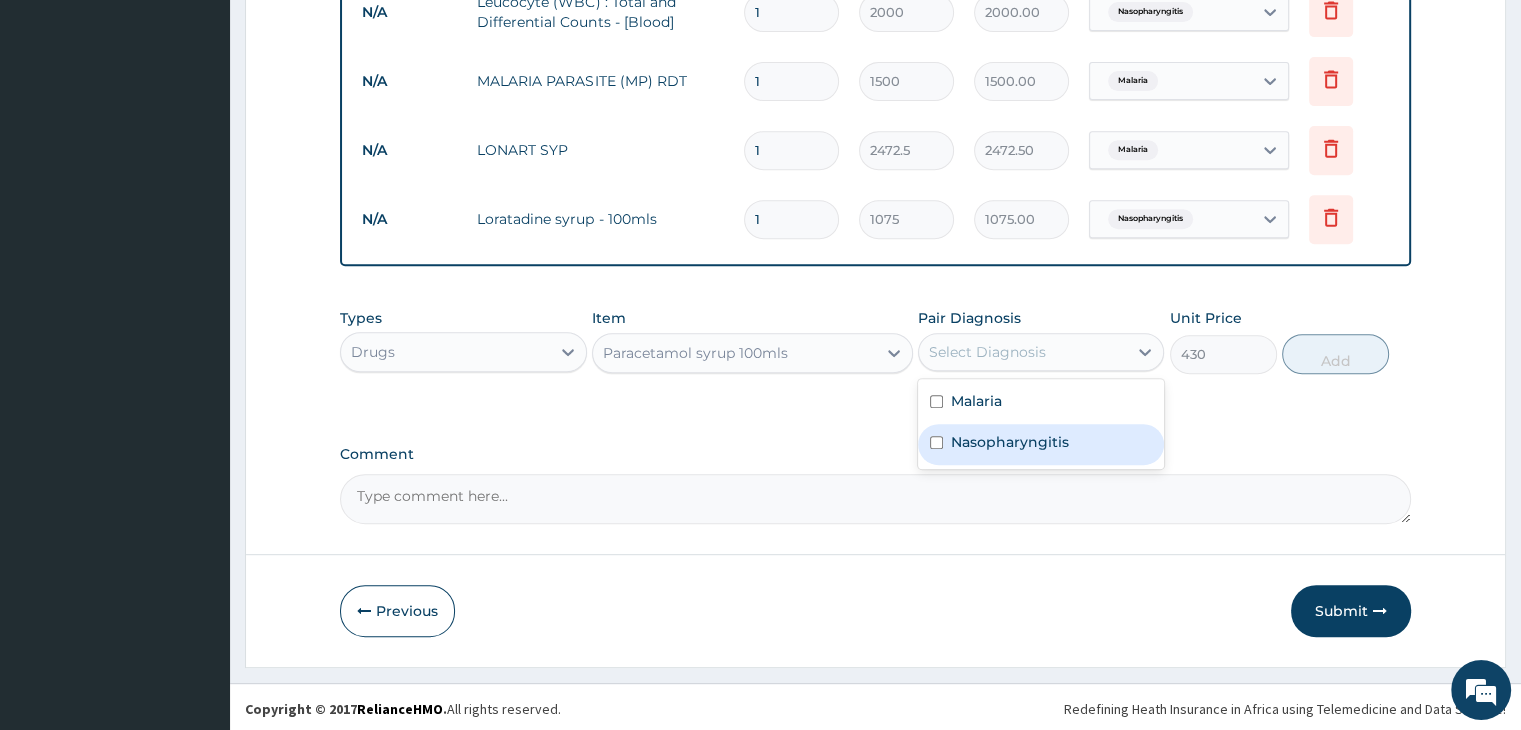 click on "Nasopharyngitis" at bounding box center [1010, 442] 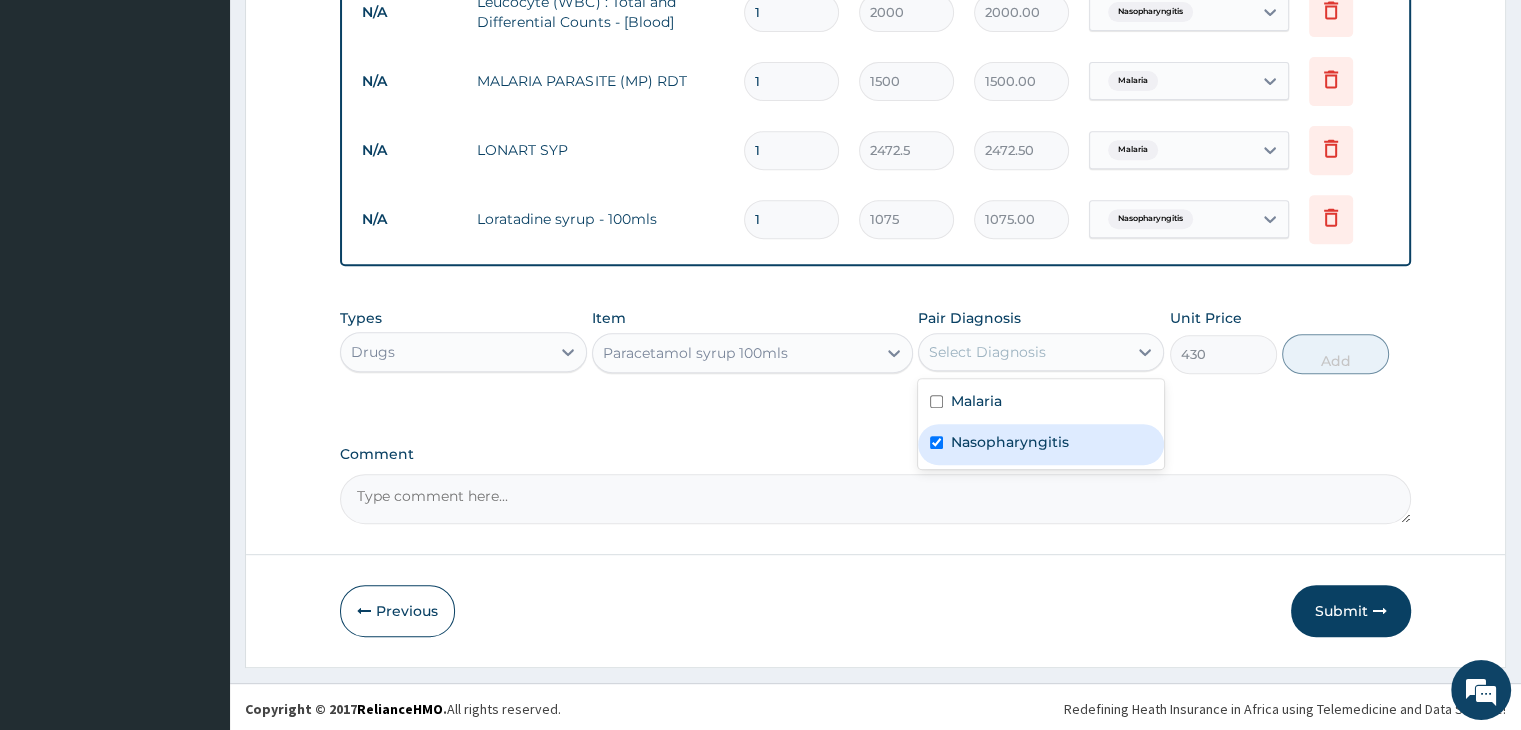 checkbox on "true" 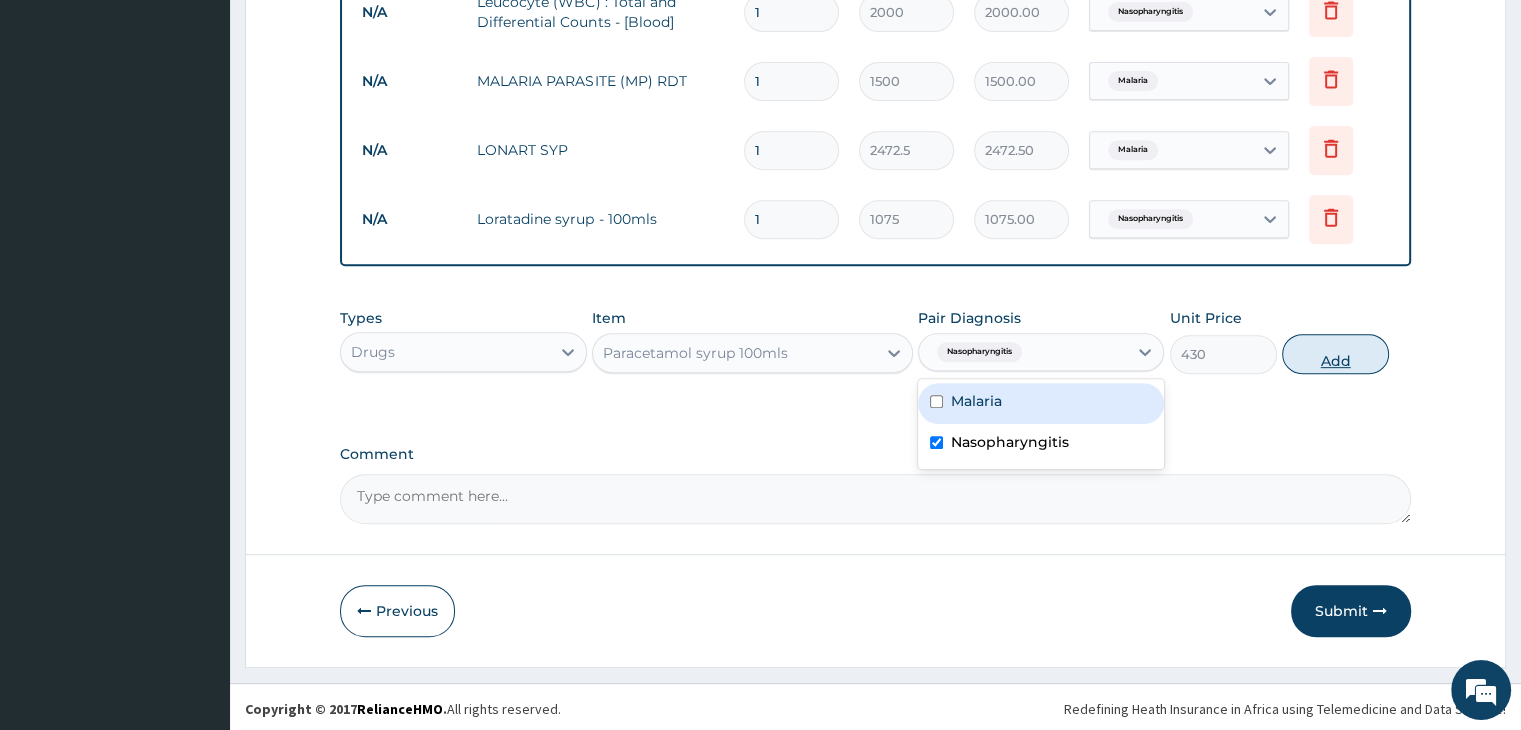 click on "Add" at bounding box center (1335, 354) 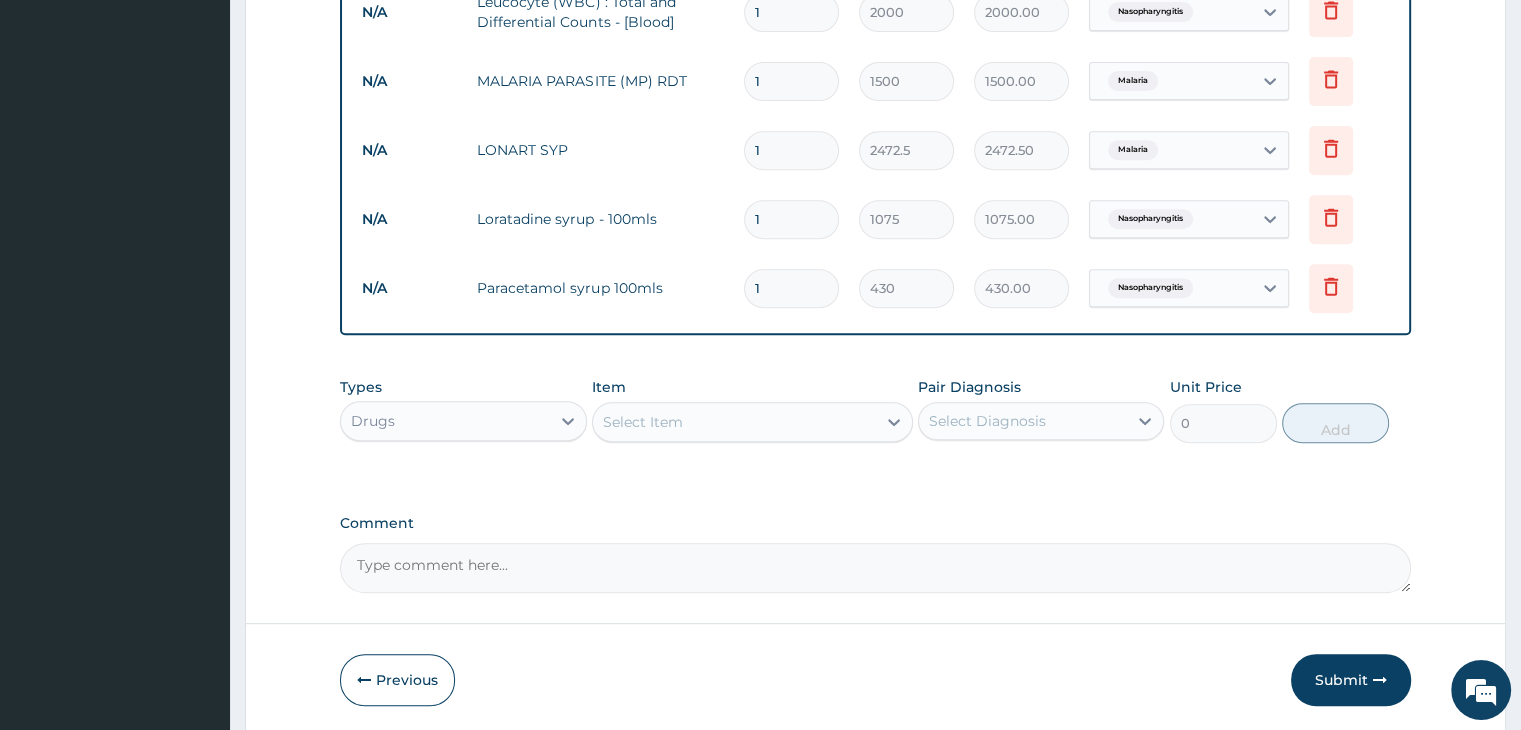 click on "Select Item" at bounding box center (734, 422) 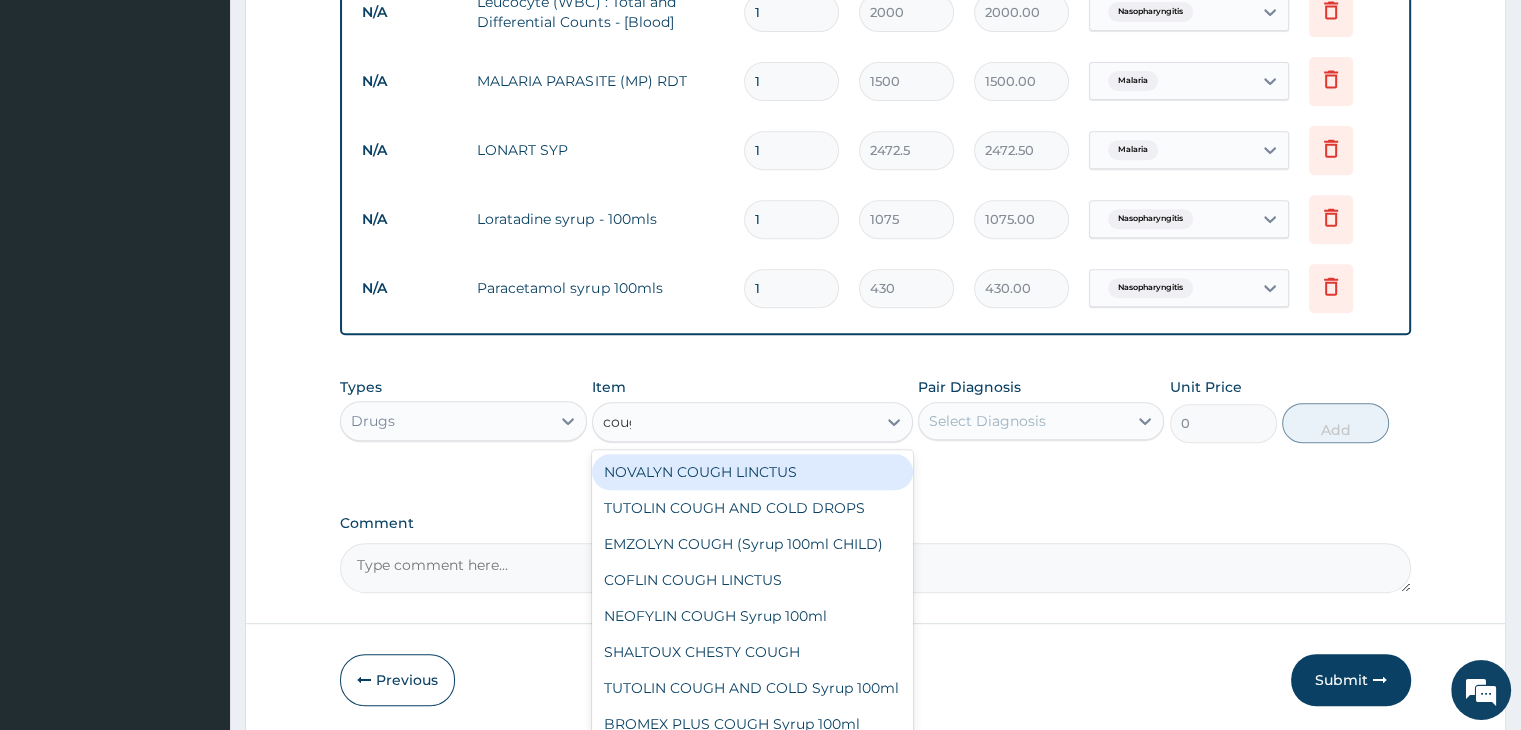 type on "cough" 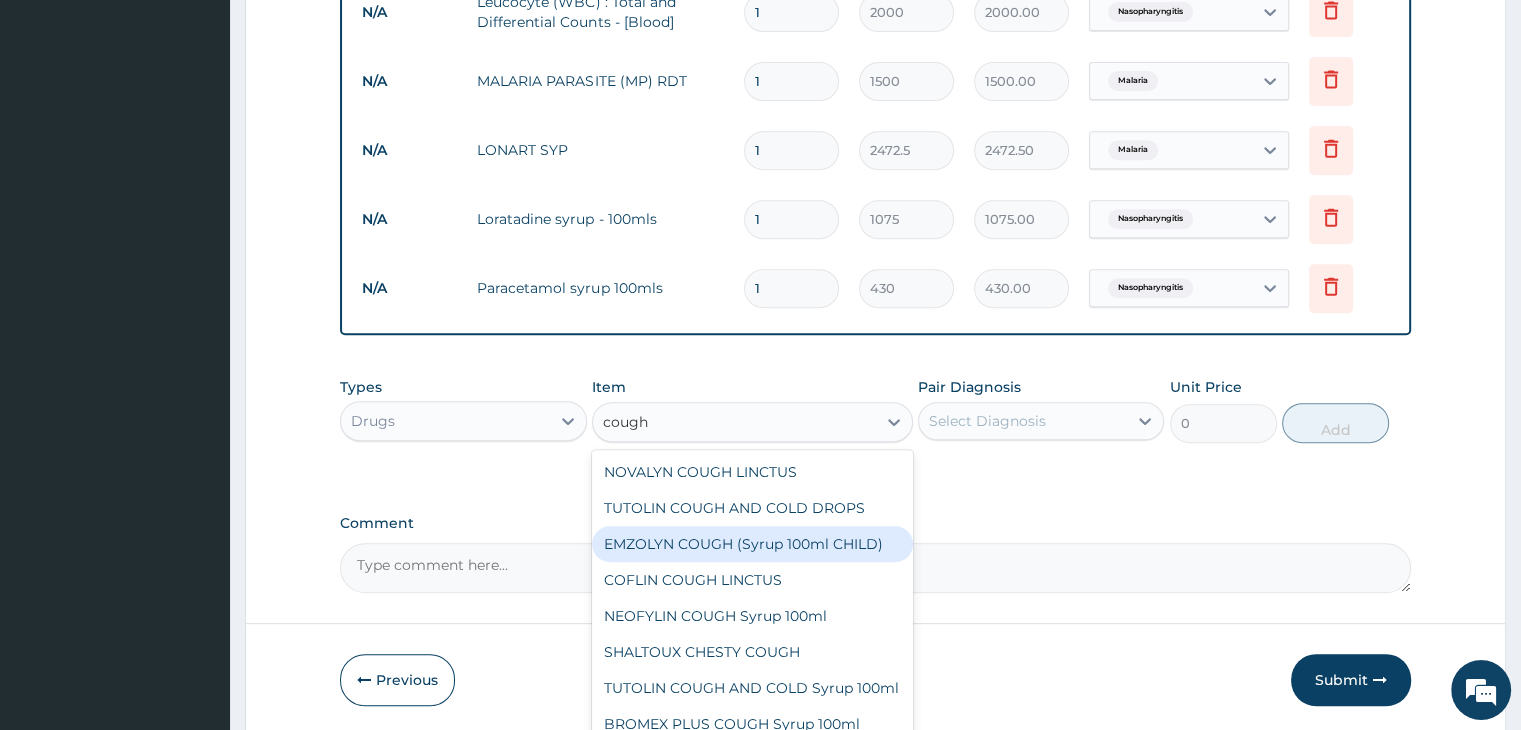 click on "EMZOLYN COUGH (Syrup 100ml CHILD)" at bounding box center (752, 544) 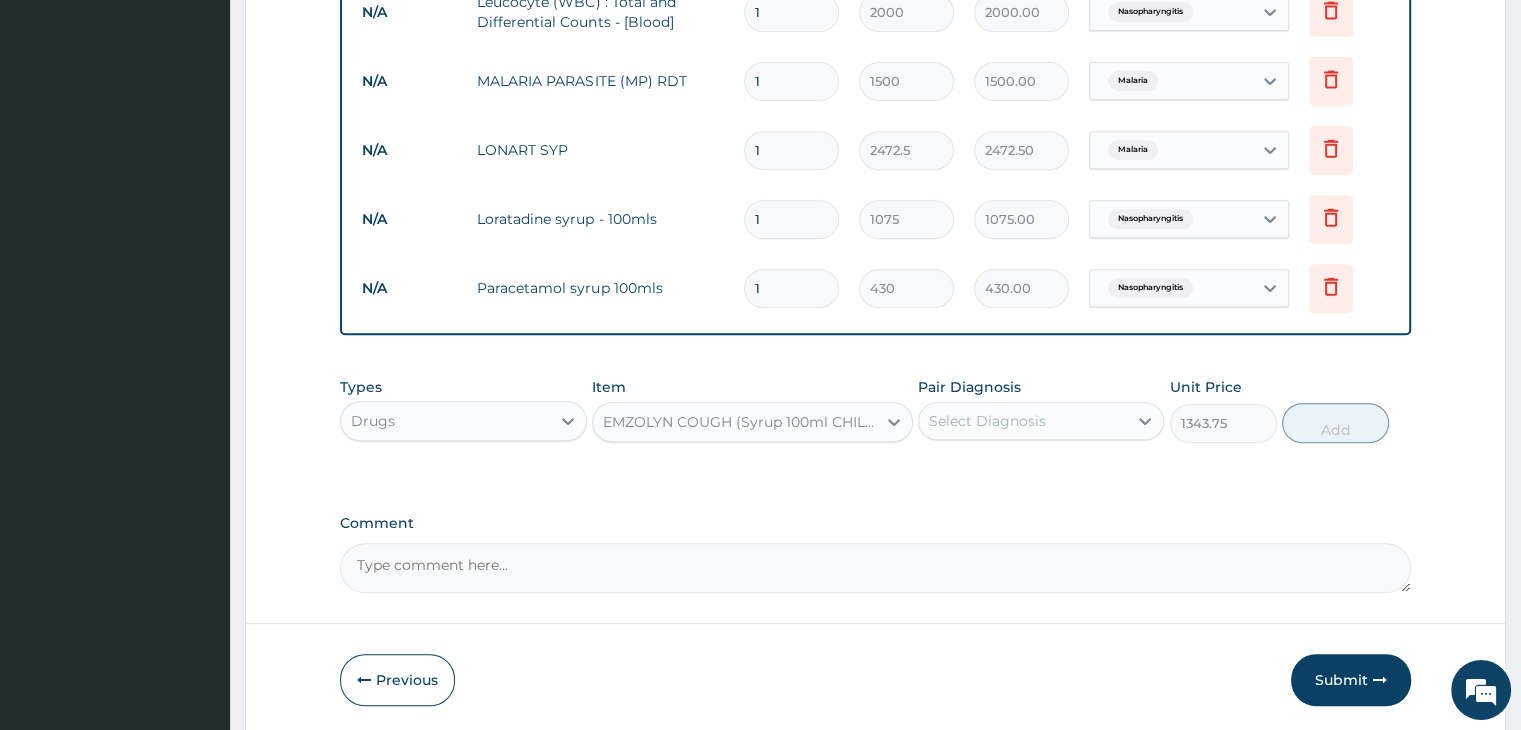 click on "Select Diagnosis" at bounding box center [1023, 421] 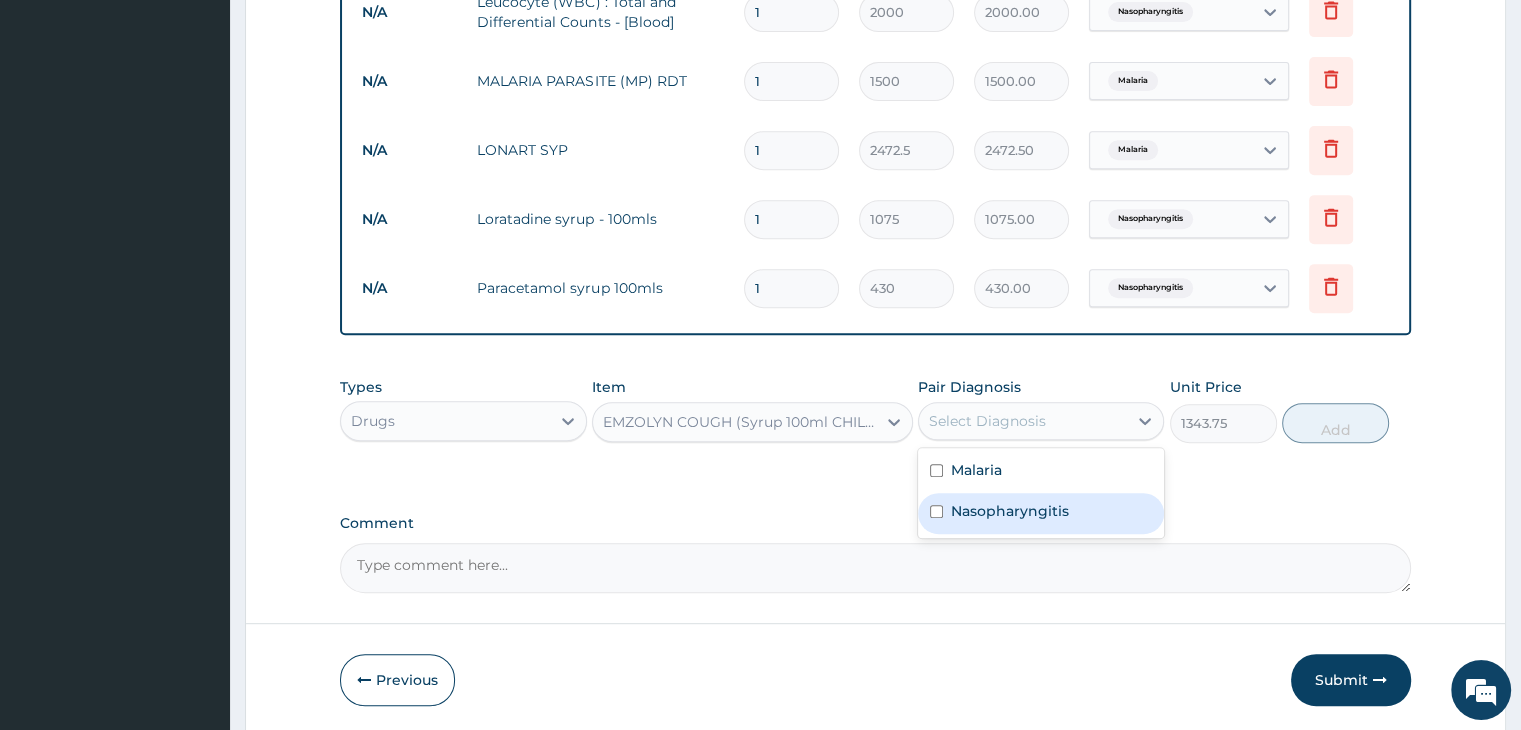 click on "Nasopharyngitis" at bounding box center [1010, 511] 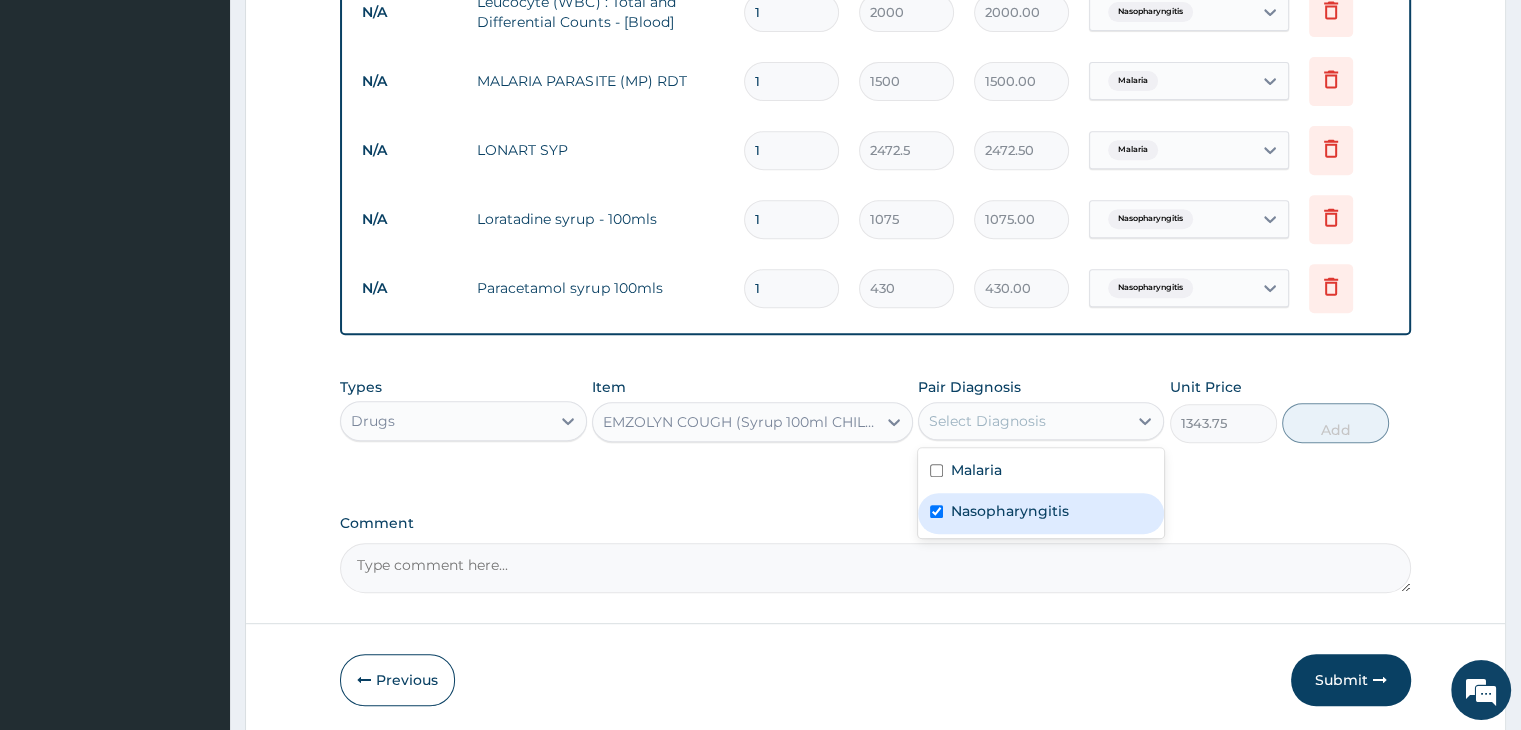 checkbox on "true" 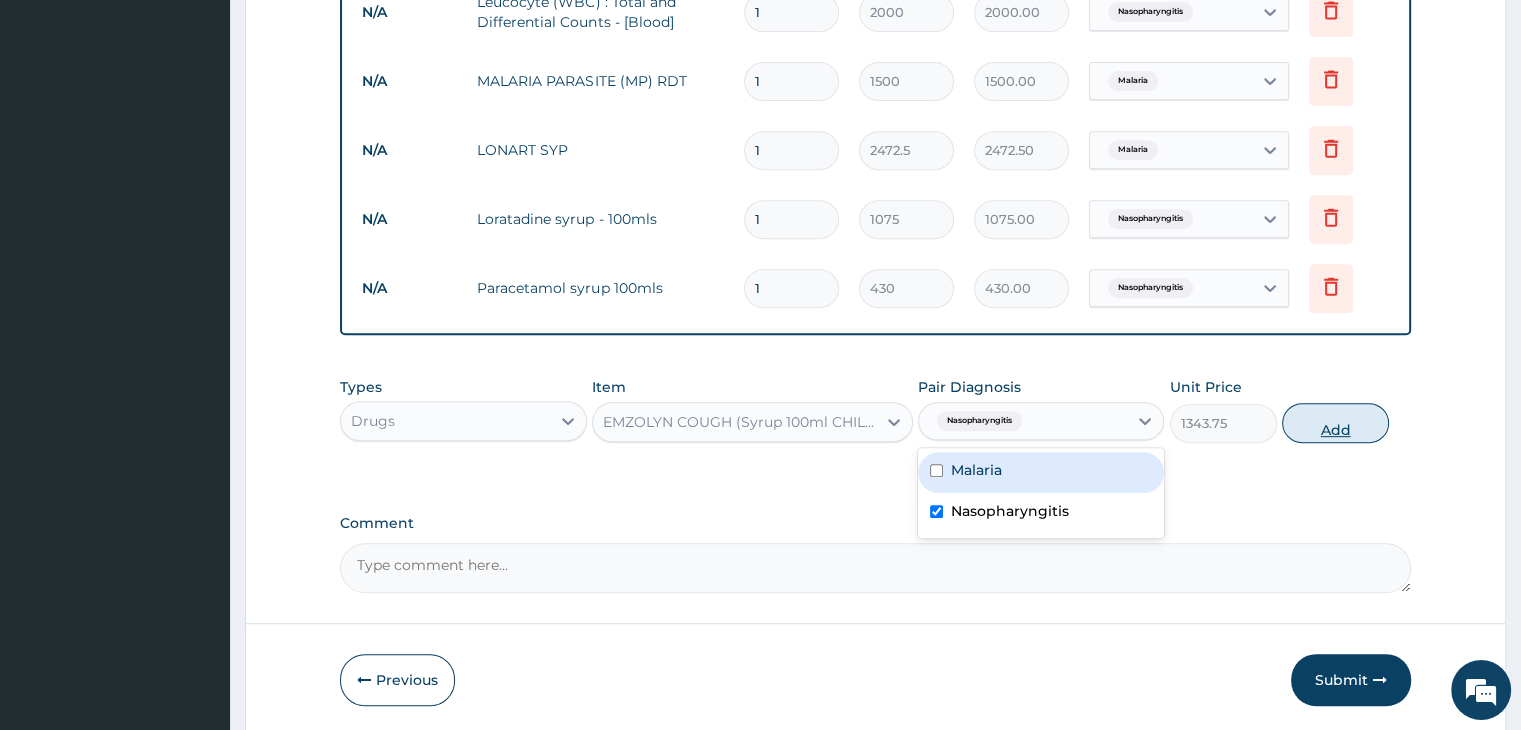 click on "Add" at bounding box center (1335, 423) 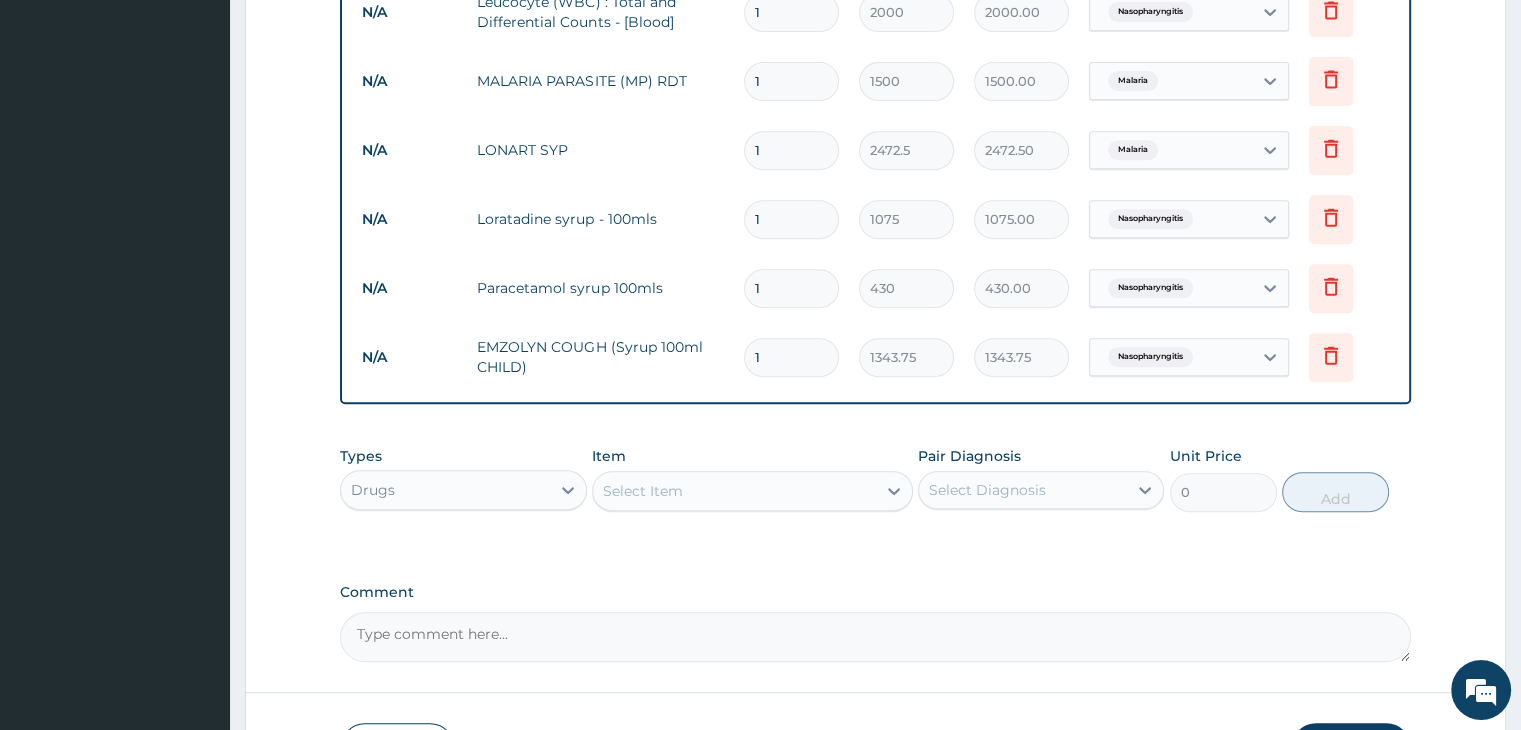 click on "Select Item" at bounding box center (734, 491) 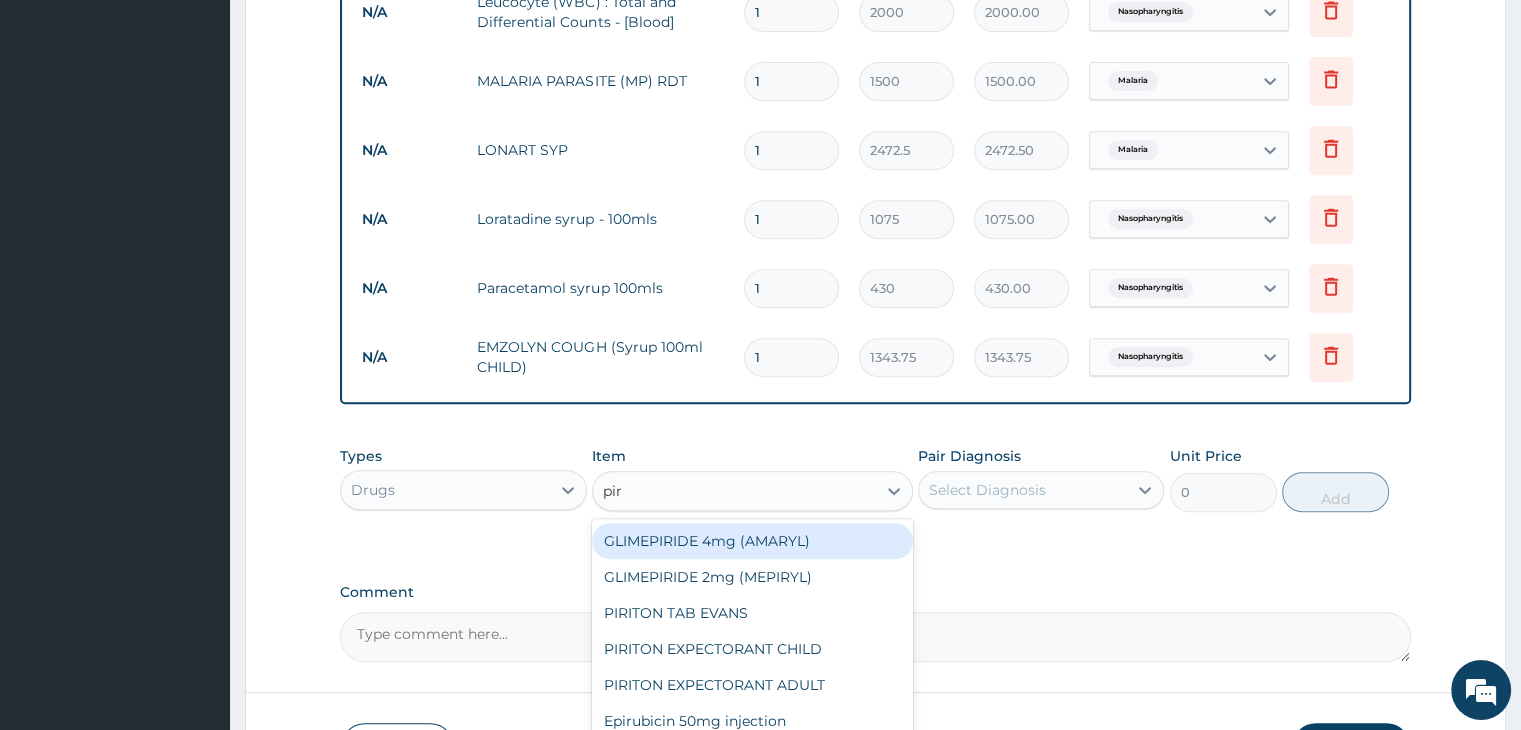 type on "piri" 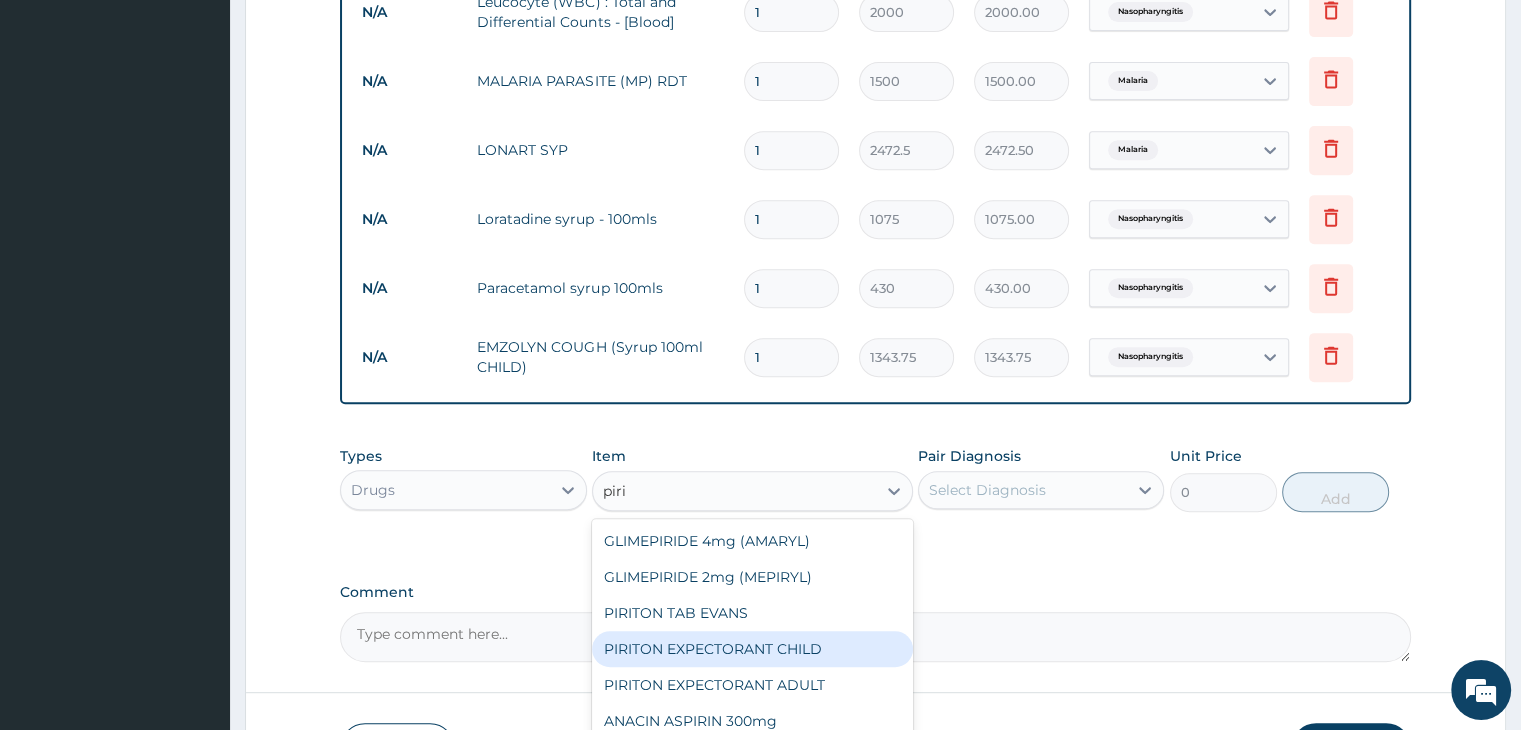 click on "PIRITON EXPECTORANT CHILD" at bounding box center [752, 649] 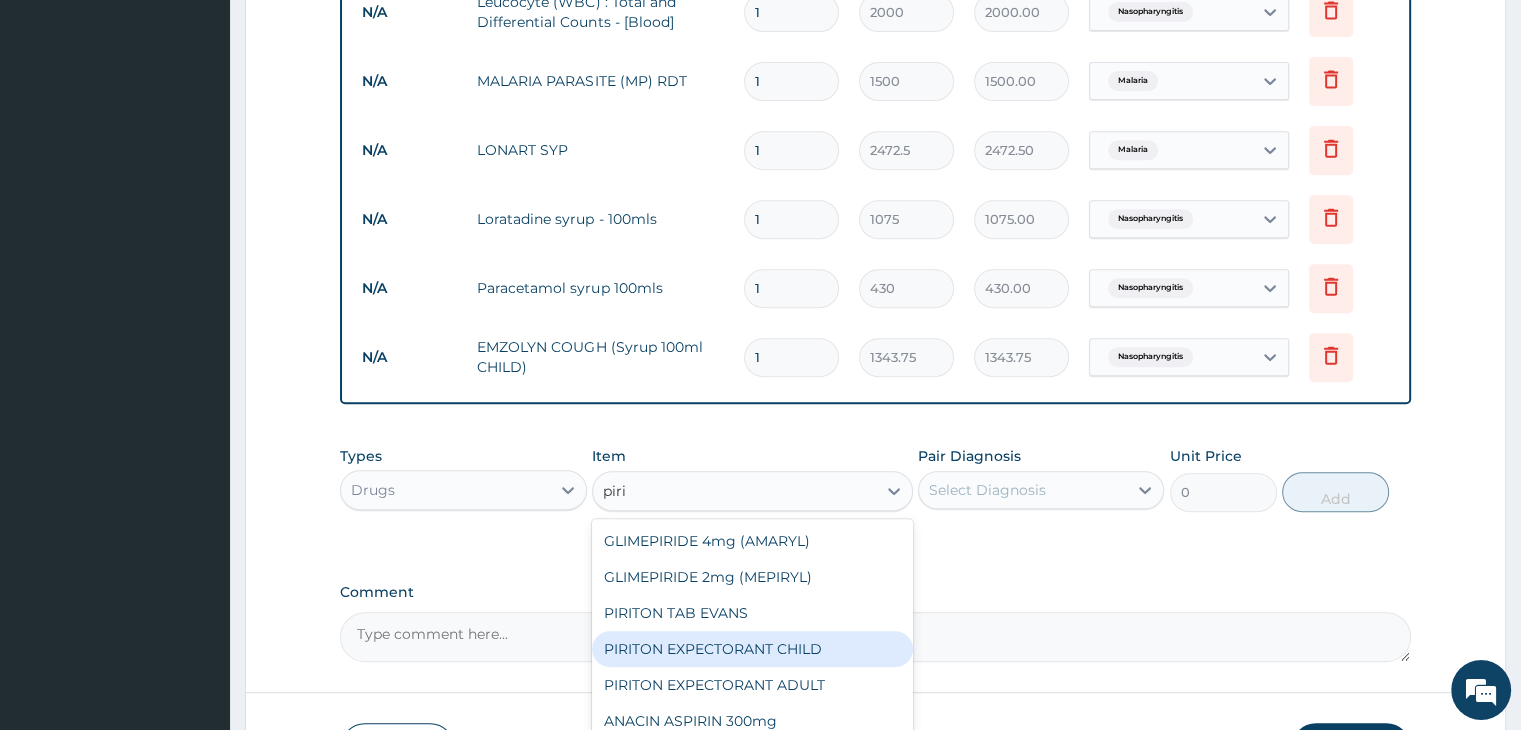 type 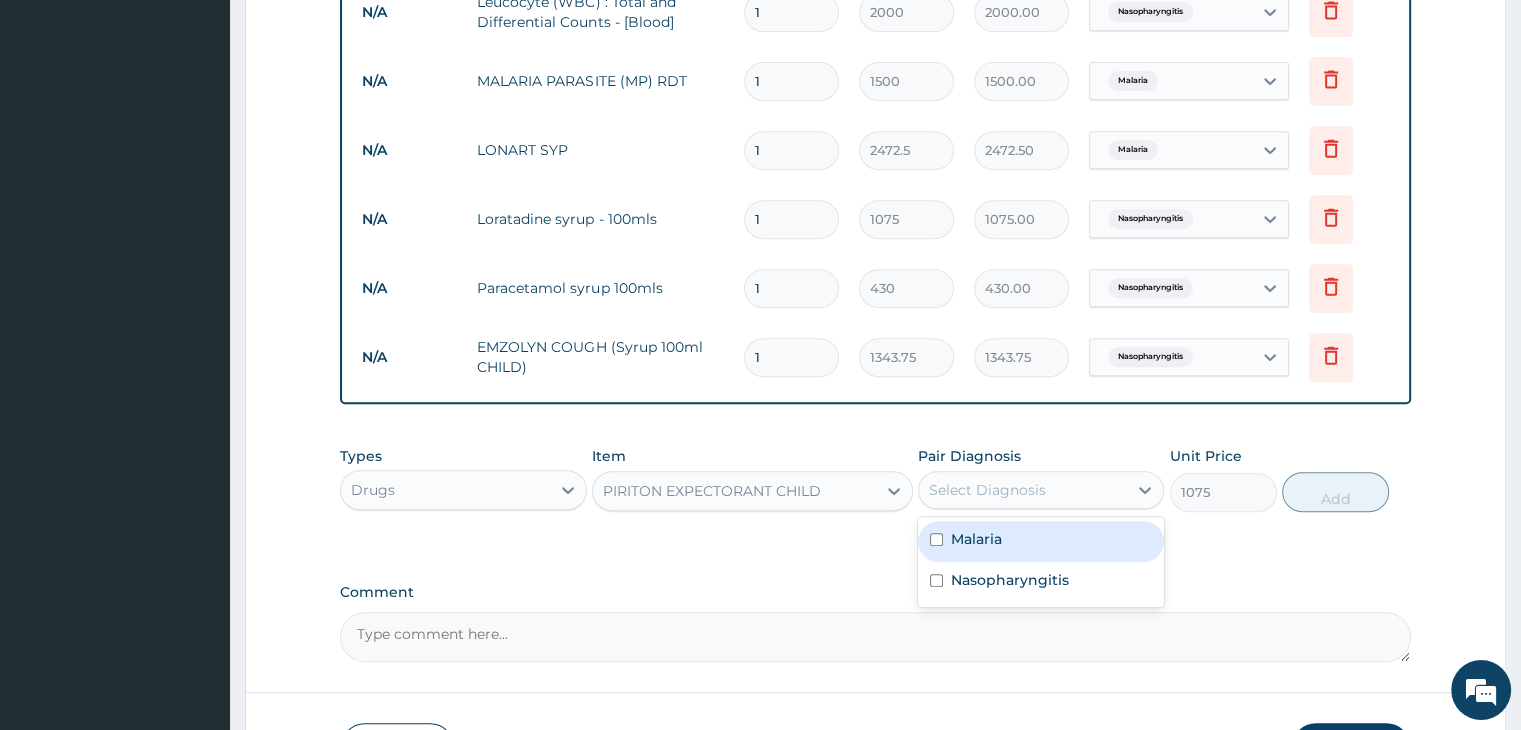 click on "Select Diagnosis" at bounding box center (987, 490) 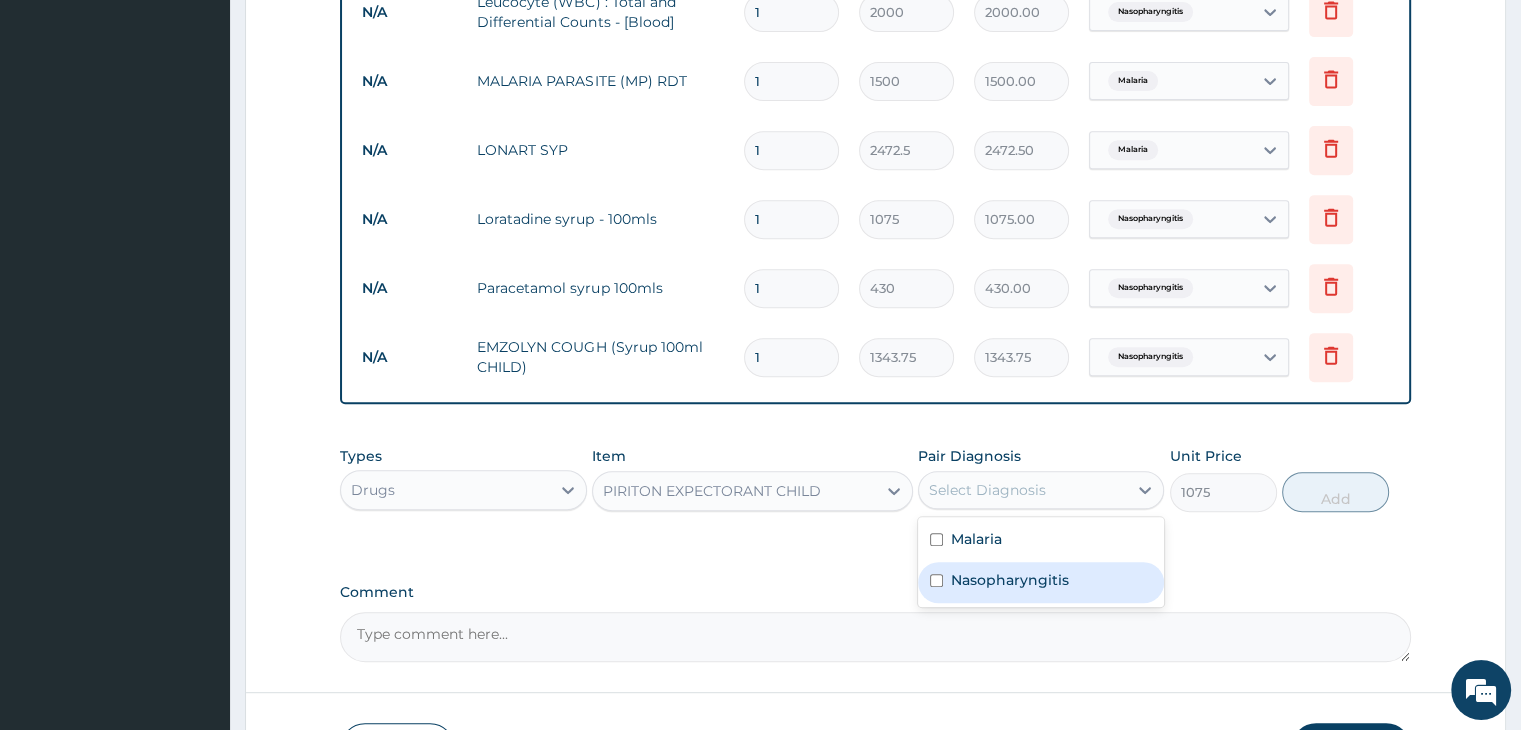 click on "Nasopharyngitis" at bounding box center (1010, 580) 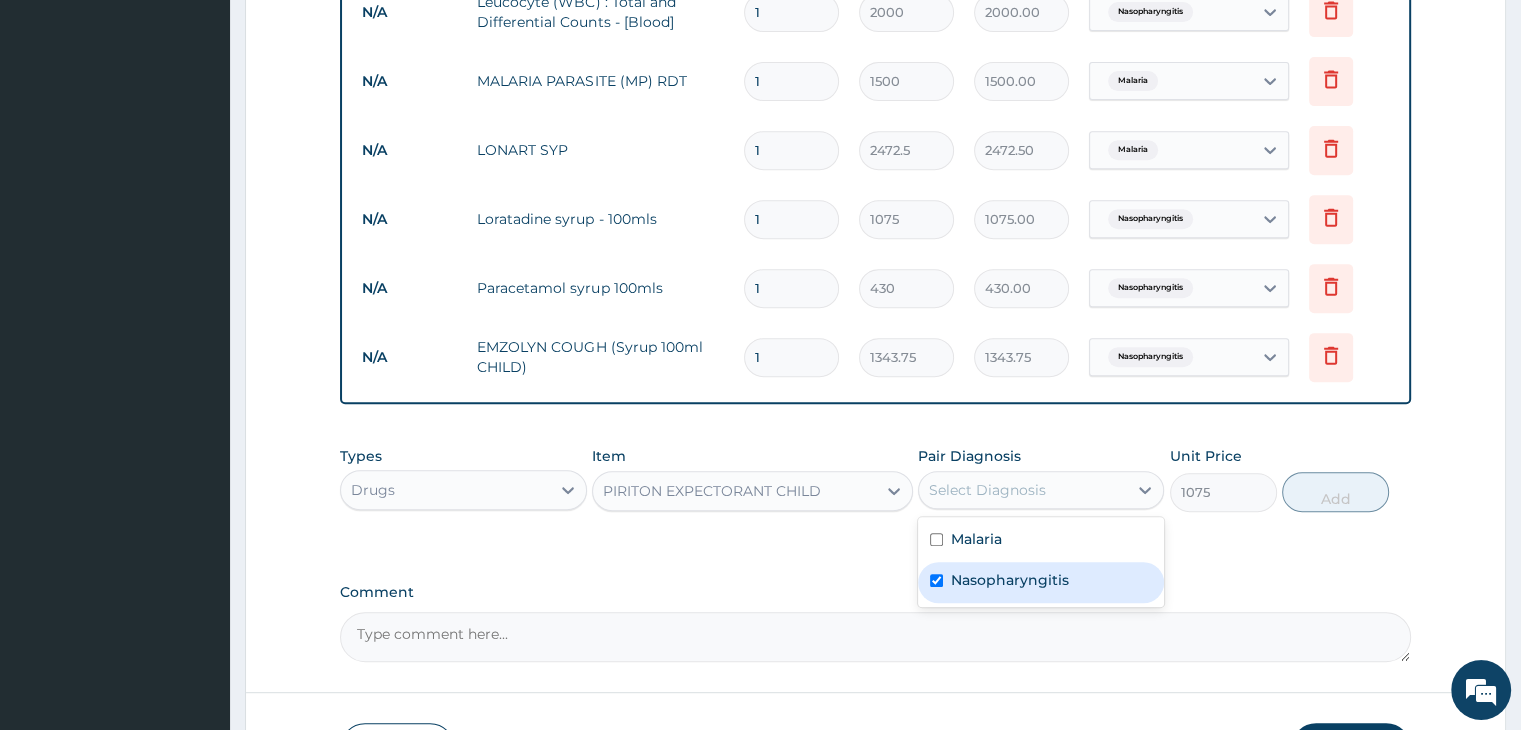 checkbox on "true" 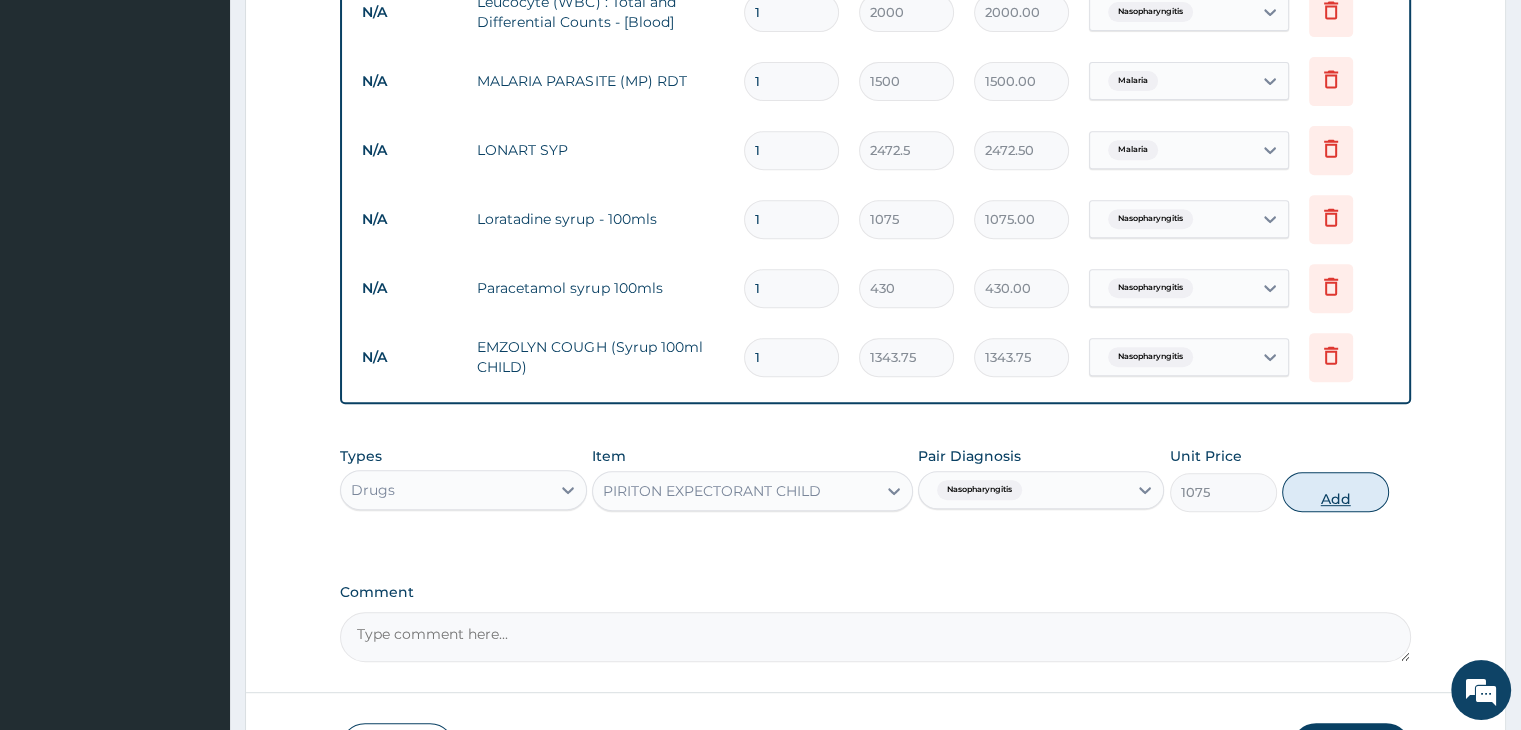 click on "Add" at bounding box center (1335, 492) 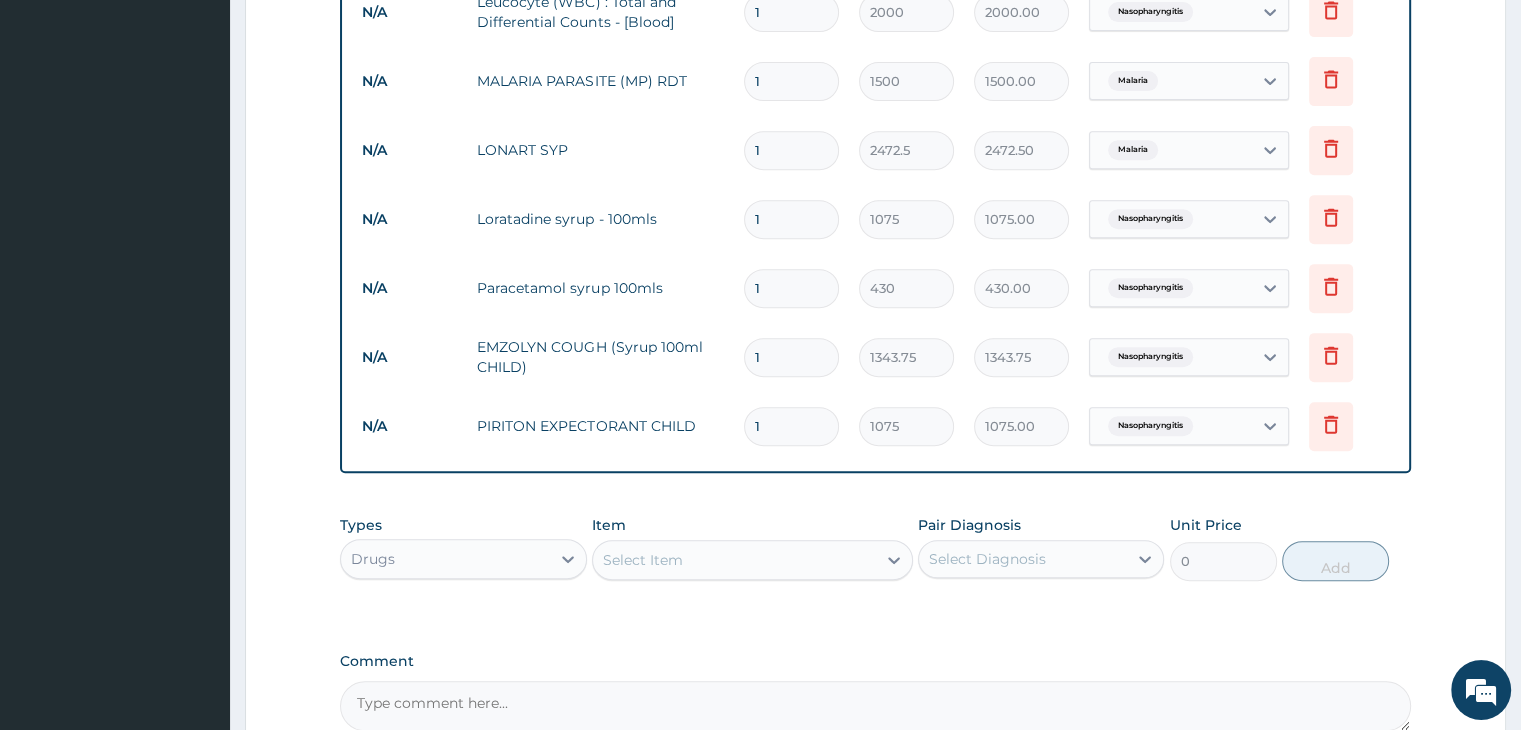 click on "Step  2  of 2 PA Code / Prescription Code Enter Code(Secondary Care Only) Encounter Date DD-MM-YYYY Important Notice Please enter PA codes before entering items that are not attached to a PA code   All diagnoses entered must be linked to a claim item. Diagnosis & Claim Items that are visible but inactive cannot be edited because they were imported from an already approved PA code. Diagnosis Malaria Confirmed Nasopharyngitis Confirmed NB: All diagnosis must be linked to a claim item Claim Items Type Name Quantity Unit Price Total Price Pair Diagnosis Actions N/A Leucocyte (WBC) : Total and Differential Counts - [Blood] 1 2000 2000.00 Nasopharyngitis Delete N/A MALARIA PARASITE (MP) RDT 1 1500 1500.00 Malaria Delete N/A LONART SYP 1 2472.5 2472.50 Malaria Delete N/A Loratadine syrup - 100mls 1 1075 1075.00 Nasopharyngitis Delete N/A Paracetamol syrup 100mls 1 430 430.00 Nasopharyngitis Delete N/A EMZOLYN COUGH (Syrup 100ml CHILD) 1 1343.75 1343.75 Nasopharyngitis Delete N/A PIRITON EXPECTORANT CHILD 1 1075 Item" at bounding box center (875, 80) 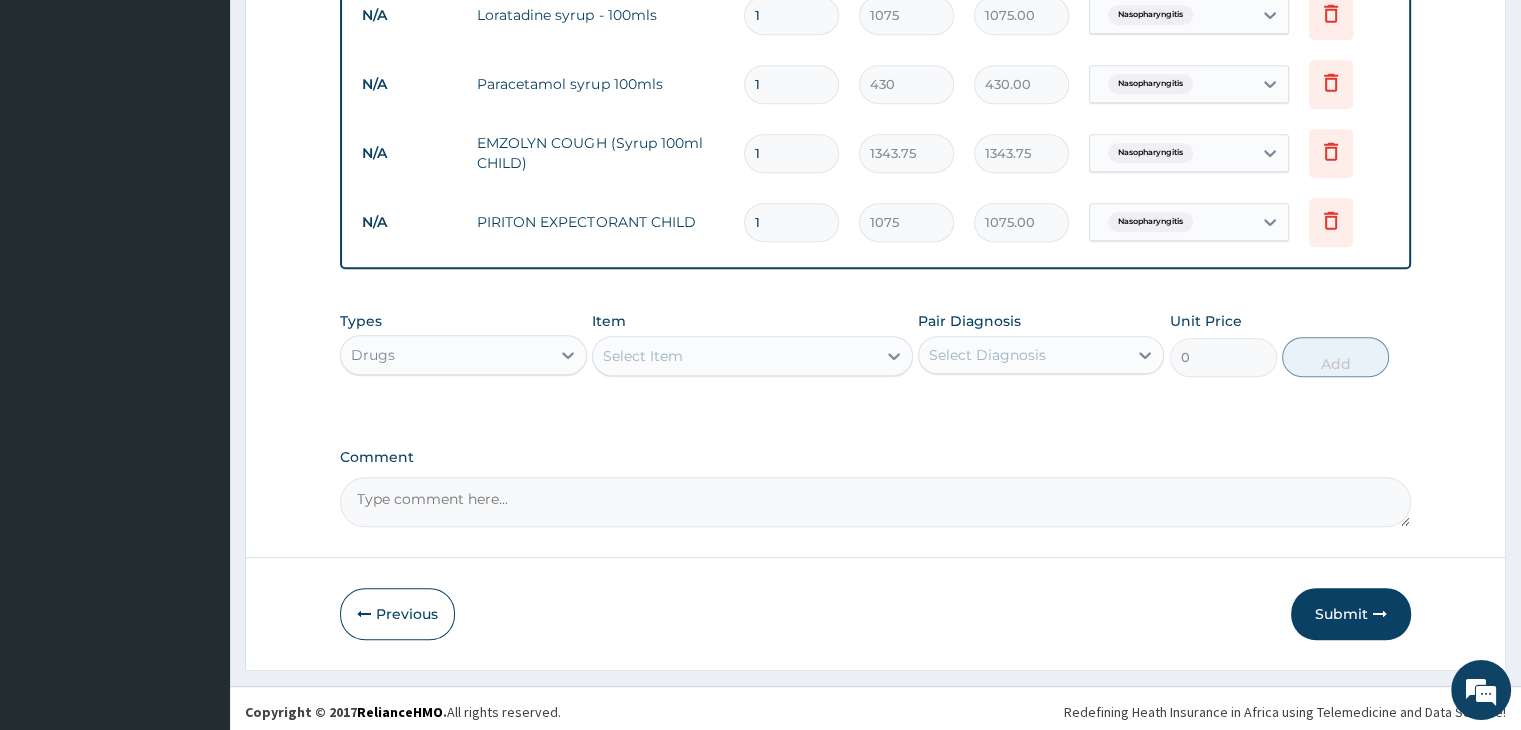 scroll, scrollTop: 1027, scrollLeft: 0, axis: vertical 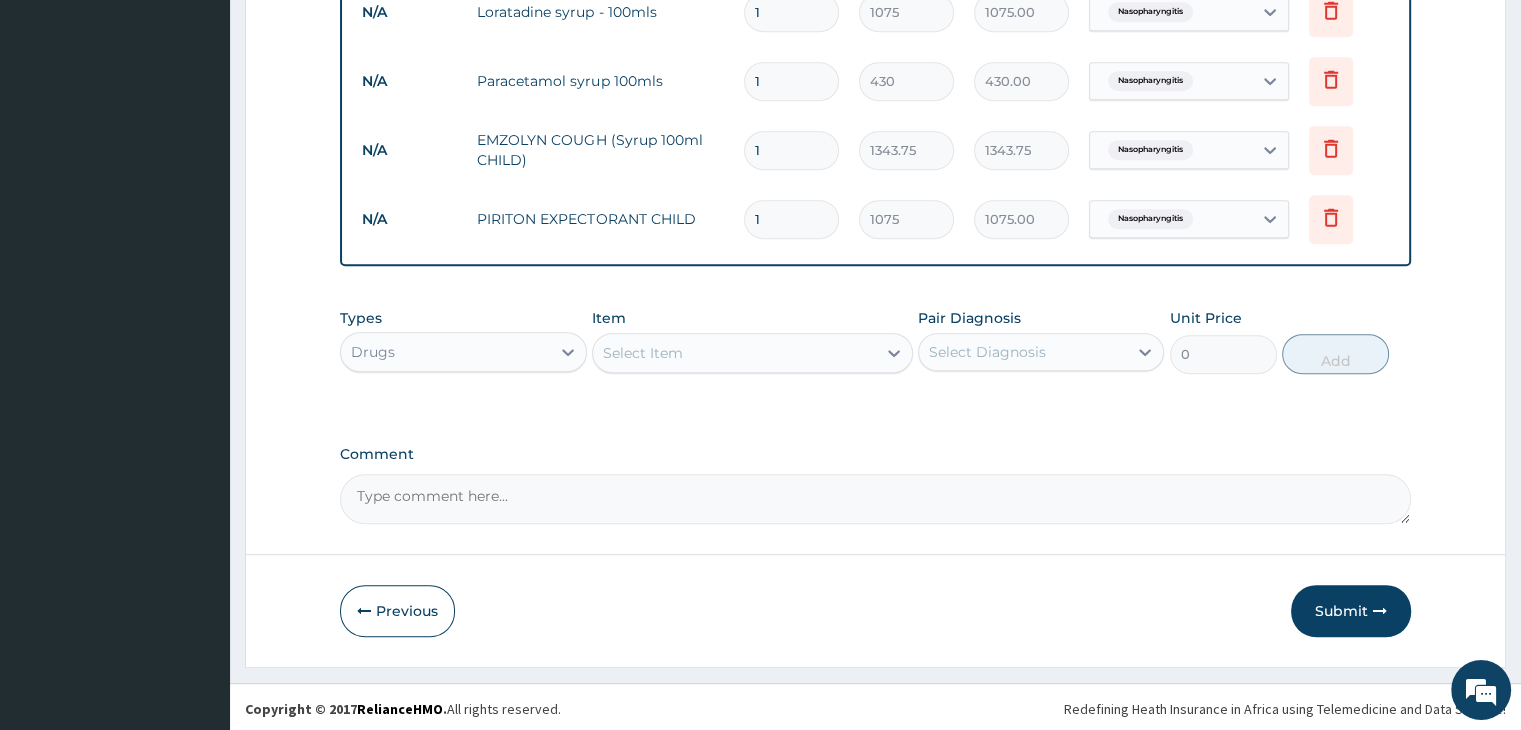 click on "Drugs" at bounding box center (445, 352) 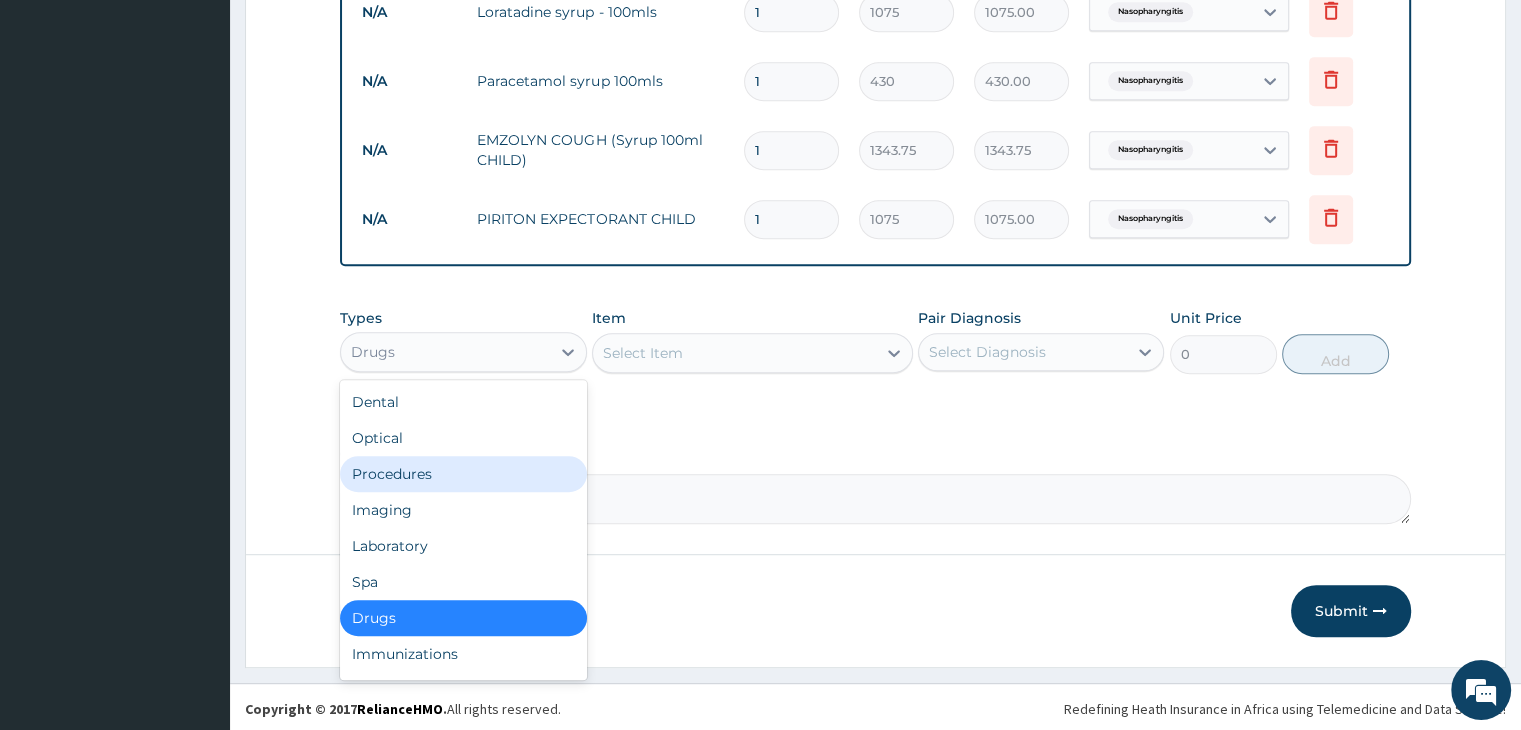 click on "Procedures" at bounding box center (463, 474) 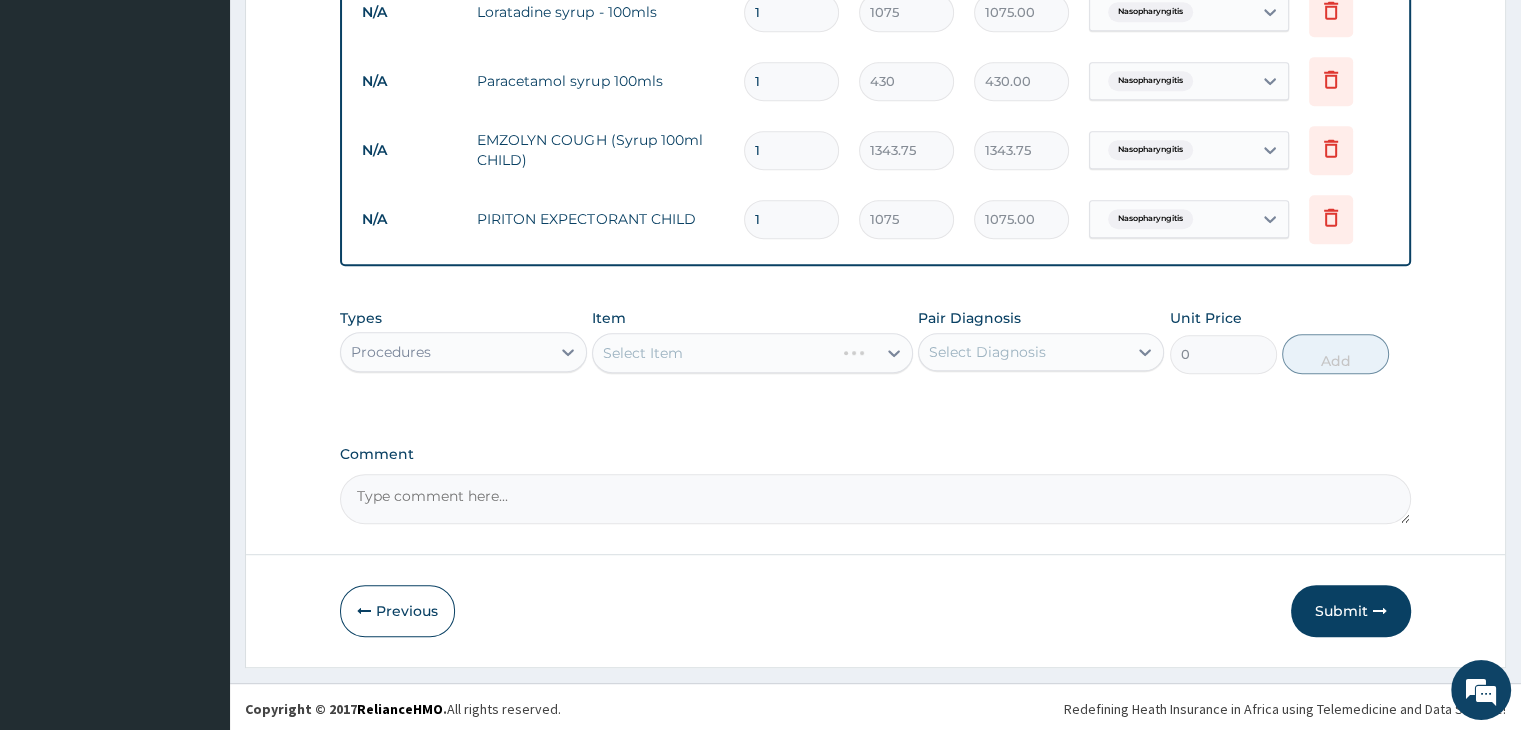 click on "Select Item" at bounding box center [752, 353] 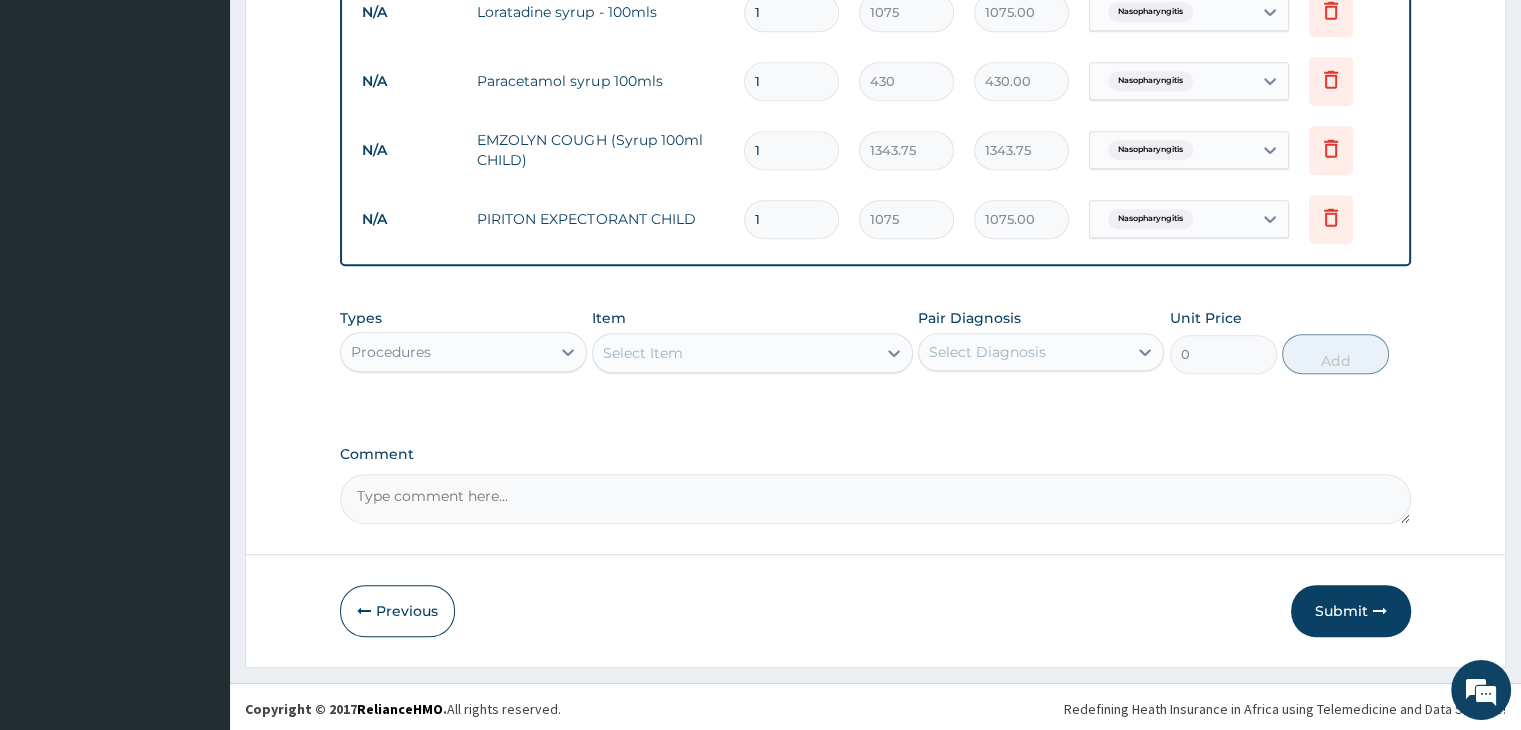 click on "Select Item" at bounding box center (734, 353) 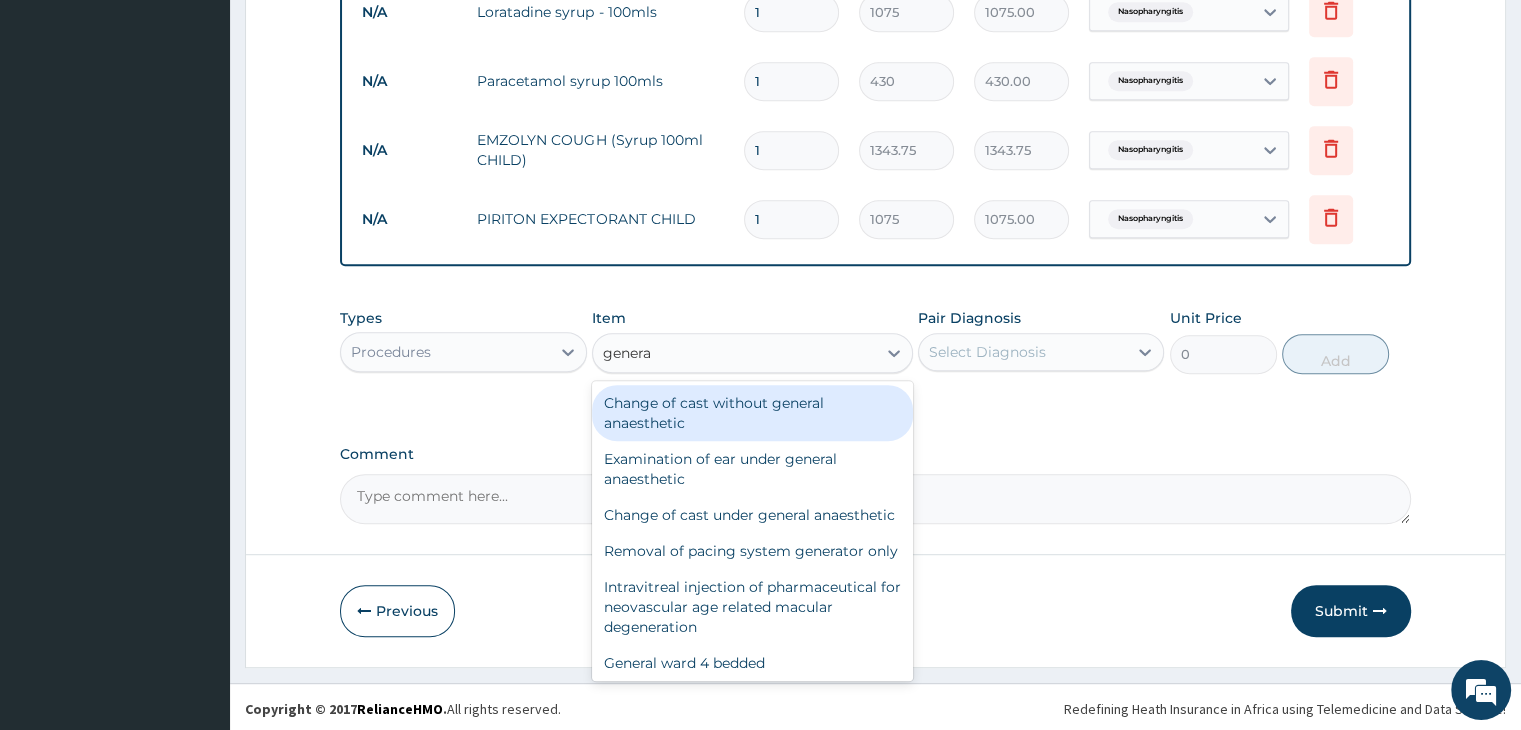type on "general" 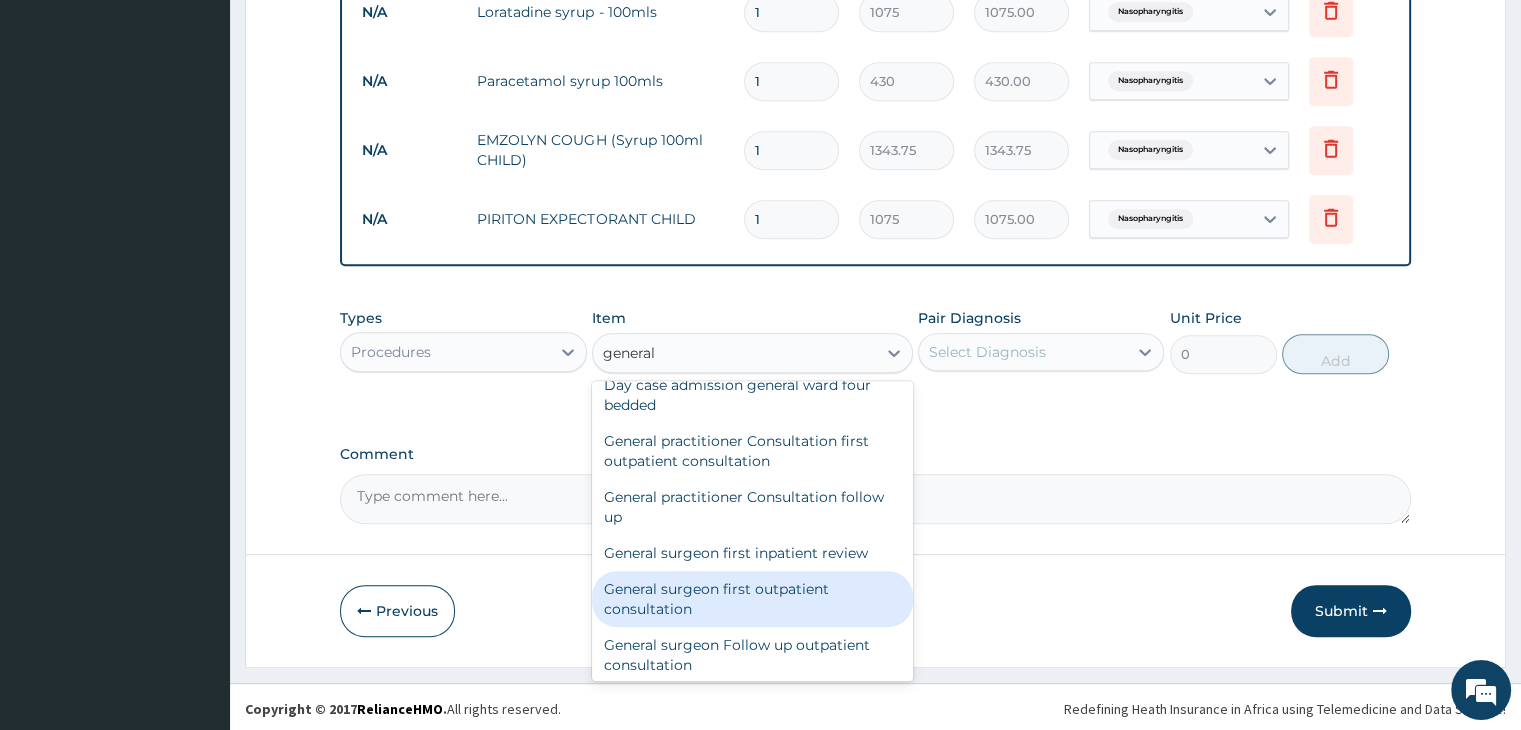 scroll, scrollTop: 184, scrollLeft: 0, axis: vertical 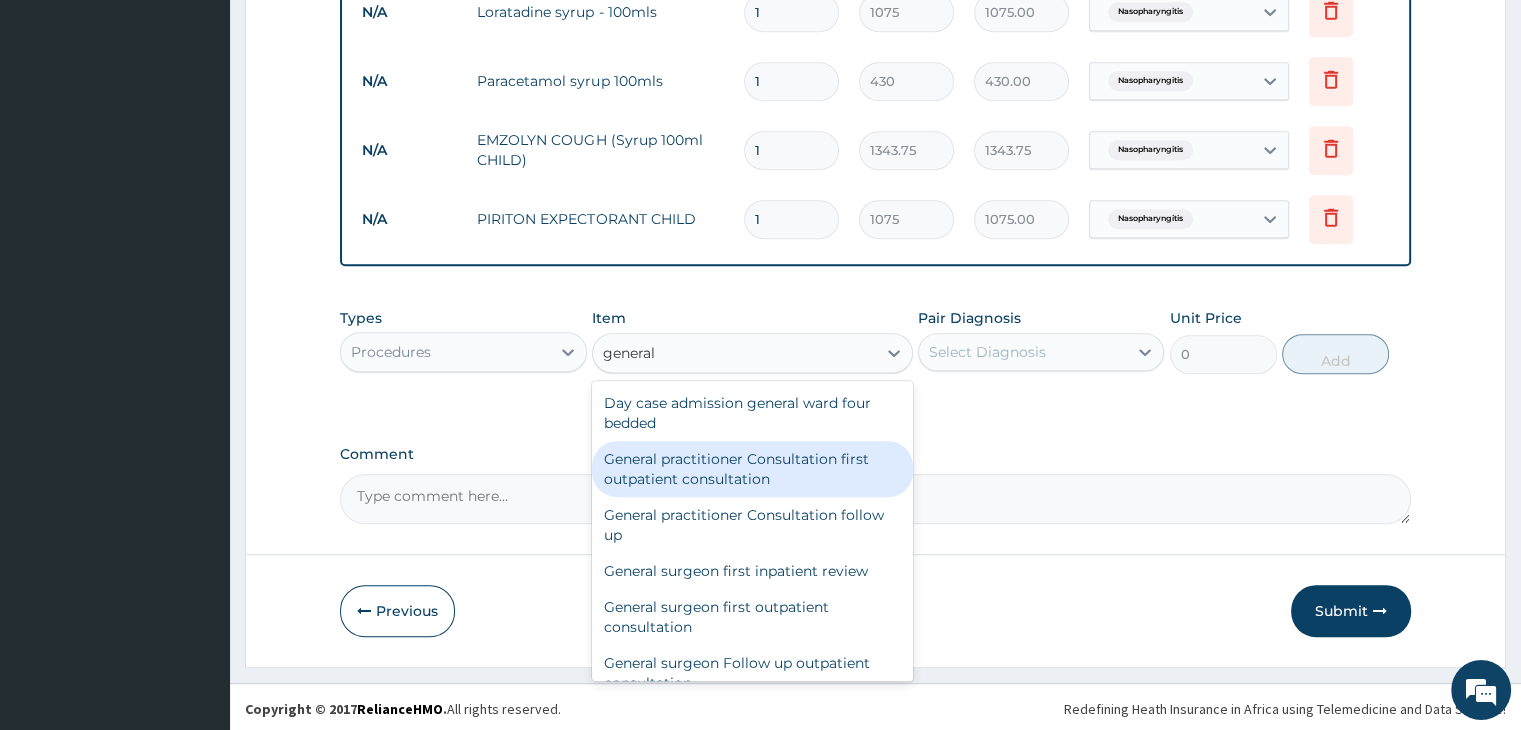 click on "General practitioner Consultation first outpatient consultation" at bounding box center (752, 469) 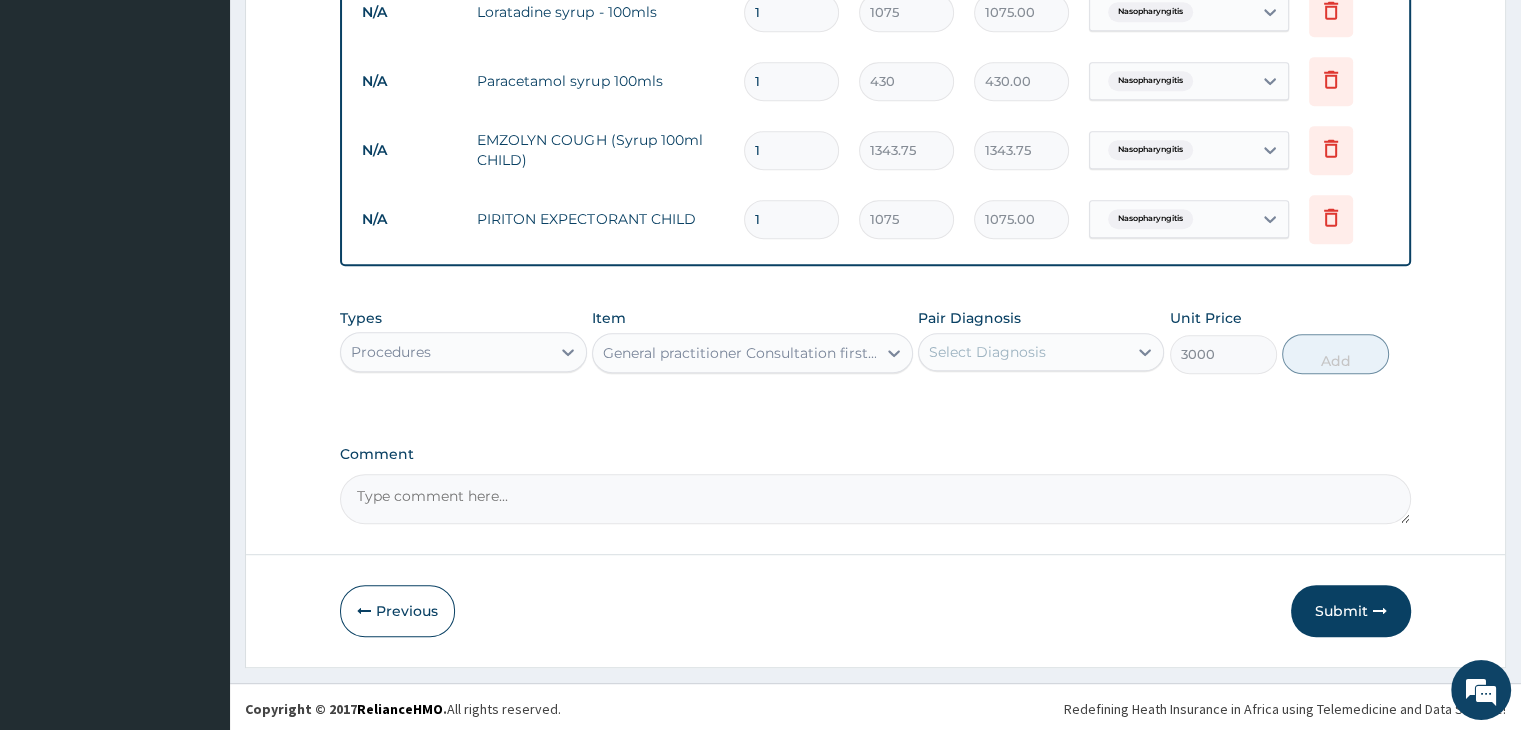 click on "Select Diagnosis" at bounding box center [987, 352] 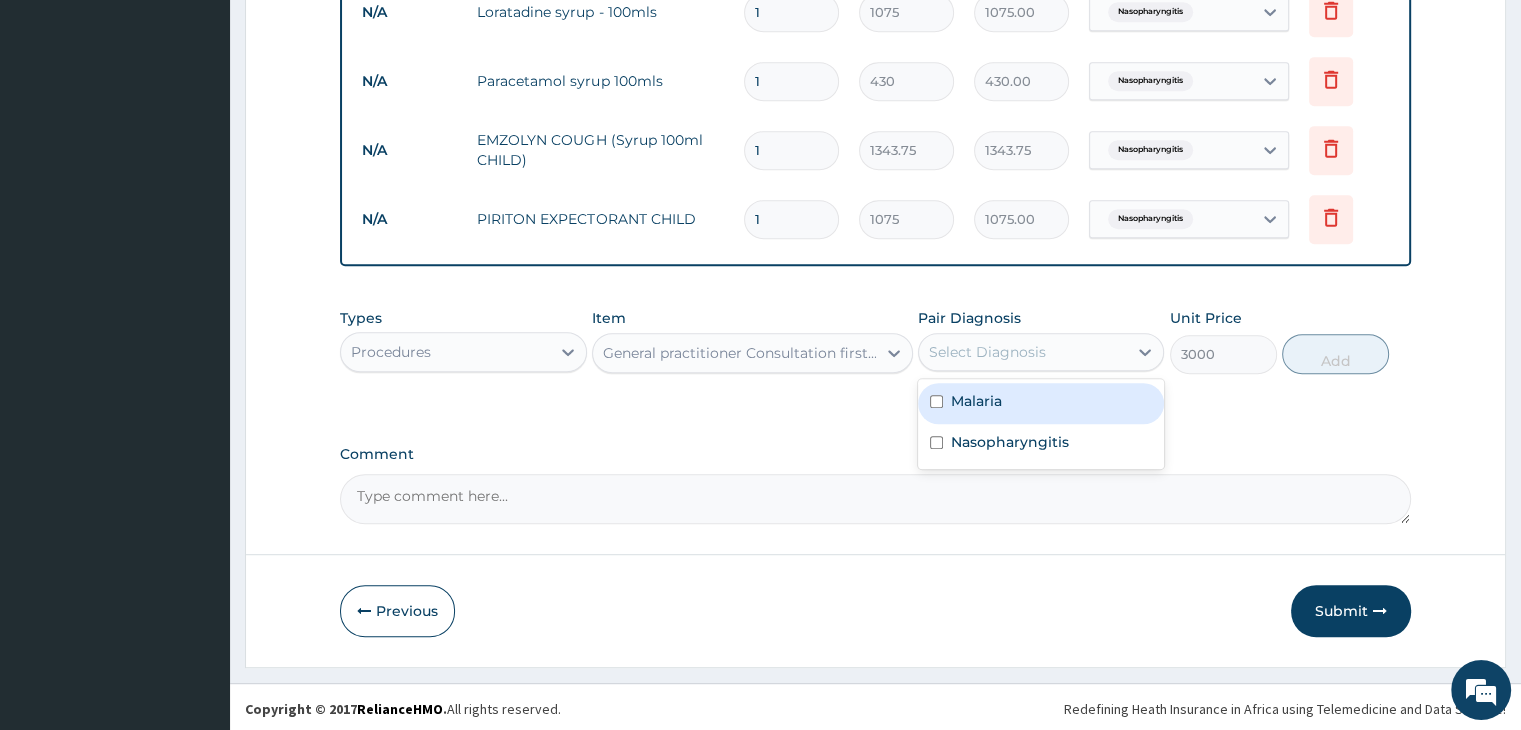click on "Malaria" at bounding box center (1041, 403) 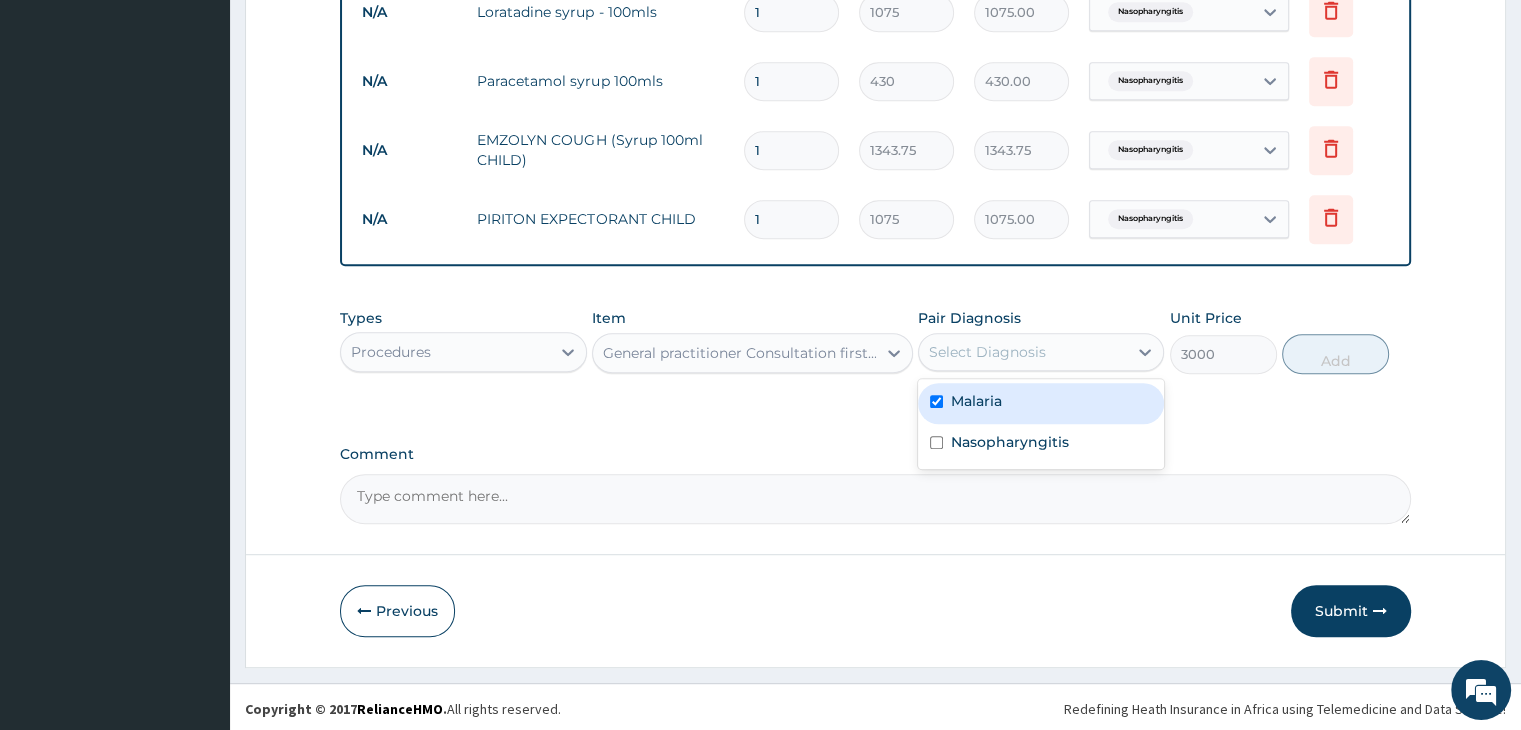 checkbox on "true" 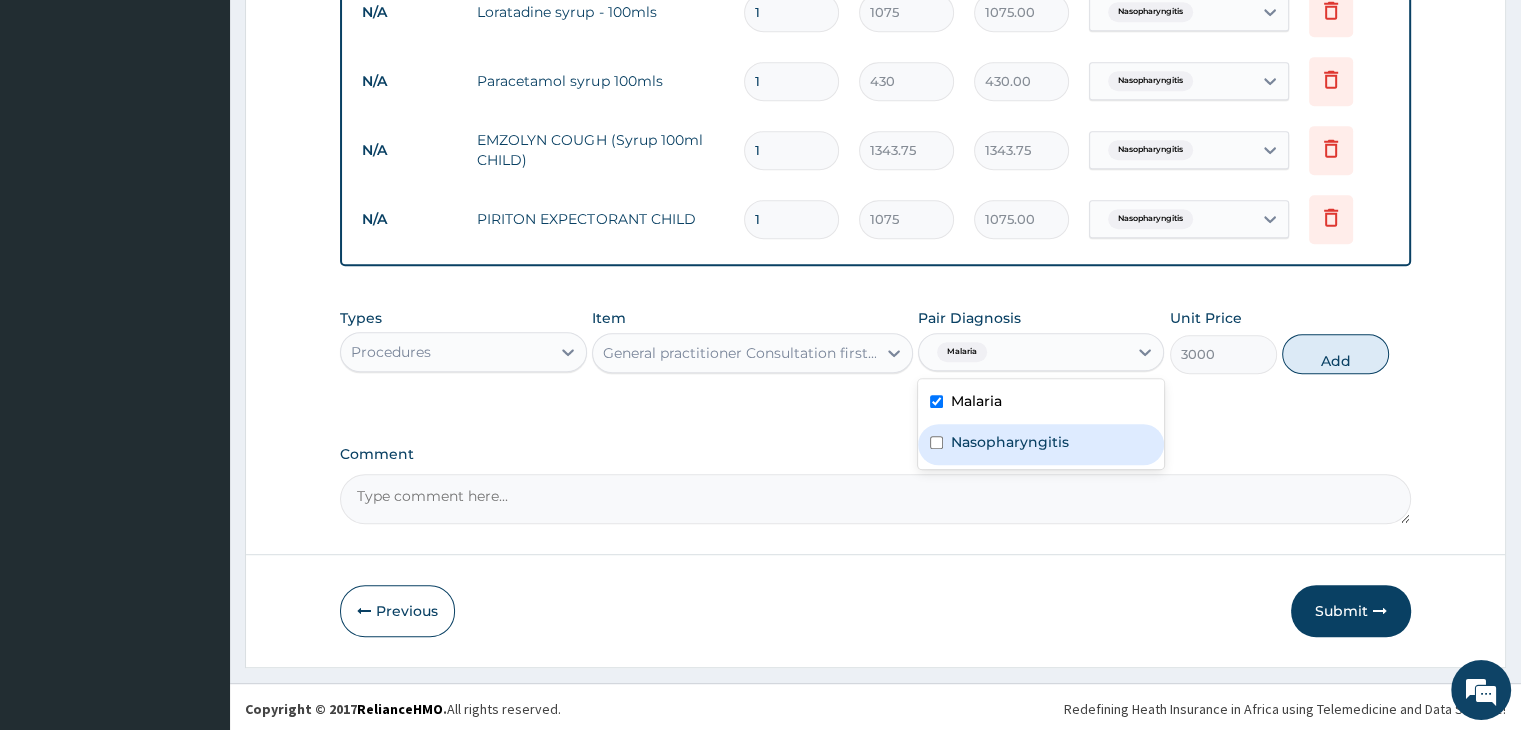 click on "Nasopharyngitis" at bounding box center [1010, 442] 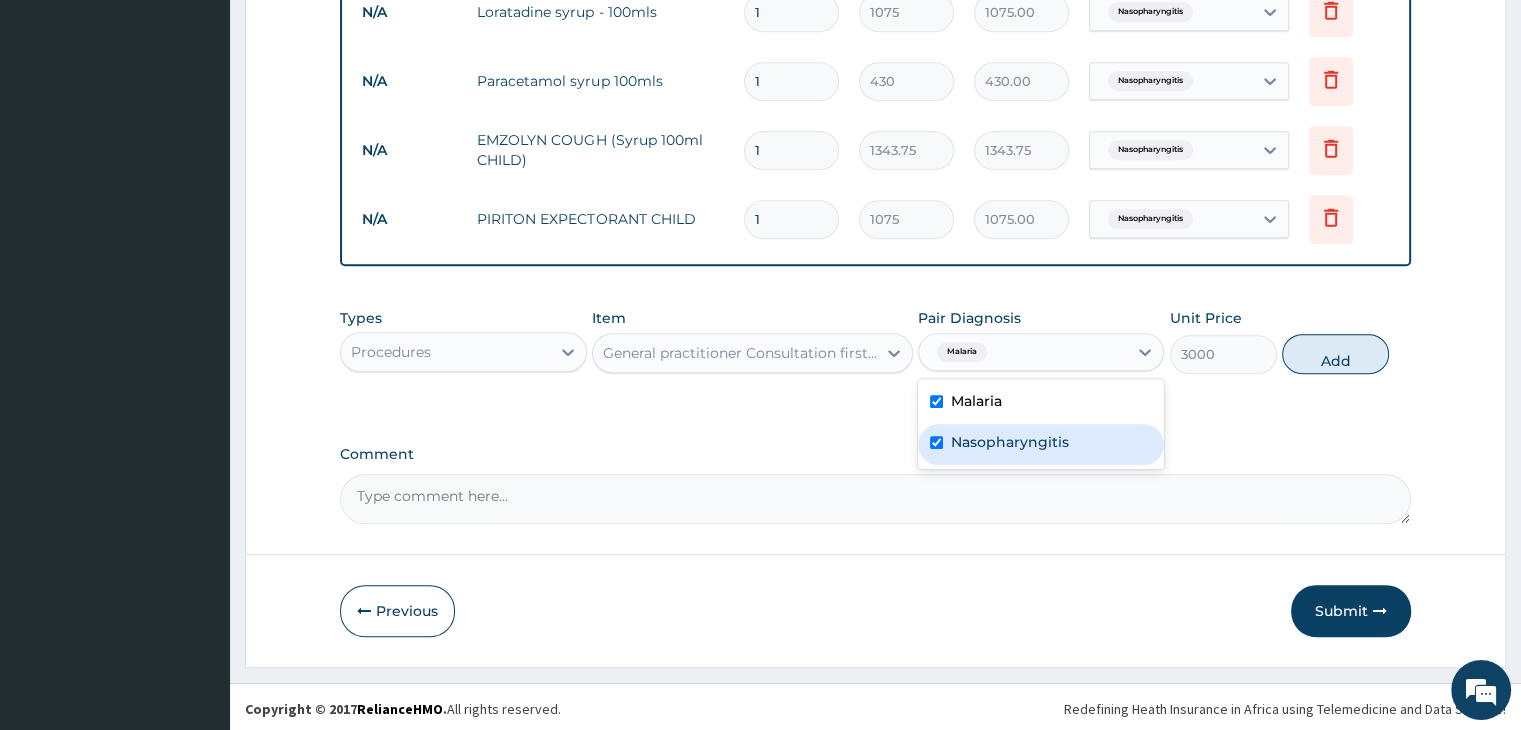 checkbox on "true" 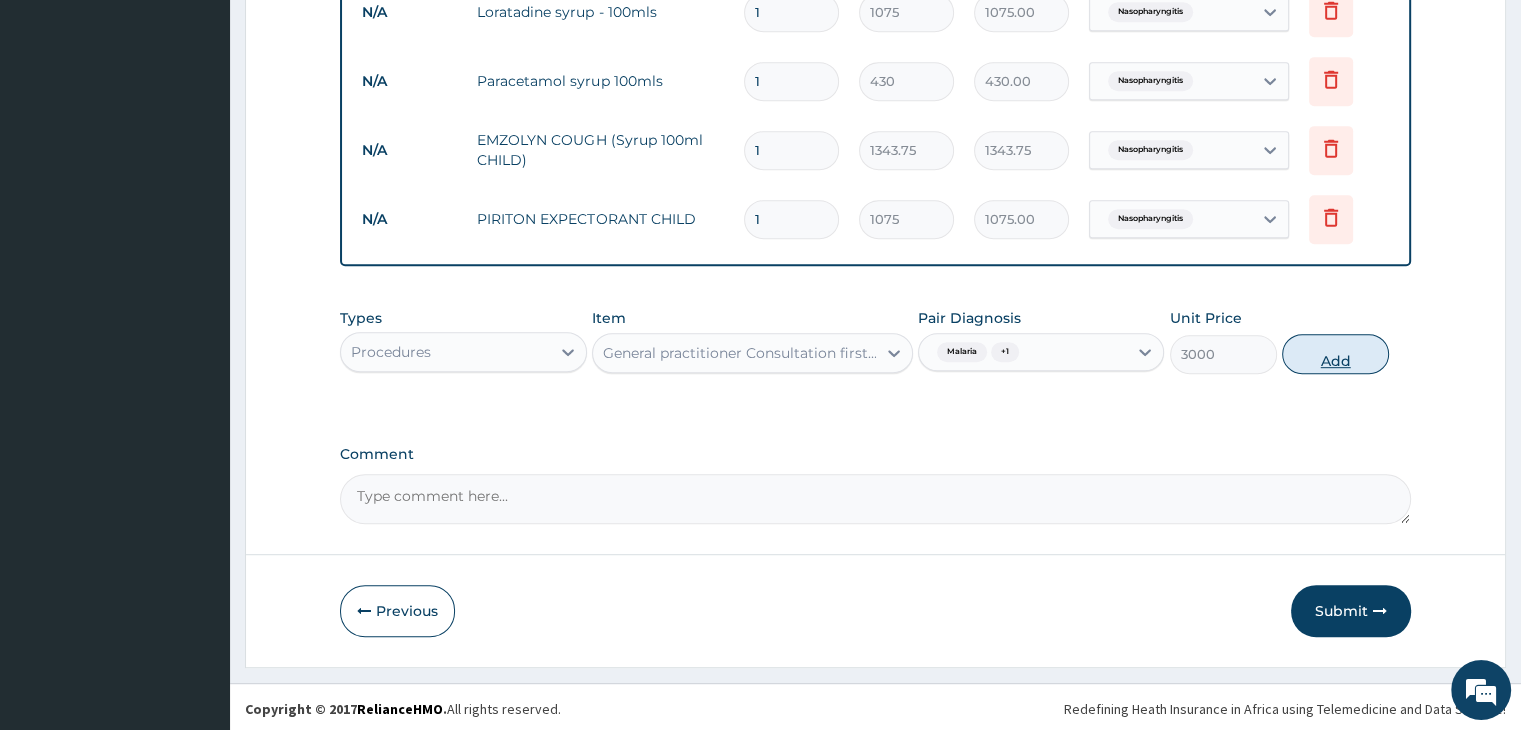 click on "Add" at bounding box center [1335, 354] 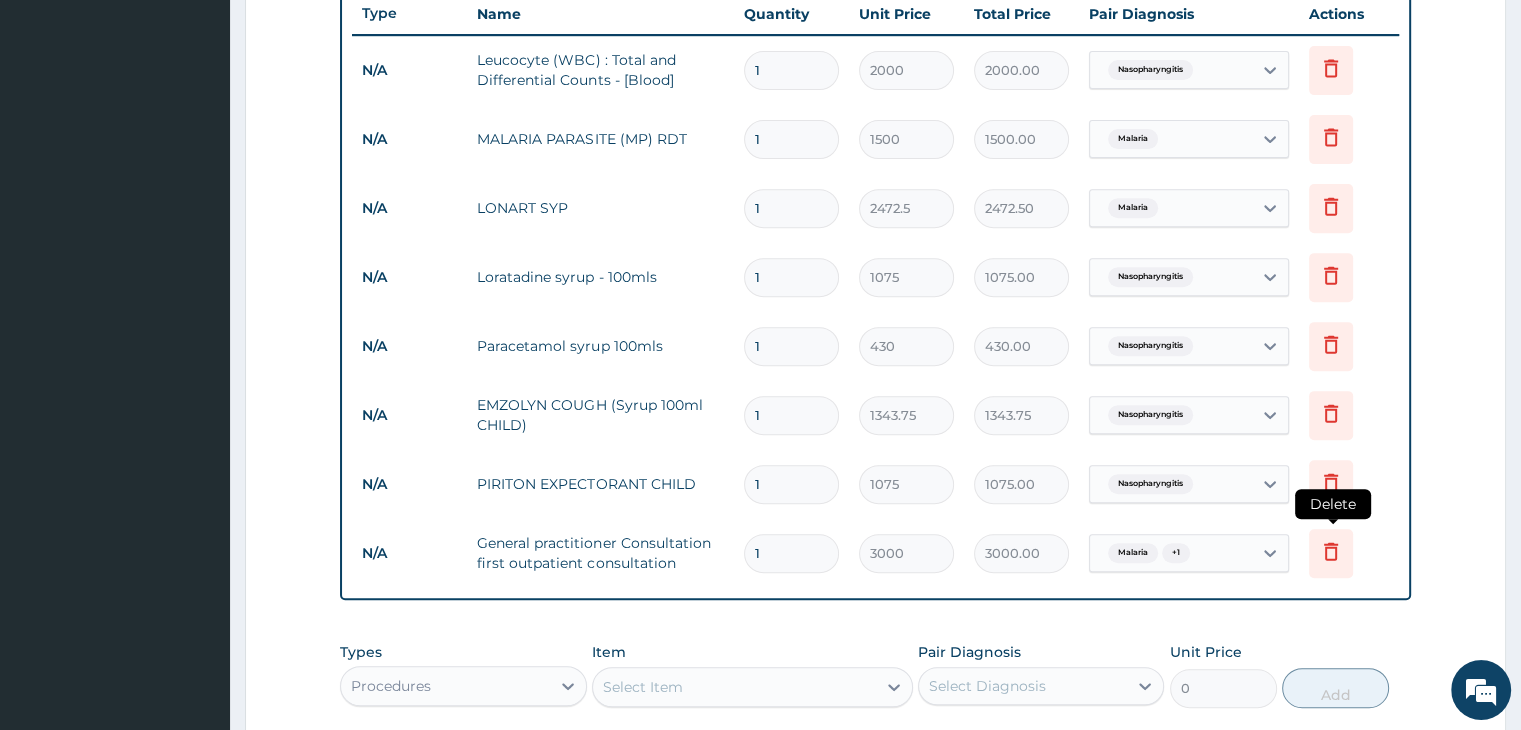 scroll, scrollTop: 727, scrollLeft: 0, axis: vertical 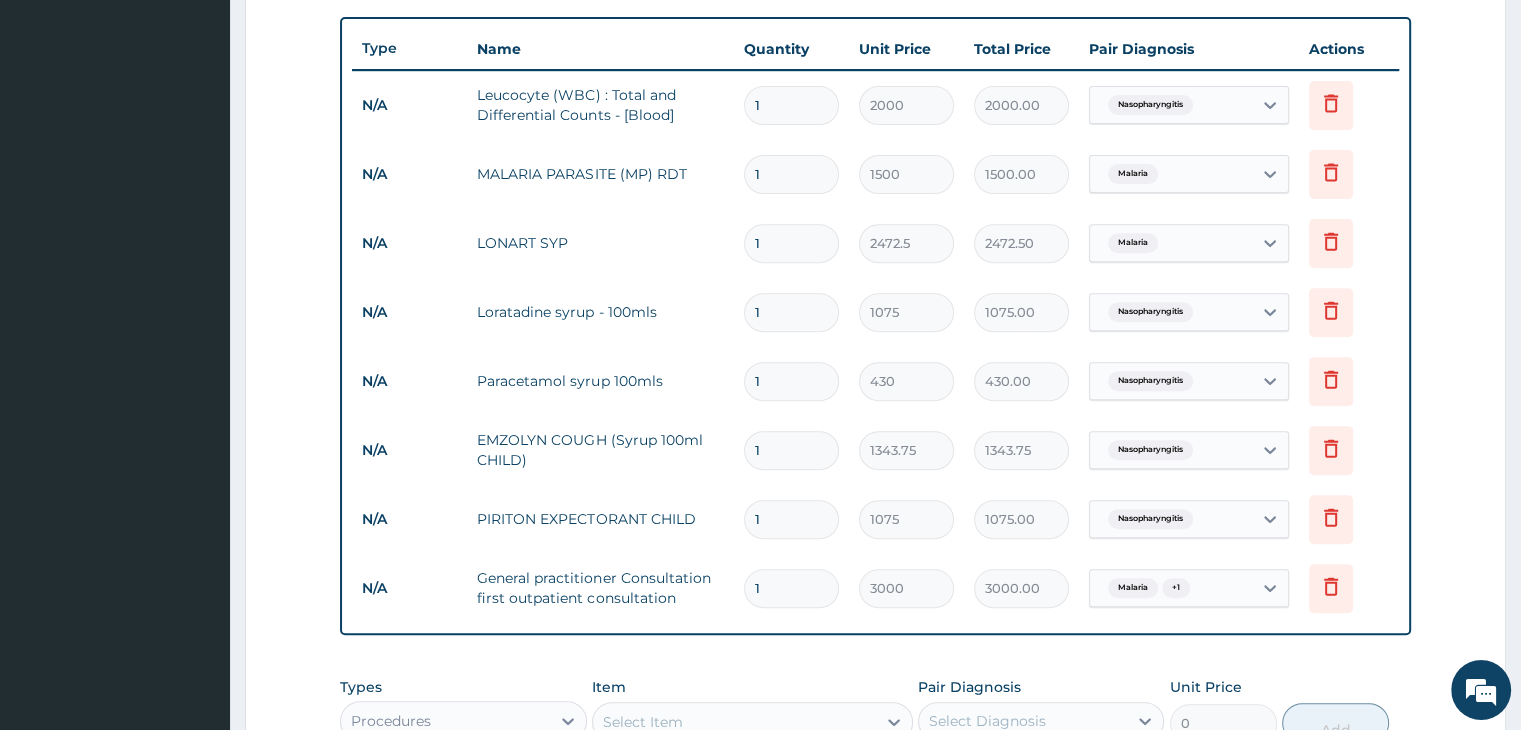 click on "Step  2  of 2 PA Code / Prescription Code Enter Code(Secondary Care Only) Encounter Date DD-MM-YYYY Important Notice Please enter PA codes before entering items that are not attached to a PA code   All diagnoses entered must be linked to a claim item. Diagnosis & Claim Items that are visible but inactive cannot be edited because they were imported from an already approved PA code. Diagnosis Malaria Confirmed Nasopharyngitis Confirmed NB: All diagnosis must be linked to a claim item Claim Items Type Name Quantity Unit Price Total Price Pair Diagnosis Actions N/A Leucocyte (WBC) : Total and Differential Counts - [Blood] 1 2000 2000.00 Nasopharyngitis Delete N/A MALARIA PARASITE (MP) RDT 1 1500 1500.00 Malaria Delete N/A LONART SYP 1 2472.5 2472.50 Malaria Delete N/A Loratadine syrup - 100mls 1 1075 1075.00 Nasopharyngitis Delete N/A Paracetamol syrup 100mls 1 430 430.00 Nasopharyngitis Delete N/A EMZOLYN COUGH (Syrup 100ml CHILD) 1 1343.75 1343.75 Nasopharyngitis Delete N/A PIRITON EXPECTORANT CHILD 1 1075 N/A" at bounding box center (875, 207) 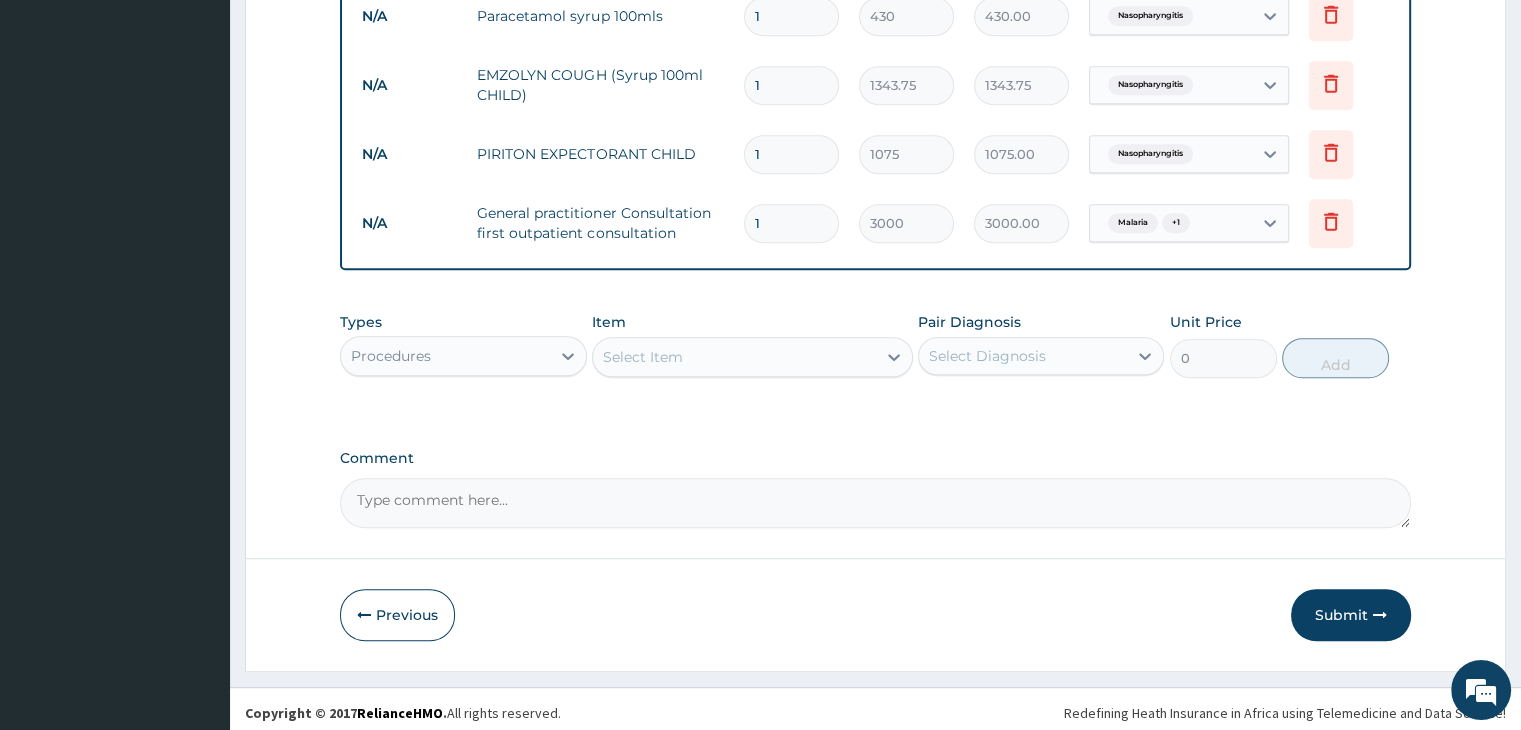 scroll, scrollTop: 1096, scrollLeft: 0, axis: vertical 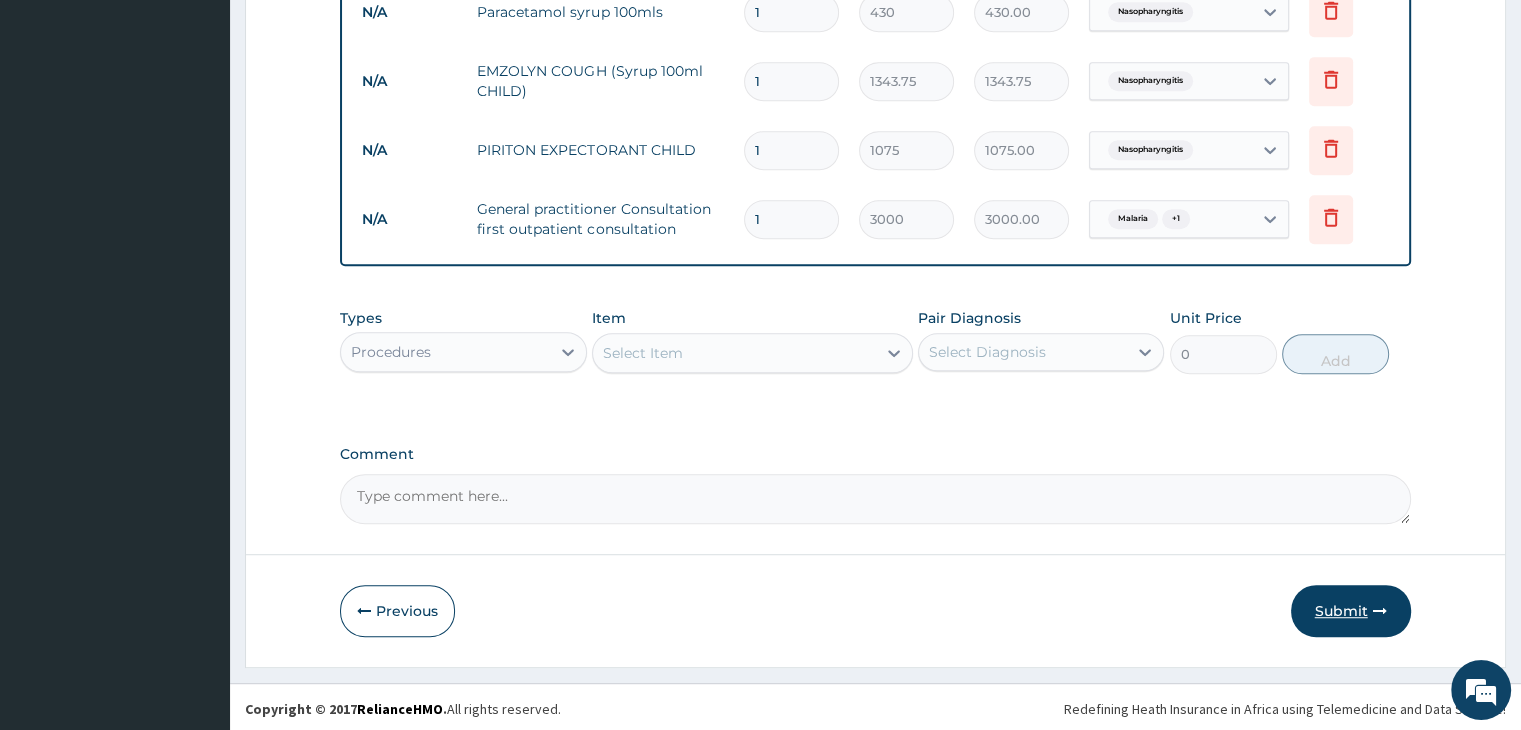 click on "Submit" at bounding box center (1351, 611) 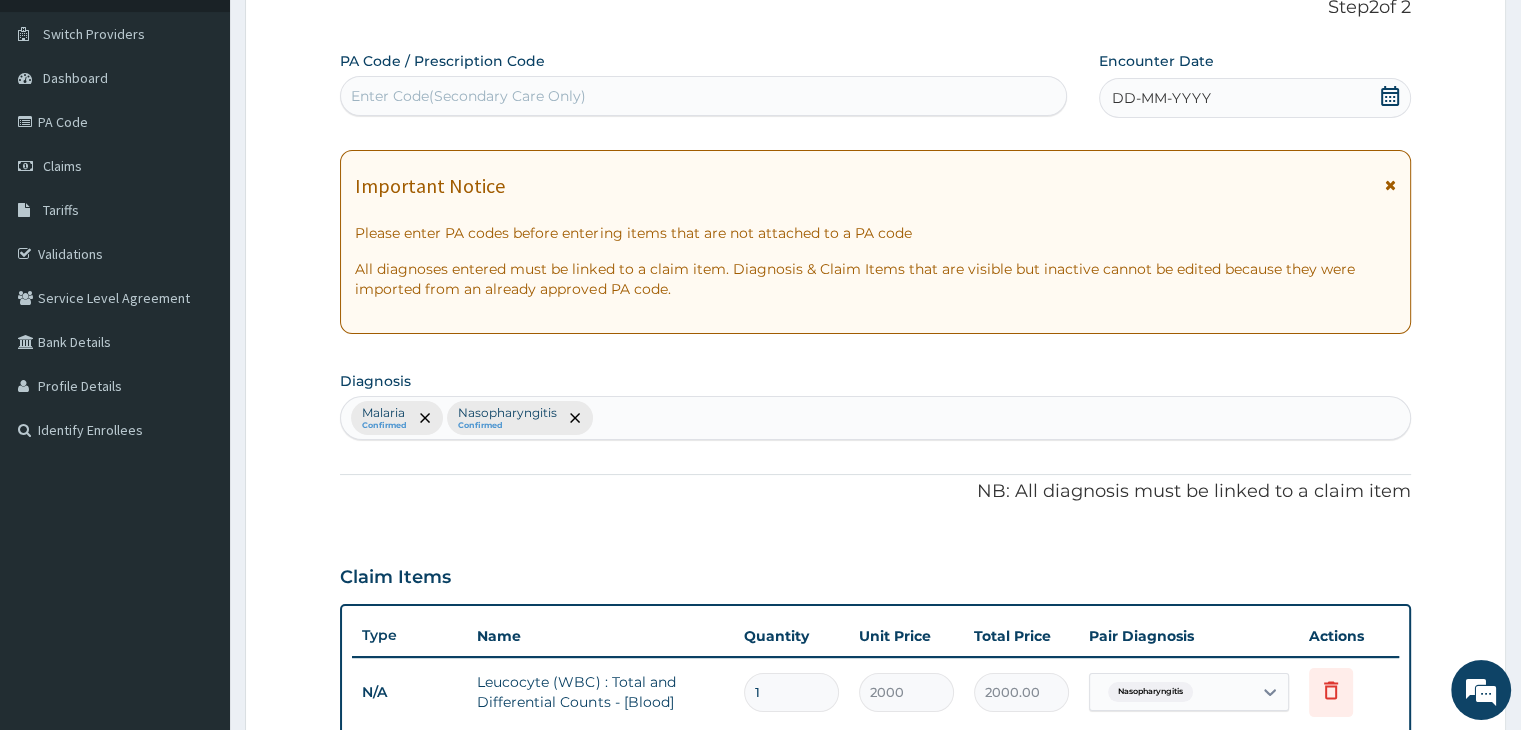 scroll, scrollTop: 96, scrollLeft: 0, axis: vertical 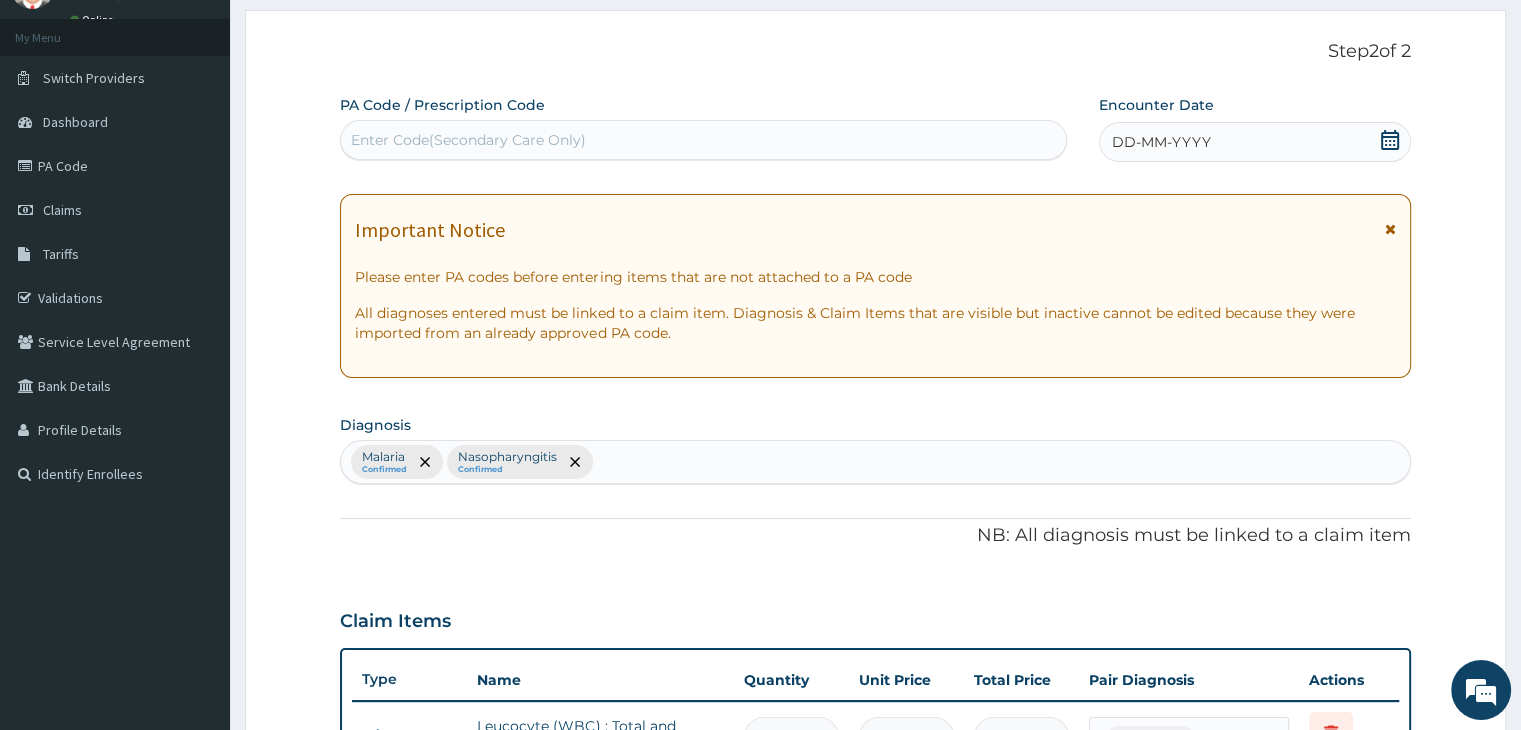 click 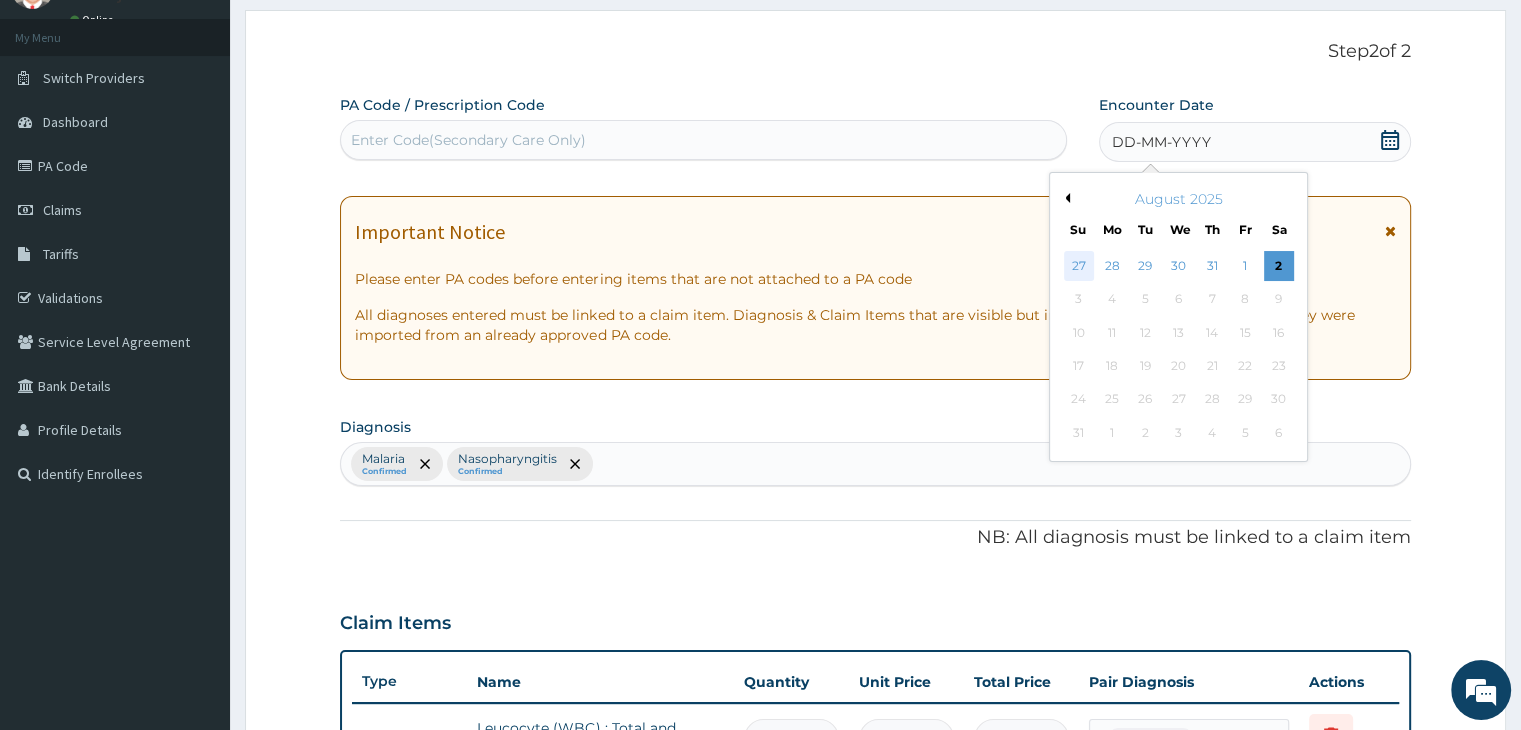 click on "27" at bounding box center (1079, 266) 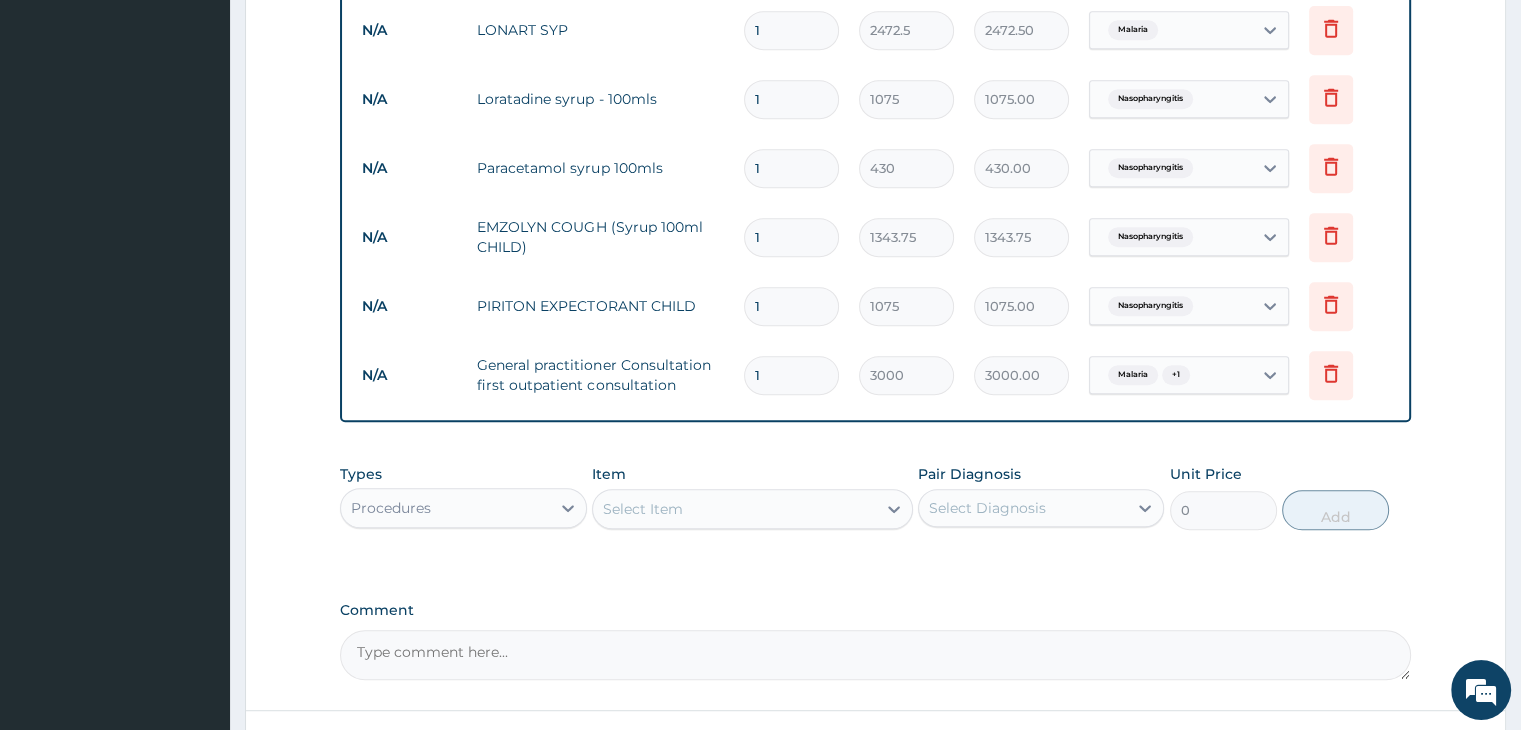 scroll, scrollTop: 1096, scrollLeft: 0, axis: vertical 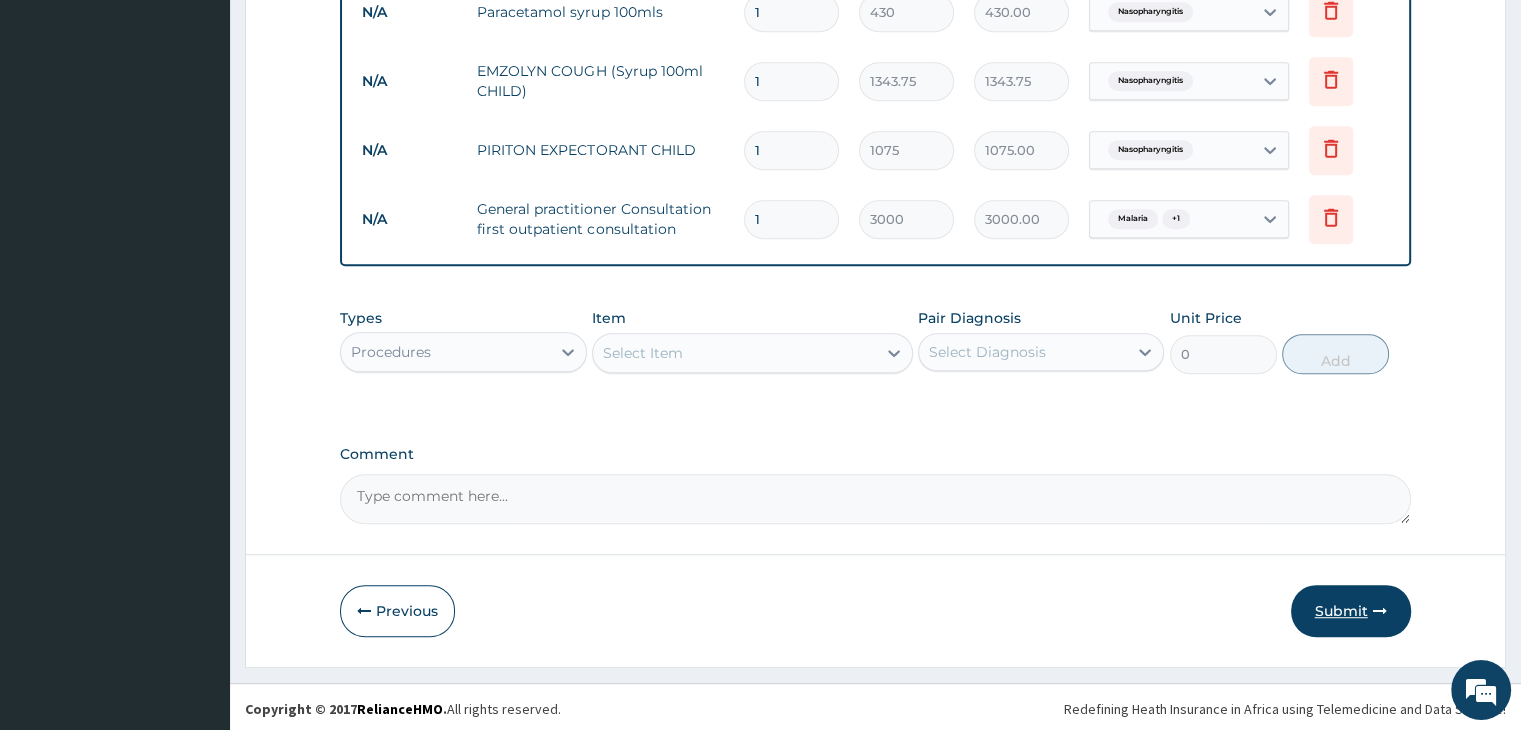 click on "Submit" at bounding box center [1351, 611] 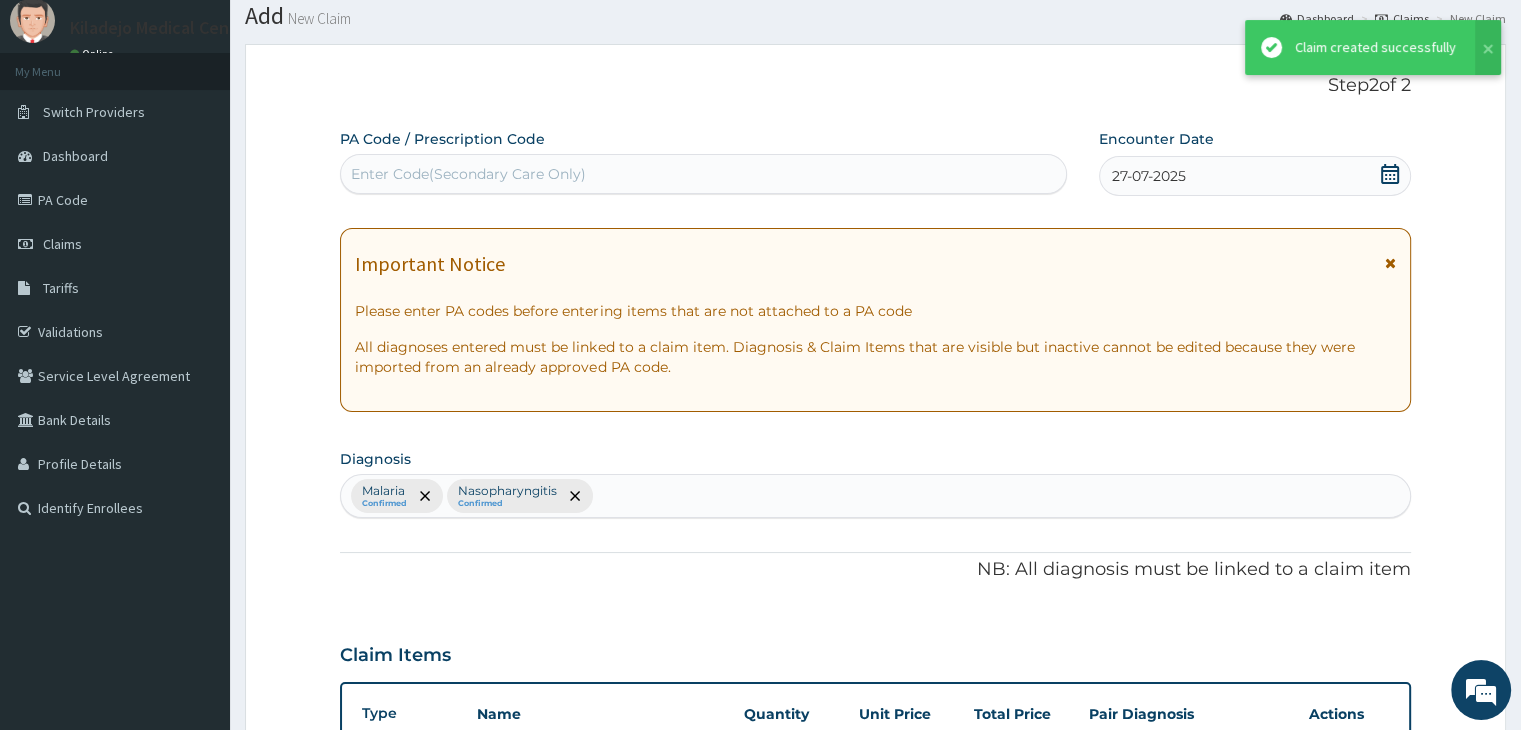scroll, scrollTop: 1096, scrollLeft: 0, axis: vertical 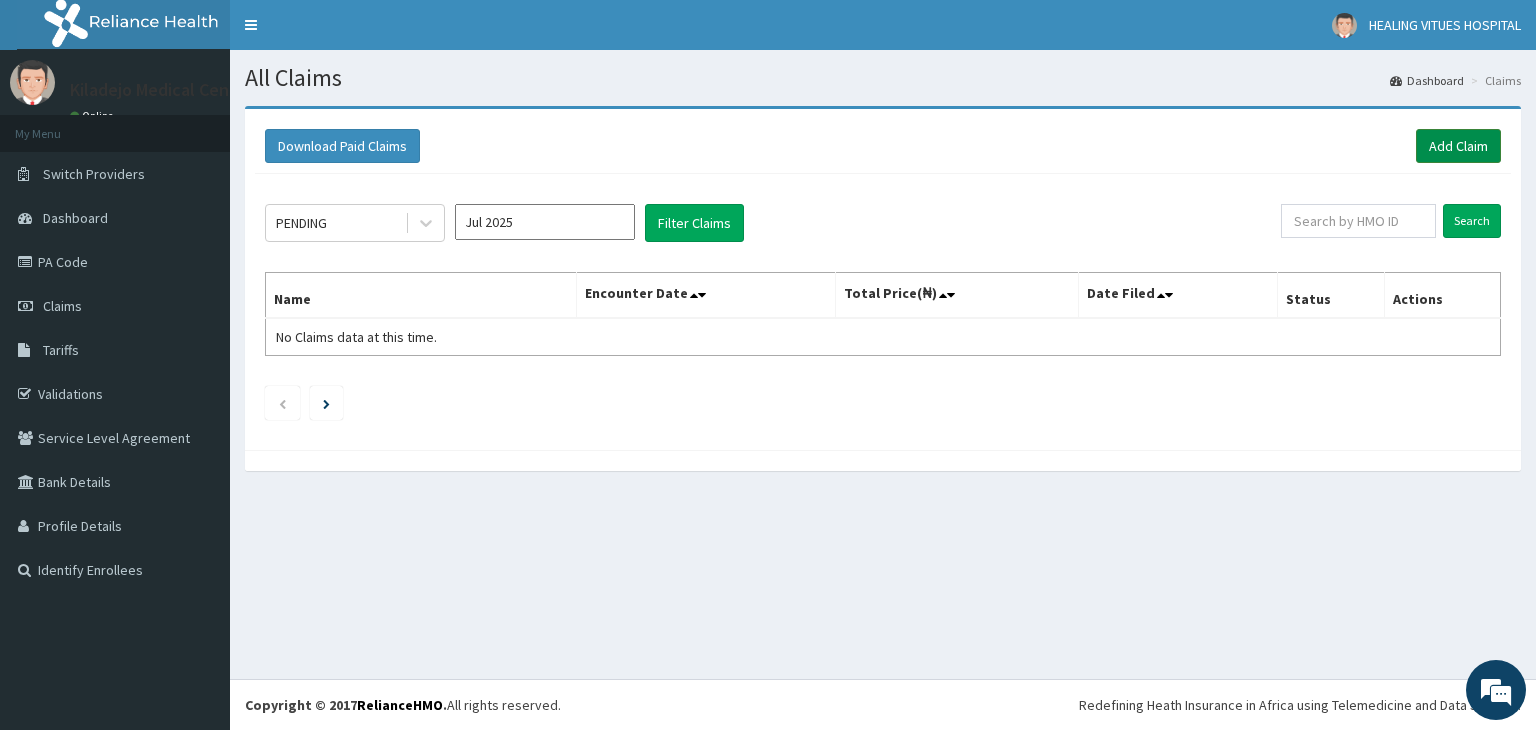 click on "Add Claim" at bounding box center [1458, 146] 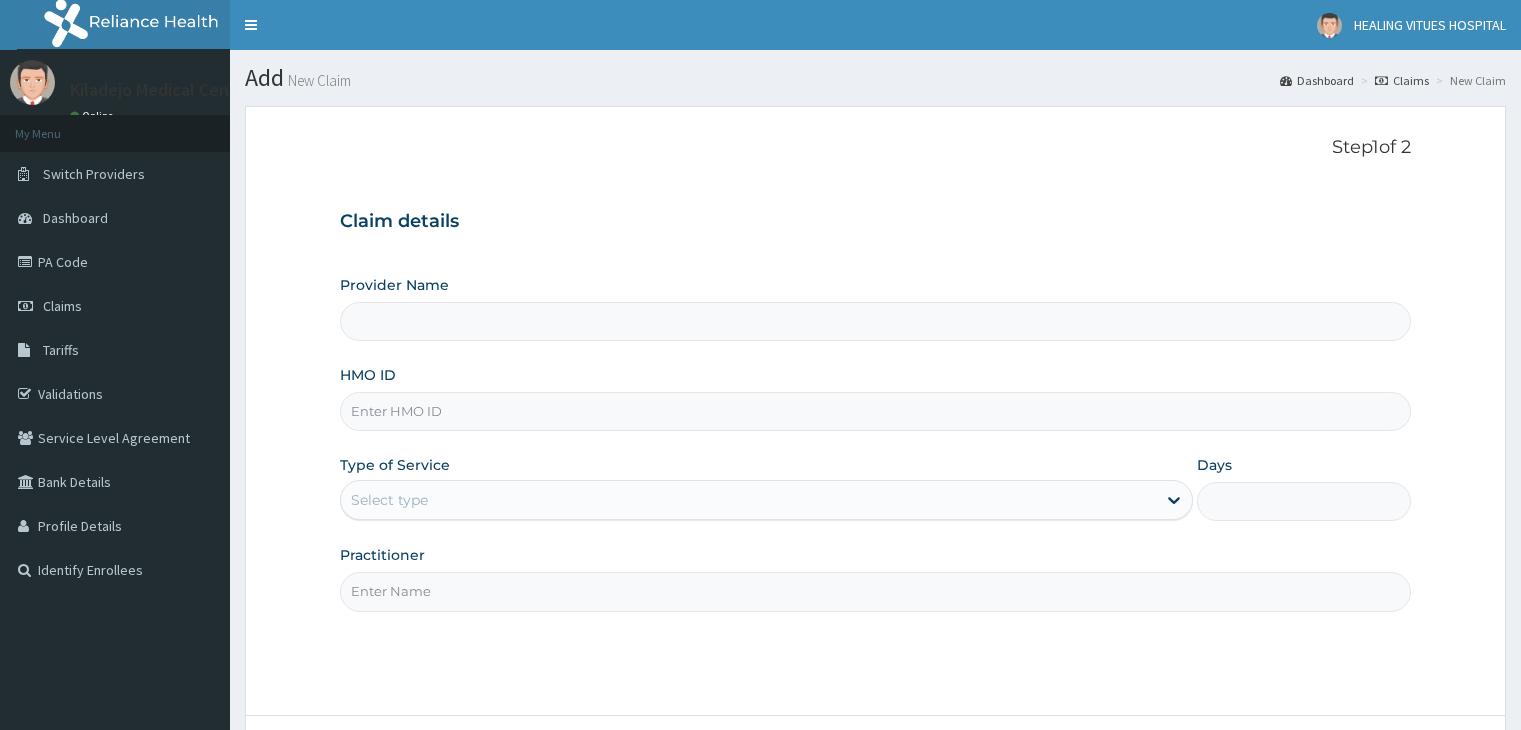 scroll, scrollTop: 0, scrollLeft: 0, axis: both 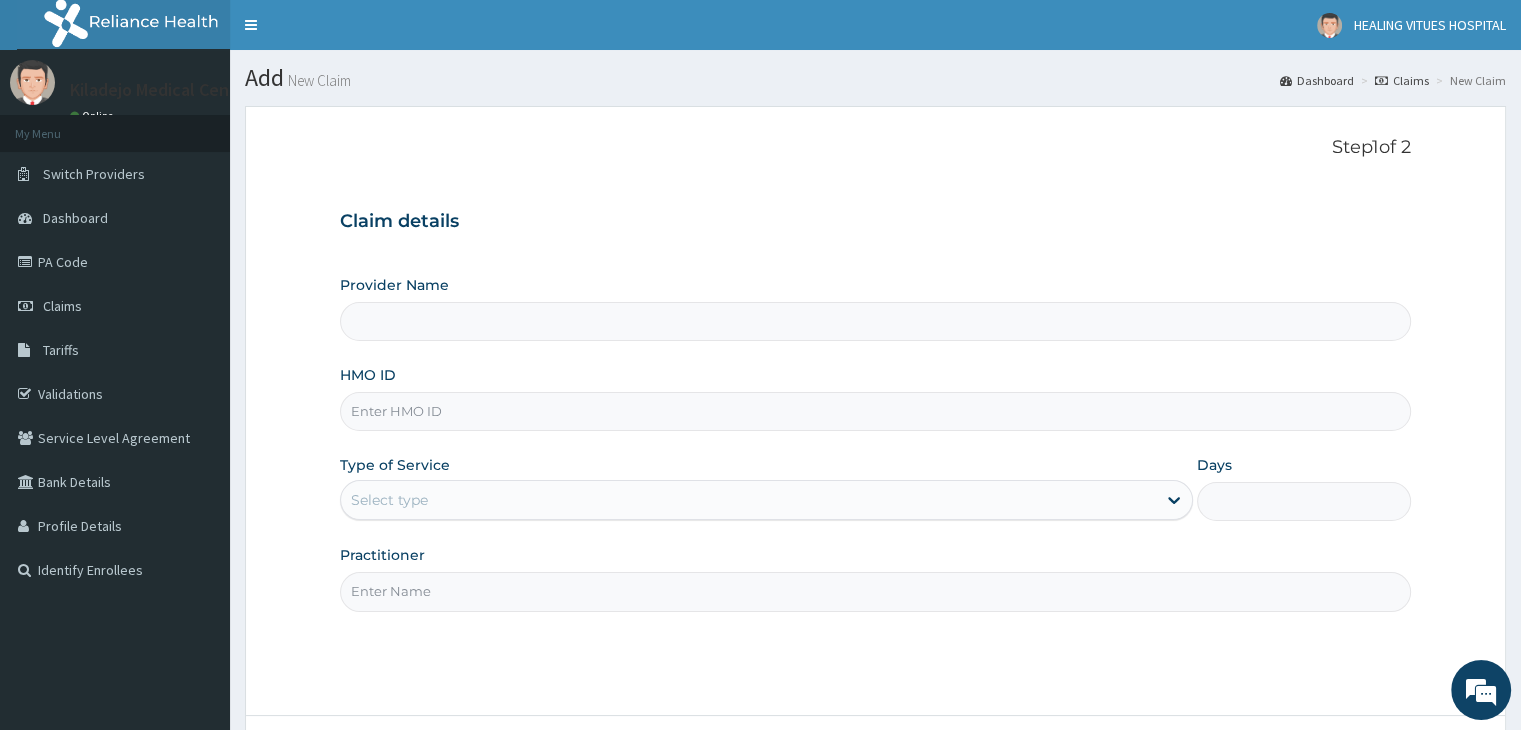 click on "HMO ID" at bounding box center [875, 411] 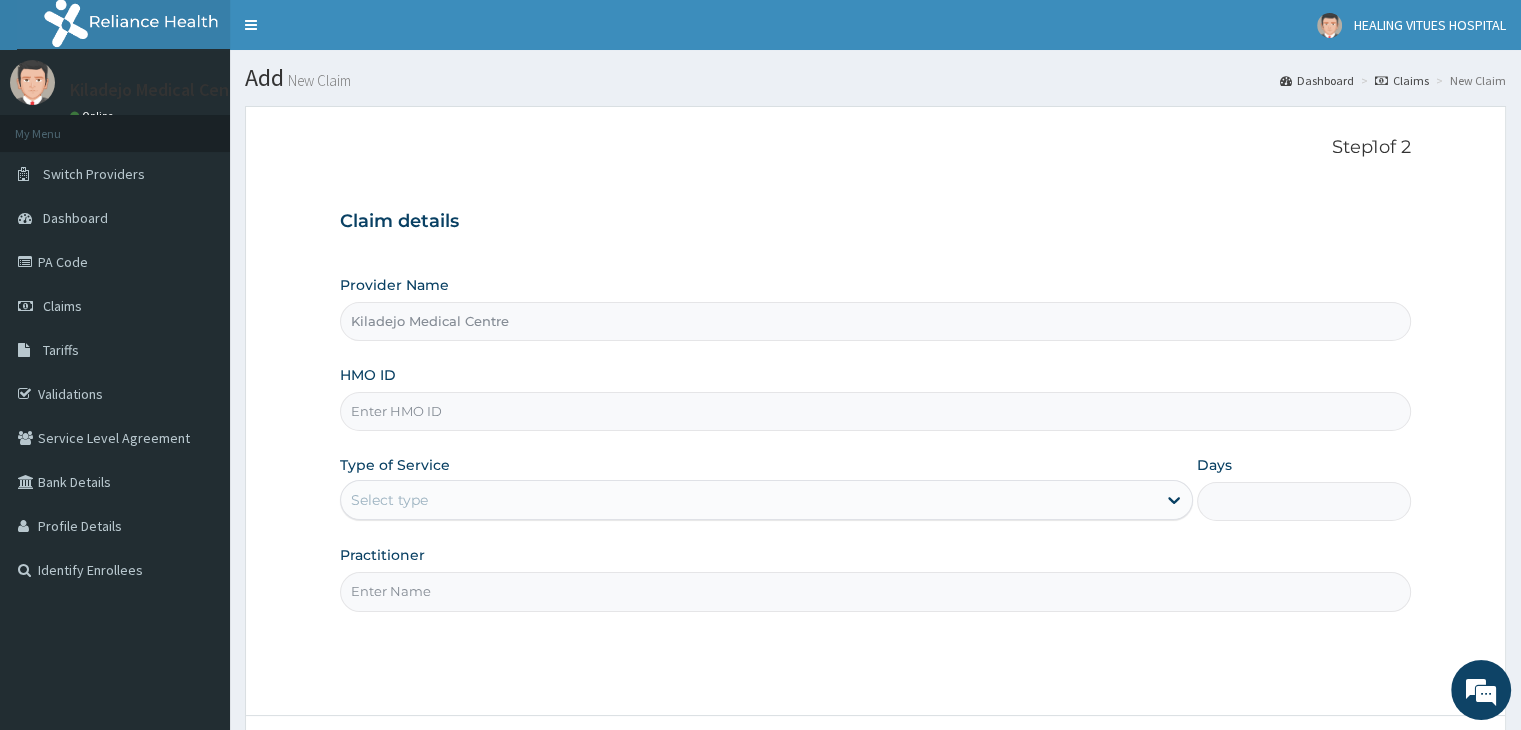 paste on "prs/10316/e" 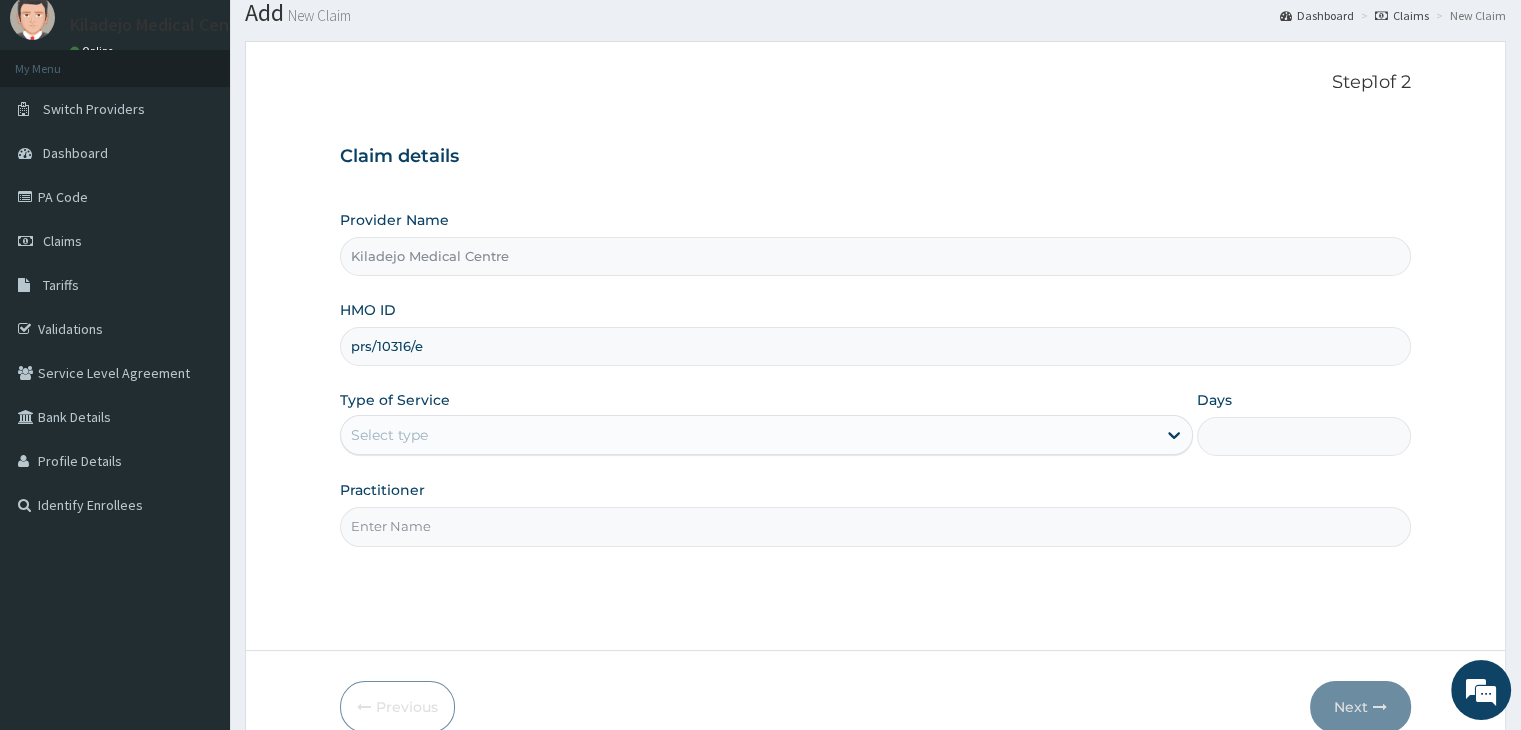 scroll, scrollTop: 100, scrollLeft: 0, axis: vertical 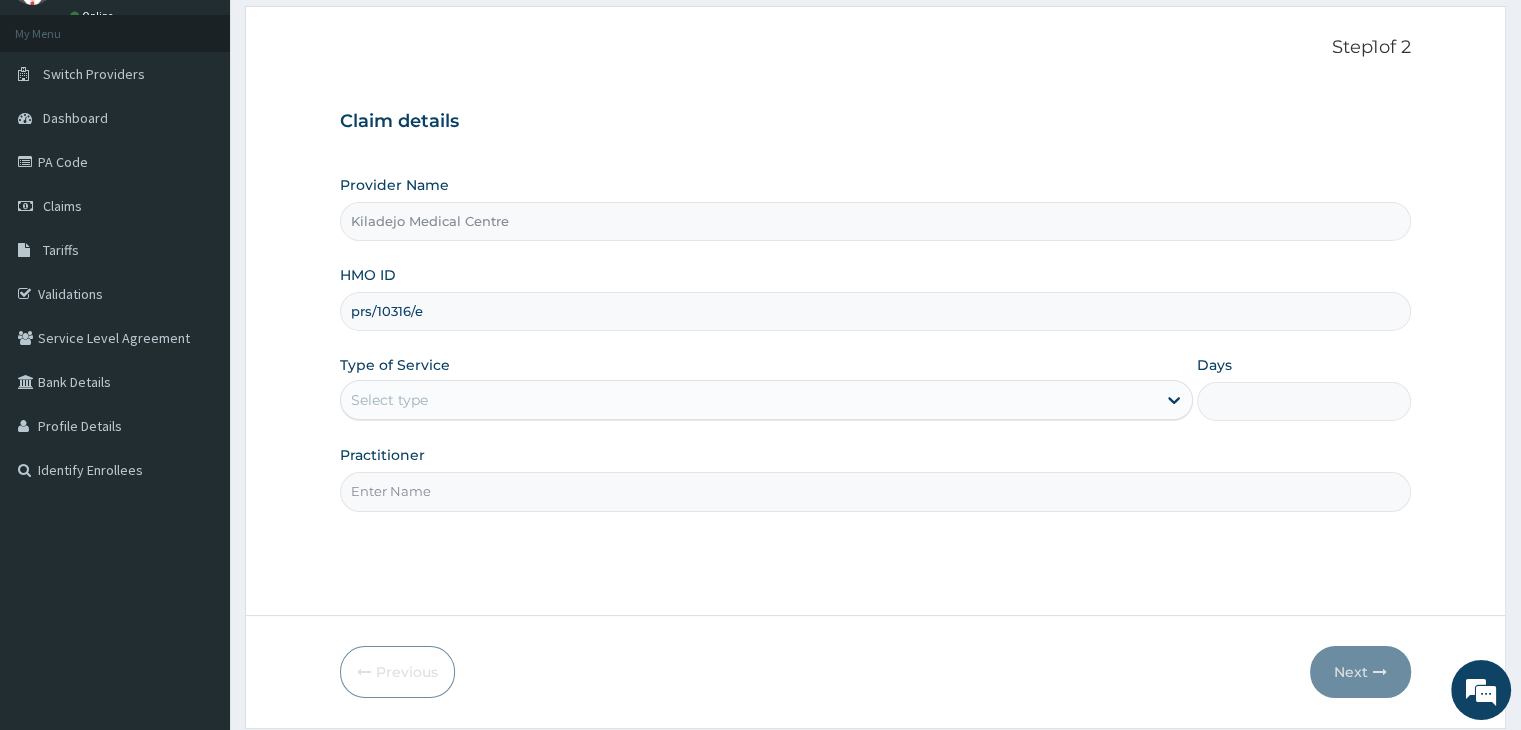 type on "prs/10316/e" 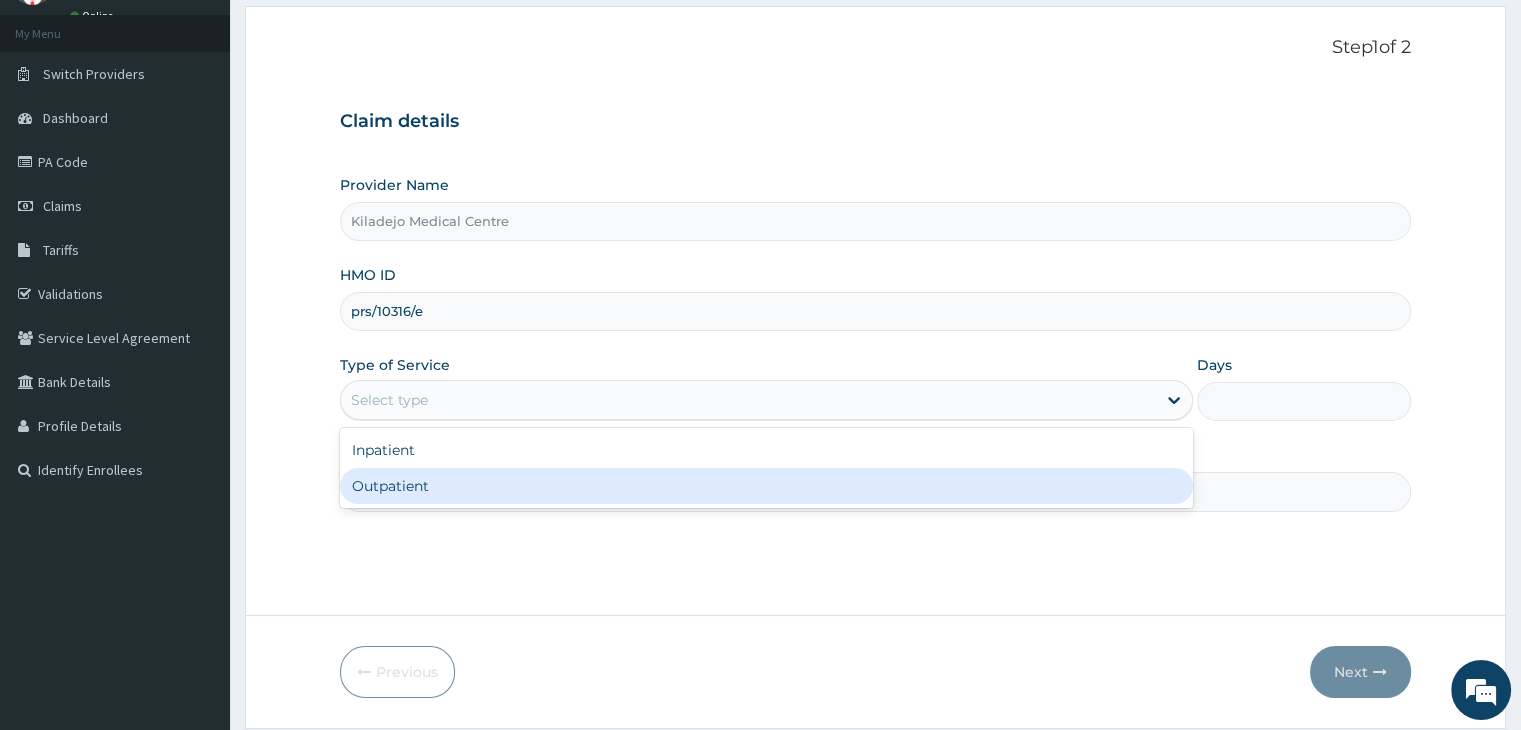 click on "Outpatient" at bounding box center [766, 486] 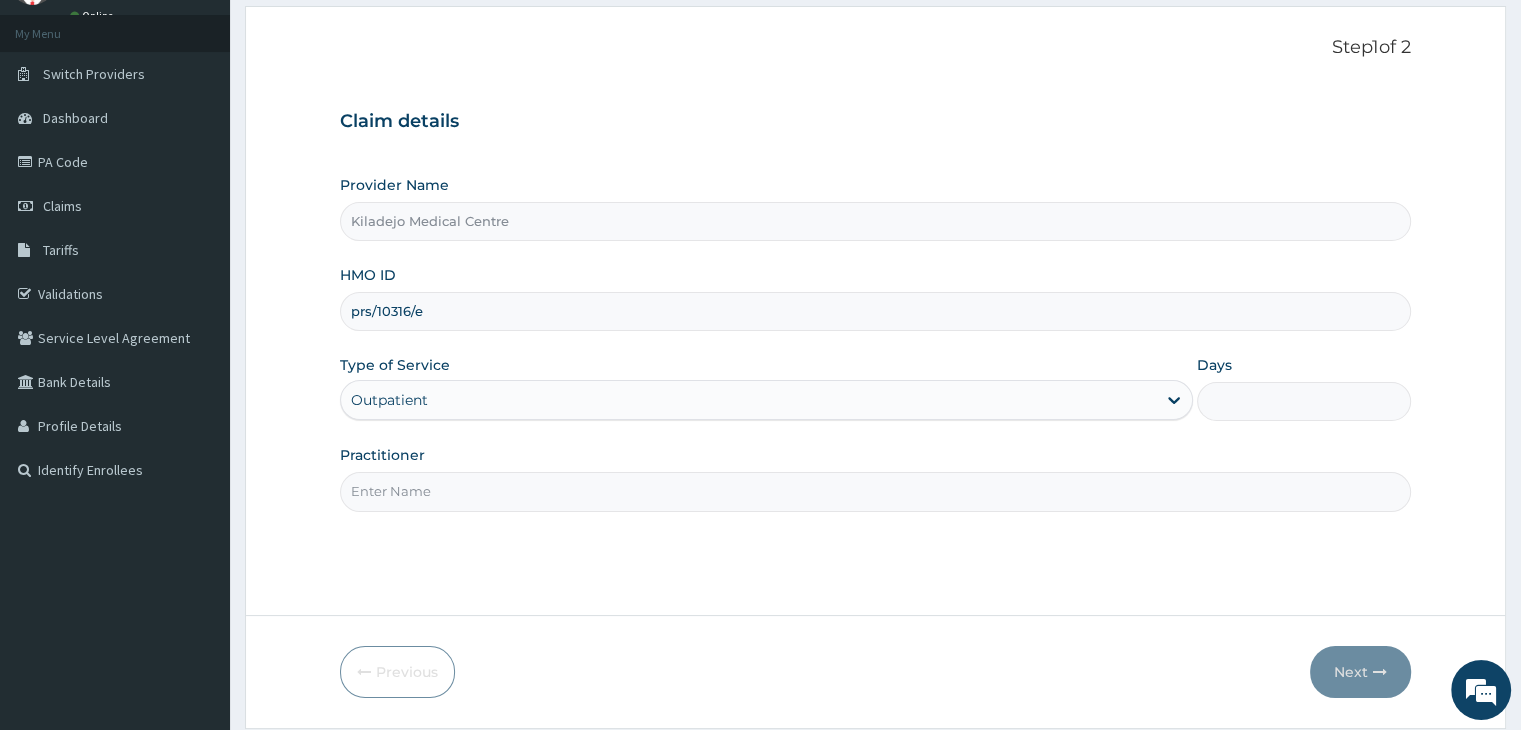 type on "1" 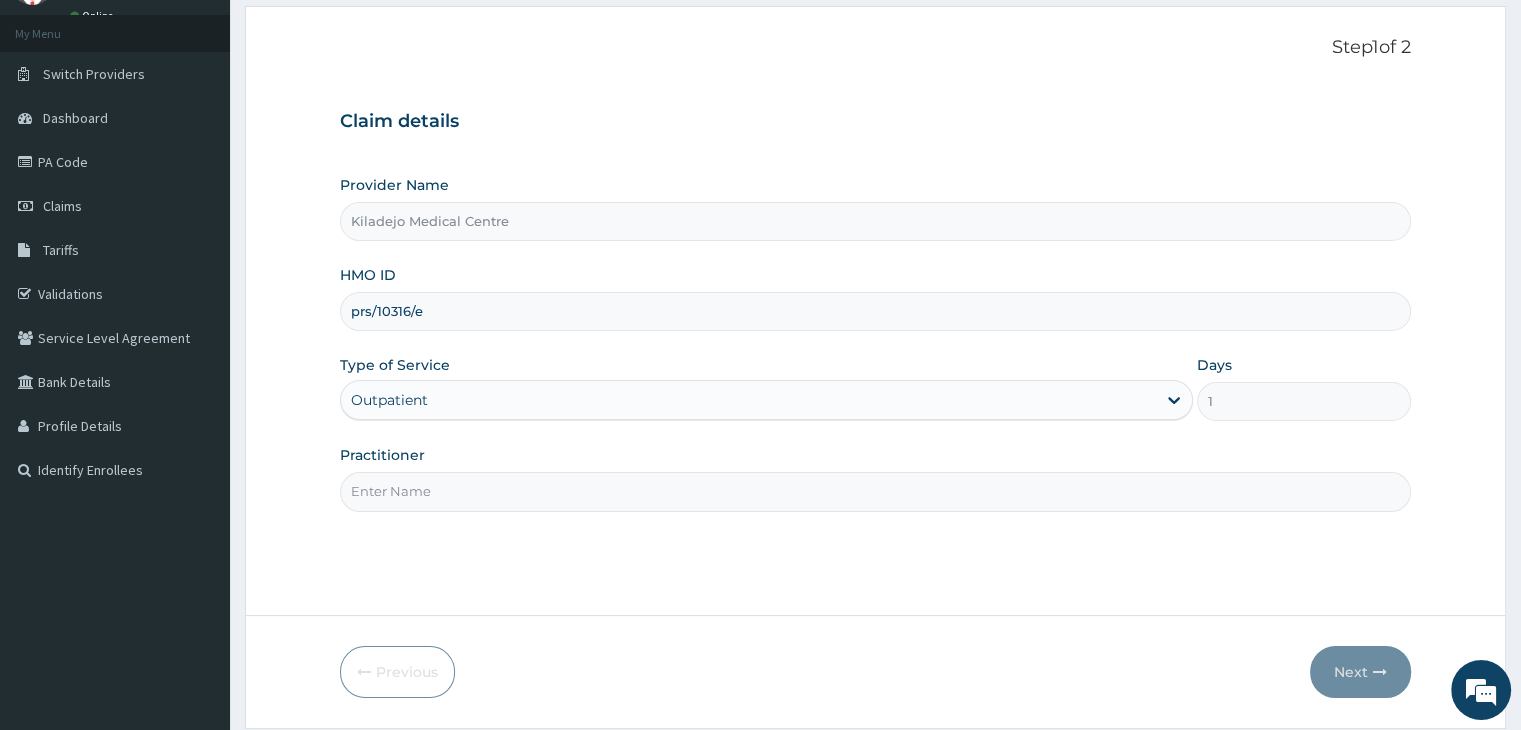 click on "Practitioner" at bounding box center (875, 491) 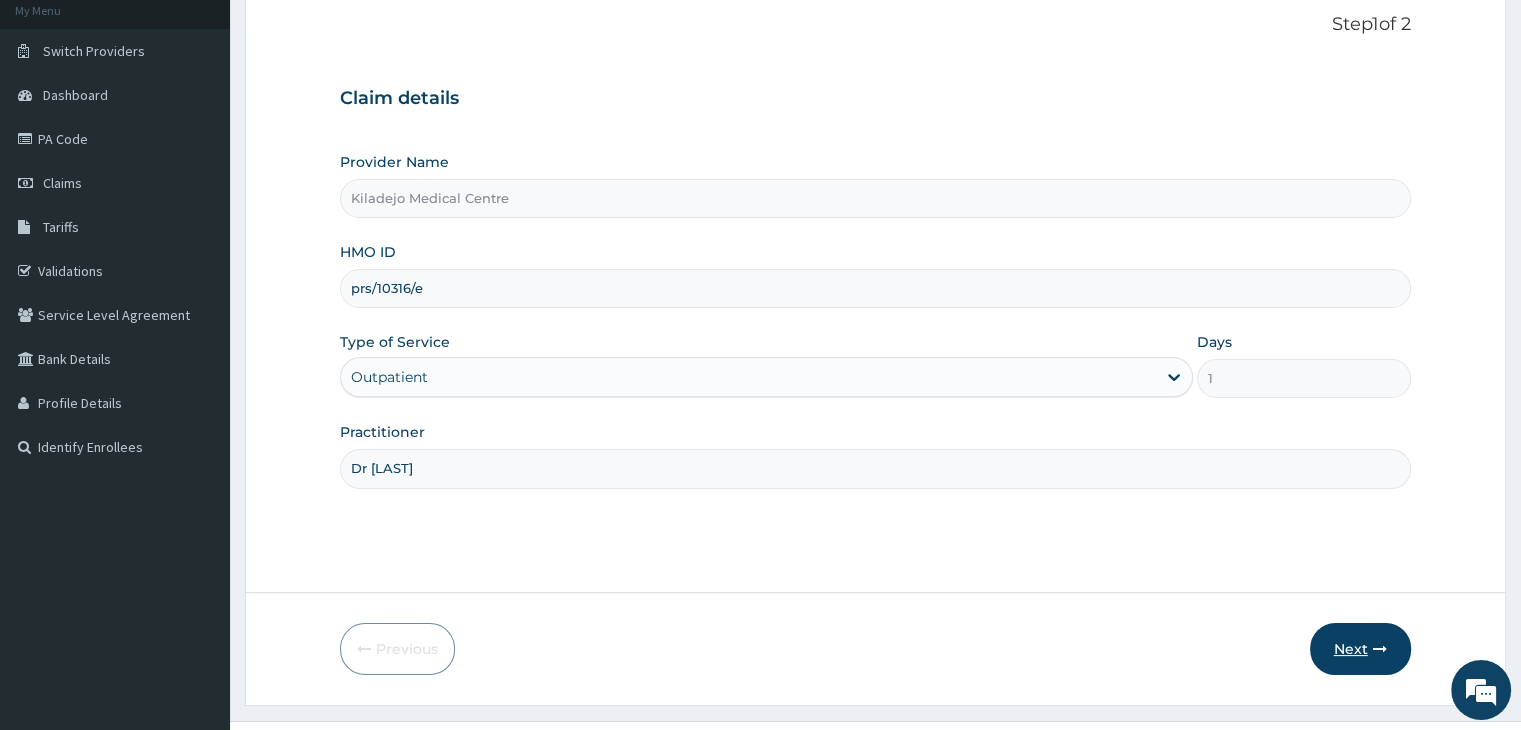 scroll, scrollTop: 0, scrollLeft: 0, axis: both 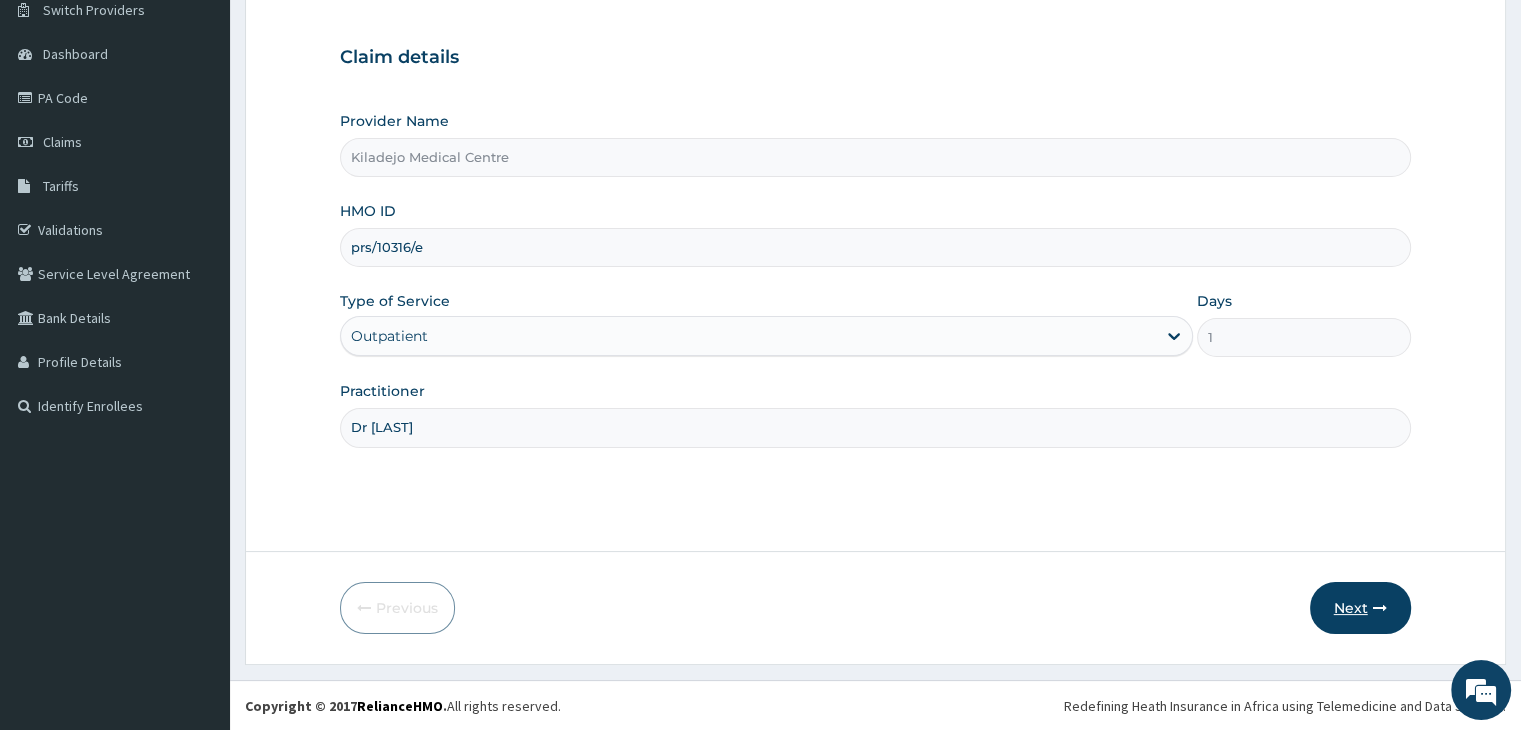 click on "Next" at bounding box center (1360, 608) 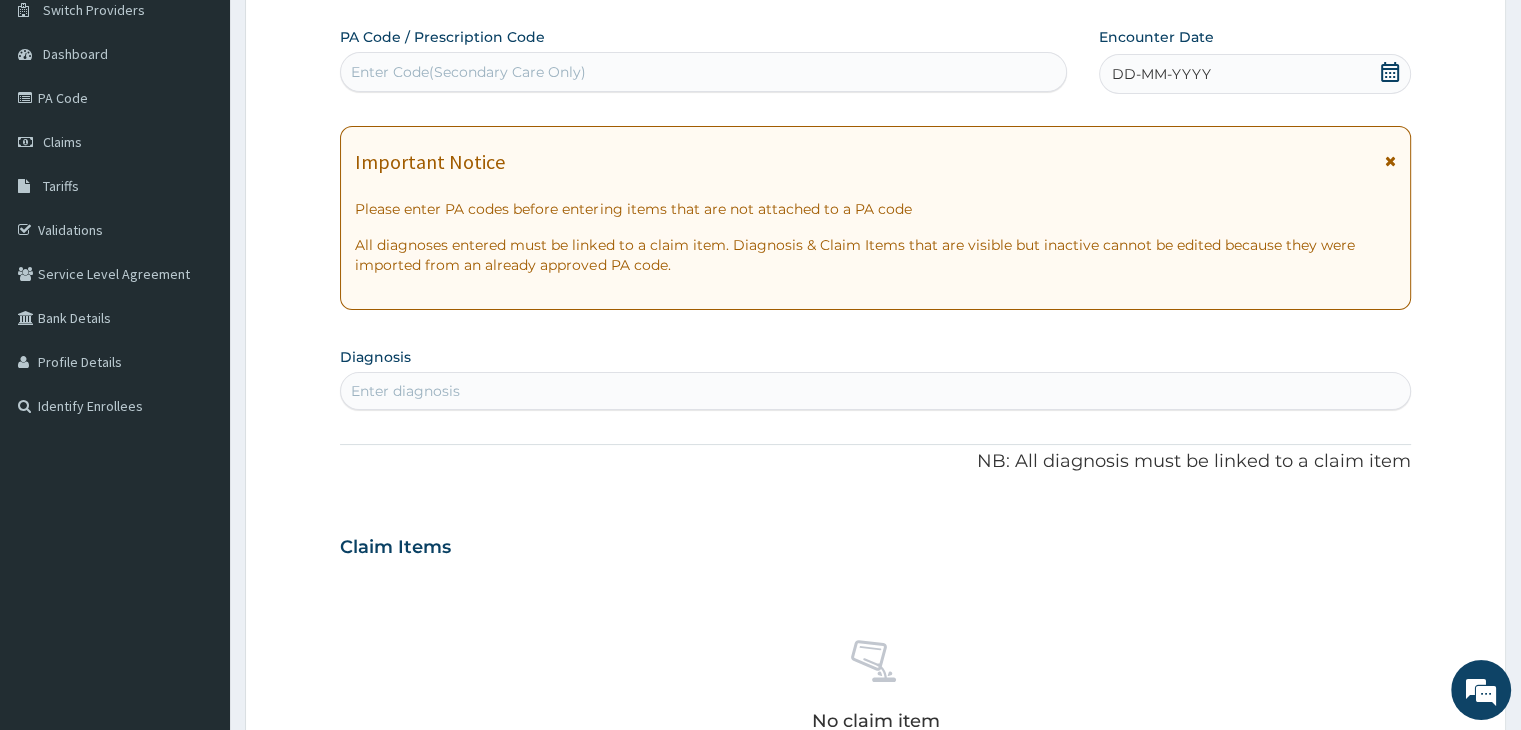 click 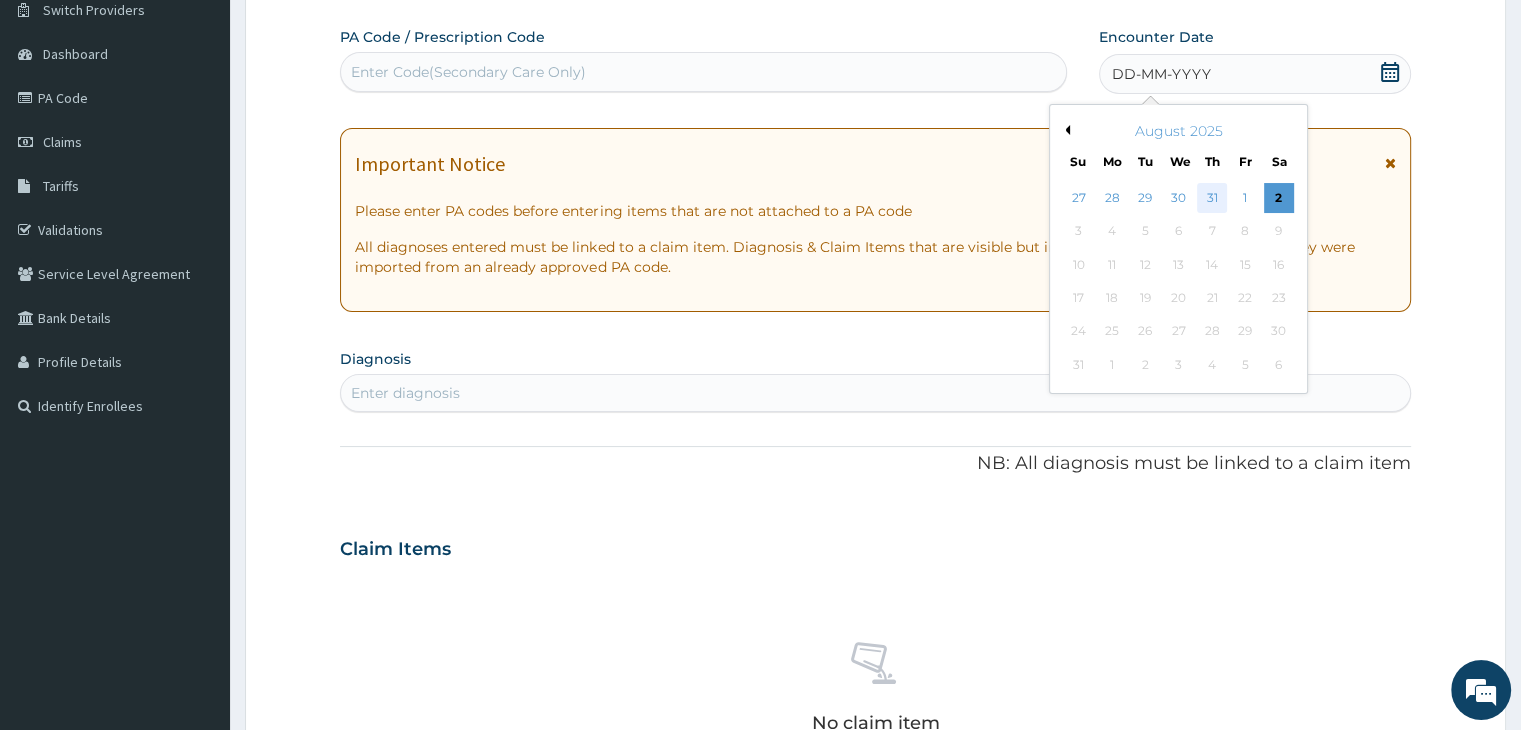 click on "31" at bounding box center [1212, 198] 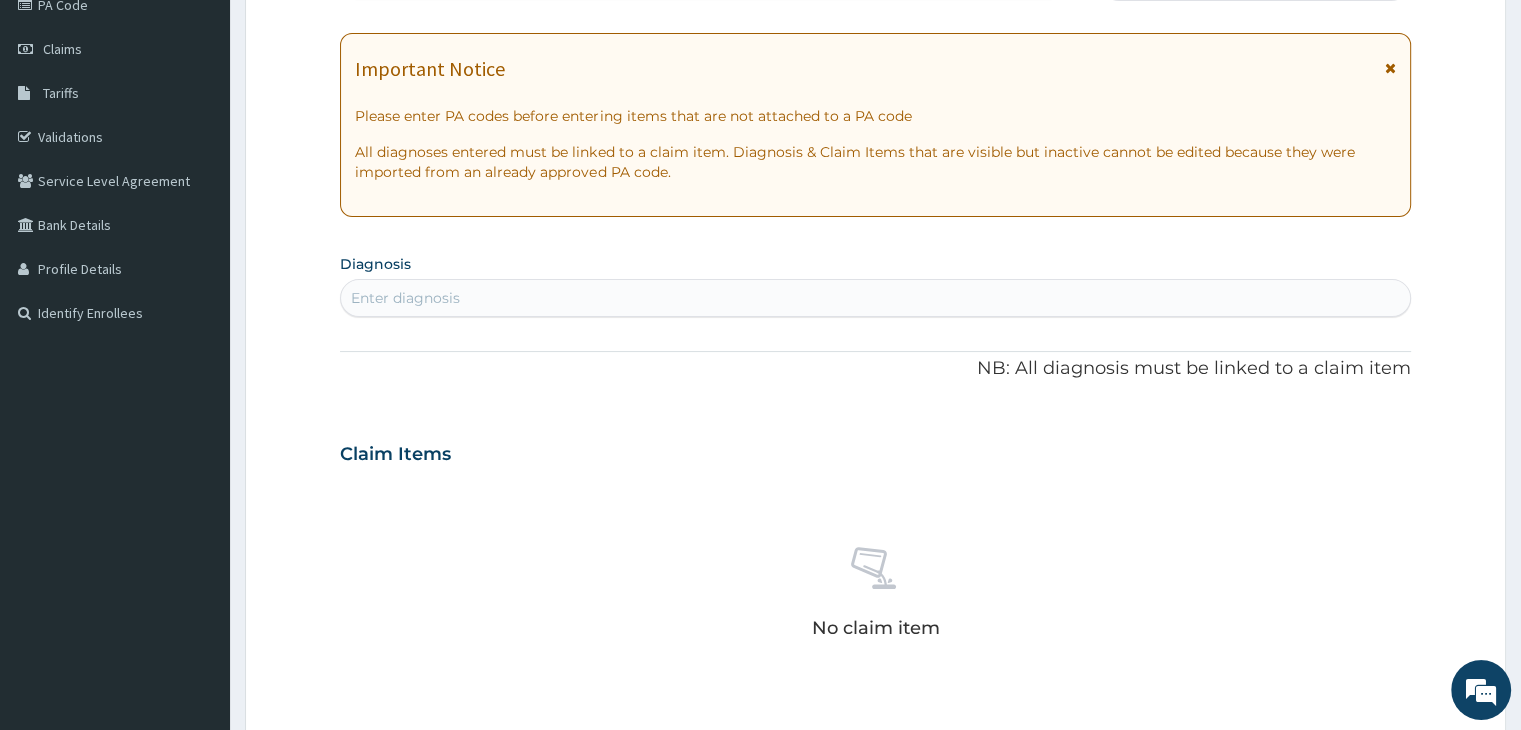 scroll, scrollTop: 364, scrollLeft: 0, axis: vertical 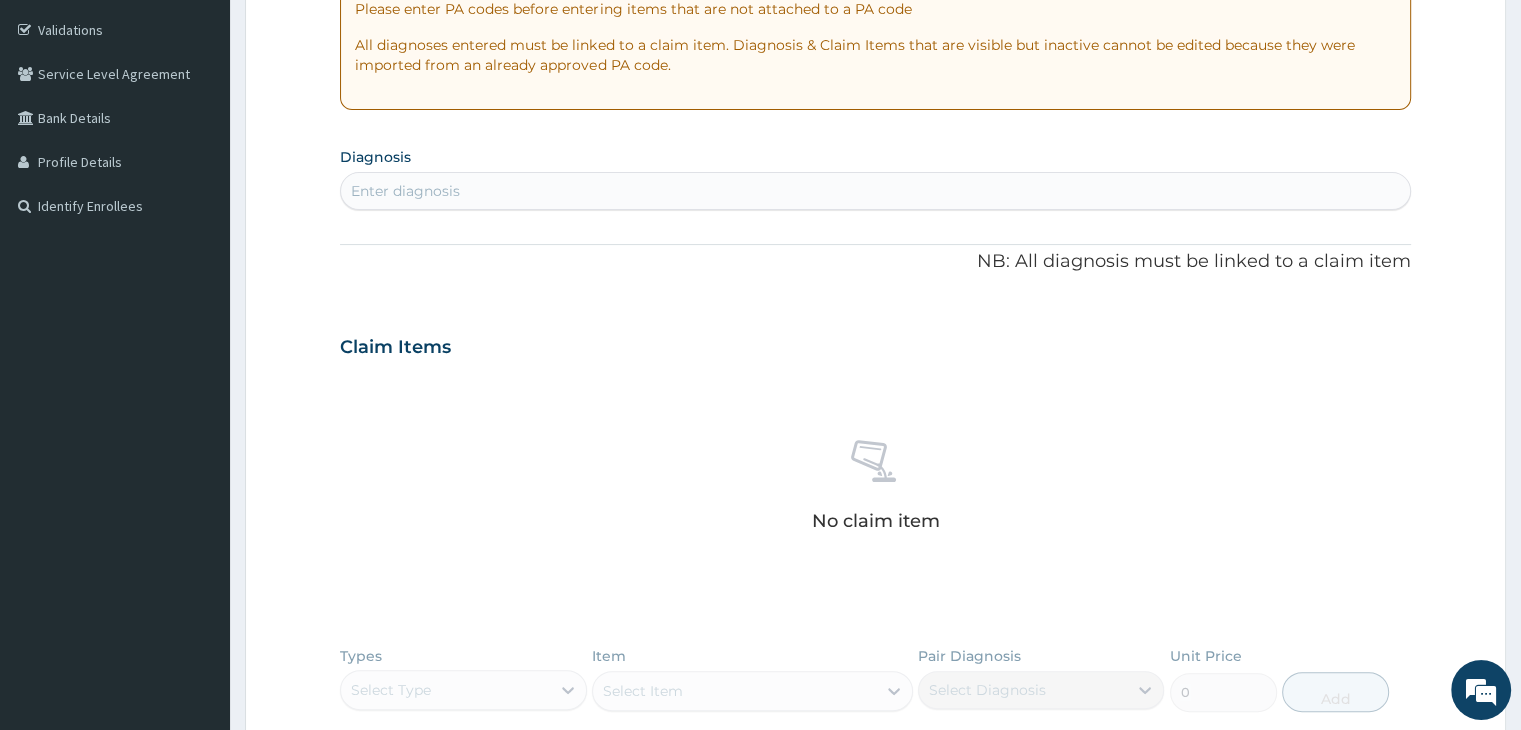 click on "Enter diagnosis" at bounding box center [875, 191] 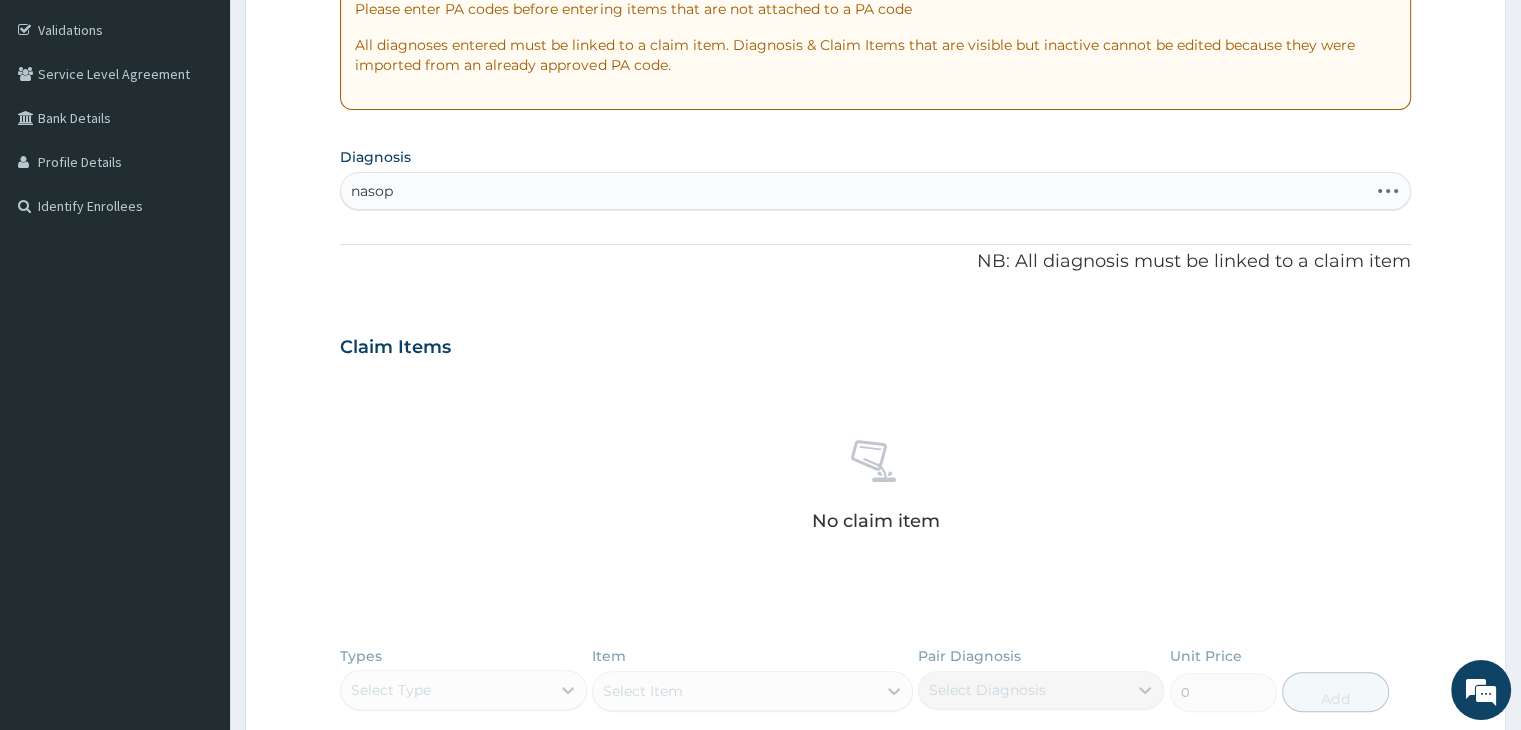 type on "nasoph" 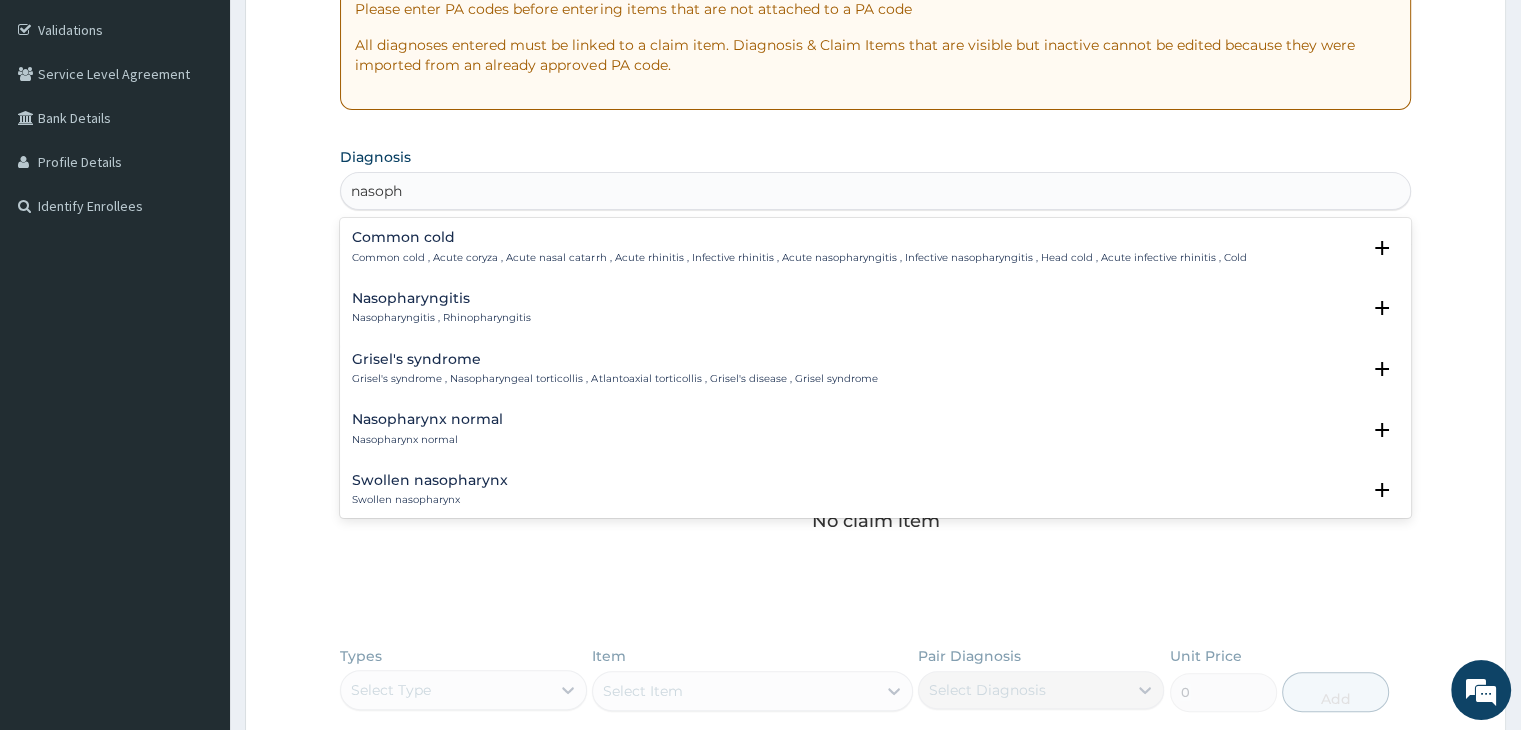 click on "Nasopharyngitis Nasopharyngitis , Rhinopharyngitis" at bounding box center (441, 308) 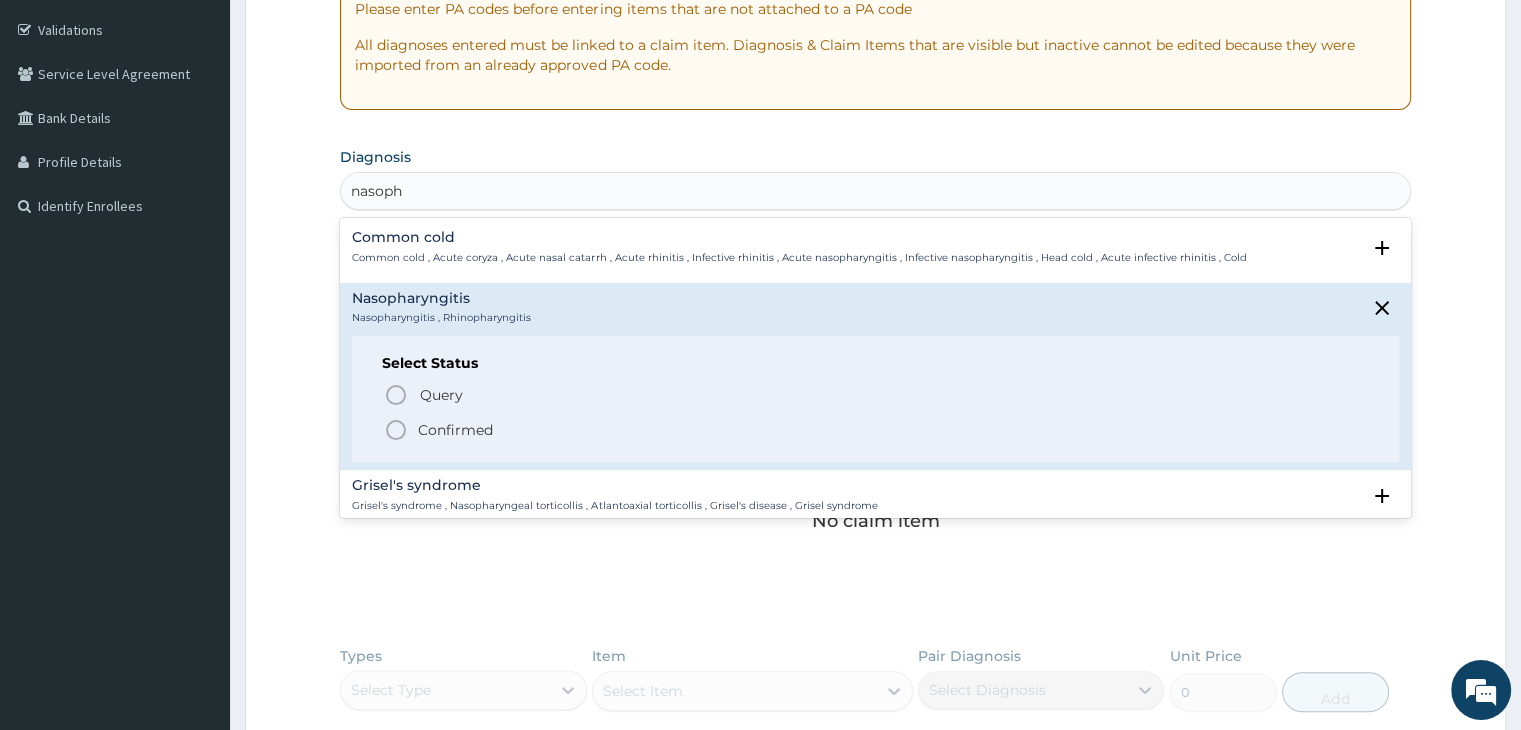 click 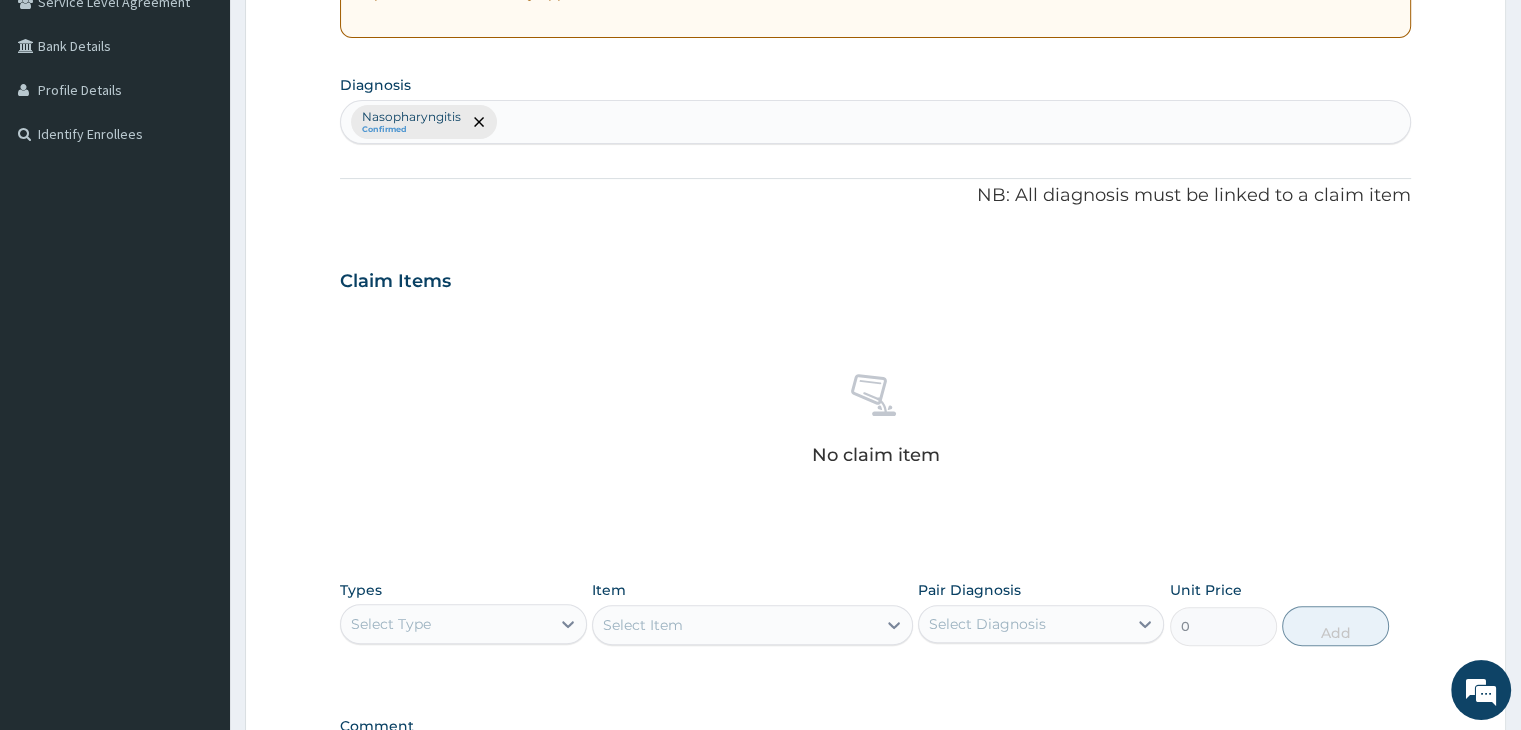 scroll, scrollTop: 664, scrollLeft: 0, axis: vertical 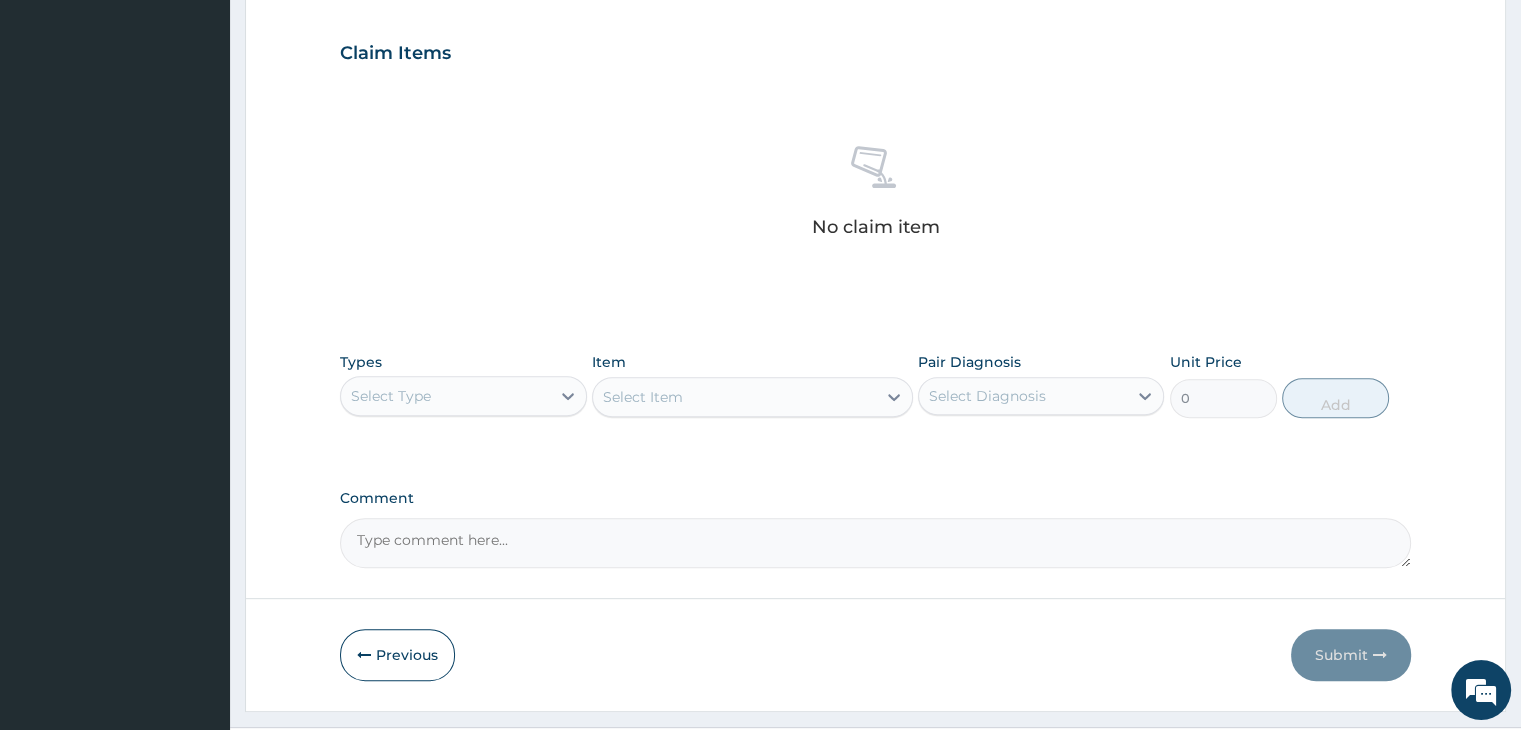 click on "Select Type" at bounding box center (445, 396) 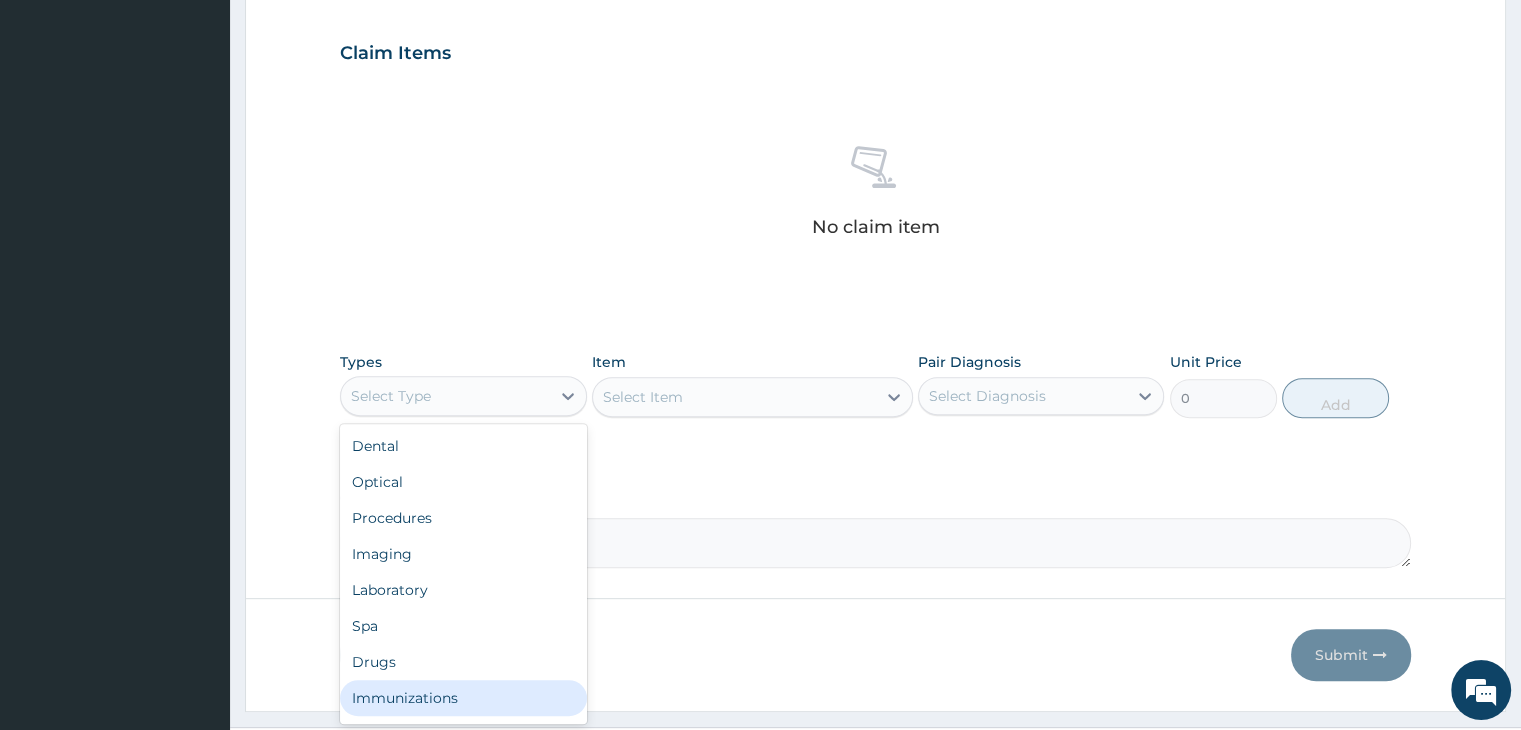 scroll, scrollTop: 68, scrollLeft: 0, axis: vertical 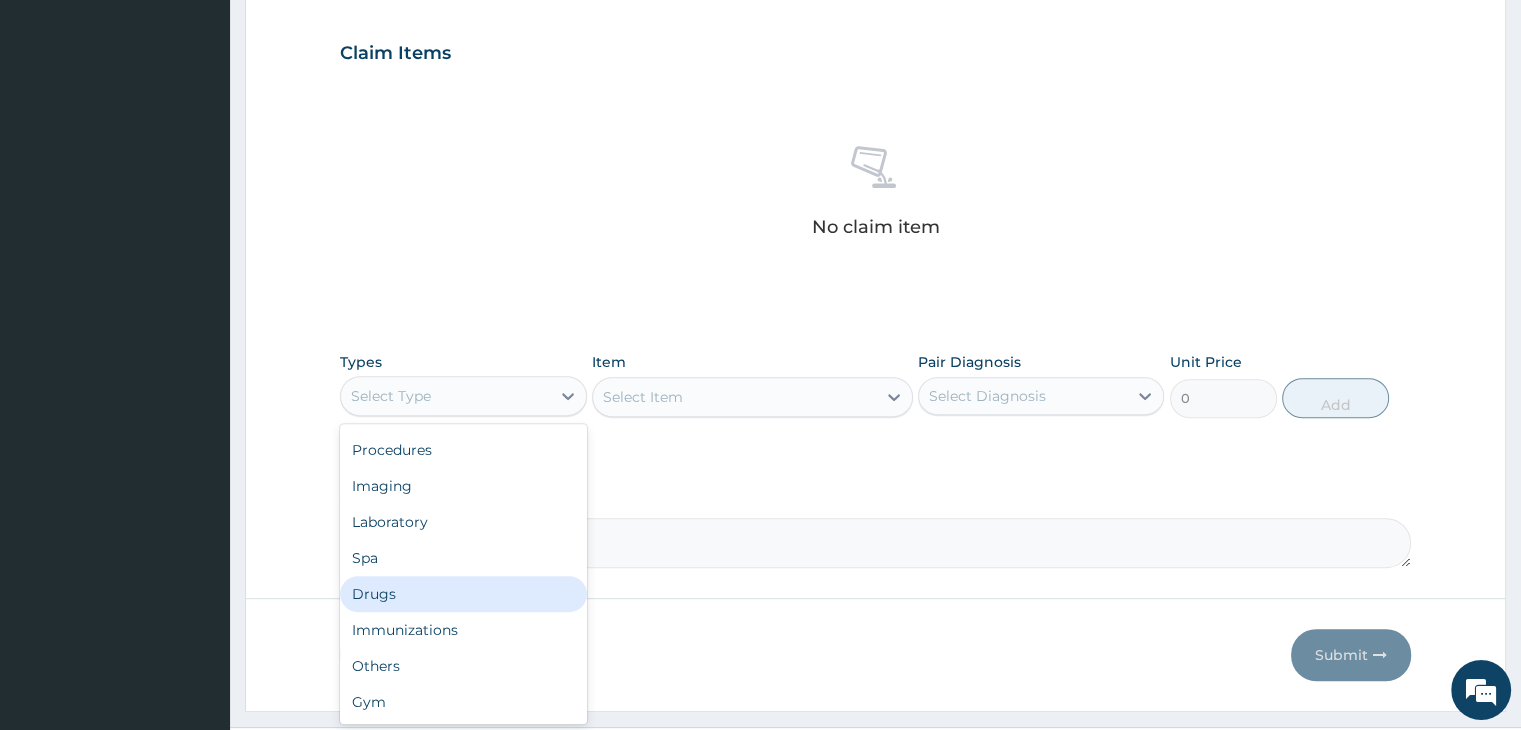 click on "Drugs" at bounding box center (463, 594) 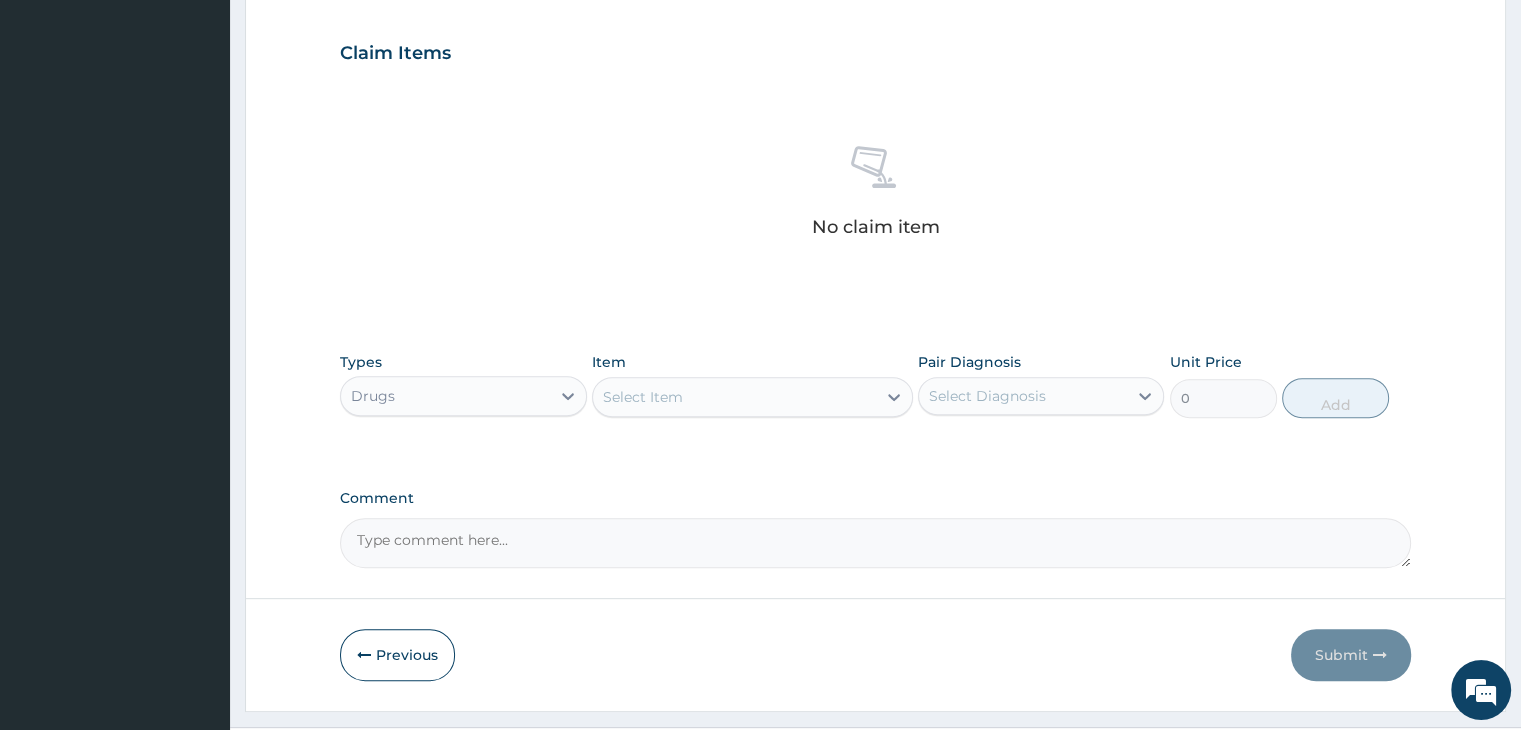 click on "Select Item" at bounding box center (734, 397) 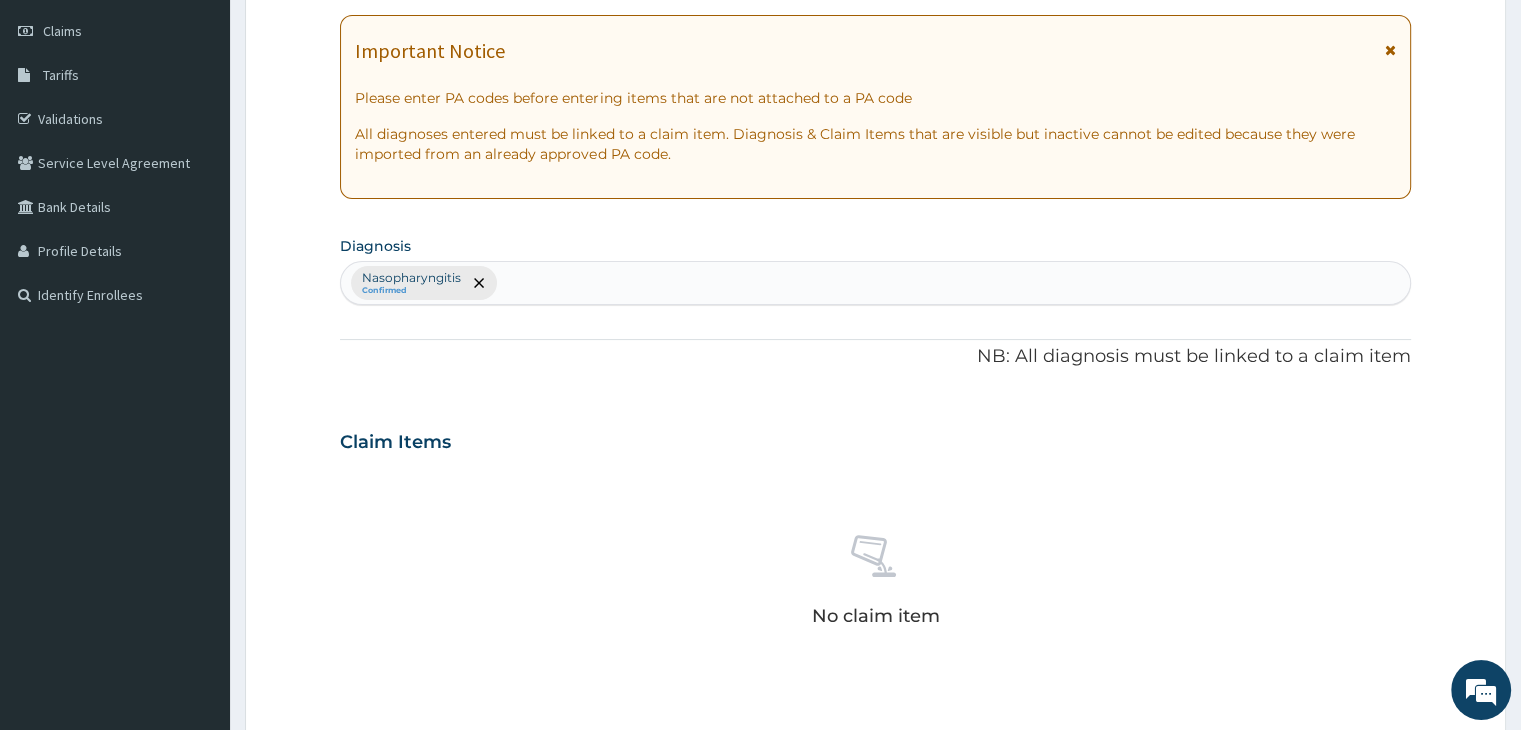 scroll, scrollTop: 264, scrollLeft: 0, axis: vertical 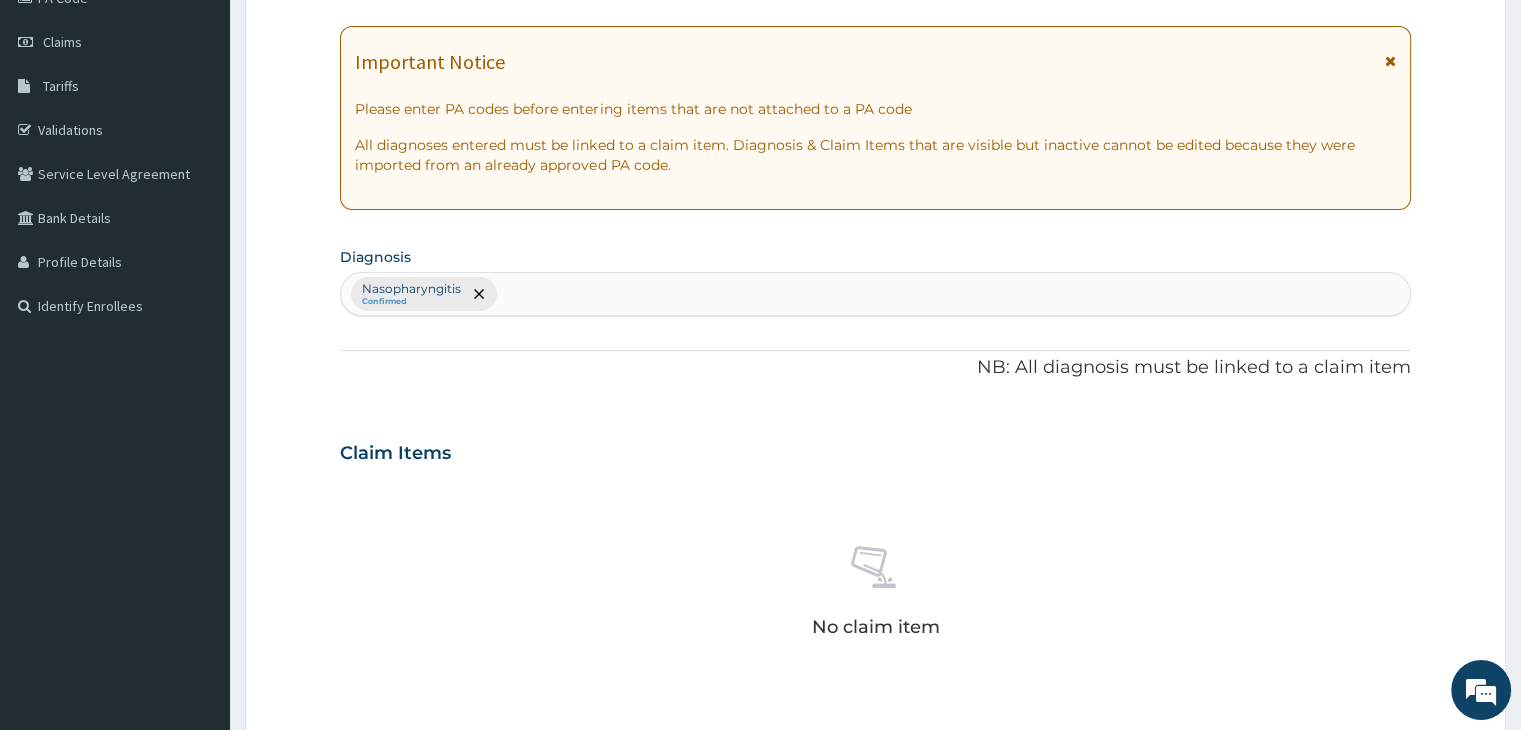 type on "vitamin c" 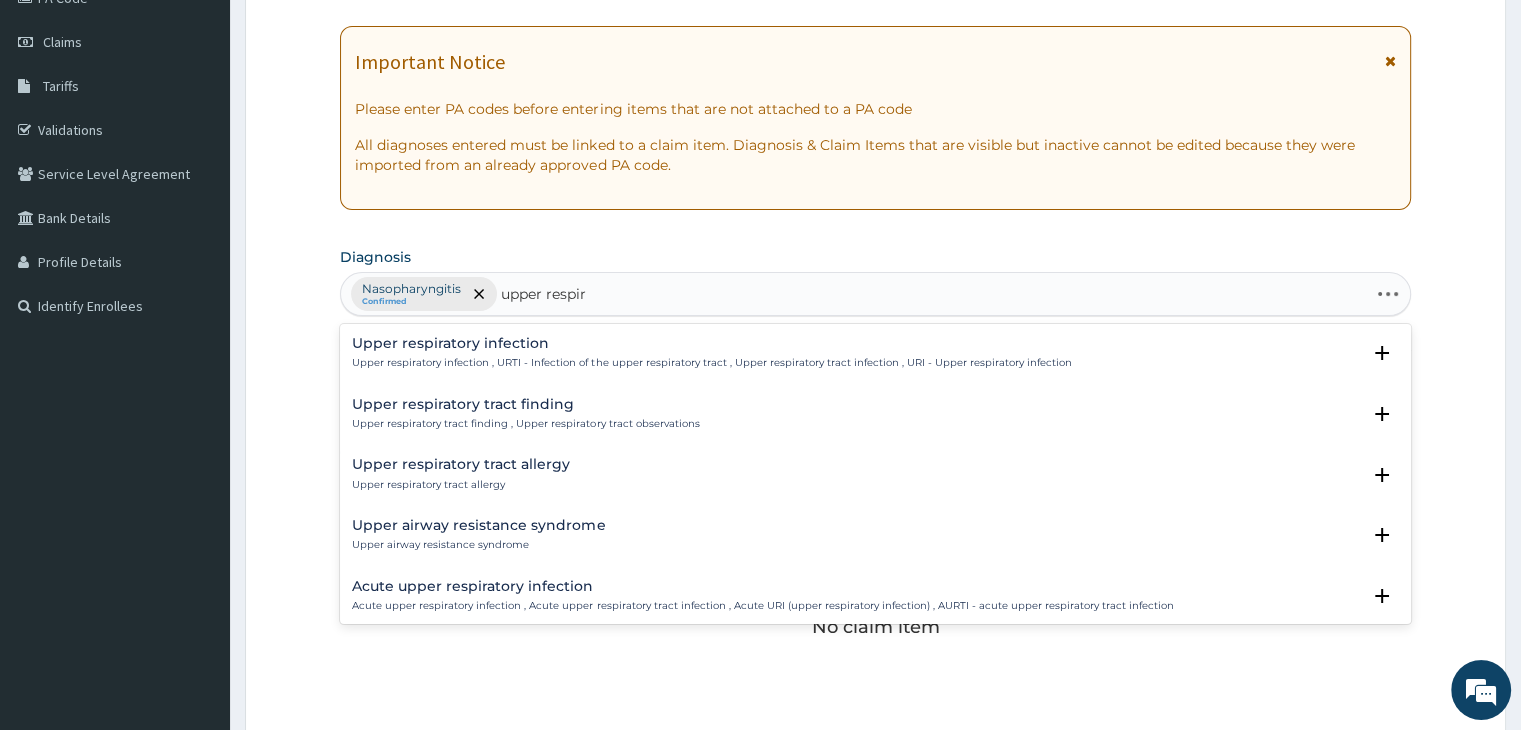 type on "upper respira" 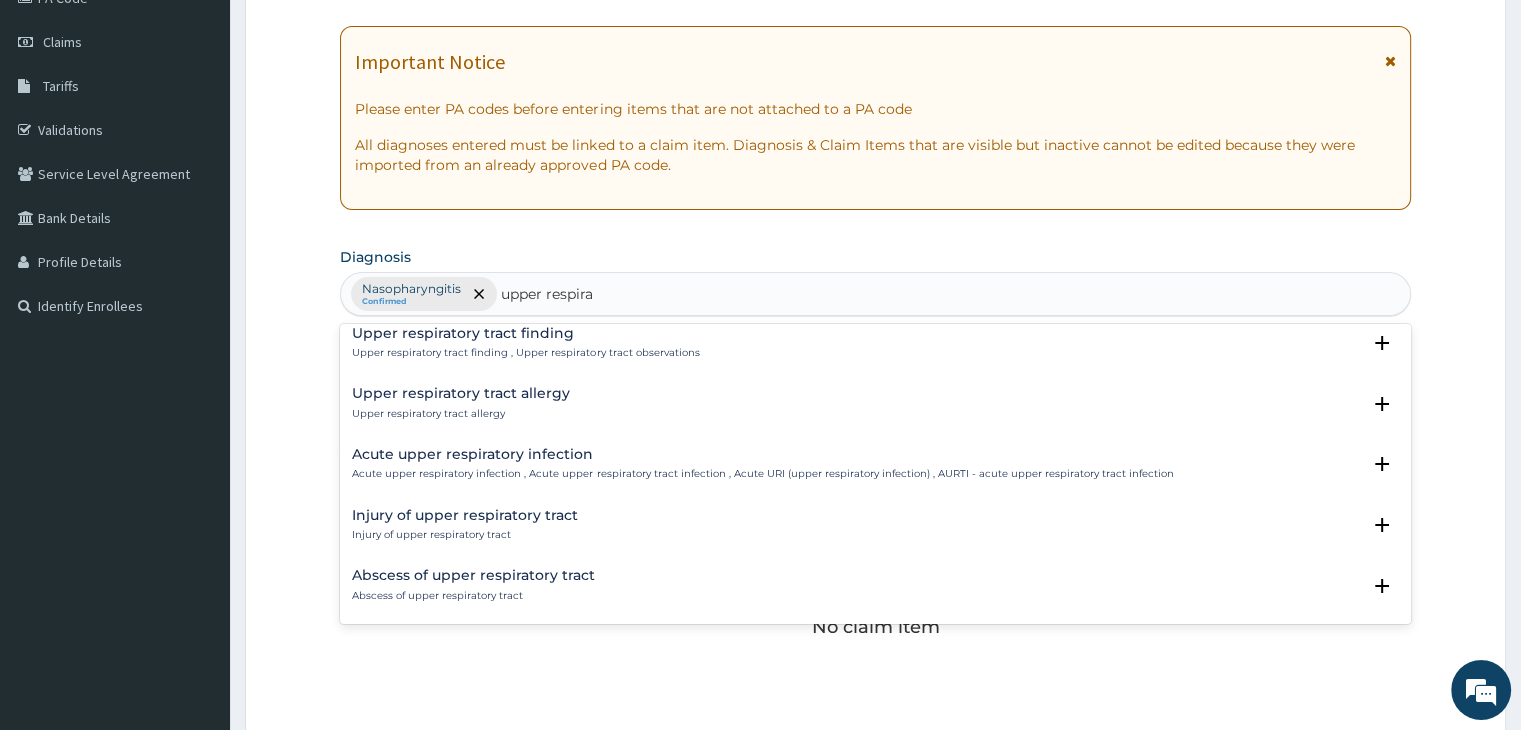 scroll, scrollTop: 100, scrollLeft: 0, axis: vertical 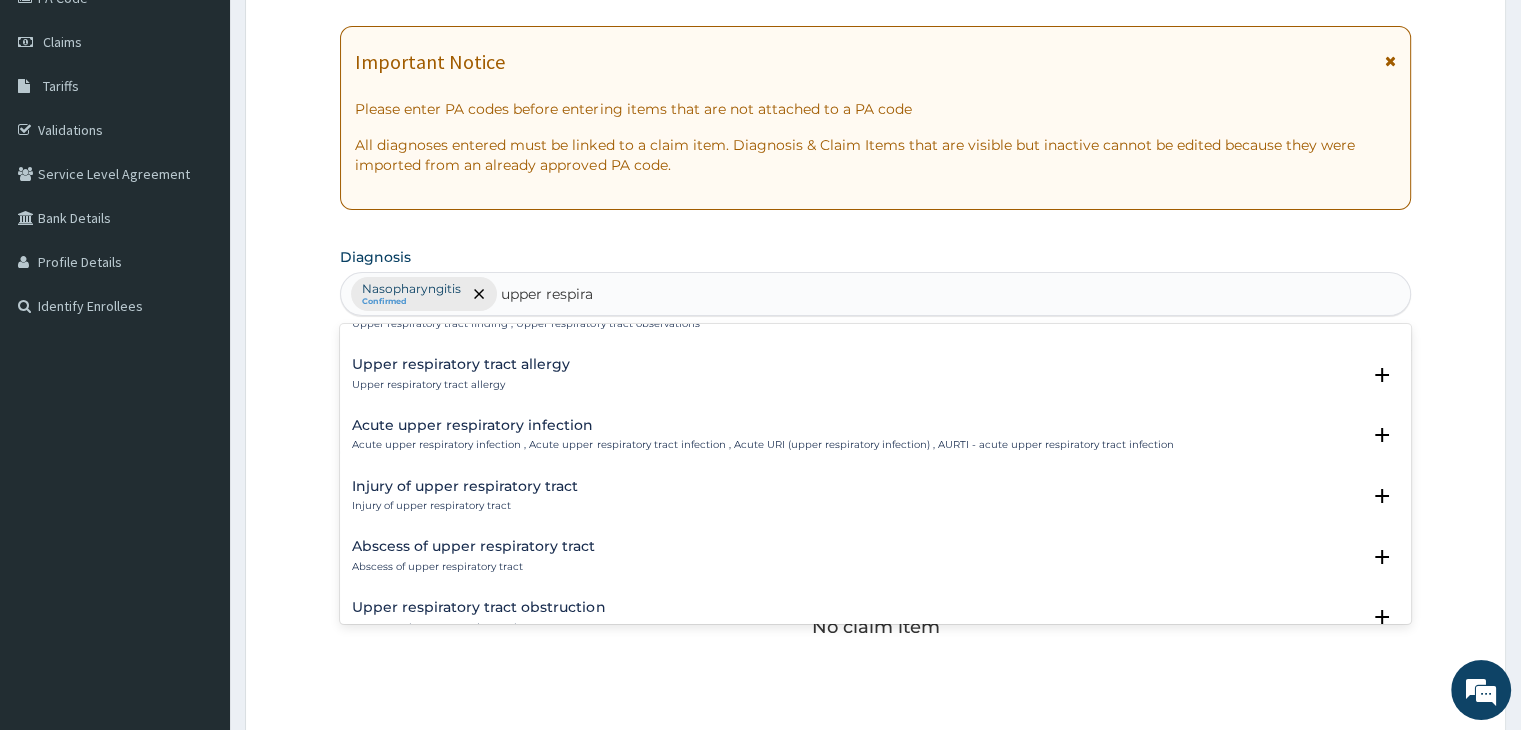 click on "Acute upper respiratory infection Acute upper respiratory infection , Acute upper respiratory tract infection , Acute URI (upper respiratory infection) , AURTI - acute upper respiratory tract infection" at bounding box center (762, 435) 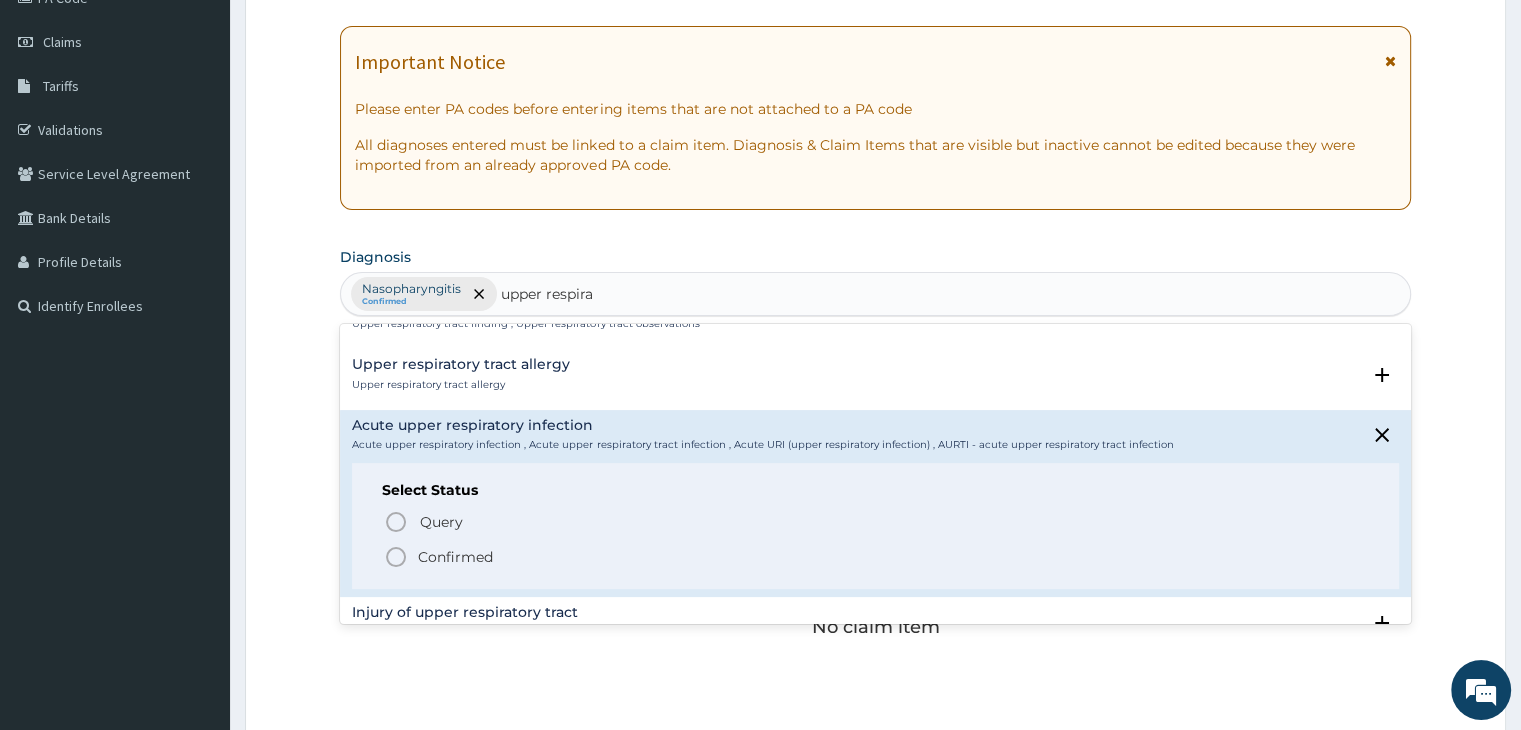 click 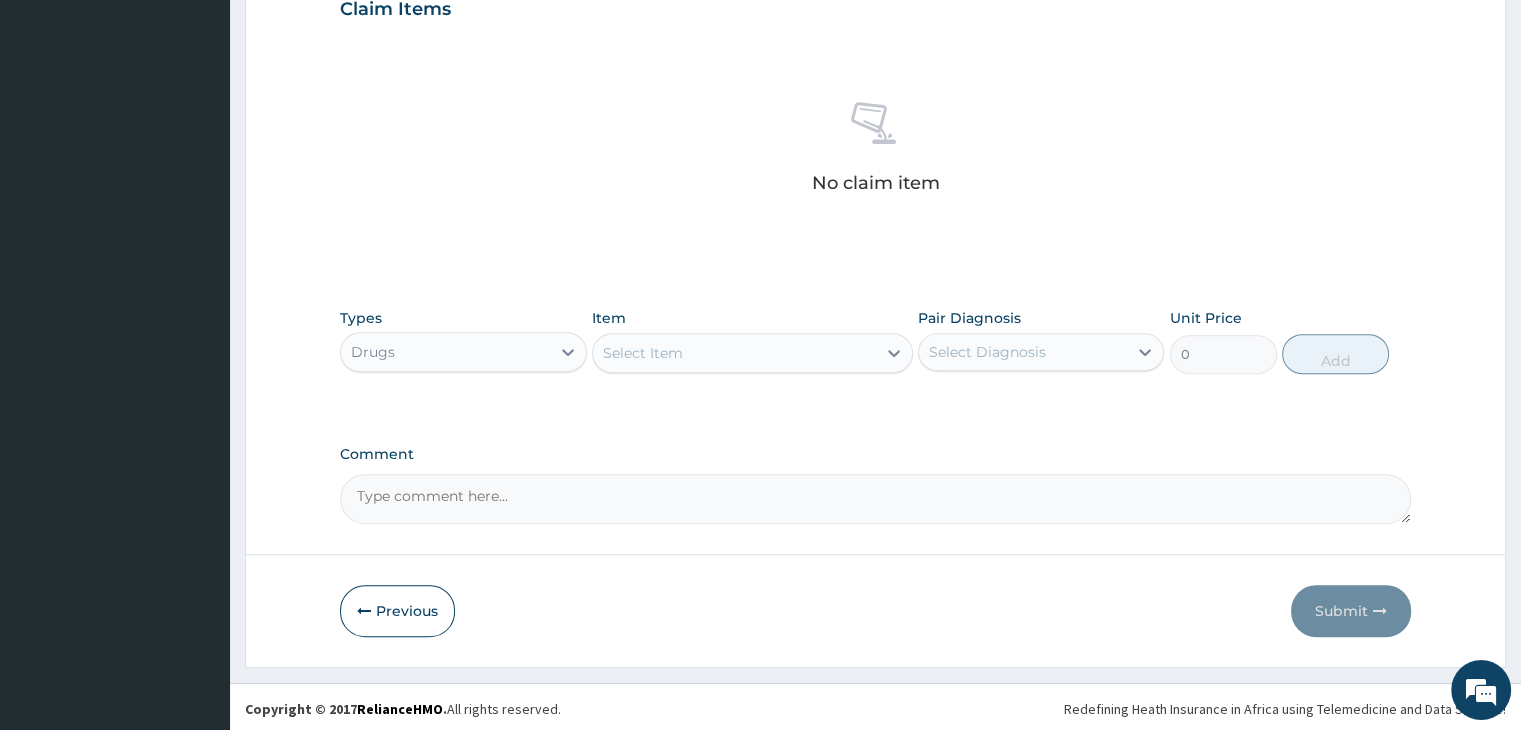 scroll, scrollTop: 710, scrollLeft: 0, axis: vertical 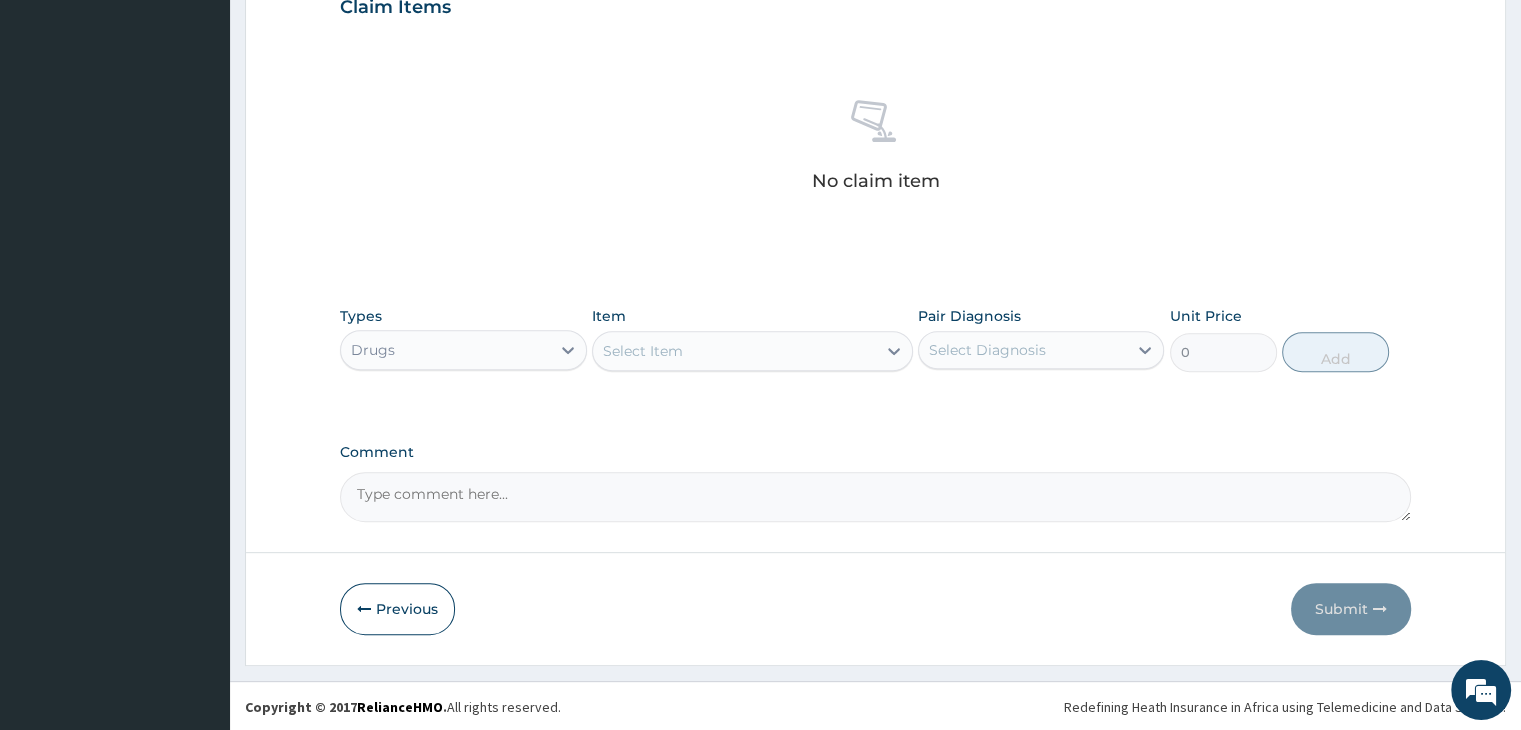 click on "Select Item" at bounding box center [734, 351] 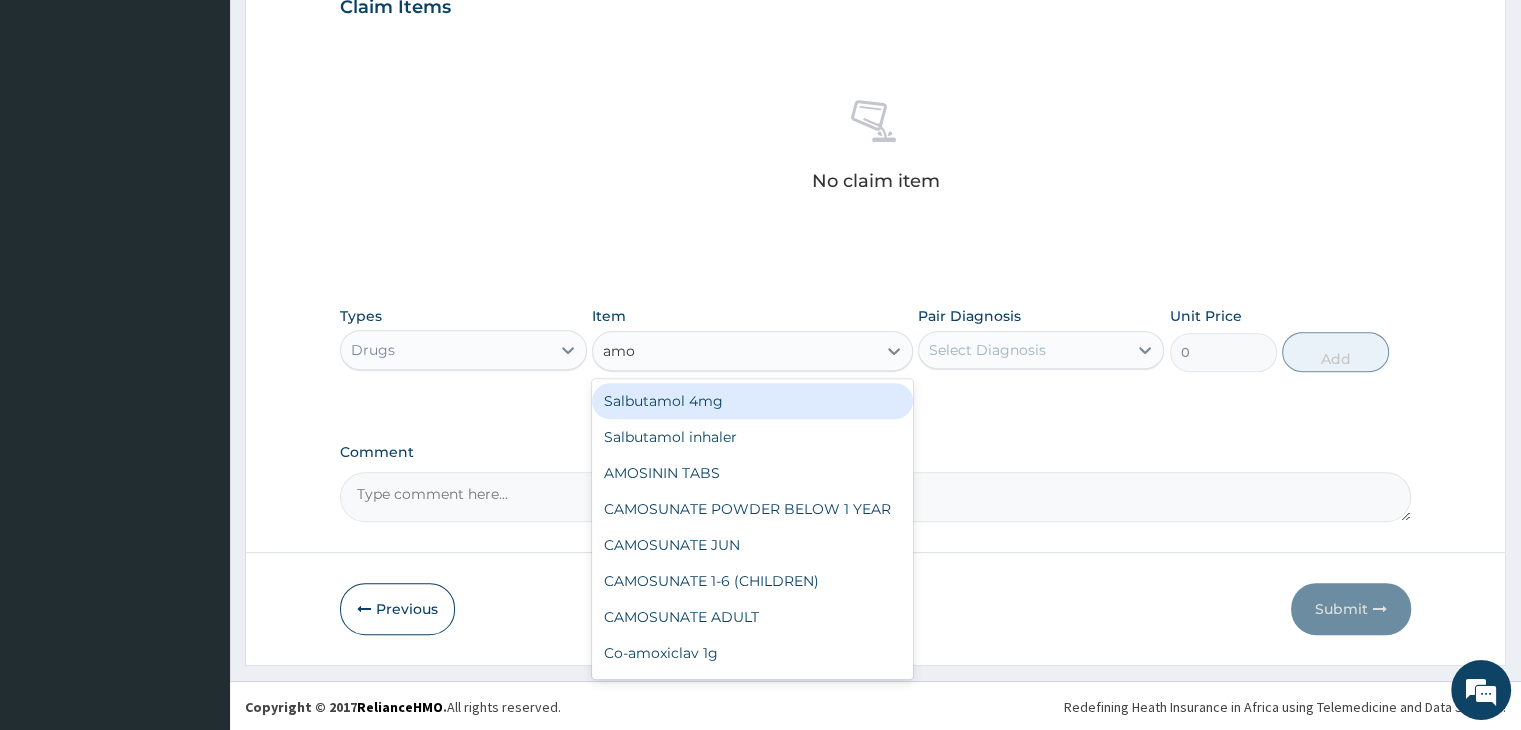 type on "amox" 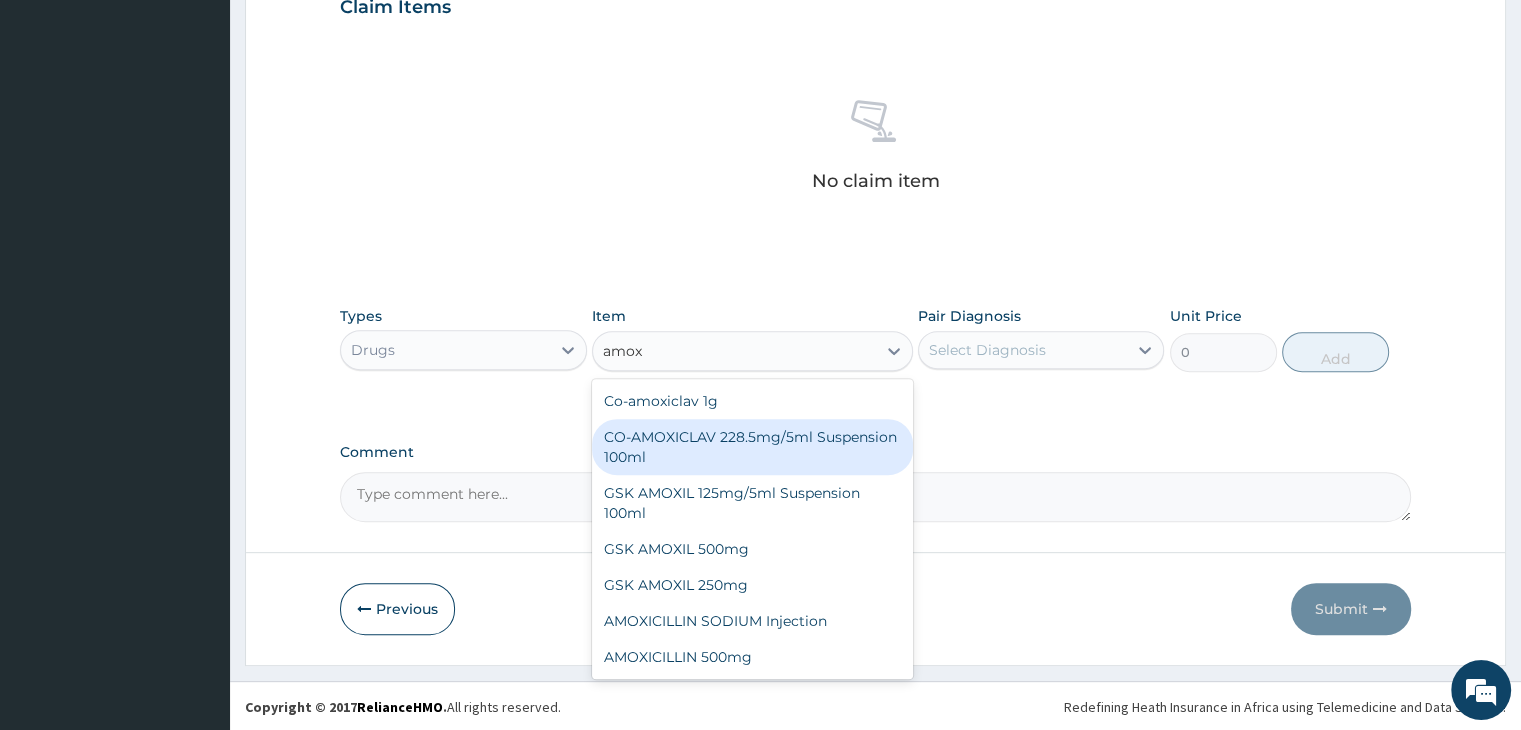 scroll, scrollTop: 36, scrollLeft: 0, axis: vertical 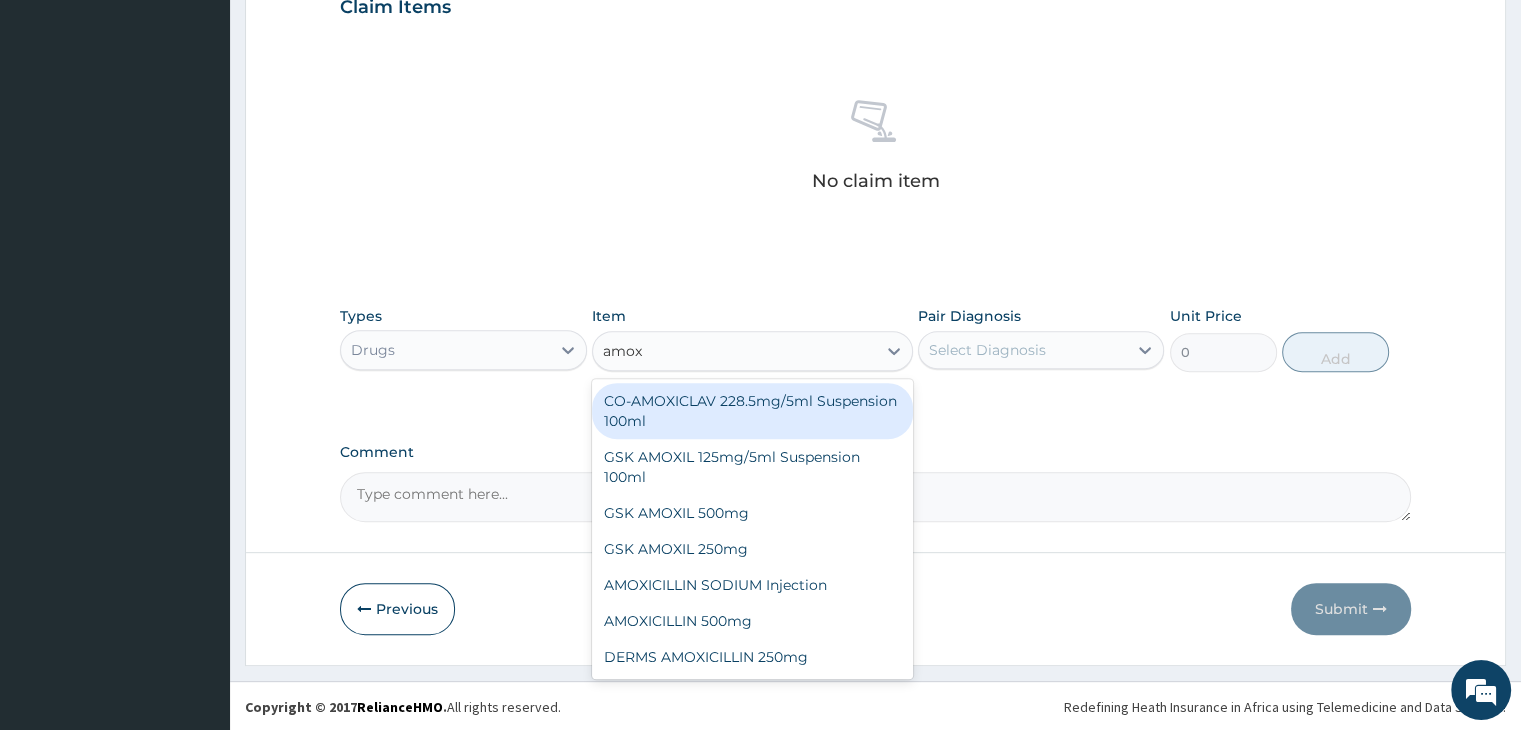 click on "CO-AMOXICLAV 228.5mg/5ml Suspension 100ml" at bounding box center (752, 411) 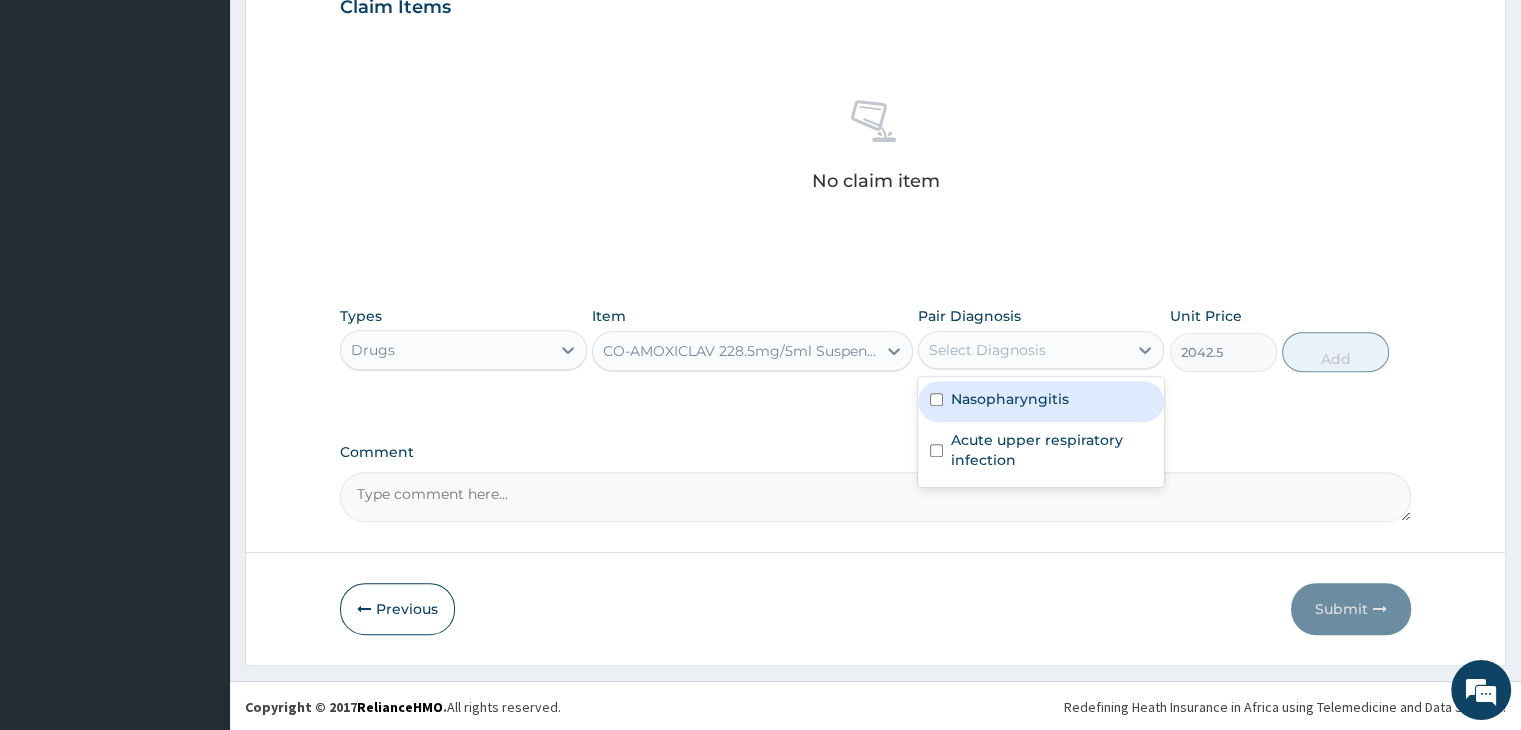 click on "Select Diagnosis" at bounding box center (1023, 350) 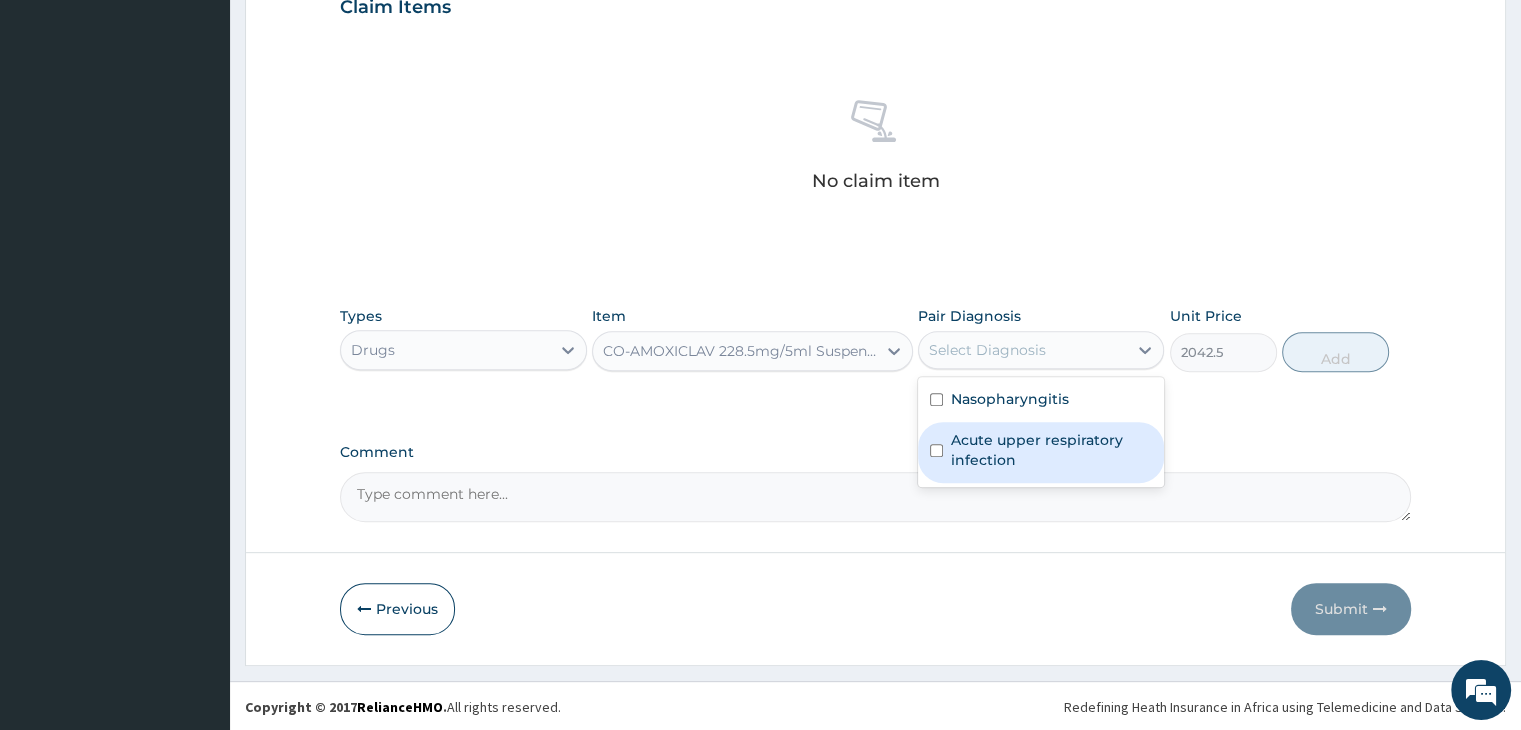 click on "Acute upper respiratory infection" at bounding box center (1051, 450) 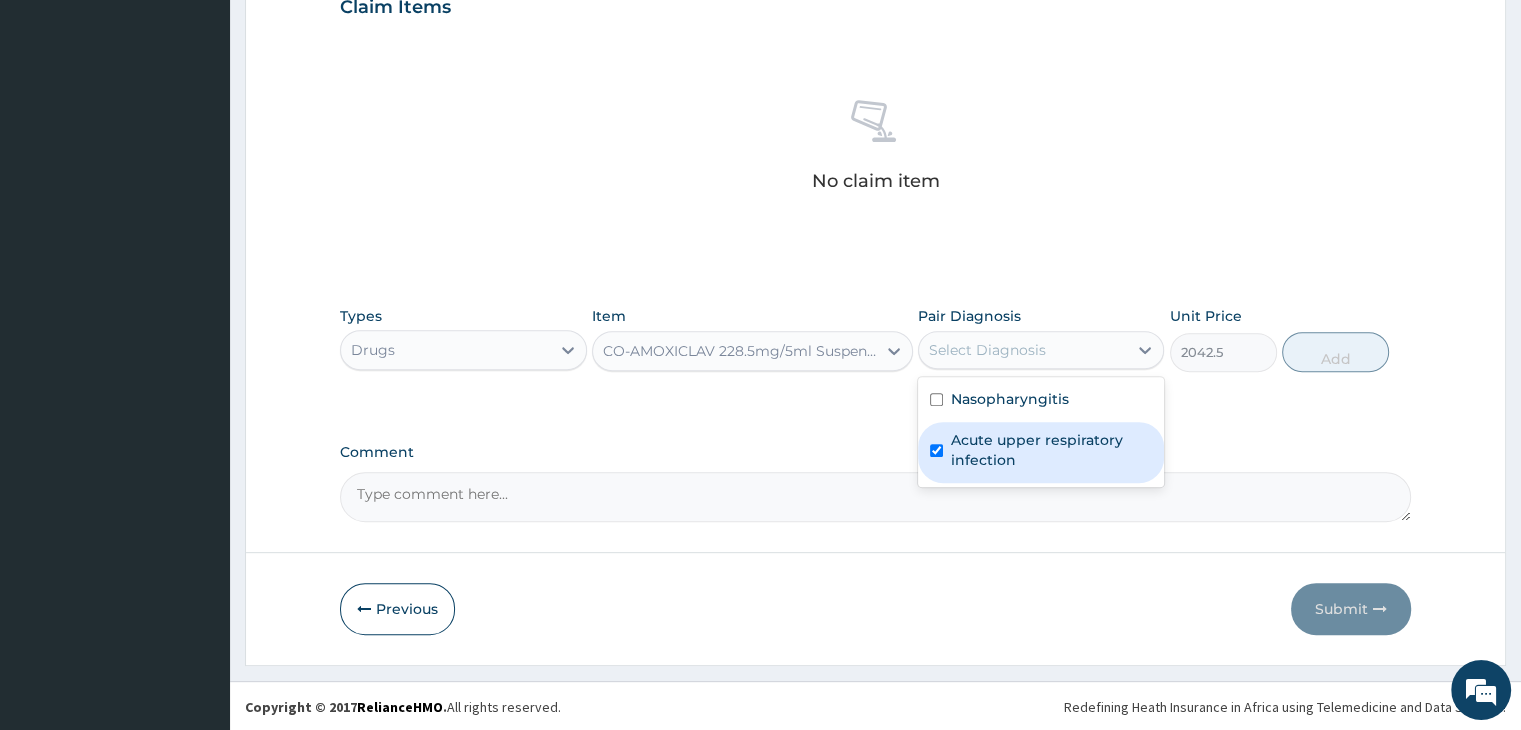 checkbox on "true" 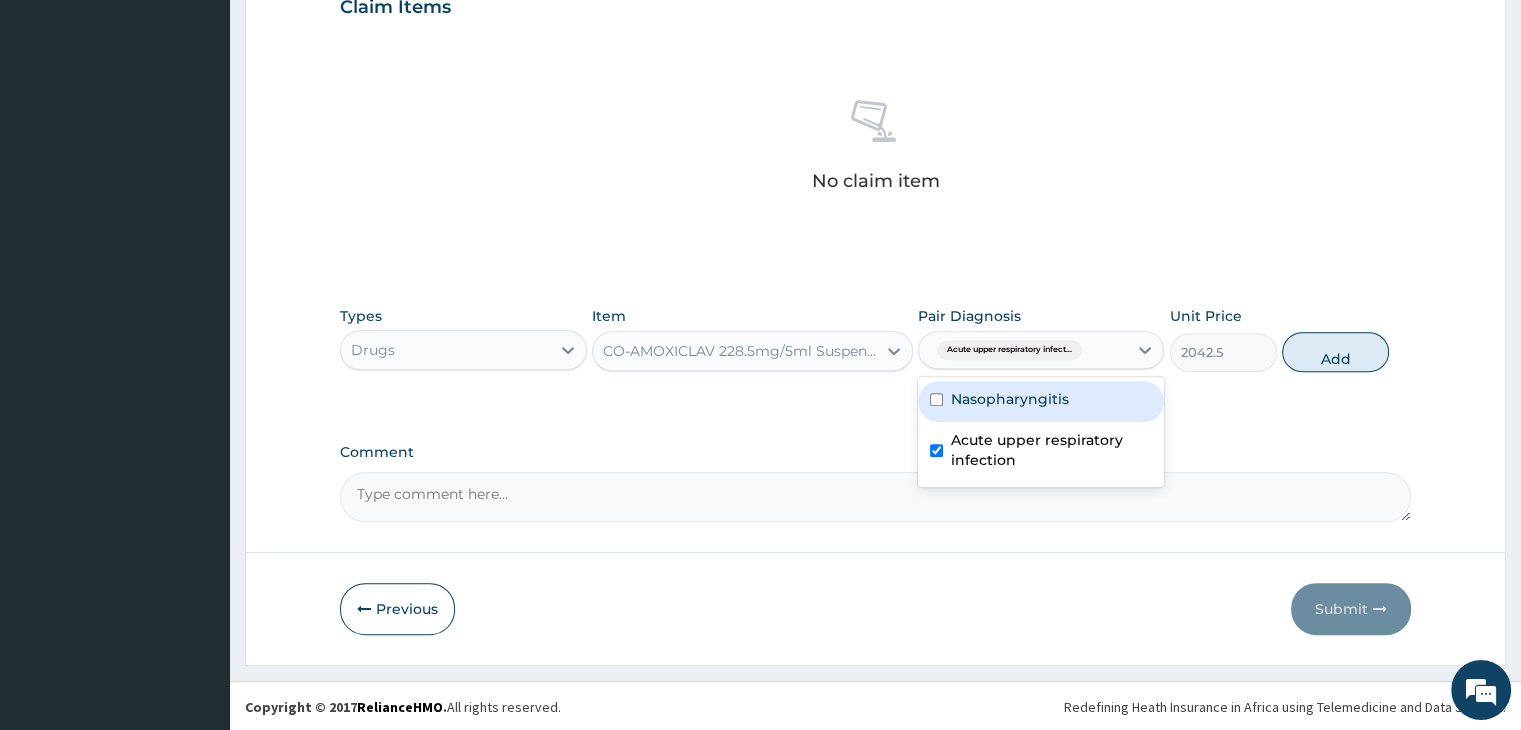 click on "Nasopharyngitis" at bounding box center (1041, 401) 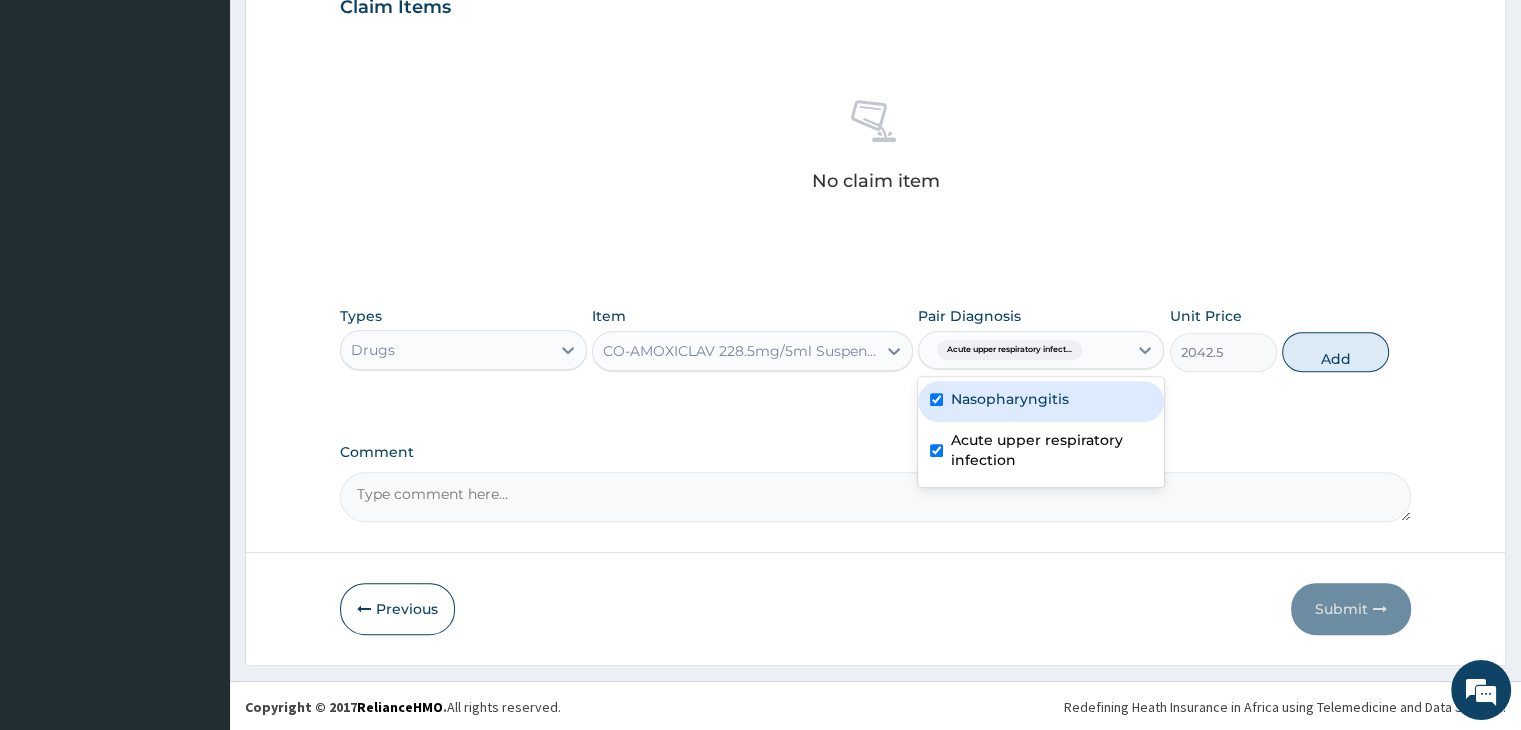 checkbox on "true" 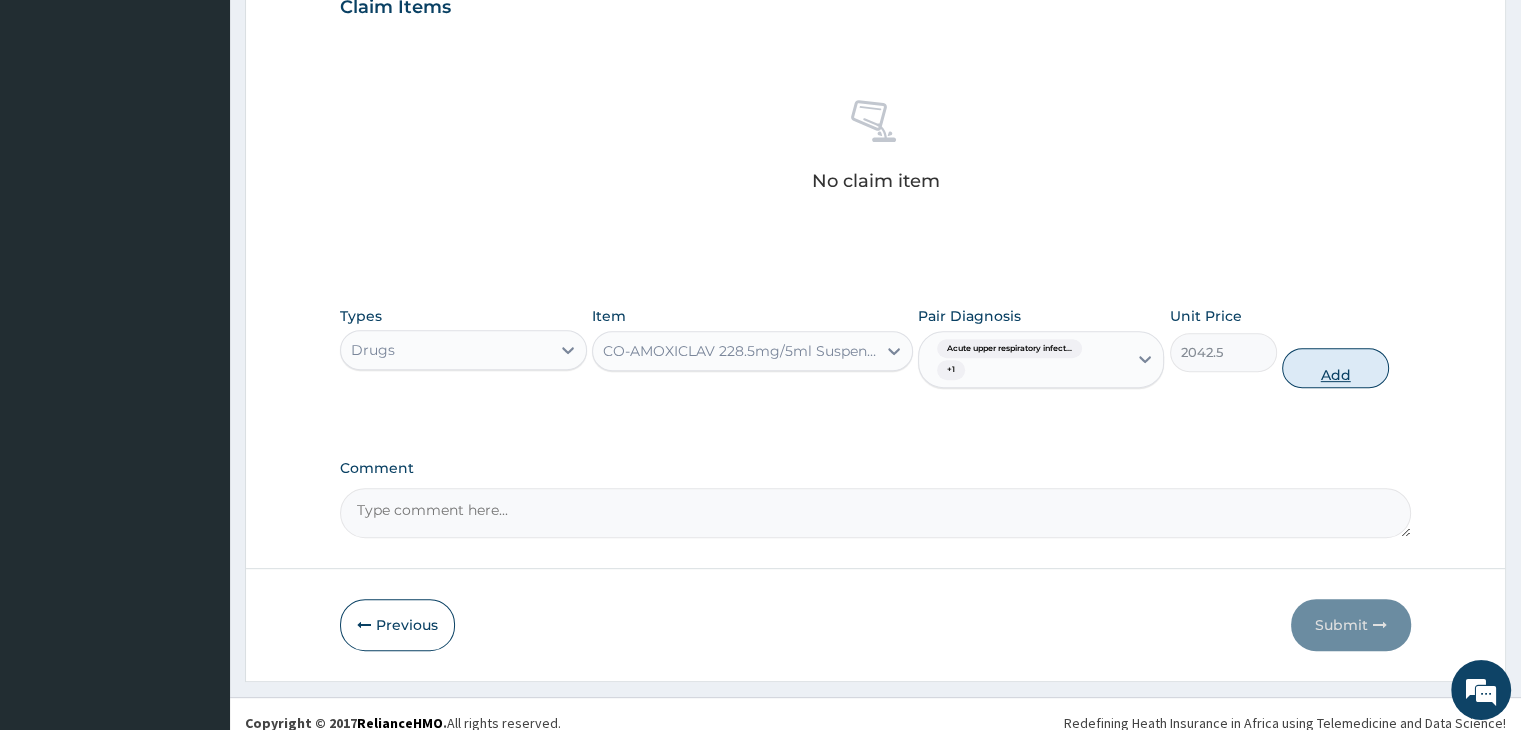 click on "Add" at bounding box center [1335, 368] 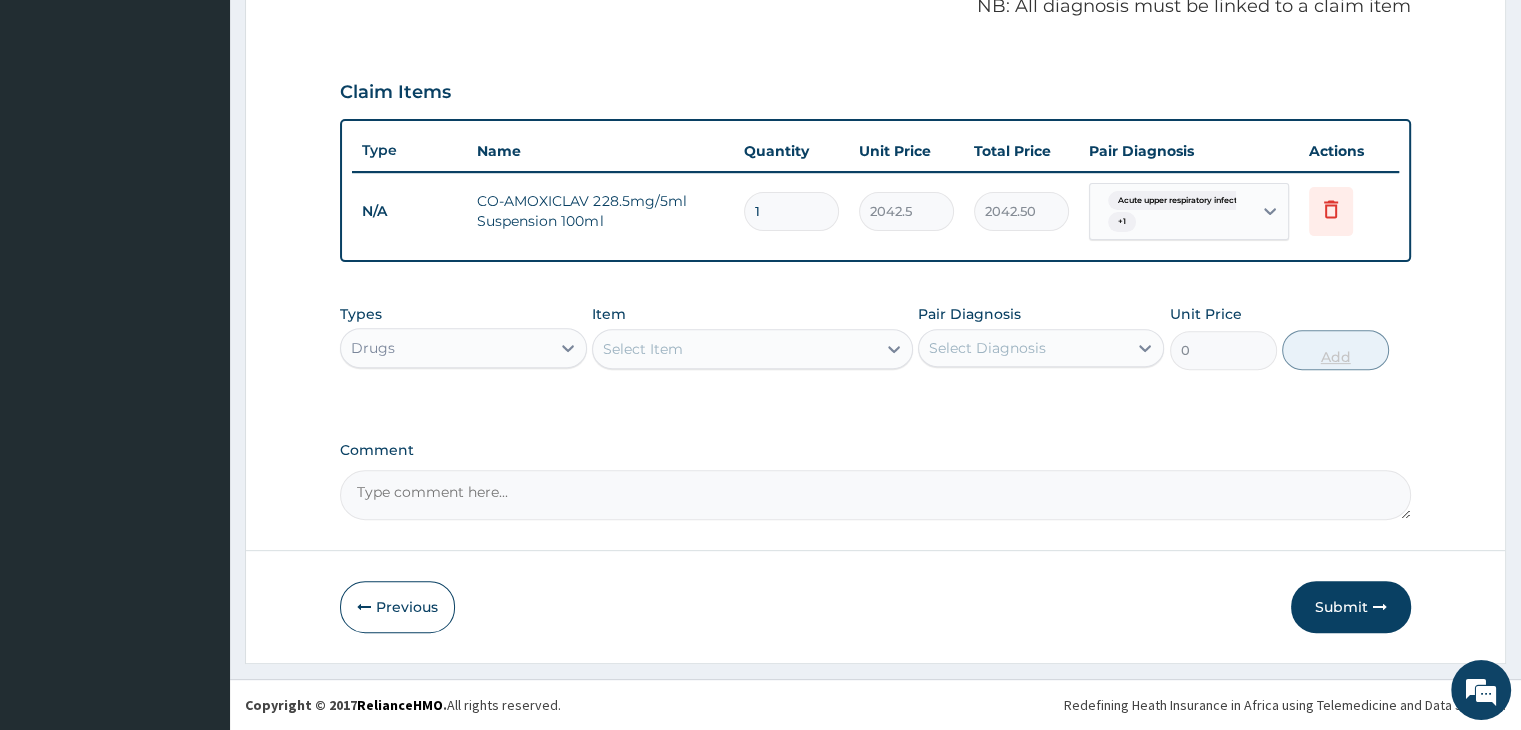 scroll, scrollTop: 622, scrollLeft: 0, axis: vertical 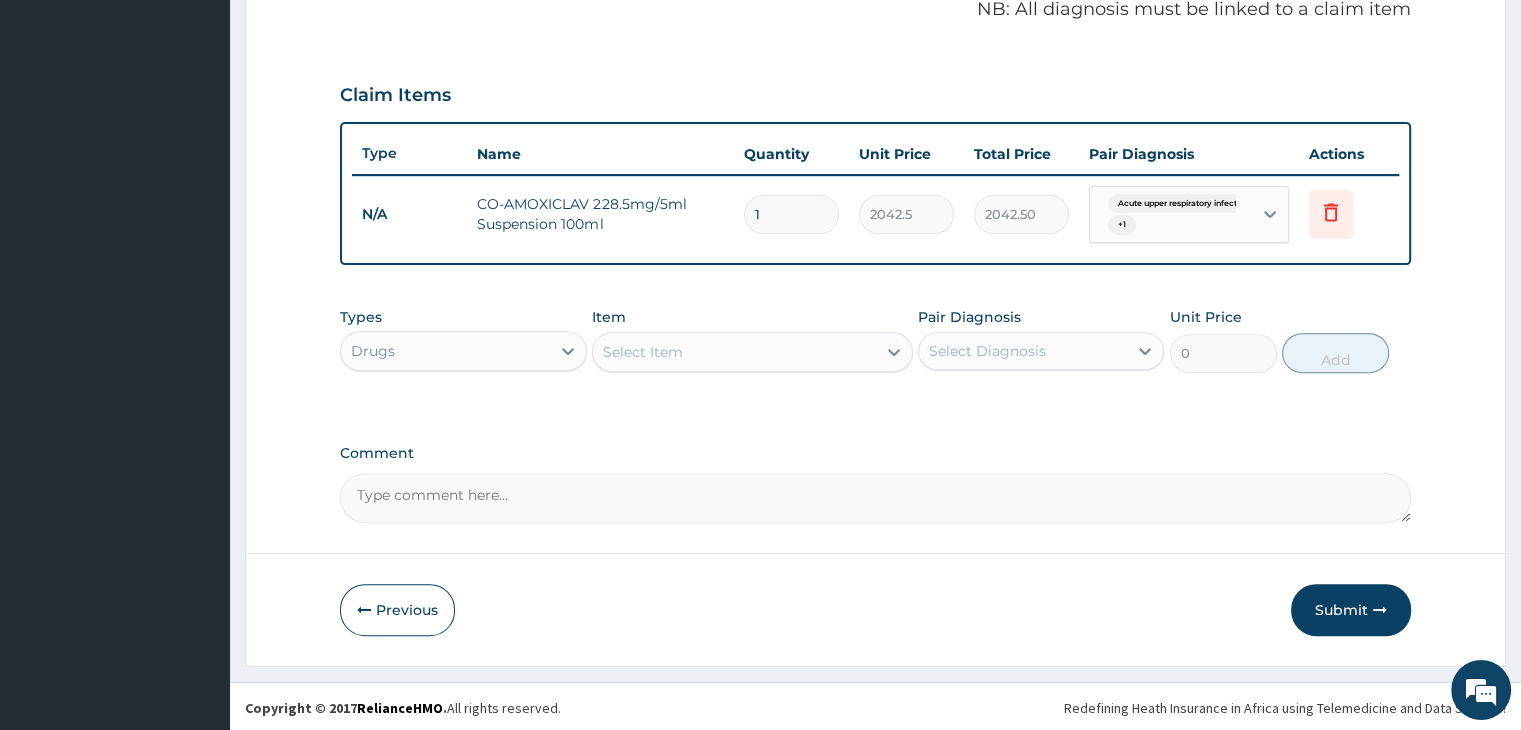 click on "Select Item" at bounding box center [734, 352] 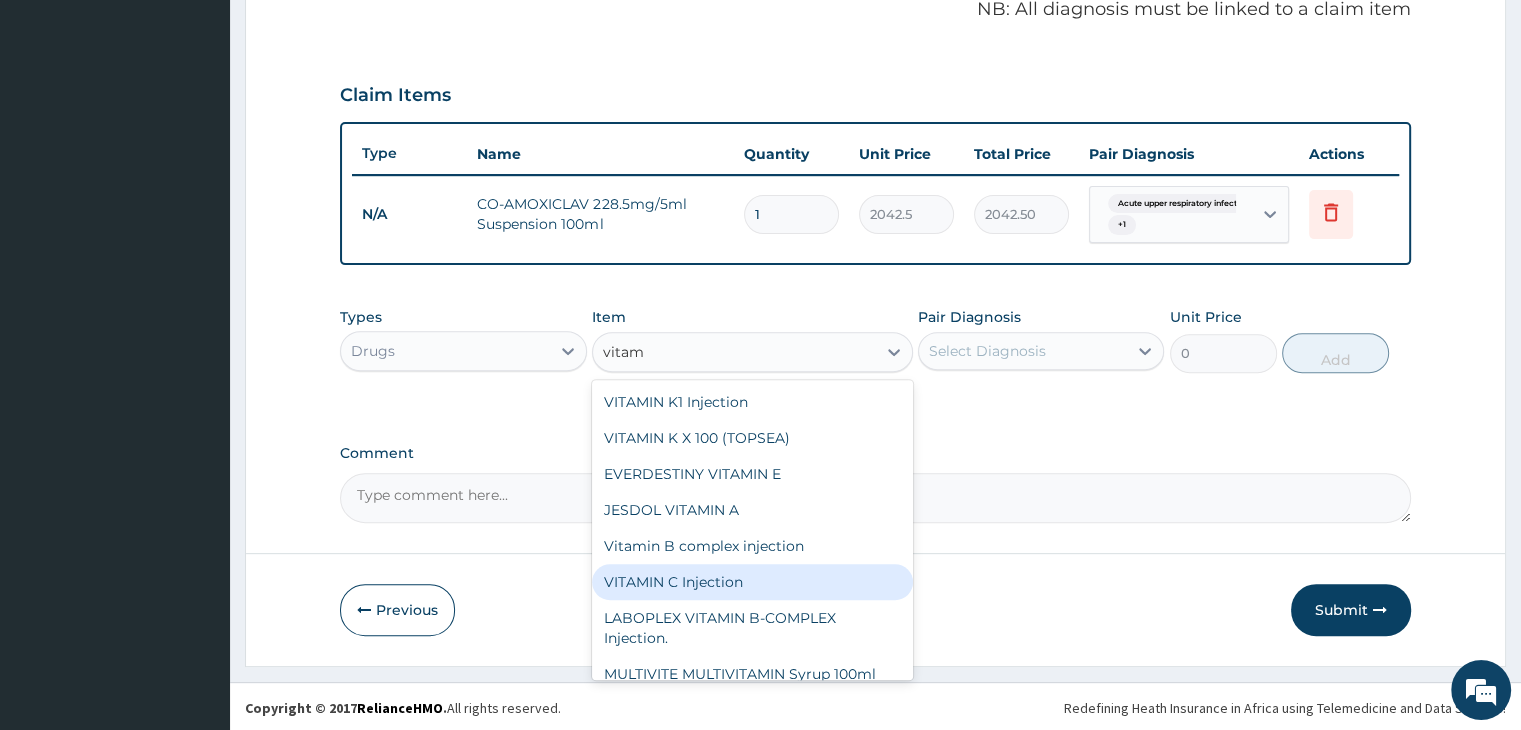 type on "vita" 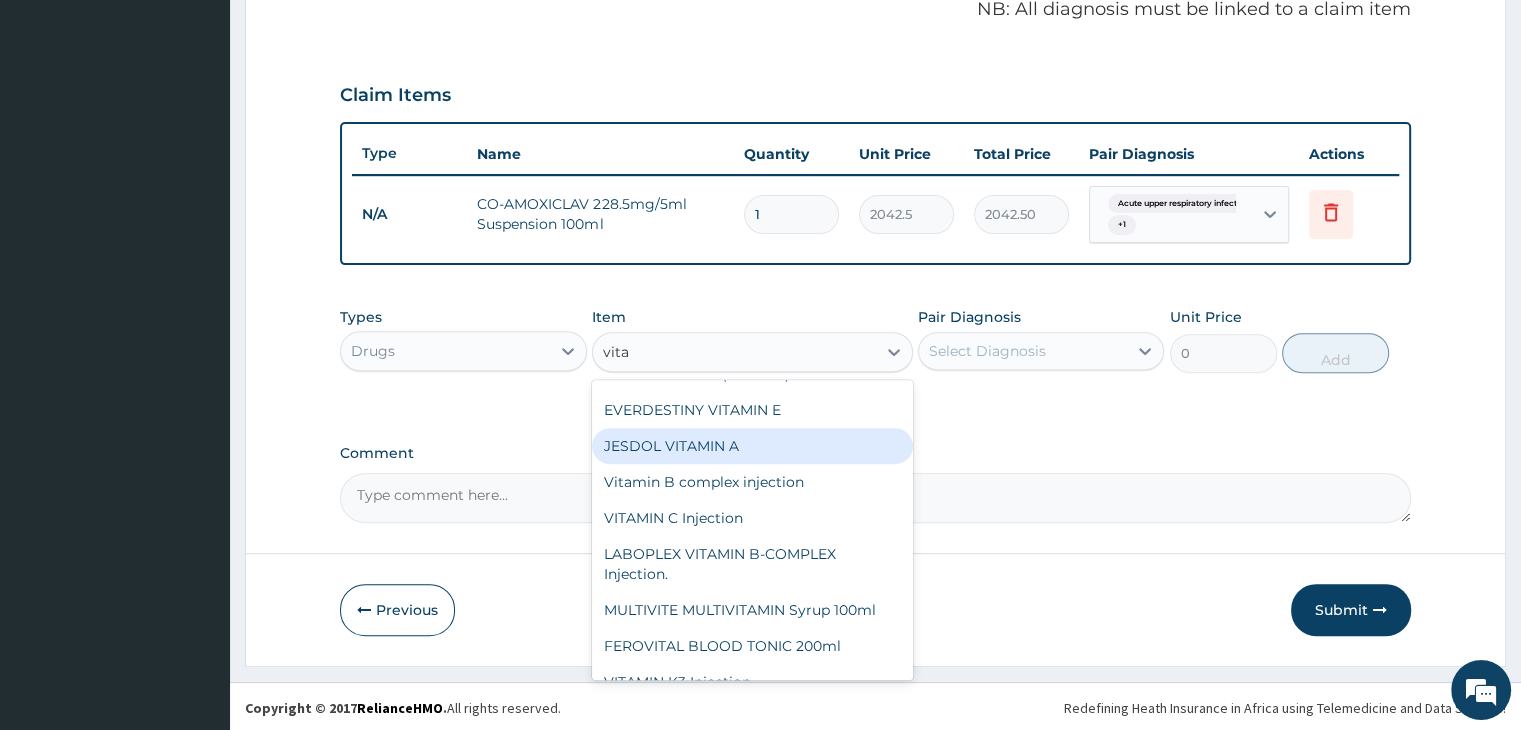 scroll, scrollTop: 124, scrollLeft: 0, axis: vertical 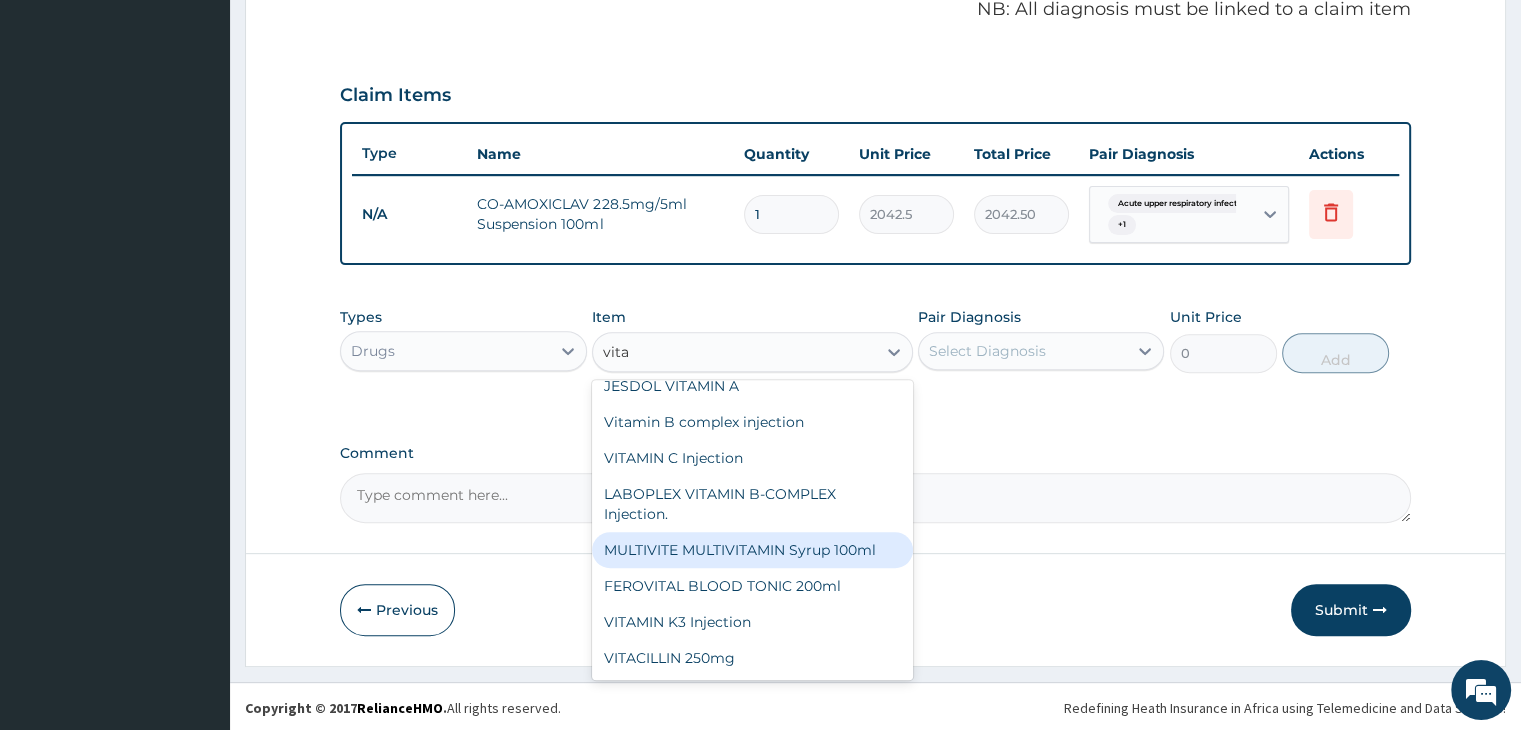 click on "MULTIVITE MULTIVITAMIN Syrup 100ml" at bounding box center [752, 550] 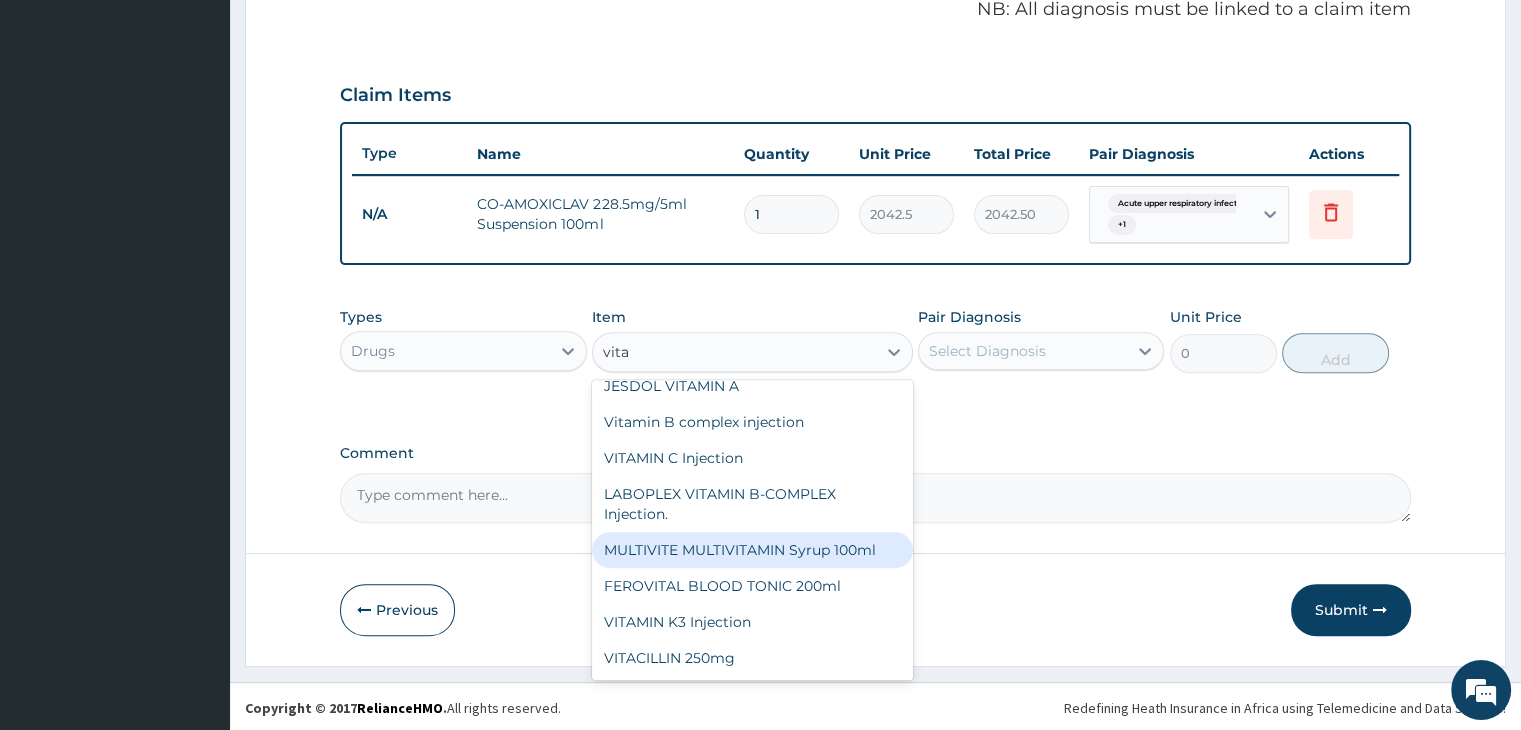 type 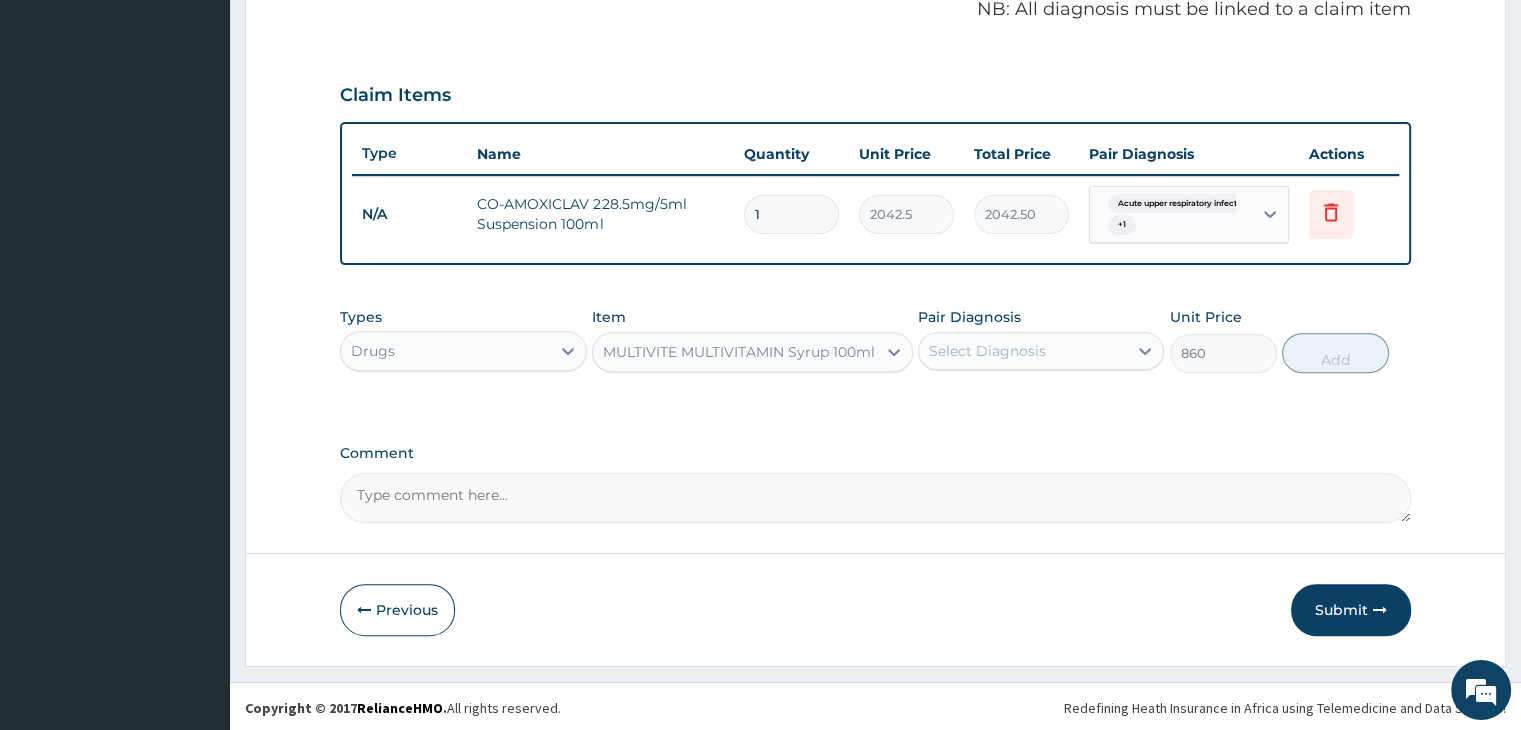 click on "Select Diagnosis" at bounding box center (1023, 351) 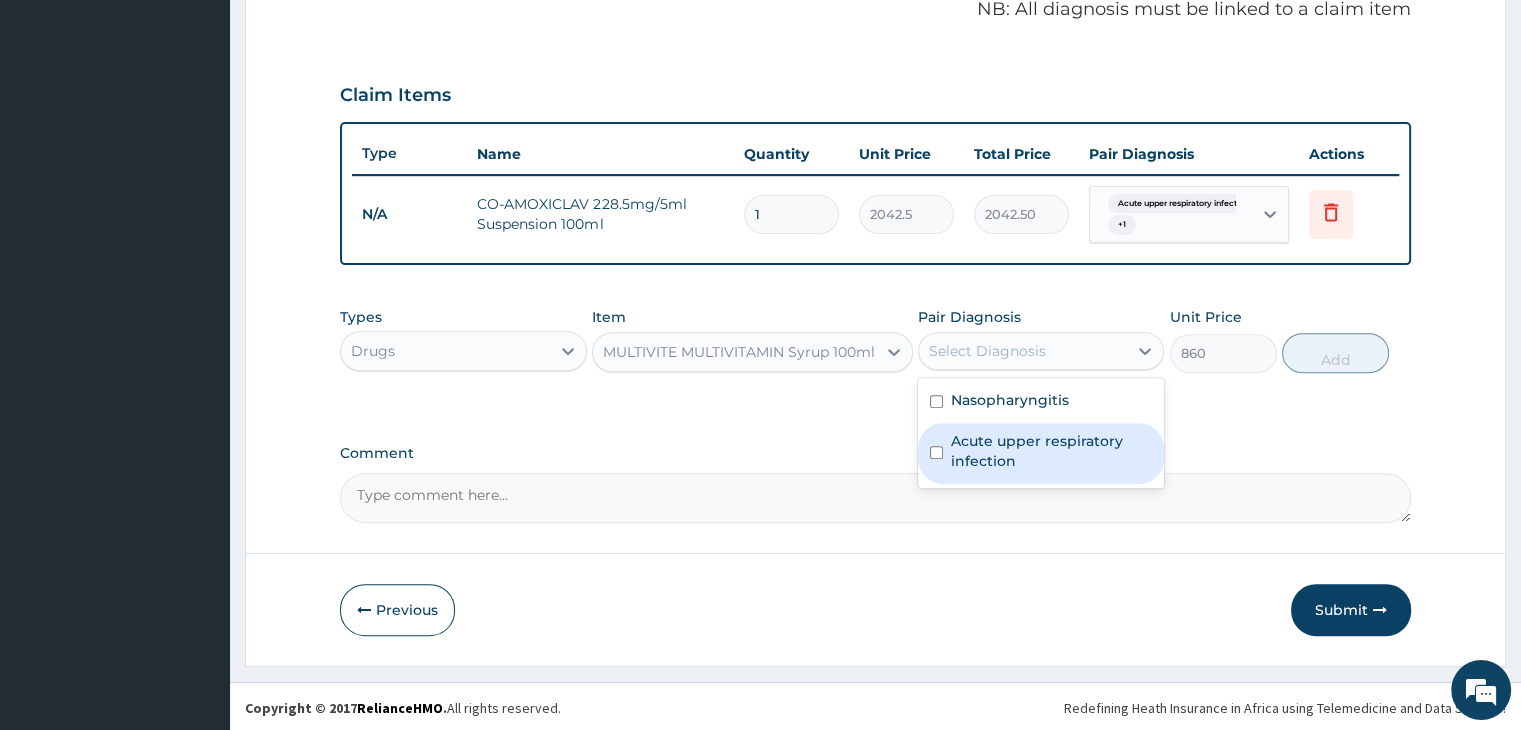 click on "Acute upper respiratory infection" at bounding box center [1051, 451] 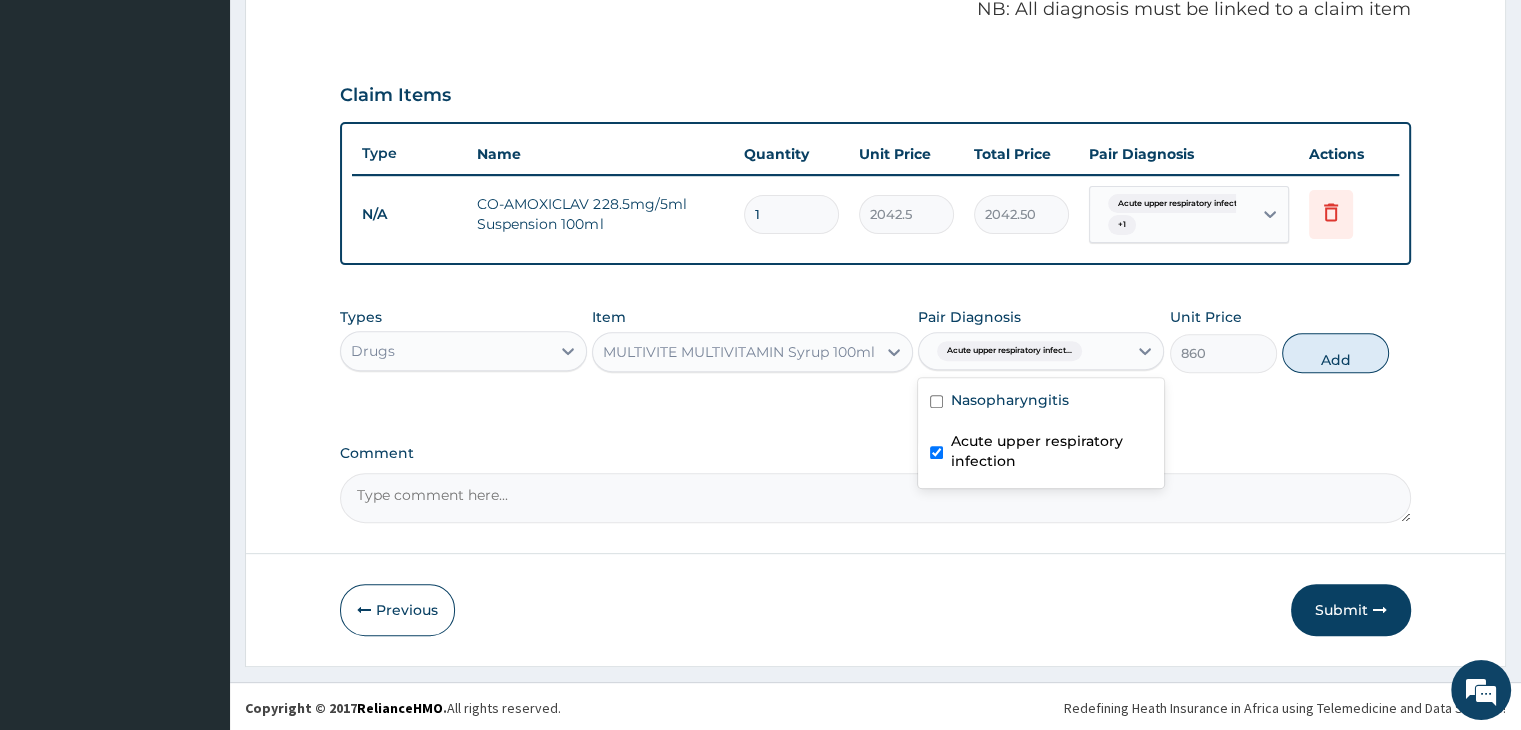 checkbox on "true" 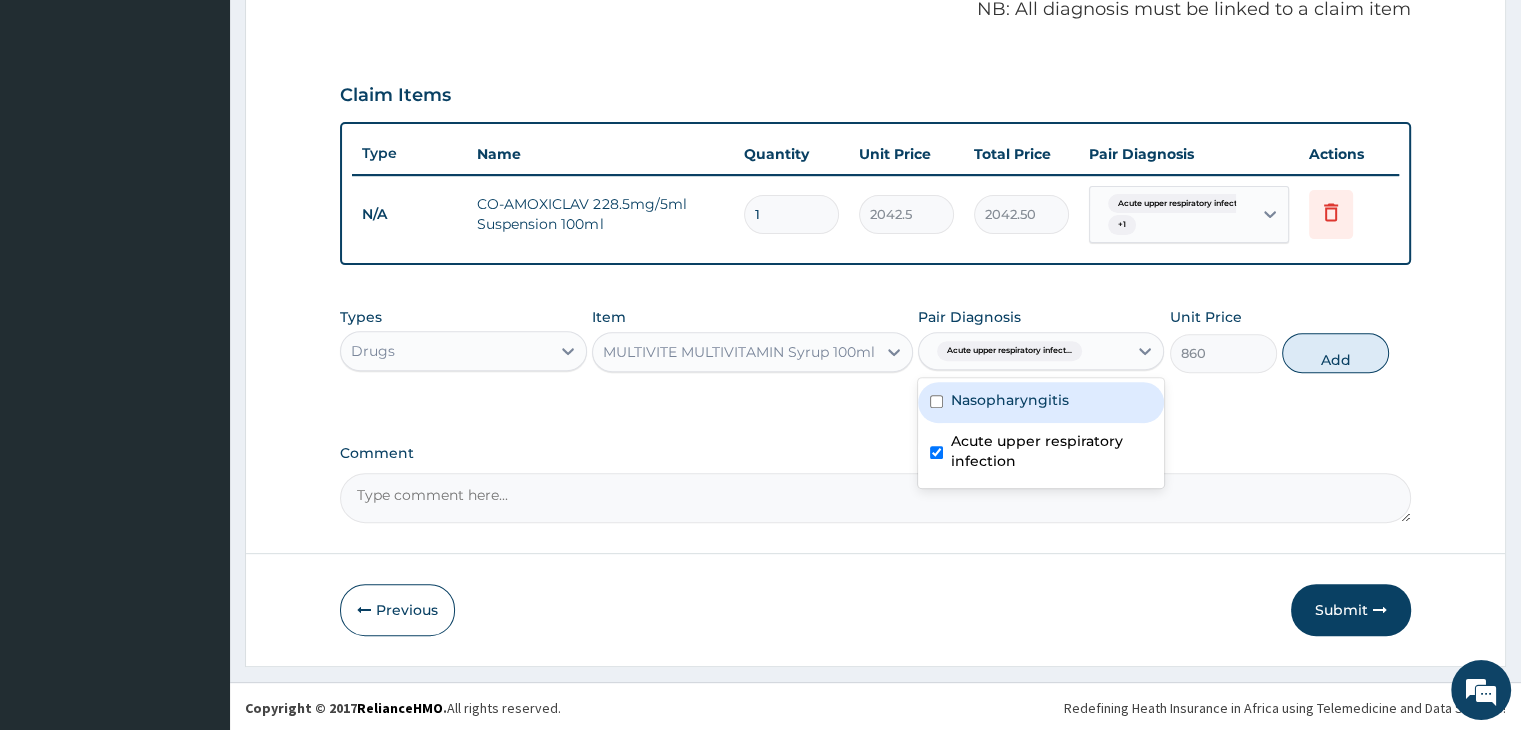 click on "Nasopharyngitis" at bounding box center [1010, 400] 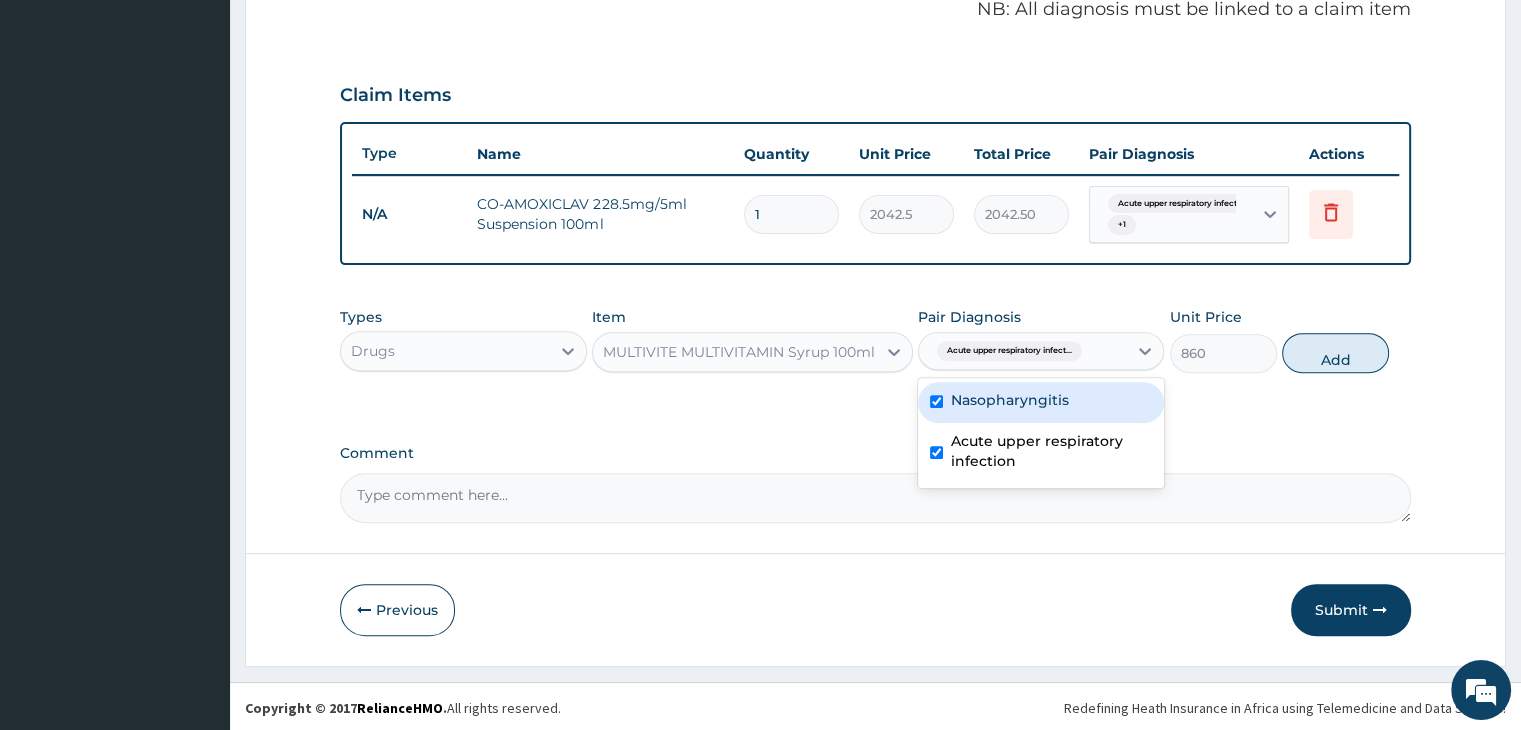 checkbox on "true" 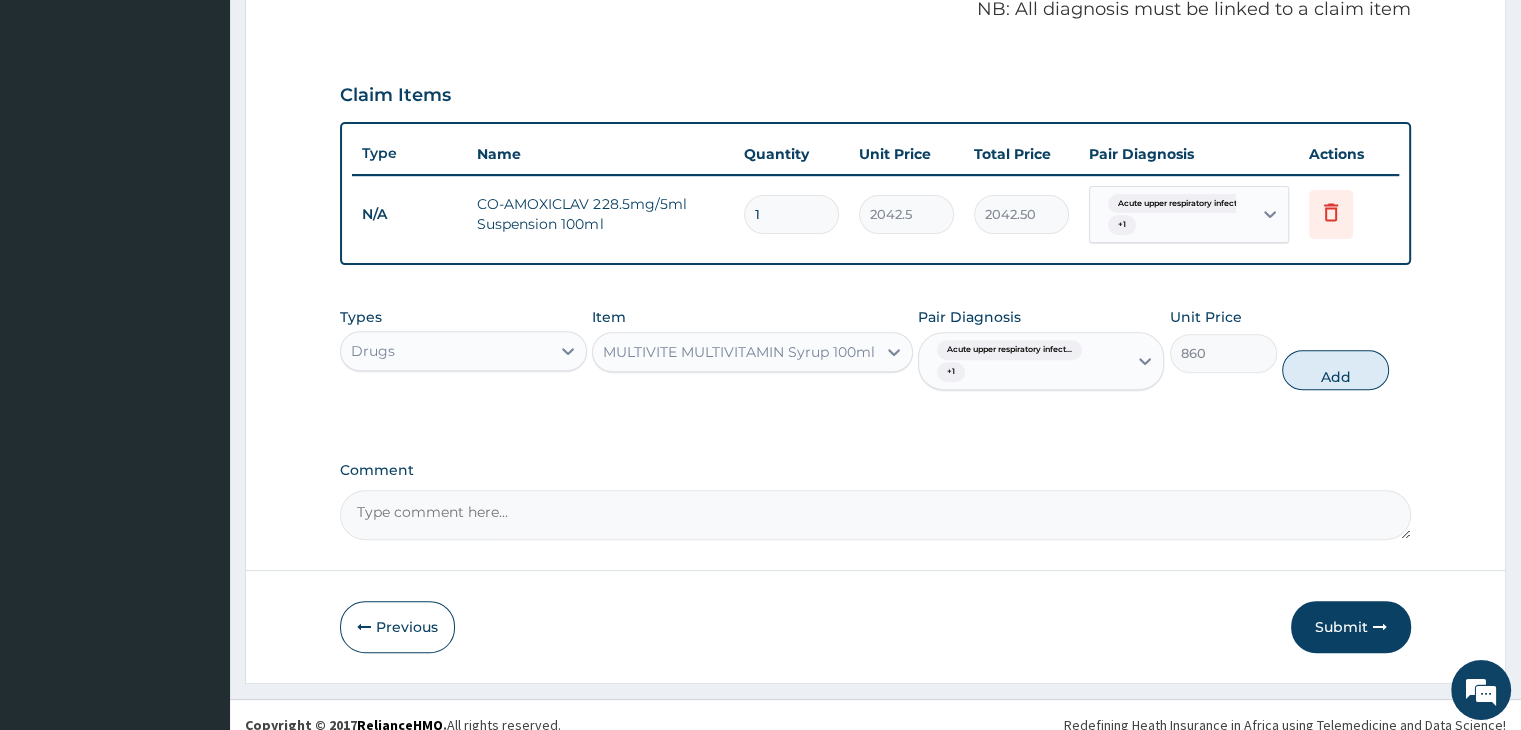 click on "Add" at bounding box center [1335, 370] 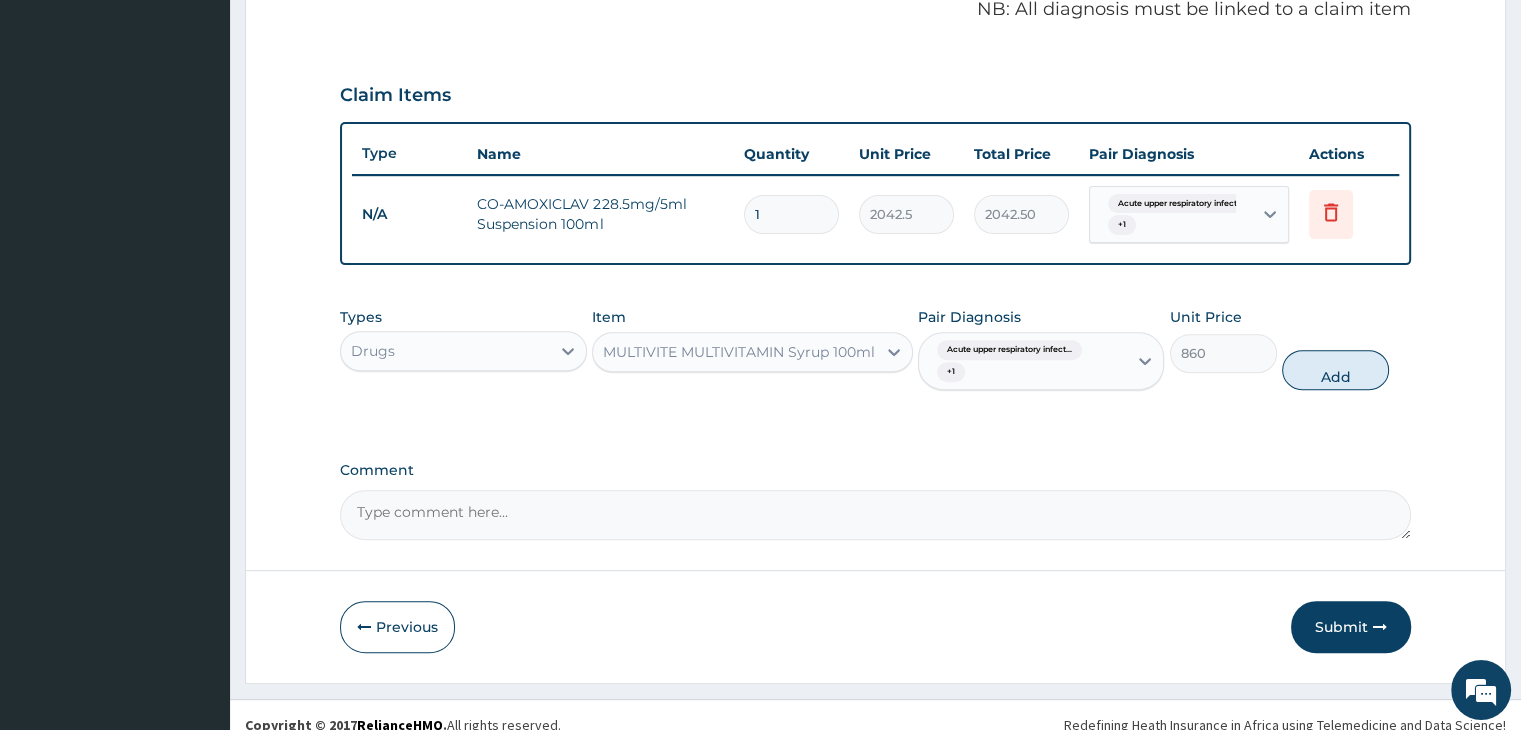 type on "0" 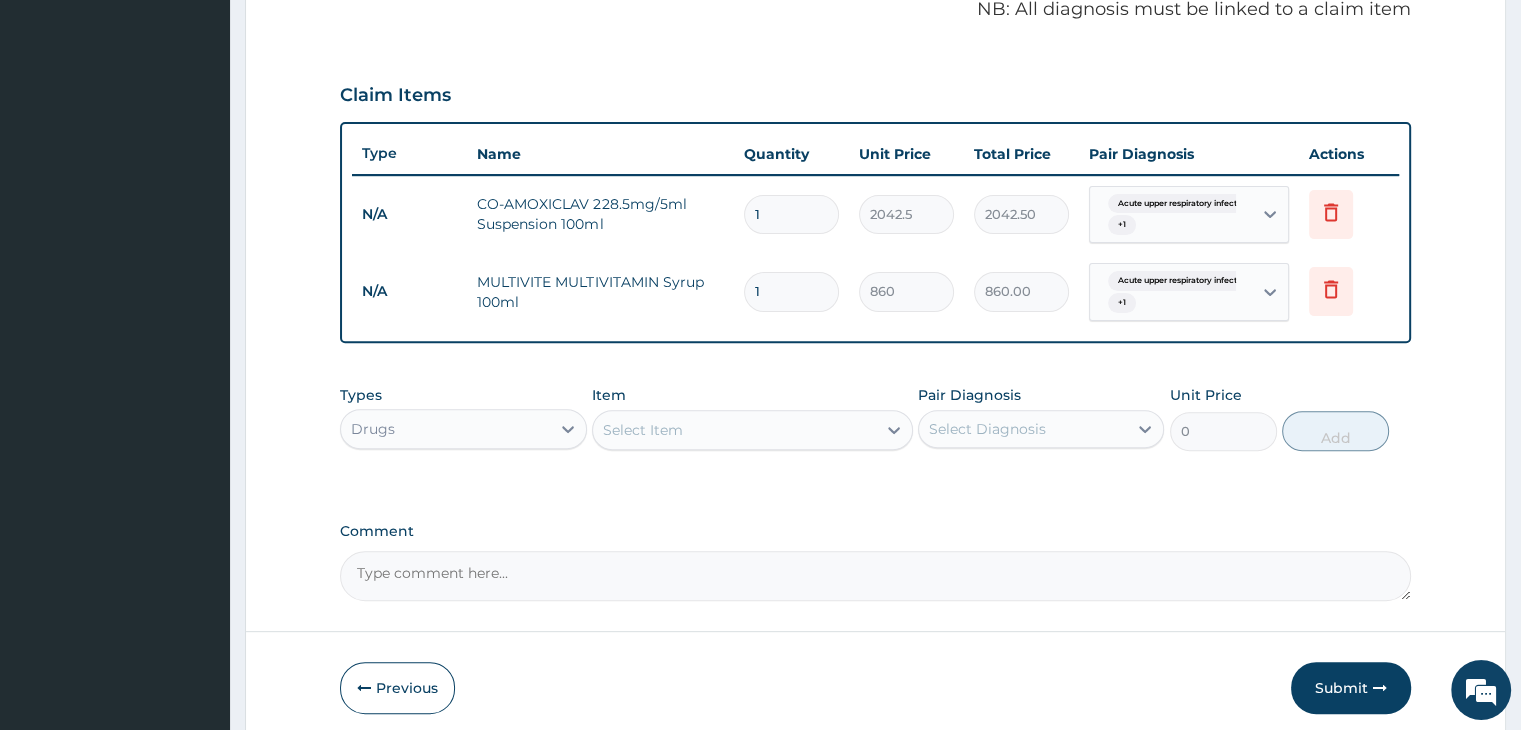 click on "Select Item" at bounding box center (734, 430) 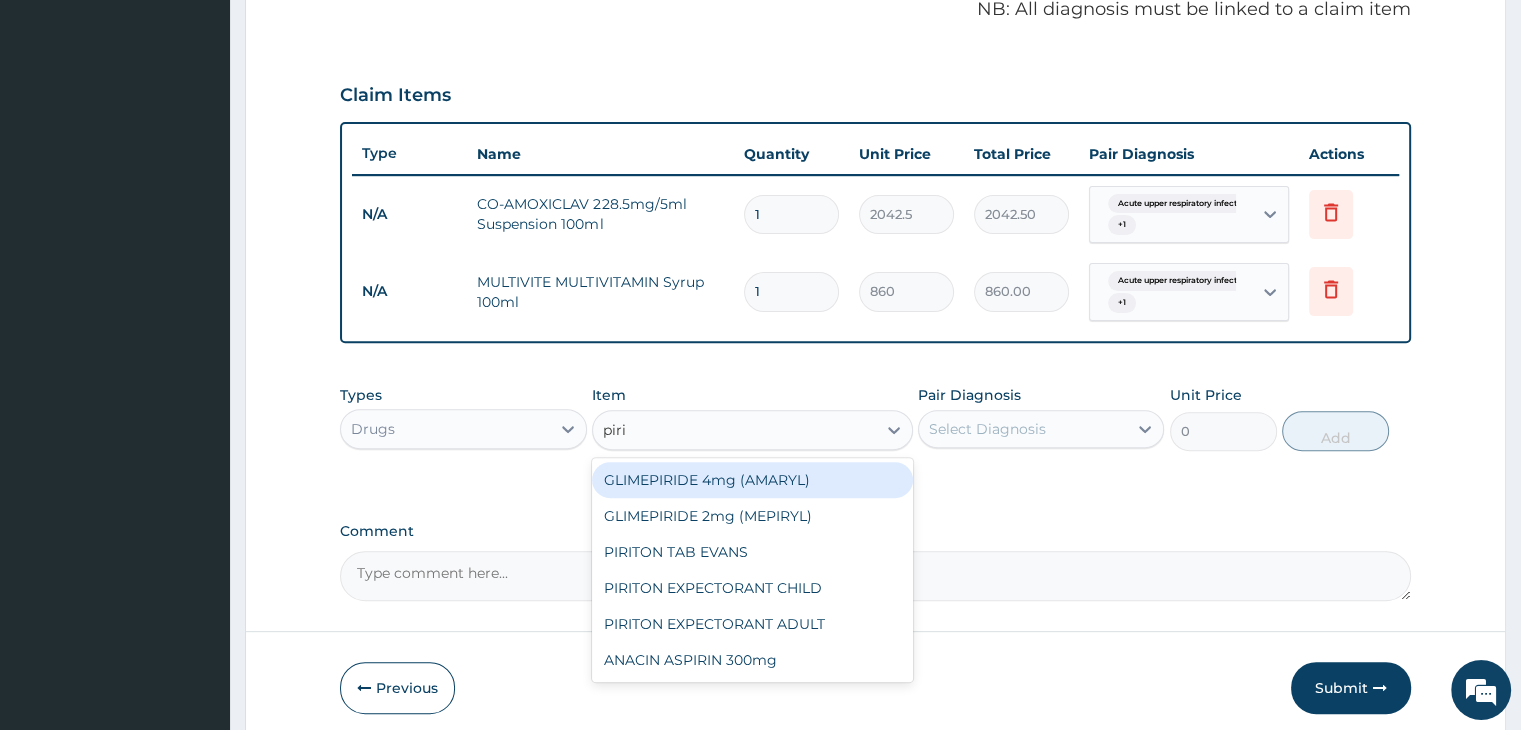 type on "pirit" 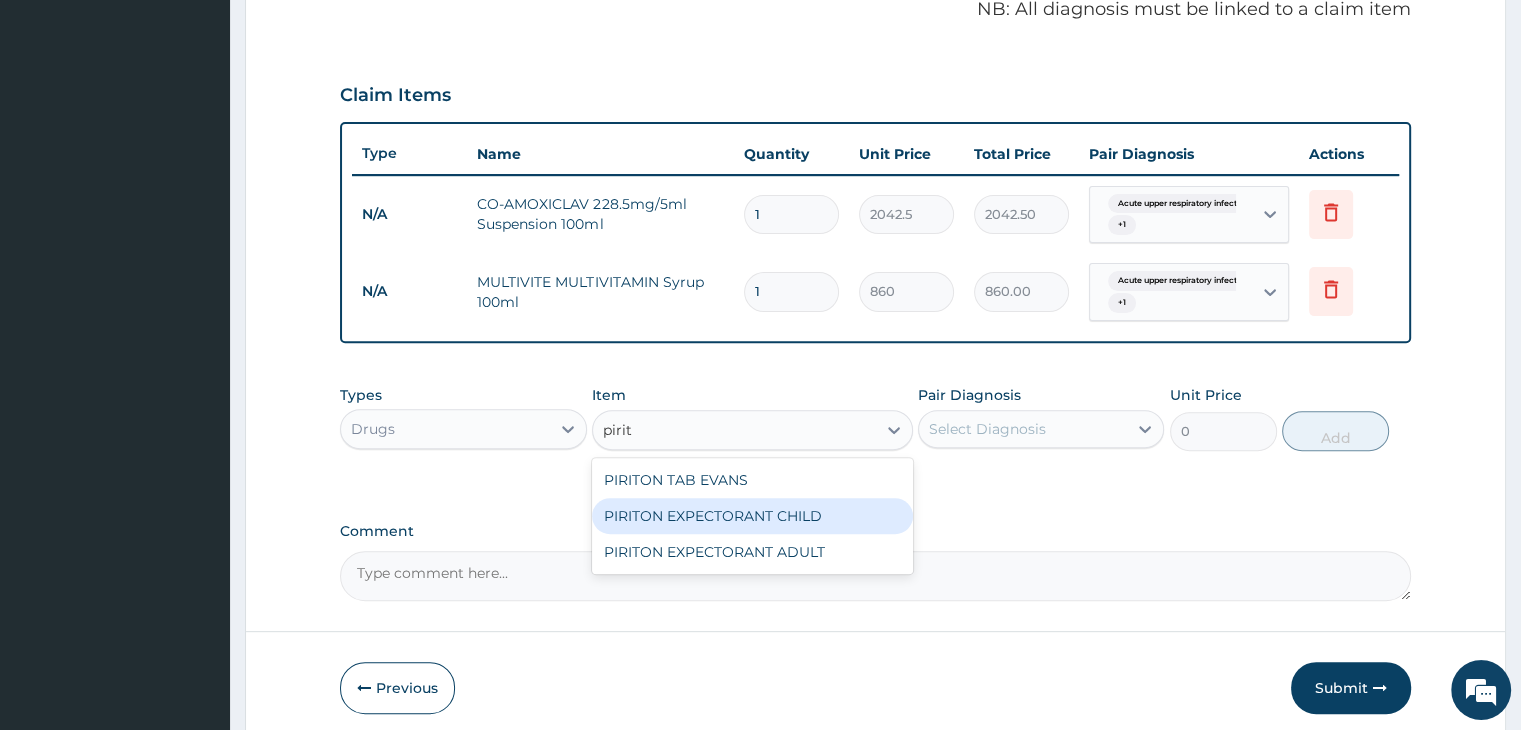 click on "PIRITON EXPECTORANT CHILD" at bounding box center [752, 516] 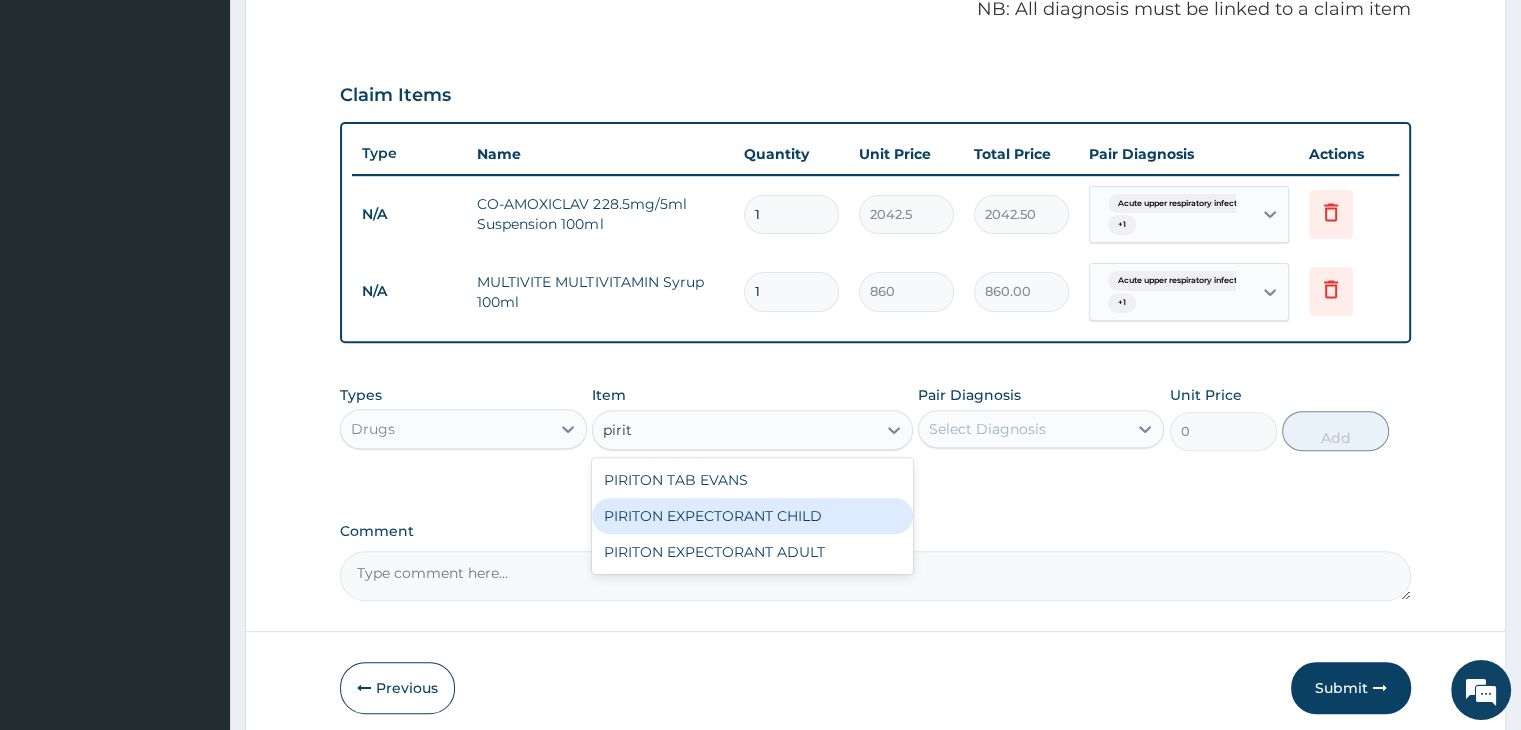 type 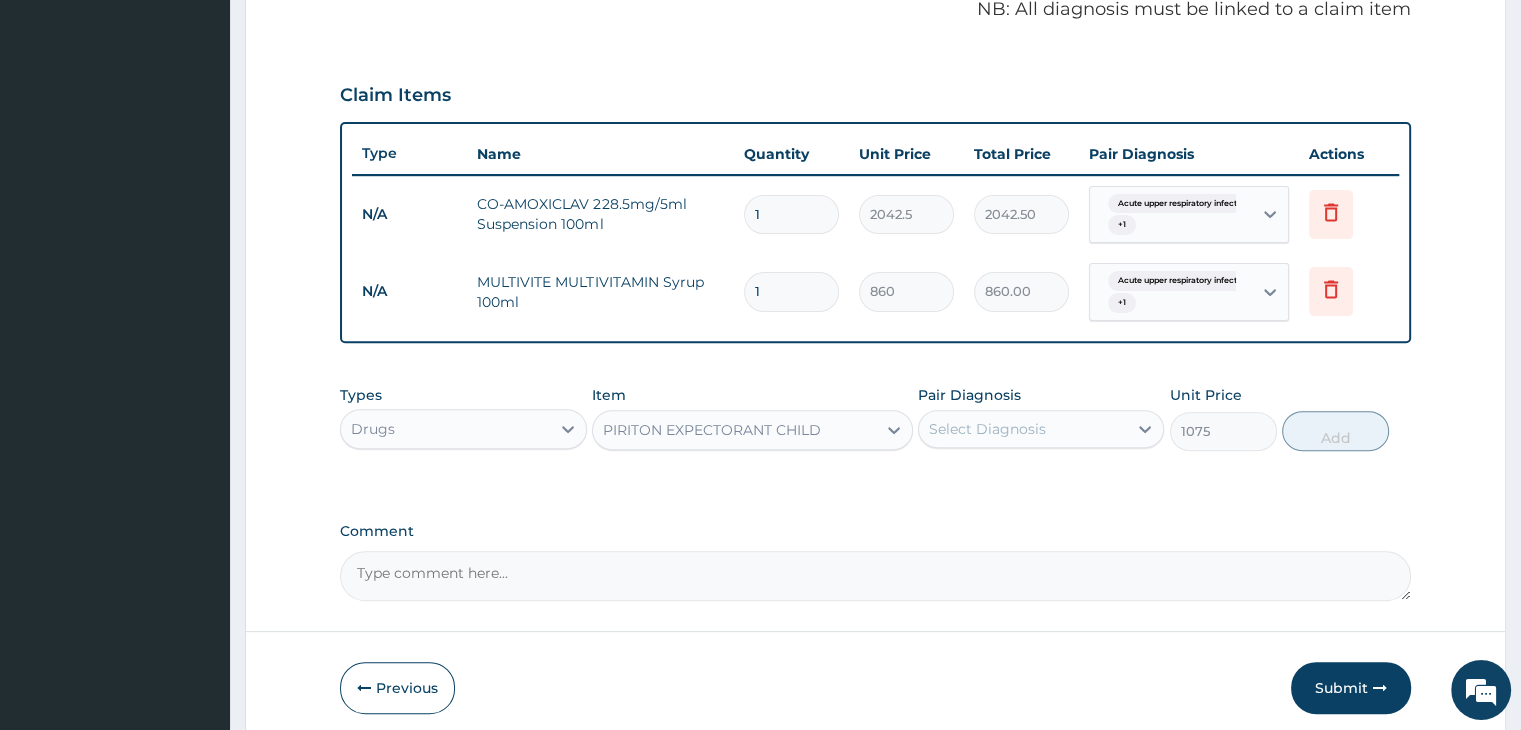click on "Select Diagnosis" at bounding box center [1023, 429] 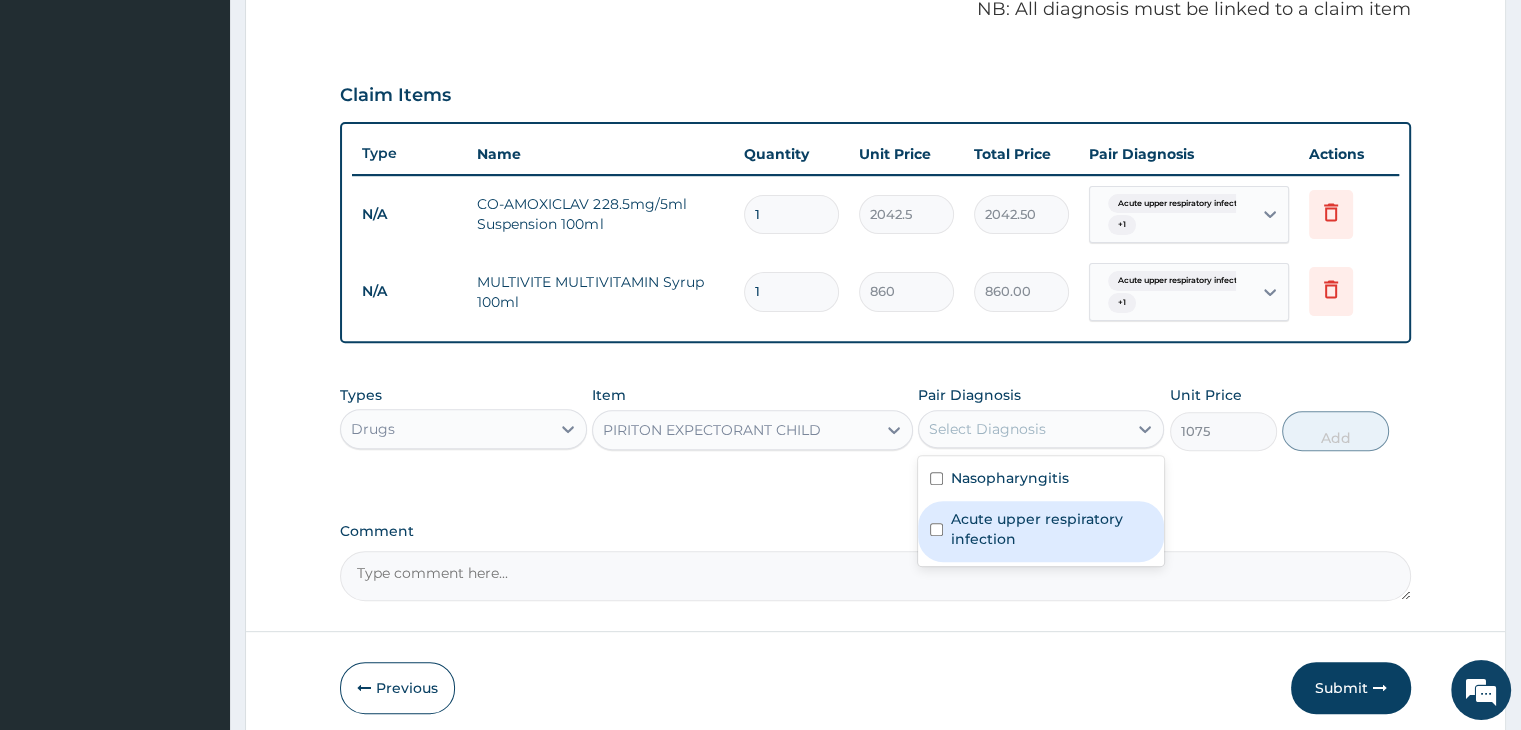 click on "Acute upper respiratory infection" at bounding box center (1051, 529) 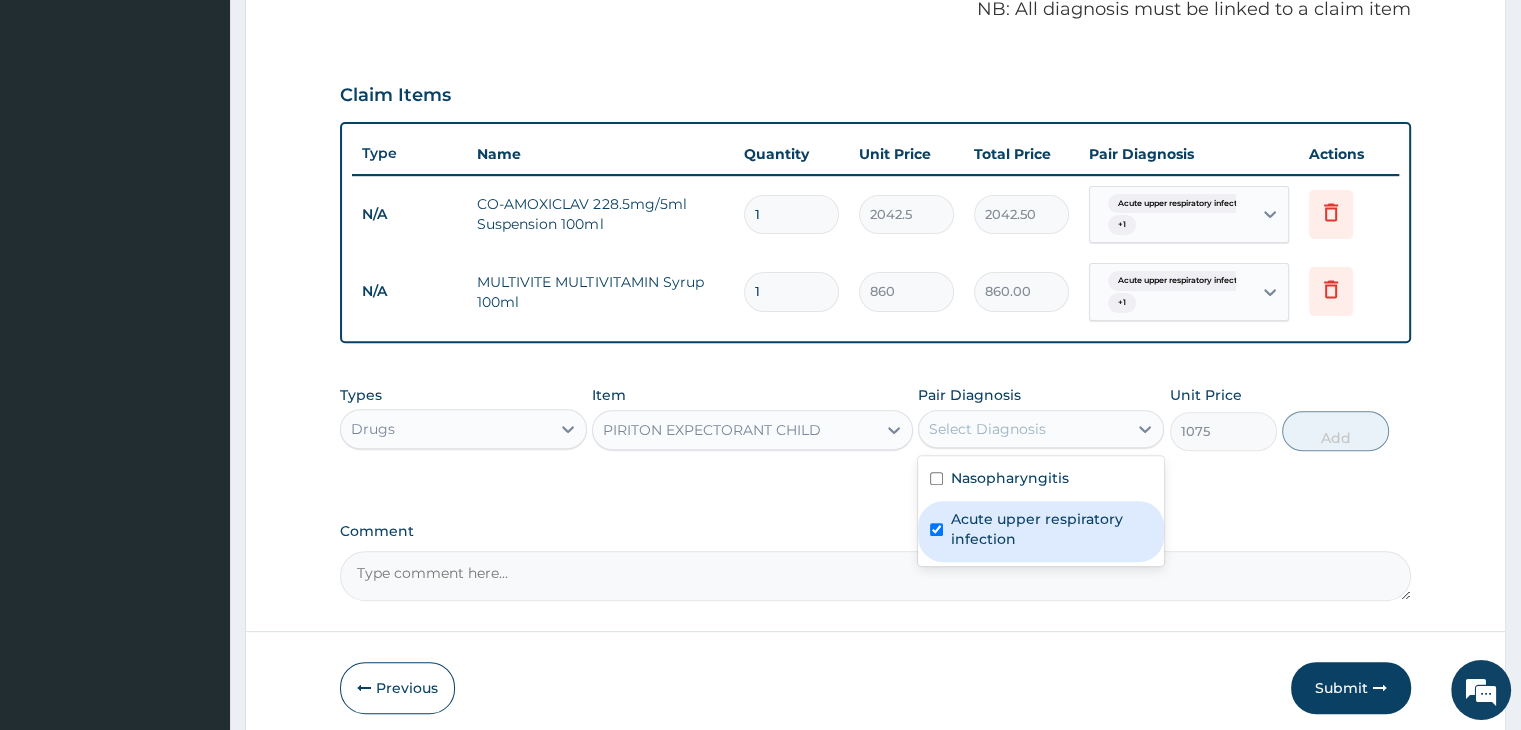 checkbox on "true" 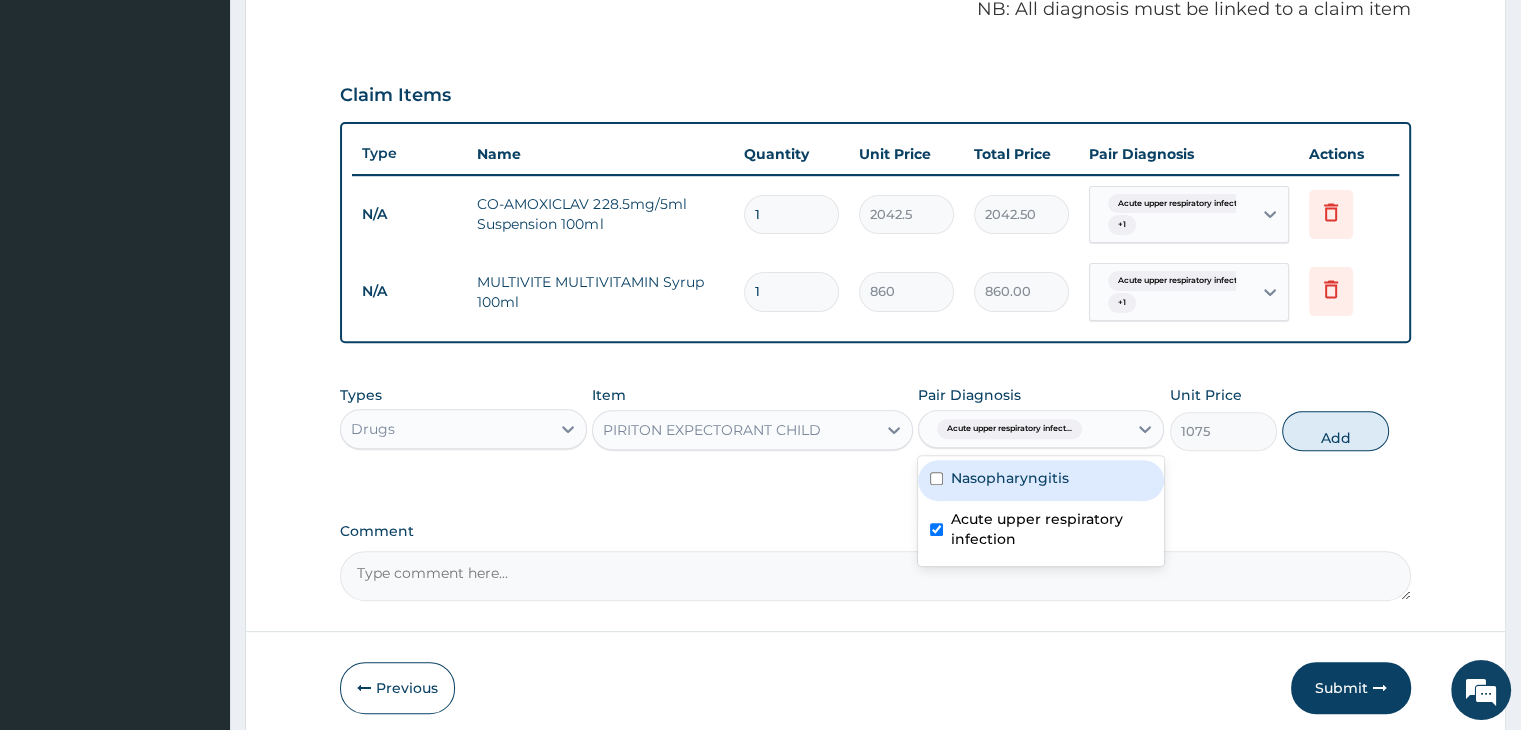 click on "Nasopharyngitis" at bounding box center (1010, 478) 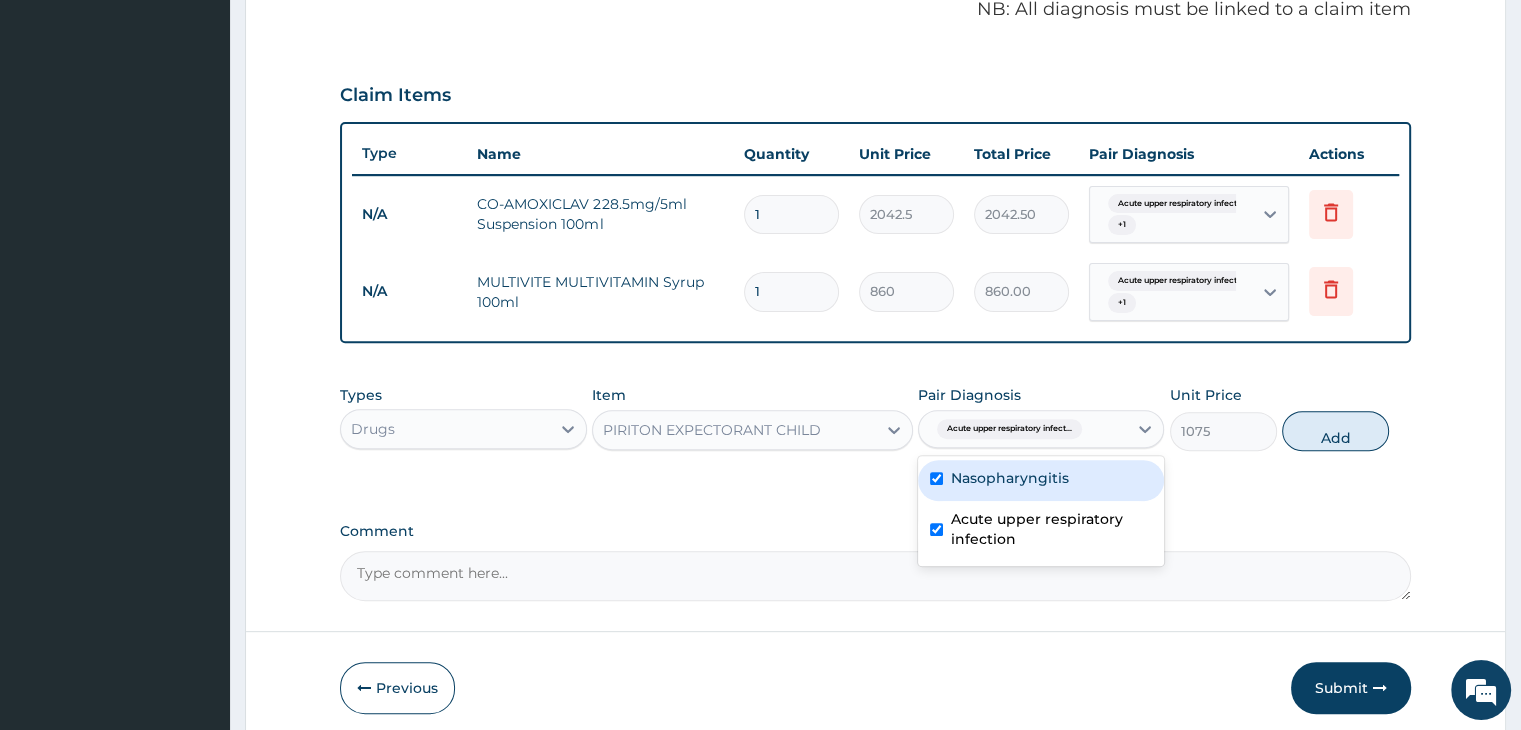 checkbox on "true" 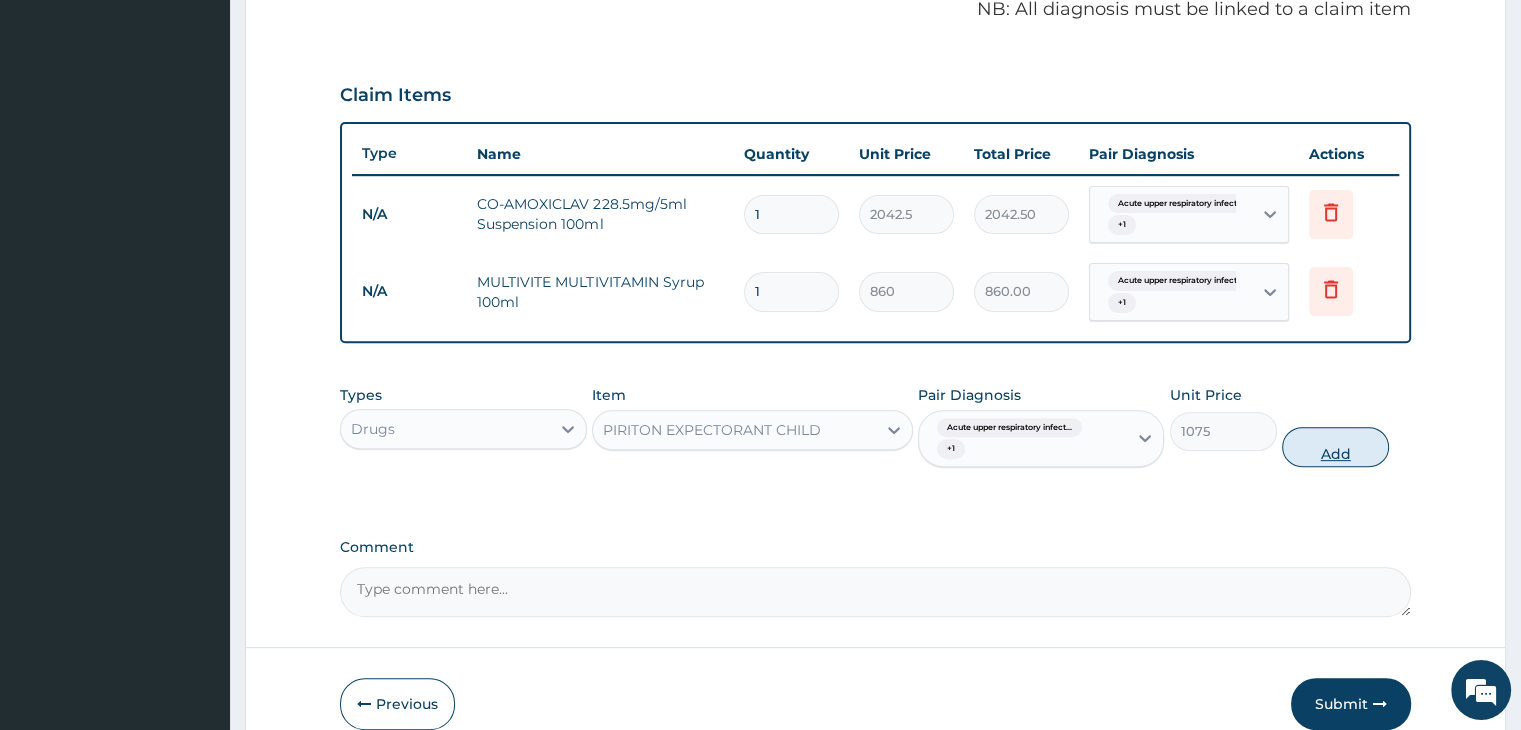 click on "Add" at bounding box center (1335, 447) 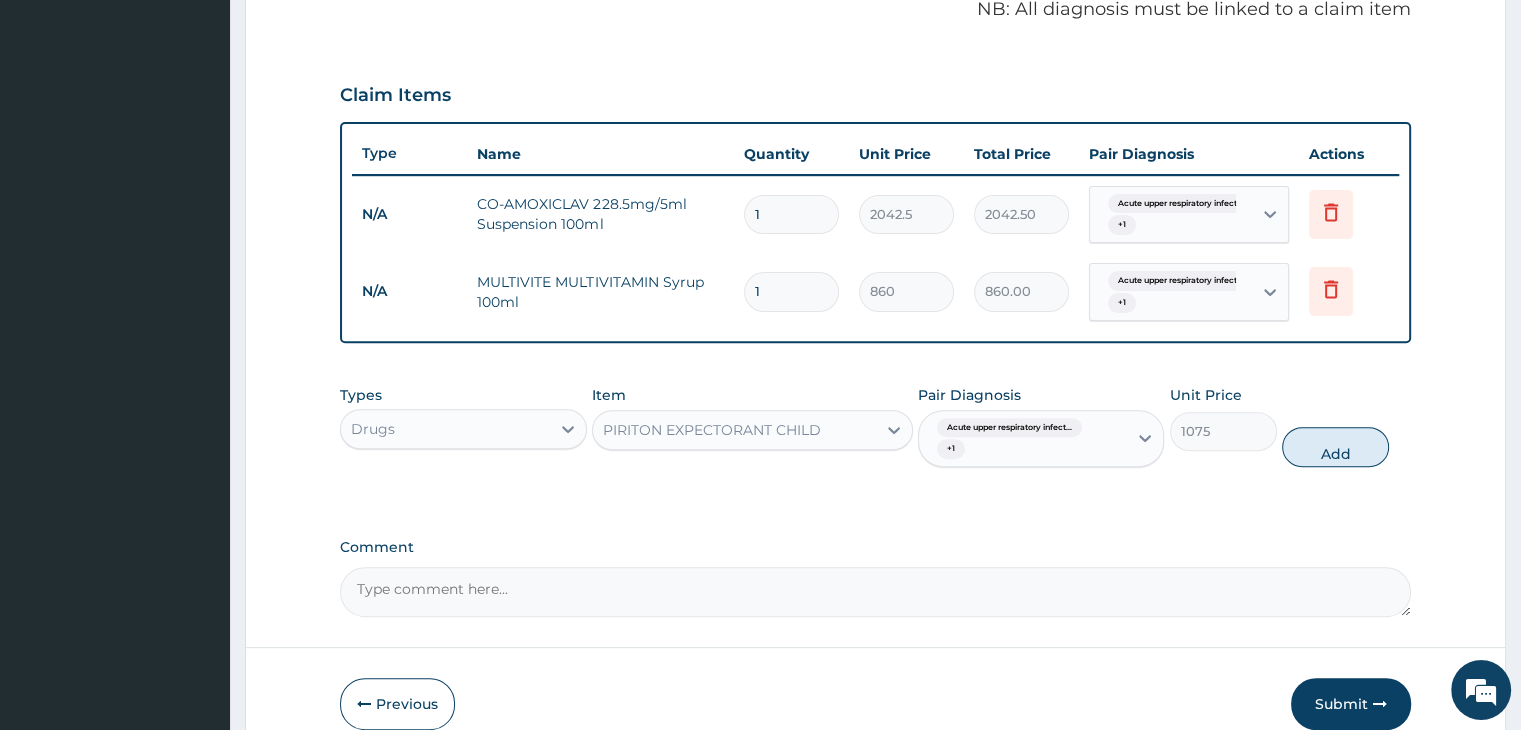 type on "0" 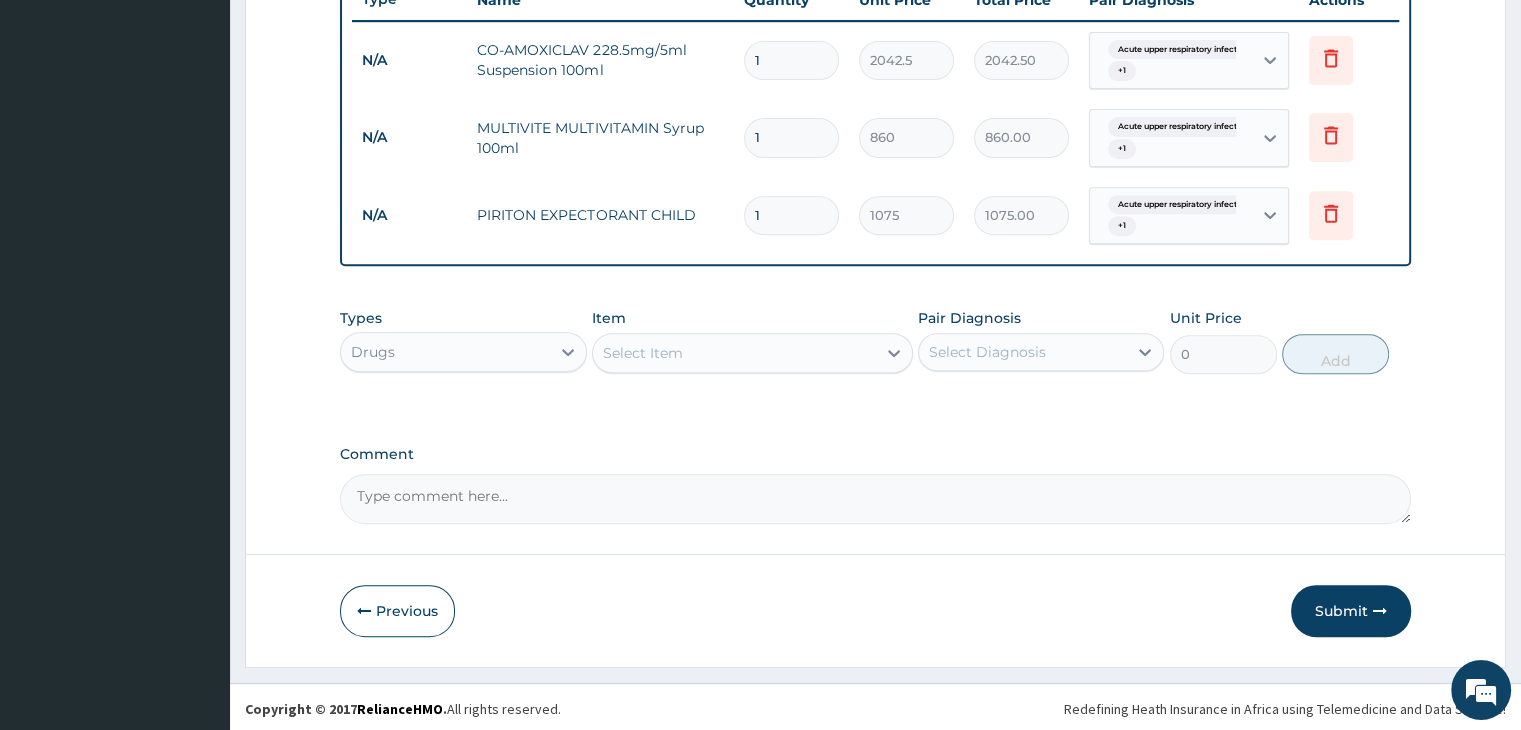 scroll, scrollTop: 776, scrollLeft: 0, axis: vertical 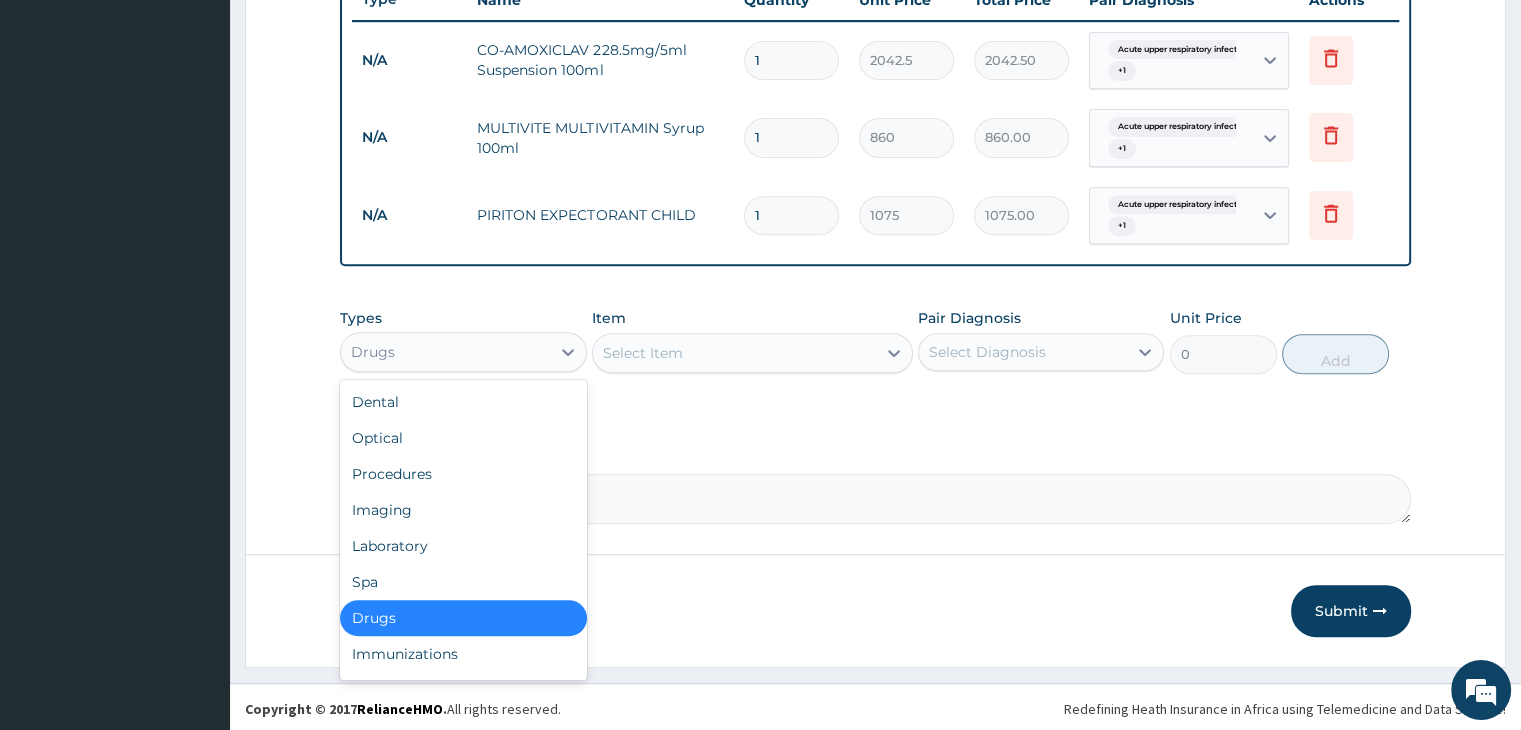 click on "Drugs" at bounding box center (445, 352) 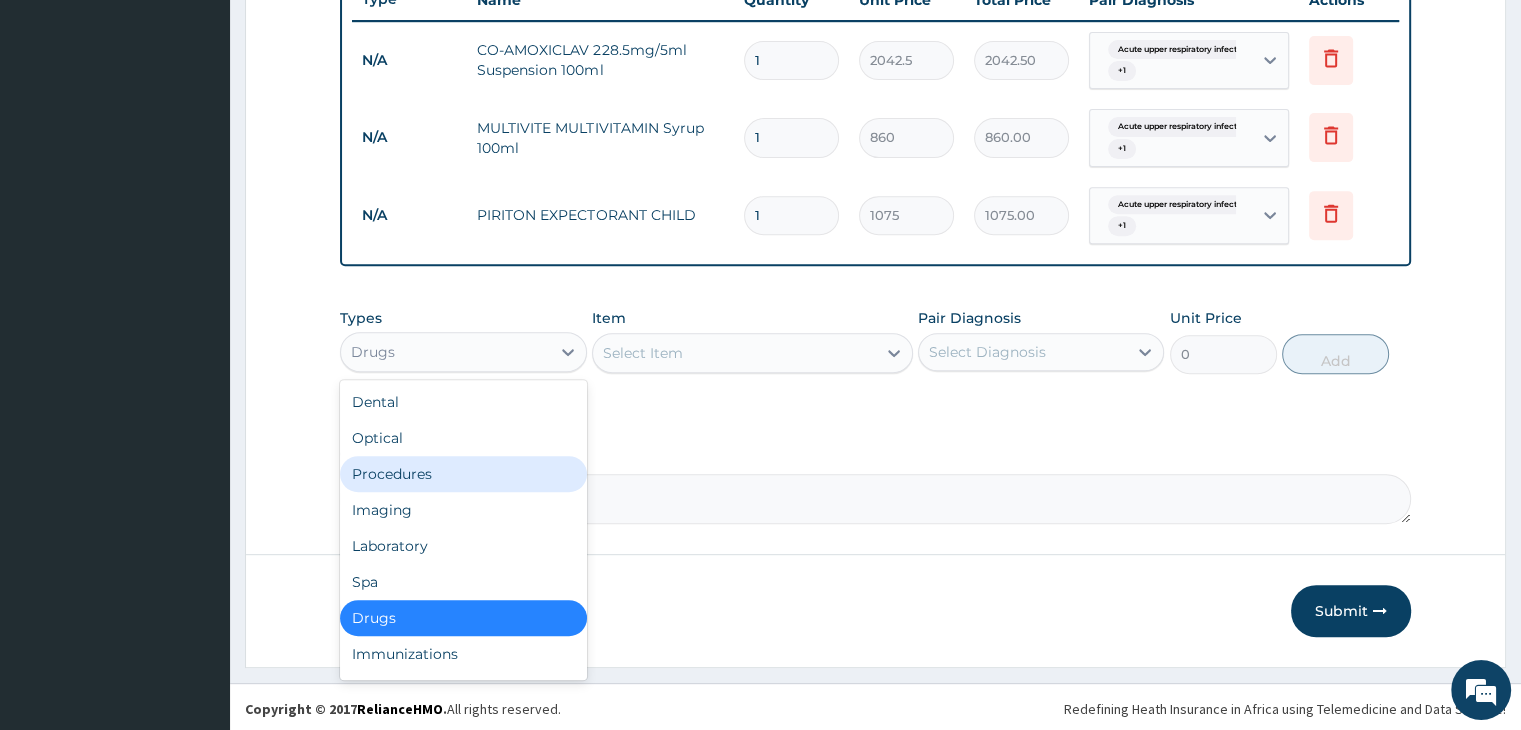 click on "Procedures" at bounding box center (463, 474) 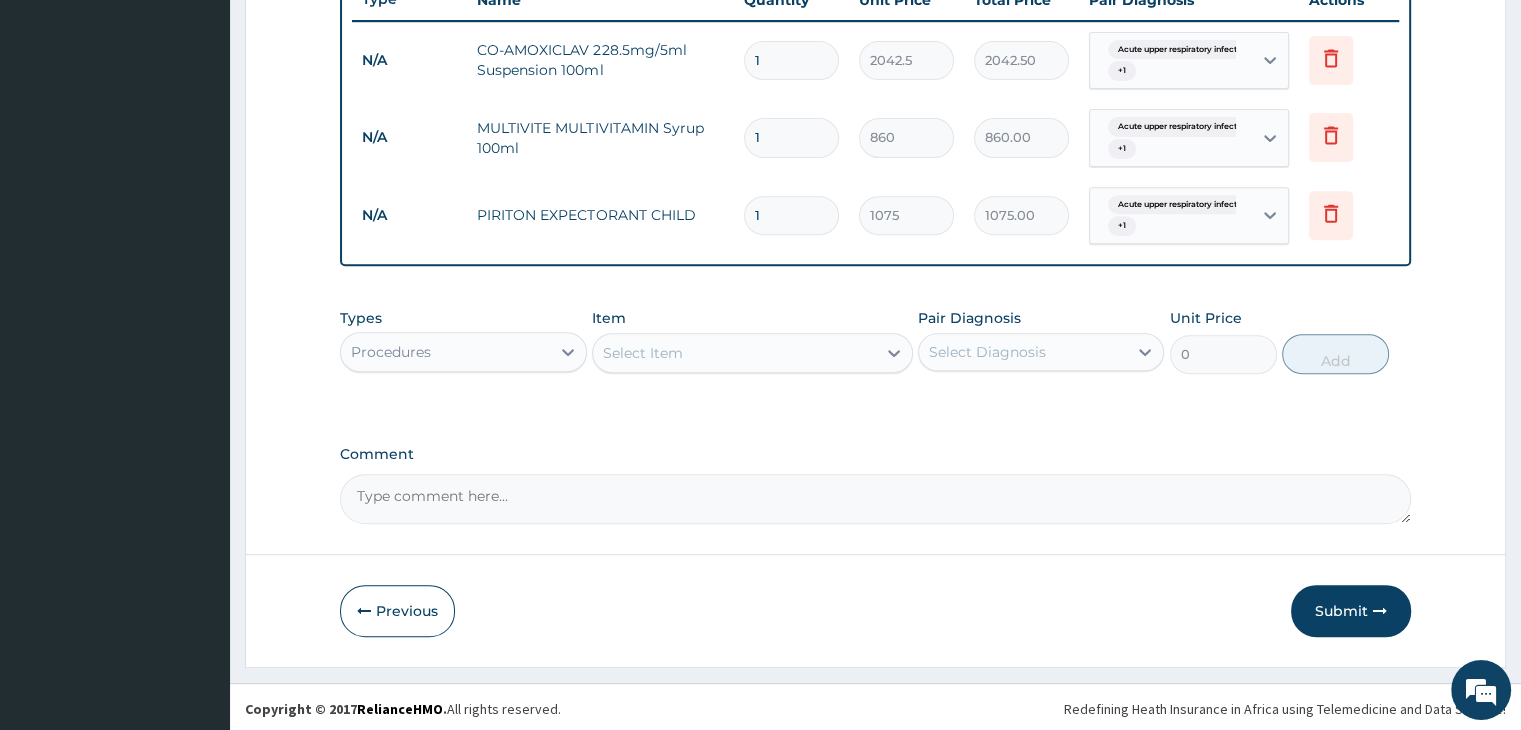 click on "Select Item" at bounding box center (734, 353) 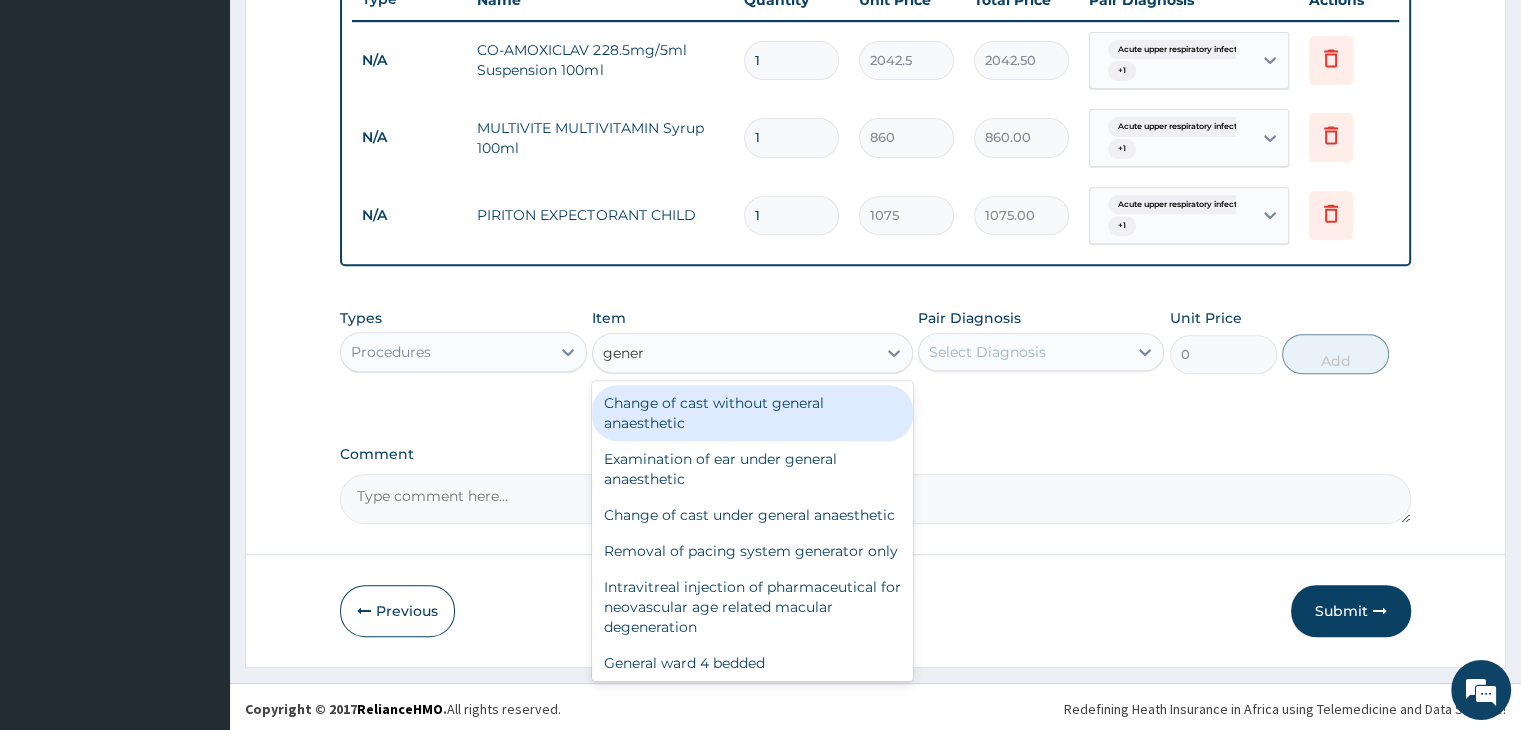 type on "genera" 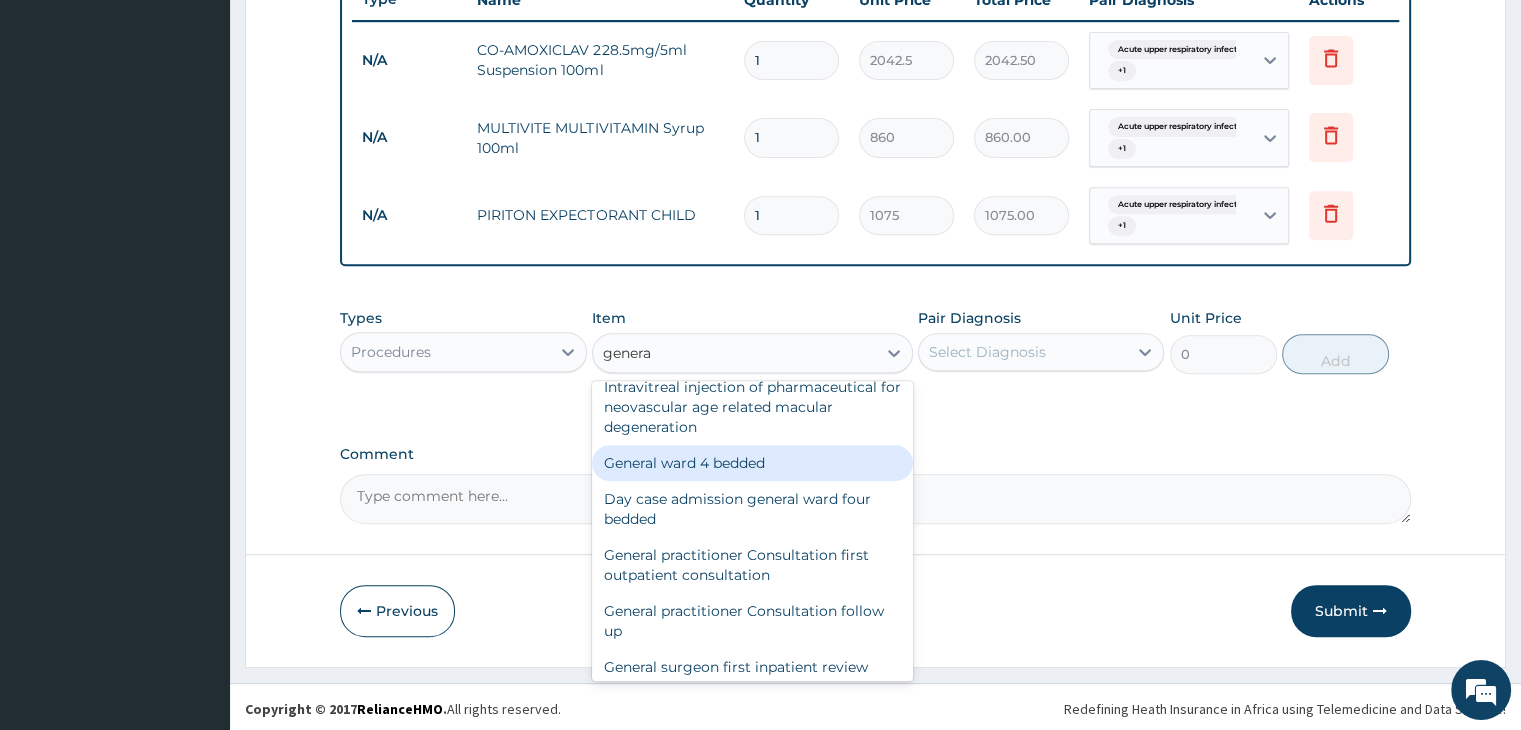scroll, scrollTop: 300, scrollLeft: 0, axis: vertical 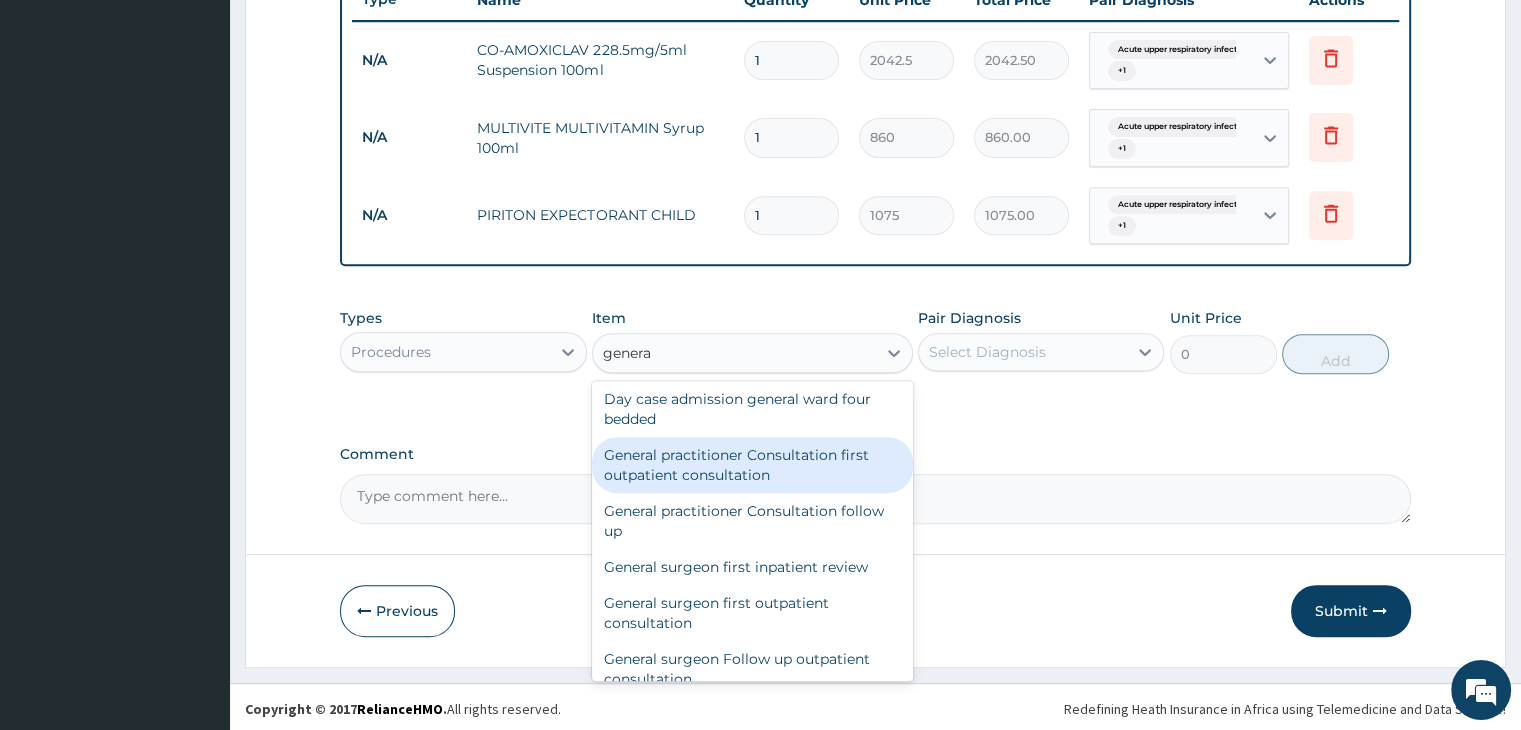 click on "General practitioner Consultation first outpatient consultation" at bounding box center [752, 465] 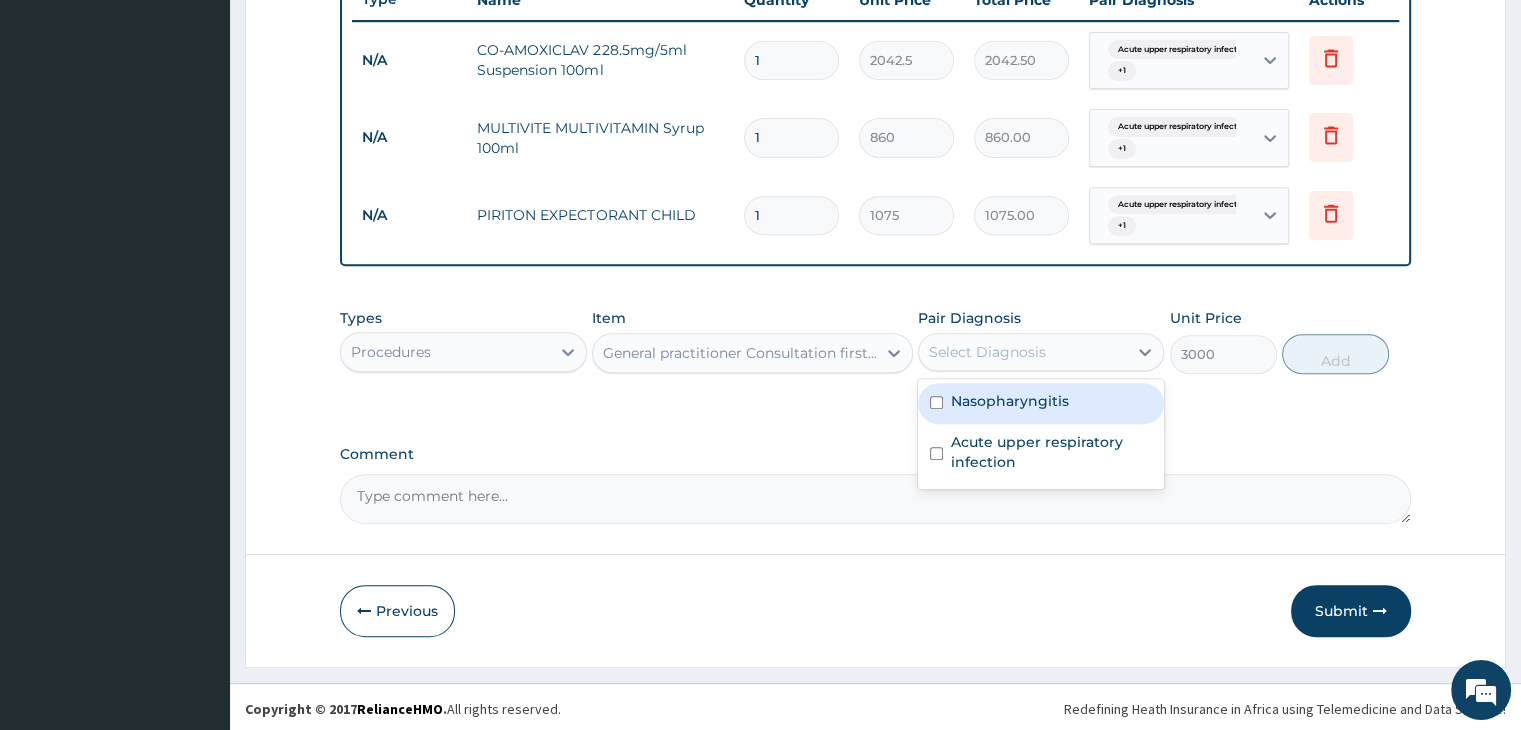 click on "Select Diagnosis" at bounding box center (1023, 352) 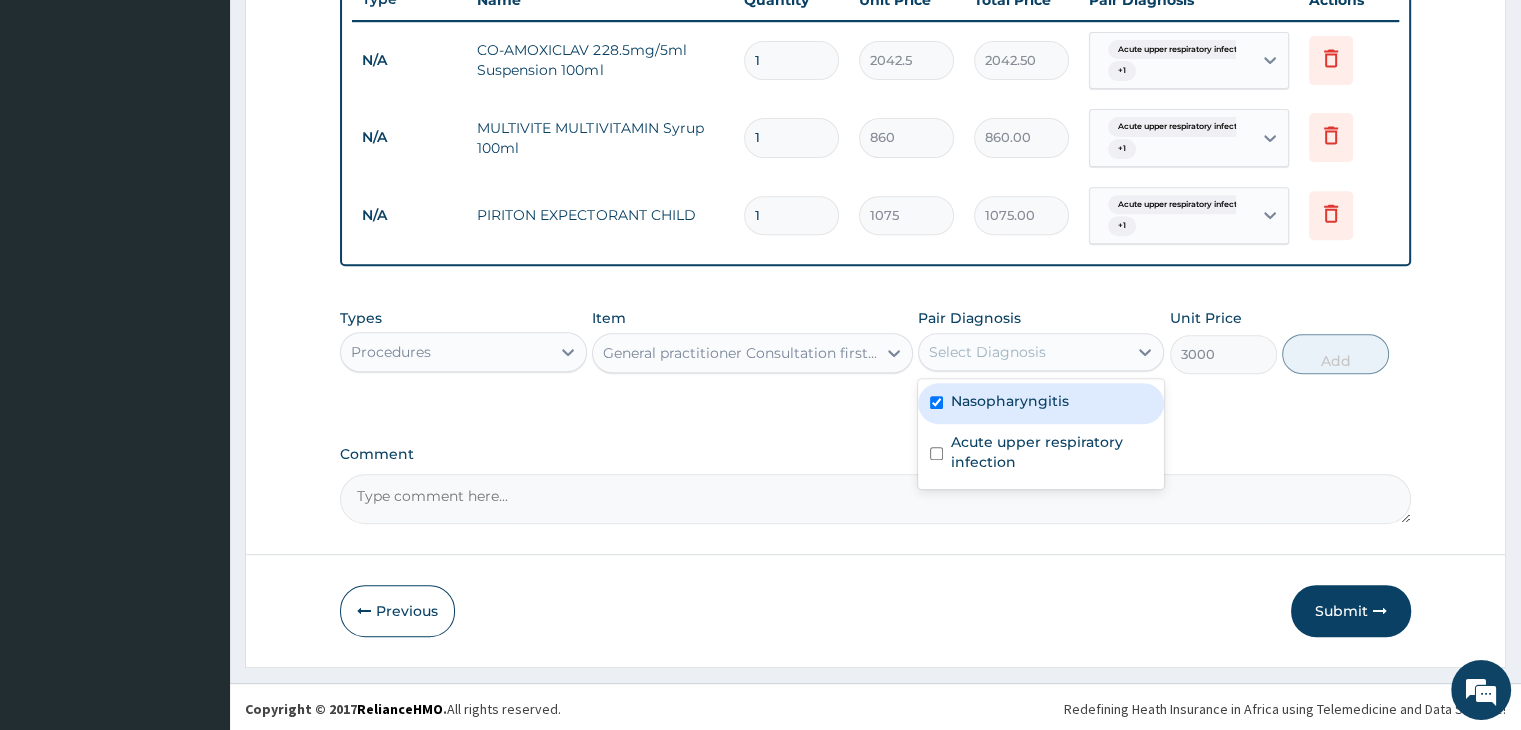 checkbox on "true" 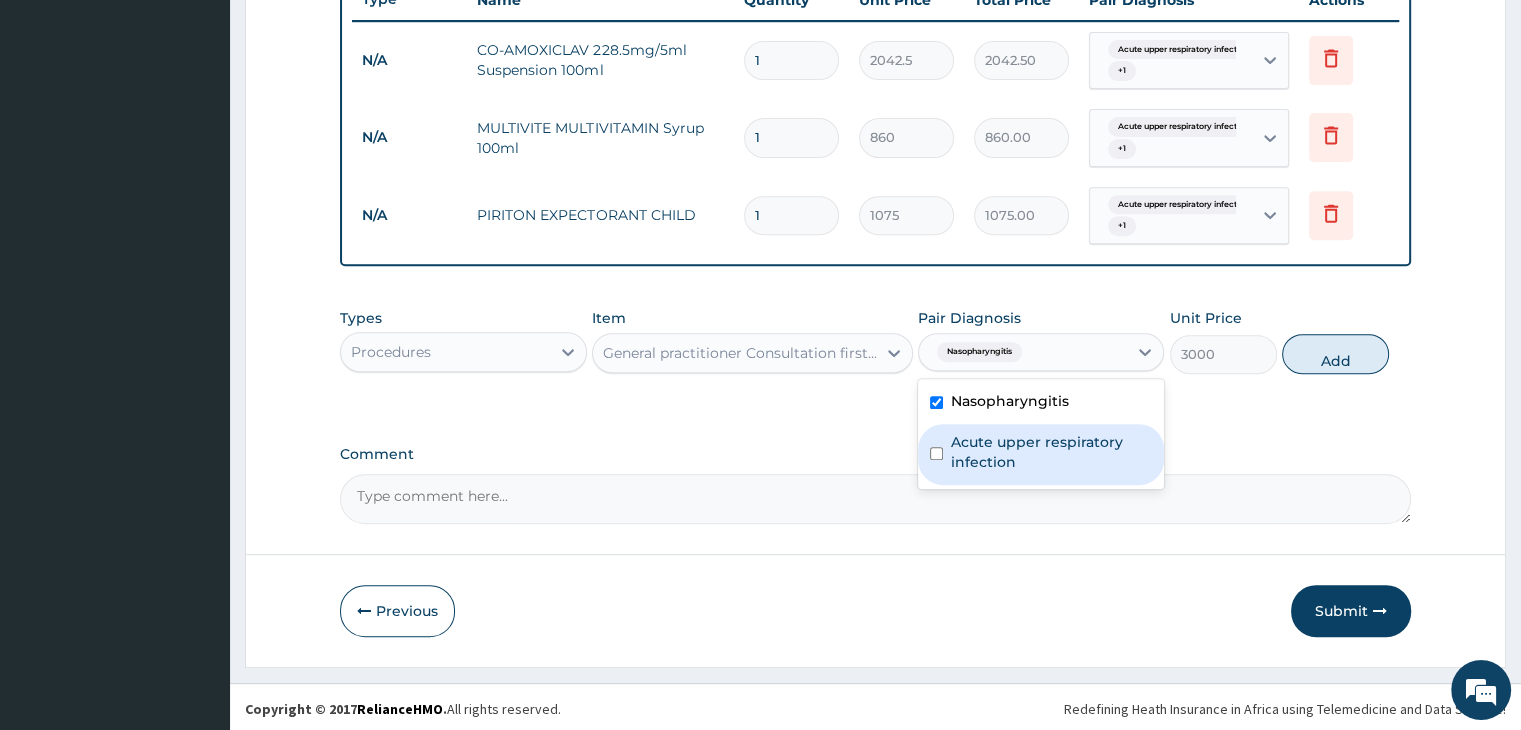 click on "Acute upper respiratory infection" at bounding box center (1051, 452) 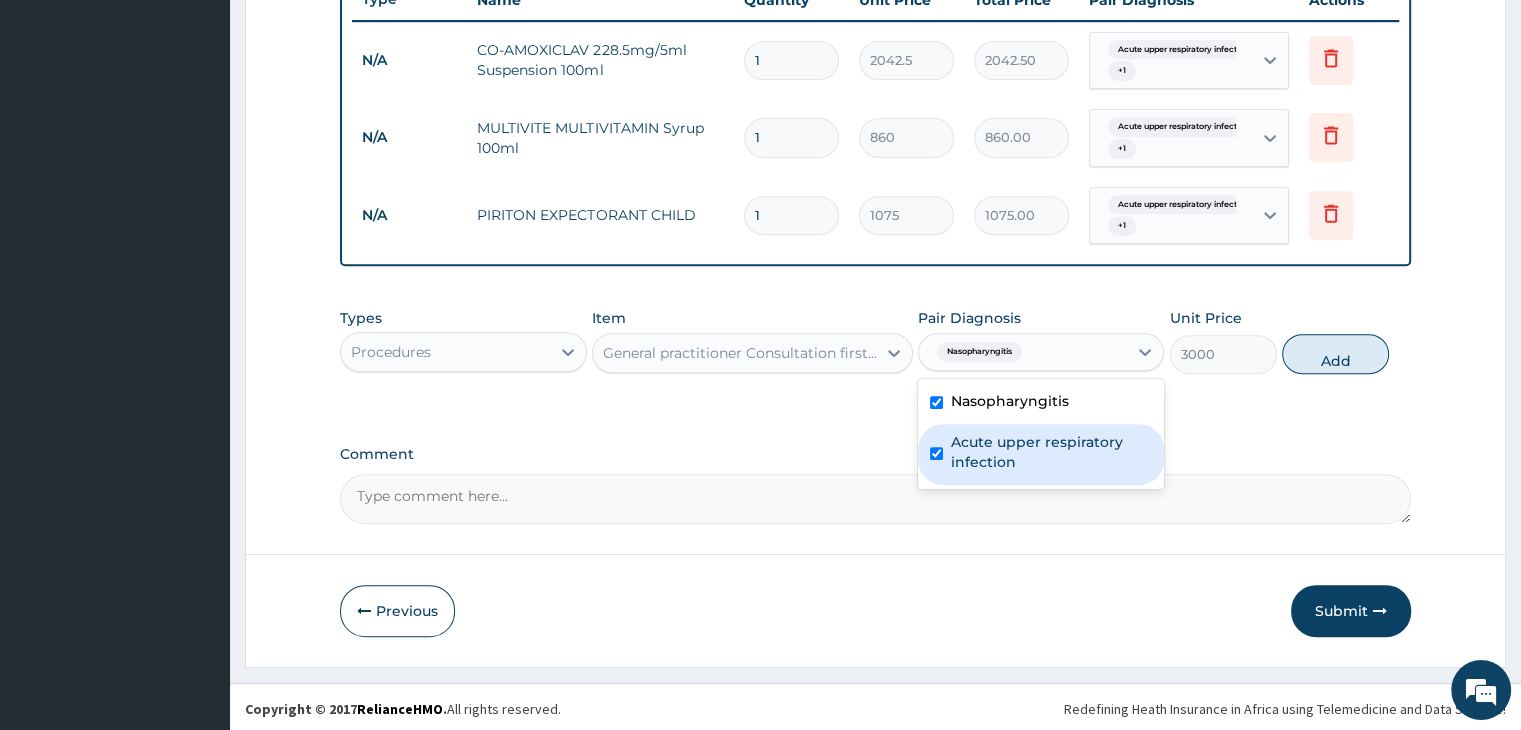 checkbox on "true" 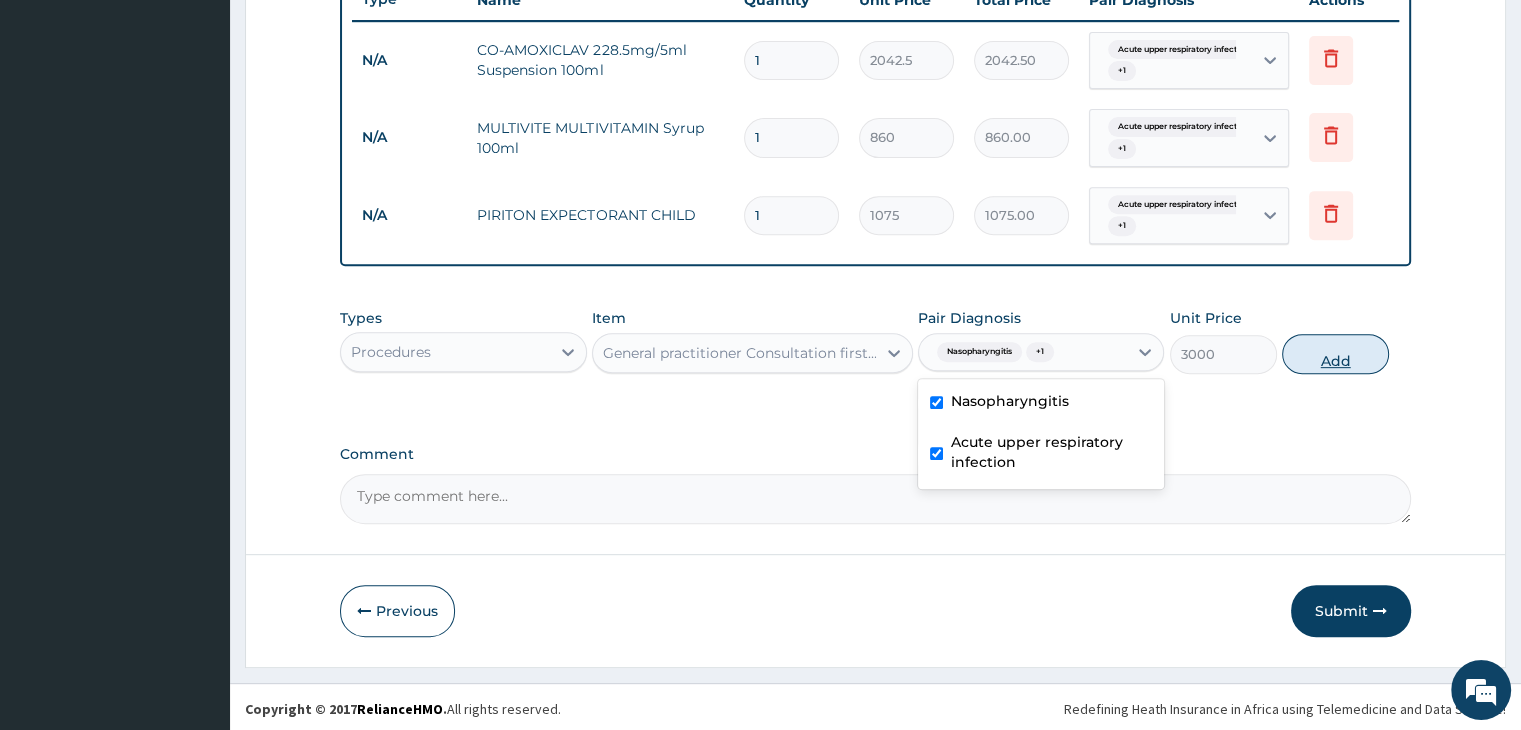click on "Add" at bounding box center (1335, 354) 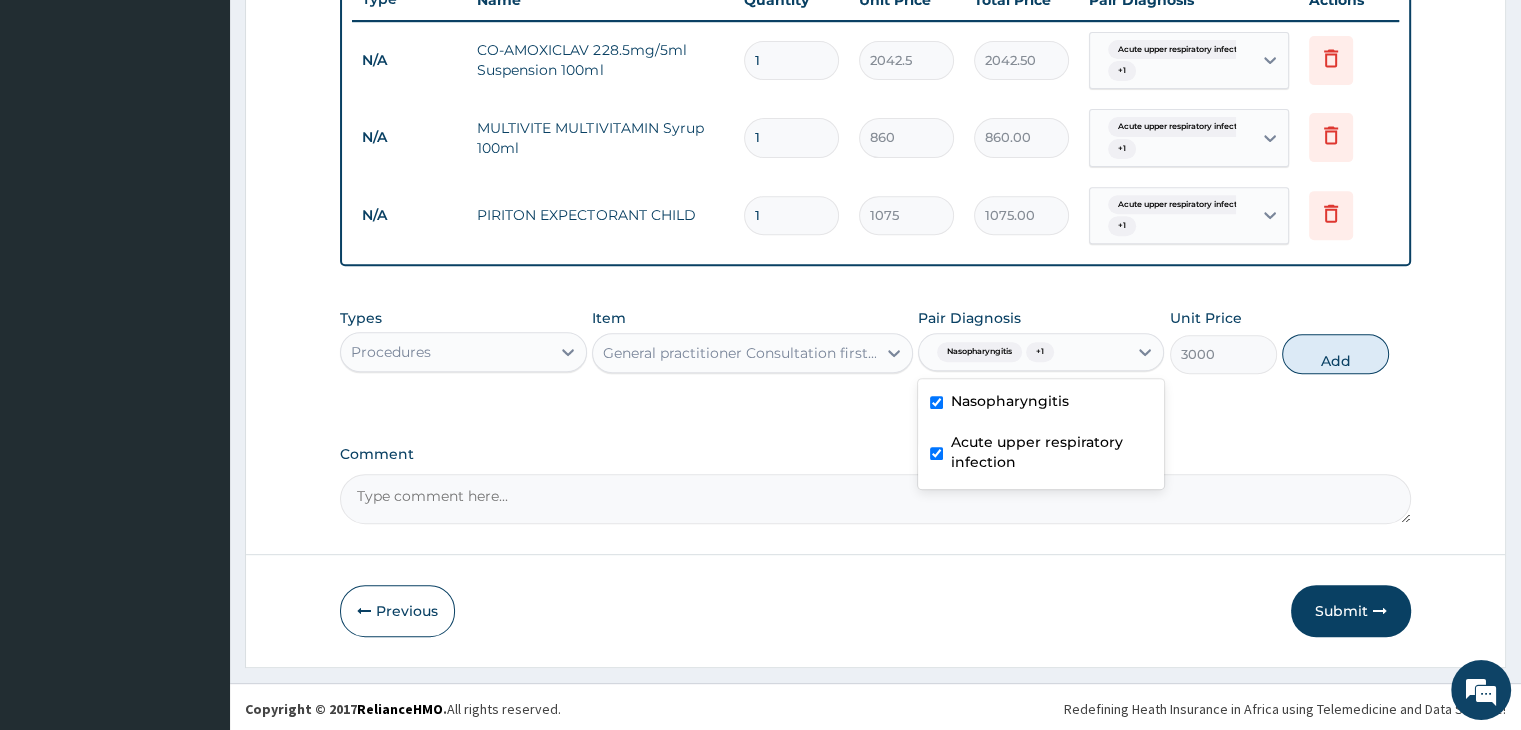 type on "0" 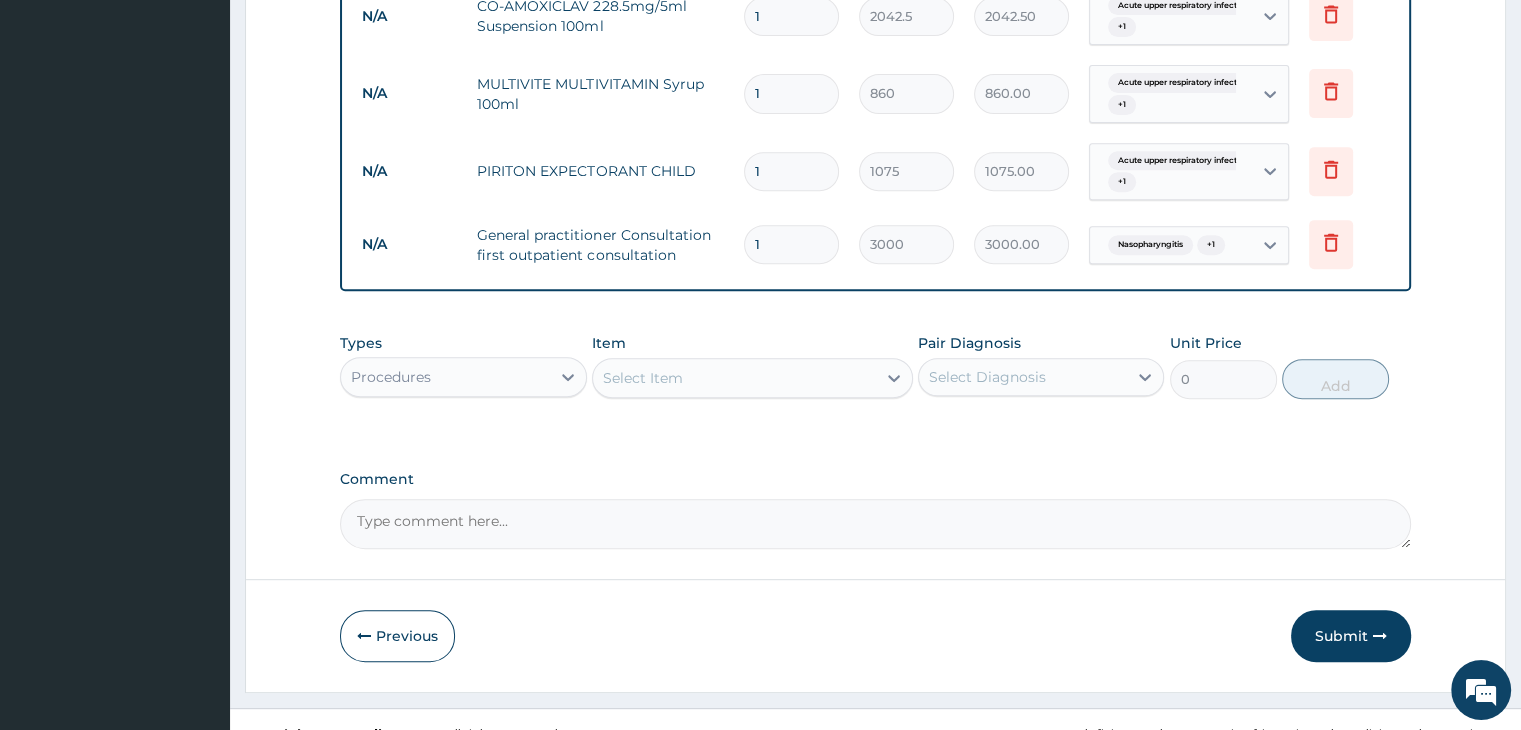 scroll, scrollTop: 845, scrollLeft: 0, axis: vertical 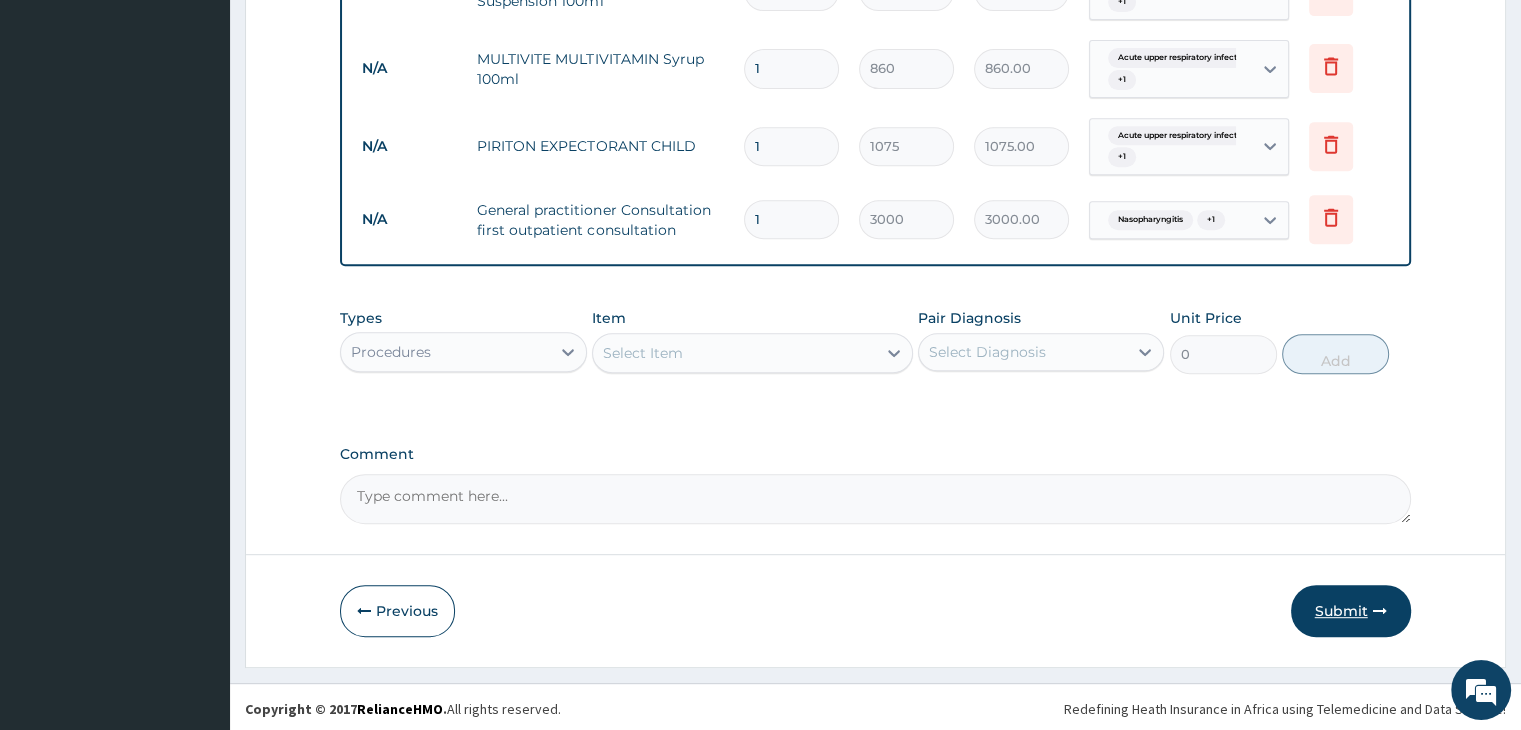 click on "Submit" at bounding box center [1351, 611] 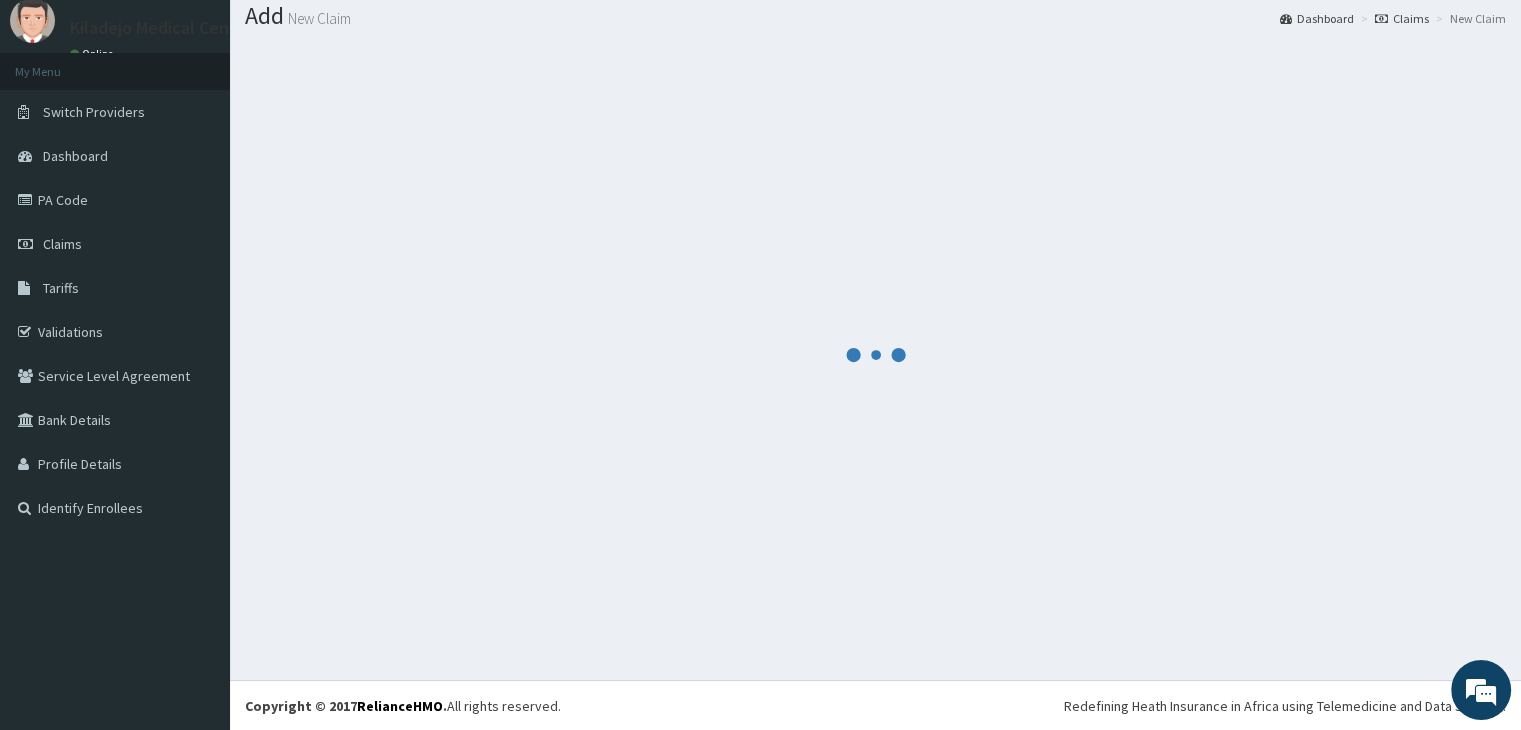 scroll, scrollTop: 845, scrollLeft: 0, axis: vertical 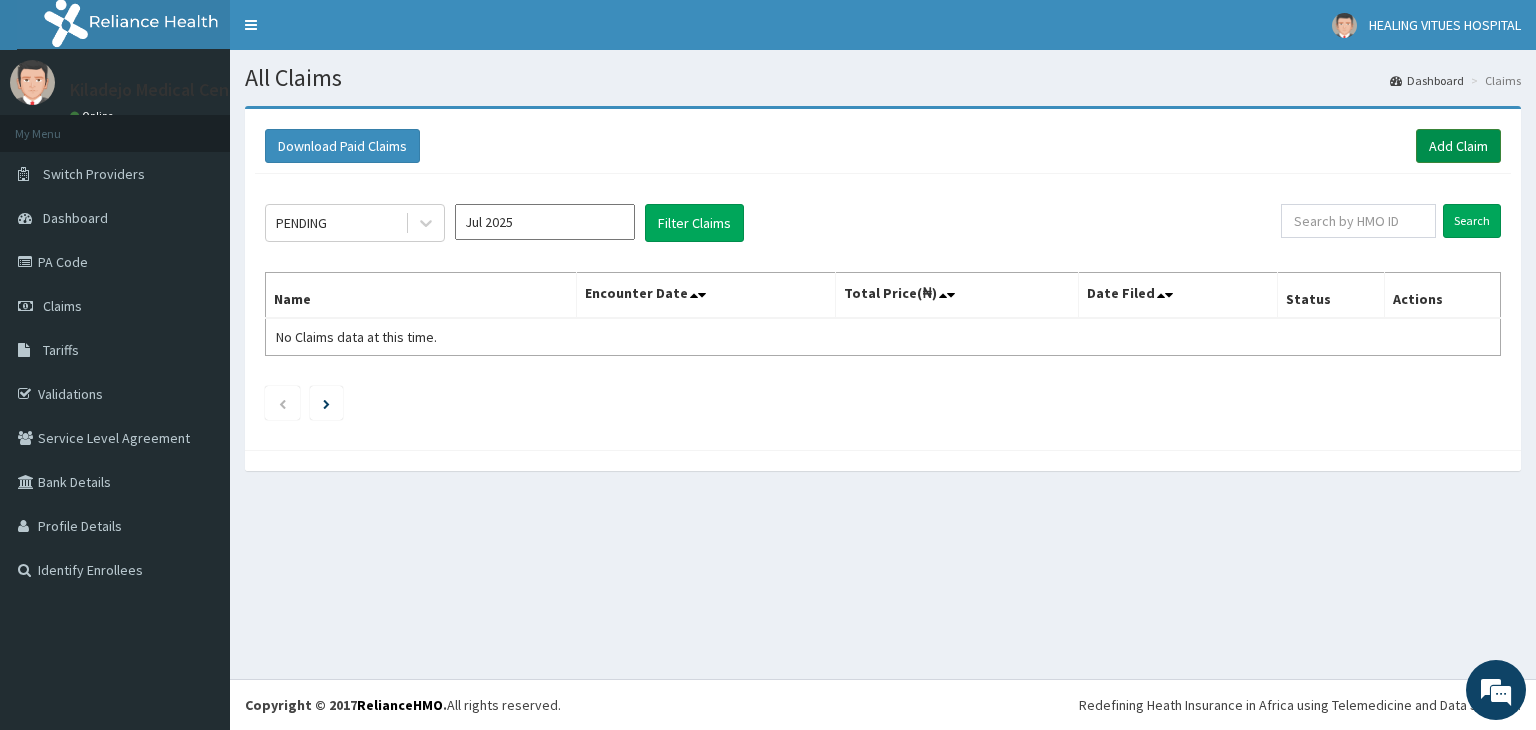 click on "Add Claim" at bounding box center [1458, 146] 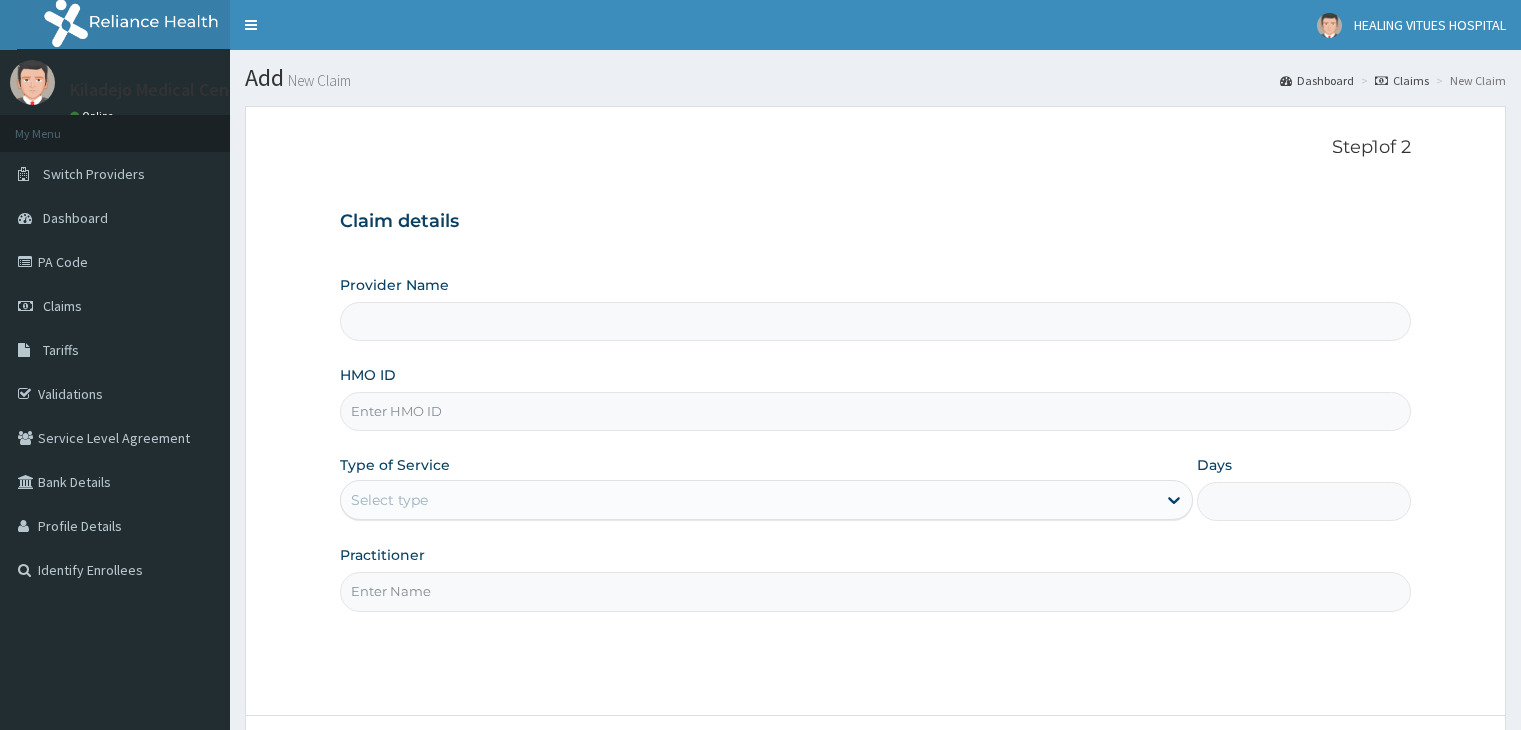 scroll, scrollTop: 0, scrollLeft: 0, axis: both 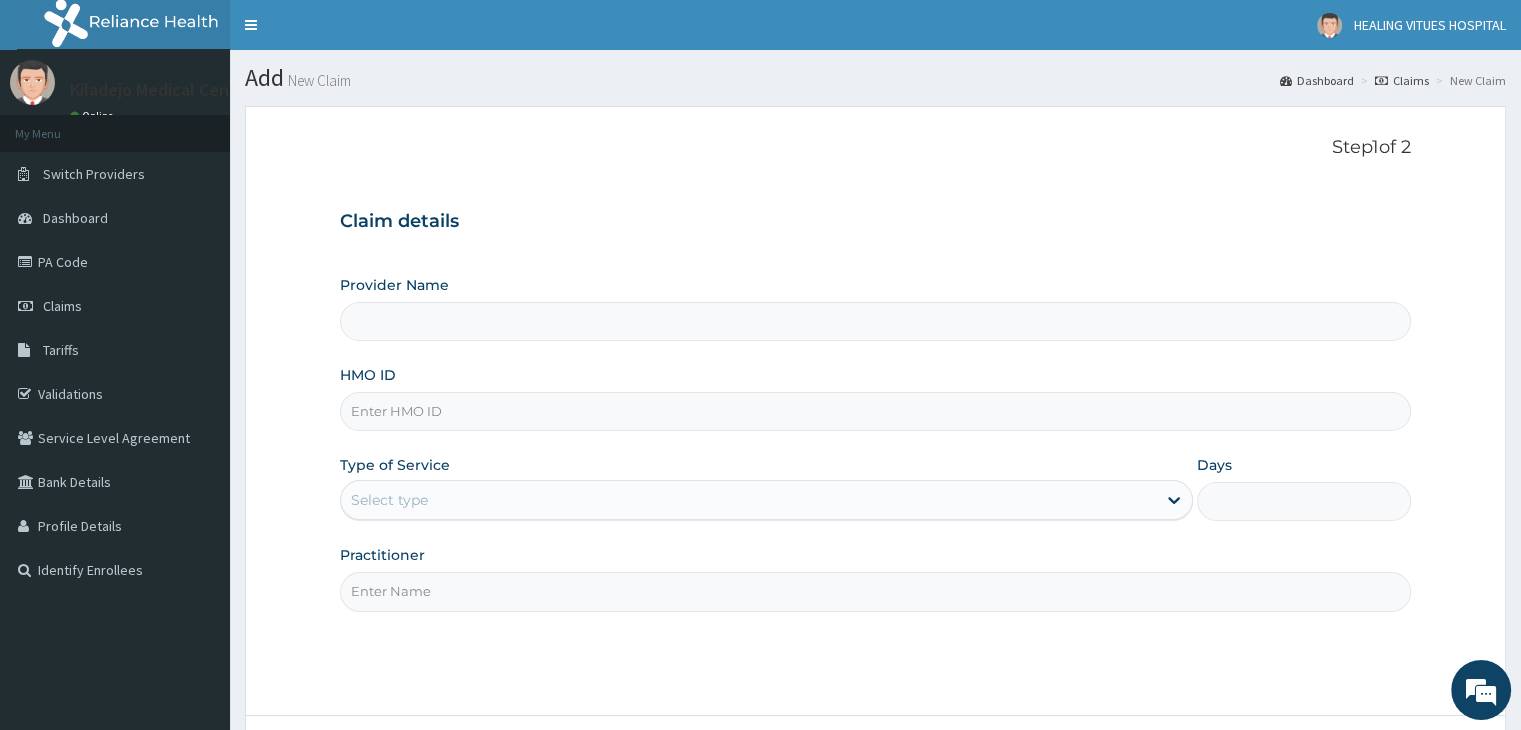 type on "Kiladejo Medical Centre" 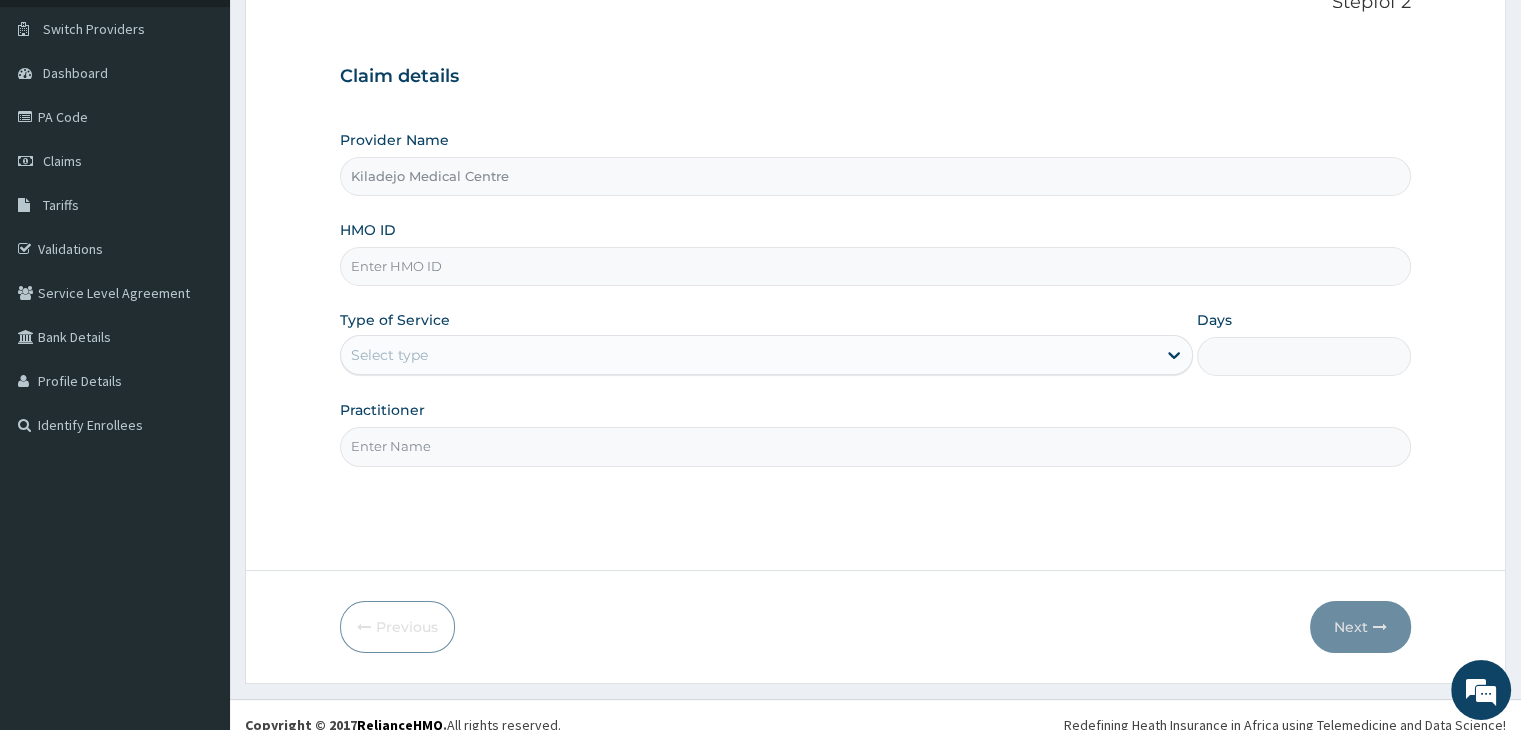 scroll, scrollTop: 164, scrollLeft: 0, axis: vertical 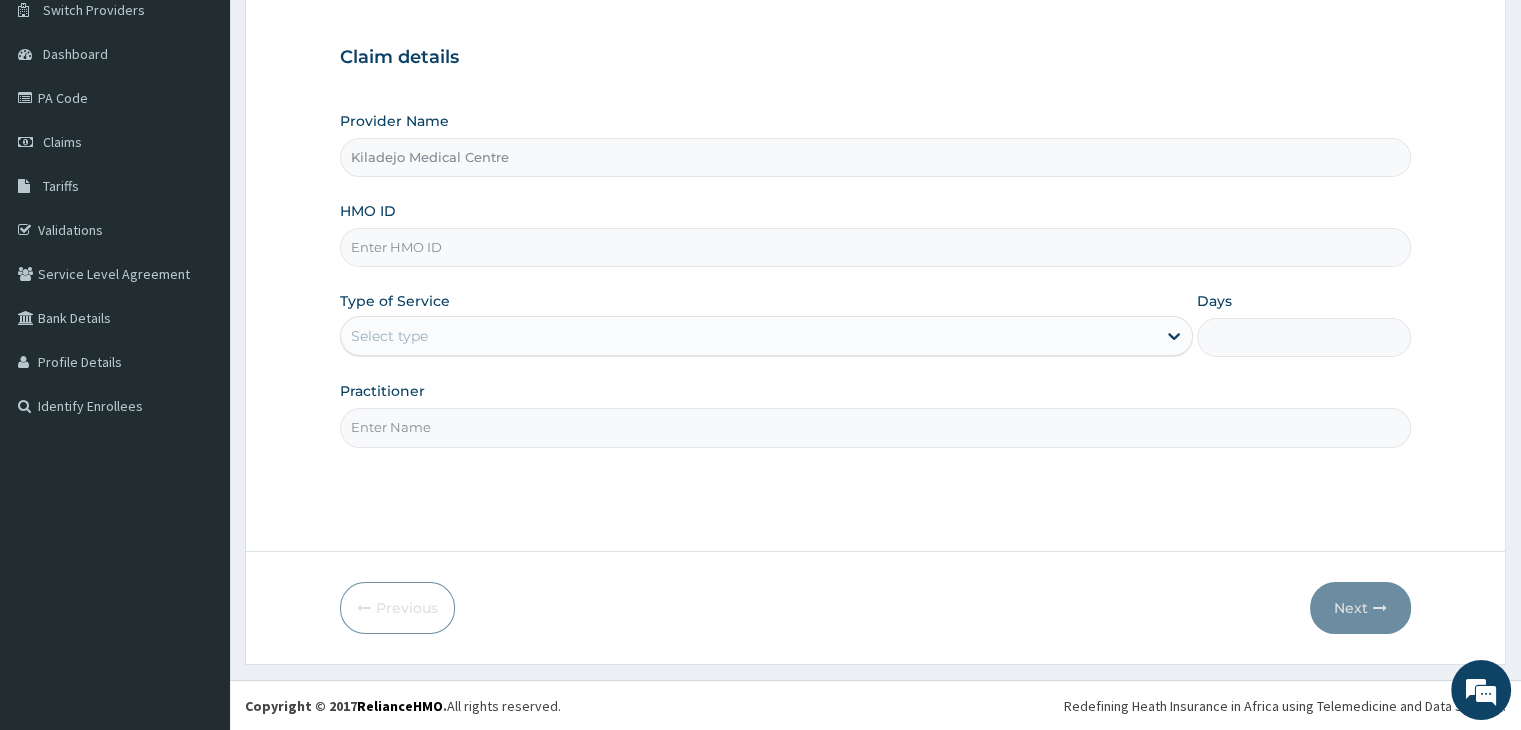 click on "HMO ID" at bounding box center [875, 247] 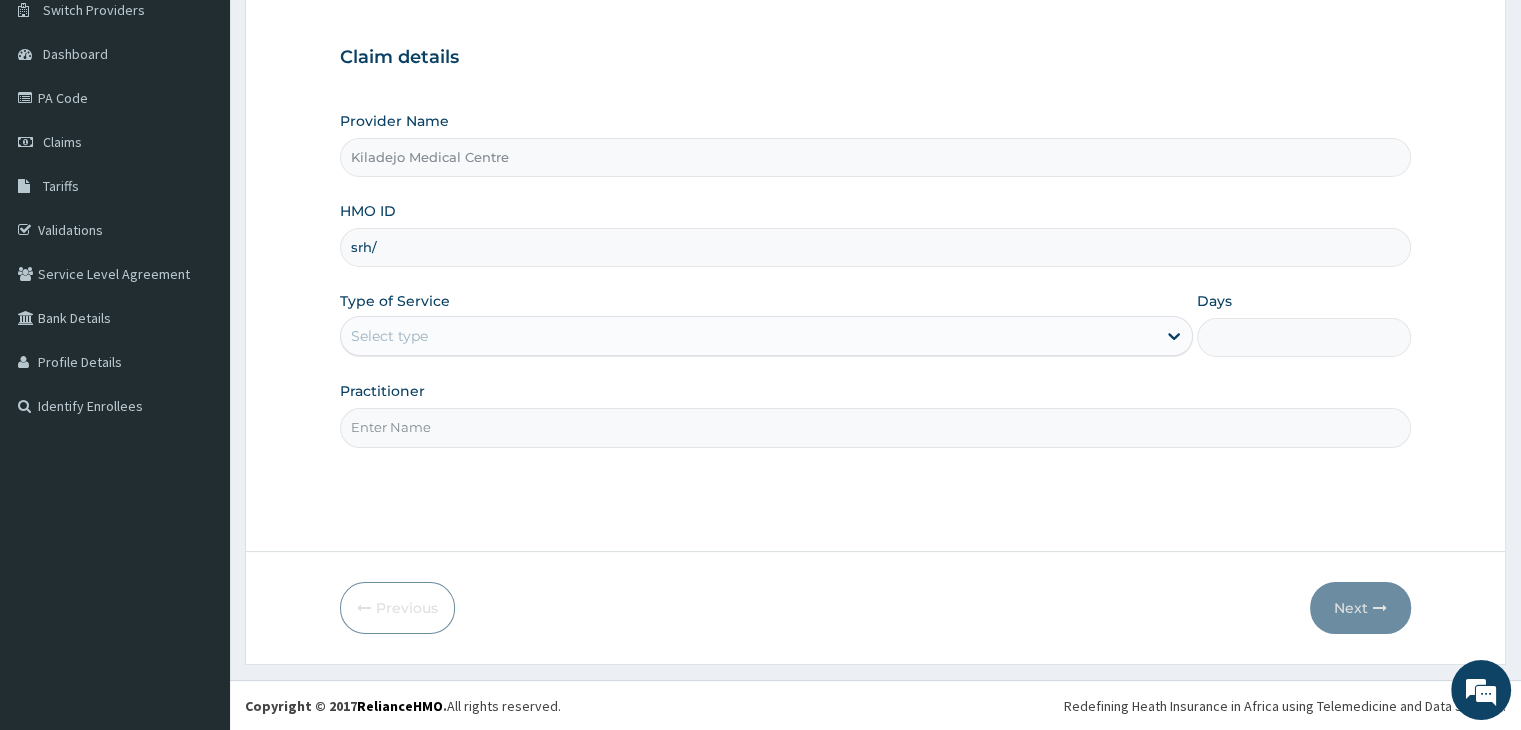 scroll, scrollTop: 0, scrollLeft: 0, axis: both 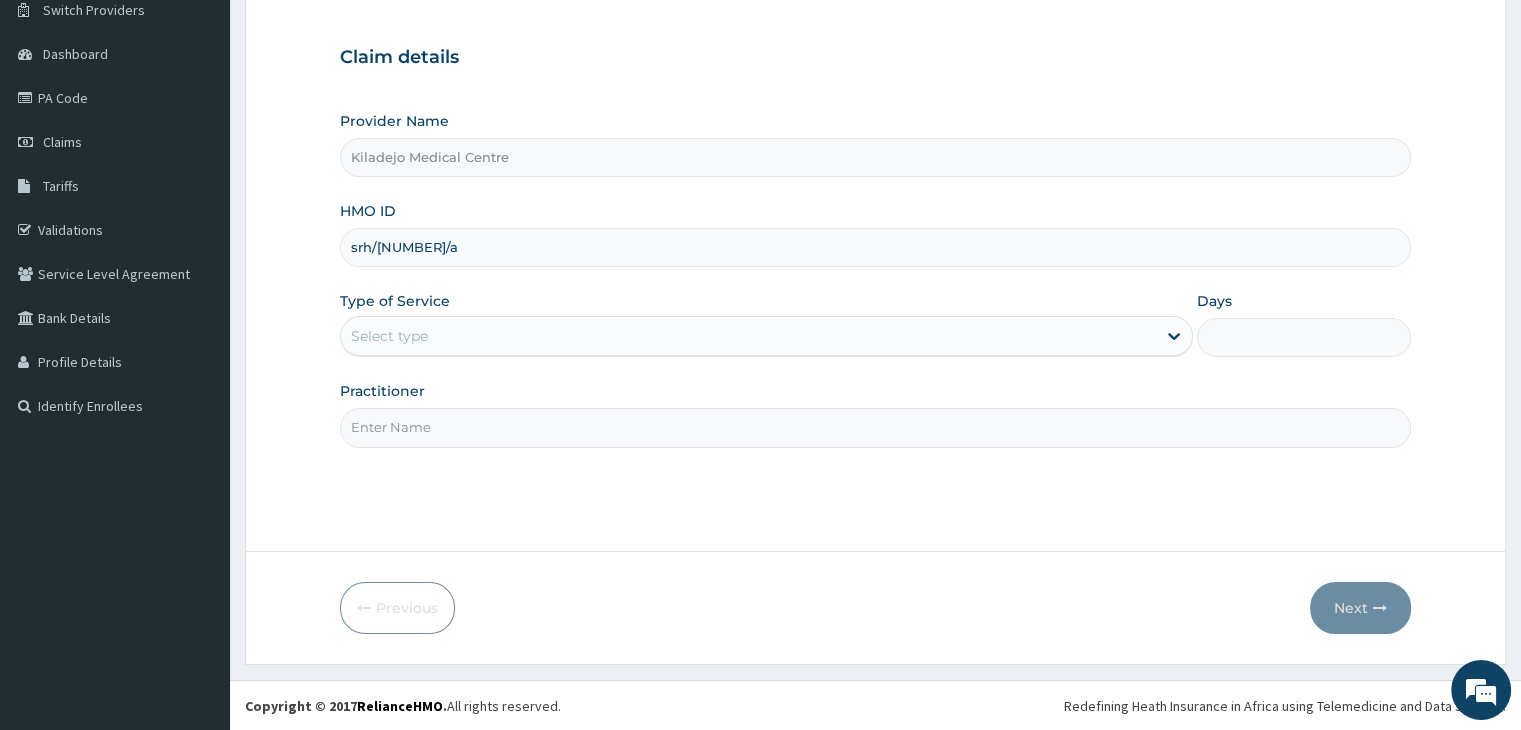 type on "srh/10249/a" 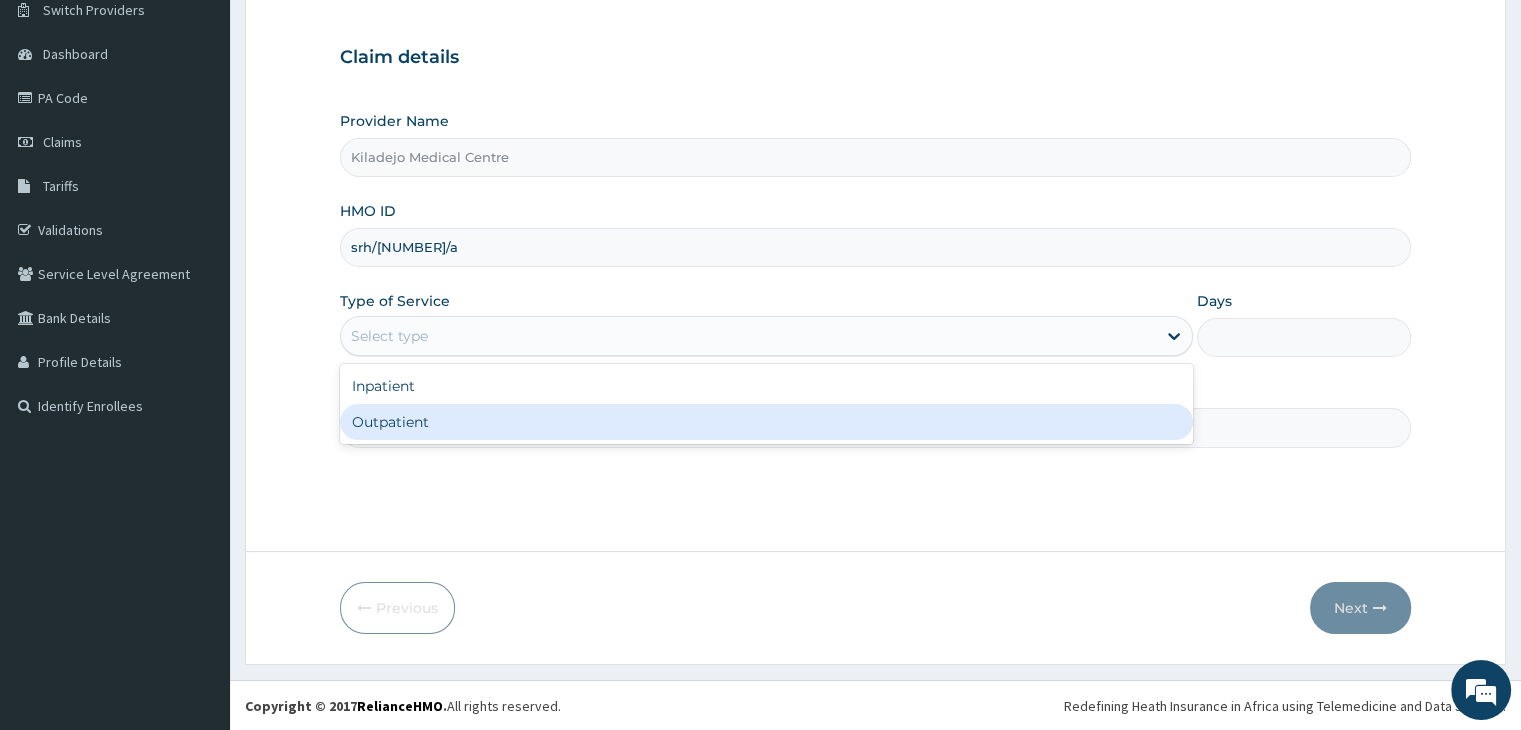 click on "Outpatient" at bounding box center [766, 422] 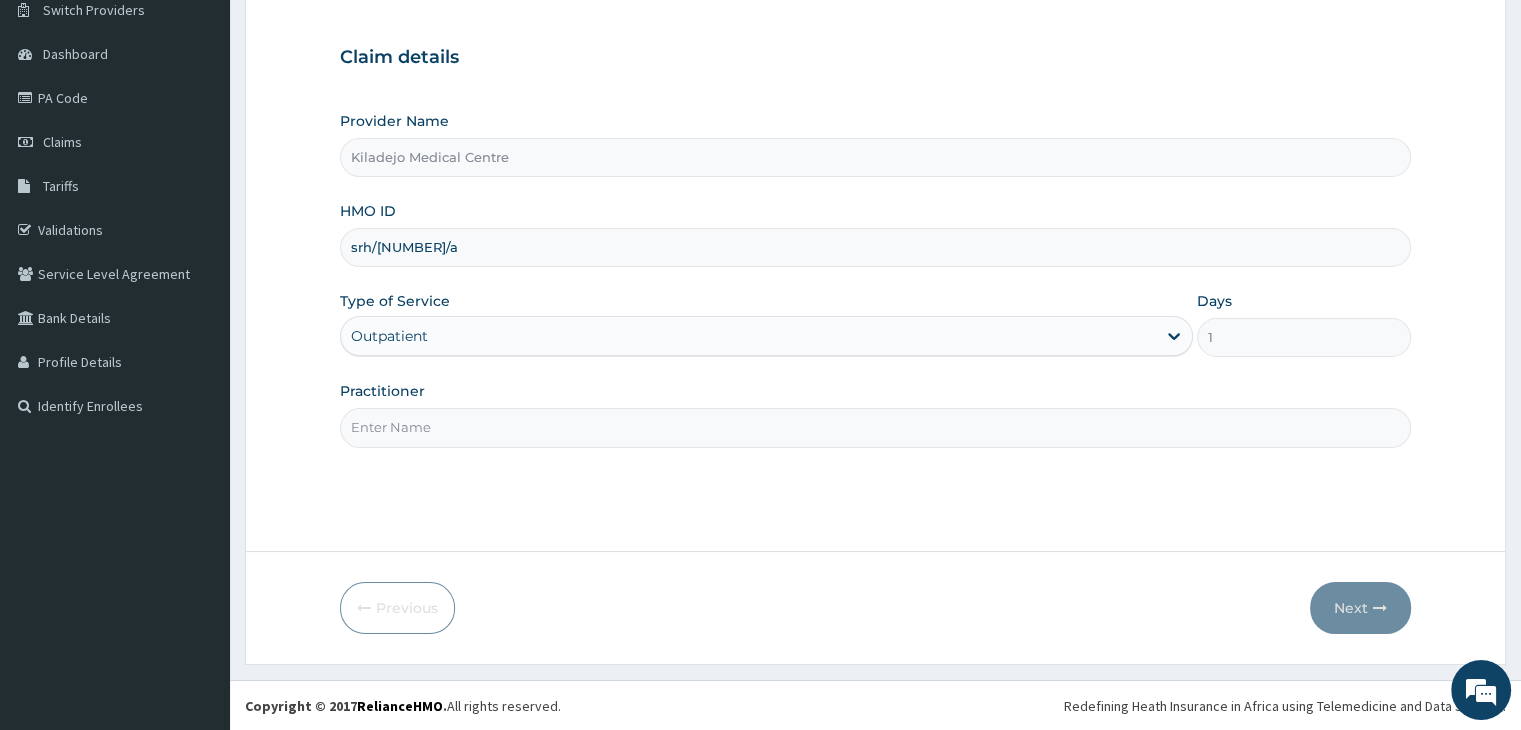 click on "Practitioner" at bounding box center (875, 427) 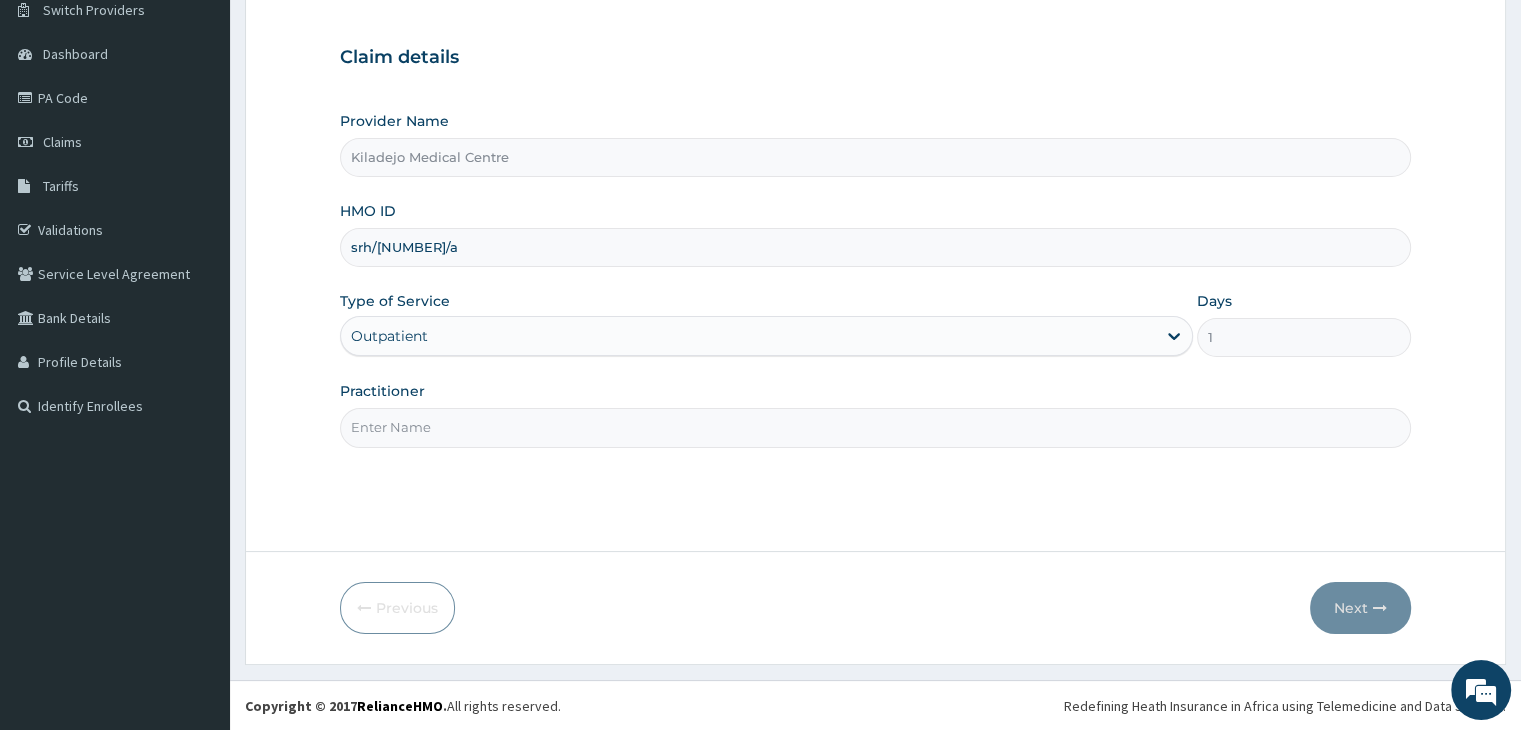 type on "Dr Bakare" 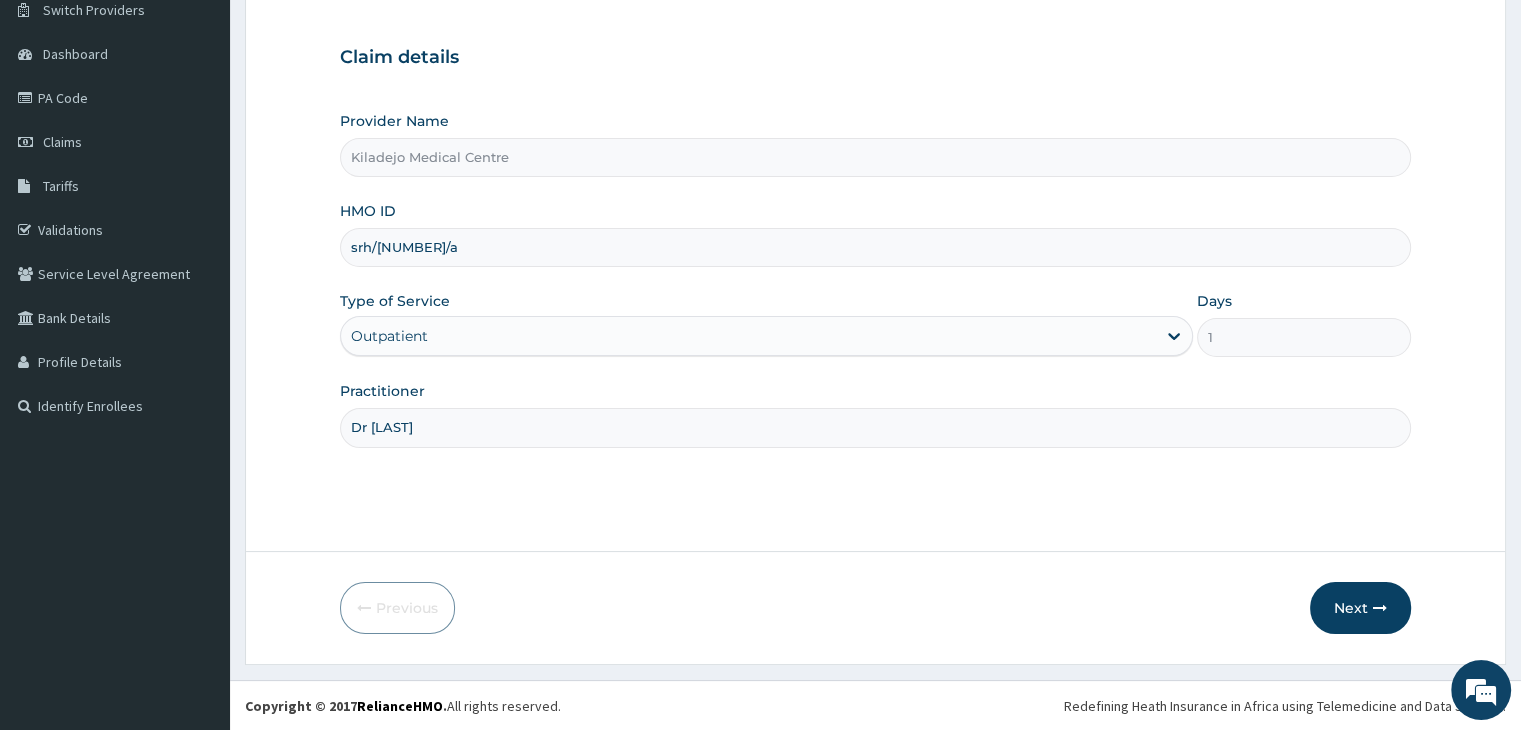 click on "Step  1  of 2 Claim details Provider Name Kiladejo Medical Centre HMO ID srh/10249/a Type of Service Outpatient Days 1 Practitioner Dr Bakare     Previous   Next" at bounding box center (875, 303) 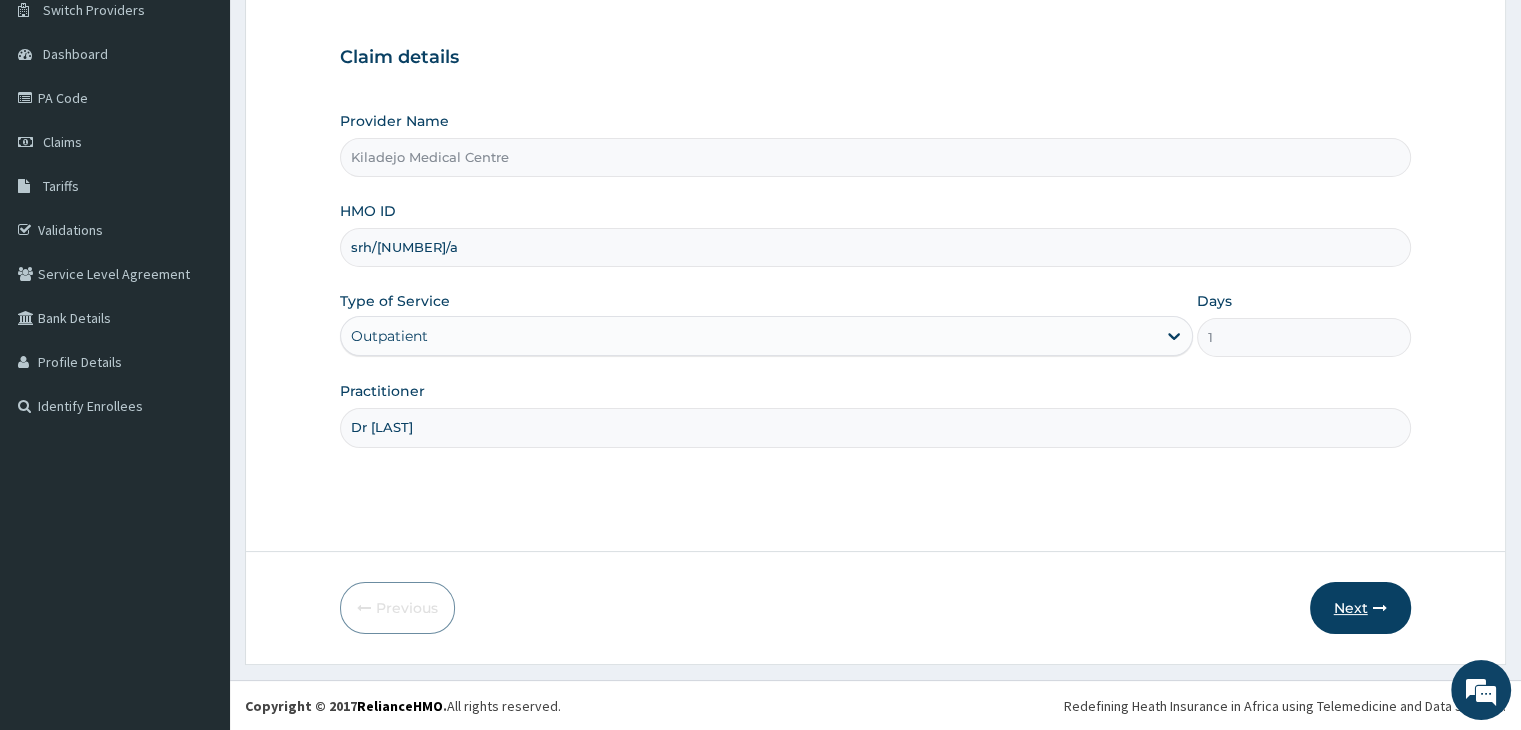 click on "Next" at bounding box center (1360, 608) 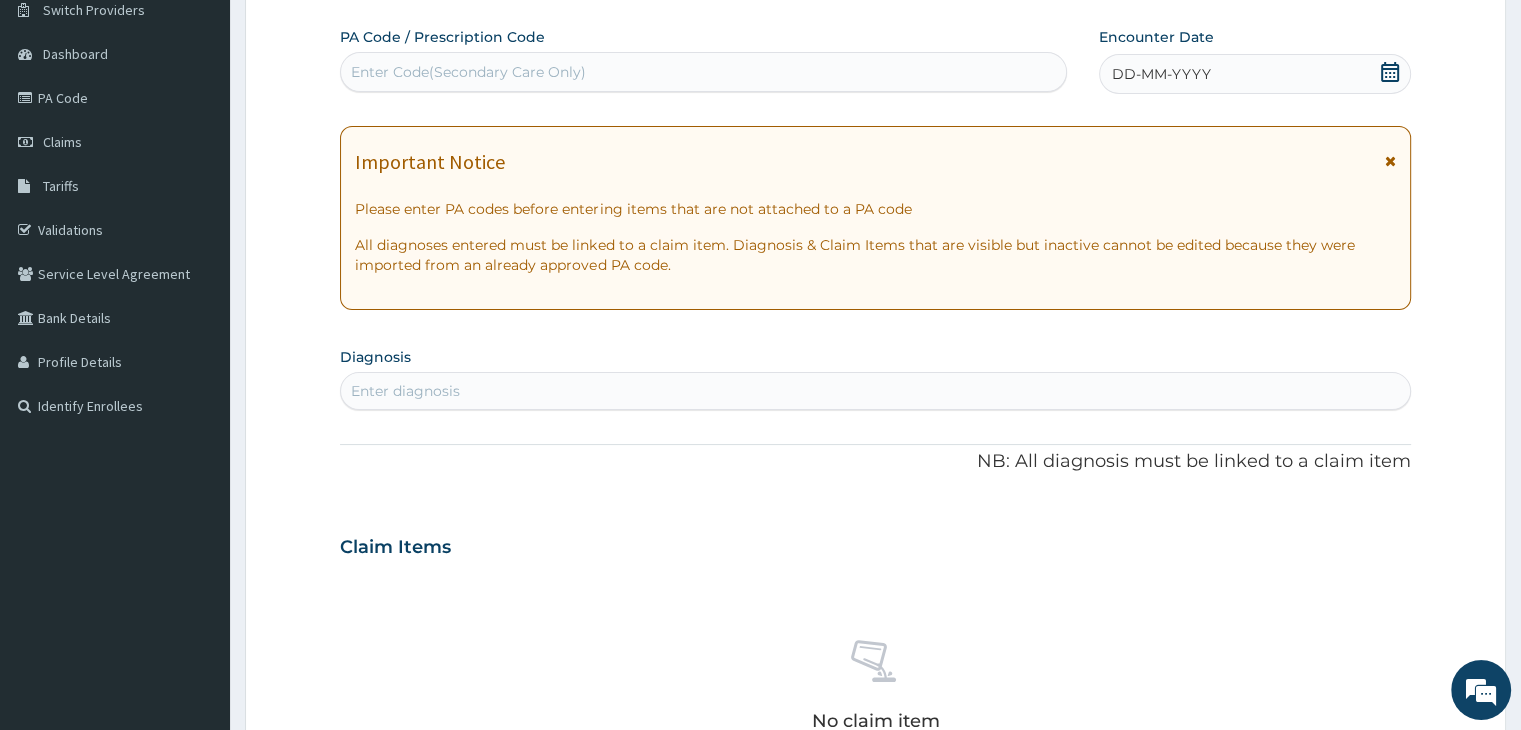click 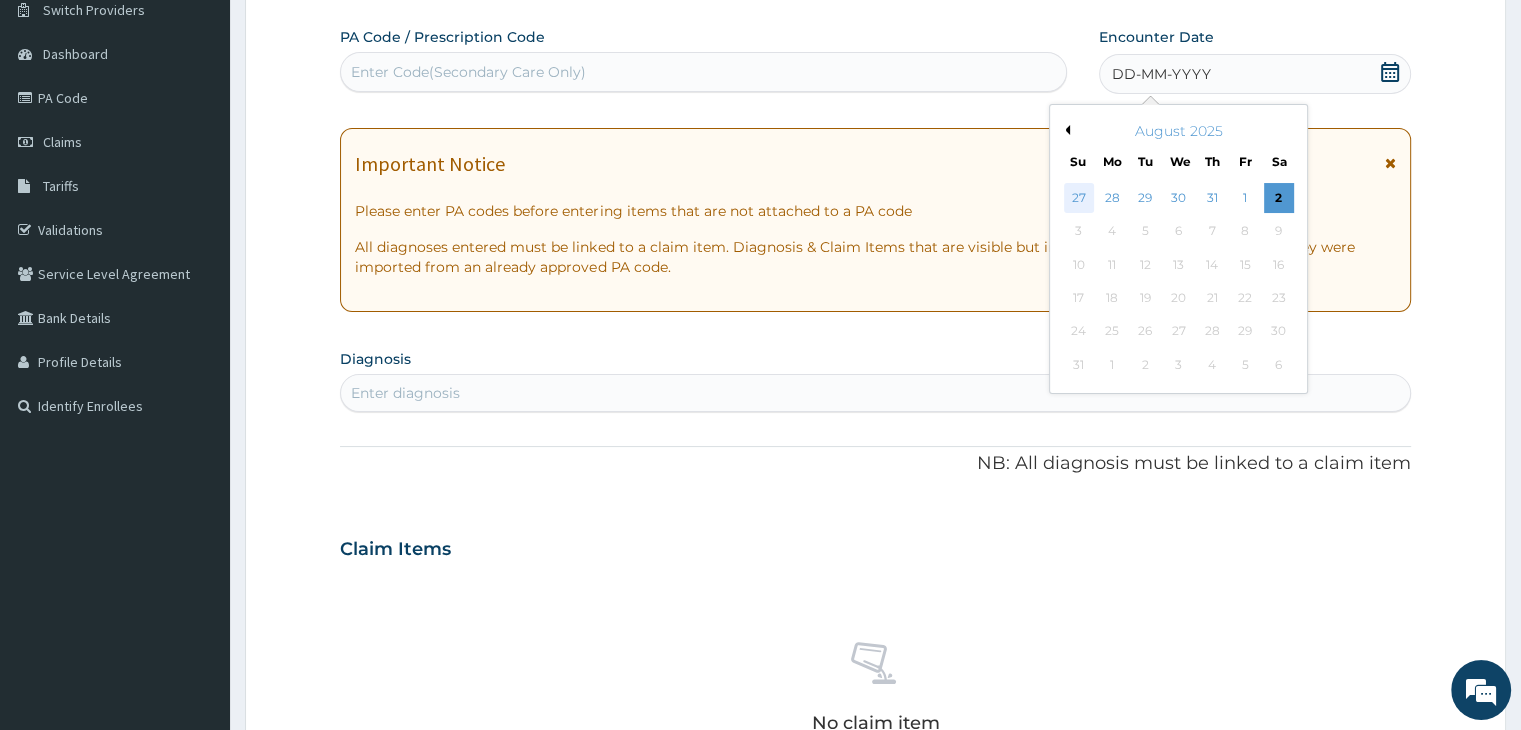 click on "27" at bounding box center [1079, 198] 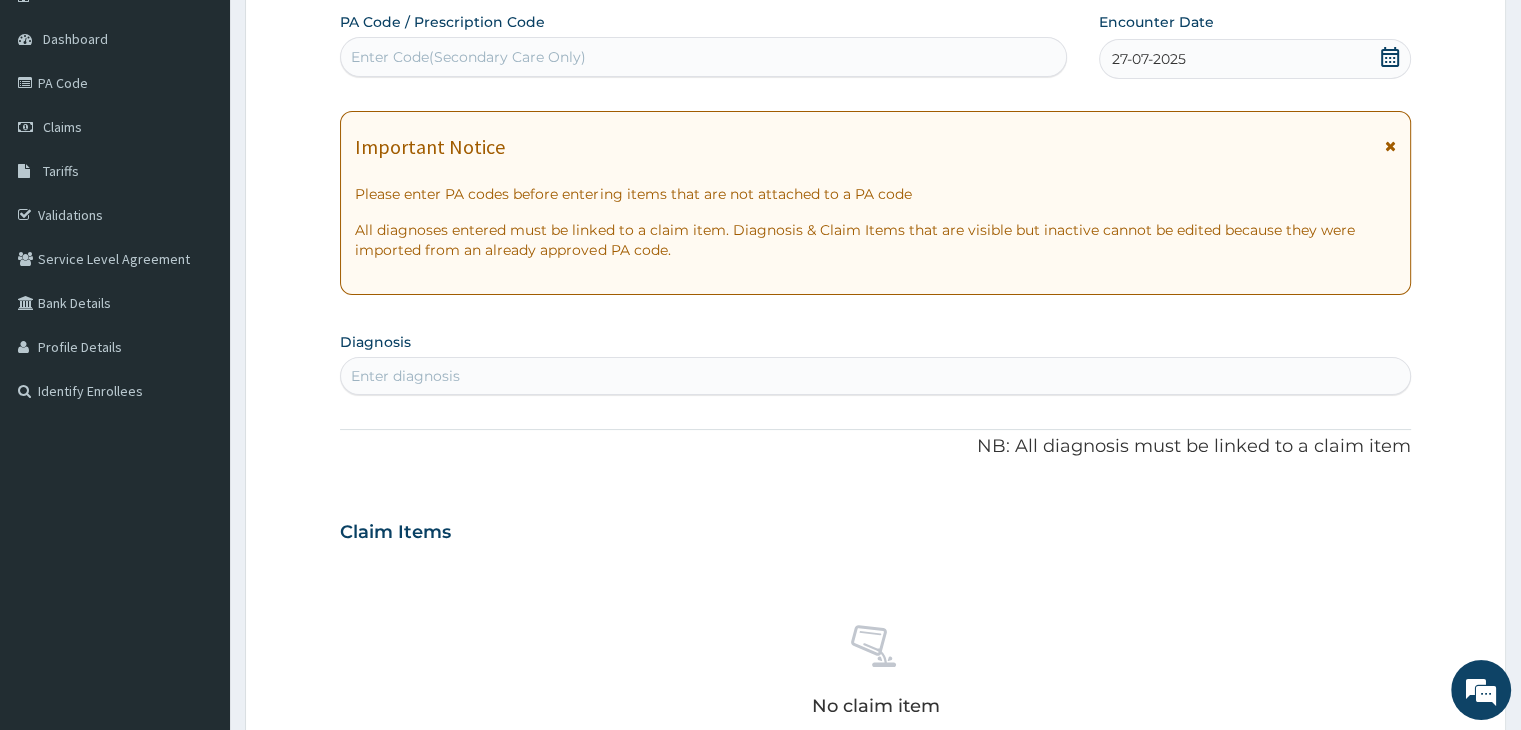 scroll, scrollTop: 364, scrollLeft: 0, axis: vertical 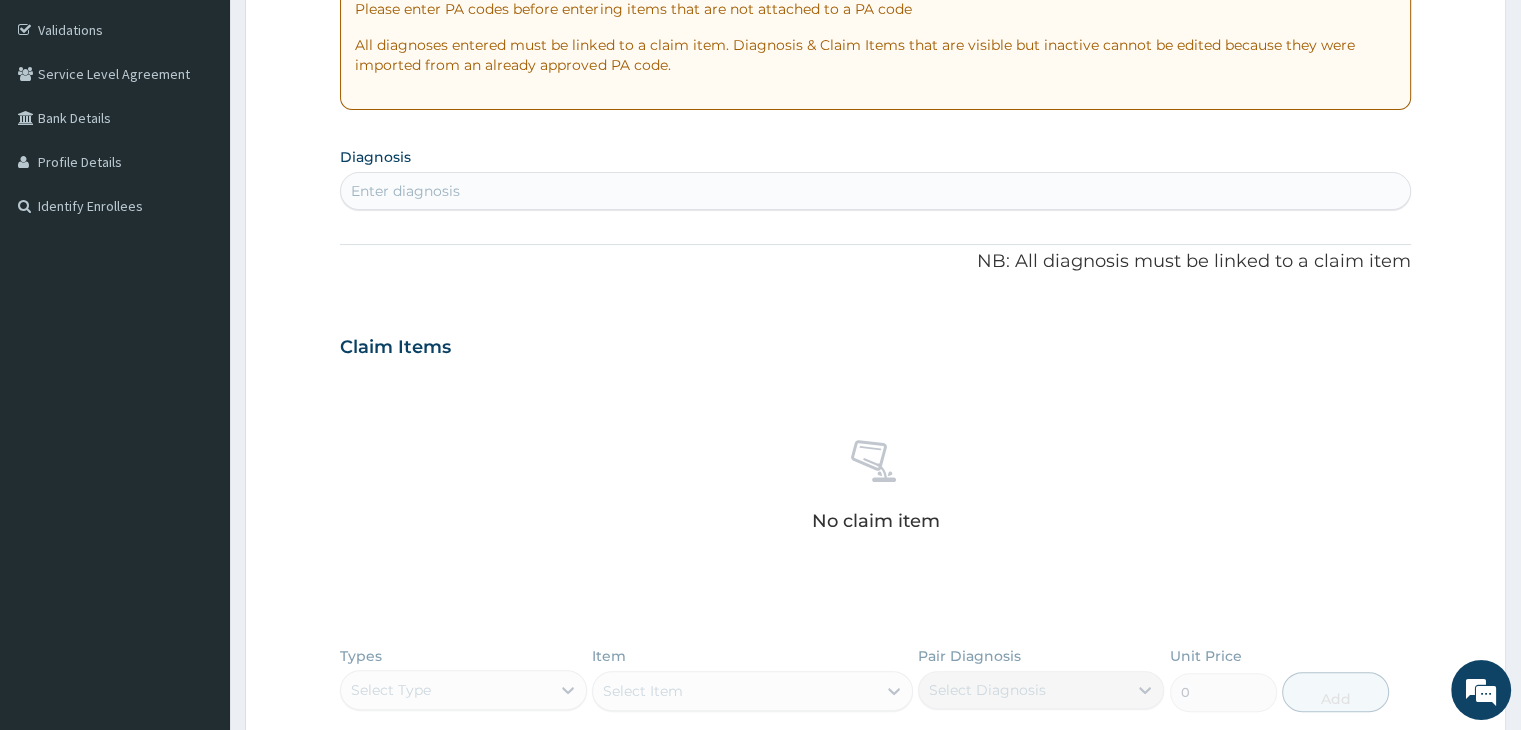 click on "Enter diagnosis" at bounding box center [875, 191] 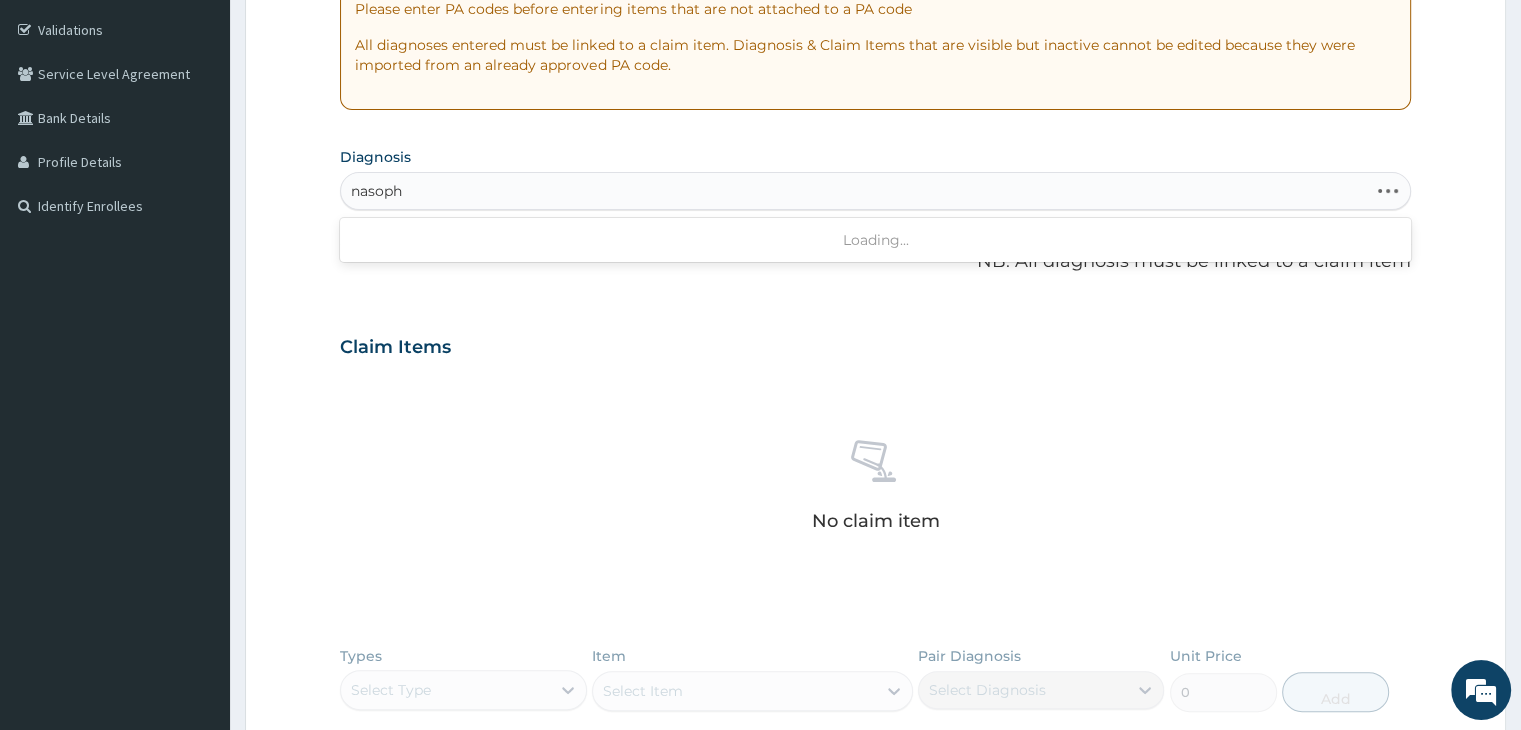 type on "nasopha" 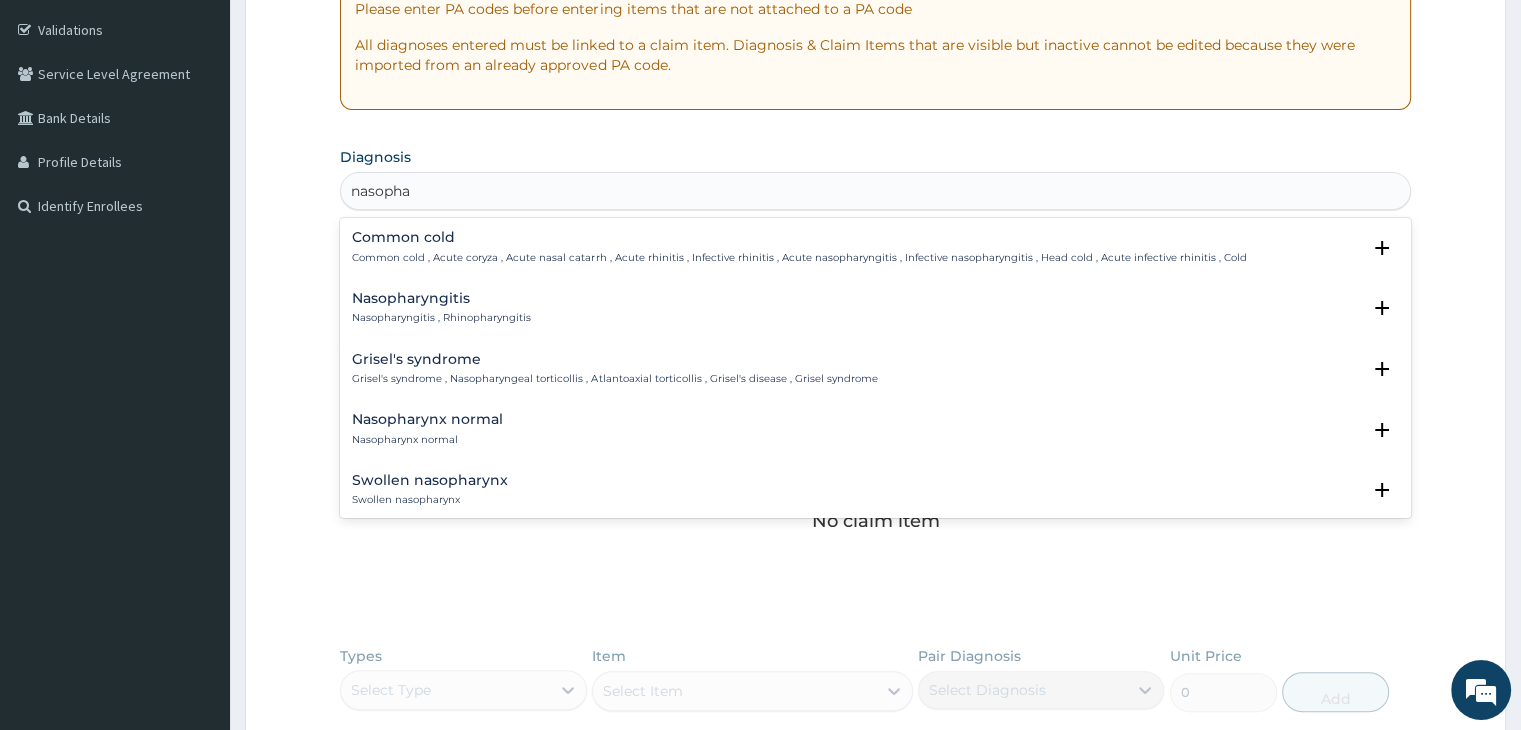 click on "Nasopharyngitis" at bounding box center (441, 298) 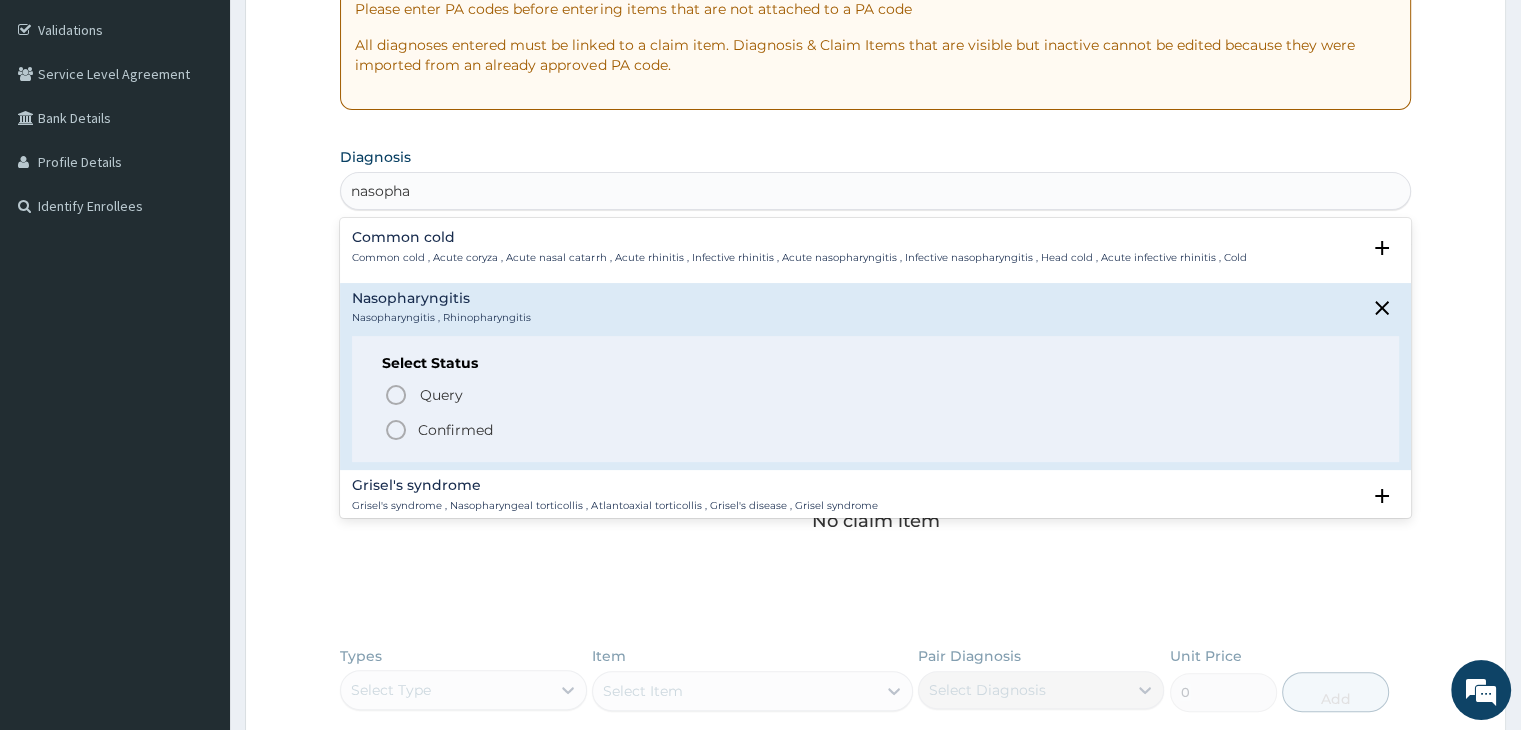 click 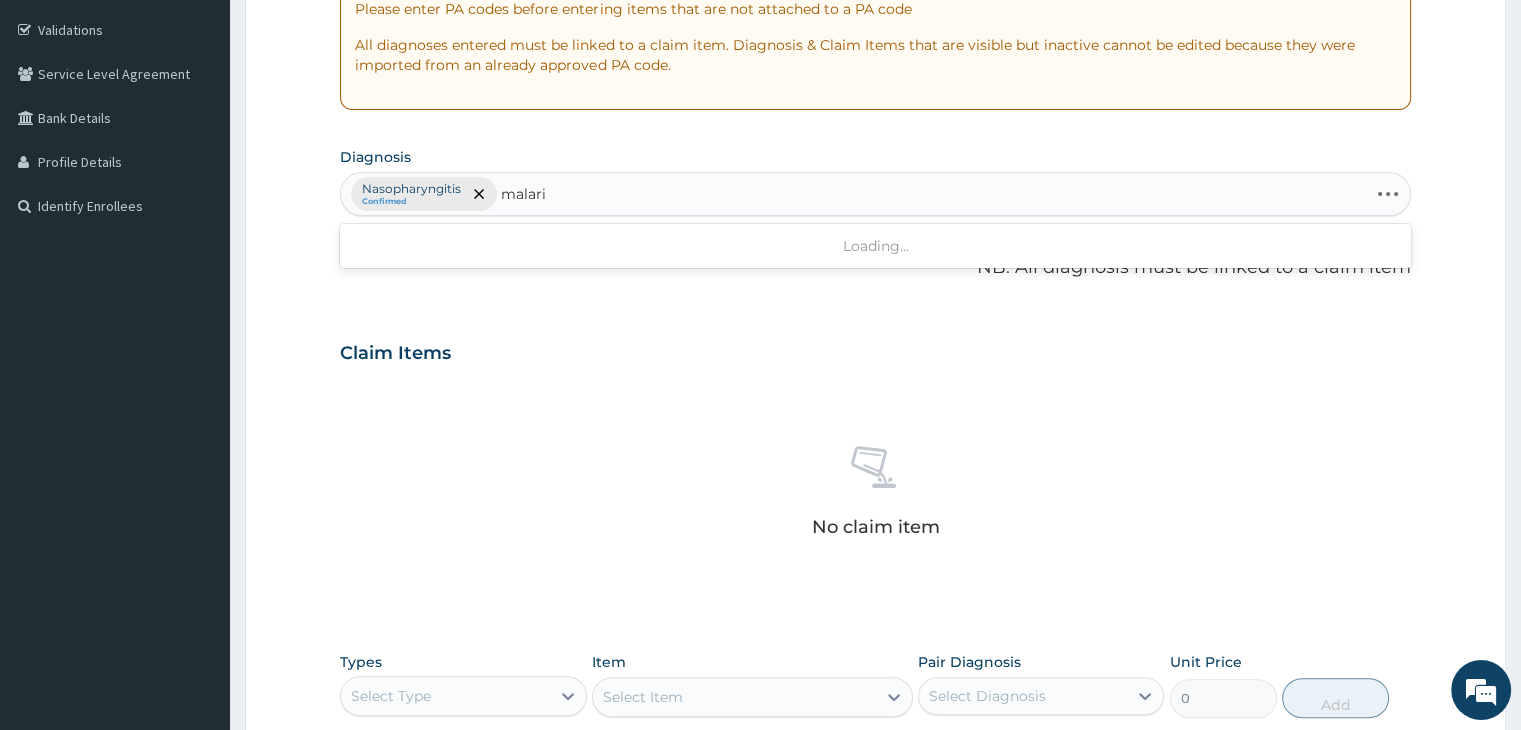 type on "malaria" 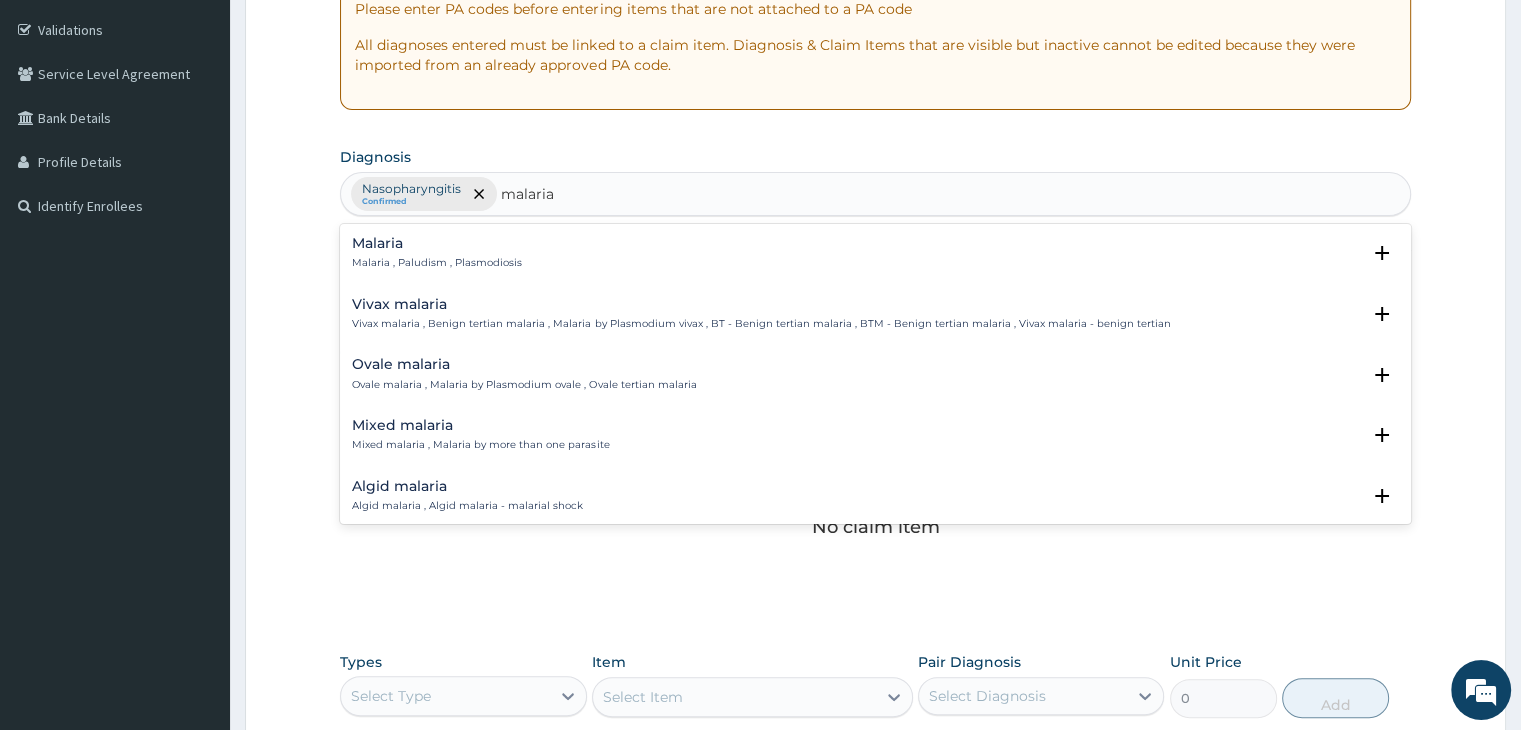 click on "Malaria" at bounding box center [437, 243] 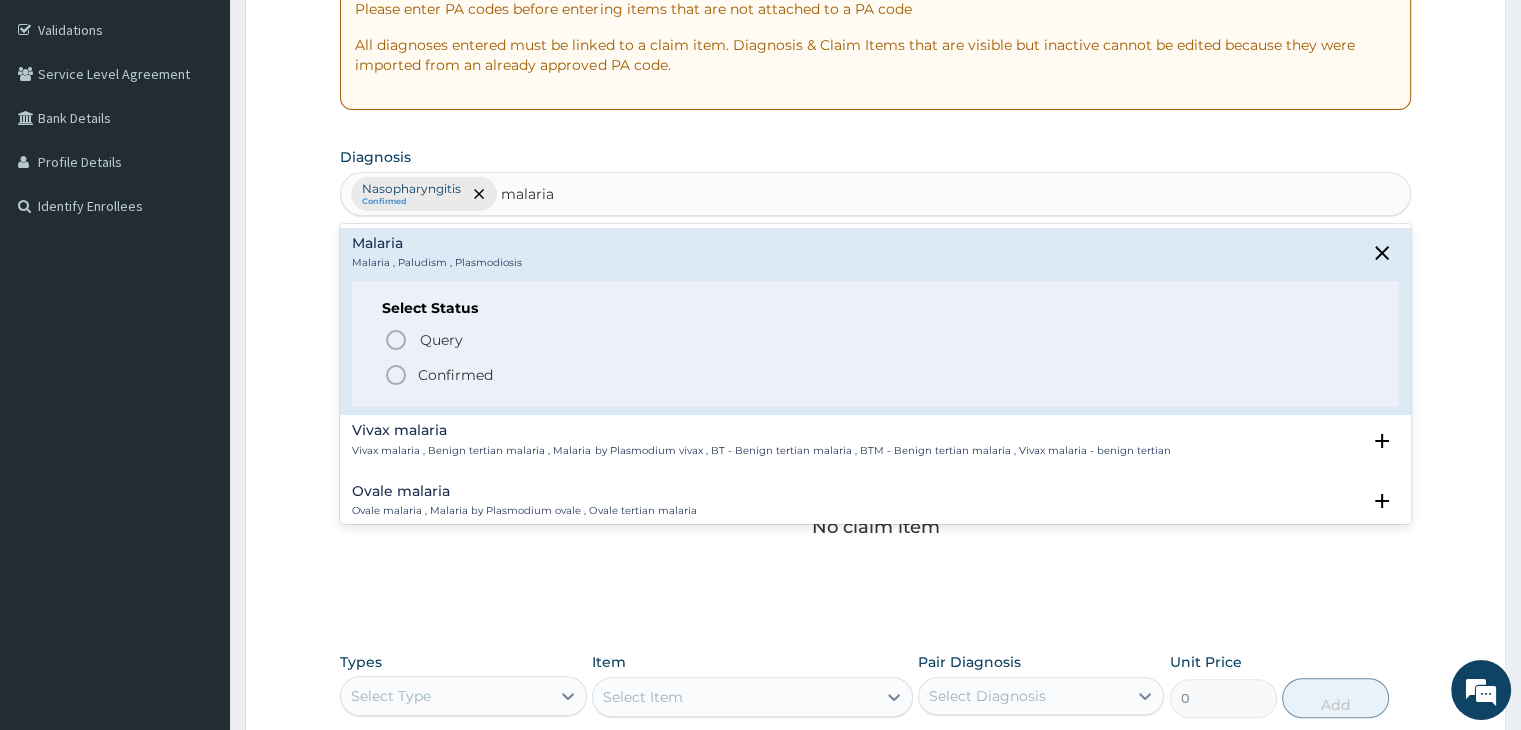 click 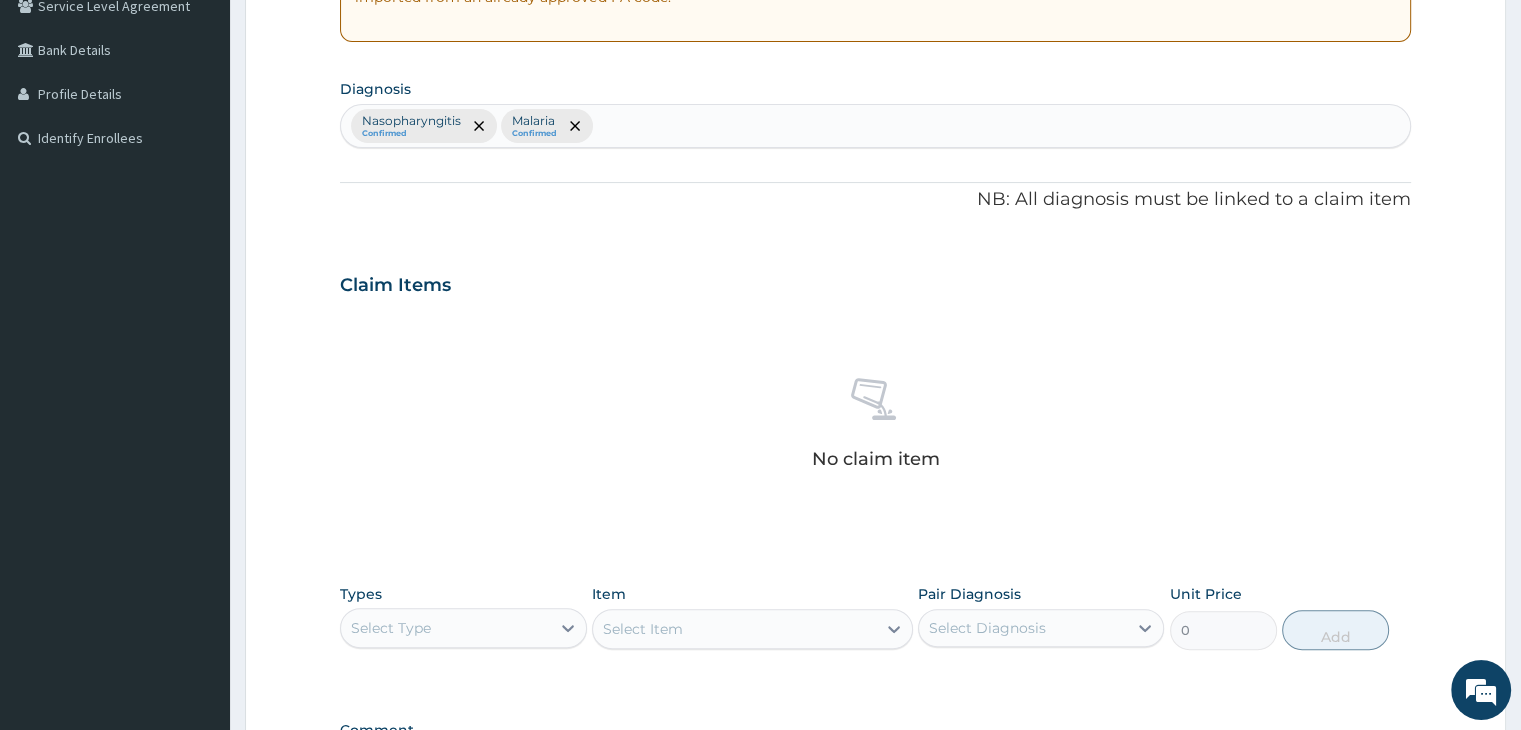 scroll, scrollTop: 710, scrollLeft: 0, axis: vertical 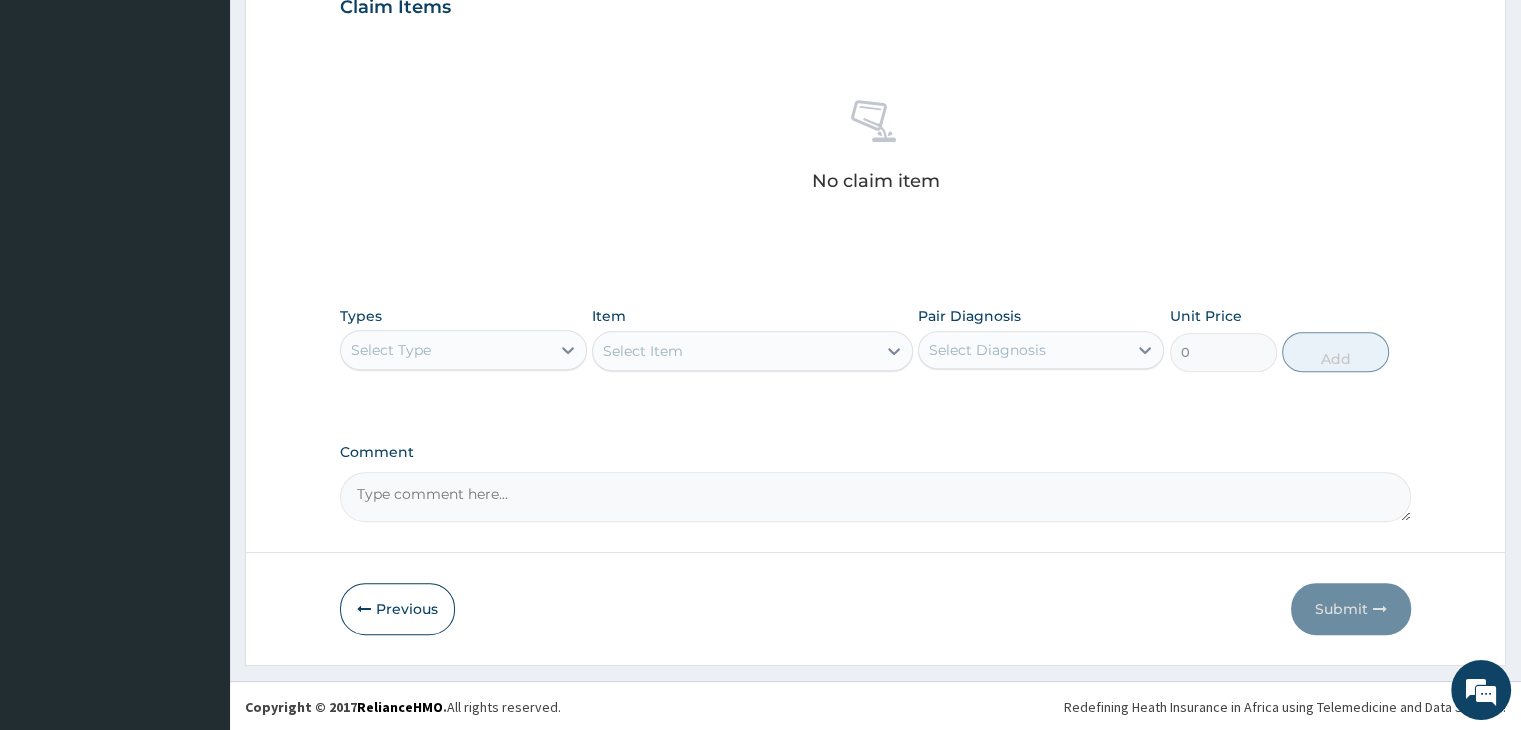click on "Select Type" at bounding box center [445, 350] 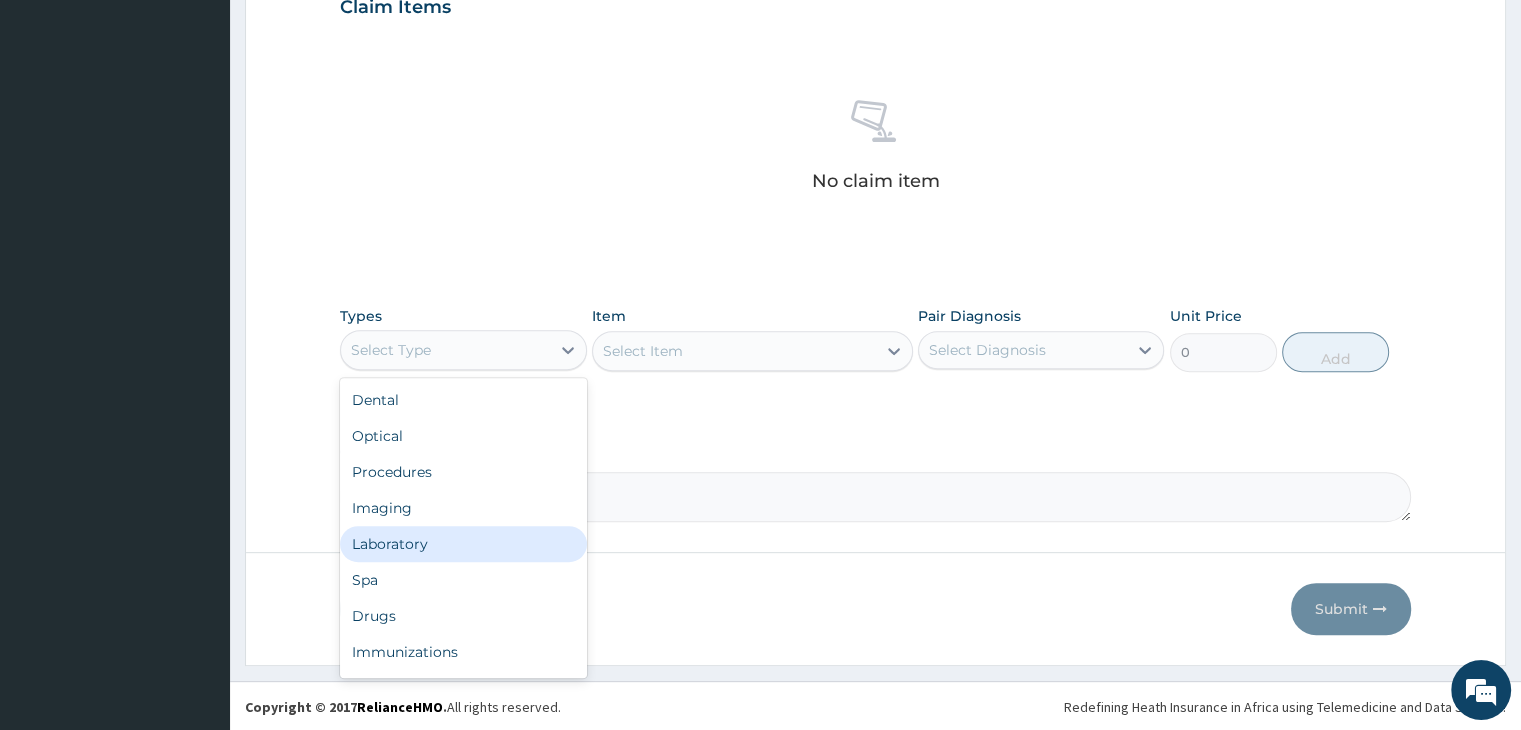 click on "Laboratory" at bounding box center (463, 544) 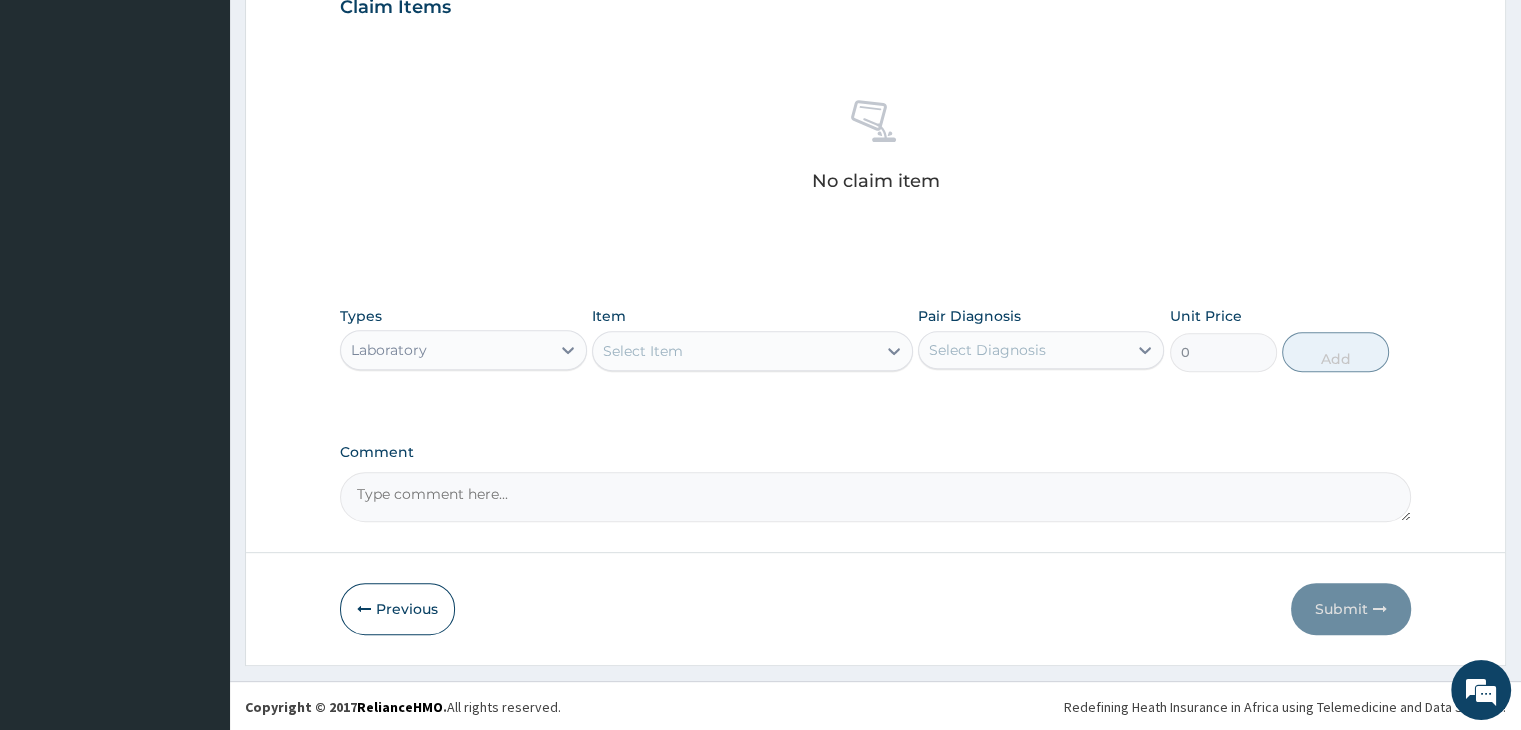click on "Select Item" at bounding box center [734, 351] 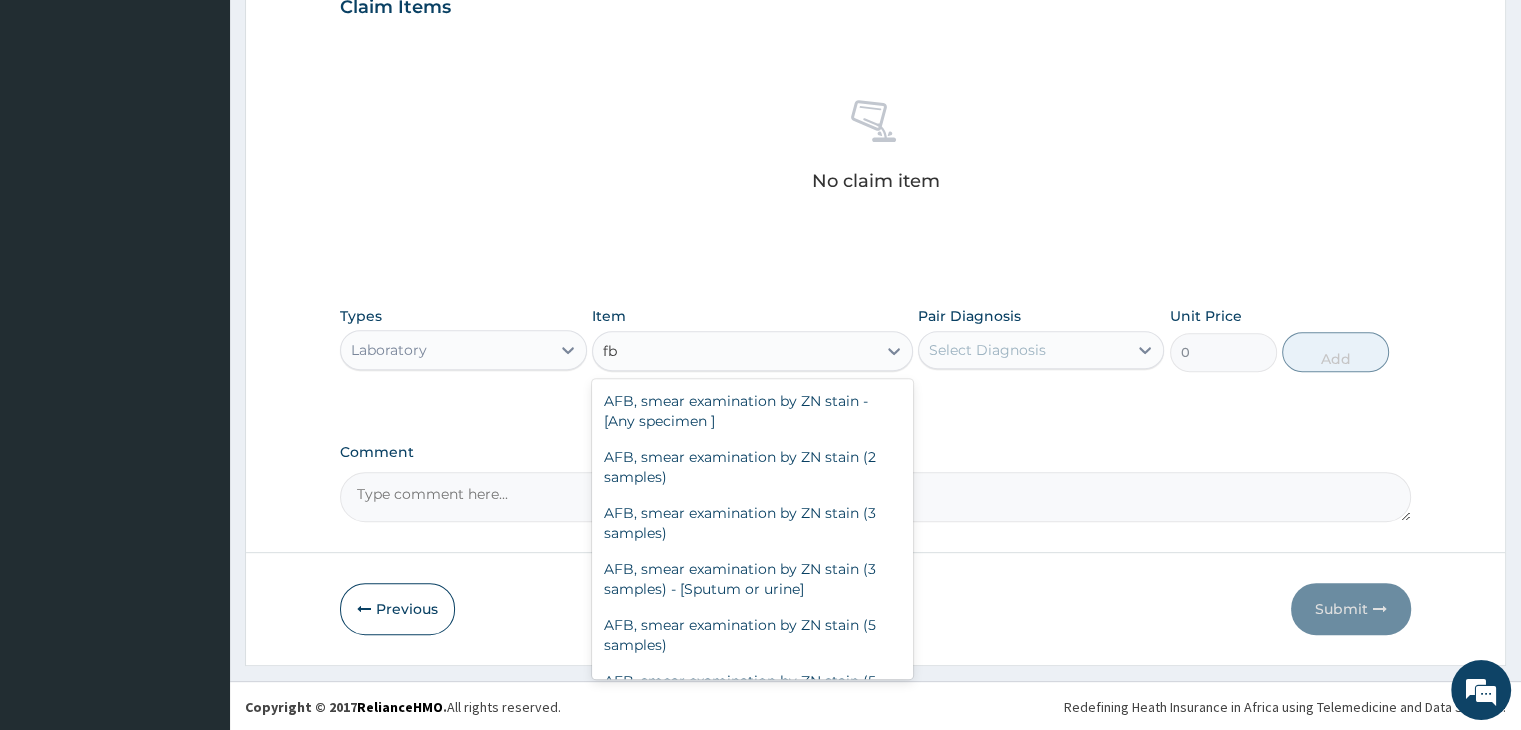 type on "f" 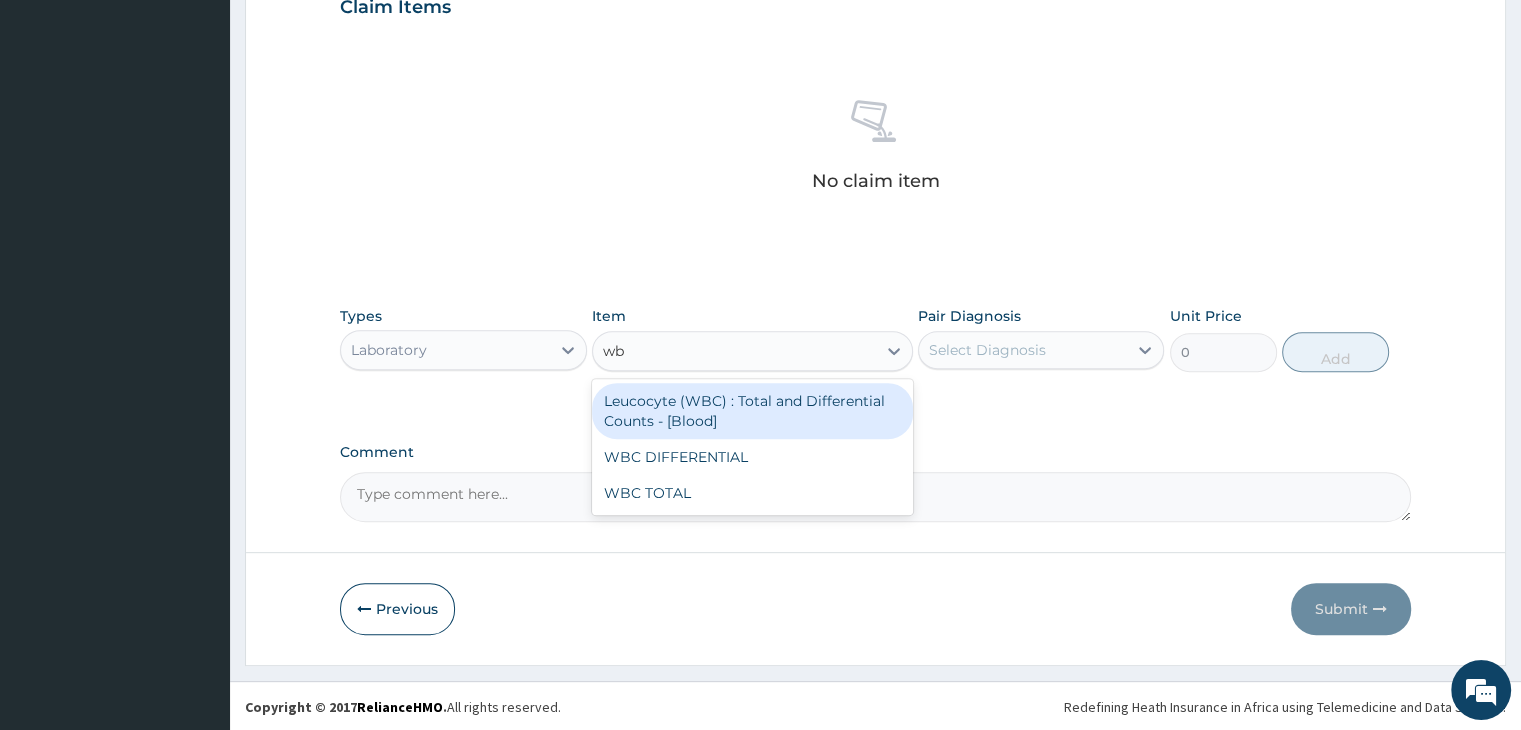 type on "wbc" 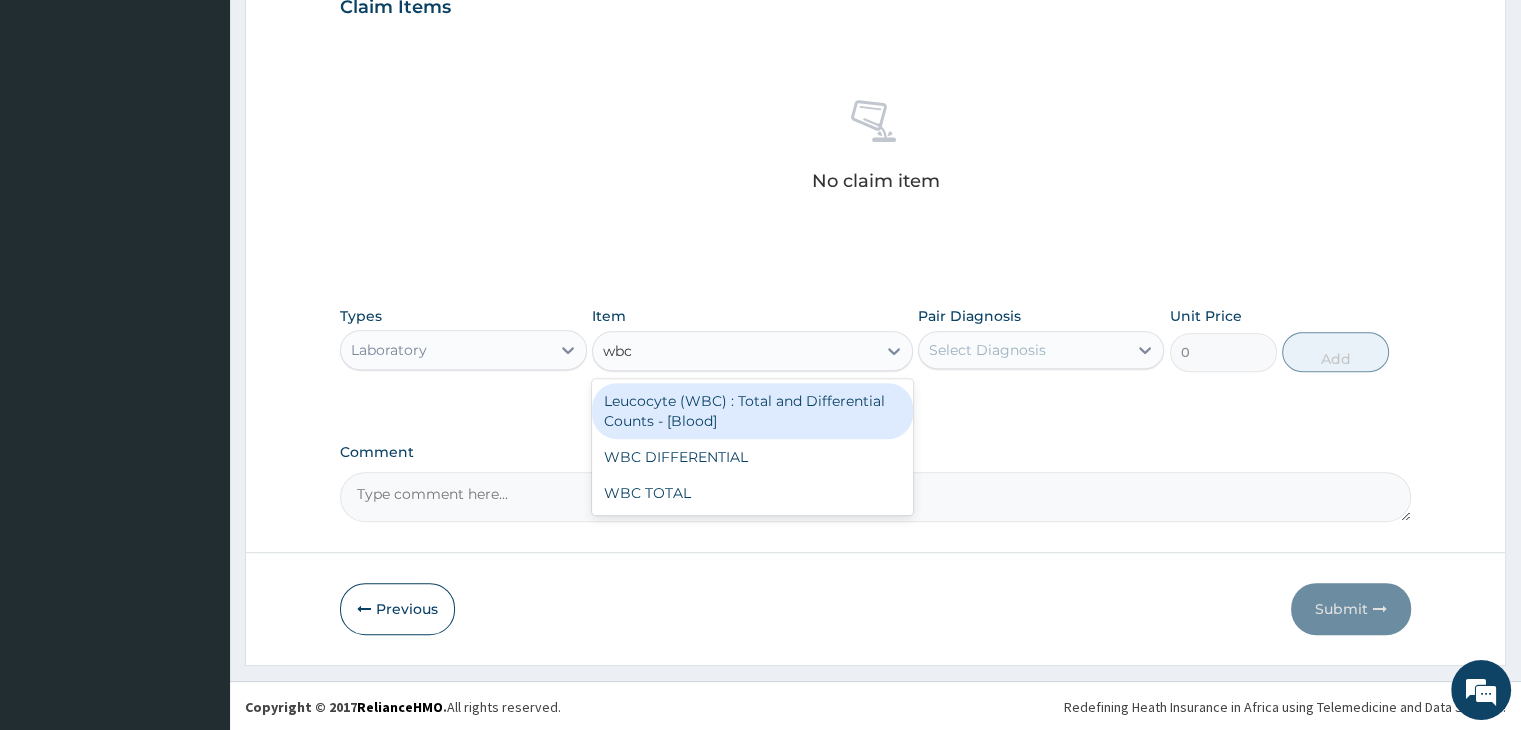 click on "Leucocyte (WBC) : Total and Differential Counts - [Blood]" at bounding box center (752, 411) 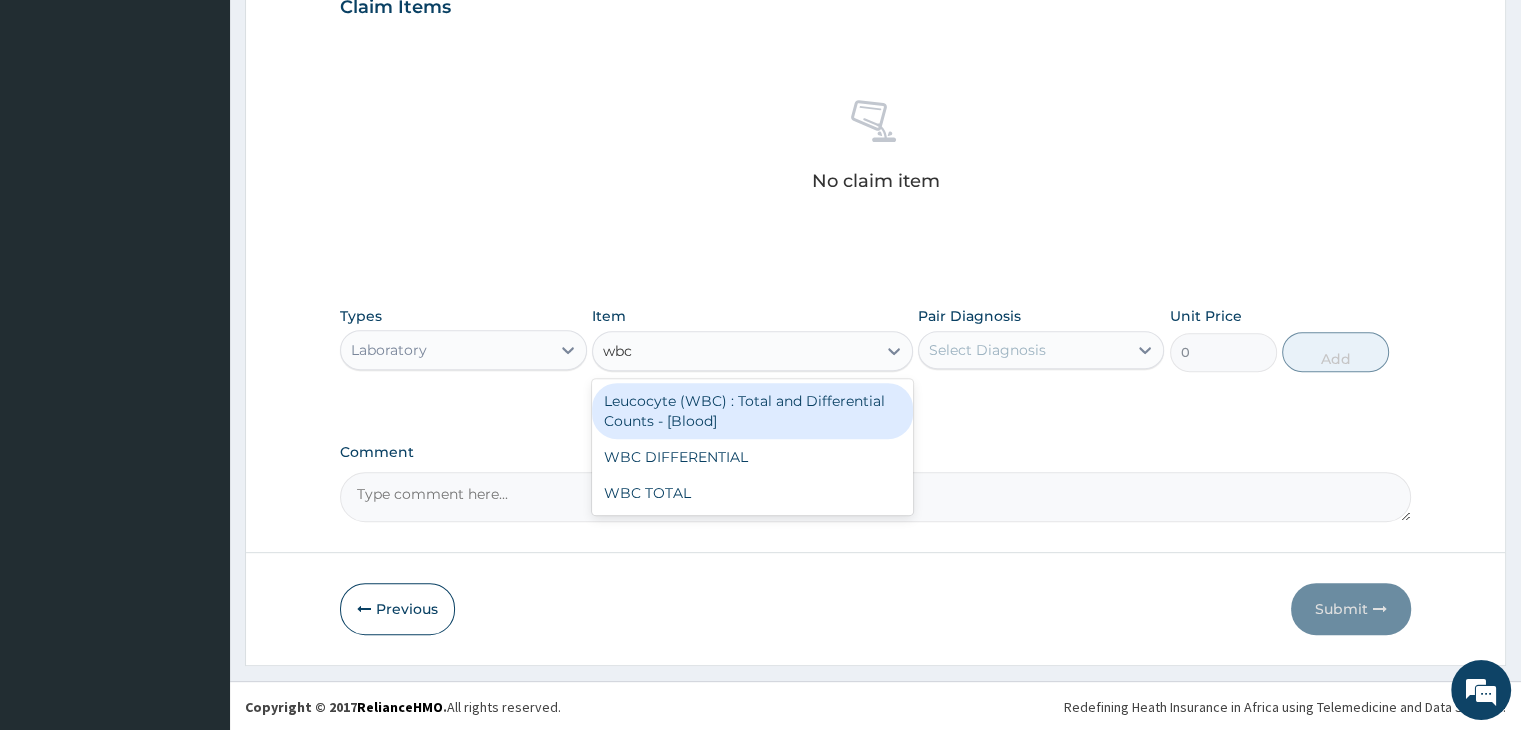 type 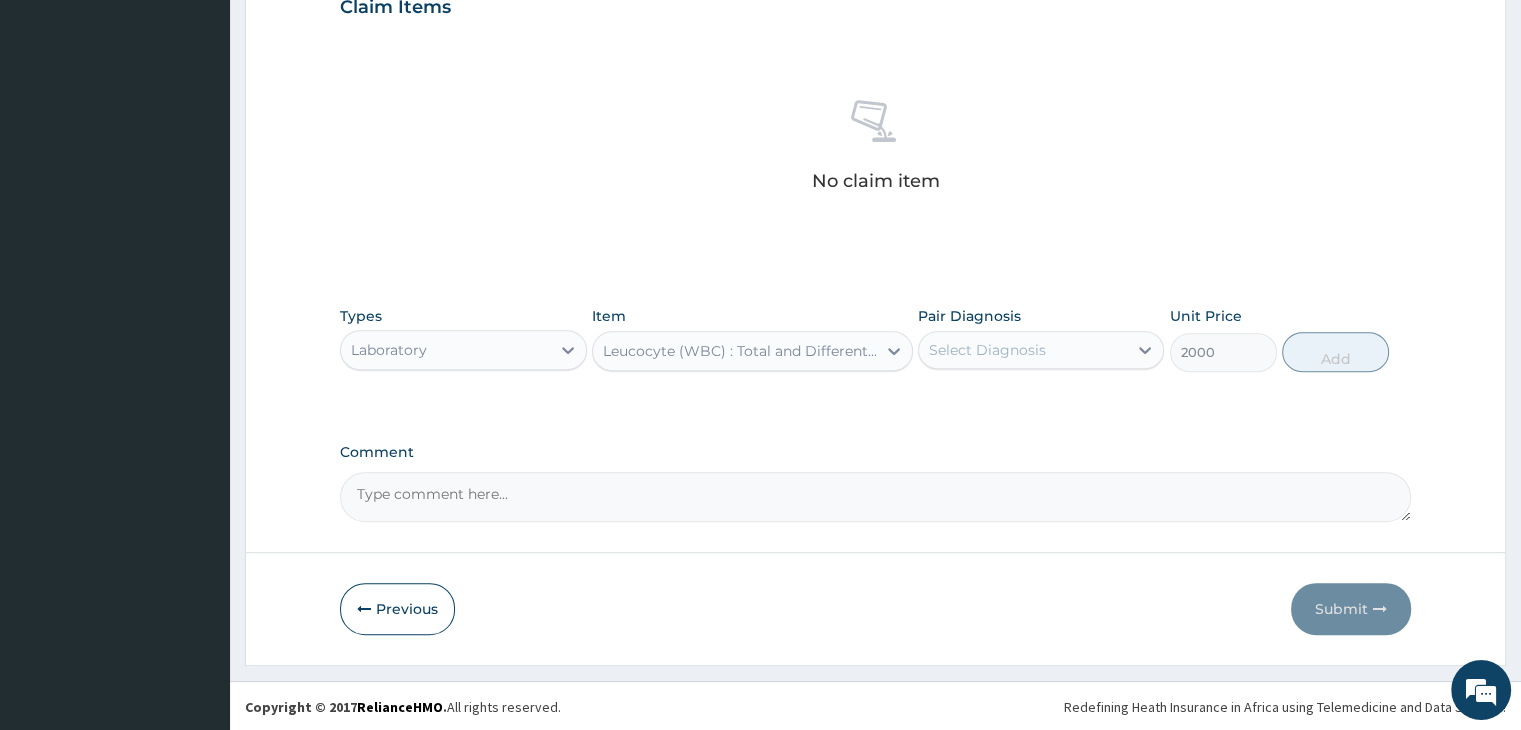 click on "Select Diagnosis" at bounding box center (1023, 350) 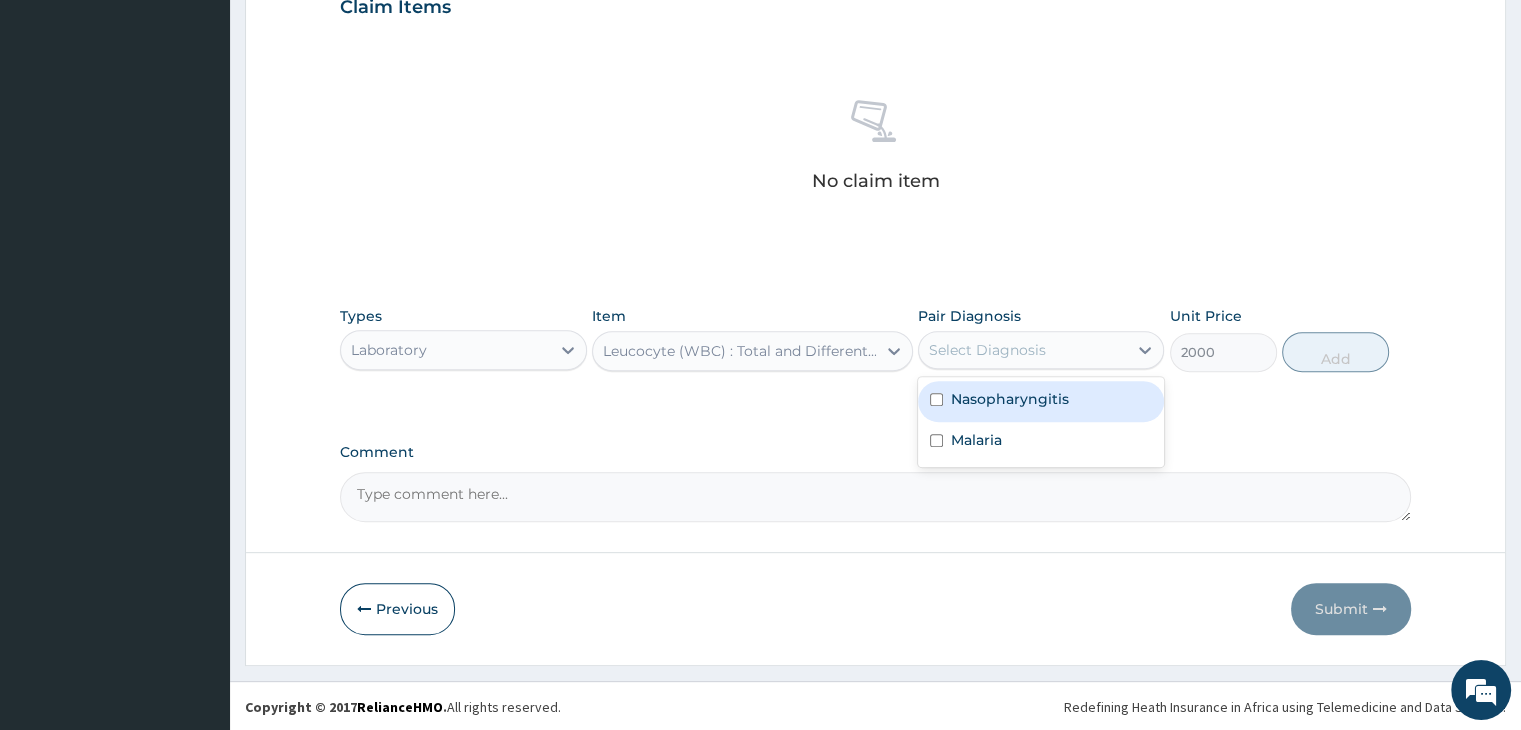 click on "Nasopharyngitis" at bounding box center (1010, 399) 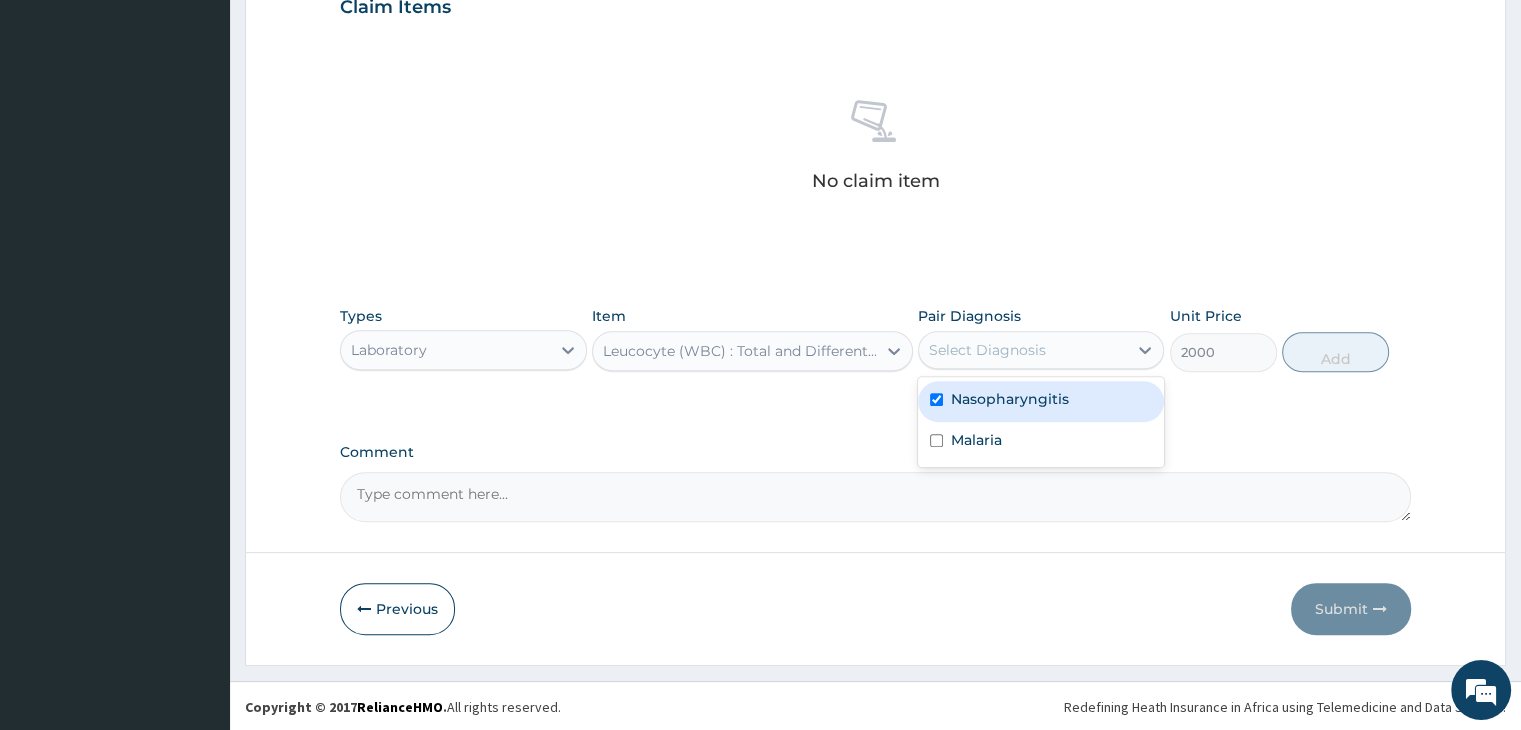 checkbox on "true" 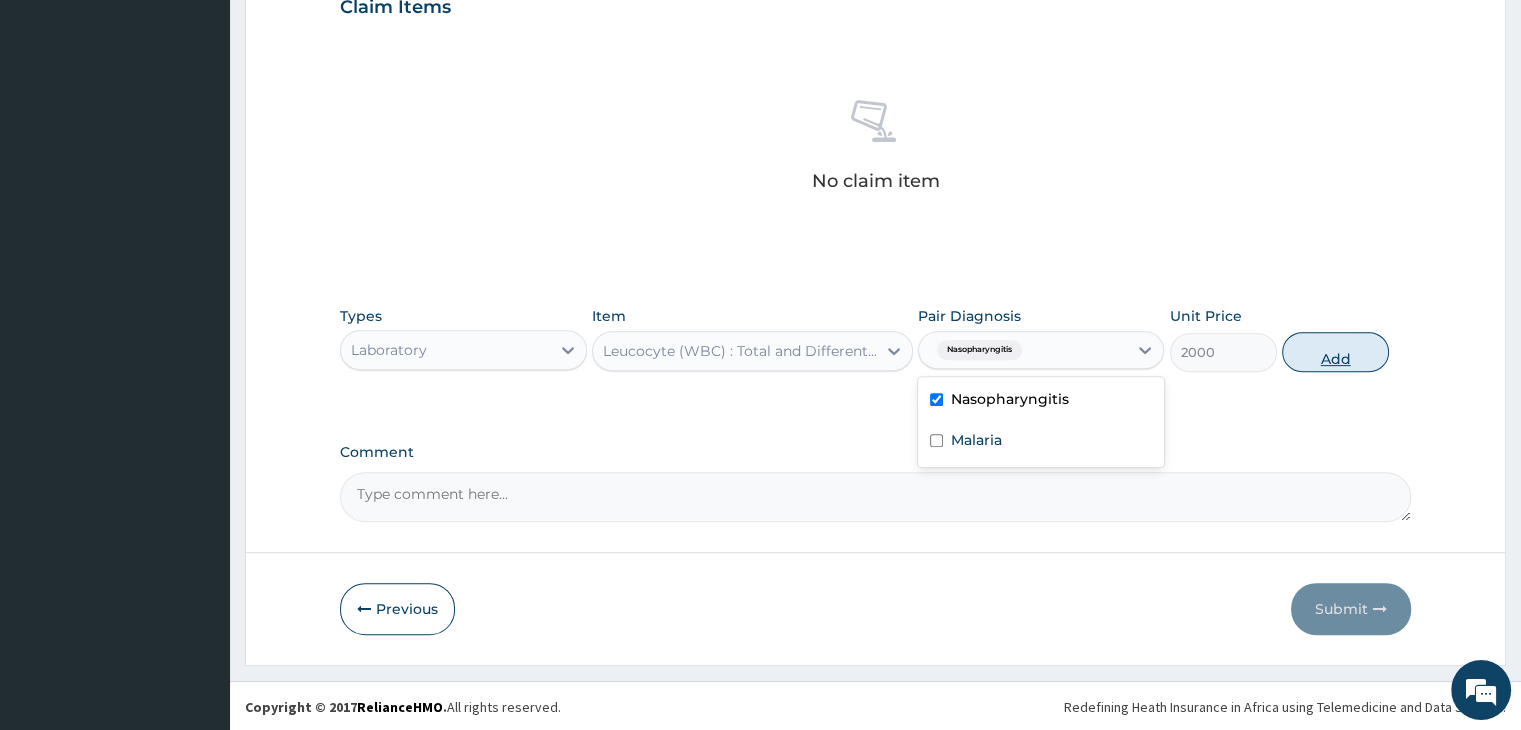click on "Add" at bounding box center [1335, 352] 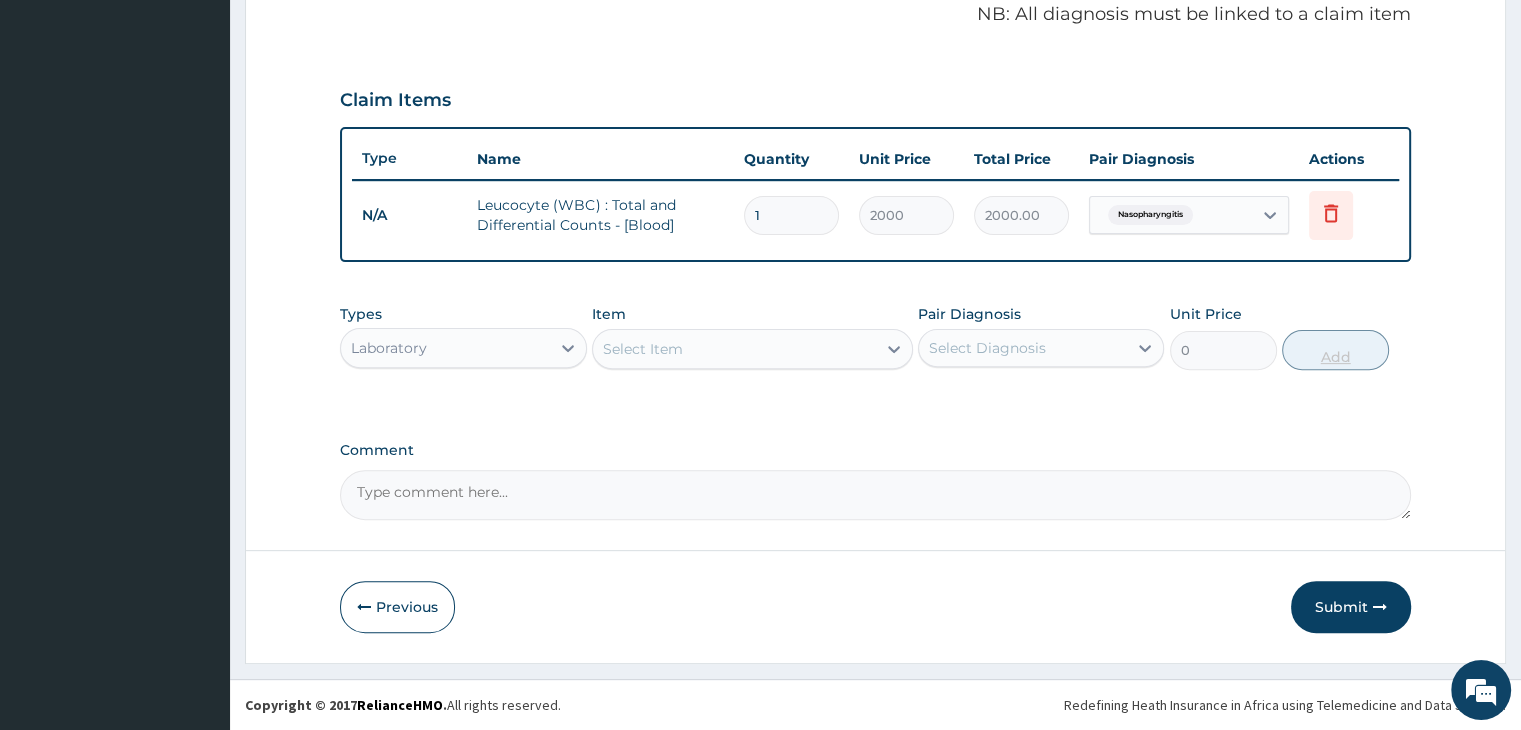 scroll, scrollTop: 614, scrollLeft: 0, axis: vertical 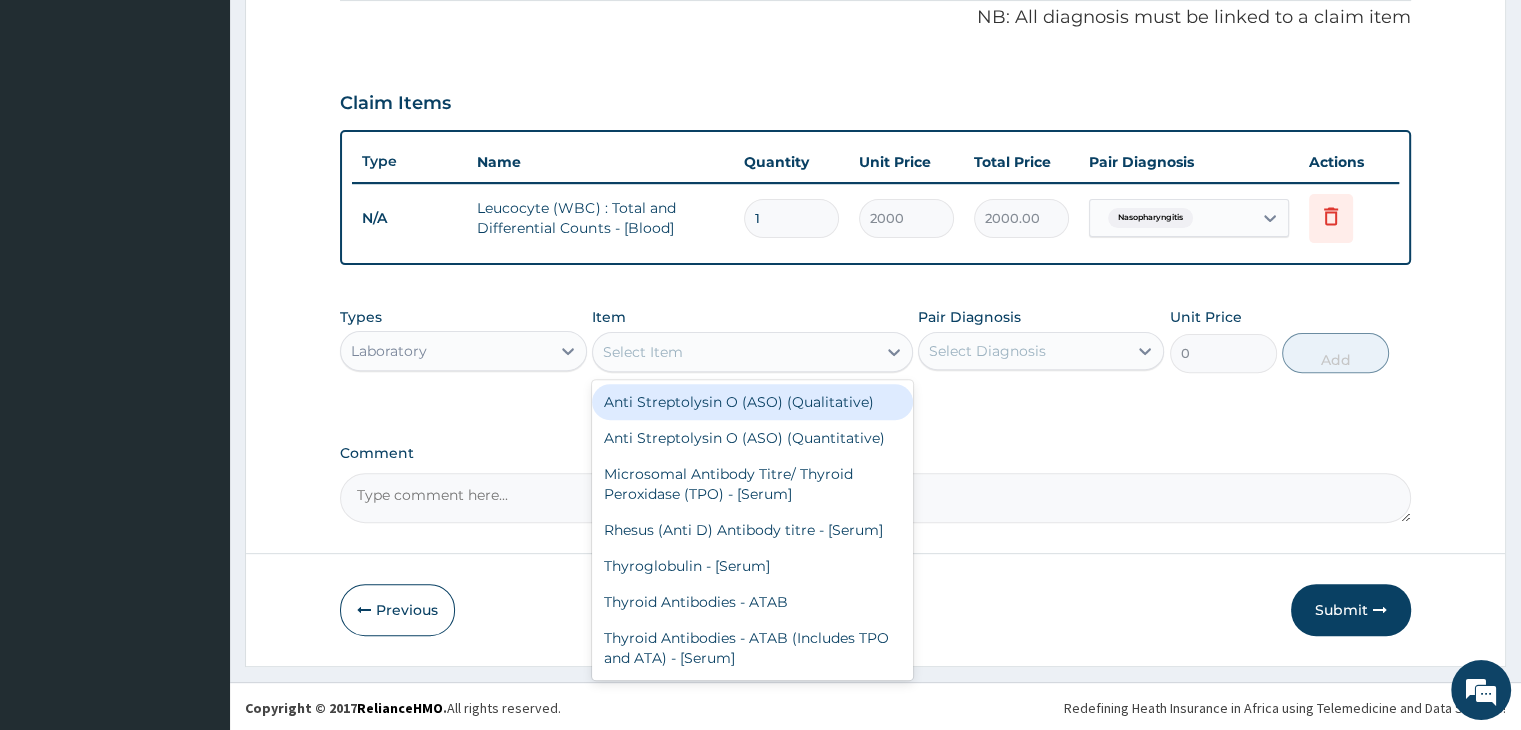 click on "Select Item" at bounding box center [734, 352] 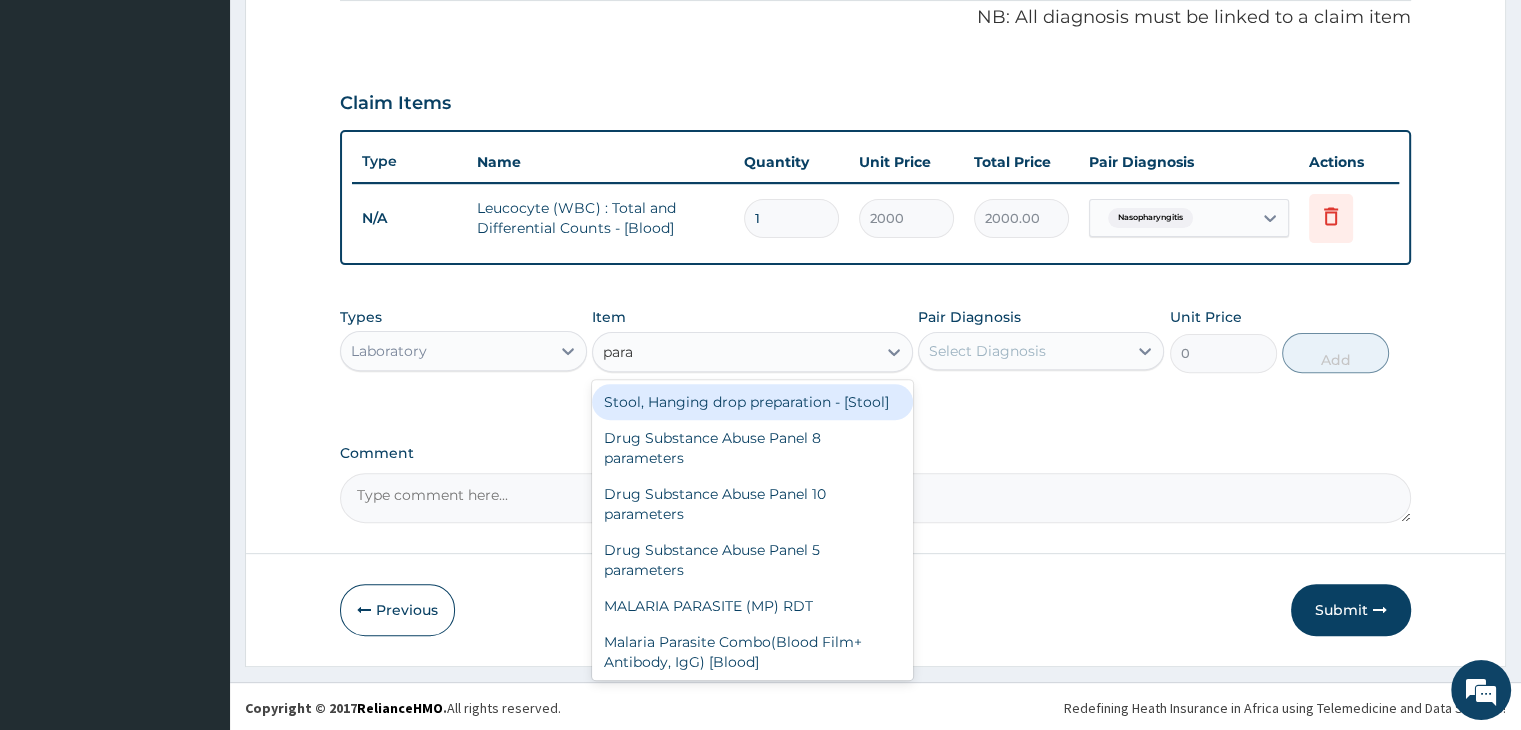 type on "paras" 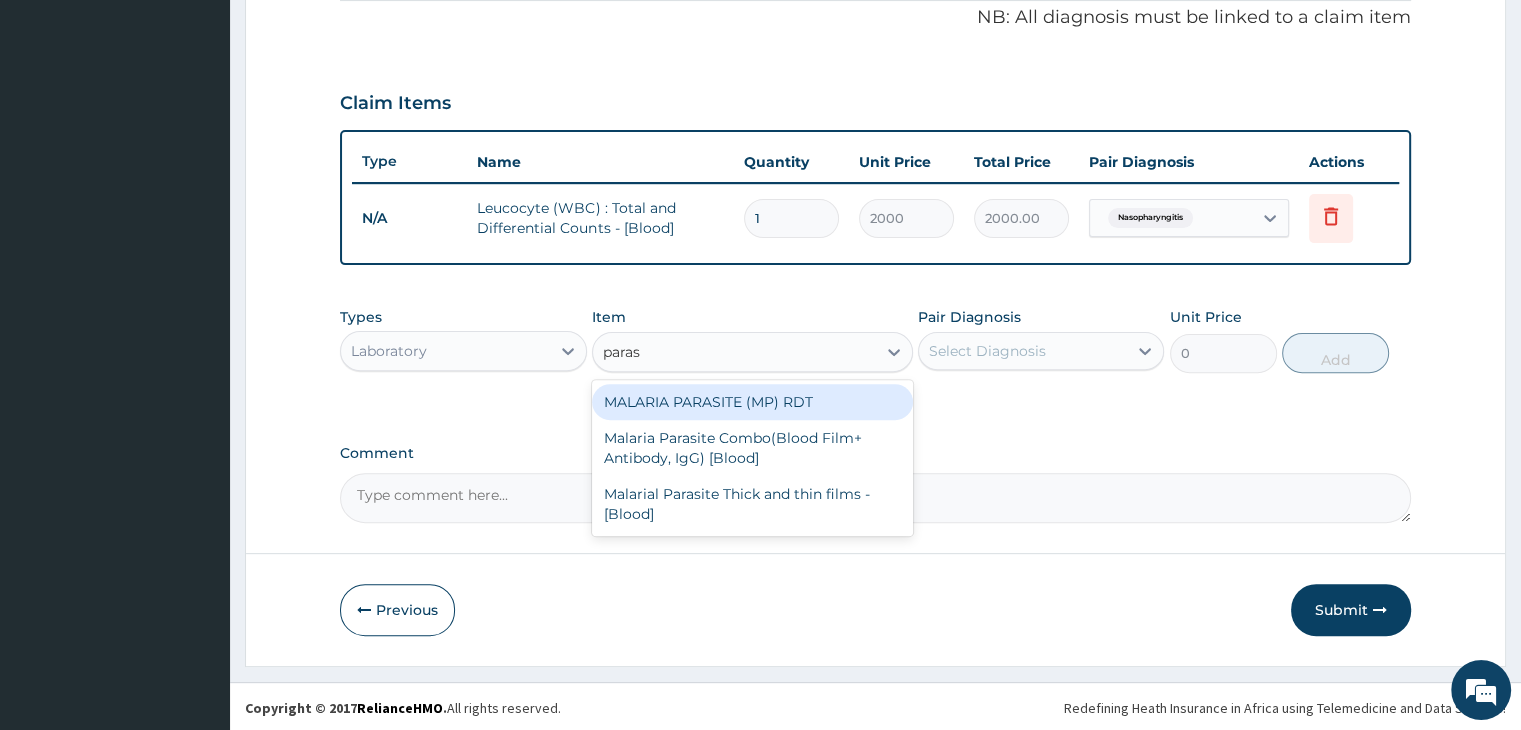 click on "MALARIA PARASITE (MP) RDT" at bounding box center [752, 402] 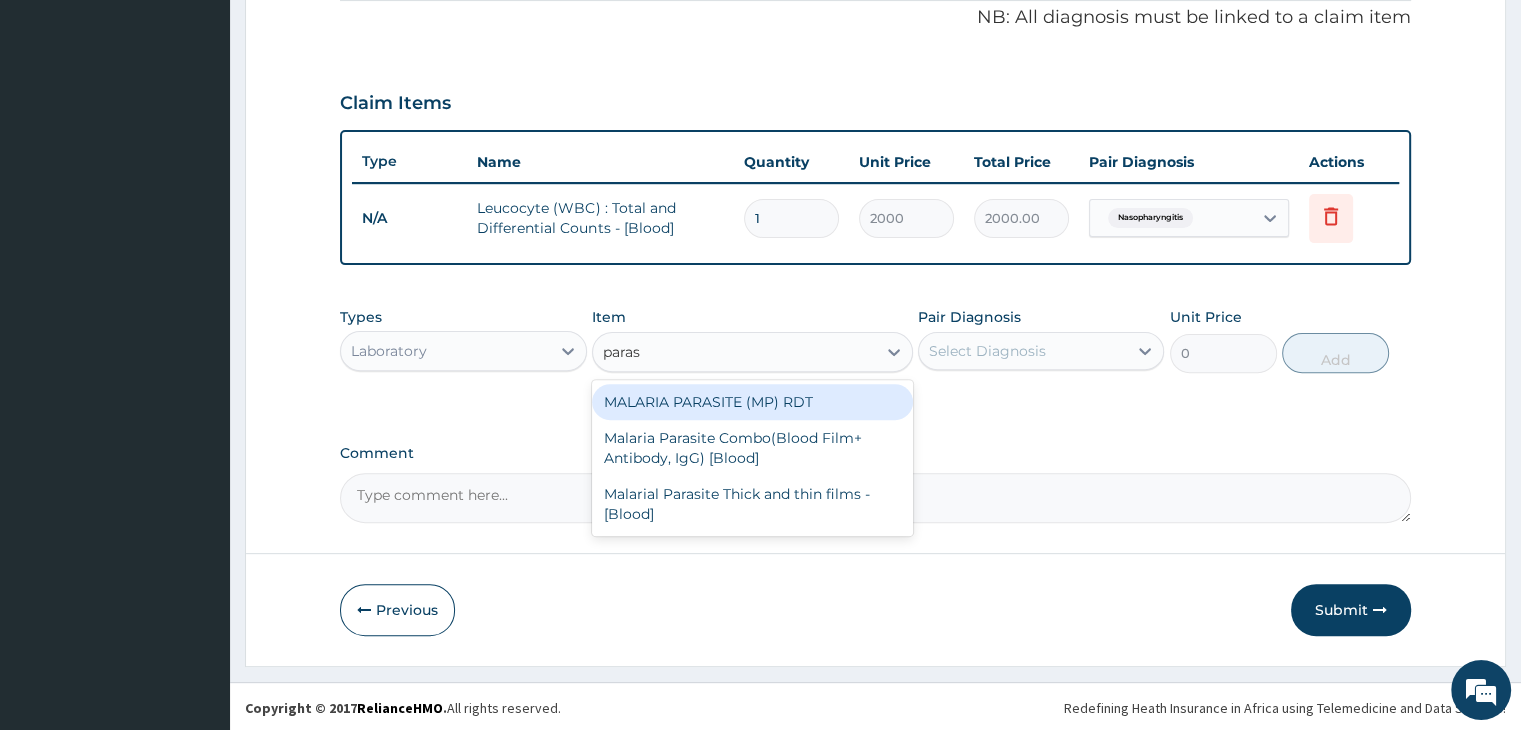type 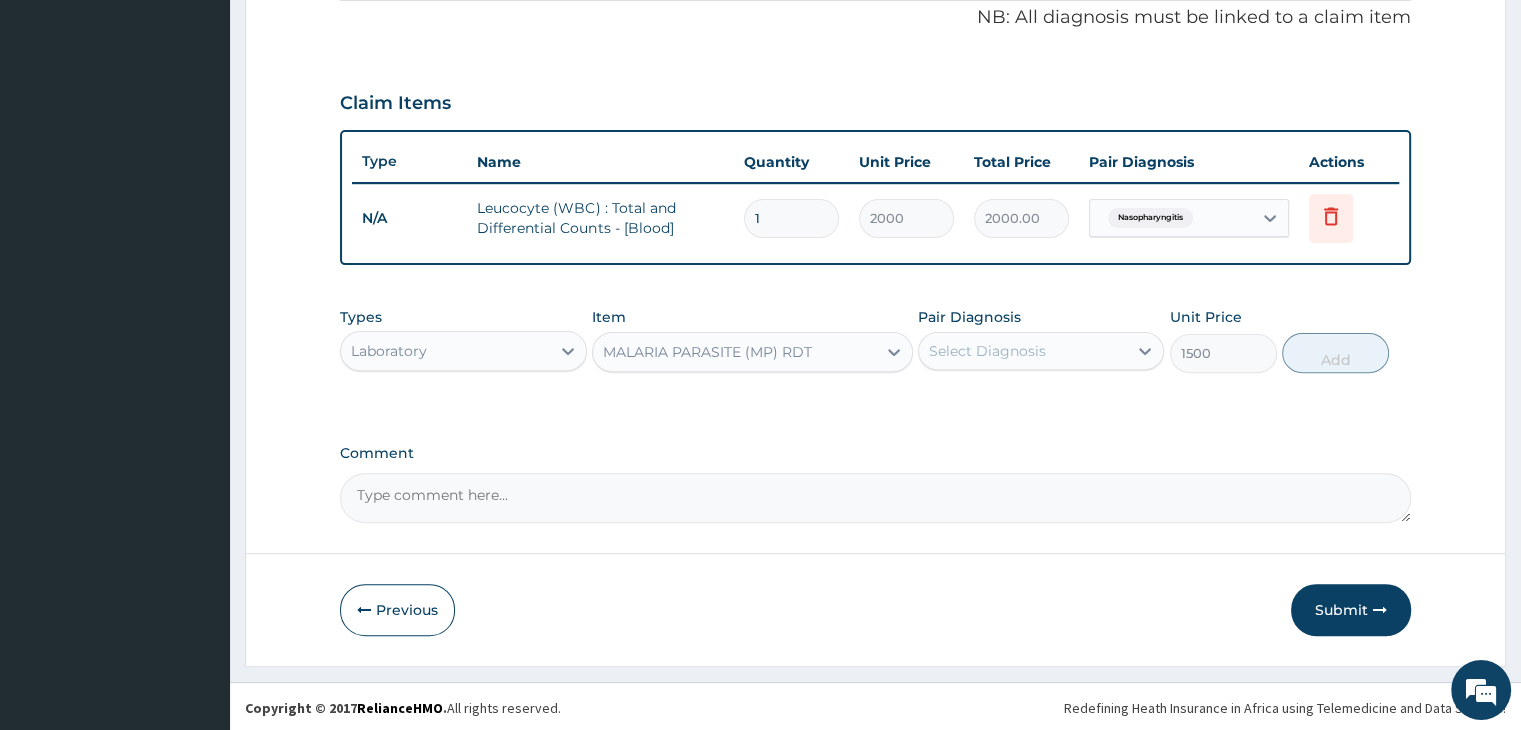 click on "Select Diagnosis" at bounding box center (1023, 351) 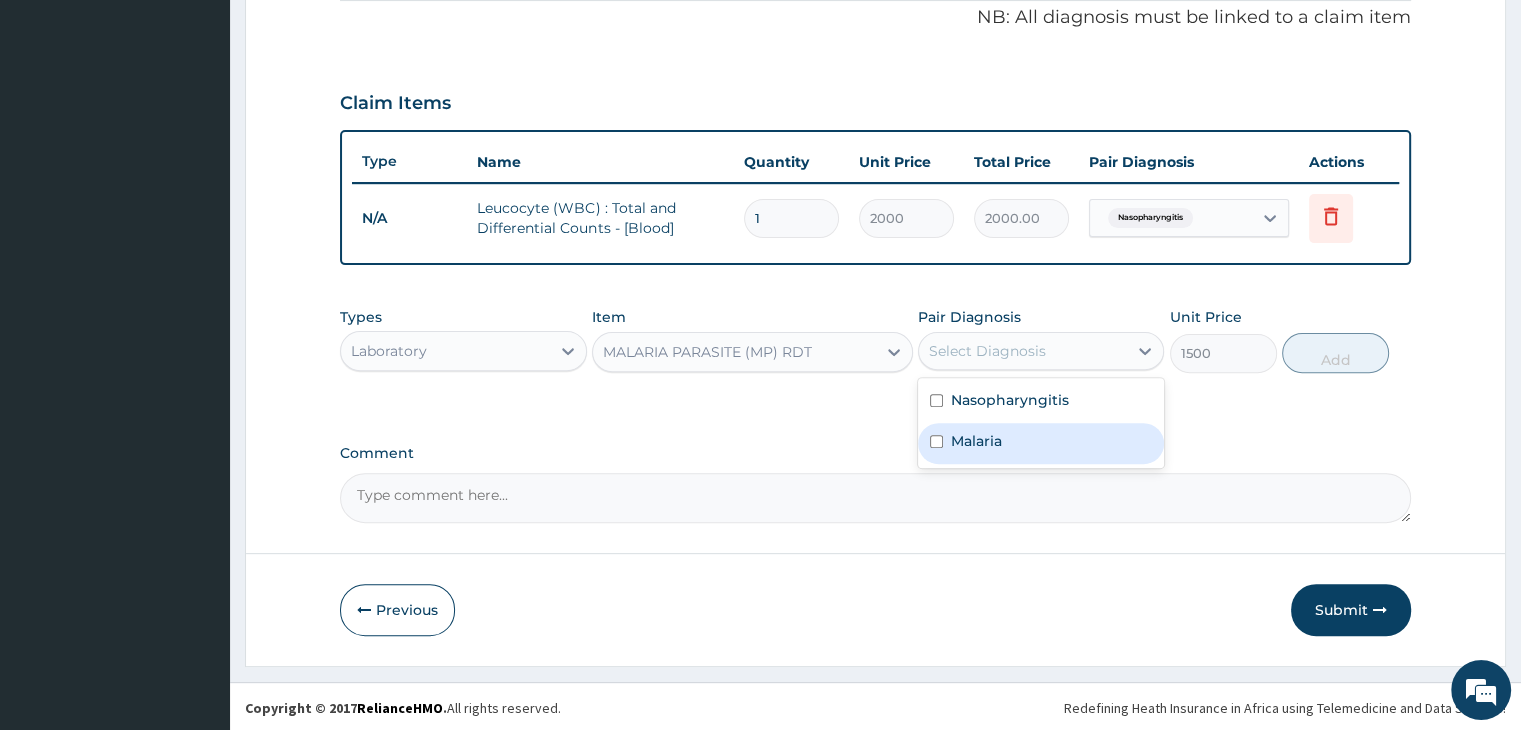 click on "Malaria" at bounding box center [1041, 443] 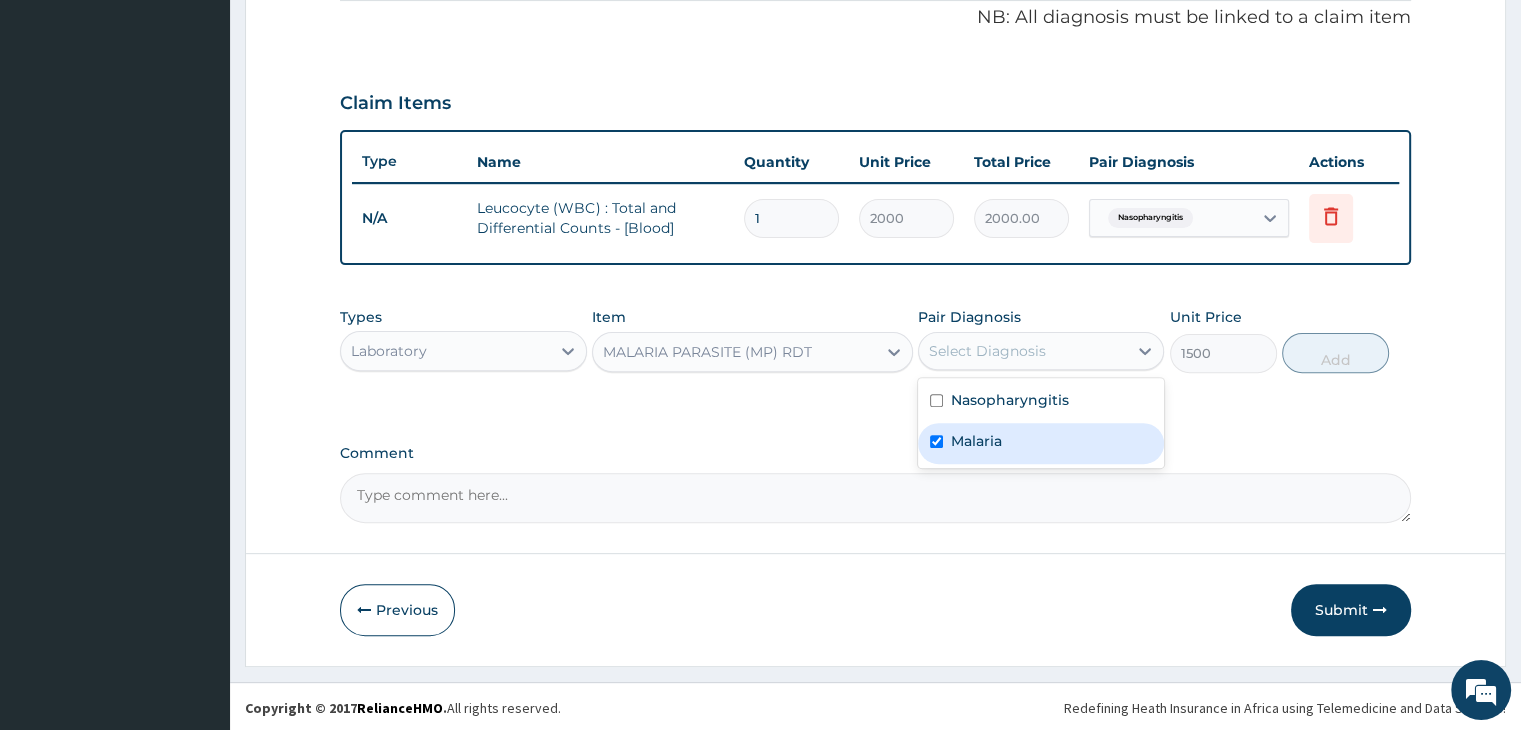 checkbox on "true" 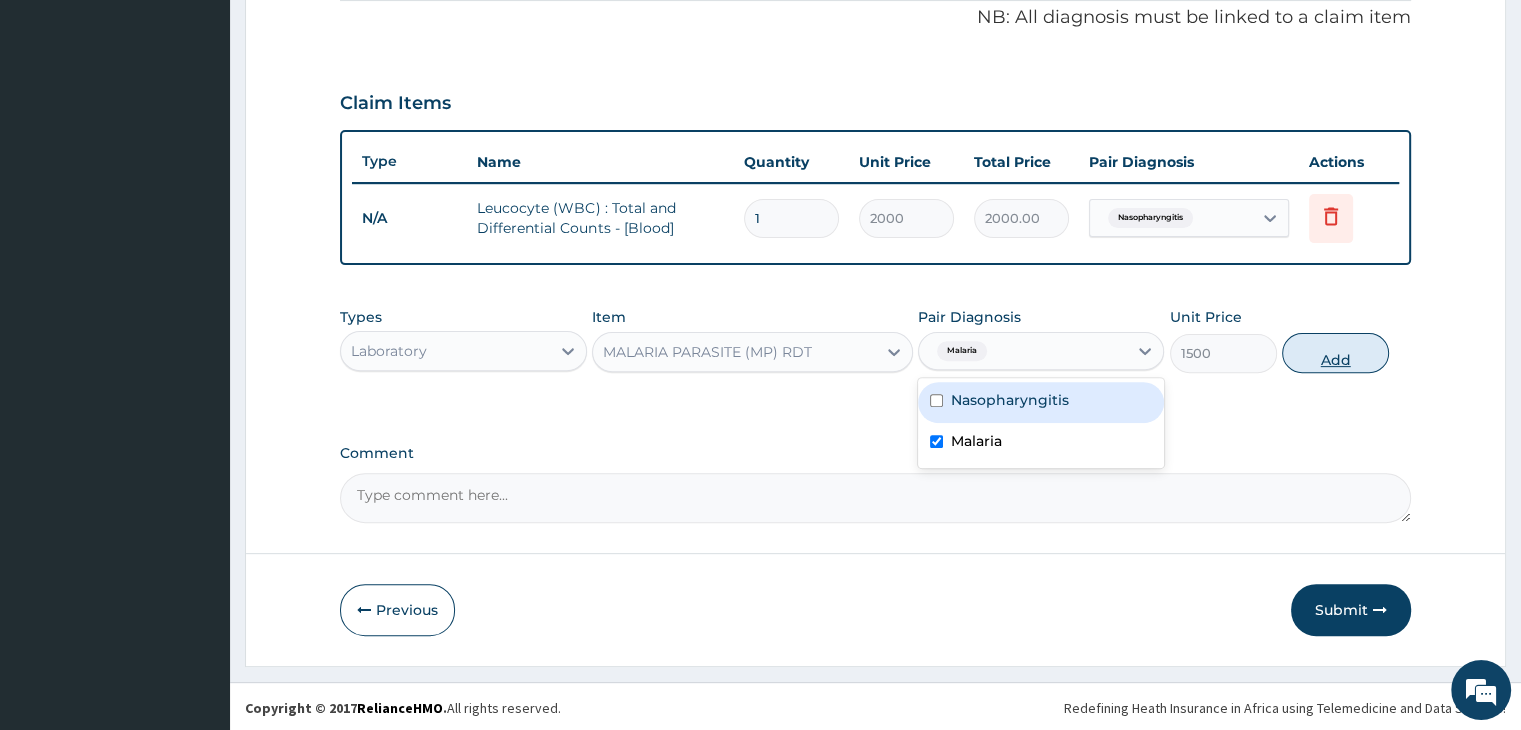 click on "Add" at bounding box center [1335, 353] 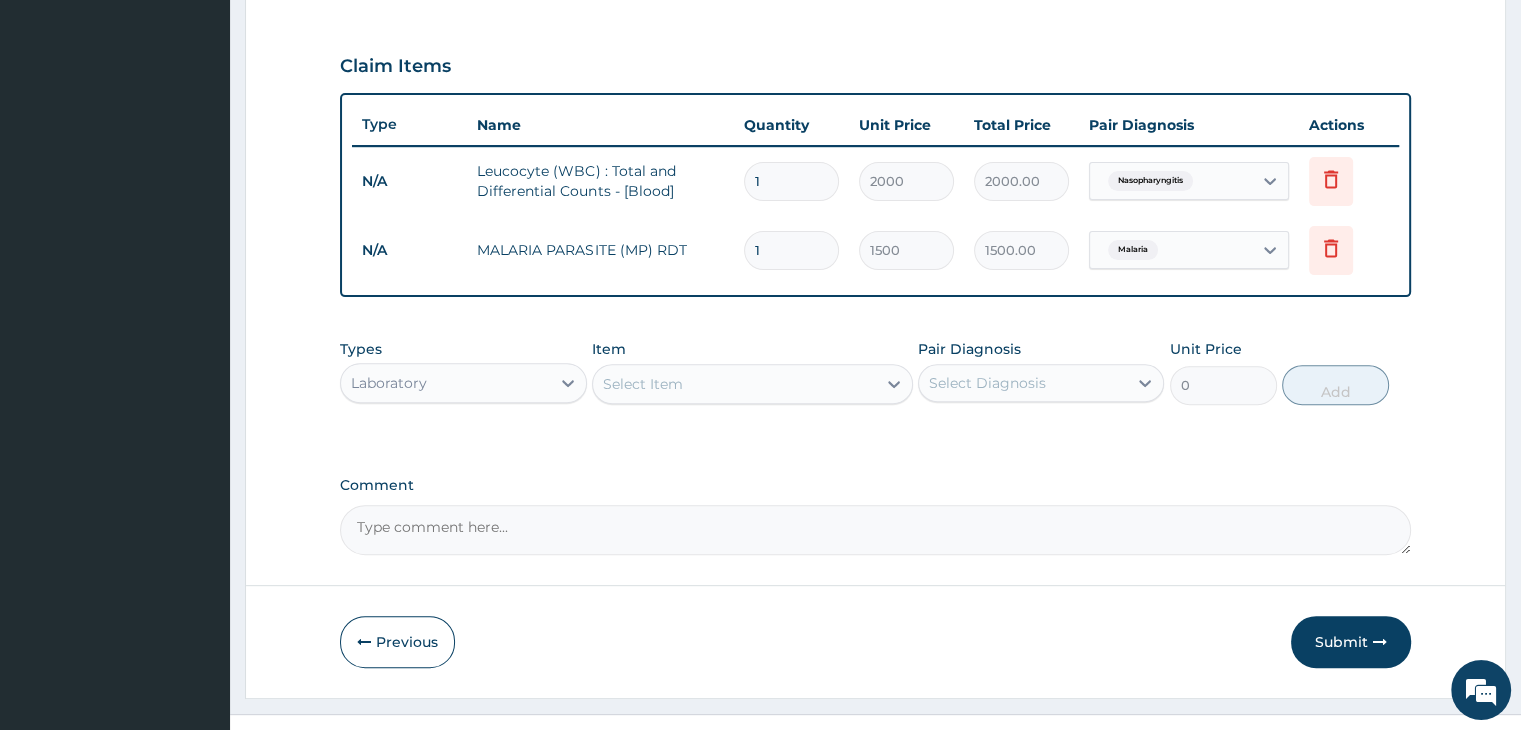 scroll, scrollTop: 683, scrollLeft: 0, axis: vertical 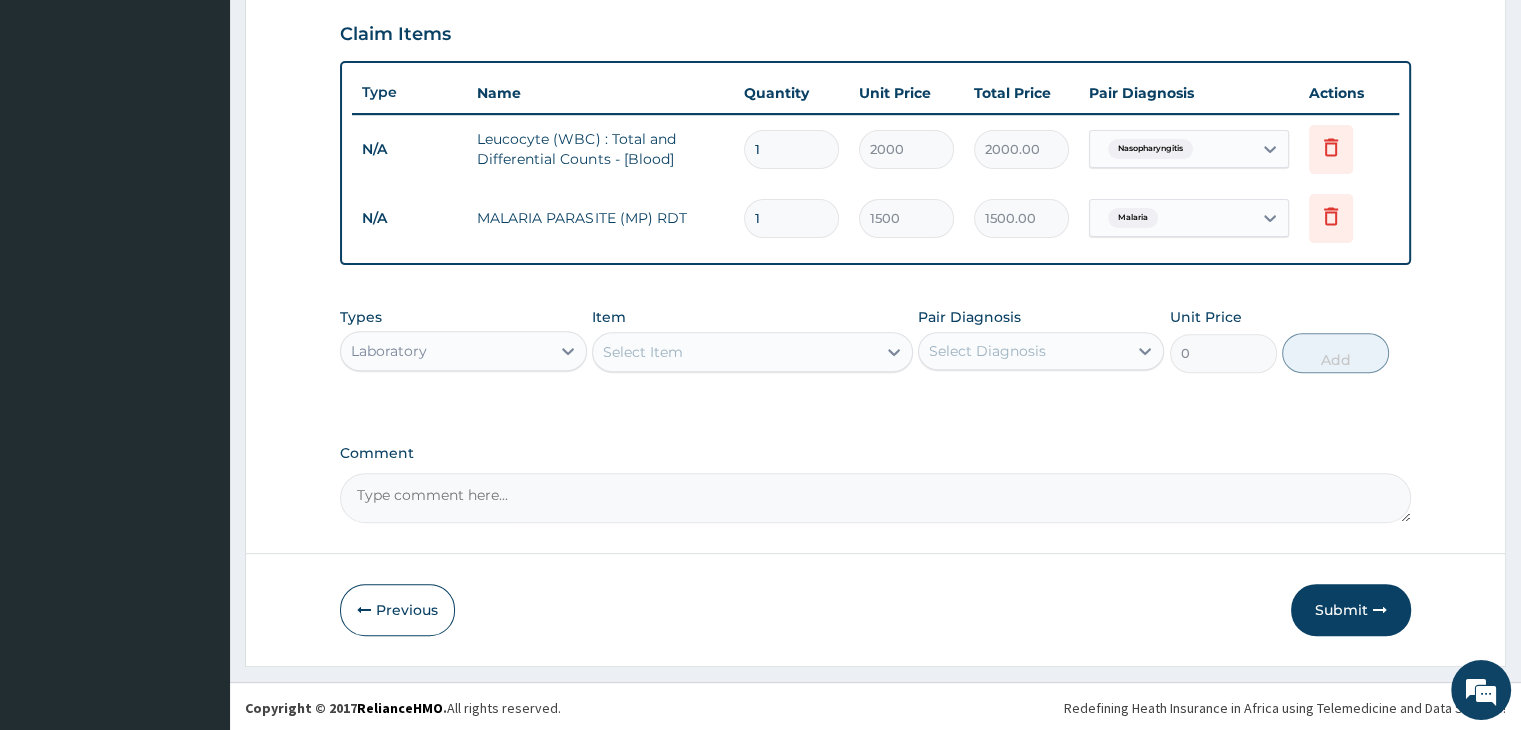 click on "Laboratory" at bounding box center (445, 351) 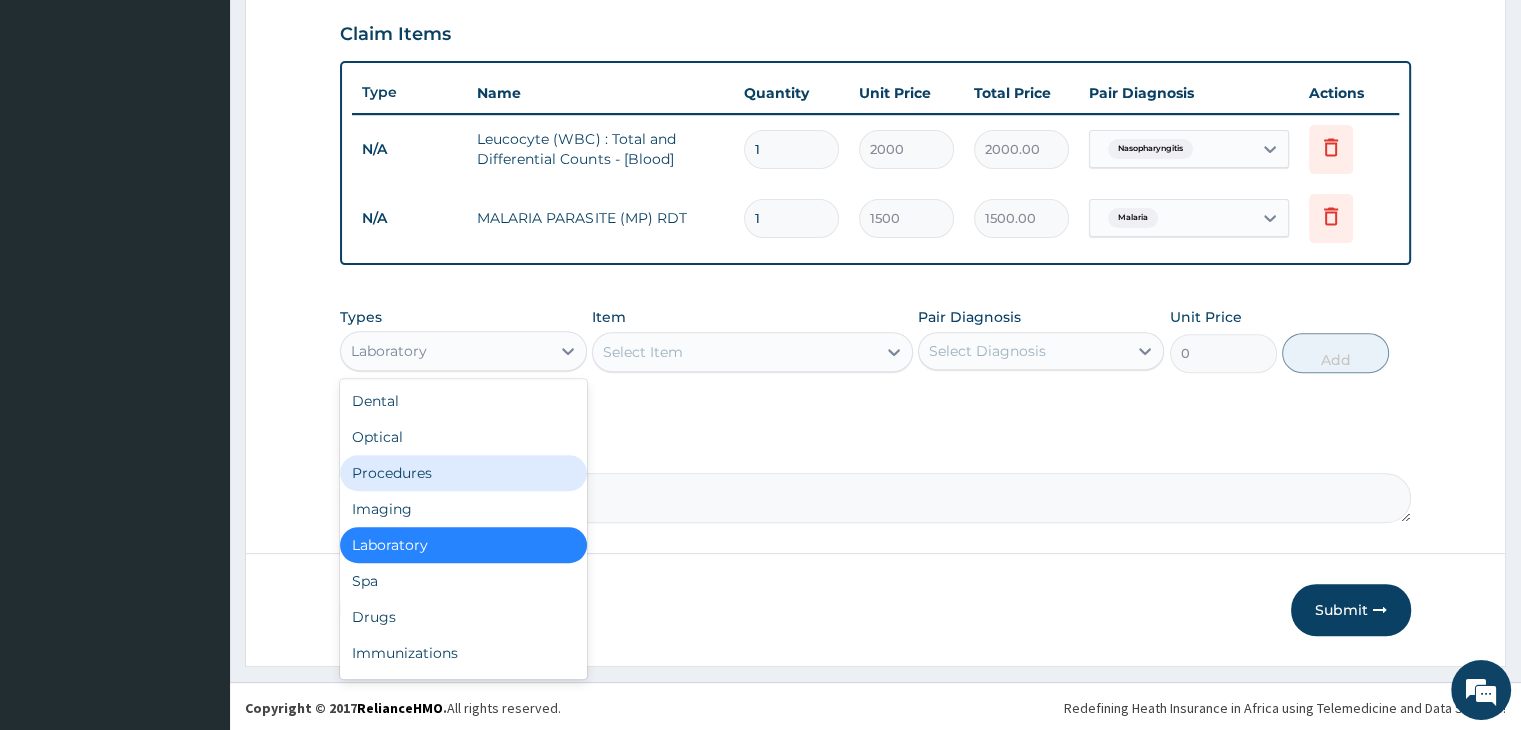 click on "Procedures" at bounding box center (463, 473) 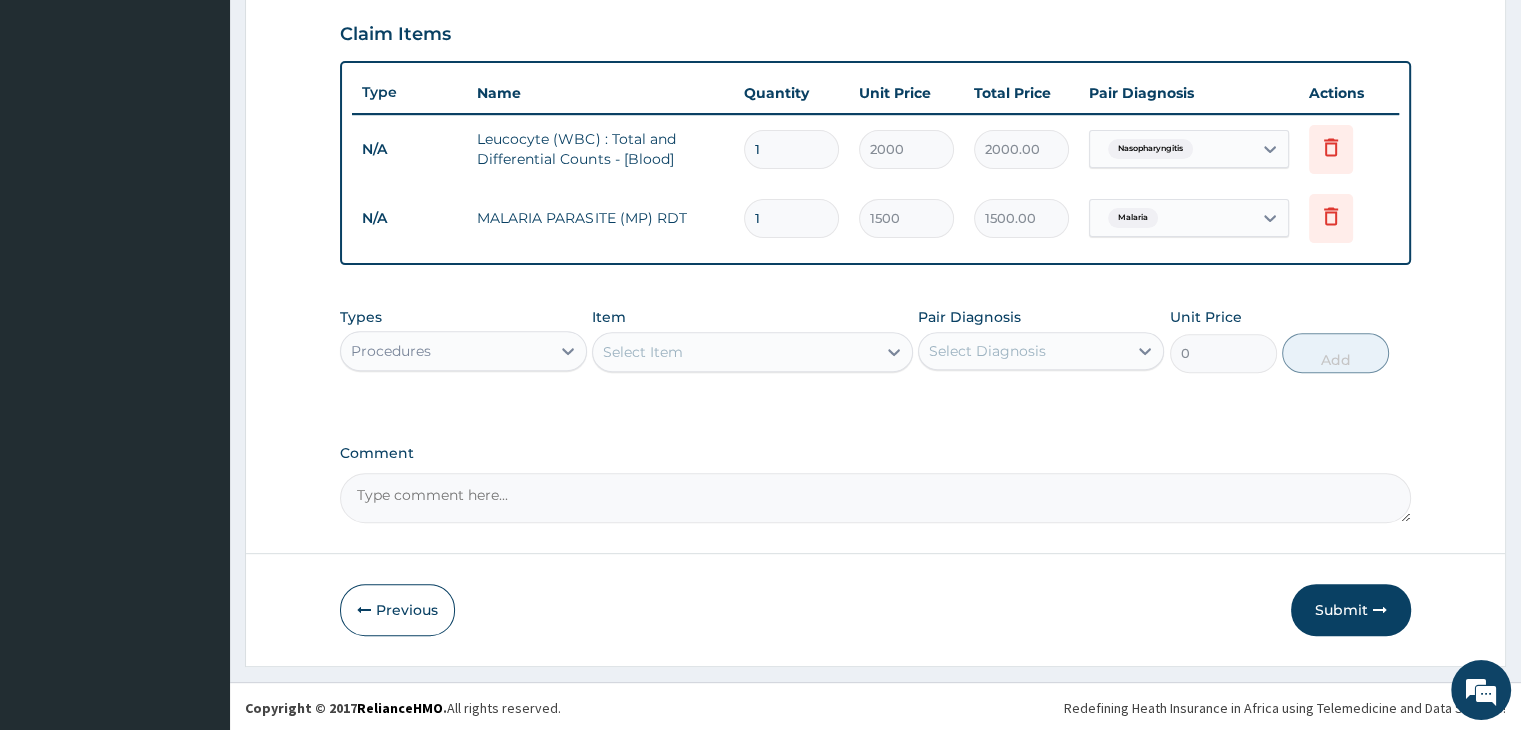 click on "Select Item" at bounding box center [734, 352] 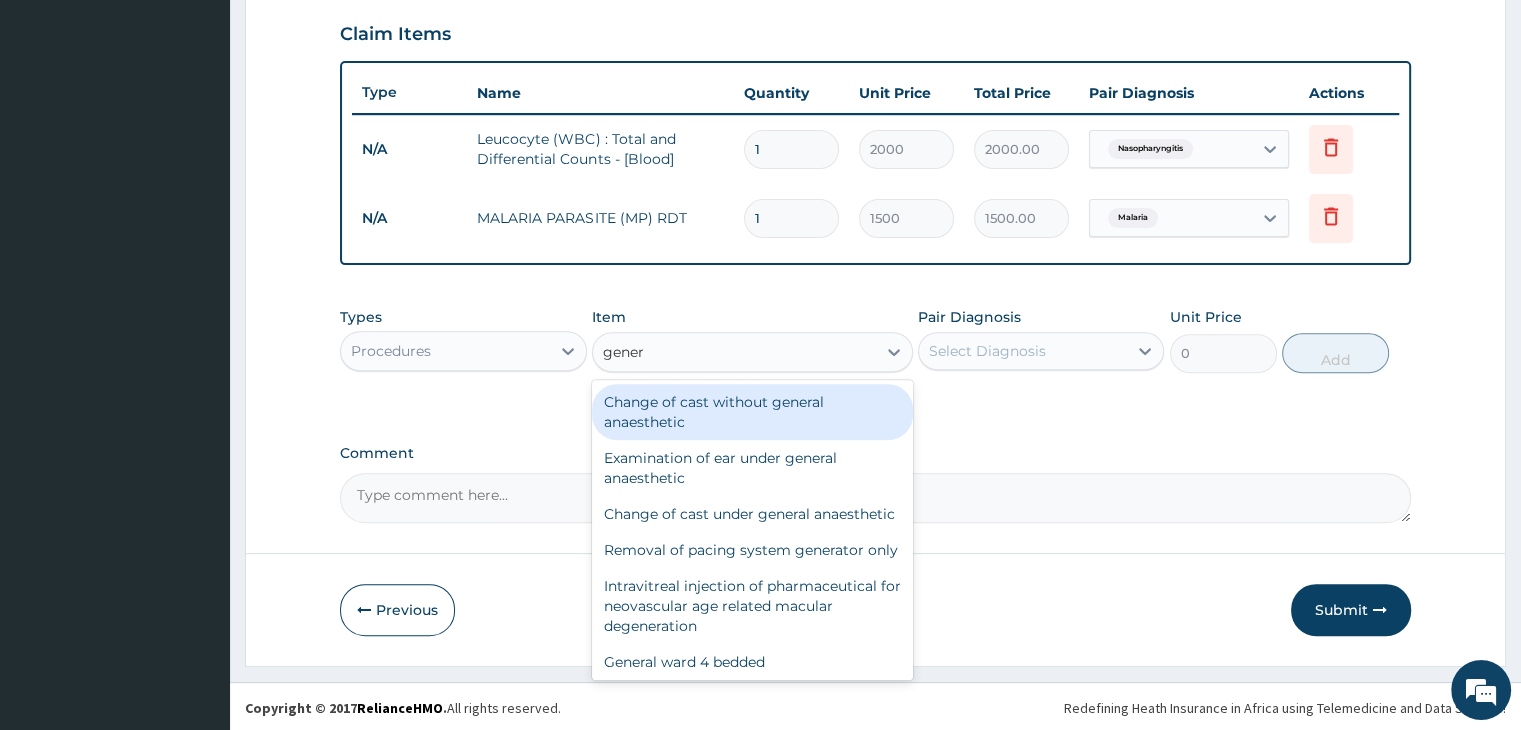 type on "genera" 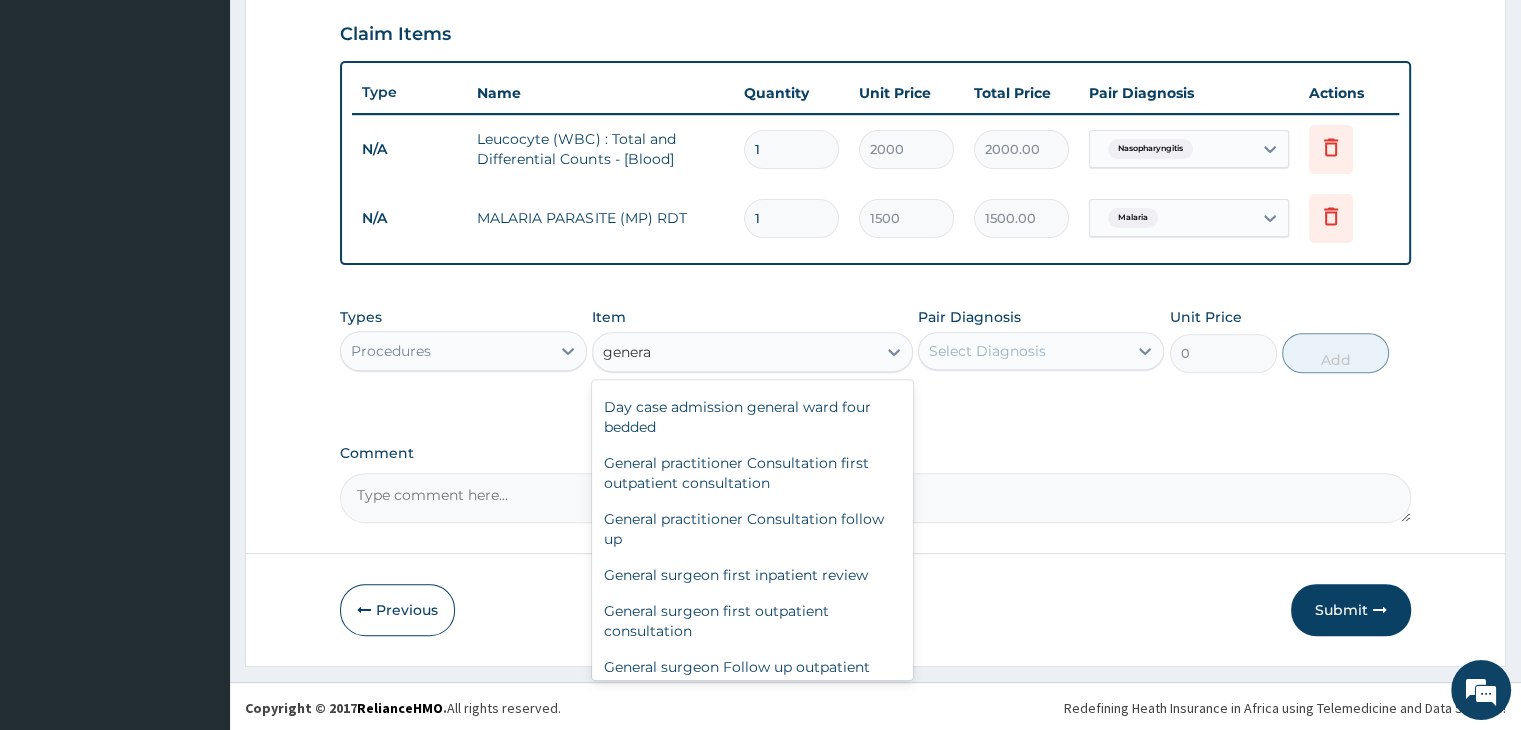 scroll, scrollTop: 300, scrollLeft: 0, axis: vertical 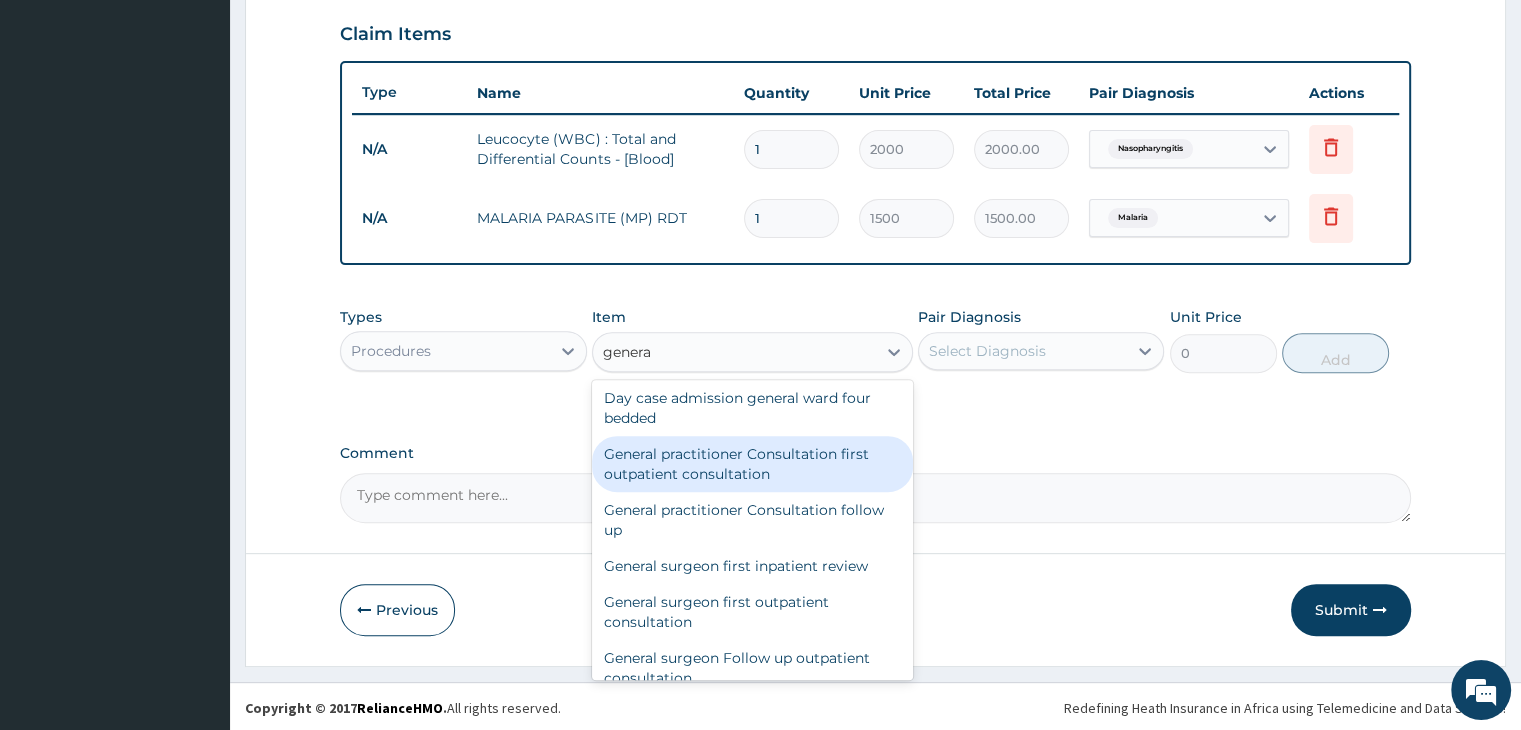 click on "General practitioner Consultation first outpatient consultation" at bounding box center (752, 464) 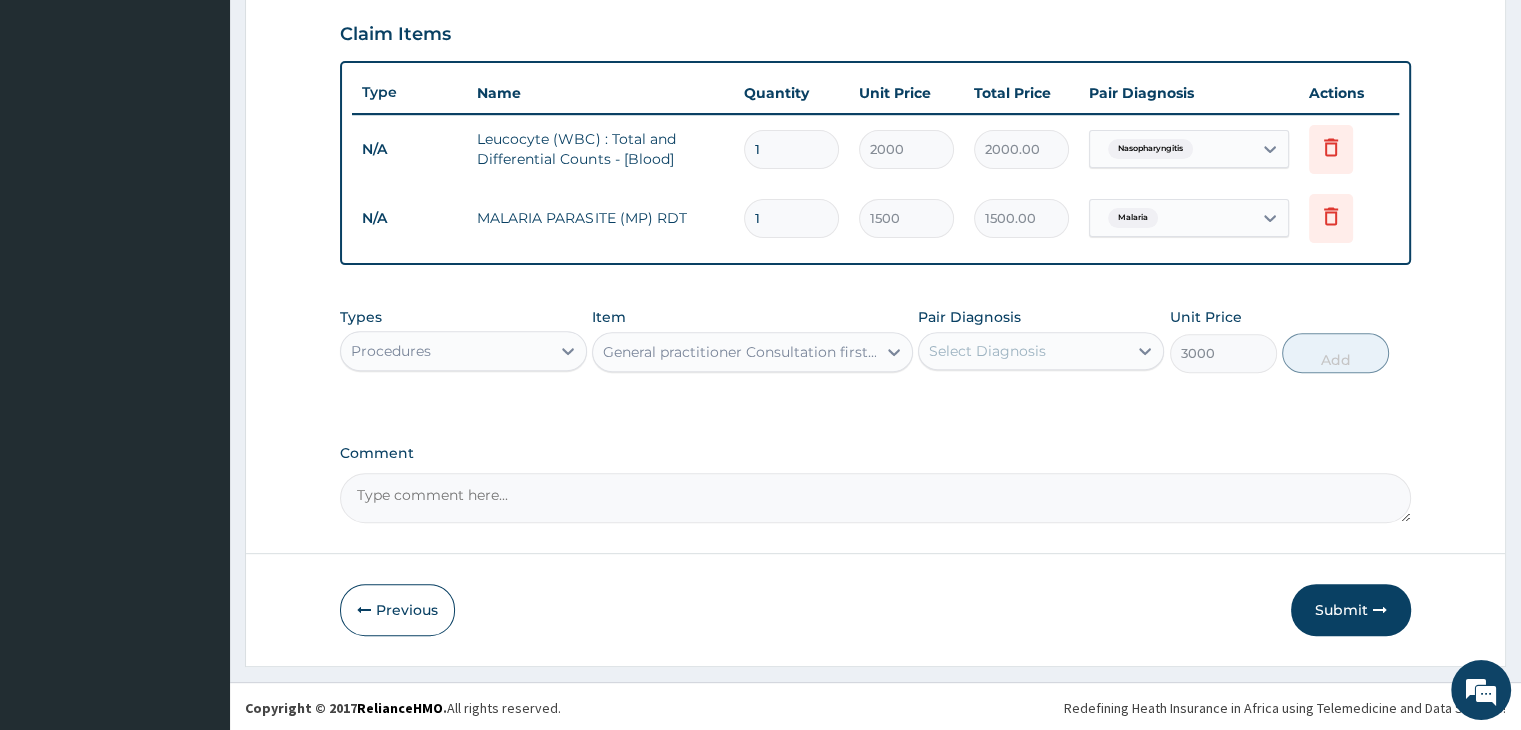 click on "Select Diagnosis" at bounding box center (1023, 351) 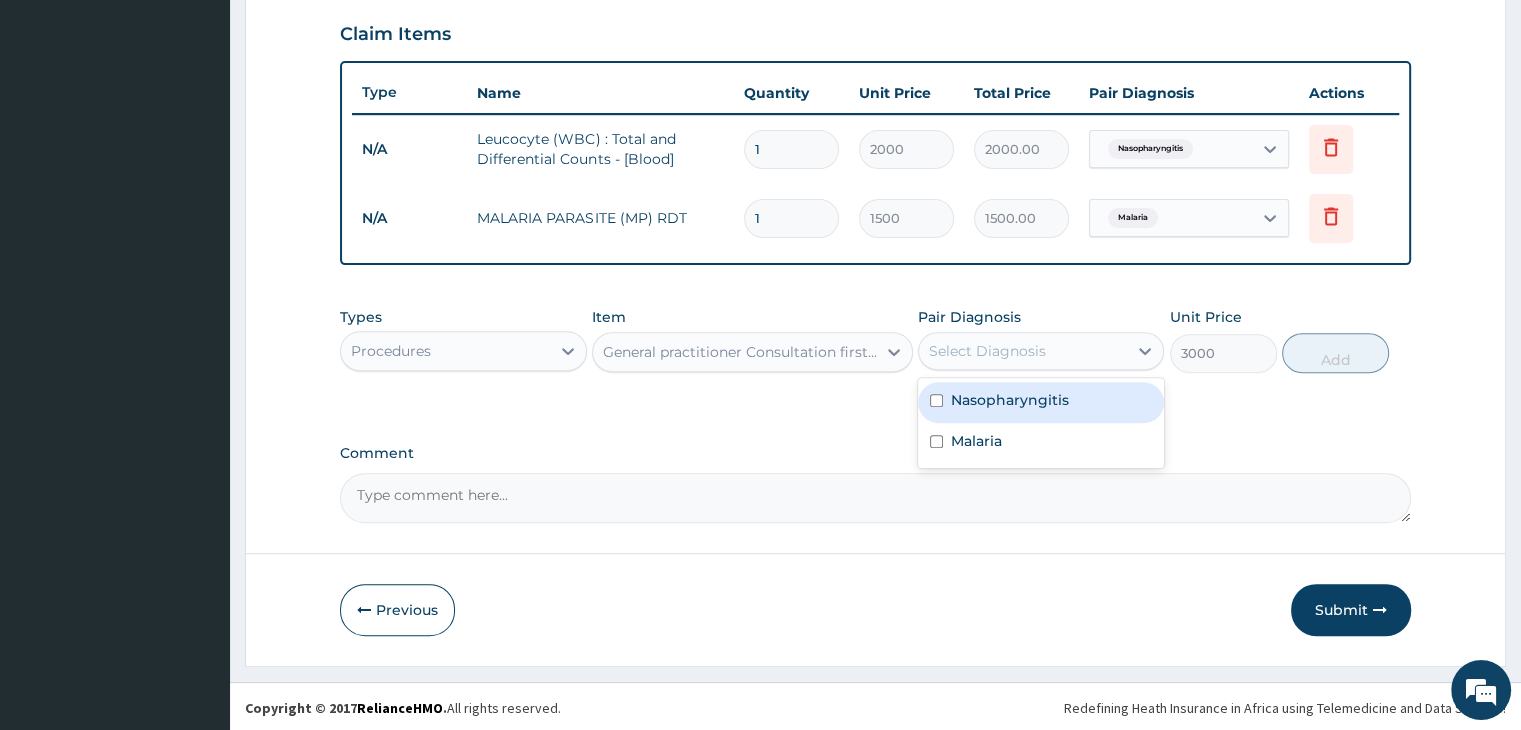 click on "Nasopharyngitis" at bounding box center [1041, 402] 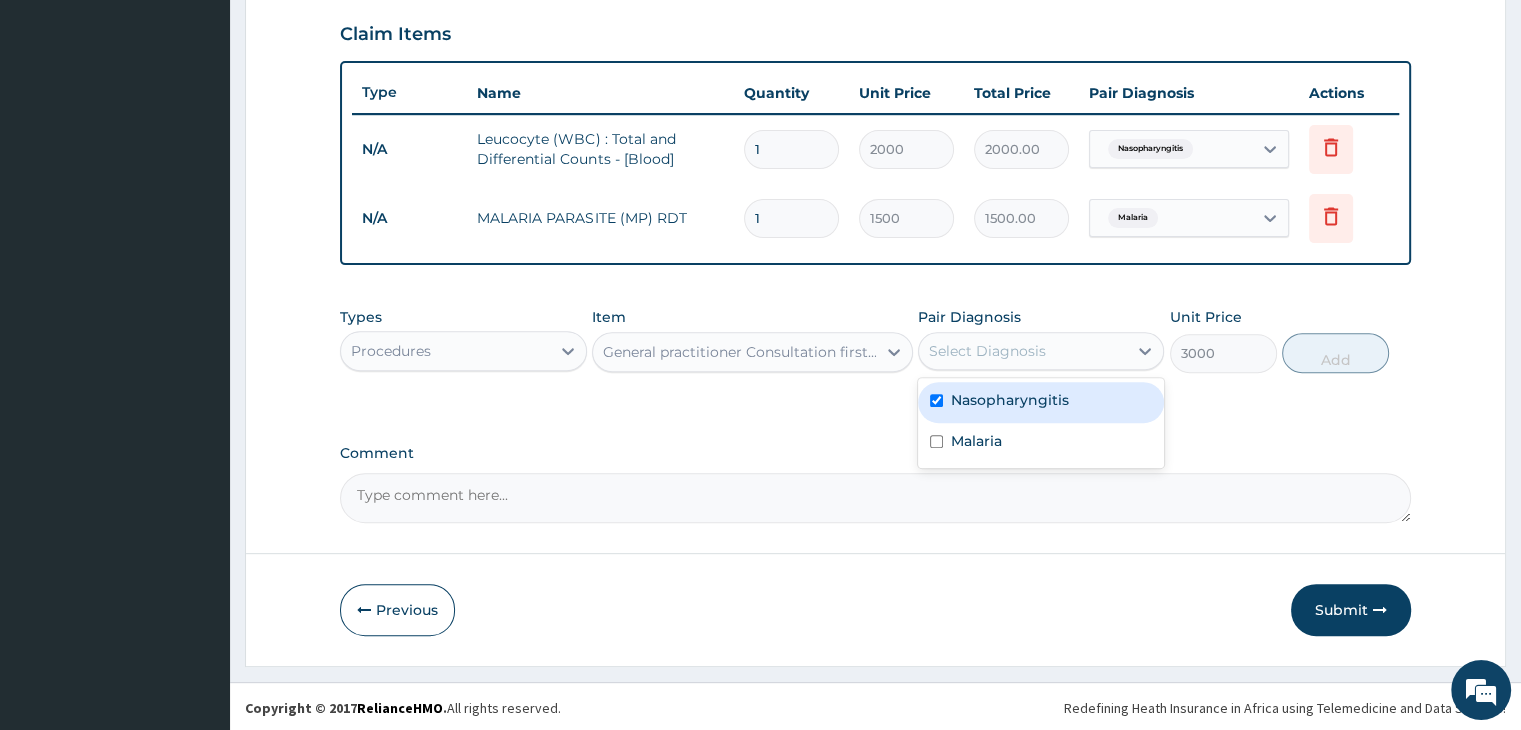 checkbox on "true" 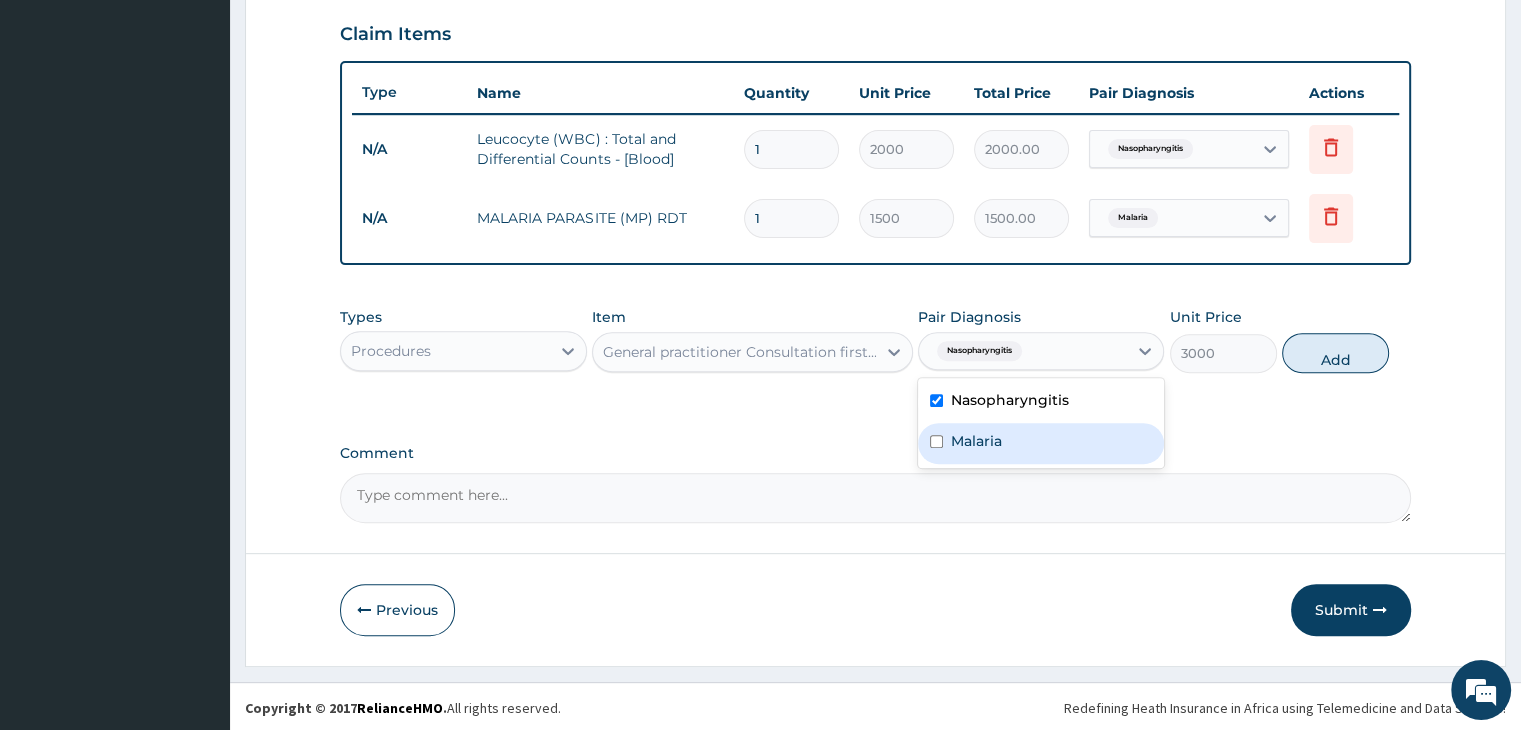 click on "Malaria" at bounding box center (1041, 443) 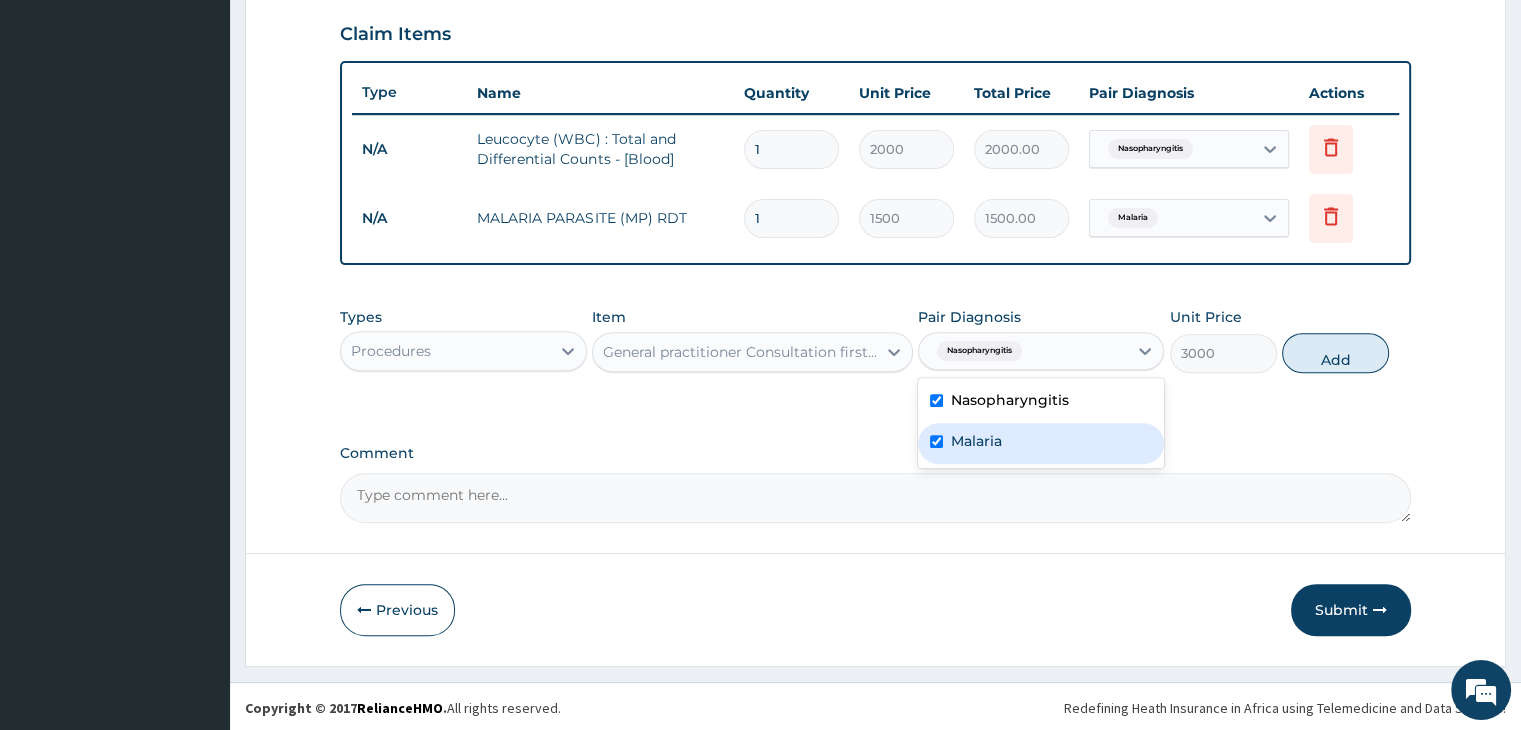 checkbox on "true" 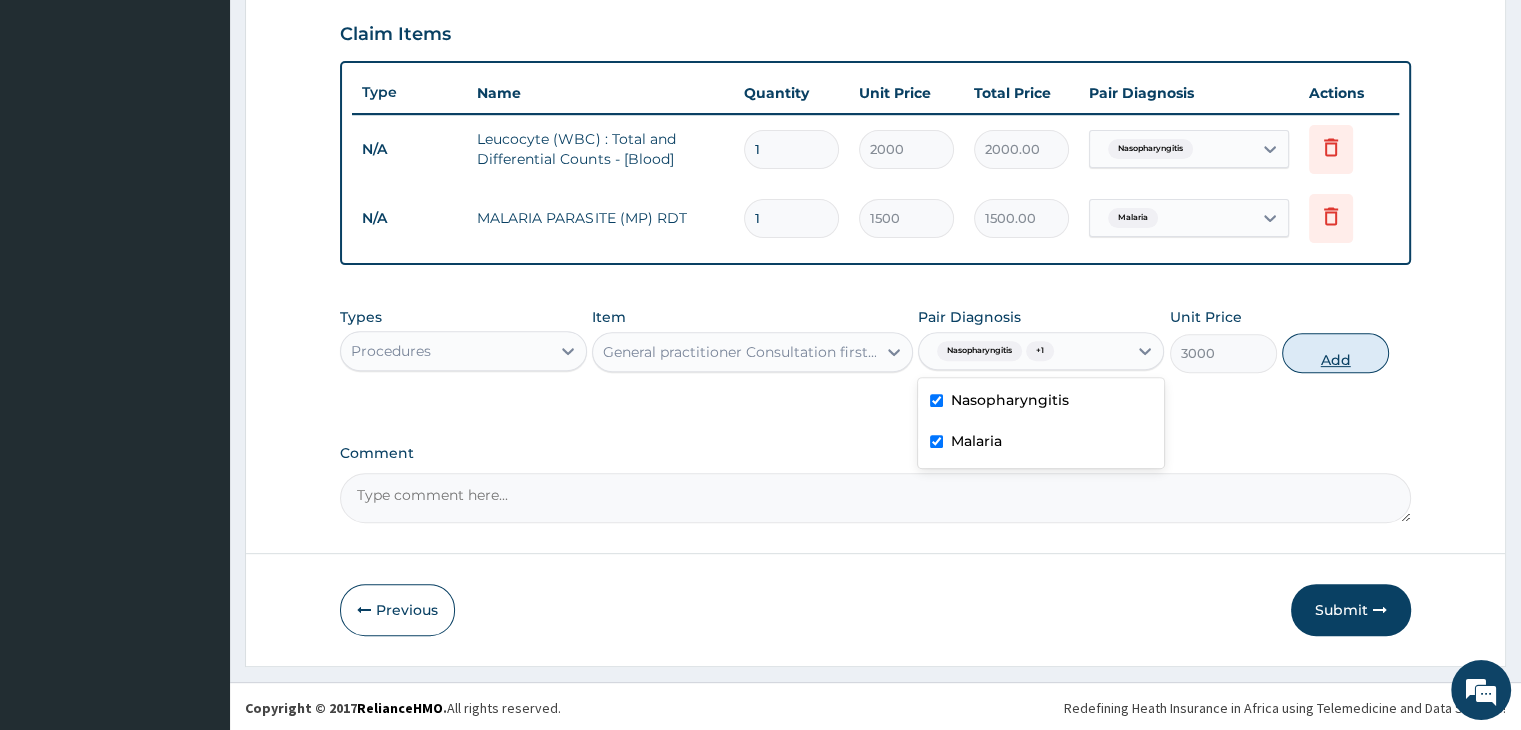 click on "Add" at bounding box center (1335, 353) 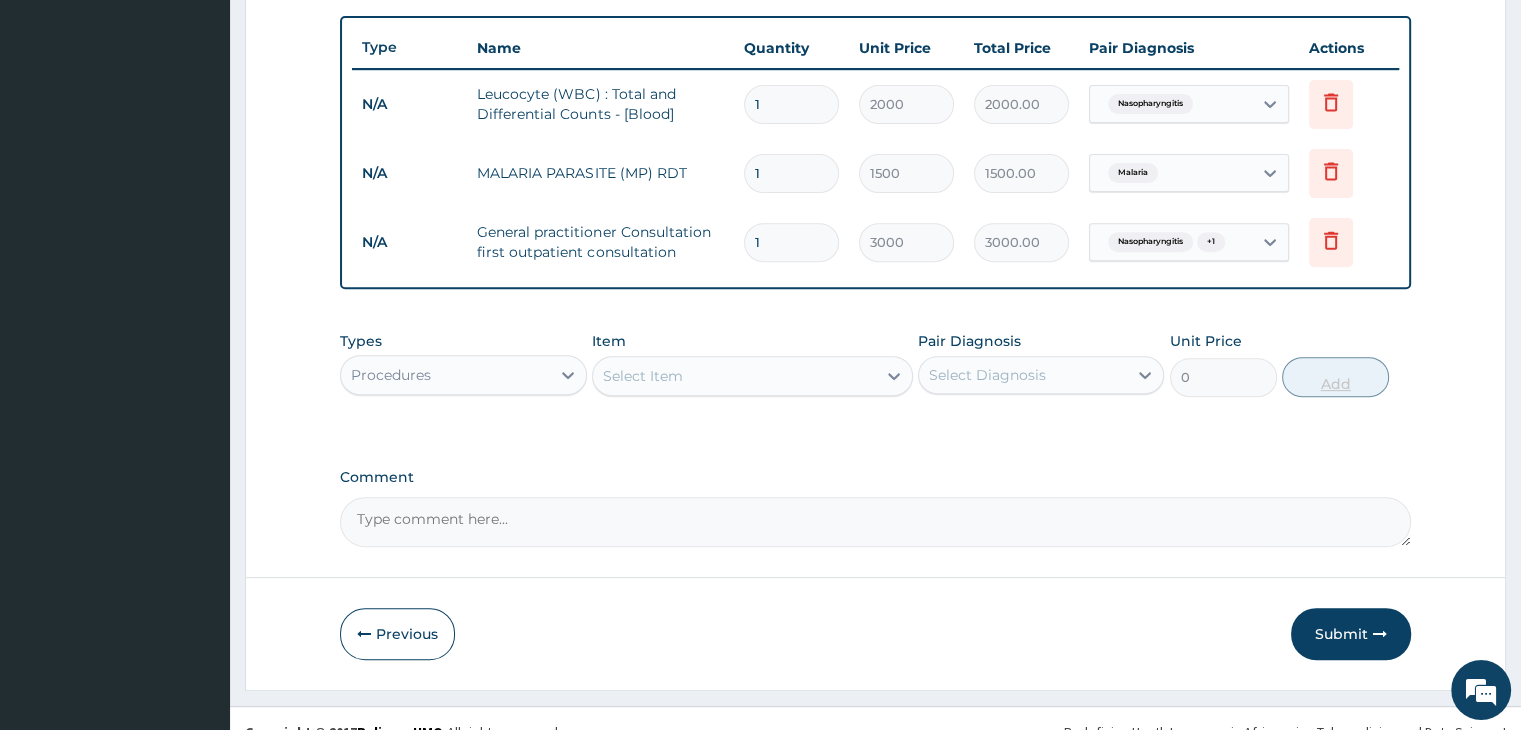 scroll, scrollTop: 752, scrollLeft: 0, axis: vertical 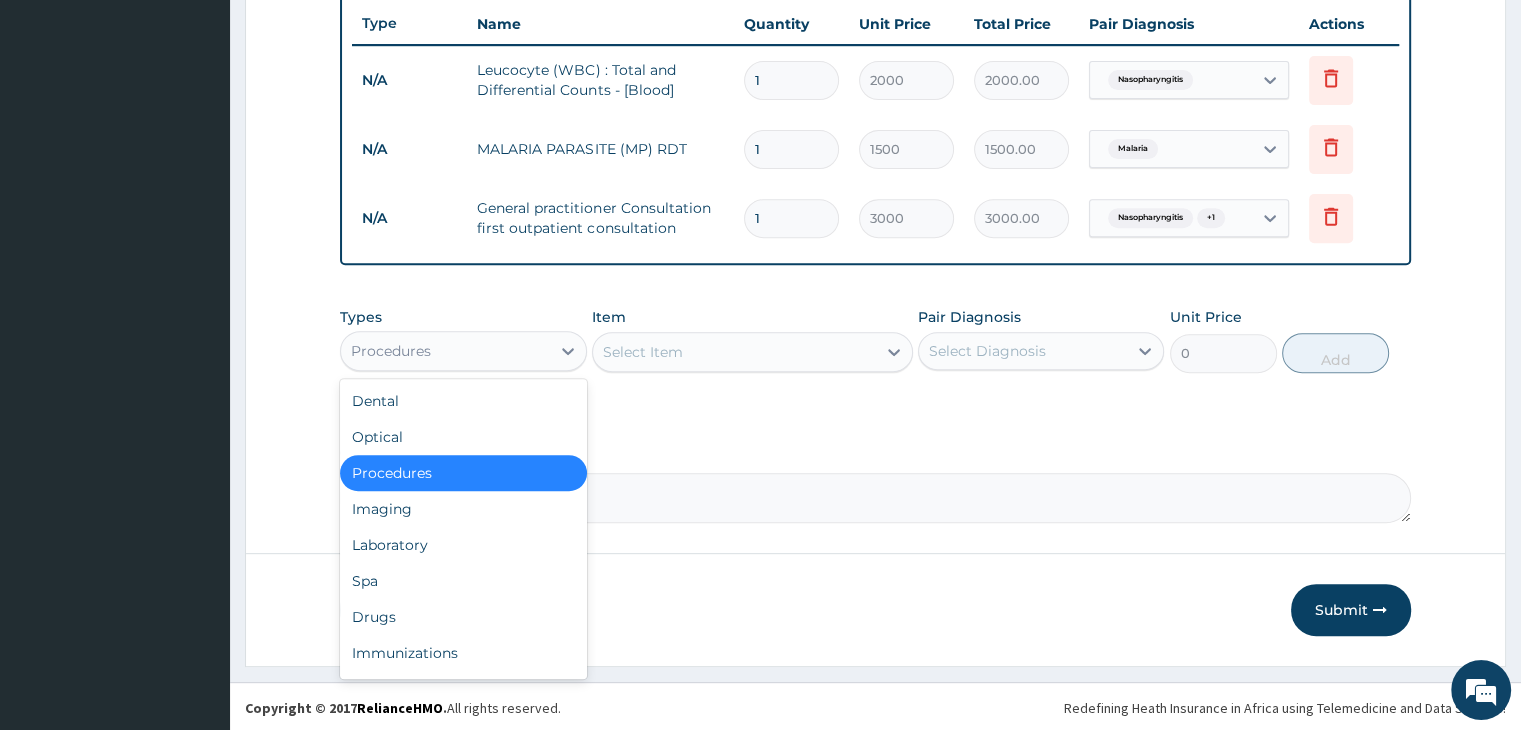 click on "Procedures" at bounding box center [445, 351] 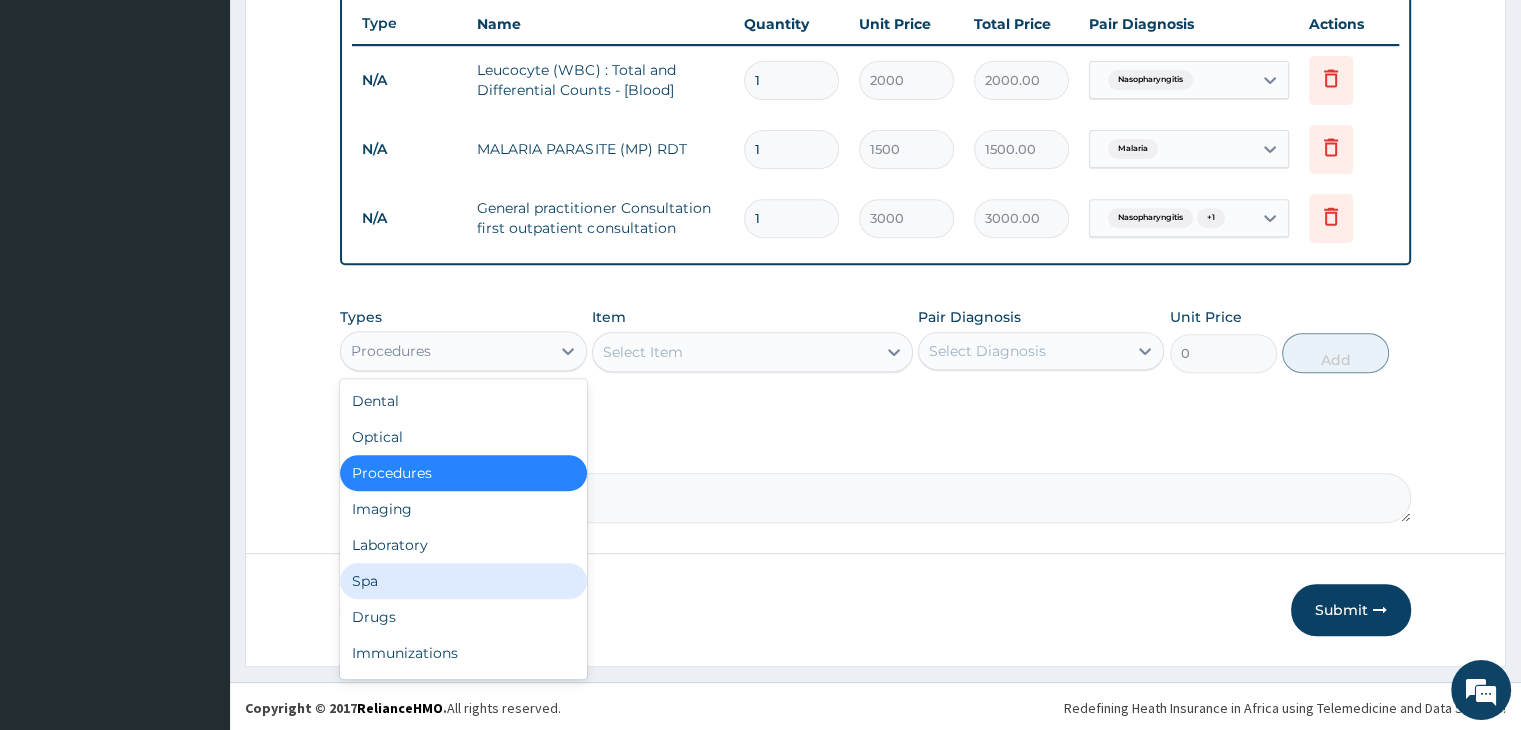 scroll, scrollTop: 68, scrollLeft: 0, axis: vertical 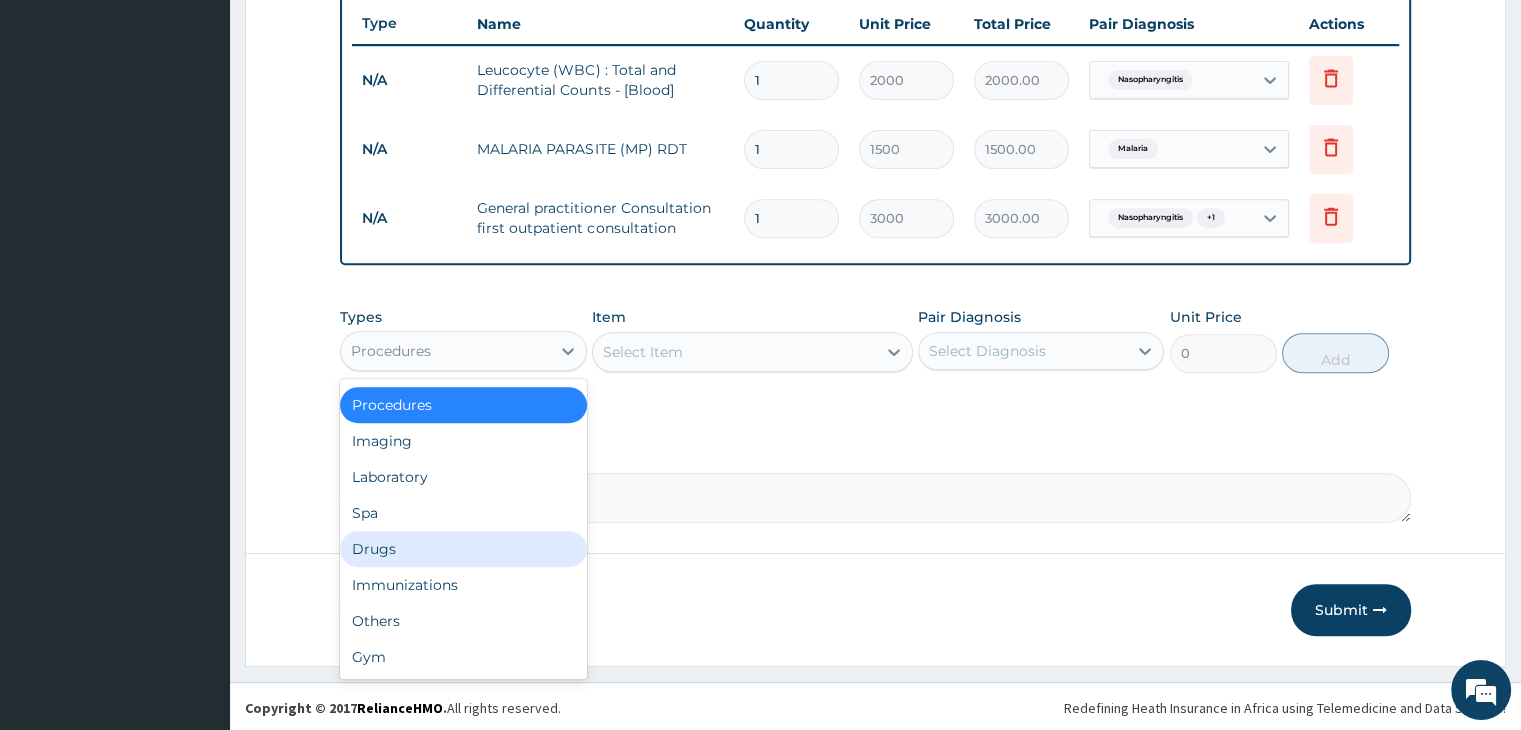 click on "Drugs" at bounding box center (463, 549) 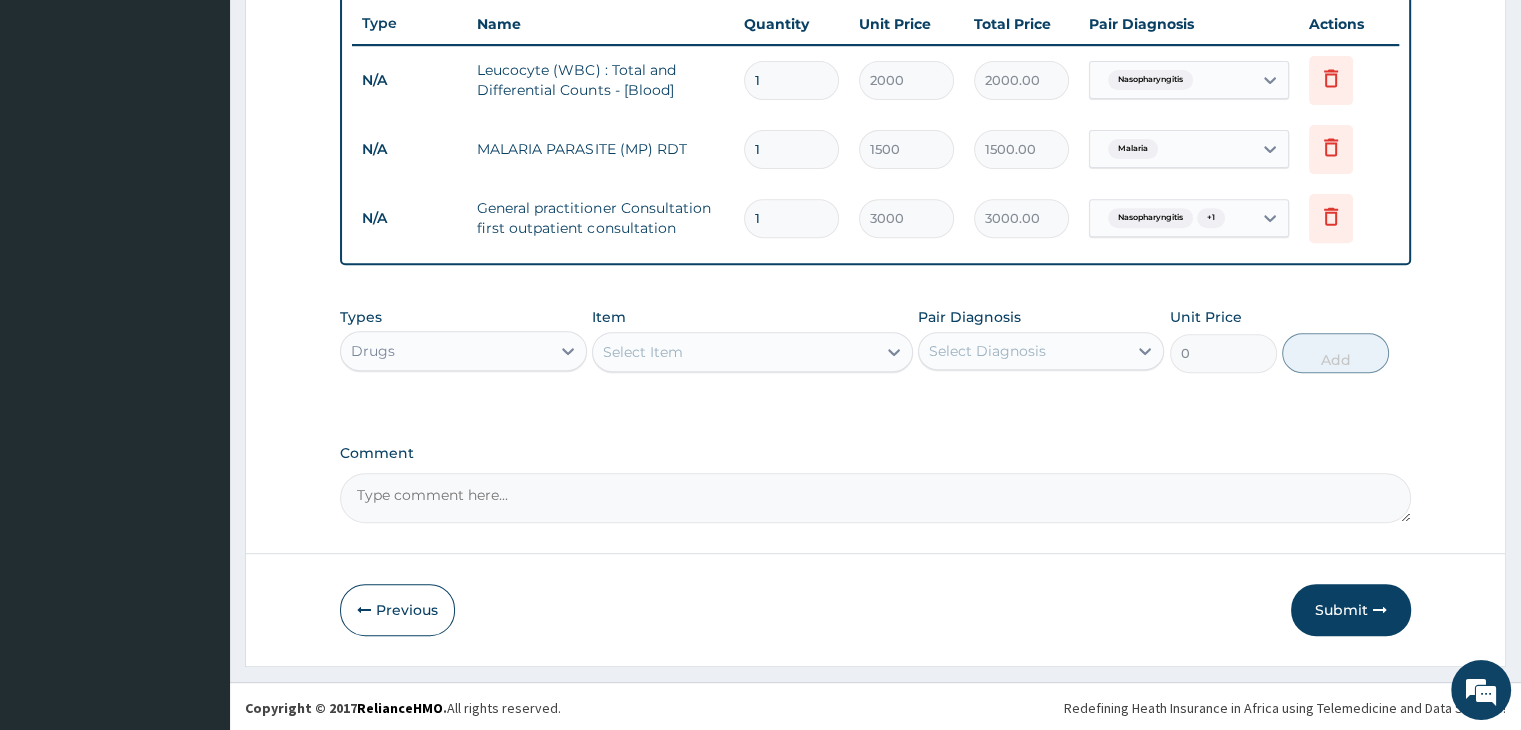 click on "Select Item" at bounding box center [734, 352] 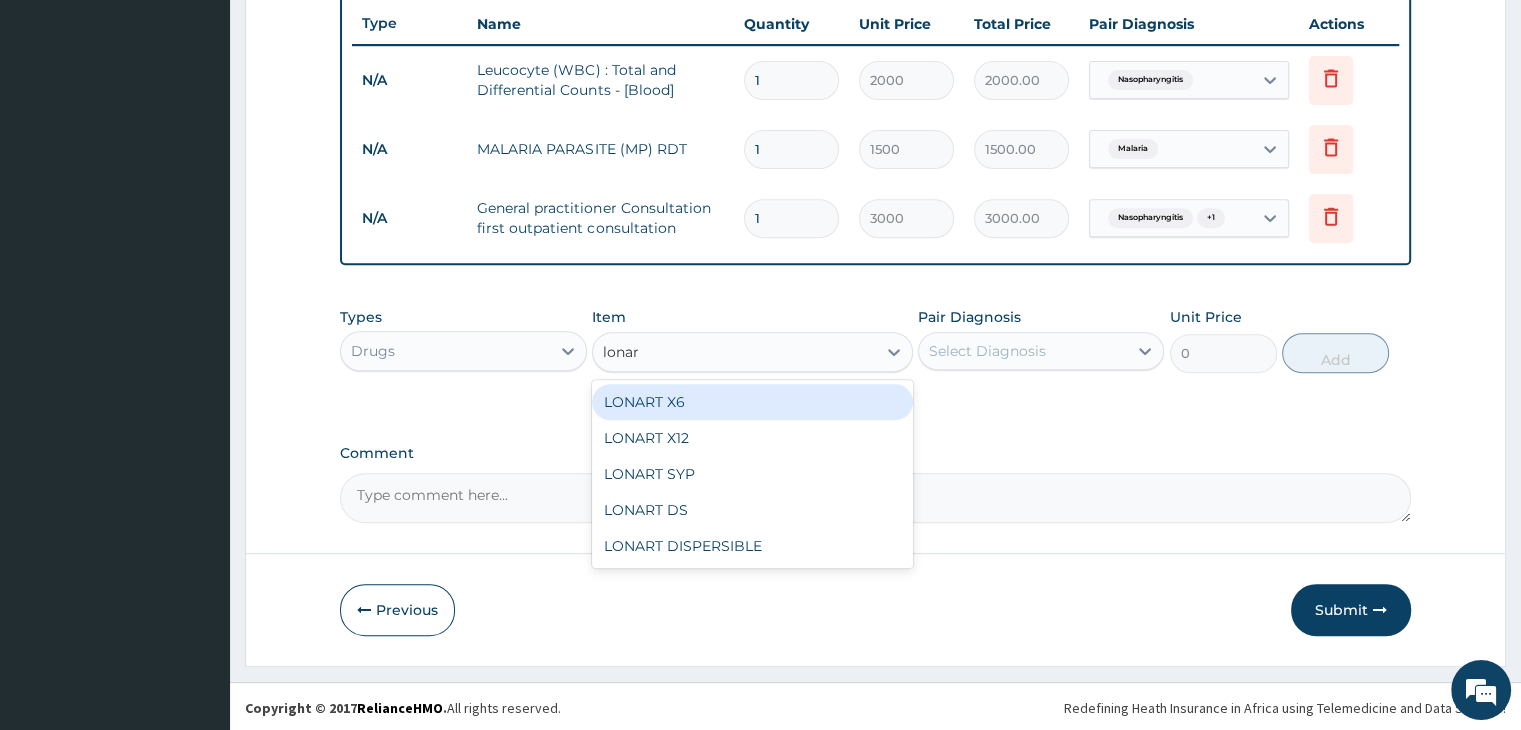 type on "lonart" 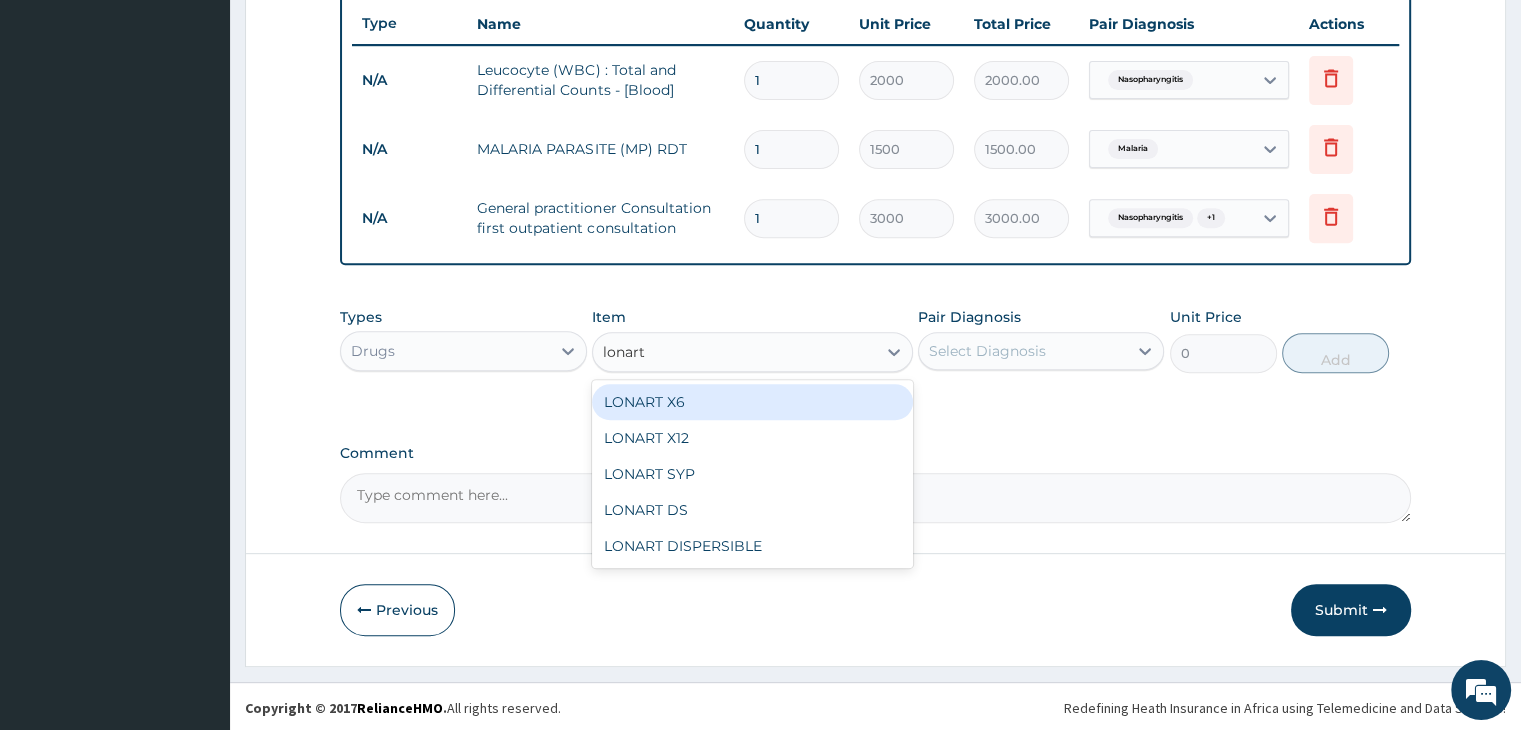 click on "LONART X6" at bounding box center [752, 402] 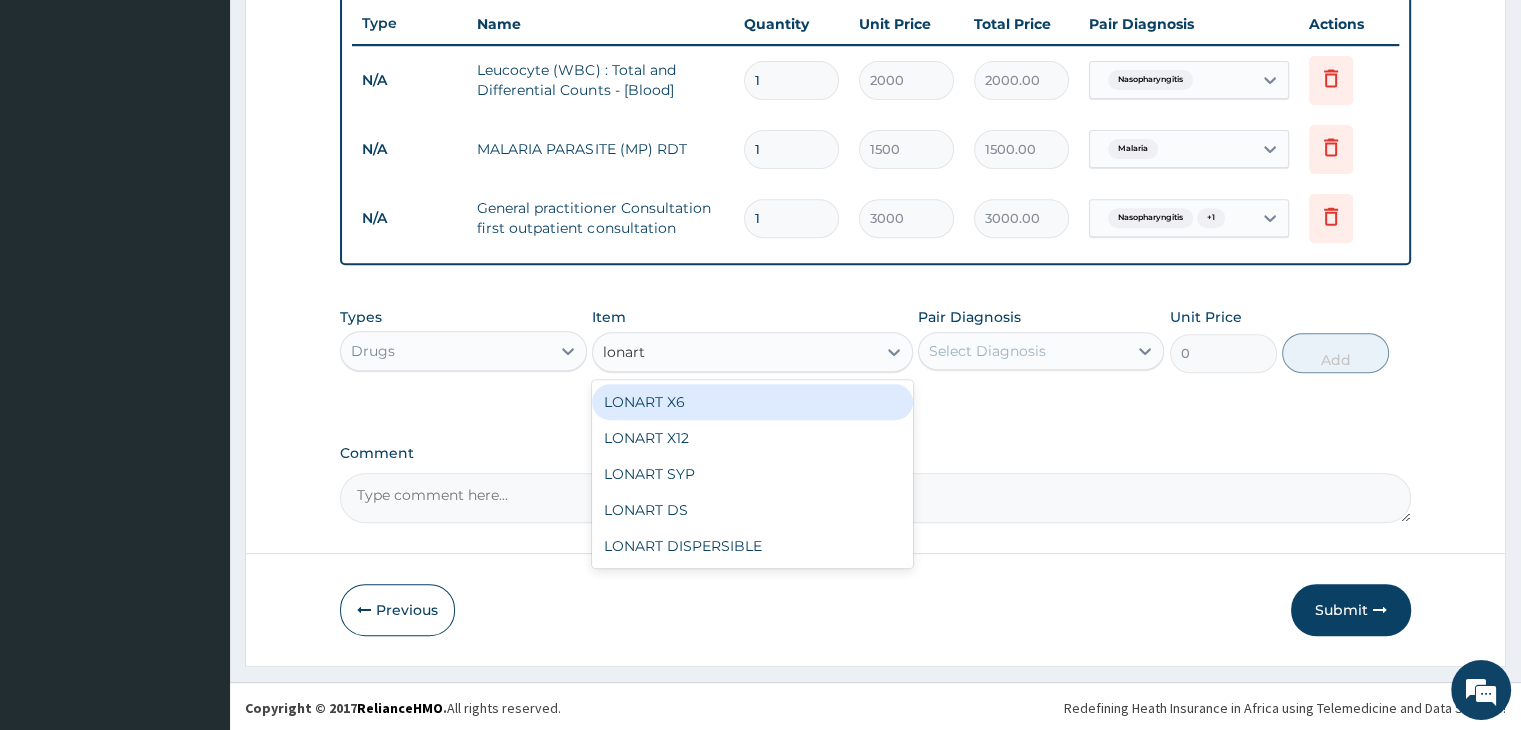 type 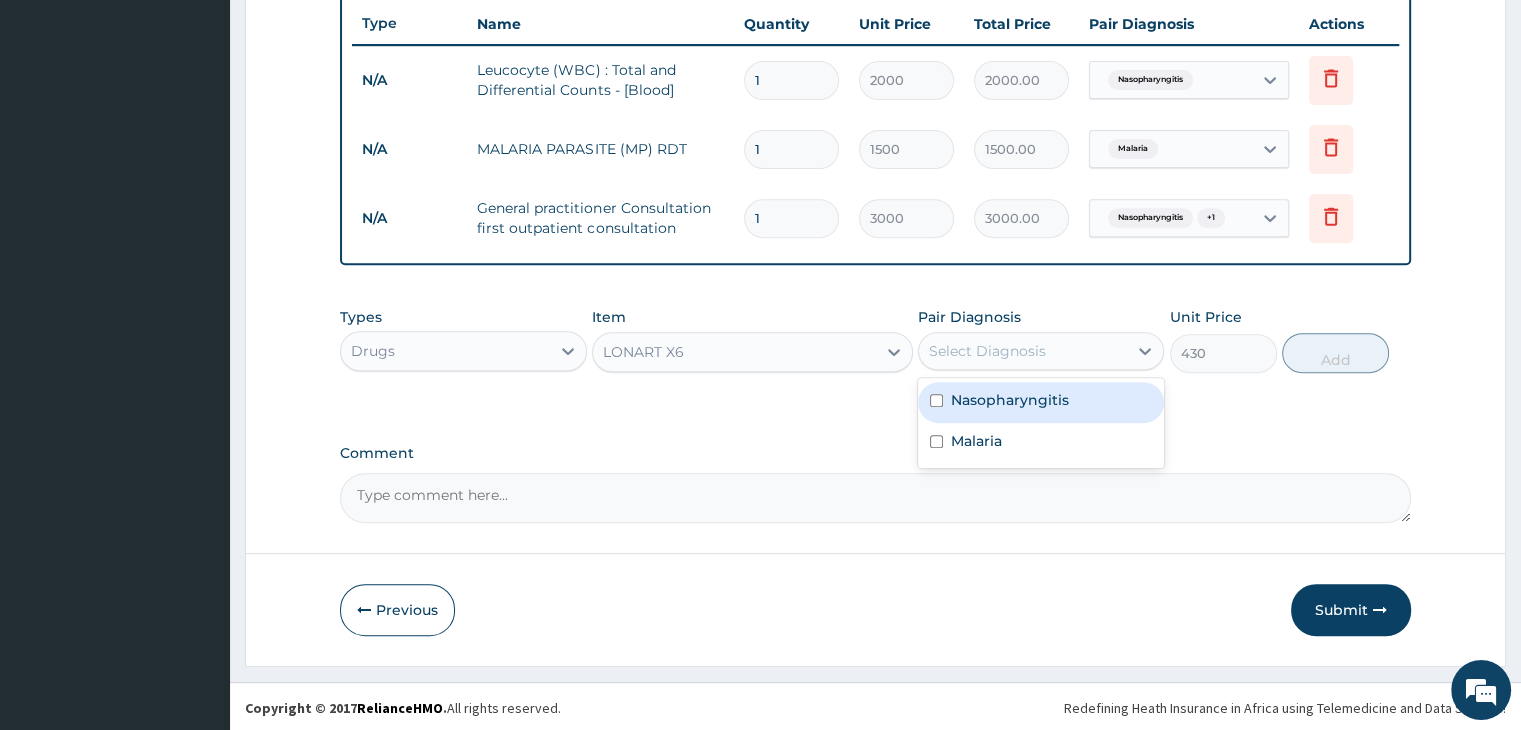 click on "Select Diagnosis" at bounding box center (1023, 351) 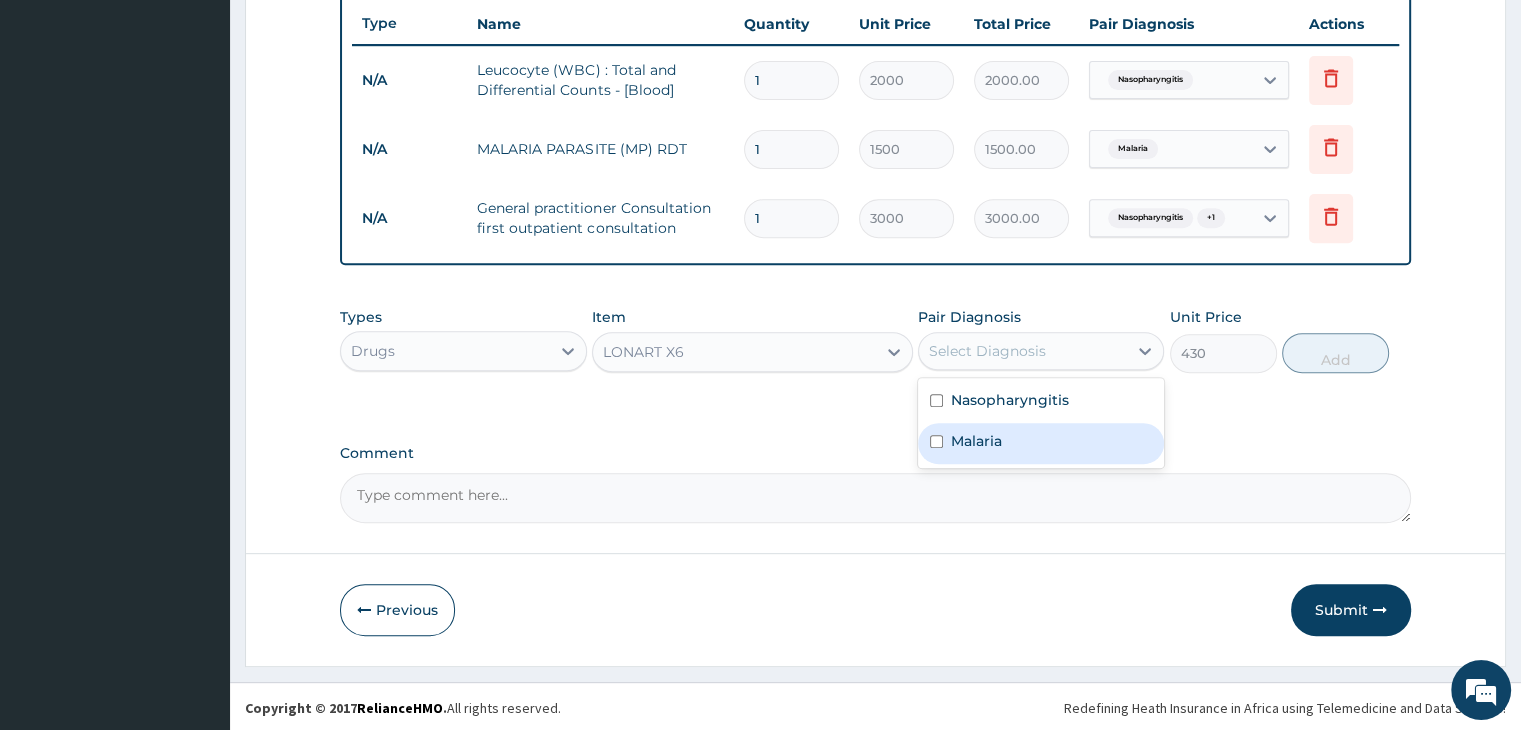 click on "Malaria" at bounding box center [1041, 443] 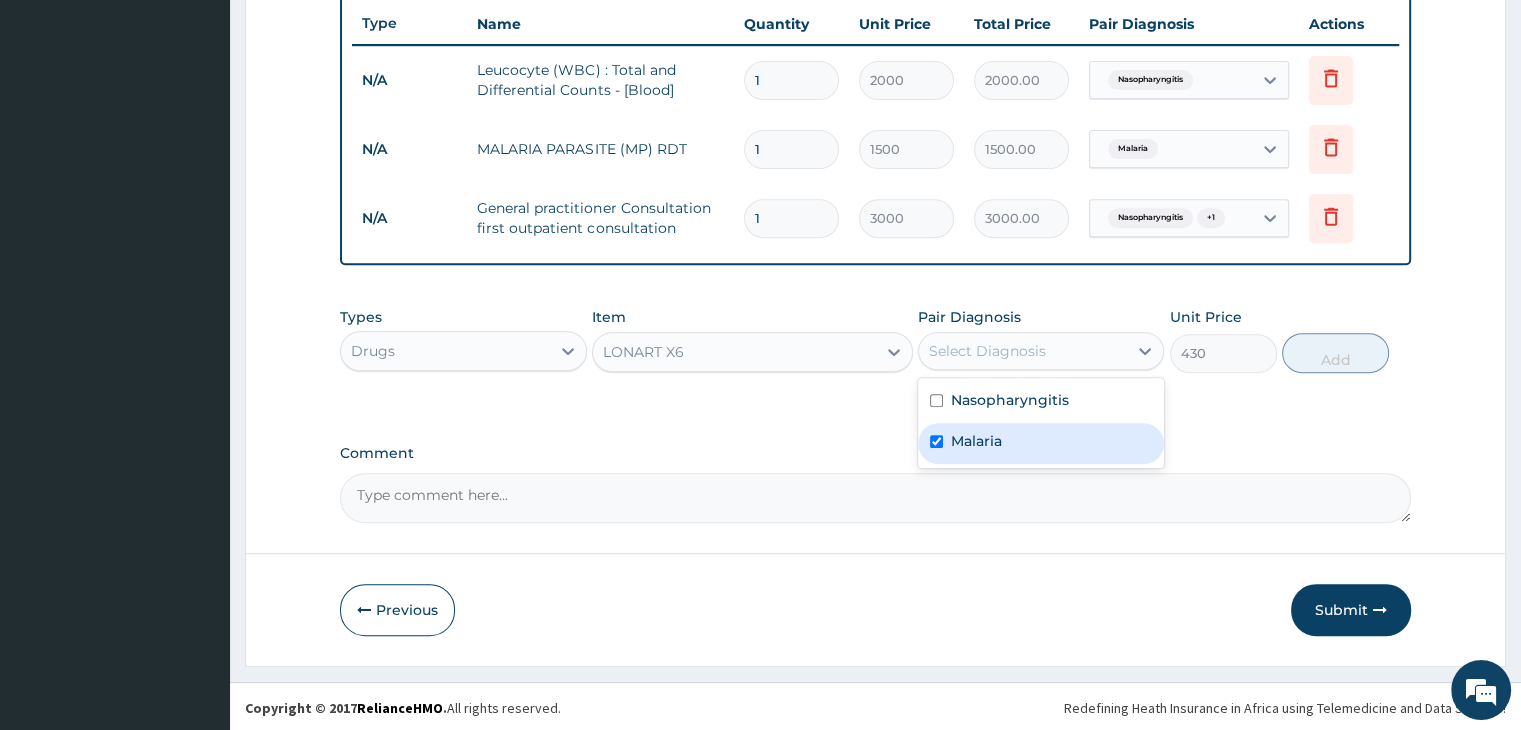 checkbox on "true" 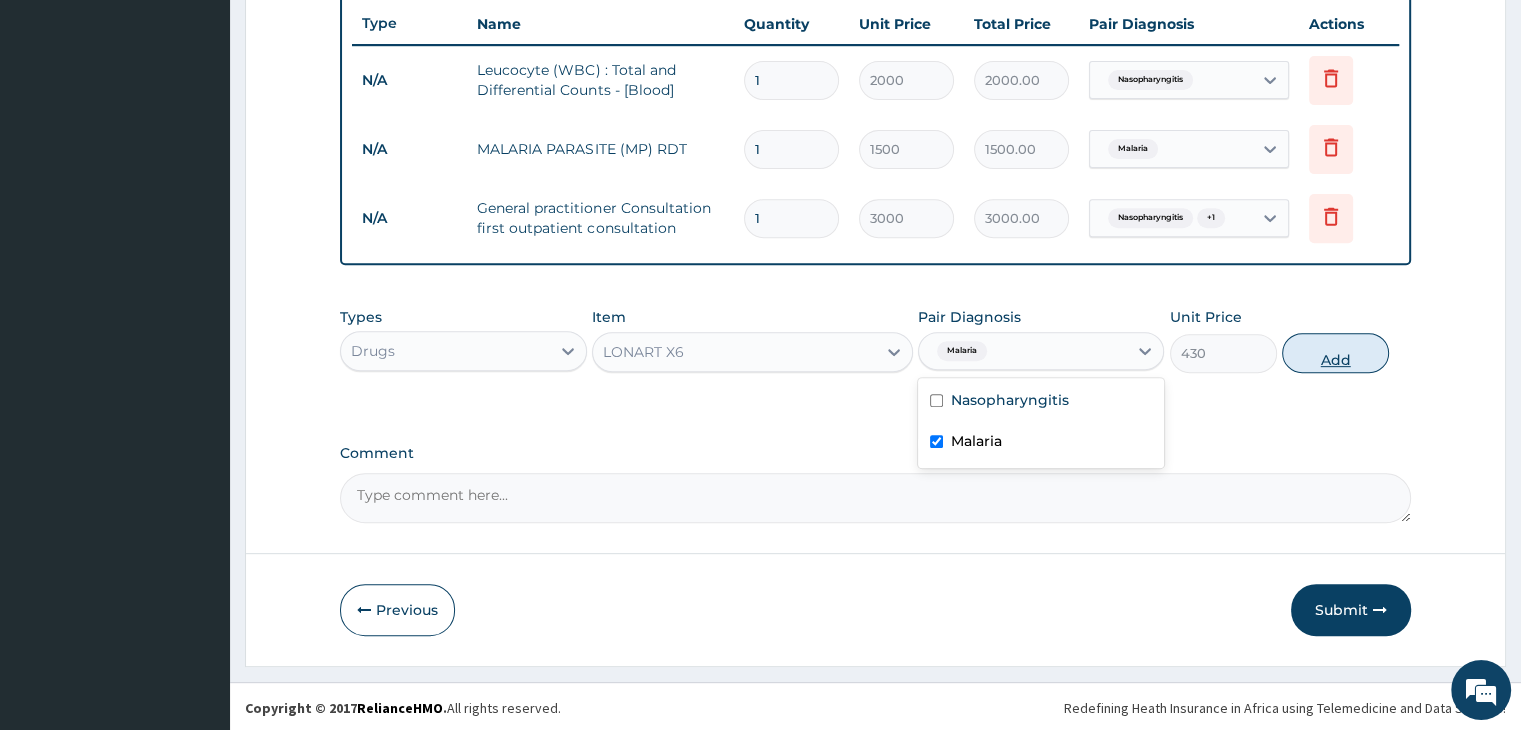 click on "Add" at bounding box center [1335, 353] 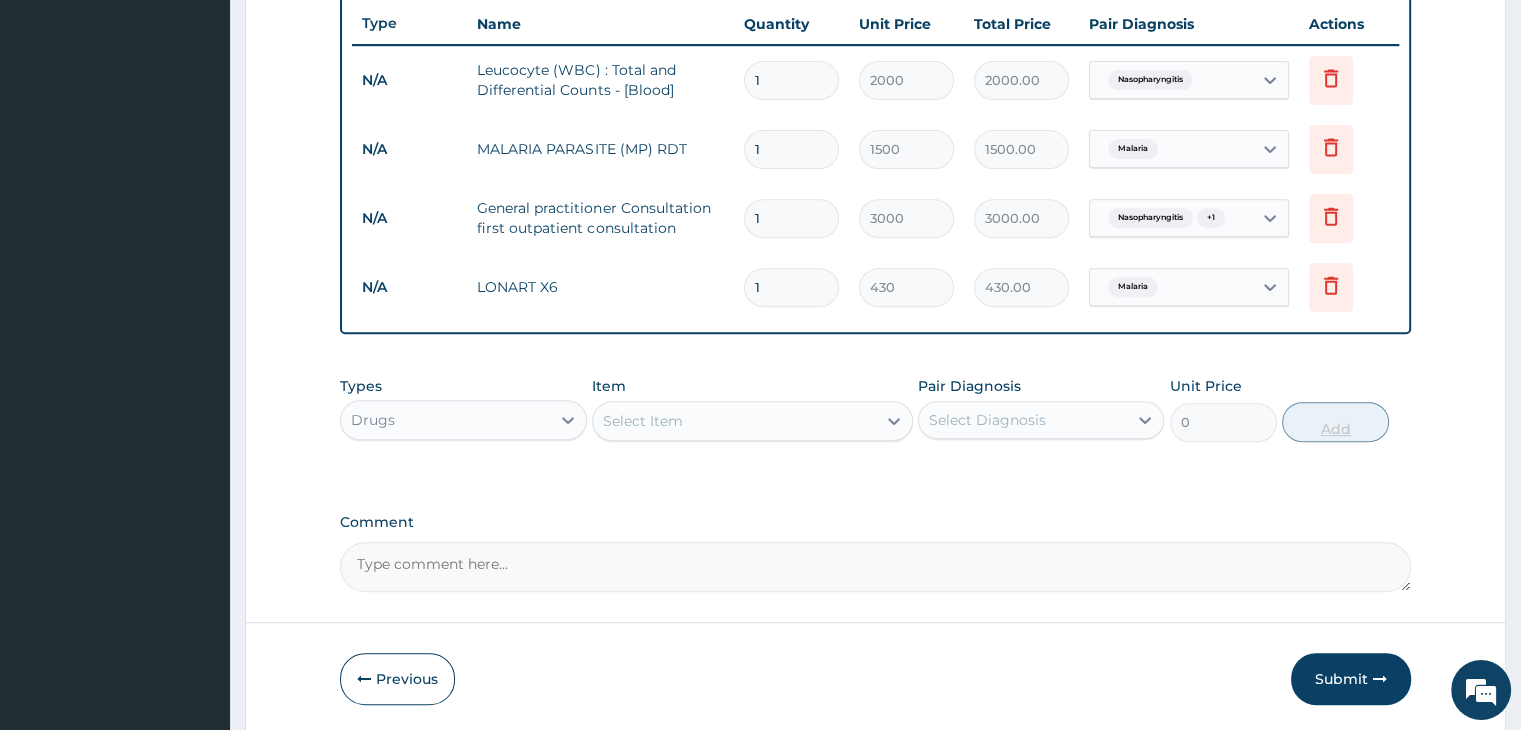 type 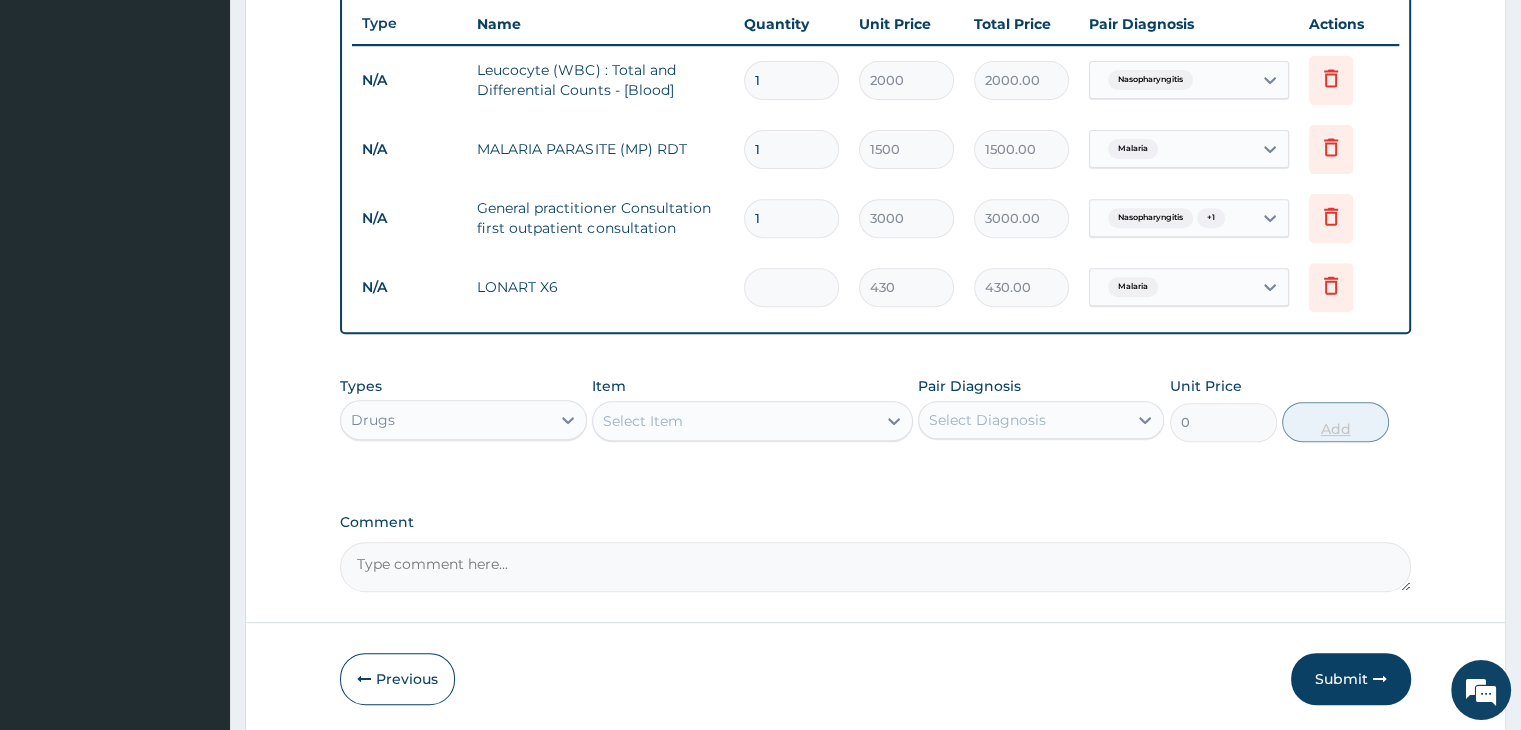 type on "0.00" 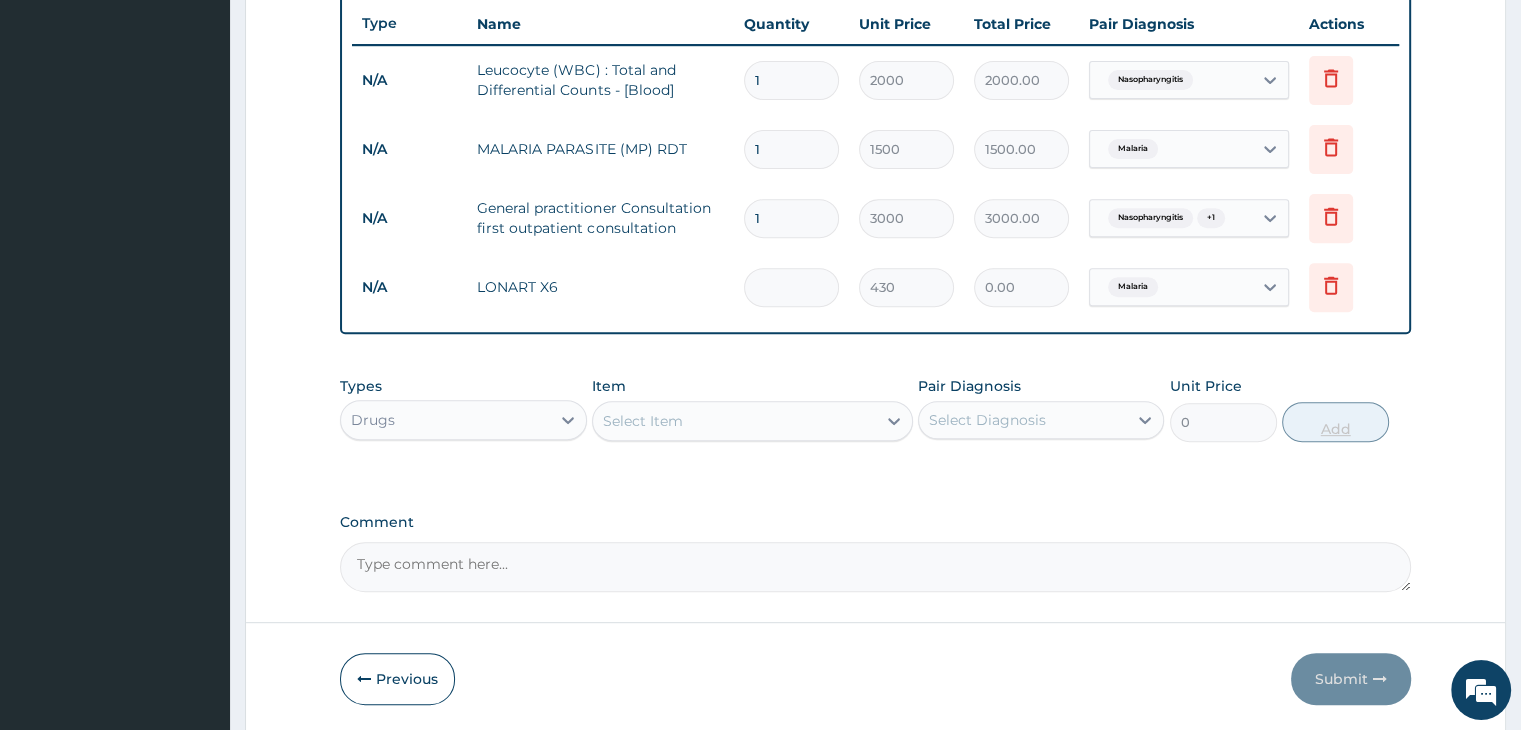 type on "6" 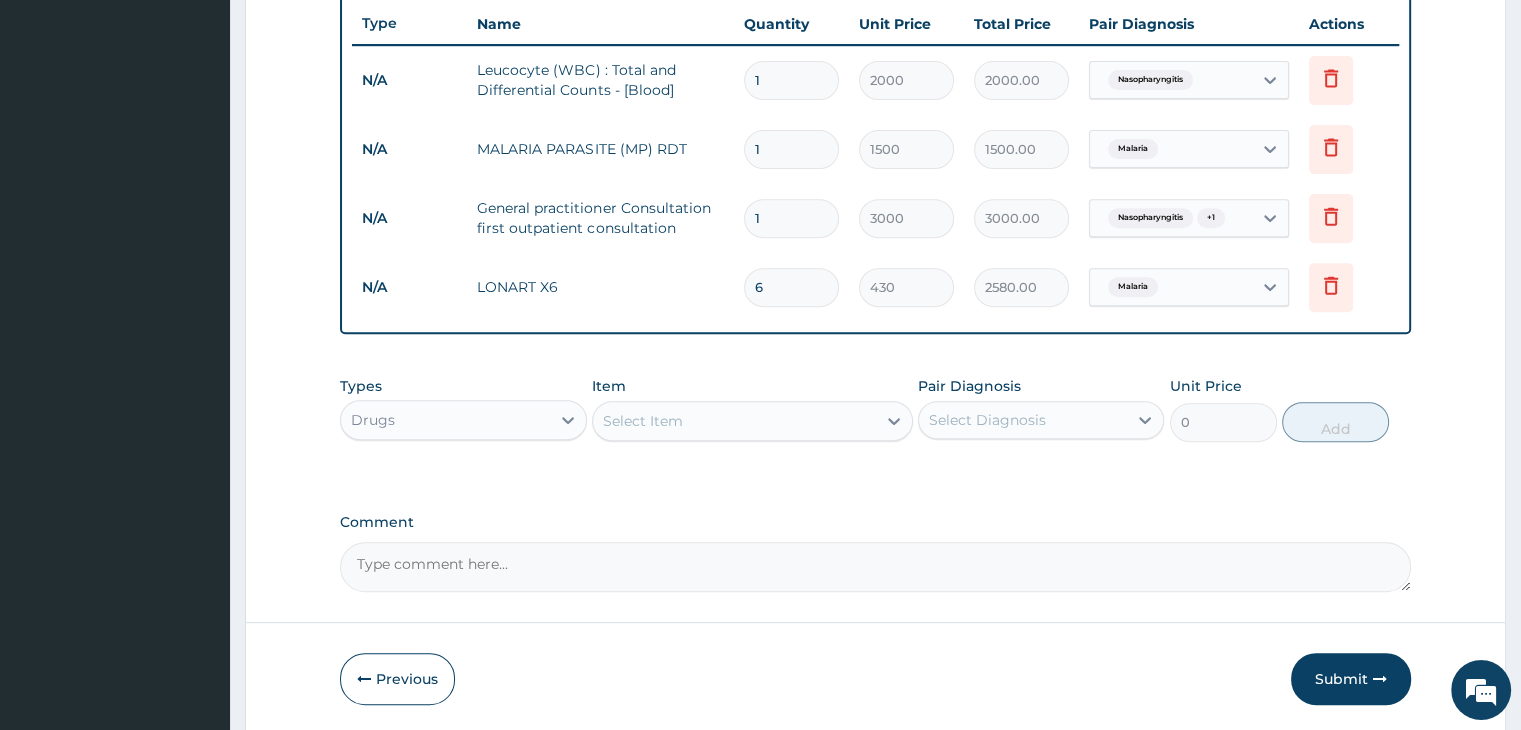 type on "6" 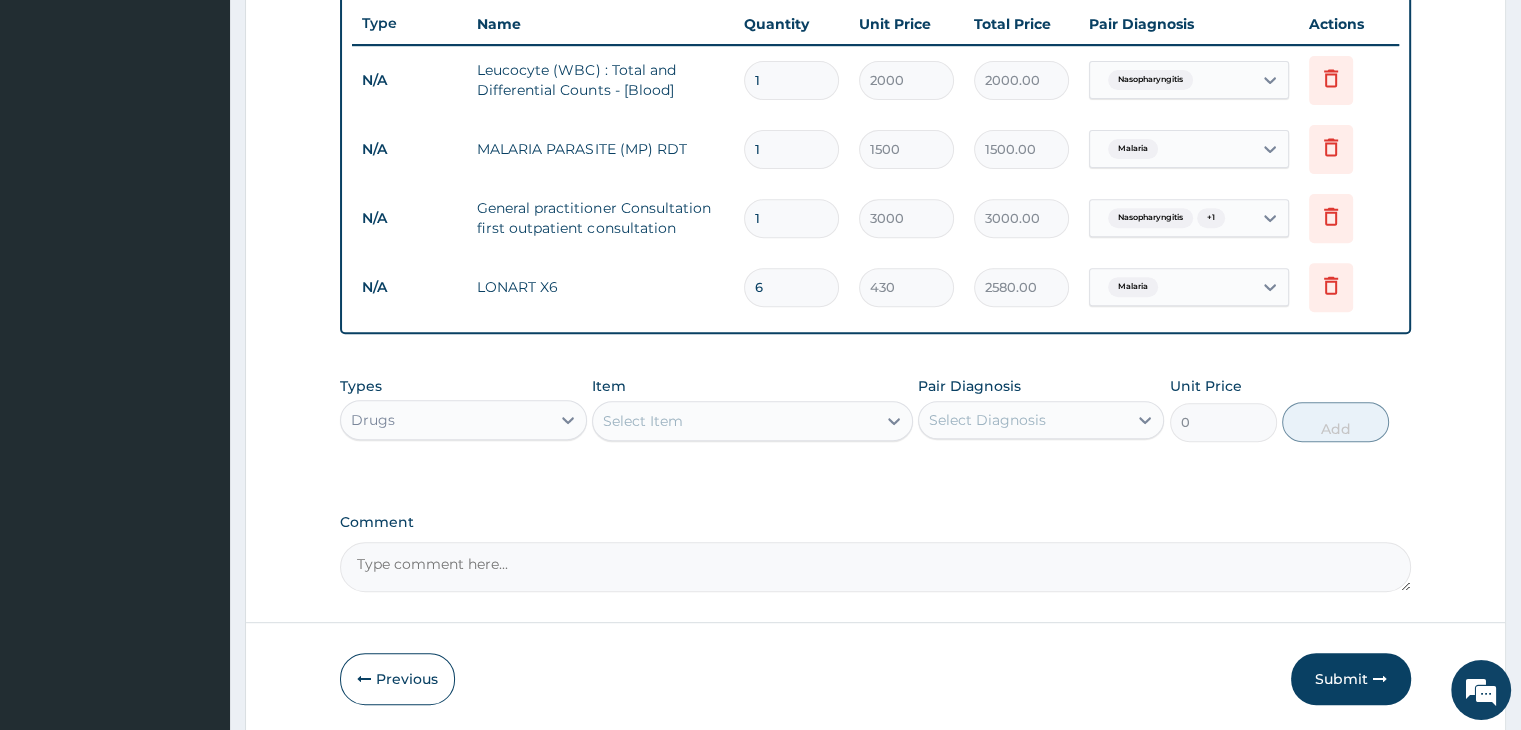 click on "Select Item" at bounding box center [734, 421] 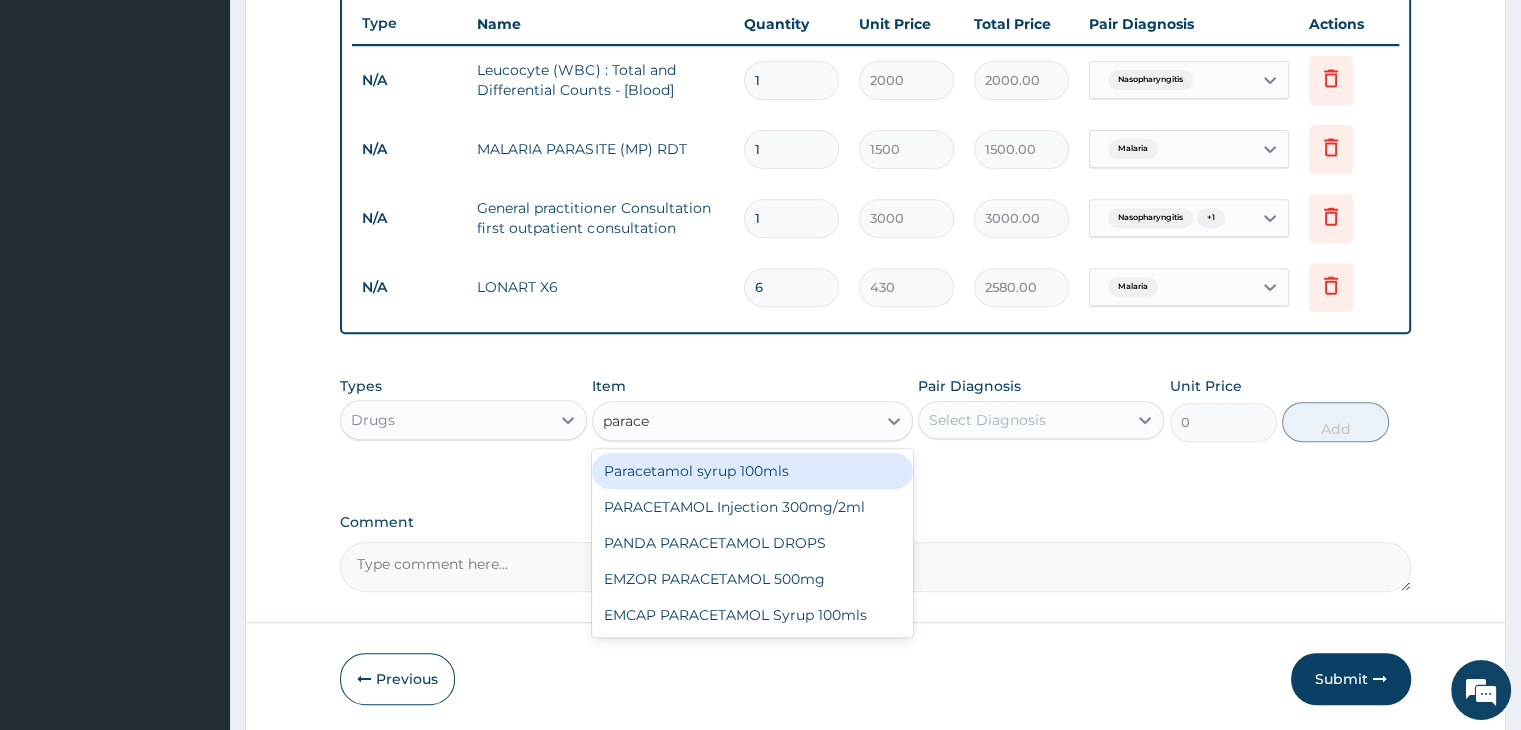 type on "paracet" 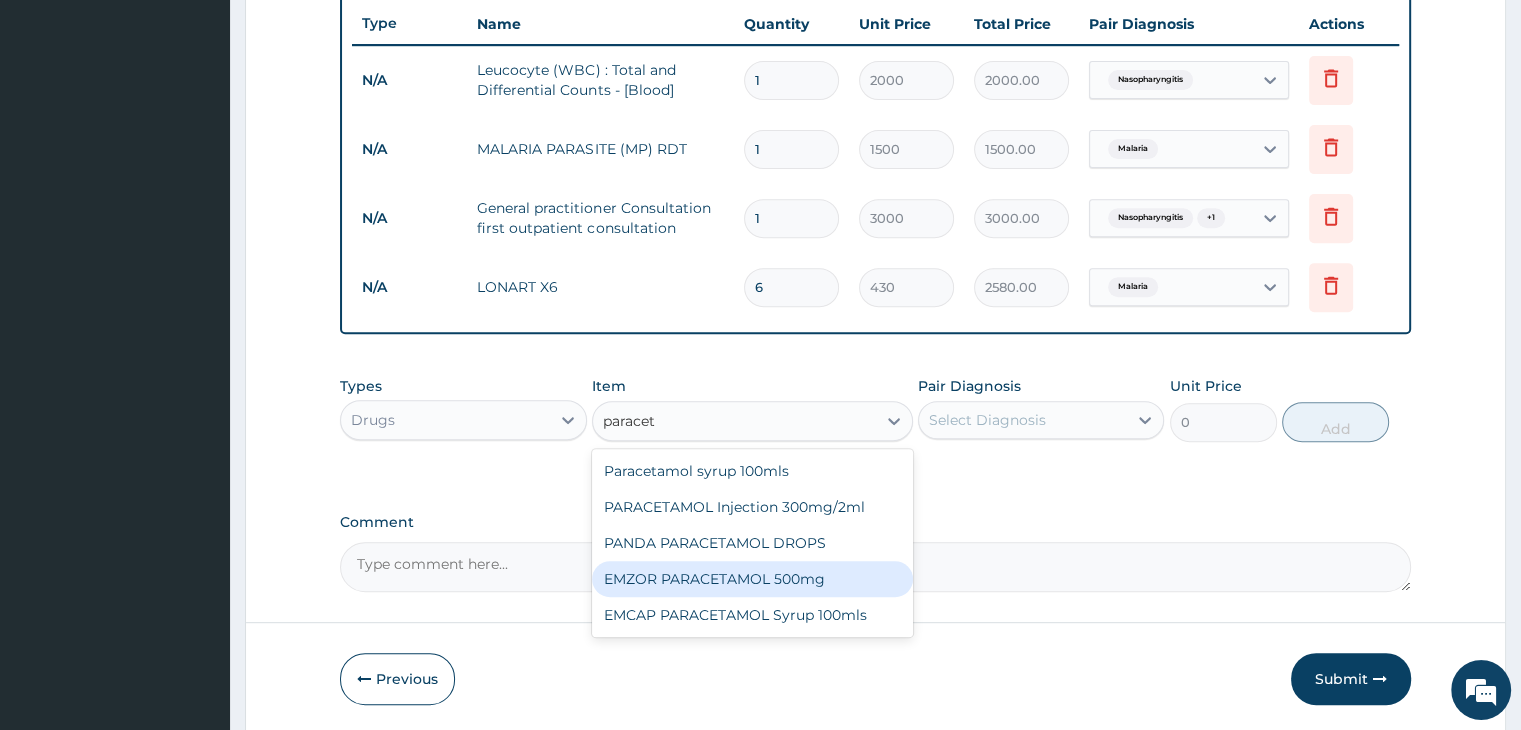click on "EMZOR PARACETAMOL 500mg" at bounding box center (752, 579) 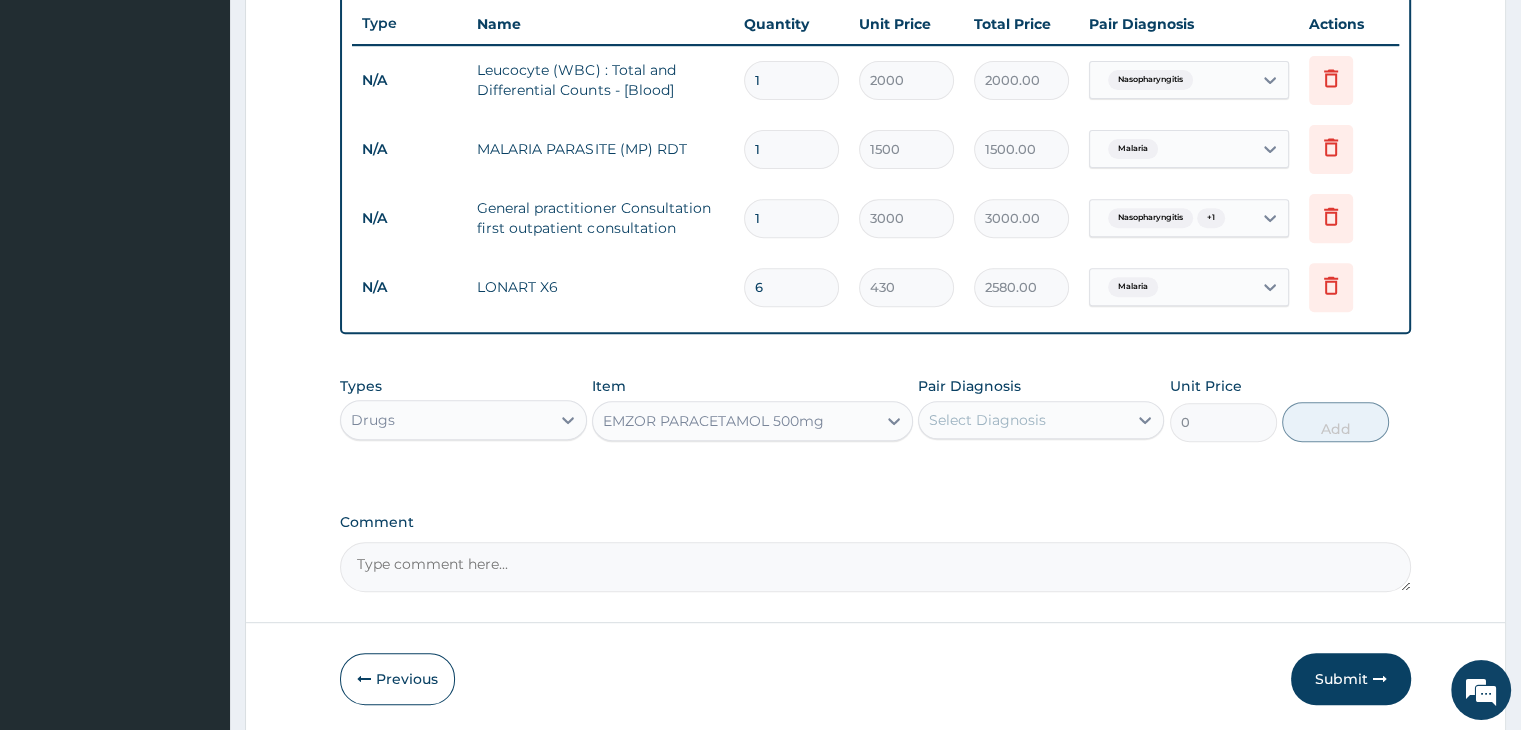 type 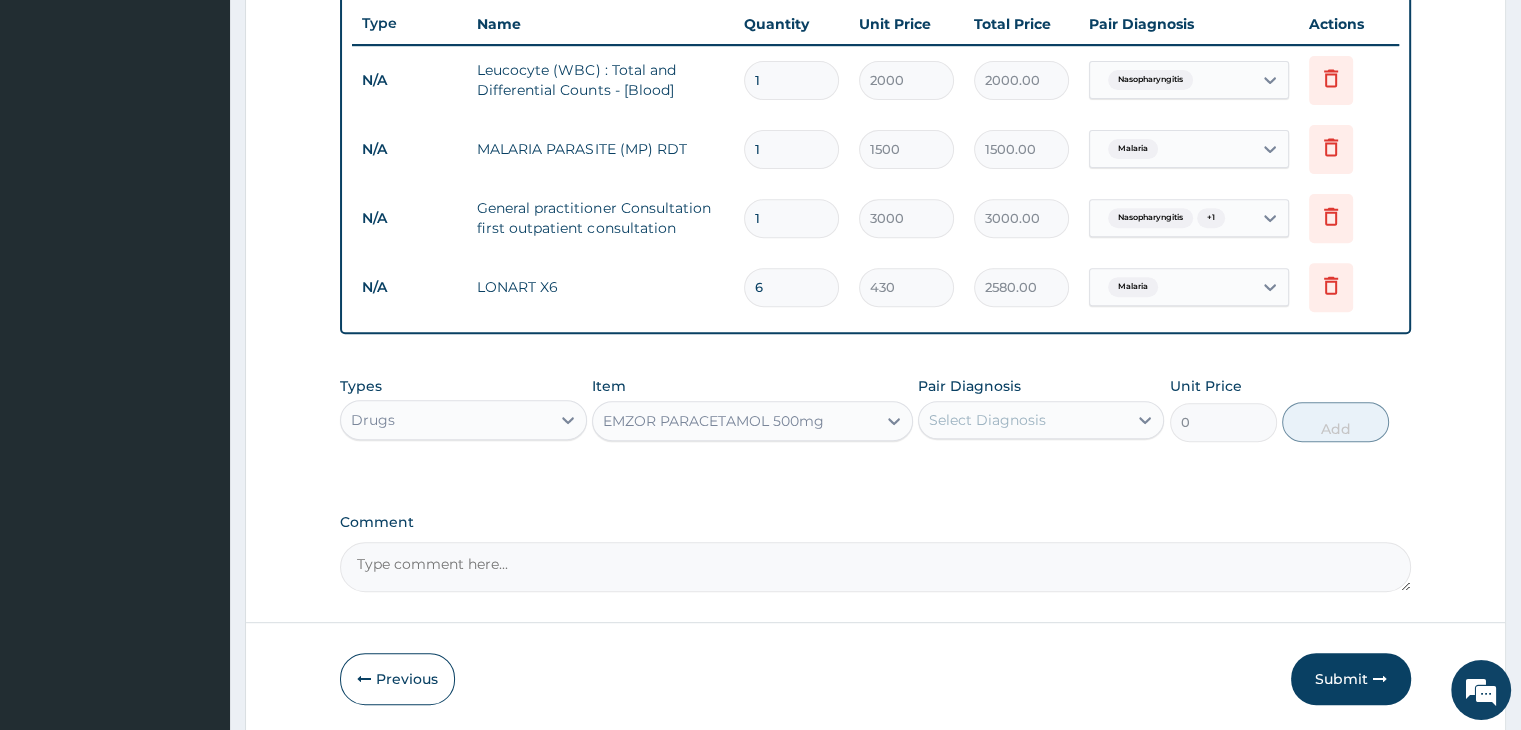 type on "21.5" 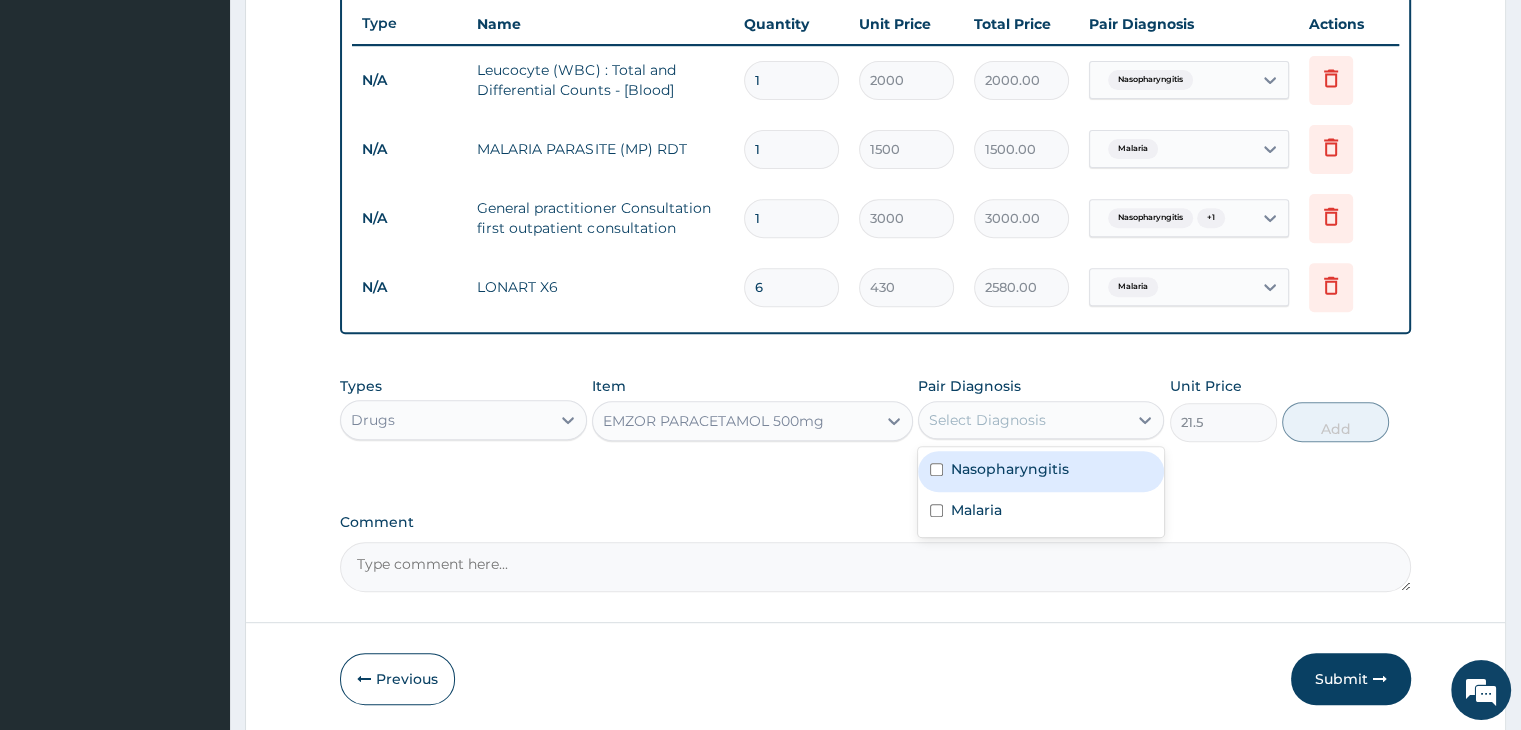 click on "Select Diagnosis" at bounding box center (1023, 420) 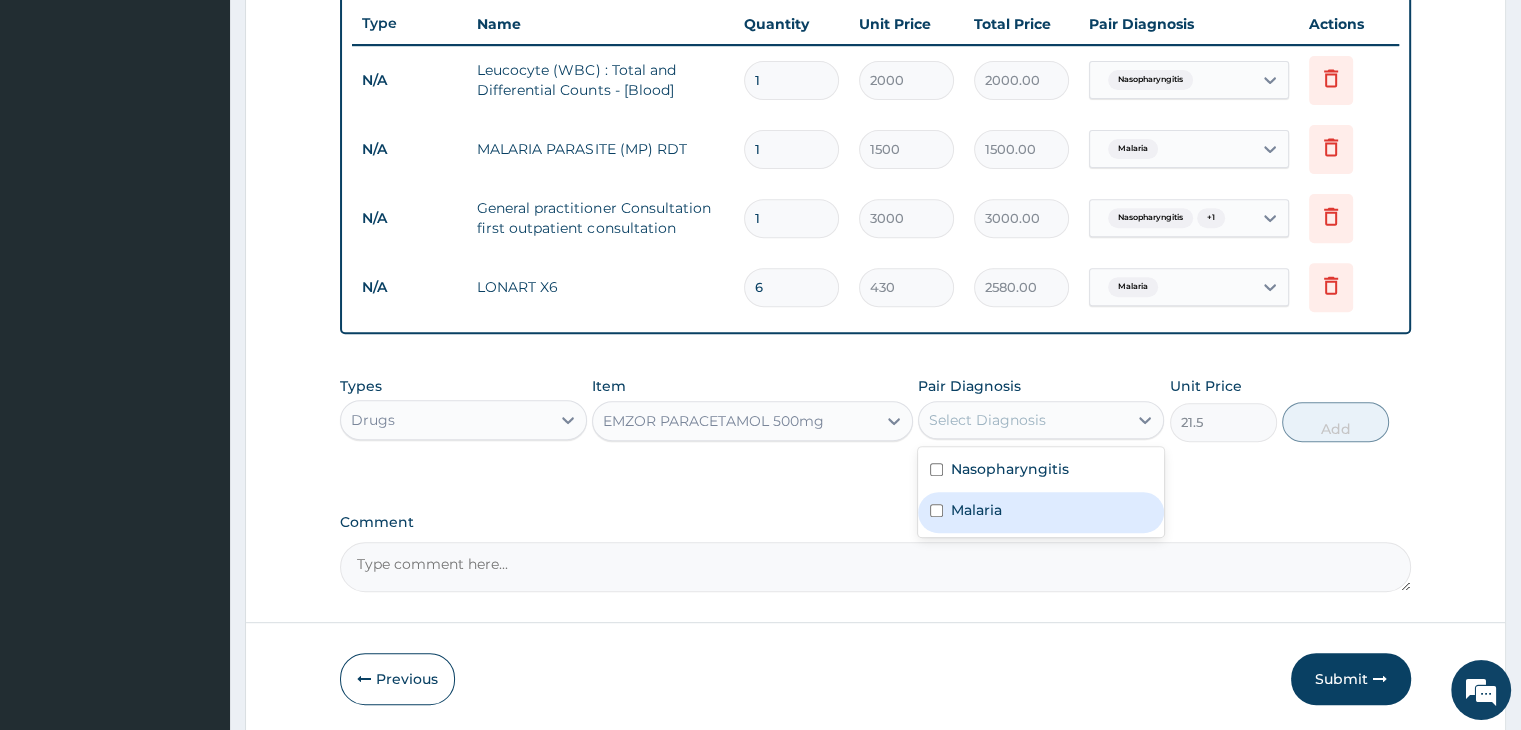 click on "Malaria" at bounding box center [1041, 512] 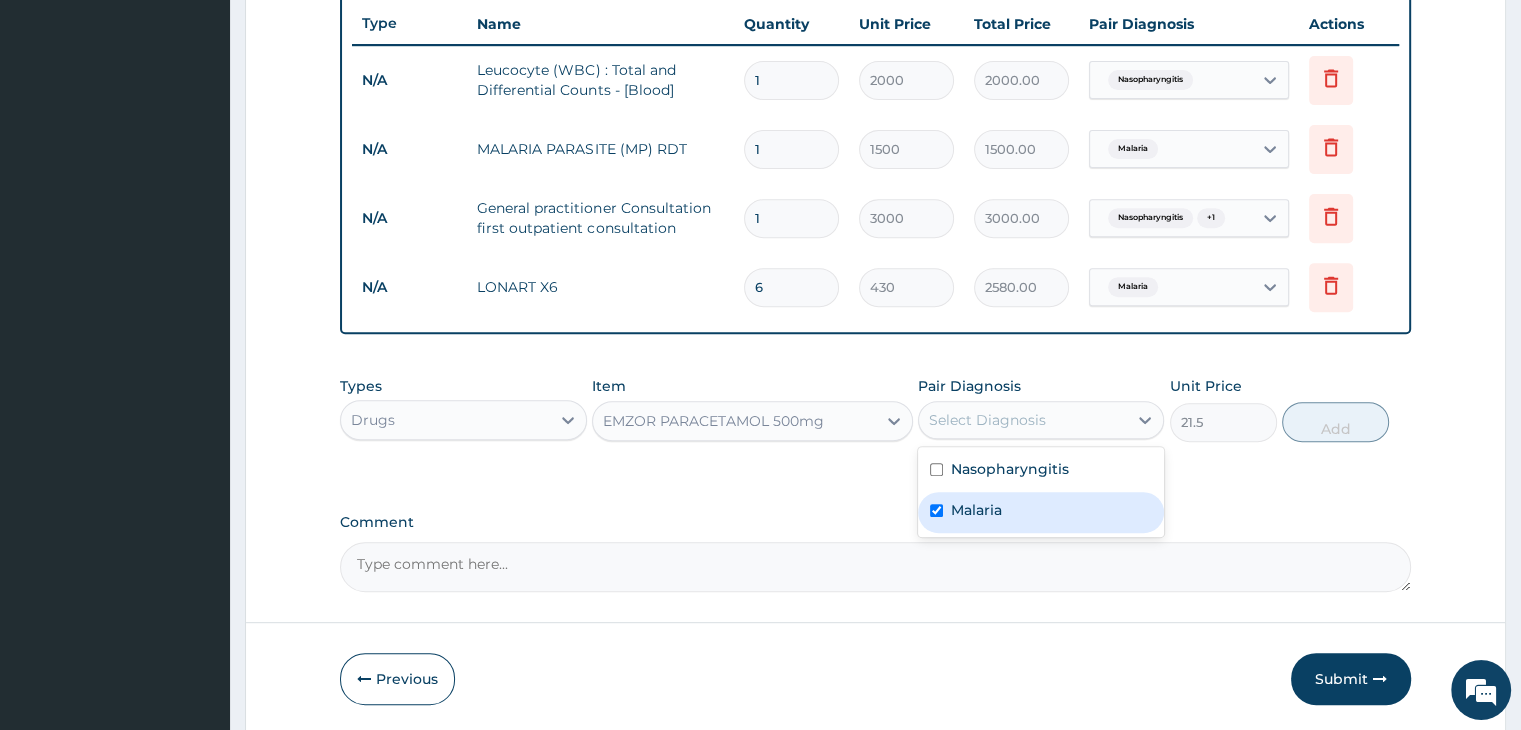 checkbox on "true" 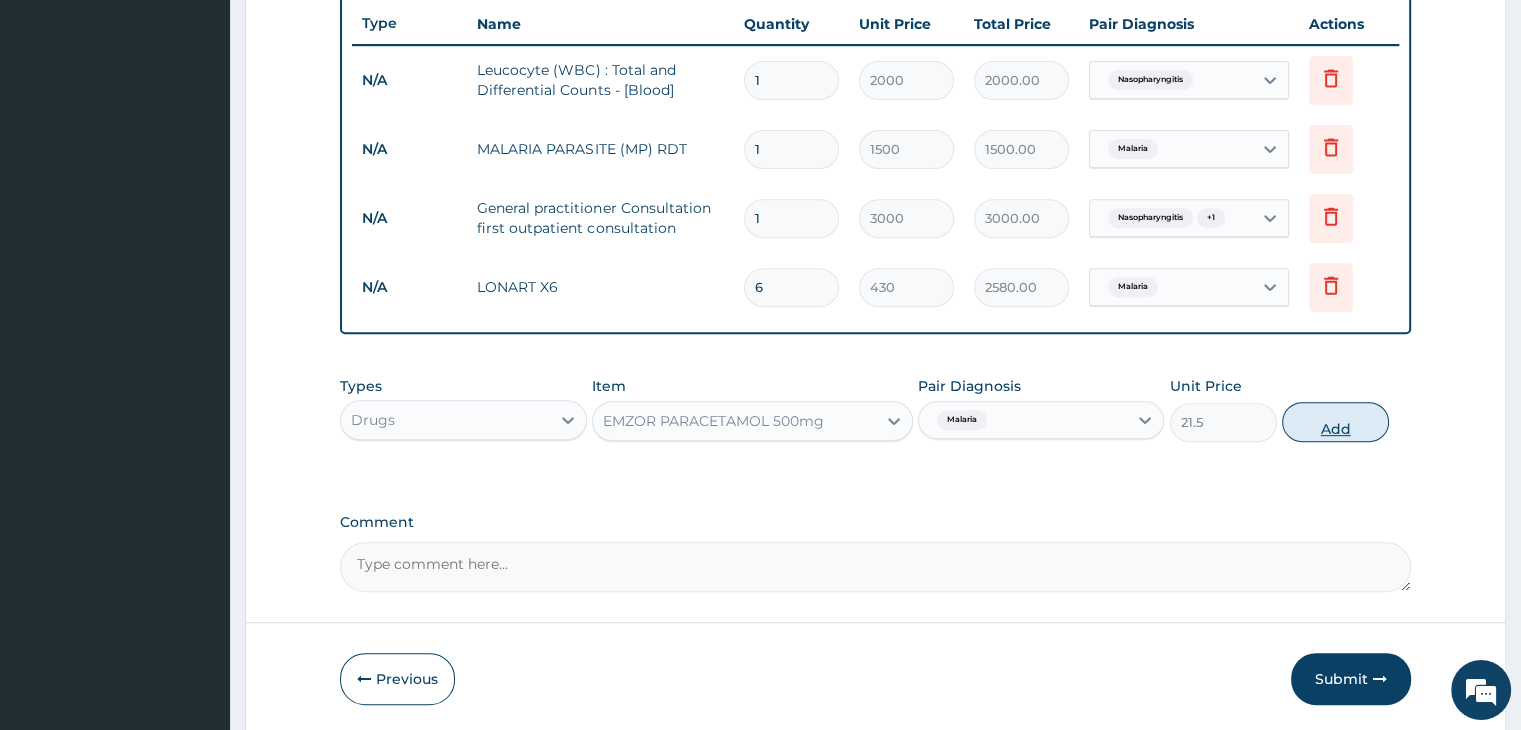 click on "Add" at bounding box center (1335, 422) 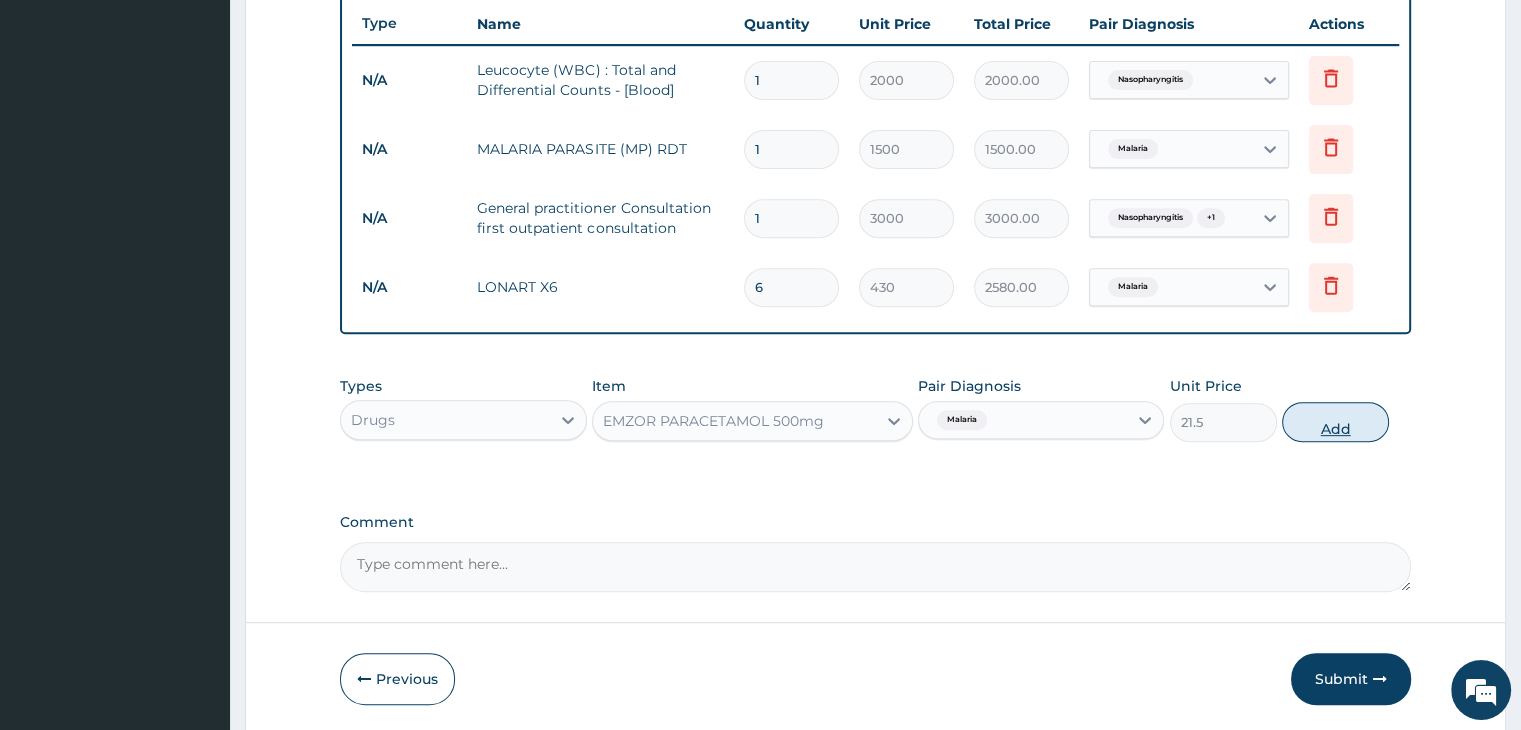 type on "0" 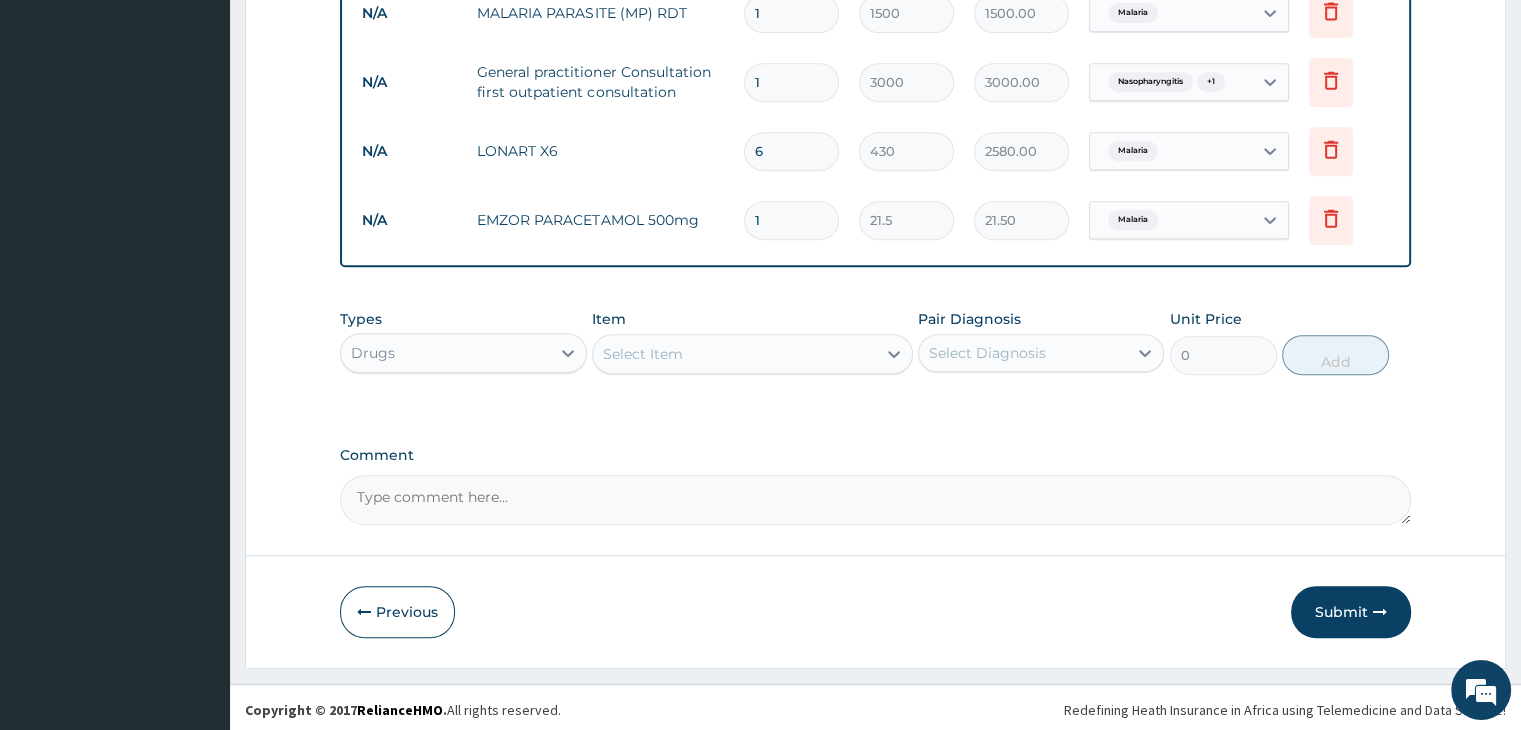 scroll, scrollTop: 889, scrollLeft: 0, axis: vertical 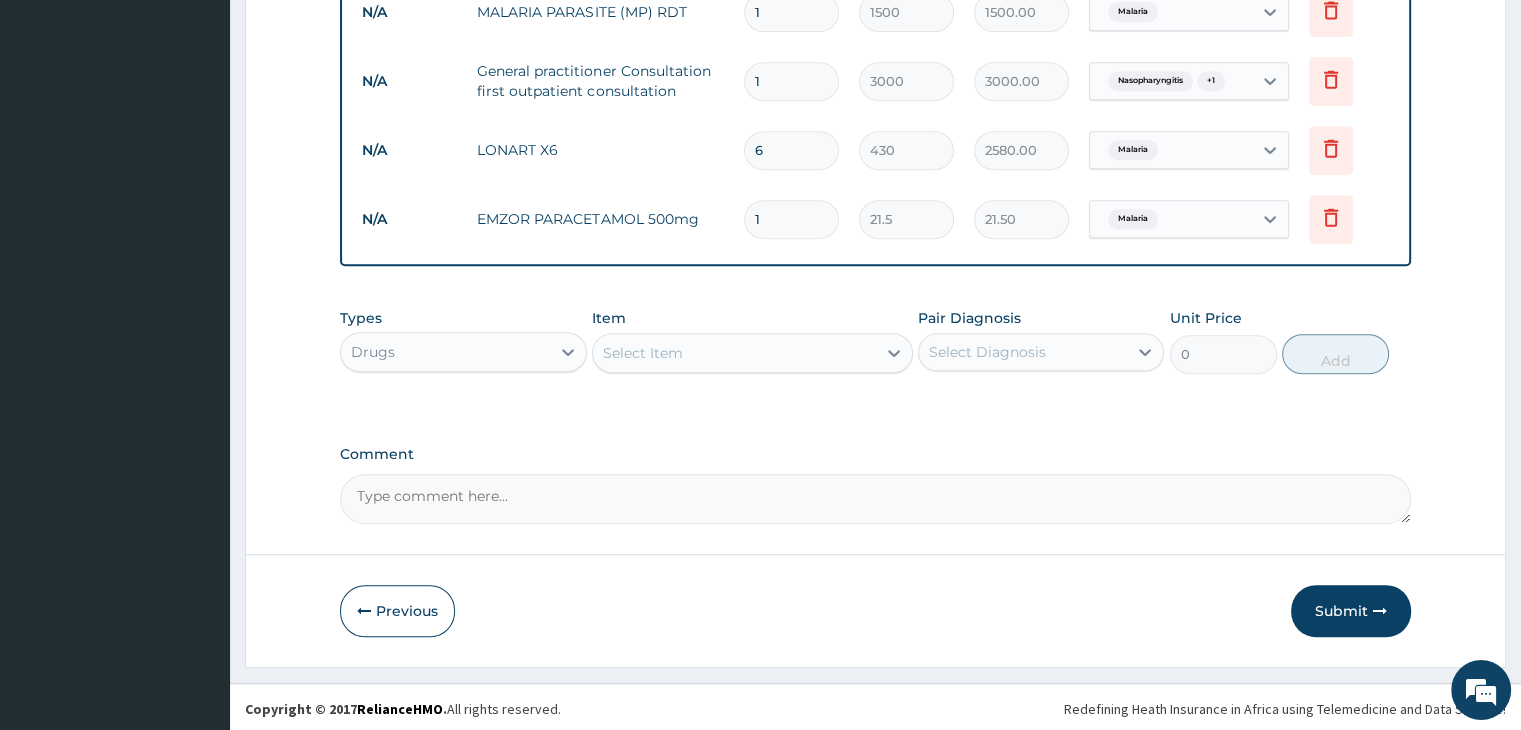 click on "Select Item" at bounding box center [734, 353] 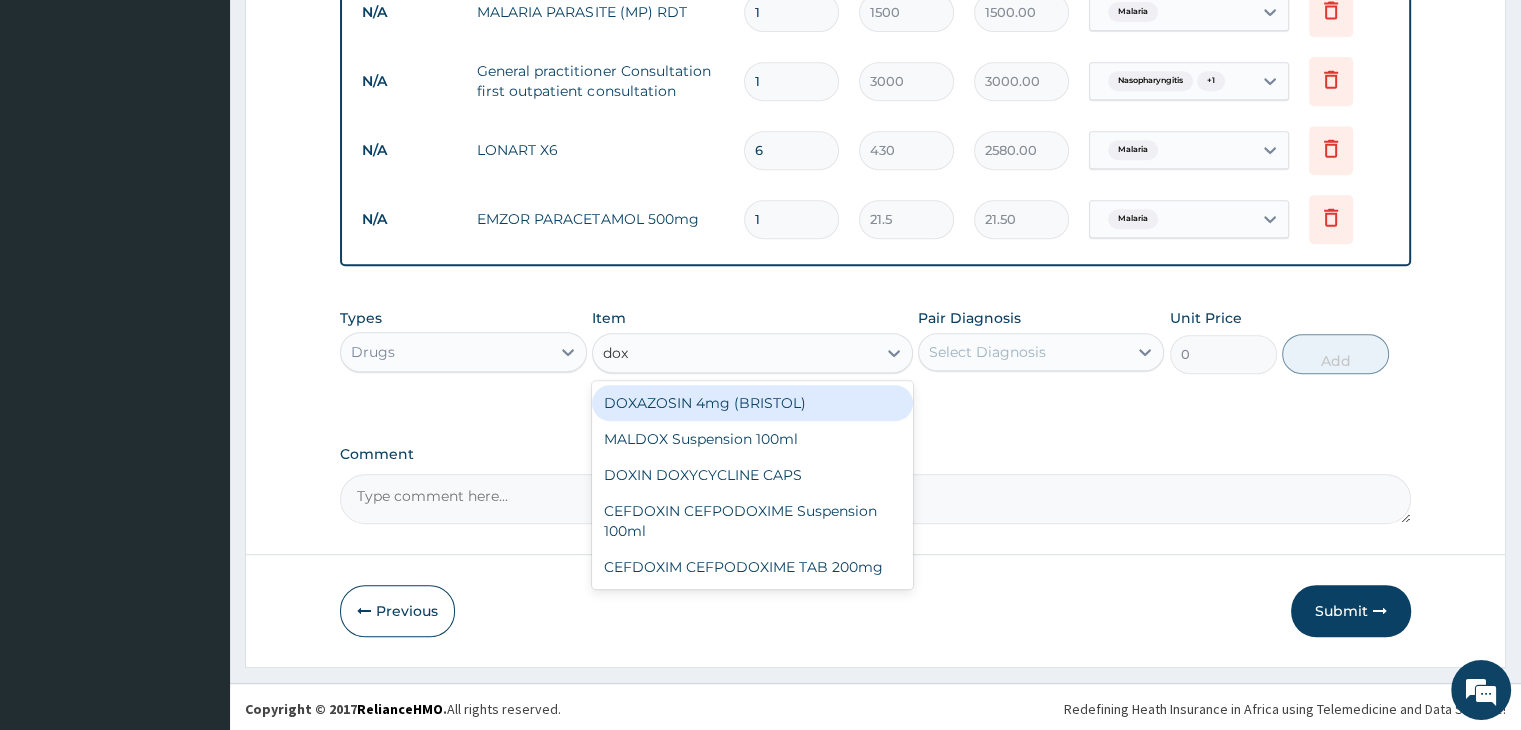 type on "doxy" 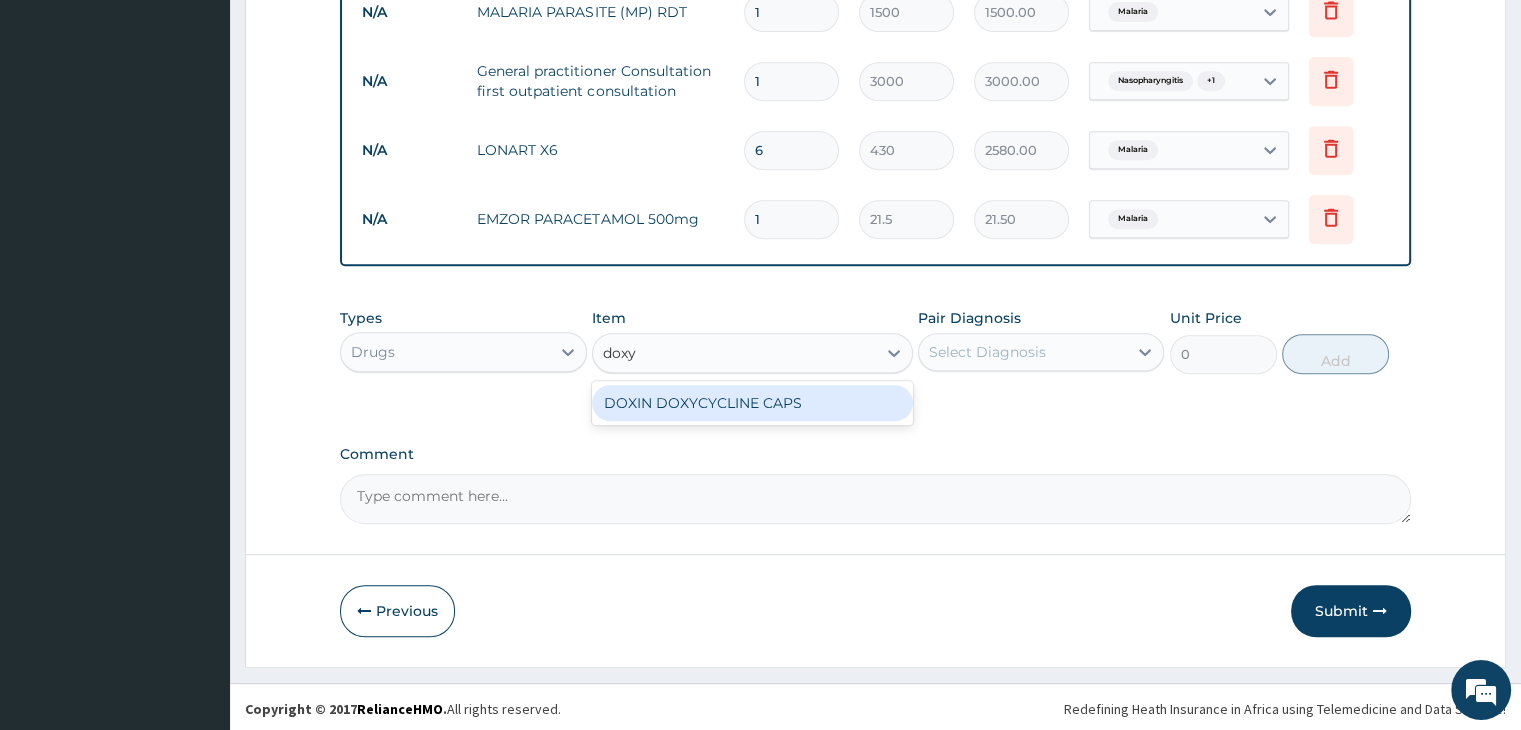 click on "DOXIN DOXYCYCLINE CAPS" at bounding box center (752, 403) 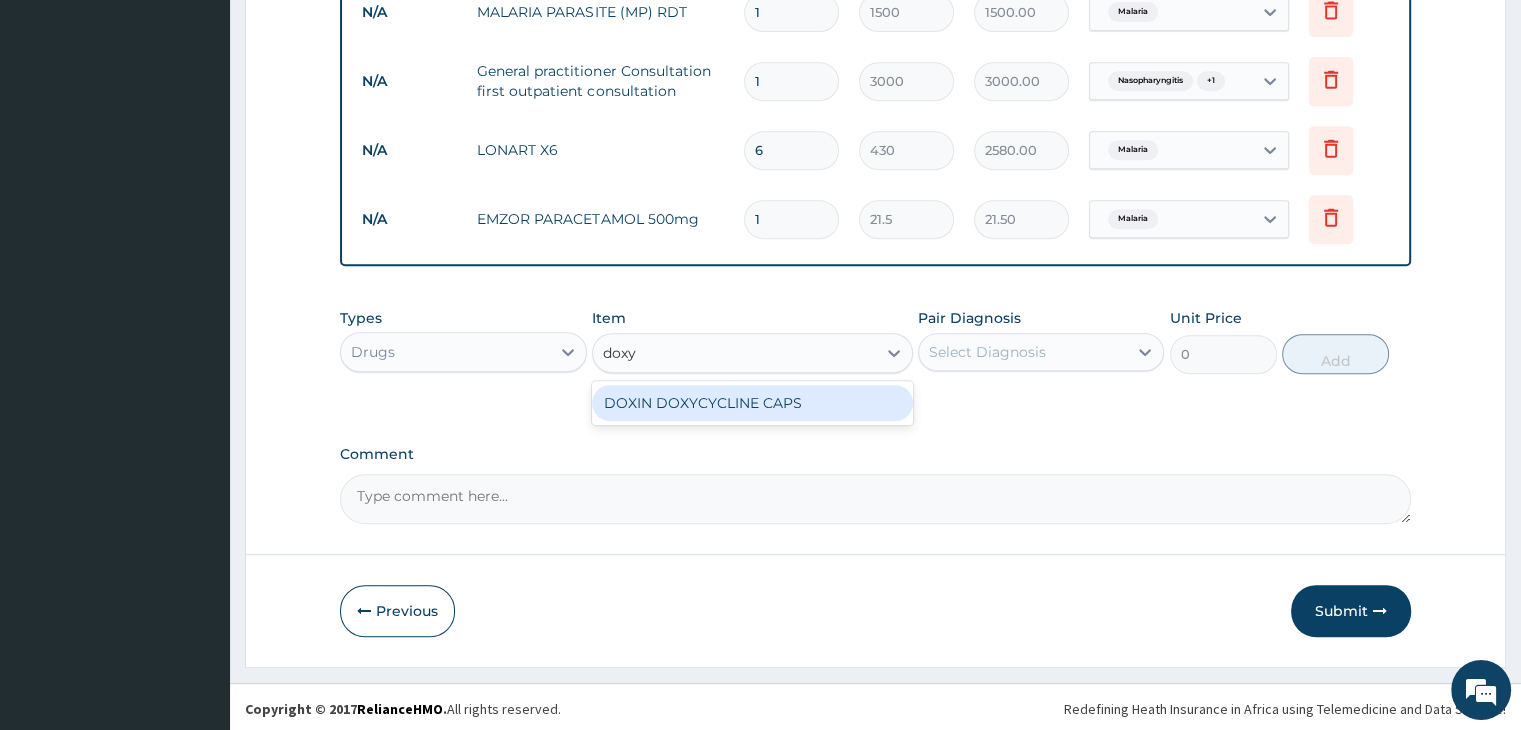 type 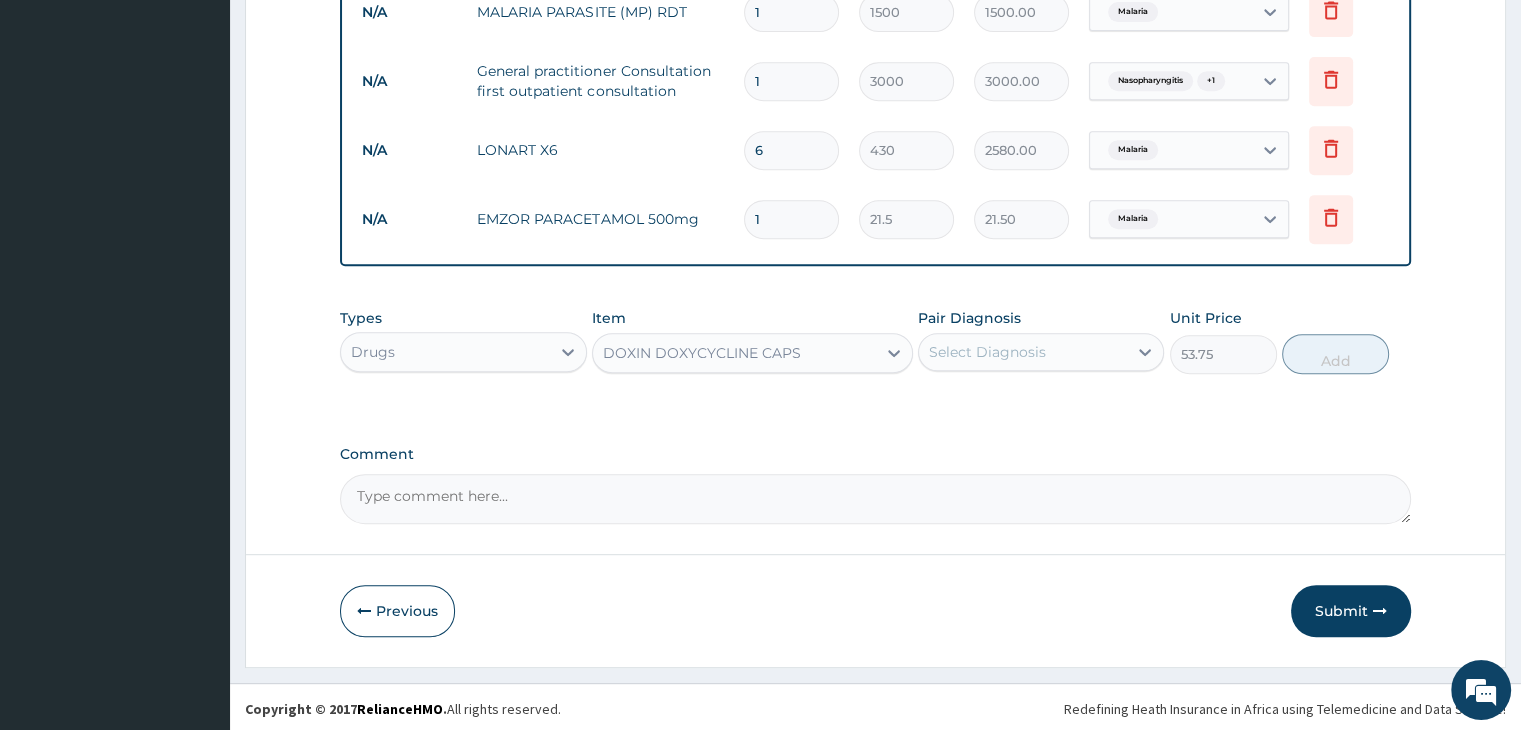 click on "Select Diagnosis" at bounding box center (987, 352) 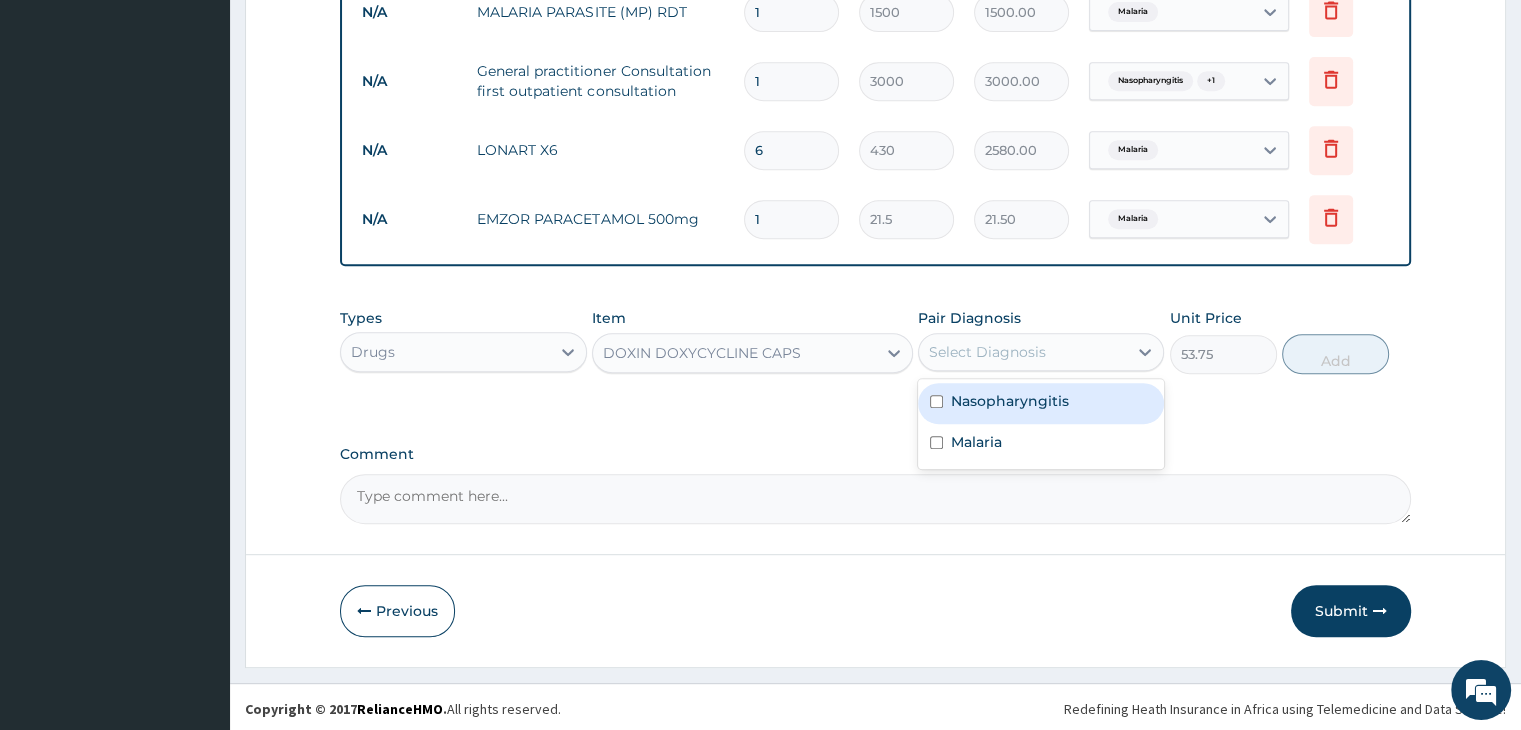 click on "Nasopharyngitis" at bounding box center [1010, 401] 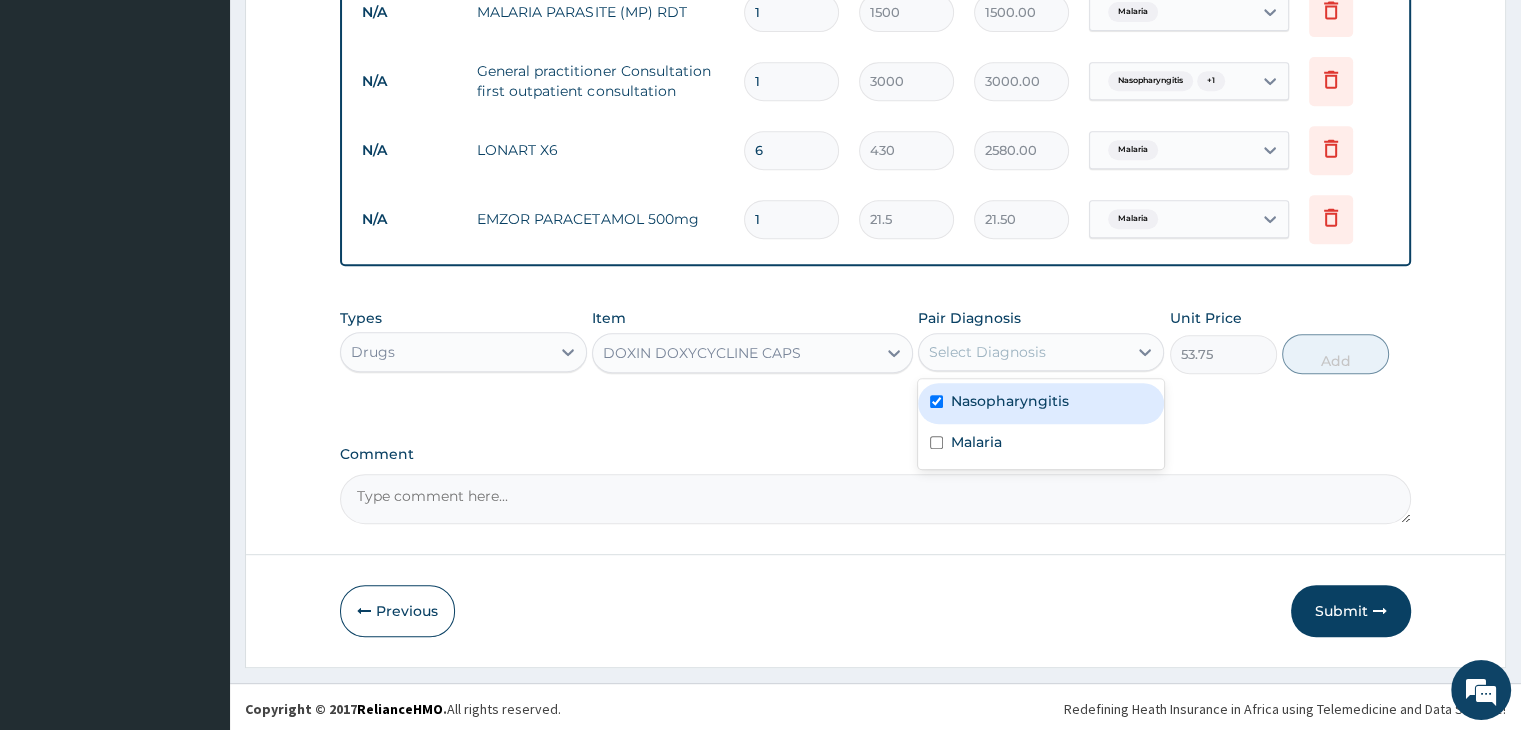 checkbox on "true" 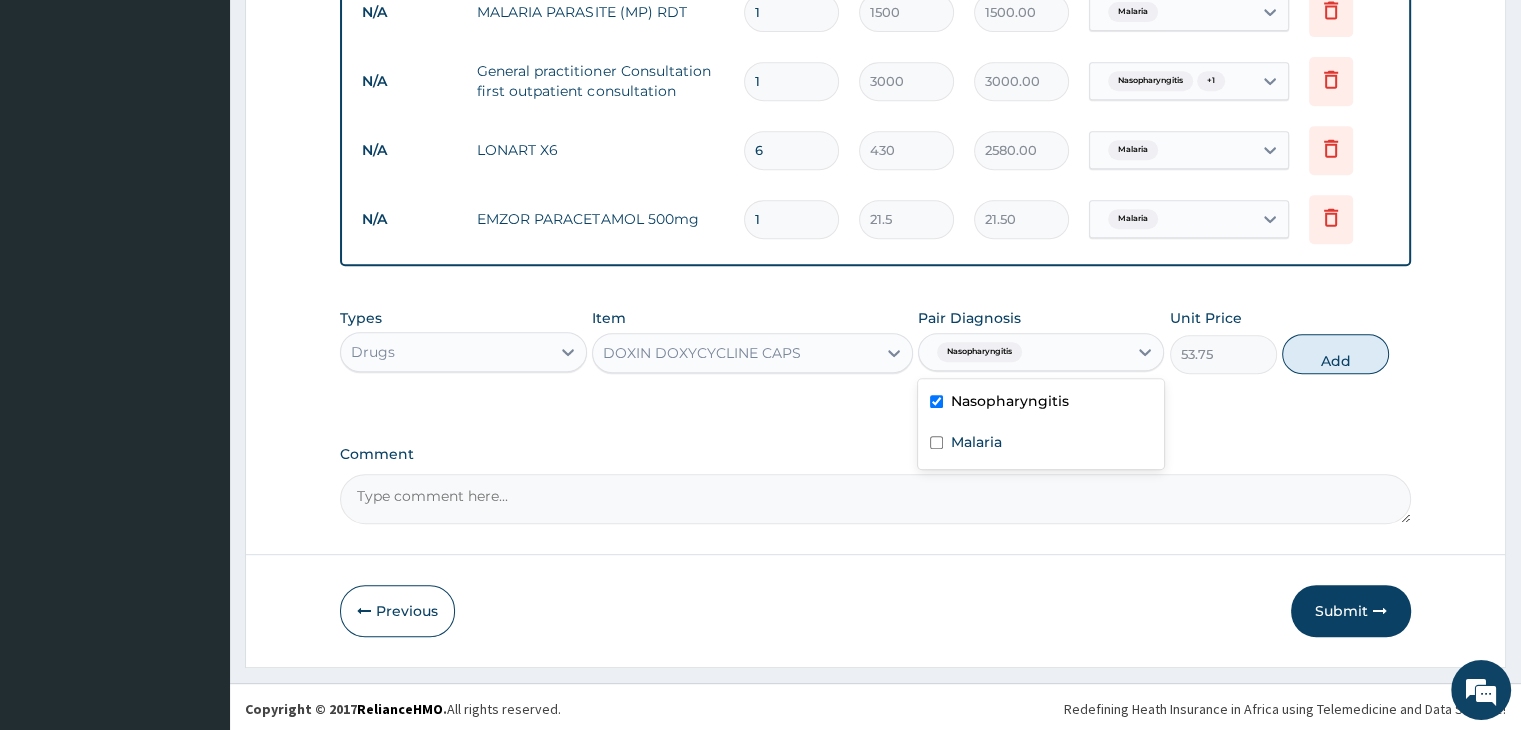 drag, startPoint x: 1338, startPoint y: 348, endPoint x: 1253, endPoint y: 341, distance: 85.28775 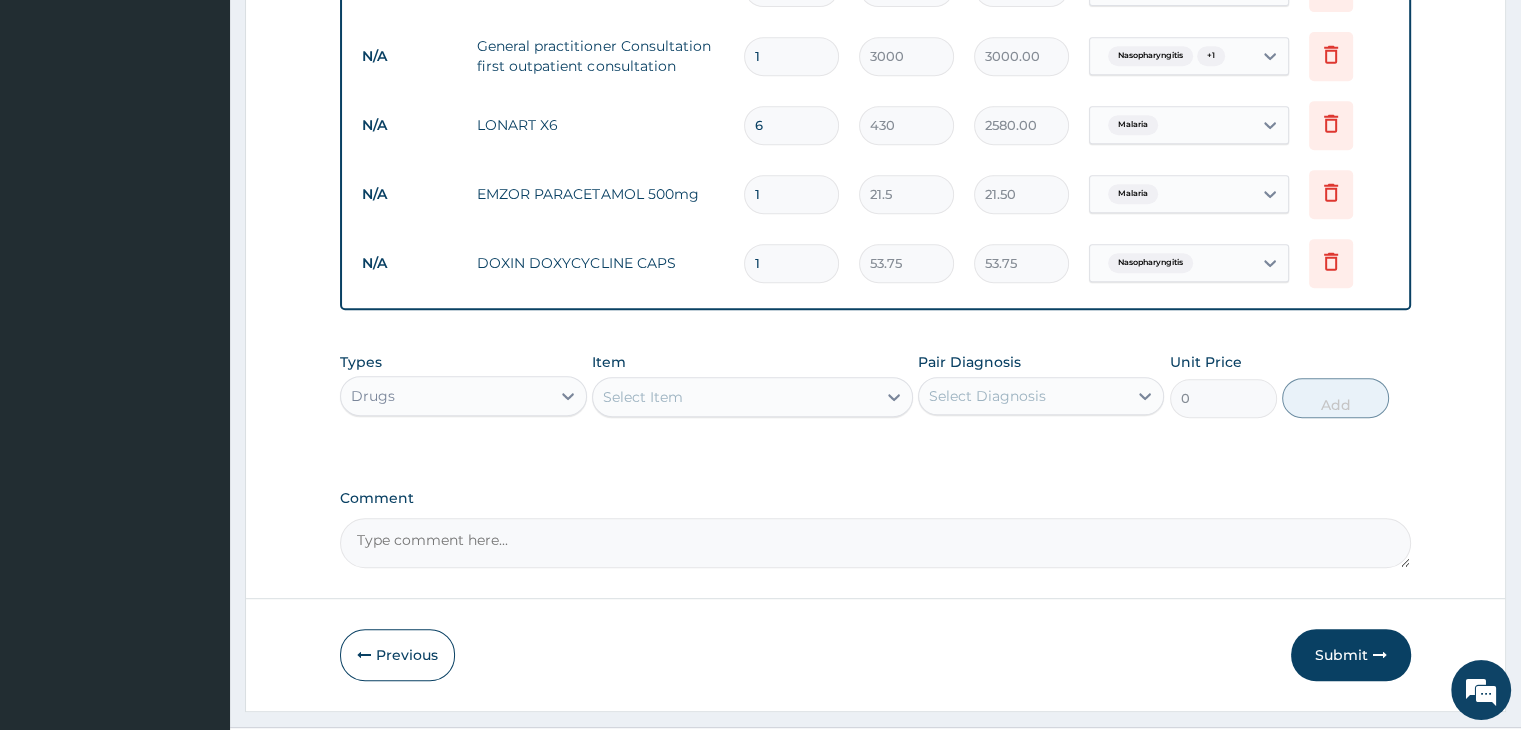 scroll, scrollTop: 958, scrollLeft: 0, axis: vertical 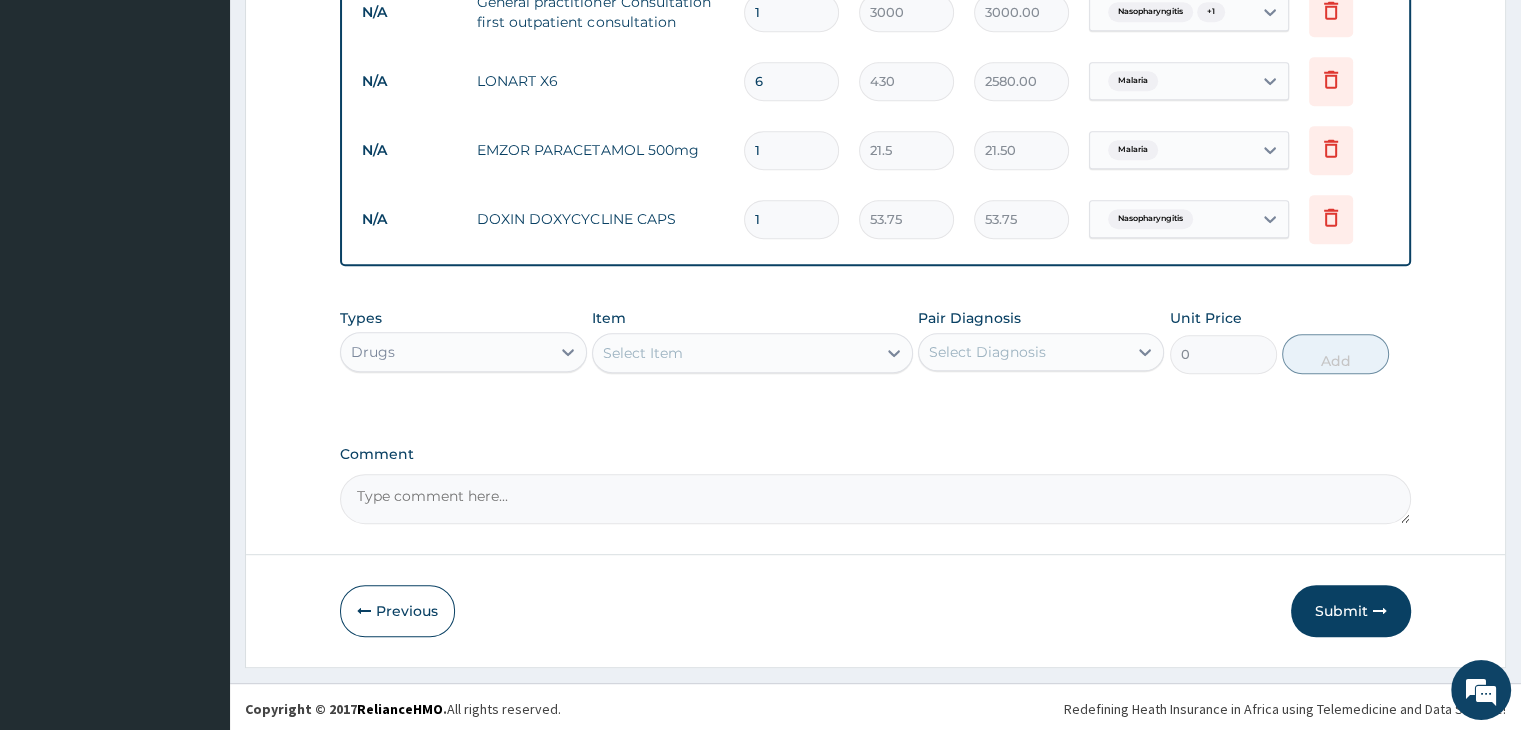 click on "Select Item" at bounding box center (734, 353) 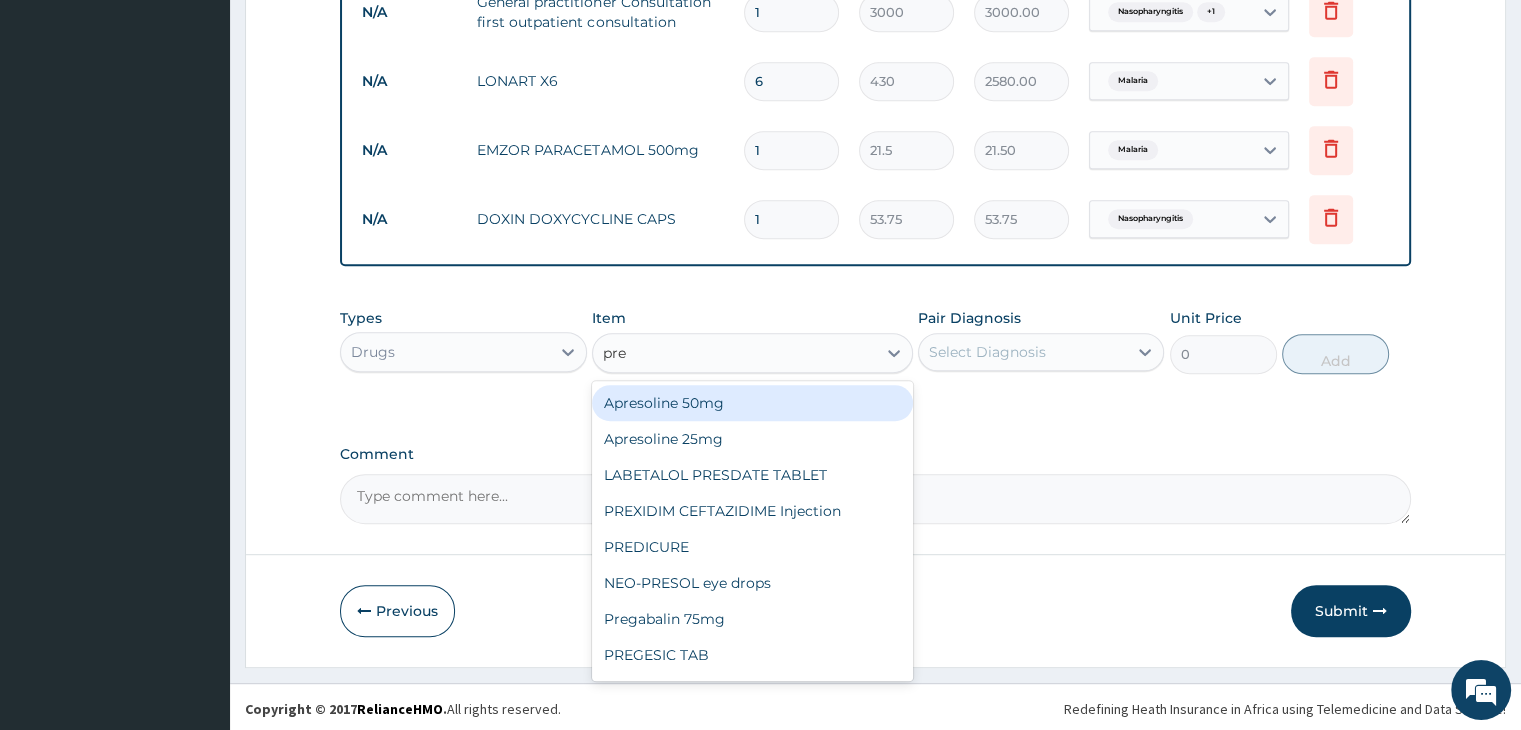 type on "pred" 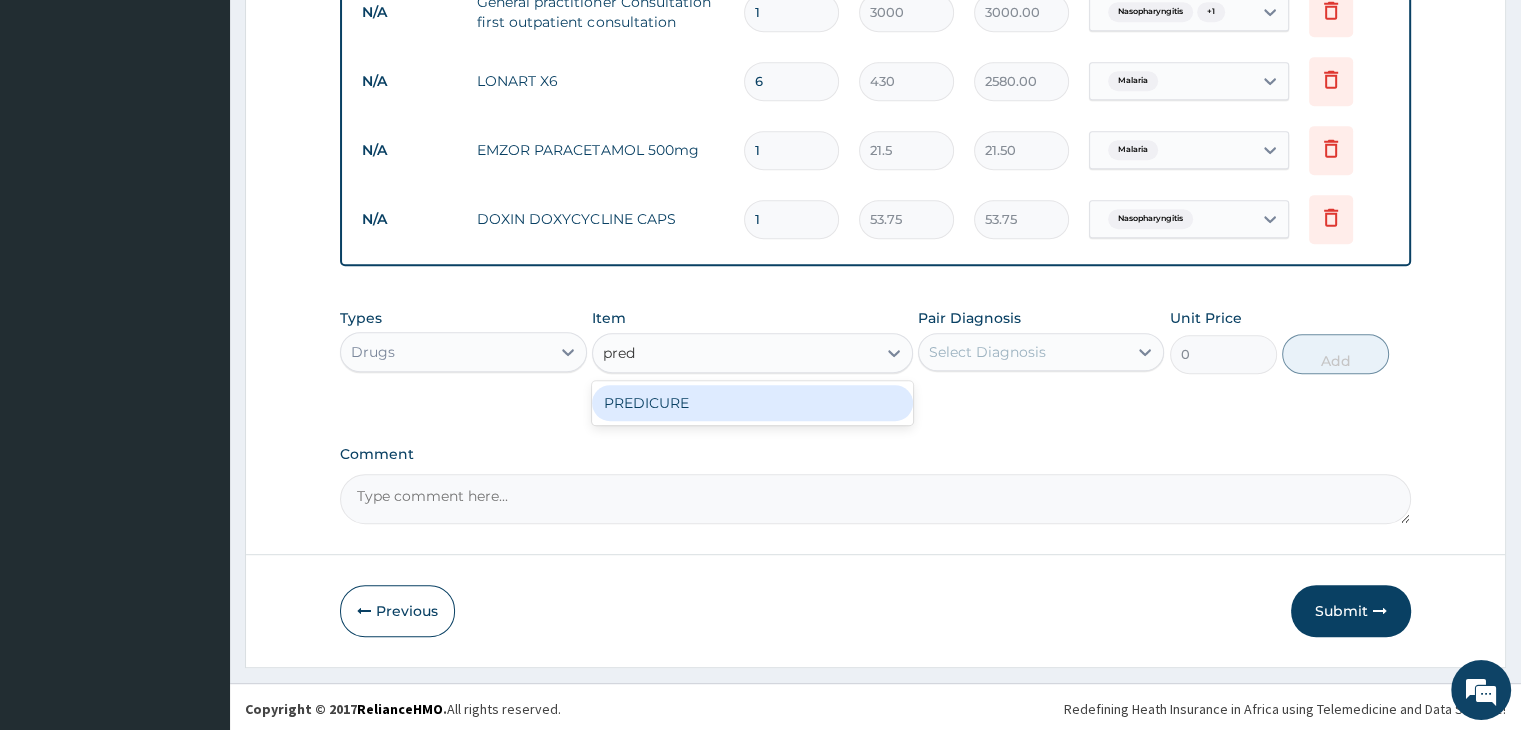 click on "PREDICURE" at bounding box center (752, 403) 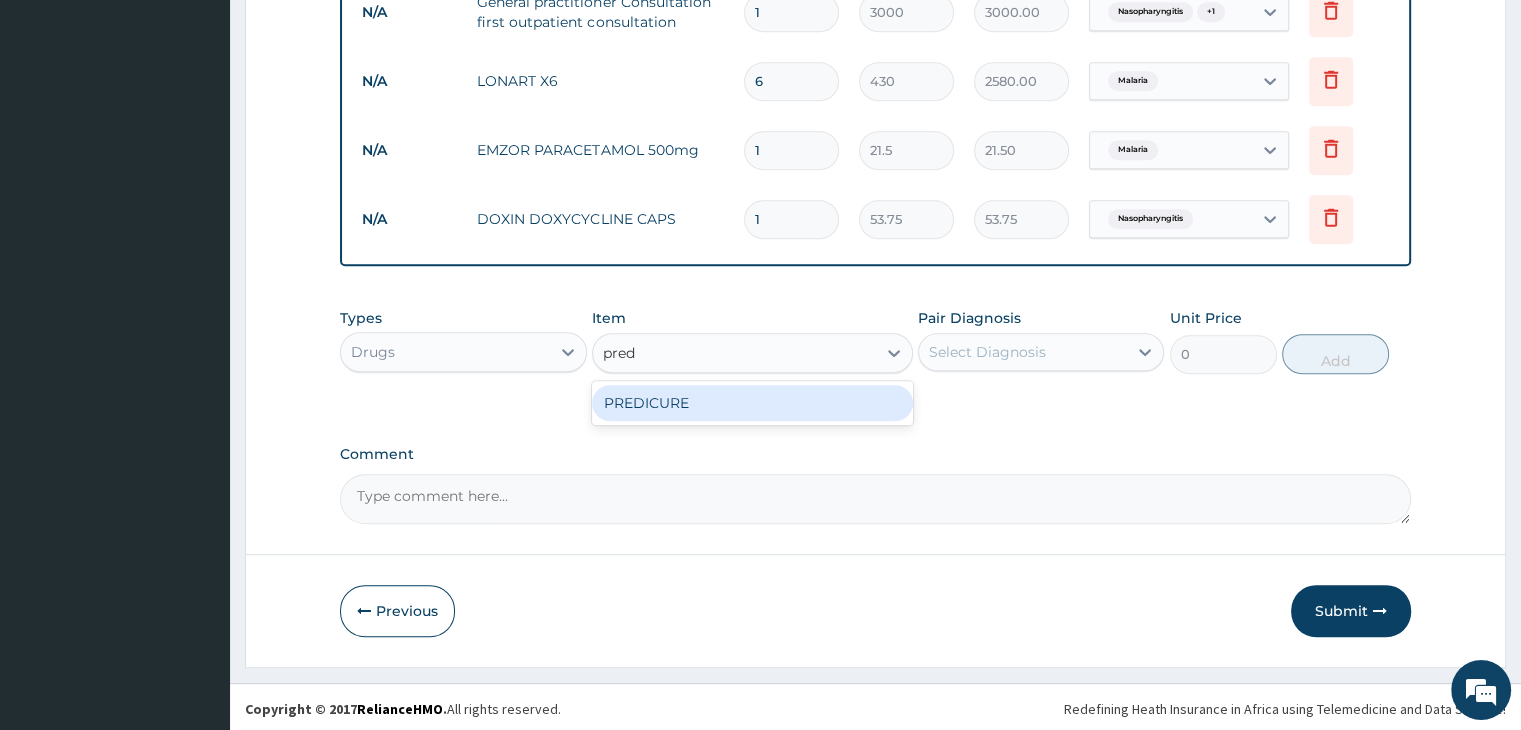 type 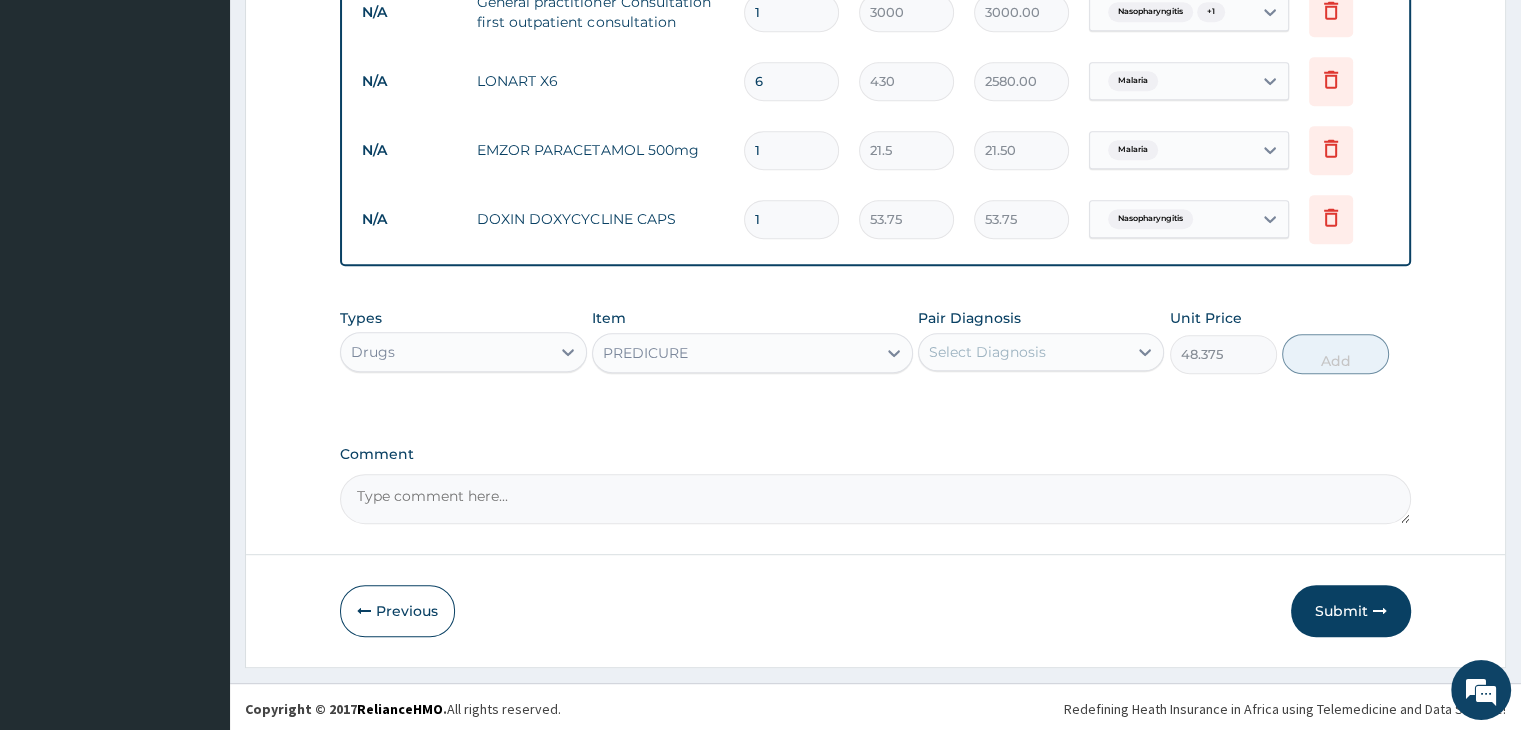 click on "Select Diagnosis" at bounding box center [1023, 352] 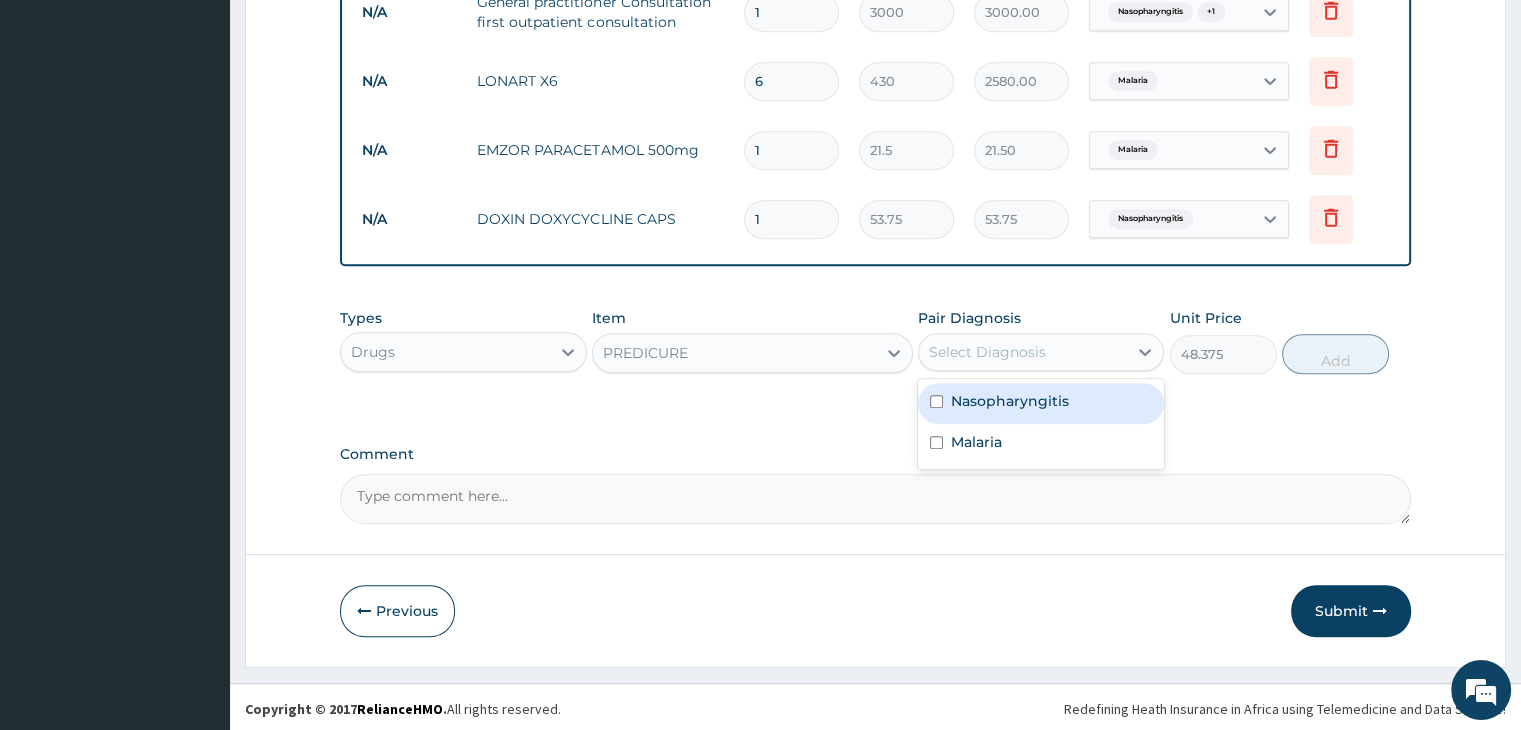 click on "Nasopharyngitis" at bounding box center (1010, 401) 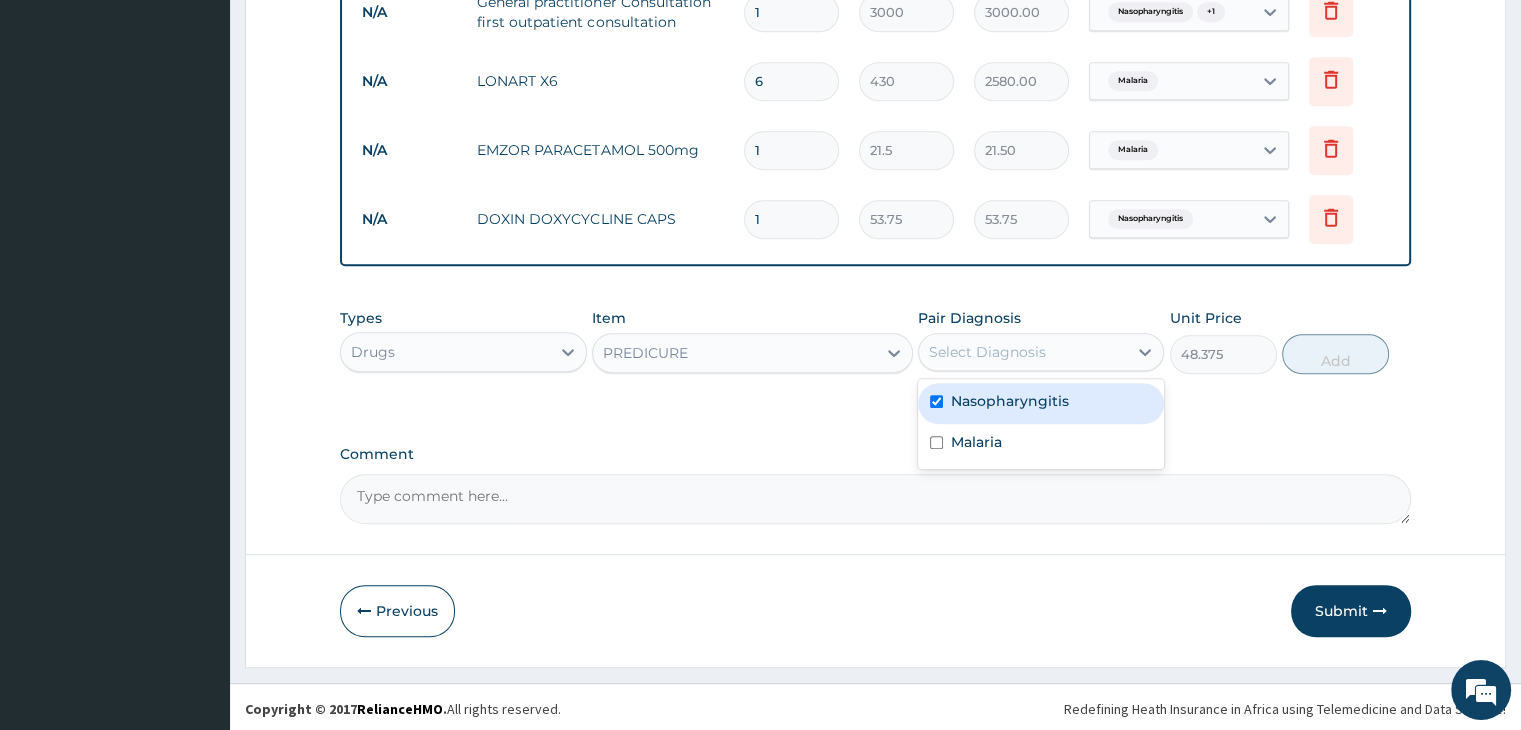checkbox on "true" 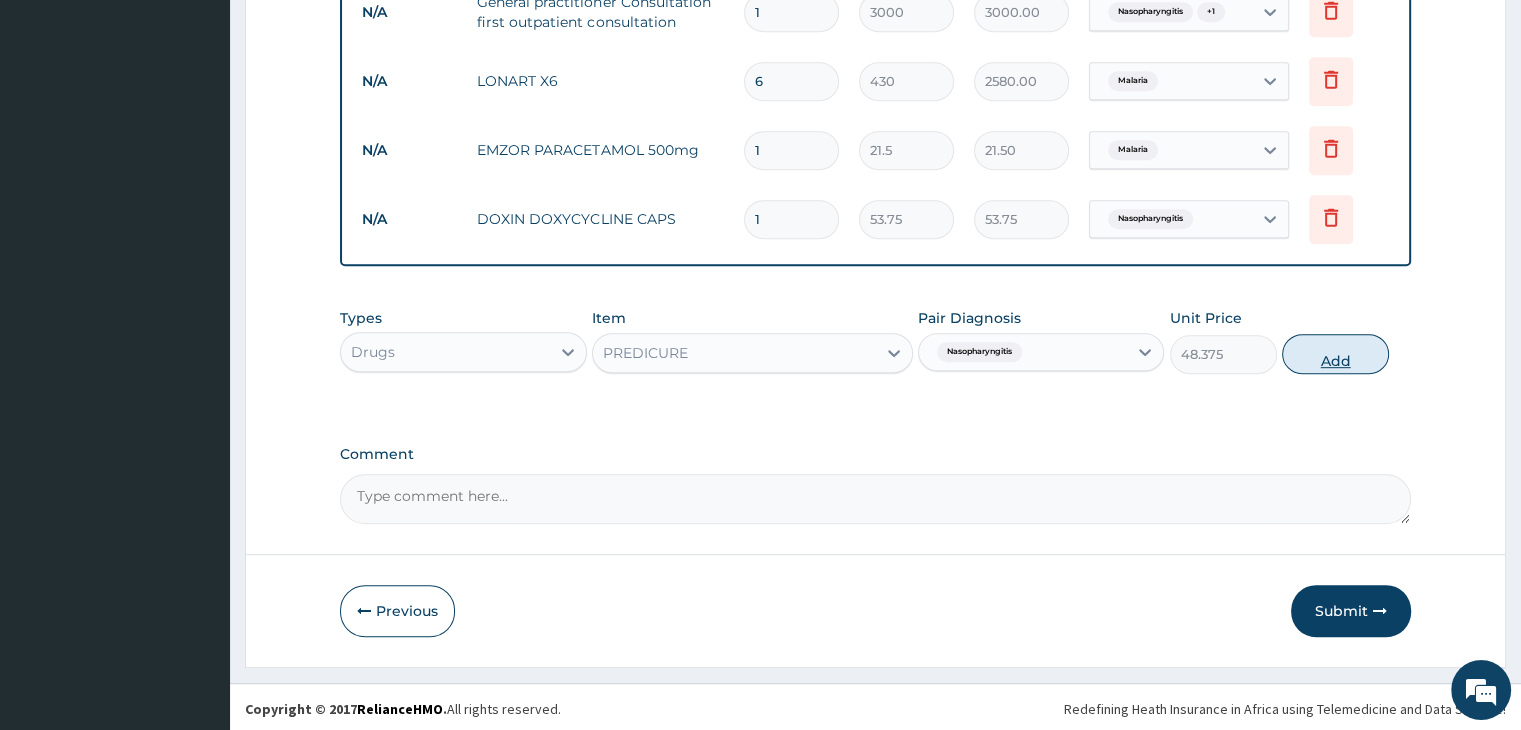 click on "Add" at bounding box center (1335, 354) 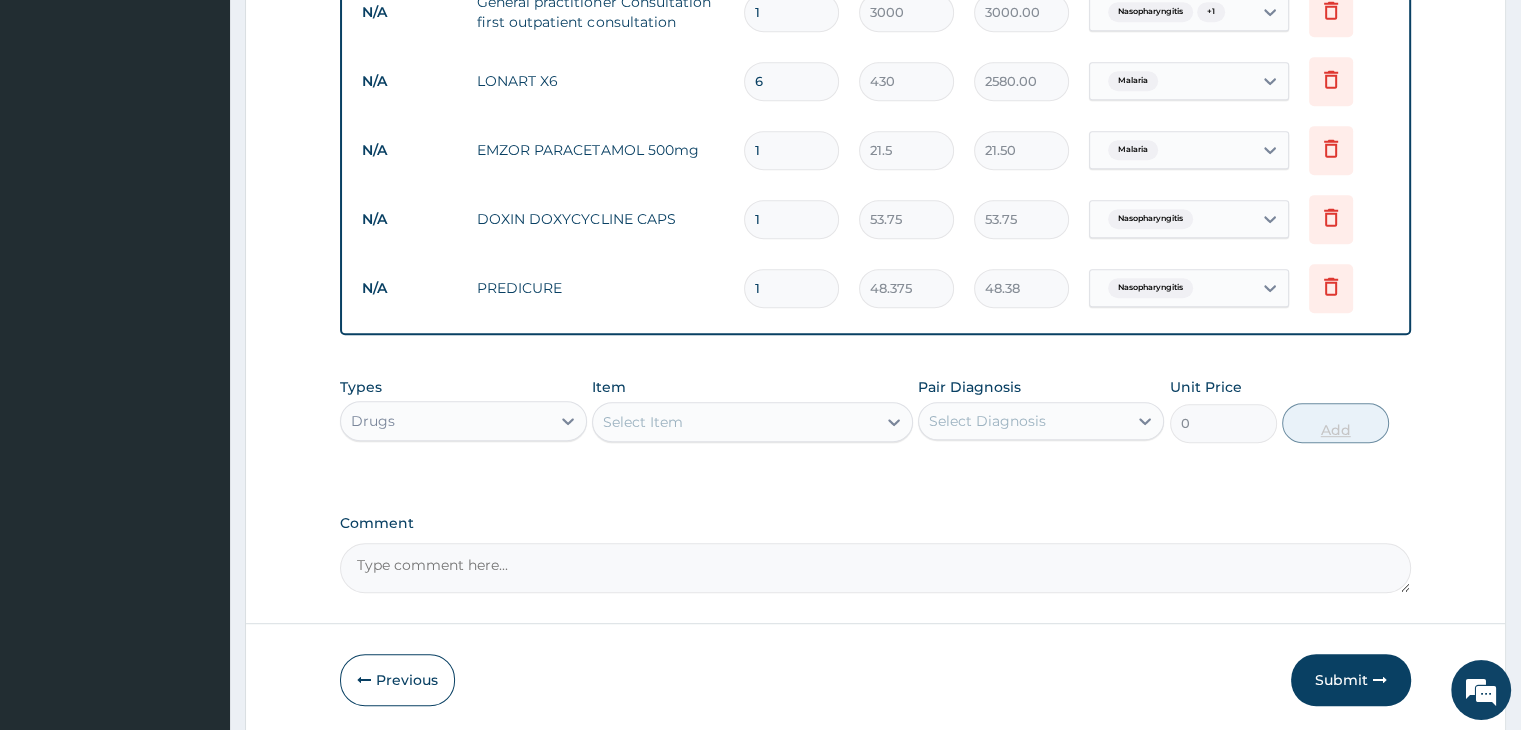 type 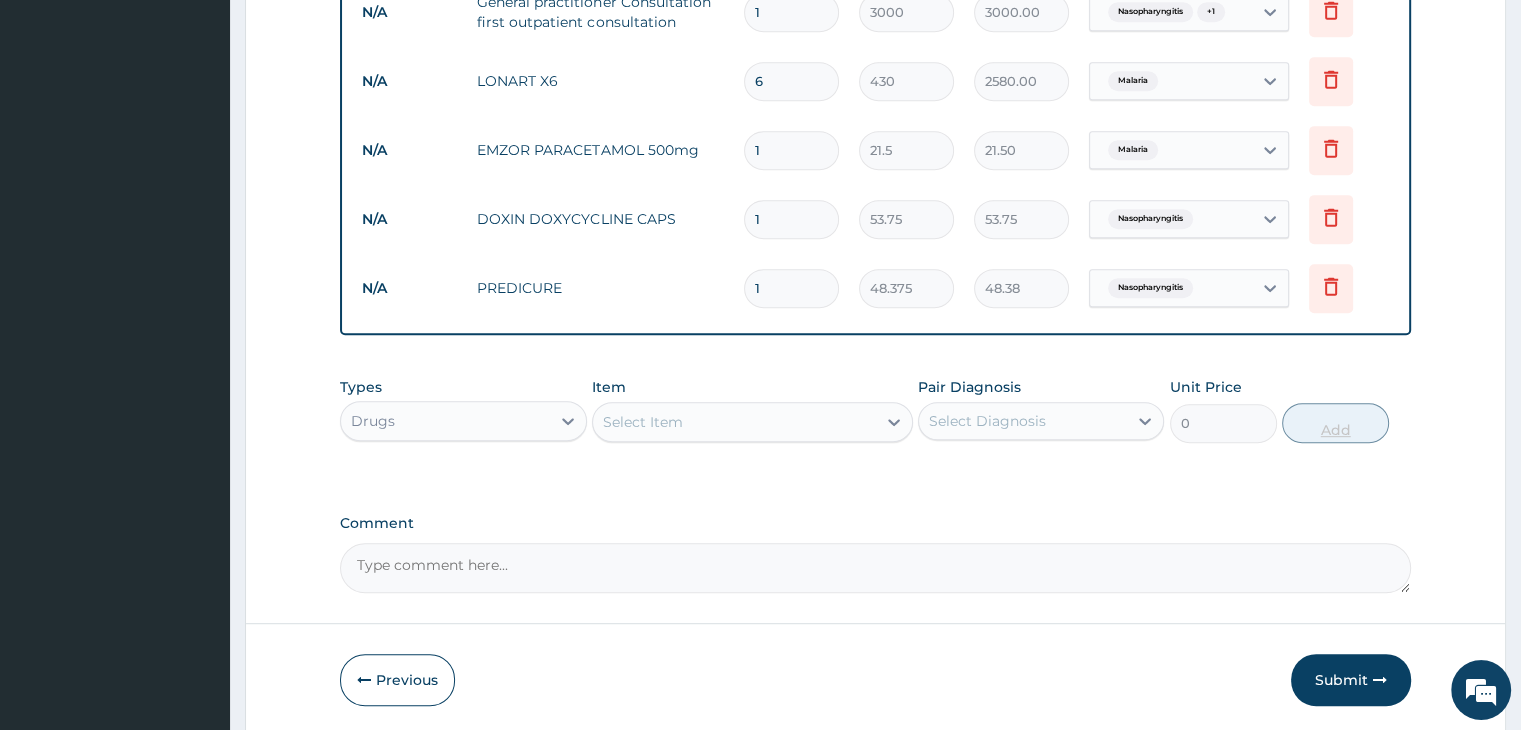 type on "0.00" 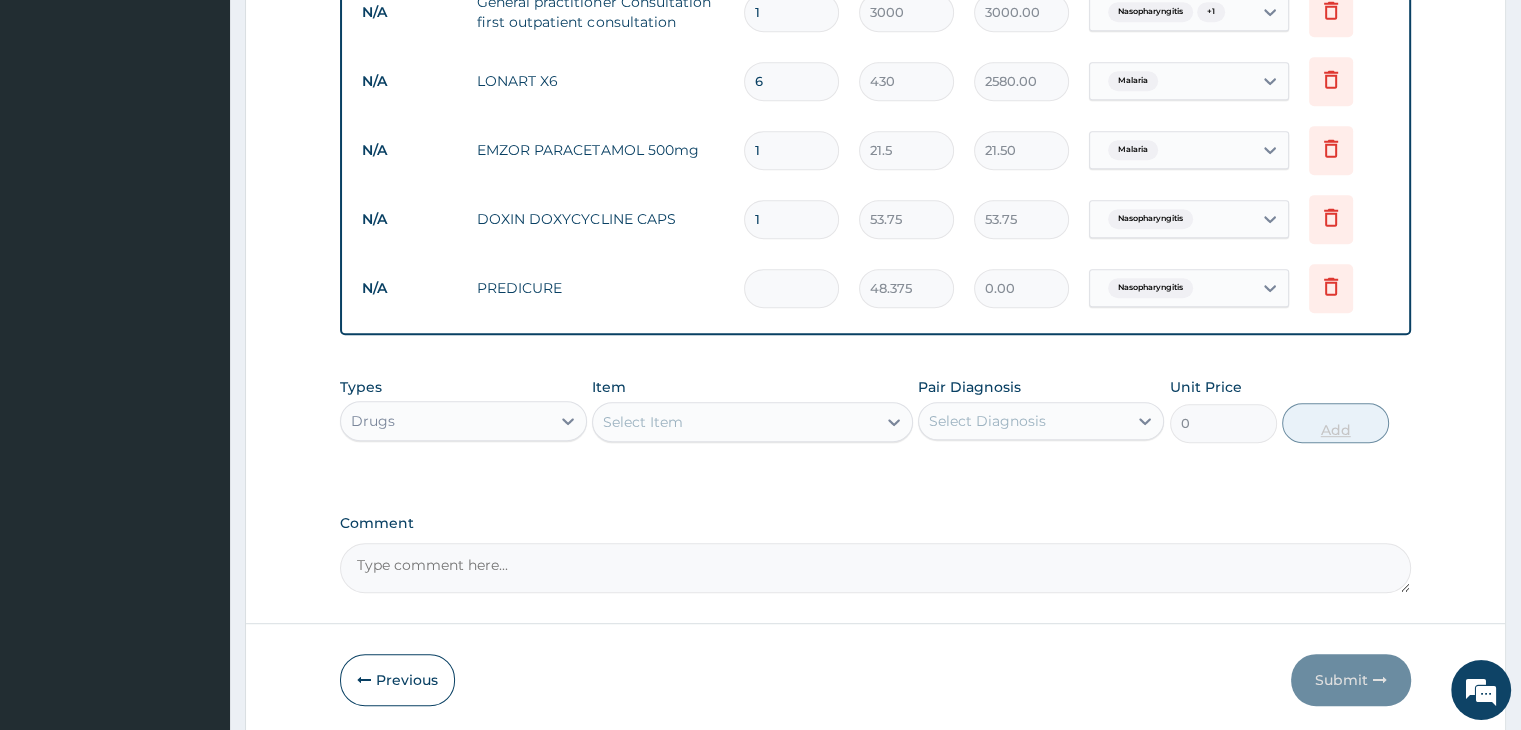 type on "2" 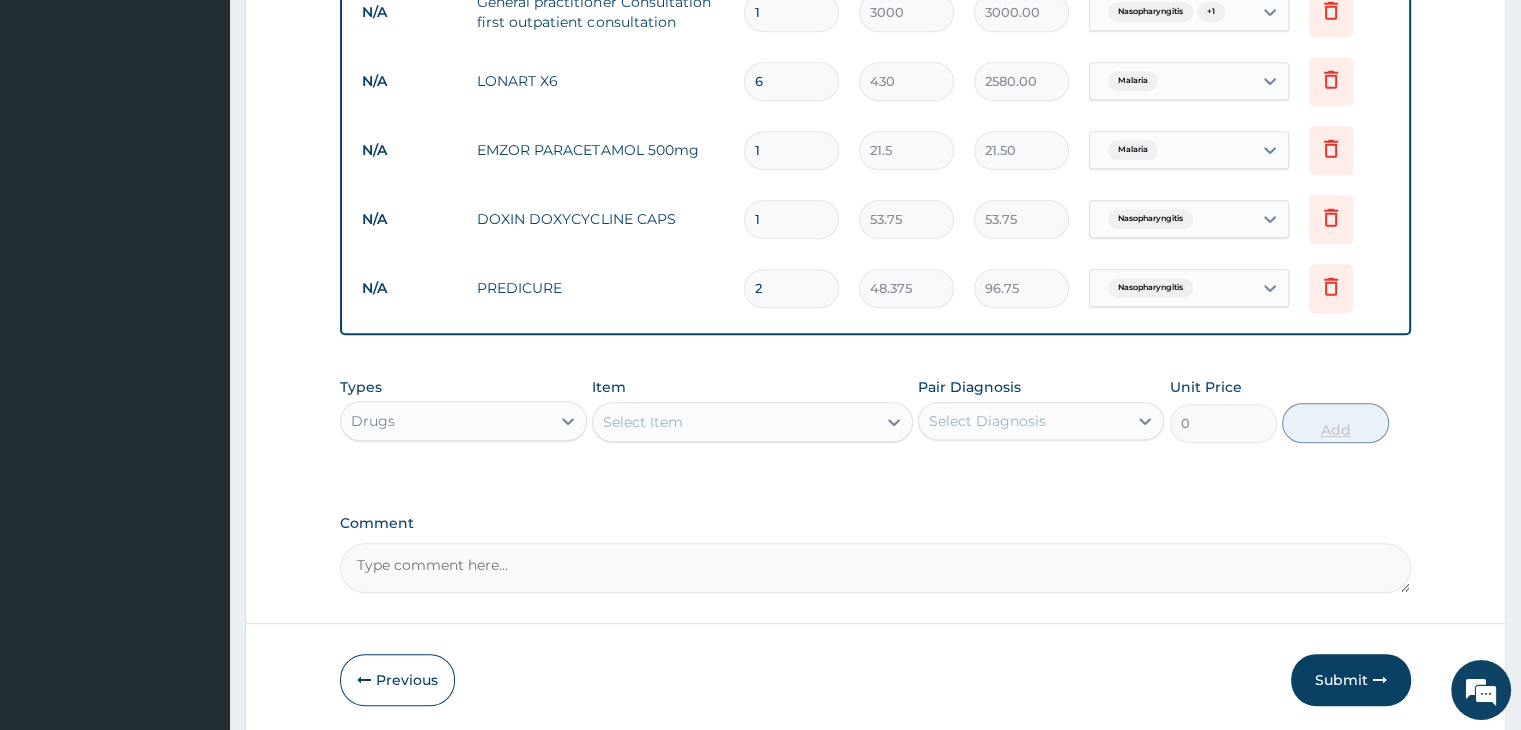 type on "20" 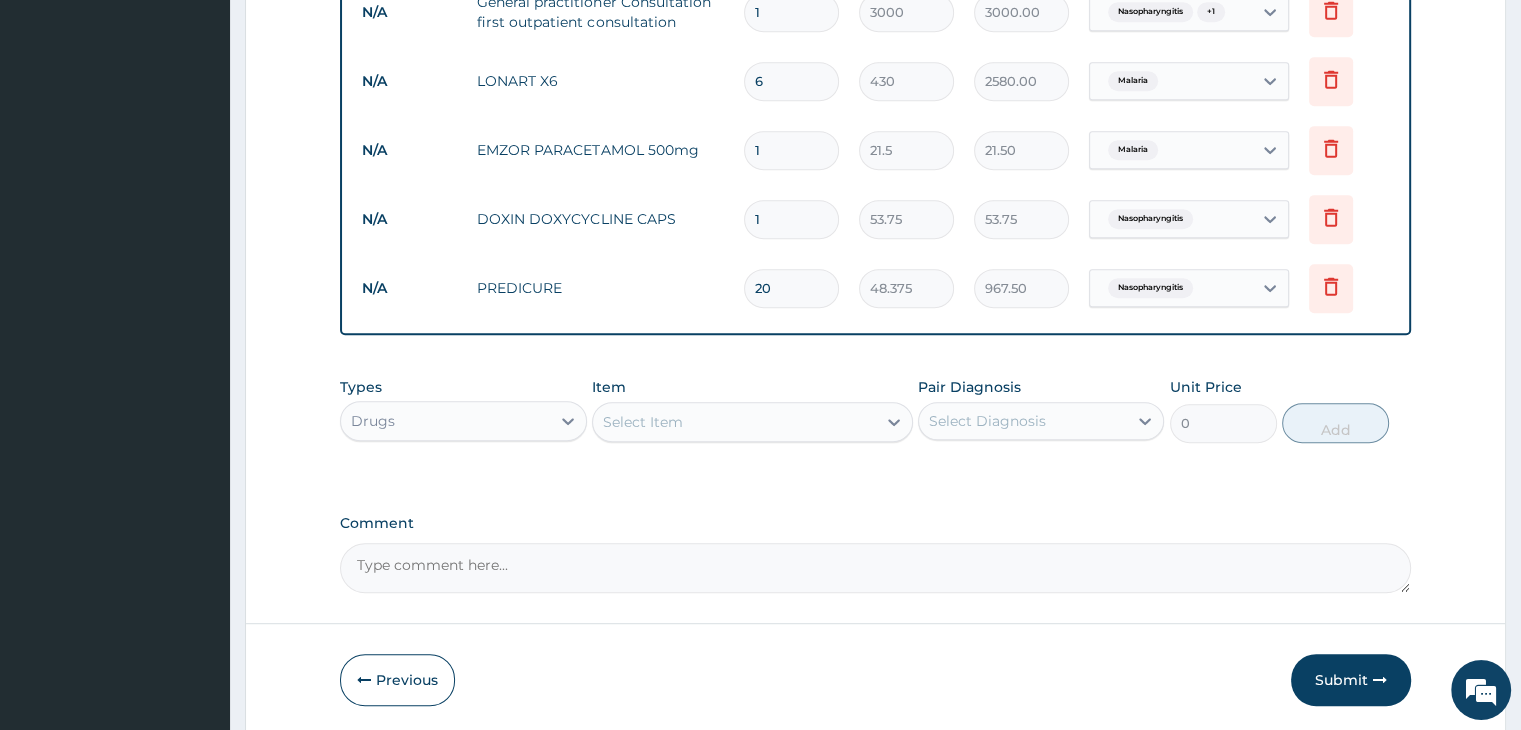 type on "20" 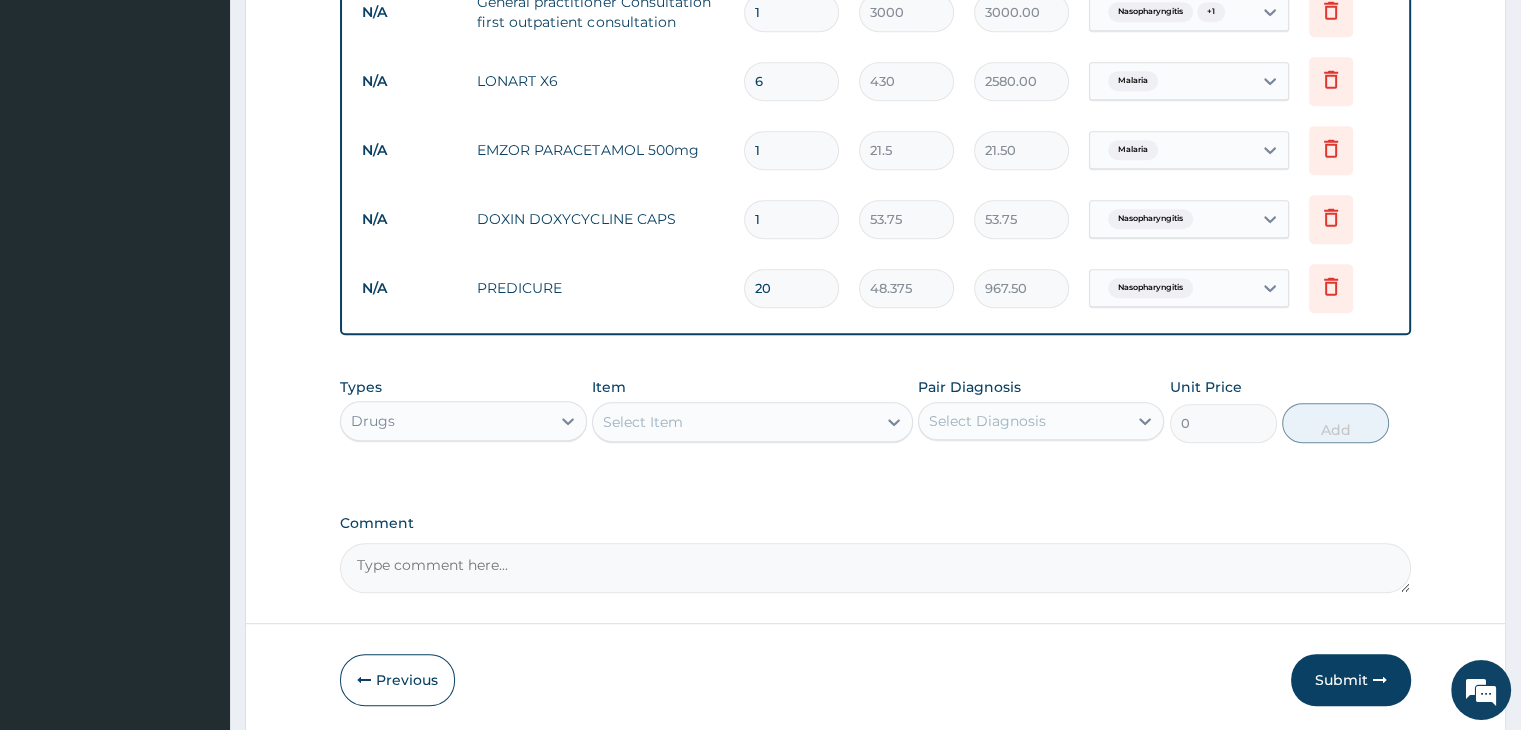 click on "Step  2  of 2 PA Code / Prescription Code Enter Code(Secondary Care Only) Encounter Date 27-07-2025 Important Notice Please enter PA codes before entering items that are not attached to a PA code   All diagnoses entered must be linked to a claim item. Diagnosis & Claim Items that are visible but inactive cannot be edited because they were imported from an already approved PA code. Diagnosis Nasopharyngitis Confirmed Malaria Confirmed NB: All diagnosis must be linked to a claim item Claim Items Type Name Quantity Unit Price Total Price Pair Diagnosis Actions N/A Leucocyte (WBC) : Total and Differential Counts - [Blood] 1 2000 2000.00 Nasopharyngitis Delete N/A MALARIA PARASITE (MP) RDT 1 1500 1500.00 Malaria Delete N/A General practitioner Consultation first outpatient consultation 1 3000 3000.00 Nasopharyngitis  + 1 Delete N/A LONART X6 6 430 2580.00 Malaria Delete N/A EMZOR PARACETAMOL 500mg 1 21.5 21.50 Malaria Delete N/A DOXIN DOXYCYCLINE CAPS 1 53.75 53.75 Nasopharyngitis Delete N/A PREDICURE 20 48.375 0" at bounding box center (875, -58) 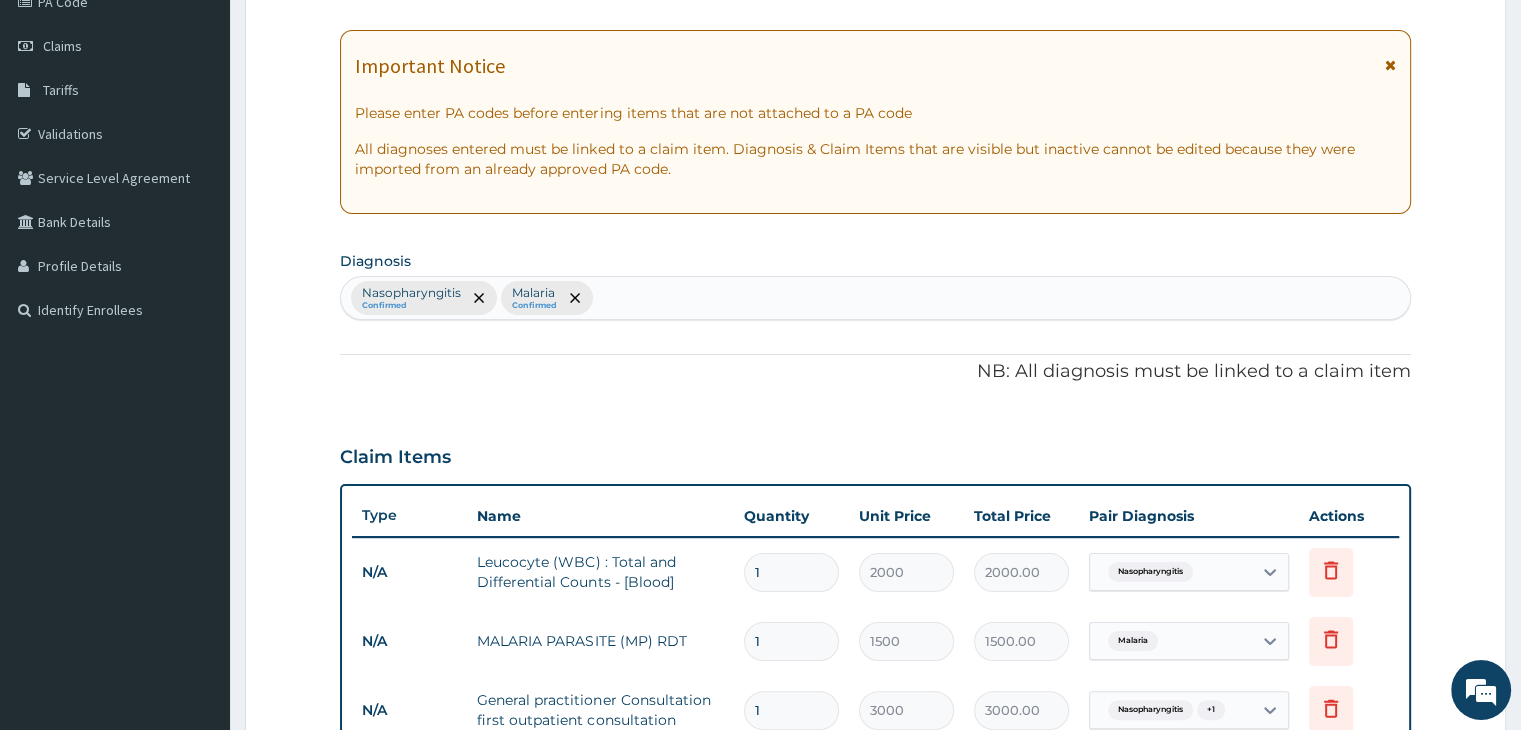 scroll, scrollTop: 258, scrollLeft: 0, axis: vertical 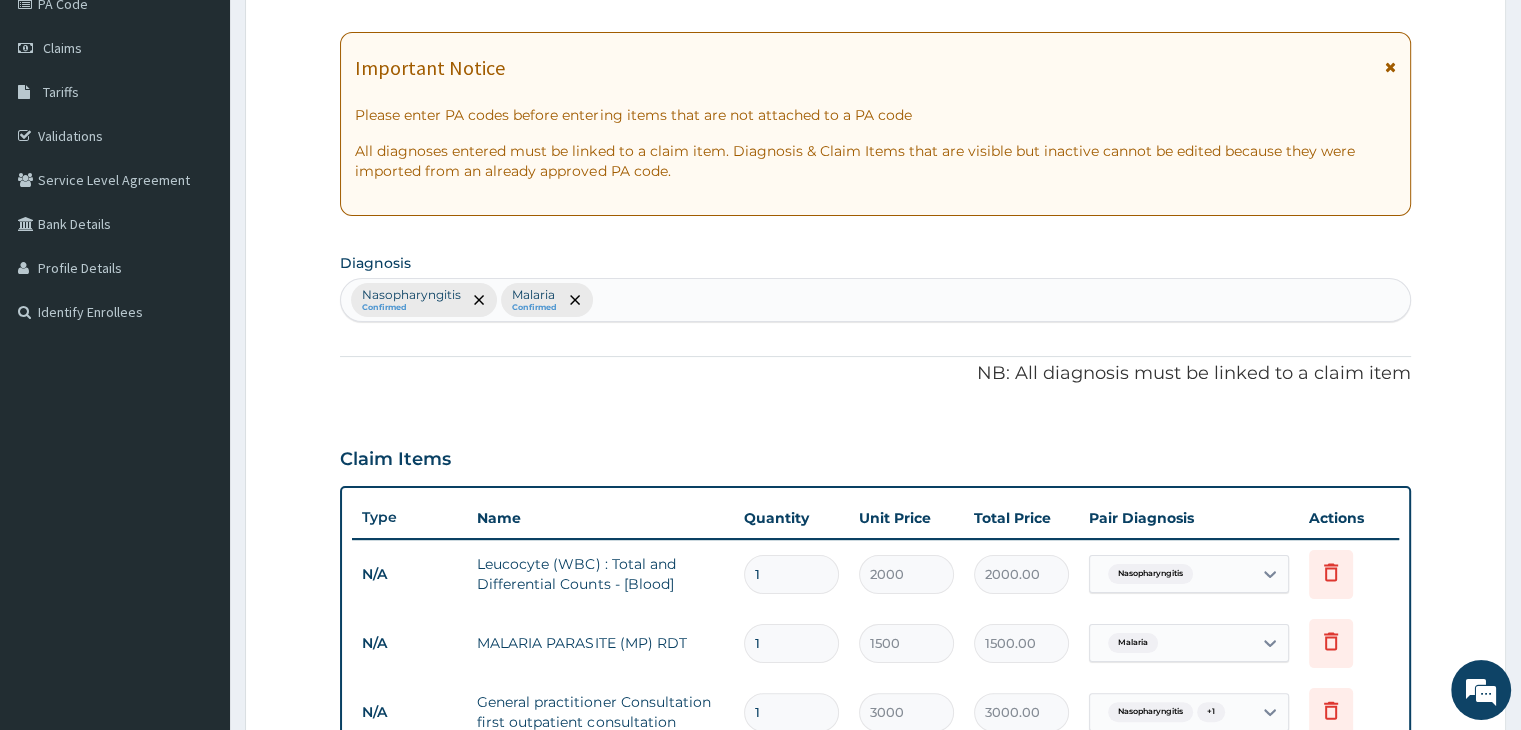 click on "Nasopharyngitis Confirmed Malaria Confirmed" at bounding box center [875, 300] 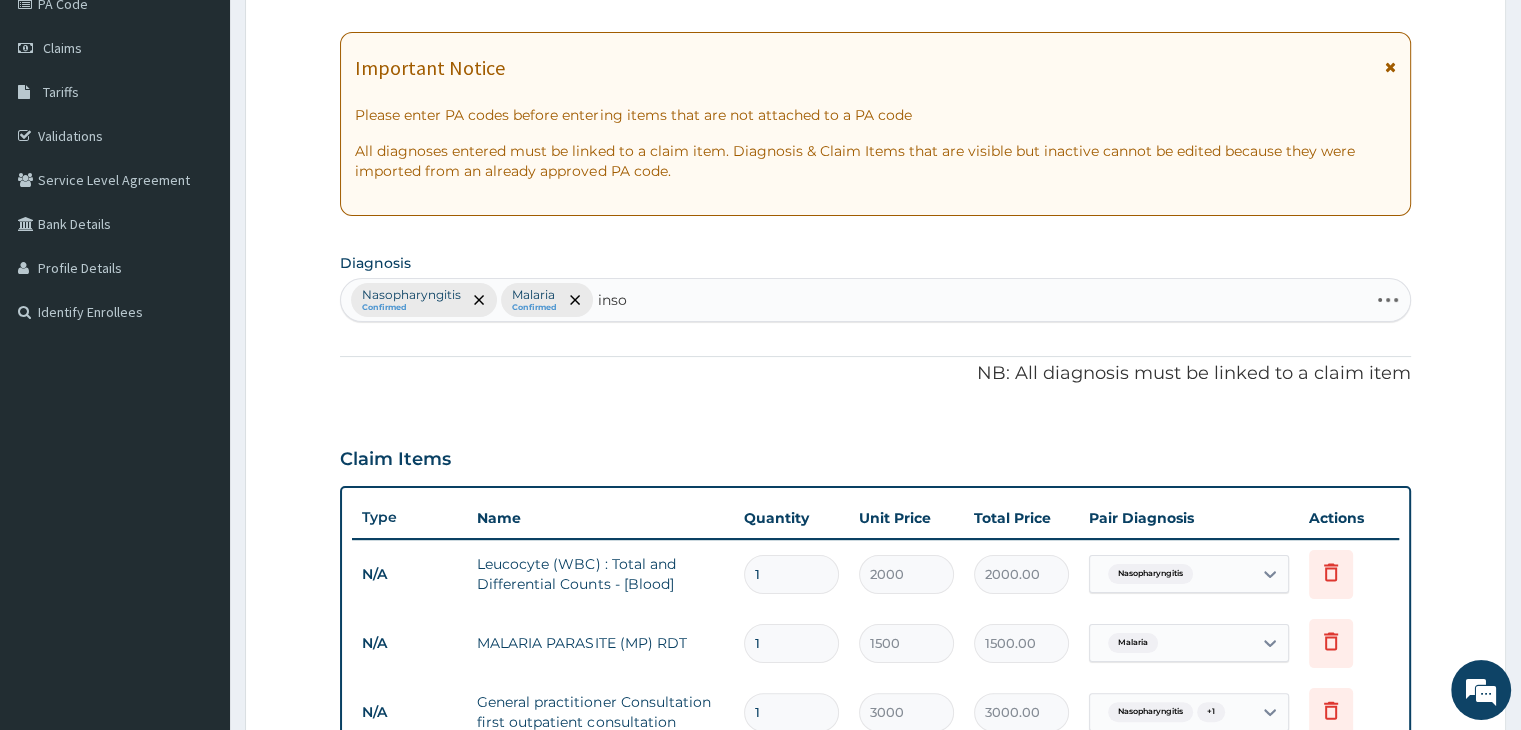 type on "insom" 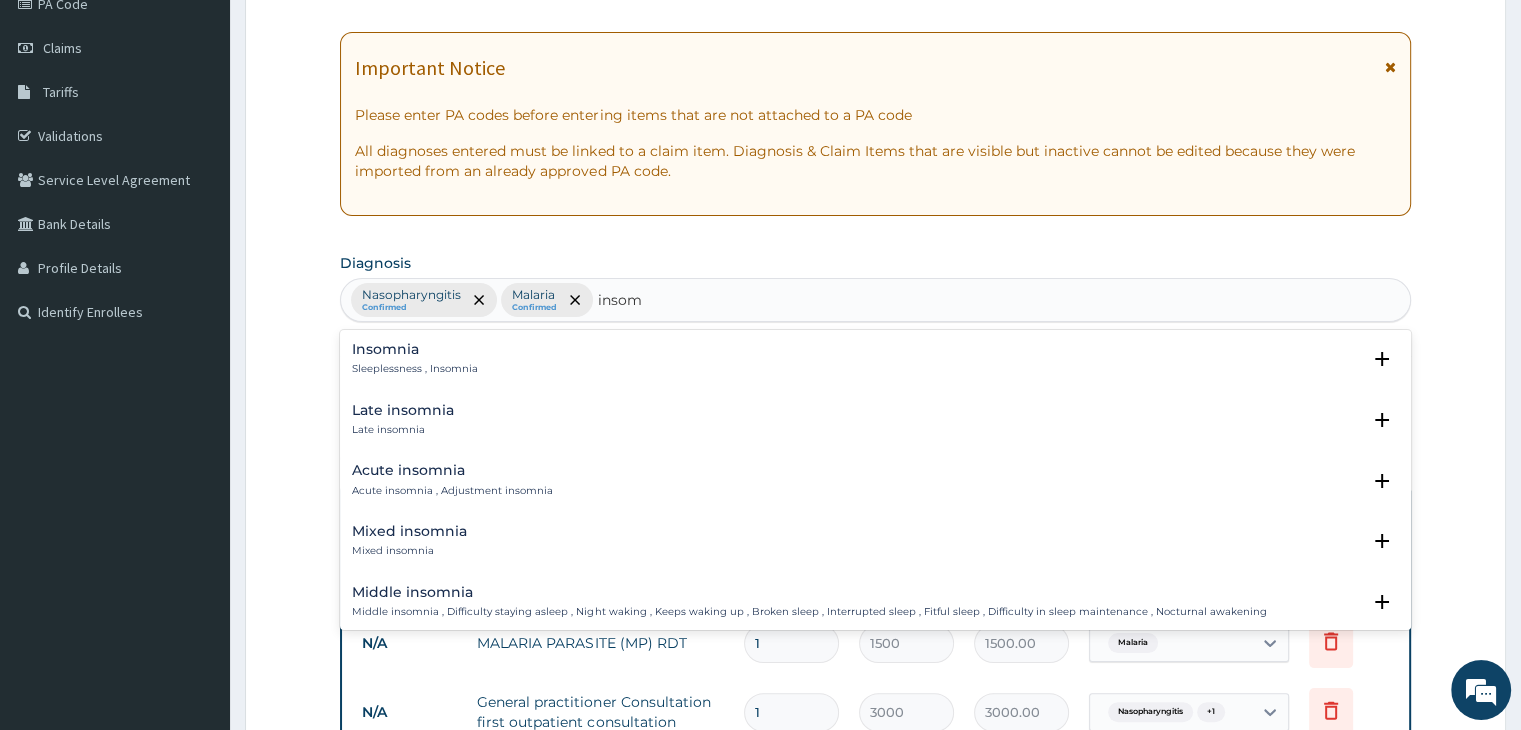 click on "Insomnia Sleeplessness , Insomnia" at bounding box center [415, 359] 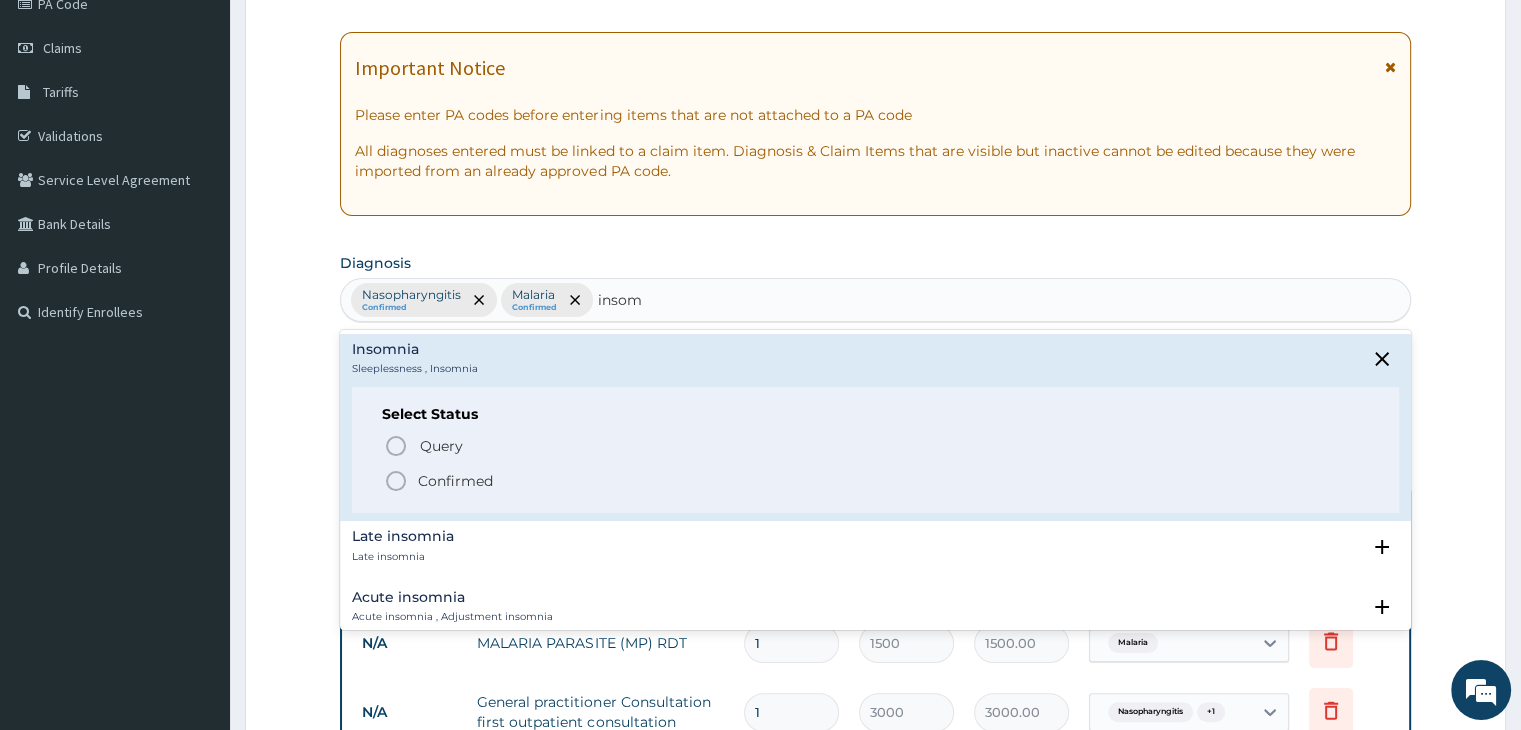click 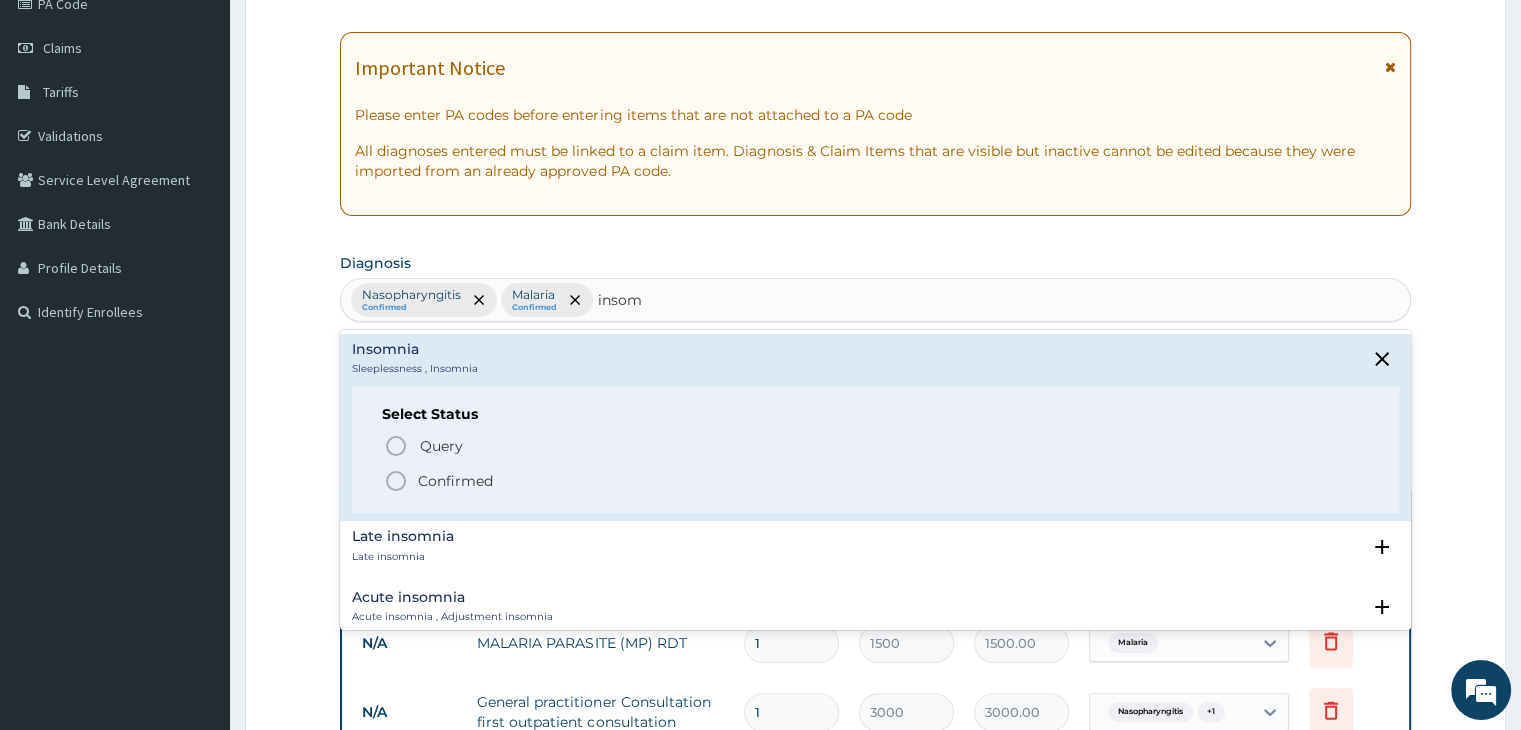 type 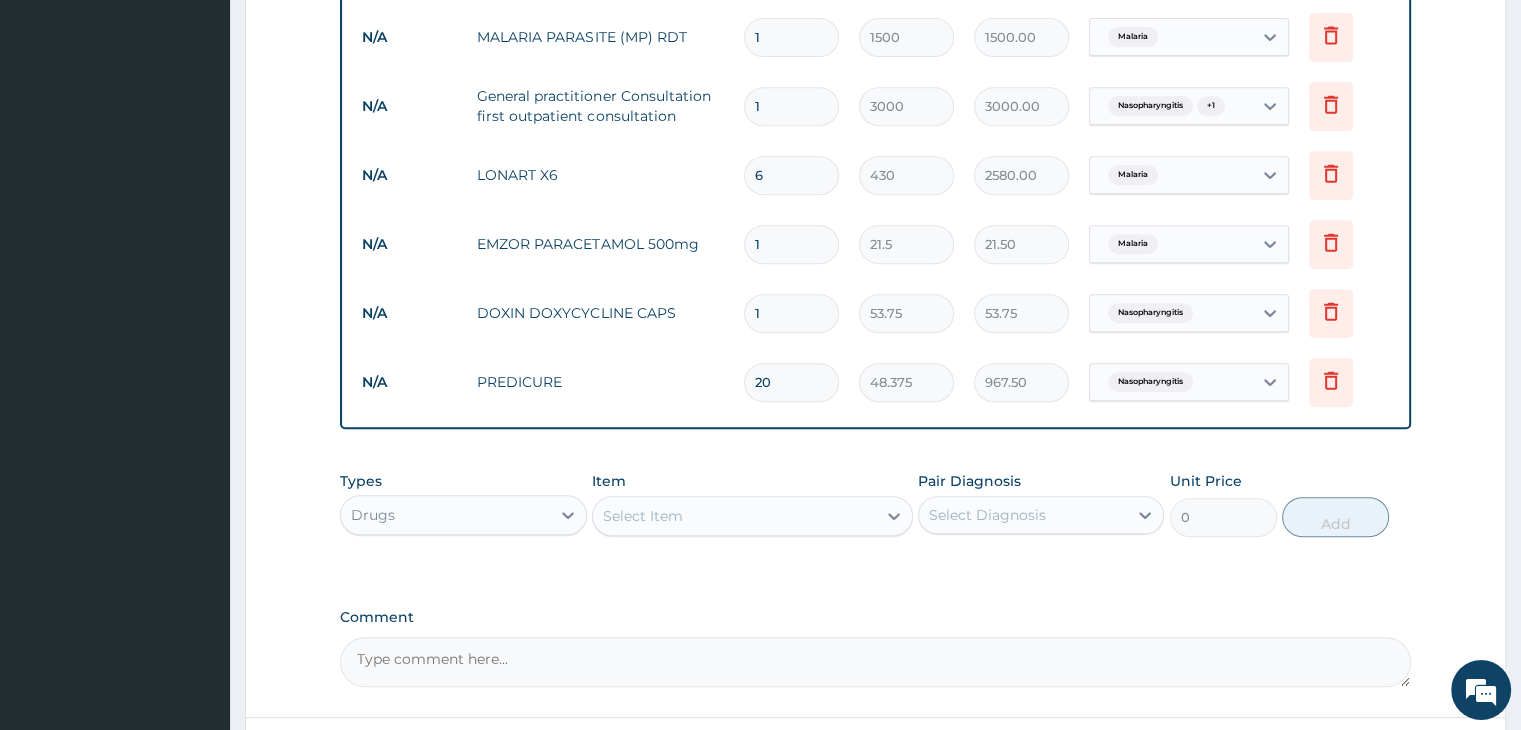 scroll, scrollTop: 958, scrollLeft: 0, axis: vertical 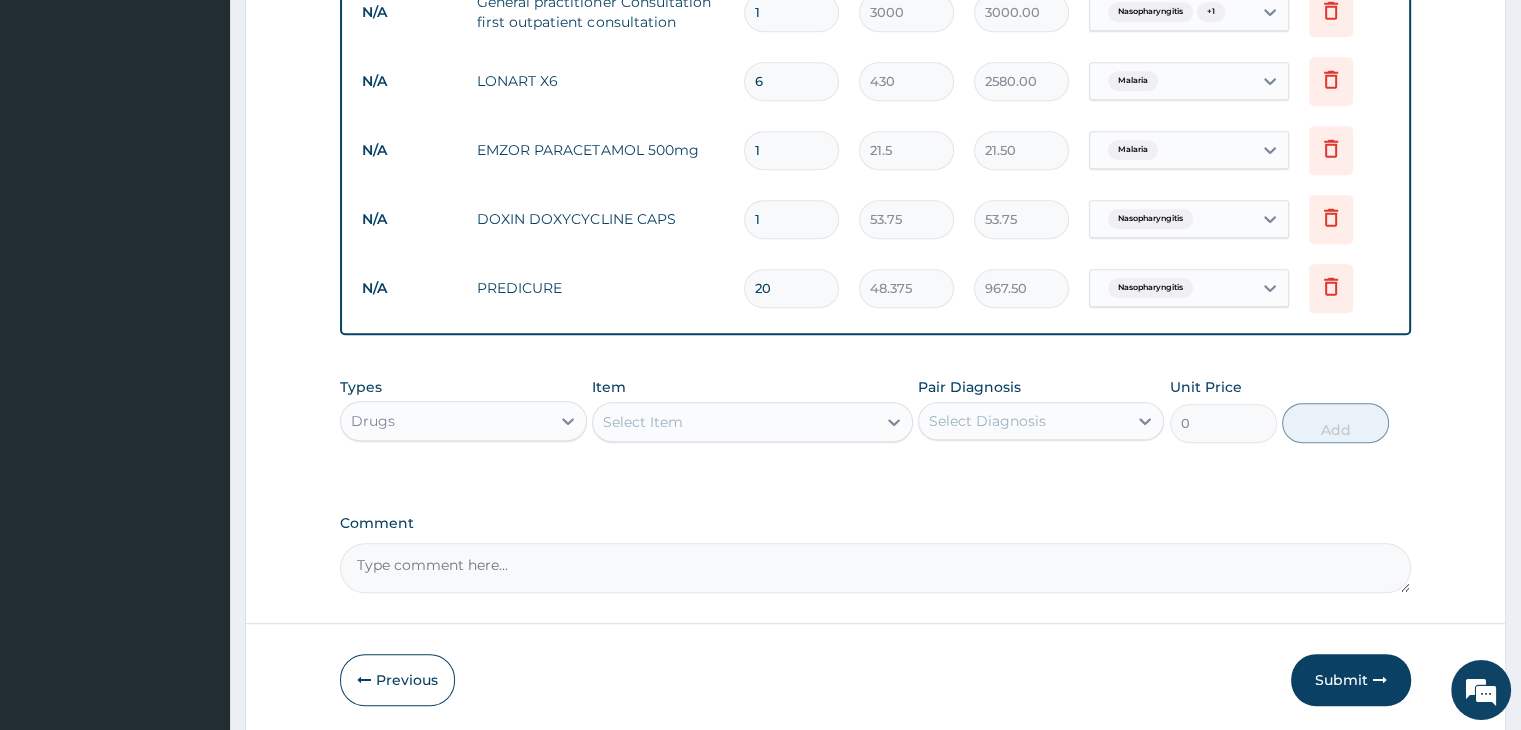 click on "Select Item" at bounding box center (734, 422) 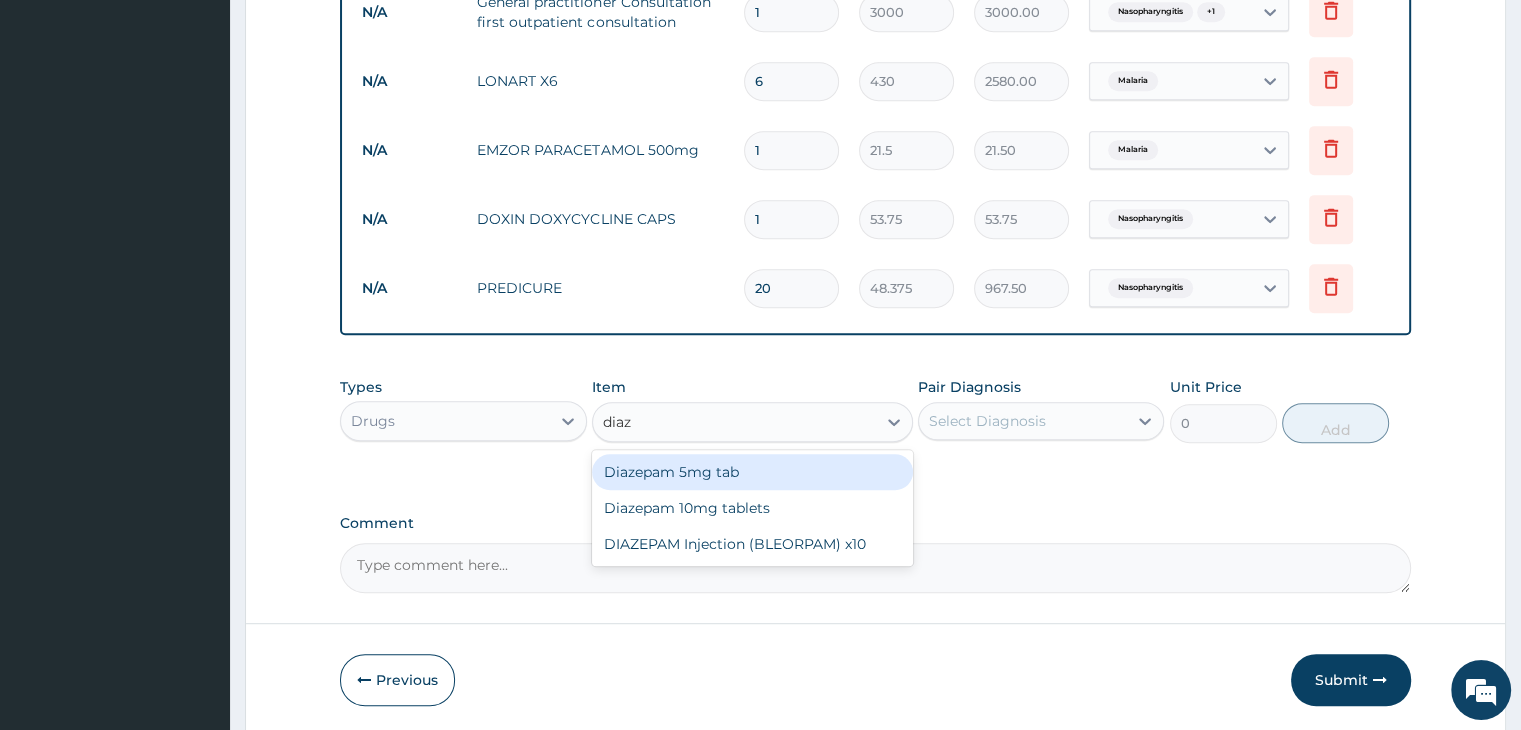 type on "diaze" 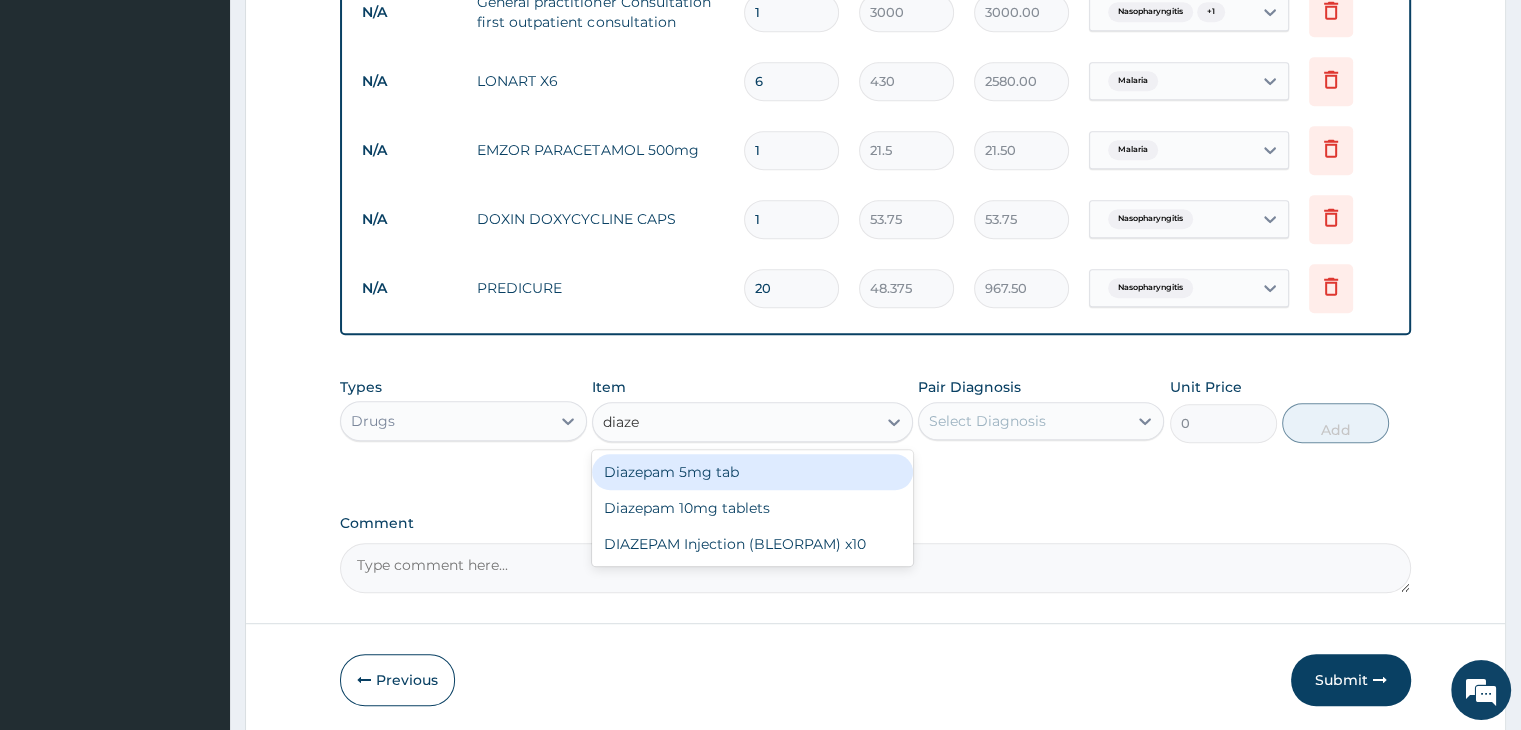 click on "Diazepam 5mg tab" at bounding box center [752, 472] 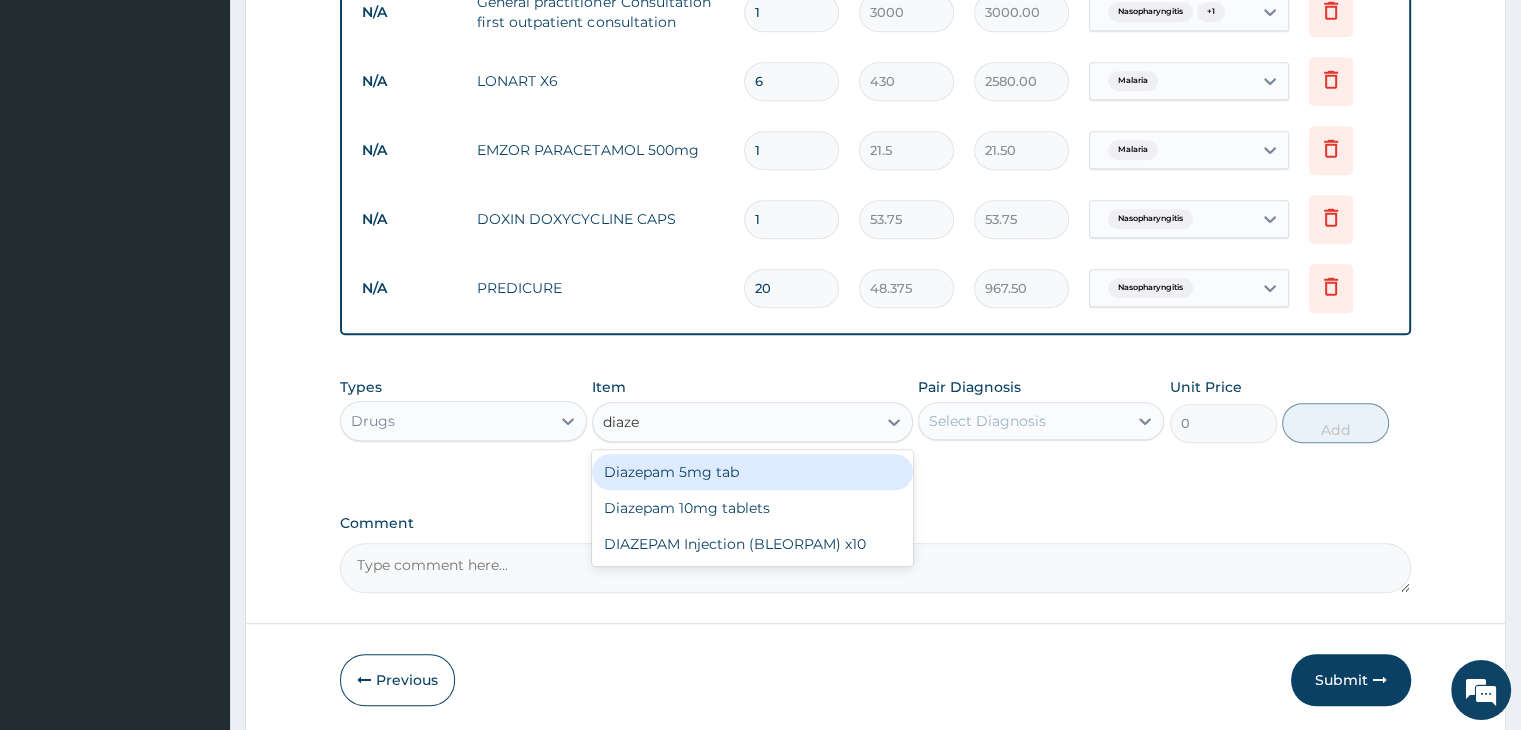 type 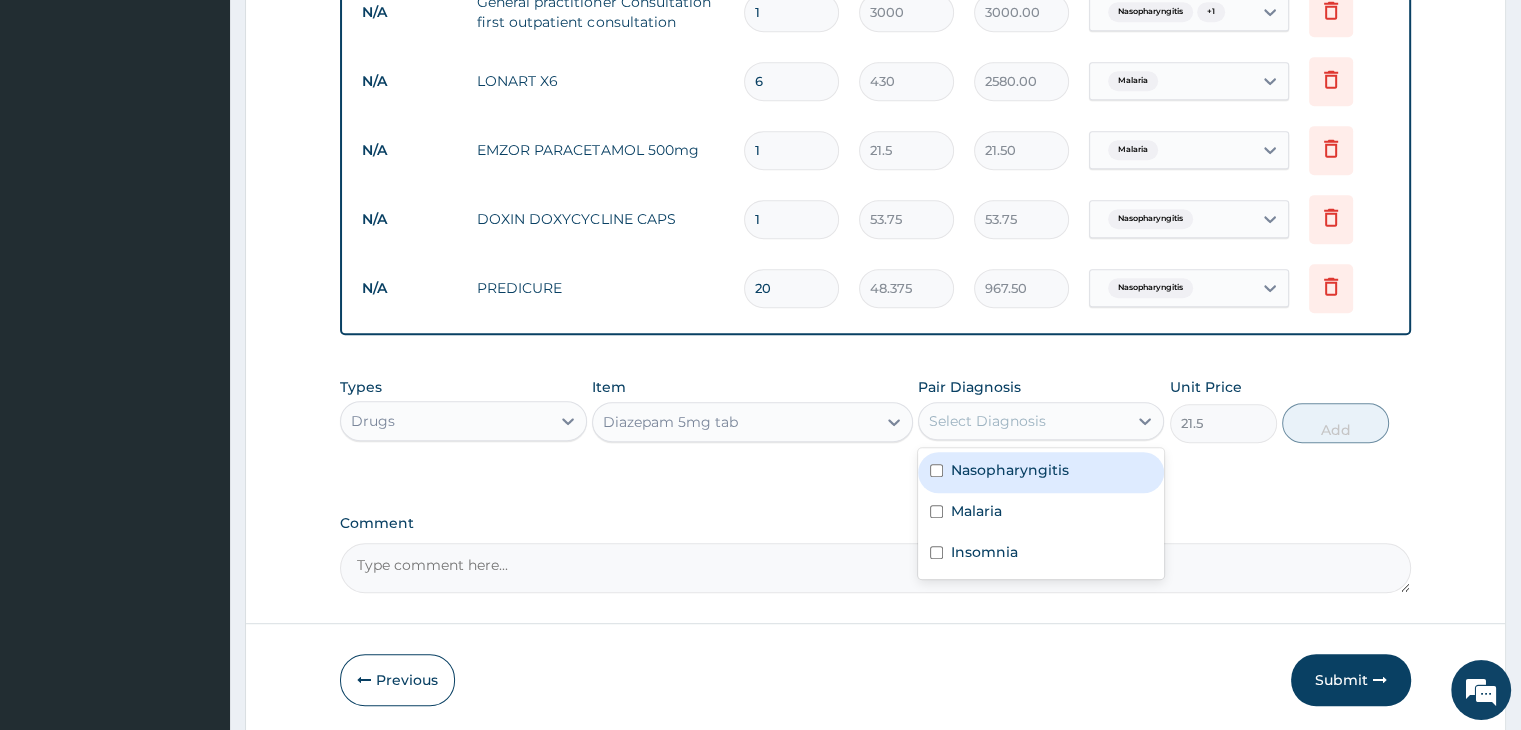 click on "Select Diagnosis" at bounding box center [1023, 421] 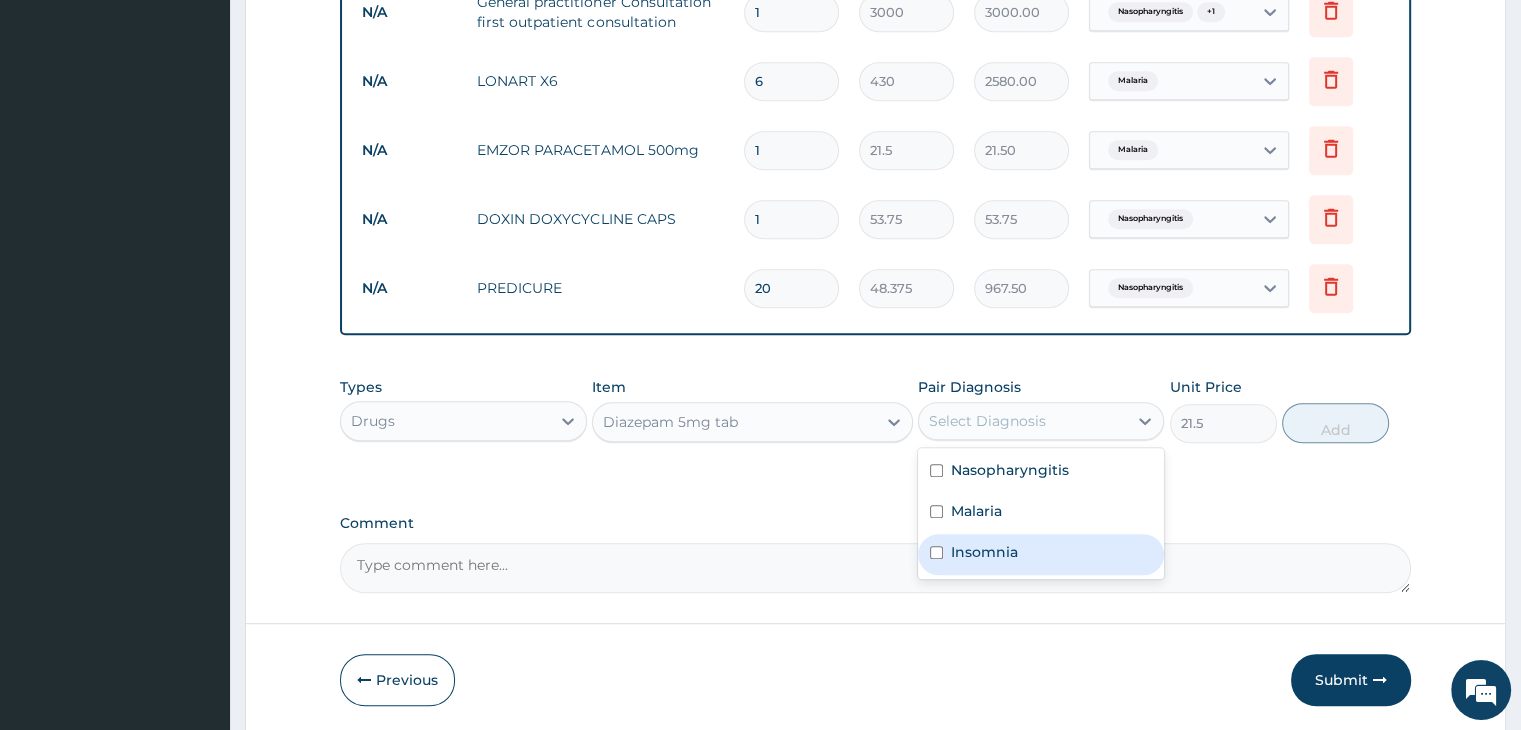 click on "Insomnia" at bounding box center (1041, 554) 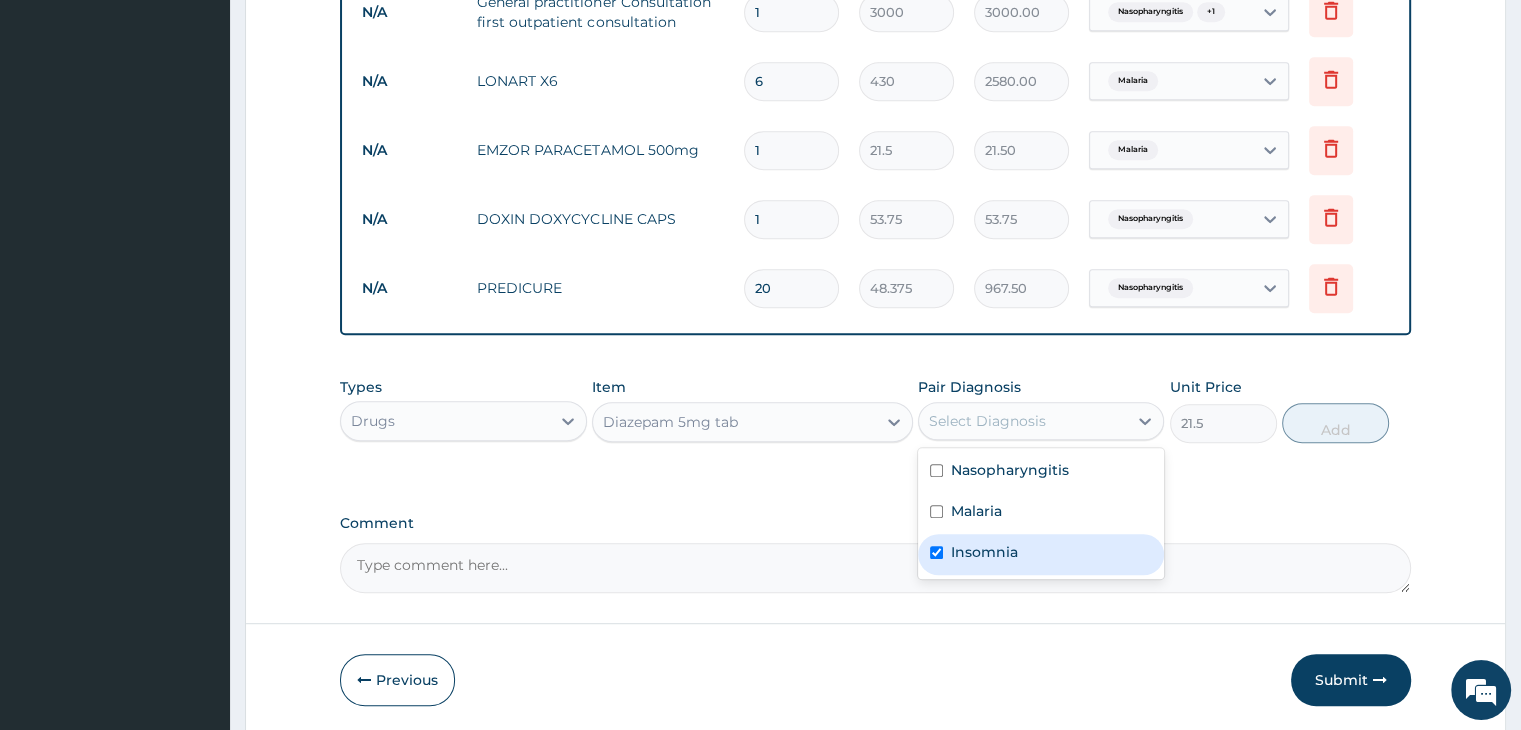 checkbox on "true" 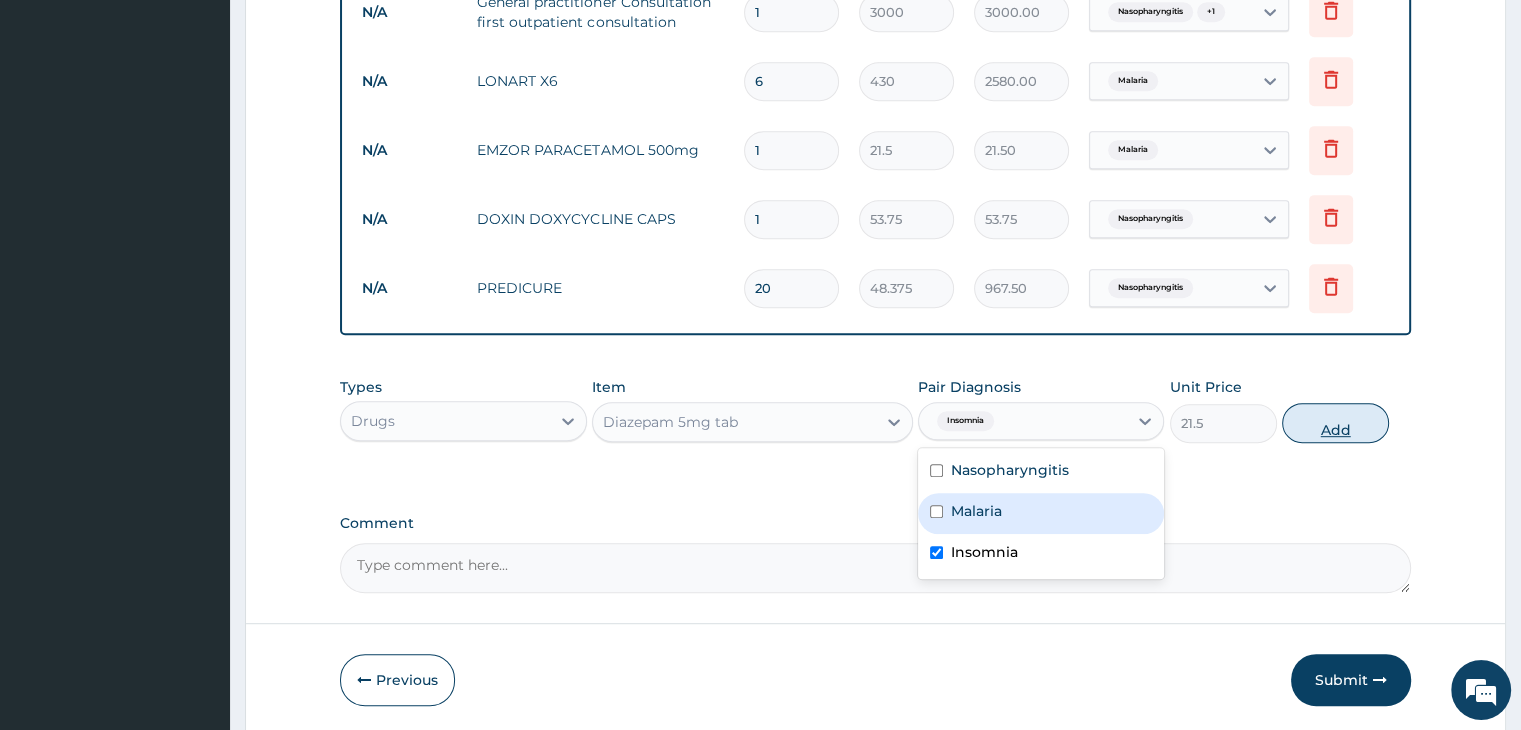 click on "Add" at bounding box center [1335, 423] 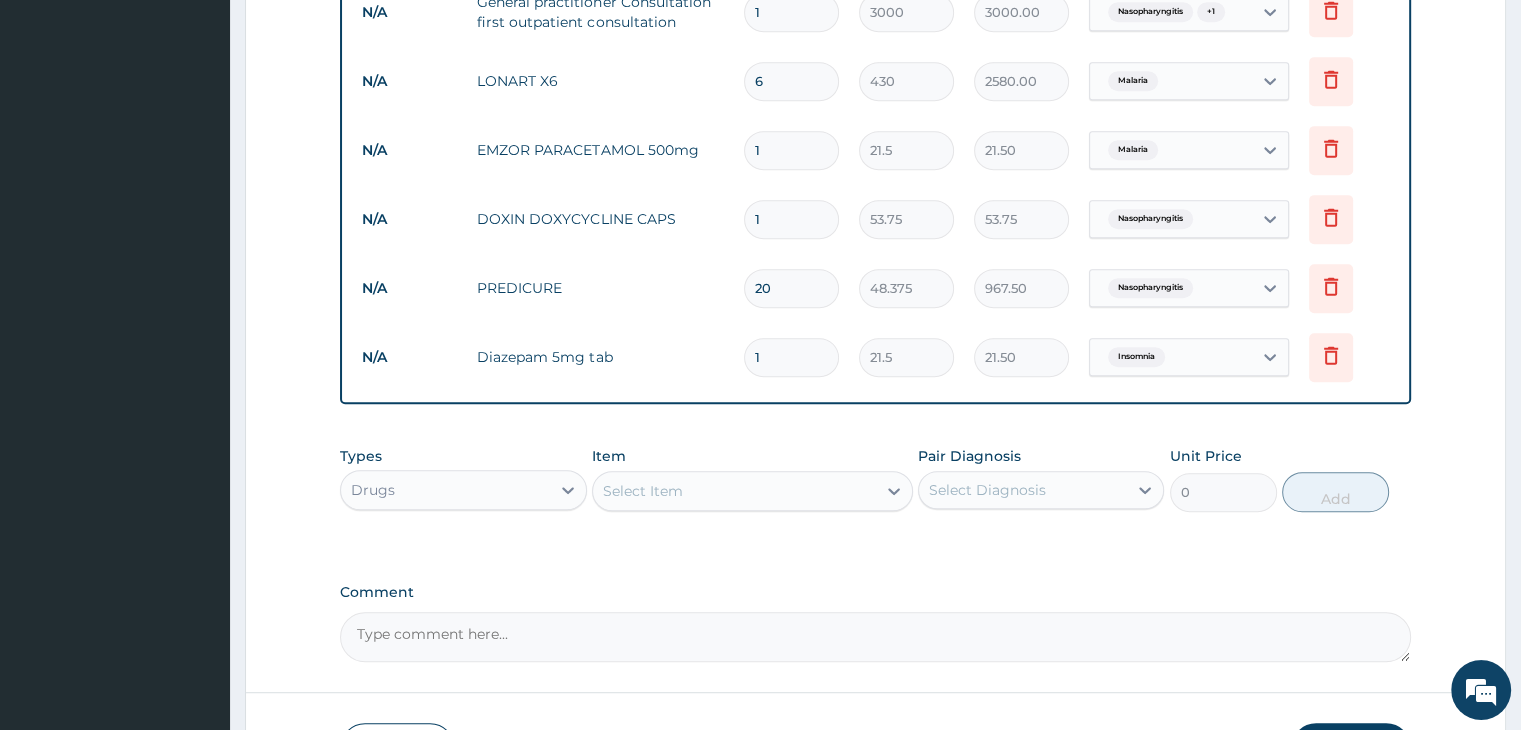type 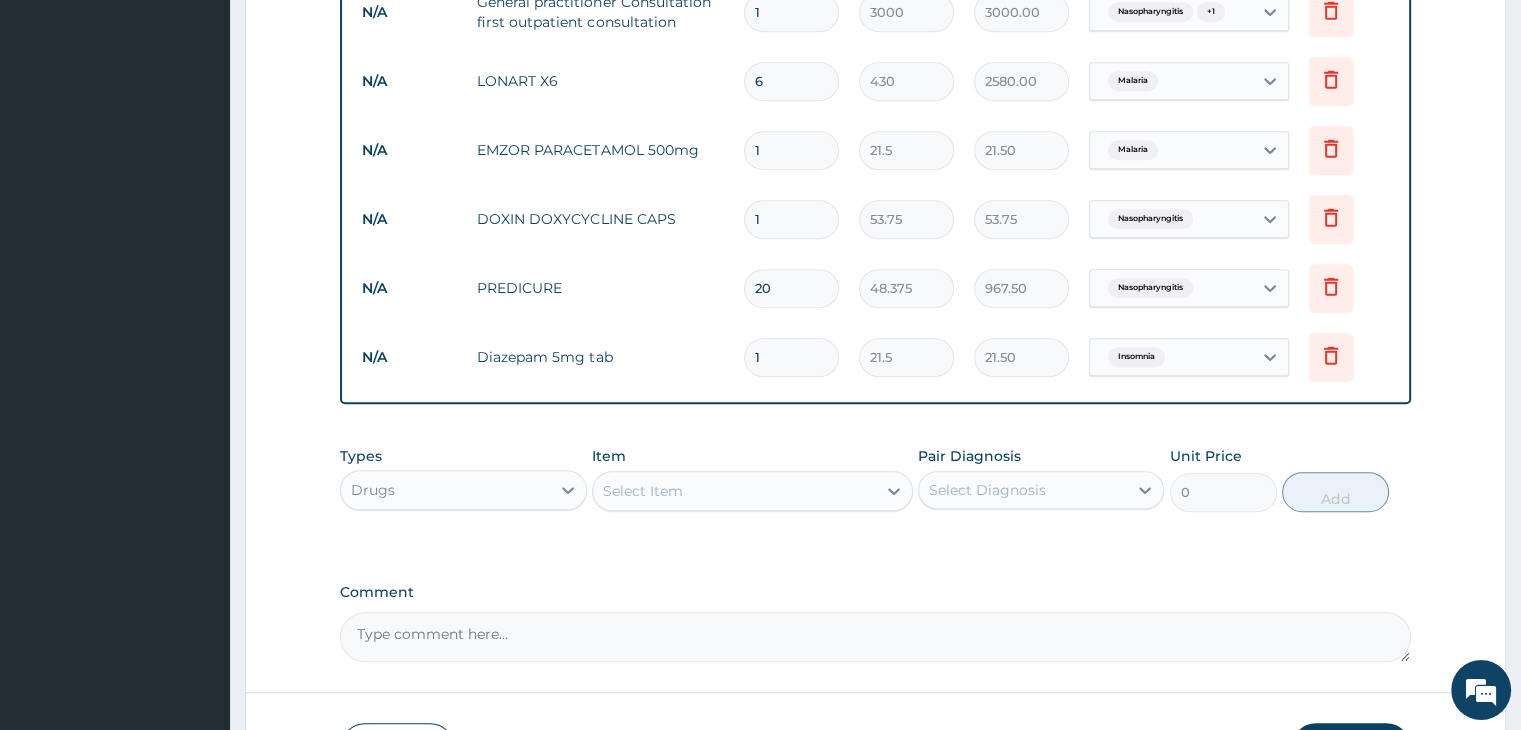 type on "0.00" 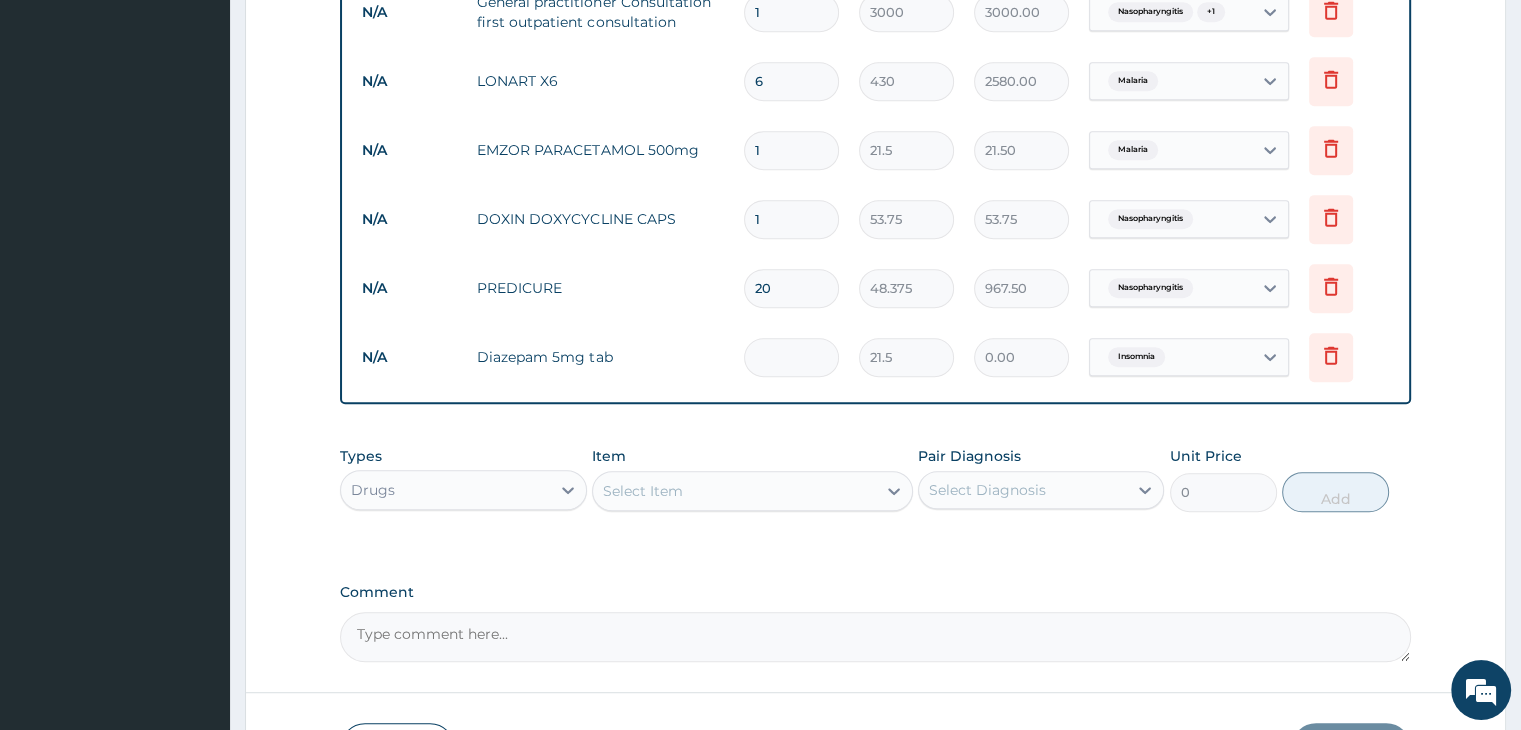 type on "1" 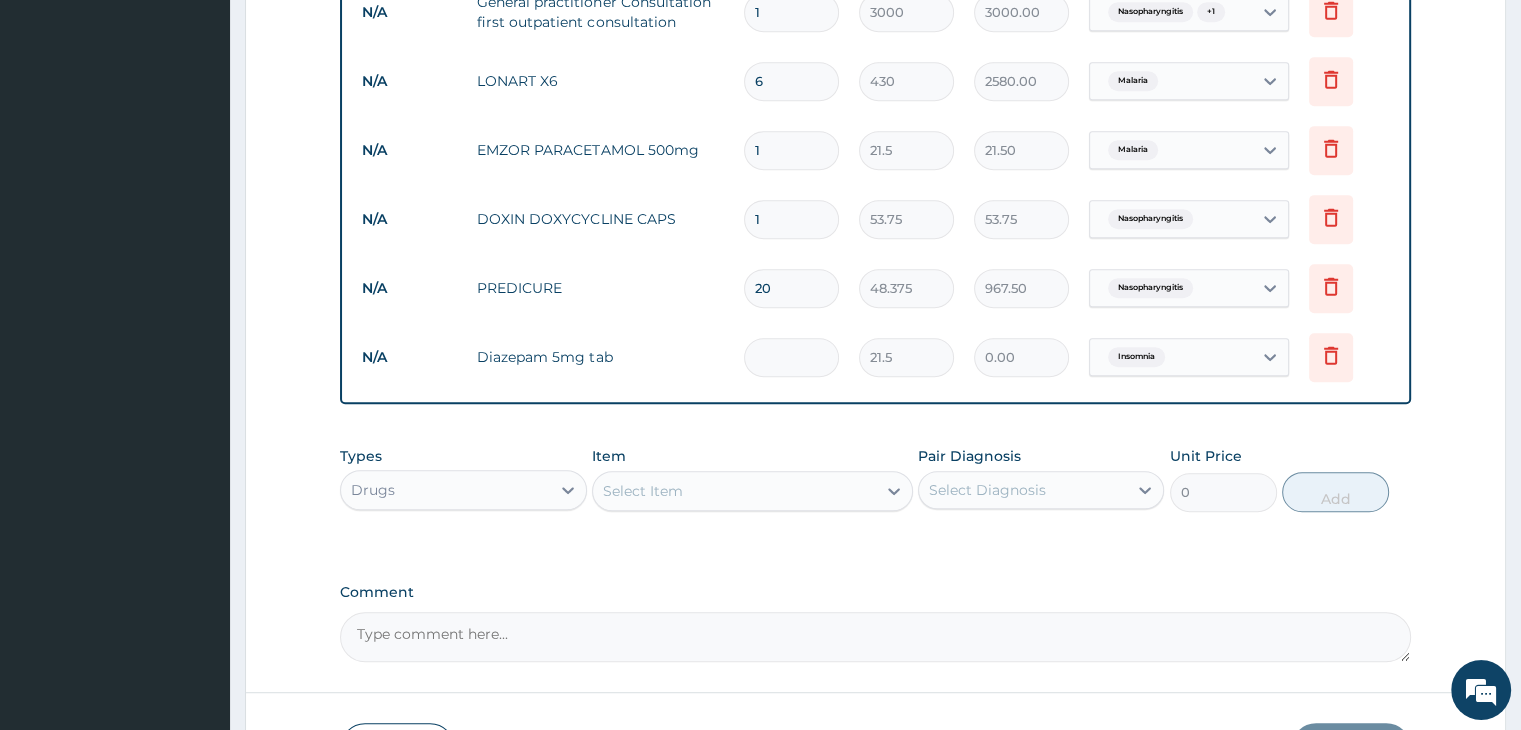 type on "21.50" 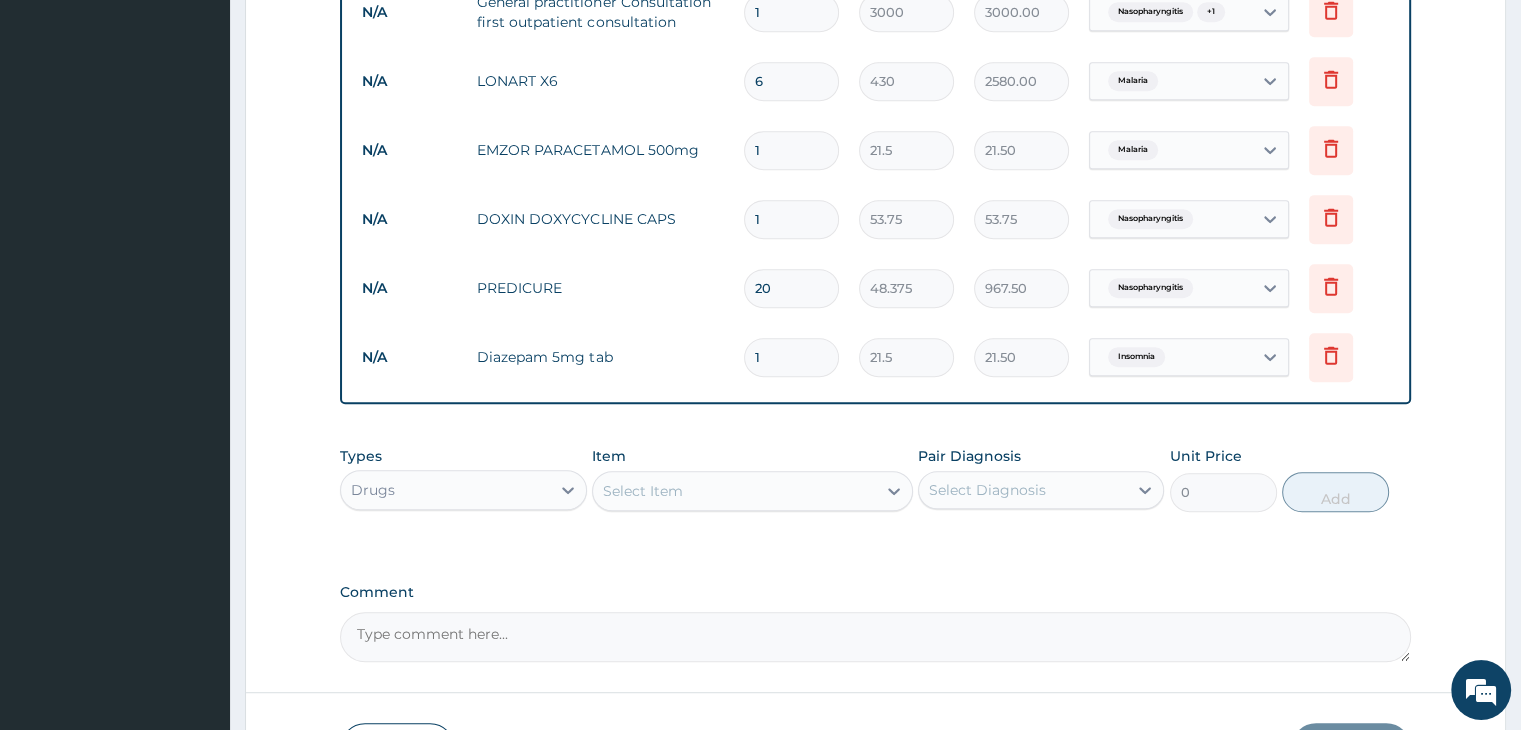 type on "10" 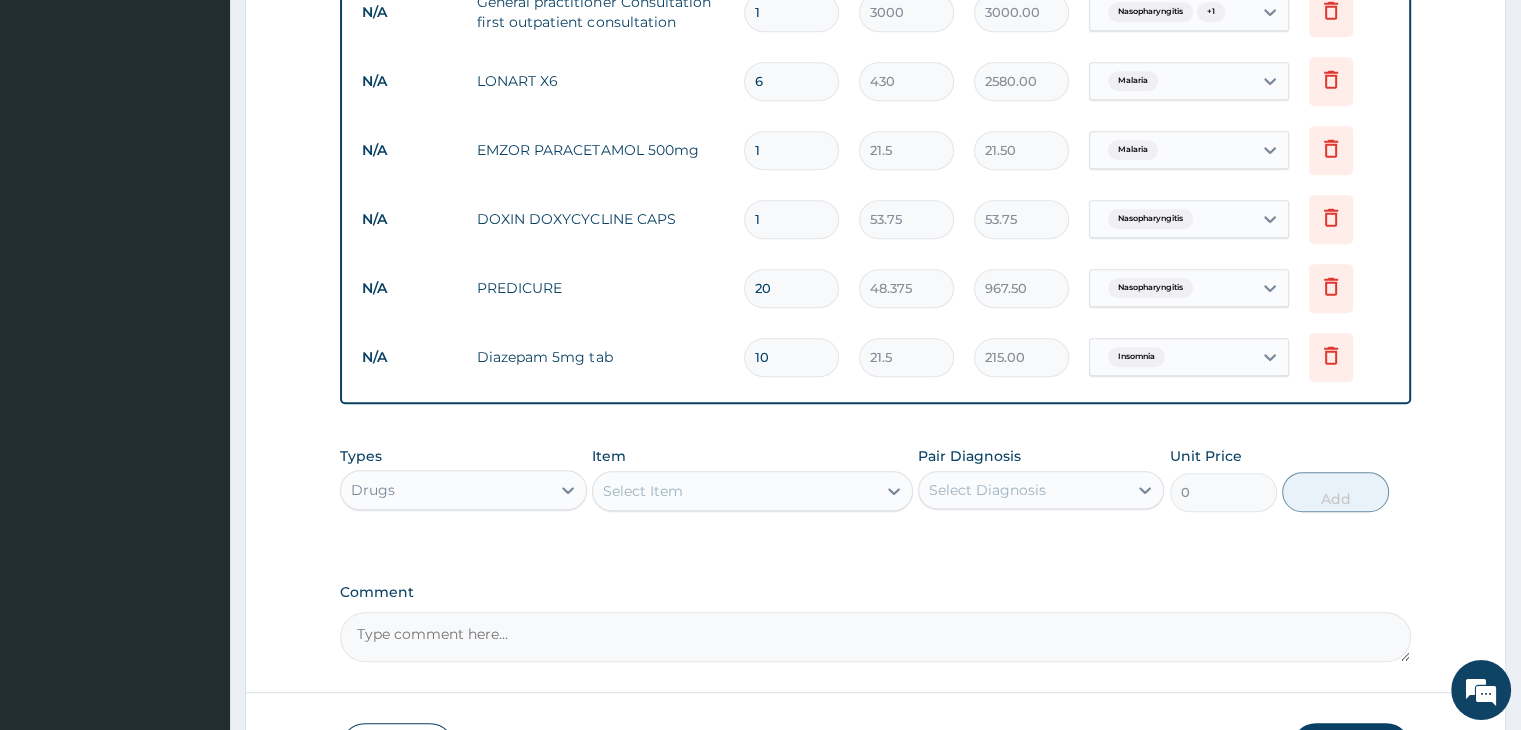 type on "10" 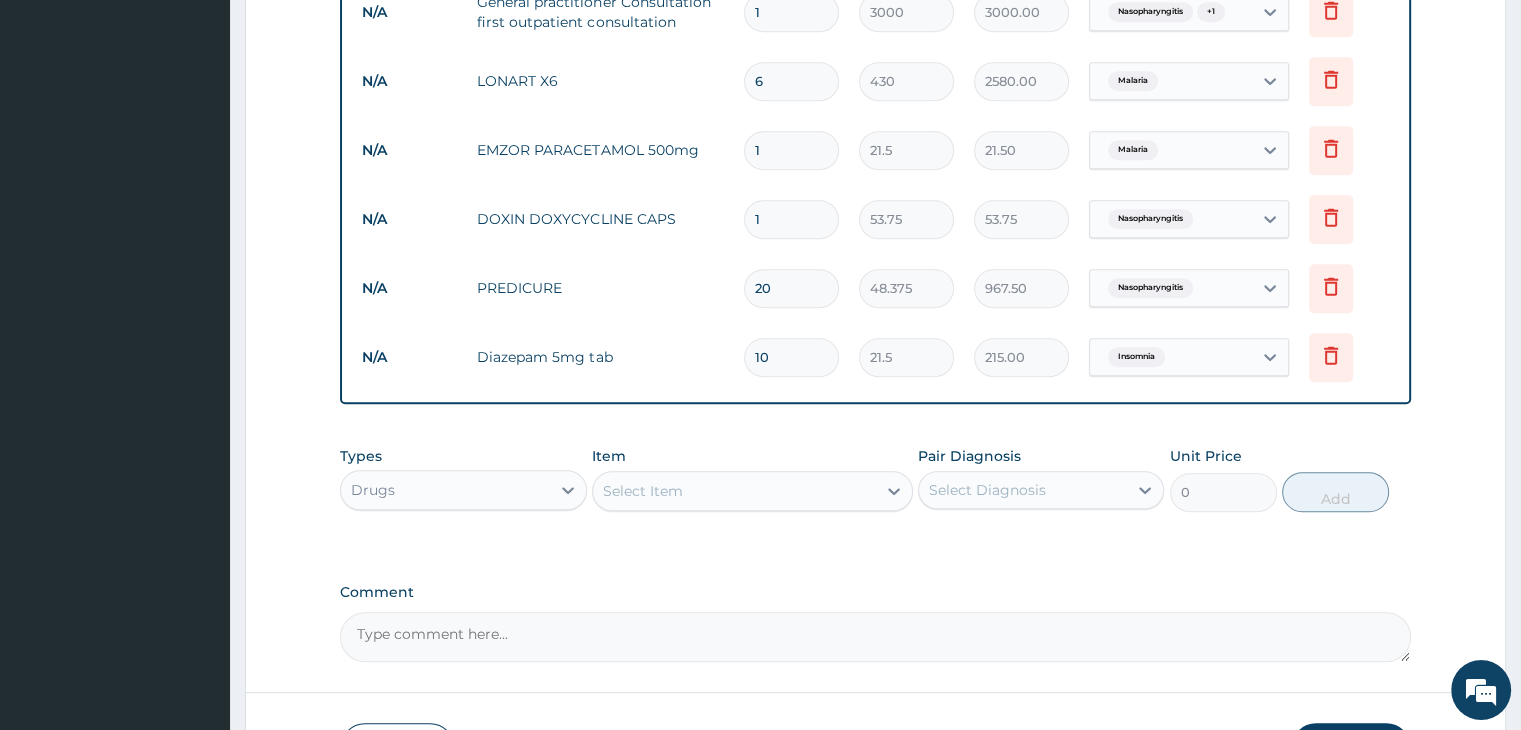 click on "Step  2  of 2 PA Code / Prescription Code Enter Code(Secondary Care Only) Encounter Date 27-07-2025 Important Notice Please enter PA codes before entering items that are not attached to a PA code   All diagnoses entered must be linked to a claim item. Diagnosis & Claim Items that are visible but inactive cannot be edited because they were imported from an already approved PA code. Diagnosis Nasopharyngitis Confirmed Malaria Confirmed Insomnia Confirmed NB: All diagnosis must be linked to a claim item Claim Items Type Name Quantity Unit Price Total Price Pair Diagnosis Actions N/A Leucocyte (WBC) : Total and Differential Counts - [Blood] 1 2000 2000.00 Nasopharyngitis Delete N/A MALARIA PARASITE (MP) RDT 1 1500 1500.00 Malaria Delete N/A General practitioner Consultation first outpatient consultation 1 3000 3000.00 Nasopharyngitis  + 1 Delete N/A LONART X6 6 430 2580.00 Malaria Delete N/A EMZOR PARACETAMOL 500mg 1 21.5 21.50 Malaria Delete N/A DOXIN DOXYCYCLINE CAPS 1 53.75 53.75 Nasopharyngitis Delete N/A 20" at bounding box center (875, -24) 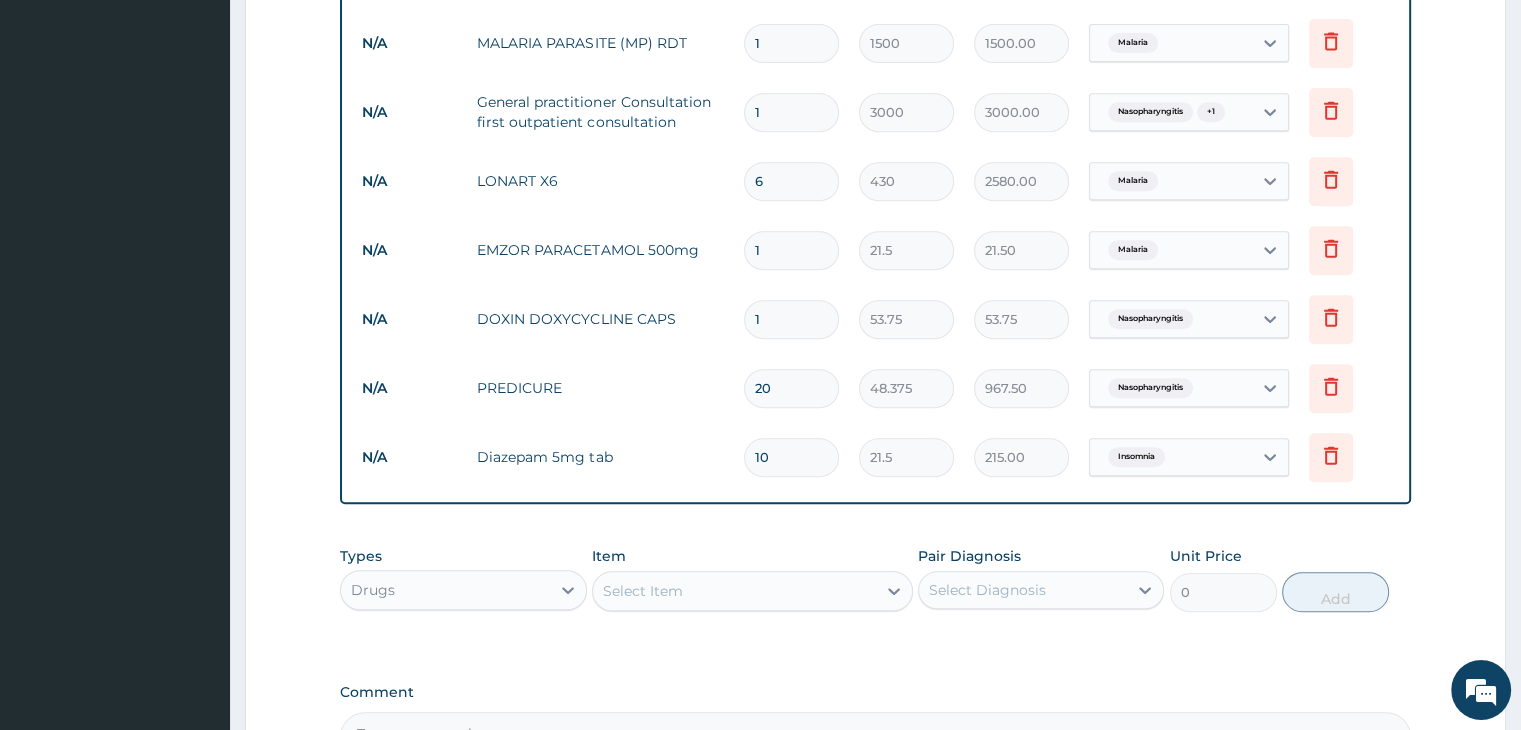 scroll, scrollTop: 758, scrollLeft: 0, axis: vertical 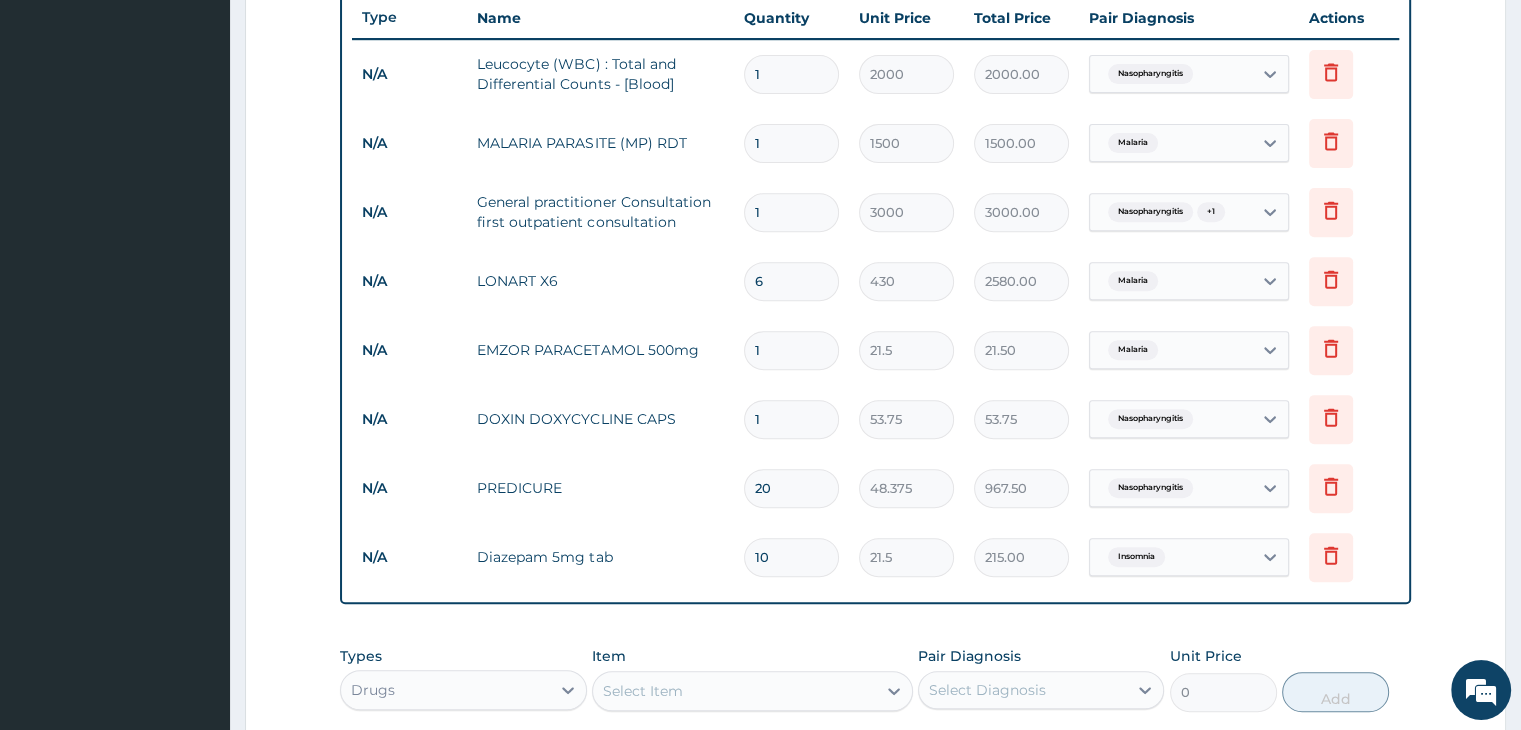 click on "1" at bounding box center (791, 419) 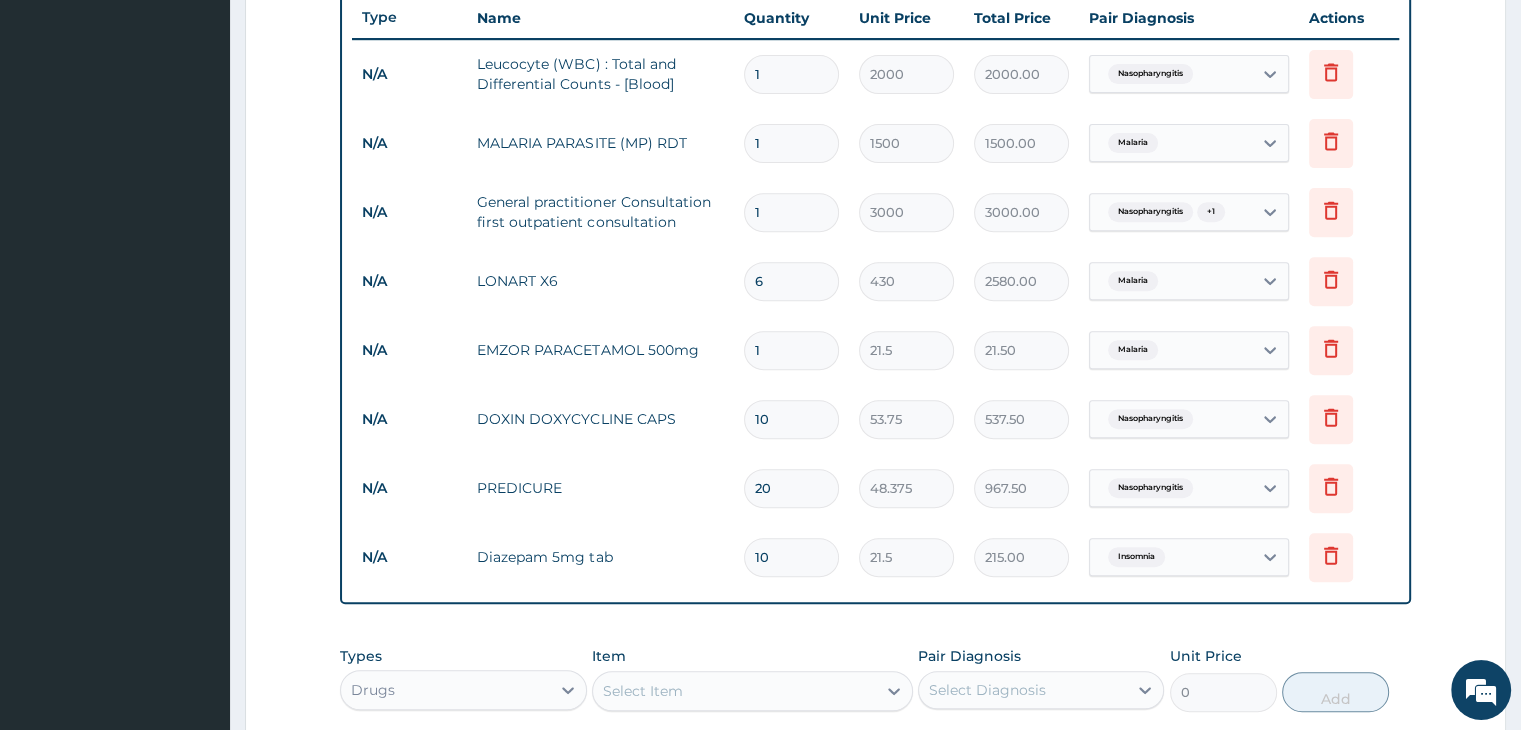 type on "10" 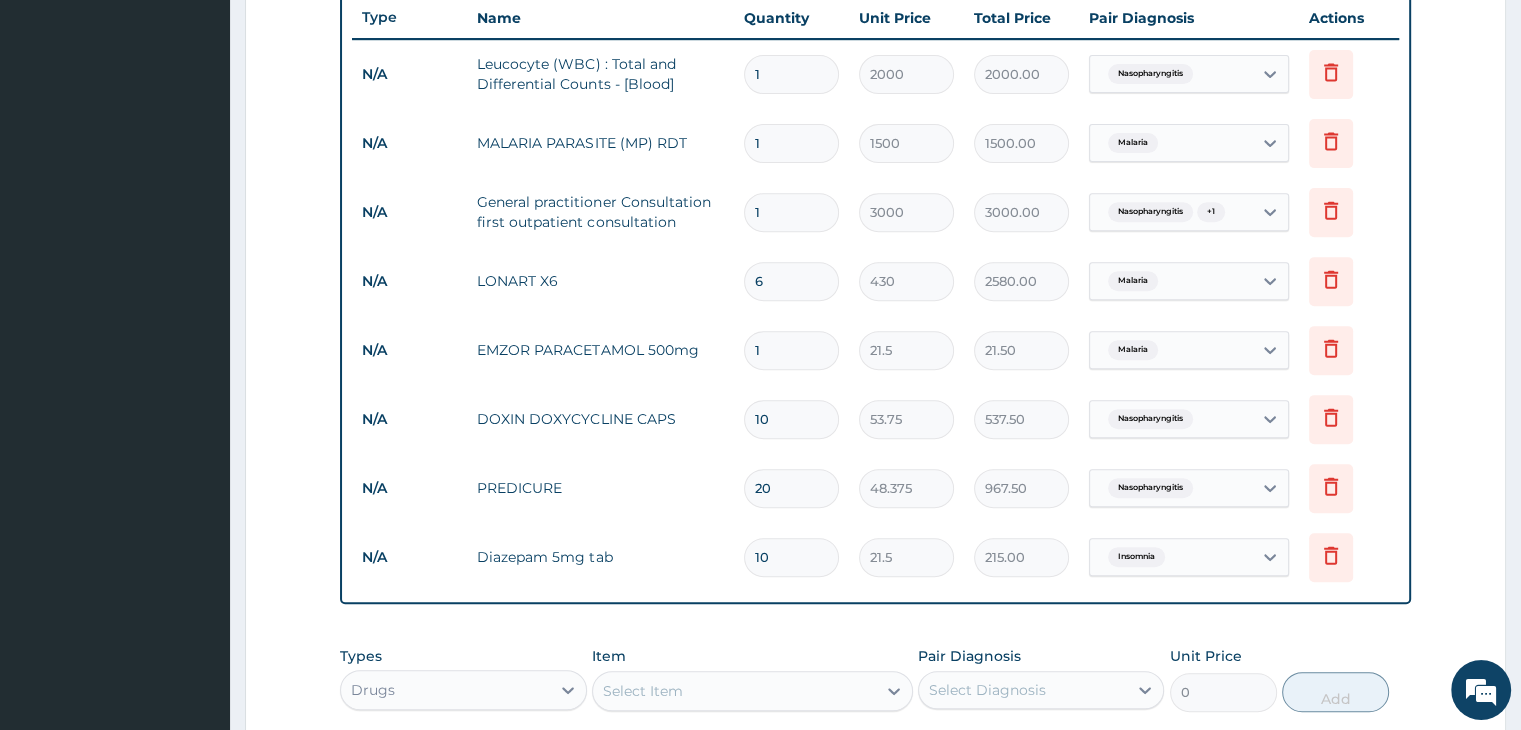 click on "1" at bounding box center (791, 350) 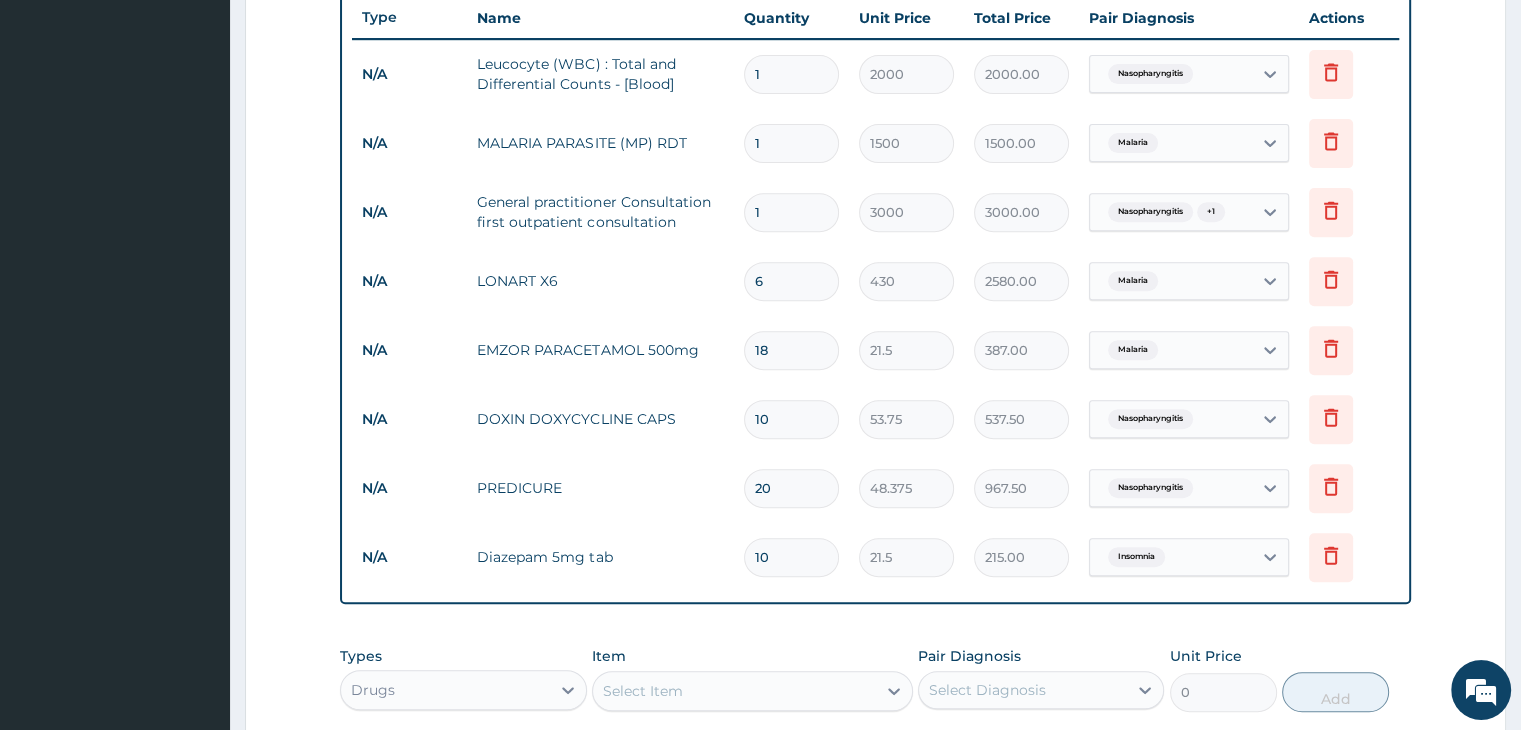 type on "18" 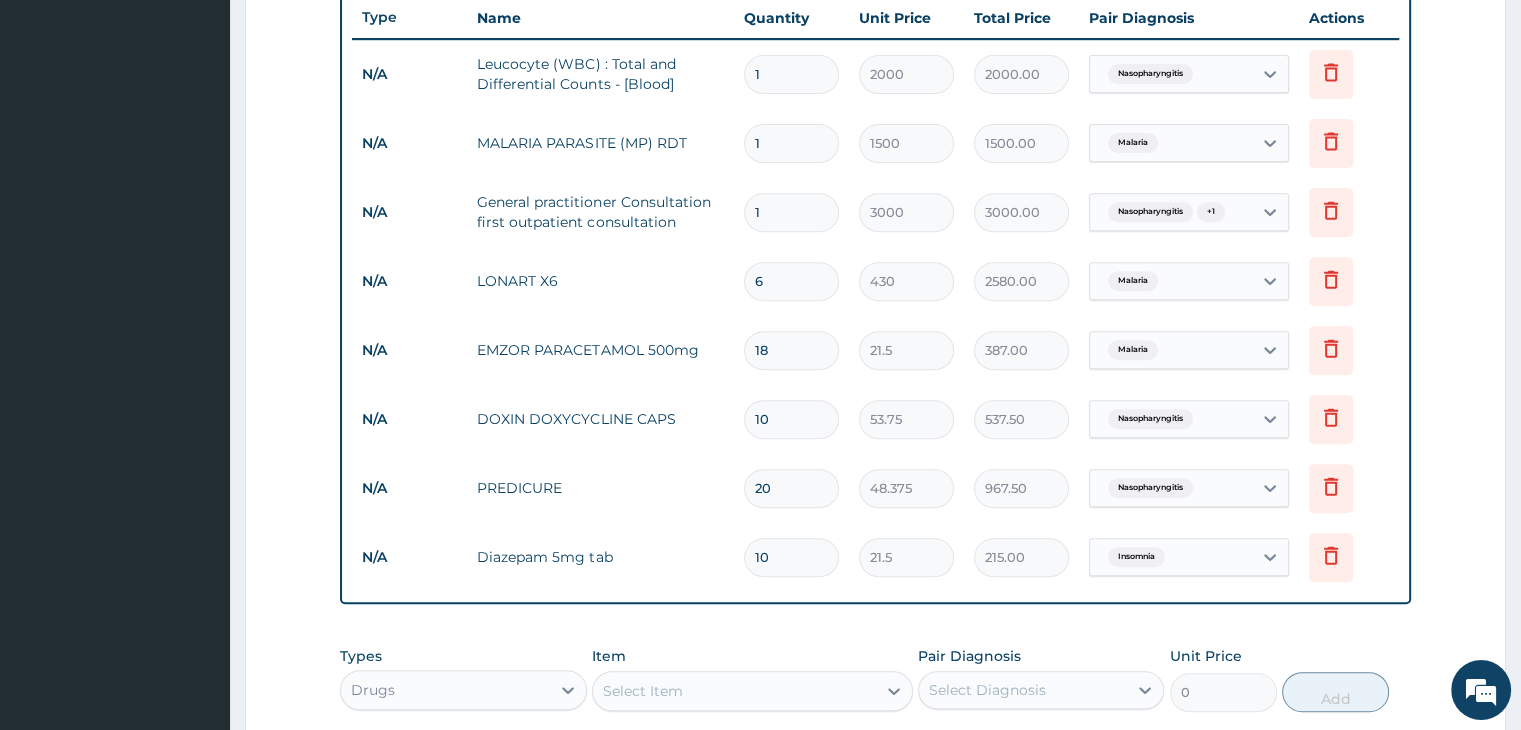 click on "PA Code / Prescription Code Enter Code(Secondary Care Only) Encounter Date 27-07-2025 Important Notice Please enter PA codes before entering items that are not attached to a PA code   All diagnoses entered must be linked to a claim item. Diagnosis & Claim Items that are visible but inactive cannot be edited because they were imported from an already approved PA code. Diagnosis Nasopharyngitis Confirmed Malaria Confirmed Insomnia Confirmed NB: All diagnosis must be linked to a claim item Claim Items Type Name Quantity Unit Price Total Price Pair Diagnosis Actions N/A Leucocyte (WBC) : Total and Differential Counts - [Blood] 1 2000 2000.00 Nasopharyngitis Delete N/A MALARIA PARASITE (MP) RDT 1 1500 1500.00 Malaria Delete N/A General practitioner Consultation first outpatient consultation 1 3000 3000.00 Nasopharyngitis  + 1 Delete N/A LONART X6 6 430 2580.00 Malaria Delete N/A EMZOR PARACETAMOL 500mg 18 21.5 387.00 Malaria Delete N/A DOXIN DOXYCYCLINE CAPS 10 53.75 537.50 Nasopharyngitis Delete N/A PREDICURE 20" at bounding box center [875, 147] 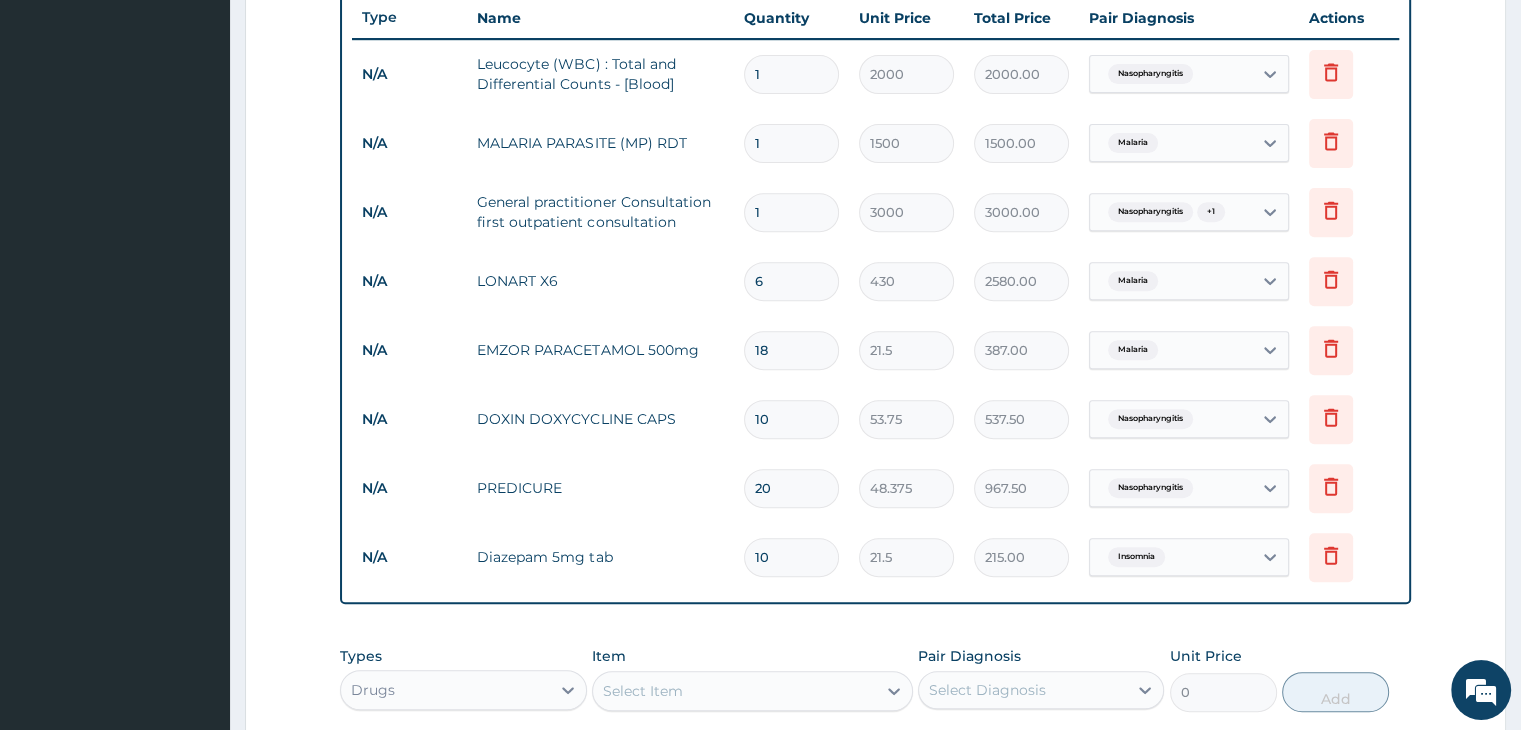 click on "Step  2  of 2 PA Code / Prescription Code Enter Code(Secondary Care Only) Encounter Date 27-07-2025 Important Notice Please enter PA codes before entering items that are not attached to a PA code   All diagnoses entered must be linked to a claim item. Diagnosis & Claim Items that are visible but inactive cannot be edited because they were imported from an already approved PA code. Diagnosis Nasopharyngitis Confirmed Malaria Confirmed Insomnia Confirmed NB: All diagnosis must be linked to a claim item Claim Items Type Name Quantity Unit Price Total Price Pair Diagnosis Actions N/A Leucocyte (WBC) : Total and Differential Counts - [Blood] 1 2000 2000.00 Nasopharyngitis Delete N/A MALARIA PARASITE (MP) RDT 1 1500 1500.00 Malaria Delete N/A General practitioner Consultation first outpatient consultation 1 3000 3000.00 Nasopharyngitis  + 1 Delete N/A LONART X6 6 430 2580.00 Malaria Delete N/A EMZOR PARACETAMOL 500mg 18 21.5 387.00 Malaria Delete N/A DOXIN DOXYCYCLINE CAPS 10 53.75 537.50 Nasopharyngitis Delete N/A" at bounding box center [875, 176] 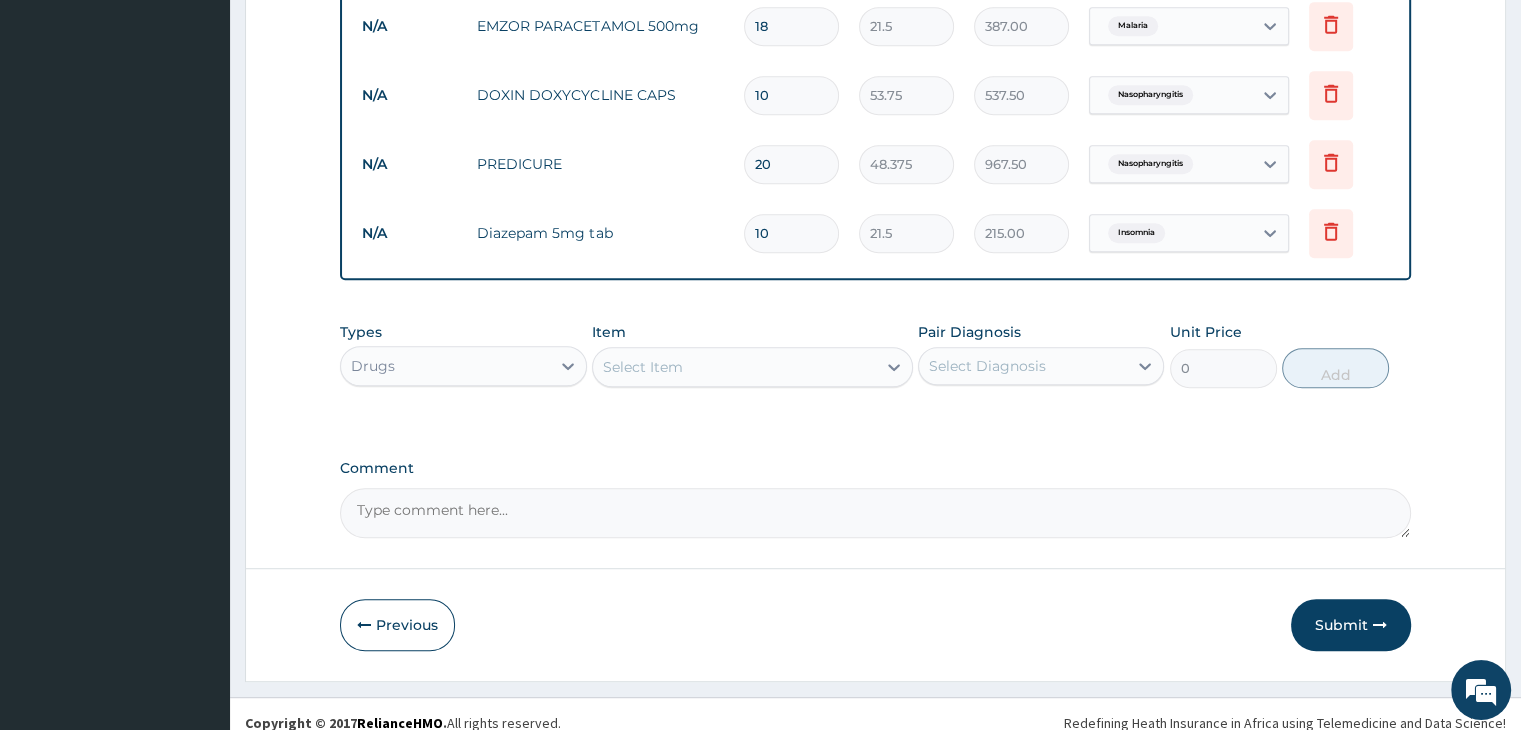 scroll, scrollTop: 1096, scrollLeft: 0, axis: vertical 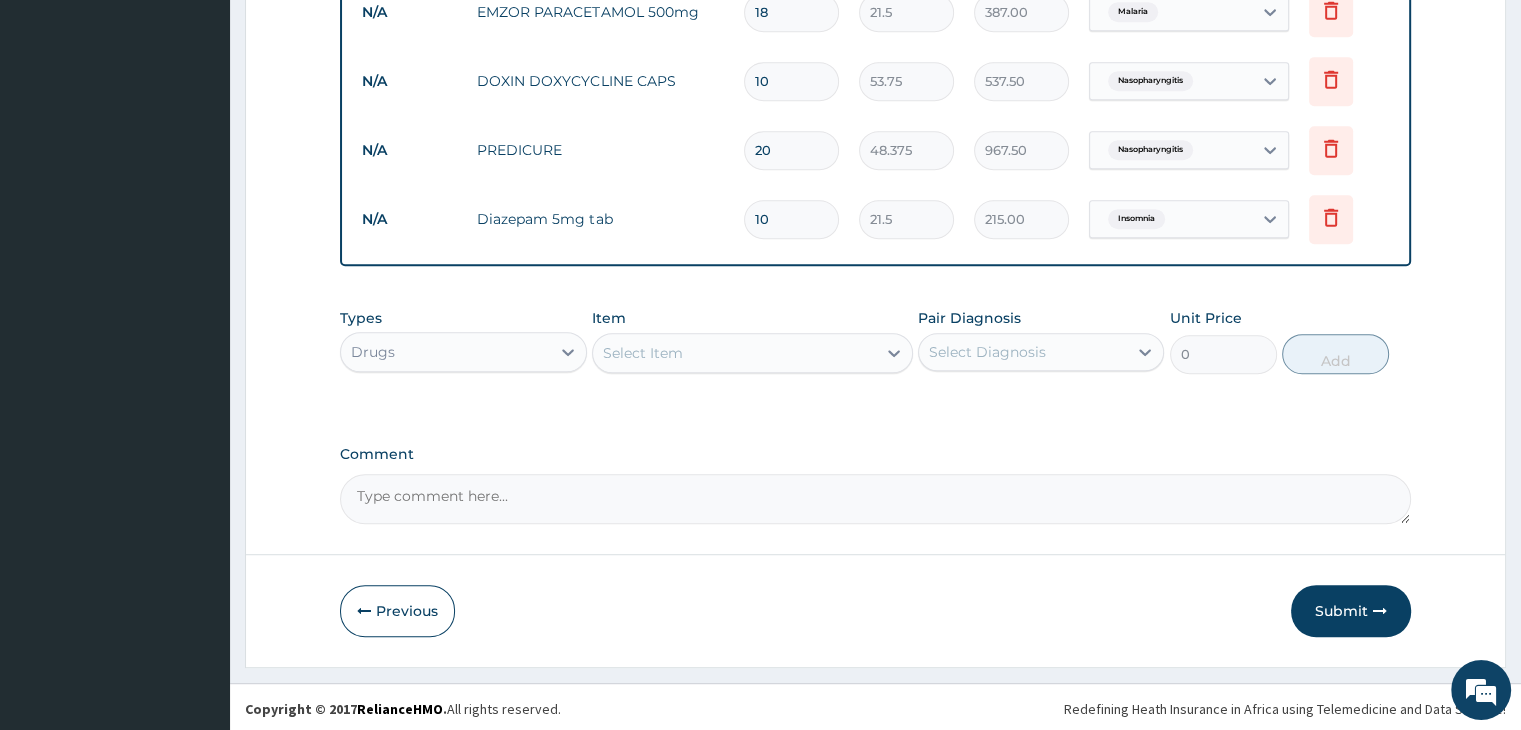 click on "PA Code / Prescription Code Enter Code(Secondary Care Only) Encounter Date 27-07-2025 Important Notice Please enter PA codes before entering items that are not attached to a PA code   All diagnoses entered must be linked to a claim item. Diagnosis & Claim Items that are visible but inactive cannot be edited because they were imported from an already approved PA code. Diagnosis Nasopharyngitis Confirmed Malaria Confirmed Insomnia Confirmed NB: All diagnosis must be linked to a claim item Claim Items Type Name Quantity Unit Price Total Price Pair Diagnosis Actions N/A Leucocyte (WBC) : Total and Differential Counts - [Blood] 1 2000 2000.00 Nasopharyngitis Delete N/A MALARIA PARASITE (MP) RDT 1 1500 1500.00 Malaria Delete N/A General practitioner Consultation first outpatient consultation 1 3000 3000.00 Nasopharyngitis  + 1 Delete N/A LONART X6 6 430 2580.00 Malaria Delete N/A EMZOR PARACETAMOL 500mg 18 21.5 387.00 Malaria Delete N/A DOXIN DOXYCYCLINE CAPS 10 53.75 537.50 Nasopharyngitis Delete N/A PREDICURE 20" at bounding box center [875, -191] 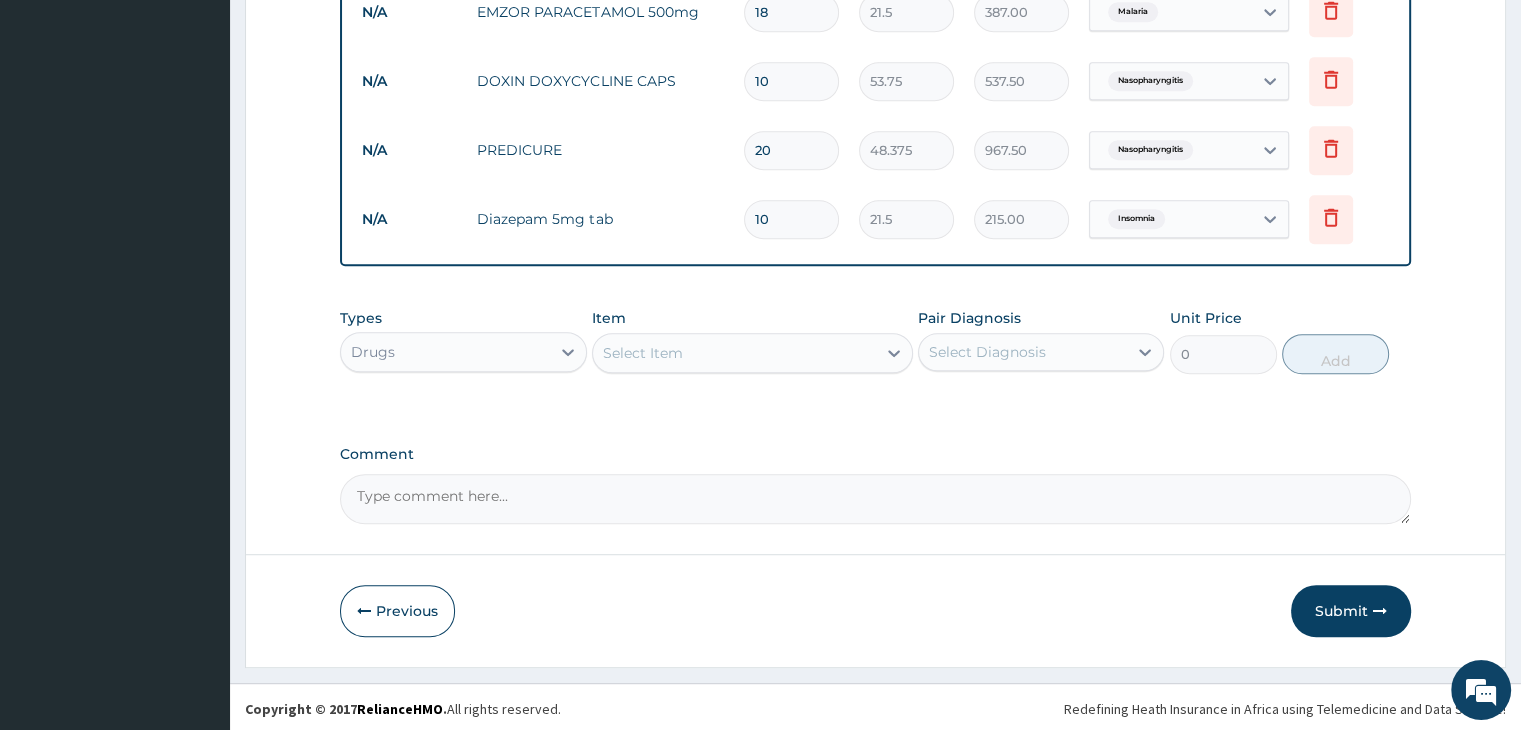 click on "PA Code / Prescription Code Enter Code(Secondary Care Only) Encounter Date 27-07-2025 Important Notice Please enter PA codes before entering items that are not attached to a PA code   All diagnoses entered must be linked to a claim item. Diagnosis & Claim Items that are visible but inactive cannot be edited because they were imported from an already approved PA code. Diagnosis Nasopharyngitis Confirmed Malaria Confirmed Insomnia Confirmed NB: All diagnosis must be linked to a claim item Claim Items Type Name Quantity Unit Price Total Price Pair Diagnosis Actions N/A Leucocyte (WBC) : Total and Differential Counts - [Blood] 1 2000 2000.00 Nasopharyngitis Delete N/A MALARIA PARASITE (MP) RDT 1 1500 1500.00 Malaria Delete N/A General practitioner Consultation first outpatient consultation 1 3000 3000.00 Nasopharyngitis  + 1 Delete N/A LONART X6 6 430 2580.00 Malaria Delete N/A EMZOR PARACETAMOL 500mg 18 21.5 387.00 Malaria Delete N/A DOXIN DOXYCYCLINE CAPS 10 53.75 537.50 Nasopharyngitis Delete N/A PREDICURE 20" at bounding box center (875, -191) 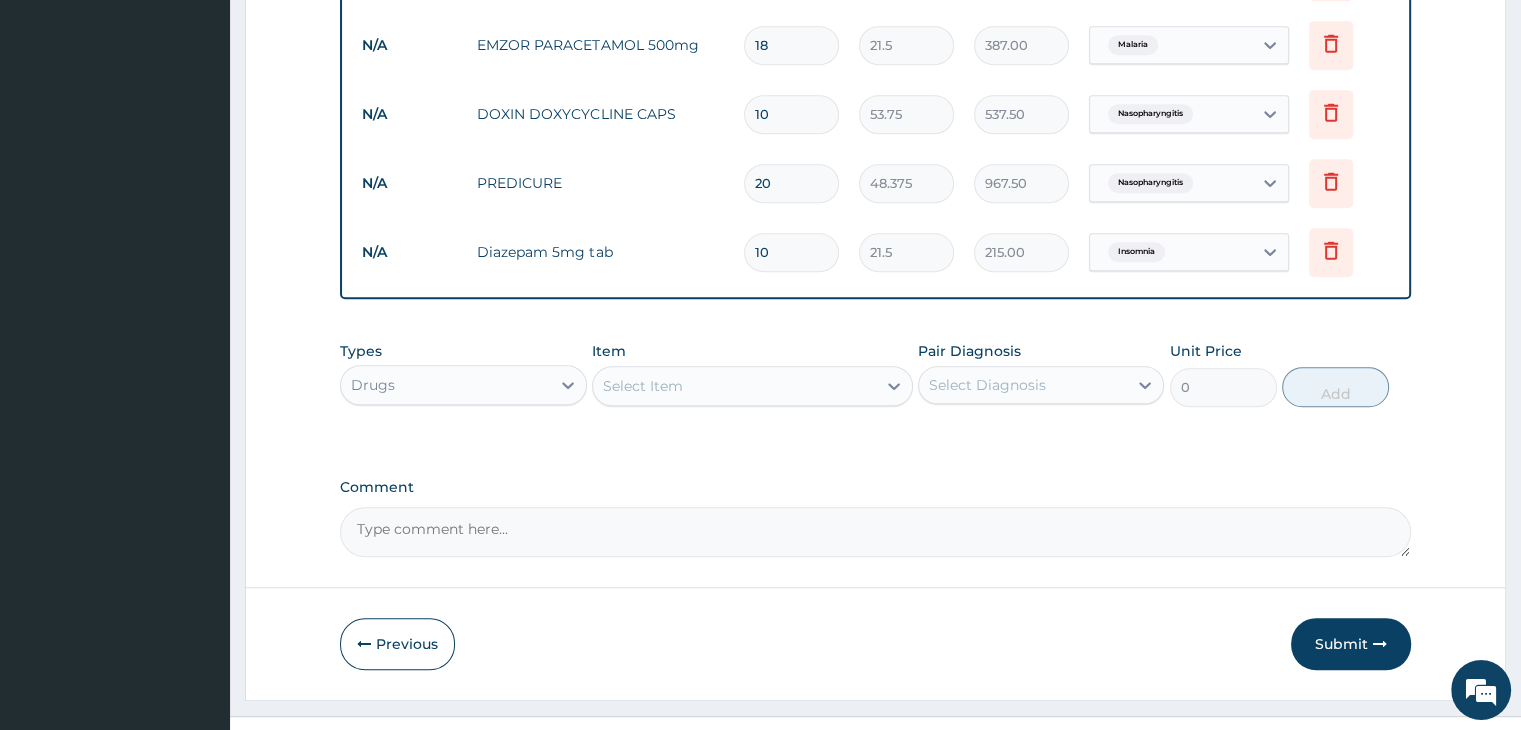 scroll, scrollTop: 1096, scrollLeft: 0, axis: vertical 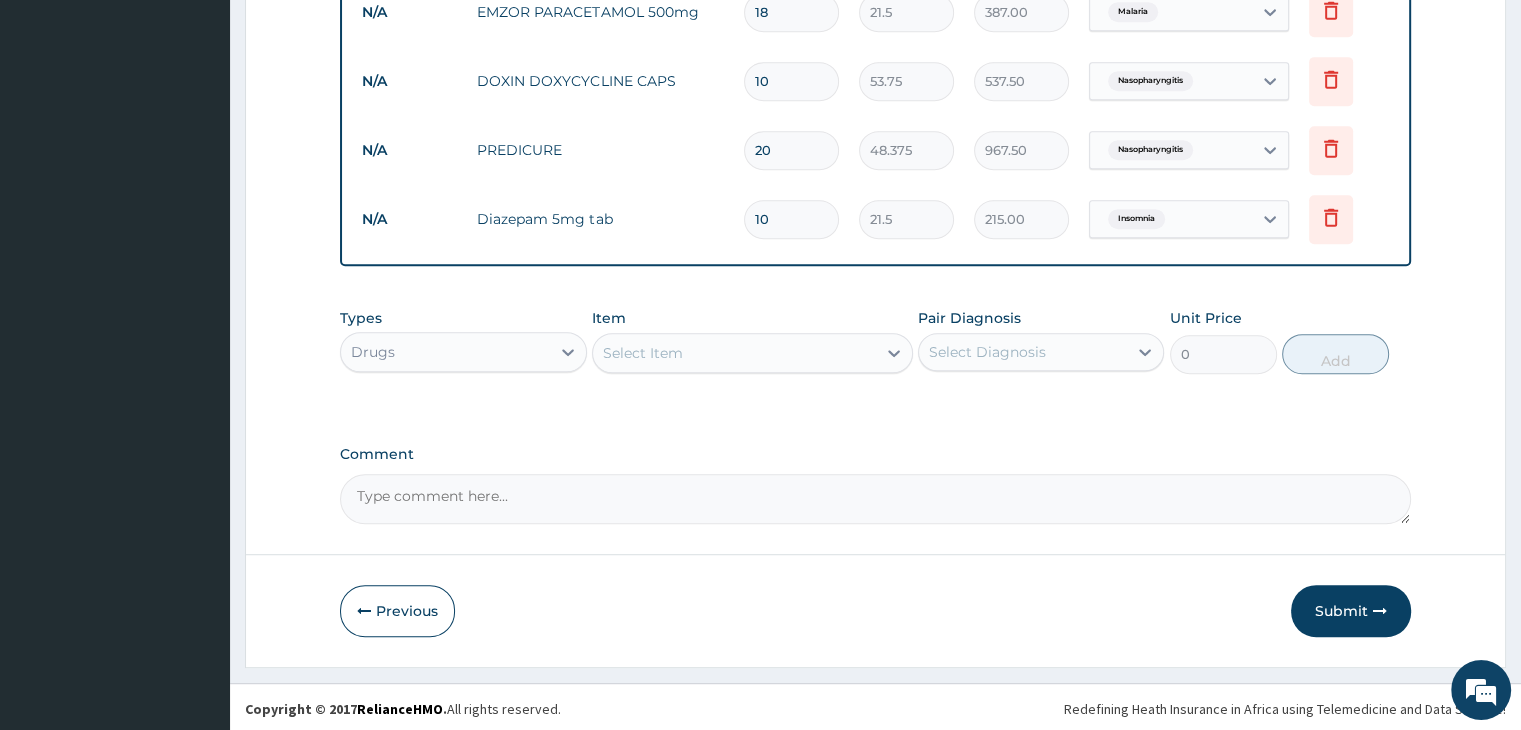 click on "Step  2  of 2 PA Code / Prescription Code Enter Code(Secondary Care Only) Encounter Date 27-07-2025 Important Notice Please enter PA codes before entering items that are not attached to a PA code   All diagnoses entered must be linked to a claim item. Diagnosis & Claim Items that are visible but inactive cannot be edited because they were imported from an already approved PA code. Diagnosis Nasopharyngitis Confirmed Malaria Confirmed Insomnia Confirmed NB: All diagnosis must be linked to a claim item Claim Items Type Name Quantity Unit Price Total Price Pair Diagnosis Actions N/A Leucocyte (WBC) : Total and Differential Counts - [Blood] 1 2000 2000.00 Nasopharyngitis Delete N/A MALARIA PARASITE (MP) RDT 1 1500 1500.00 Malaria Delete N/A General practitioner Consultation first outpatient consultation 1 3000 3000.00 Nasopharyngitis  + 1 Delete N/A LONART X6 6 430 2580.00 Malaria Delete N/A EMZOR PARACETAMOL 500mg 18 21.5 387.00 Malaria Delete N/A DOXIN DOXYCYCLINE CAPS 10 53.75 537.50 Nasopharyngitis Delete N/A" at bounding box center [875, -162] 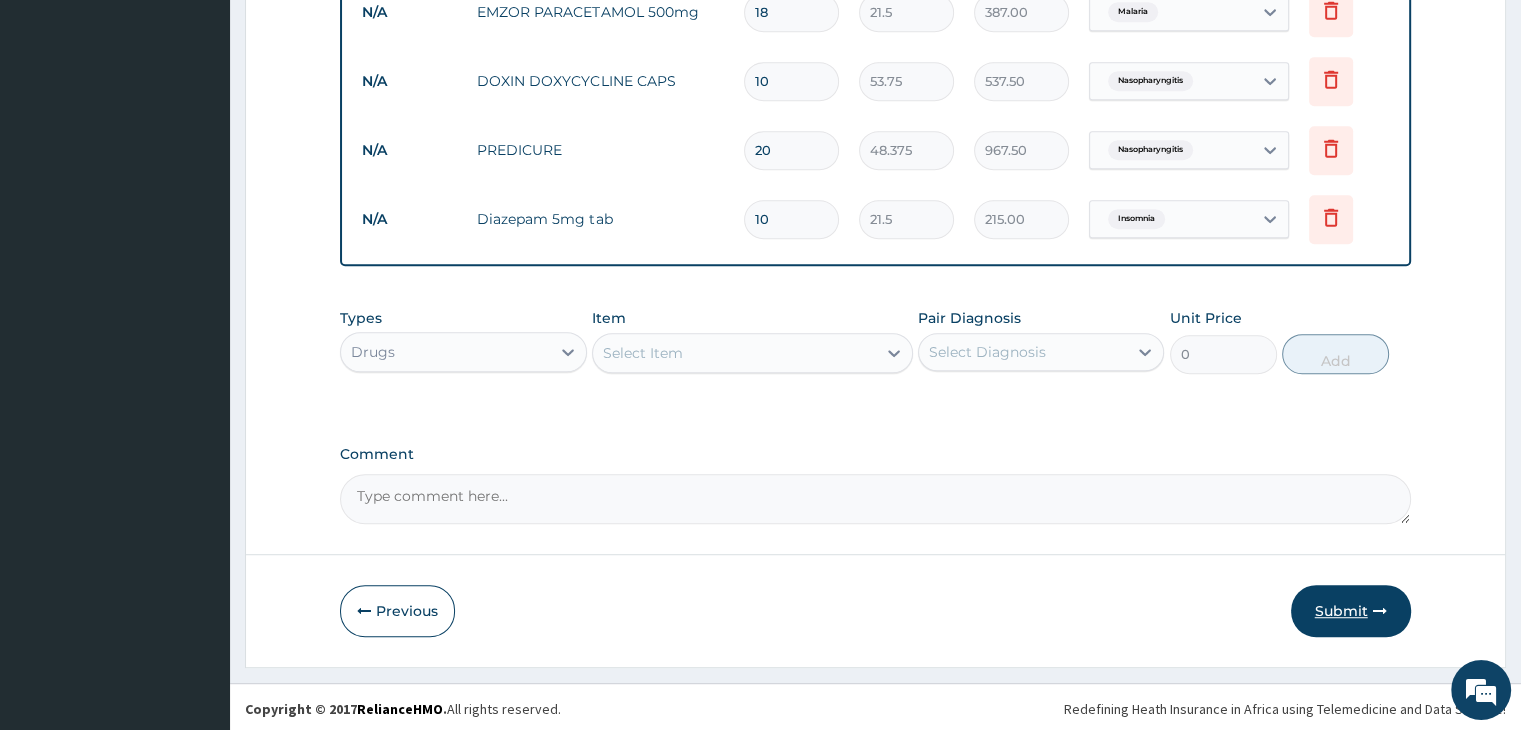 click on "Submit" at bounding box center [1351, 611] 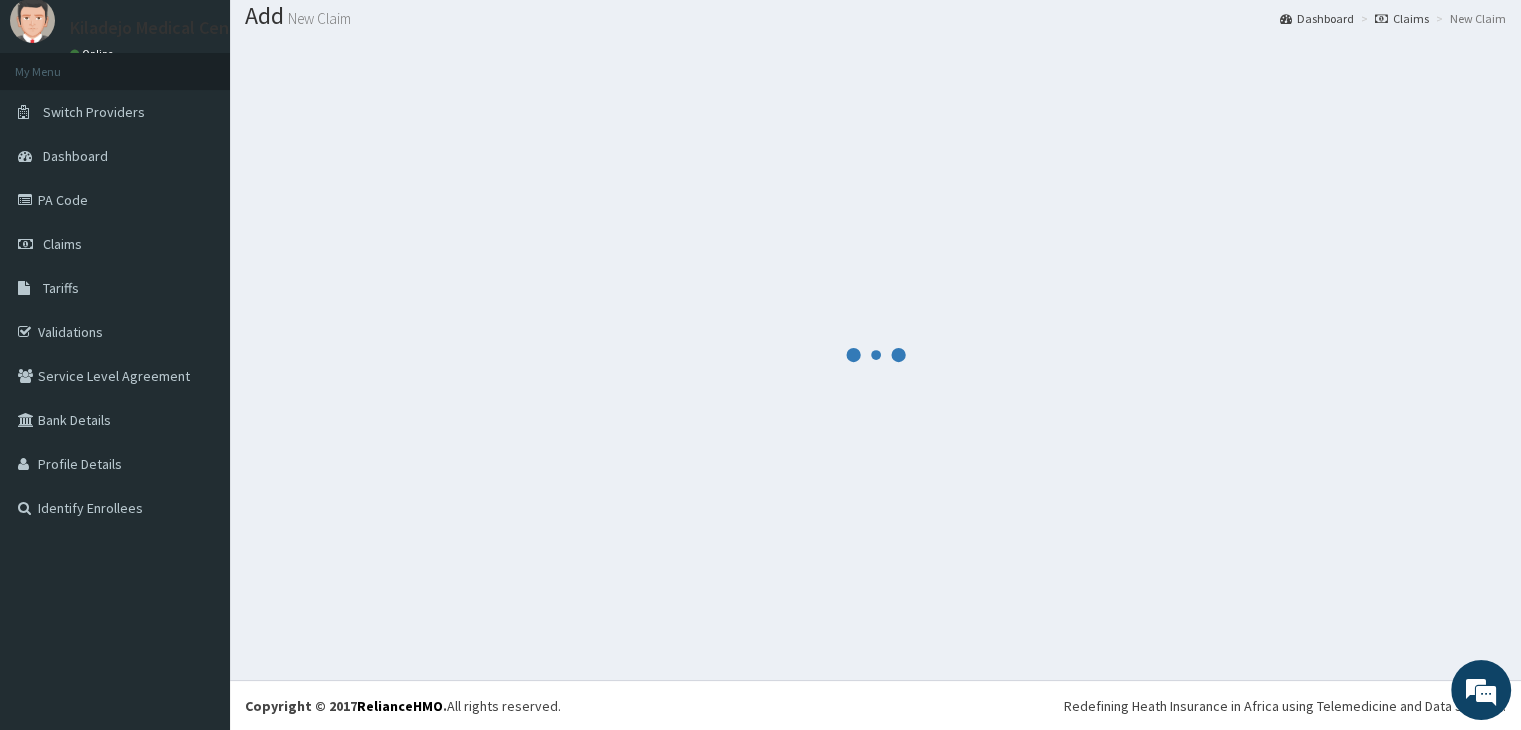 scroll, scrollTop: 1096, scrollLeft: 0, axis: vertical 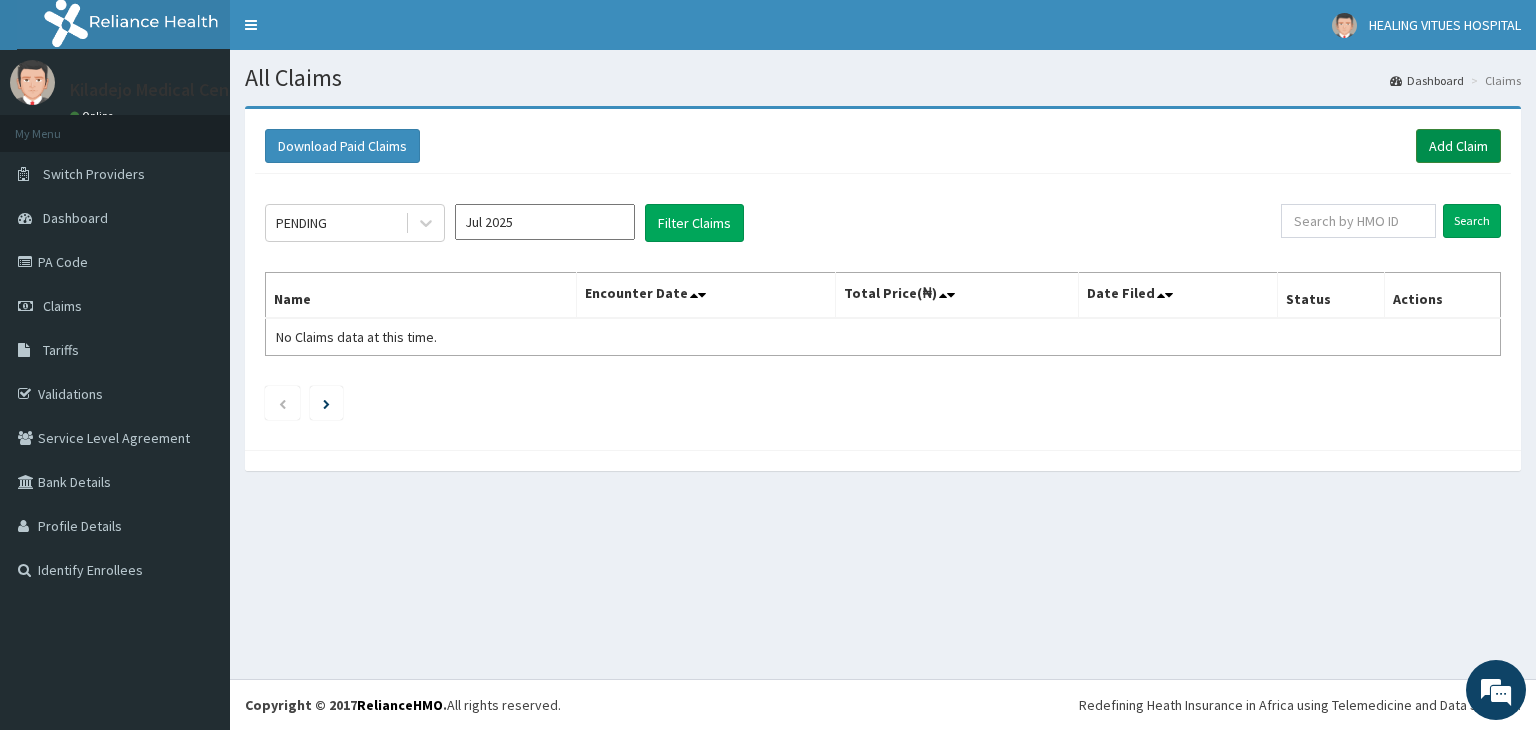 click on "Add Claim" at bounding box center (1458, 146) 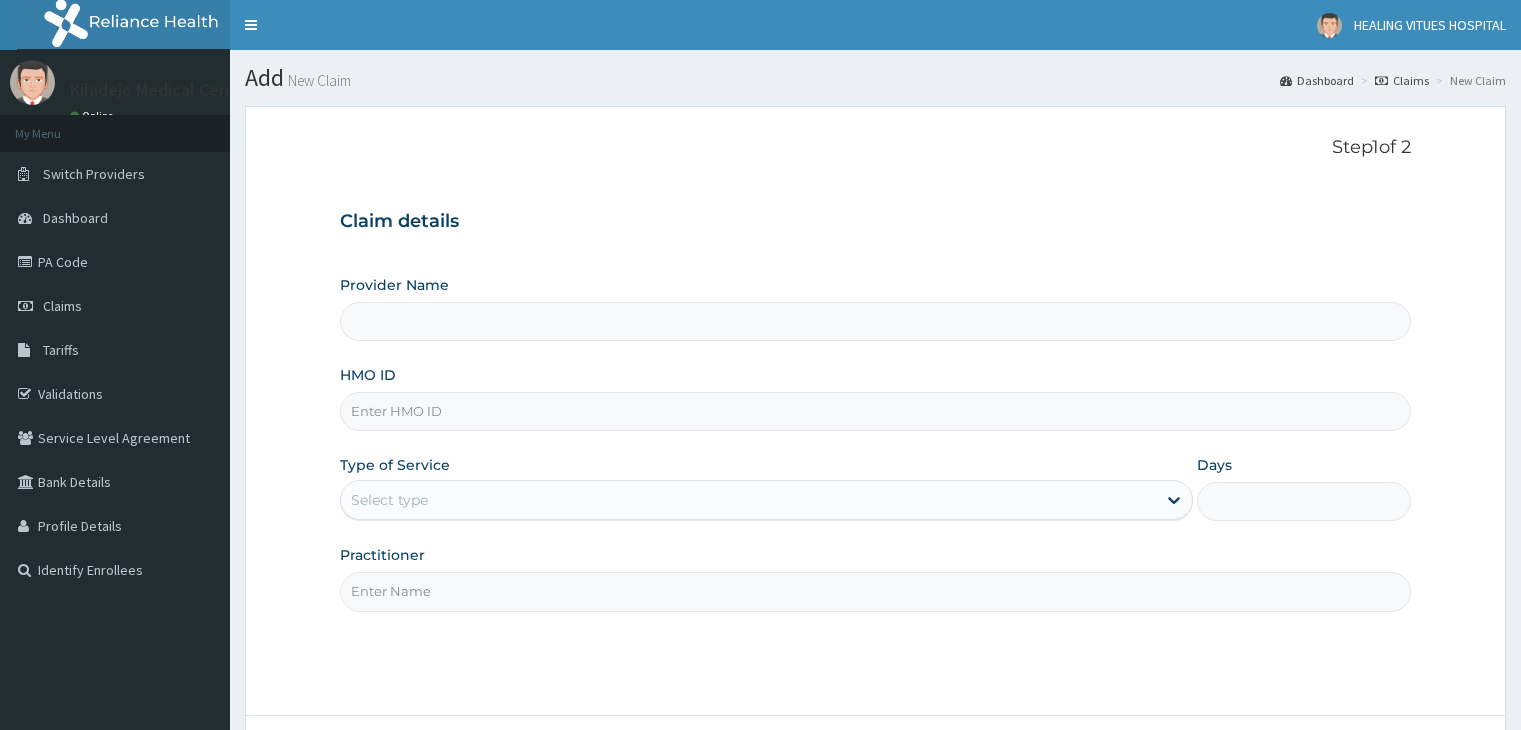 scroll, scrollTop: 0, scrollLeft: 0, axis: both 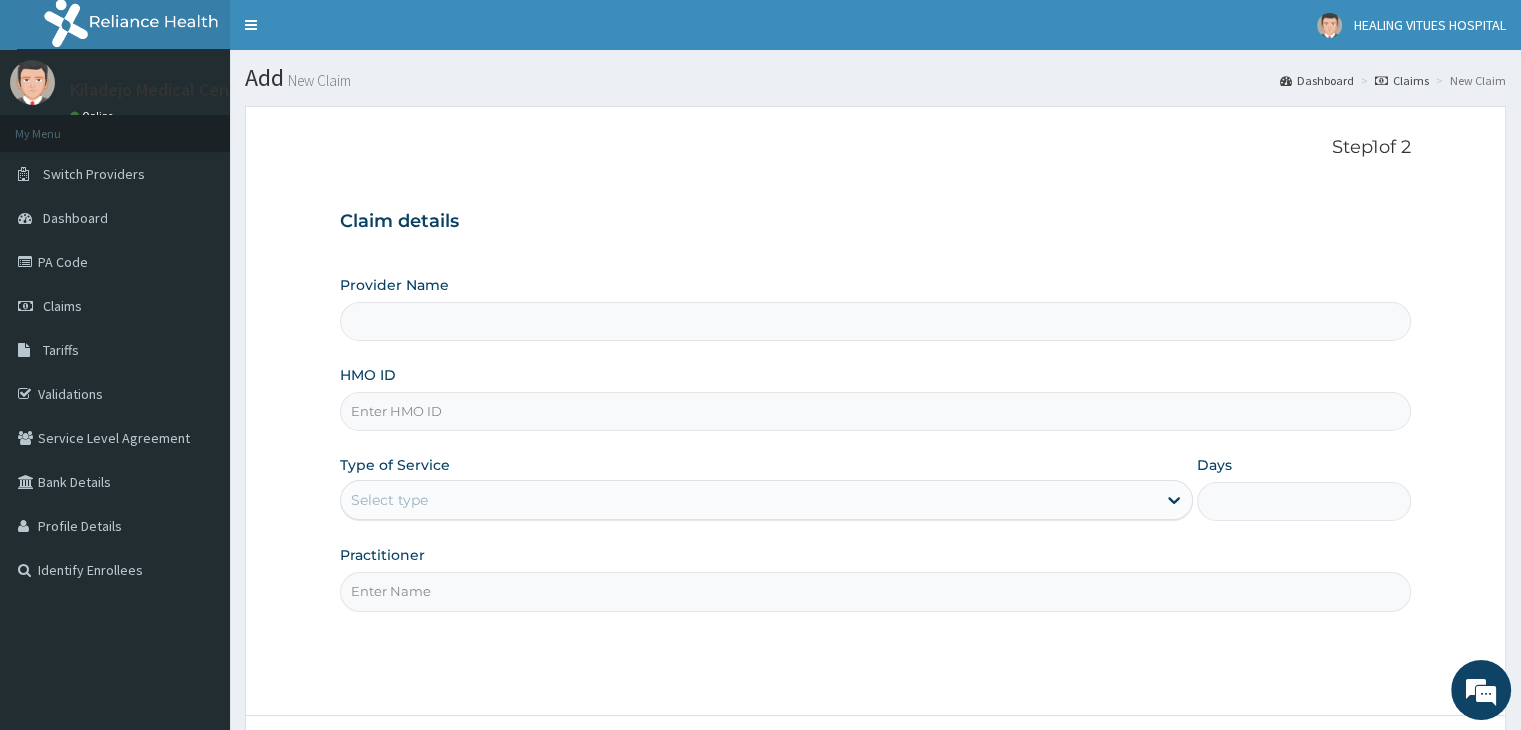 type on "Kiladejo Medical Centre" 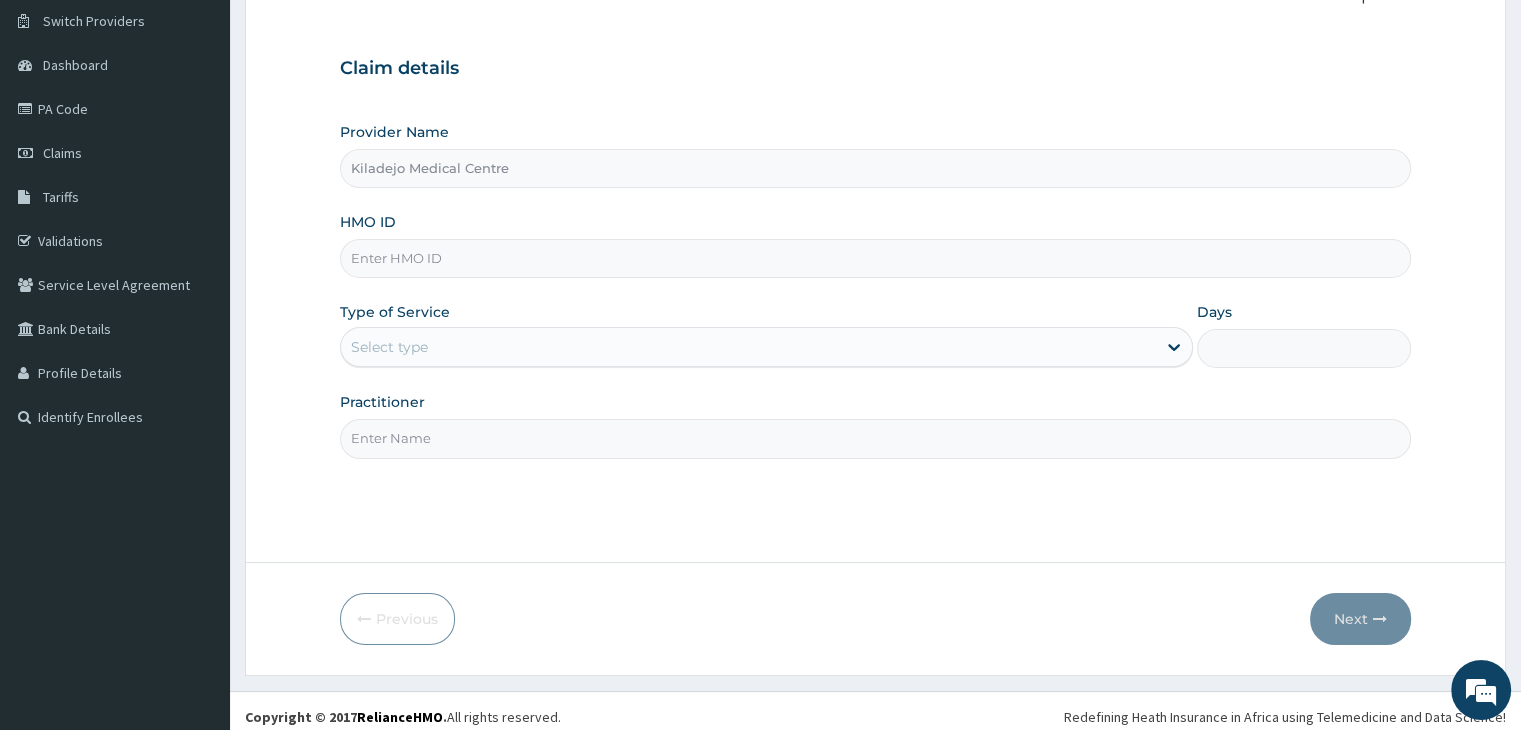 scroll, scrollTop: 164, scrollLeft: 0, axis: vertical 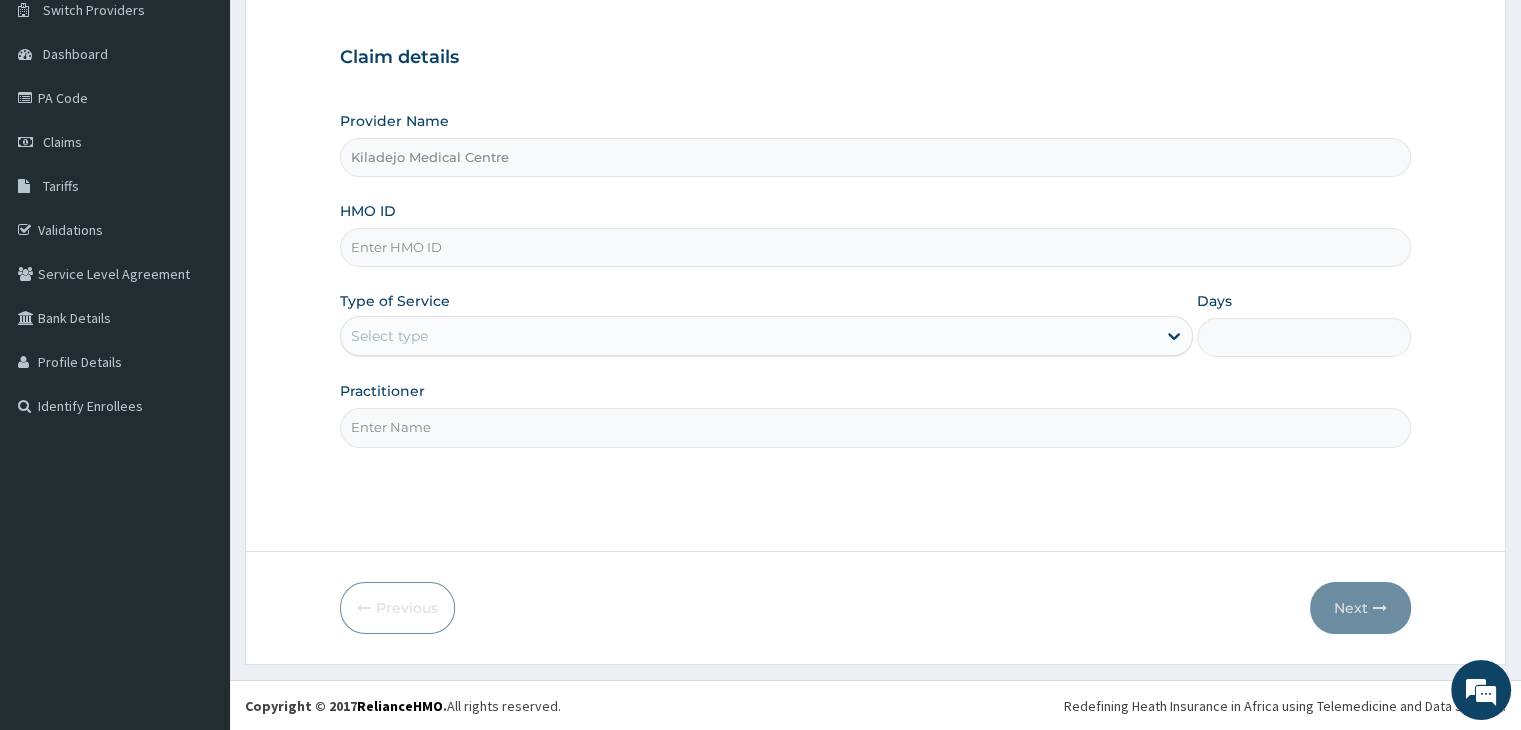 click on "HMO ID" at bounding box center [875, 247] 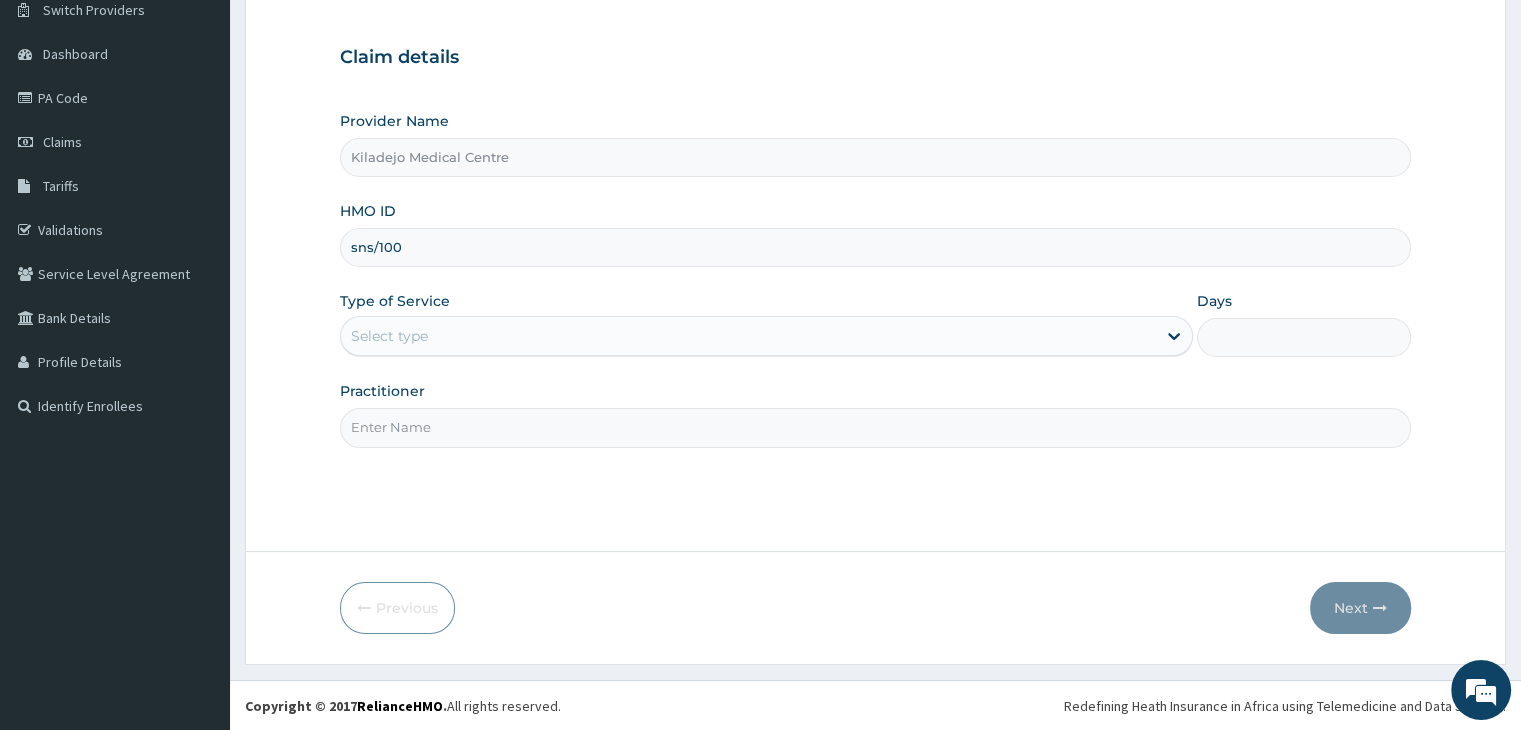type on "SNS/10028/A" 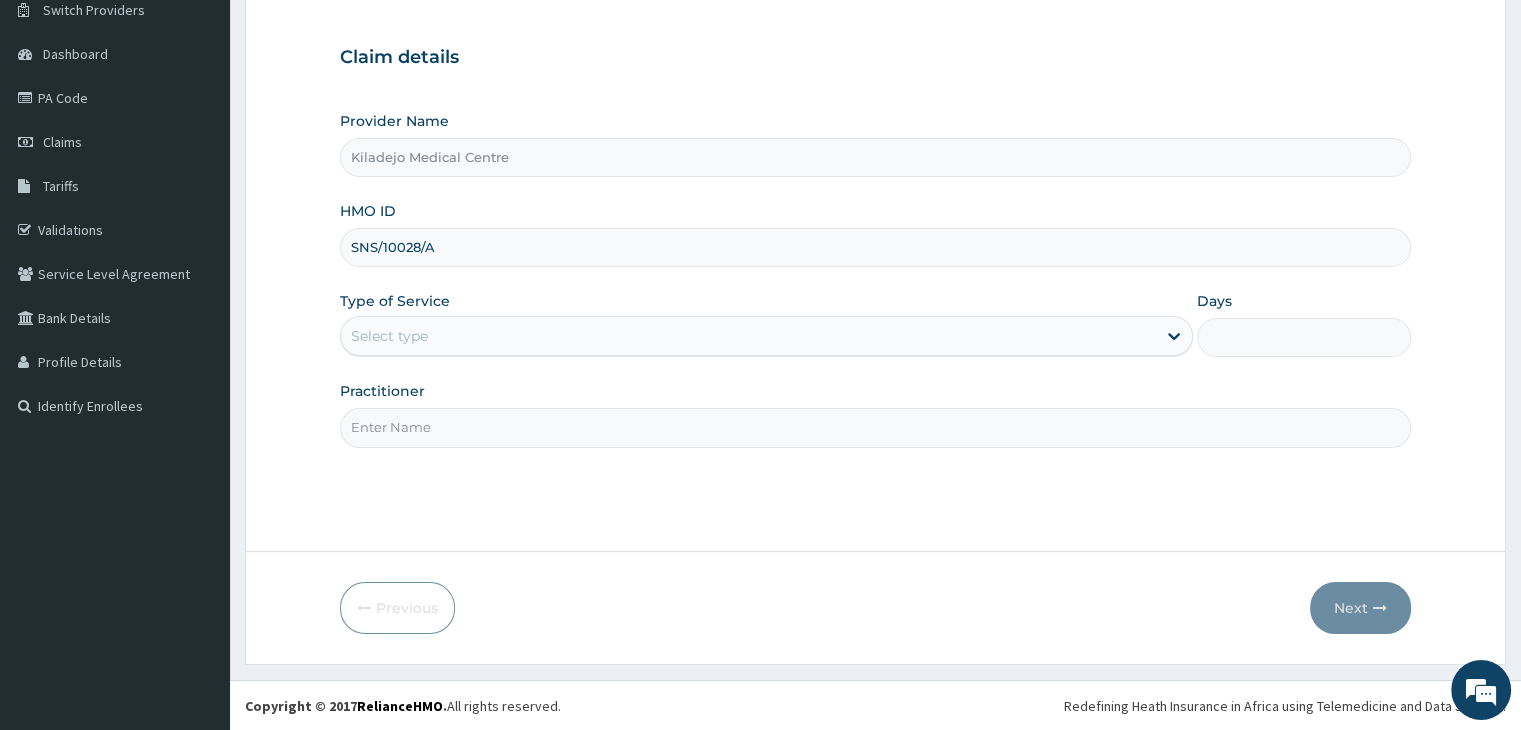 scroll, scrollTop: 0, scrollLeft: 0, axis: both 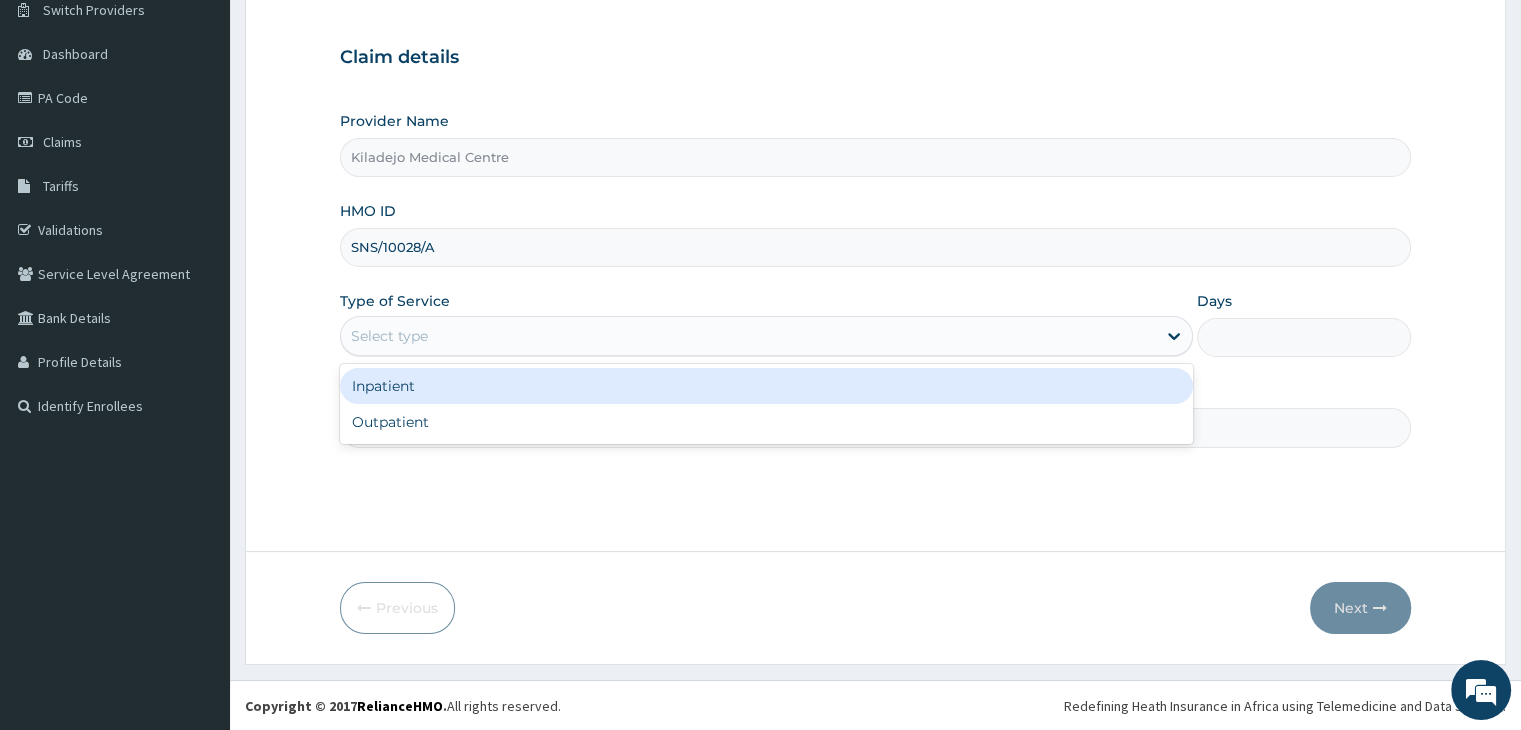 click on "Select type" at bounding box center (748, 336) 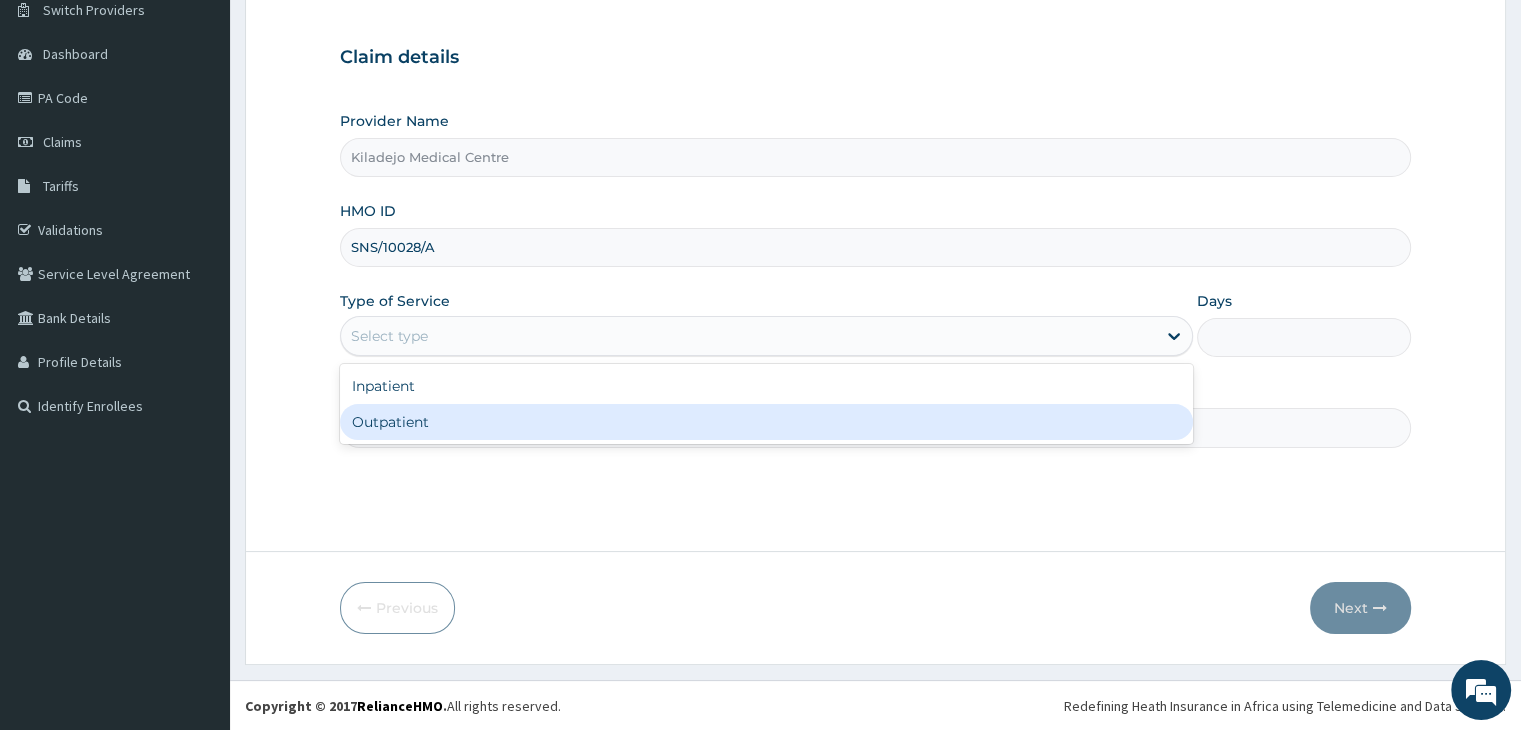 click on "Outpatient" at bounding box center [766, 422] 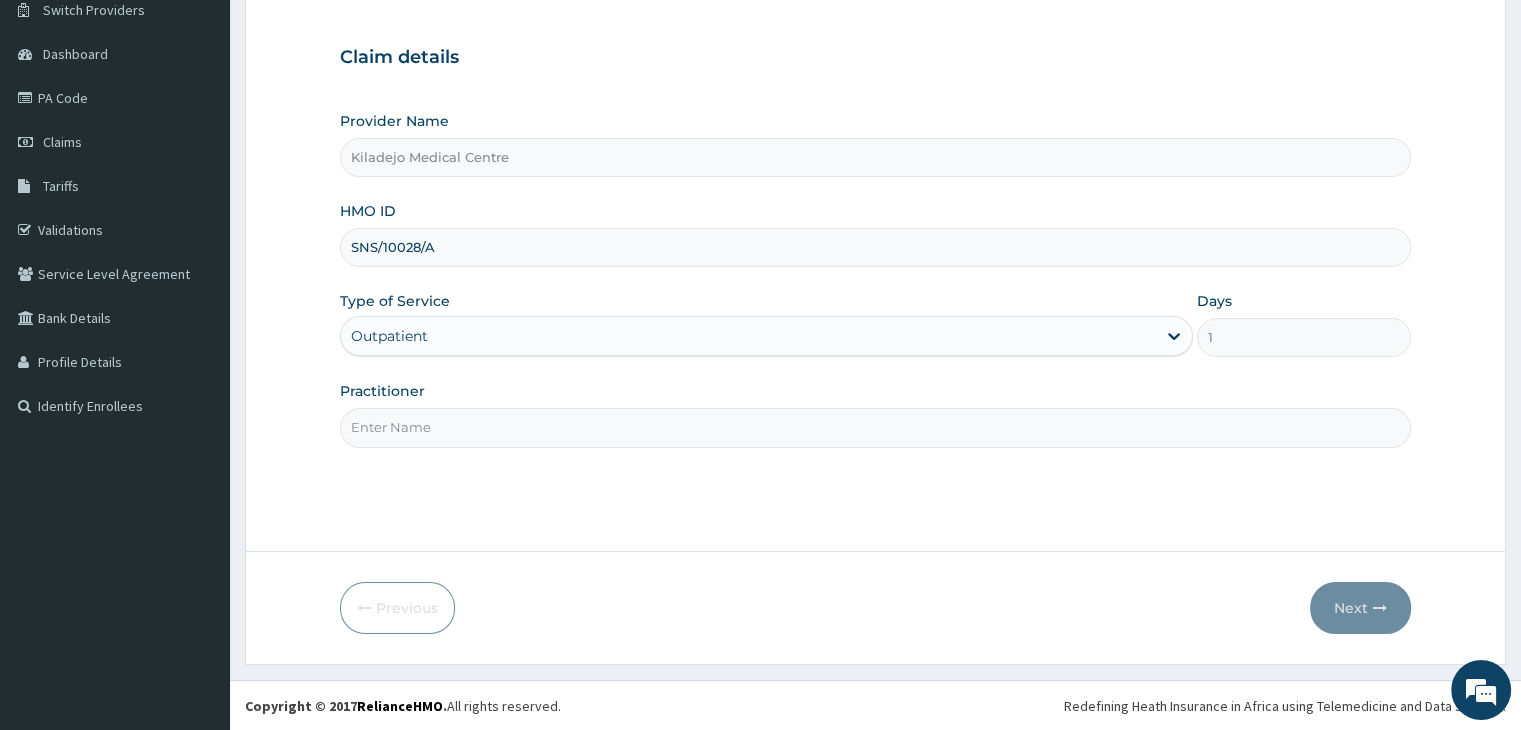 click on "Practitioner" at bounding box center [875, 427] 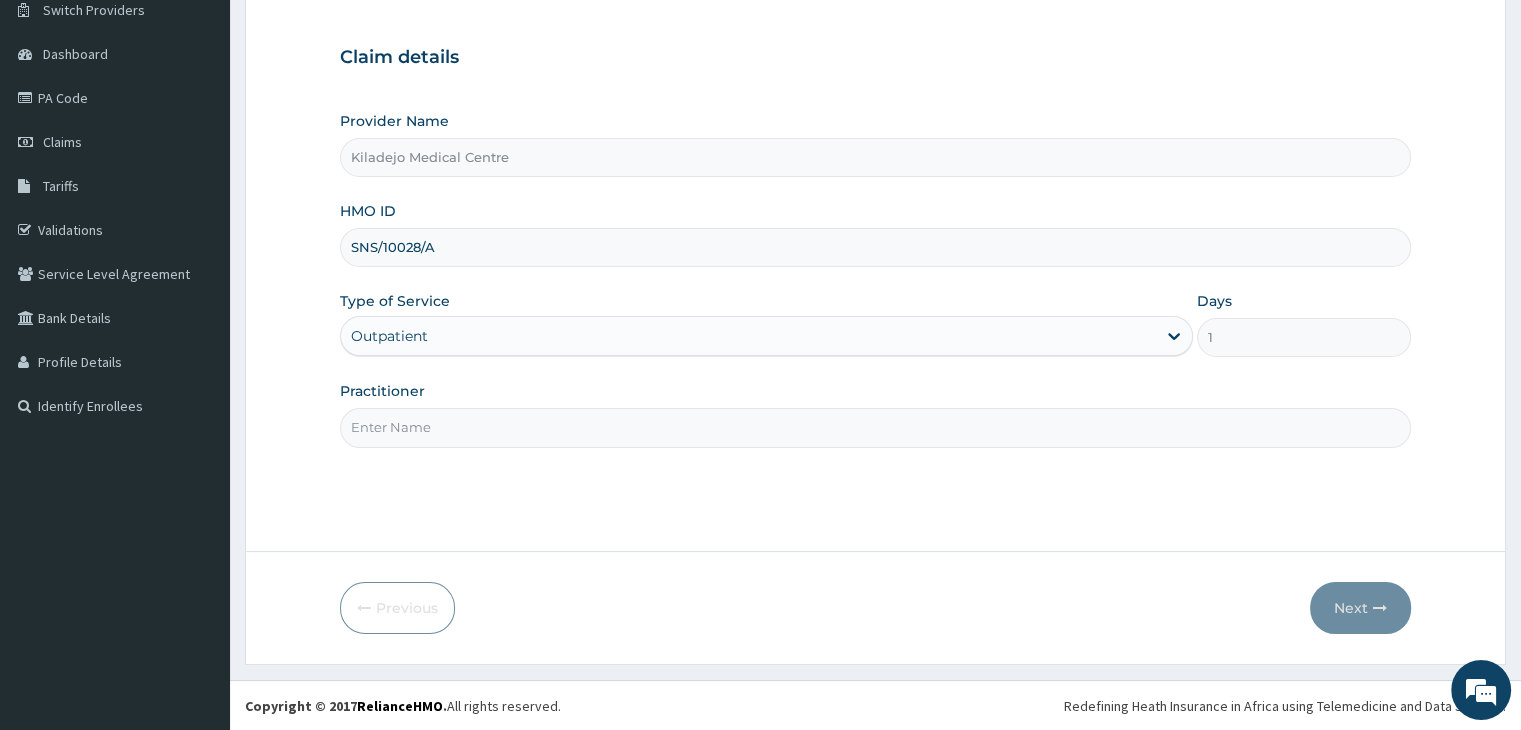 type on "[DOCTOR]" 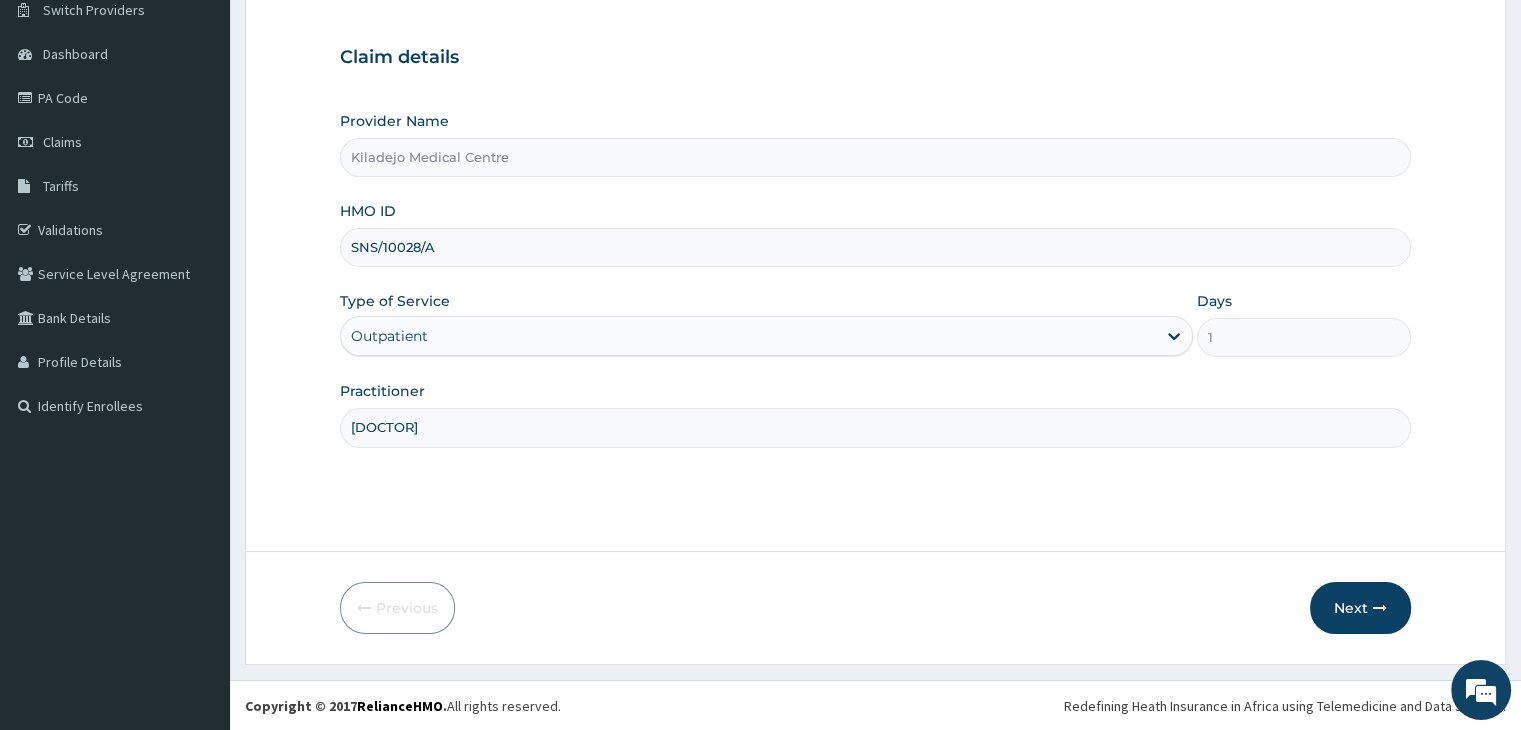 drag, startPoint x: 1300, startPoint y: 501, endPoint x: 1326, endPoint y: 551, distance: 56.35601 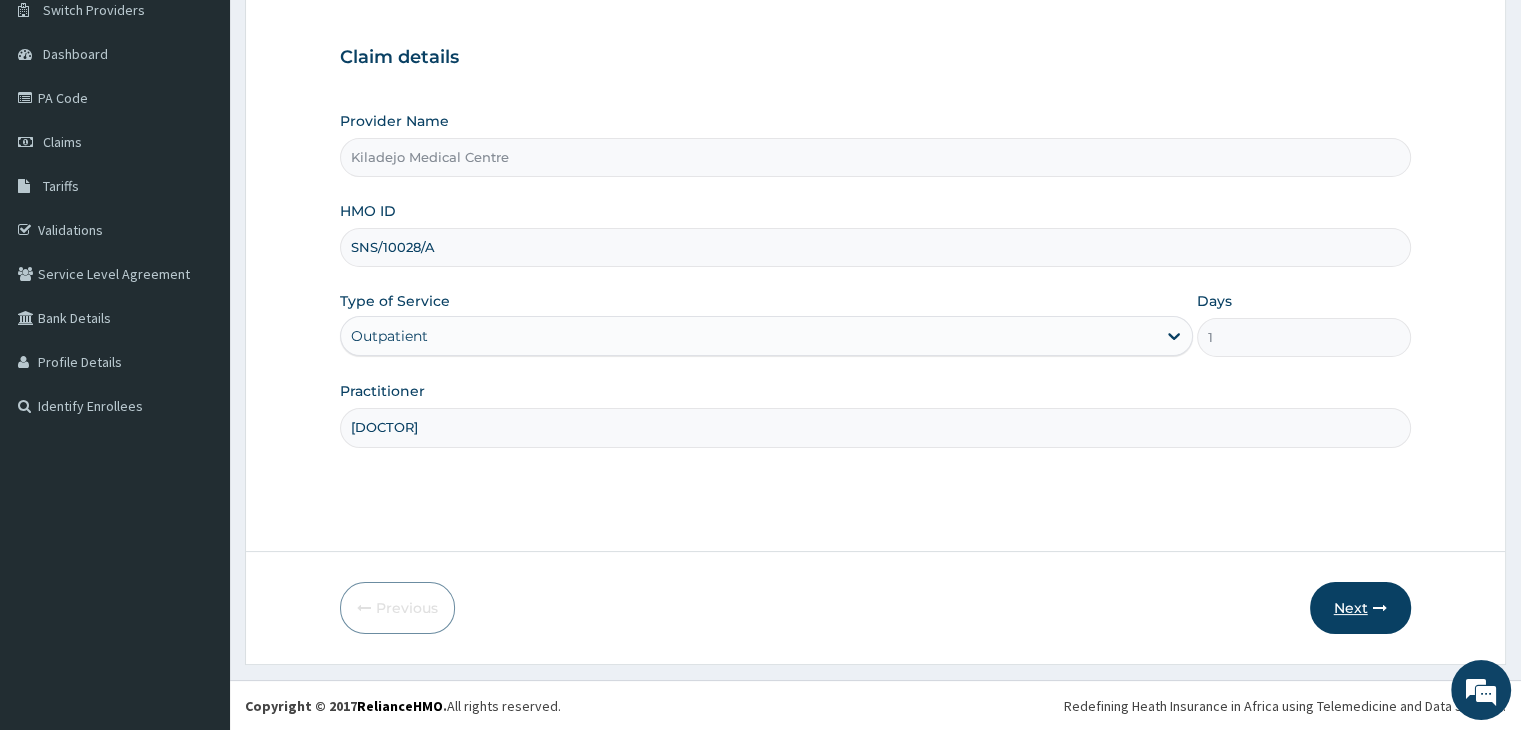 click on "Next" at bounding box center (1360, 608) 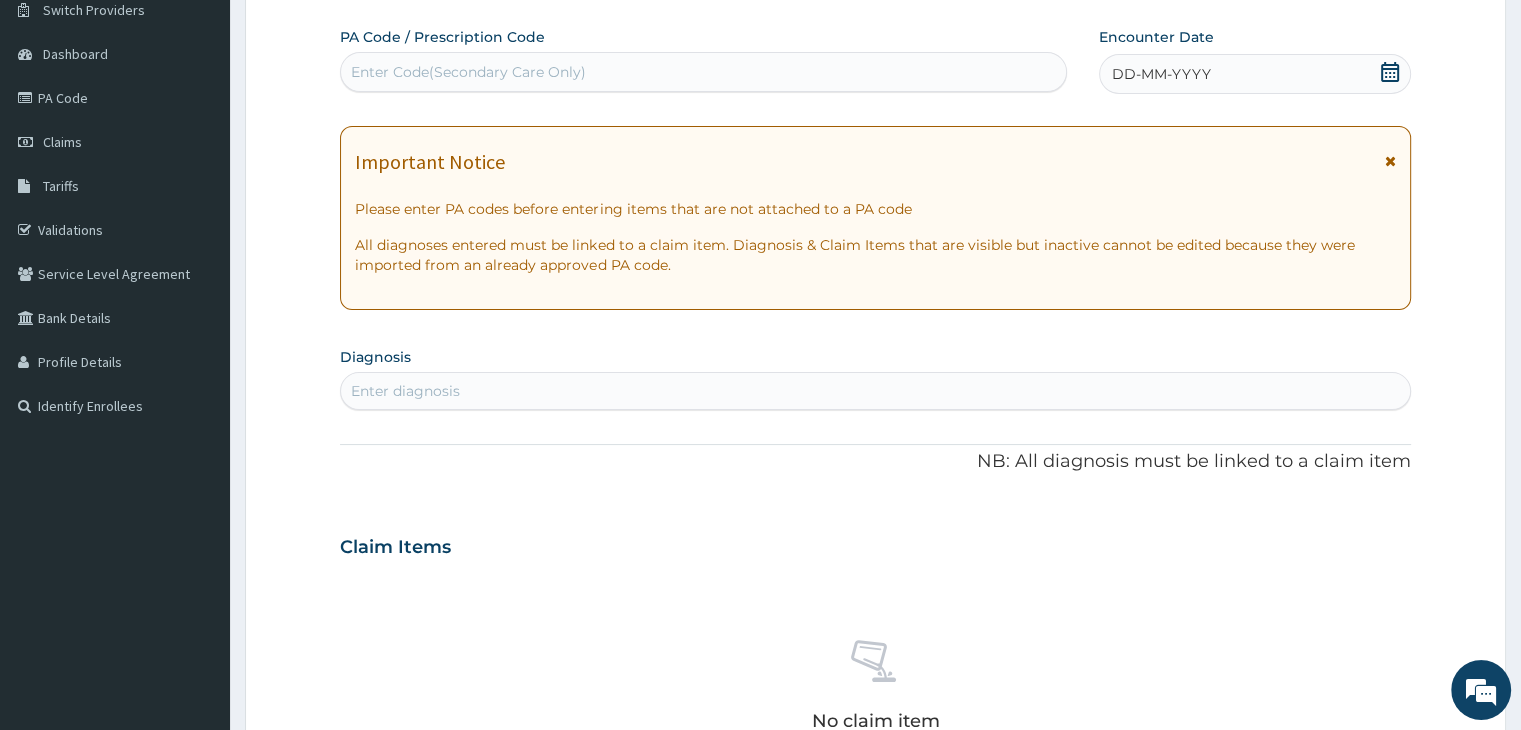 click 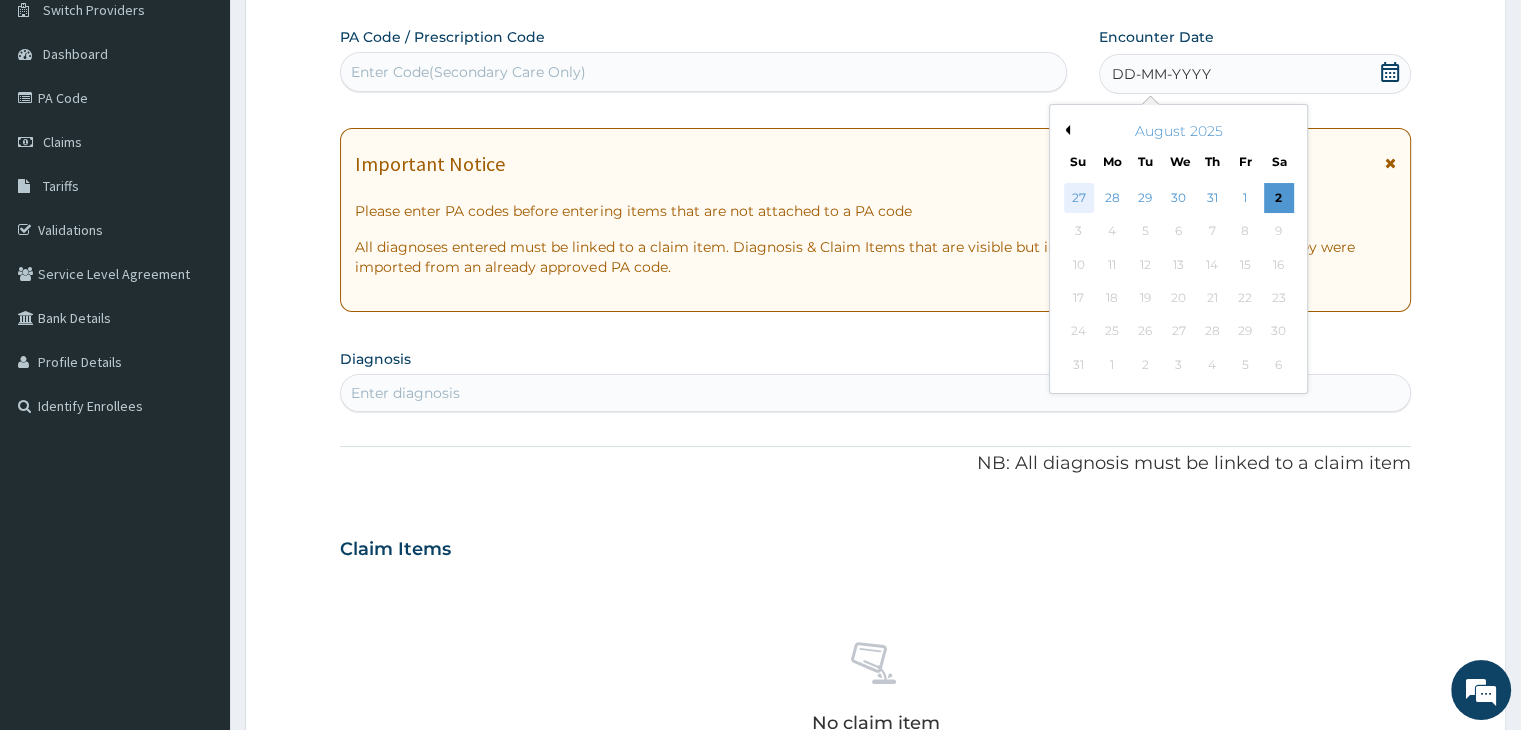 click on "27" at bounding box center (1079, 198) 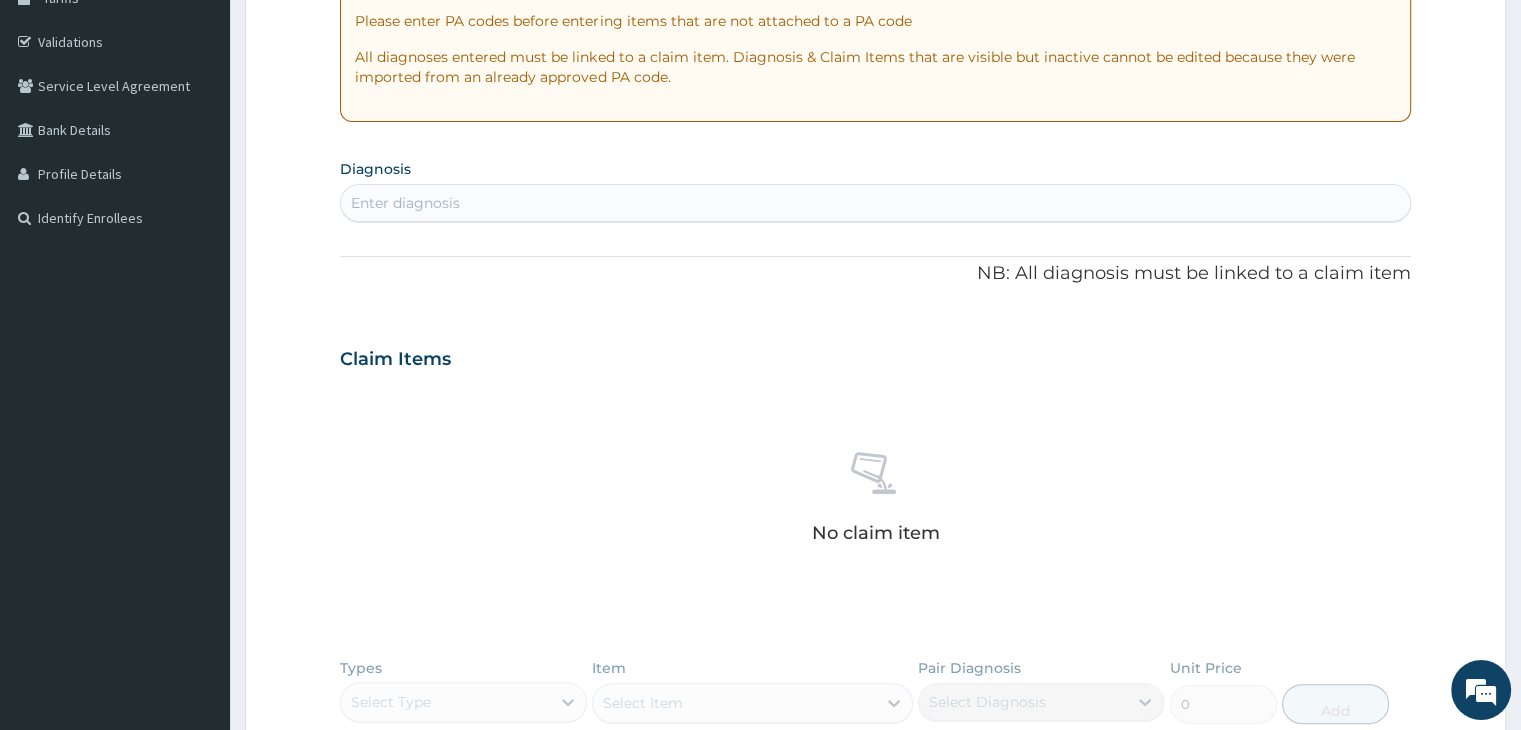 scroll, scrollTop: 364, scrollLeft: 0, axis: vertical 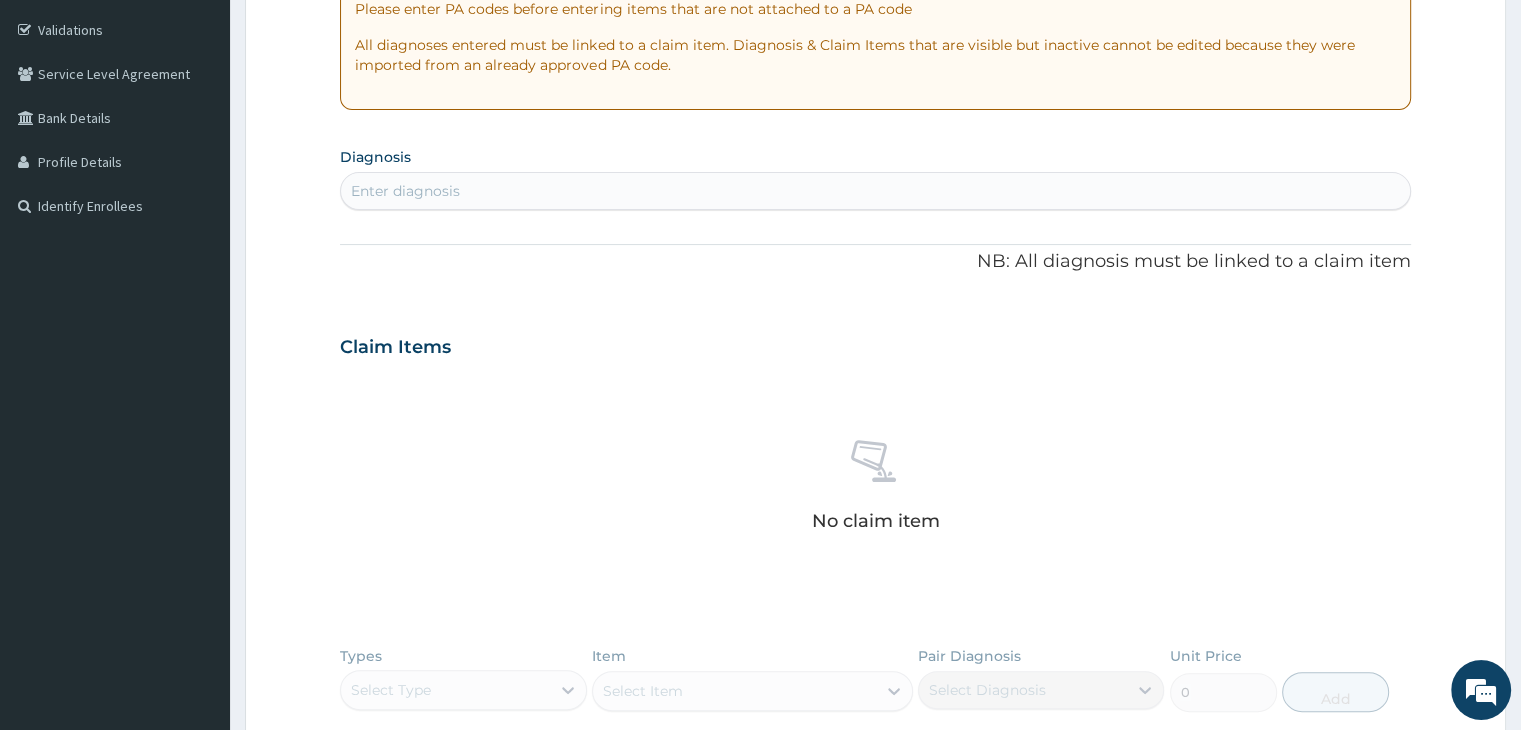 click on "Enter diagnosis" at bounding box center [875, 191] 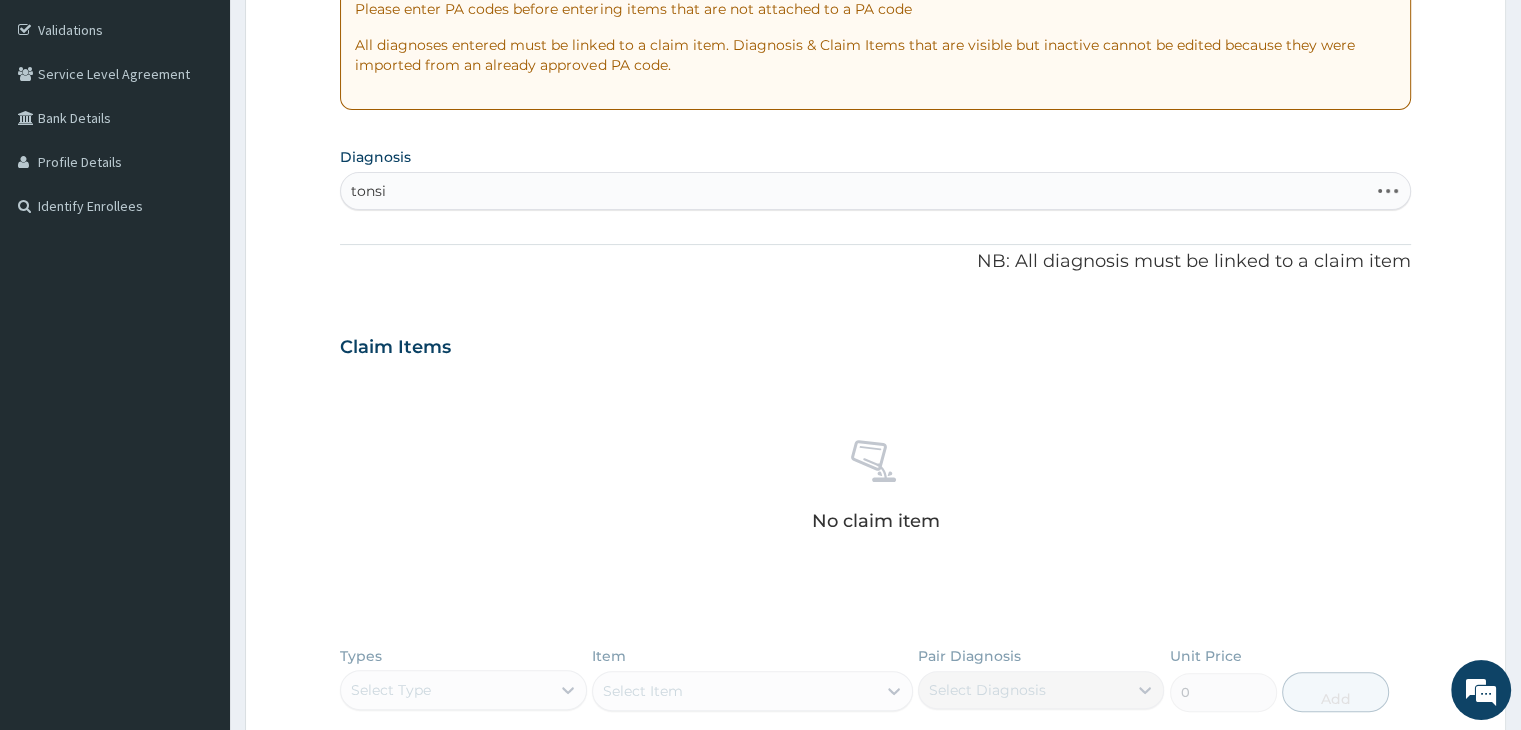 type on "tonsil" 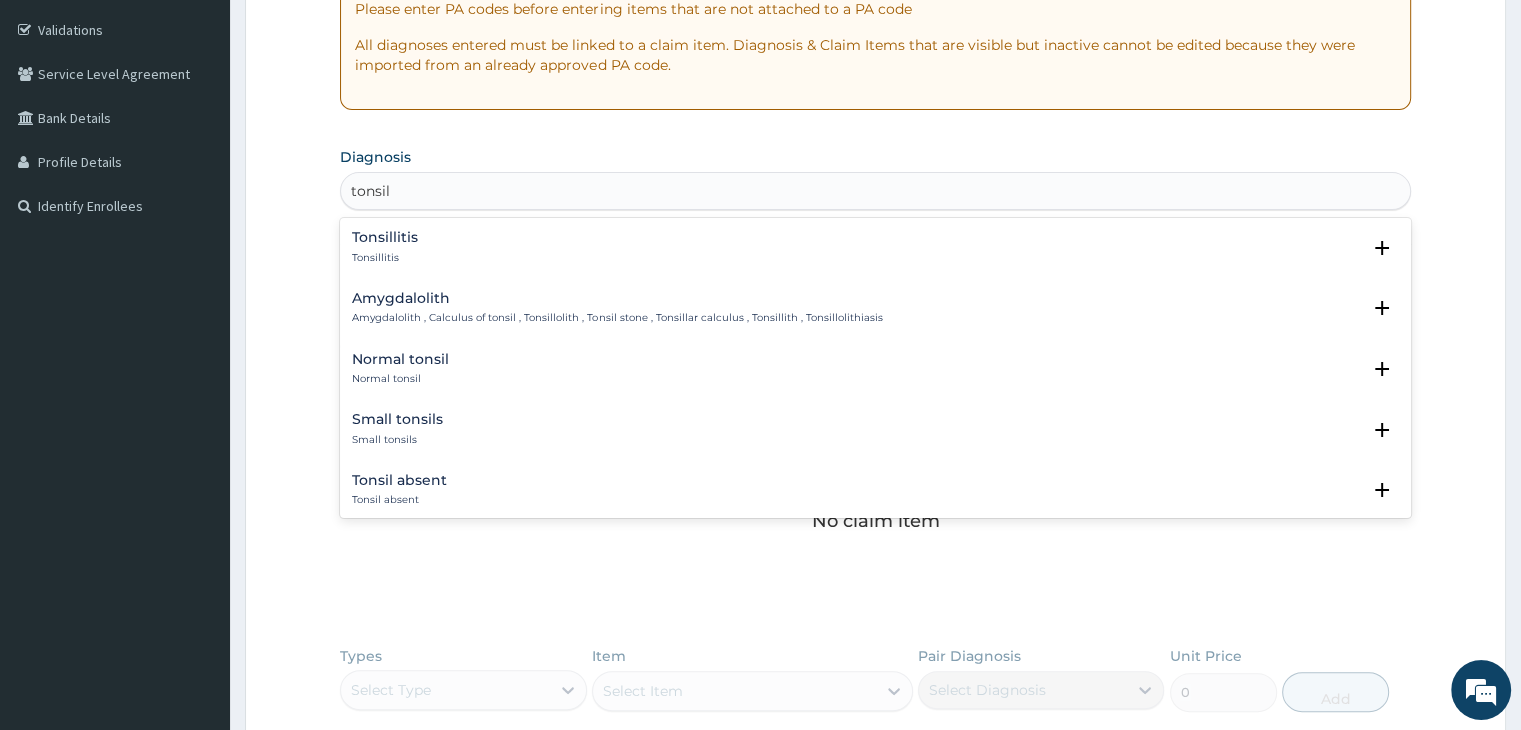 click on "Tonsillitis Tonsillitis" at bounding box center [875, 247] 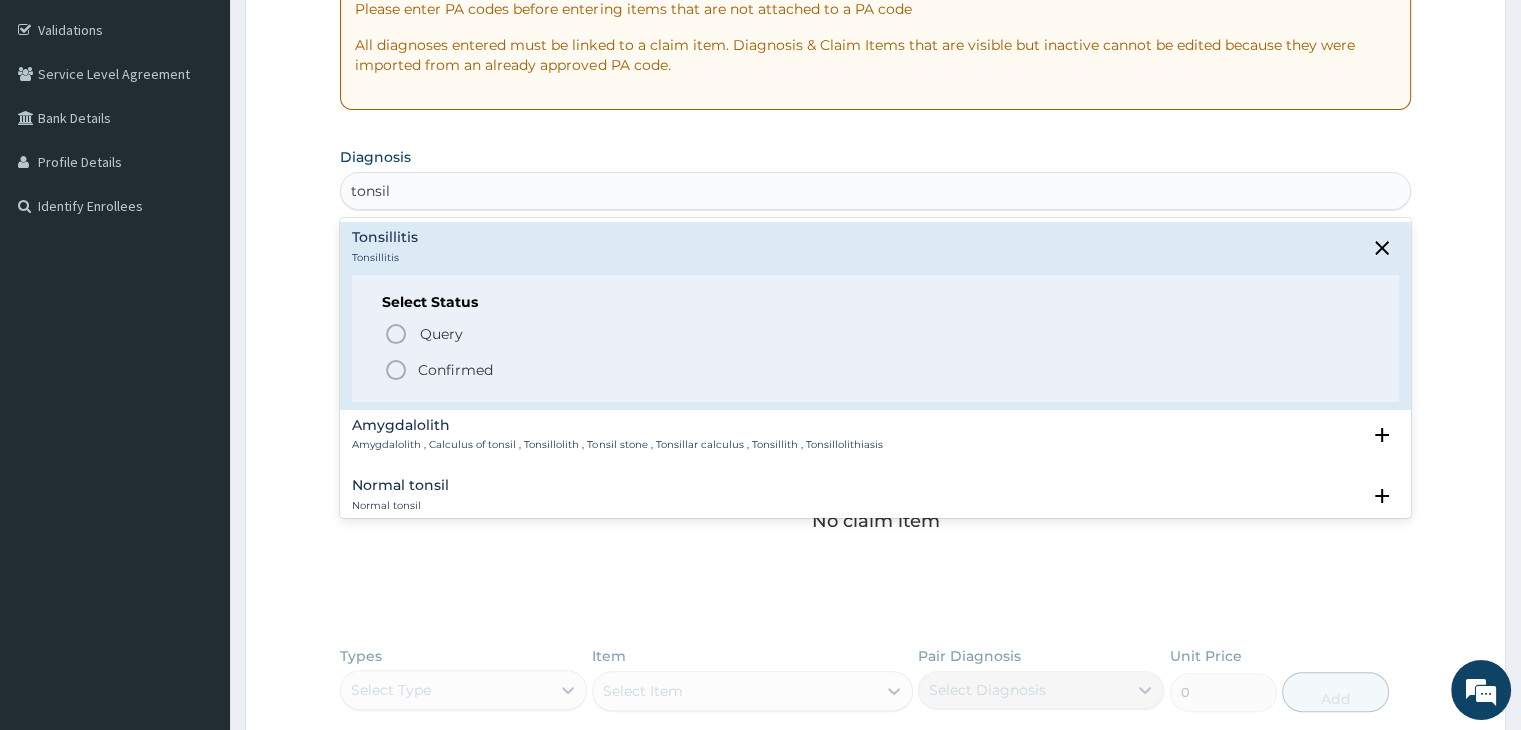 click 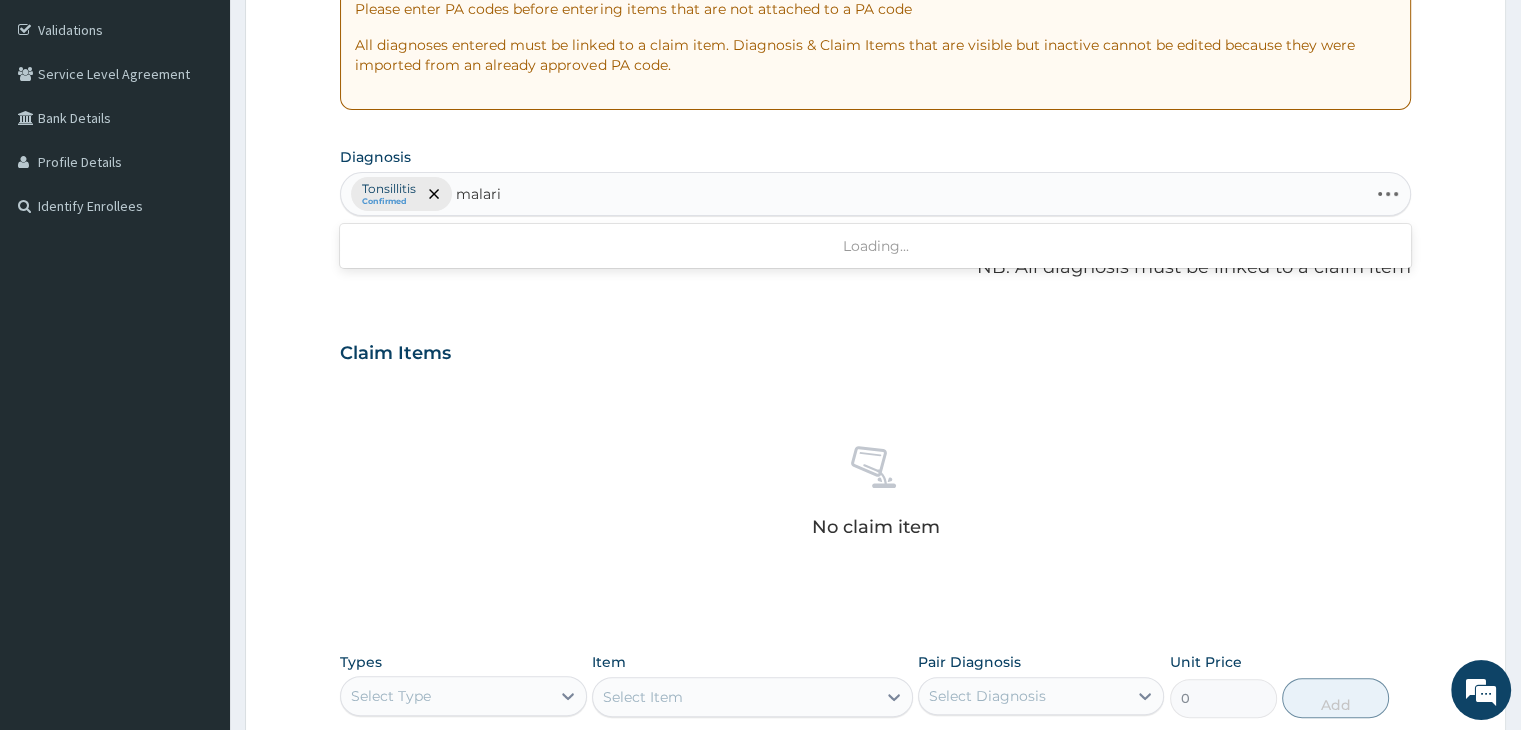 type on "malaria" 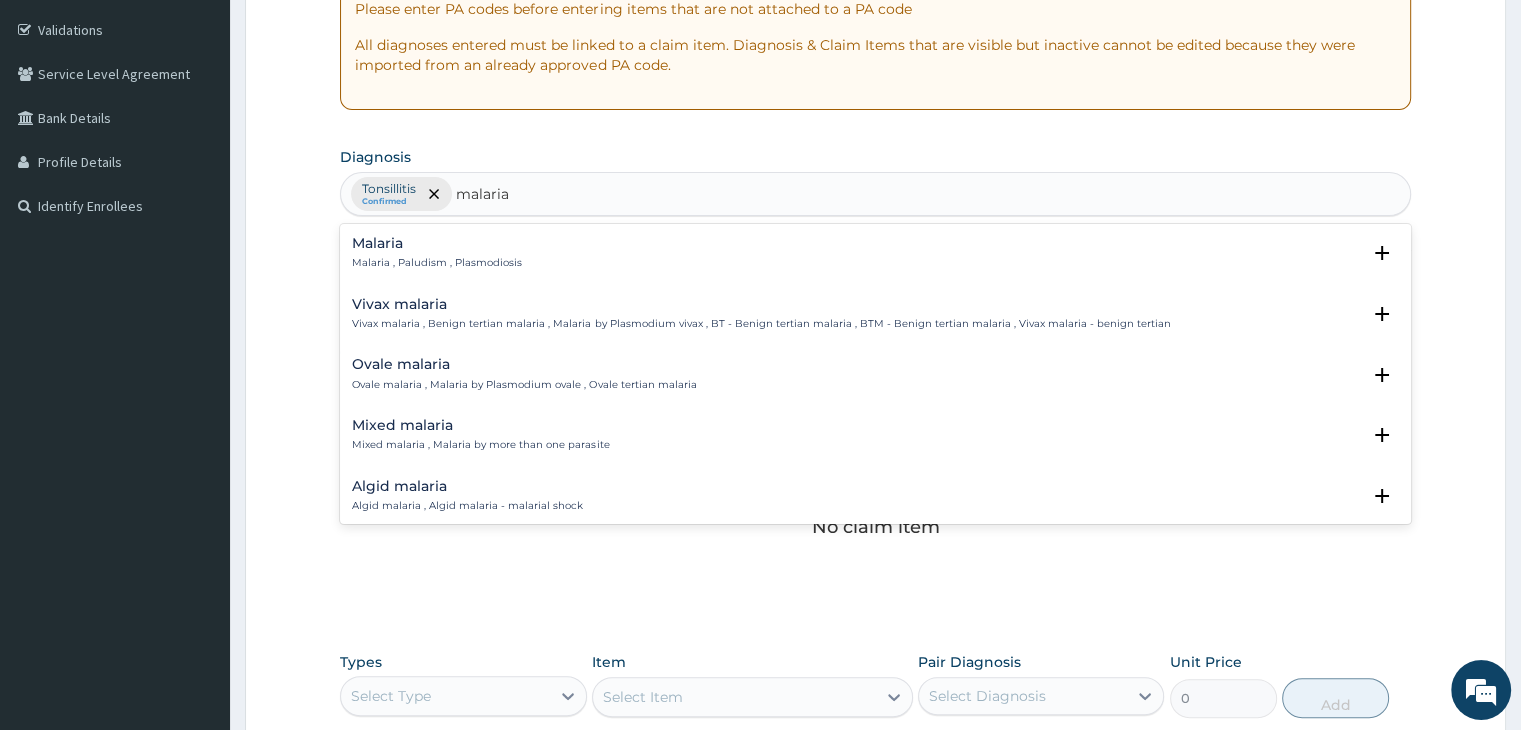 click on "Malaria Malaria , Paludism , Plasmodiosis" at bounding box center (437, 253) 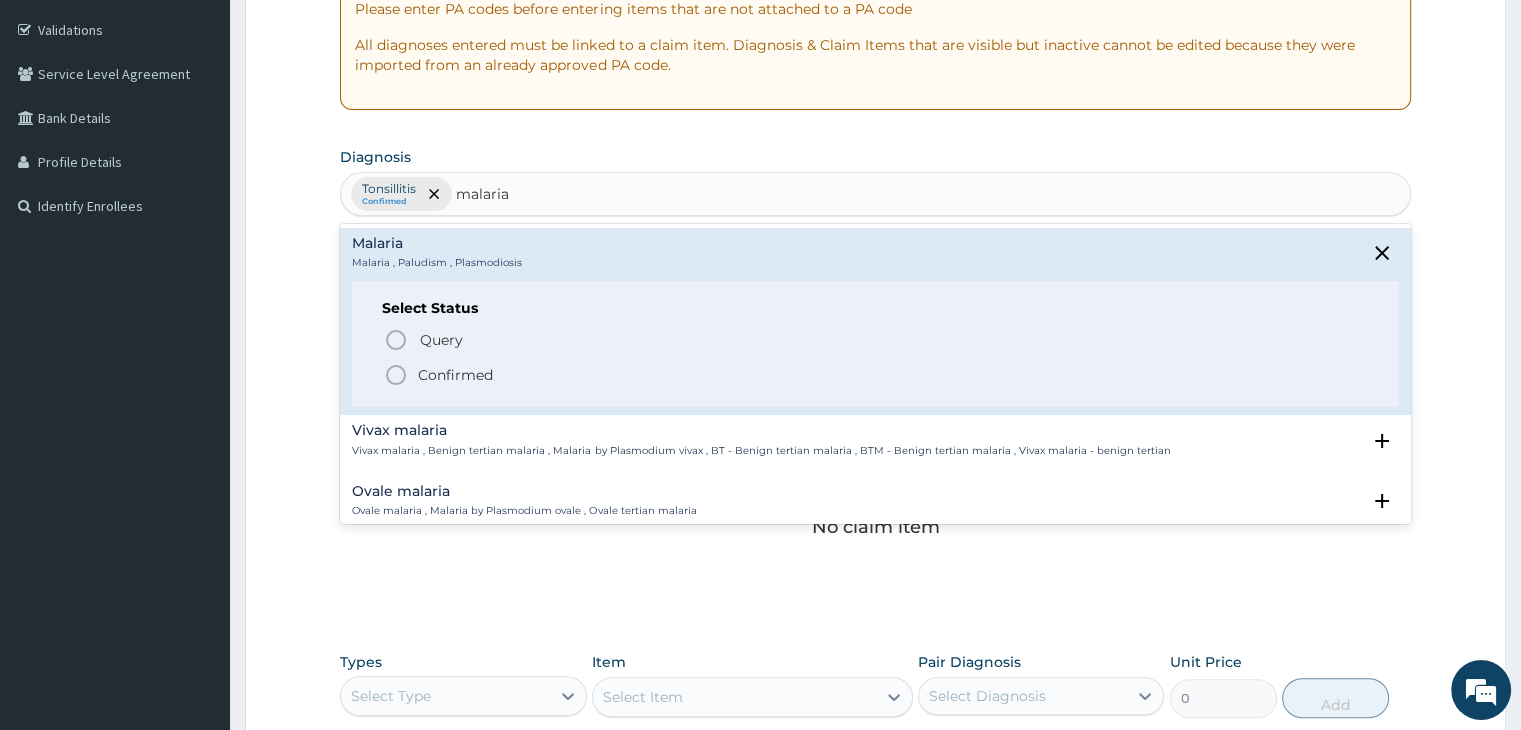 click 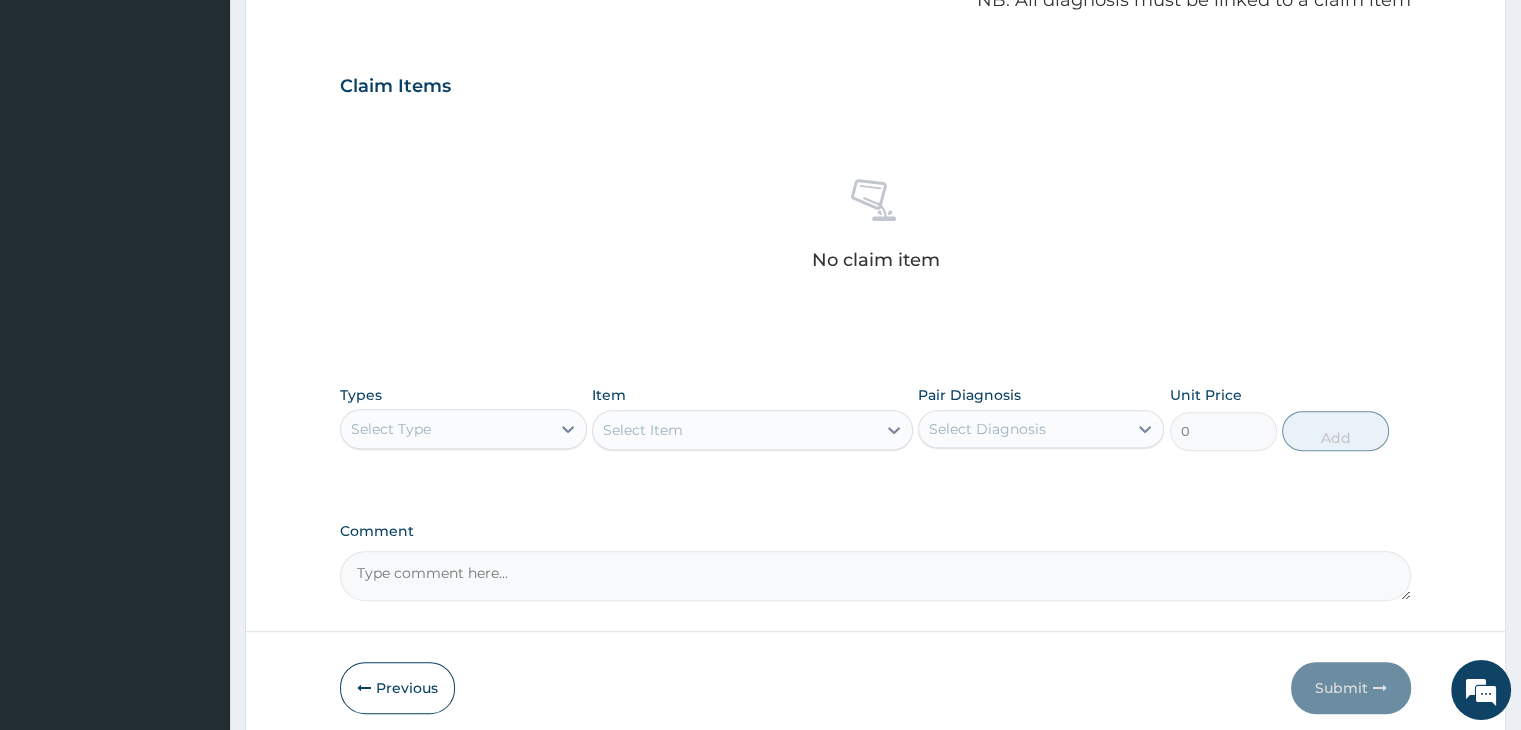 scroll, scrollTop: 710, scrollLeft: 0, axis: vertical 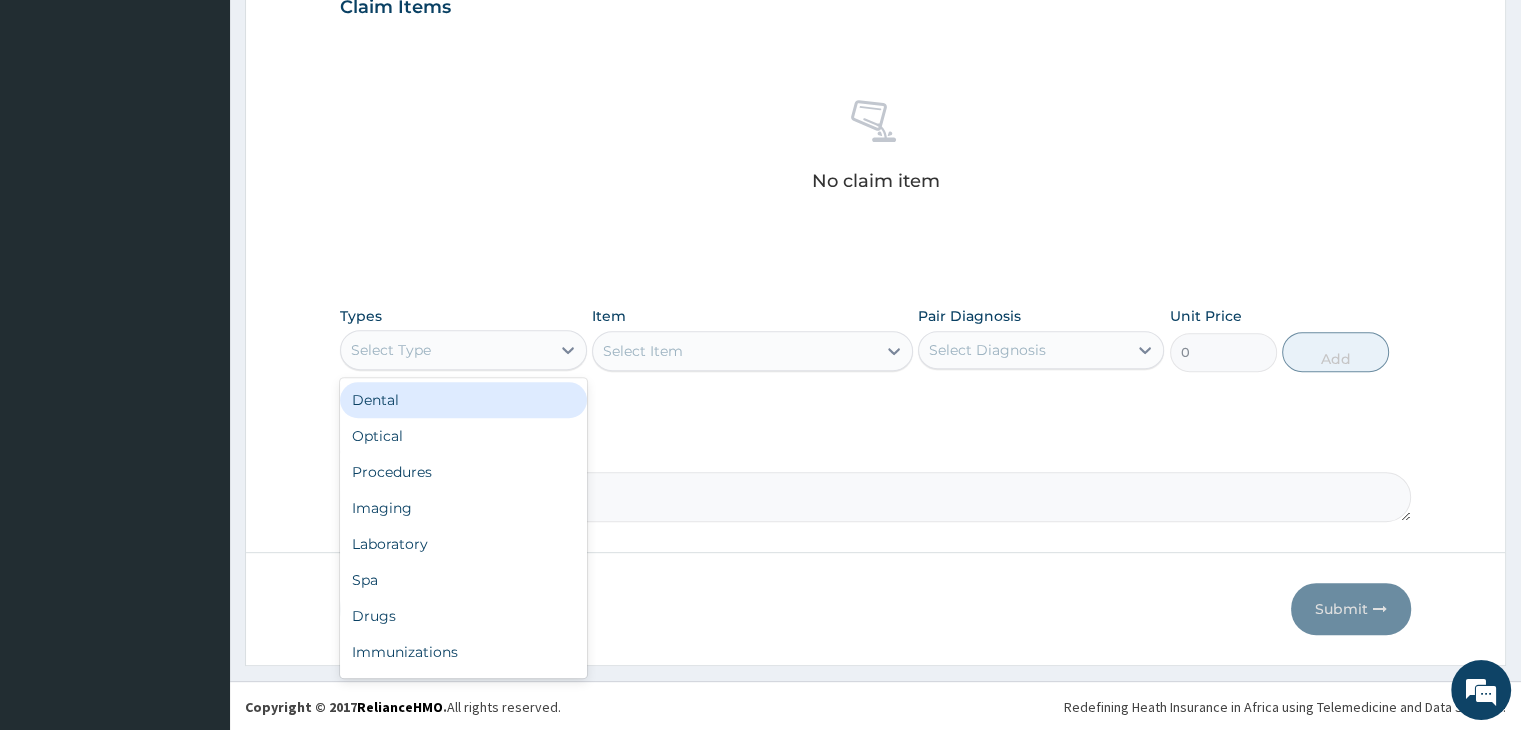 click on "Select Type" at bounding box center (445, 350) 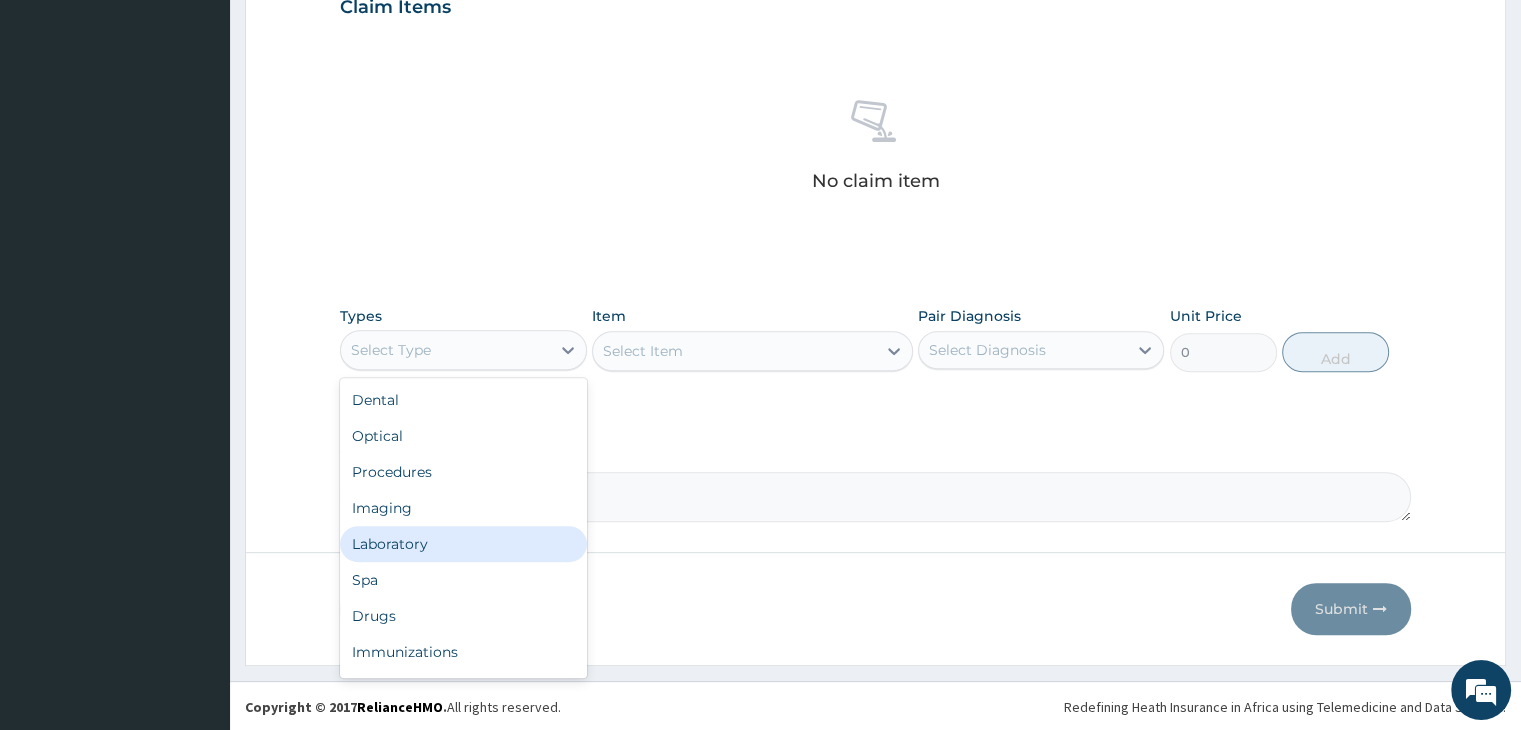 click on "Laboratory" at bounding box center [463, 544] 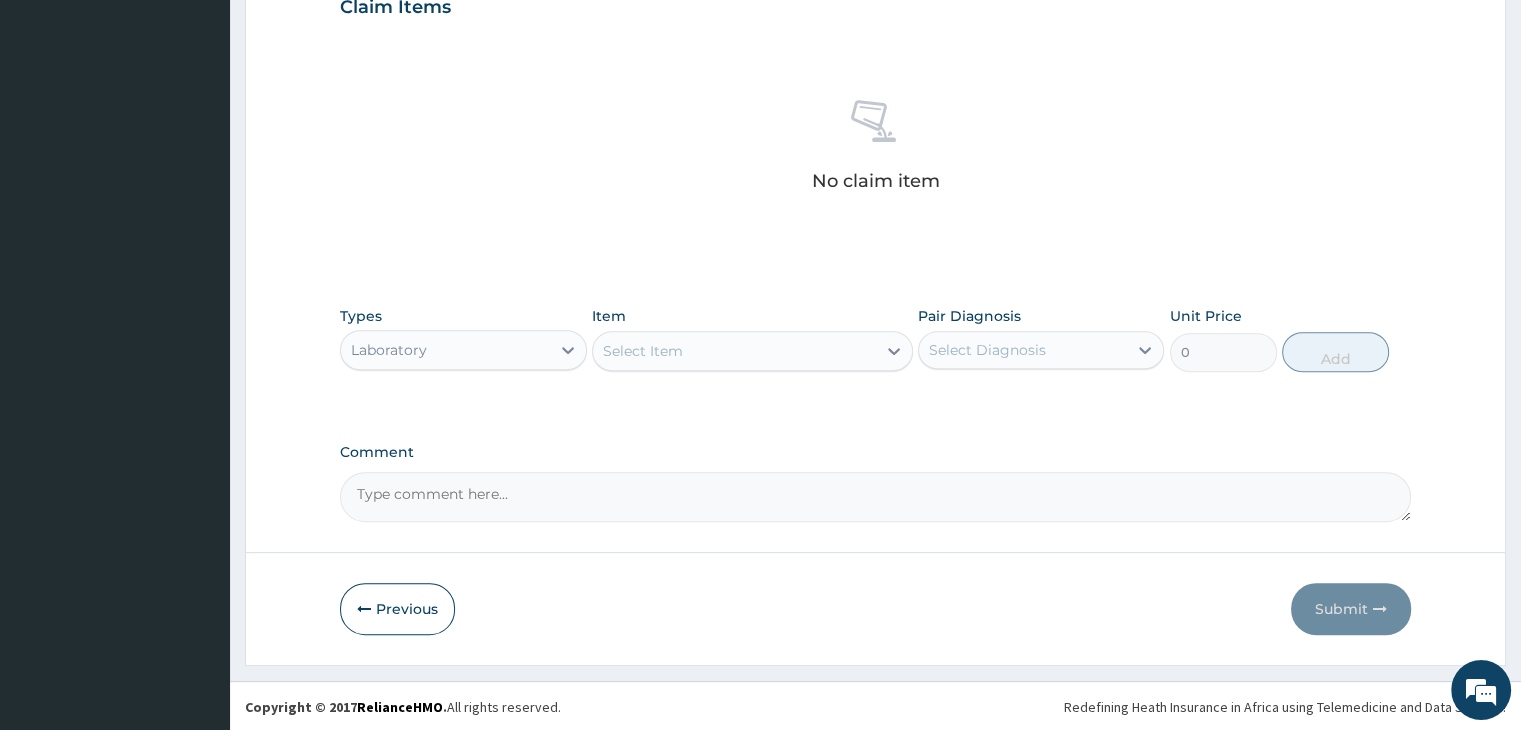 click on "Select Item" at bounding box center [734, 351] 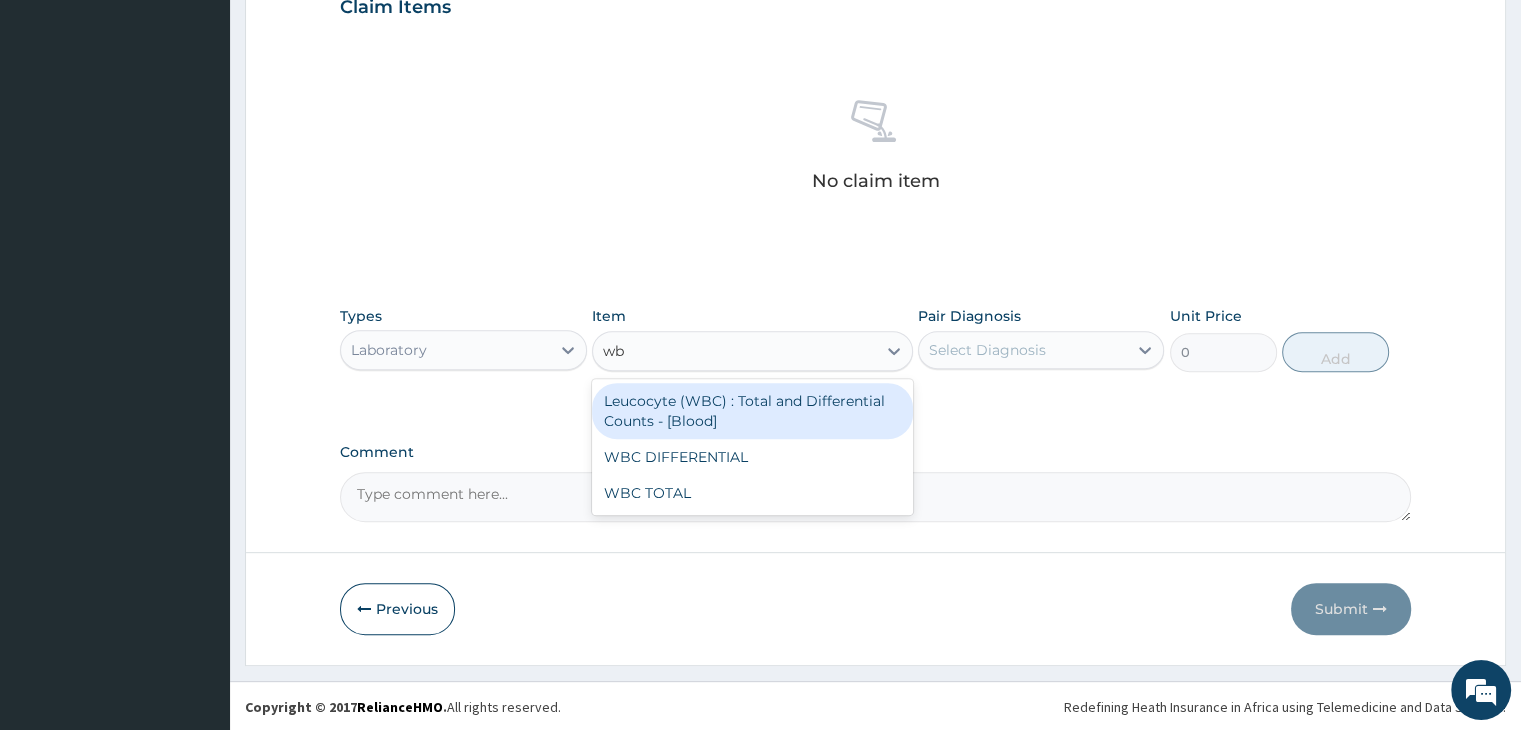 type on "wbc" 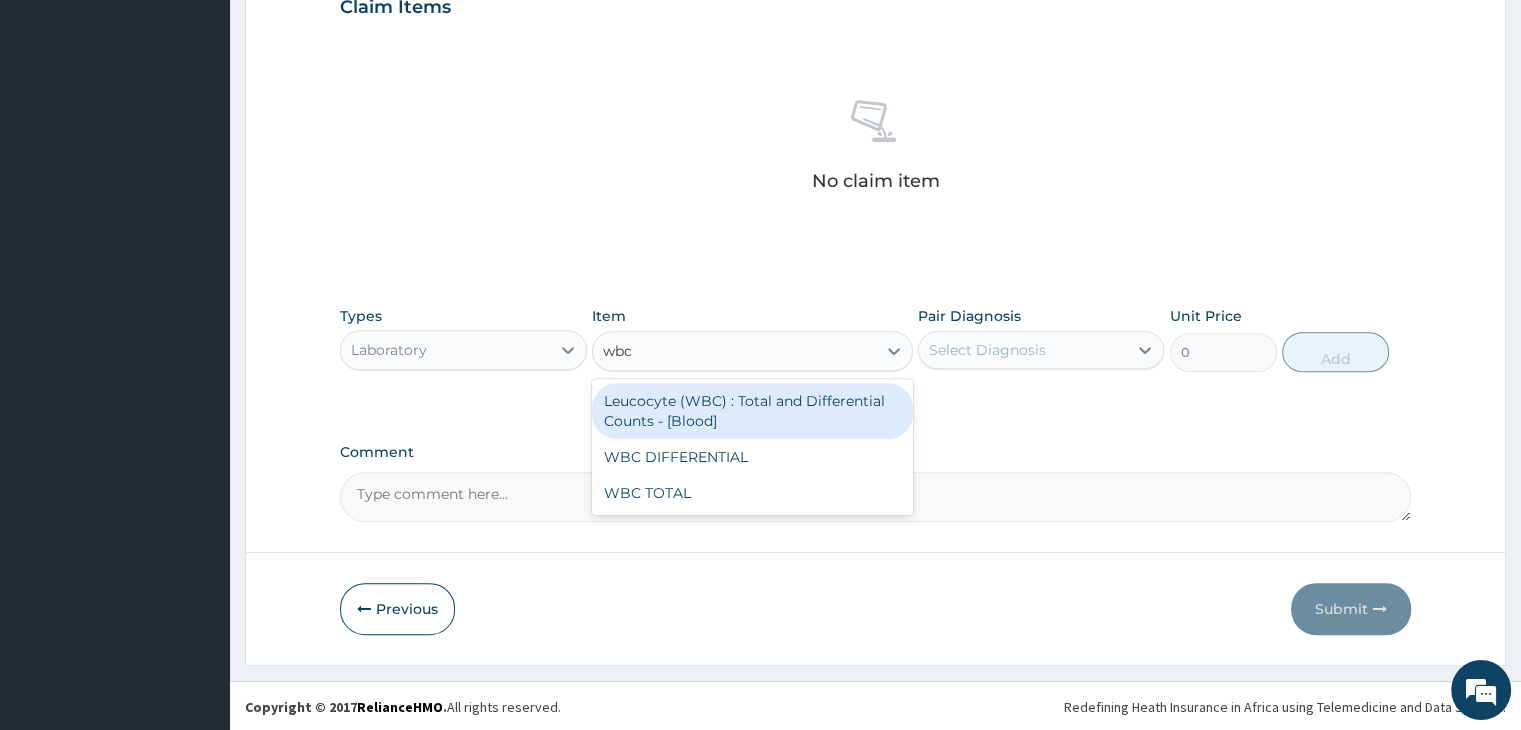click on "Leucocyte (WBC) : Total and Differential Counts - [Blood]" at bounding box center [752, 411] 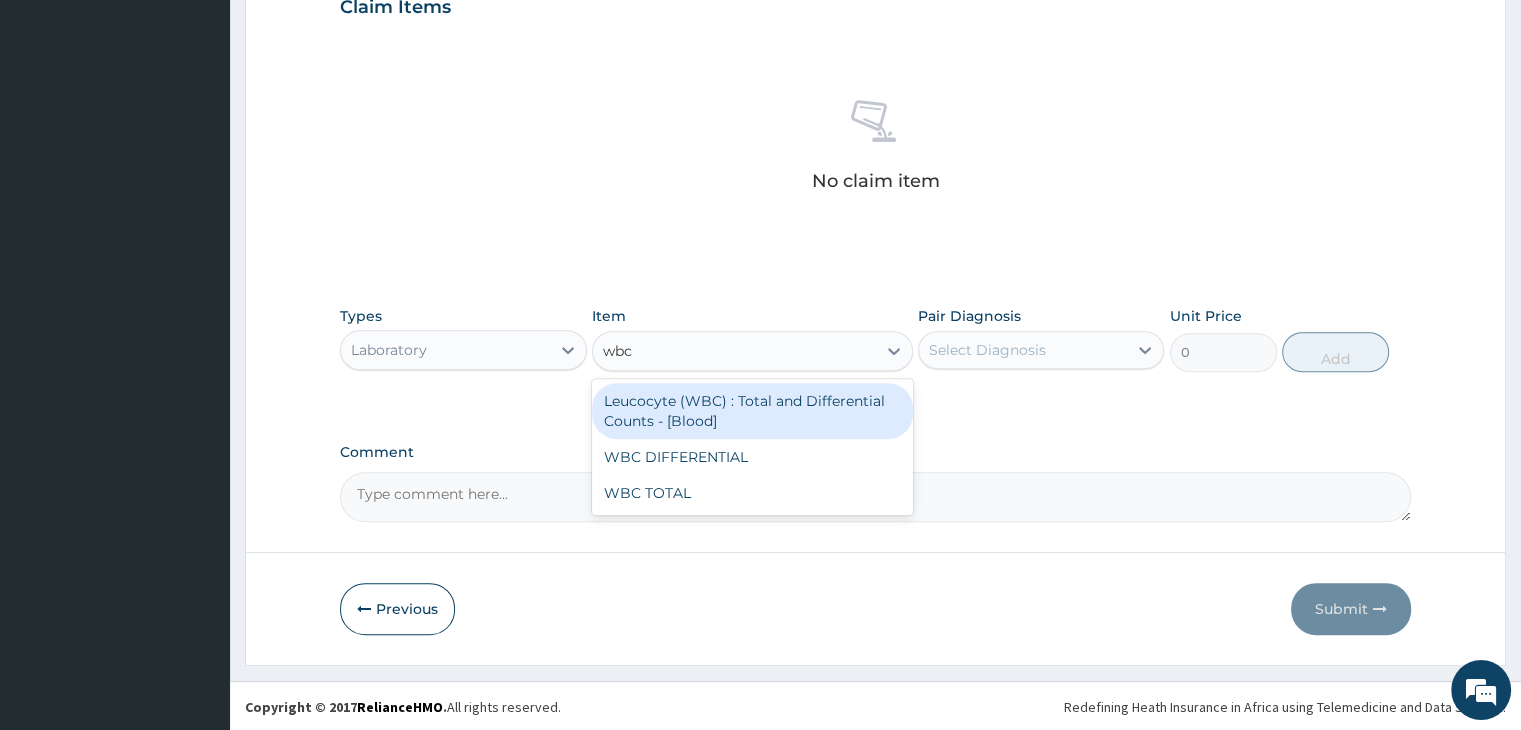 type 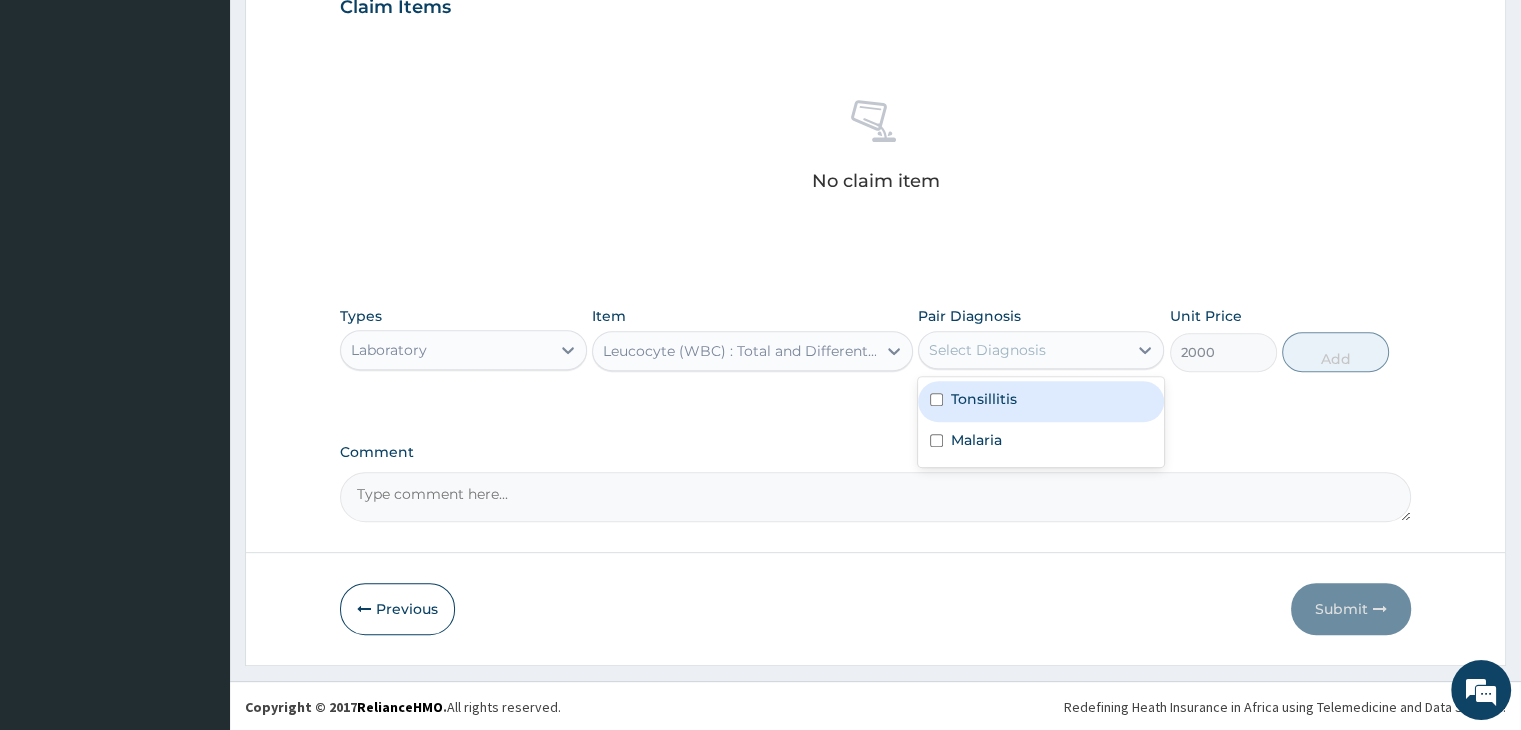 click on "Select Diagnosis" at bounding box center (987, 350) 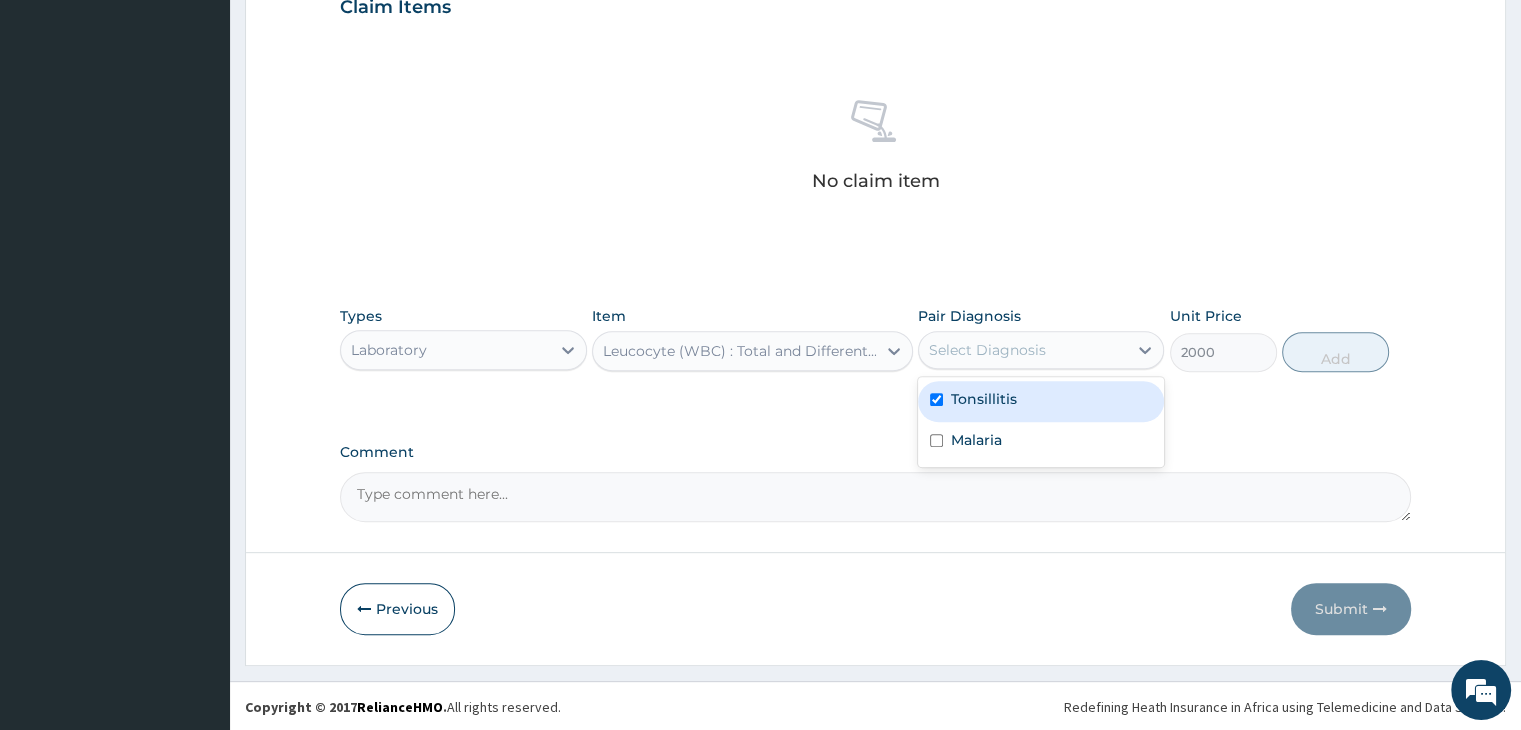 checkbox on "true" 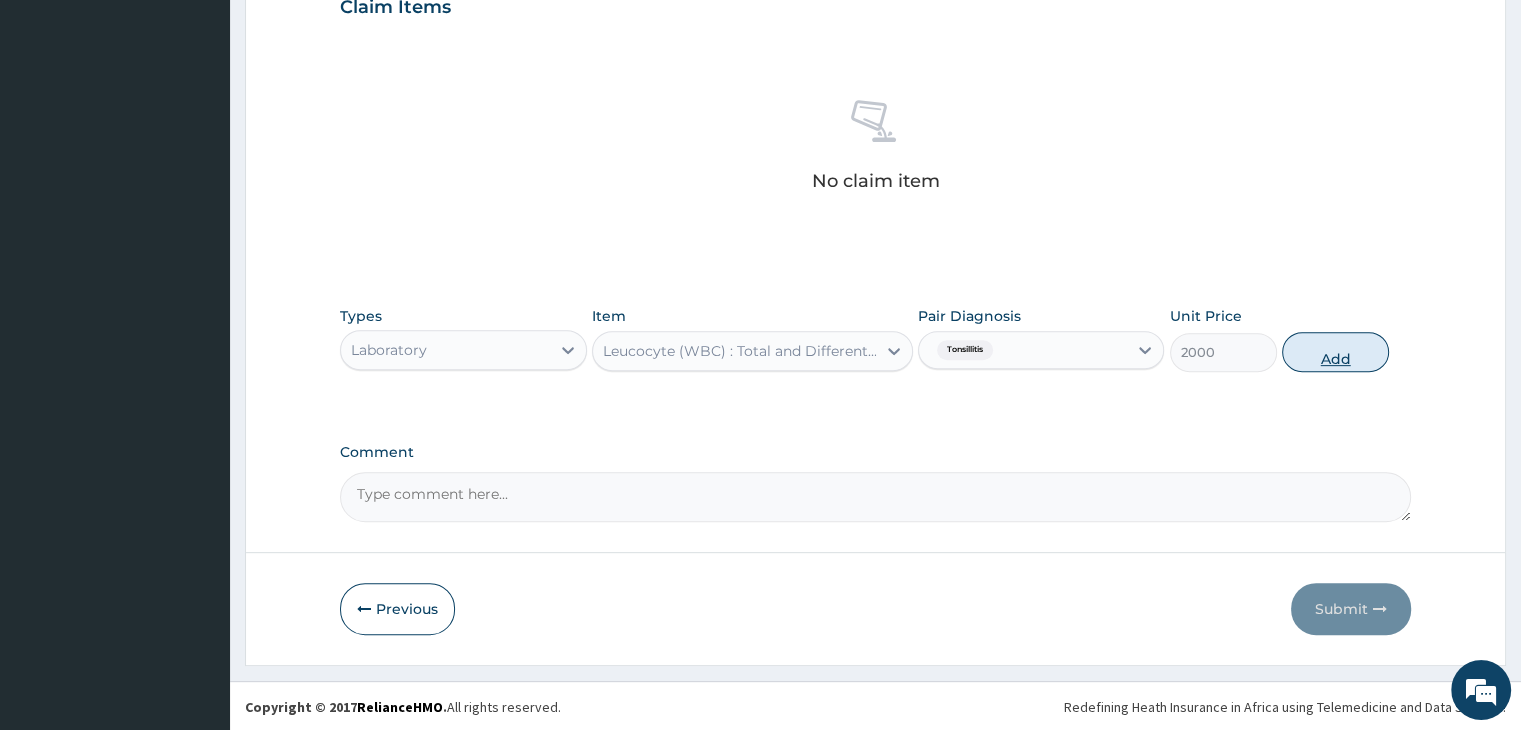 click on "Add" at bounding box center [1335, 352] 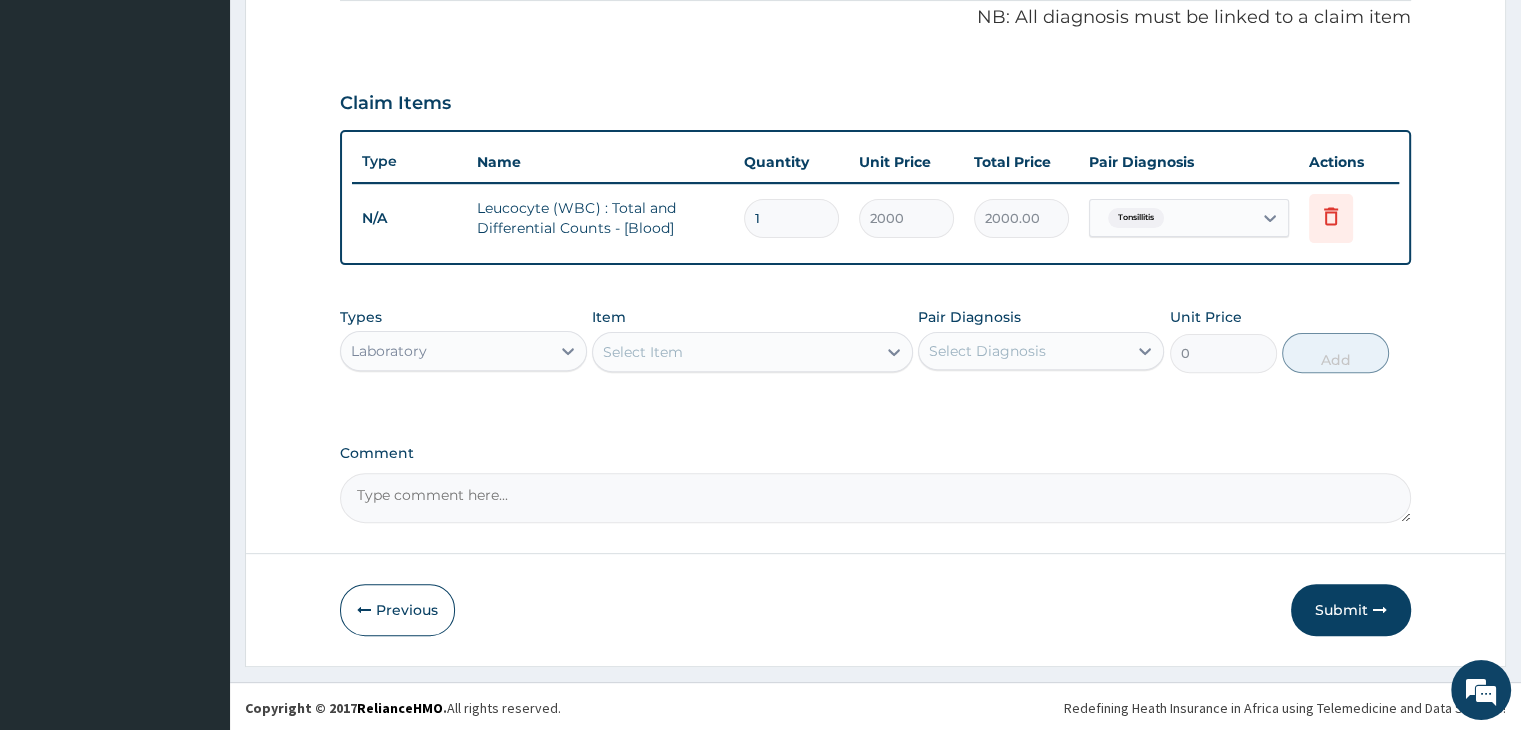 click on "Select Item" at bounding box center [734, 352] 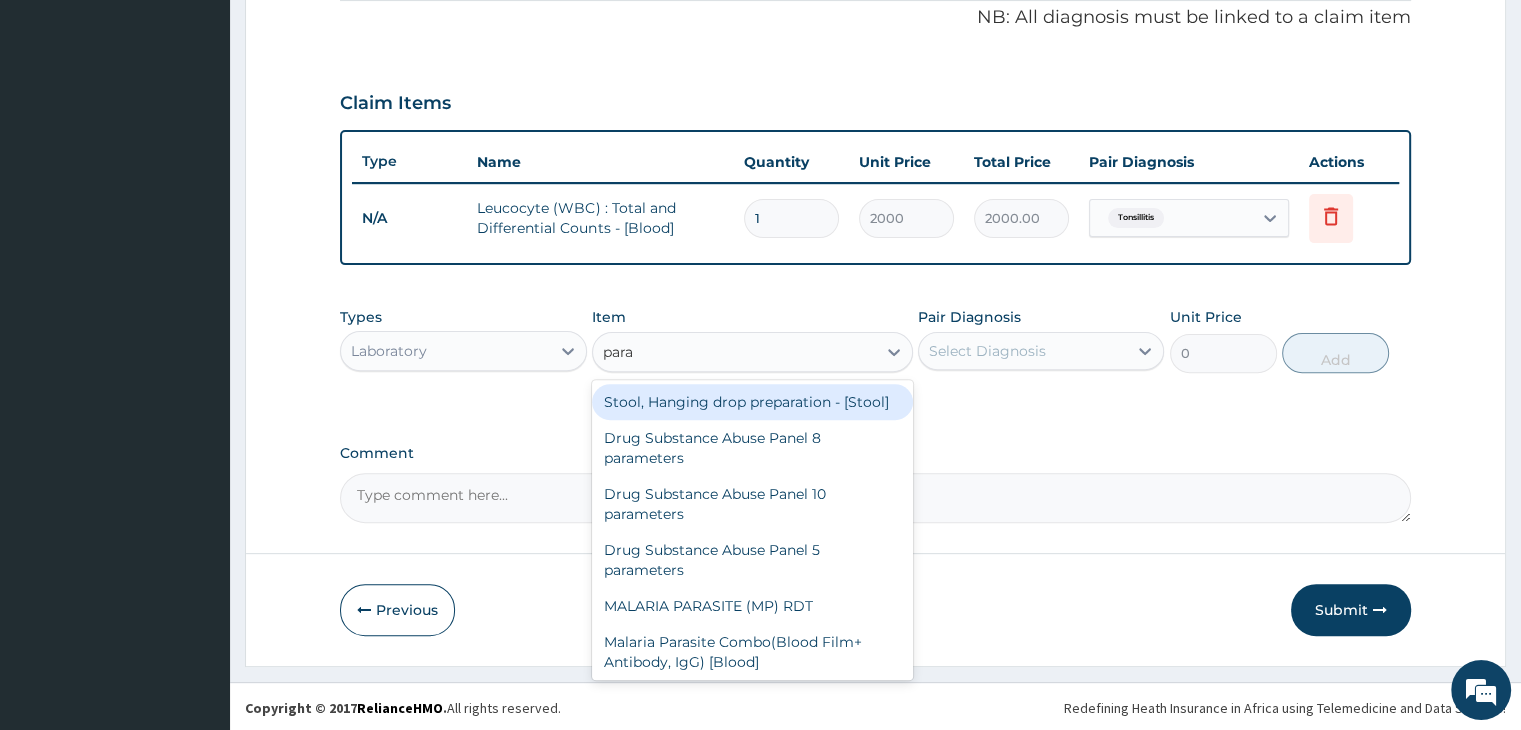 type on "paras" 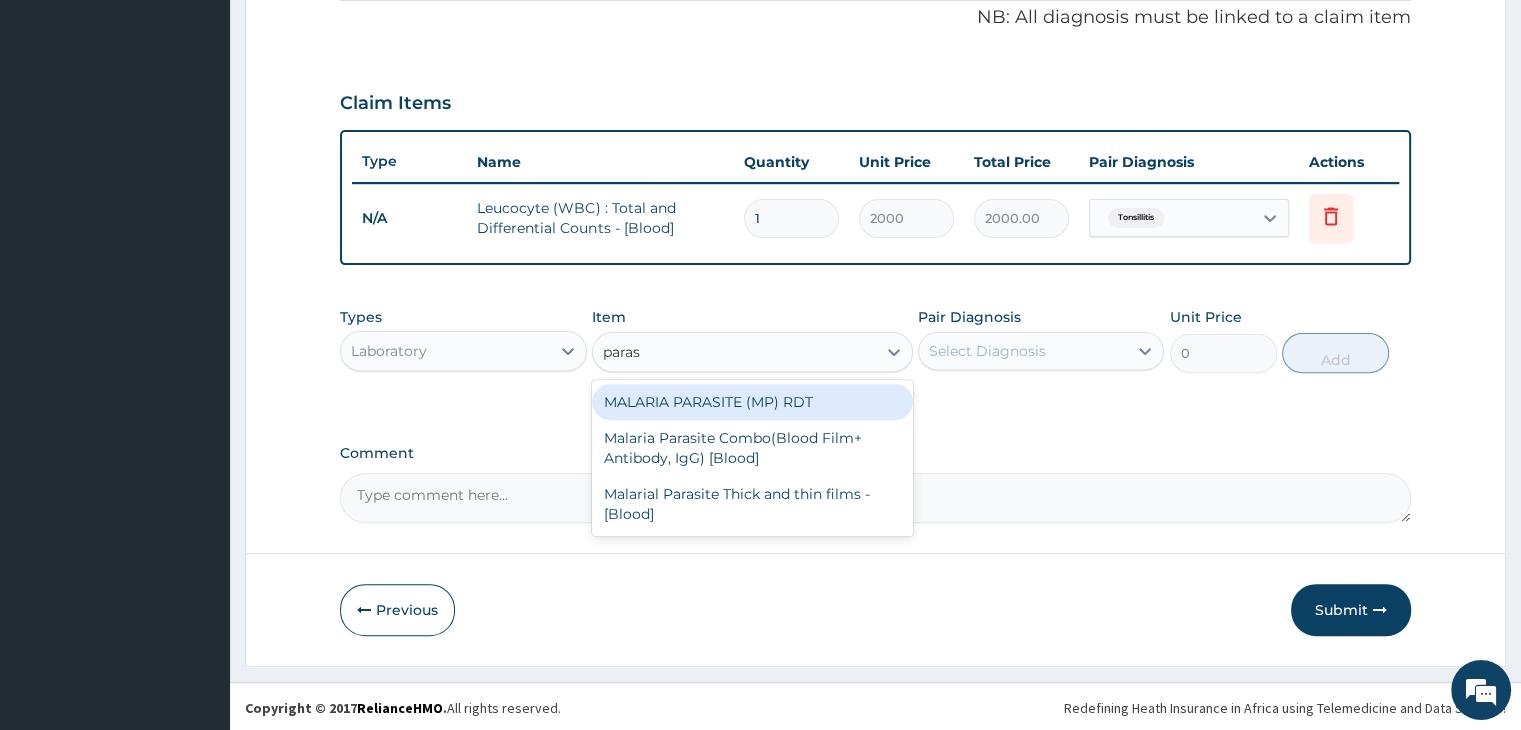 click on "MALARIA PARASITE (MP) RDT" at bounding box center (752, 402) 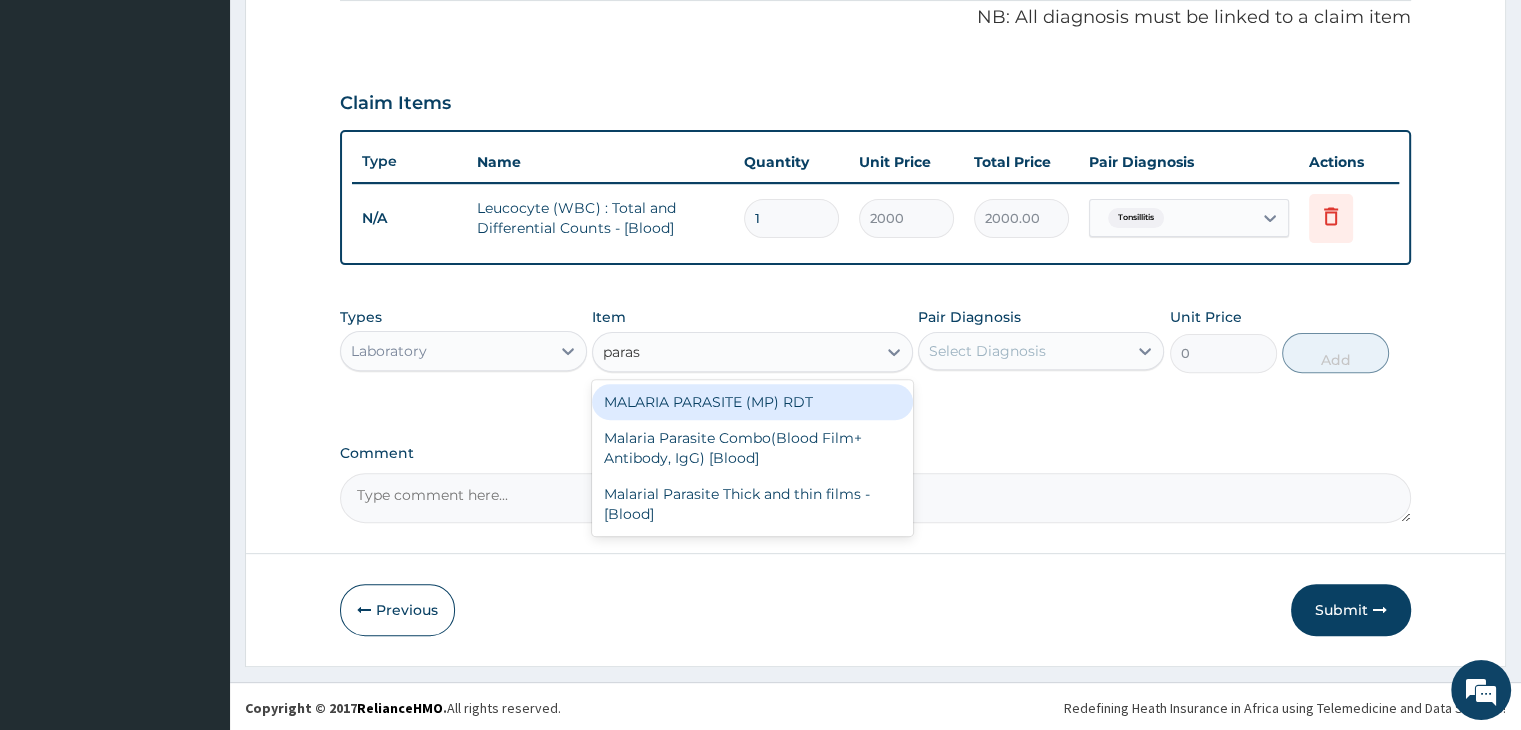 type 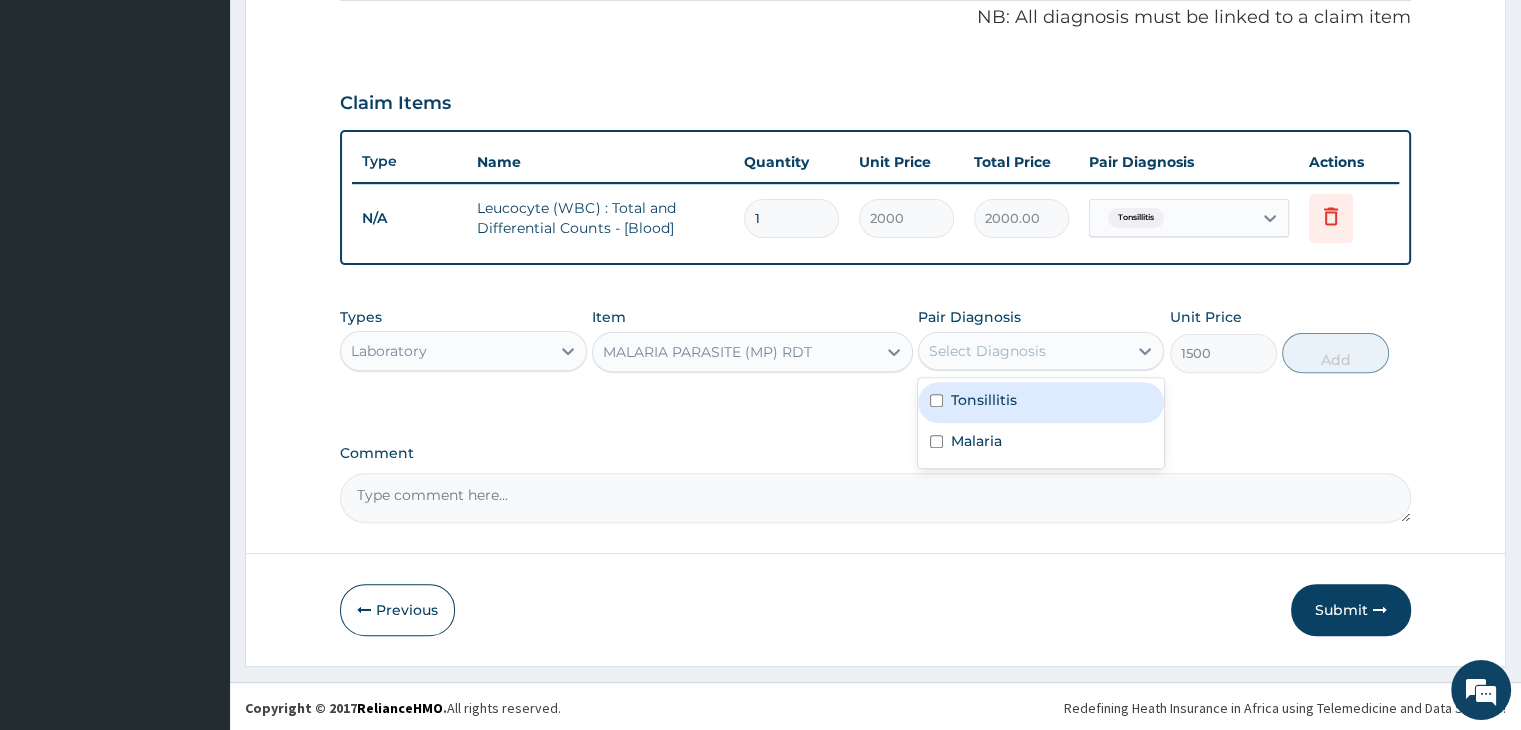 click on "Select Diagnosis" at bounding box center (1023, 351) 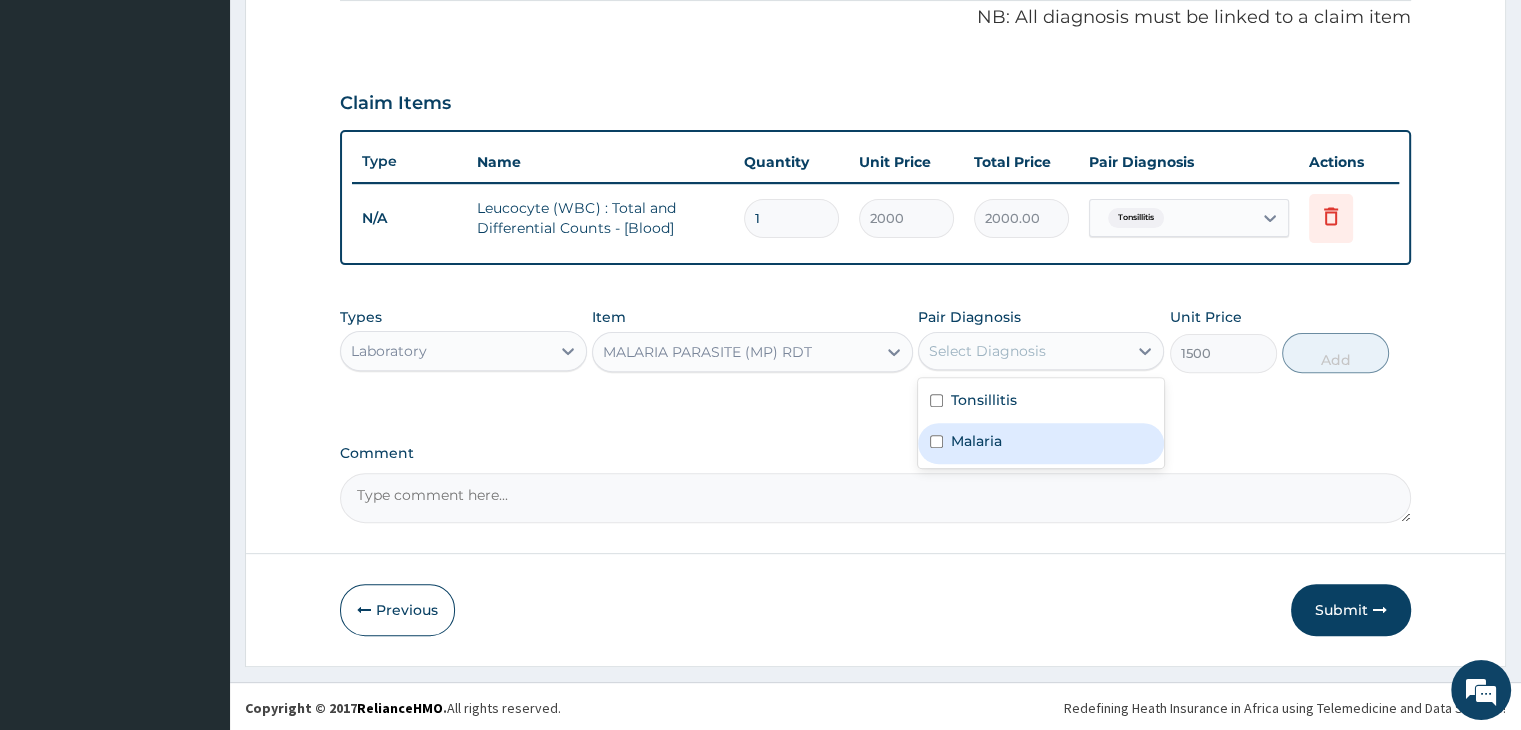 click on "Malaria" at bounding box center (1041, 443) 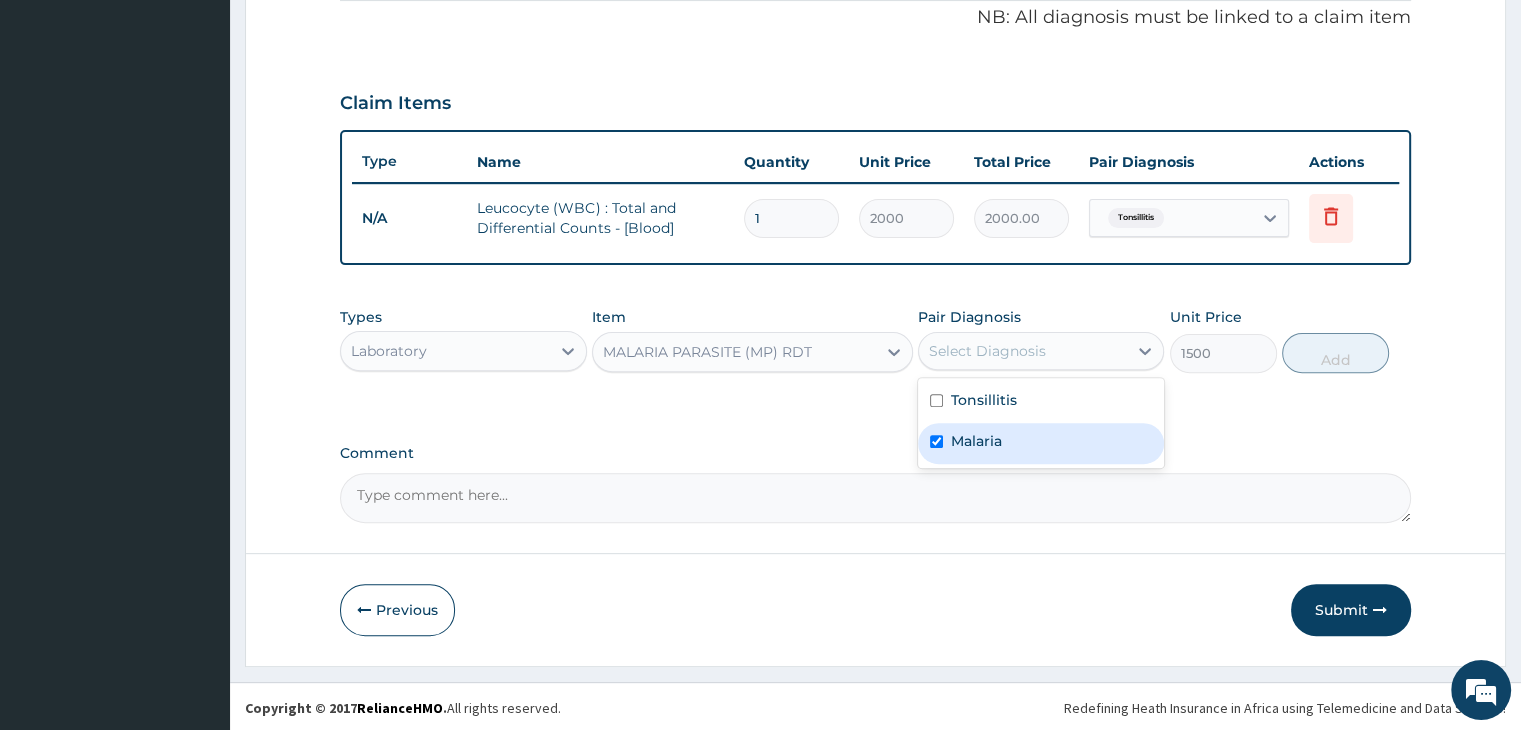 checkbox on "true" 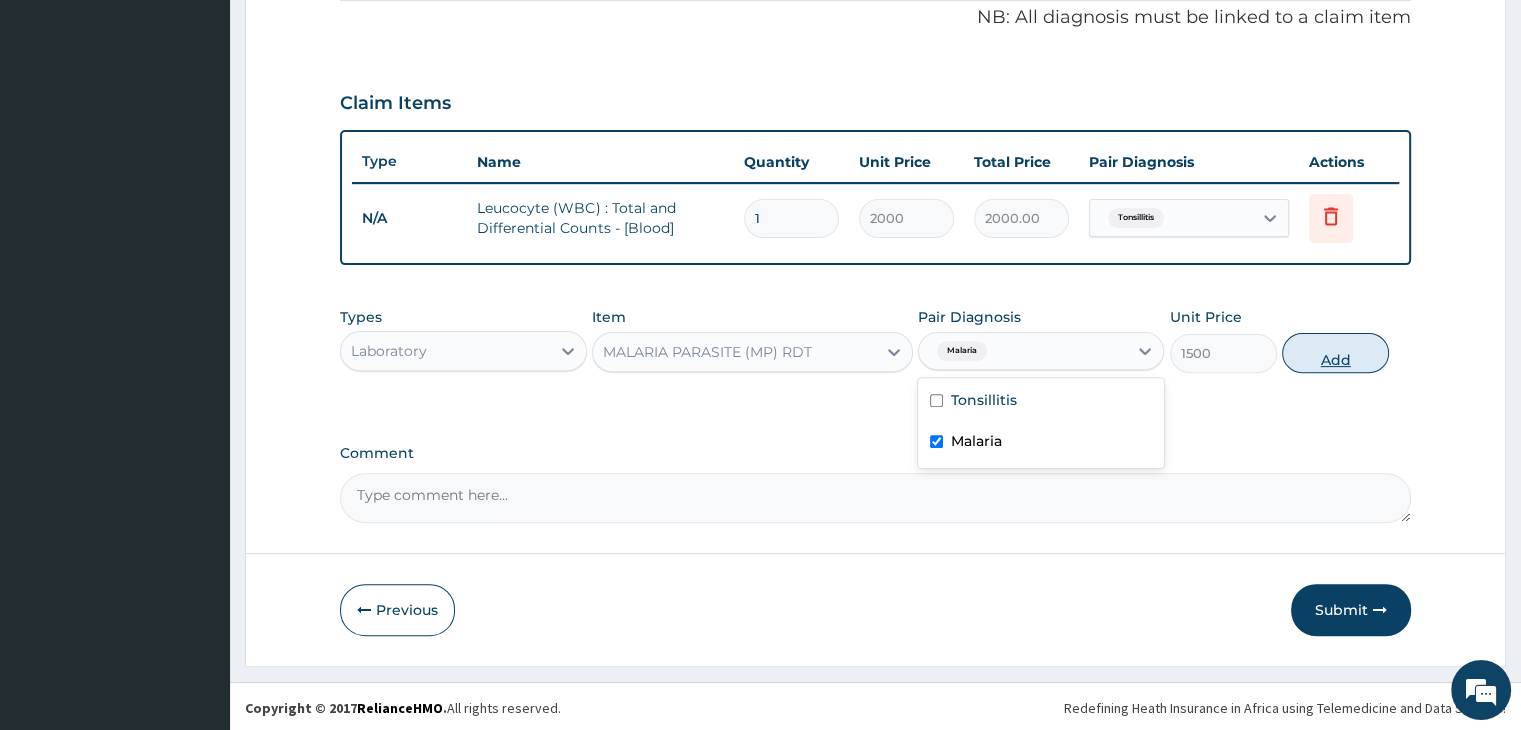 click on "Add" at bounding box center [1335, 353] 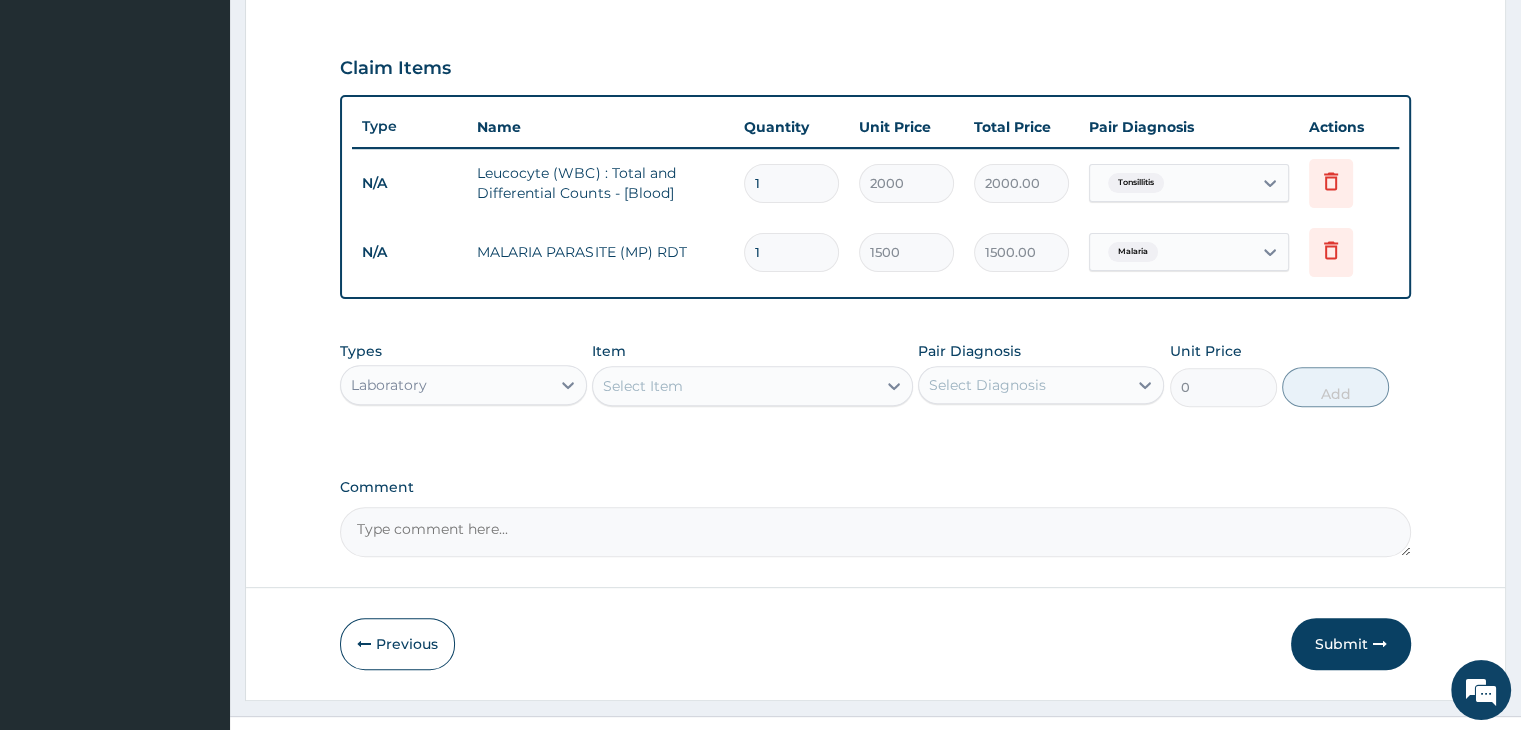 scroll, scrollTop: 683, scrollLeft: 0, axis: vertical 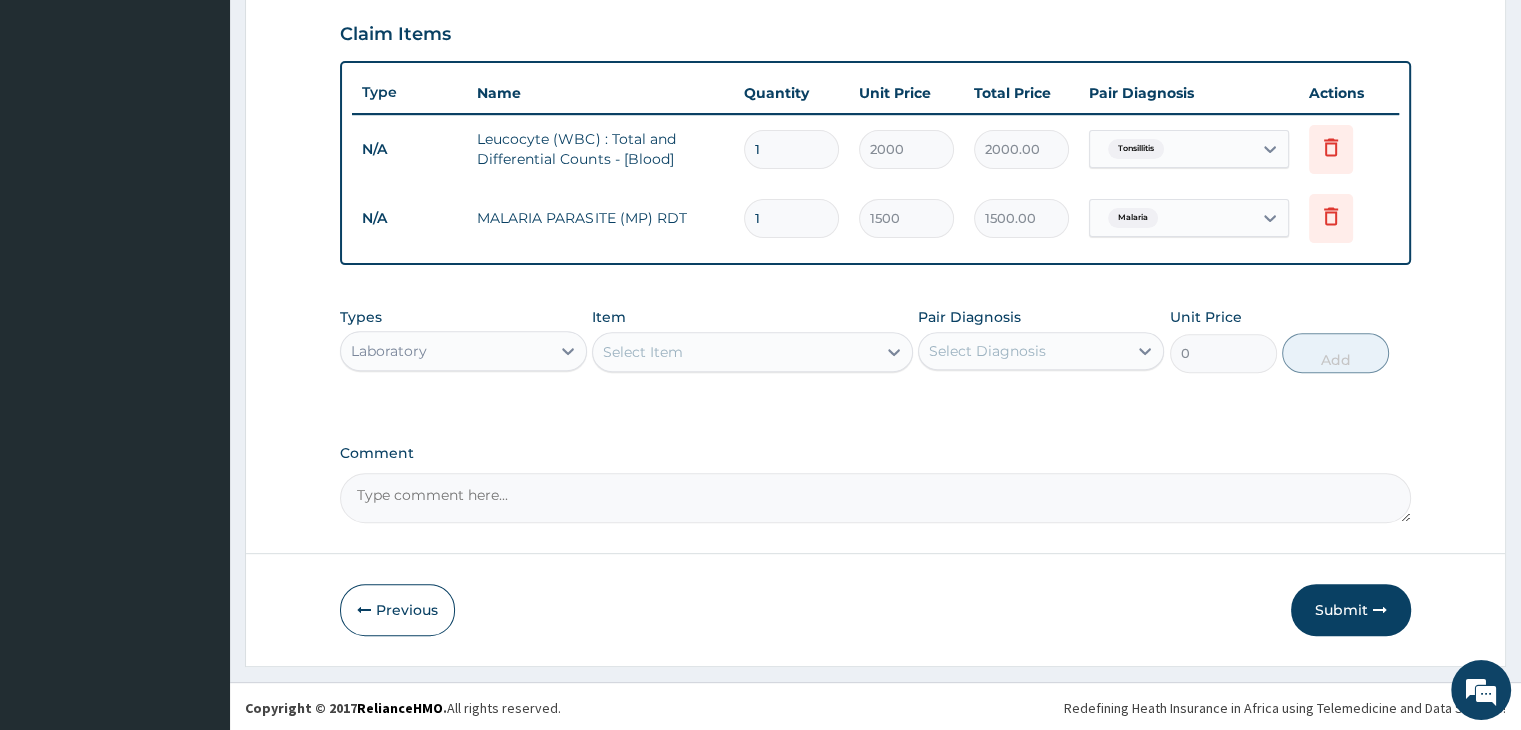 click on "Laboratory" at bounding box center [445, 351] 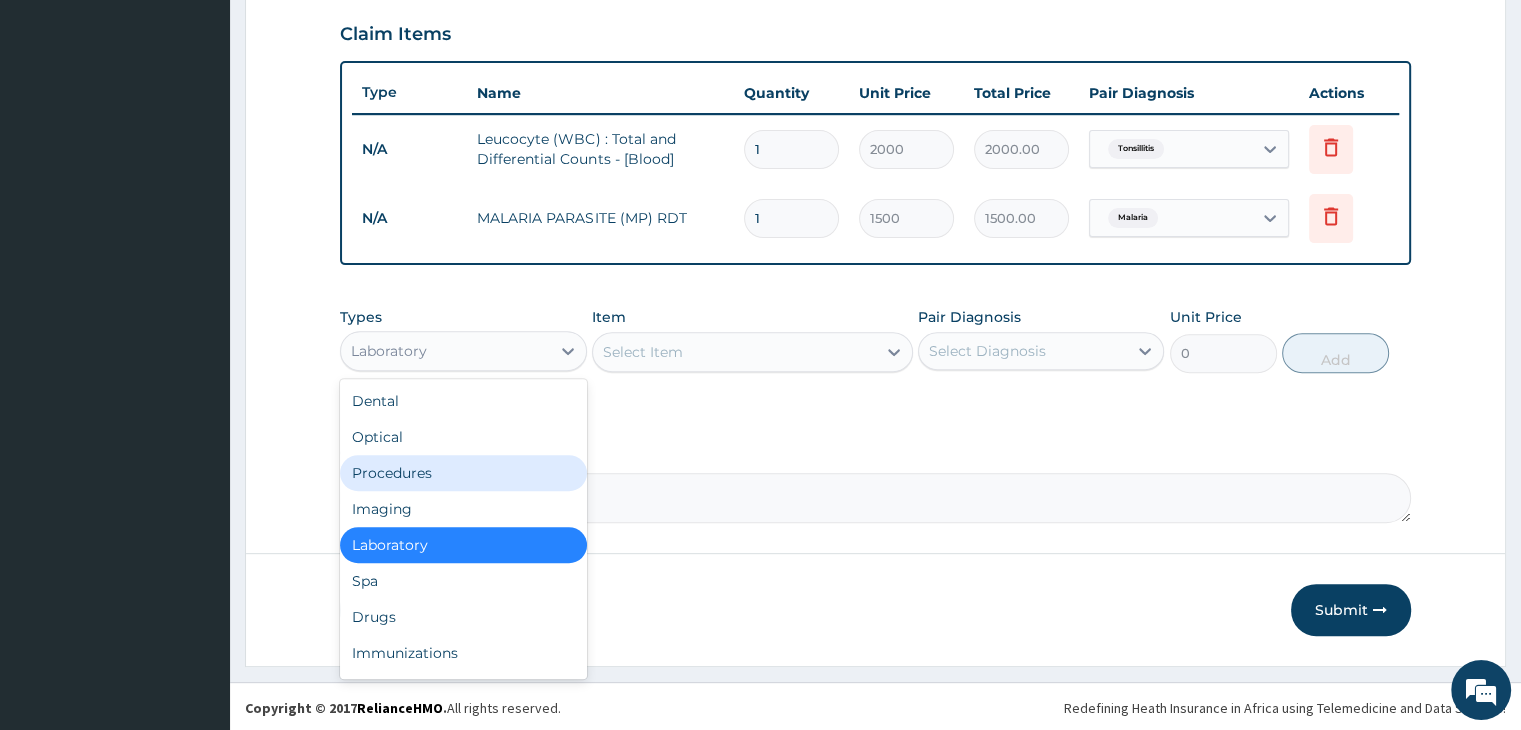 click on "Procedures" at bounding box center [463, 473] 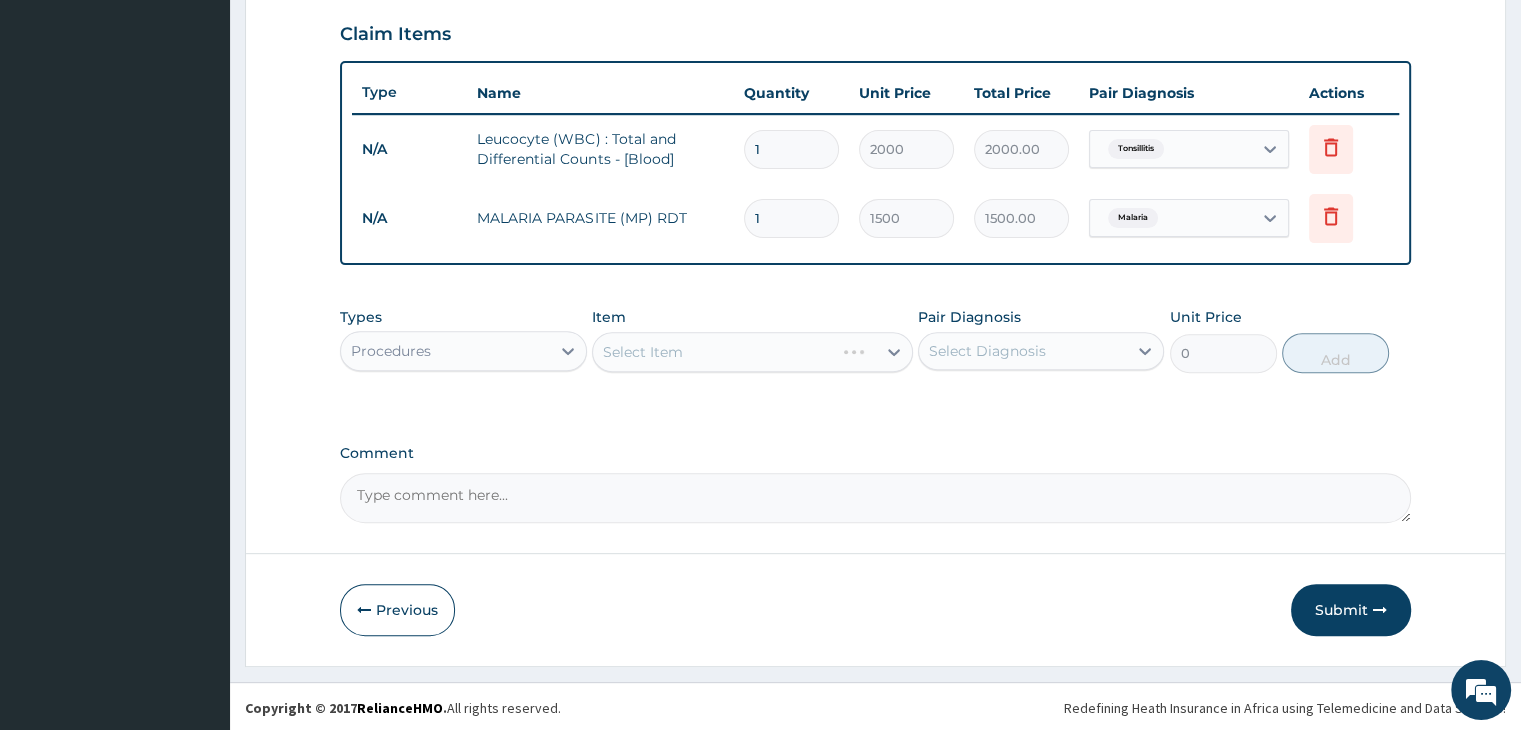click on "Select Item" at bounding box center (713, 352) 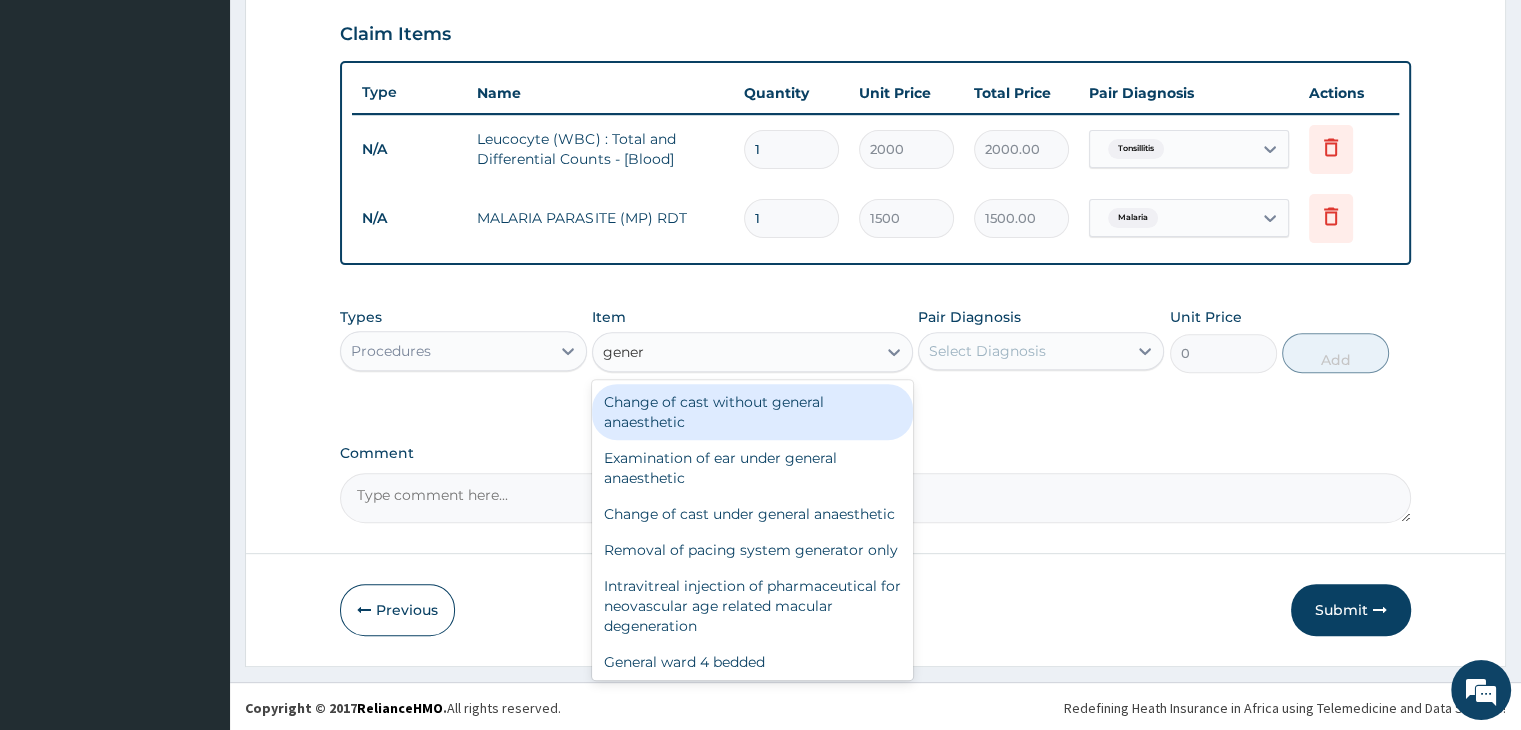 type on "genera" 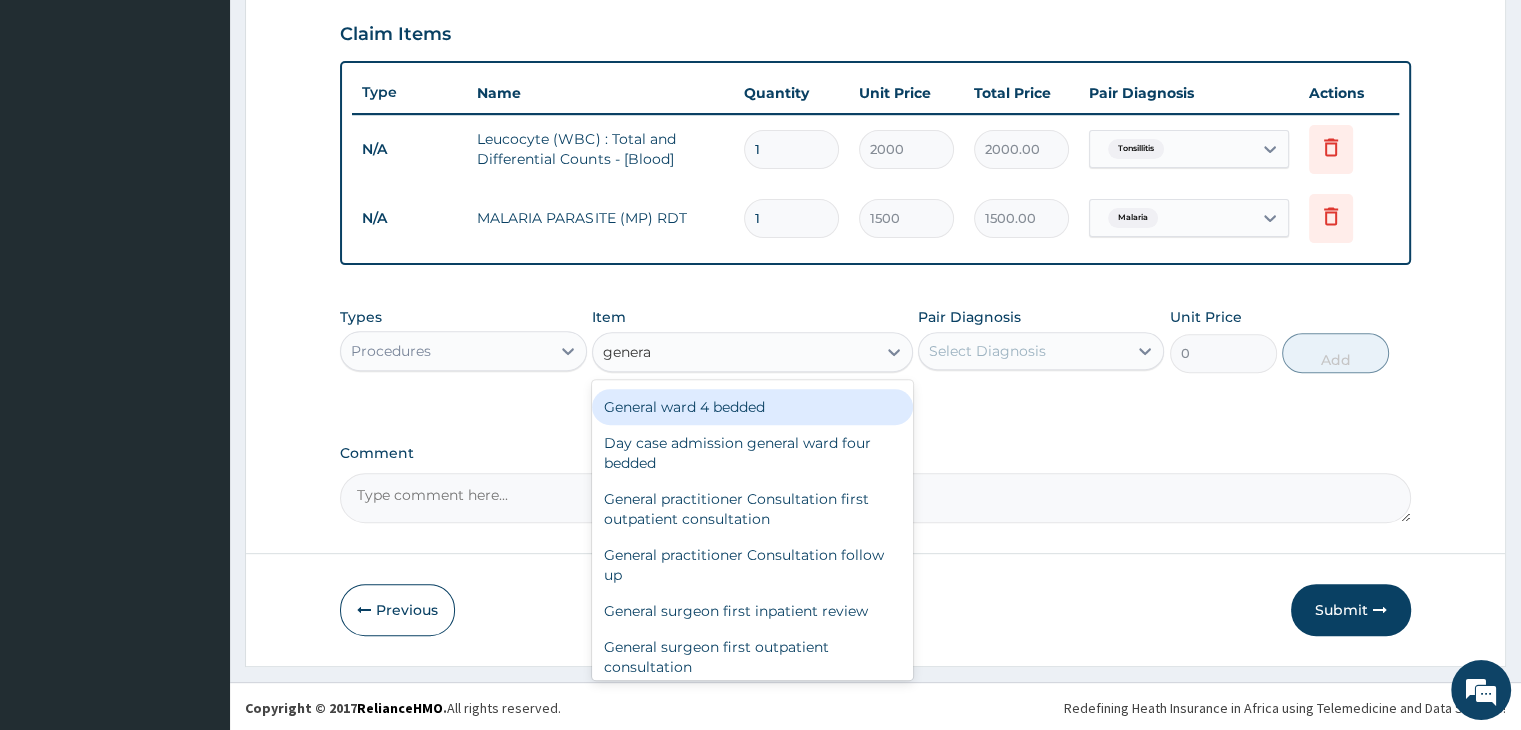 scroll, scrollTop: 300, scrollLeft: 0, axis: vertical 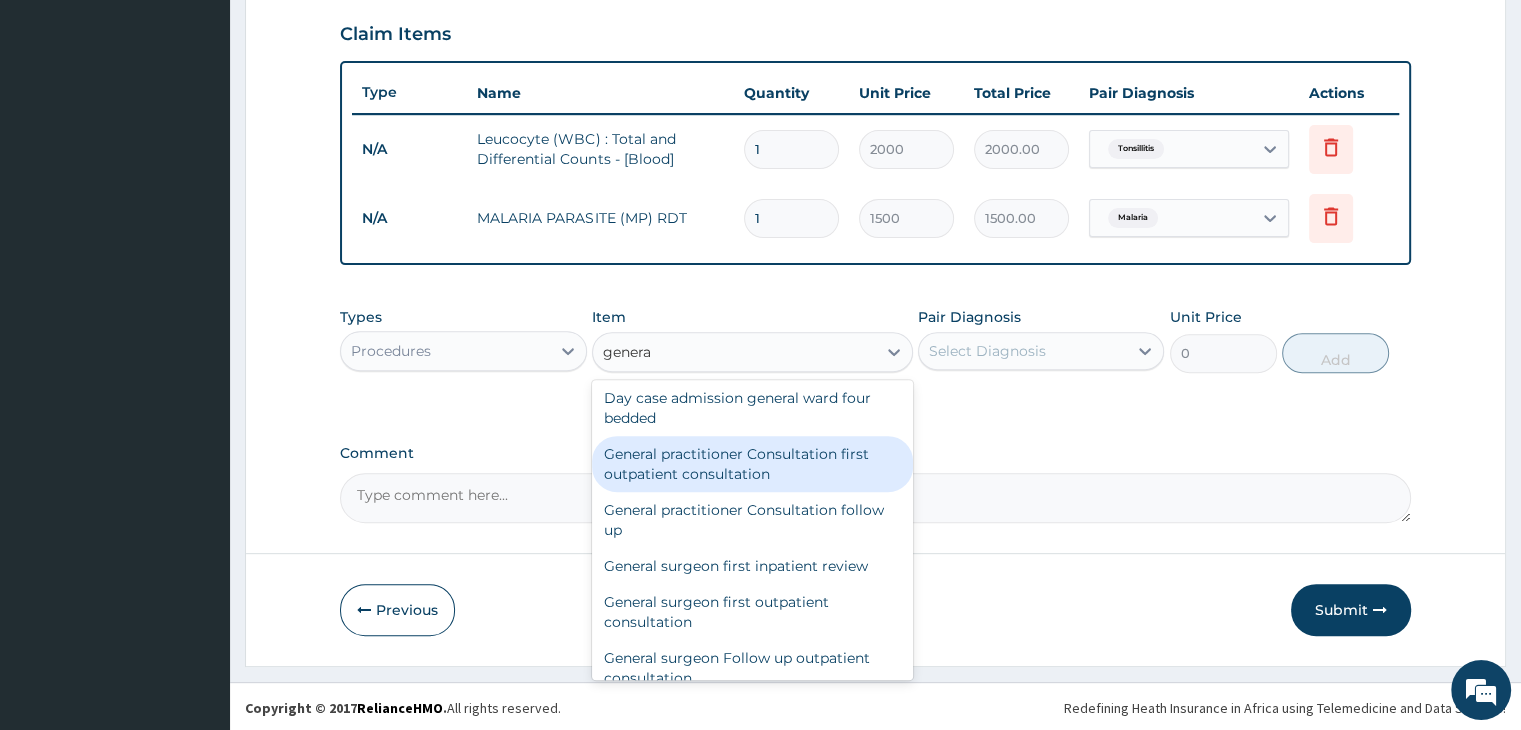 click on "General practitioner Consultation first outpatient consultation" at bounding box center [752, 464] 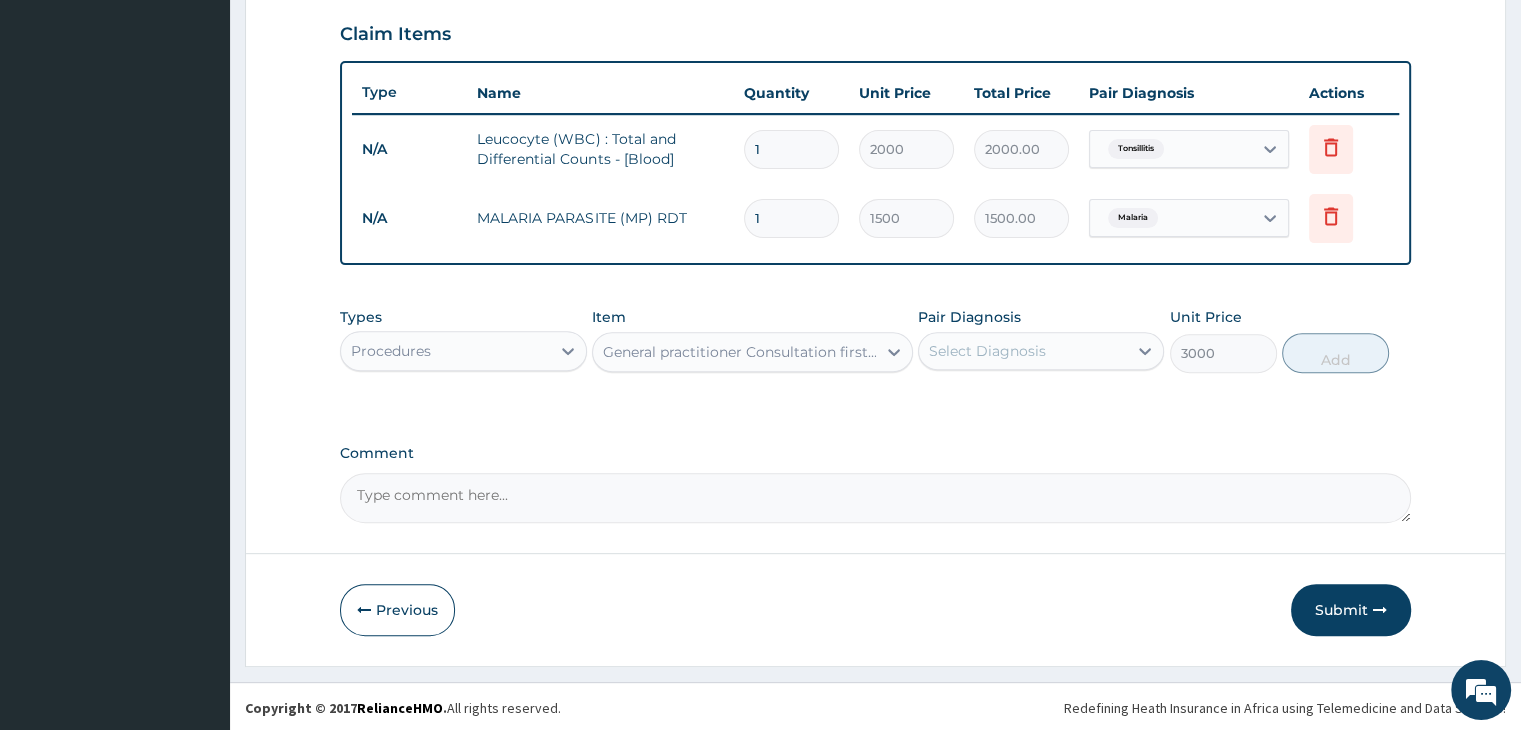 click on "Select Diagnosis" at bounding box center (1023, 351) 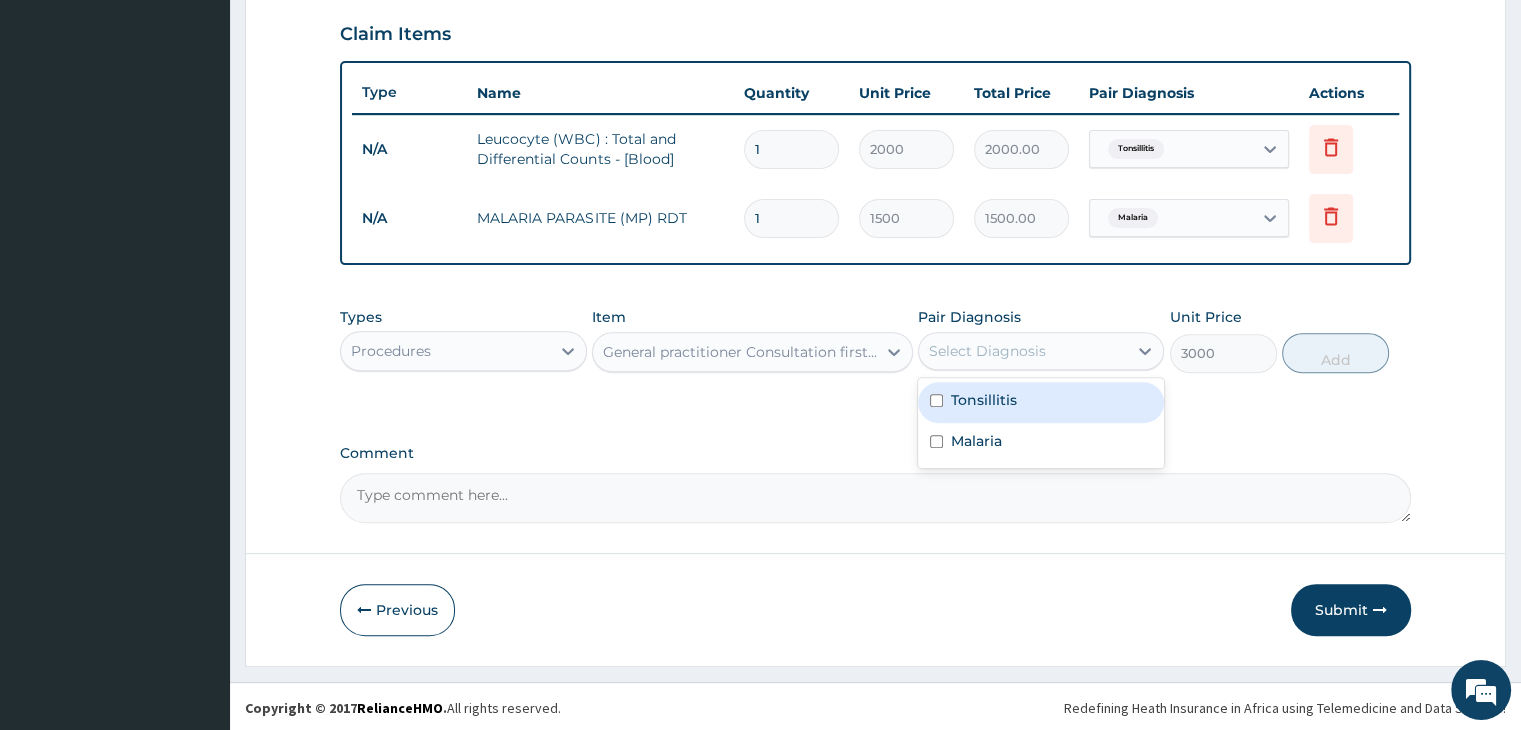 click on "Tonsillitis" at bounding box center (1041, 402) 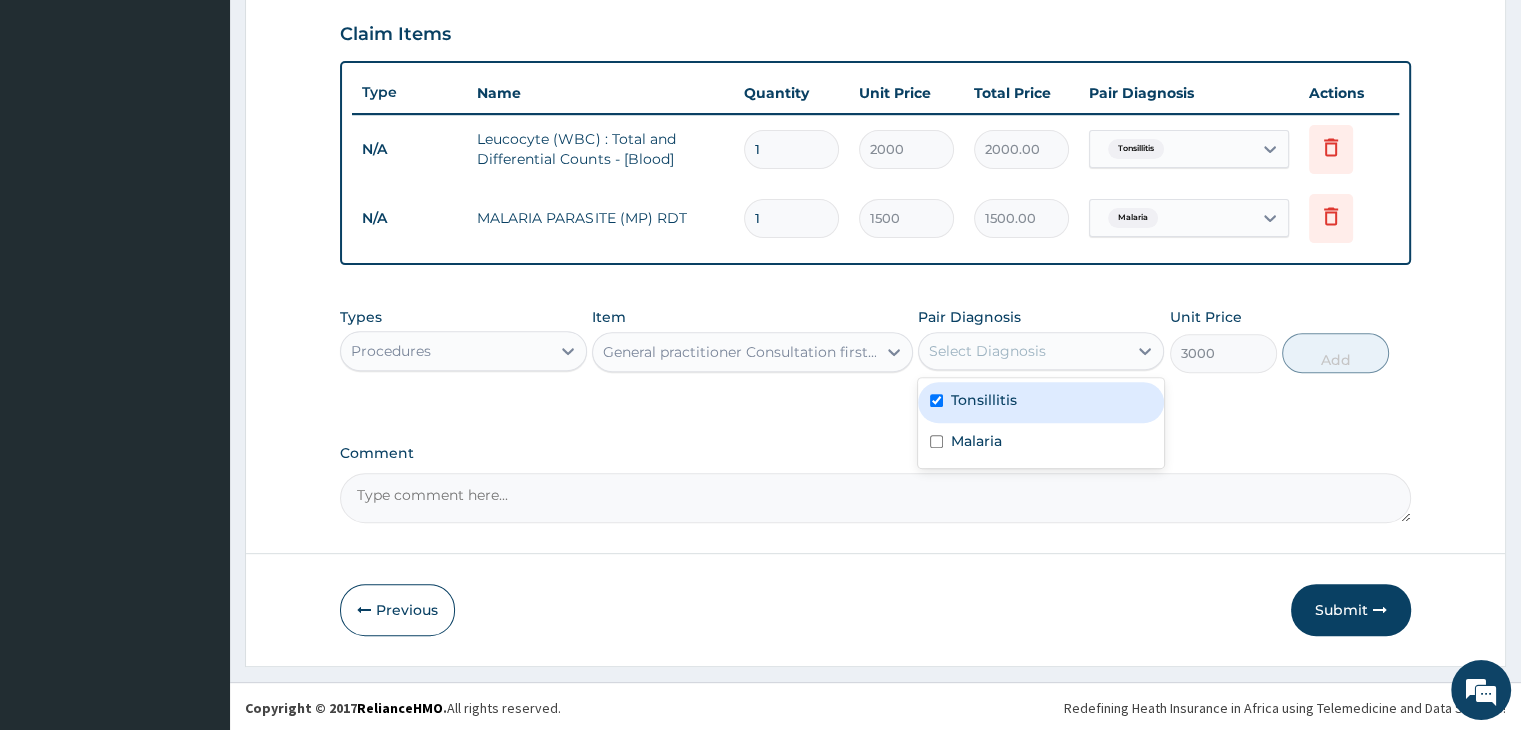checkbox on "true" 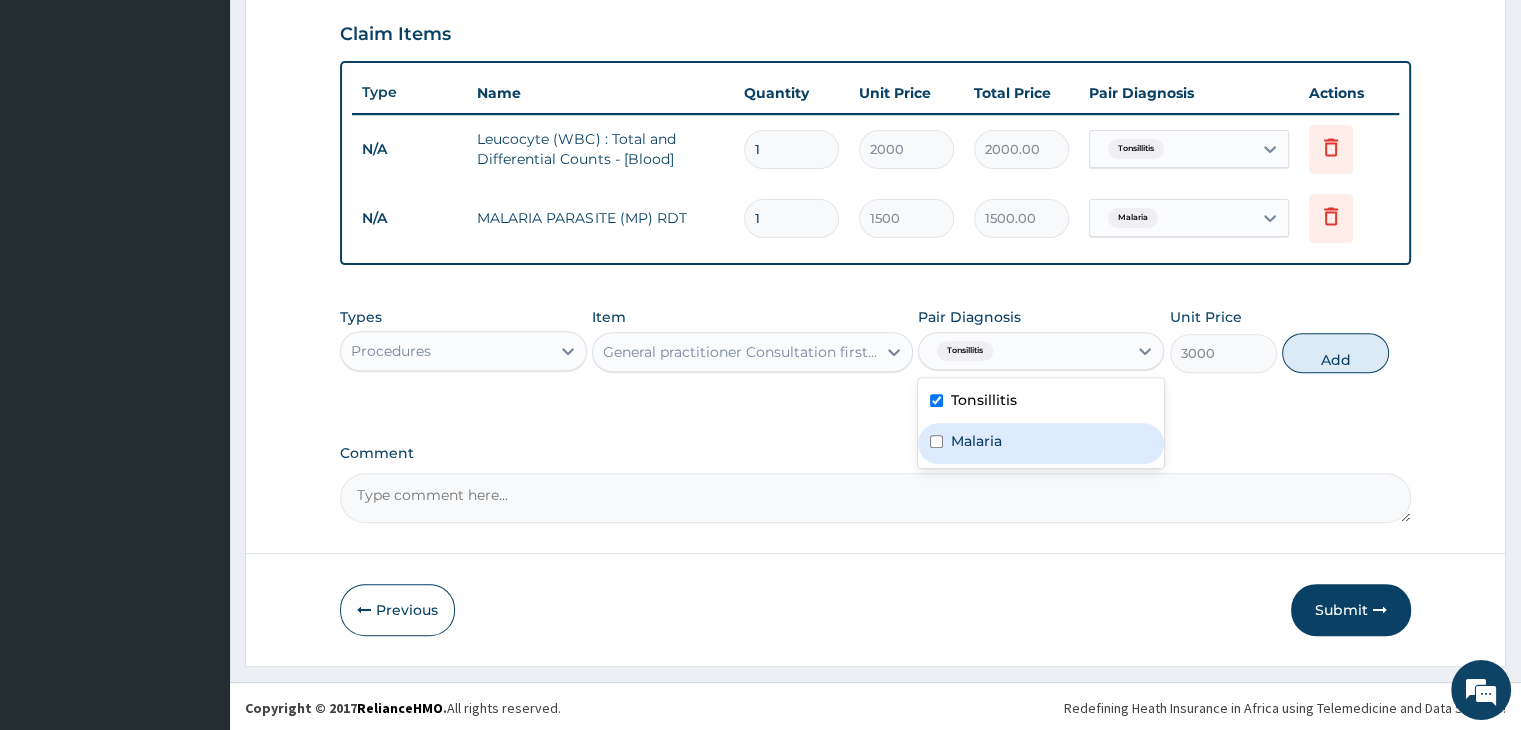 click on "Malaria" at bounding box center (1041, 443) 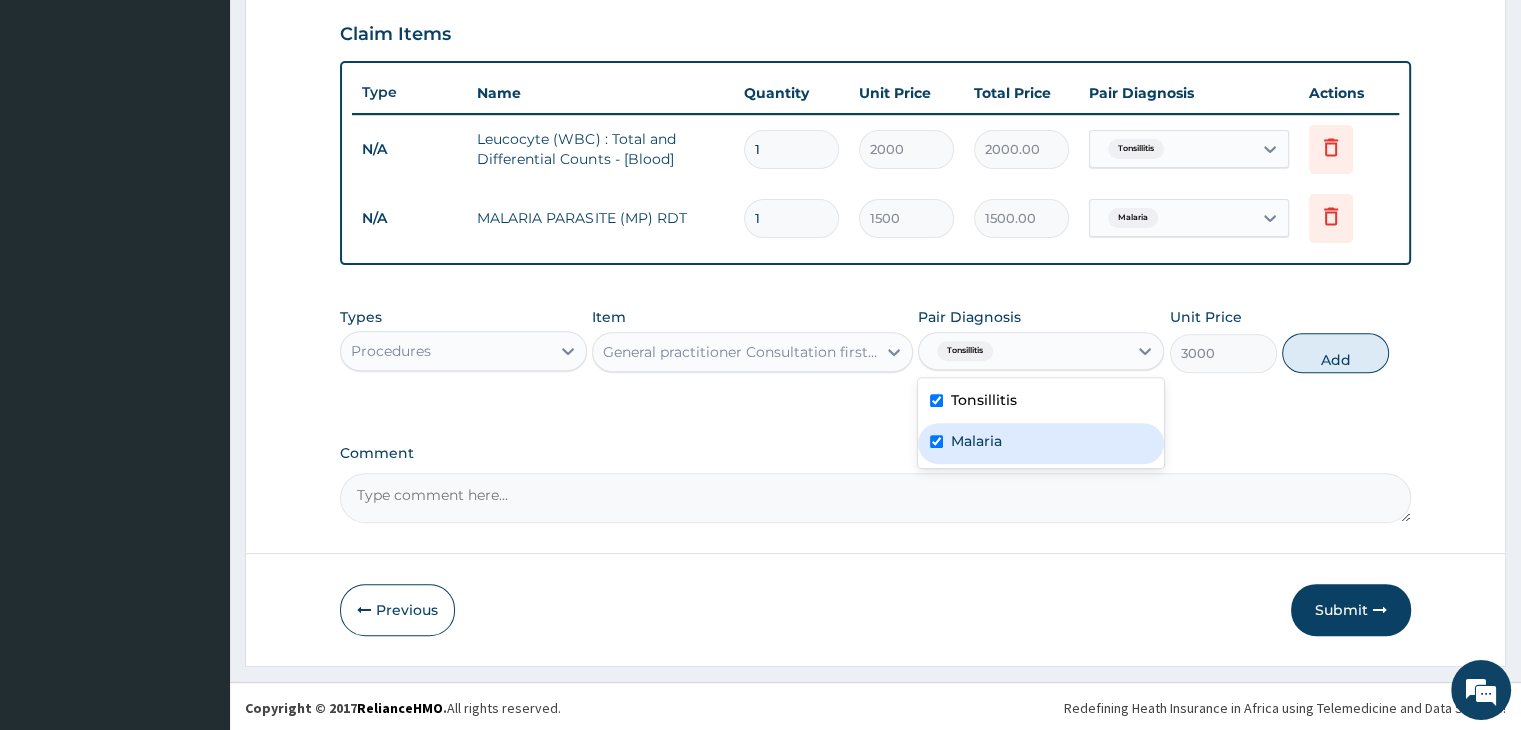 checkbox on "true" 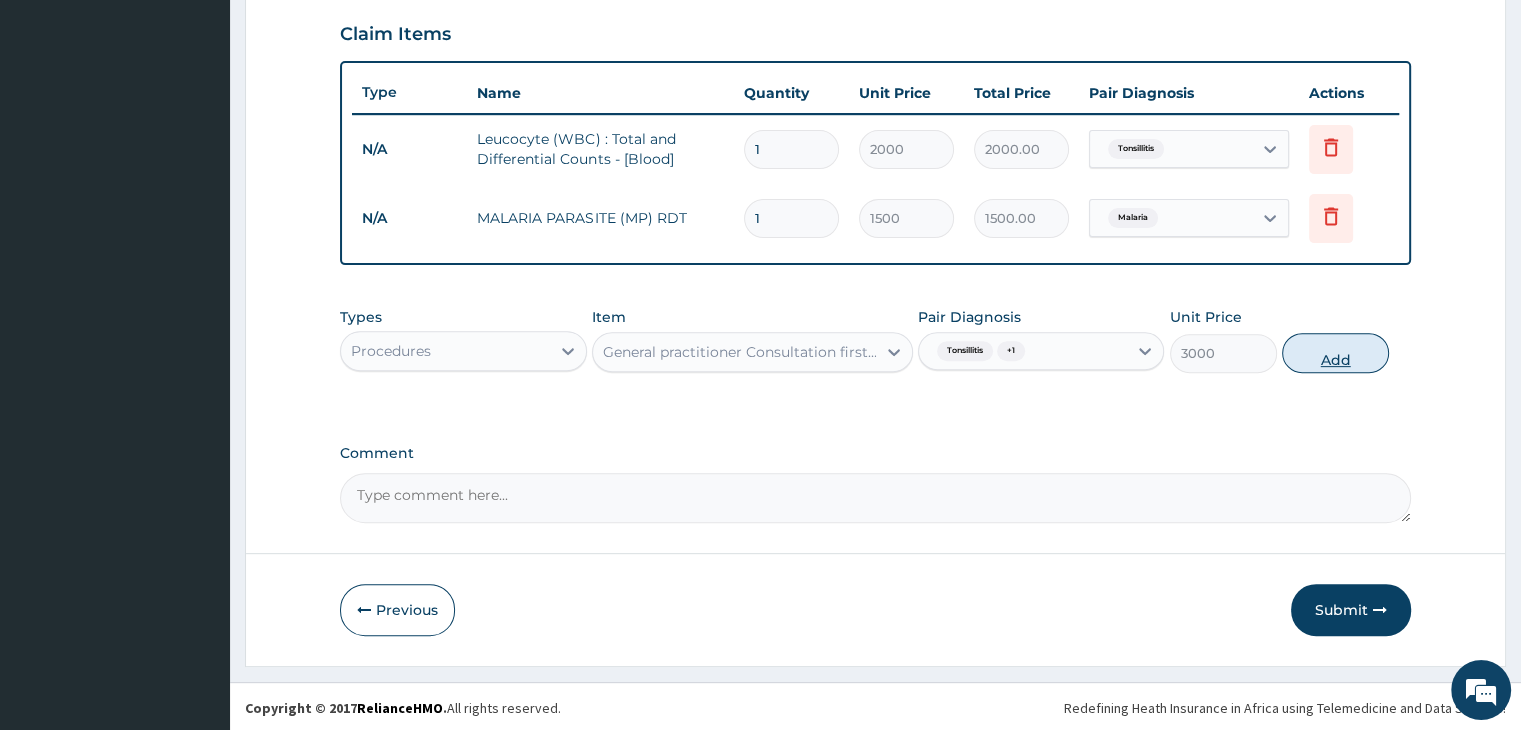 click on "Add" at bounding box center (1335, 353) 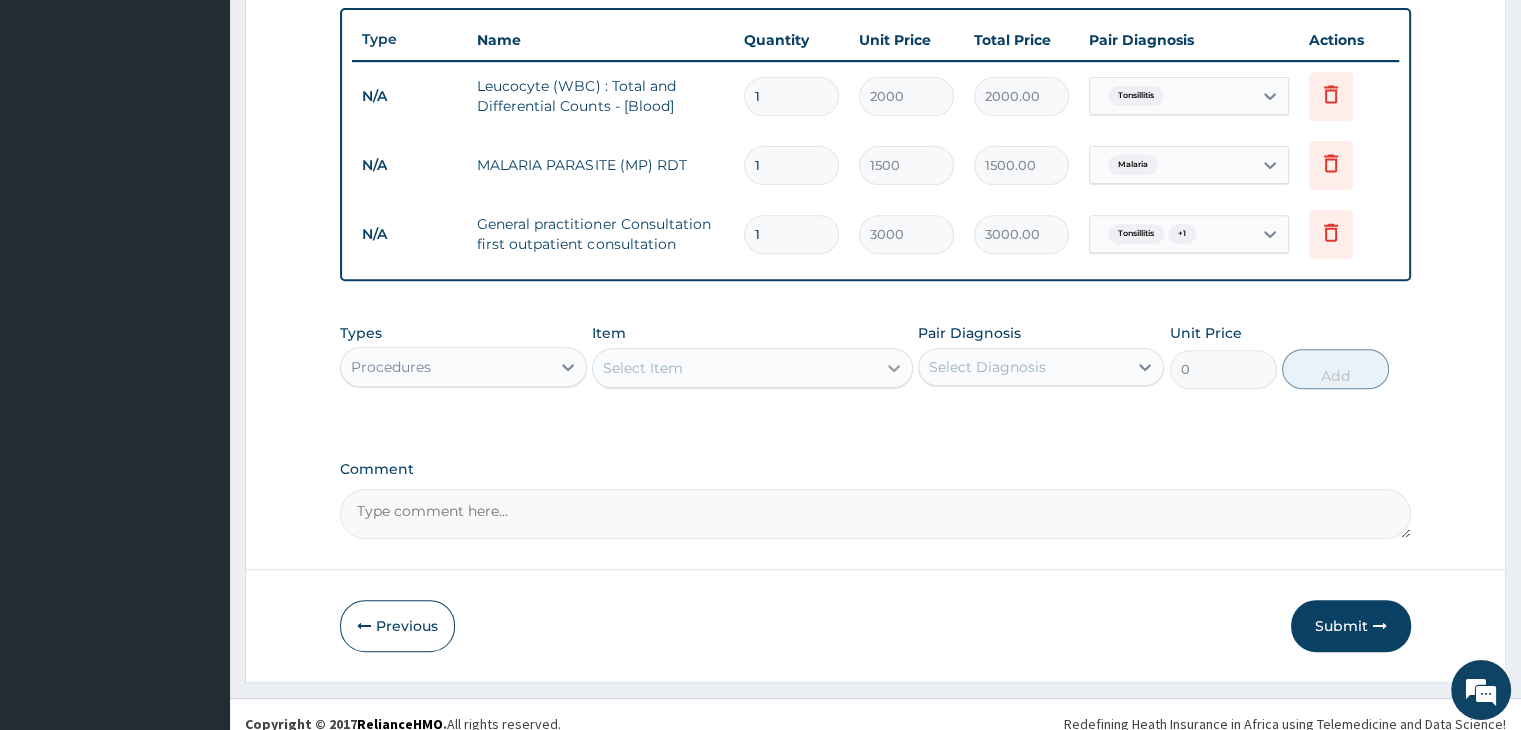 scroll, scrollTop: 752, scrollLeft: 0, axis: vertical 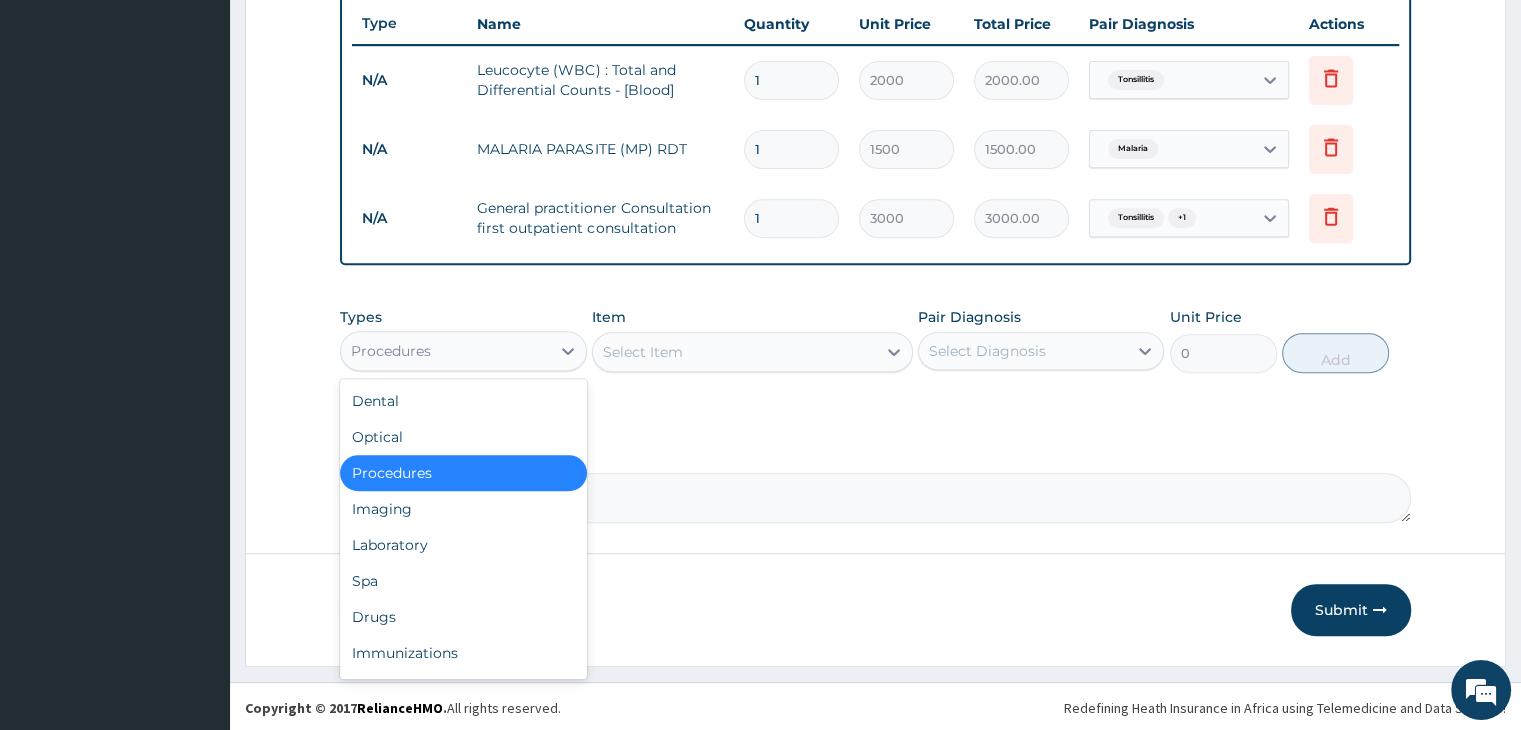 click on "Procedures" at bounding box center (445, 351) 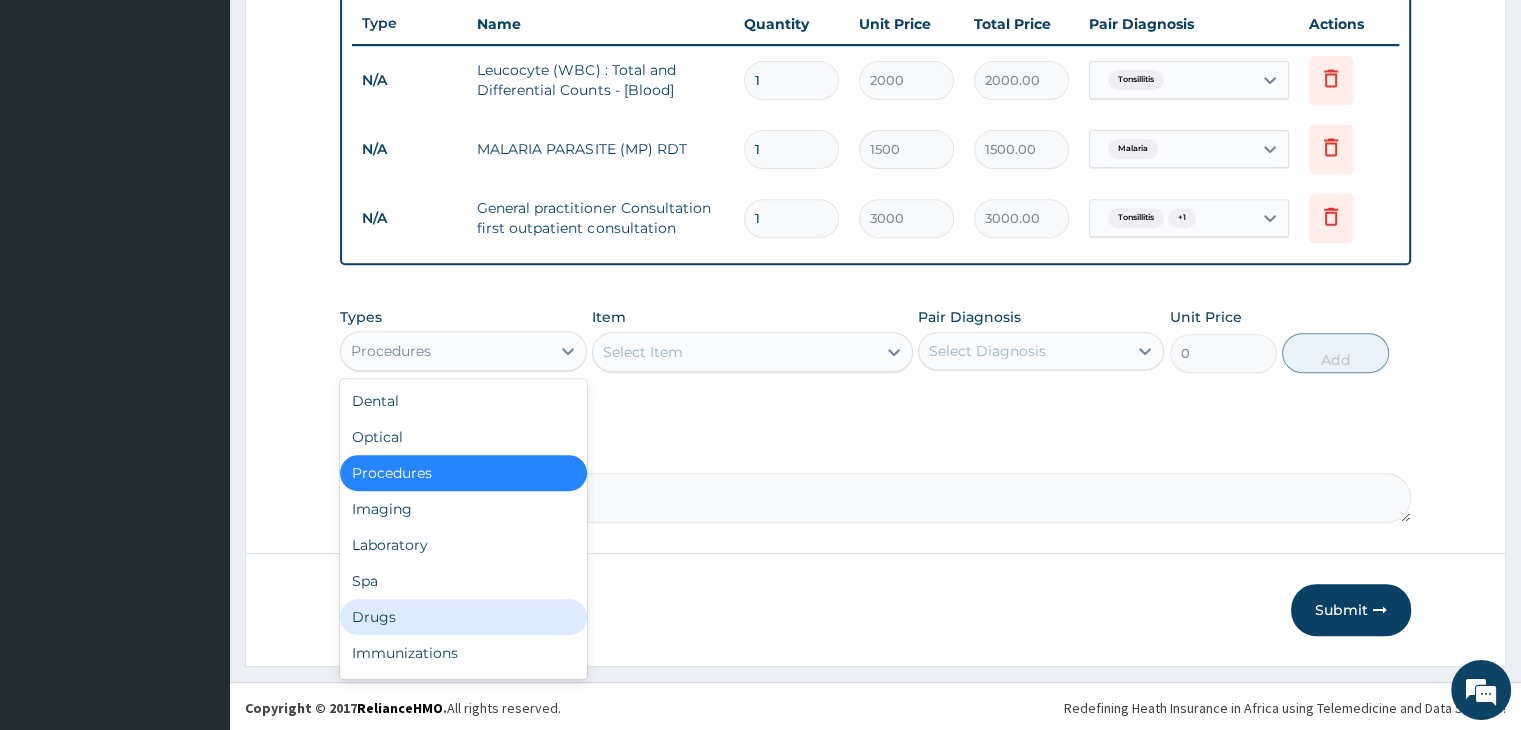 scroll, scrollTop: 68, scrollLeft: 0, axis: vertical 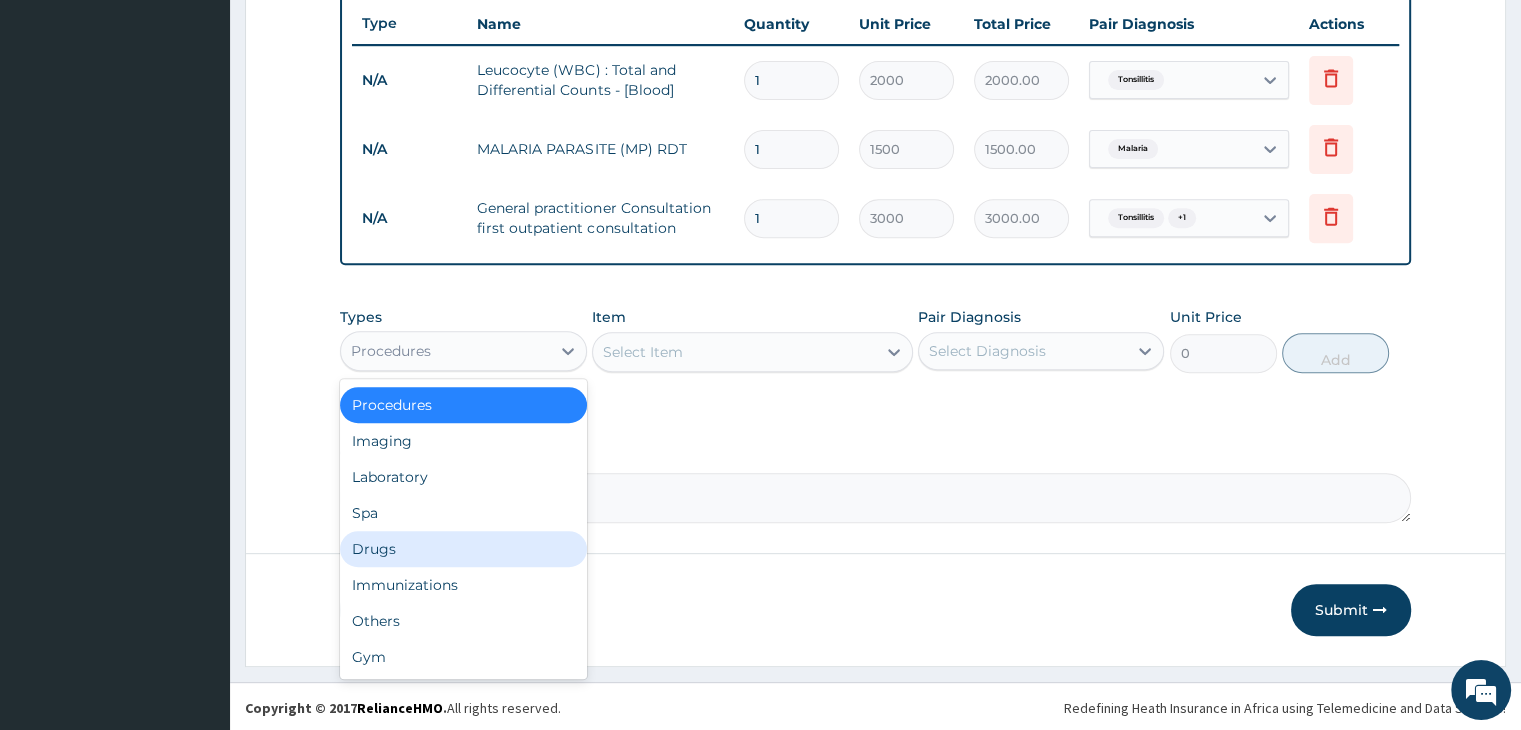 click on "Drugs" at bounding box center (463, 549) 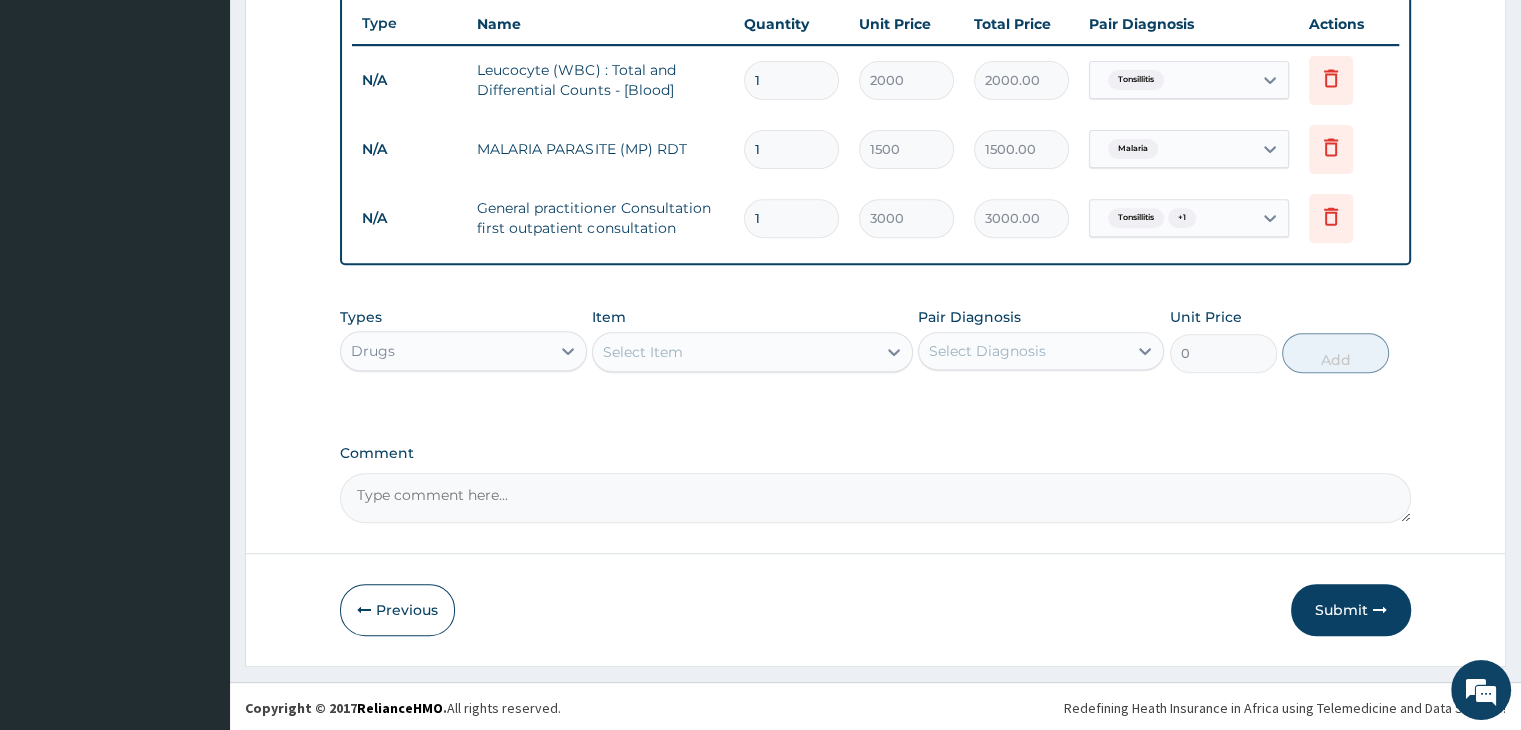 click on "Select Item" at bounding box center (734, 352) 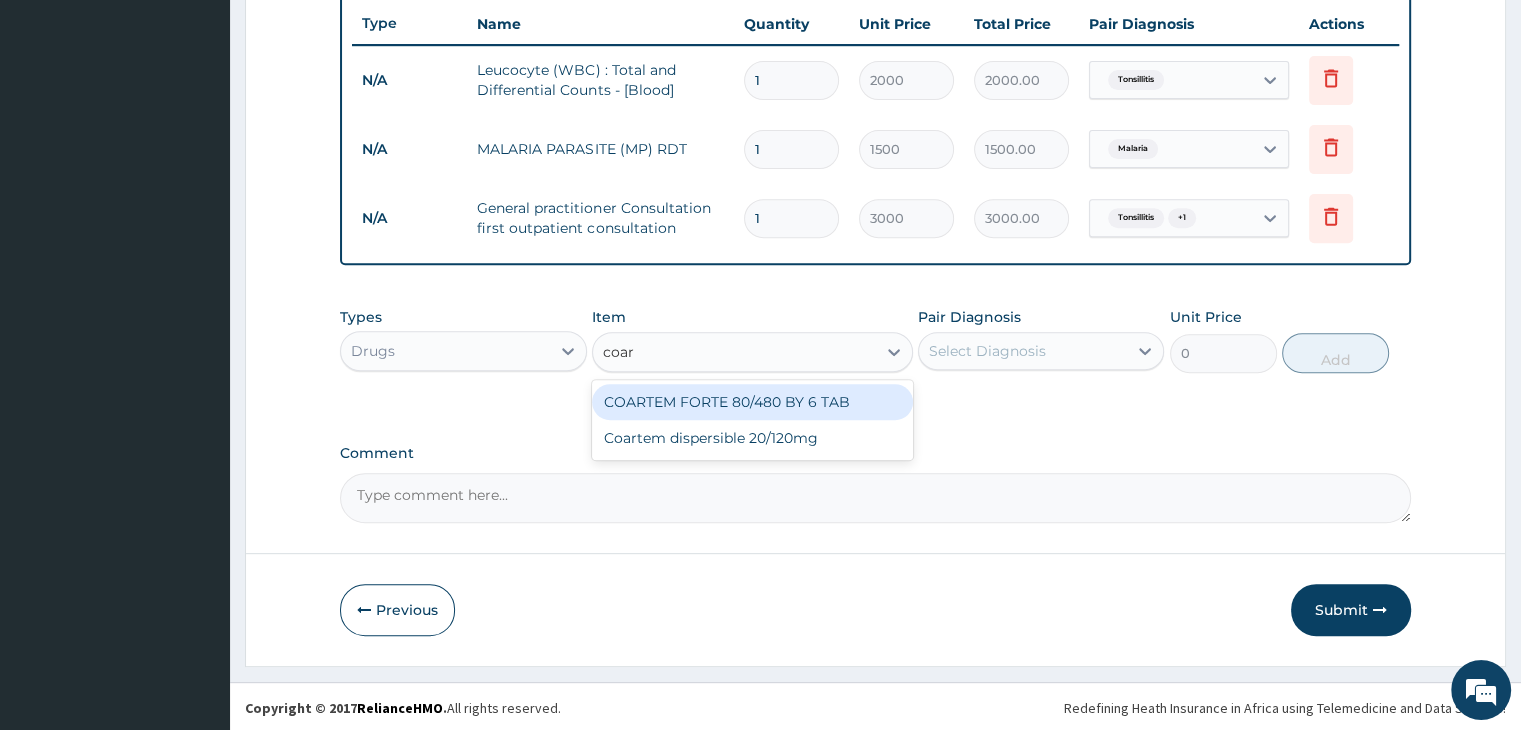 type on "coart" 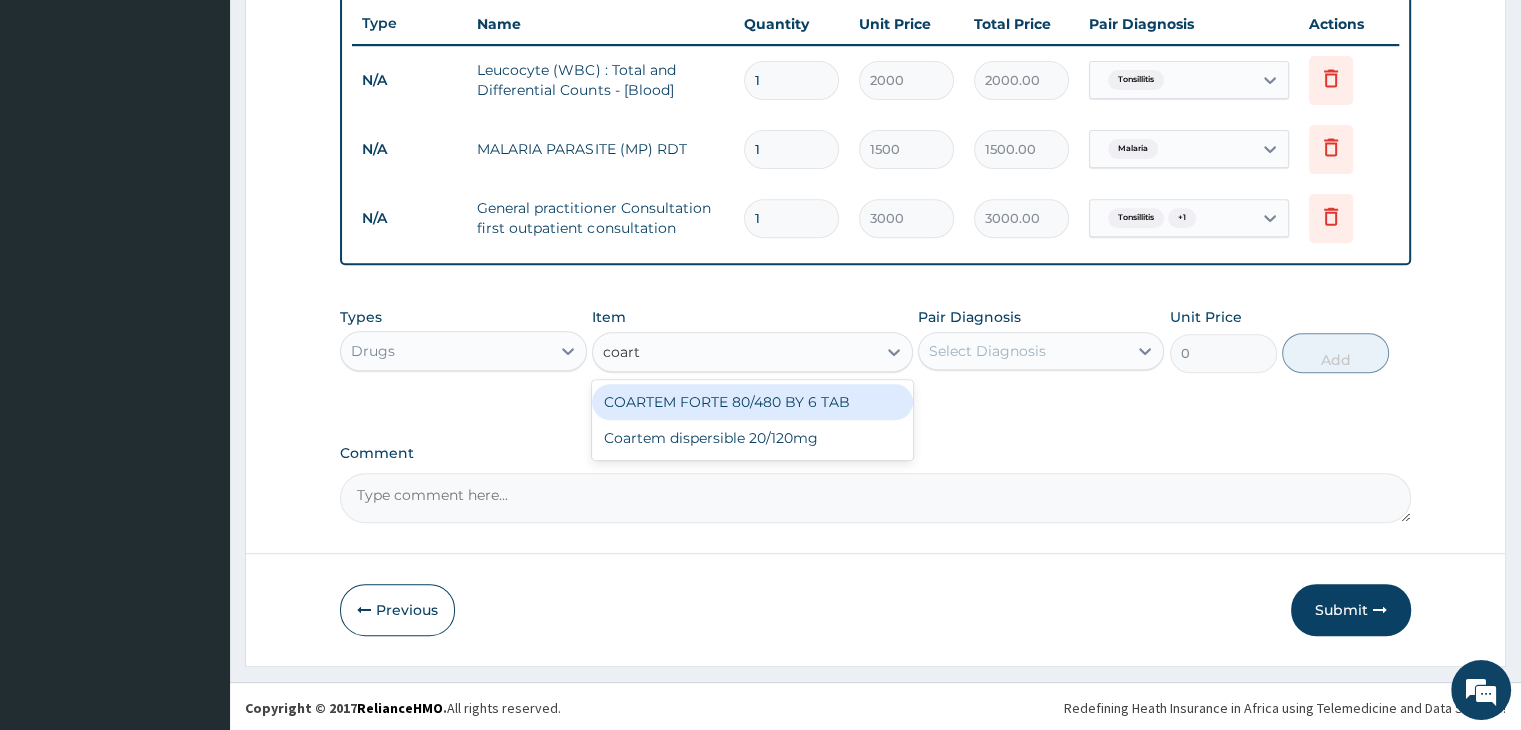 click on "COARTEM FORTE 80/480 BY 6 TAB" at bounding box center [752, 402] 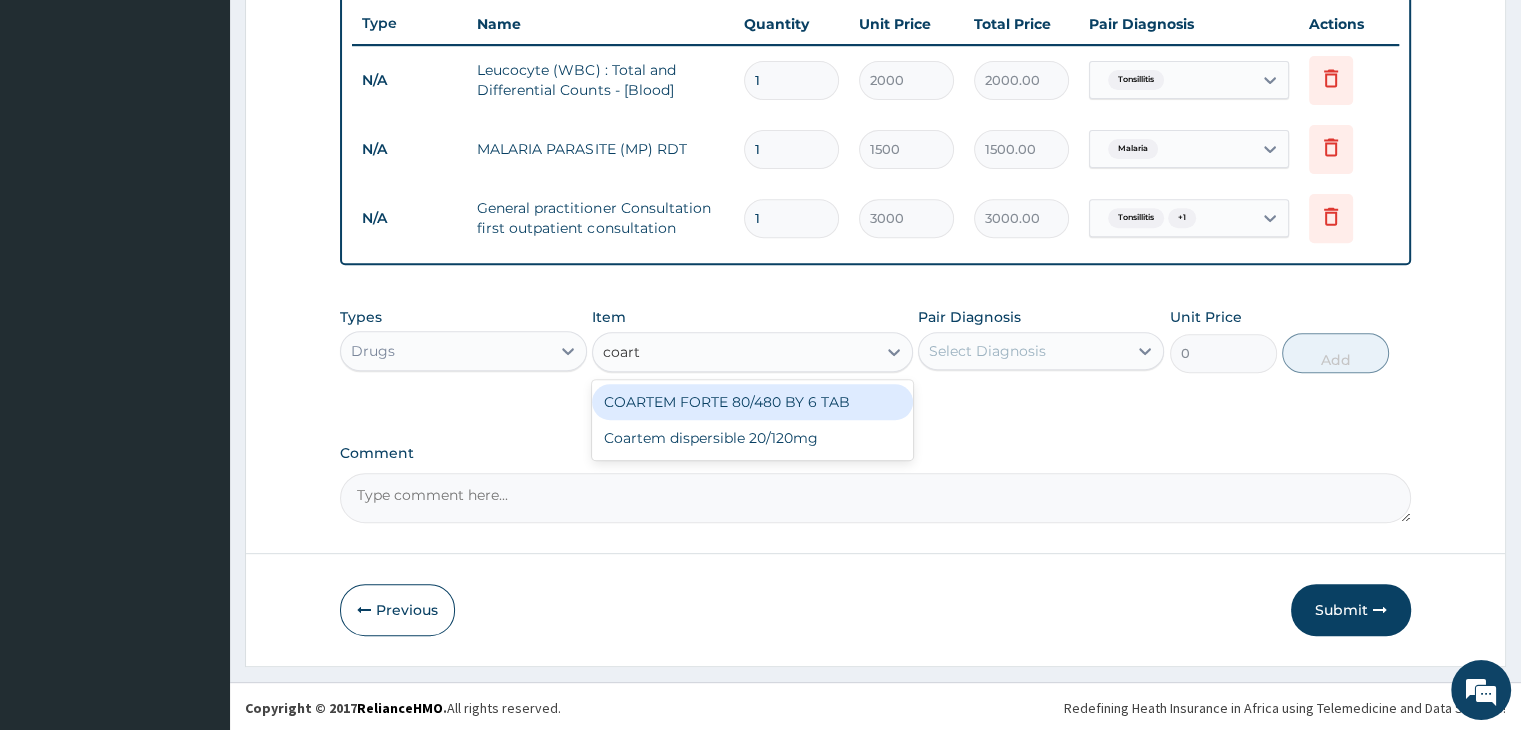type 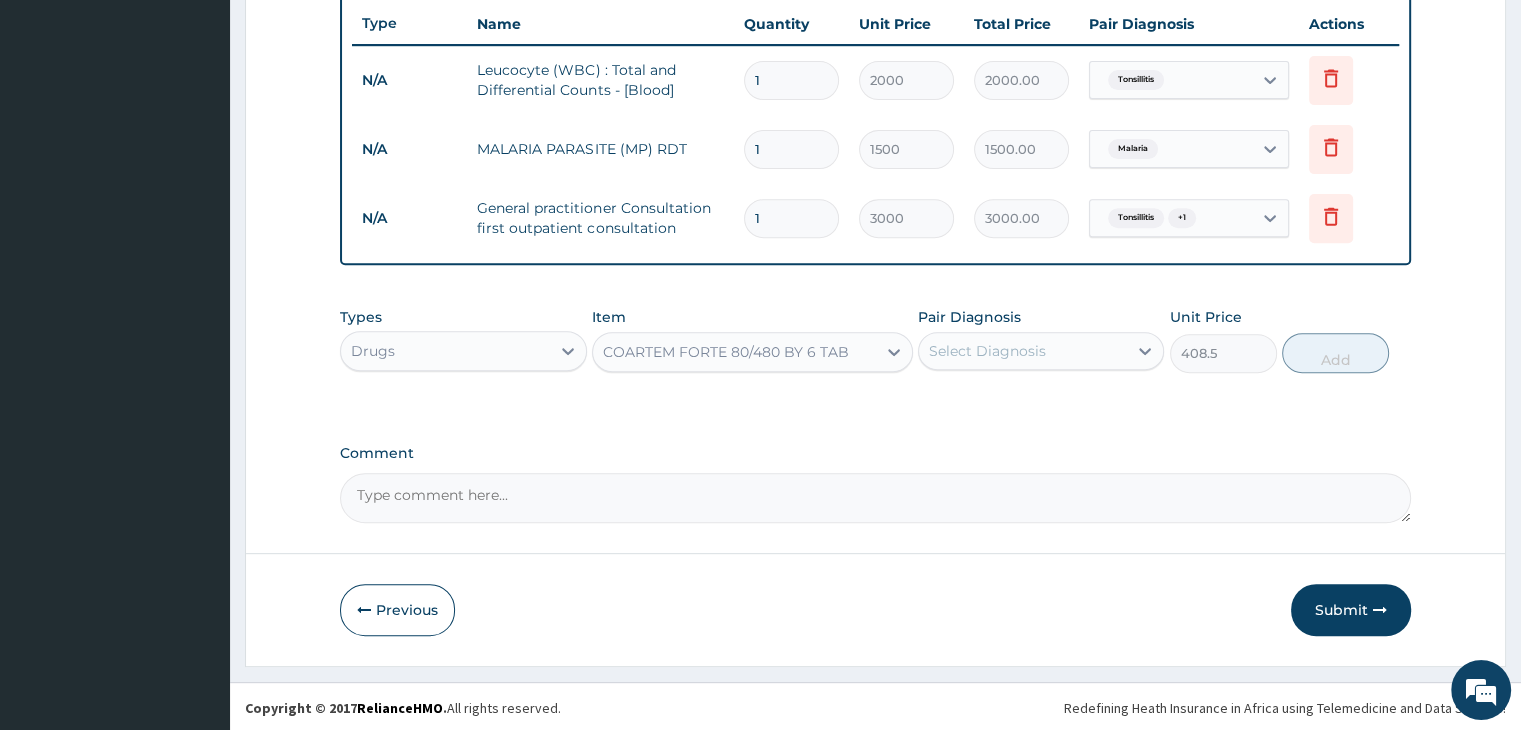 click on "Select Diagnosis" at bounding box center [1023, 351] 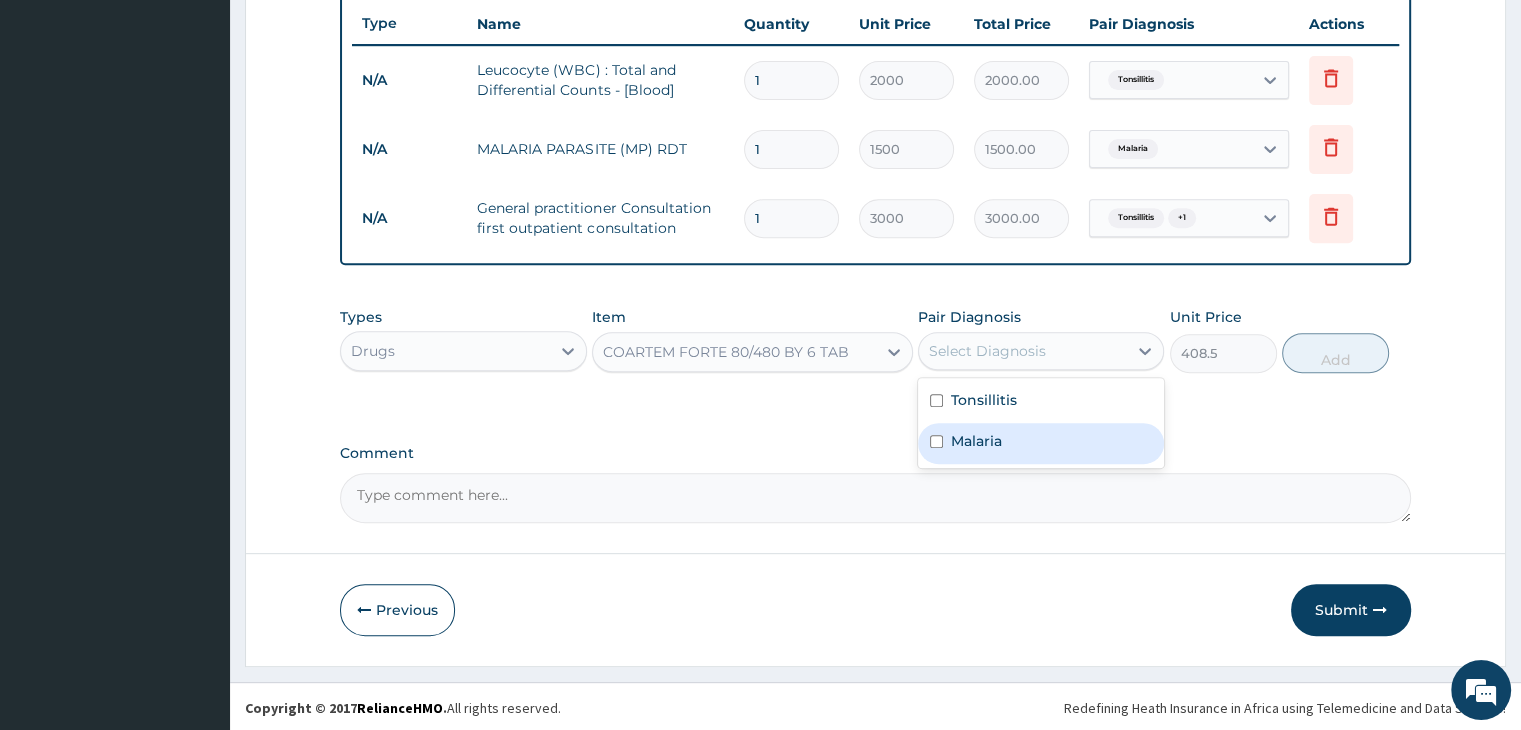 click on "Malaria" at bounding box center [1041, 443] 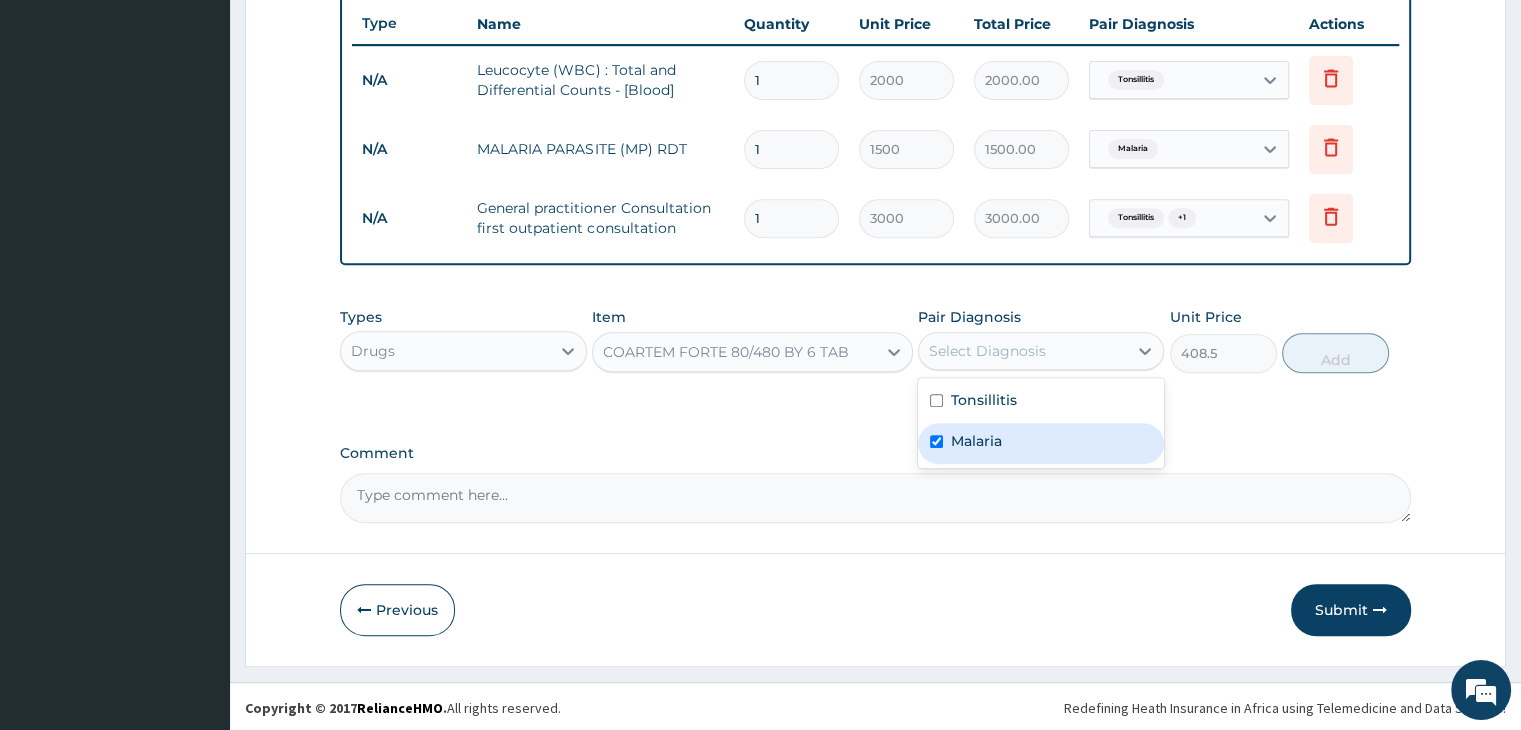 checkbox on "true" 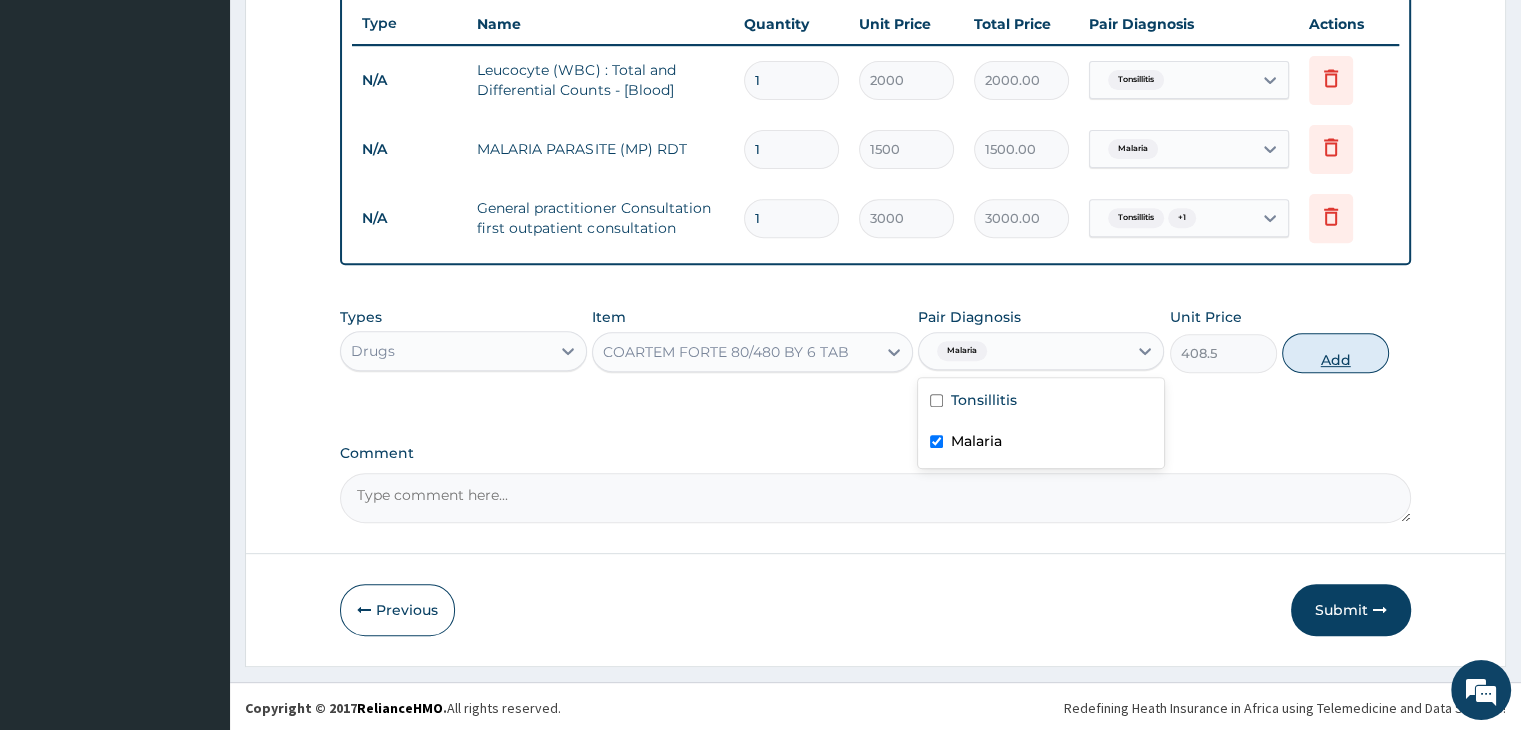 click on "Add" at bounding box center (1335, 353) 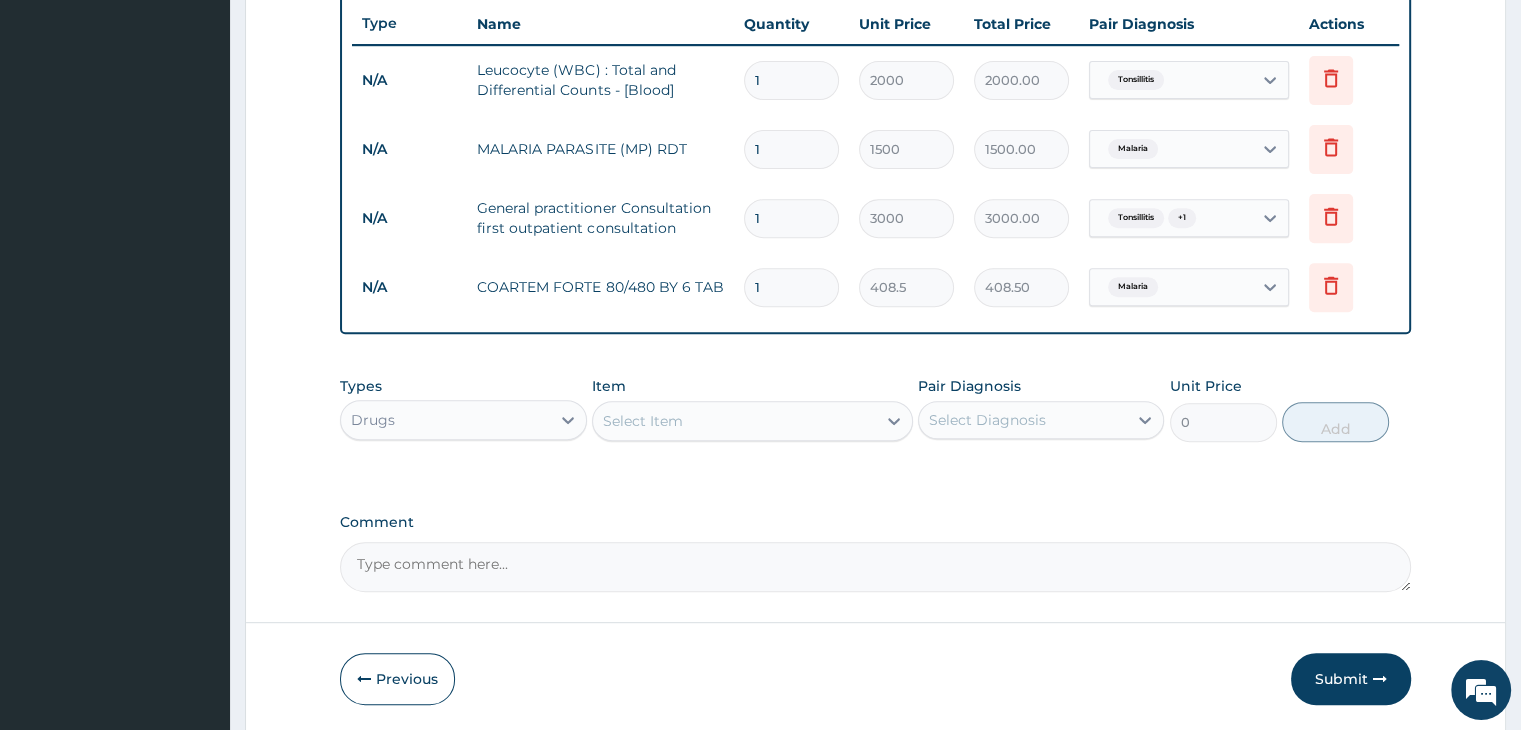 click on "Select Item" at bounding box center [734, 421] 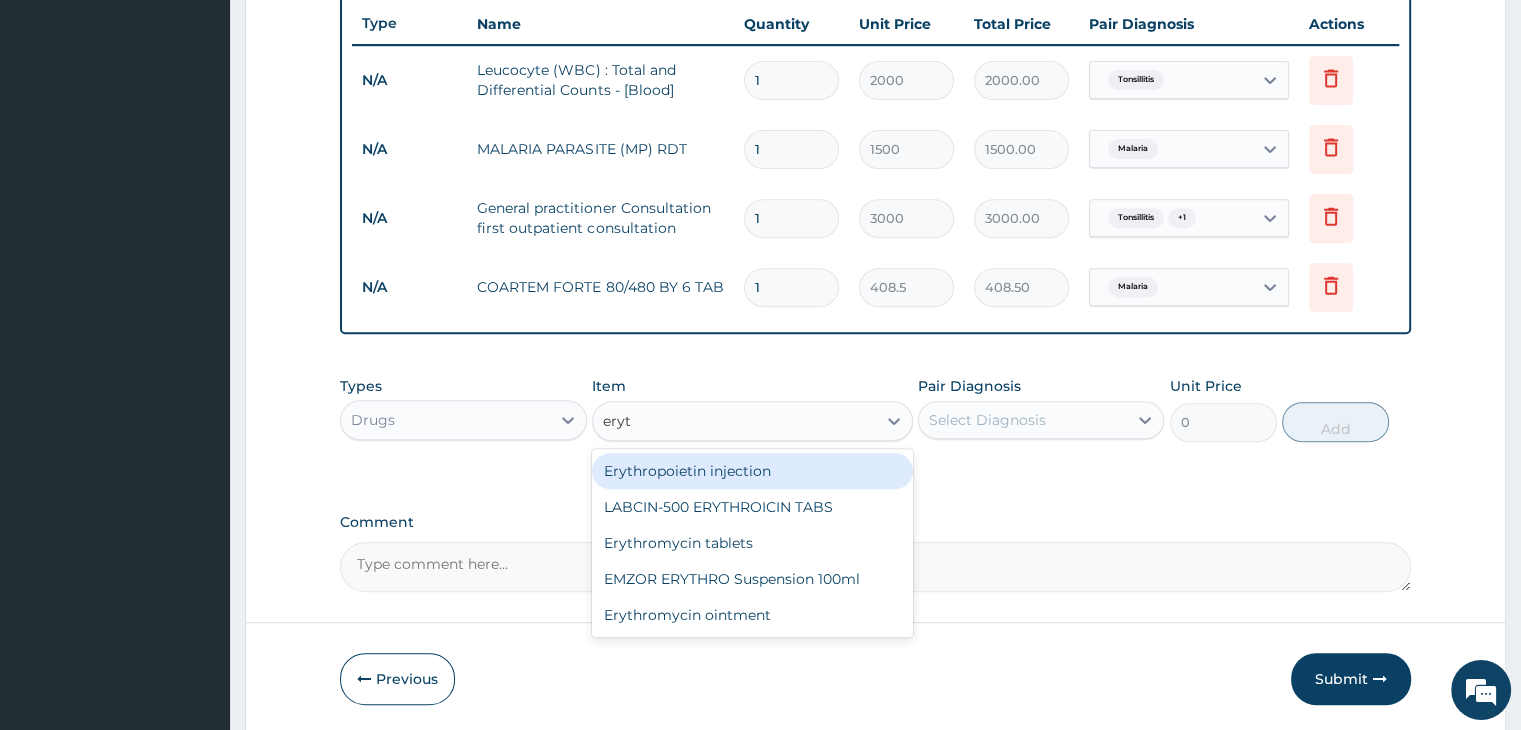 type on "eryth" 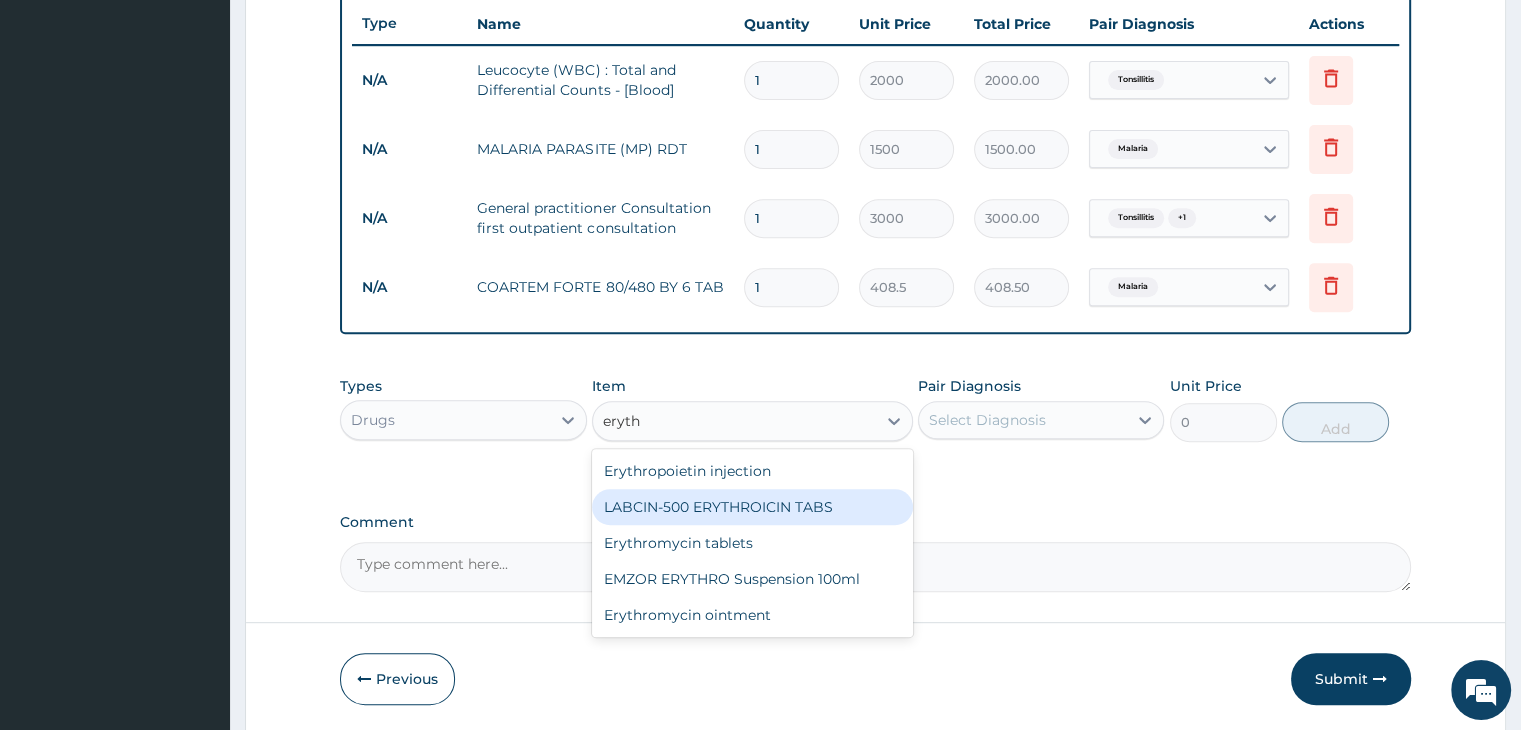 click on "LABCIN-500 ERYTHROICIN TABS" at bounding box center (752, 507) 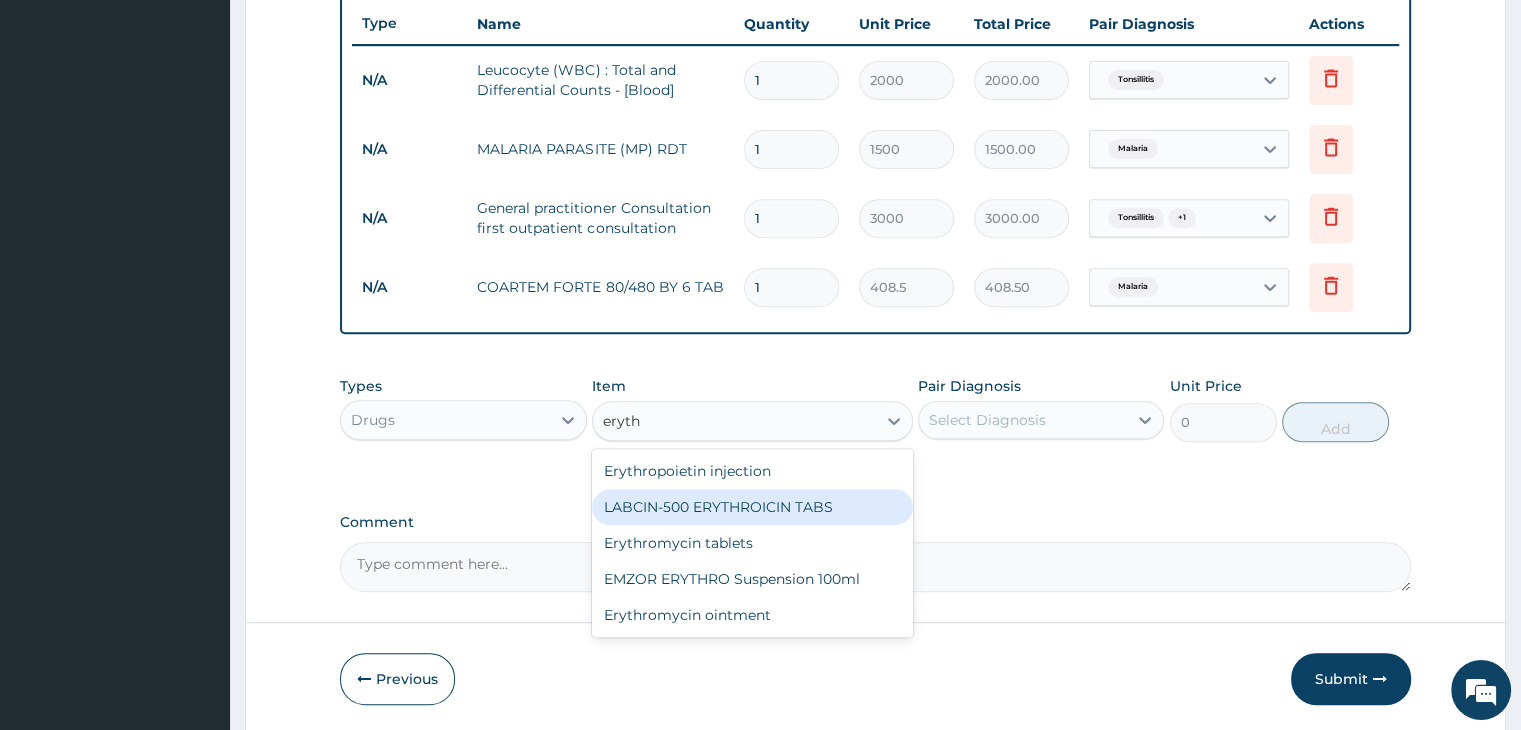 type 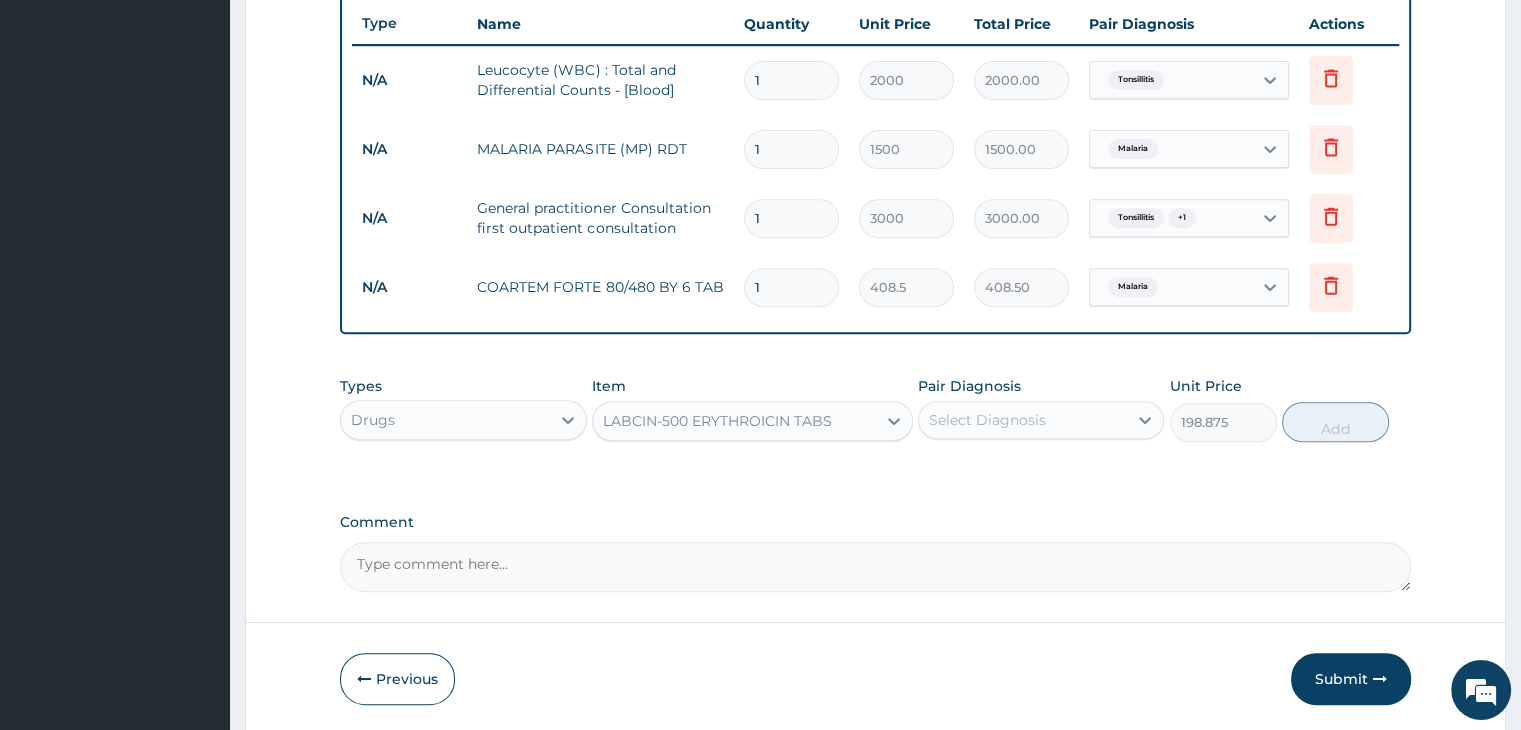click on "Select Diagnosis" at bounding box center [987, 420] 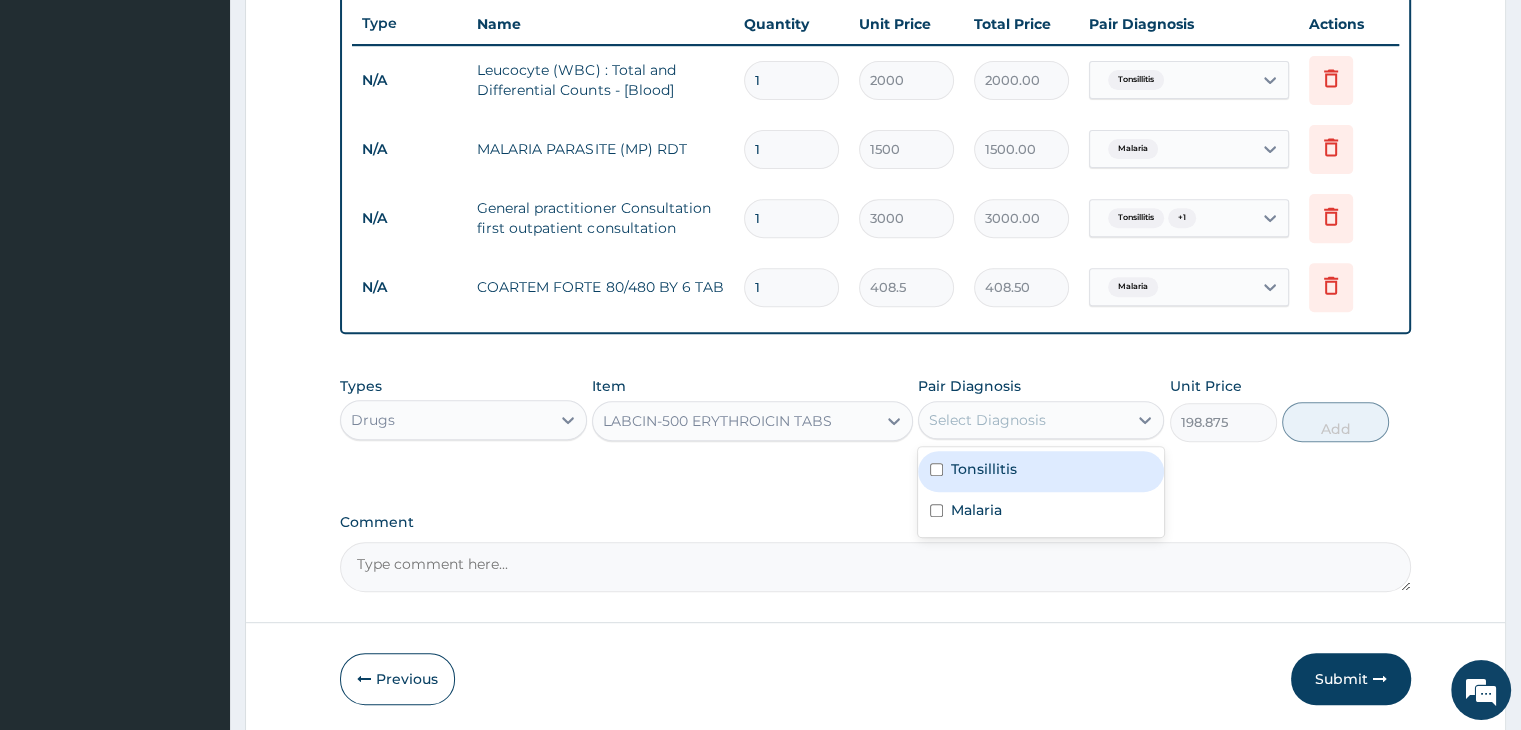 click on "Tonsillitis" at bounding box center (1041, 471) 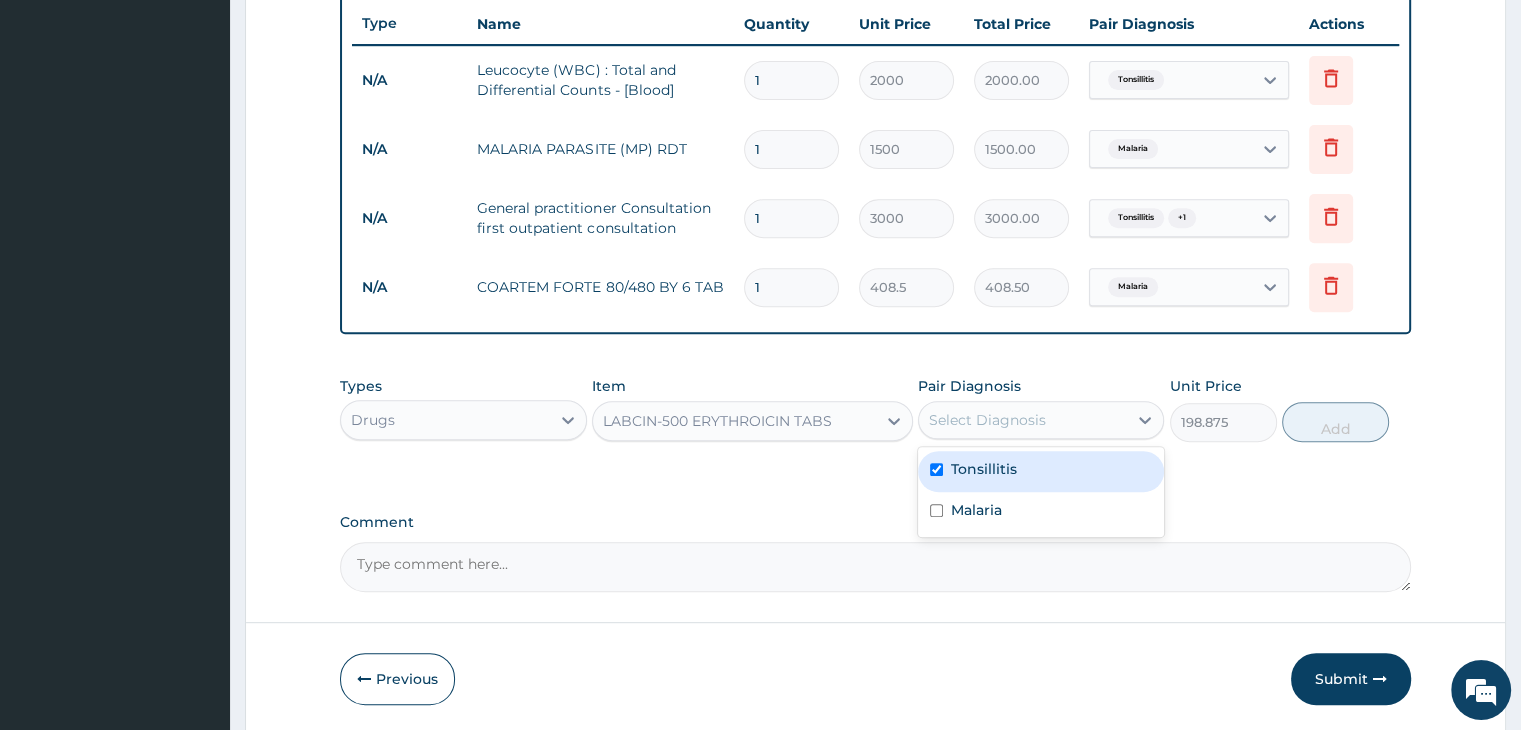 checkbox on "true" 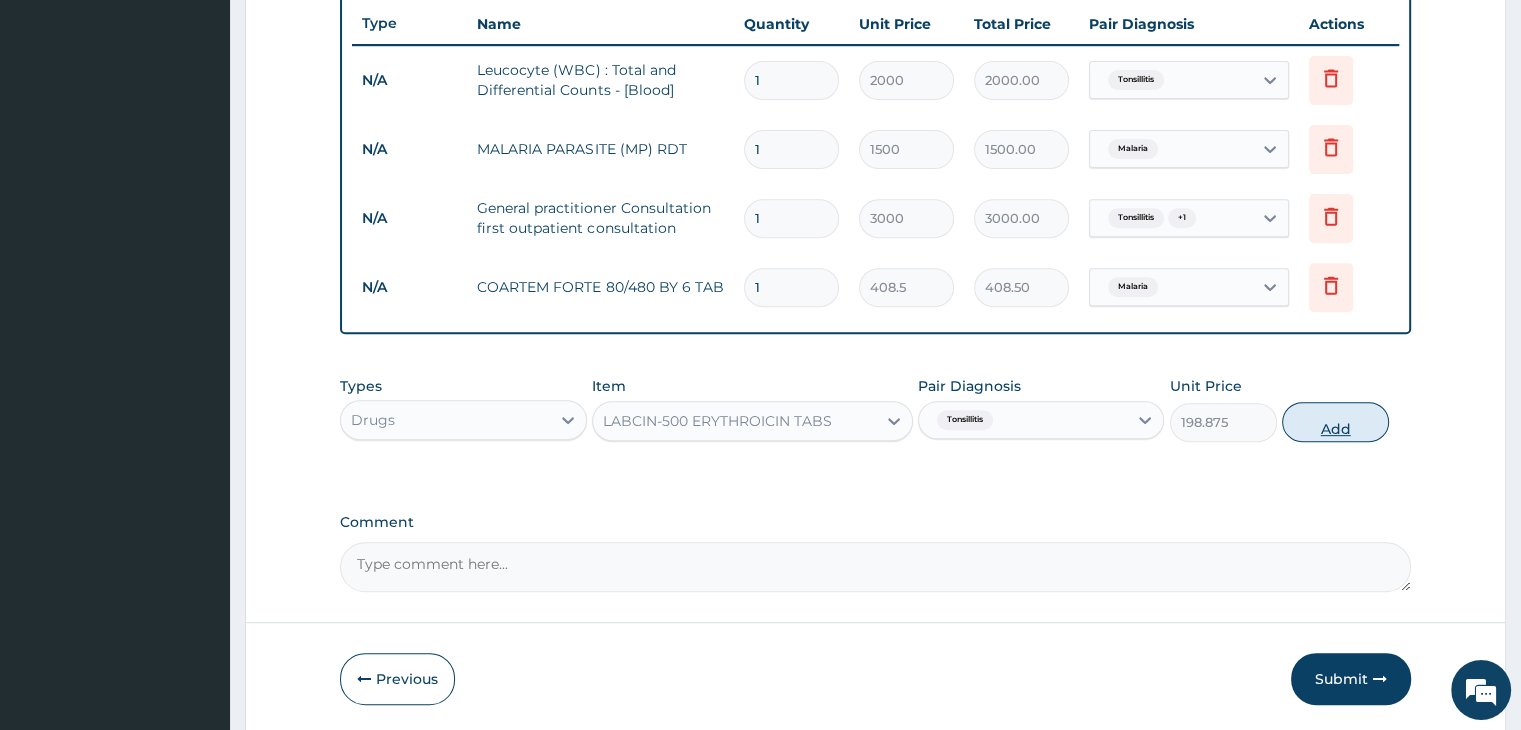click on "Add" at bounding box center [1335, 422] 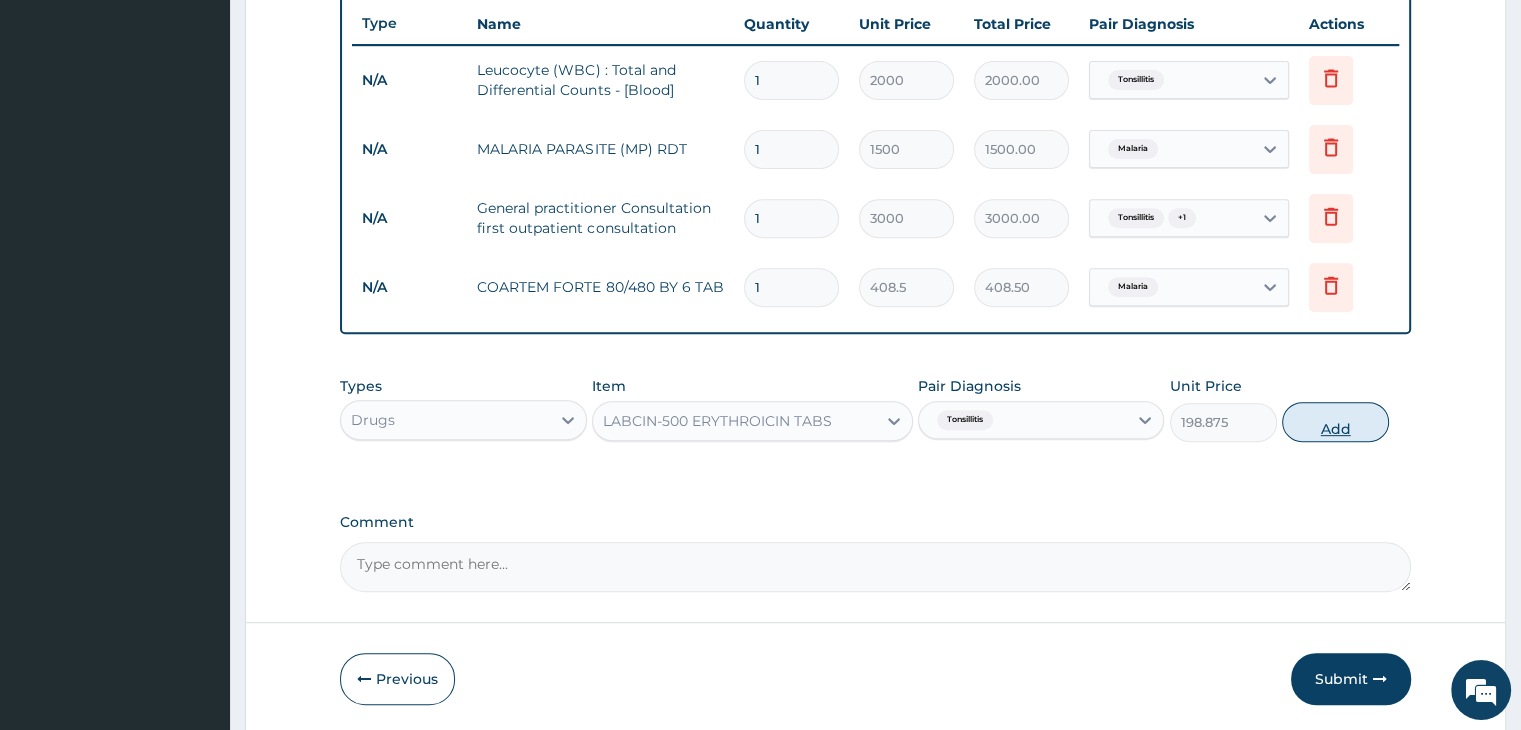 type on "0" 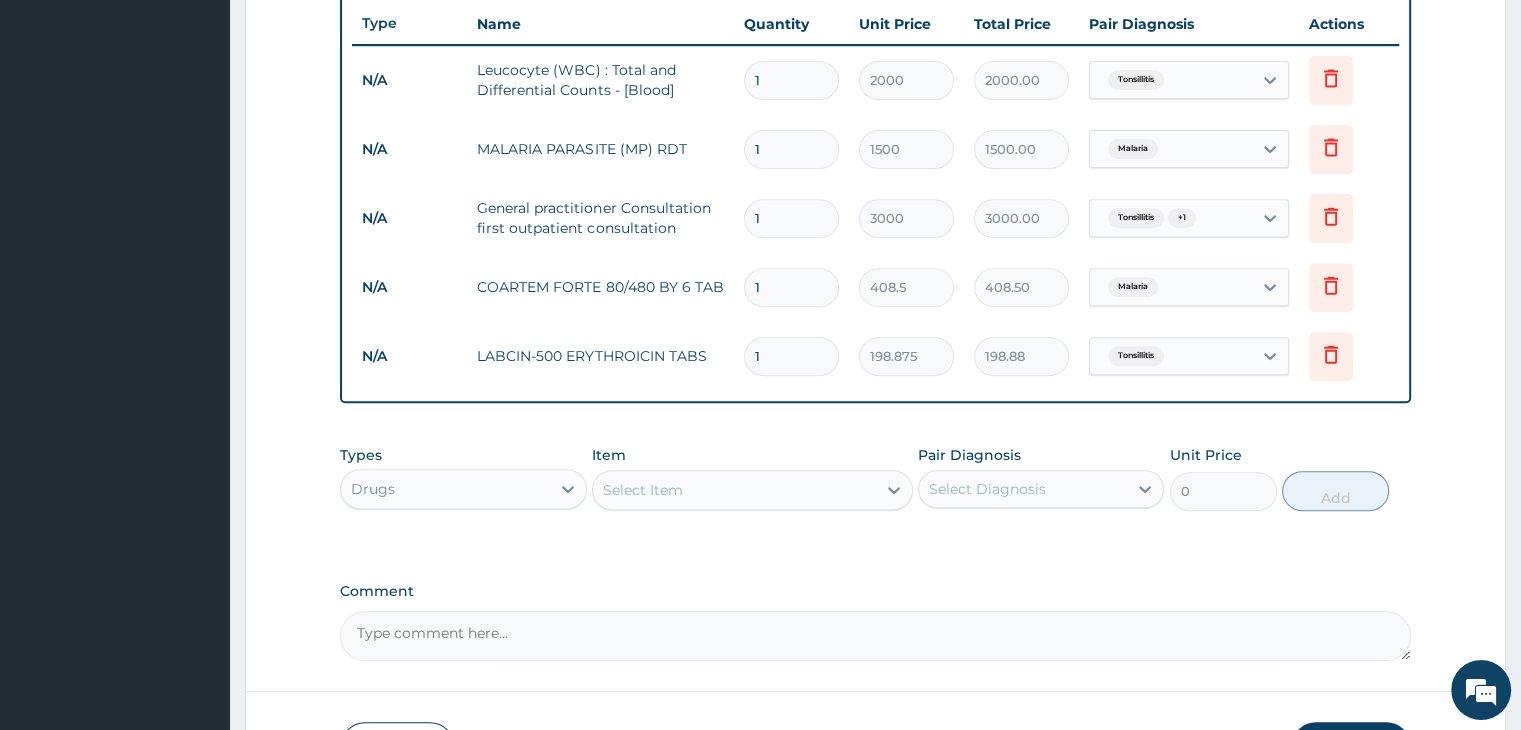 click on "Select Item" at bounding box center [734, 490] 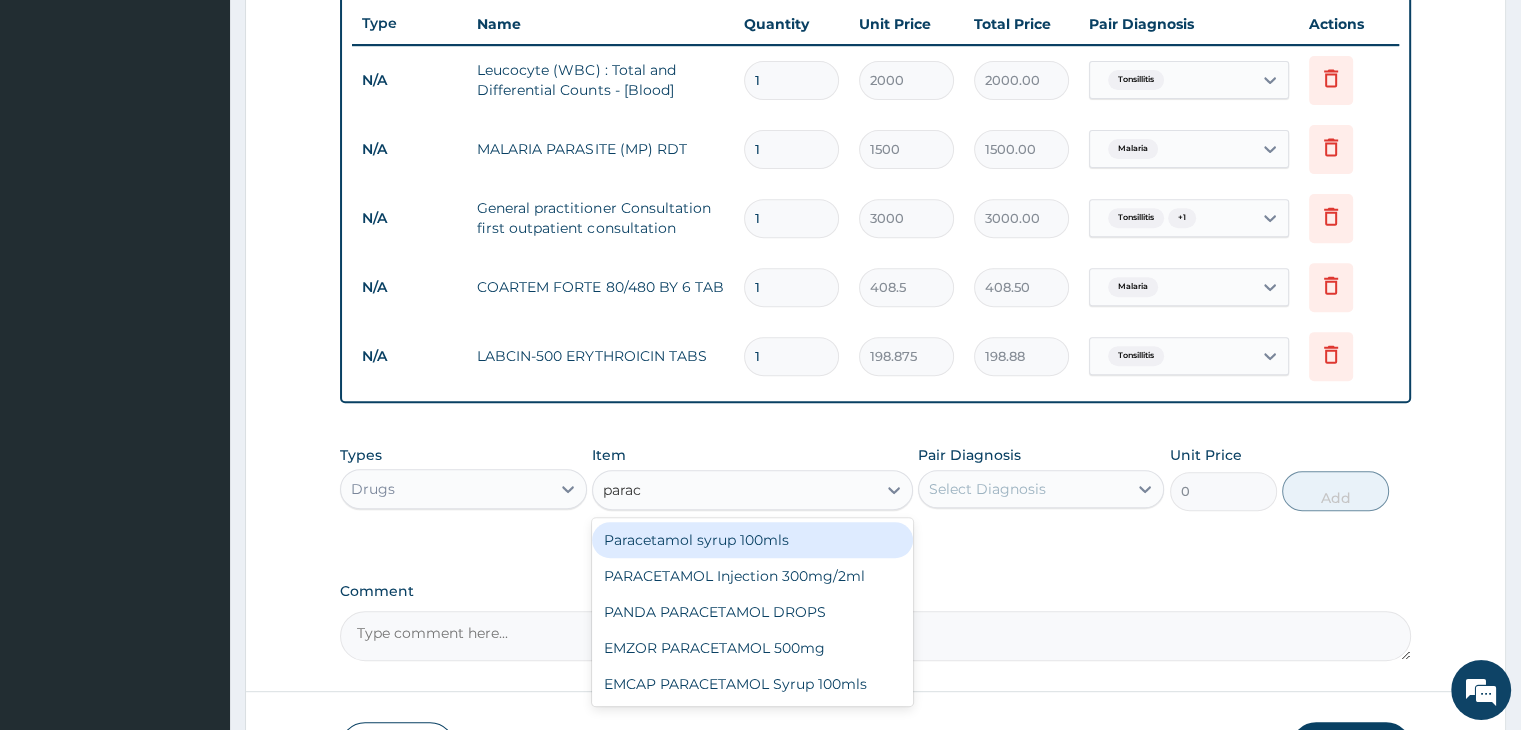 type on "parace" 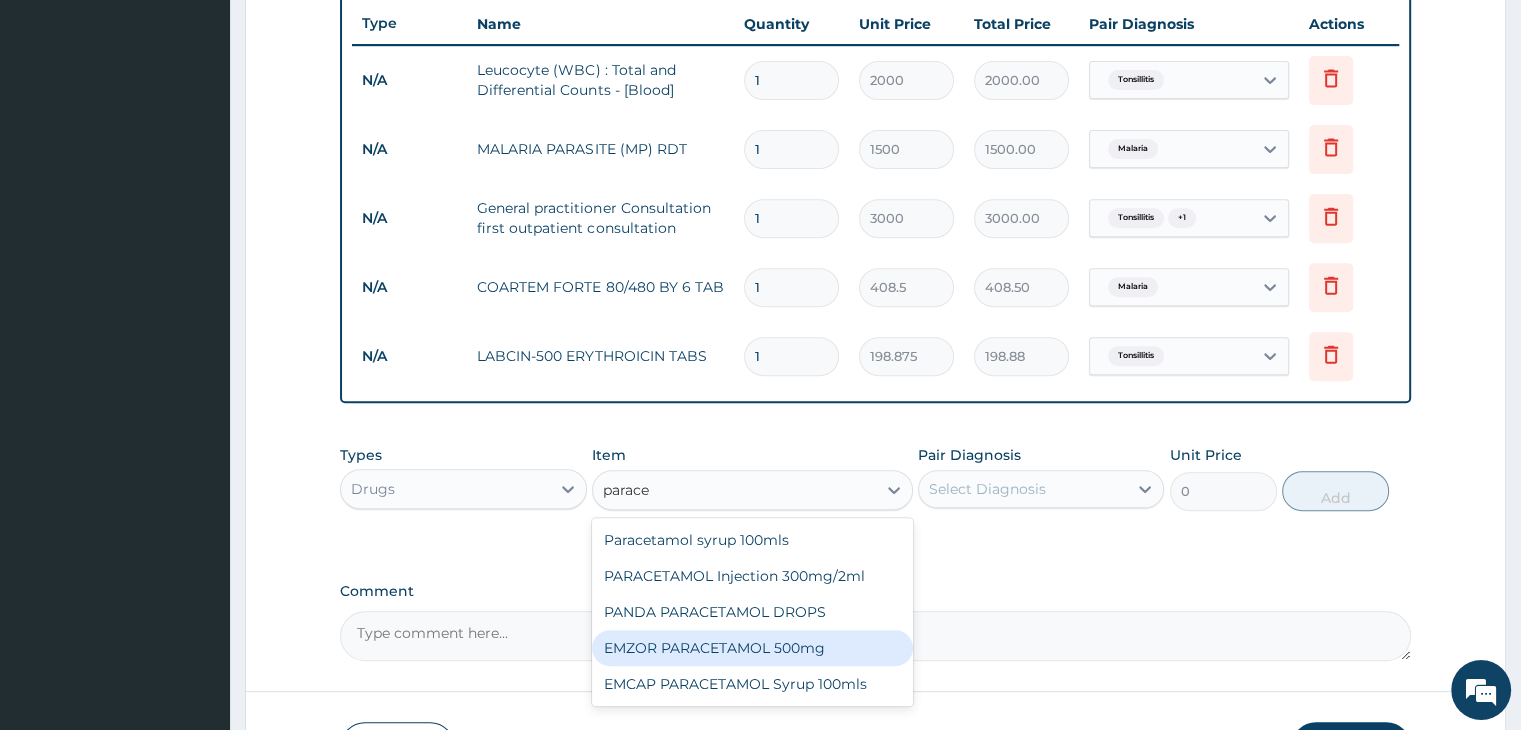 click on "EMZOR PARACETAMOL 500mg" at bounding box center (752, 648) 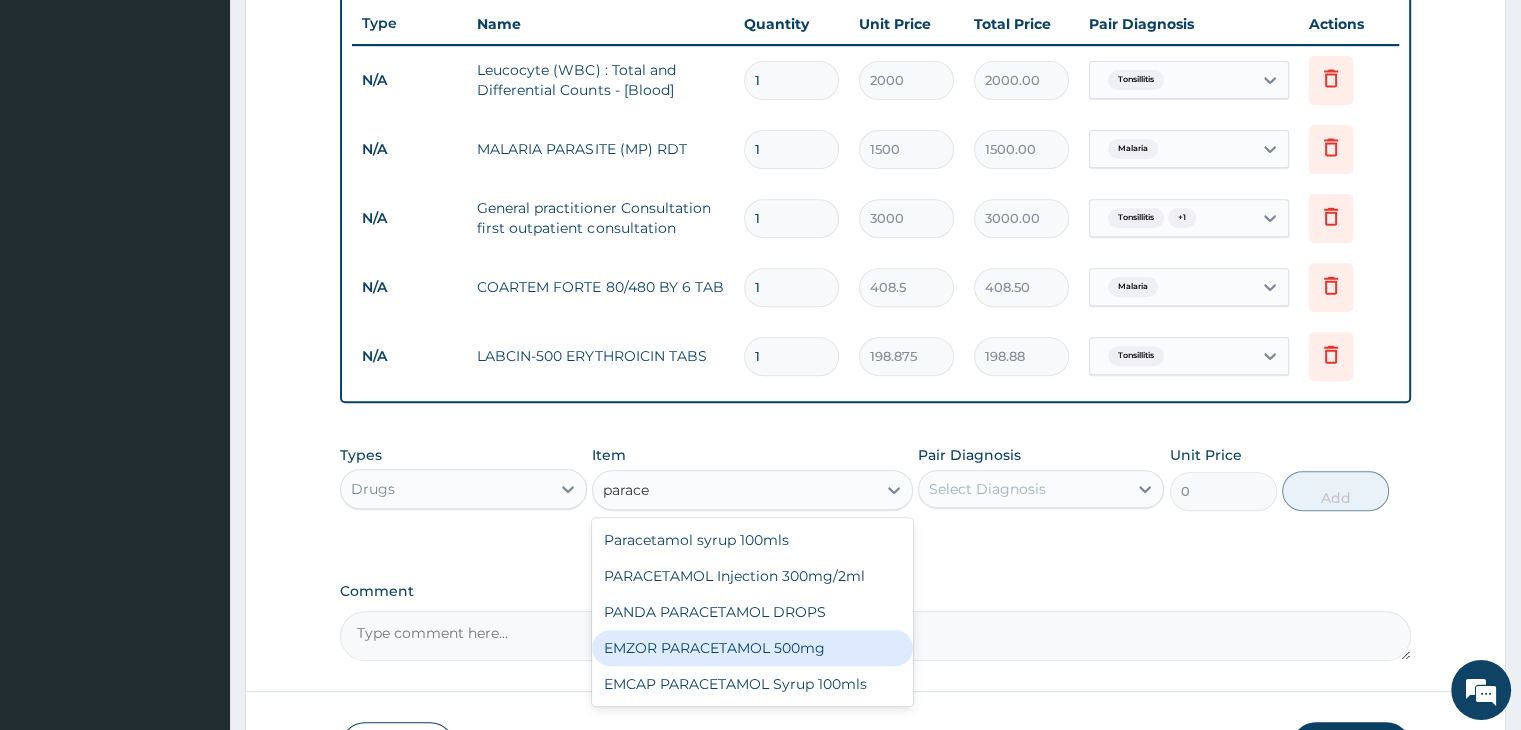 type 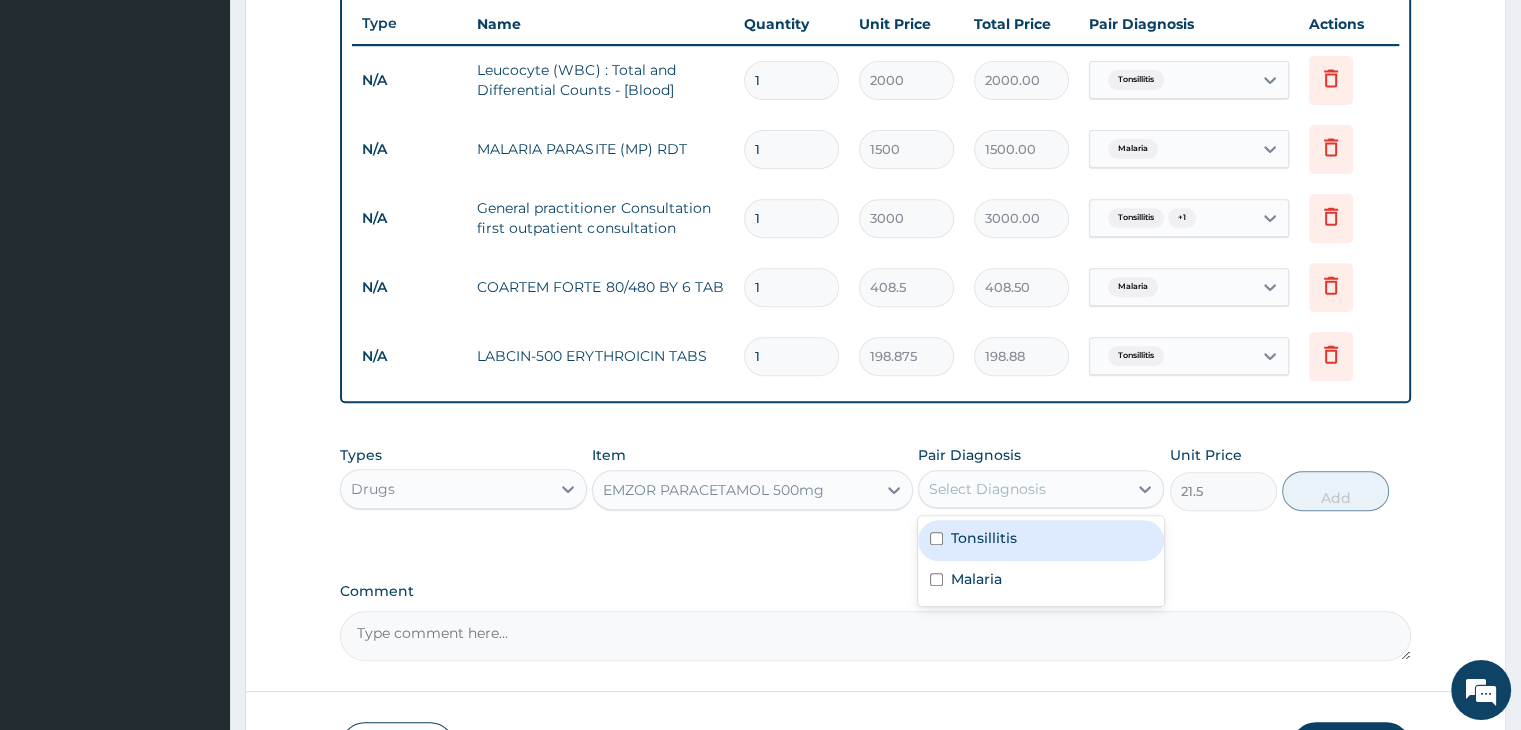 click on "Select Diagnosis" at bounding box center [1023, 489] 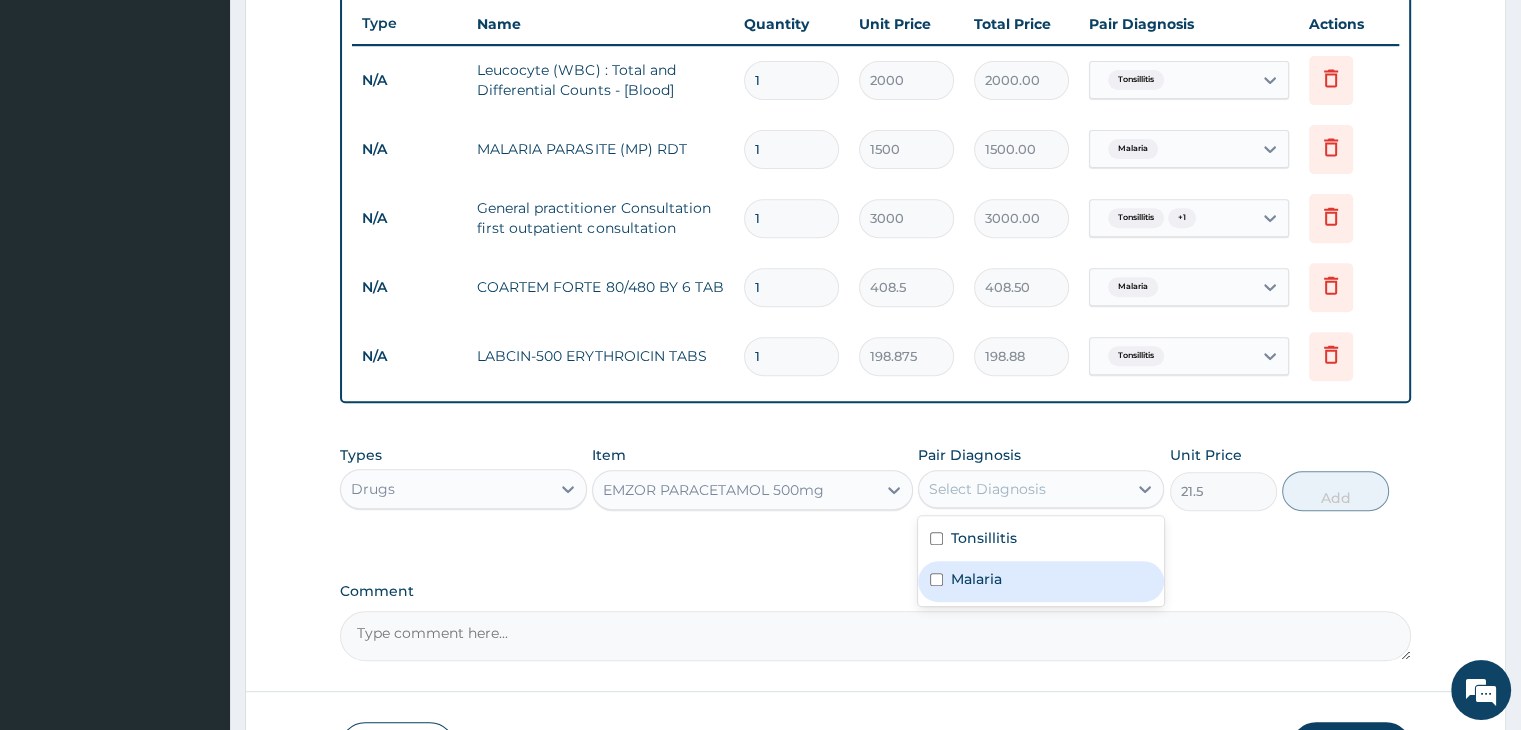 click on "Malaria" at bounding box center [1041, 581] 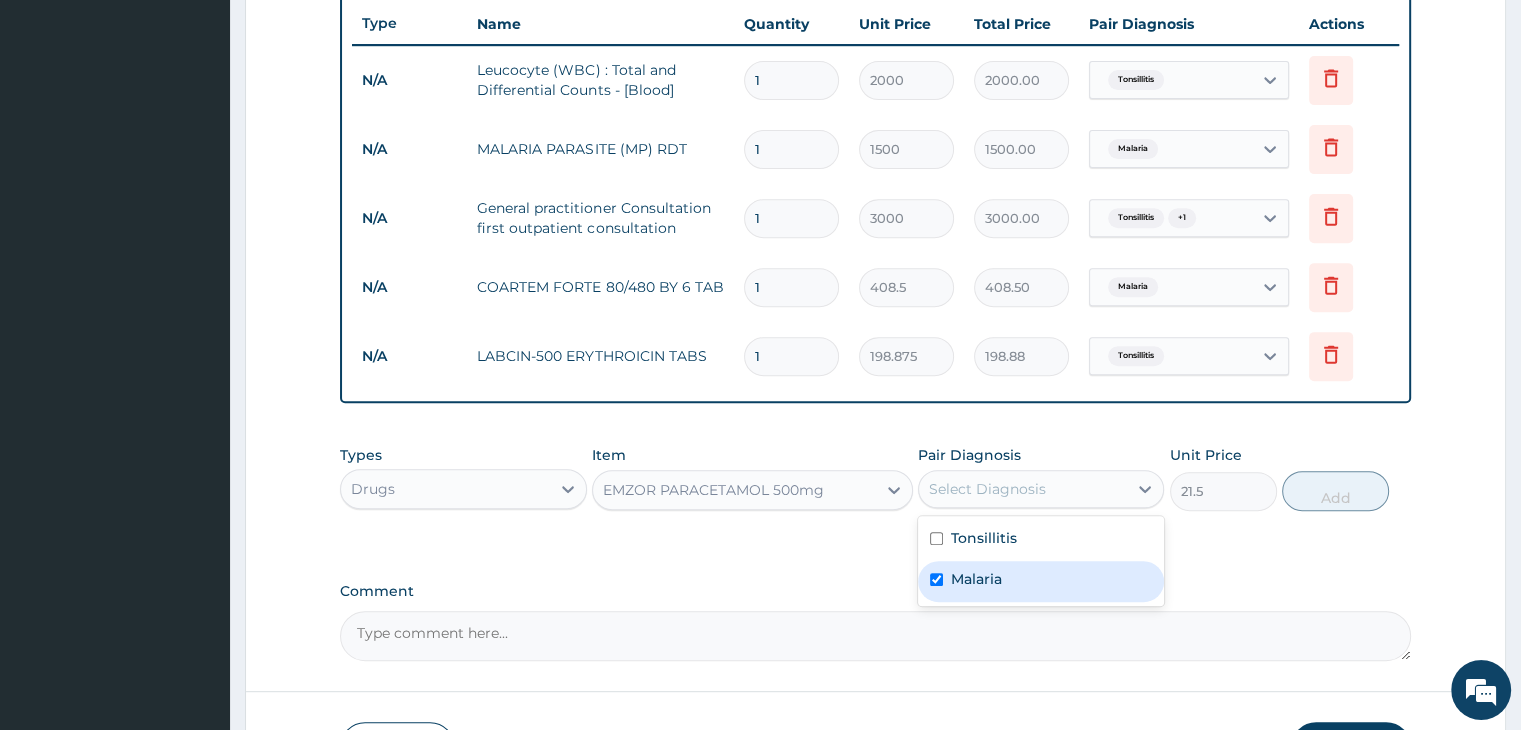checkbox on "true" 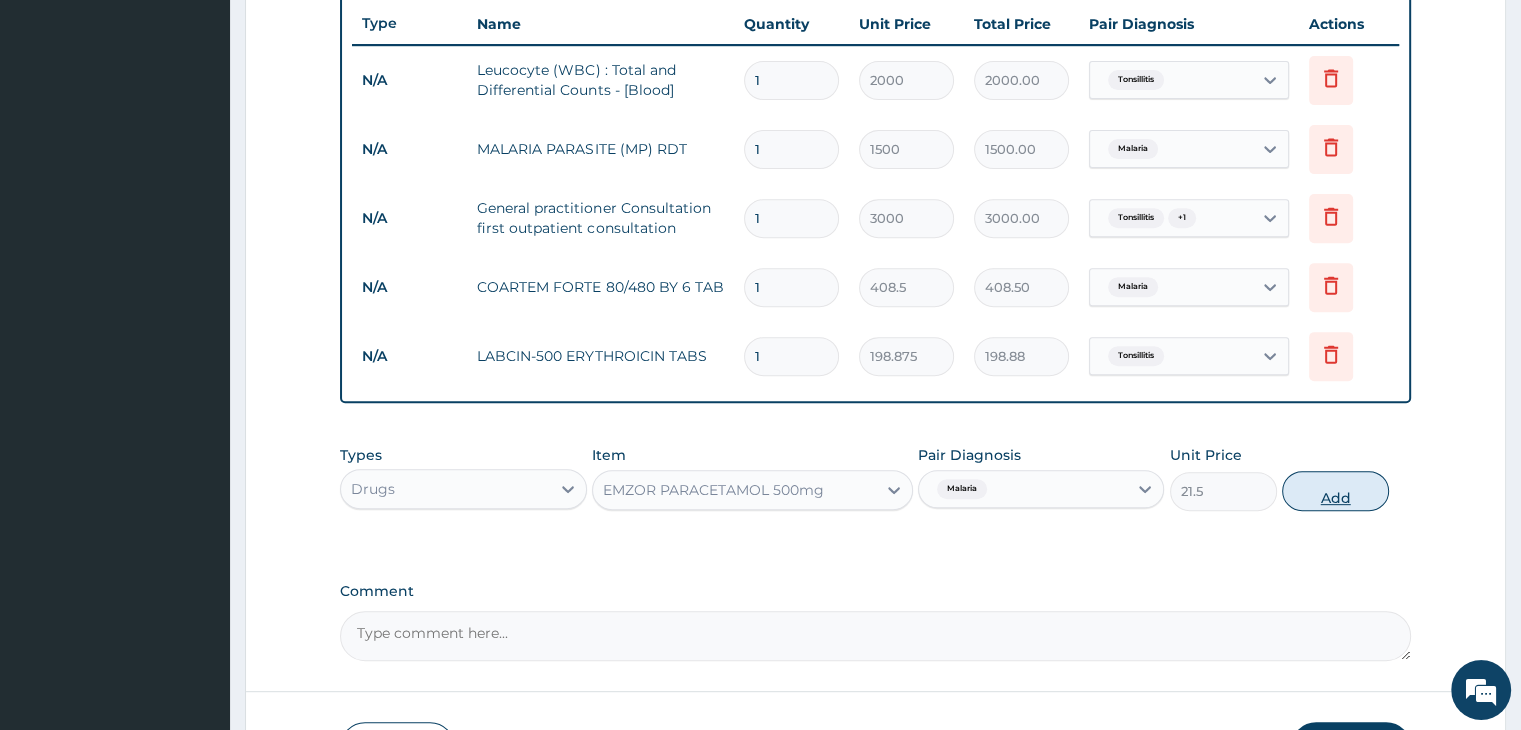 click on "Add" at bounding box center (1335, 491) 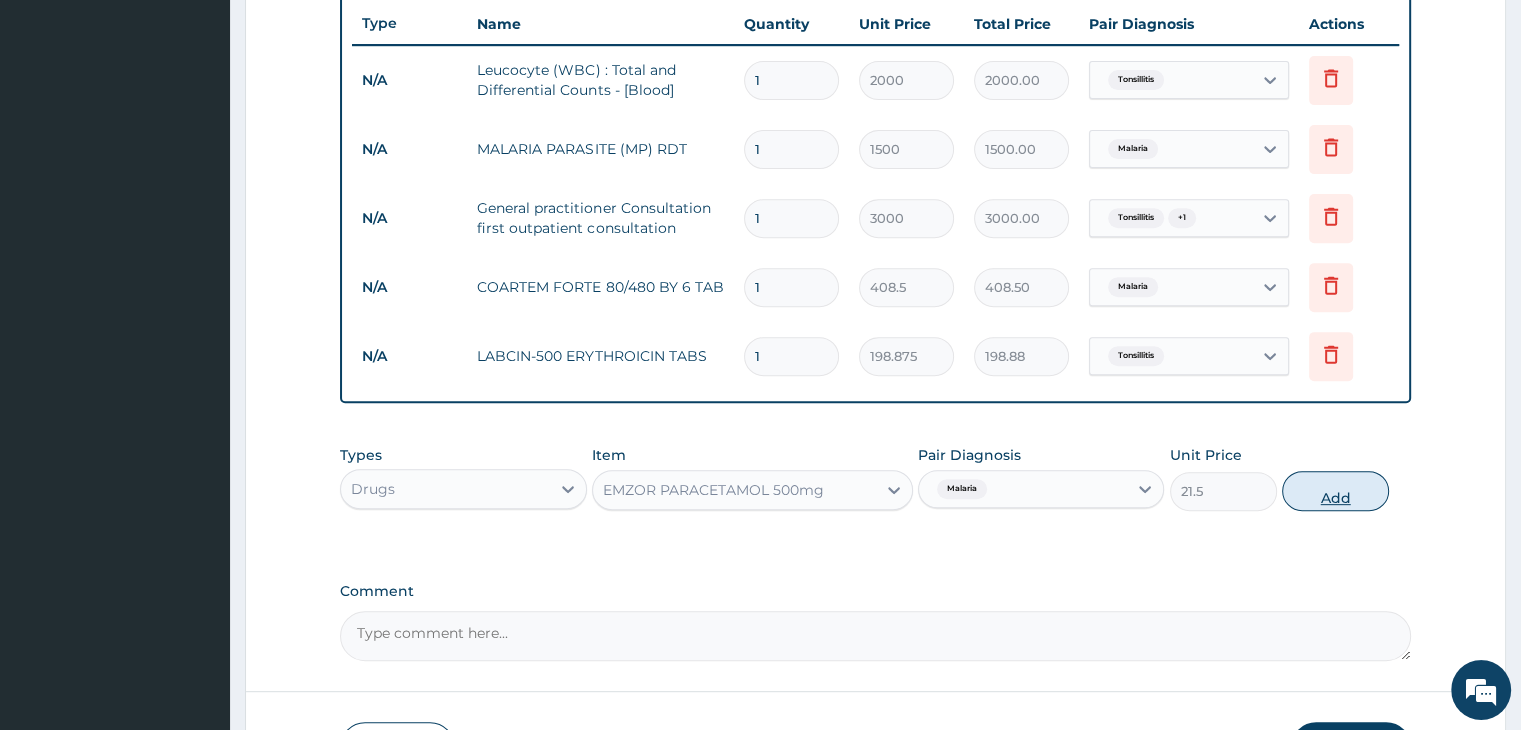 type on "0" 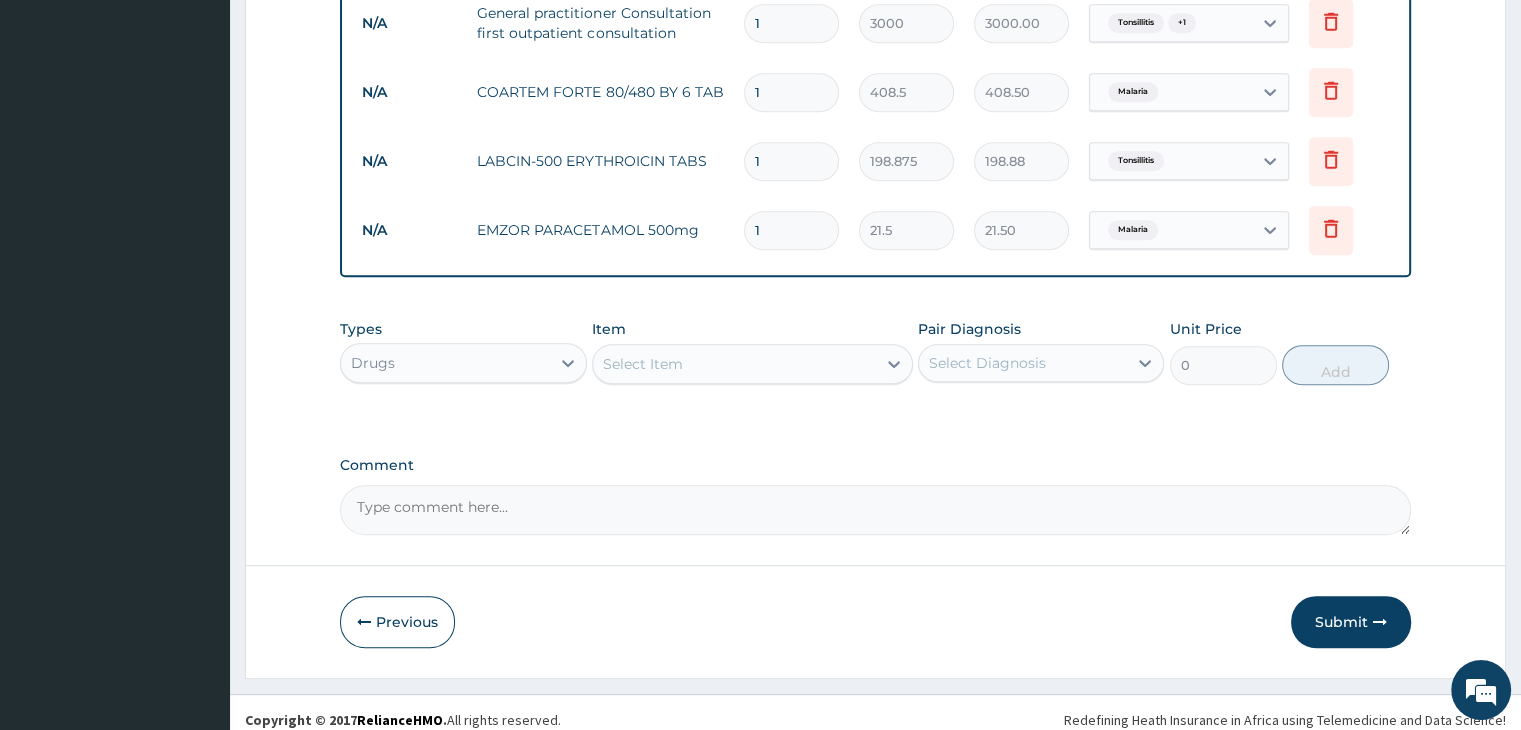 scroll, scrollTop: 958, scrollLeft: 0, axis: vertical 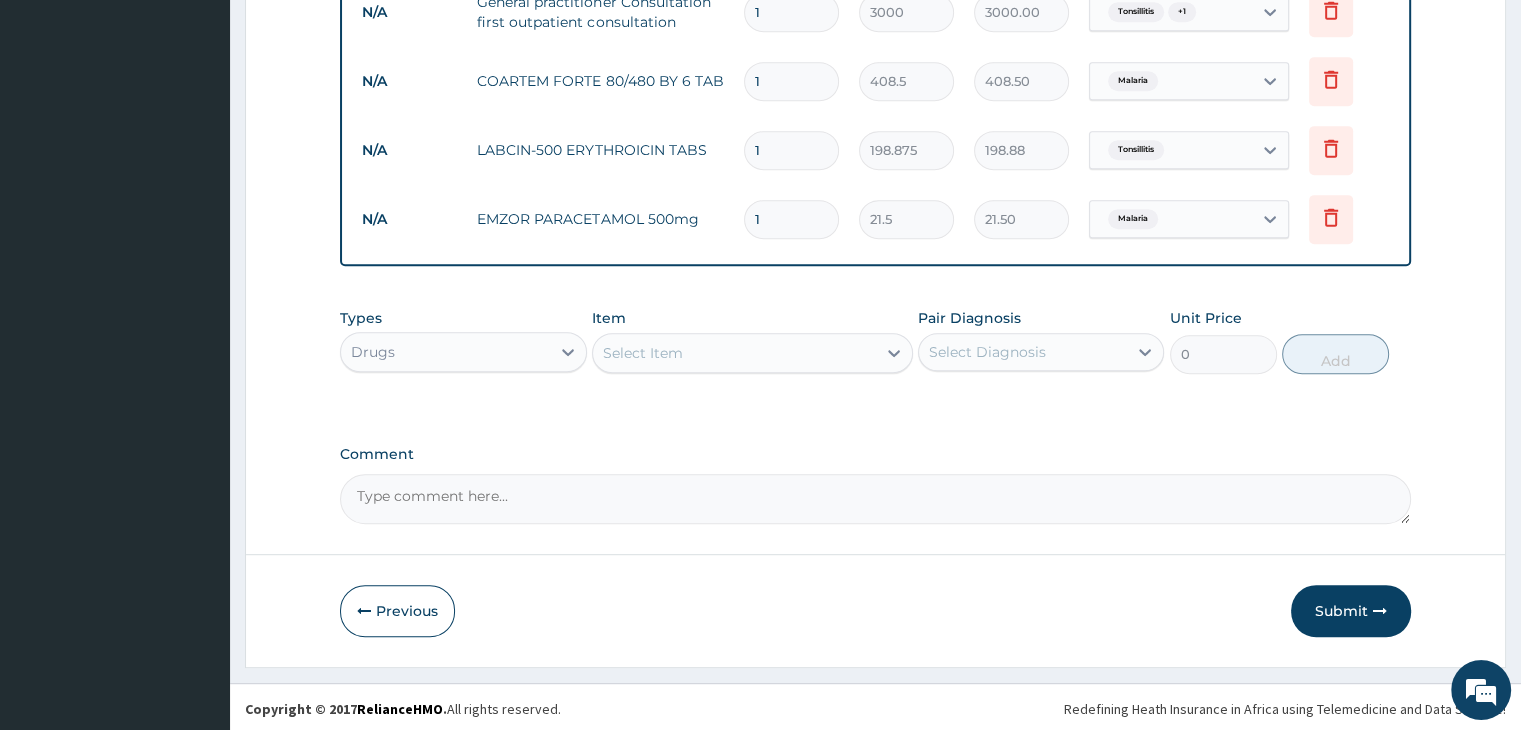 click on "Select Item" at bounding box center (734, 353) 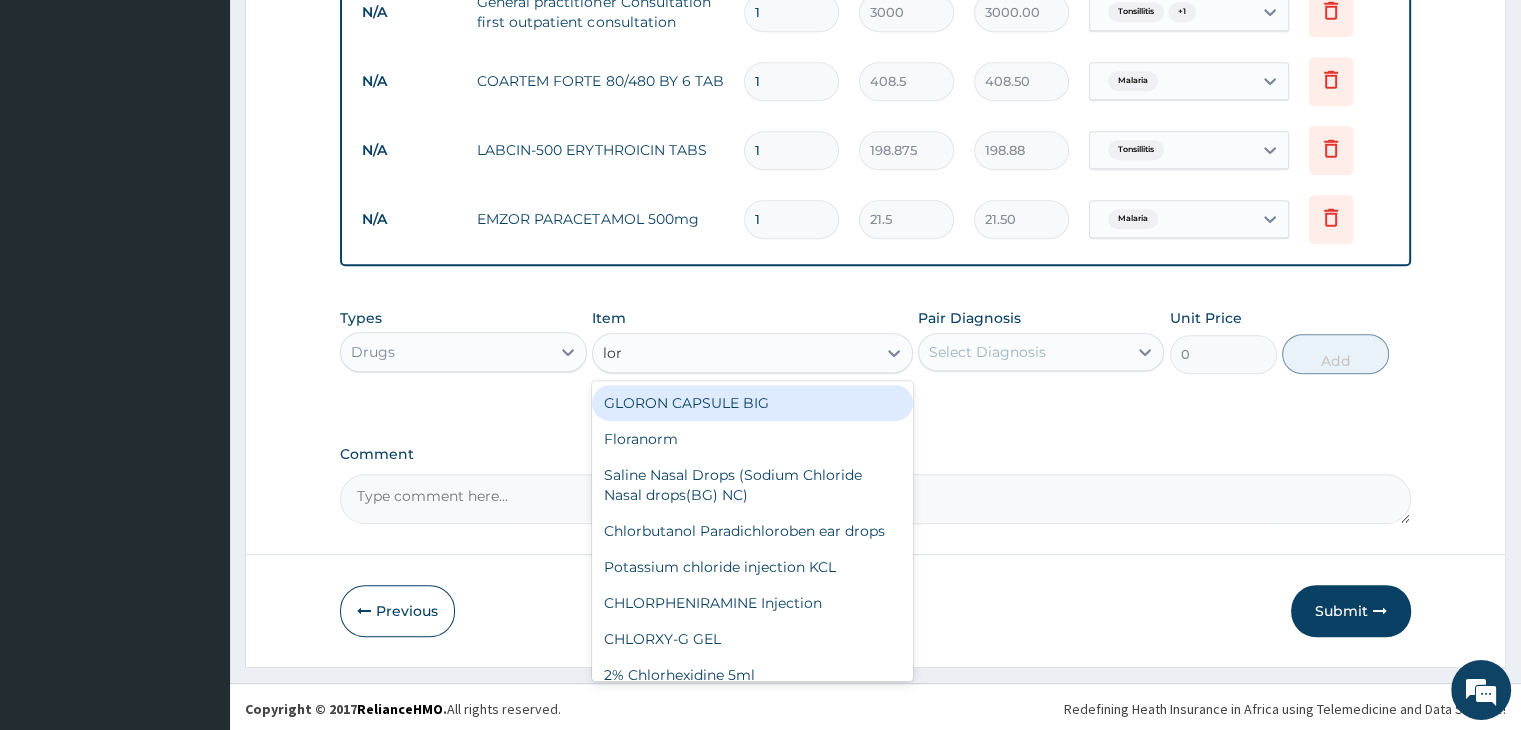 type on "lora" 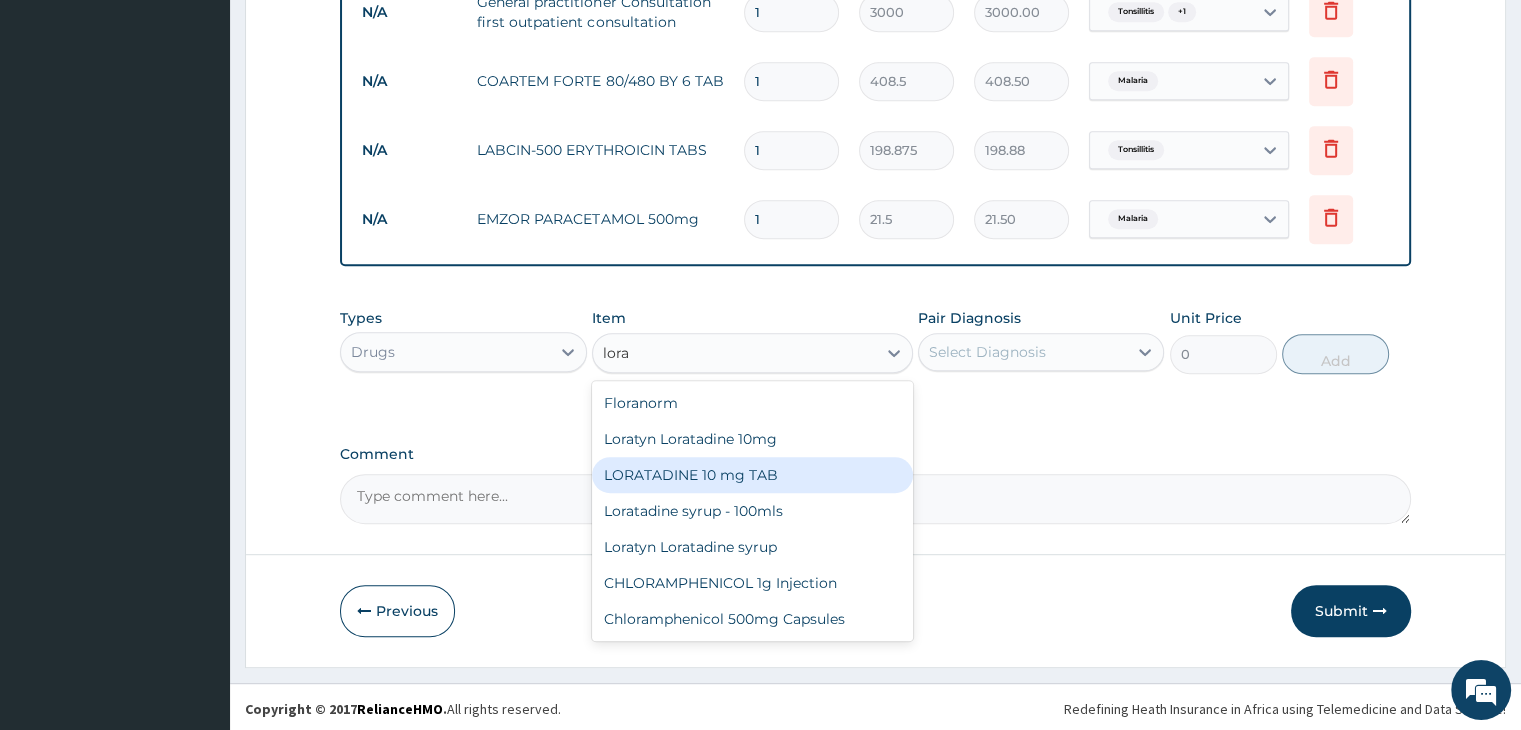 click on "LORATADINE 10 mg TAB" at bounding box center (752, 475) 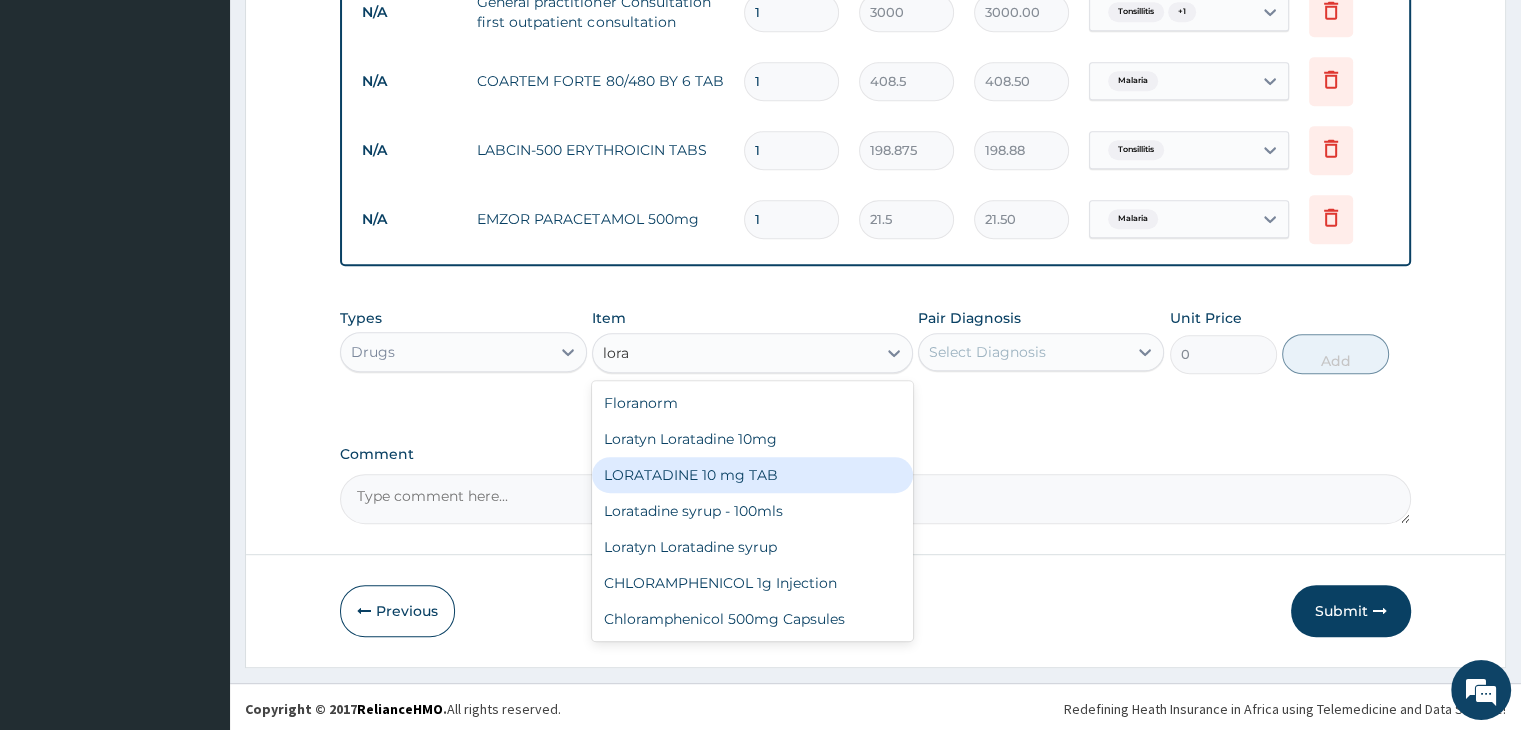 type 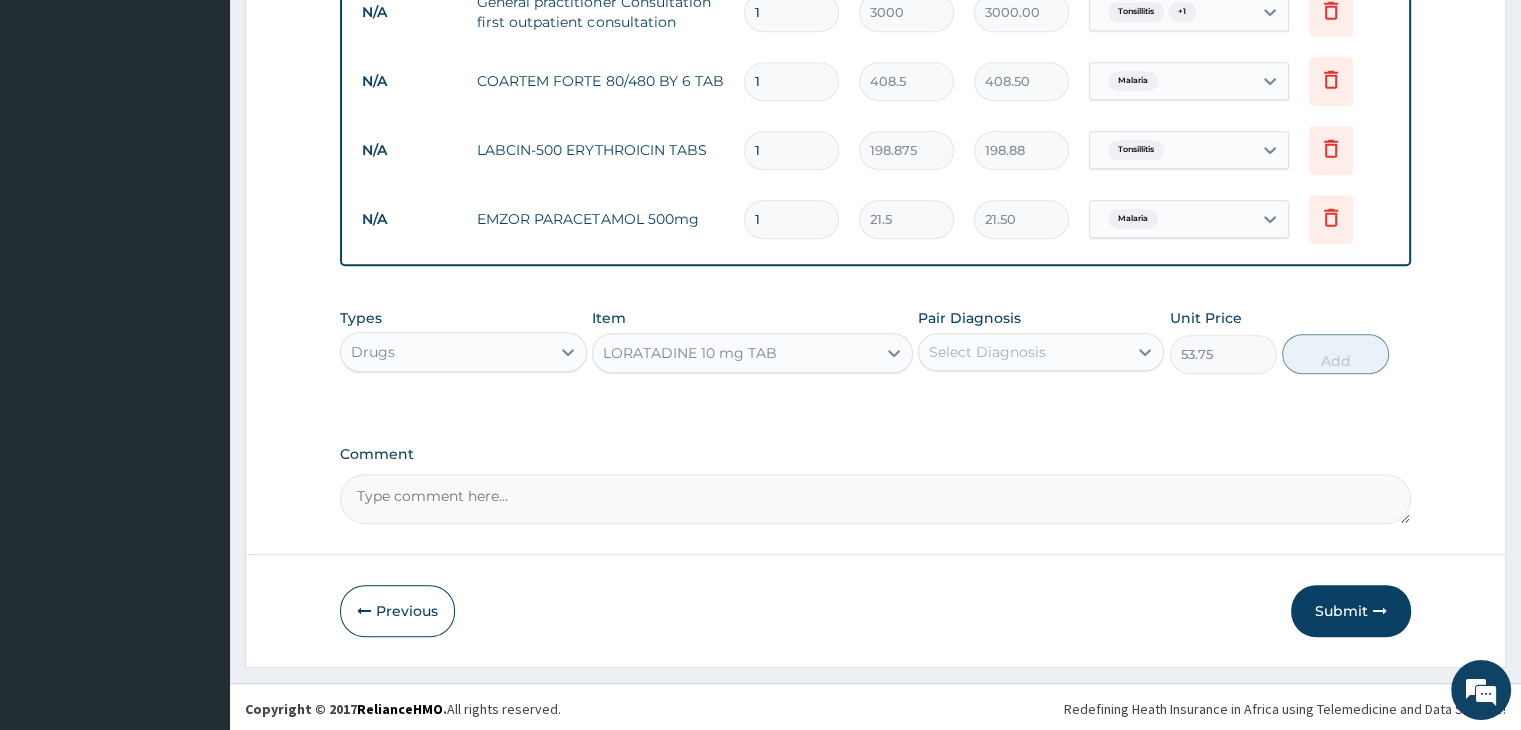 click on "LORATADINE 10 mg TAB" at bounding box center (690, 353) 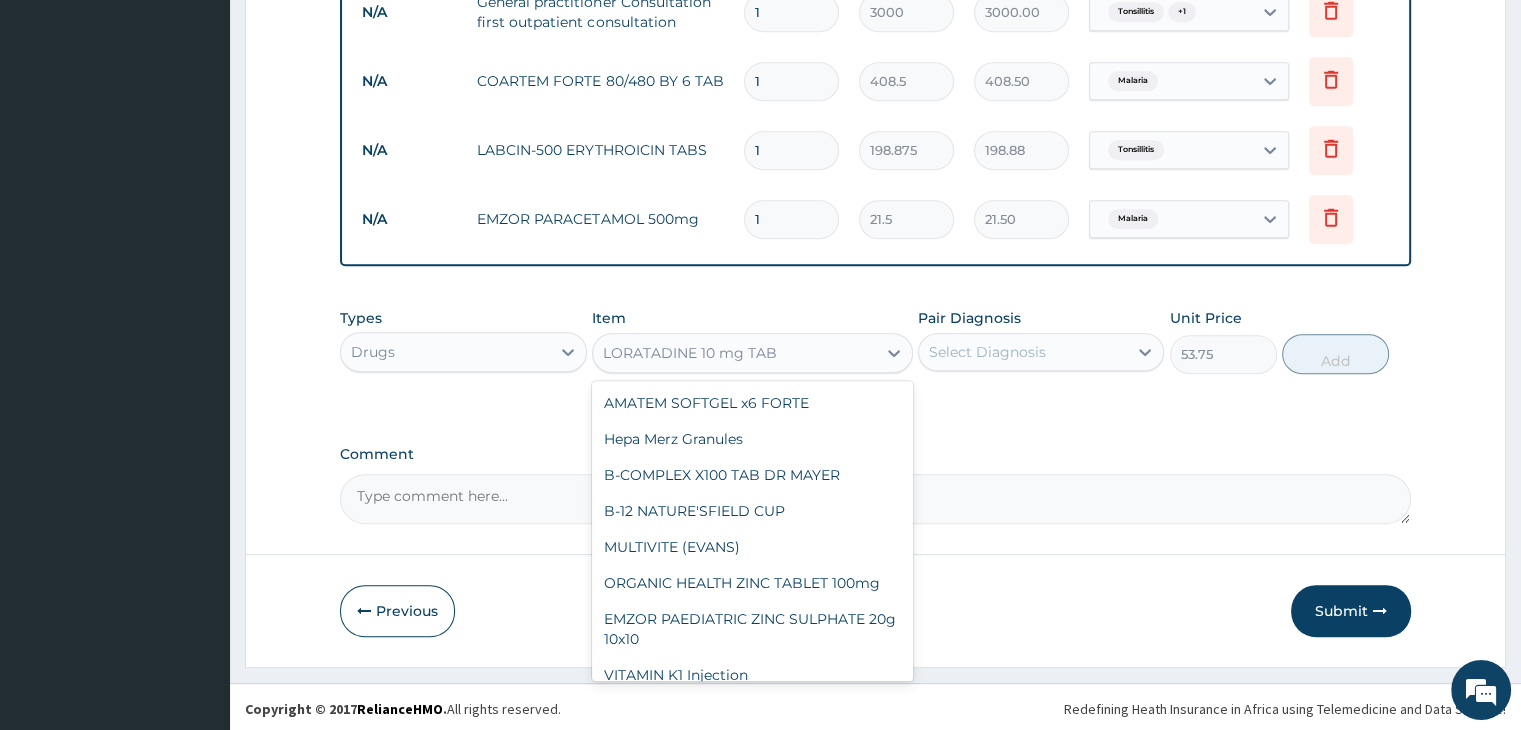 scroll, scrollTop: 14320, scrollLeft: 0, axis: vertical 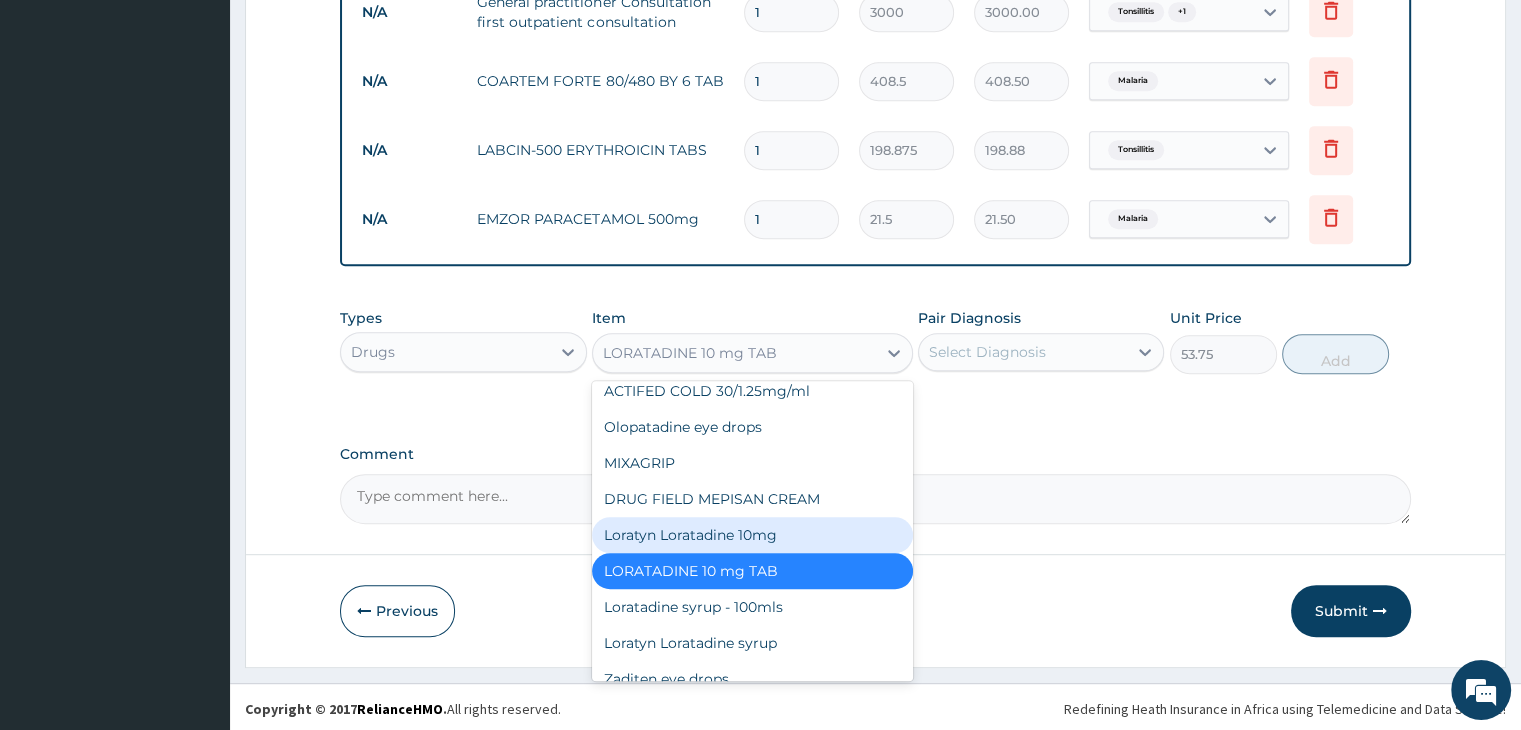 click on "Loratyn Loratadine 10mg" at bounding box center (752, 535) 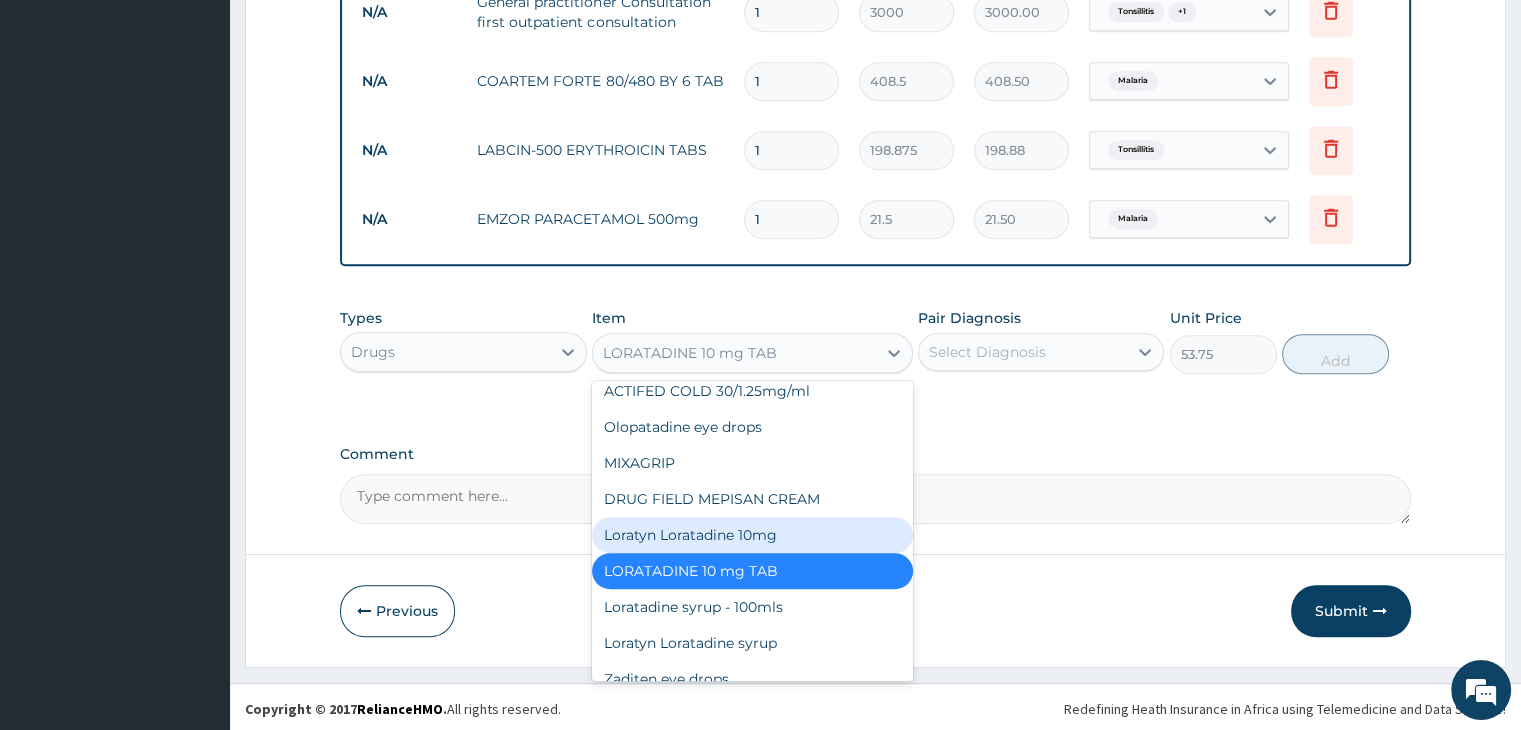 type on "80.625" 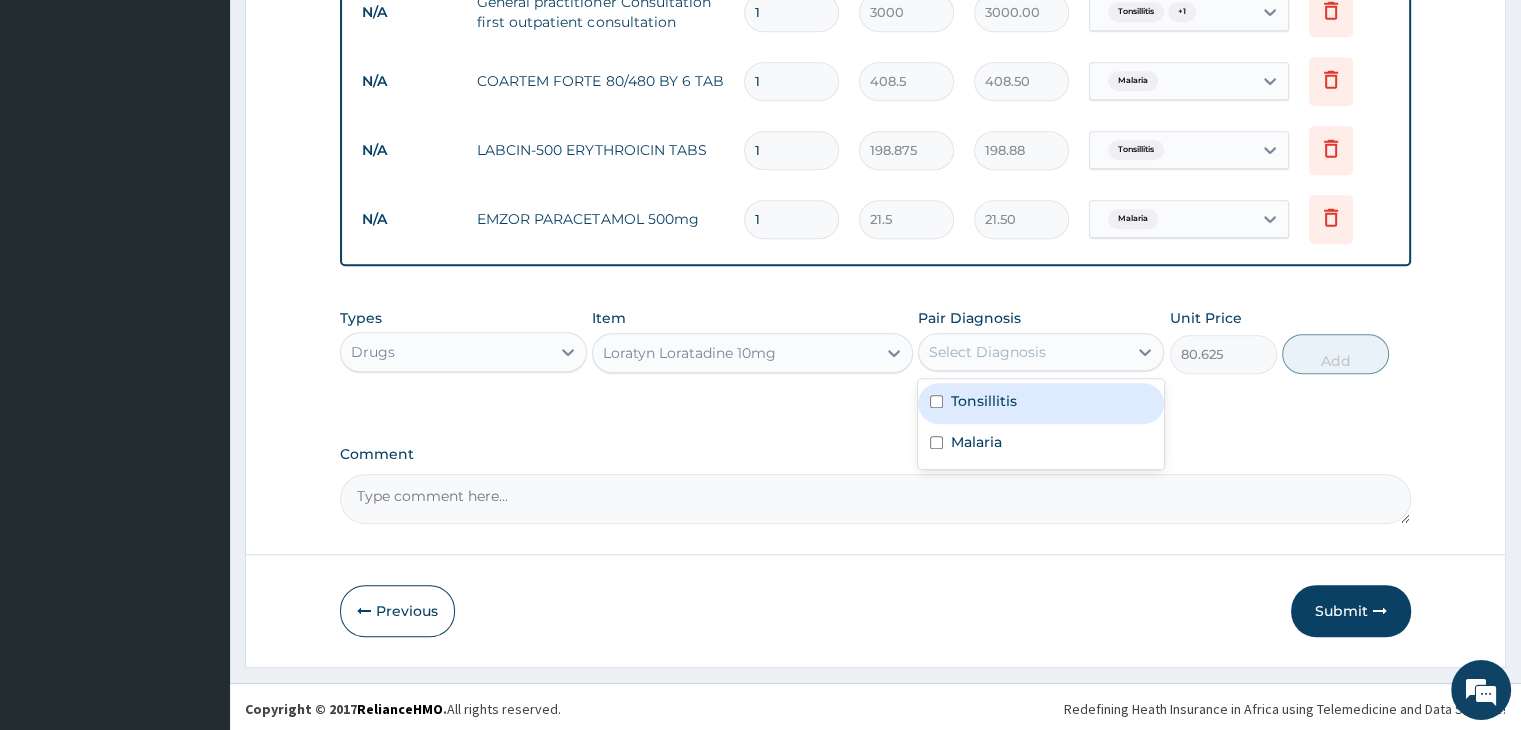 click on "Select Diagnosis" at bounding box center [987, 352] 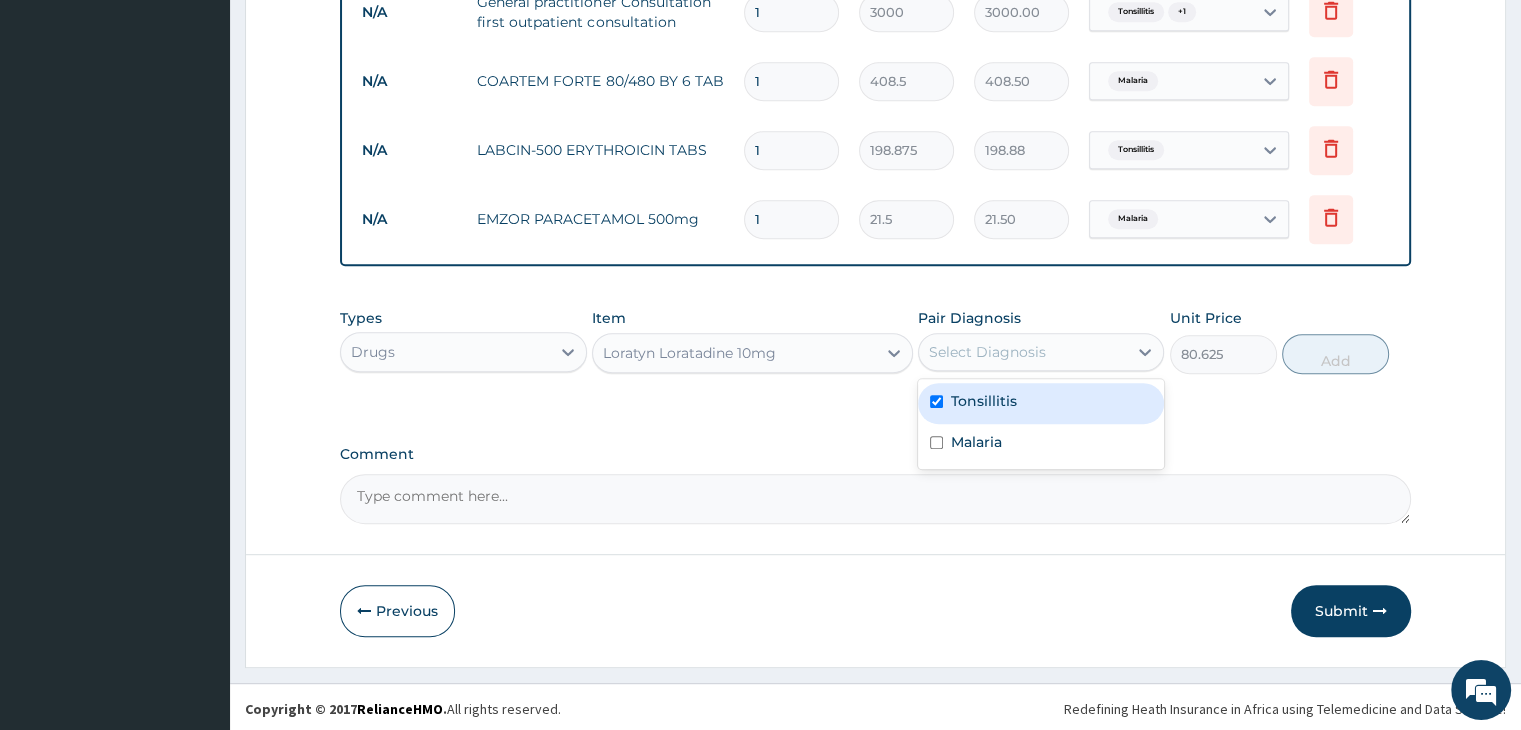 checkbox on "true" 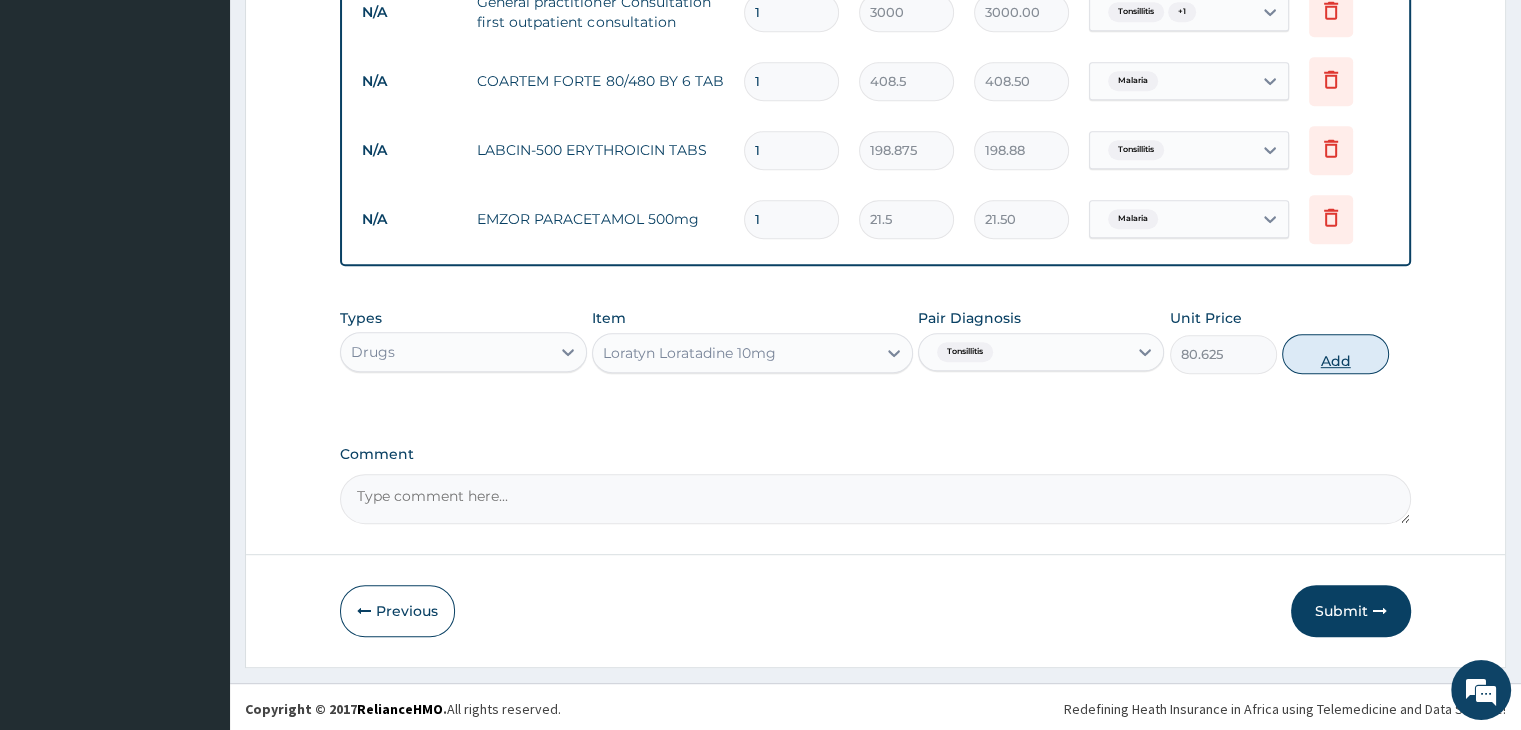 click on "Add" at bounding box center (1335, 354) 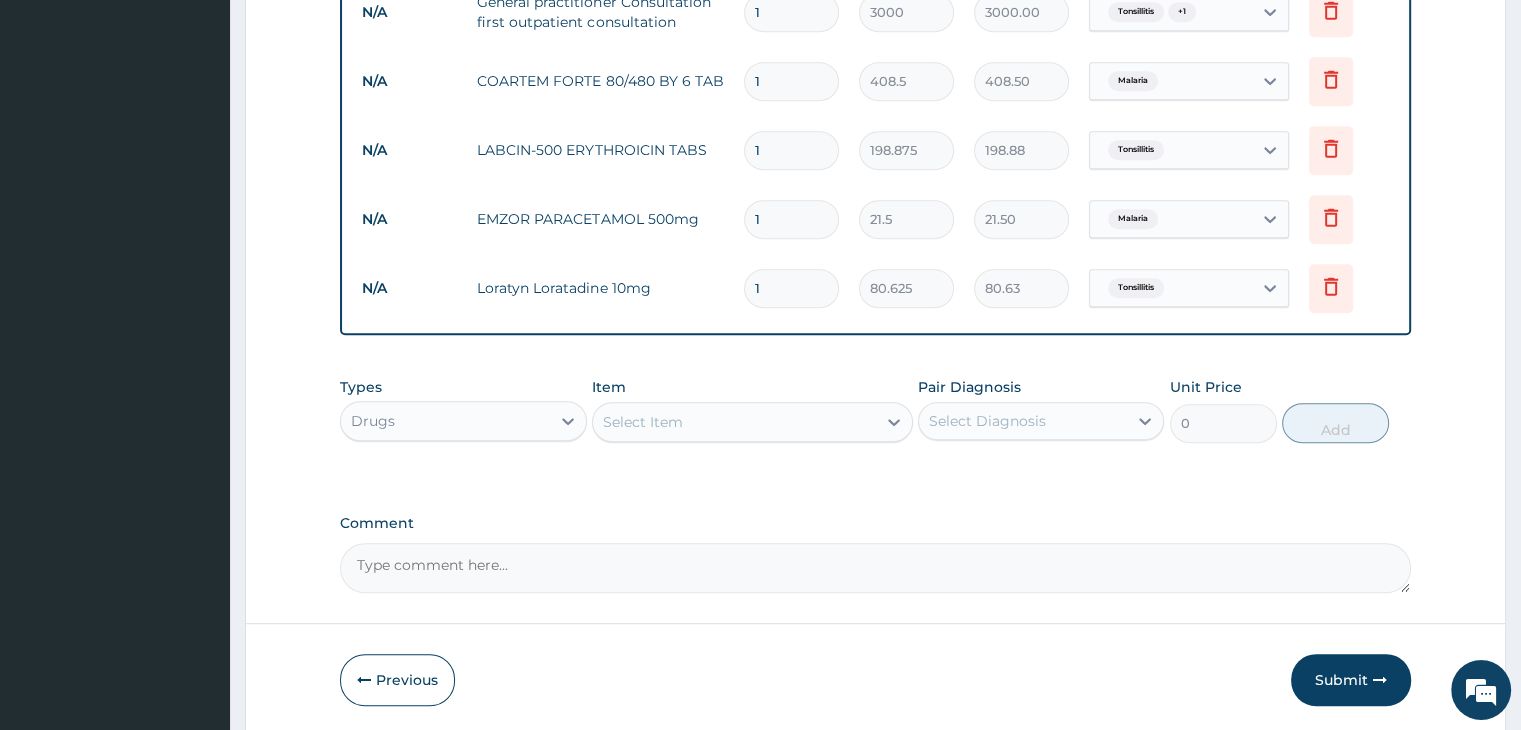 click on "Select Item" at bounding box center (734, 422) 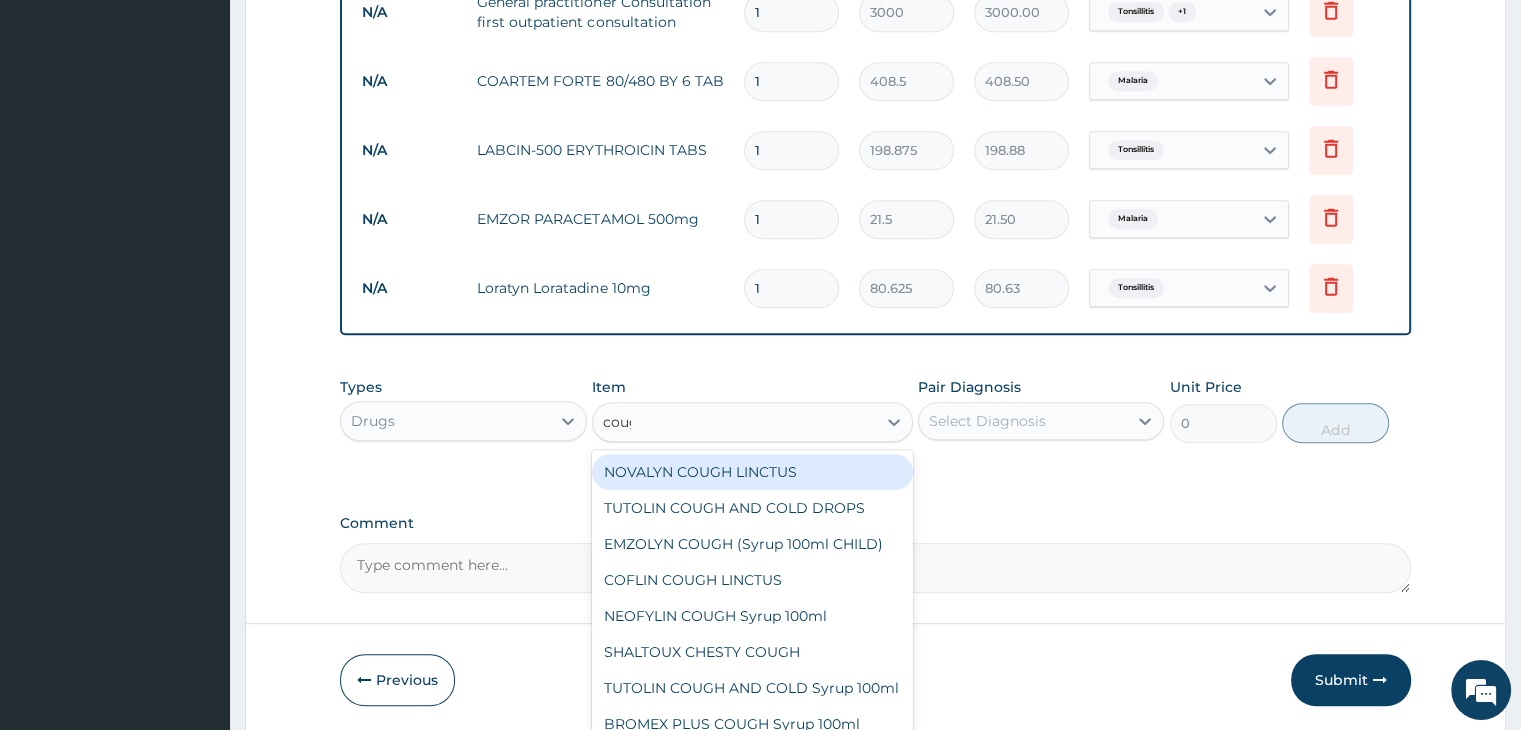 type on "cough" 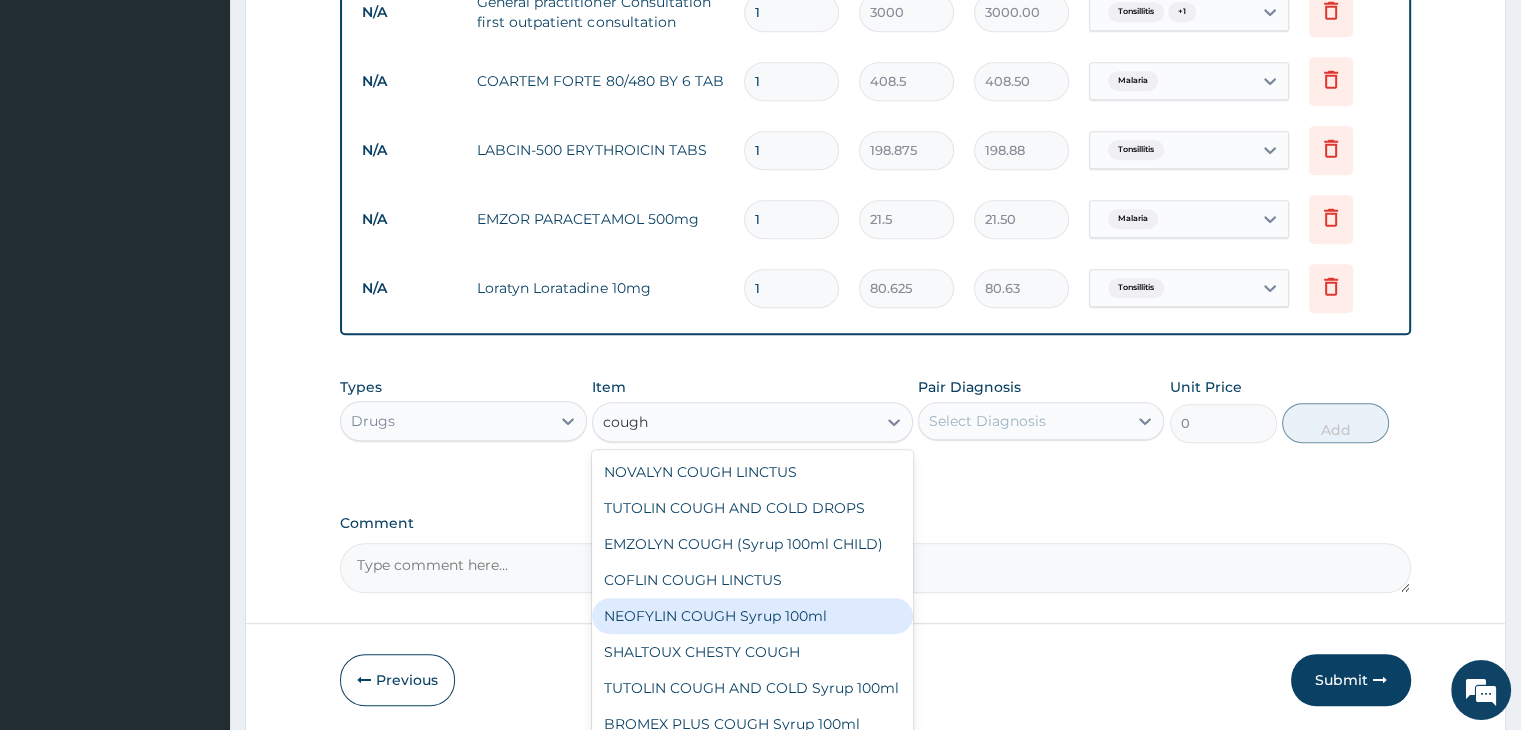 click on "NEOFYLIN COUGH Syrup 100ml" at bounding box center (752, 616) 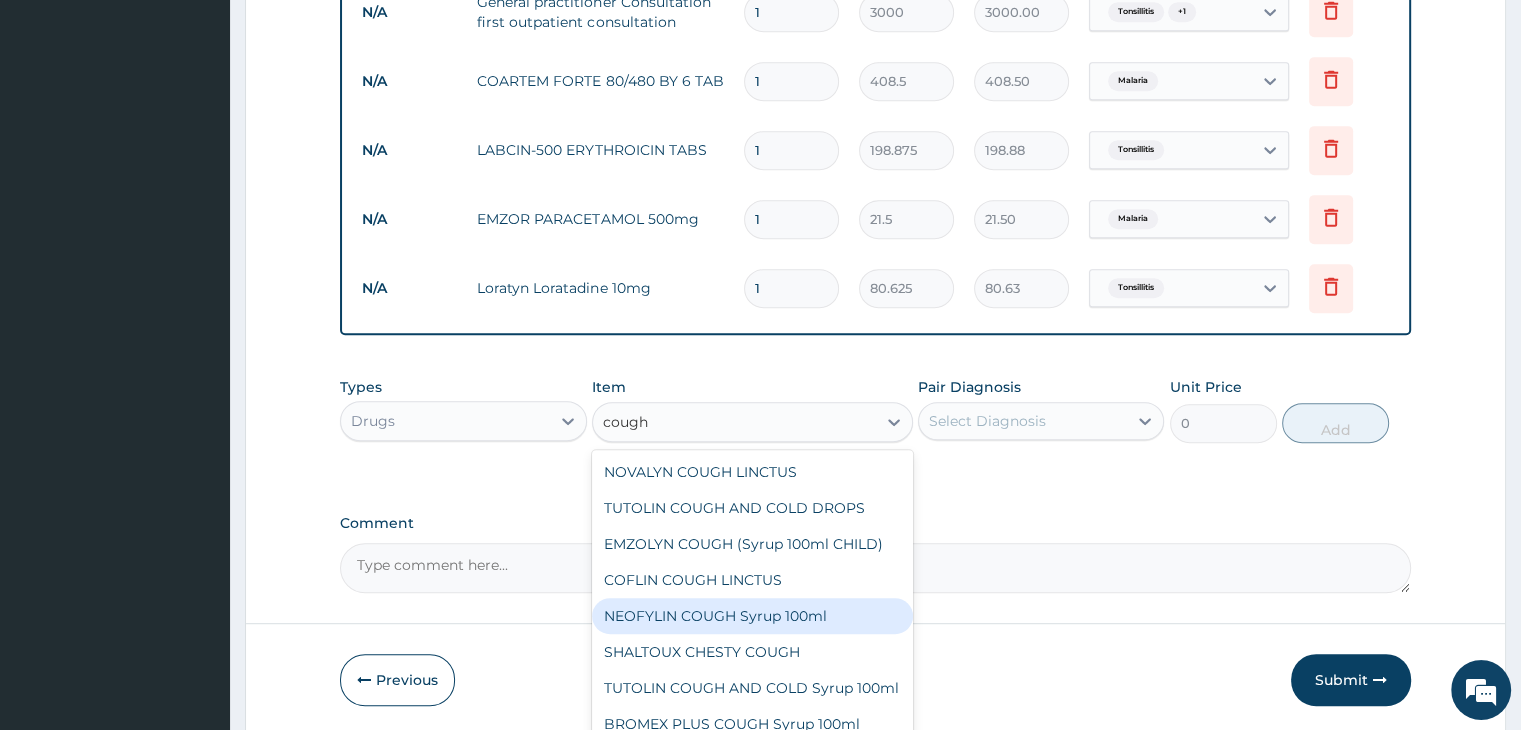type 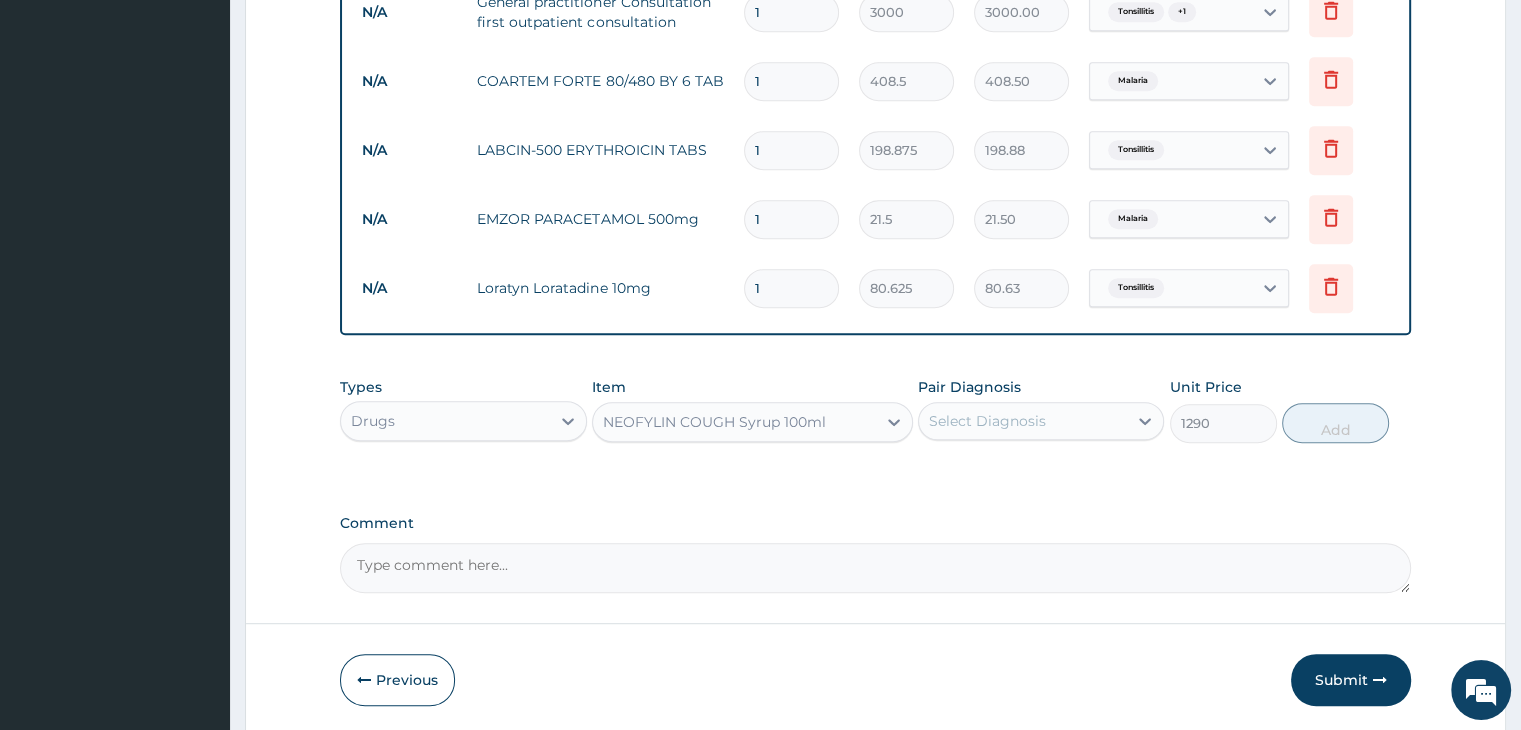 click on "Select Diagnosis" at bounding box center [1023, 421] 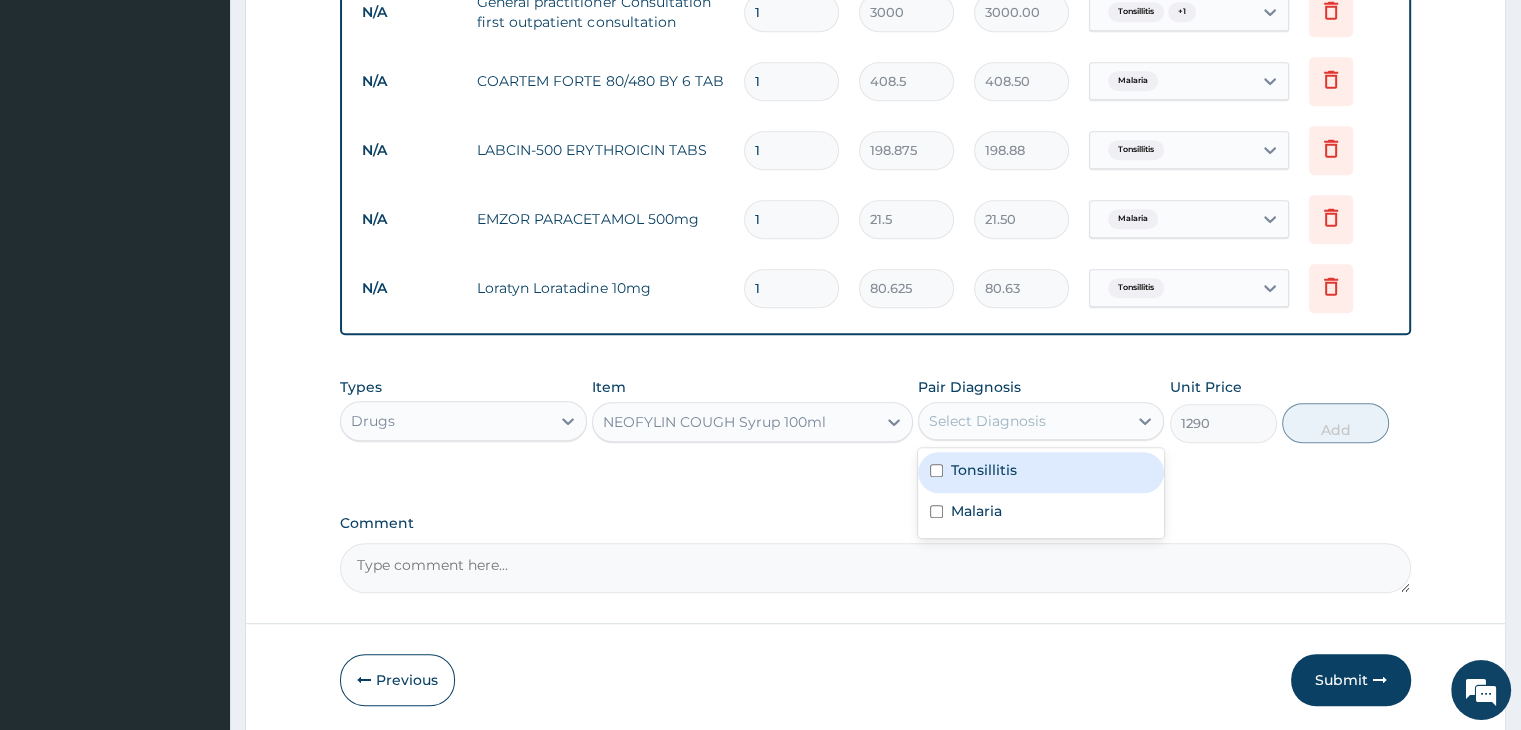 click on "Tonsillitis" at bounding box center [1041, 472] 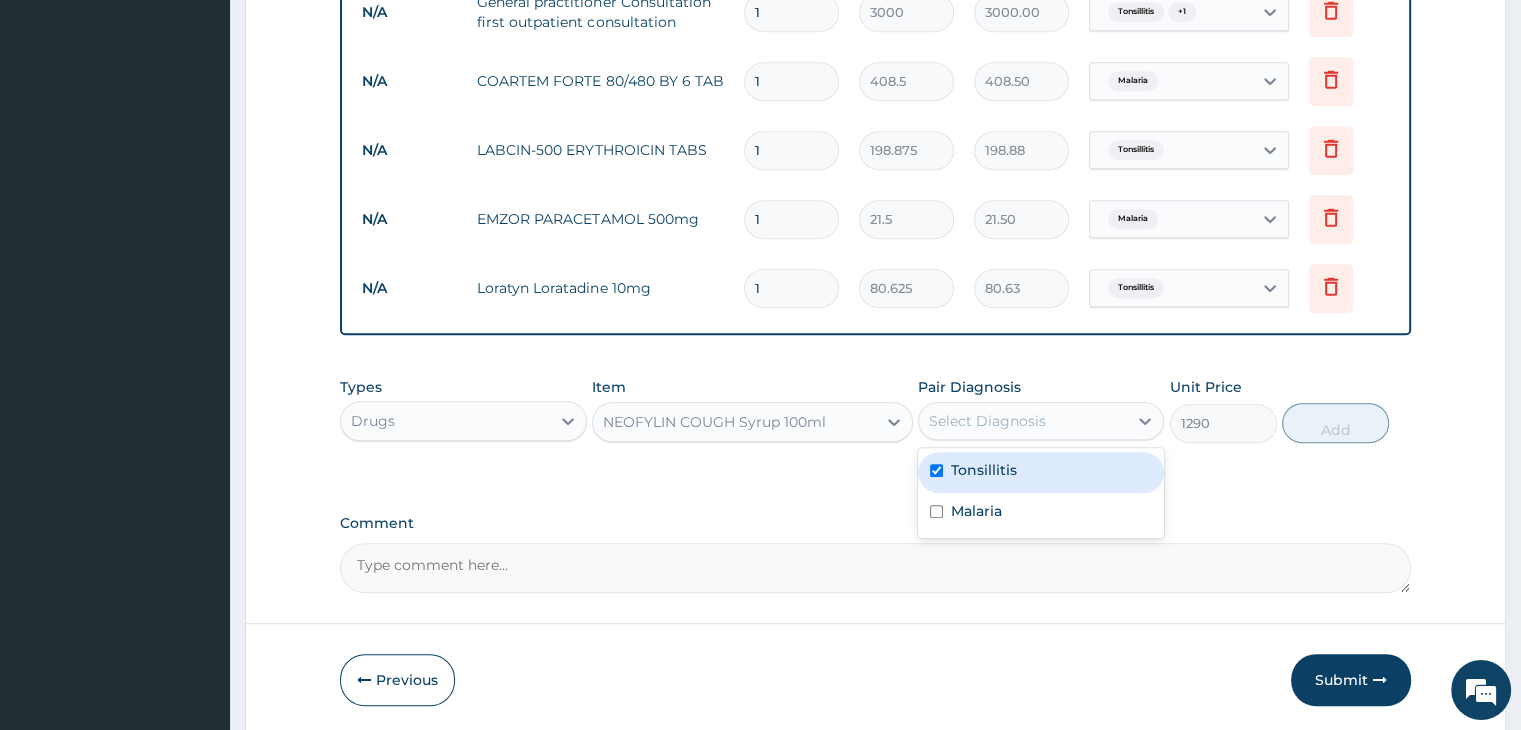 checkbox on "true" 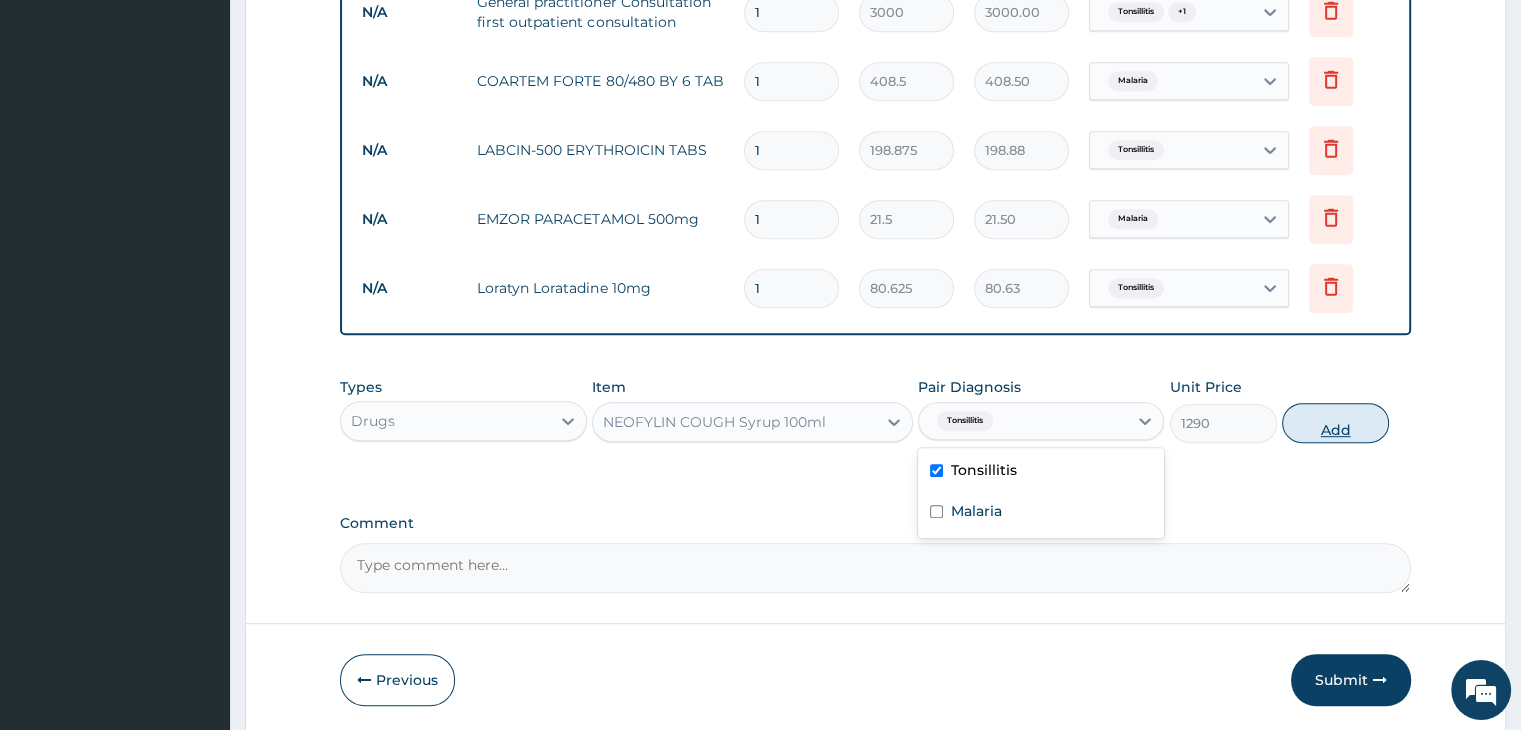 click on "Add" at bounding box center (1335, 423) 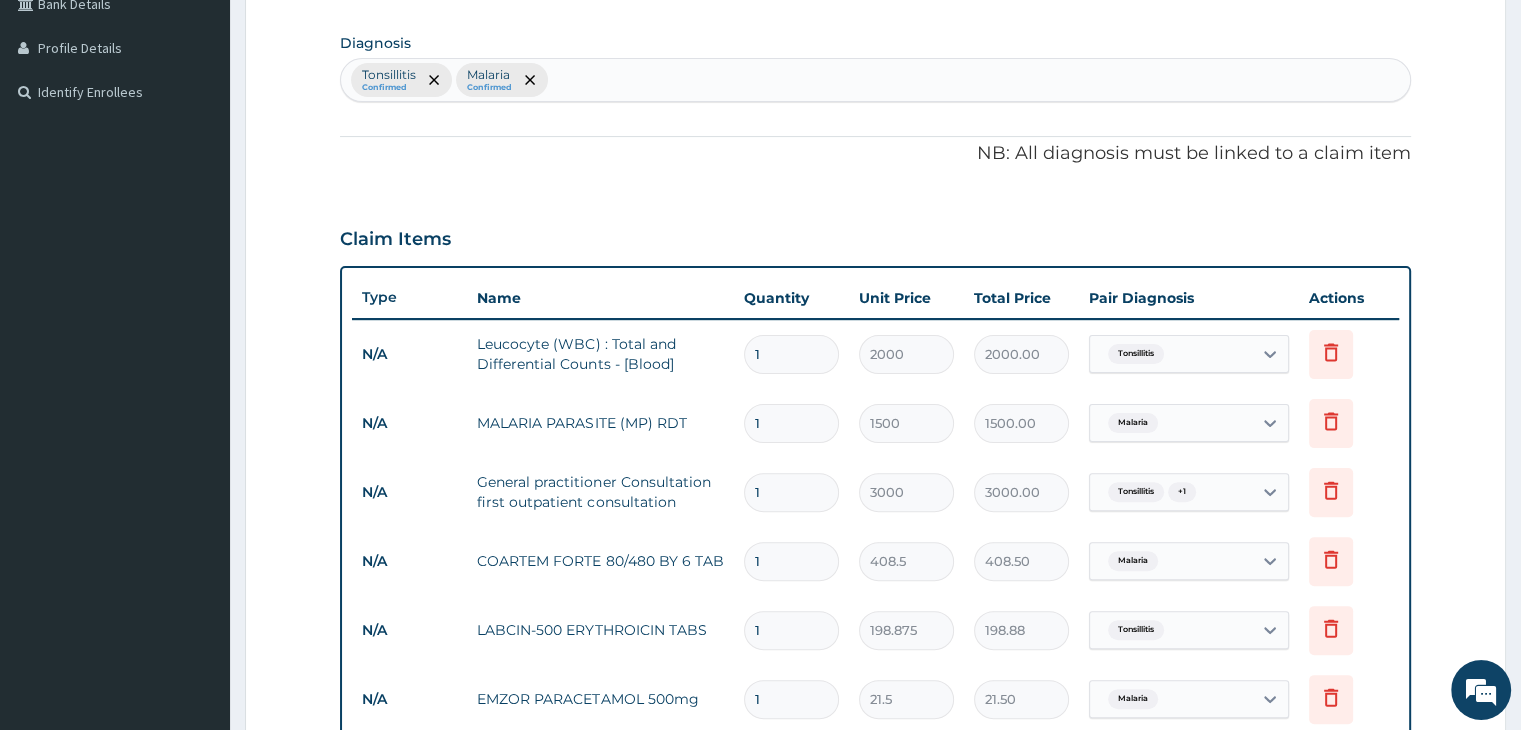 scroll, scrollTop: 358, scrollLeft: 0, axis: vertical 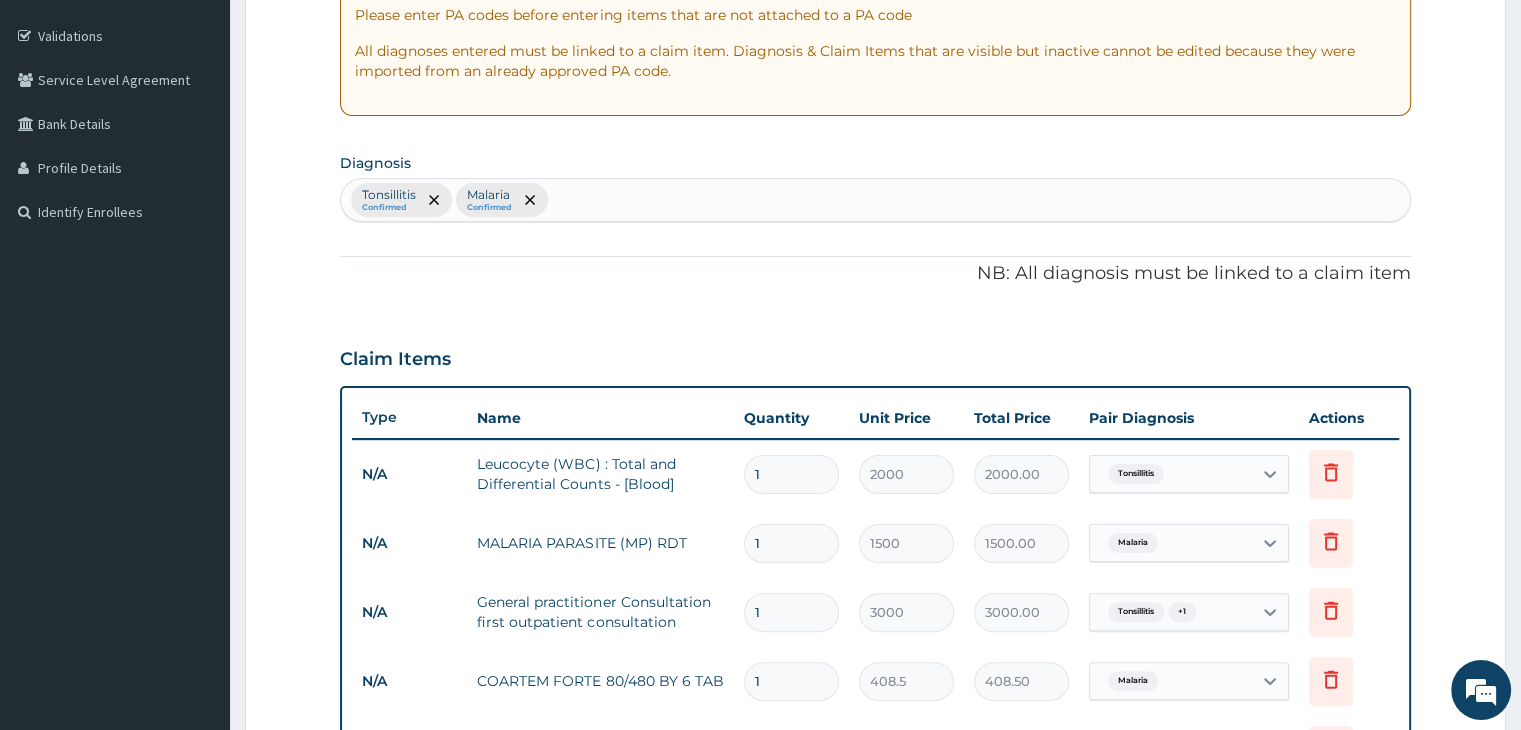 click on "Tonsillitis Confirmed Malaria Confirmed" at bounding box center [875, 200] 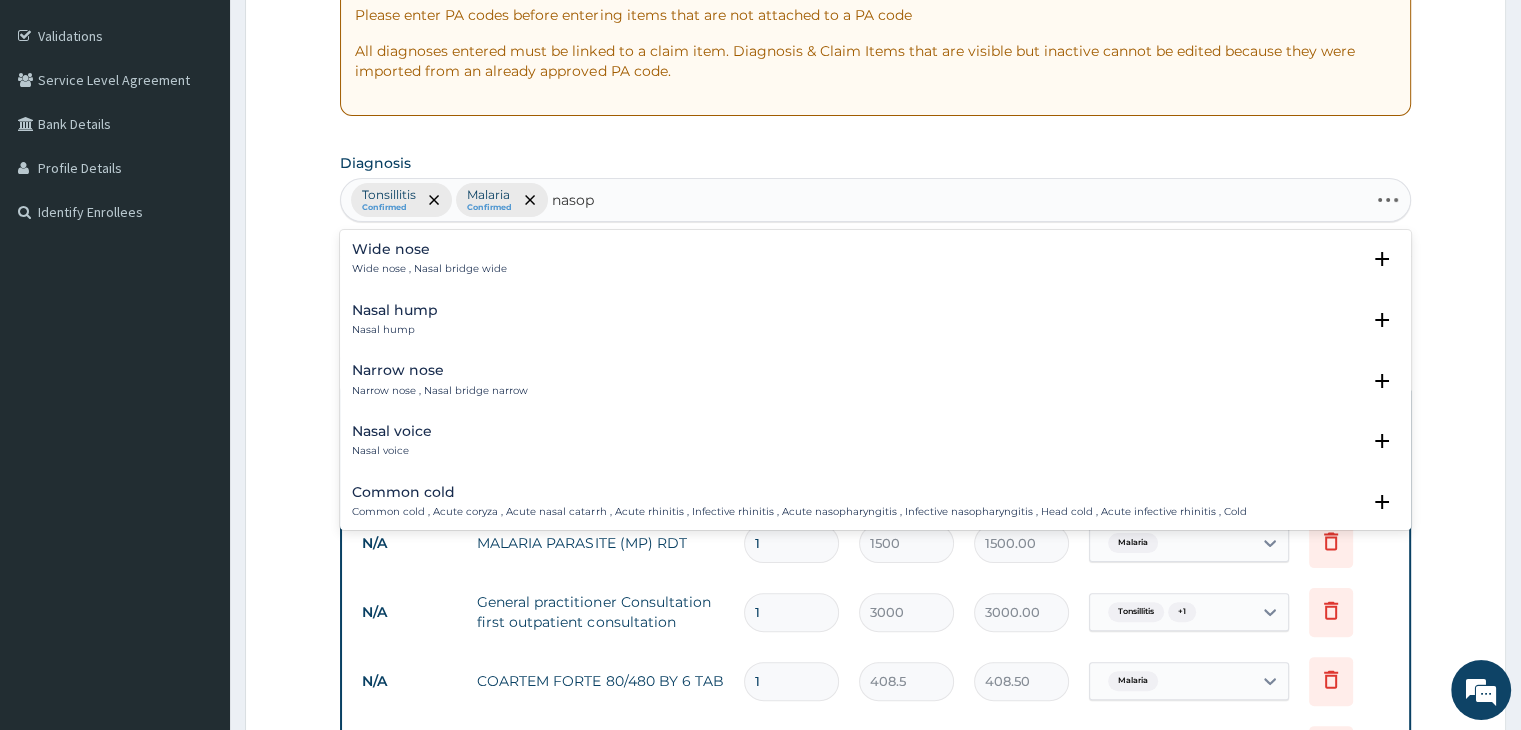 type on "nasoph" 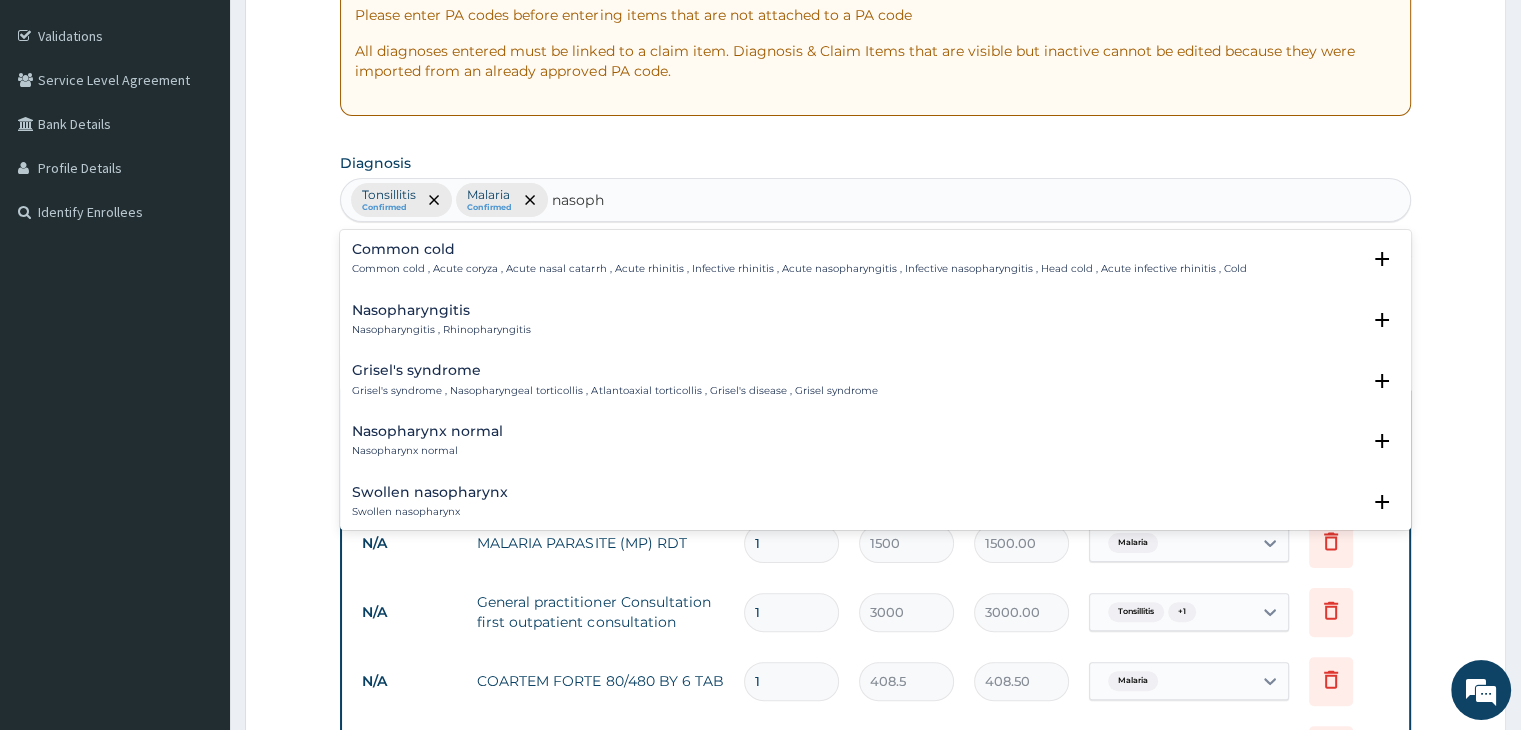 click on "Nasopharyngitis" at bounding box center (441, 310) 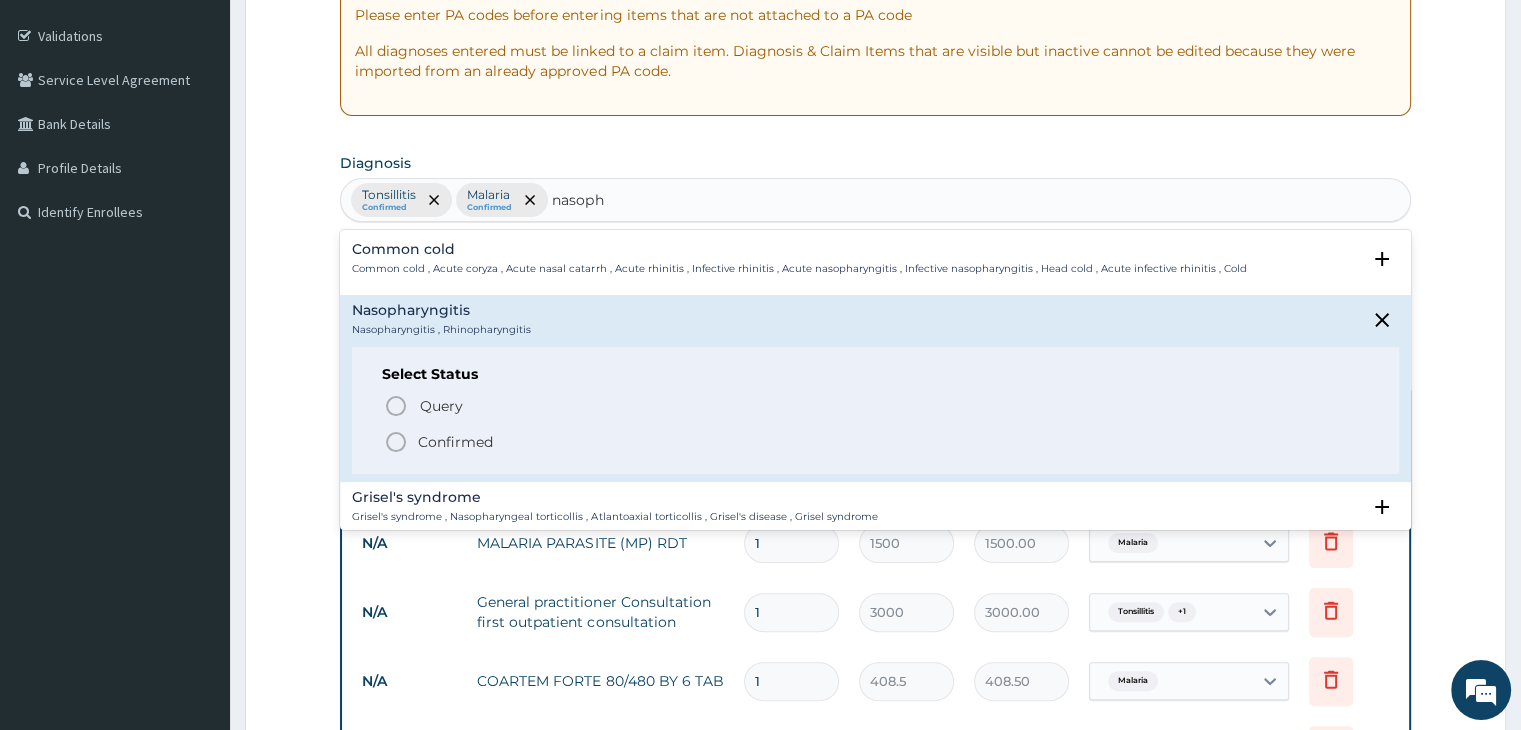 click 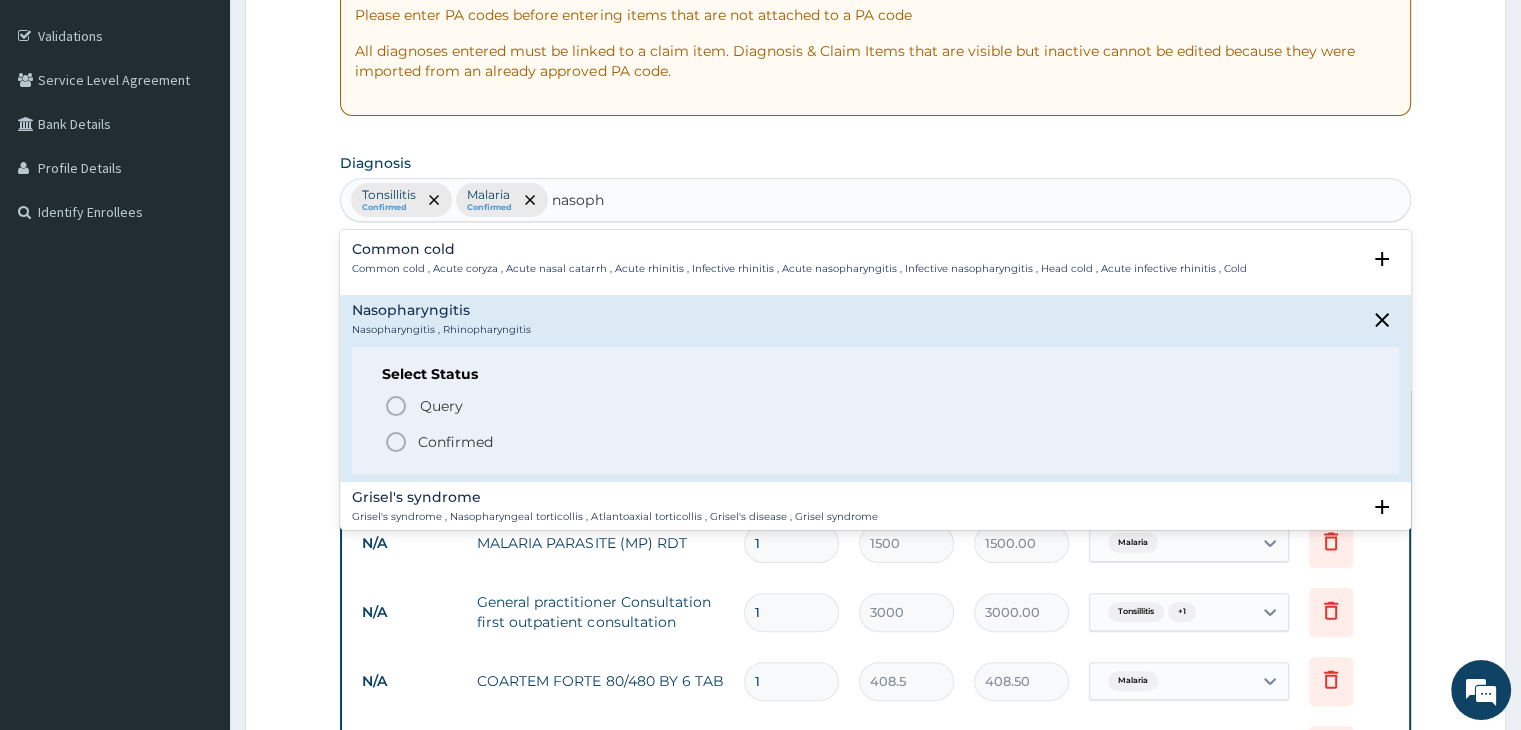 type 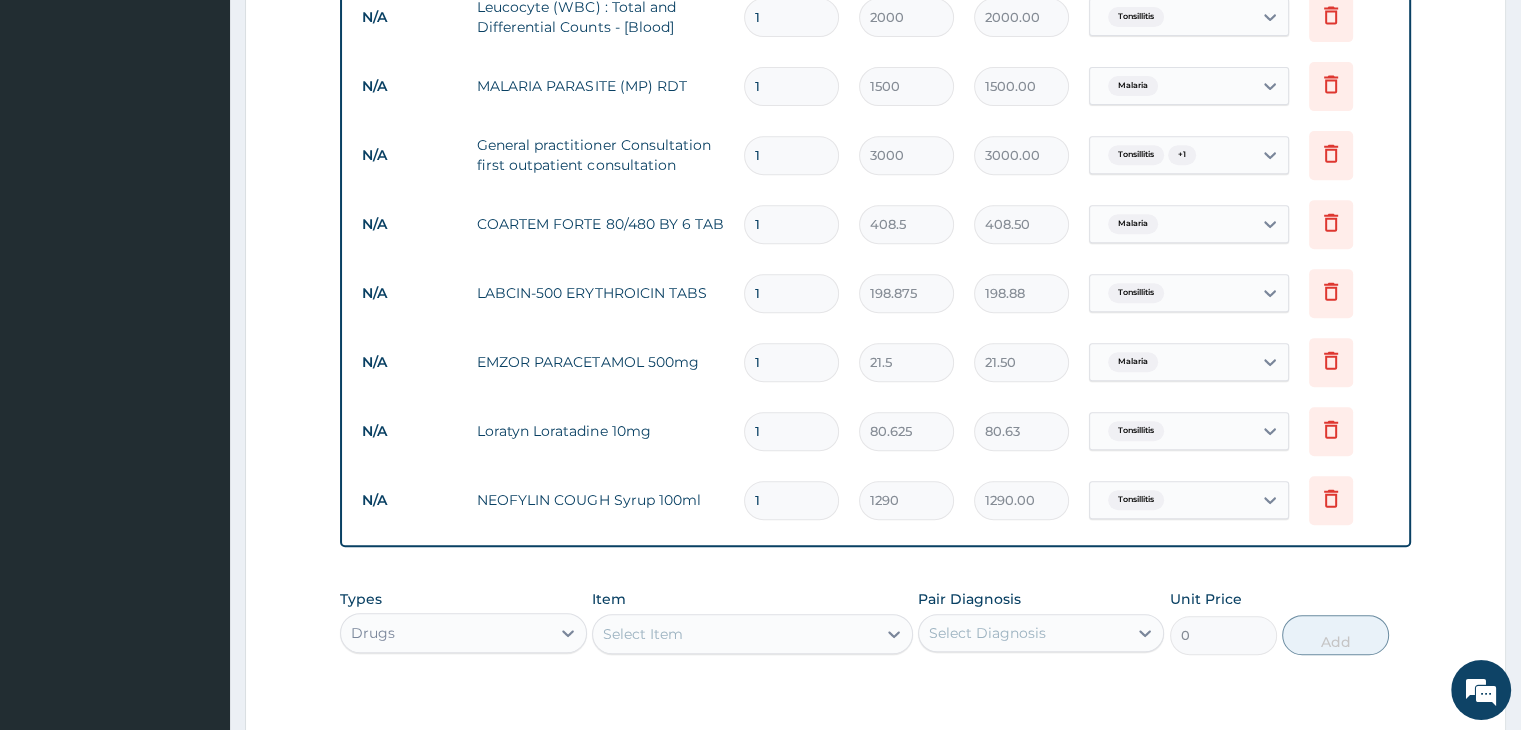 scroll, scrollTop: 858, scrollLeft: 0, axis: vertical 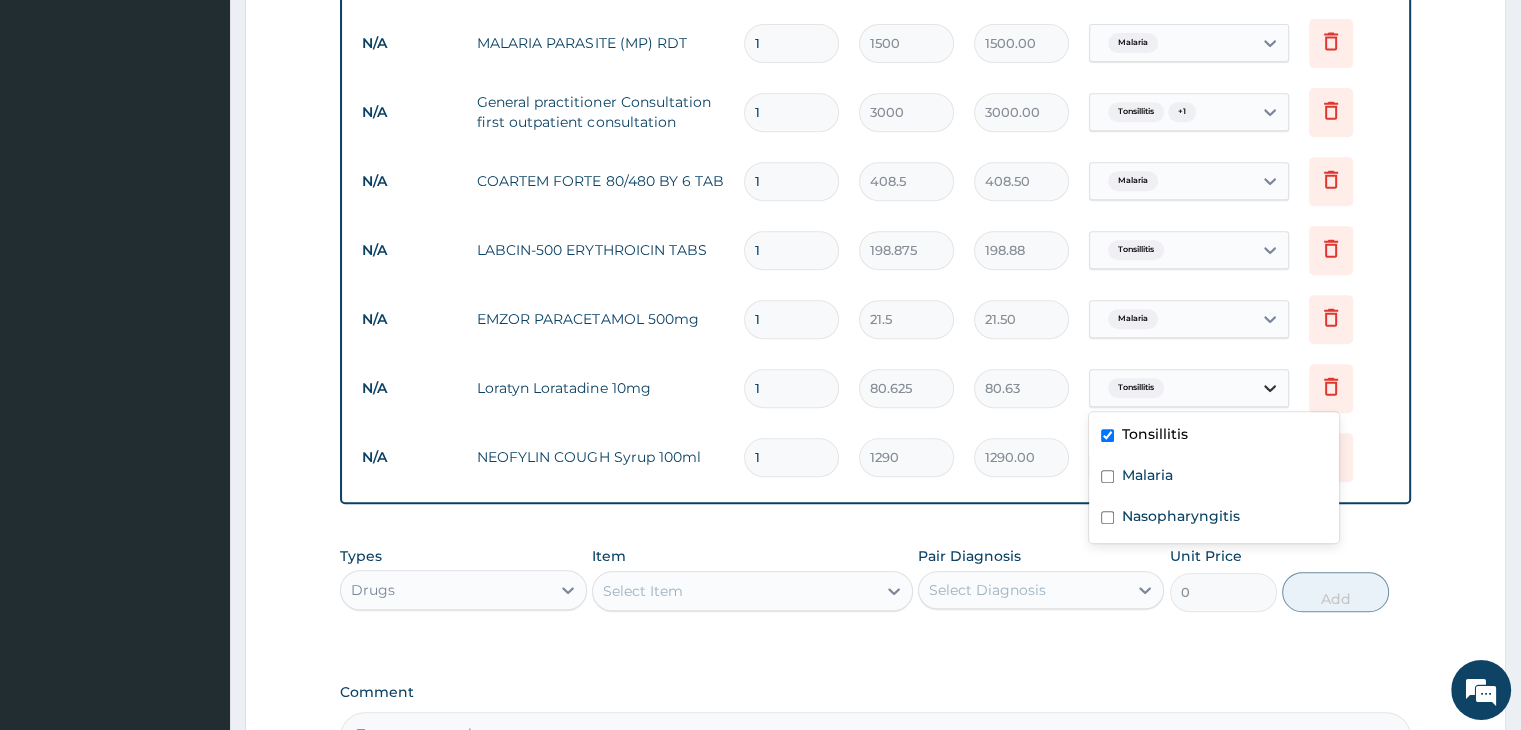 click 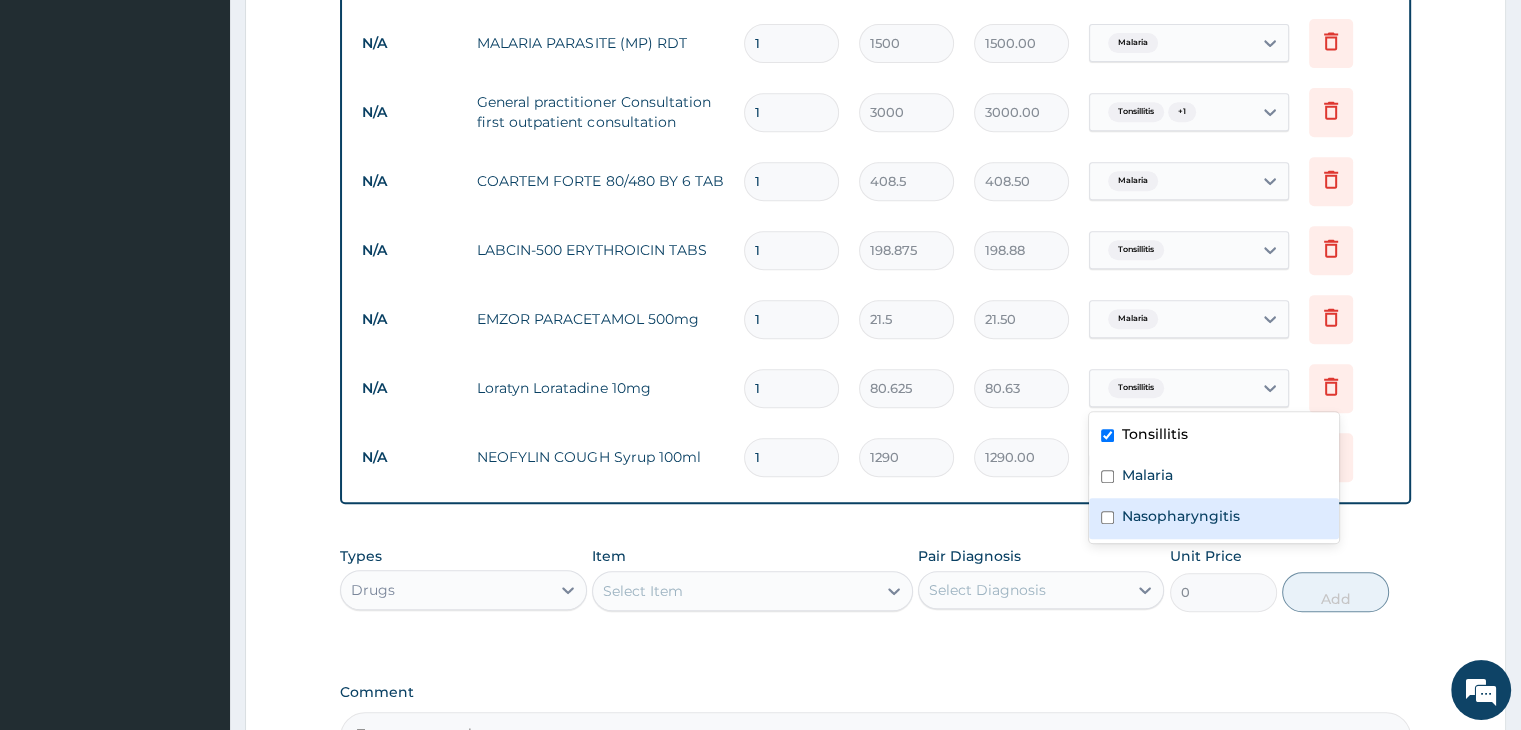 click on "Nasopharyngitis" at bounding box center [1181, 516] 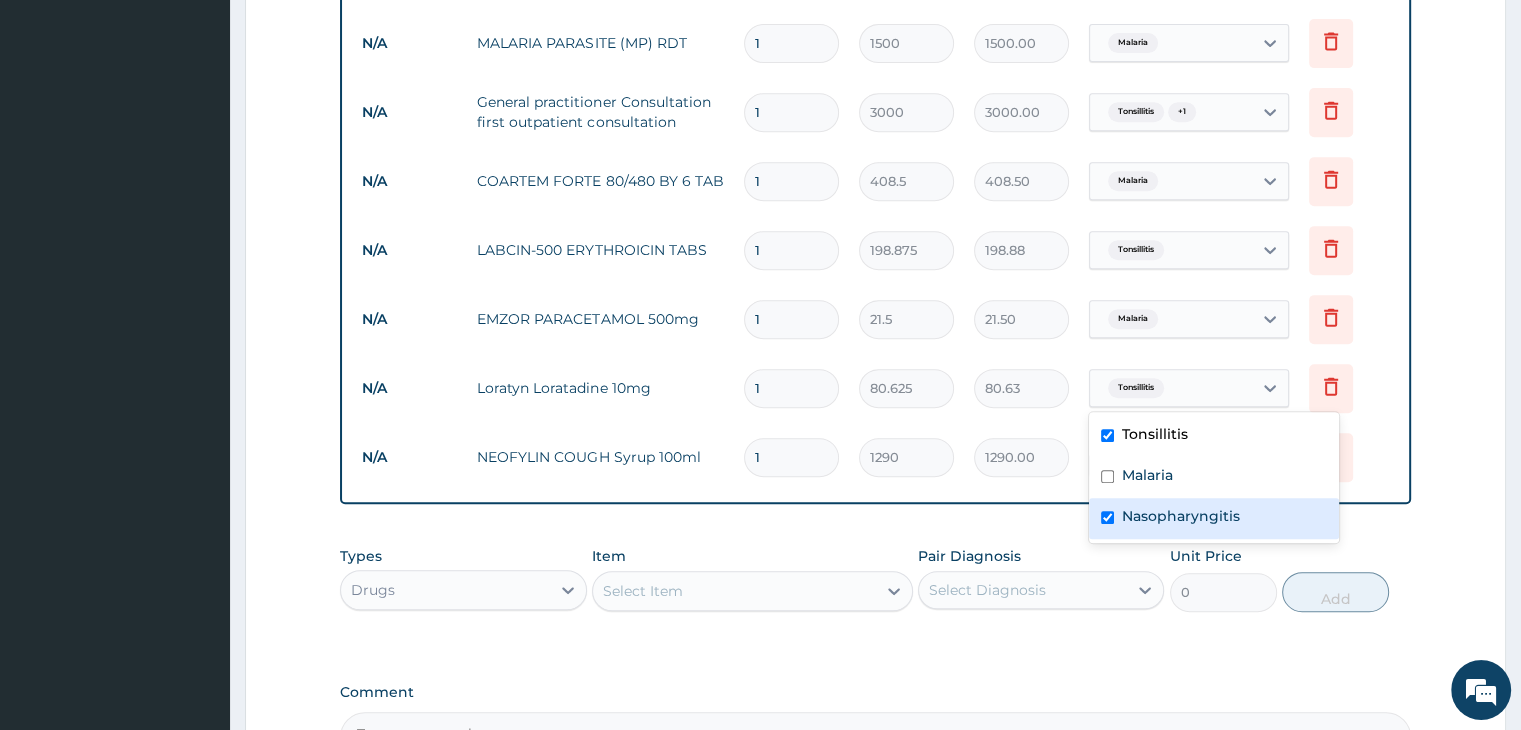 checkbox on "true" 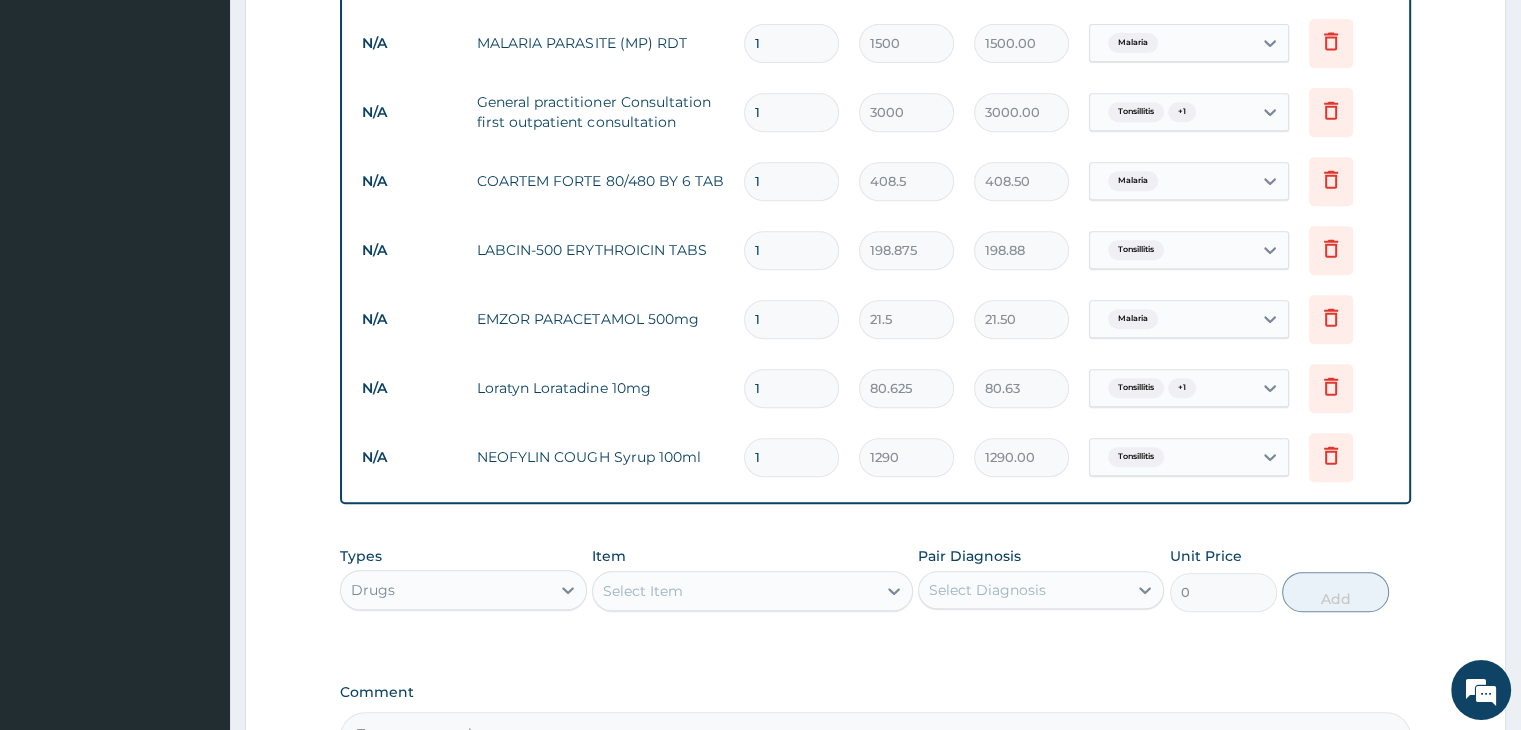 click on "PA Code / Prescription Code Enter Code(Secondary Care Only) Encounter Date 27-07-2025 Important Notice Please enter PA codes before entering items that are not attached to a PA code   All diagnoses entered must be linked to a claim item. Diagnosis & Claim Items that are visible but inactive cannot be edited because they were imported from an already approved PA code. Diagnosis Tonsillitis Confirmed Malaria Confirmed Nasopharyngitis Confirmed NB: All diagnosis must be linked to a claim item Claim Items Type Name Quantity Unit Price Total Price Pair Diagnosis Actions N/A Leucocyte (WBC) : Total and Differential Counts - [Blood] 1 2000 2000.00 Tonsillitis Delete N/A MALARIA PARASITE (MP) RDT 1 1500 1500.00 Malaria Delete N/A General practitioner Consultation first outpatient consultation 1 3000 3000.00 Tonsillitis  + 1 Delete N/A COARTEM FORTE 80/480 BY 6 TAB 1 408.5 408.50 Malaria Delete N/A LABCIN-500 ERYTHROICIN TABS 1 198.875 198.88 Tonsillitis Delete N/A EMZOR PARACETAMOL 500mg 1 21.5 21.50 Malaria Delete 1" at bounding box center [875, 47] 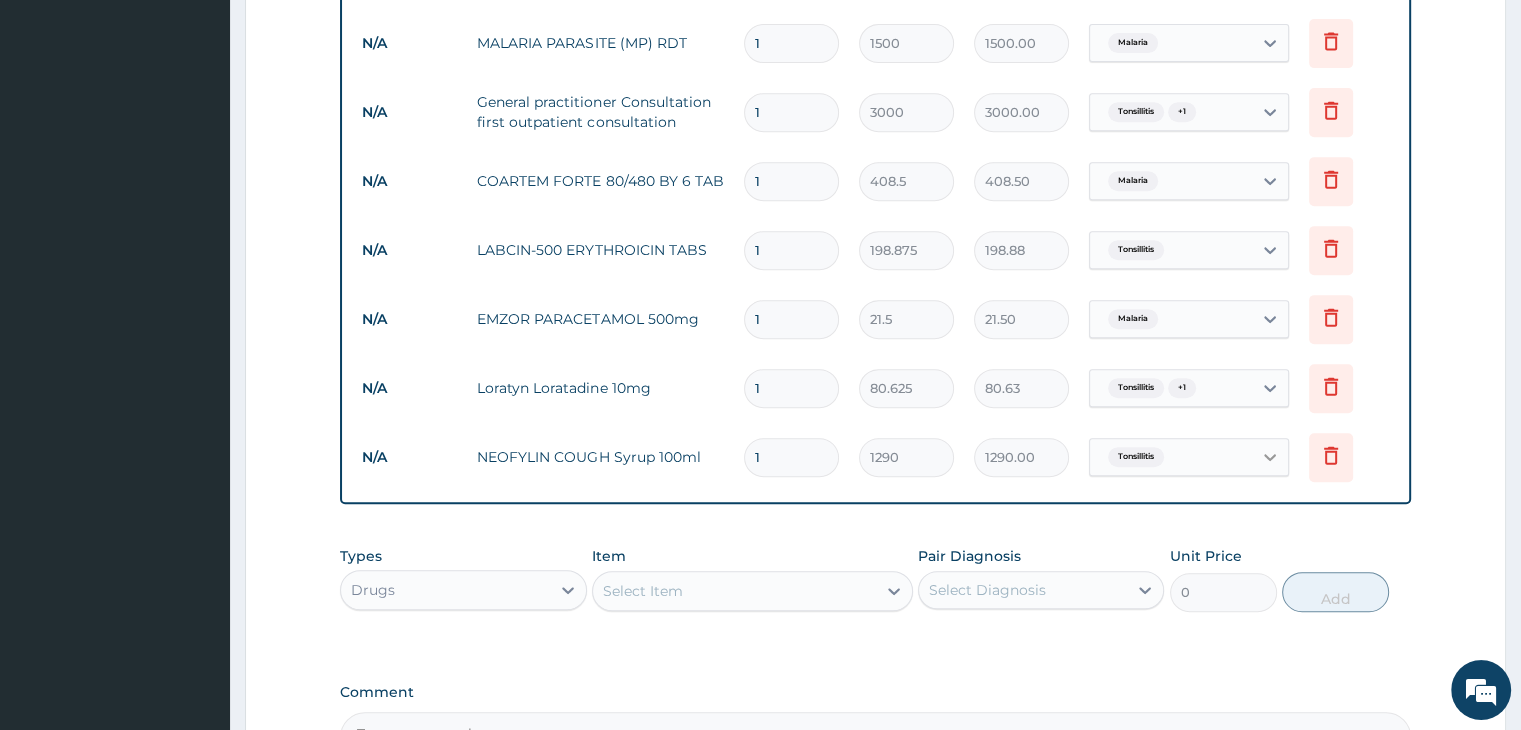 click 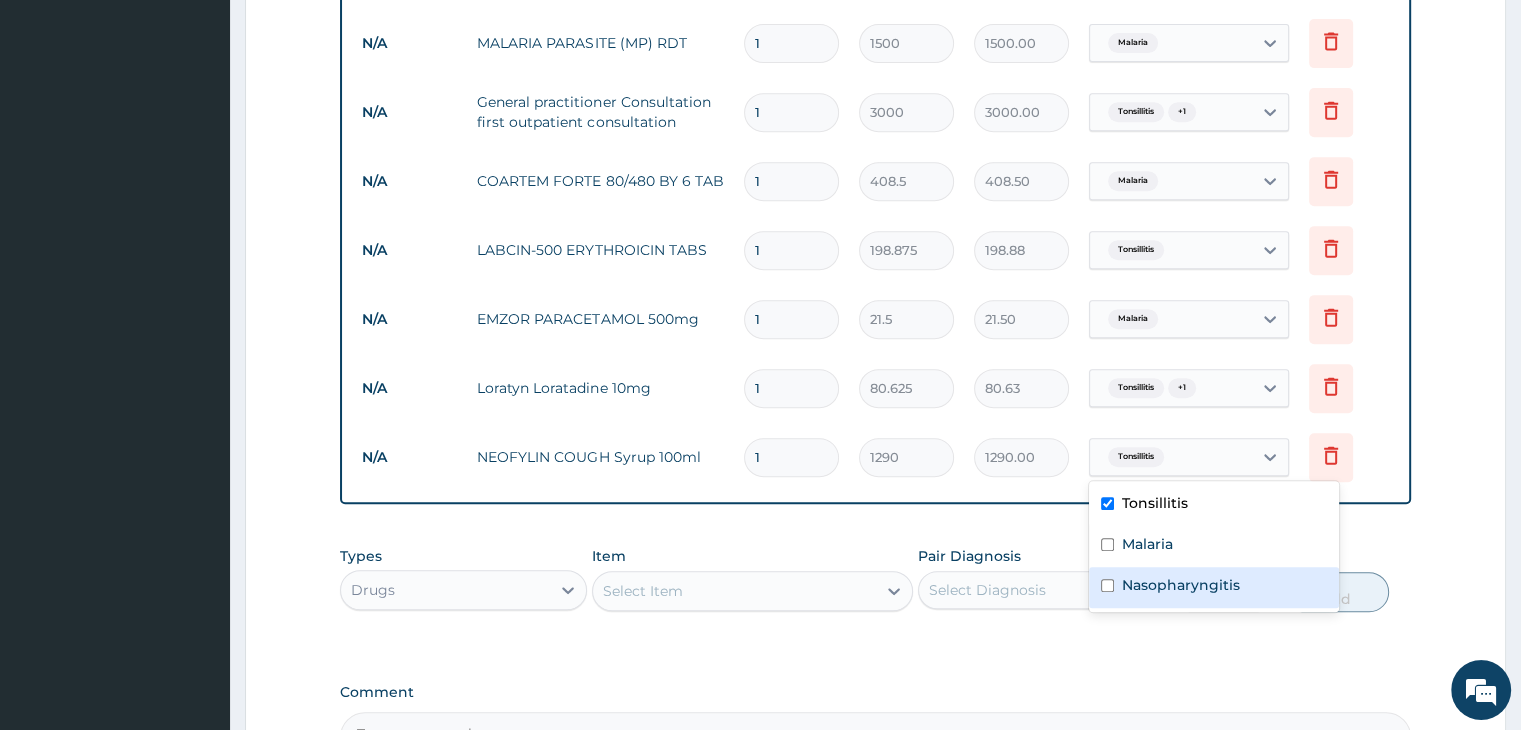 click on "Nasopharyngitis" at bounding box center (1181, 585) 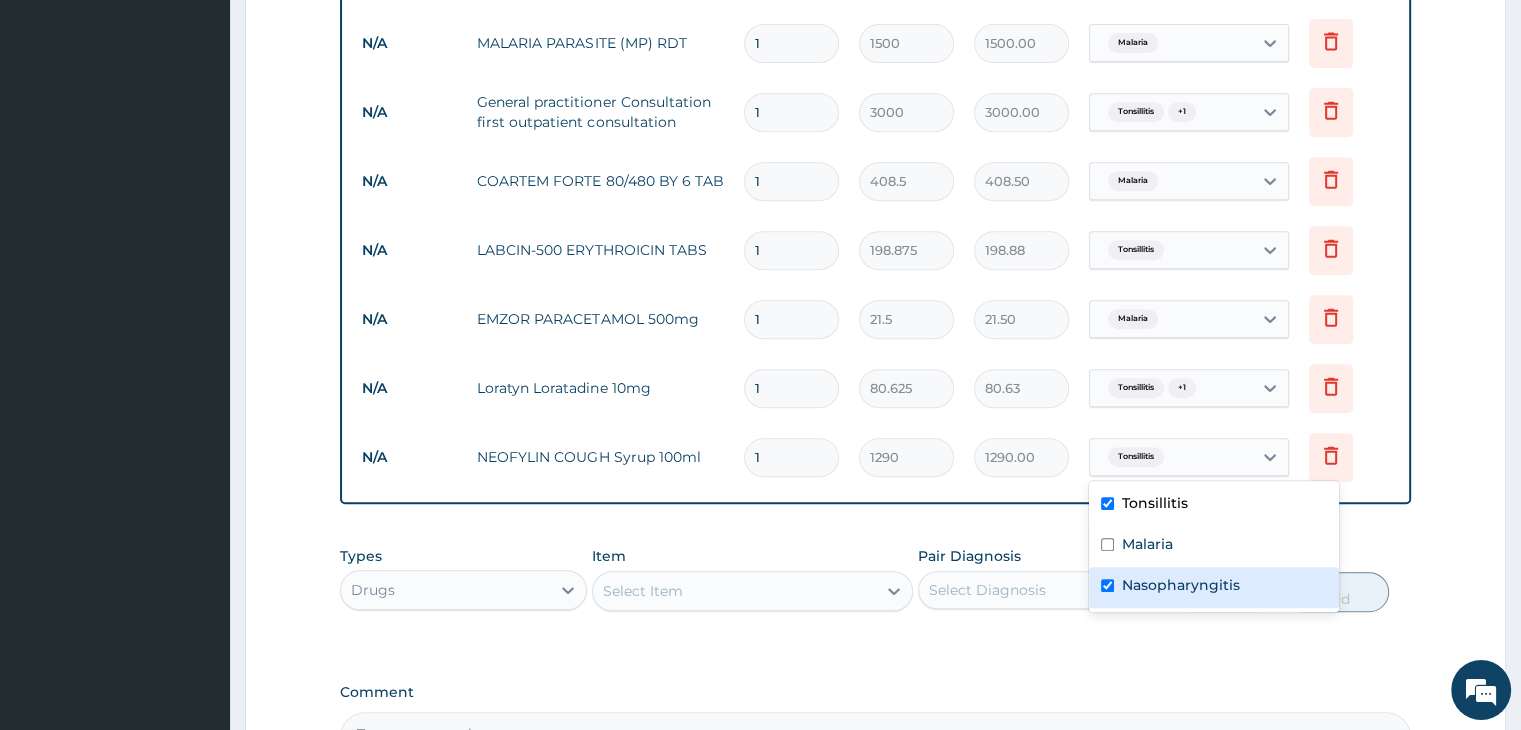checkbox on "true" 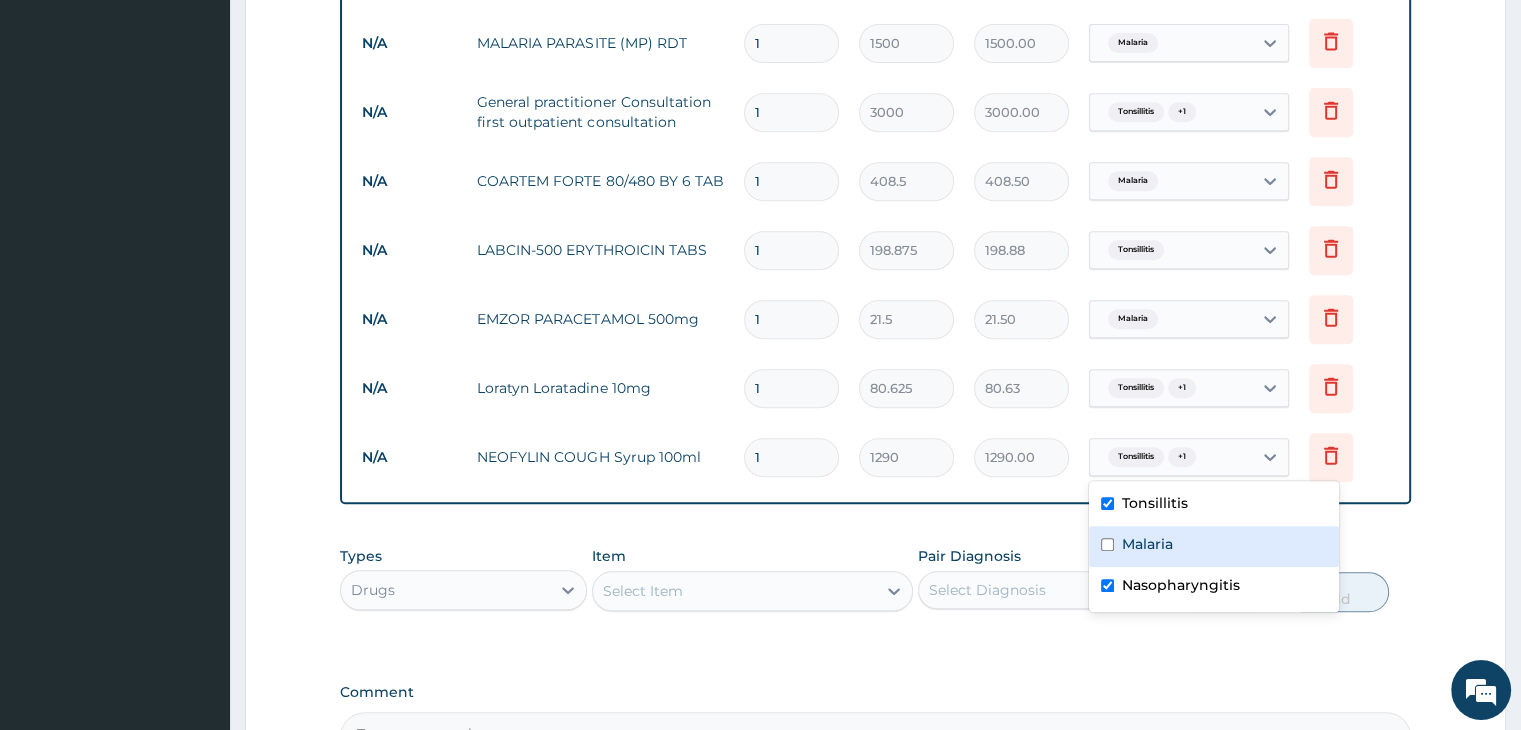 click on "Step  2  of 2 PA Code / Prescription Code Enter Code(Secondary Care Only) Encounter Date 27-07-2025 Important Notice Please enter PA codes before entering items that are not attached to a PA code   All diagnoses entered must be linked to a claim item. Diagnosis & Claim Items that are visible but inactive cannot be edited because they were imported from an already approved PA code. Diagnosis Tonsillitis Confirmed Malaria Confirmed Nasopharyngitis Confirmed NB: All diagnosis must be linked to a claim item Claim Items Type Name Quantity Unit Price Total Price Pair Diagnosis Actions N/A Leucocyte (WBC) : Total and Differential Counts - [Blood] 1 2000 2000.00 Tonsillitis Delete N/A MALARIA PARASITE (MP) RDT 1 1500 1500.00 Malaria Delete N/A General practitioner Consultation first outpatient consultation 1 3000 3000.00 Tonsillitis  + 1 Delete N/A COARTEM FORTE 80/480 BY 6 TAB 1 408.5 408.50 Malaria Delete N/A LABCIN-500 ERYTHROICIN TABS 1 198.875 198.88 Tonsillitis Delete N/A EMZOR PARACETAMOL 500mg 1 21.5 21.50 1" at bounding box center (875, 76) 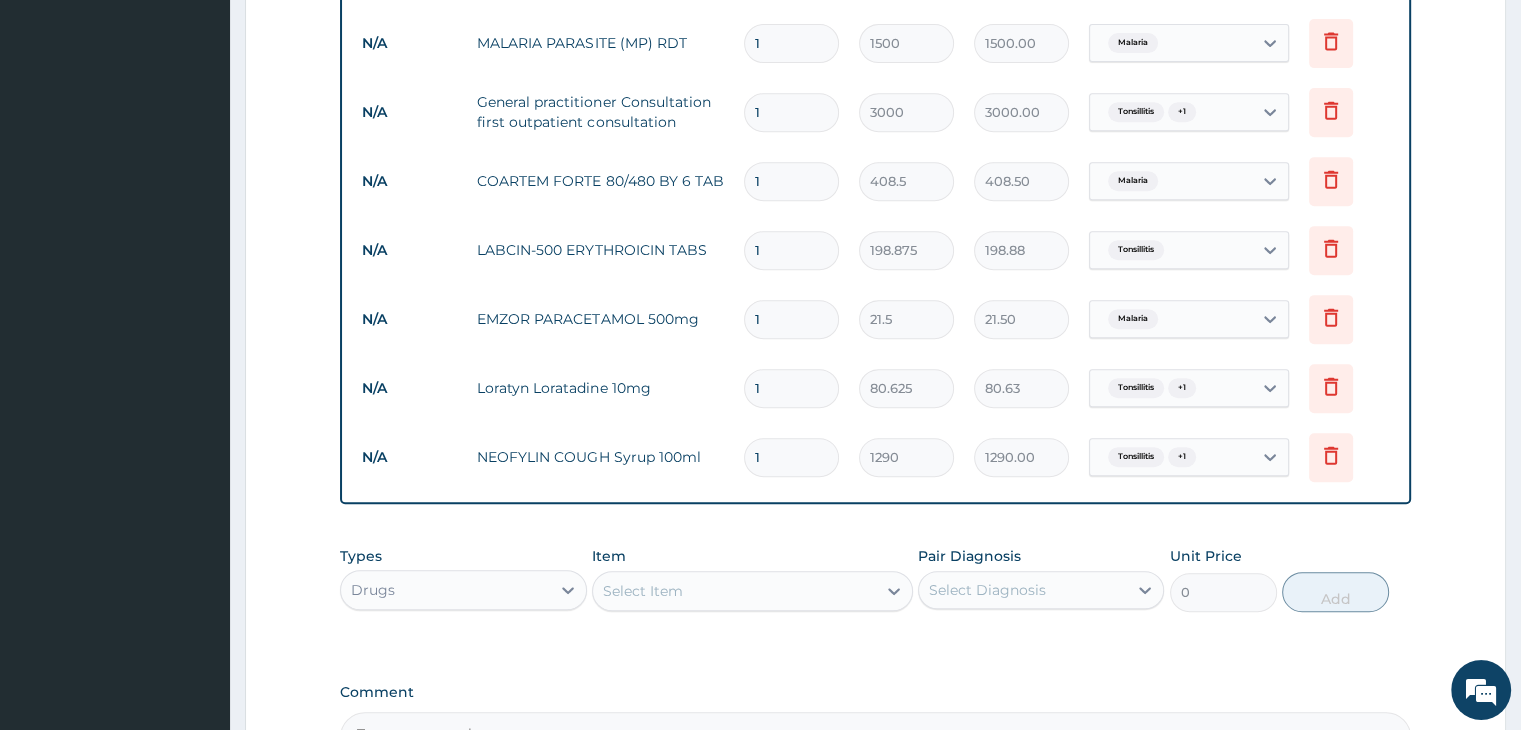 click on "1" at bounding box center [791, 181] 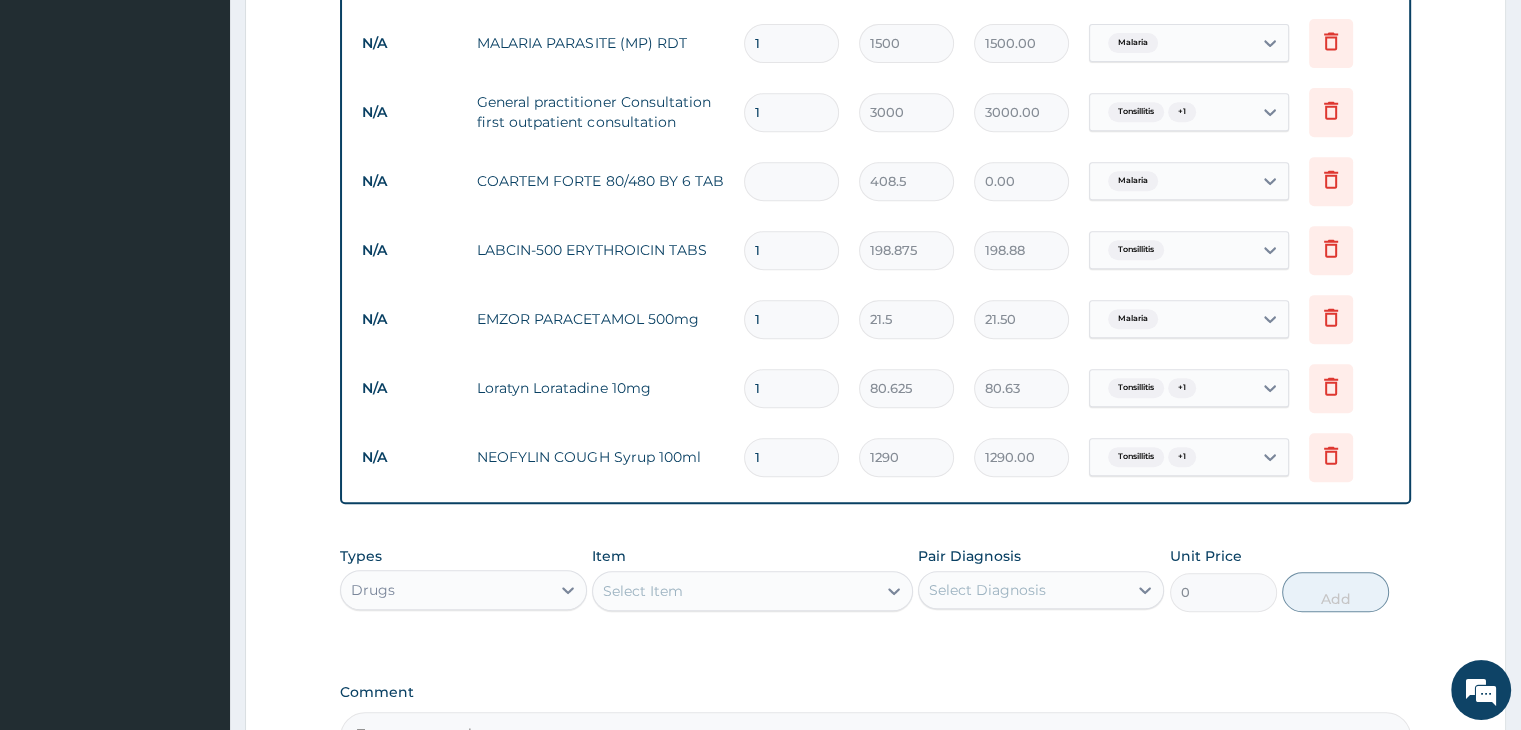 type on "6" 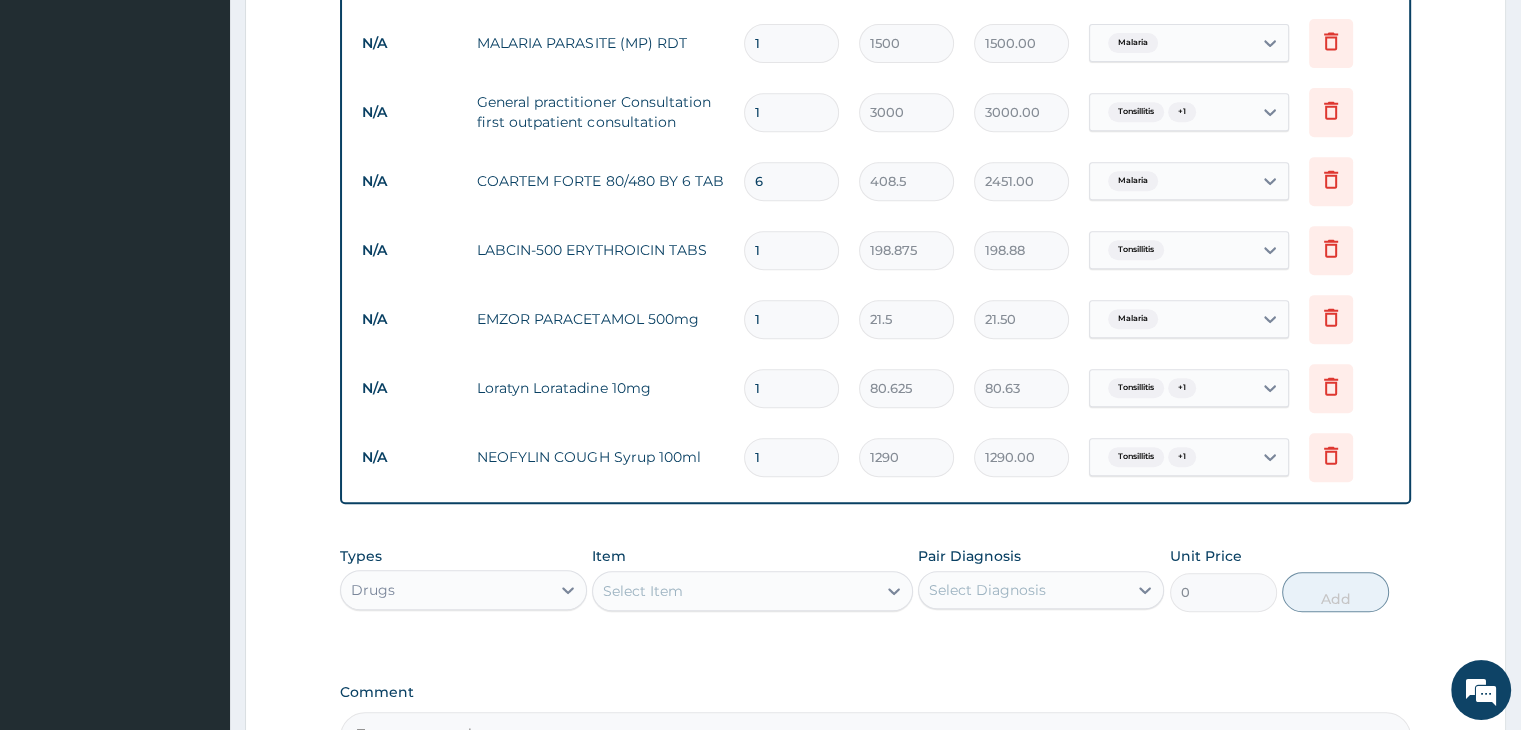 type on "6" 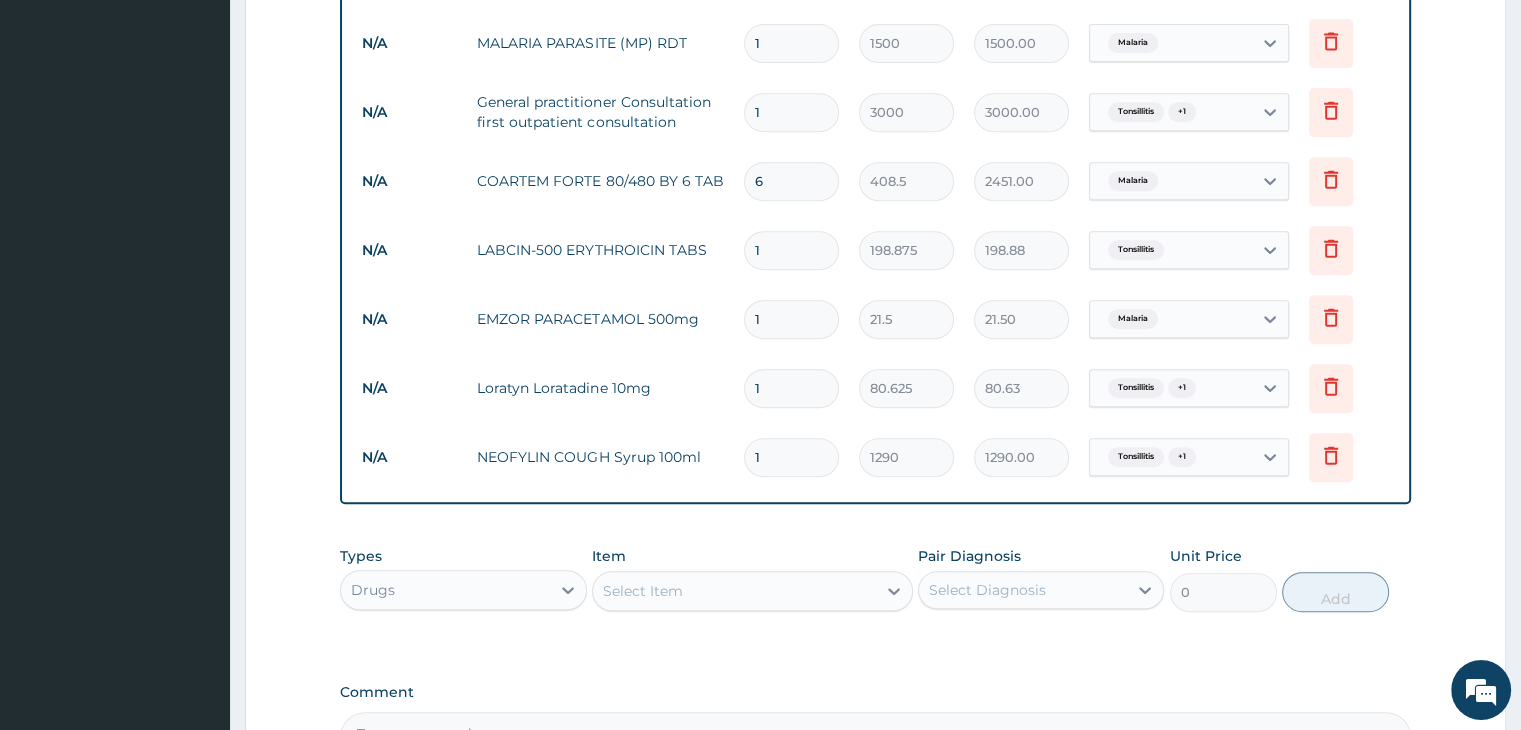 click on "1" at bounding box center (791, 250) 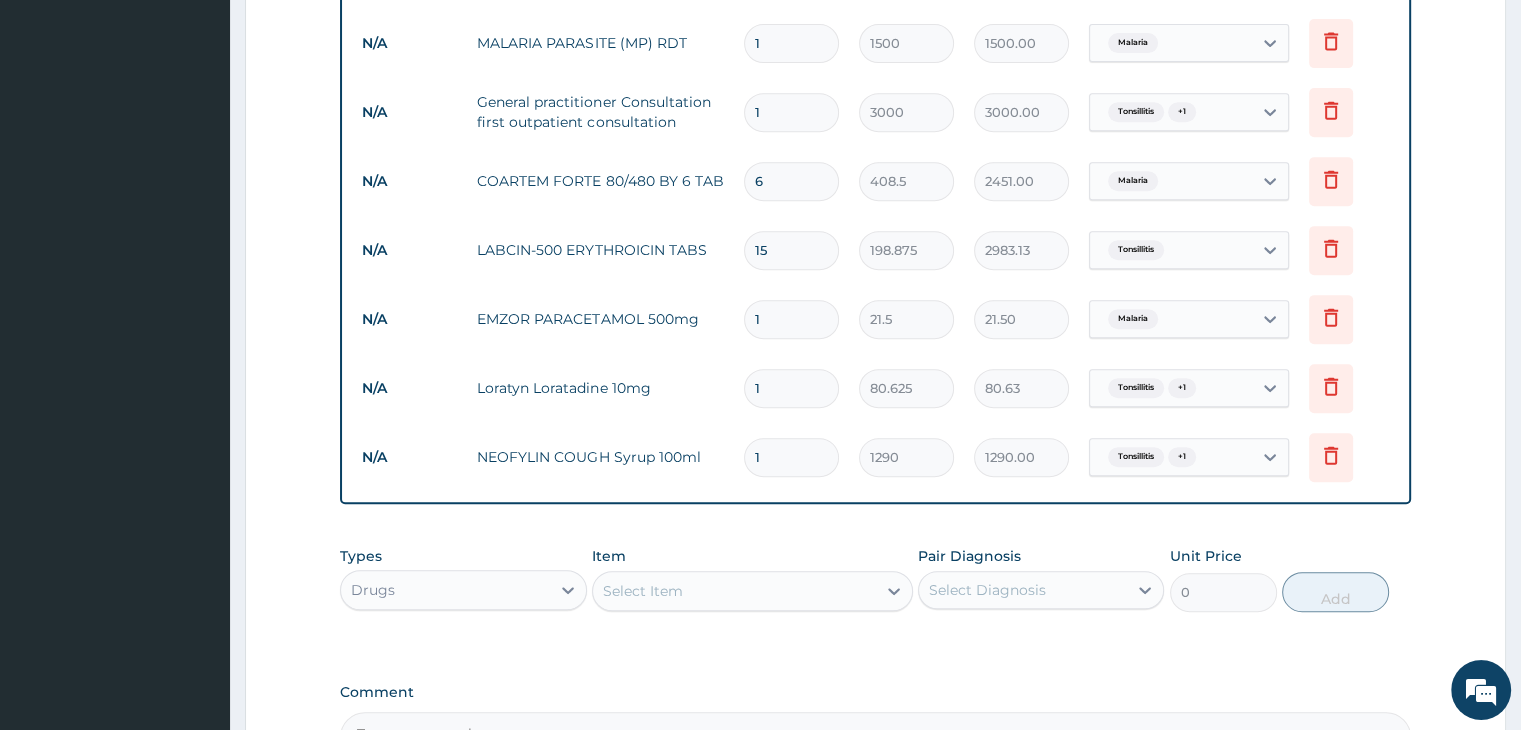 type on "15" 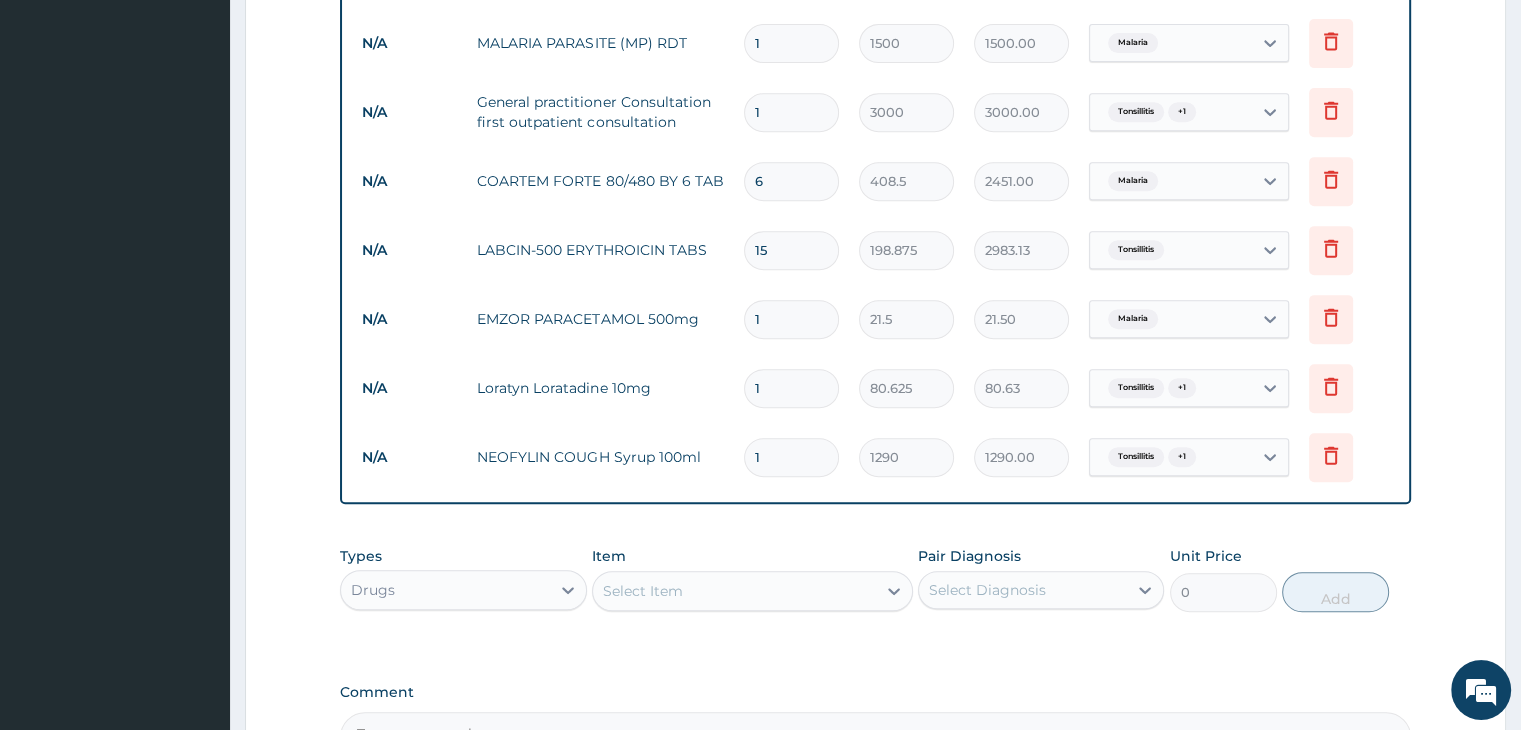 click on "1" at bounding box center [791, 319] 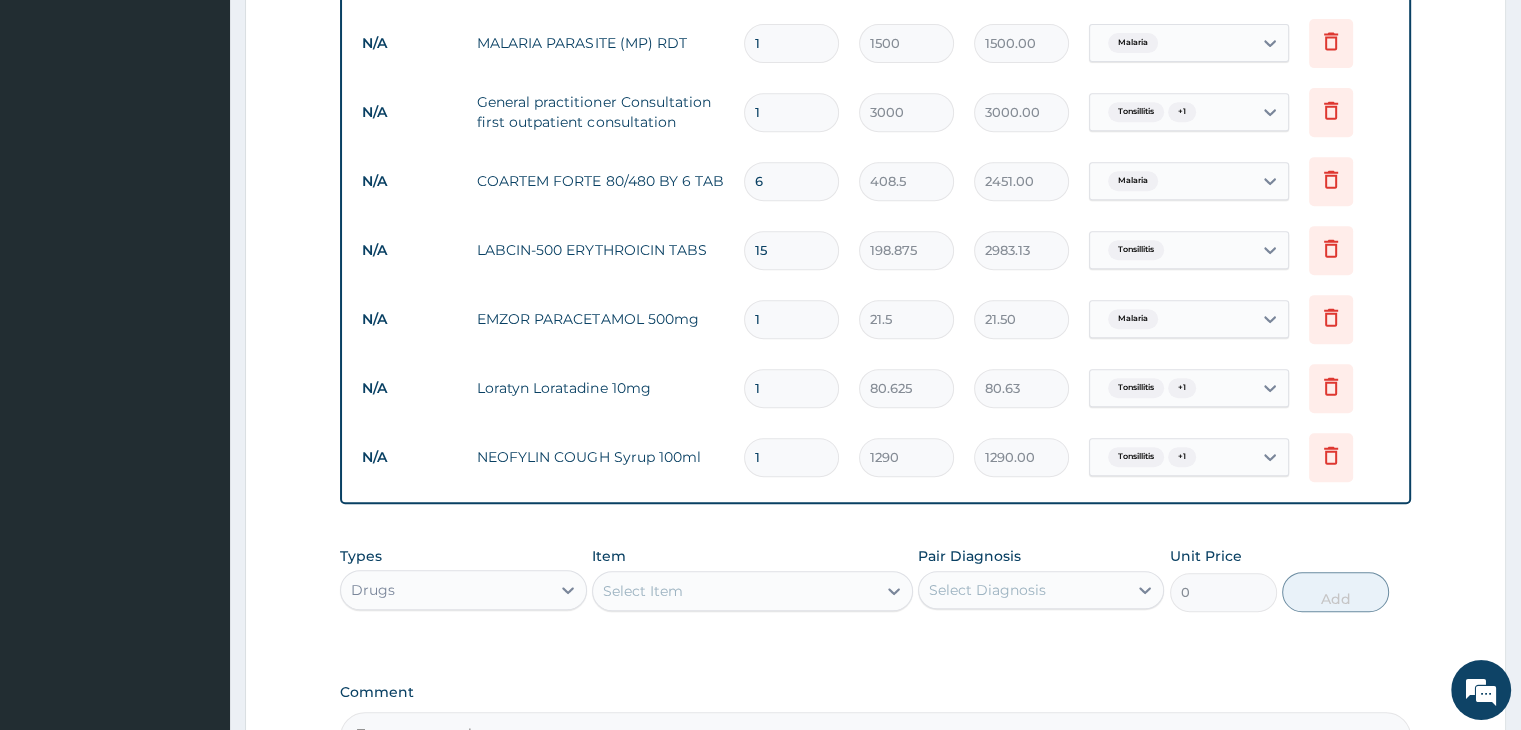 type on "18" 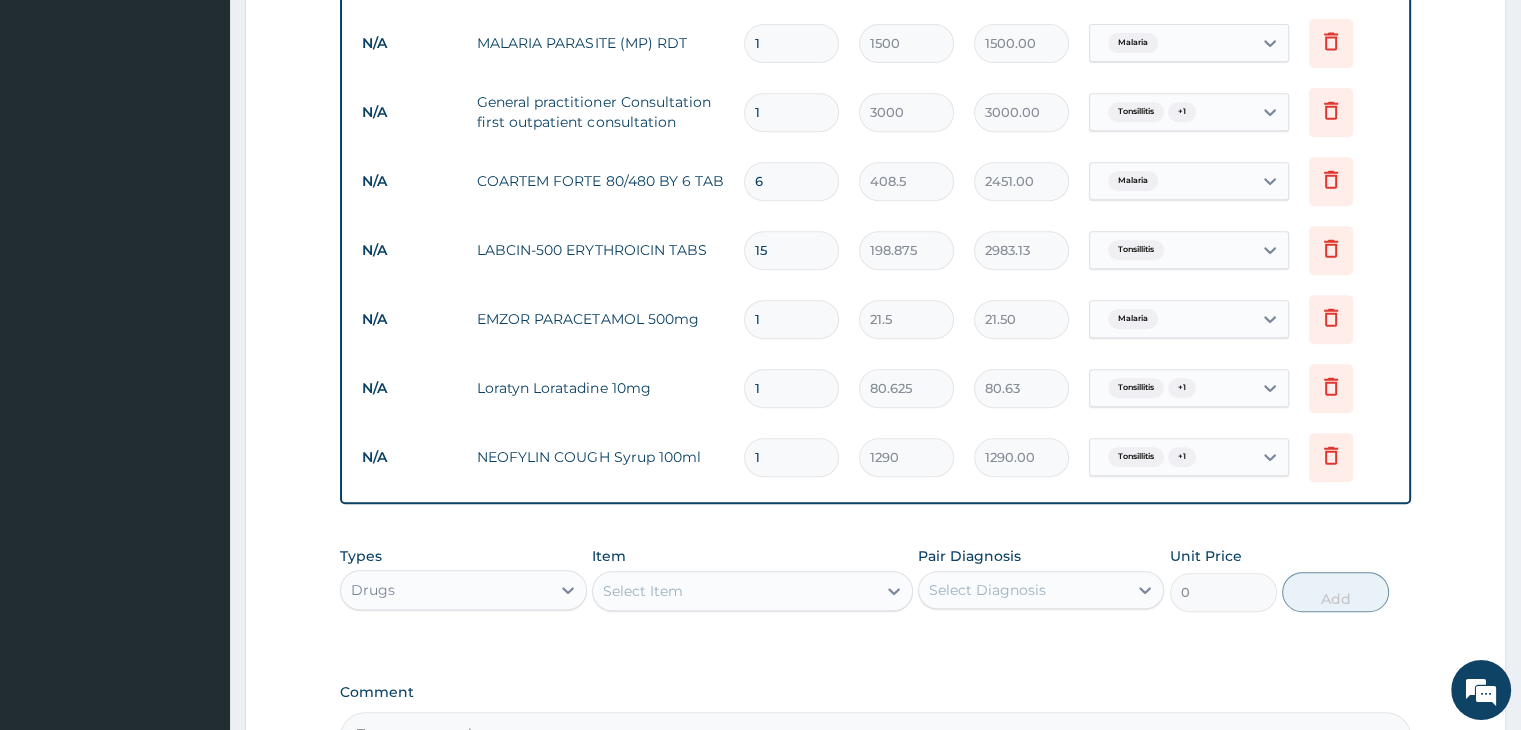 type on "387.00" 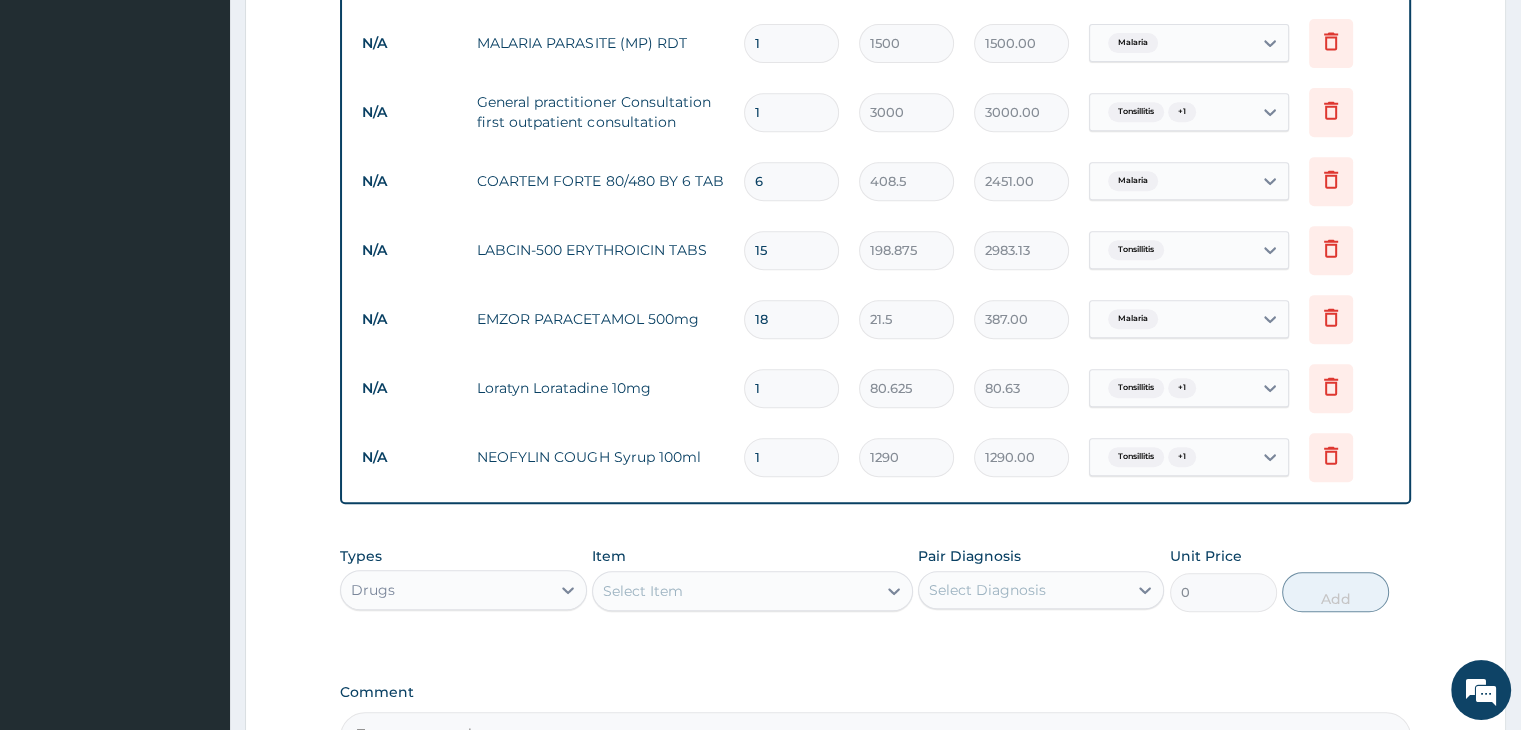 type on "18" 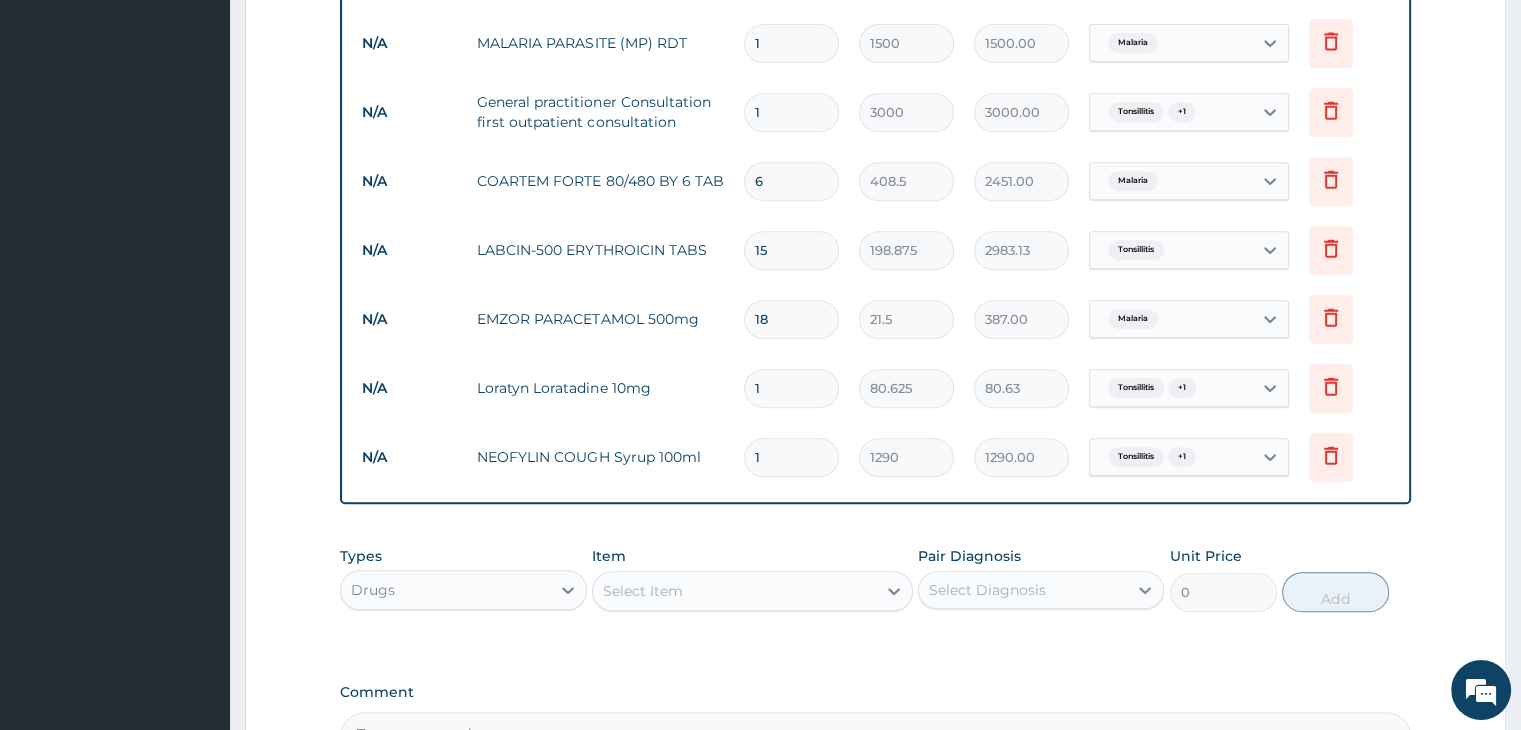 click on "1" at bounding box center (791, 388) 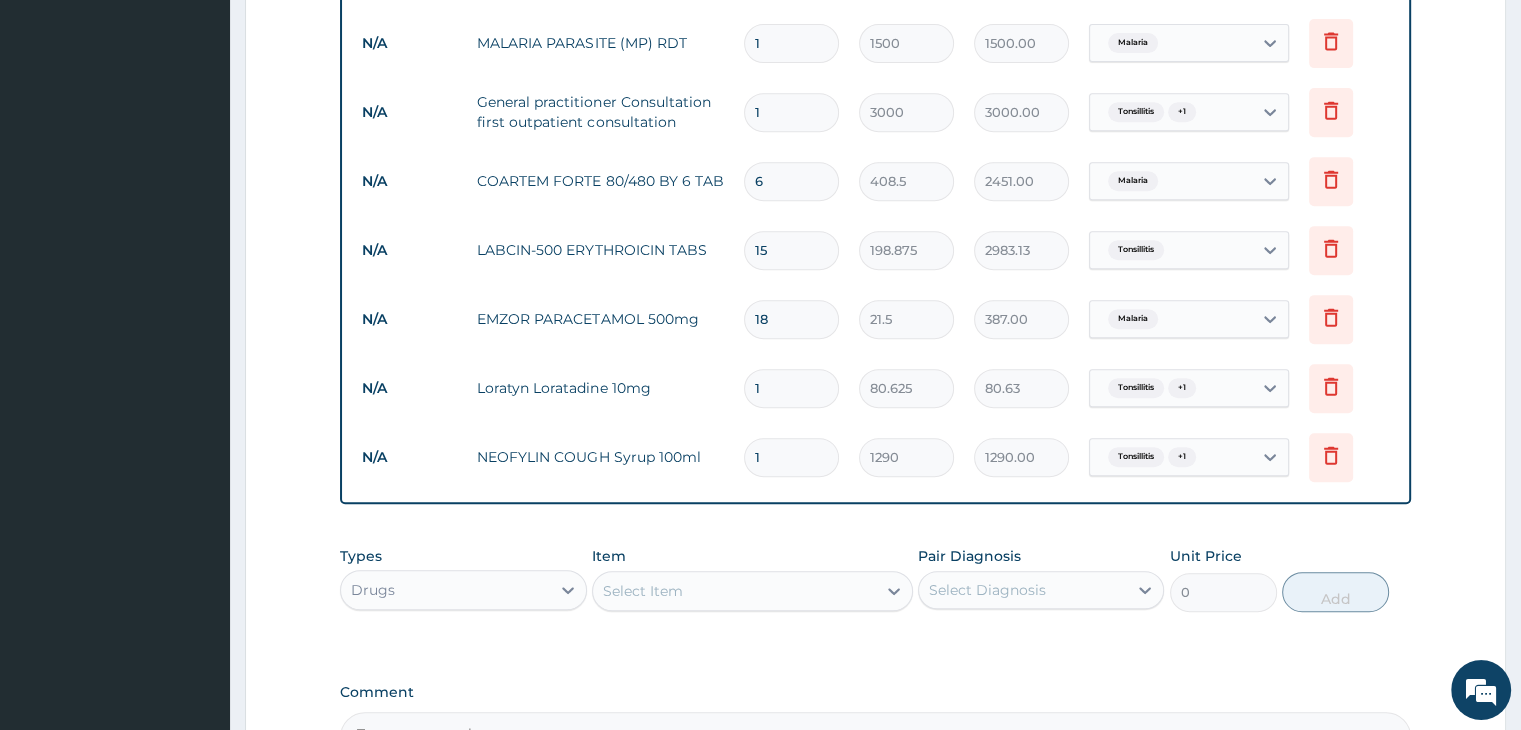 type 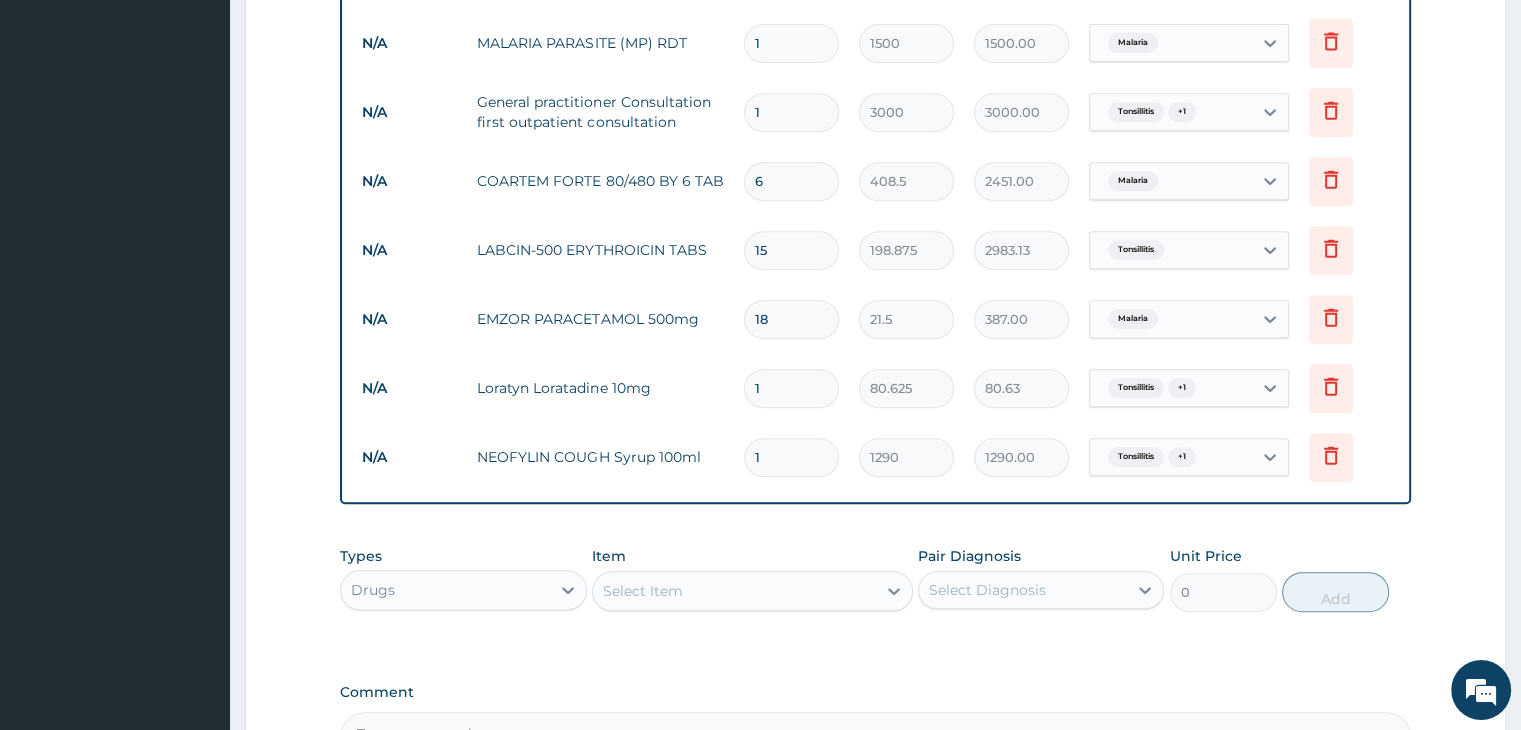 type on "0.00" 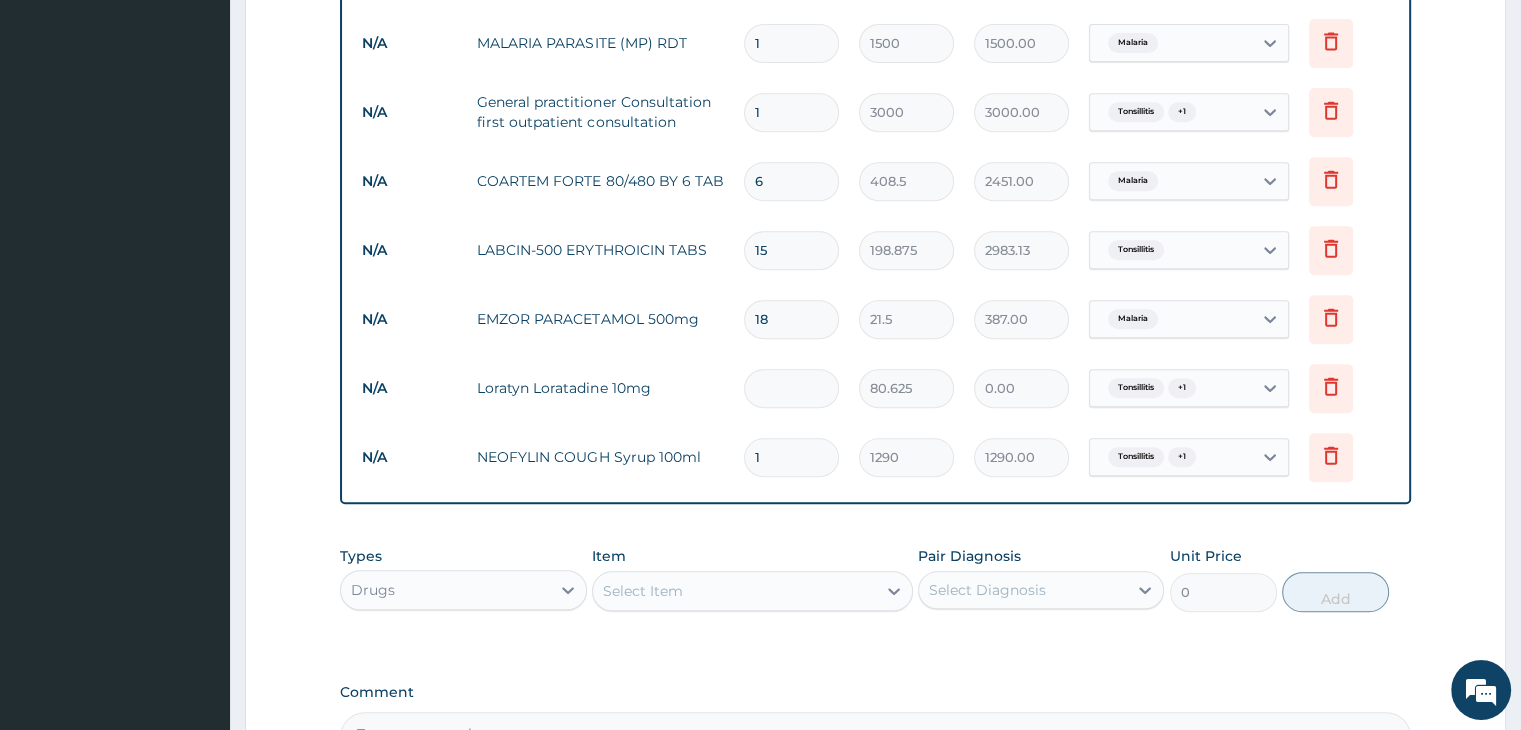 type on "5" 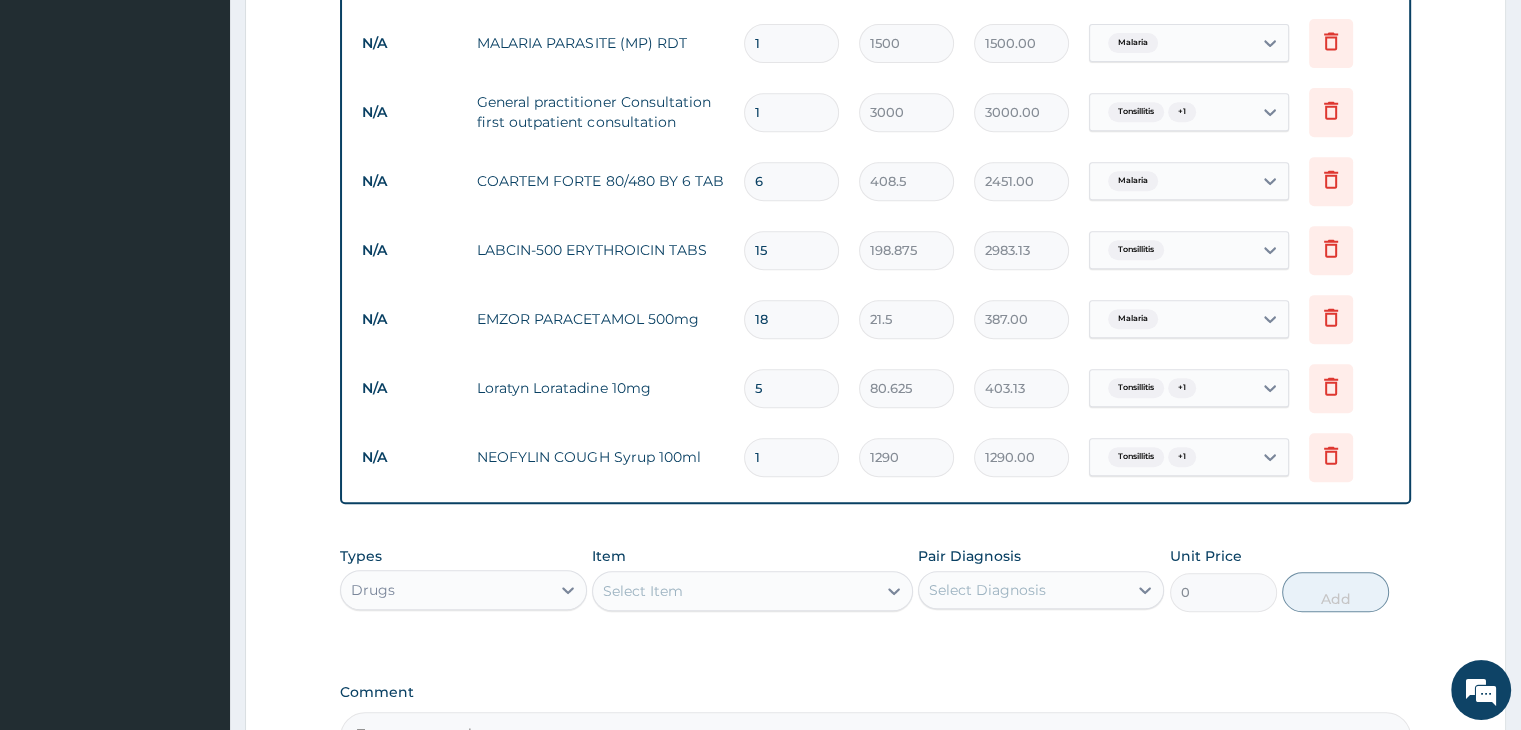 type on "5" 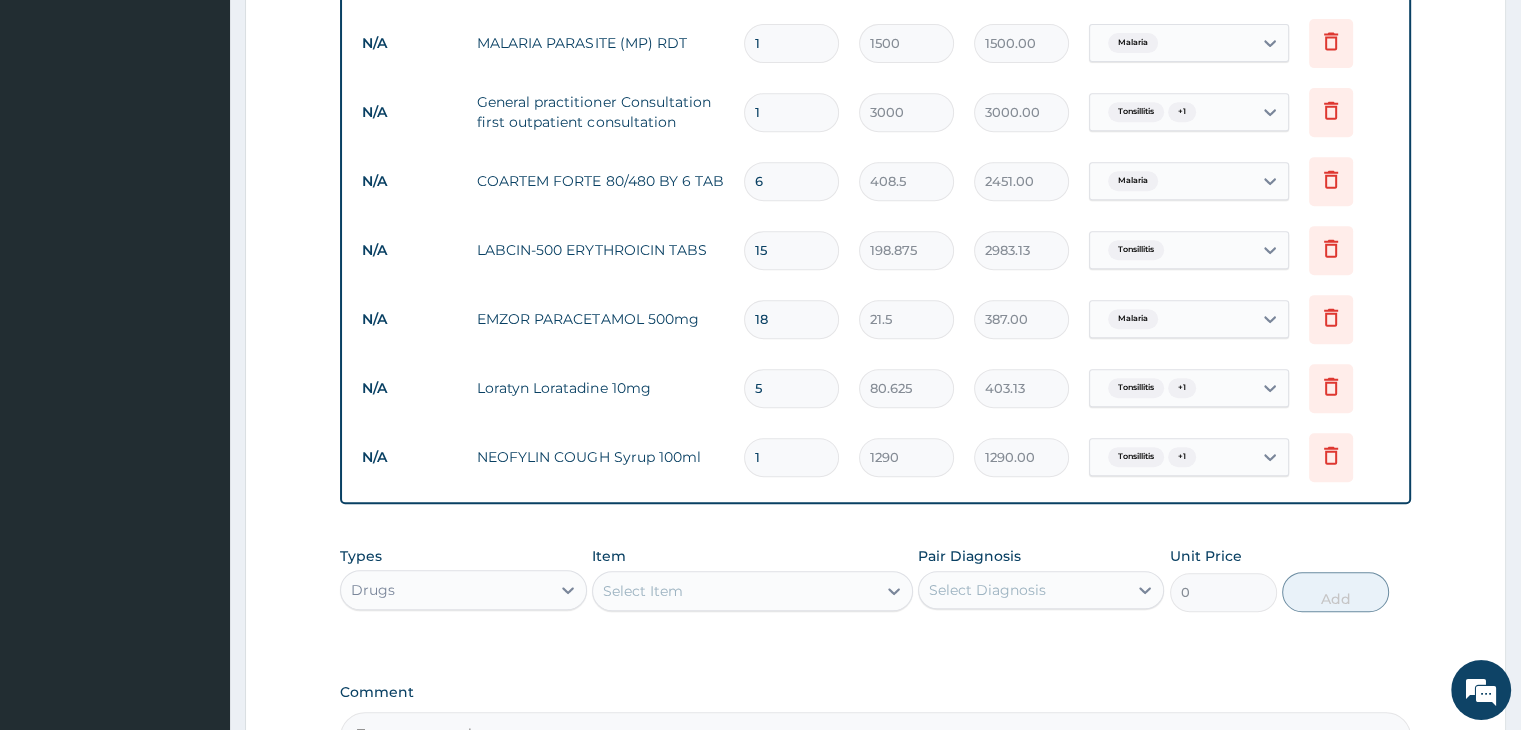 click on "1" at bounding box center (791, 457) 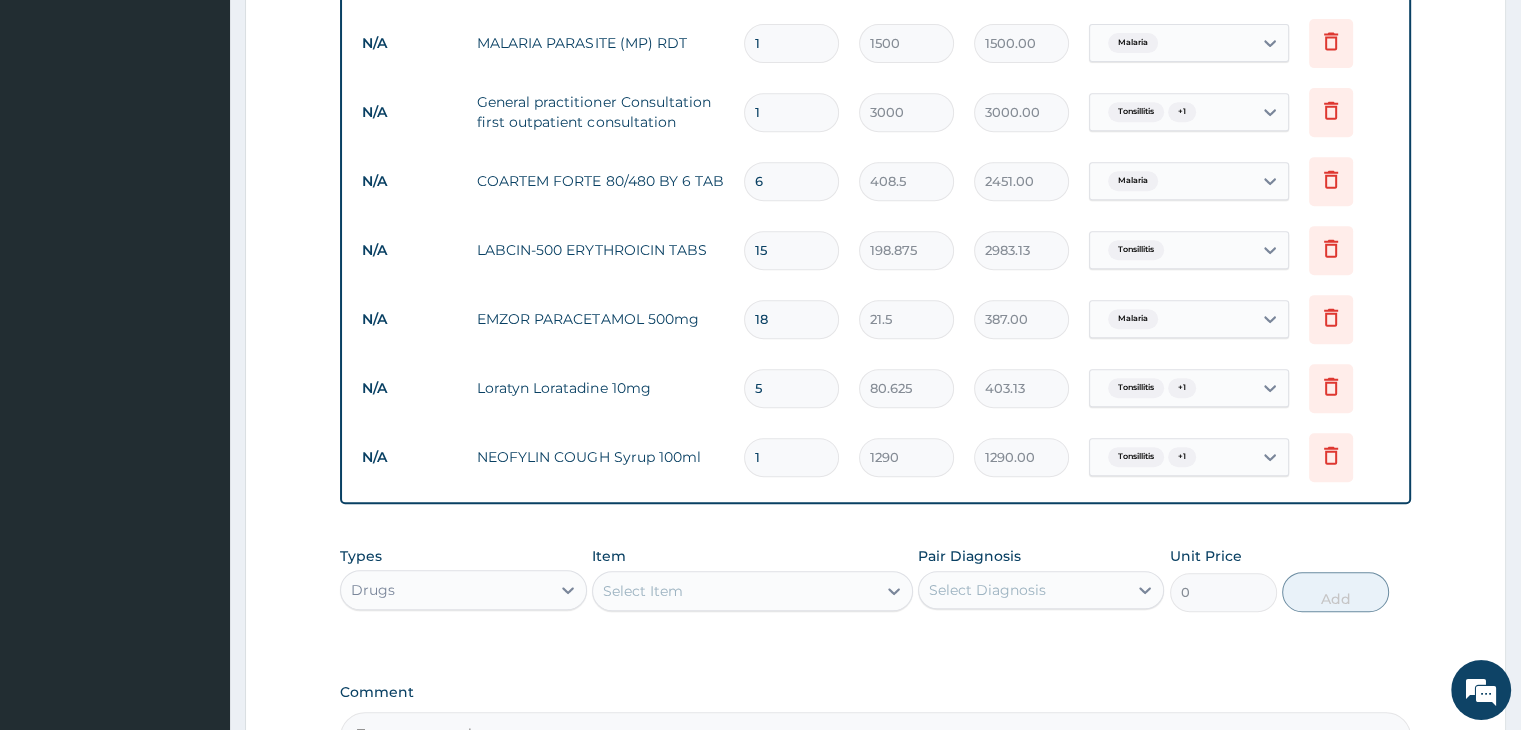 click on "PA Code / Prescription Code Enter Code(Secondary Care Only) Encounter Date 27-07-2025 Important Notice Please enter PA codes before entering items that are not attached to a PA code   All diagnoses entered must be linked to a claim item. Diagnosis & Claim Items that are visible but inactive cannot be edited because they were imported from an already approved PA code. Diagnosis Tonsillitis Confirmed Malaria Confirmed Nasopharyngitis Confirmed NB: All diagnosis must be linked to a claim item Claim Items Type Name Quantity Unit Price Total Price Pair Diagnosis Actions N/A Leucocyte (WBC) : Total and Differential Counts - [Blood] 1 2000 2000.00 Tonsillitis Delete N/A MALARIA PARASITE (MP) RDT 1 1500 1500.00 Malaria Delete N/A General practitioner Consultation first outpatient consultation 1 3000 3000.00 Tonsillitis  + 1 Delete N/A COARTEM FORTE 80/480 BY 6 TAB 6 408.5 2451.00 Malaria Delete N/A LABCIN-500 ERYTHROICIN TABS 15 198.875 2983.13 Tonsillitis Delete N/A EMZOR PARACETAMOL 500mg 18 21.5 387.00 Malaria N/A" at bounding box center (875, 47) 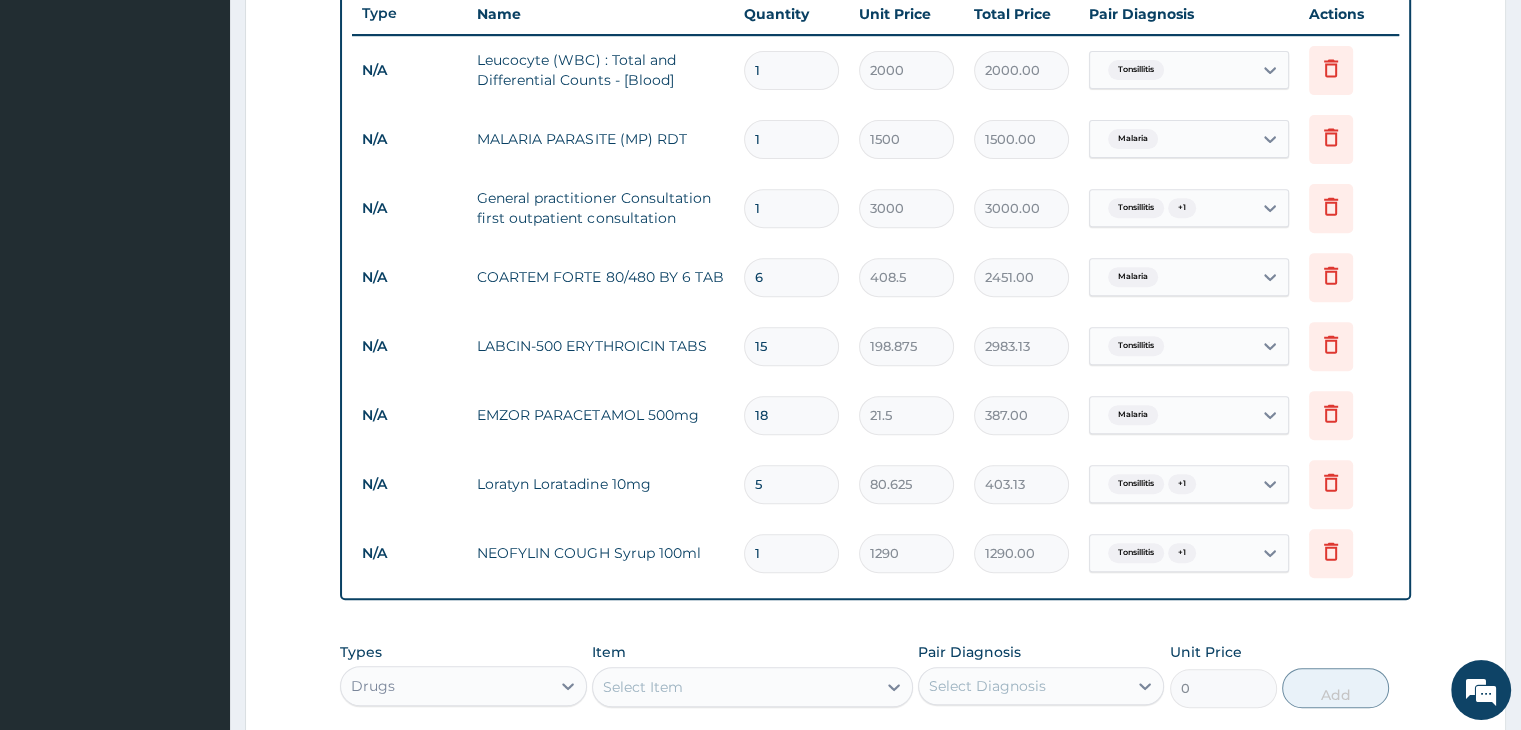 scroll, scrollTop: 758, scrollLeft: 0, axis: vertical 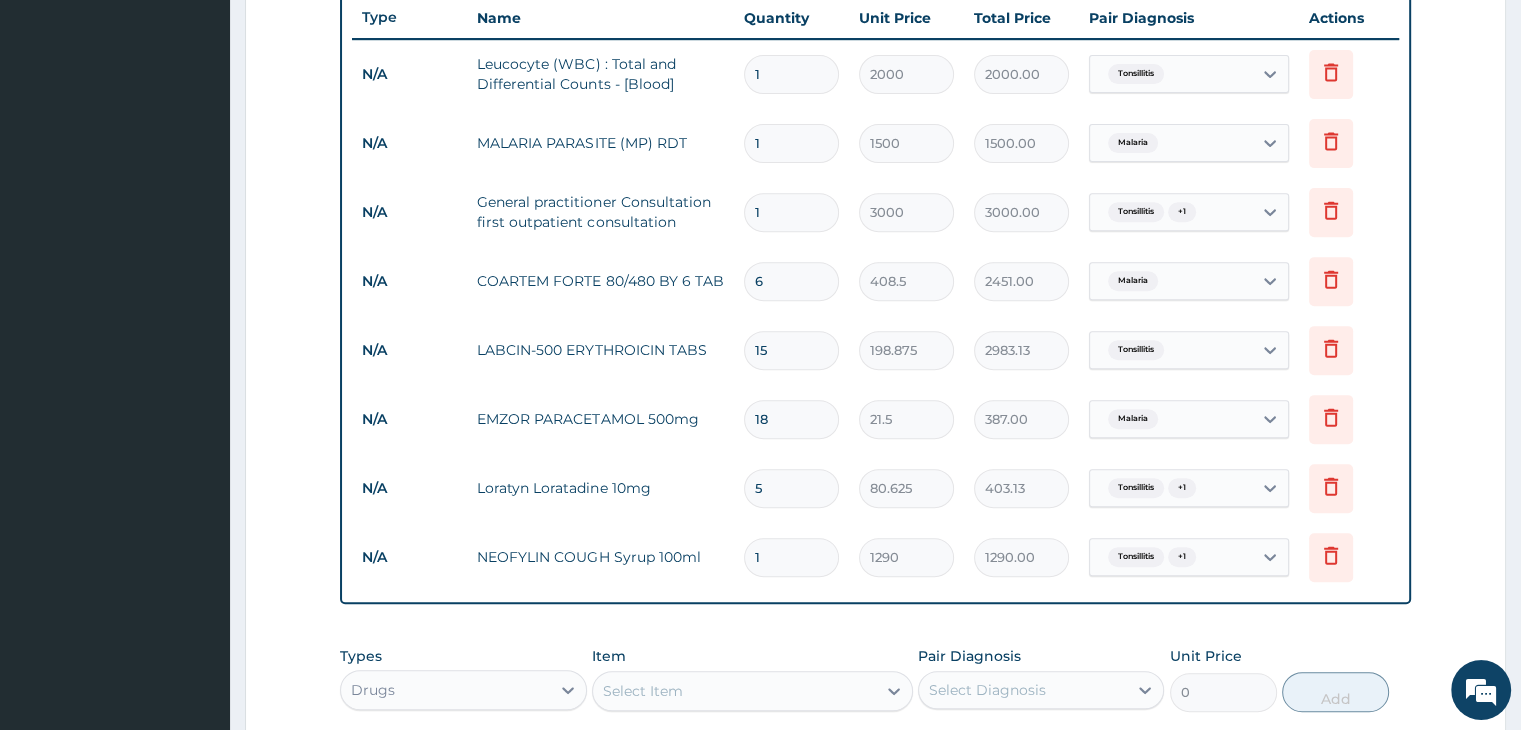 click on "Step  2  of 2 PA Code / Prescription Code Enter Code(Secondary Care Only) Encounter Date 27-07-2025 Important Notice Please enter PA codes before entering items that are not attached to a PA code   All diagnoses entered must be linked to a claim item. Diagnosis & Claim Items that are visible but inactive cannot be edited because they were imported from an already approved PA code. Diagnosis Tonsillitis Confirmed Malaria Confirmed Nasopharyngitis Confirmed NB: All diagnosis must be linked to a claim item Claim Items Type Name Quantity Unit Price Total Price Pair Diagnosis Actions N/A Leucocyte (WBC) : Total and Differential Counts - [Blood] 1 2000 2000.00 Tonsillitis Delete N/A MALARIA PARASITE (MP) RDT 1 1500 1500.00 Malaria Delete N/A General practitioner Consultation first outpatient consultation 1 3000 3000.00 Tonsillitis  + 1 Delete N/A COARTEM FORTE 80/480 BY 6 TAB 6 408.5 2451.00 Malaria Delete N/A LABCIN-500 ERYTHROICIN TABS 15 198.875 2983.13 Tonsillitis Delete N/A EMZOR PARACETAMOL 500mg 18 21.5 N/A" at bounding box center [875, 176] 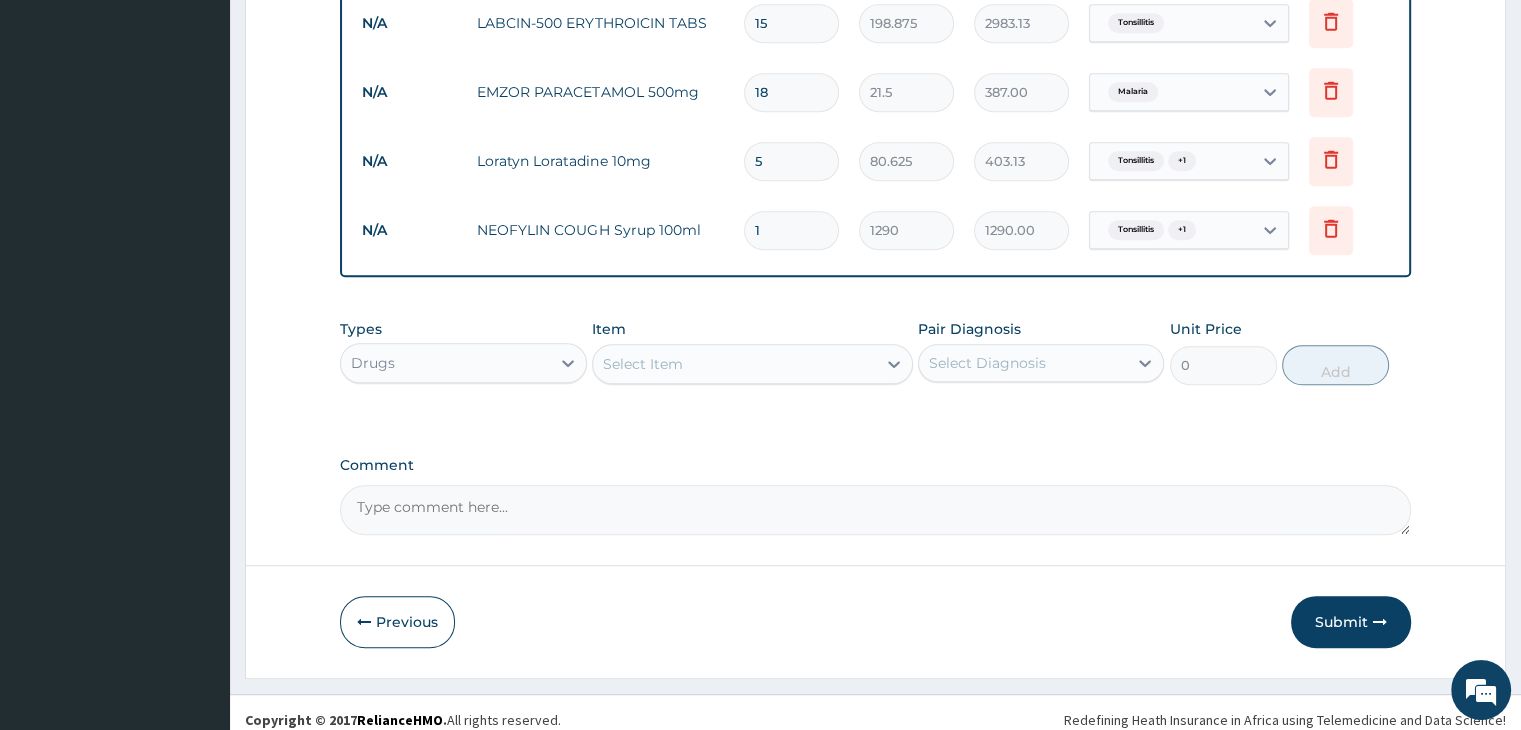 scroll, scrollTop: 1096, scrollLeft: 0, axis: vertical 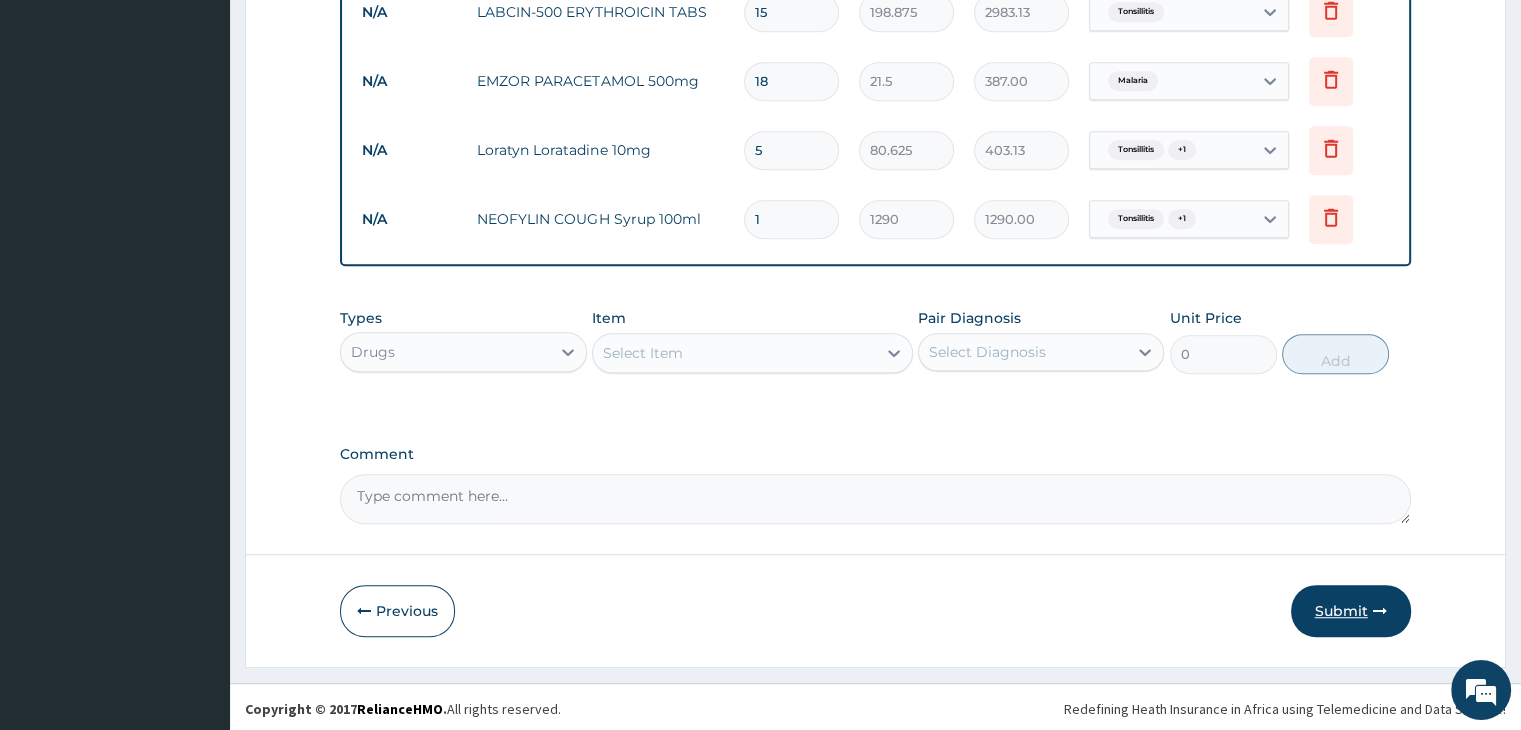 click on "Submit" at bounding box center [1351, 611] 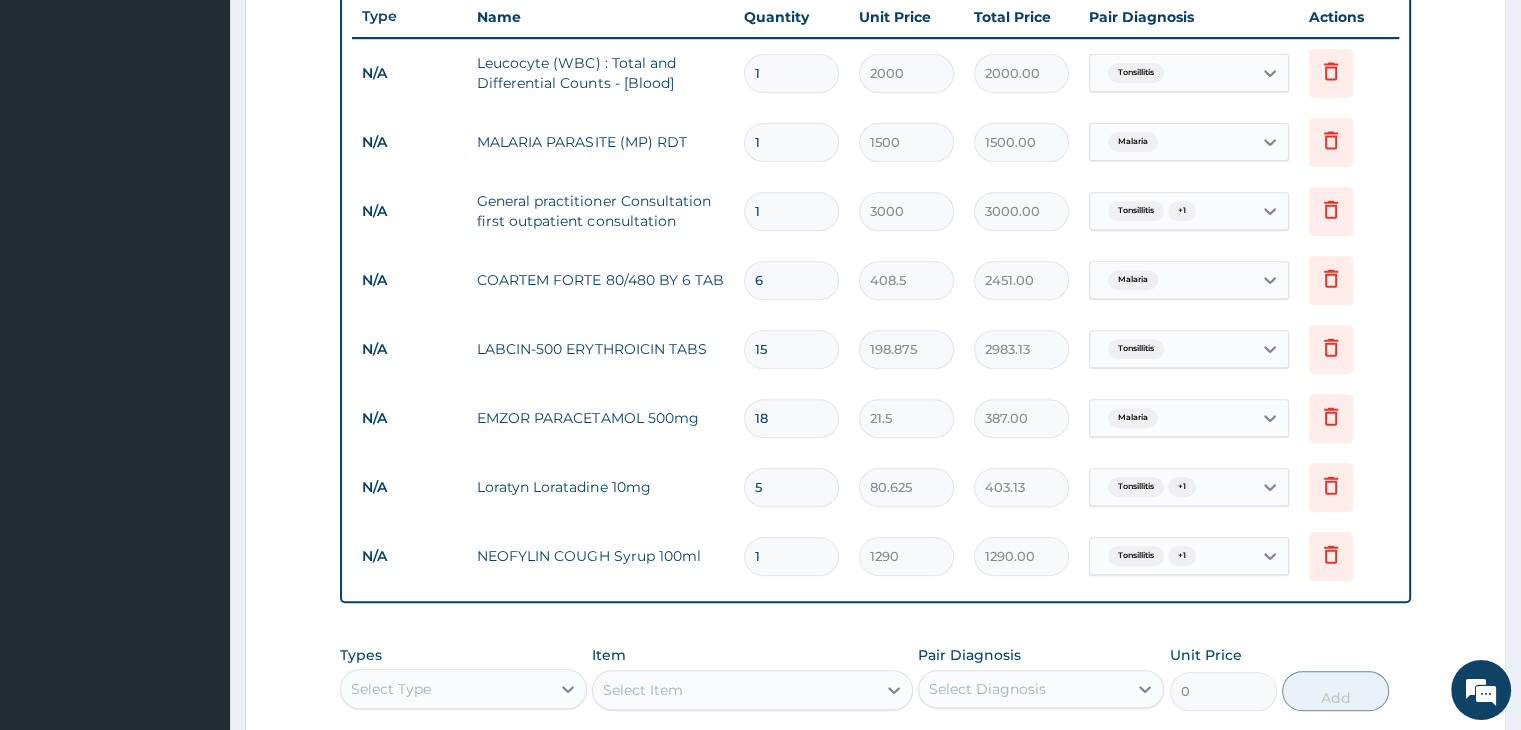 scroll, scrollTop: 1096, scrollLeft: 0, axis: vertical 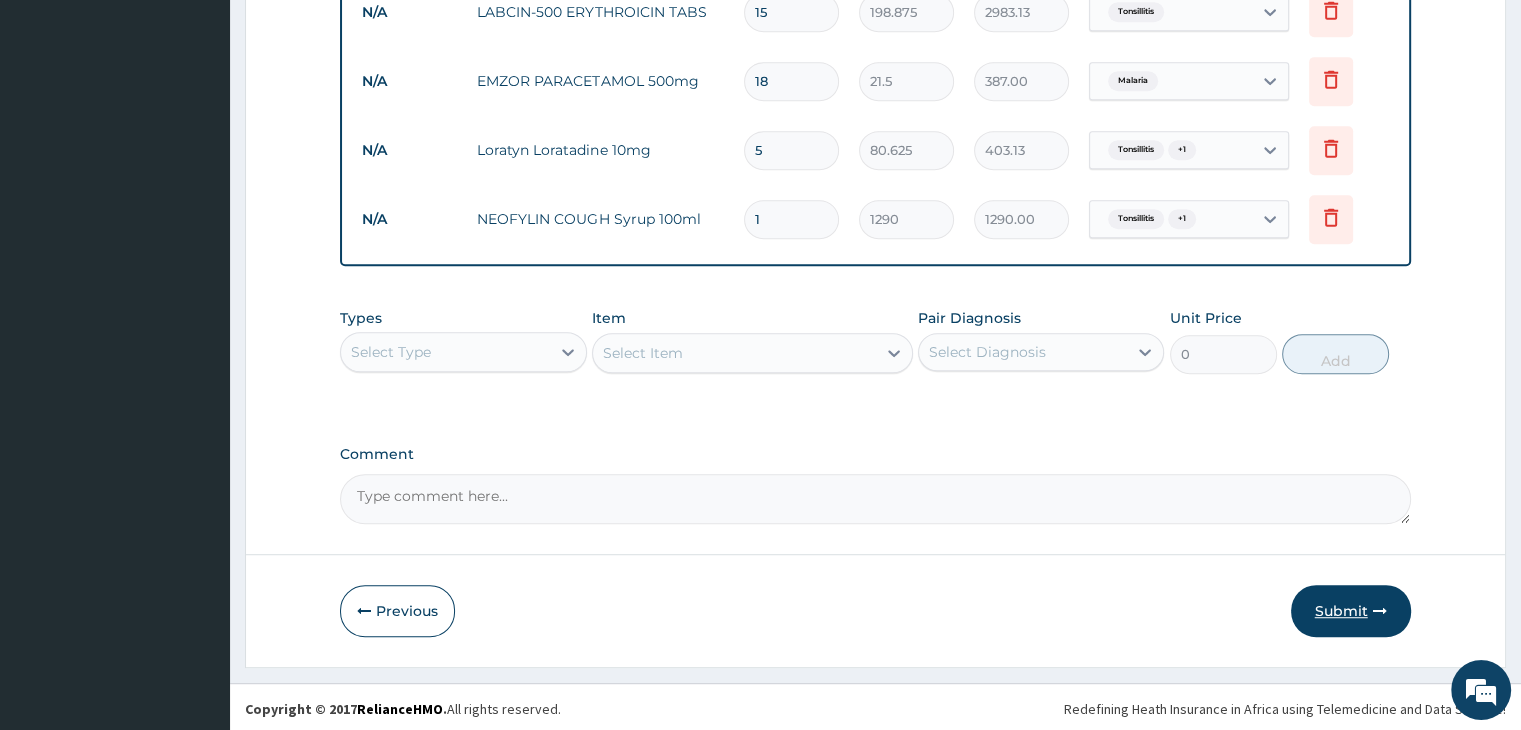 click on "Submit" at bounding box center [1351, 611] 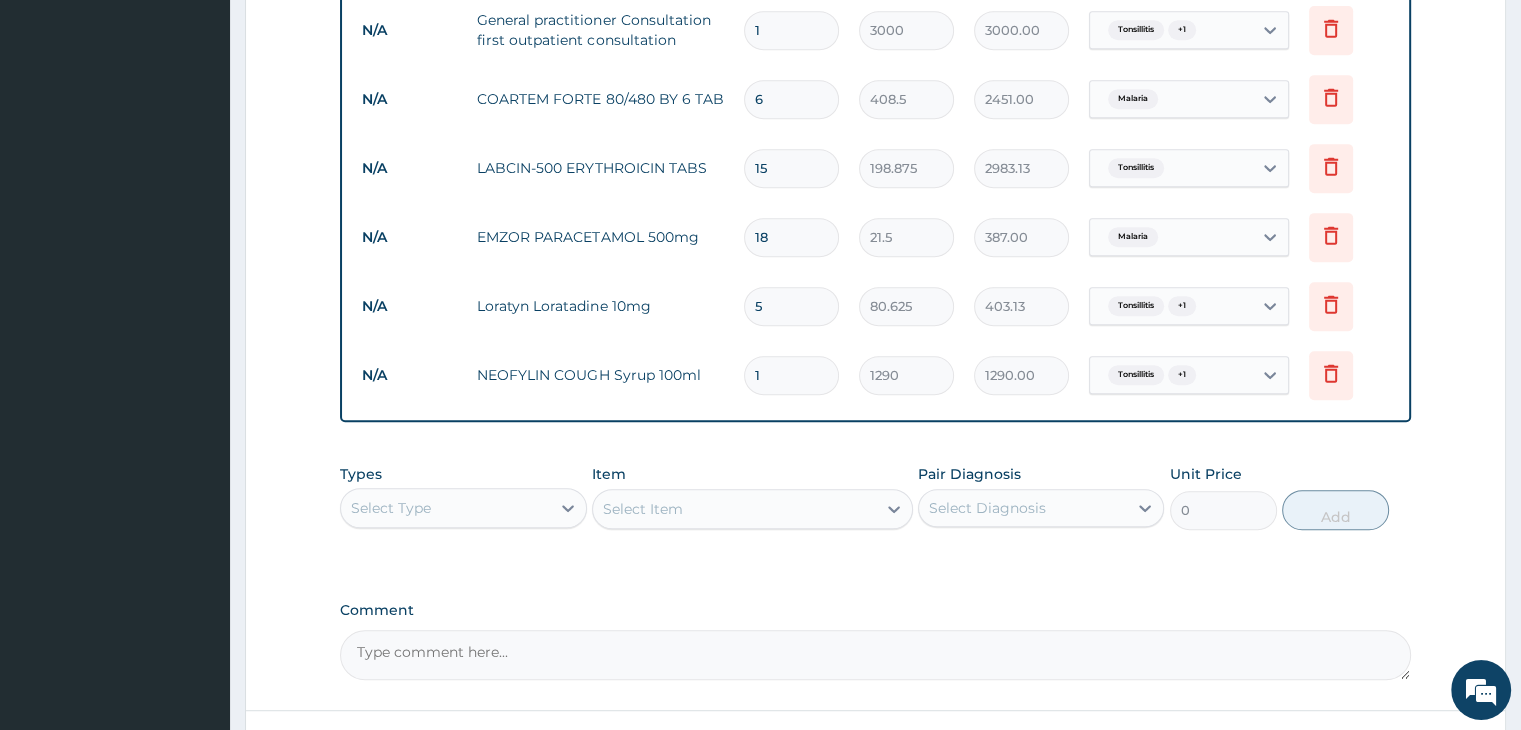 scroll, scrollTop: 1096, scrollLeft: 0, axis: vertical 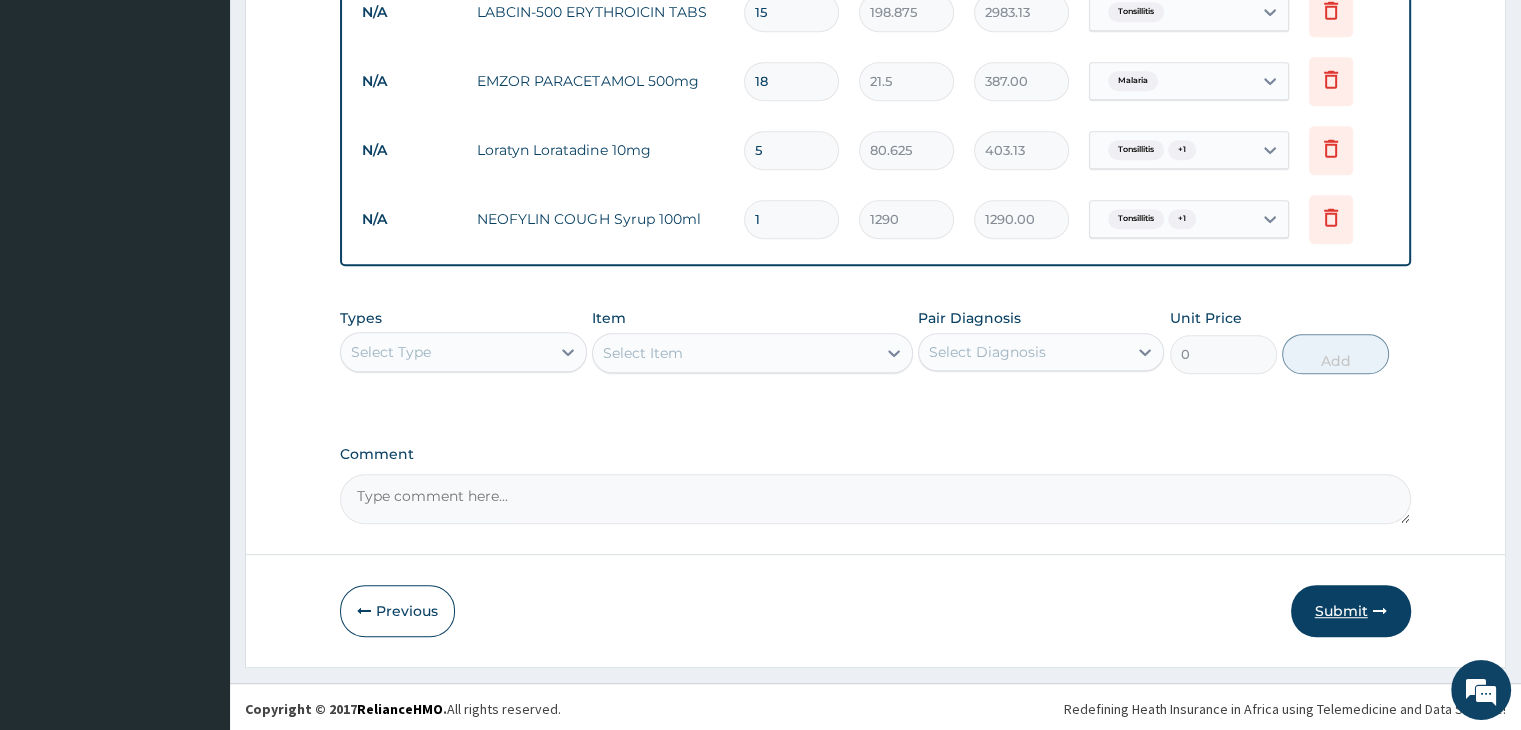 click on "Submit" at bounding box center (1351, 611) 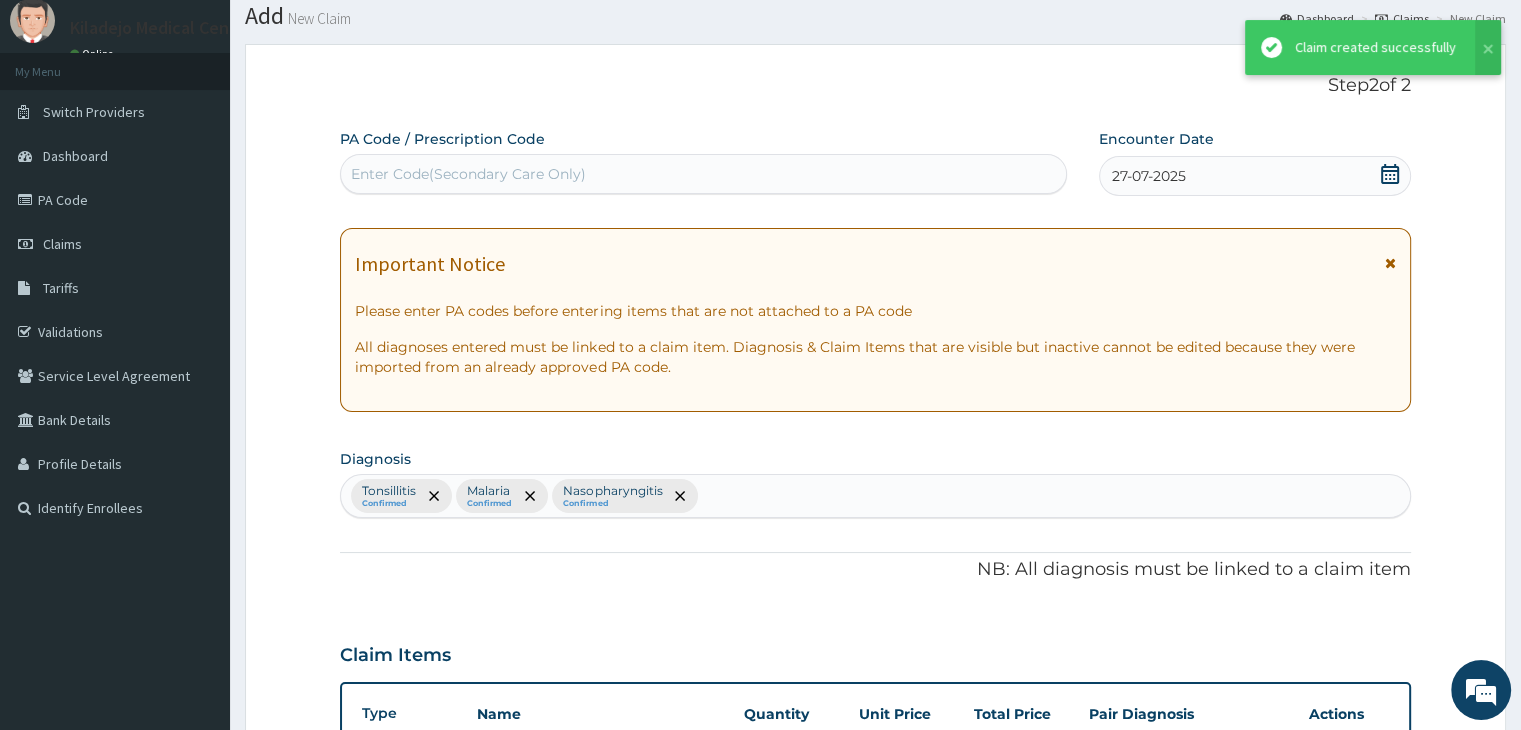 scroll, scrollTop: 1096, scrollLeft: 0, axis: vertical 